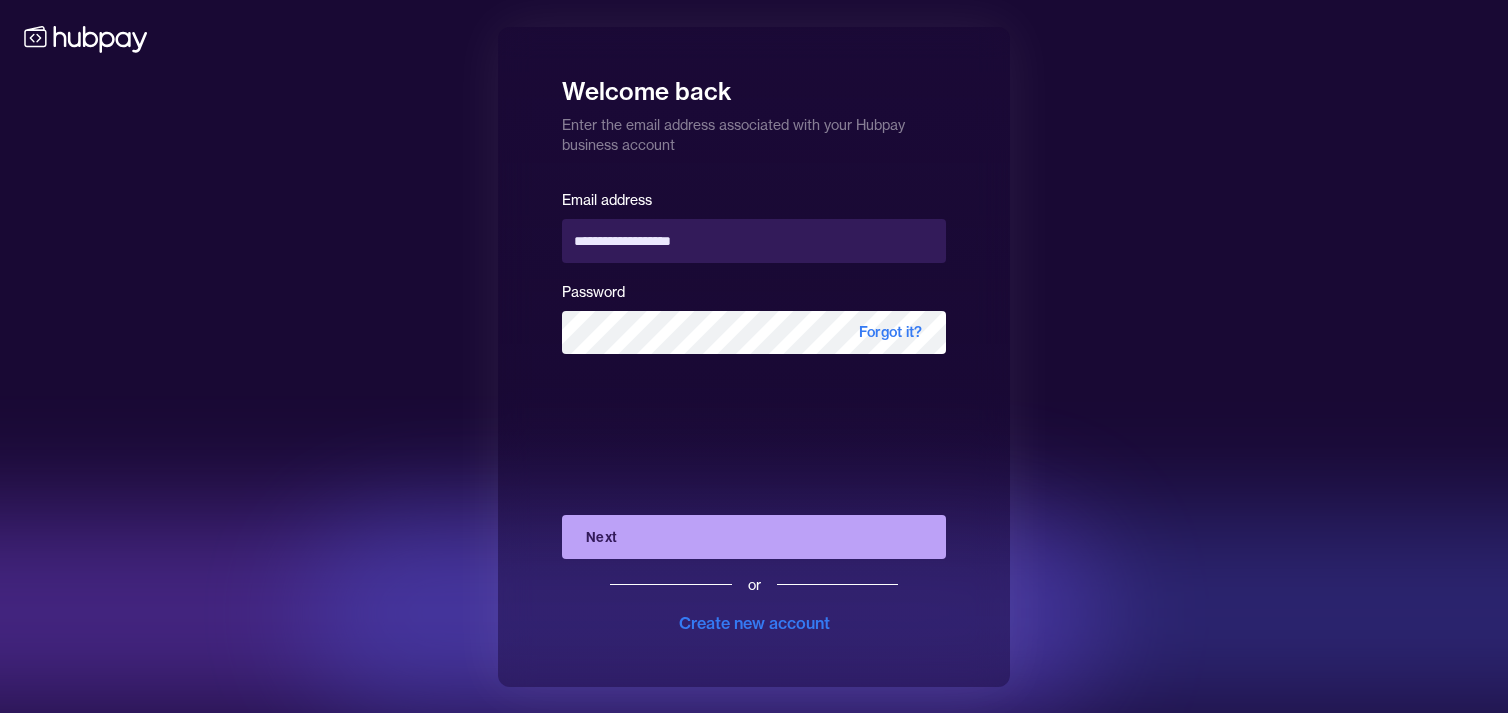 scroll, scrollTop: 0, scrollLeft: 0, axis: both 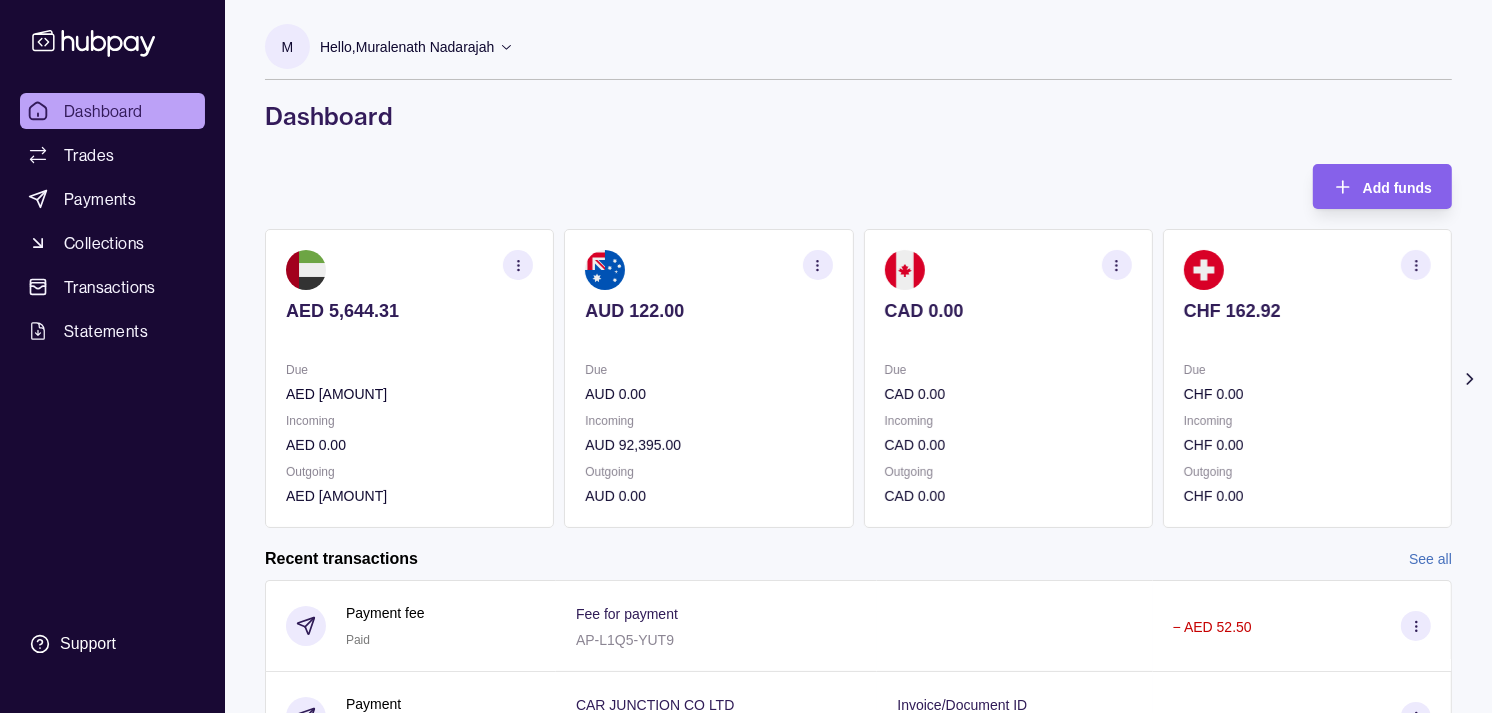 click at bounding box center [1008, 338] 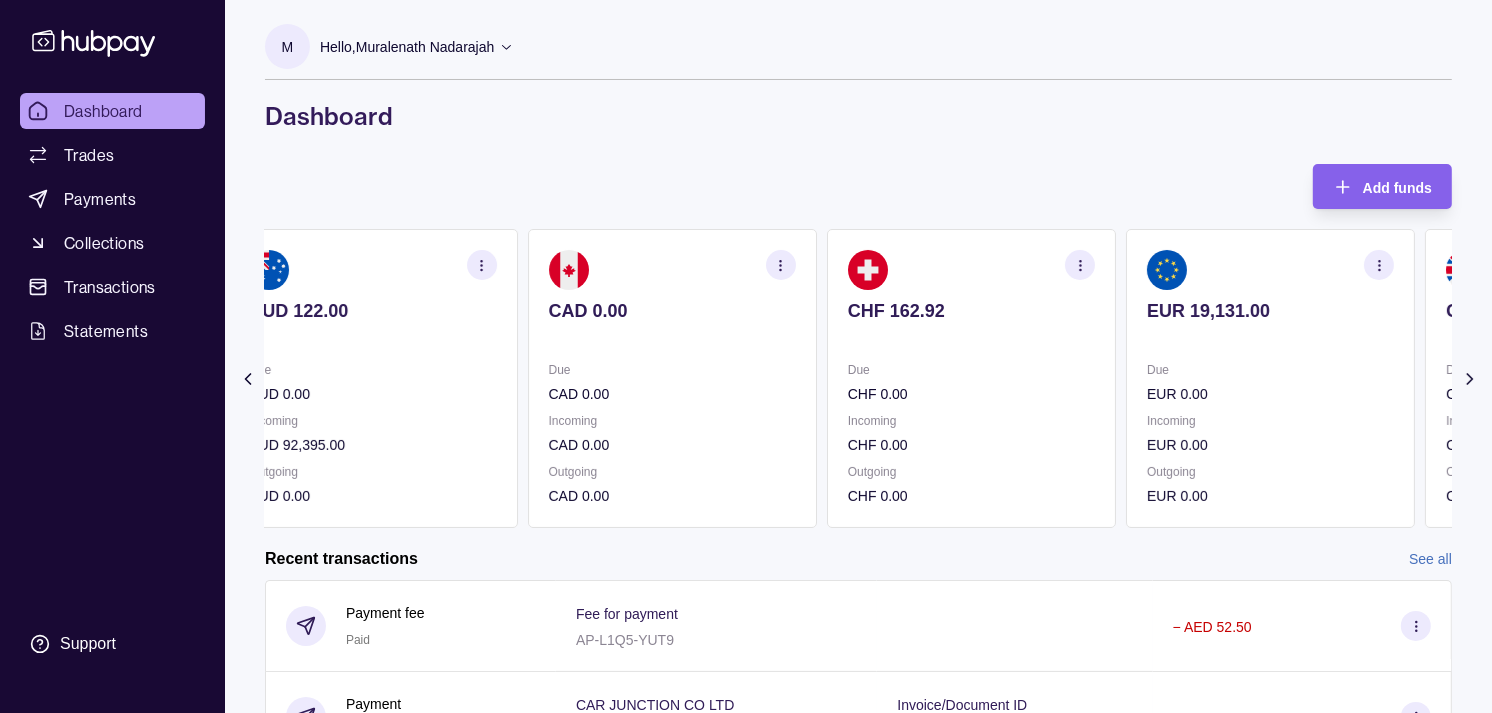 click at bounding box center [971, 338] 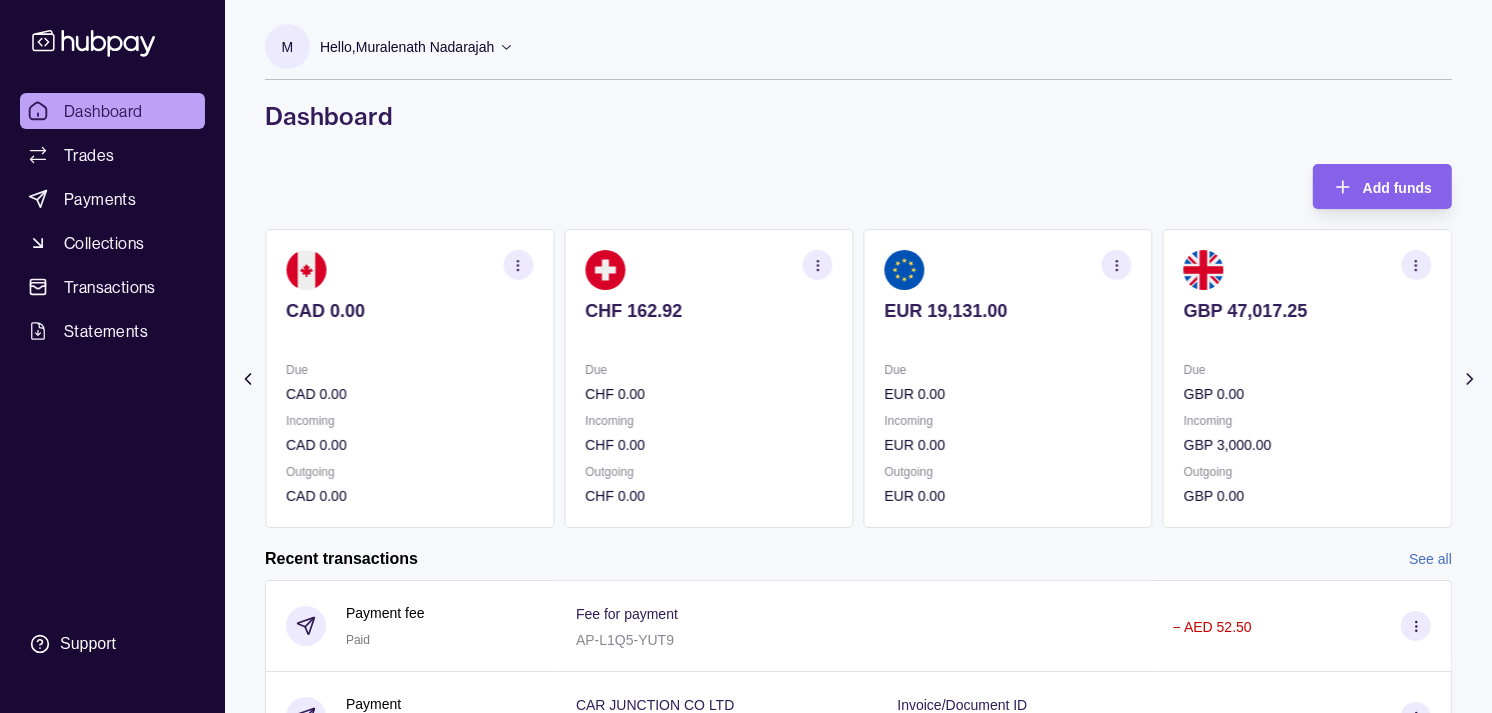 click on "GBP 0.00" at bounding box center [1307, 394] 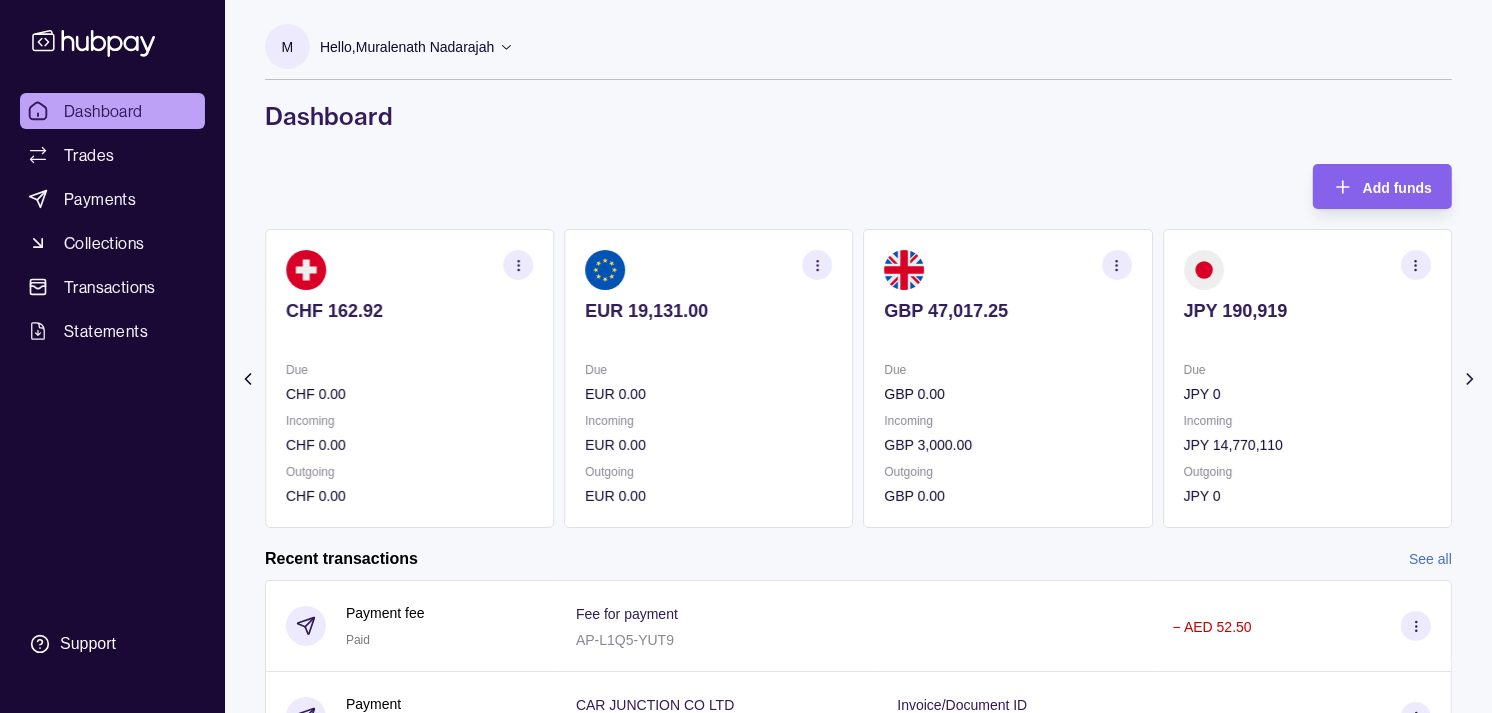 click 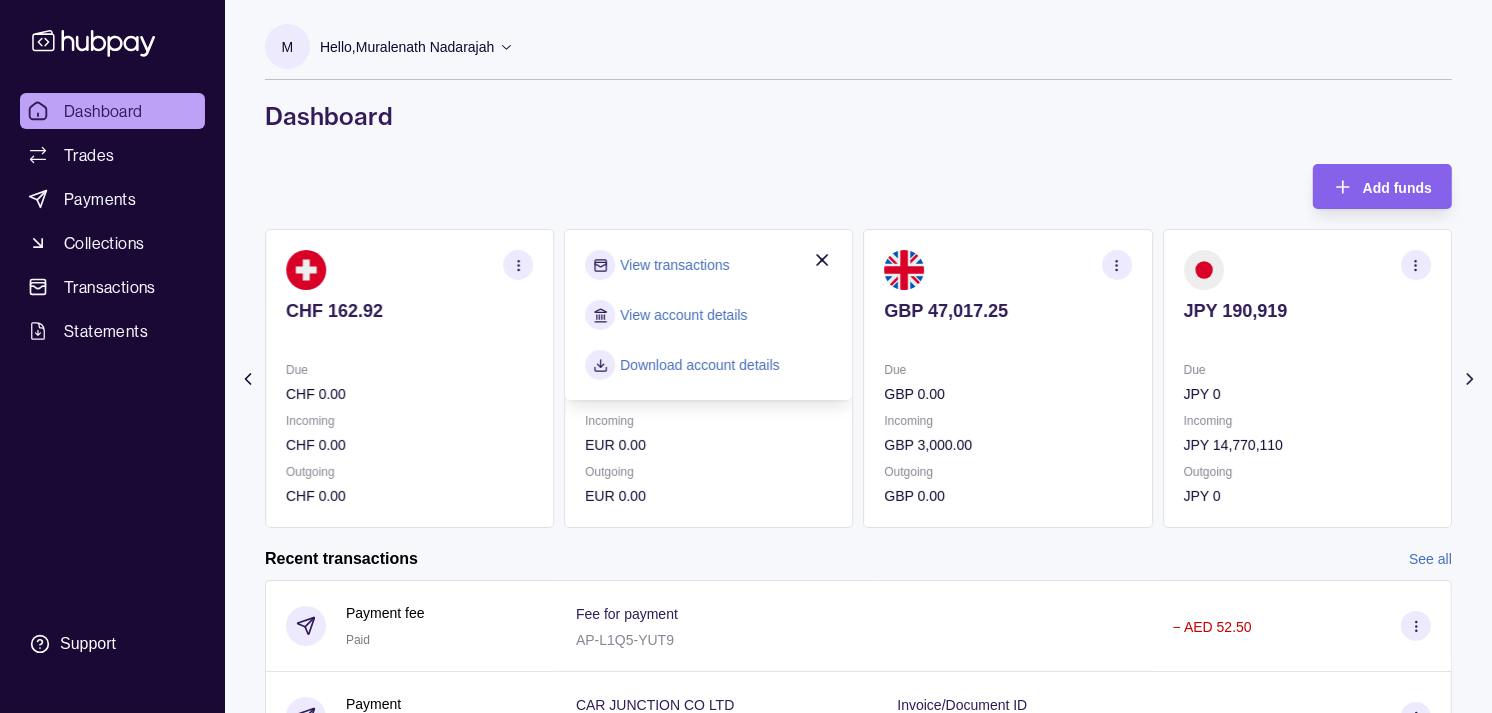 click on "View transactions" at bounding box center (674, 265) 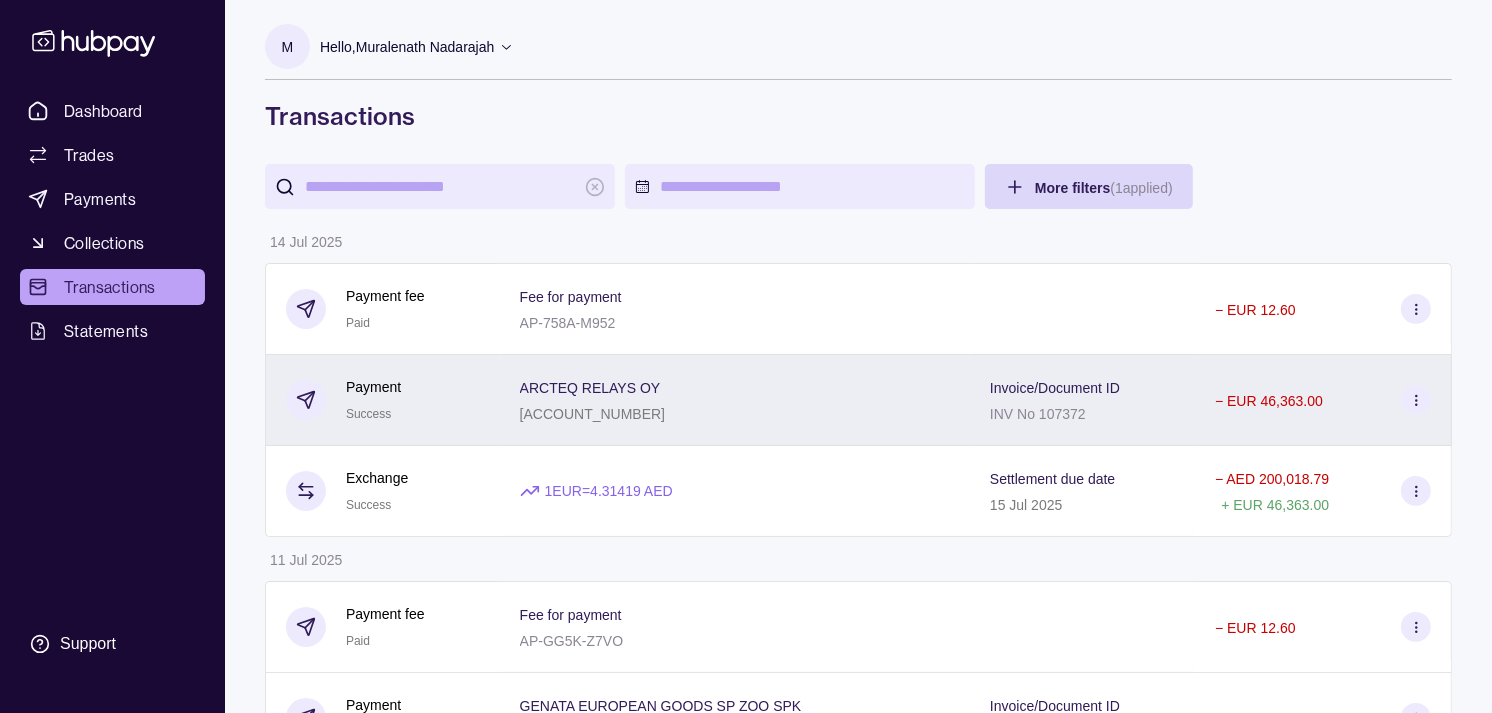 click on "Payment Success" at bounding box center (382, 400) 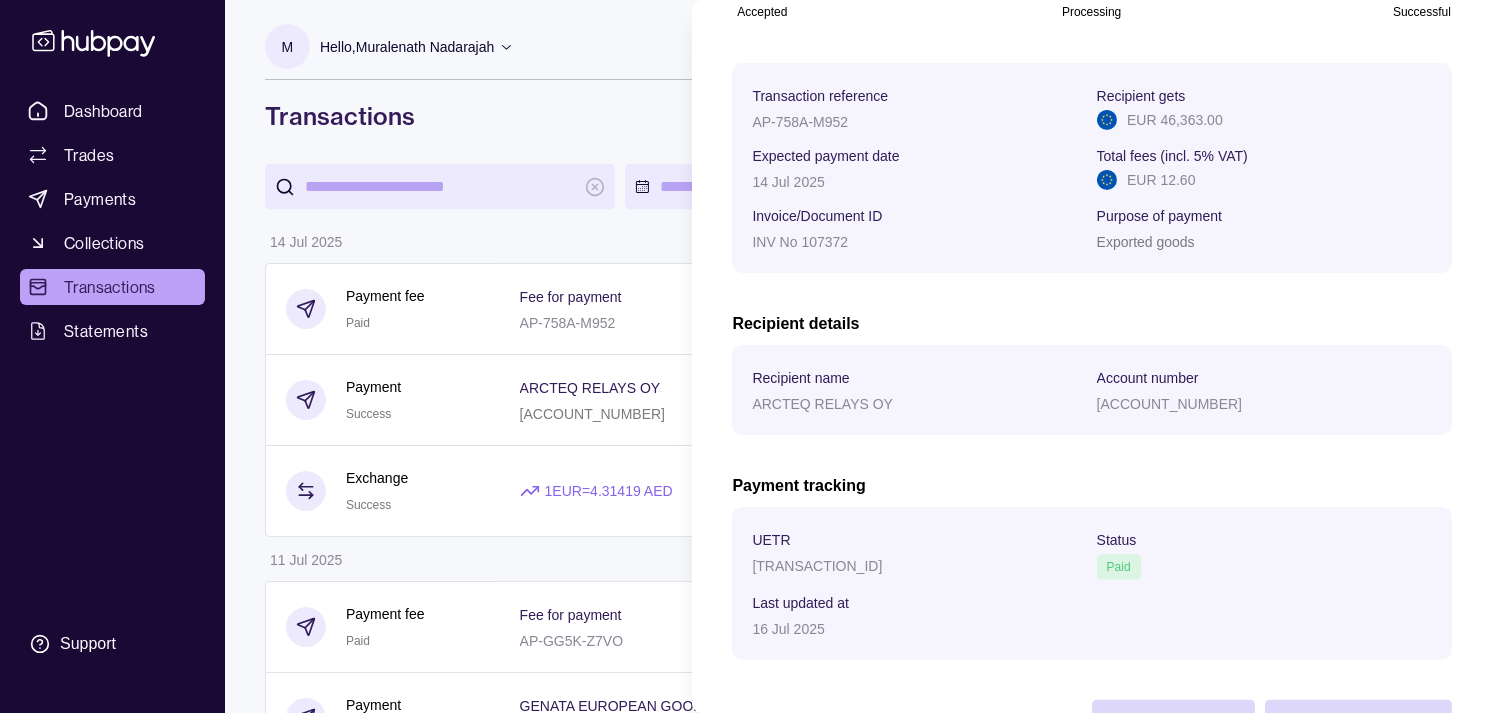 scroll, scrollTop: 333, scrollLeft: 0, axis: vertical 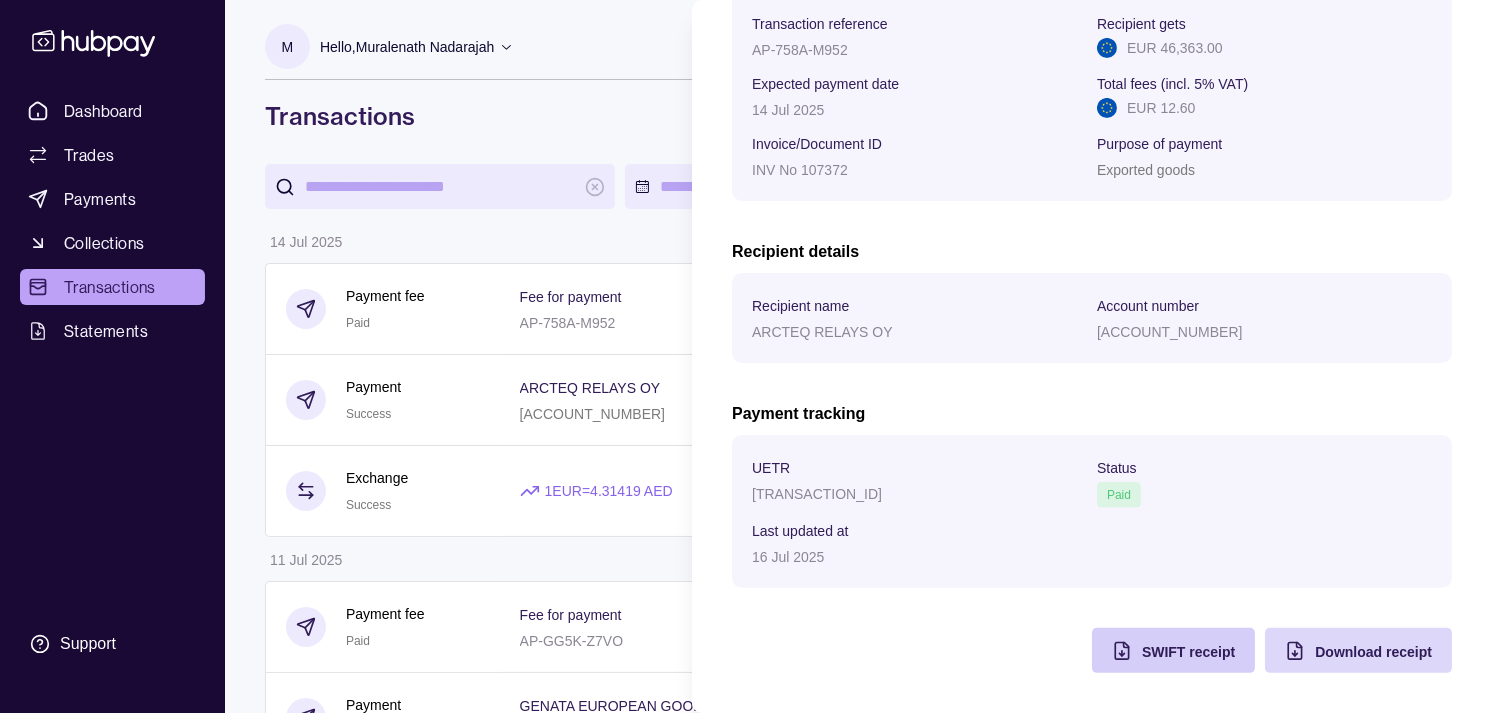 click on "SWIFT receipt" at bounding box center [1158, 650] 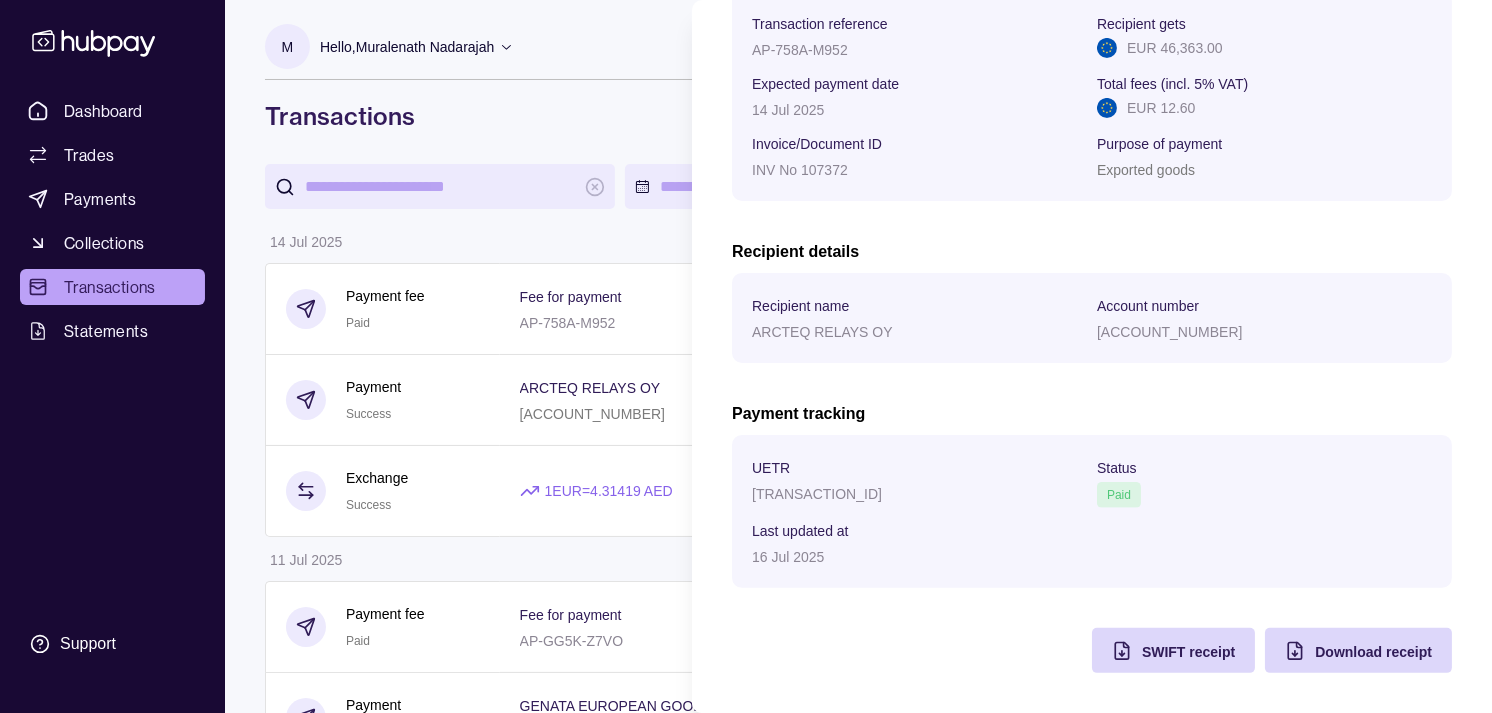 click on "Dashboard Trades Payments Collections Transactions Statements Support M Hello,  [FIRST] [LAST] Strides Trading LLC Account Terms and conditions Privacy policy Sign out Transactions More filters  ( 1  applied) Details Amount [DATE] Payment fee Paid Fee for payment [TRANSACTION_ID] −   EUR [AMOUNT] Payment Success ARCTEQ RELAYS OY [ACCOUNT_NUMBER] Invoice/Document ID INV No 107372 −   EUR [AMOUNT] Exchange Success 1  EUR  =  [RATE]   AED Settlement due date [DATE] −   AED [AMOUNT] +   EUR [AMOUNT] [DATE] Payment fee Paid Fee for payment [TRANSACTION_ID] −   EUR [AMOUNT] Payment Success GENATA EUROPEAN GOODS SP ZOO [ACCOUNT_NUMBER] Invoice/Document ID INV PYMT −   EUR [AMOUNT] [DATE] Exchange Success 1  EUR  =  [RATE]   AED Settlement due date [DATE] −   AED [AMOUNT] +   EUR [AMOUNT] [DATE] Payment fee Paid Fee for payment [TRANSACTION_ID] −   EUR [AMOUNT] Payment Success COR GLOBAL S R O [ACCOUNT_NUMBER] Invoice/Document ID INV PYMT −   Paid" at bounding box center [746, 1174] 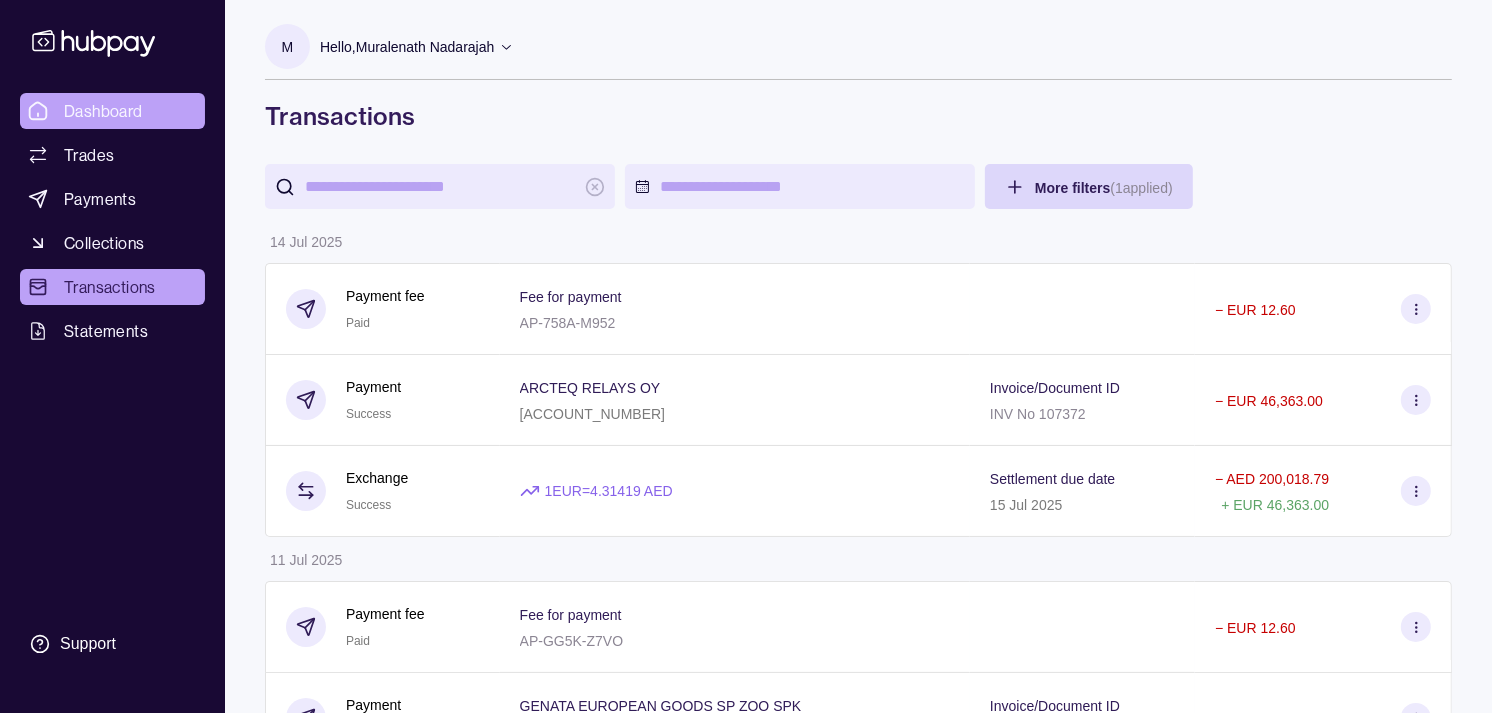 click on "Dashboard" at bounding box center (103, 111) 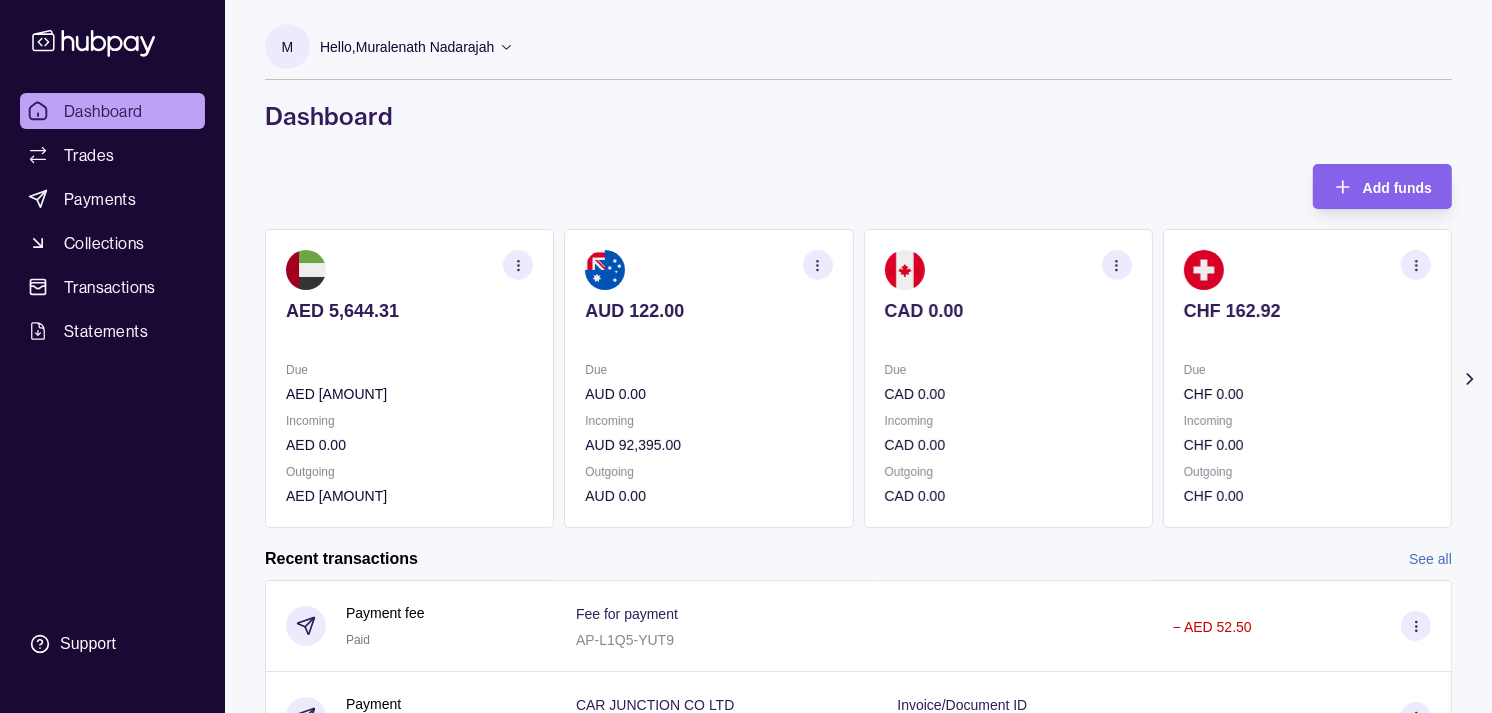 click on "CHF 162.92                                                                                                               Due CHF 0.00 Incoming CHF 0.00 Outgoing CHF 0.00" at bounding box center [1307, 378] 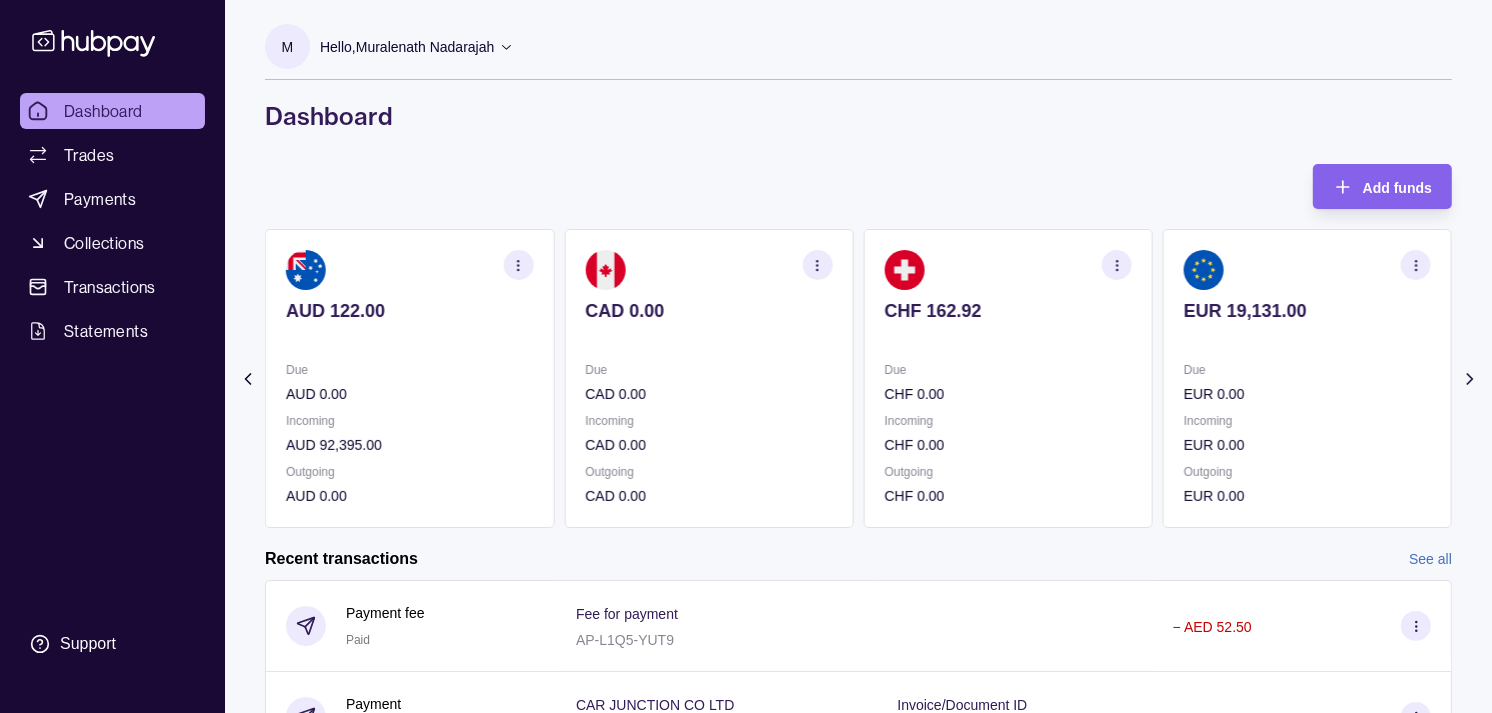 click on "EUR 19,131.00" at bounding box center (1307, 324) 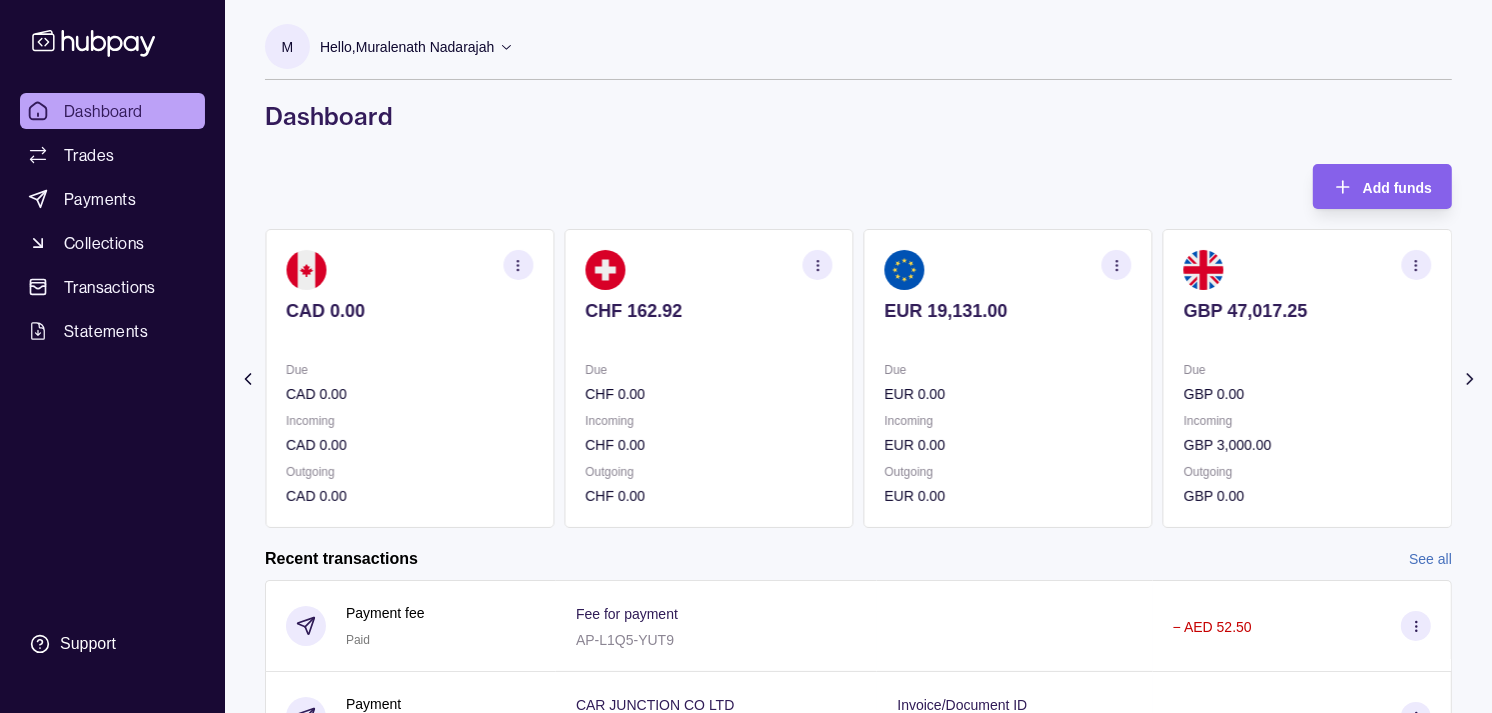 click at bounding box center (1307, 338) 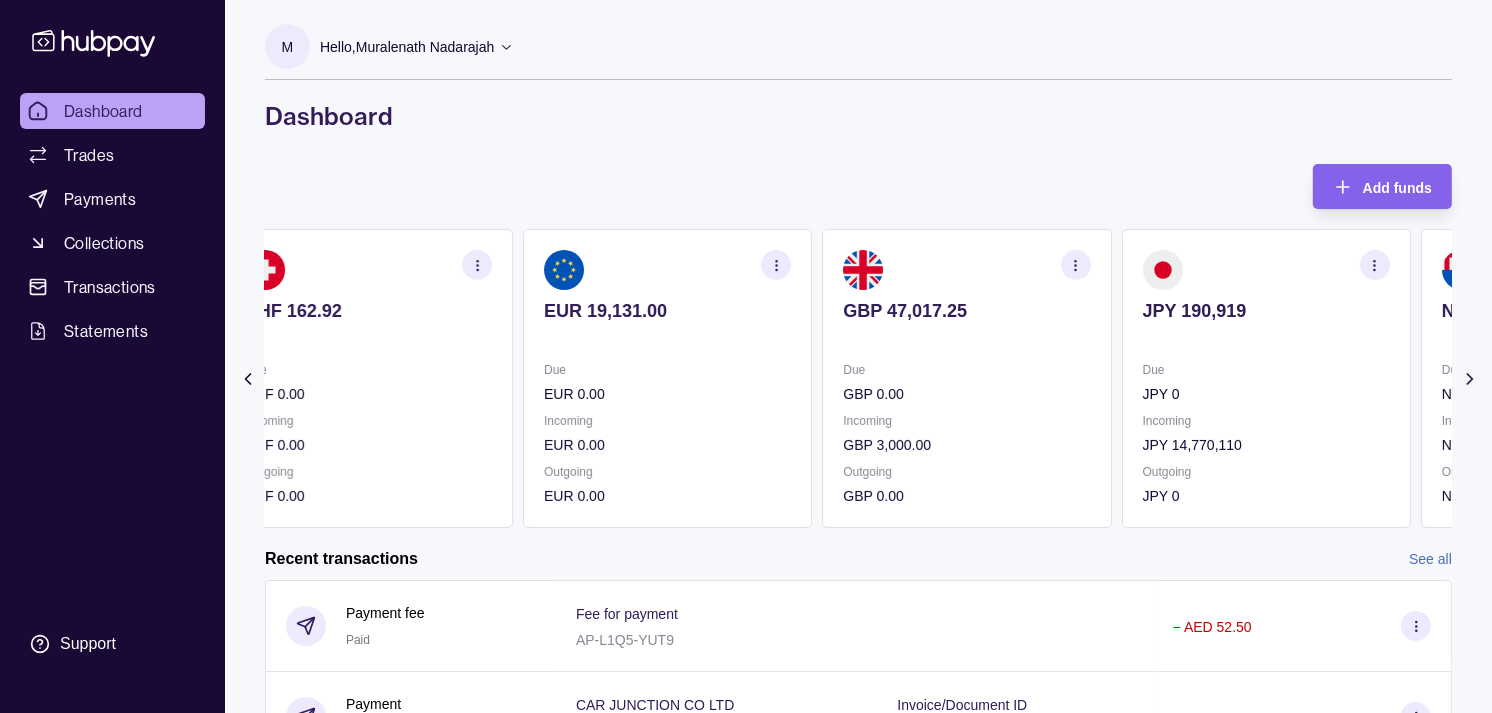 click on "JPY 190,919" at bounding box center (1266, 324) 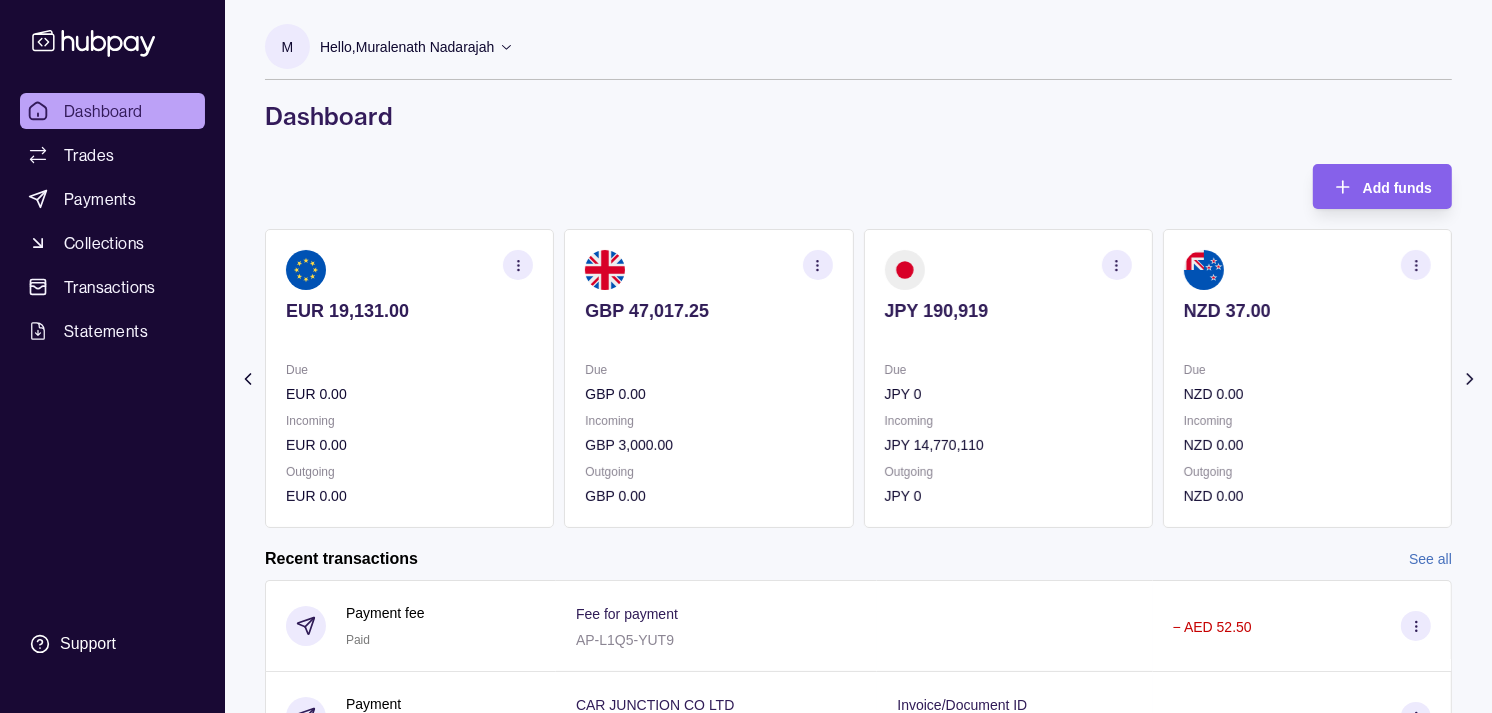 click at bounding box center [1117, 265] 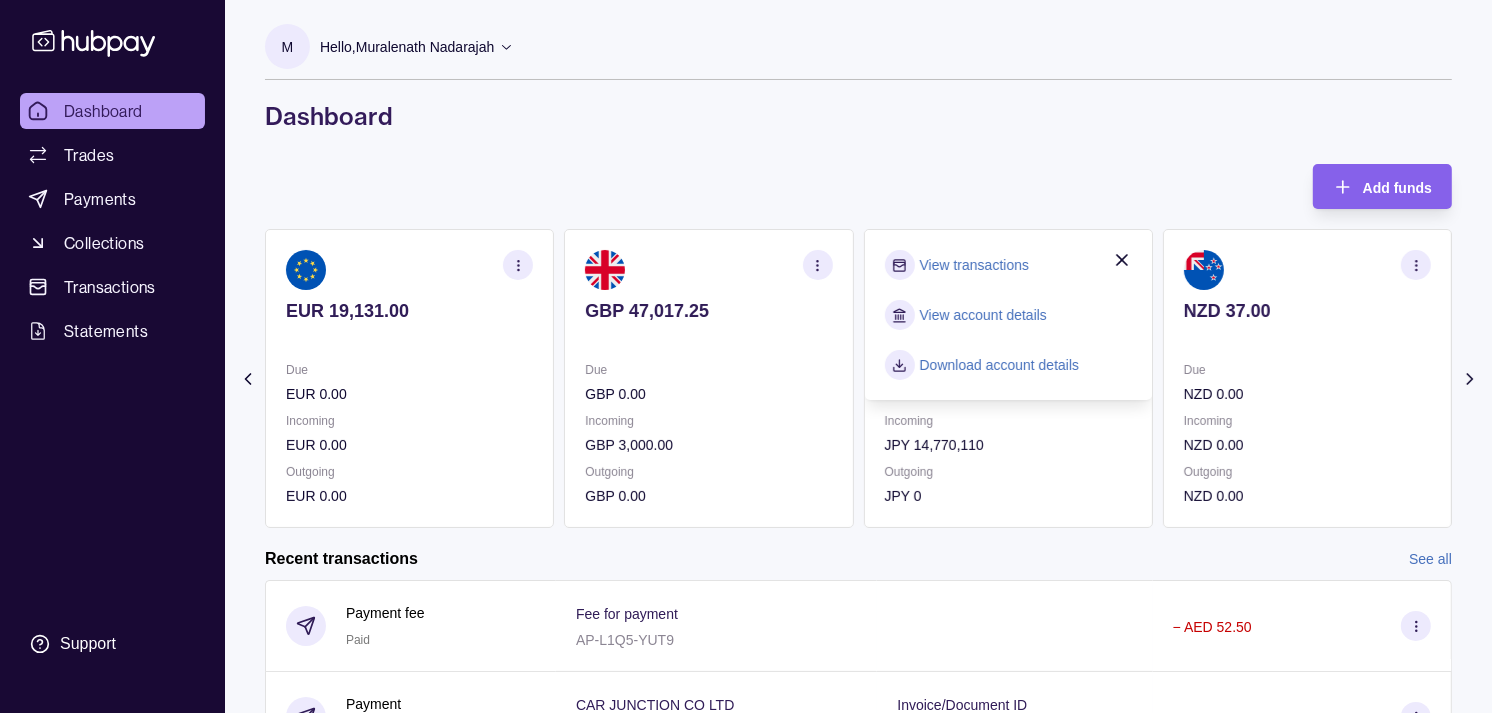 click on "View transactions" at bounding box center (974, 265) 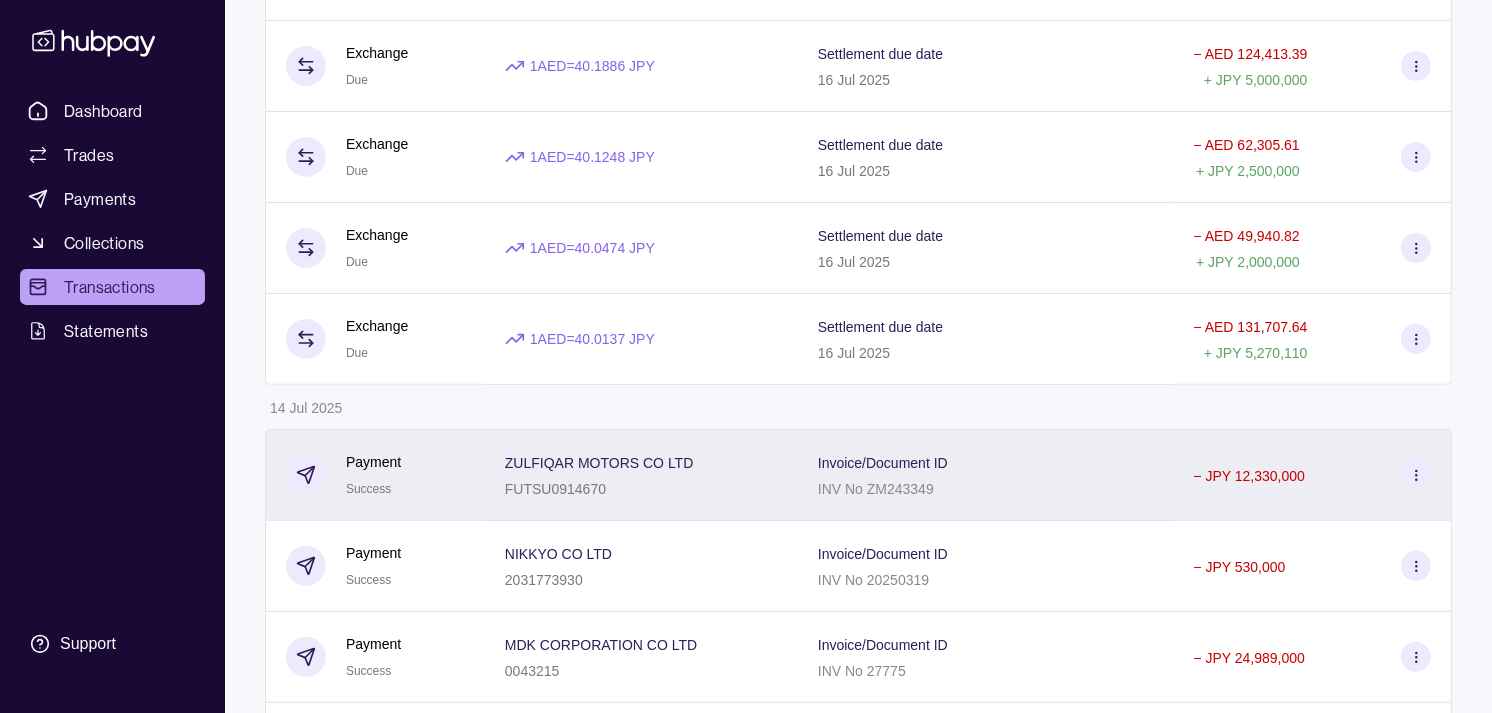 scroll, scrollTop: 555, scrollLeft: 0, axis: vertical 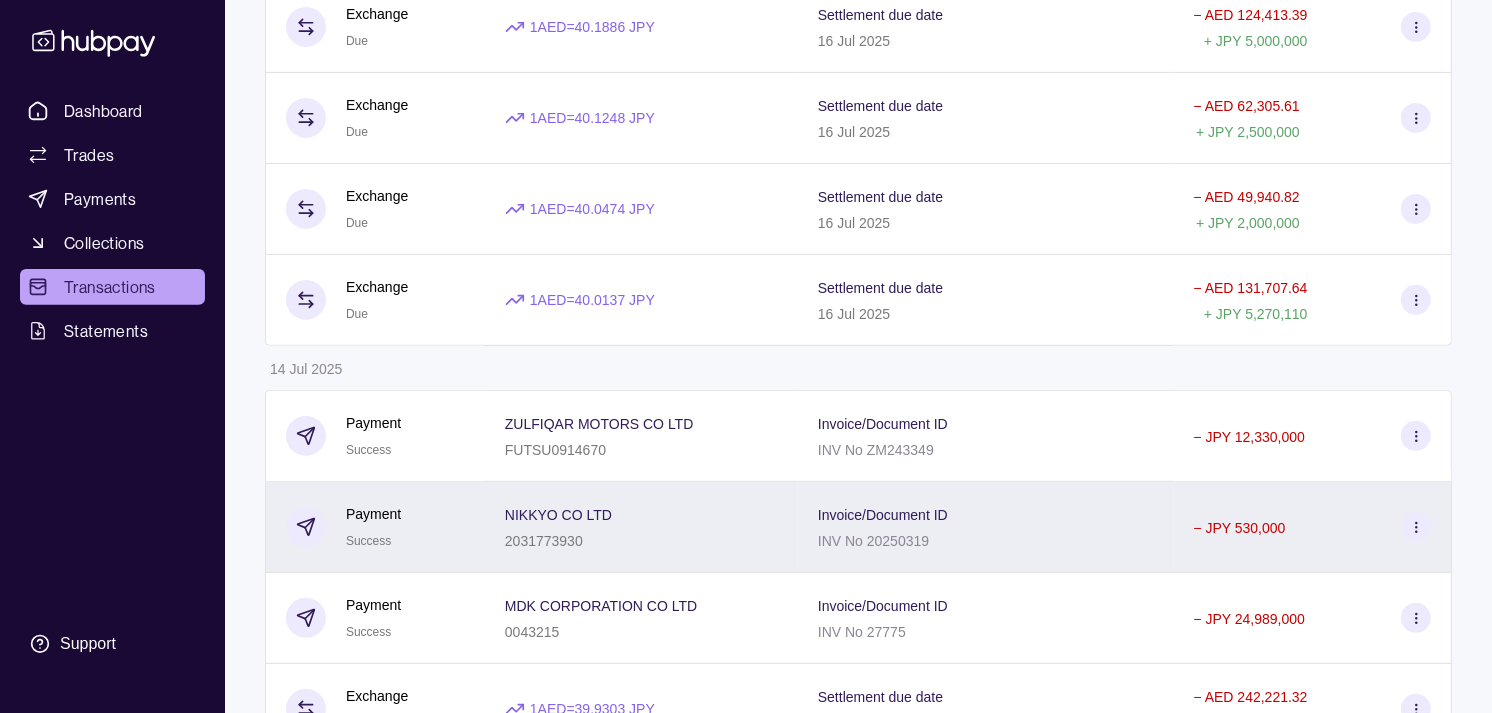 click on "Payment Success" at bounding box center [375, 527] 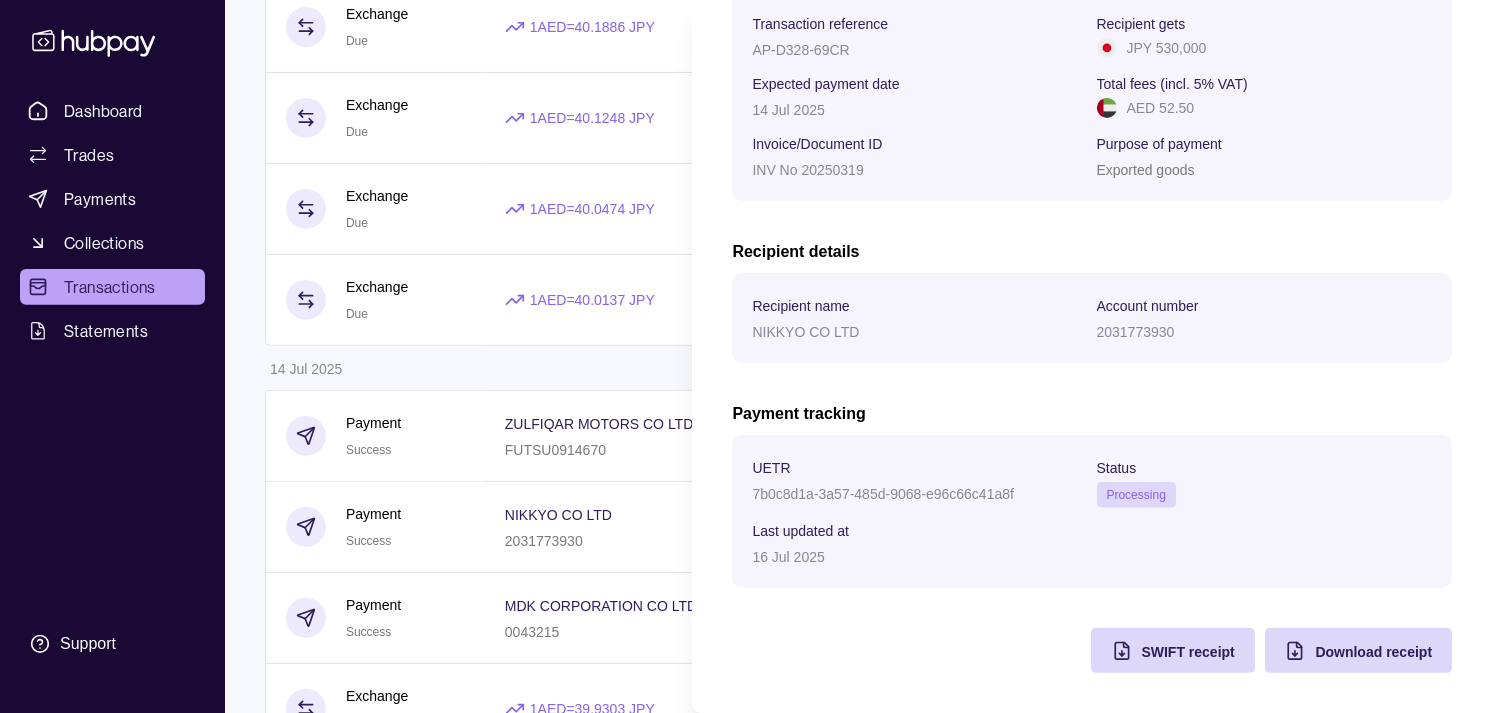 scroll, scrollTop: 334, scrollLeft: 0, axis: vertical 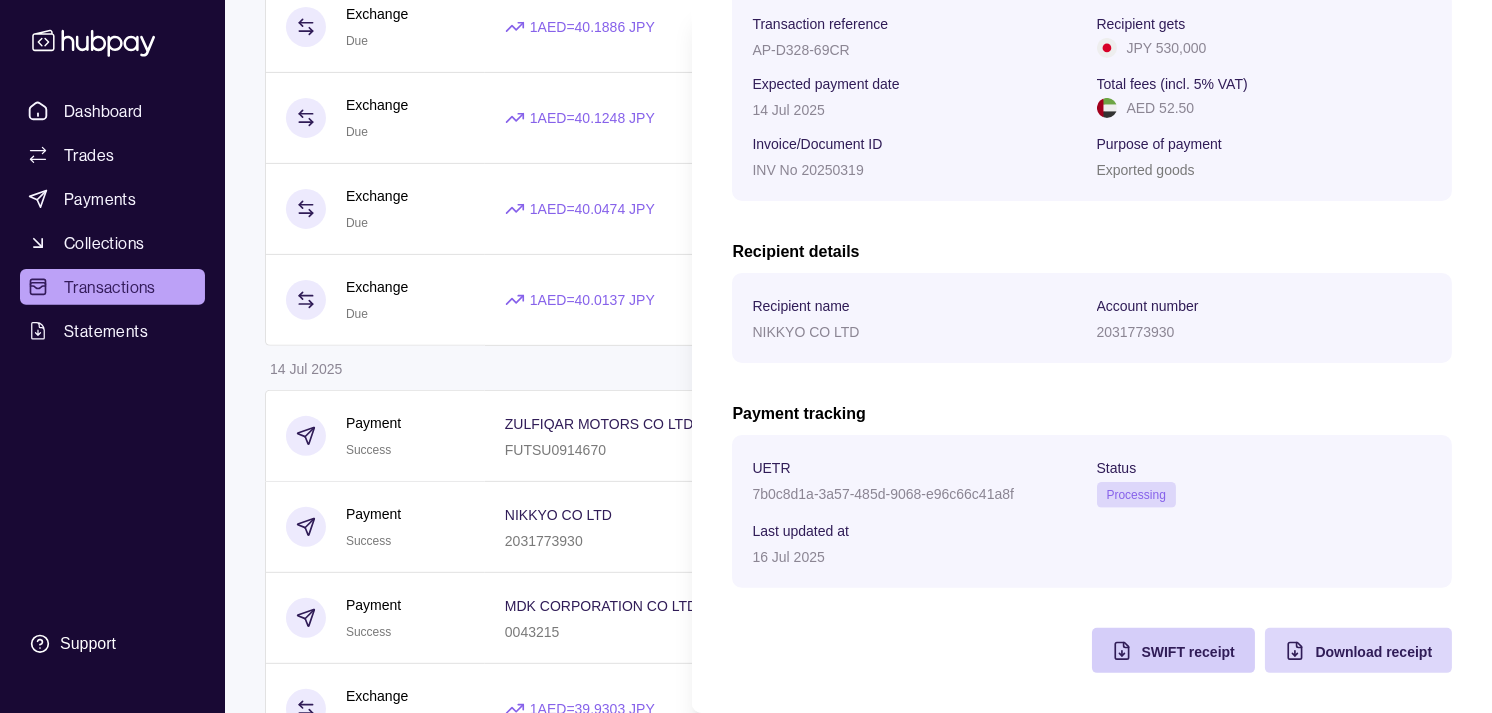 click on "SWIFT receipt" at bounding box center [1188, 652] 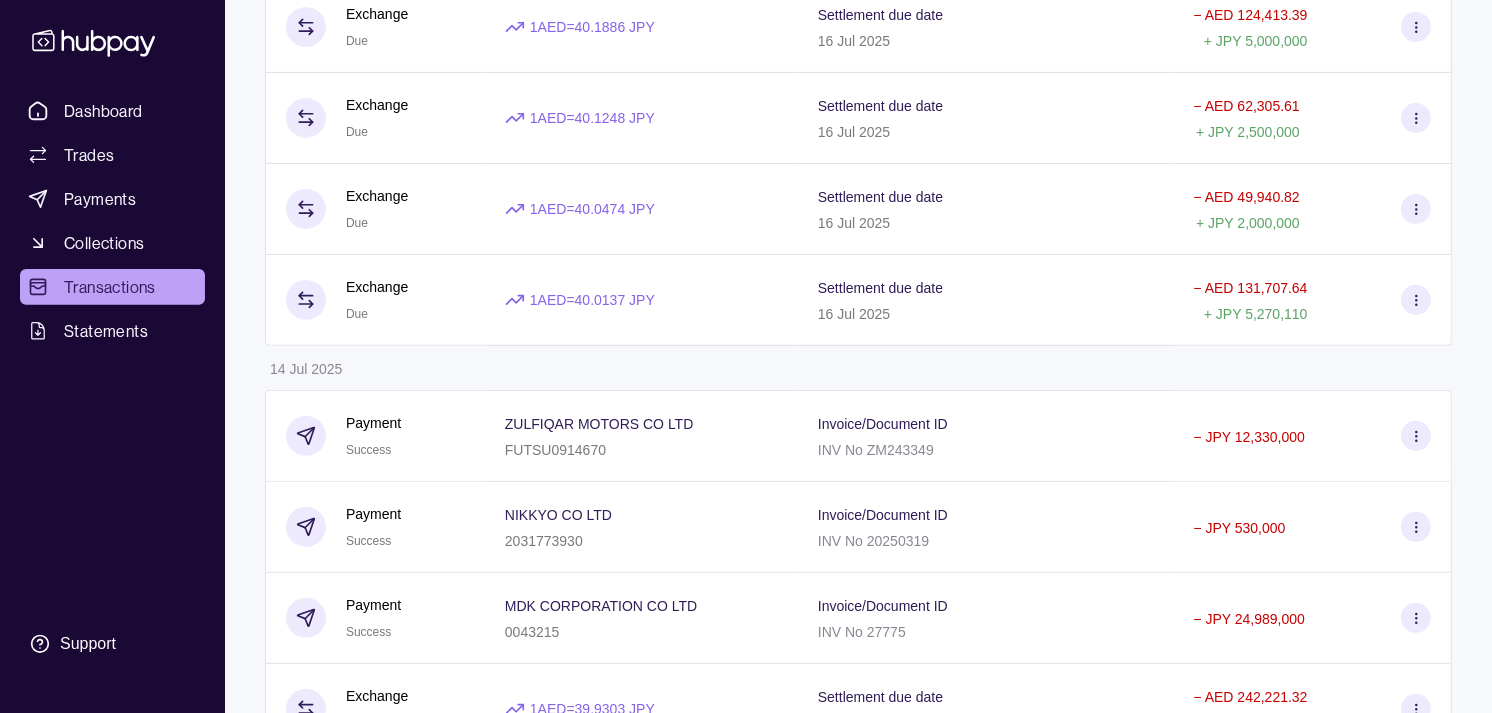 click on "Dashboard Trades Payments Collections Transactions Statements Support M Hello,  Muralenath Nadarajah Strides Trading LLC Account Terms and conditions Privacy policy Sign out Transactions More filters  ( 1  applied) Details Amount 15 Jul 2025 Payment Success CAR JUNCTION CO LTD 0112502 Invoice/Document ID INV No 25070928 −   JPY 1,687,000 Payment Success SPK CORPORATION 386723 Invoice/Document ID INV No 0707 2025 −   JPY 3,964,970 Payment Success TOYO TRADING CO LTD 0220334 Invoice/Document ID INV 5660C 5659D 5658D 3936H3935I −   JPY 3,990,000 Exchange Due 1  AED  =  40.1886   JPY Settlement due date 16 Jul 2025 −   AED 124,413.39 +   JPY 5,000,000 Exchange Due 1  AED  =  40.1248   JPY Settlement due date 16 Jul 2025 −   AED 62,305.61 +   JPY 2,500,000 Exchange Due 1  AED  =  40.0474   JPY Settlement due date 16 Jul 2025 −   AED 49,940.82 +   JPY 2,000,000 Exchange Due 1  AED  =  40.0137   JPY Settlement due date 16 Jul 2025 −   AED 131,707.64 +   JPY 5,270,110 14 Jul 2025 Payment Success −" at bounding box center (746, 574) 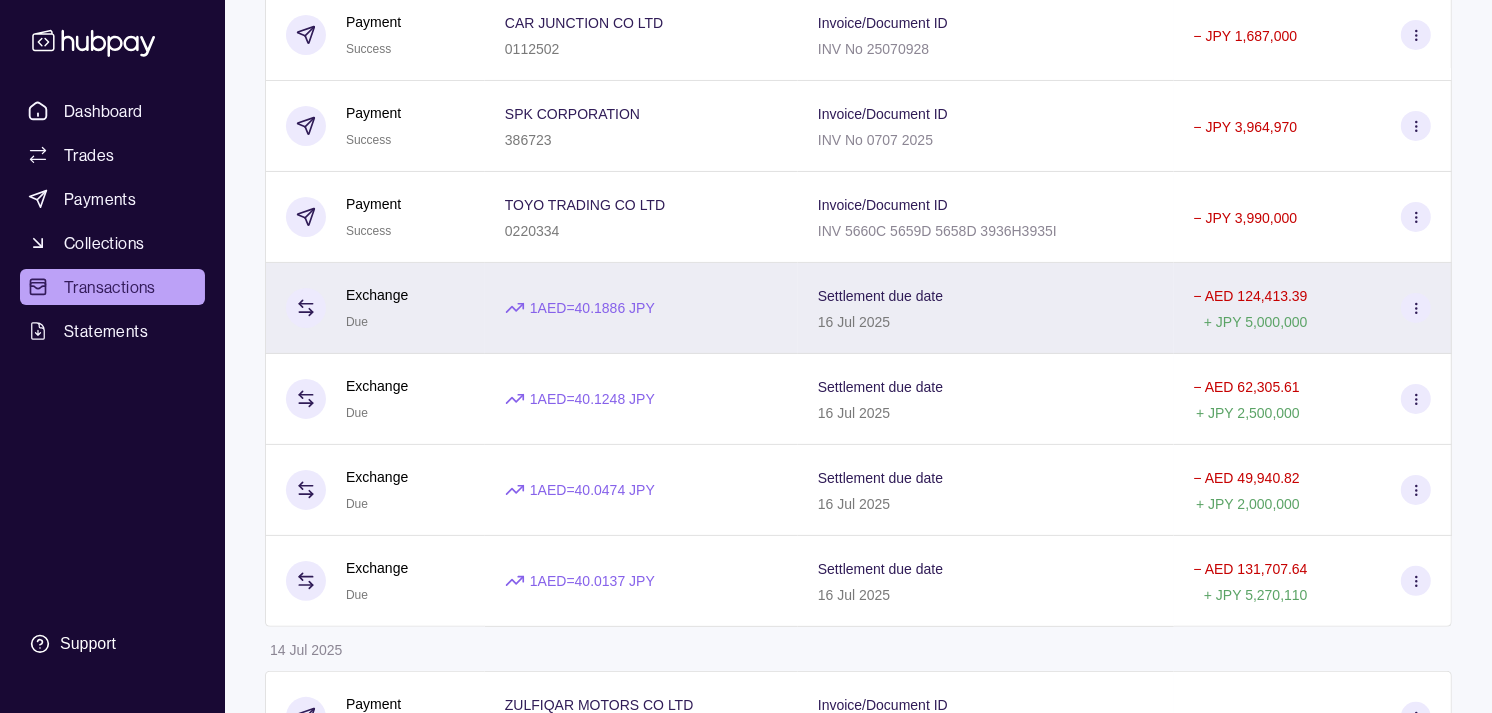 scroll, scrollTop: 222, scrollLeft: 0, axis: vertical 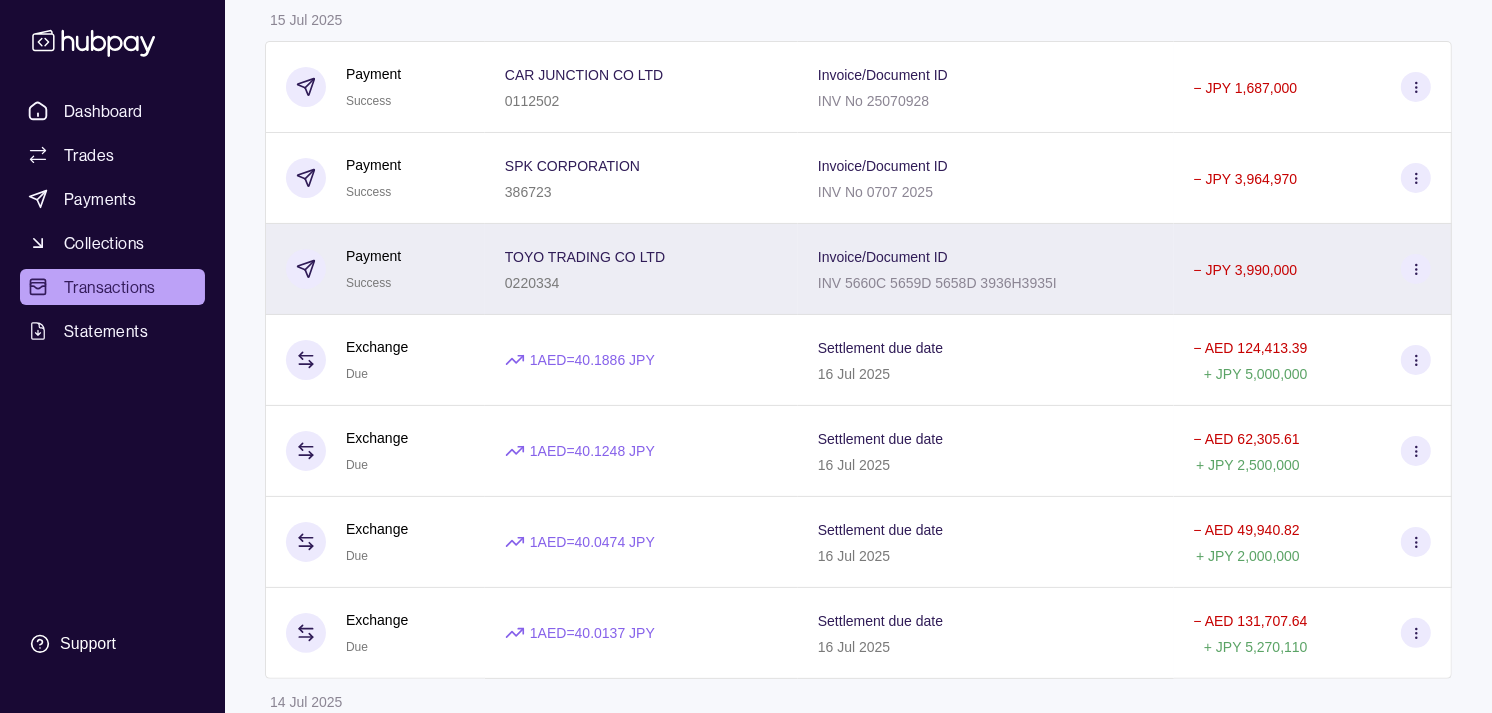 click on "Payment Success" at bounding box center (375, 269) 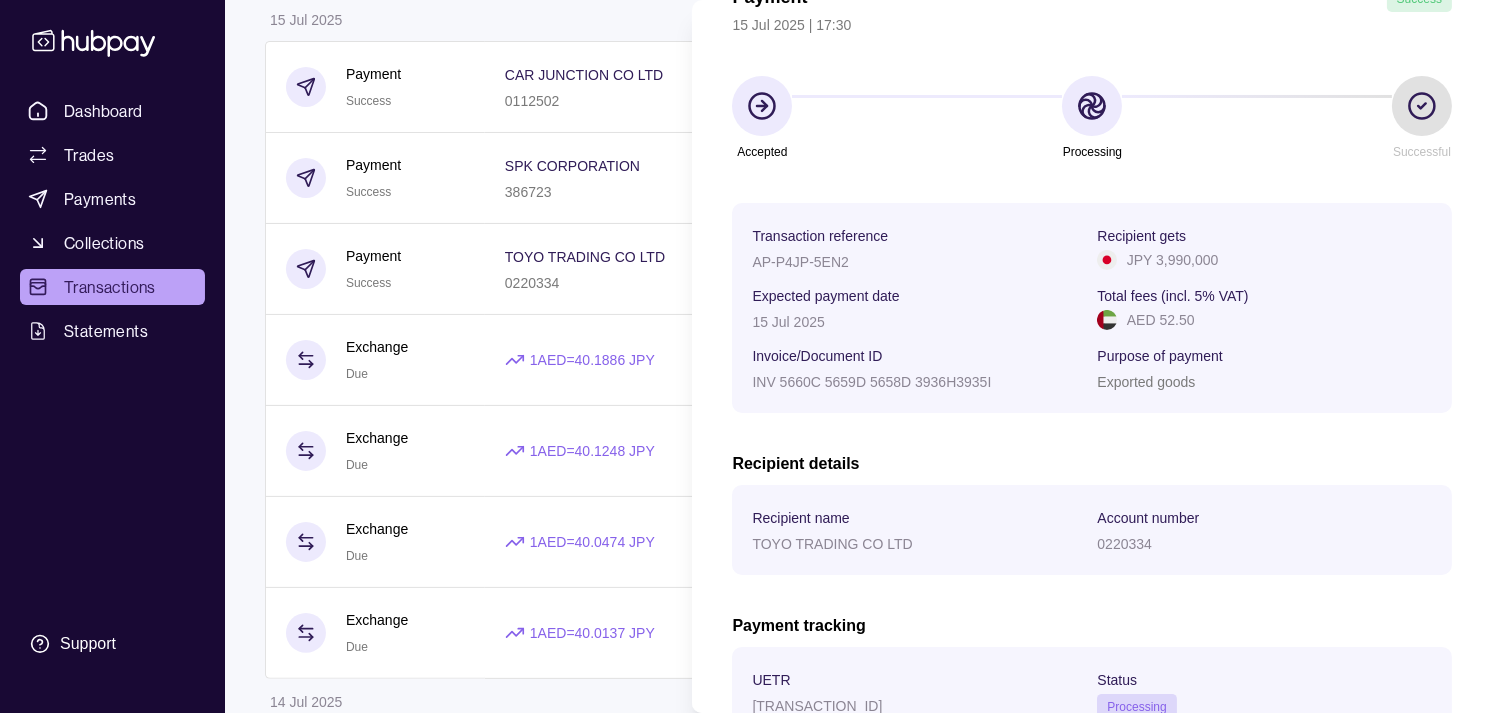 scroll, scrollTop: 333, scrollLeft: 0, axis: vertical 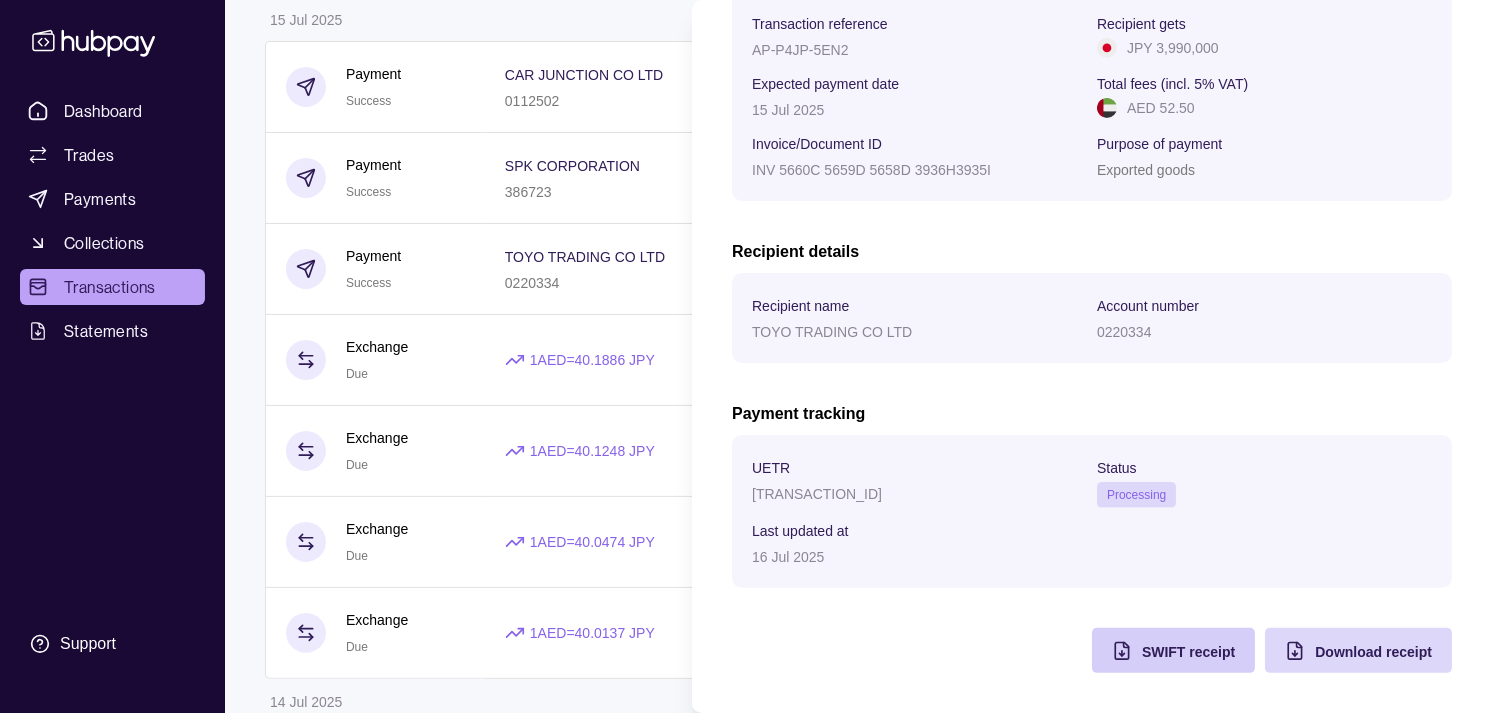 click on "SWIFT receipt" at bounding box center [1188, 652] 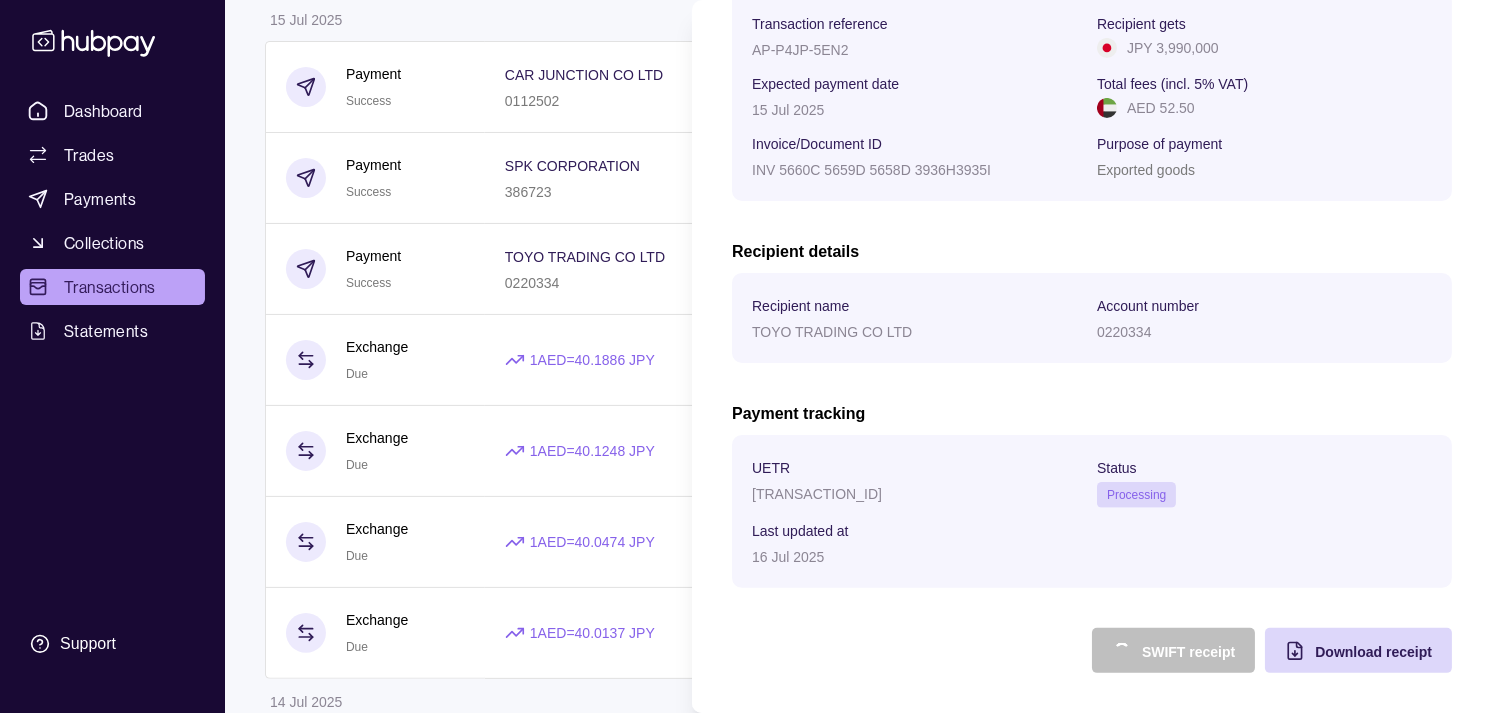 scroll, scrollTop: 222, scrollLeft: 0, axis: vertical 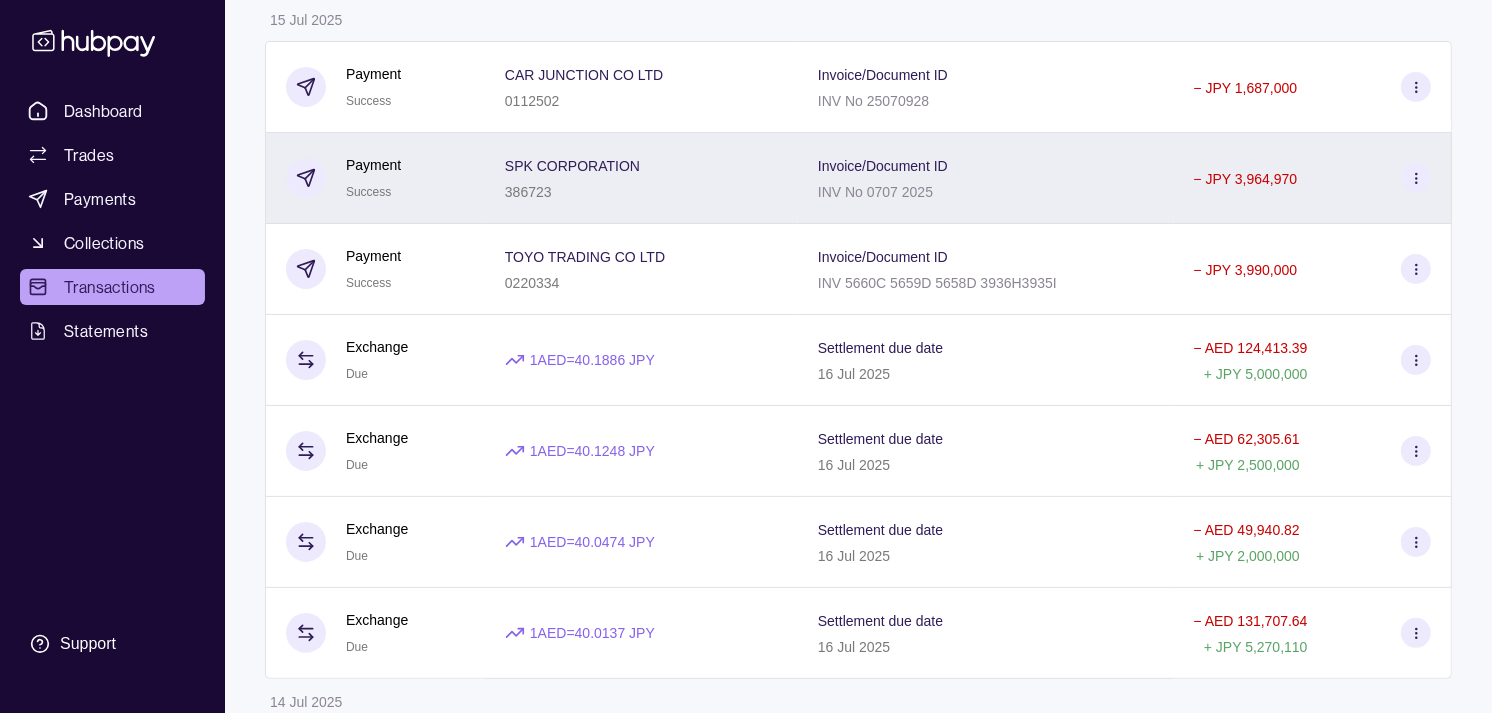 click on "Dashboard Trades Payments Collections Transactions Statements Support M Hello,  Muralenath Nadarajah Strides Trading LLC Account Terms and conditions Privacy policy Sign out Transactions More filters  ( 1  applied) Details Amount 15 Jul 2025 Payment Success CAR JUNCTION CO LTD 0112502 Invoice/Document ID INV No 25070928 −   JPY 1,687,000 Payment Success SPK CORPORATION 386723 Invoice/Document ID INV No 0707 2025 −   JPY 3,964,970 Payment Success TOYO TRADING CO LTD 0220334 Invoice/Document ID INV 5660C 5659D 5658D 3936H3935I −   JPY 3,990,000 Exchange Due 1  AED  =  40.1886   JPY Settlement due date 16 Jul 2025 −   AED 124,413.39 +   JPY 5,000,000 Exchange Due 1  AED  =  40.1248   JPY Settlement due date 16 Jul 2025 −   AED 62,305.61 +   JPY 2,500,000 Exchange Due 1  AED  =  40.0474   JPY Settlement due date 16 Jul 2025 −   AED 49,940.82 +   JPY 2,000,000 Exchange Due 1  AED  =  40.0137   JPY Settlement due date 16 Jul 2025 −   AED 131,707.64 +   JPY 5,270,110 14 Jul 2025 Payment Success −" at bounding box center (746, 907) 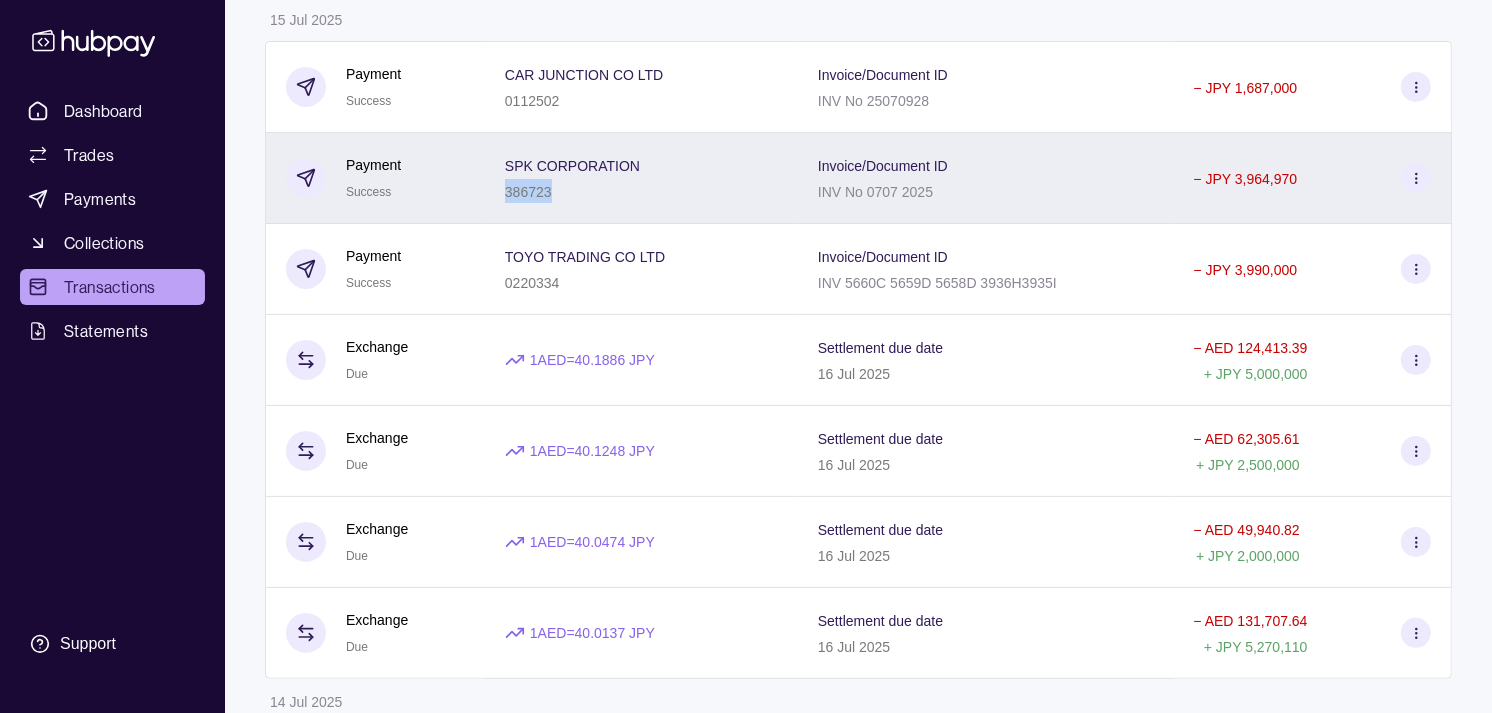 click on "386723" at bounding box center [572, 191] 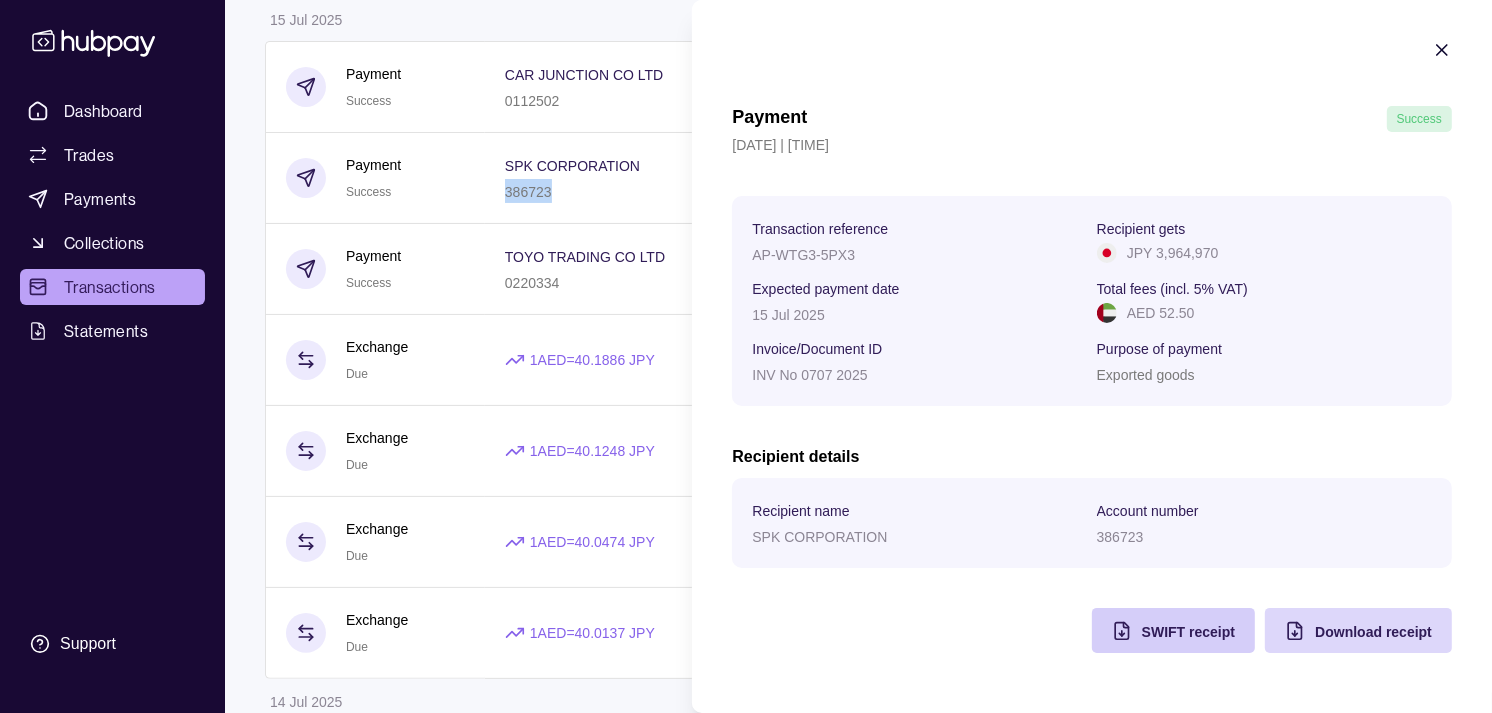 scroll, scrollTop: 444, scrollLeft: 0, axis: vertical 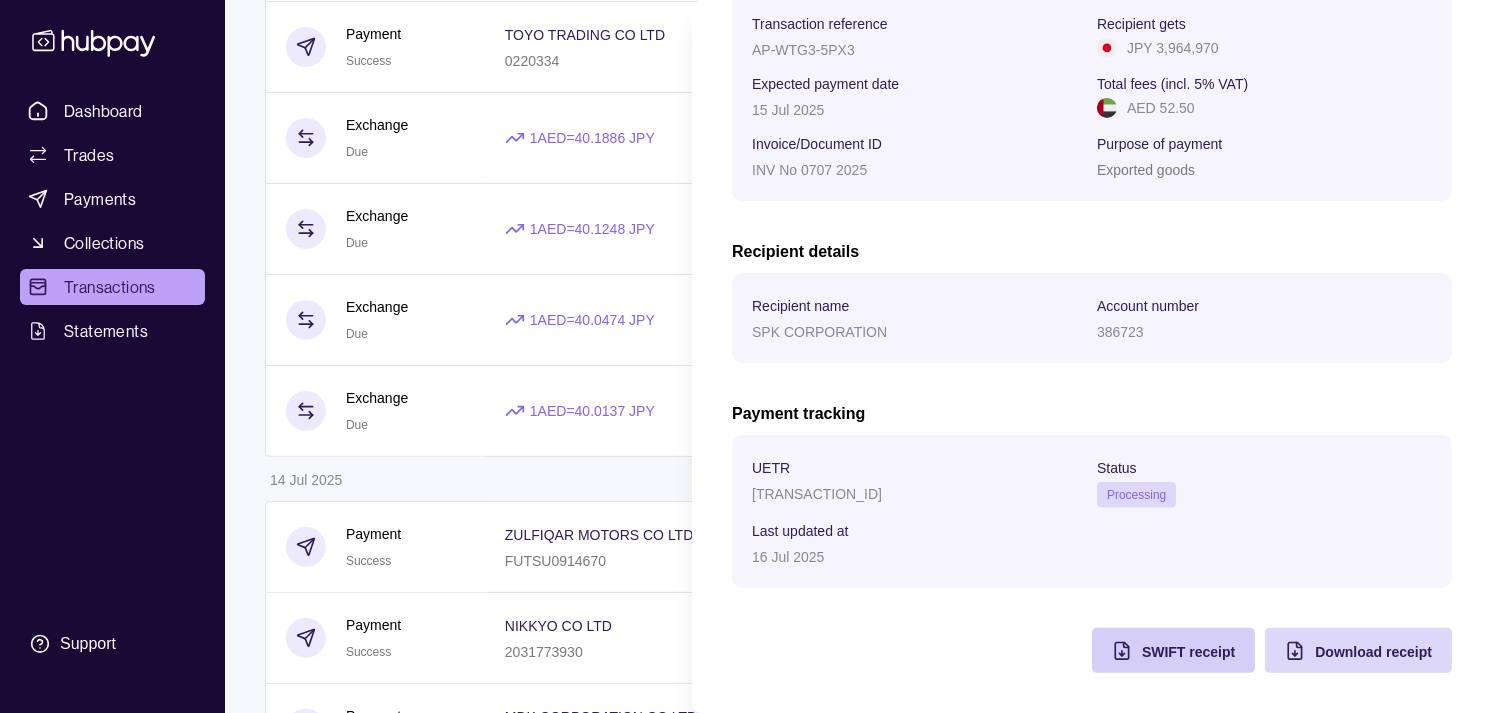 click on "SWIFT receipt" at bounding box center (1188, 652) 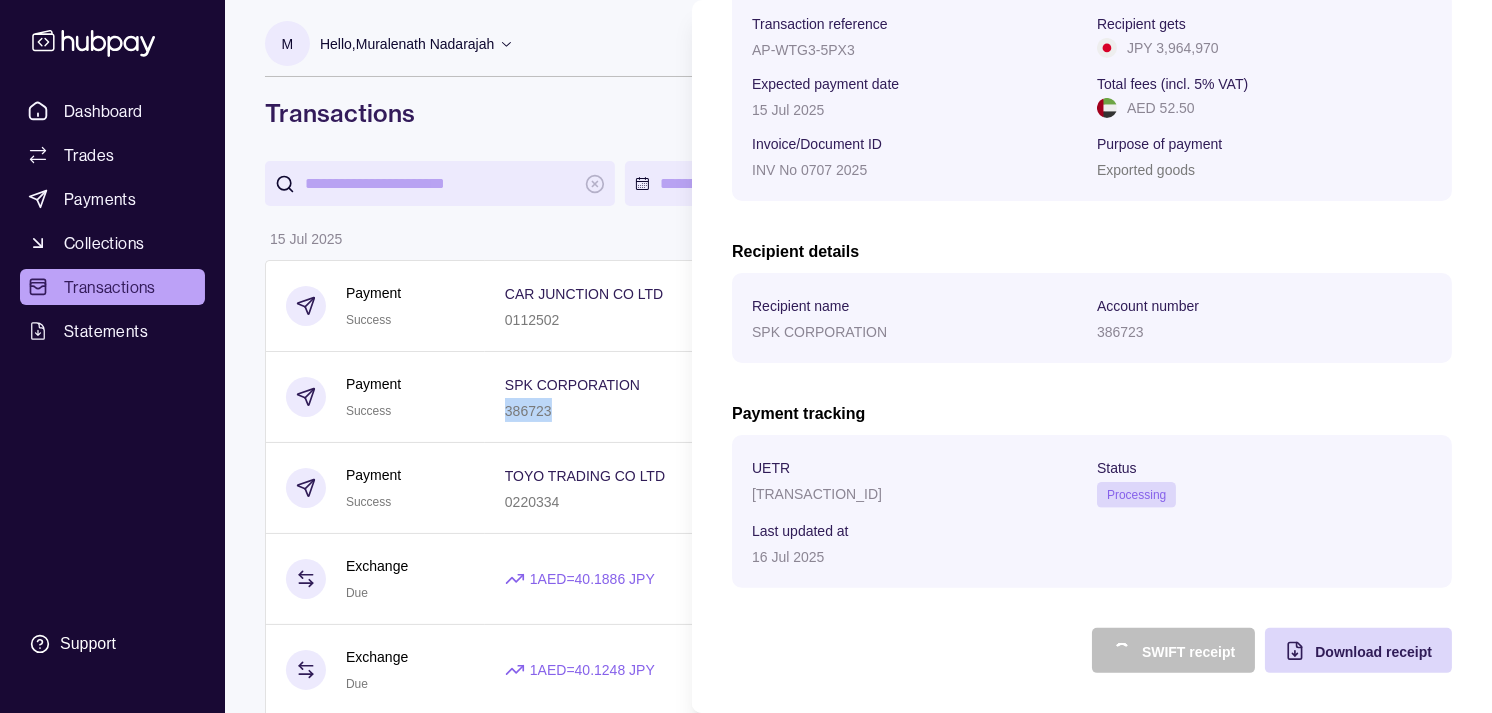 scroll, scrollTop: 0, scrollLeft: 0, axis: both 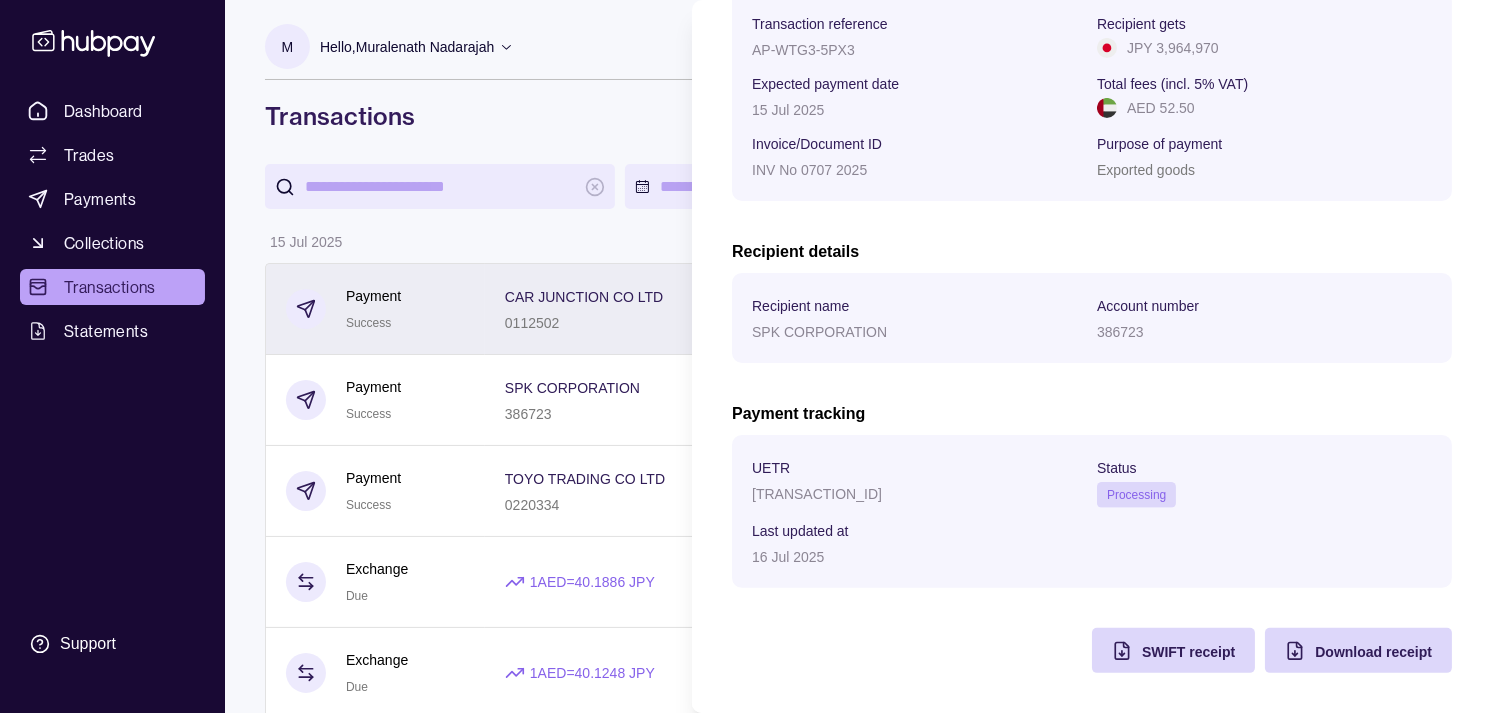 click on "Dashboard Trades Payments Collections Transactions Statements Support M Hello,  Muralenath Nadarajah Strides Trading LLC Account Terms and conditions Privacy policy Sign out Transactions More filters  ( 1  applied) Details Amount 15 Jul 2025 Payment Success CAR JUNCTION CO LTD 0112502 Invoice/Document ID INV No 25070928 −   JPY 1,687,000 Payment Success SPK CORPORATION 386723 Invoice/Document ID INV No 0707 2025 −   JPY 3,964,970 Payment Success TOYO TRADING CO LTD 0220334 Invoice/Document ID INV 5660C 5659D 5658D 3936H3935I −   JPY 3,990,000 Exchange Due 1  AED  =  40.1886   JPY Settlement due date 16 Jul 2025 −   AED 124,413.39 +   JPY 5,000,000 Exchange Due 1  AED  =  40.1248   JPY Settlement due date 16 Jul 2025 −   AED 62,305.61 +   JPY 2,500,000 Exchange Due 1  AED  =  40.0474   JPY Settlement due date 16 Jul 2025 −   AED 49,940.82 +   JPY 2,000,000 Exchange Due 1  AED  =  40.0137   JPY Settlement due date 16 Jul 2025 −   AED 131,707.64 +   JPY 5,270,110 14 Jul 2025 Payment Success −" at bounding box center [746, 1129] 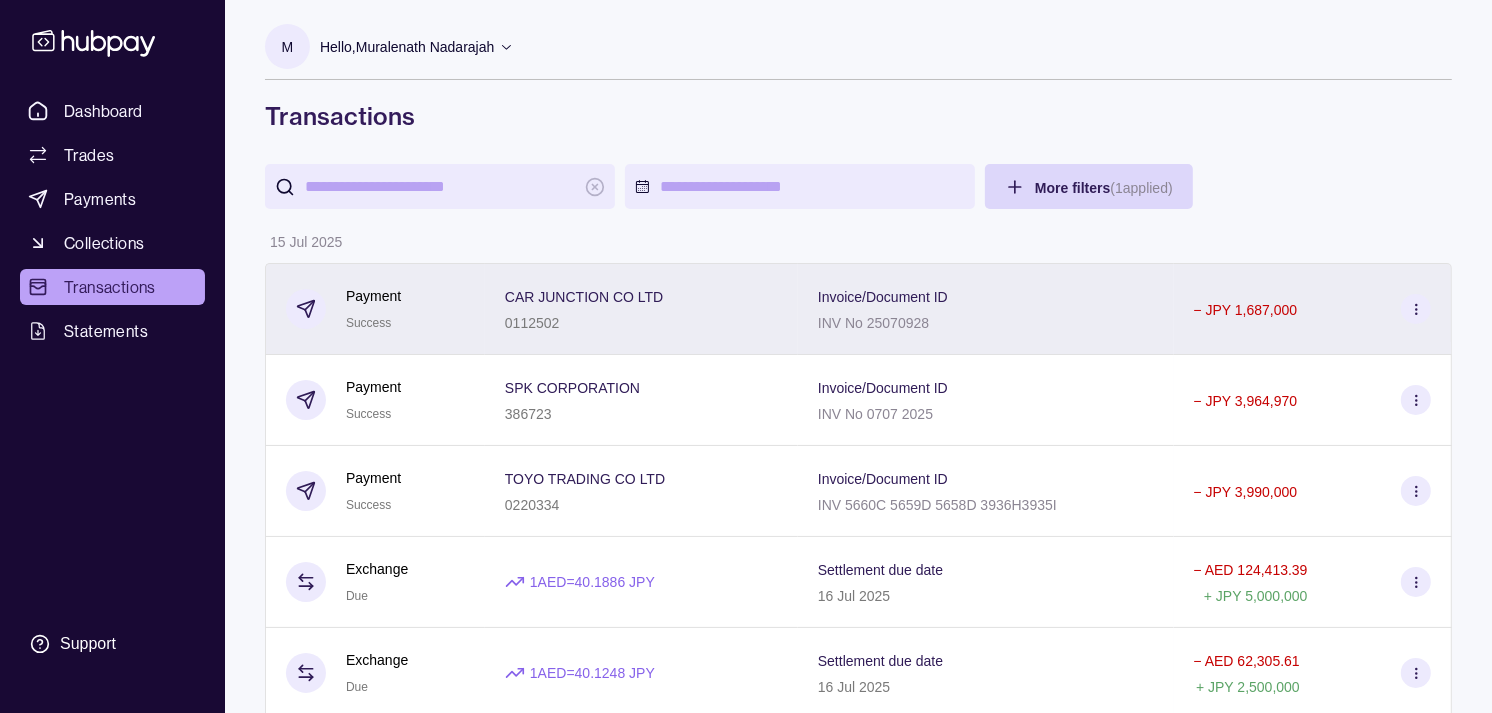 click on "Payment Success" at bounding box center [375, 309] 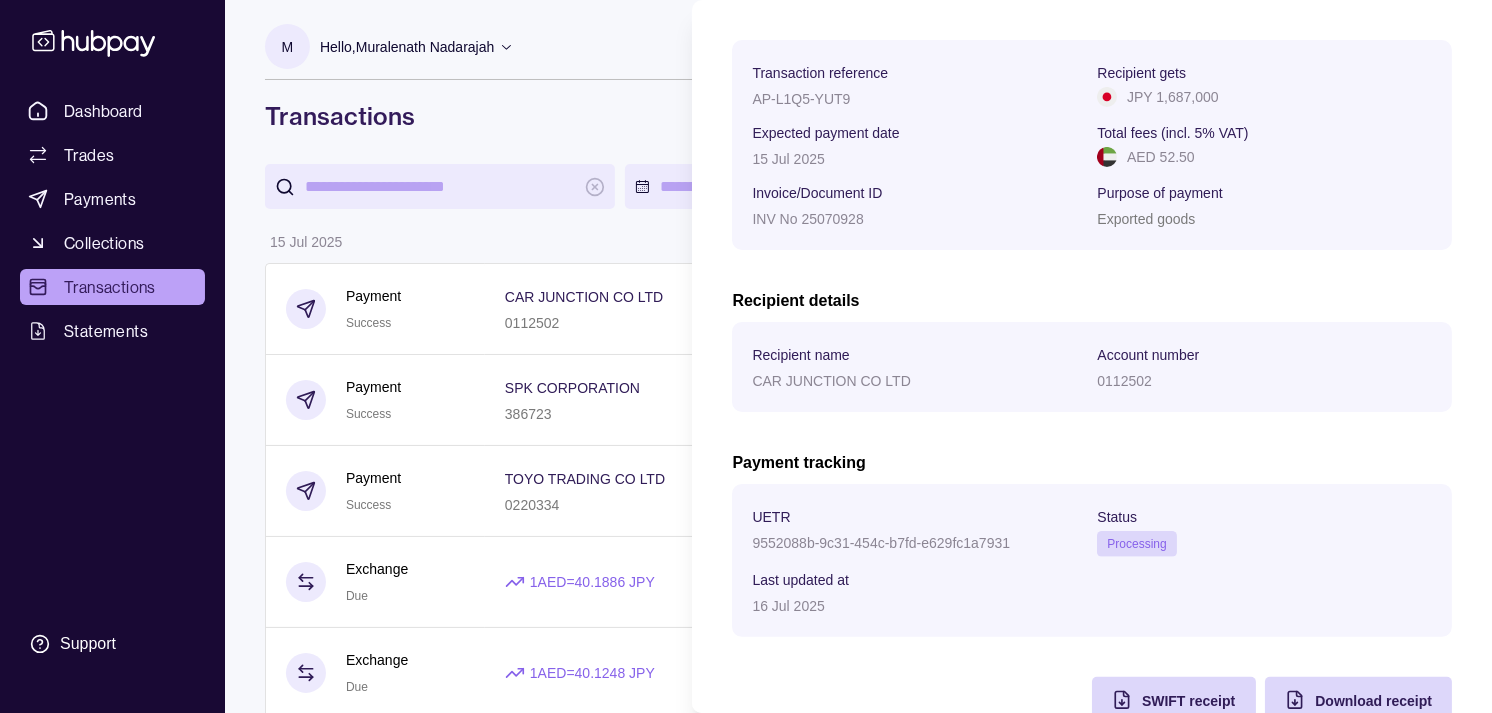 scroll, scrollTop: 334, scrollLeft: 0, axis: vertical 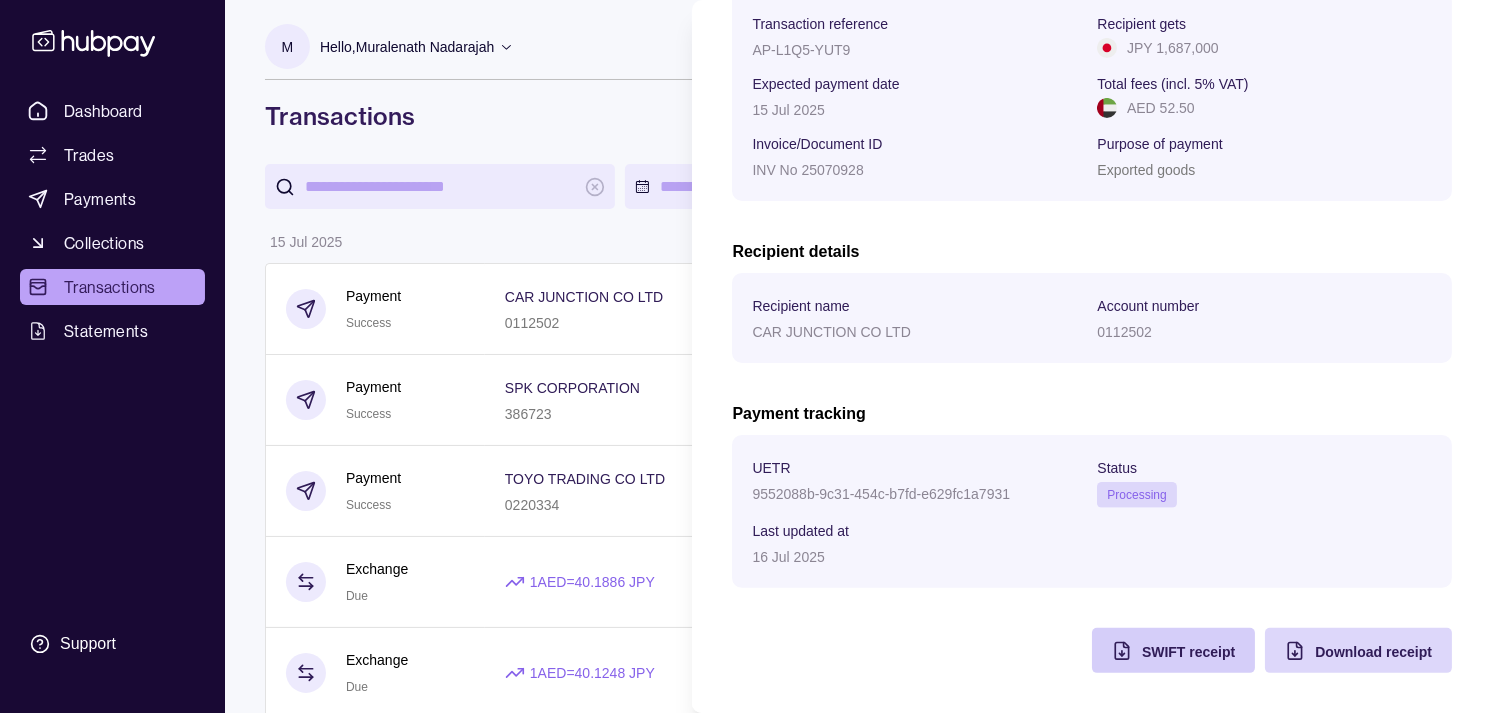 click 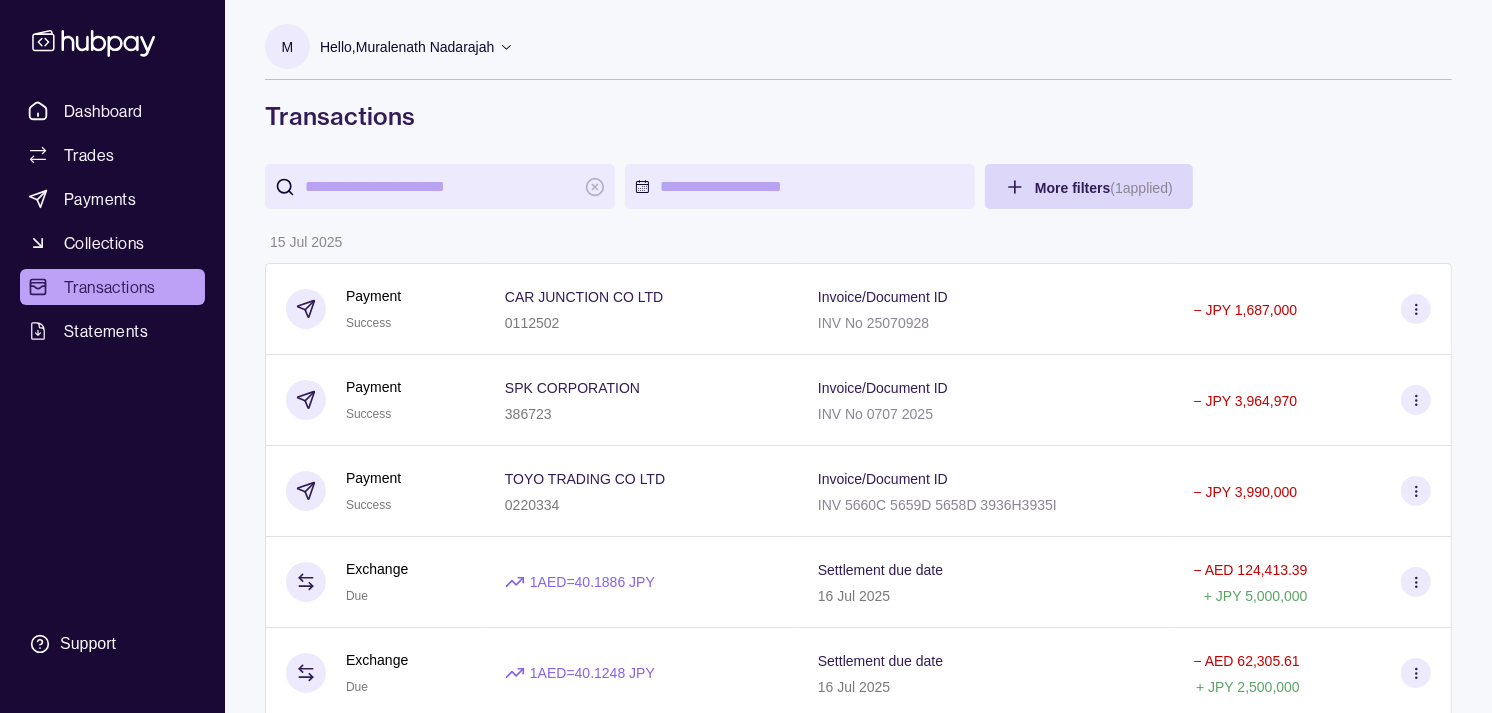 click on "Dashboard Trades Payments Collections Transactions Statements Support M Hello,  Muralenath Nadarajah Strides Trading LLC Account Terms and conditions Privacy policy Sign out Transactions More filters  ( 1  applied) Details Amount 15 Jul 2025 Payment Success CAR JUNCTION CO LTD 0112502 Invoice/Document ID INV No 25070928 −   JPY 1,687,000 Payment Success SPK CORPORATION 386723 Invoice/Document ID INV No 0707 2025 −   JPY 3,964,970 Payment Success TOYO TRADING CO LTD 0220334 Invoice/Document ID INV 5660C 5659D 5658D 3936H3935I −   JPY 3,990,000 Exchange Due 1  AED  =  40.1886   JPY Settlement due date 16 Jul 2025 −   AED 124,413.39 +   JPY 5,000,000 Exchange Due 1  AED  =  40.1248   JPY Settlement due date 16 Jul 2025 −   AED 62,305.61 +   JPY 2,500,000 Exchange Due 1  AED  =  40.0474   JPY Settlement due date 16 Jul 2025 −   AED 49,940.82 +   JPY 2,000,000 Exchange Due 1  AED  =  40.0137   JPY Settlement due date 16 Jul 2025 −   AED 131,707.64 +   JPY 5,270,110 14 Jul 2025 Payment Success −" at bounding box center (746, 1129) 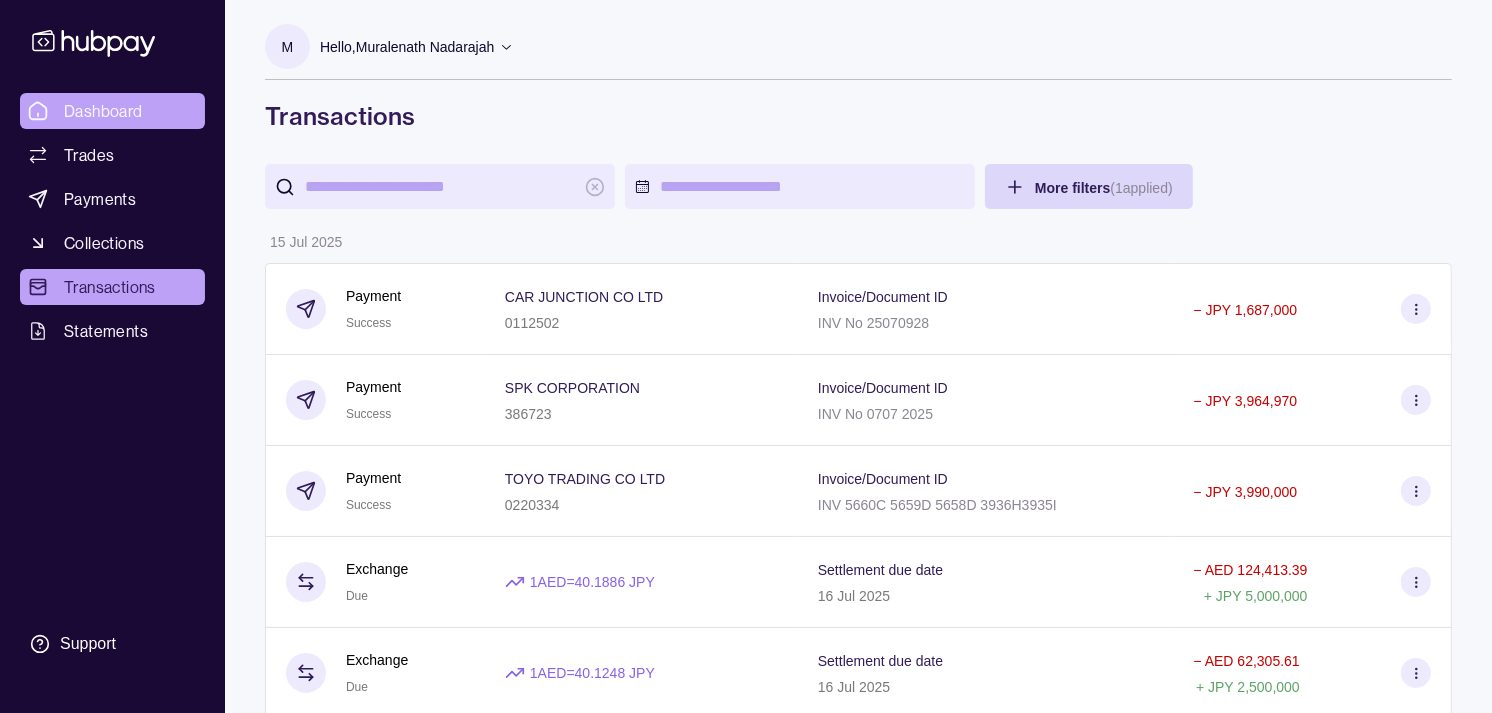 click on "Dashboard" at bounding box center (103, 111) 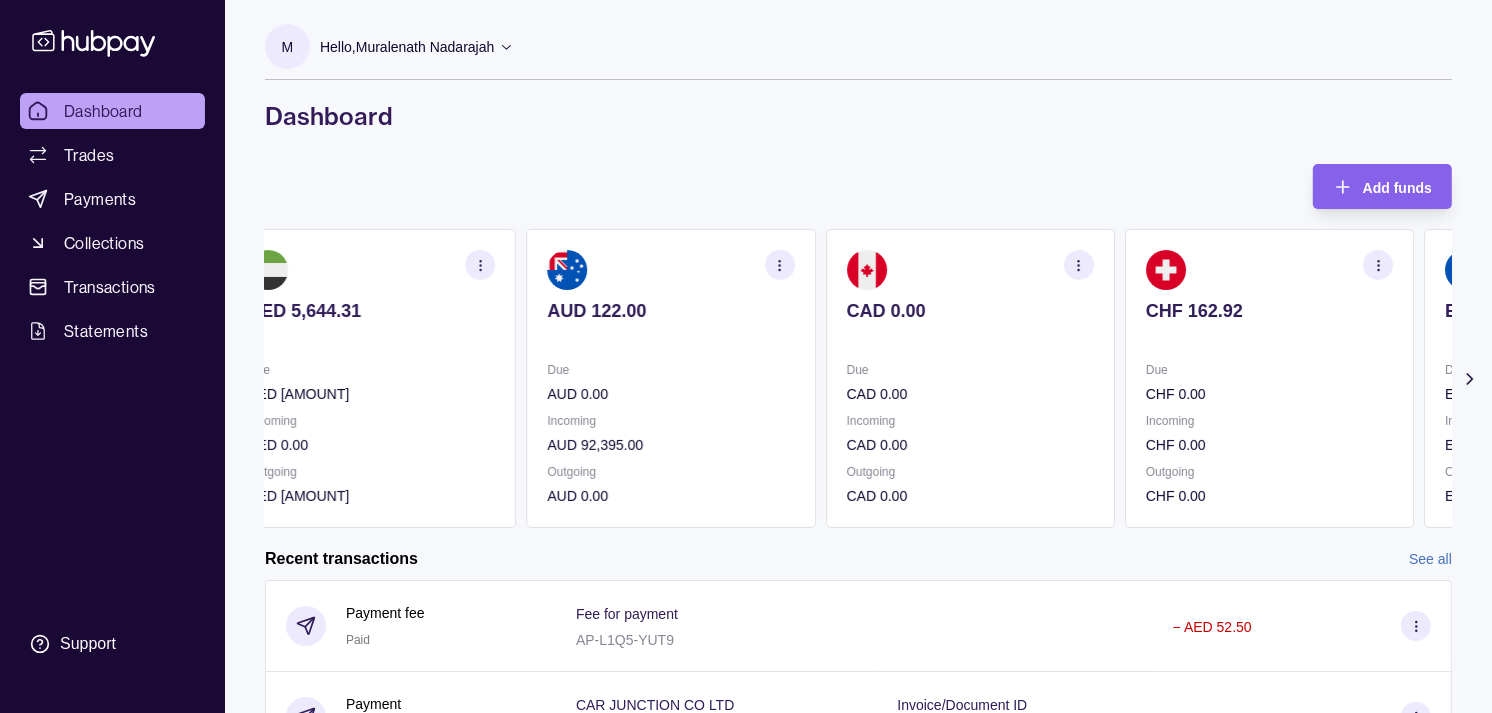click on "CAD 0.00" at bounding box center [970, 324] 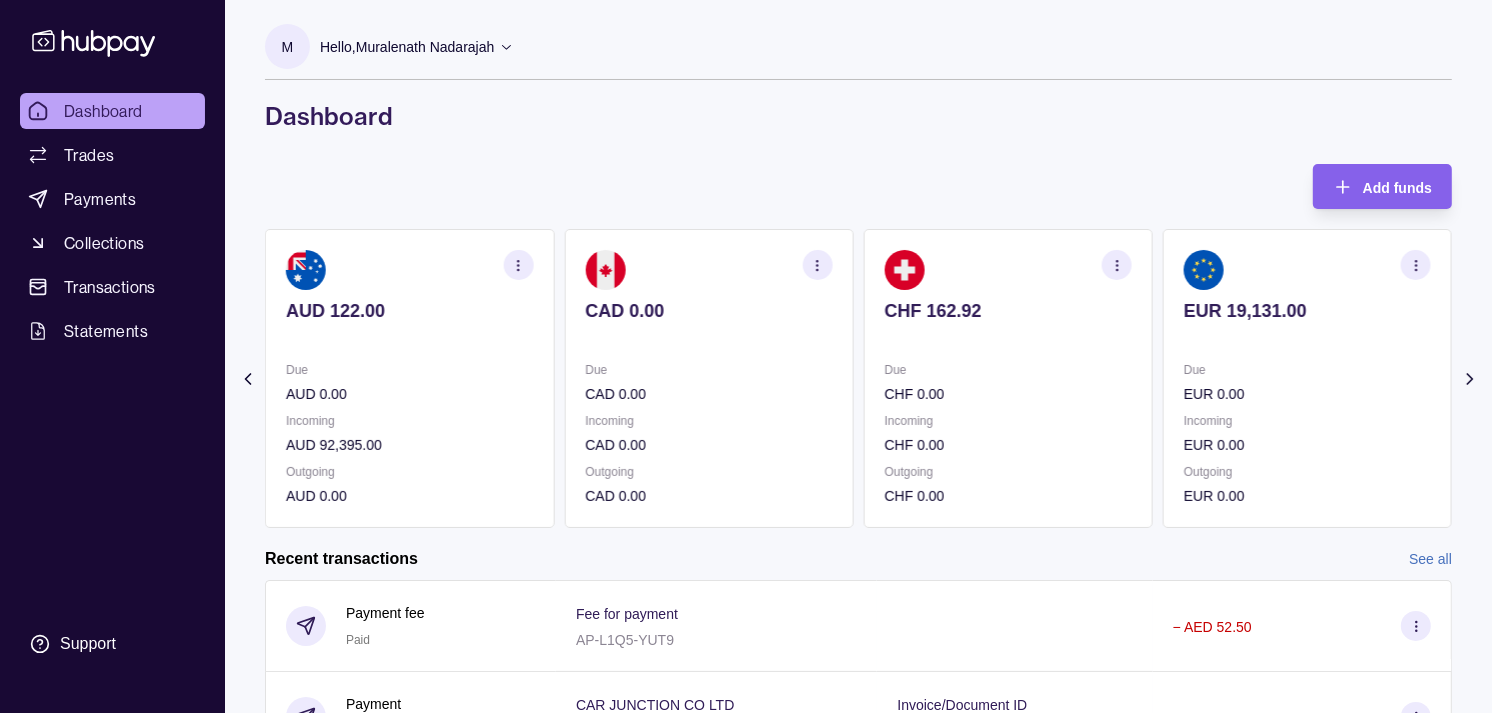 click on "CHF 162.92" at bounding box center (1008, 311) 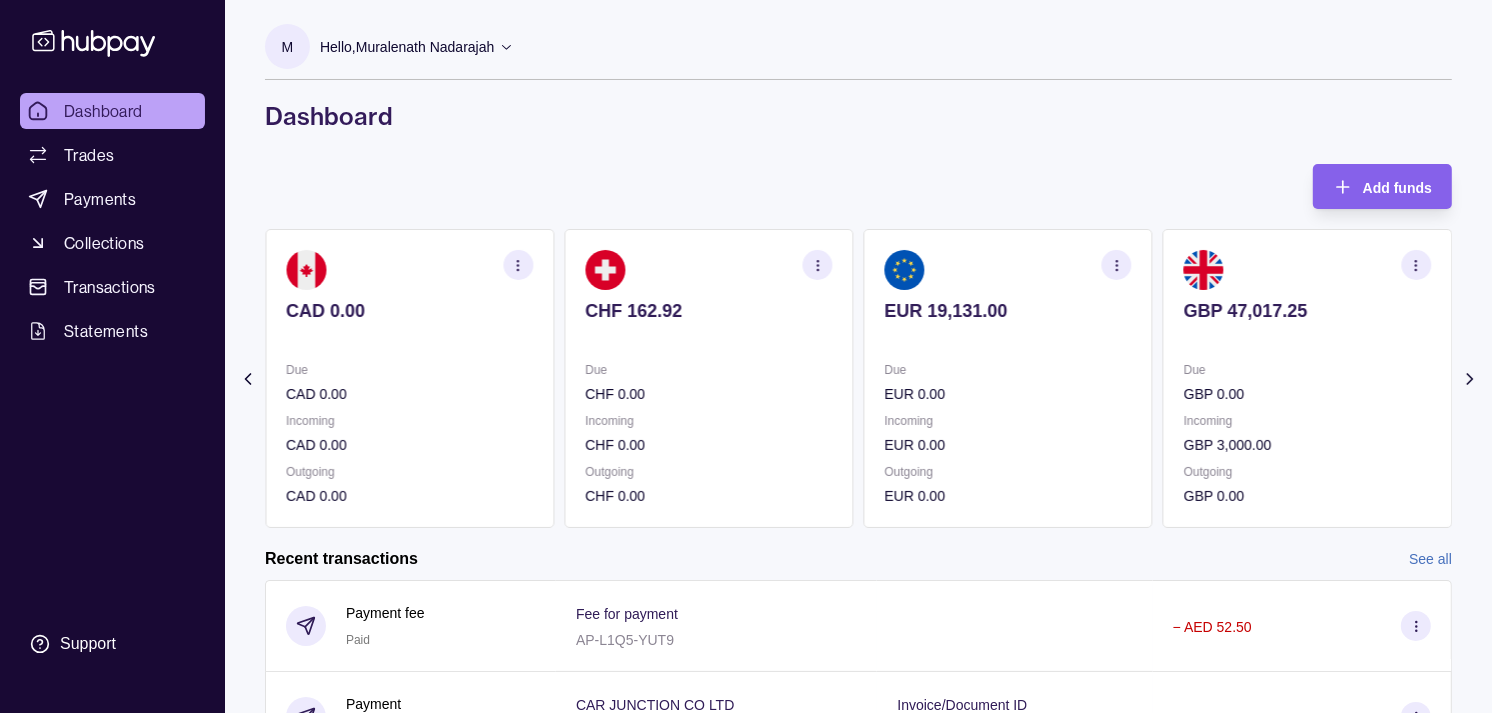 click on "EUR 19,131.00" at bounding box center (1008, 311) 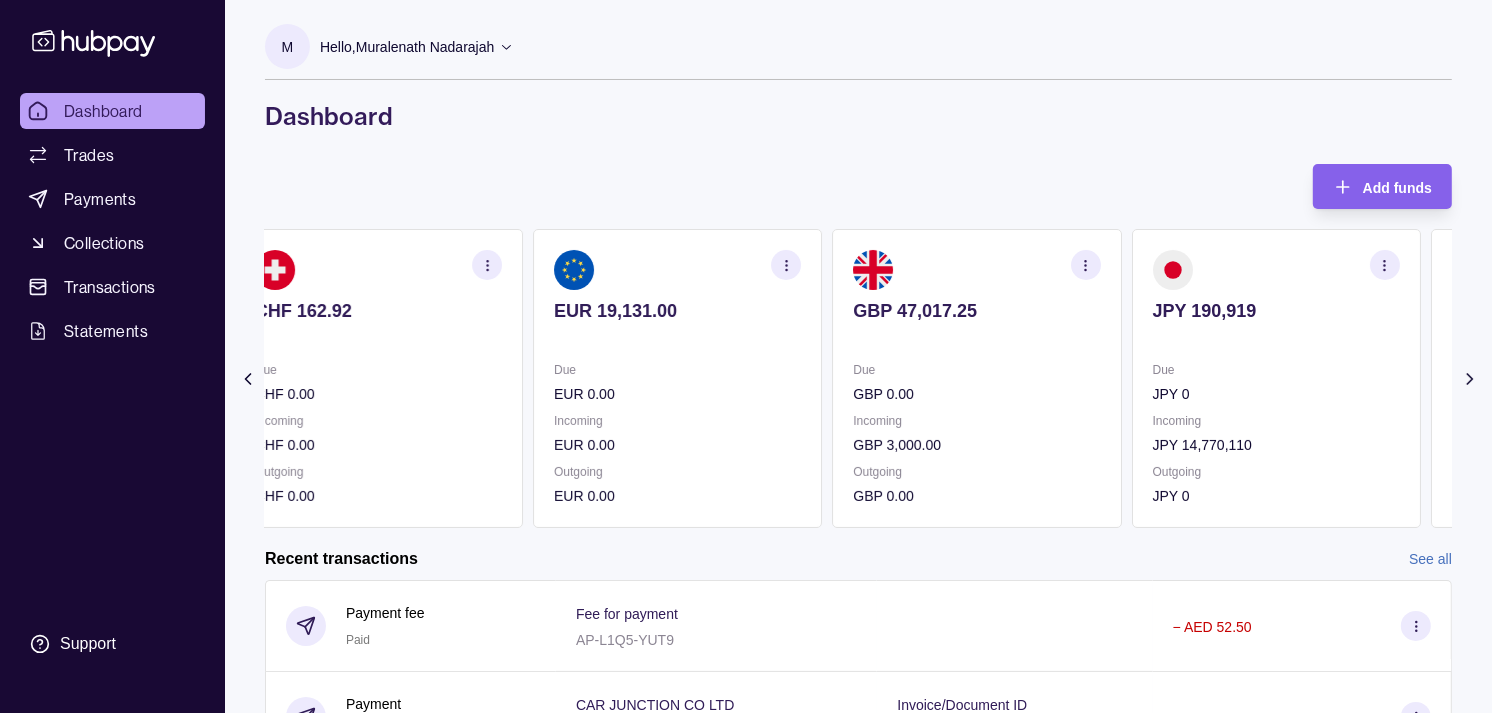 click on "Due JPY 0" at bounding box center (1276, 382) 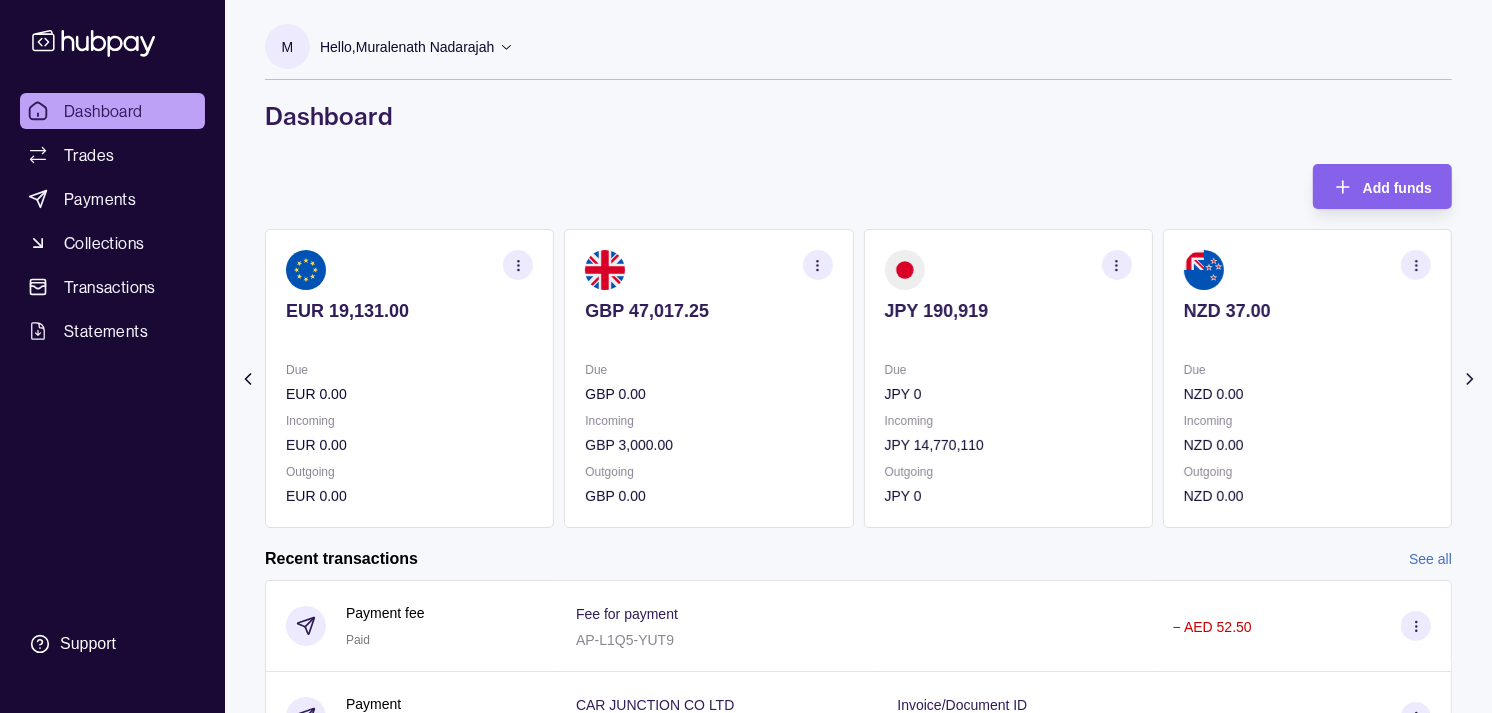 click 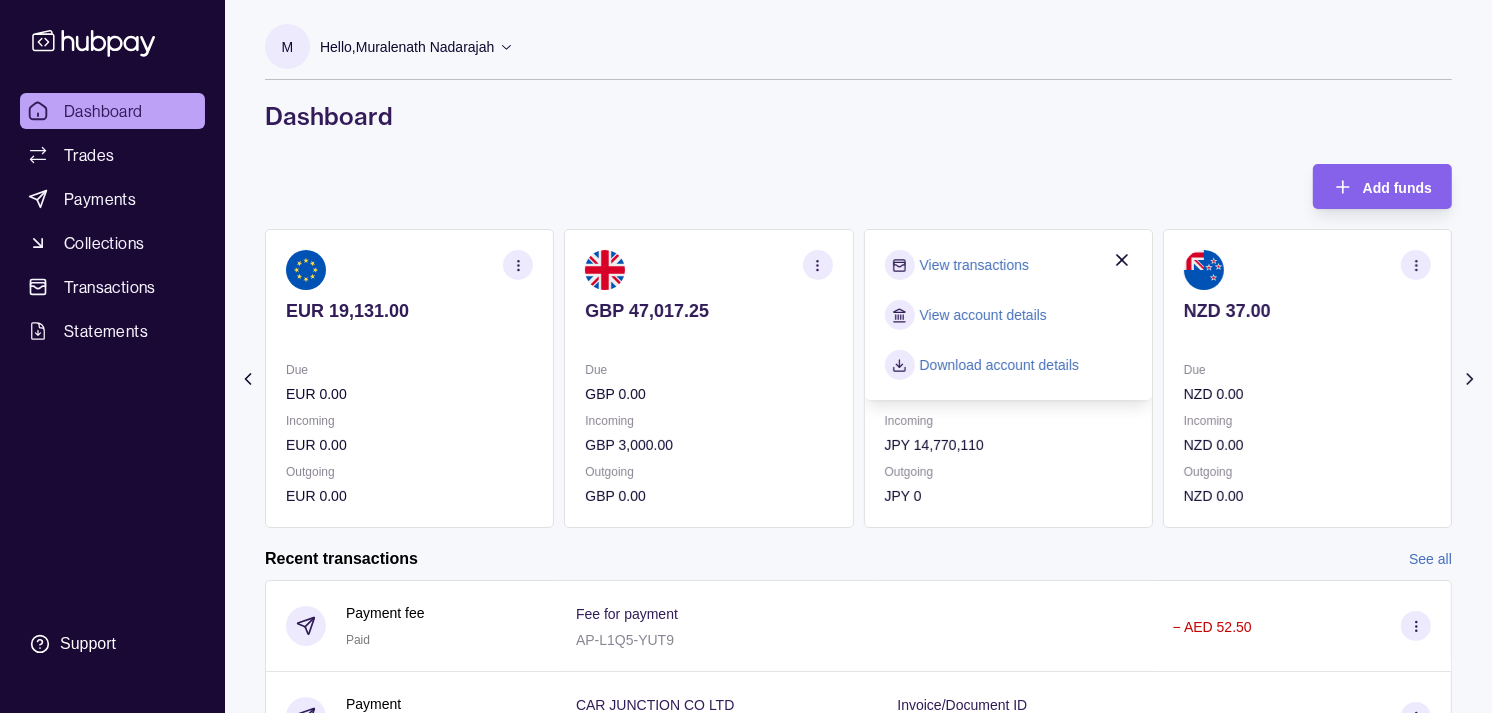 click on "View transactions" at bounding box center [974, 265] 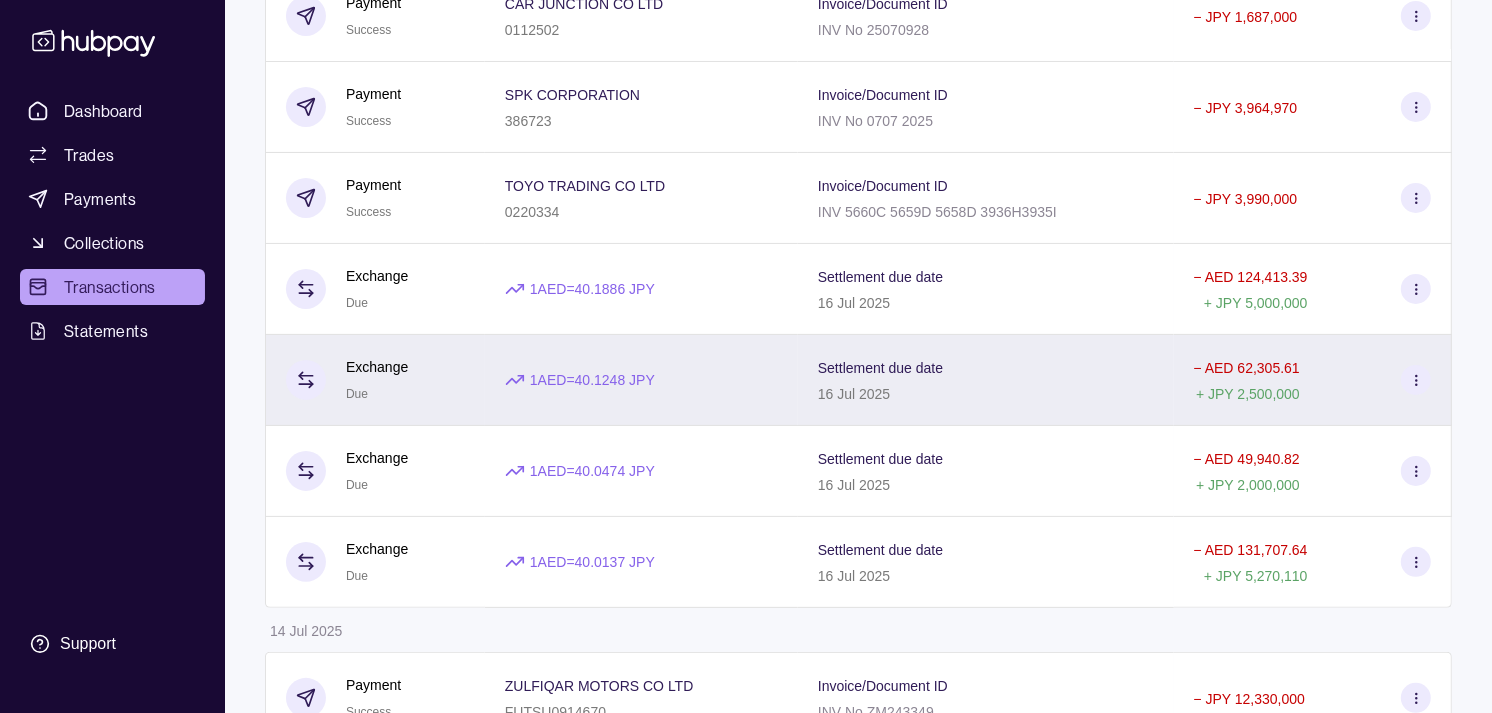 scroll, scrollTop: 333, scrollLeft: 0, axis: vertical 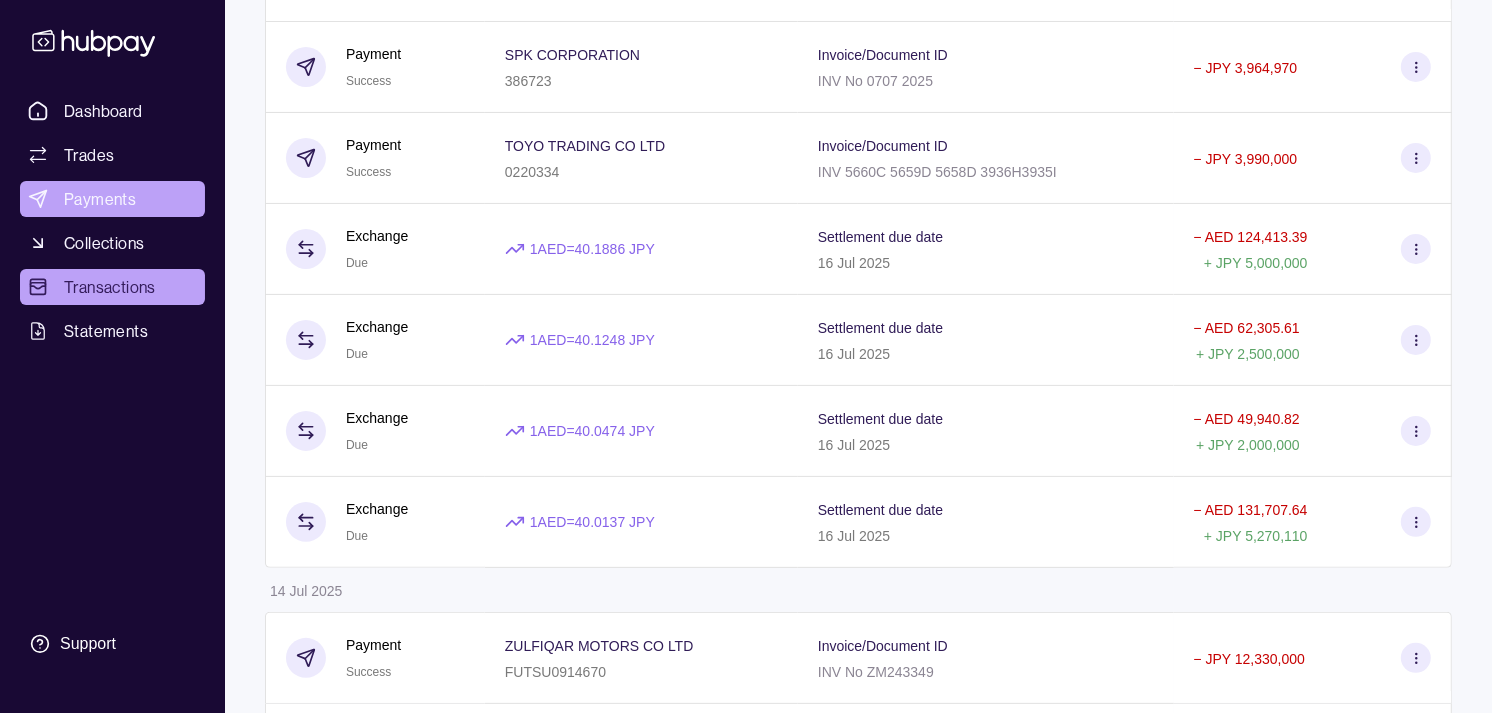 click on "Payments" at bounding box center [100, 199] 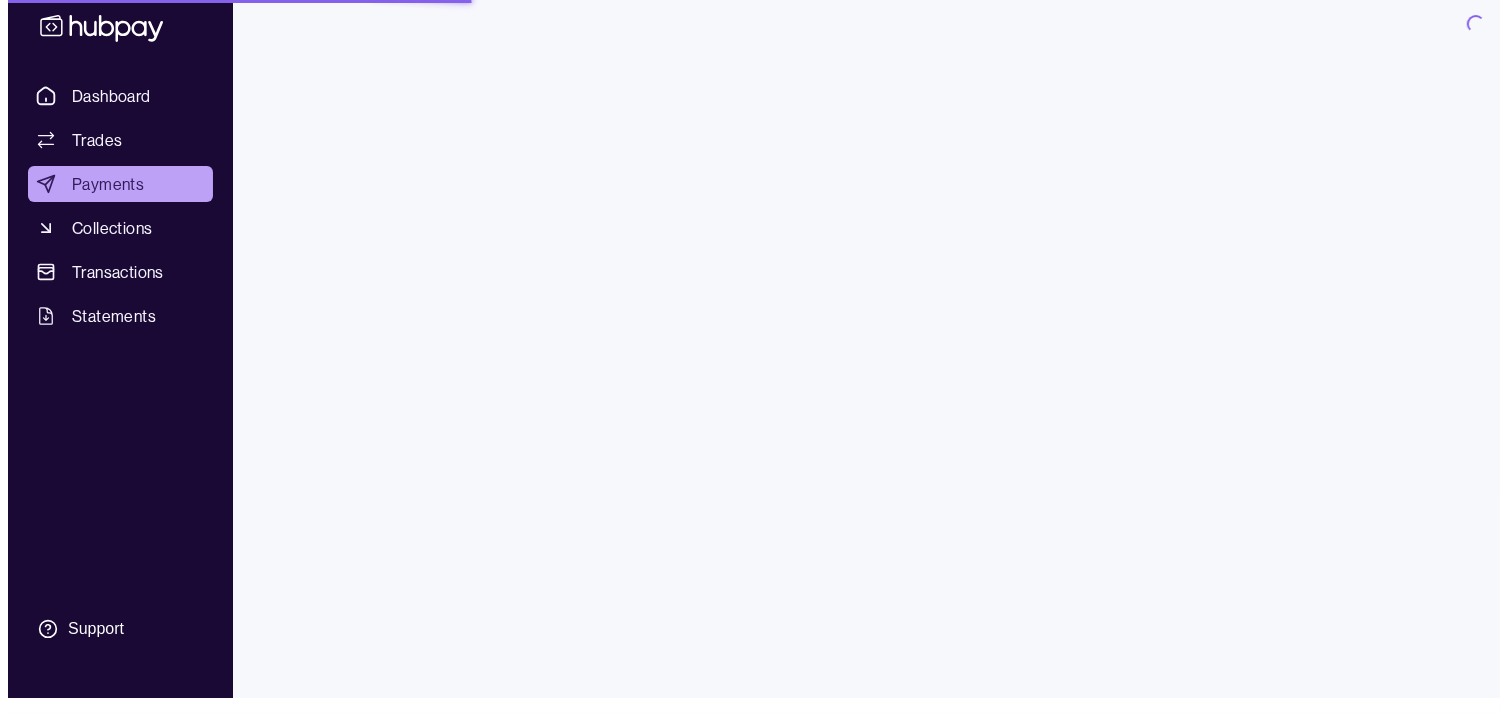 scroll, scrollTop: 0, scrollLeft: 0, axis: both 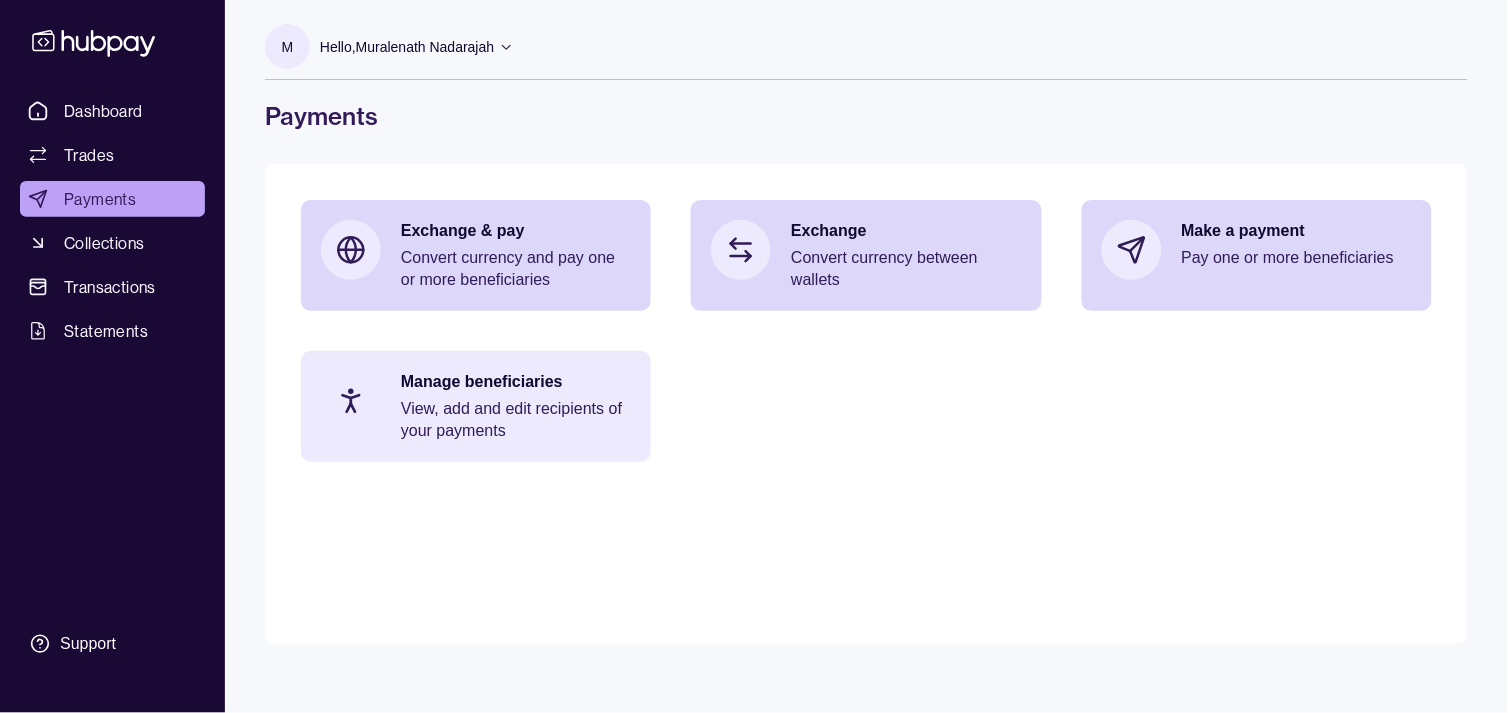 click on "View, add and edit recipients of your payments" at bounding box center (516, 420) 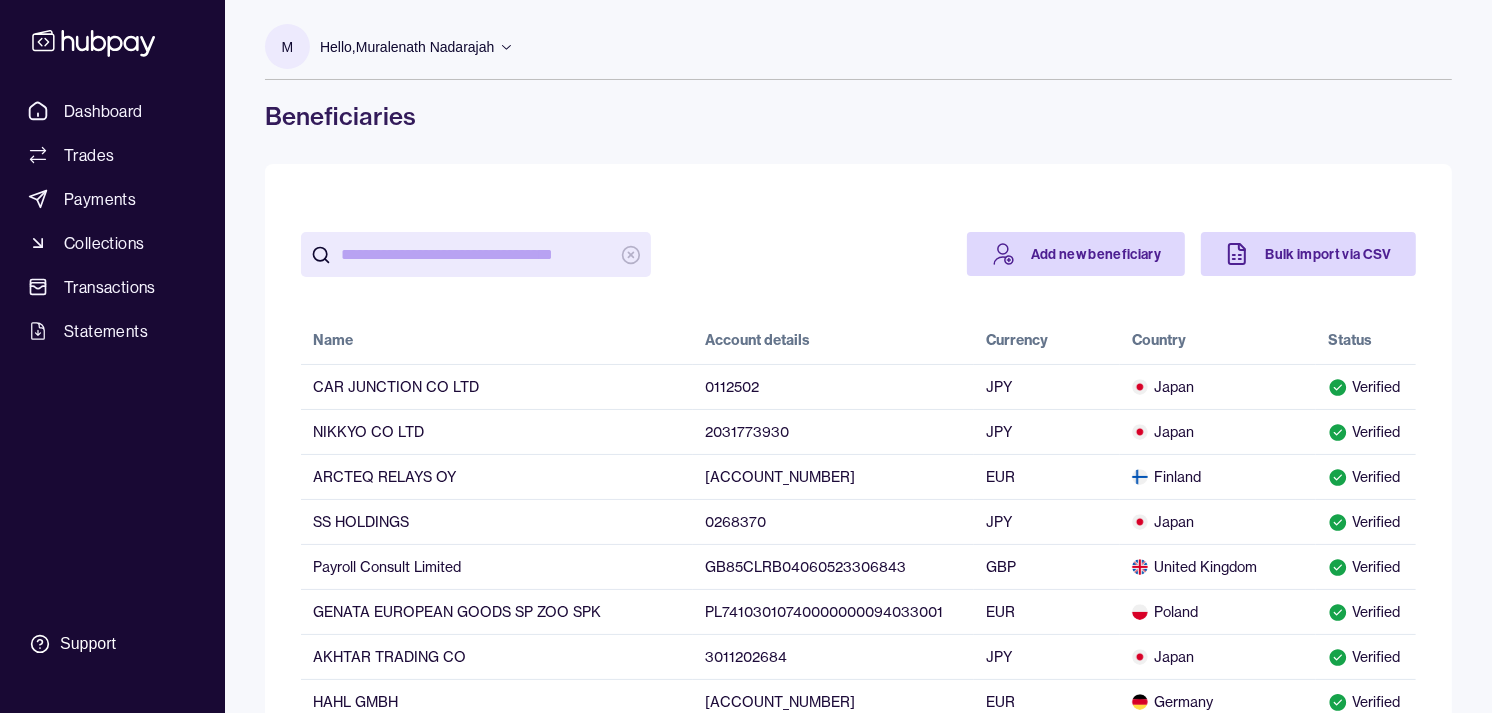 click at bounding box center [476, 254] 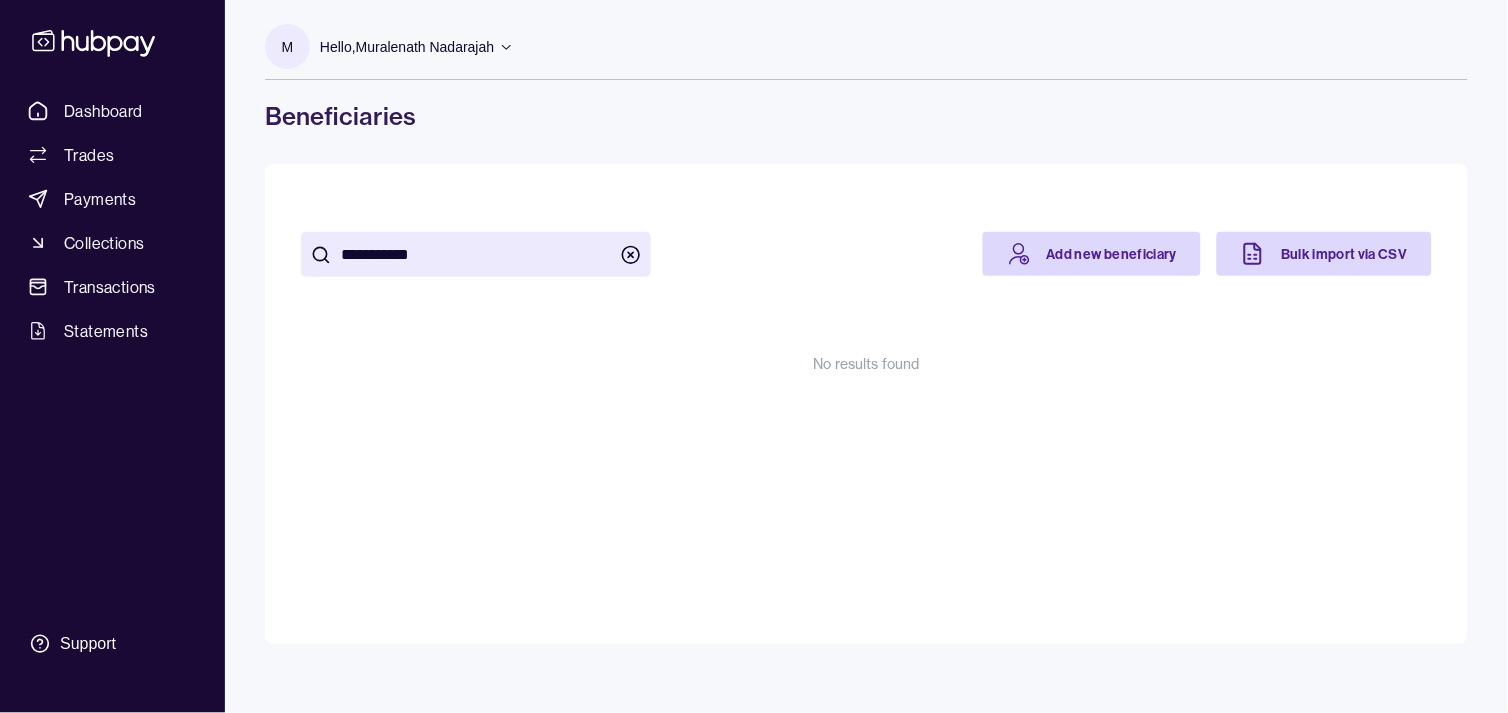 click on "**********" at bounding box center (476, 254) 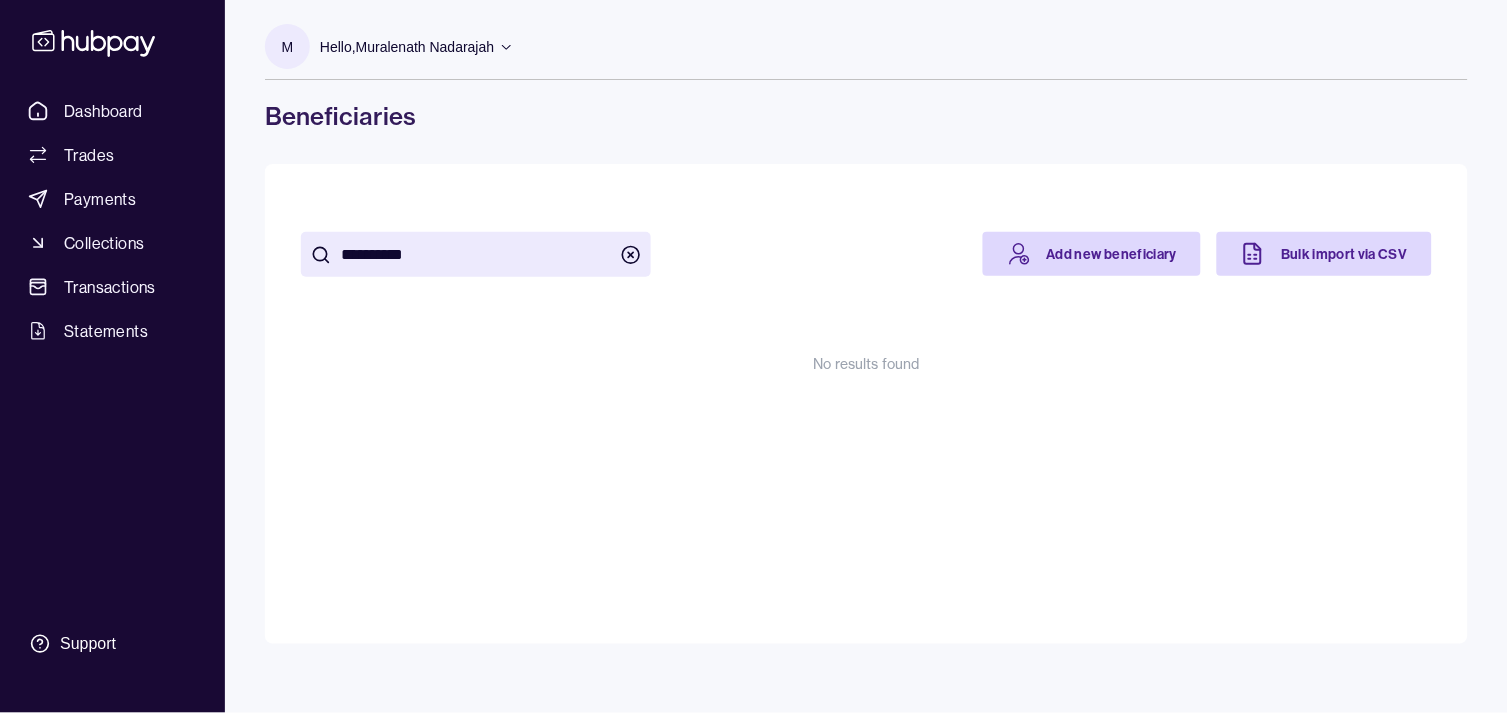 click on "**********" at bounding box center (476, 254) 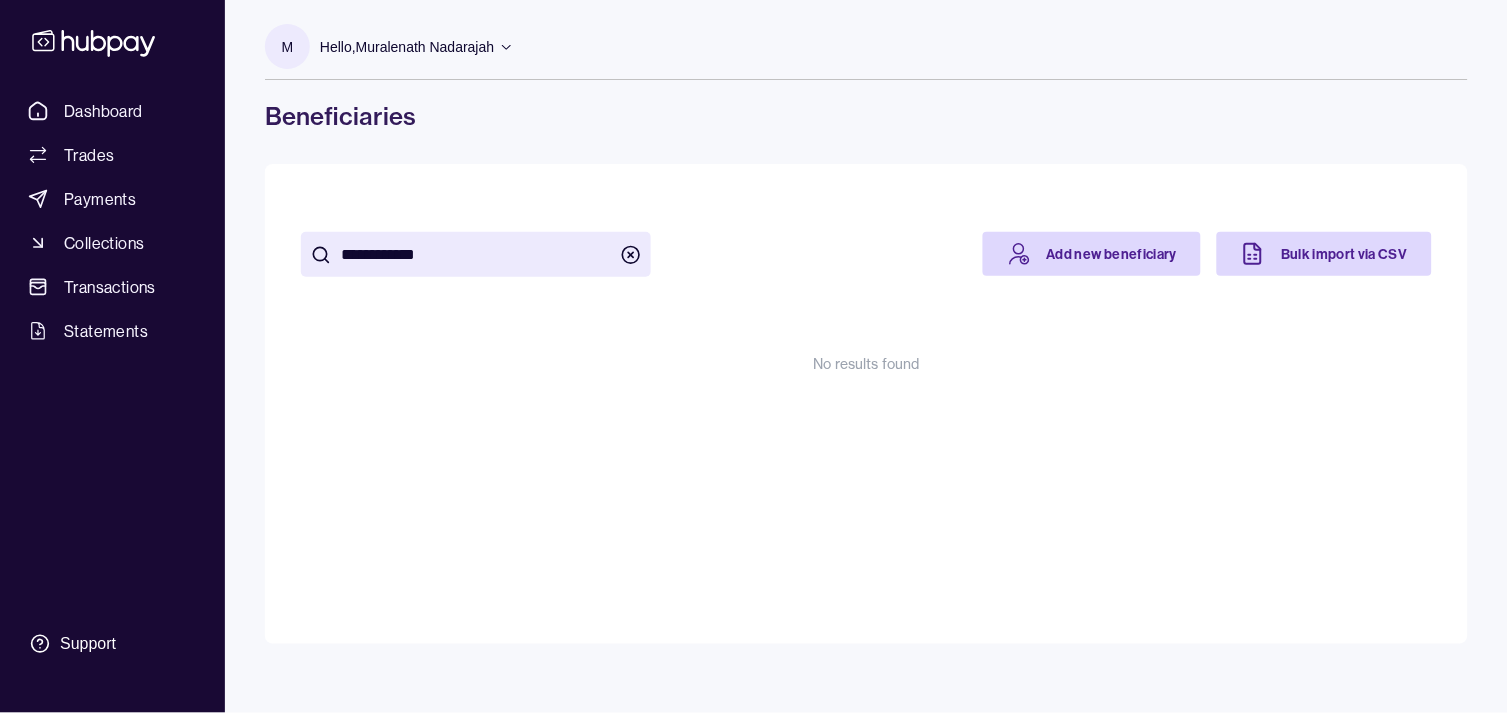 click on "**********" at bounding box center (476, 254) 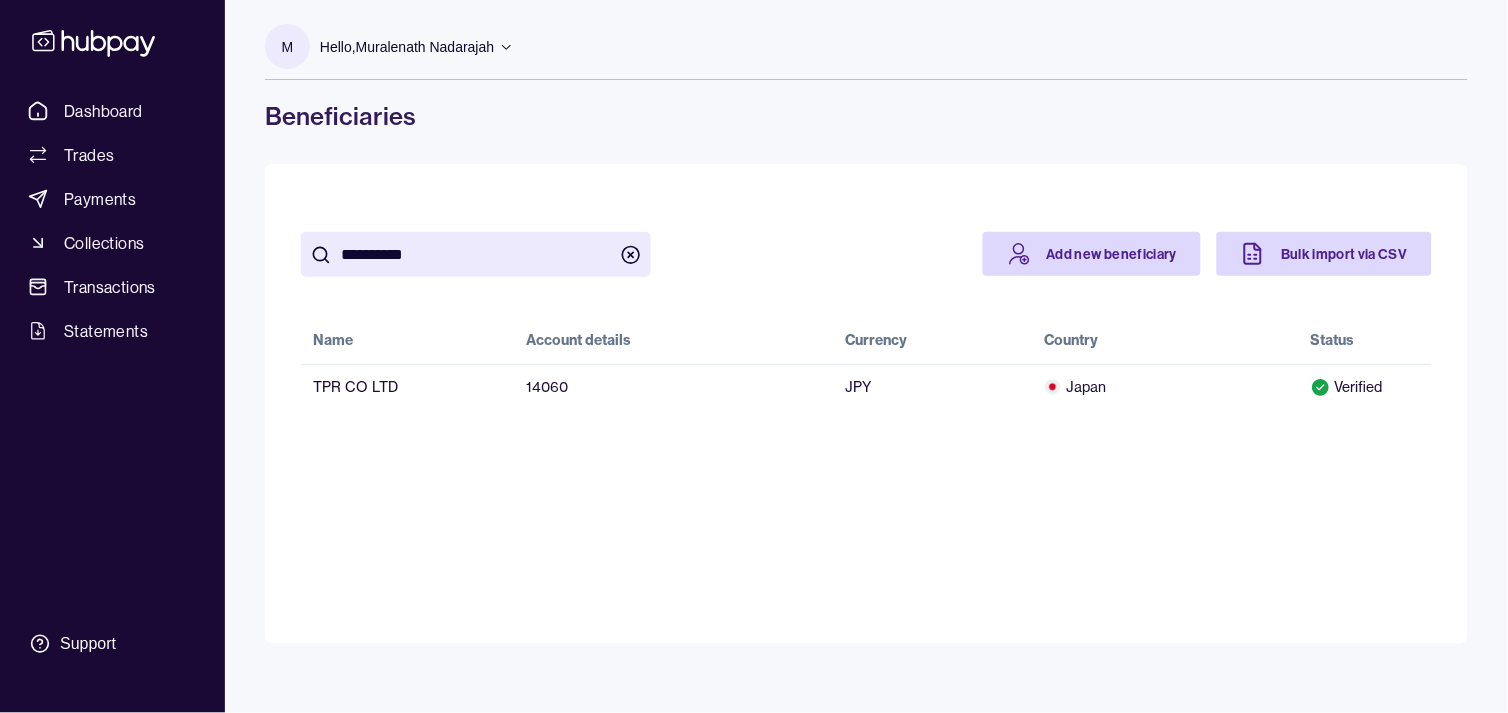 type on "**********" 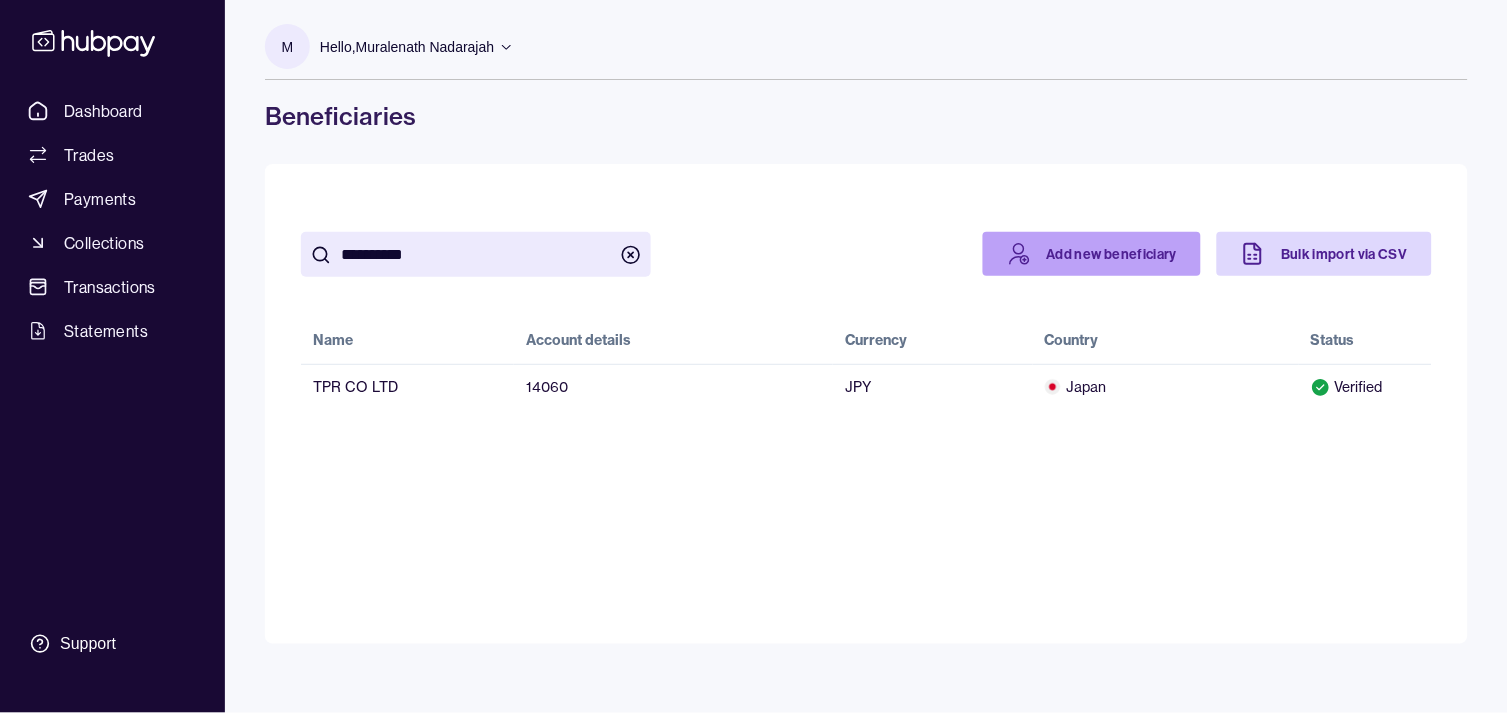 click on "Add new beneficiary" at bounding box center [1092, 254] 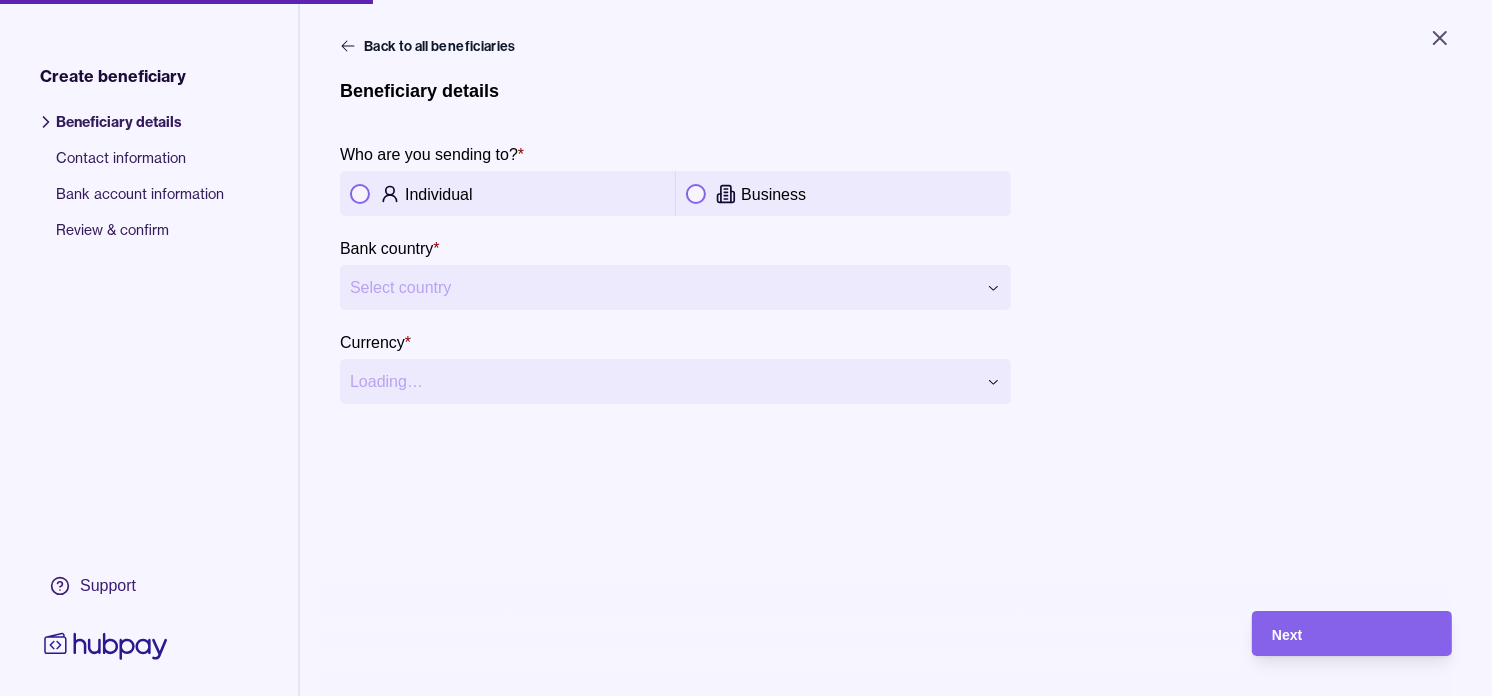 click at bounding box center [696, 194] 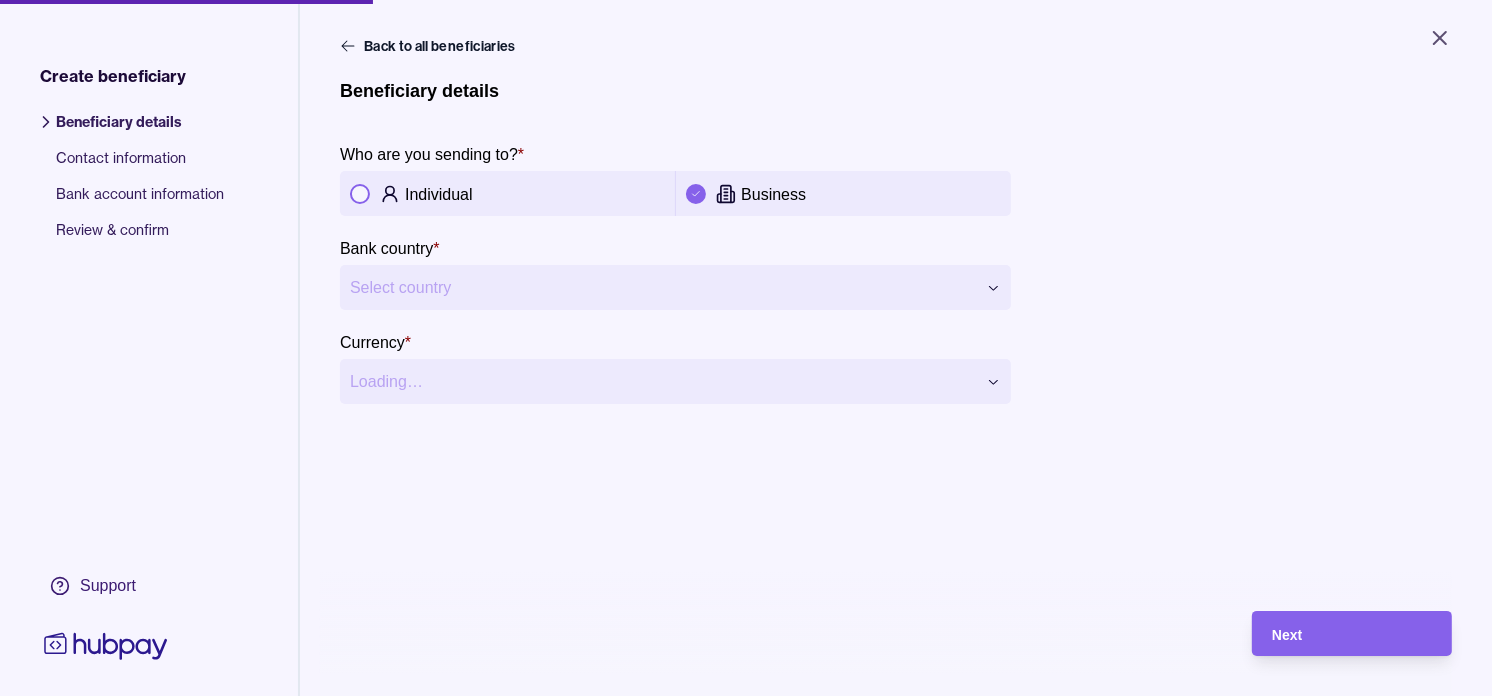 click on "**********" at bounding box center [746, 348] 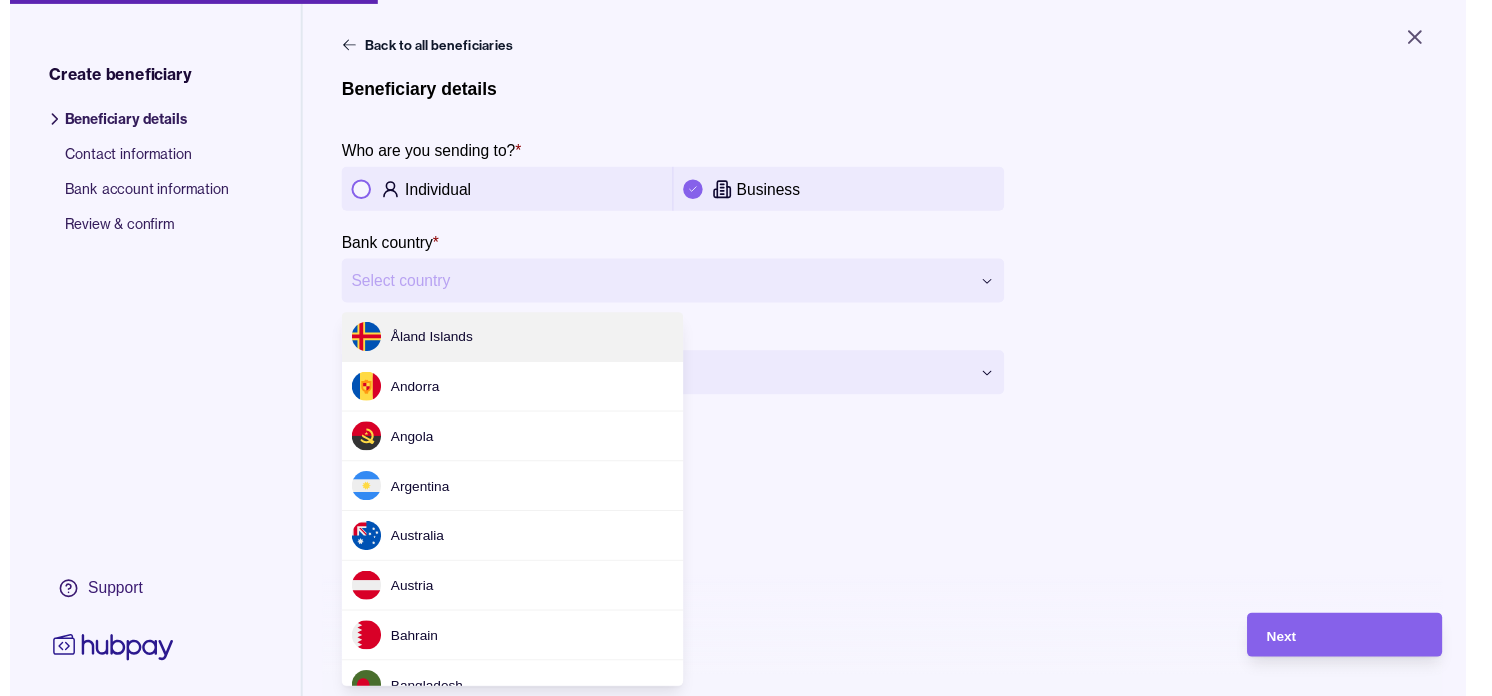 scroll, scrollTop: 2645, scrollLeft: 0, axis: vertical 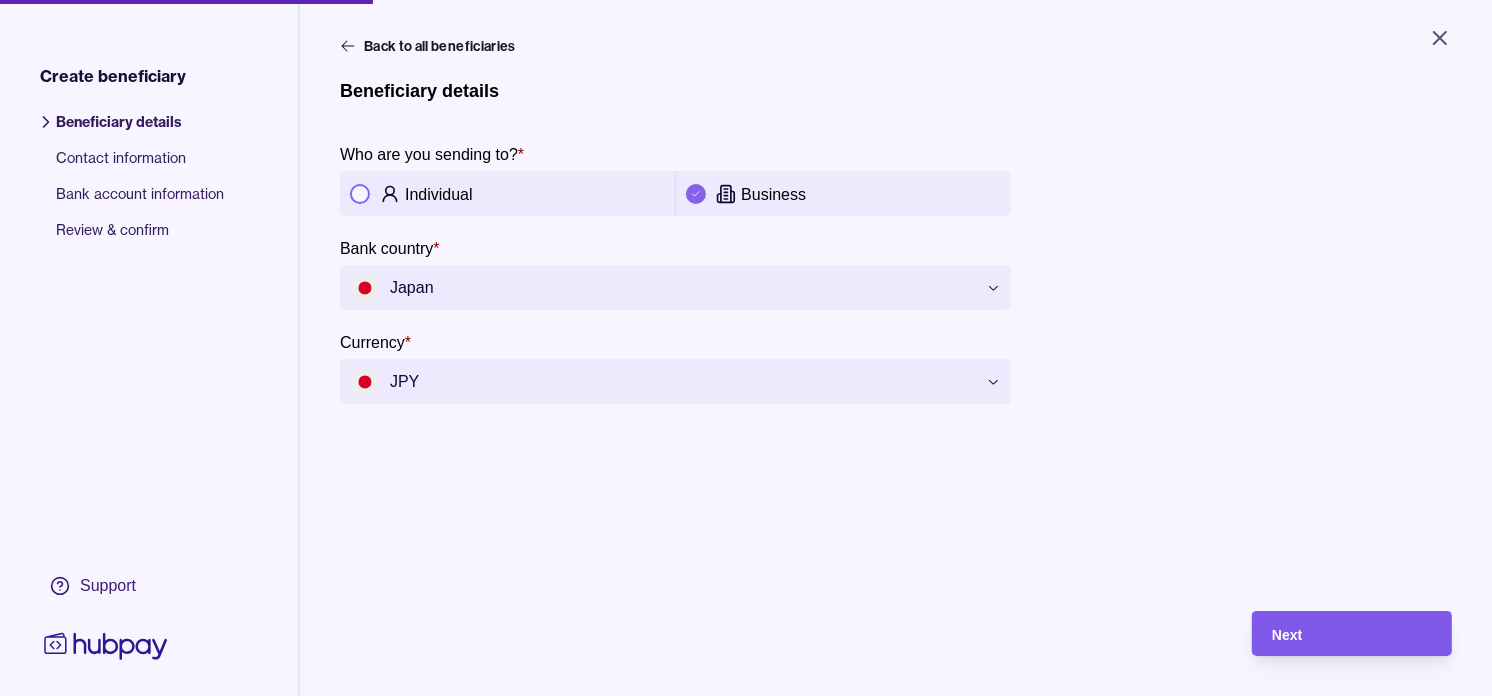 click on "Next" at bounding box center (1352, 634) 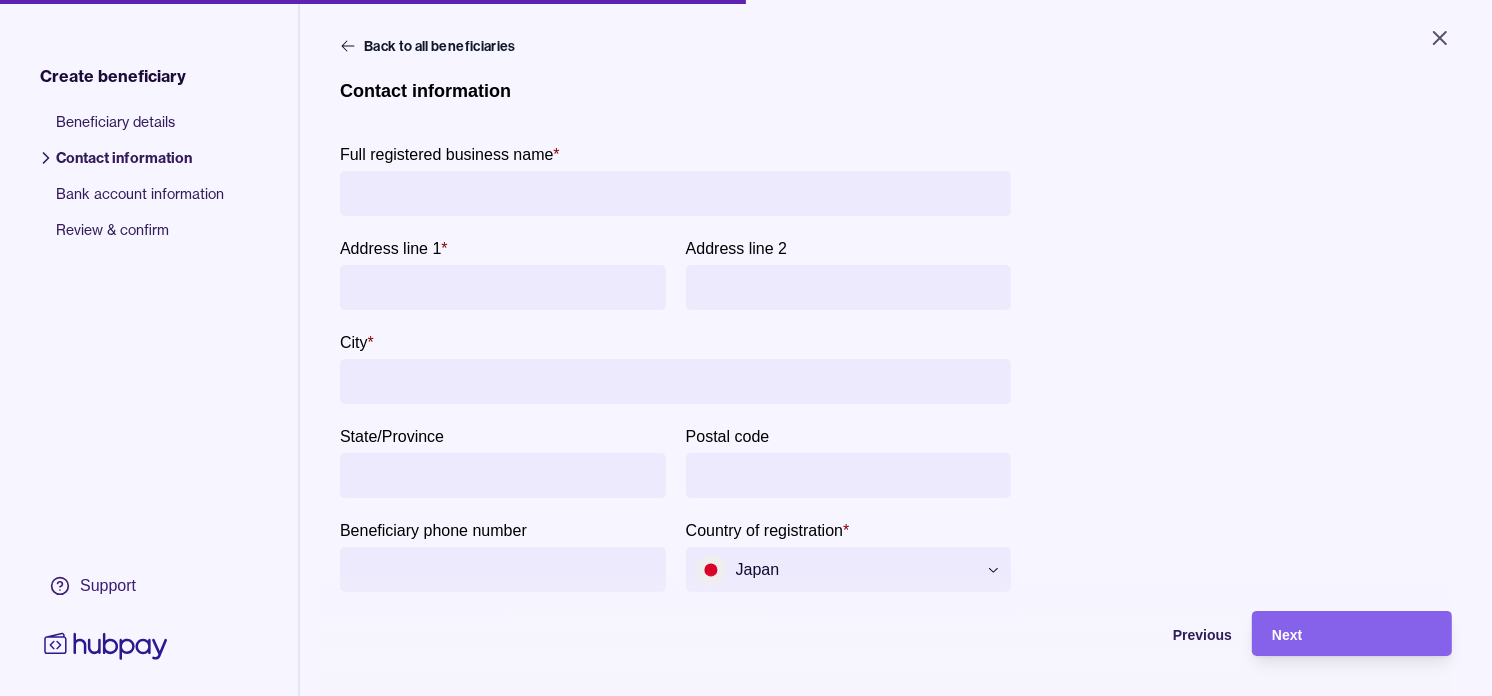 click on "Full registered business name  *" at bounding box center [675, 193] 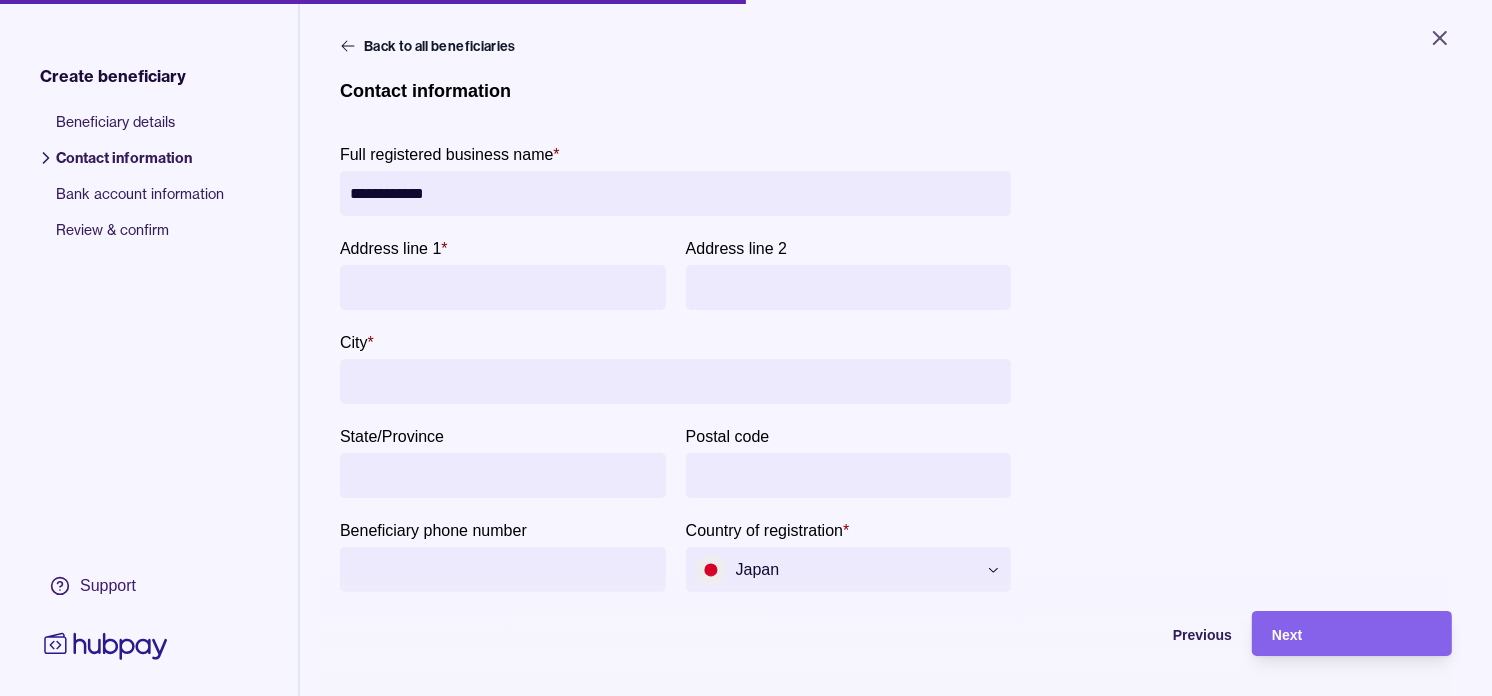 drag, startPoint x: 423, startPoint y: 193, endPoint x: 475, endPoint y: 264, distance: 88.005684 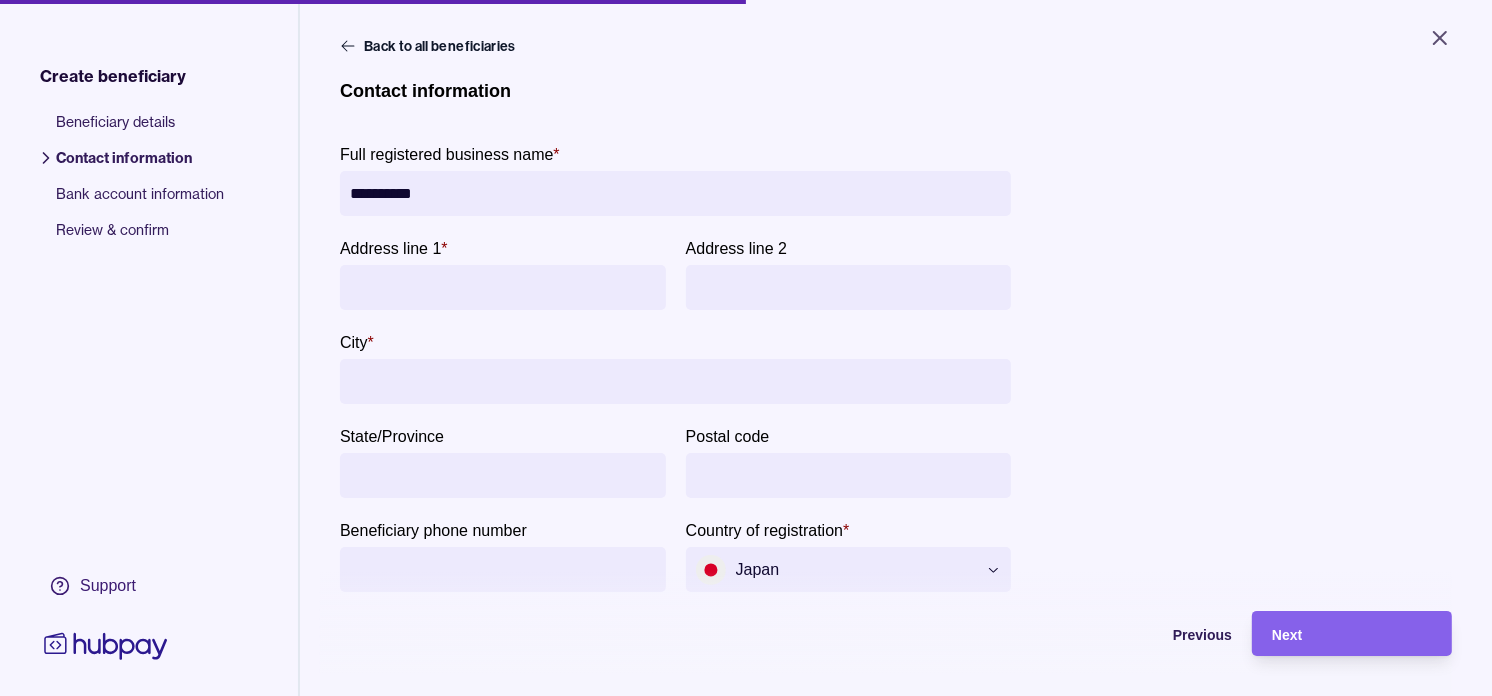 type on "**********" 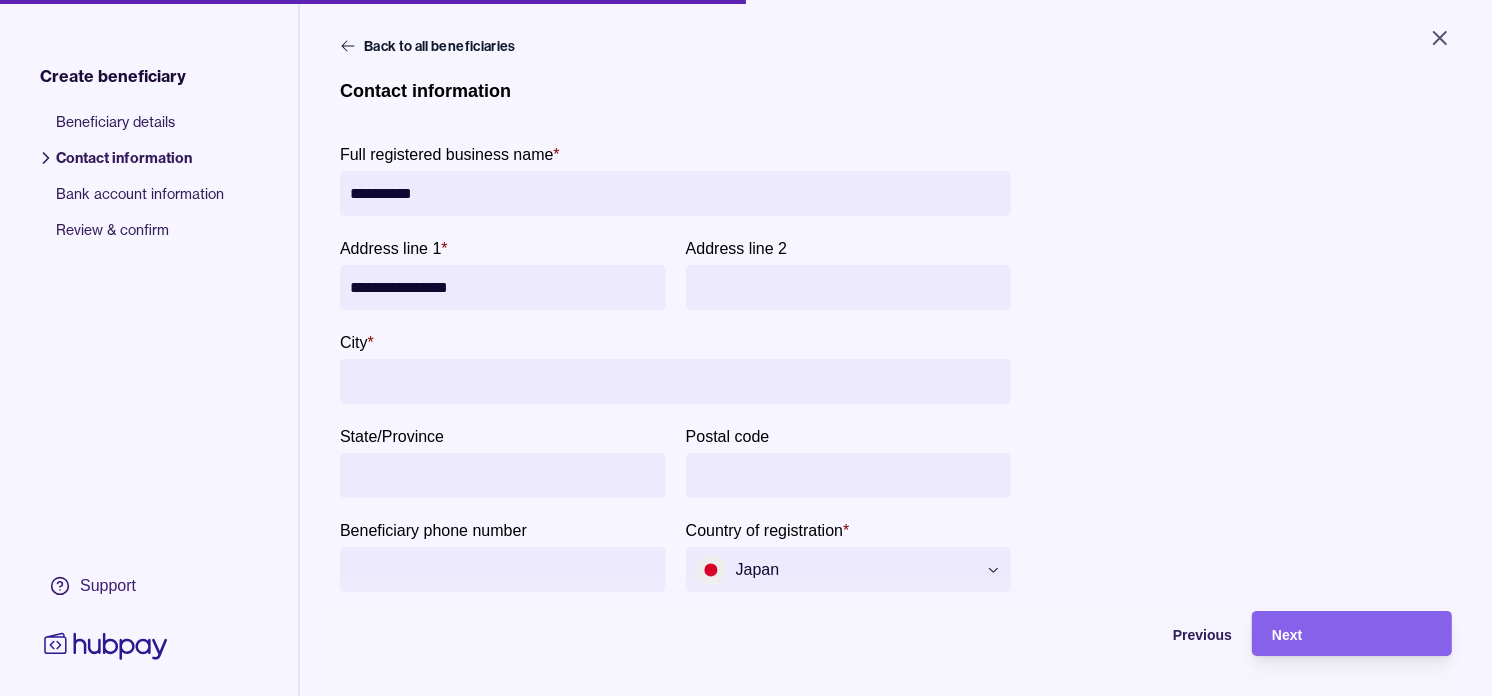 drag, startPoint x: 382, startPoint y: 288, endPoint x: 398, endPoint y: 358, distance: 71.80529 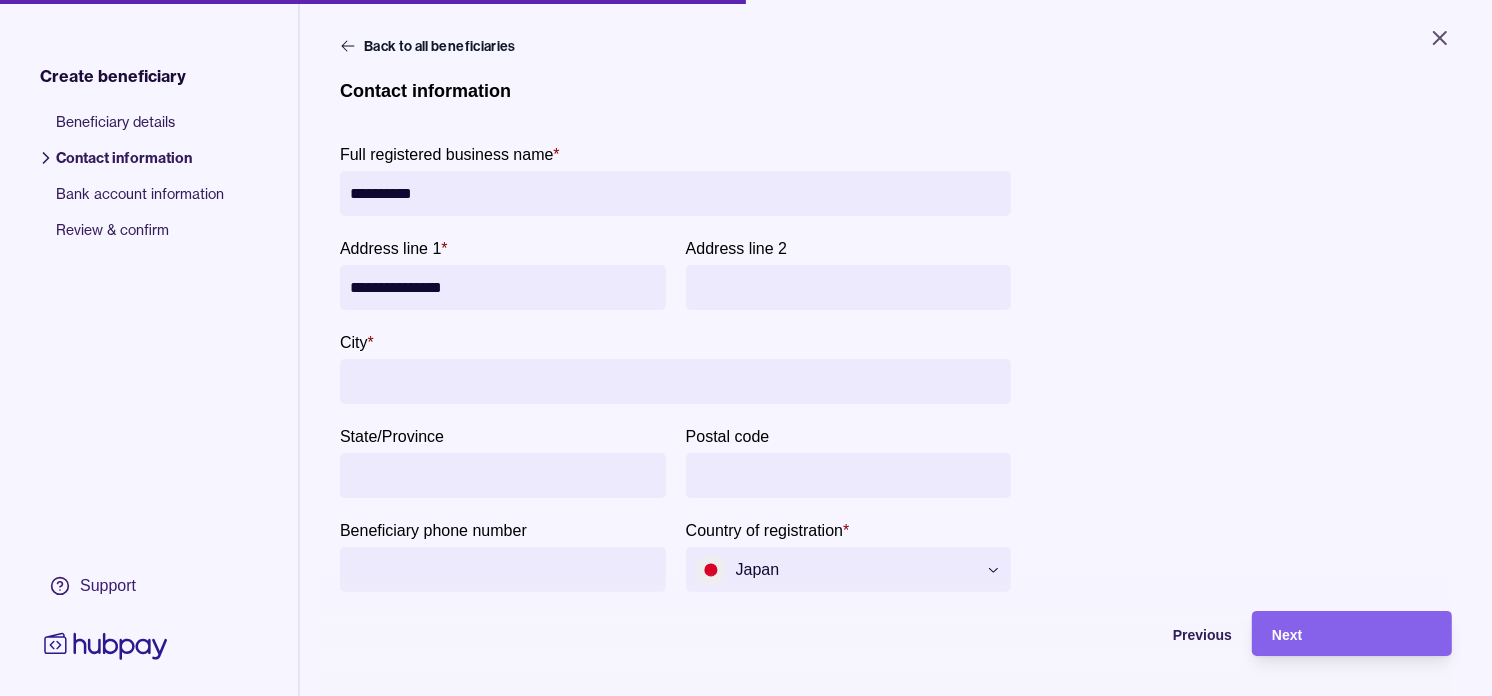 type on "**********" 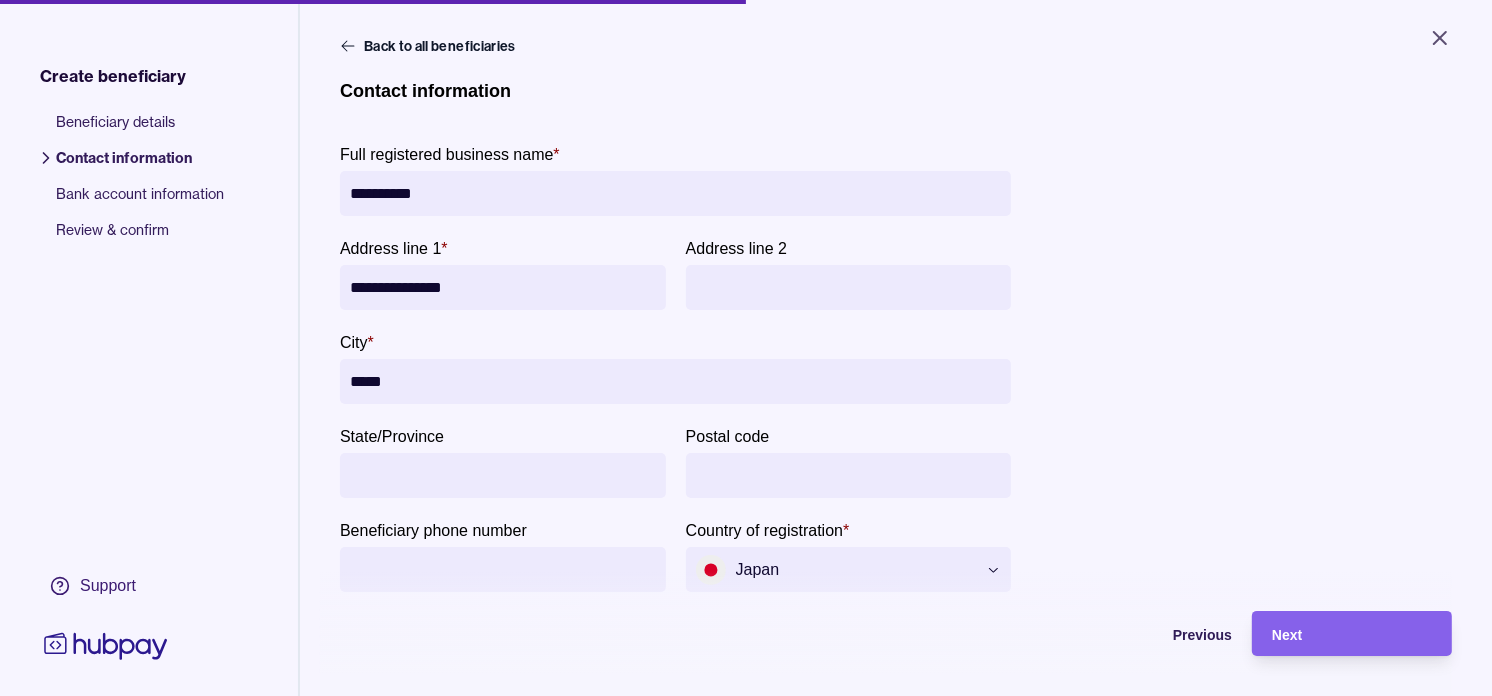 type on "*****" 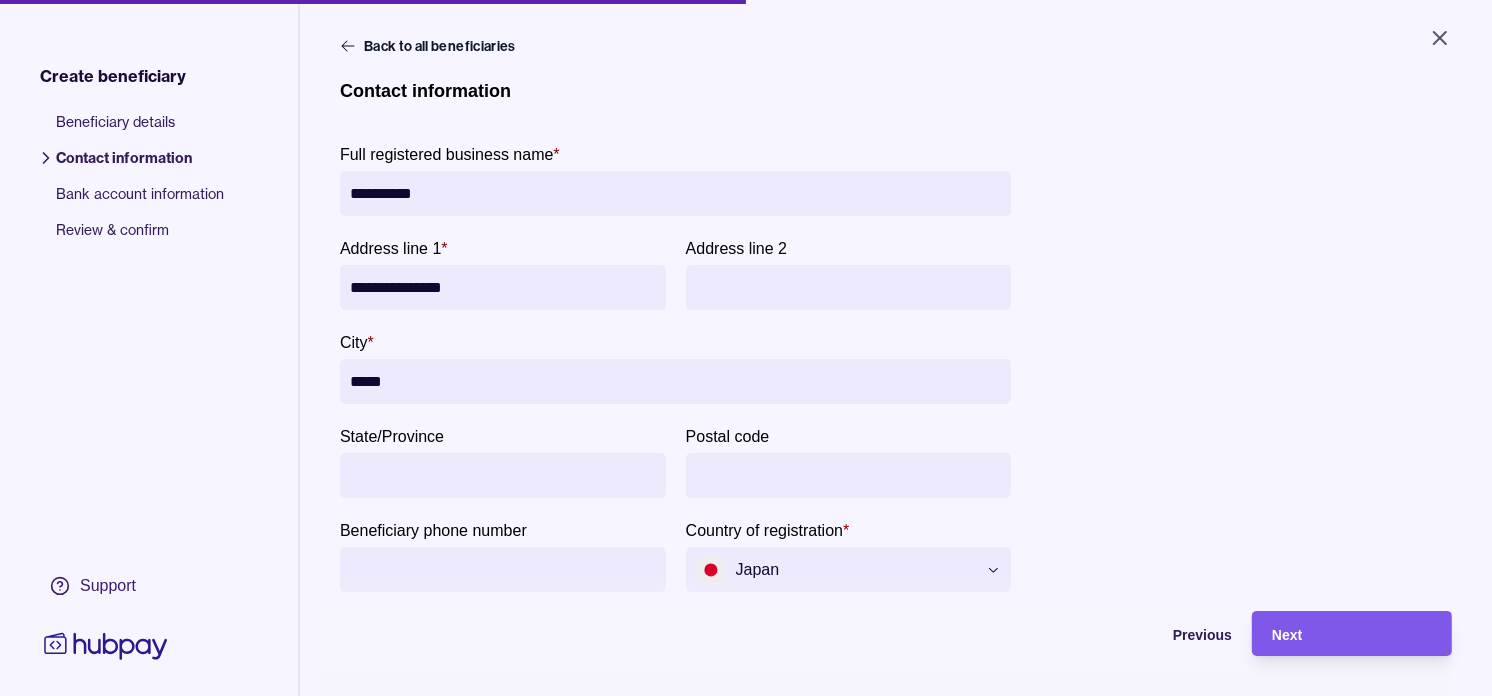 click on "Next" at bounding box center (1352, 634) 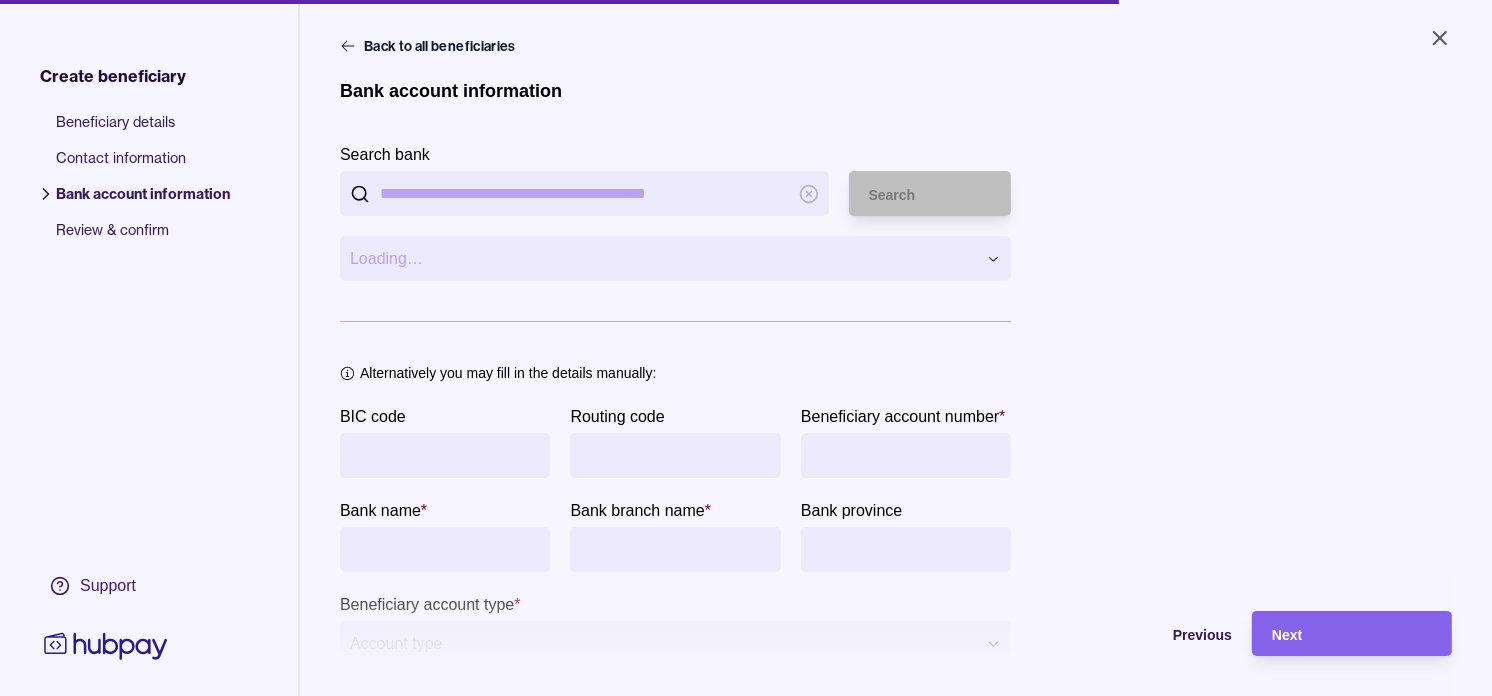 click on "BIC code" at bounding box center [445, 455] 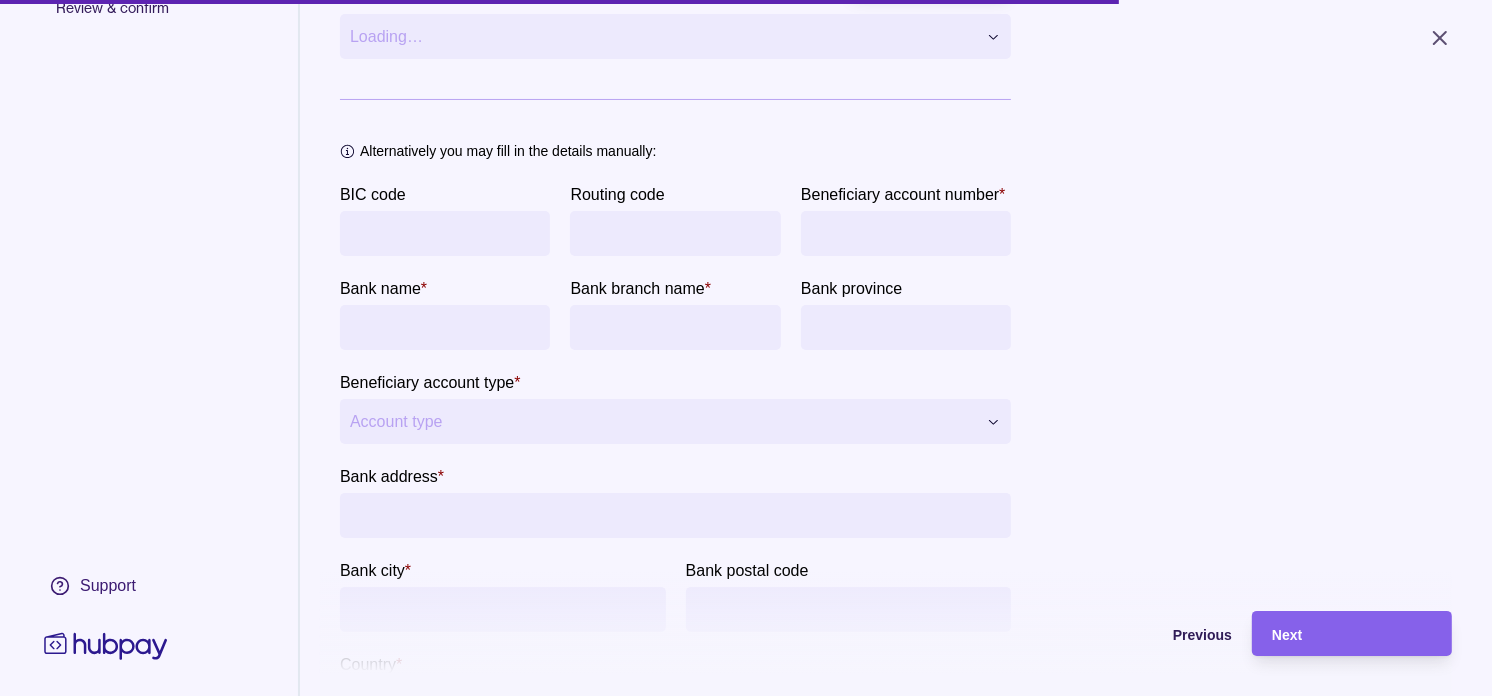 paste on "********" 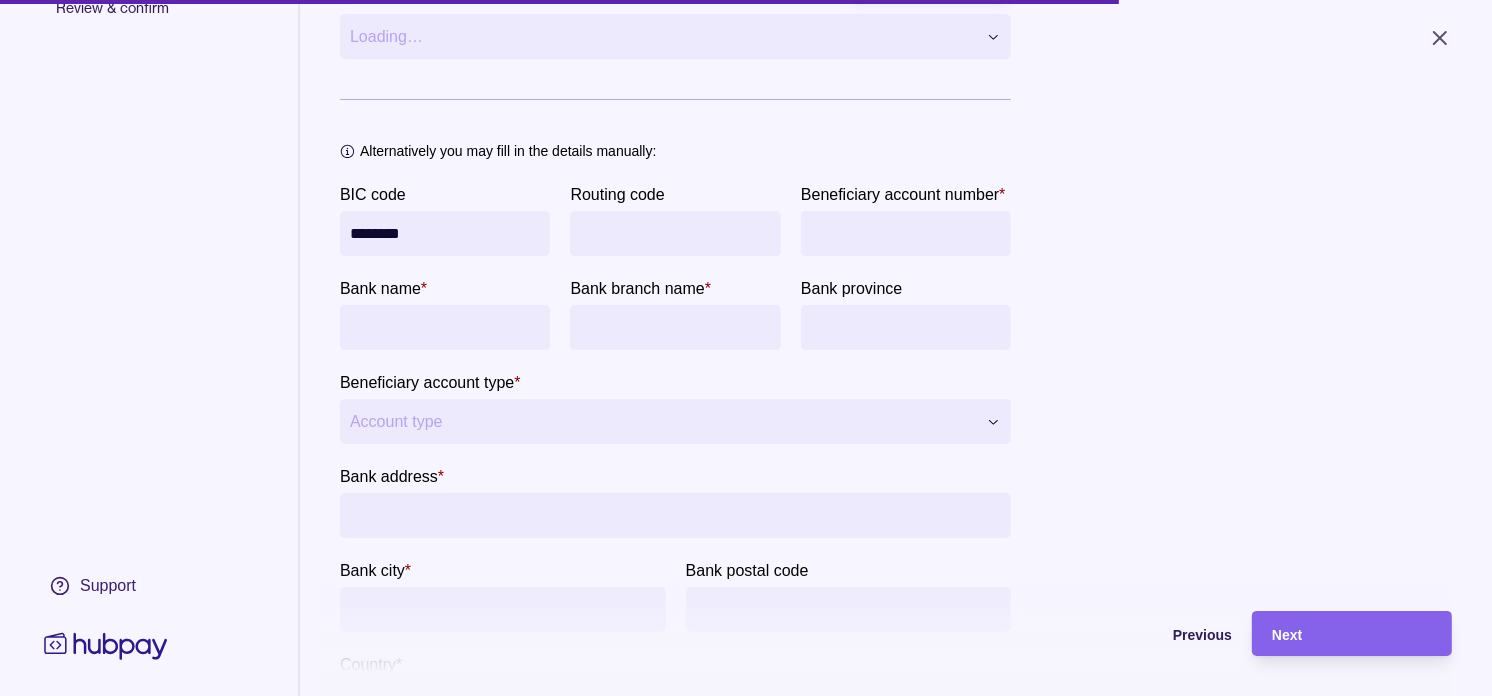 type on "********" 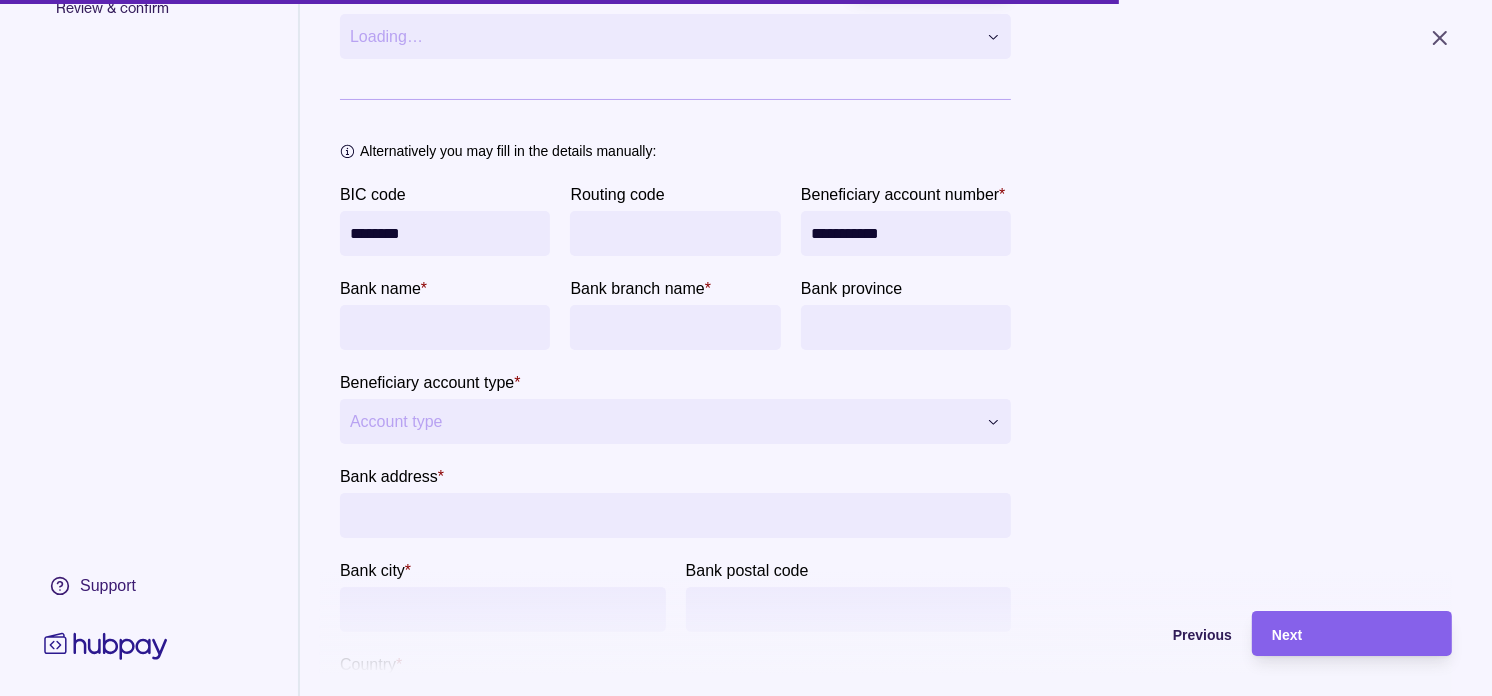 click on "**********" at bounding box center (906, 233) 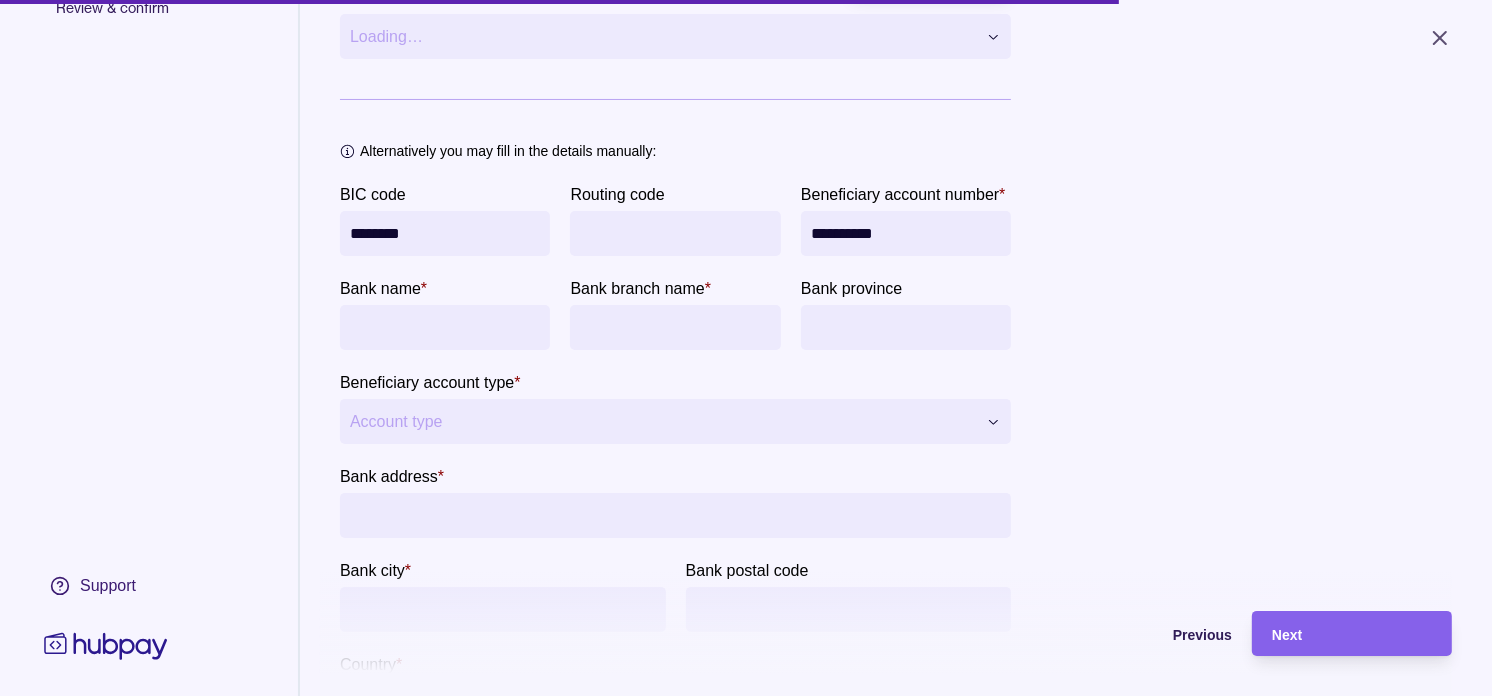 type on "**********" 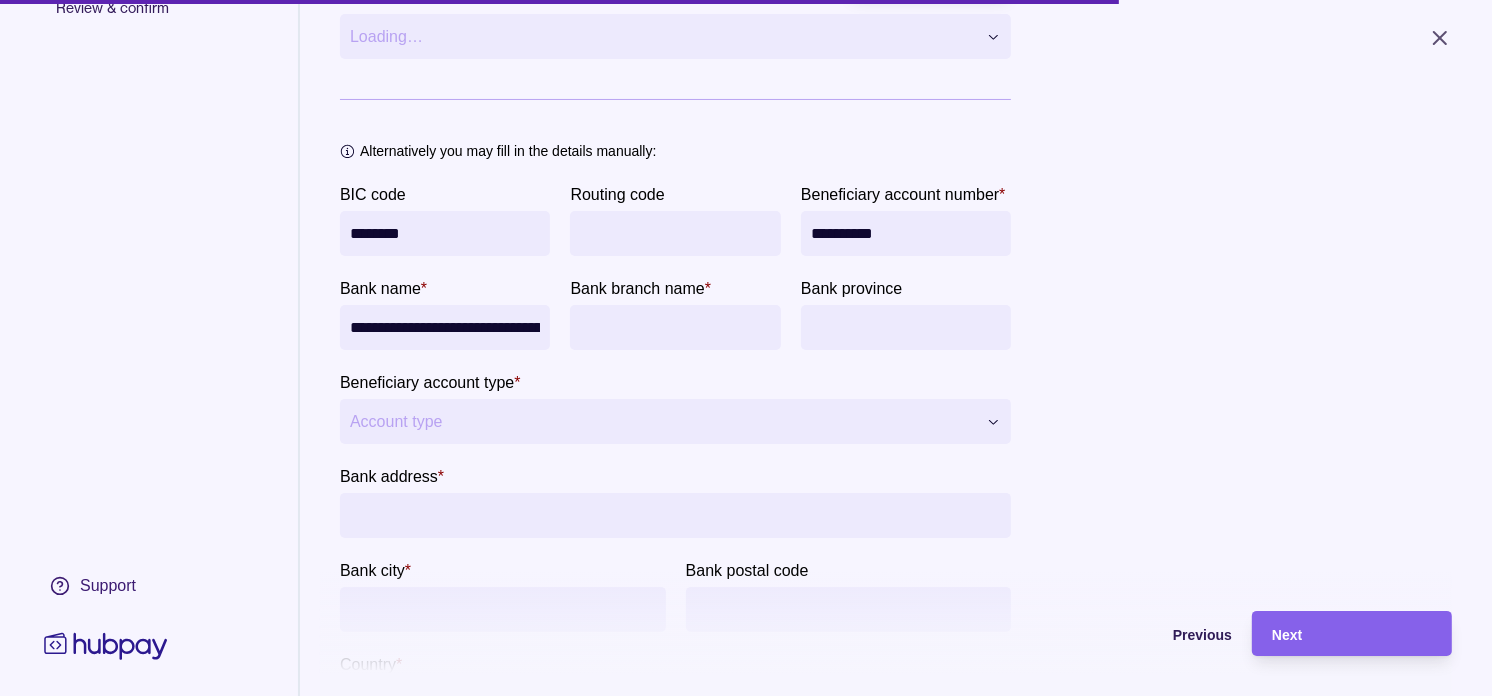 scroll, scrollTop: 0, scrollLeft: 34, axis: horizontal 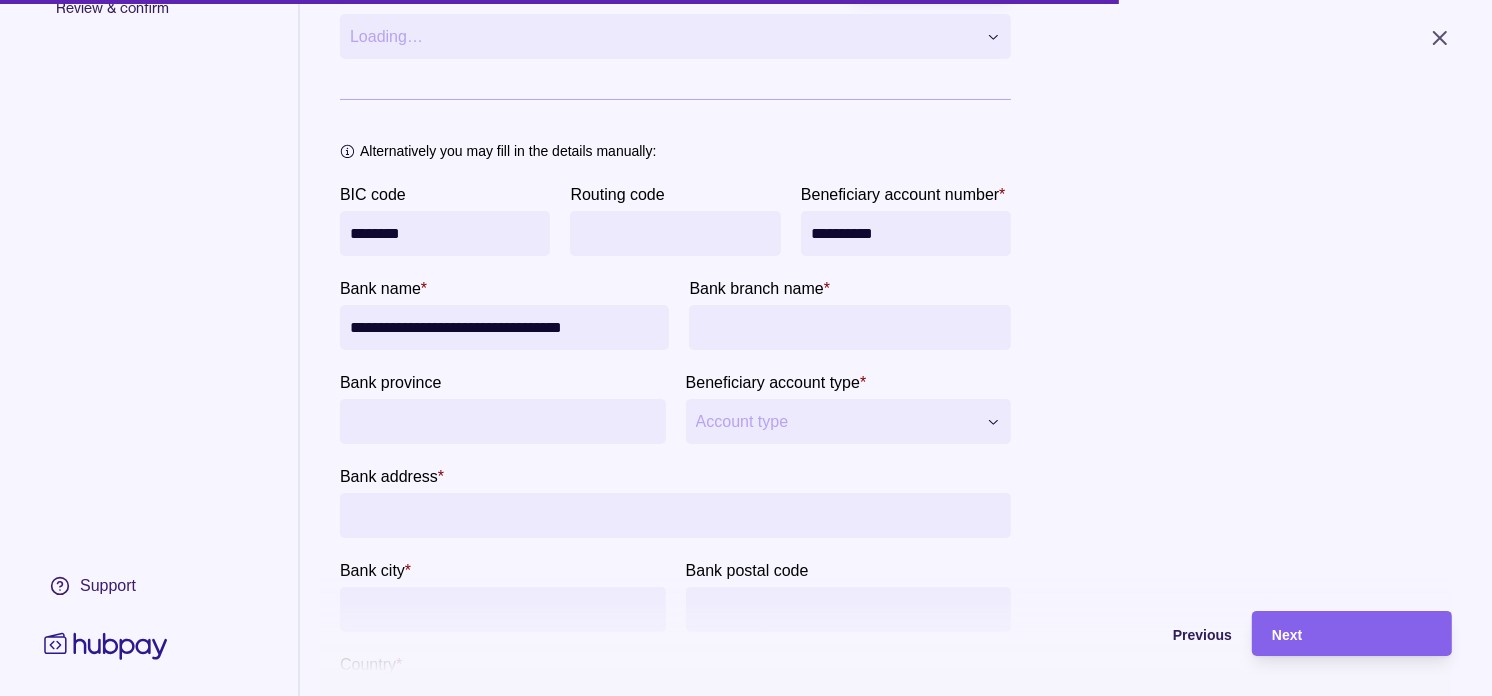 type on "**********" 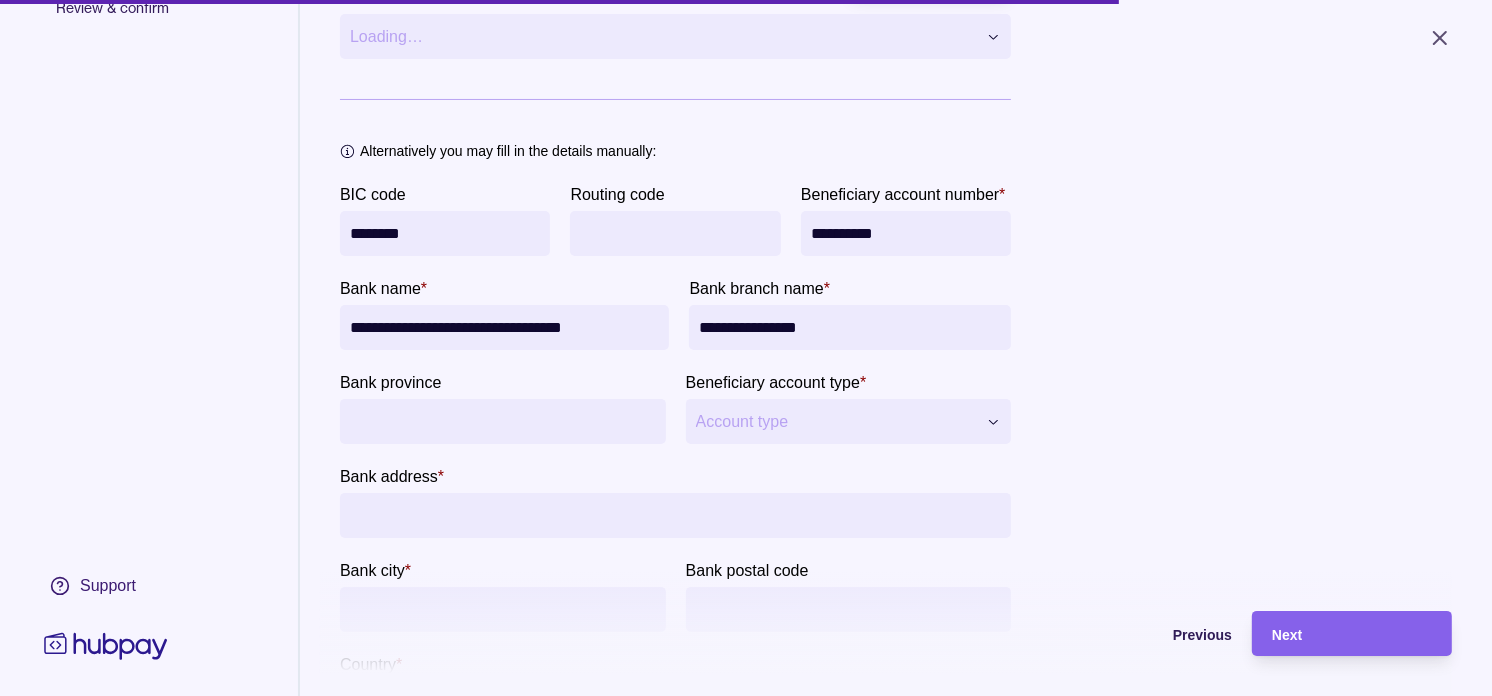type on "**********" 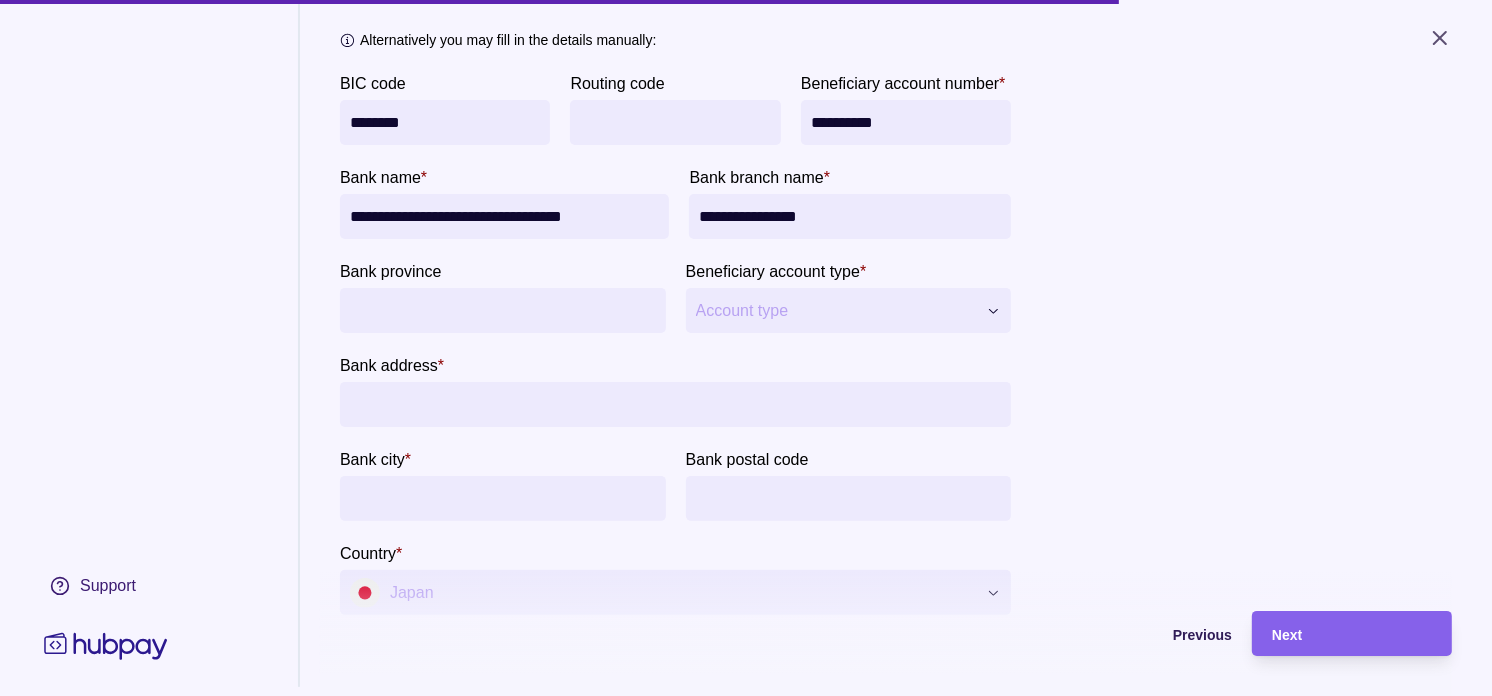 click on "**********" at bounding box center (746, 348) 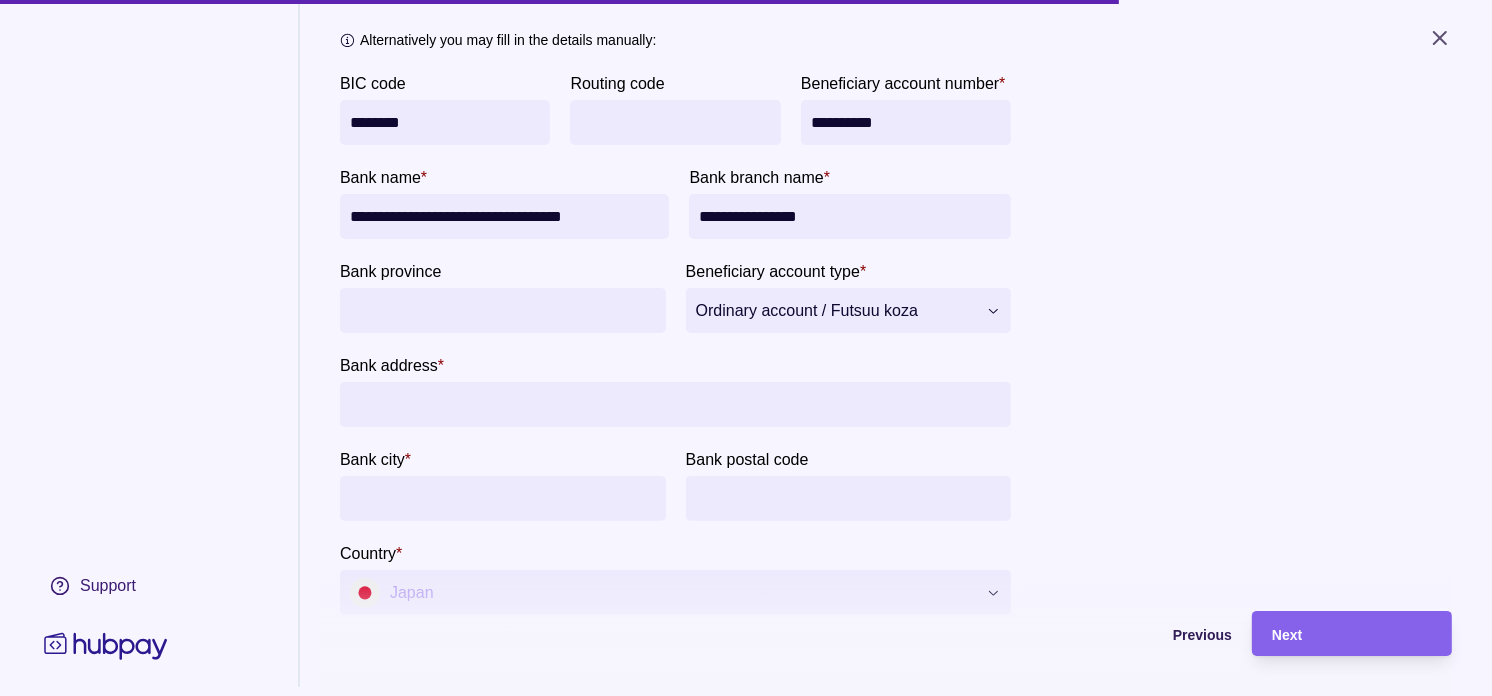 click on "Bank address  *" at bounding box center [675, 404] 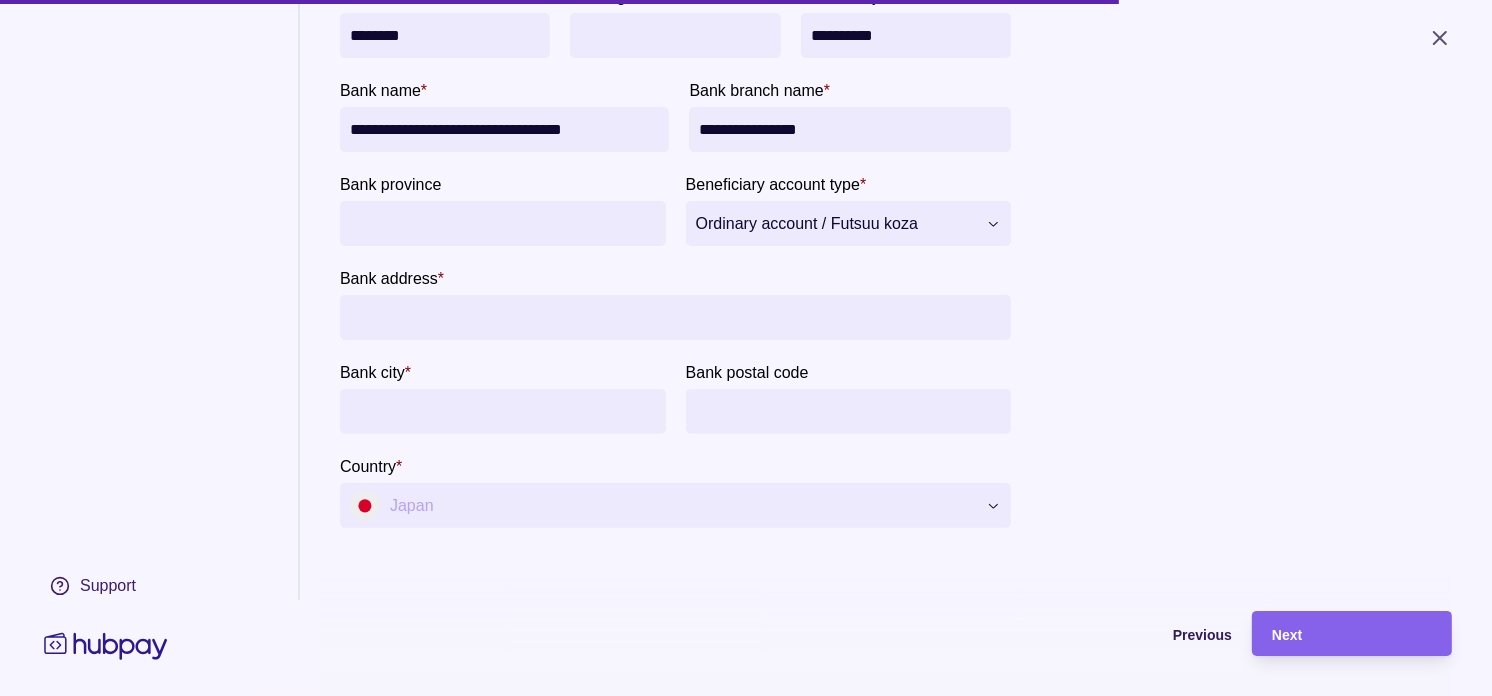 scroll, scrollTop: 496, scrollLeft: 0, axis: vertical 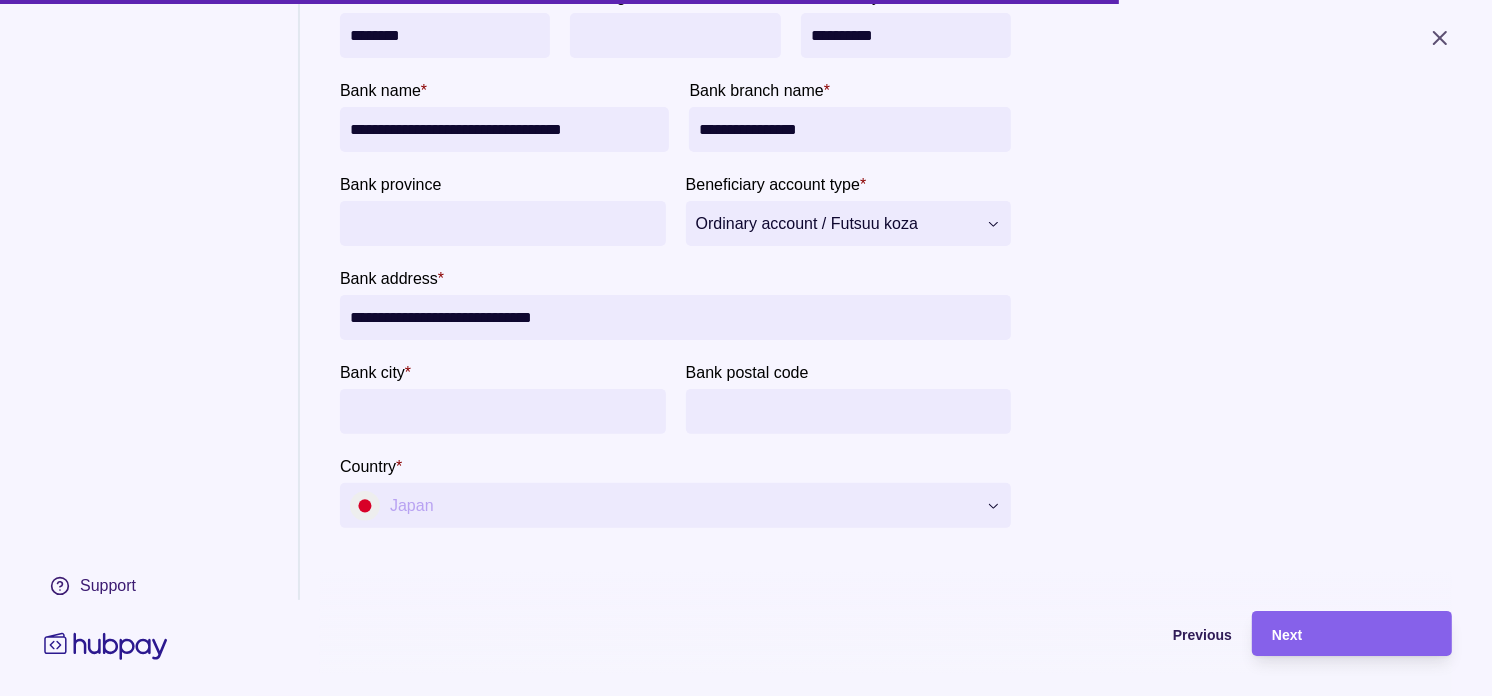 click on "**********" at bounding box center (675, 317) 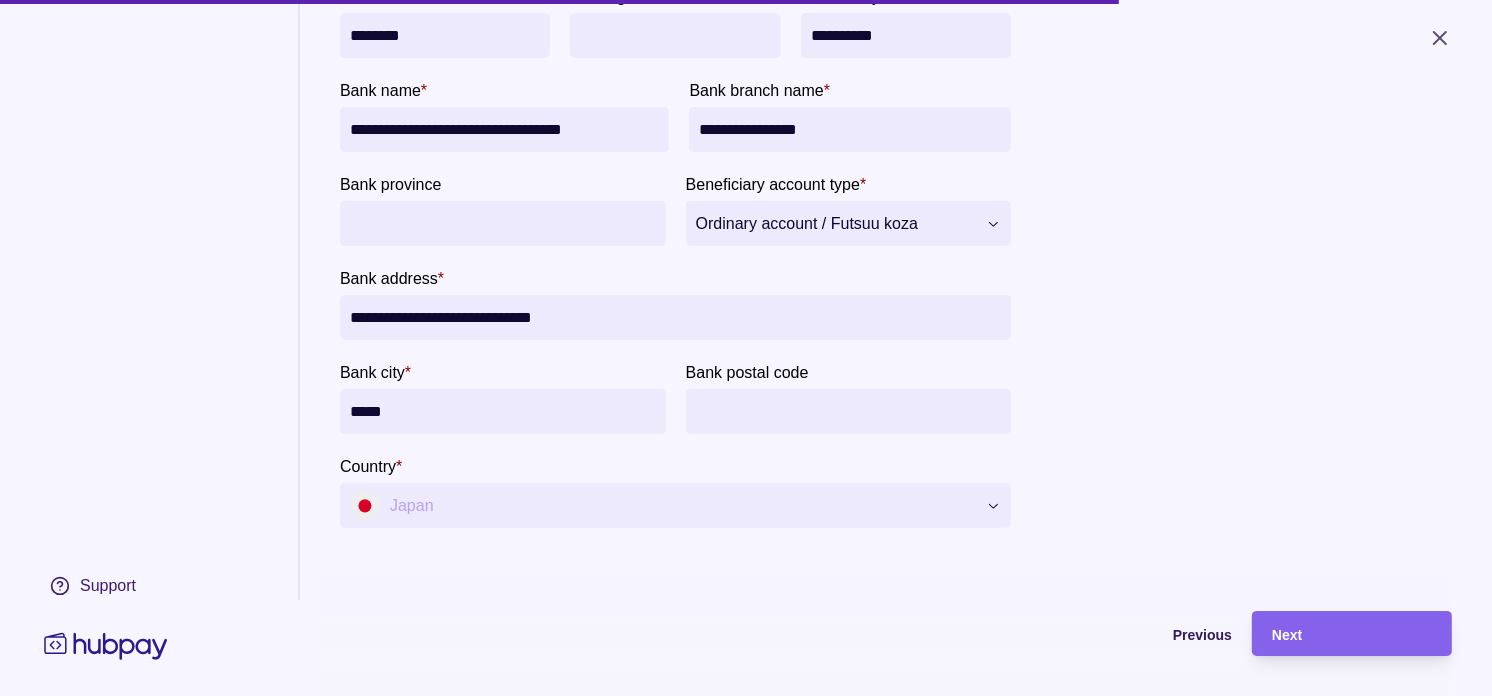 type on "*****" 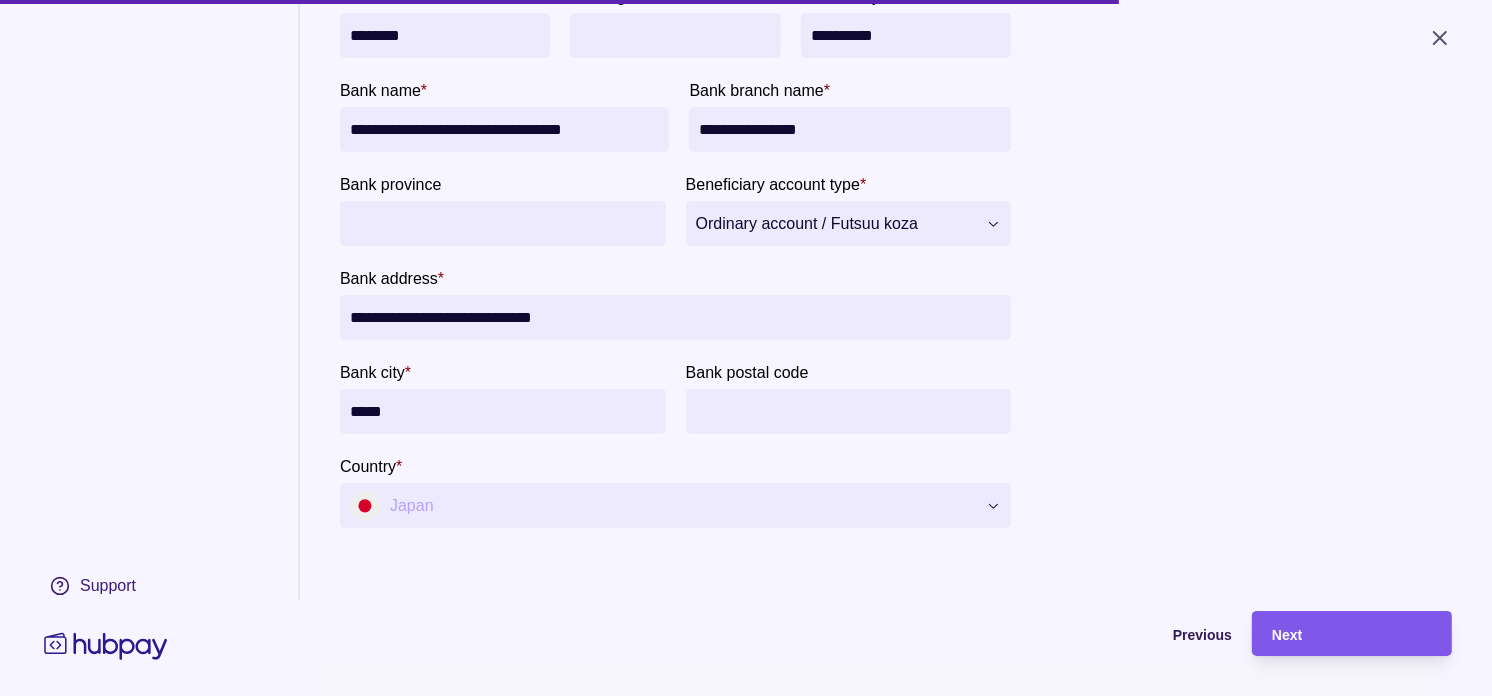click on "Next" at bounding box center (1352, 634) 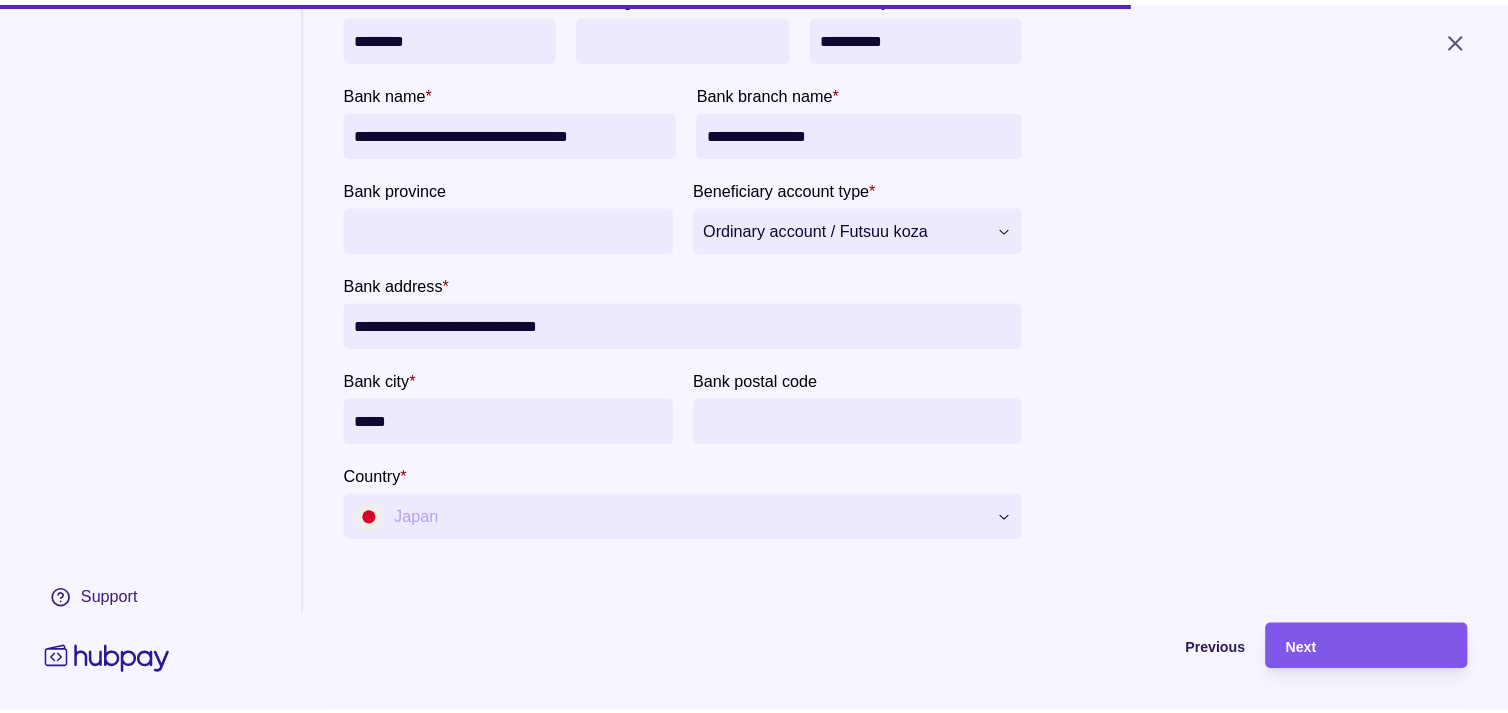 scroll, scrollTop: 155, scrollLeft: 0, axis: vertical 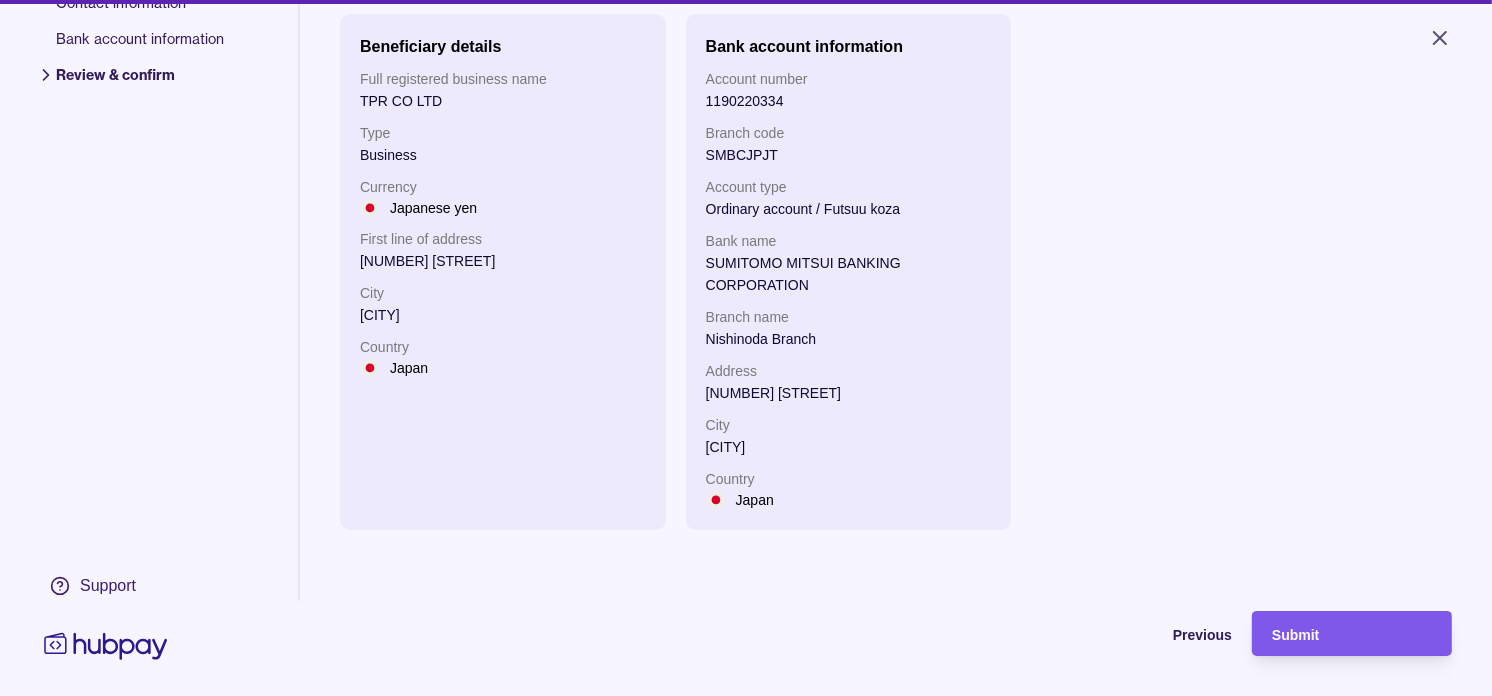 click on "Submit" at bounding box center [1352, 634] 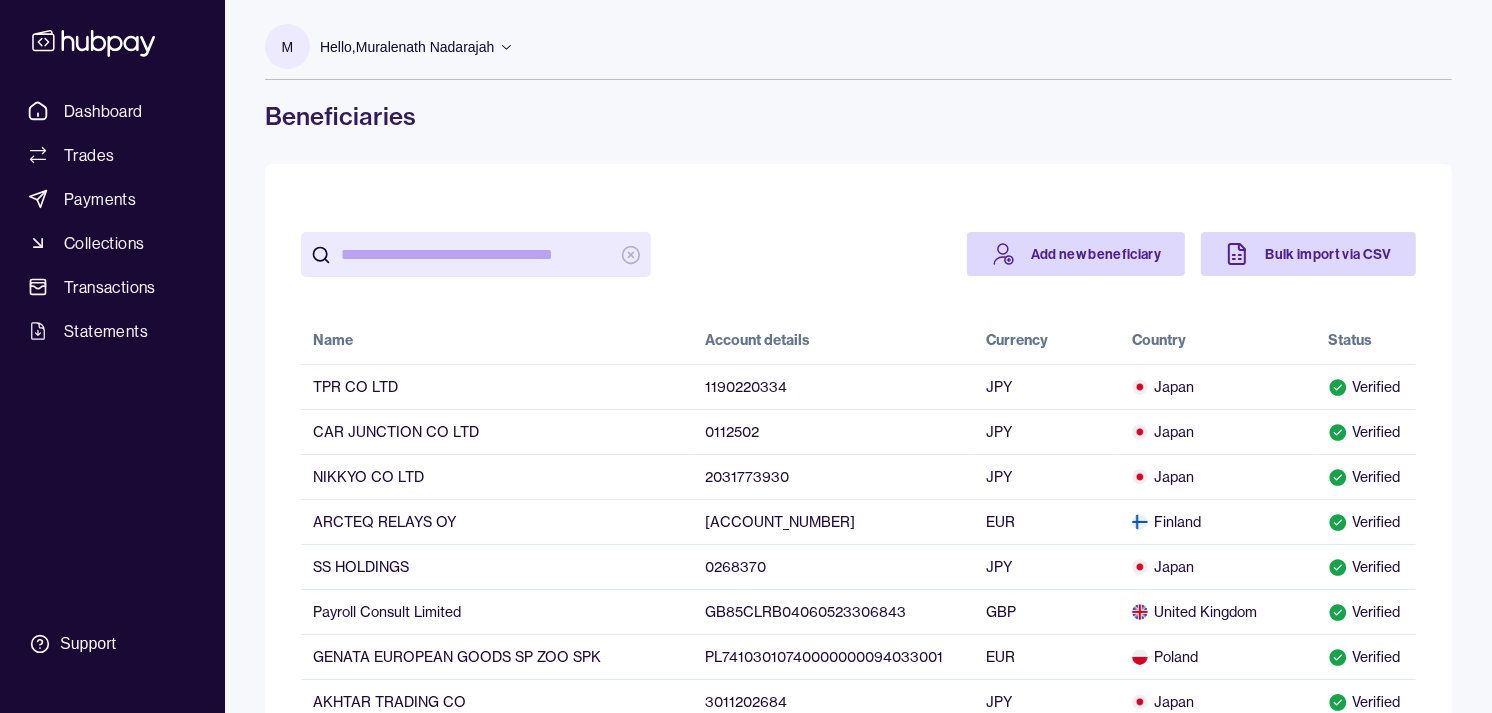 click at bounding box center (476, 254) 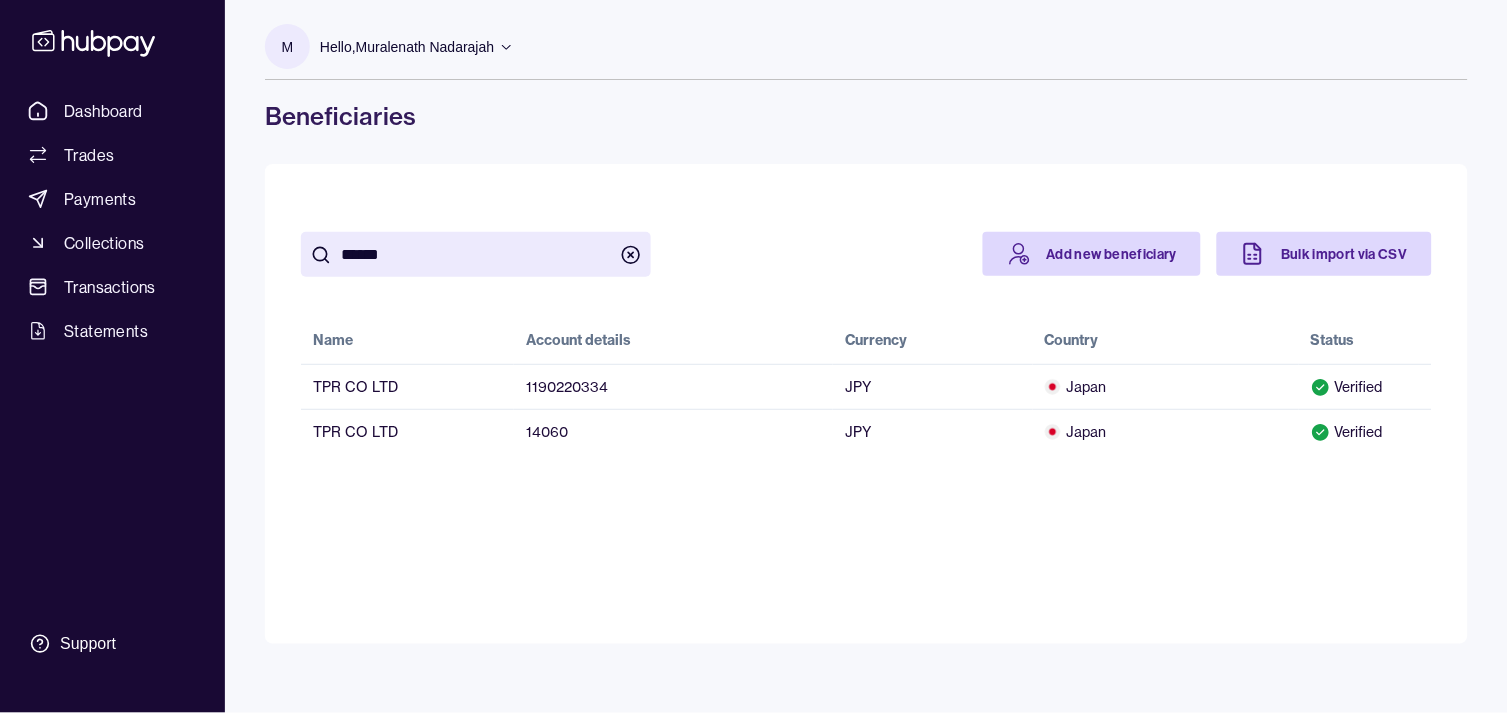 click on "****** Add new beneficiary Bulk import via CSV Name Account details Currency Country Status TPR CO LTD 1190220334 JPY Japan Verified TPR CO LTD 14060 JPY Japan Verified" at bounding box center [866, 343] 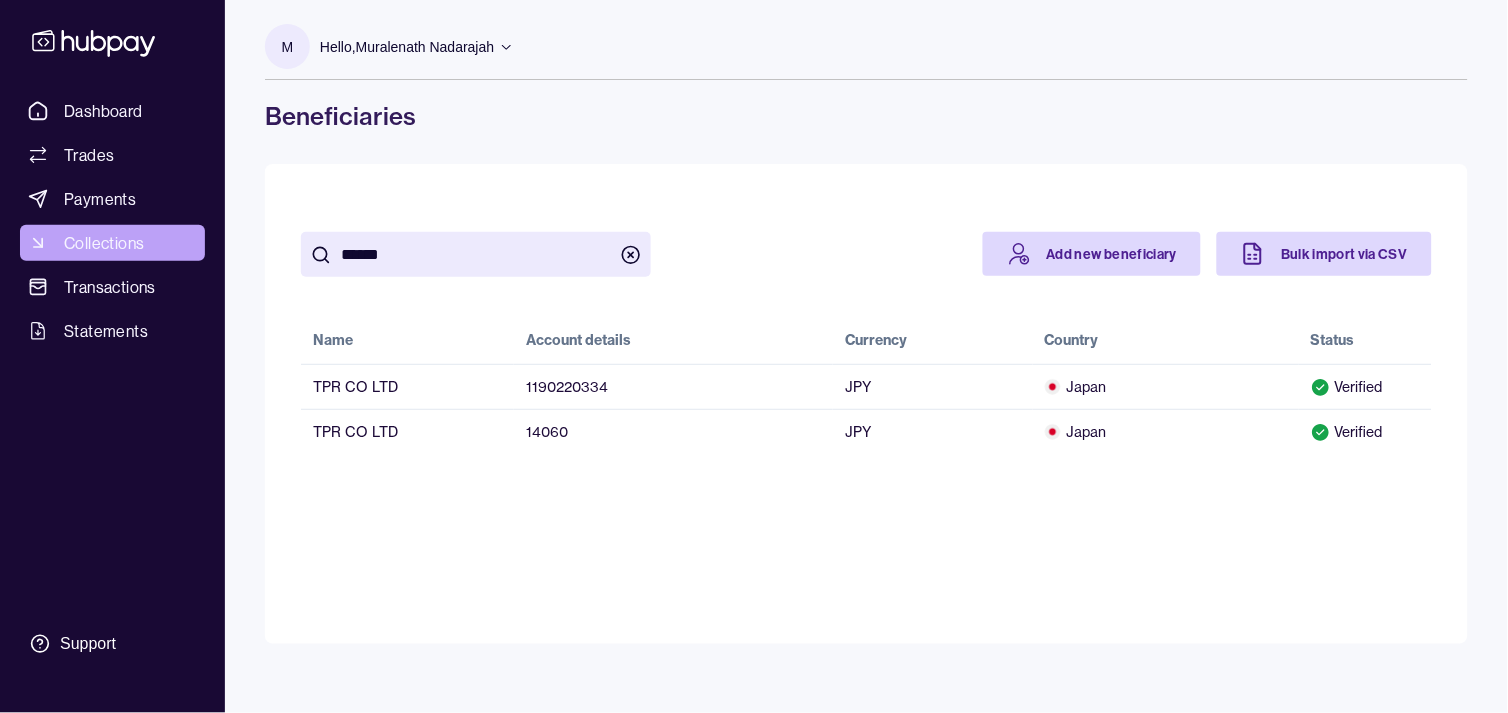 drag, startPoint x: 542, startPoint y: 244, endPoint x: 140, endPoint y: 224, distance: 402.4972 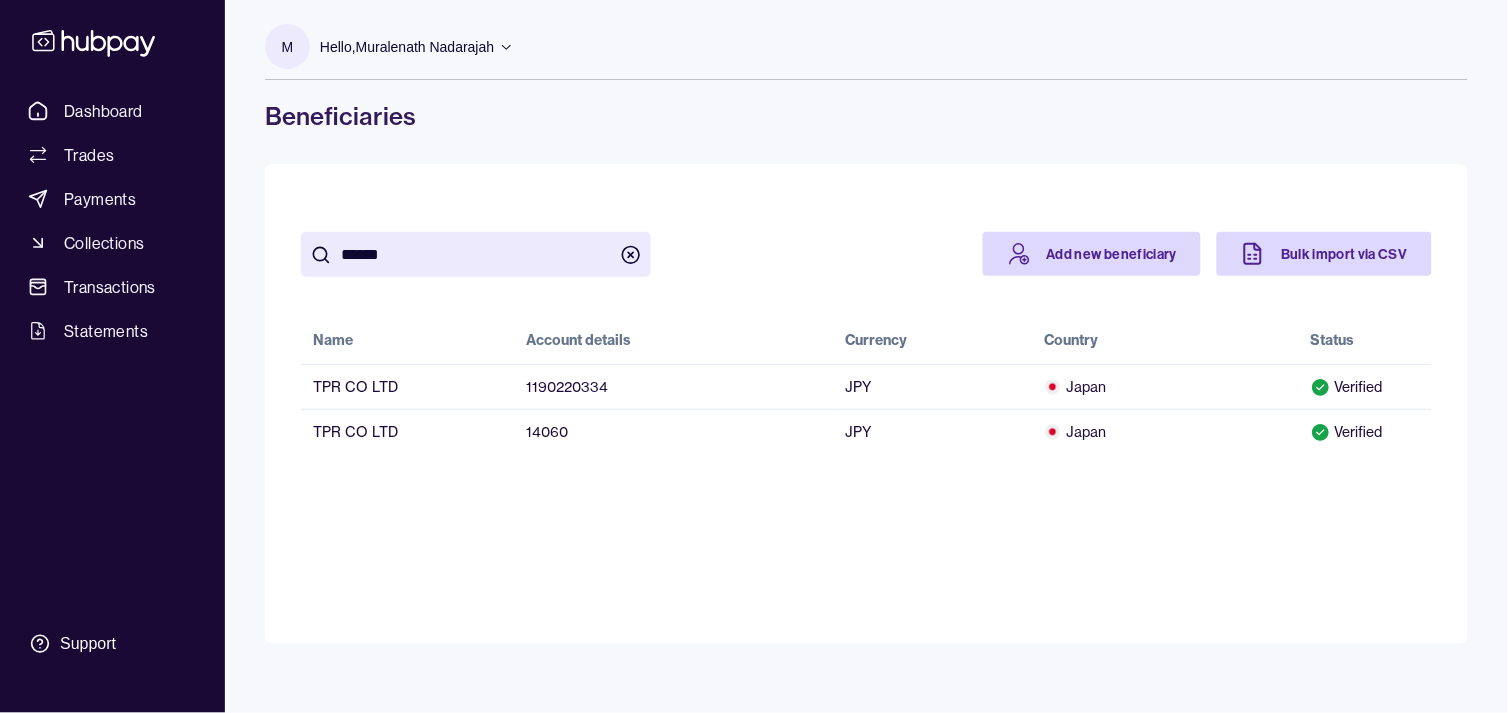 click on "******" at bounding box center (476, 254) 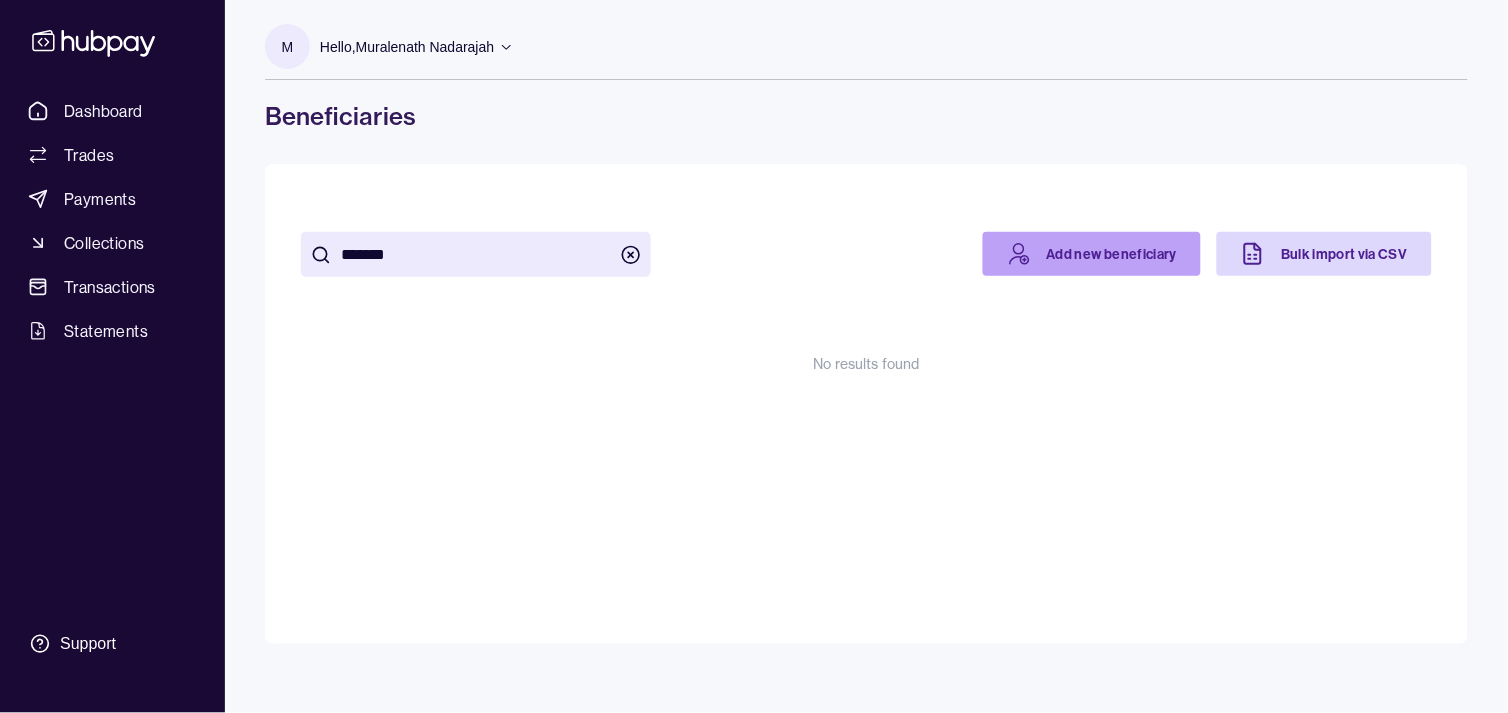 type on "*******" 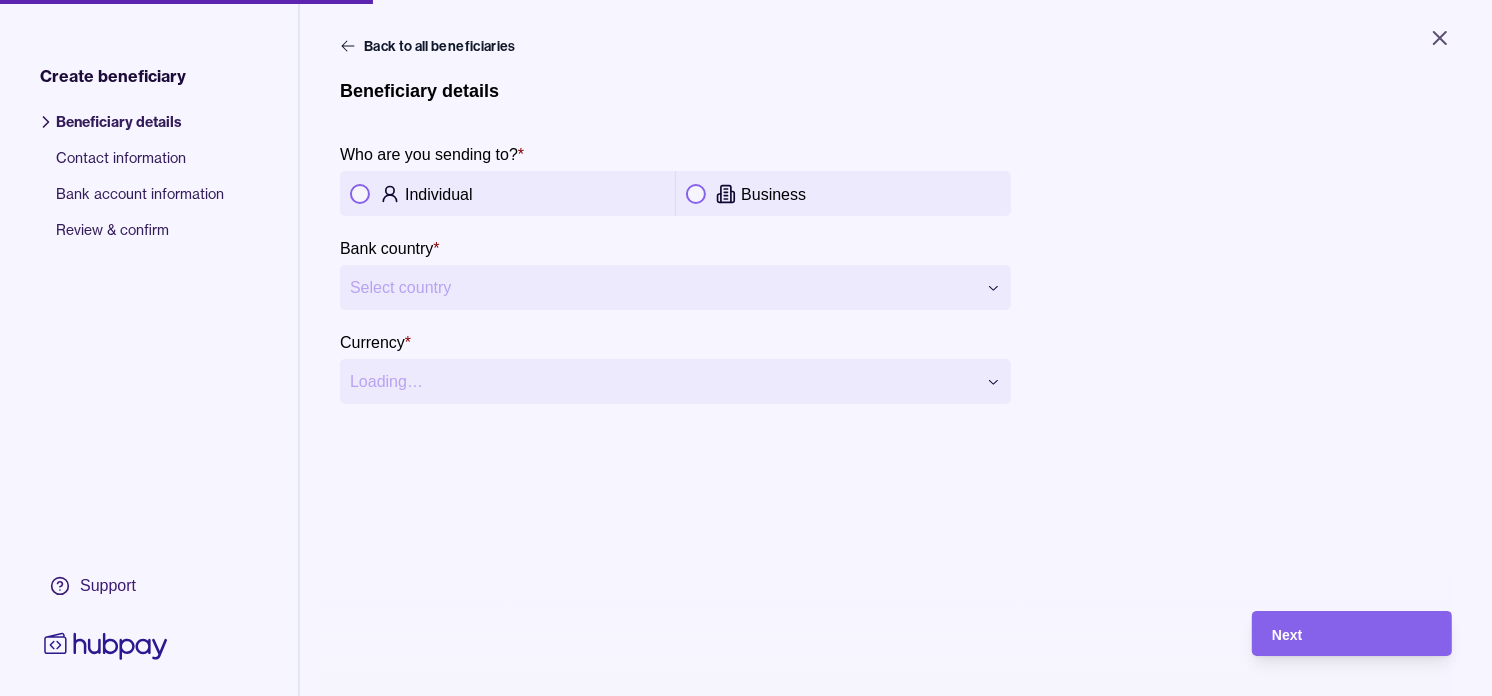 click at bounding box center (696, 194) 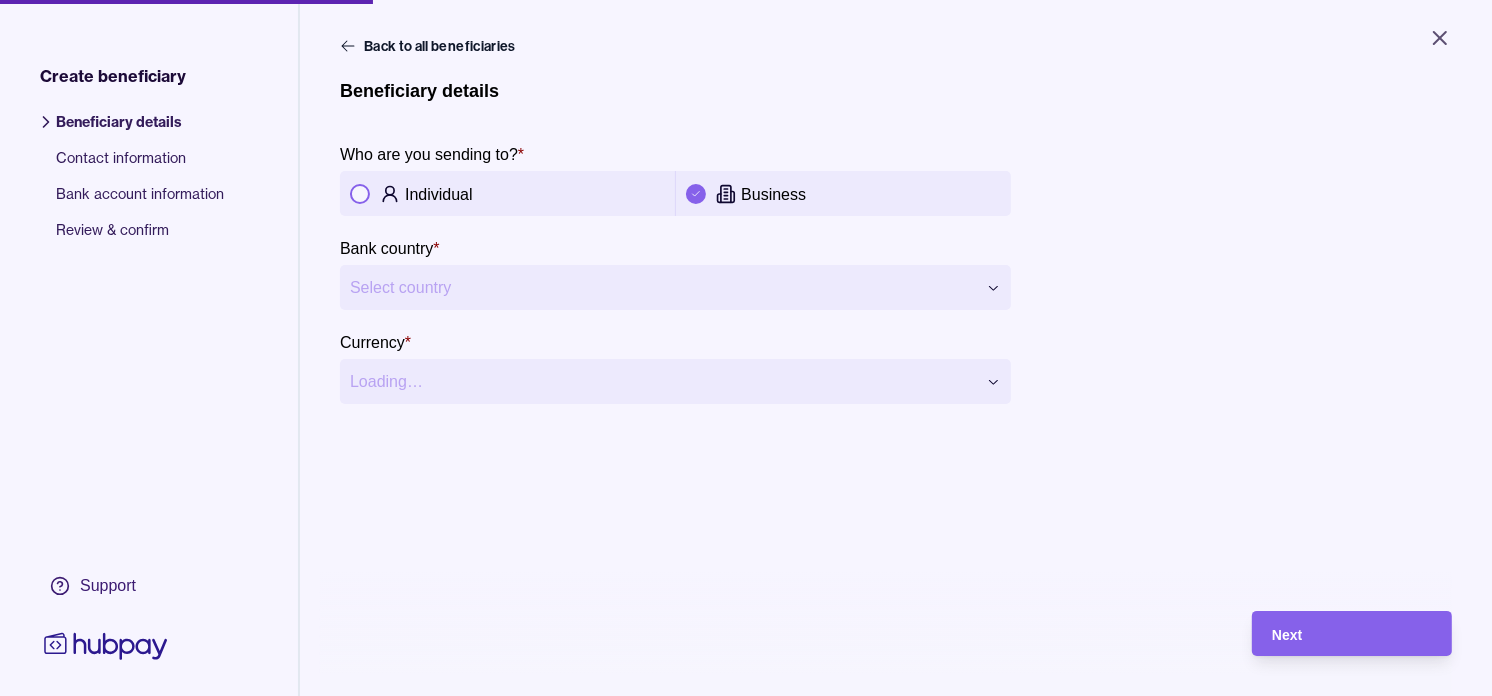 click on "**********" at bounding box center [746, 348] 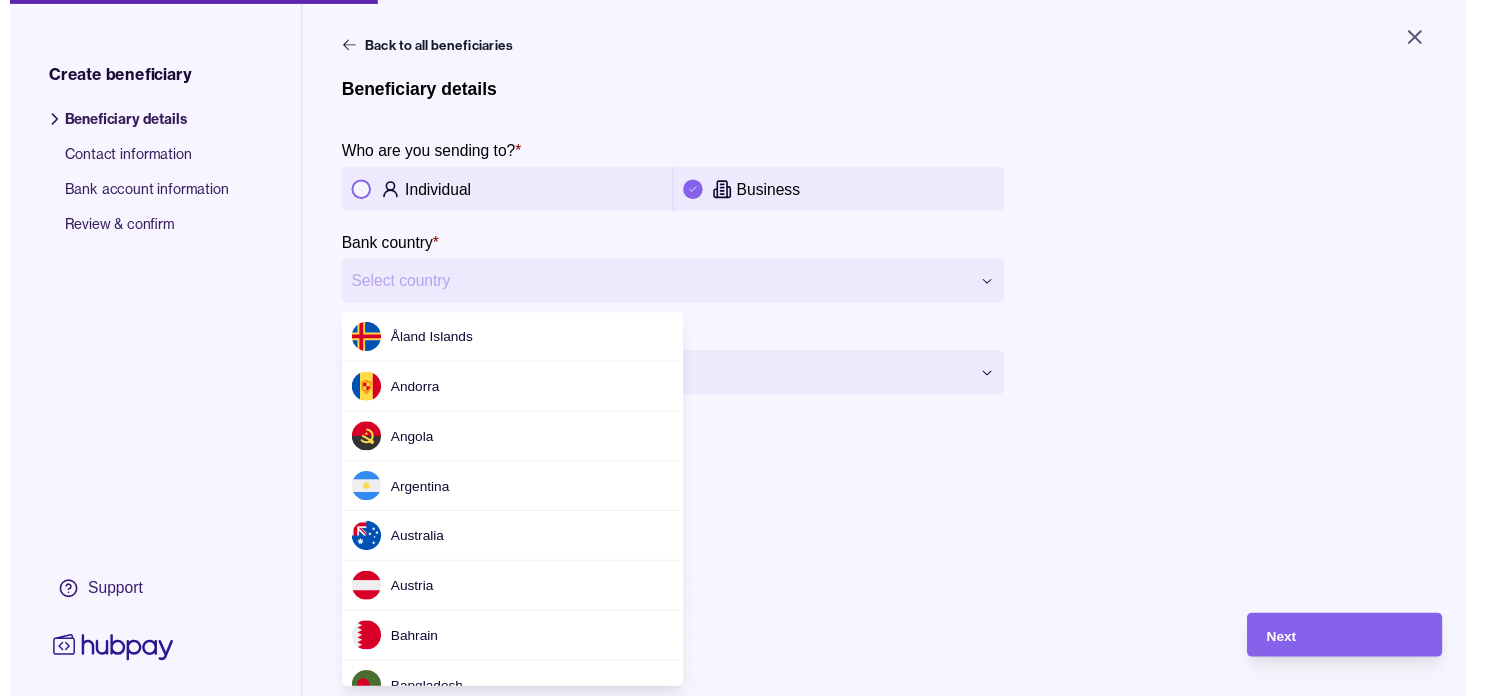 scroll, scrollTop: 2645, scrollLeft: 0, axis: vertical 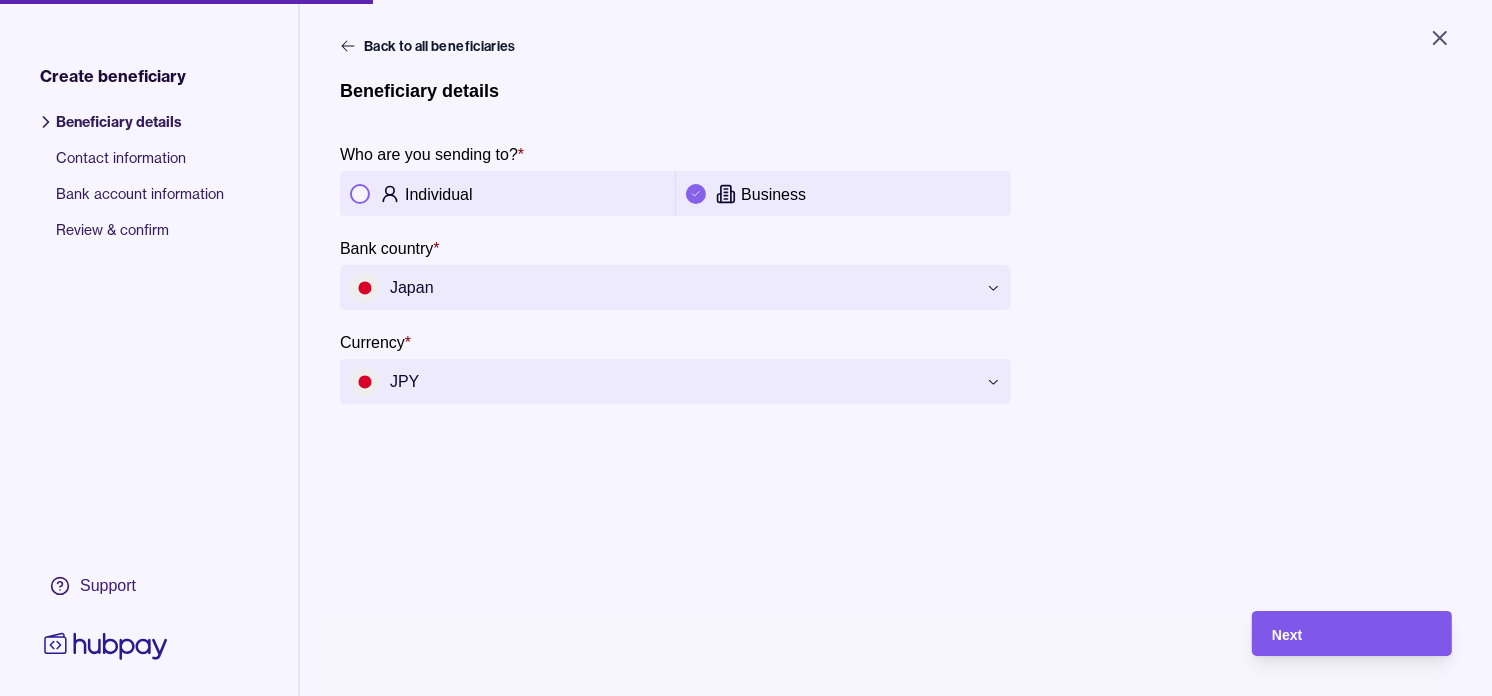 click on "Next" at bounding box center (1352, 634) 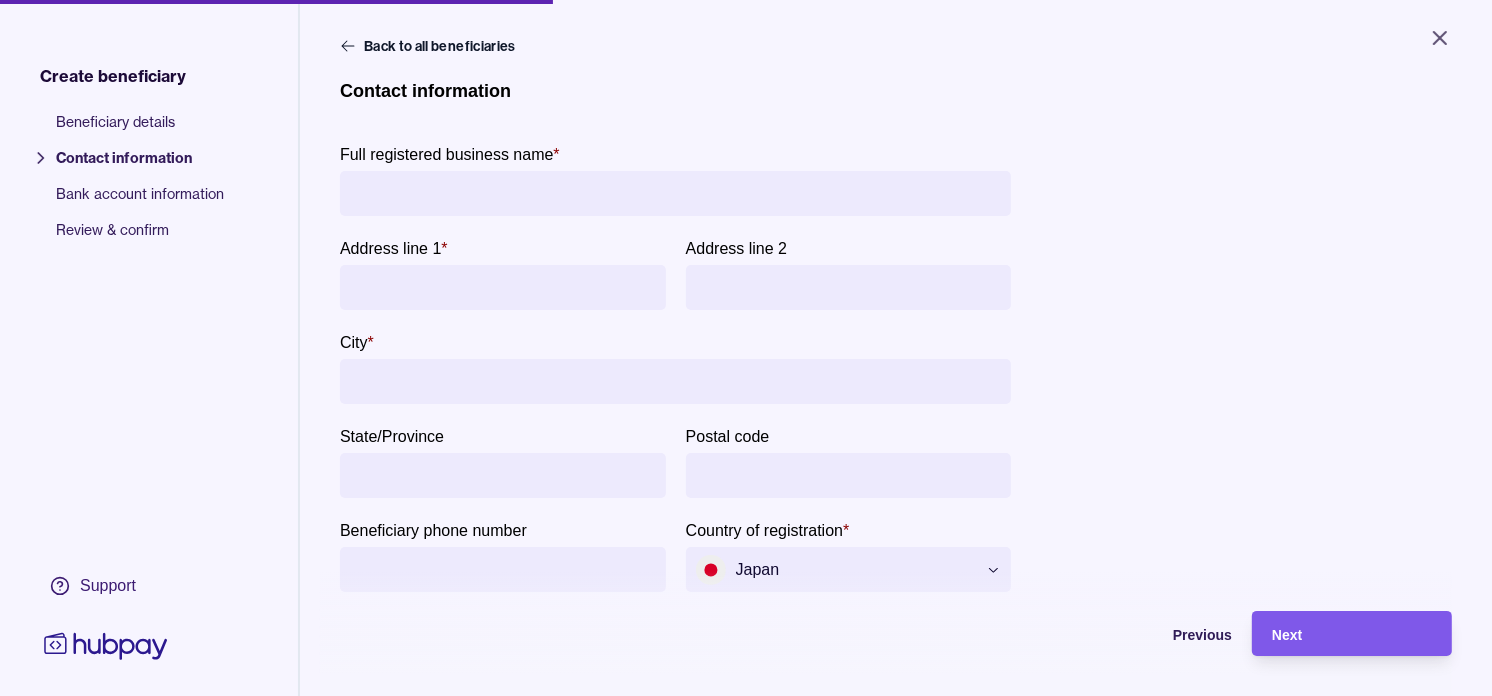 type 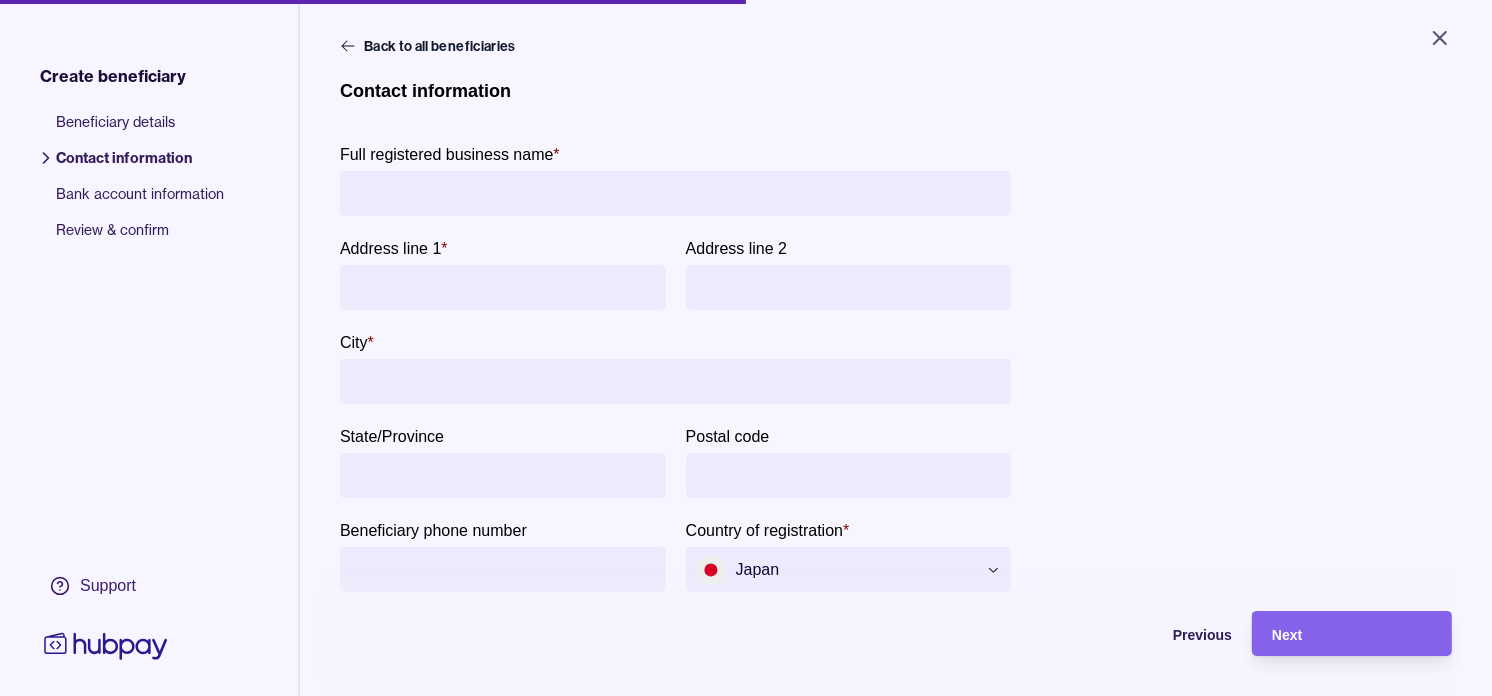 click on "Full registered business name  *" at bounding box center [675, 193] 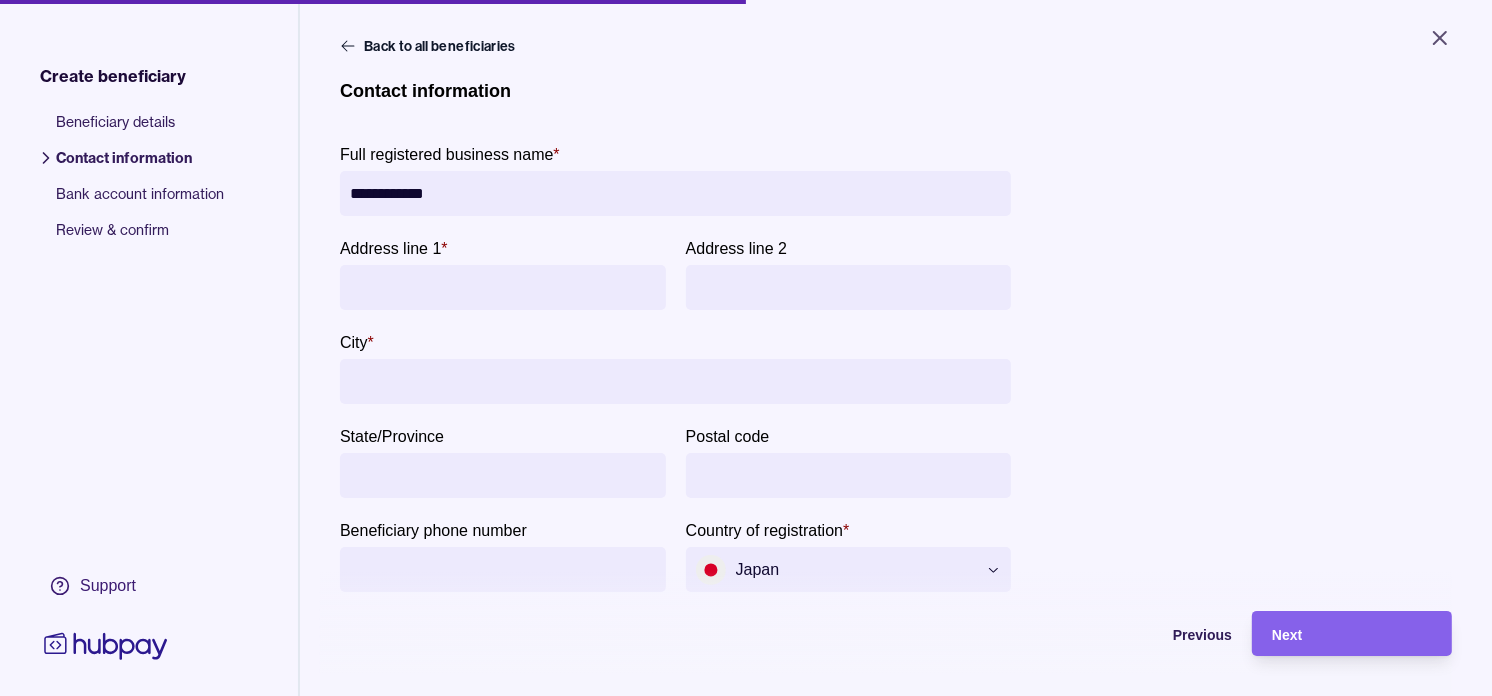 type on "**********" 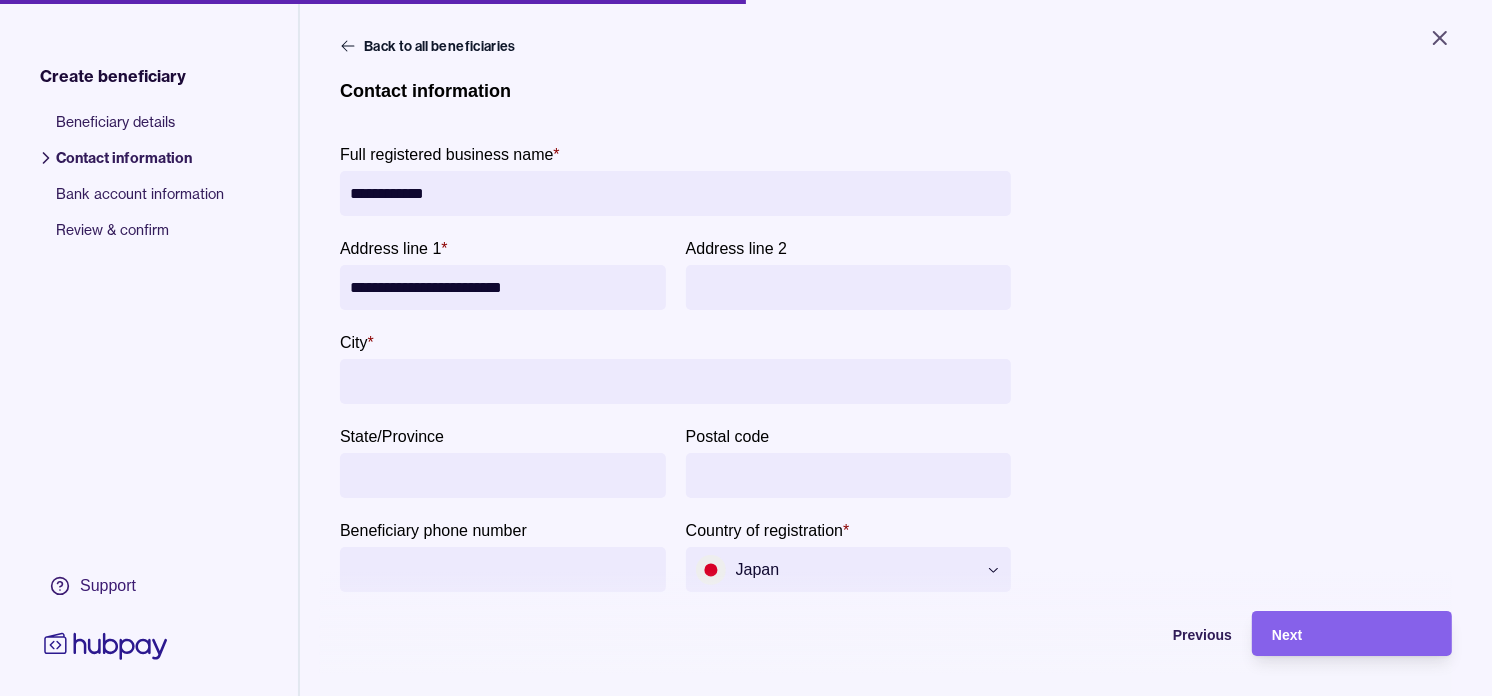 type on "**********" 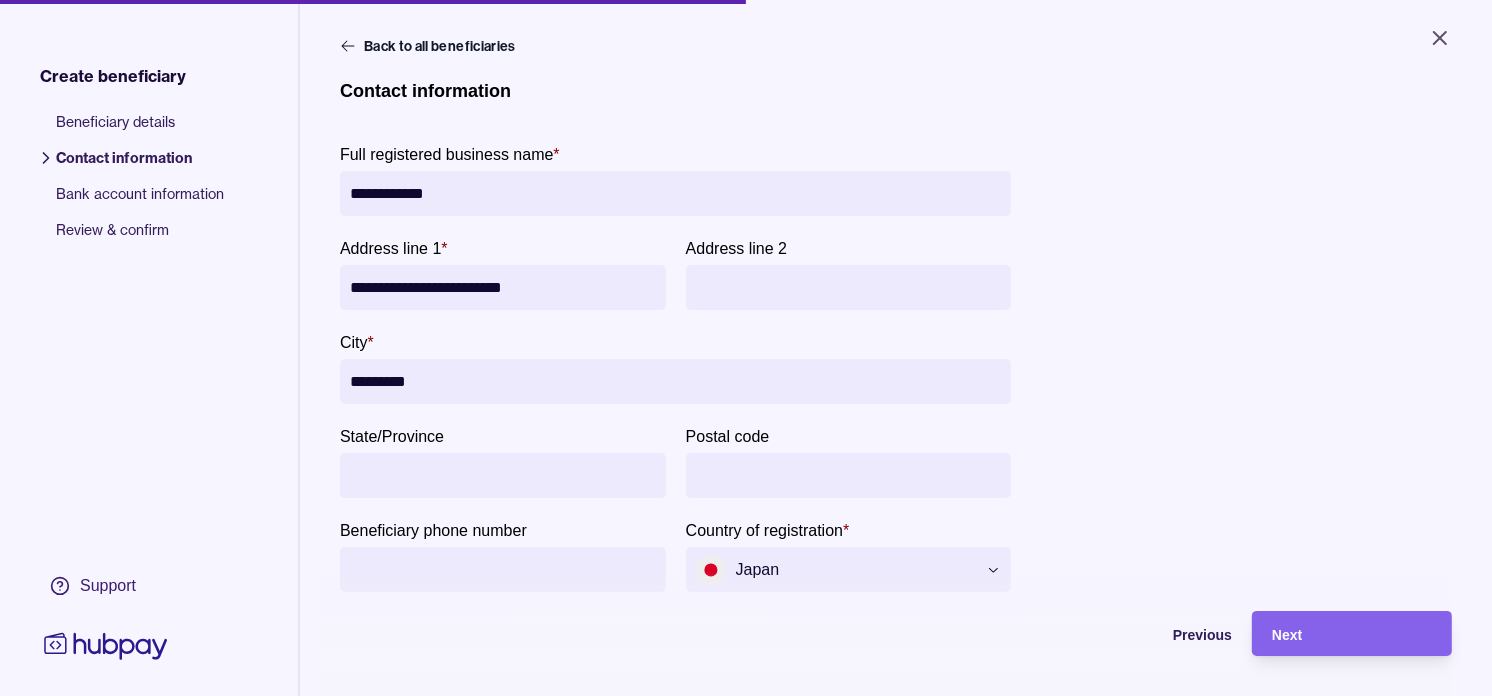 type on "*********" 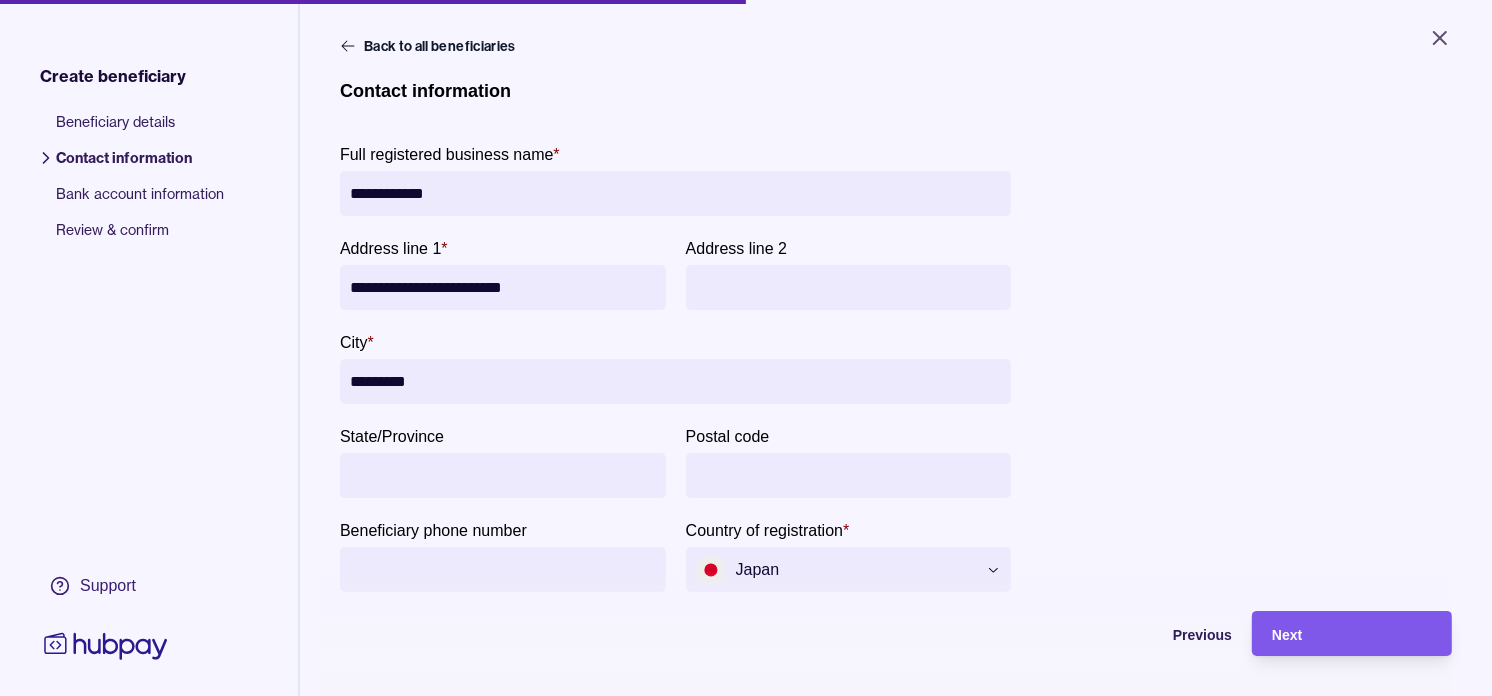 click on "Next" at bounding box center (1352, 634) 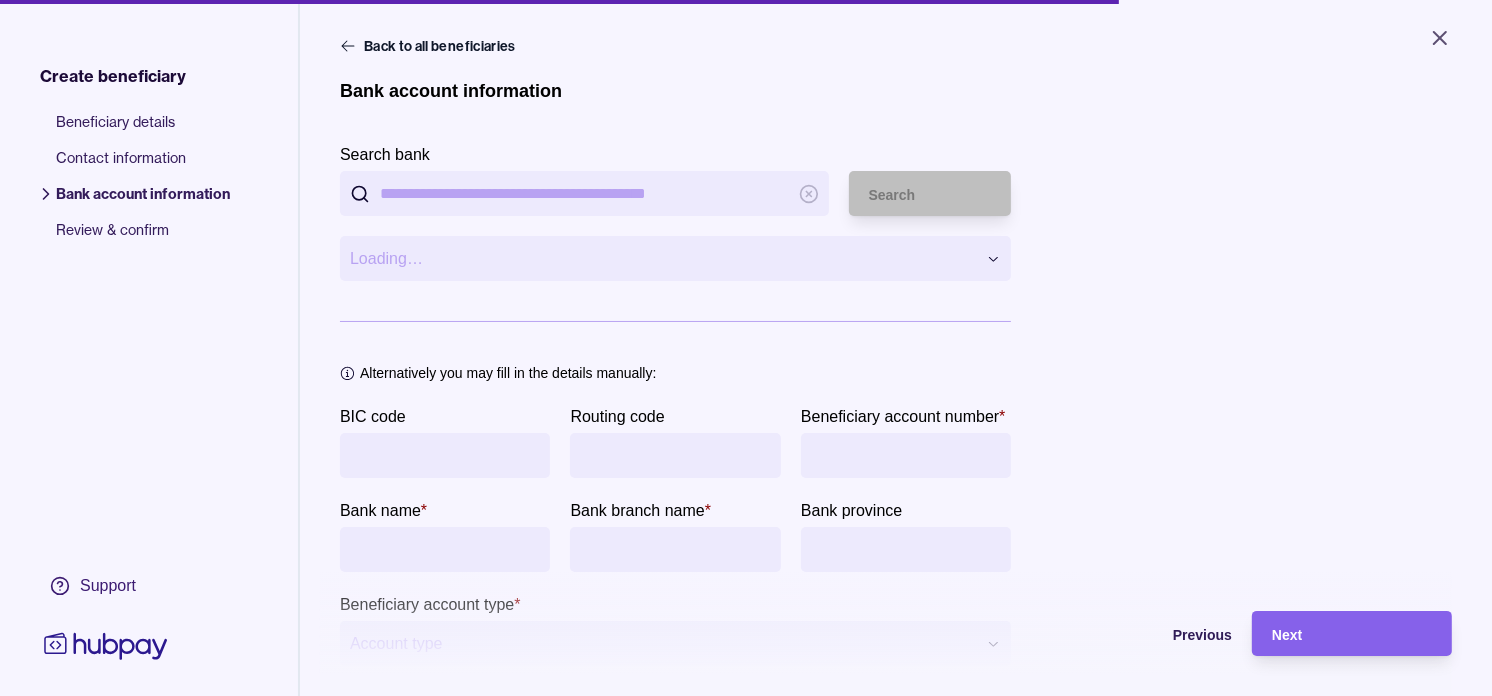 click on "BIC code" at bounding box center [445, 455] 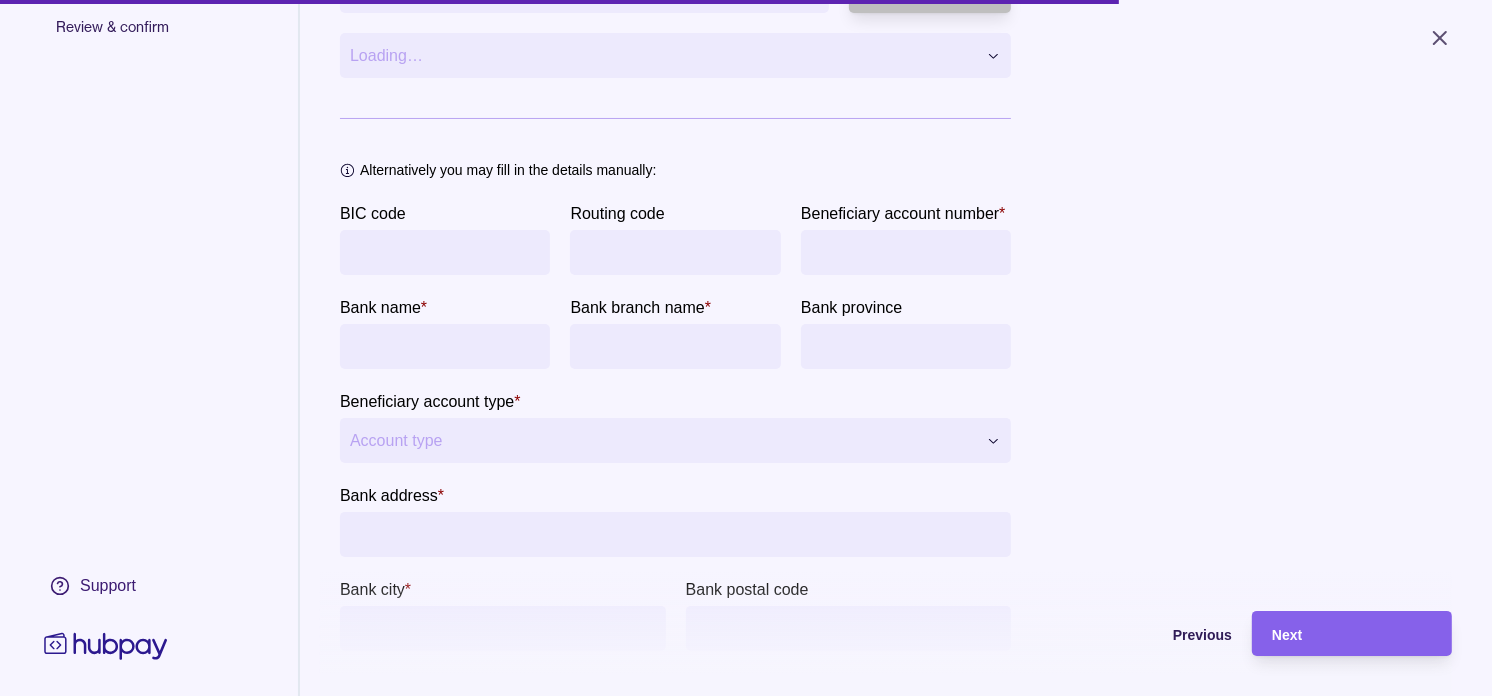 scroll, scrollTop: 222, scrollLeft: 0, axis: vertical 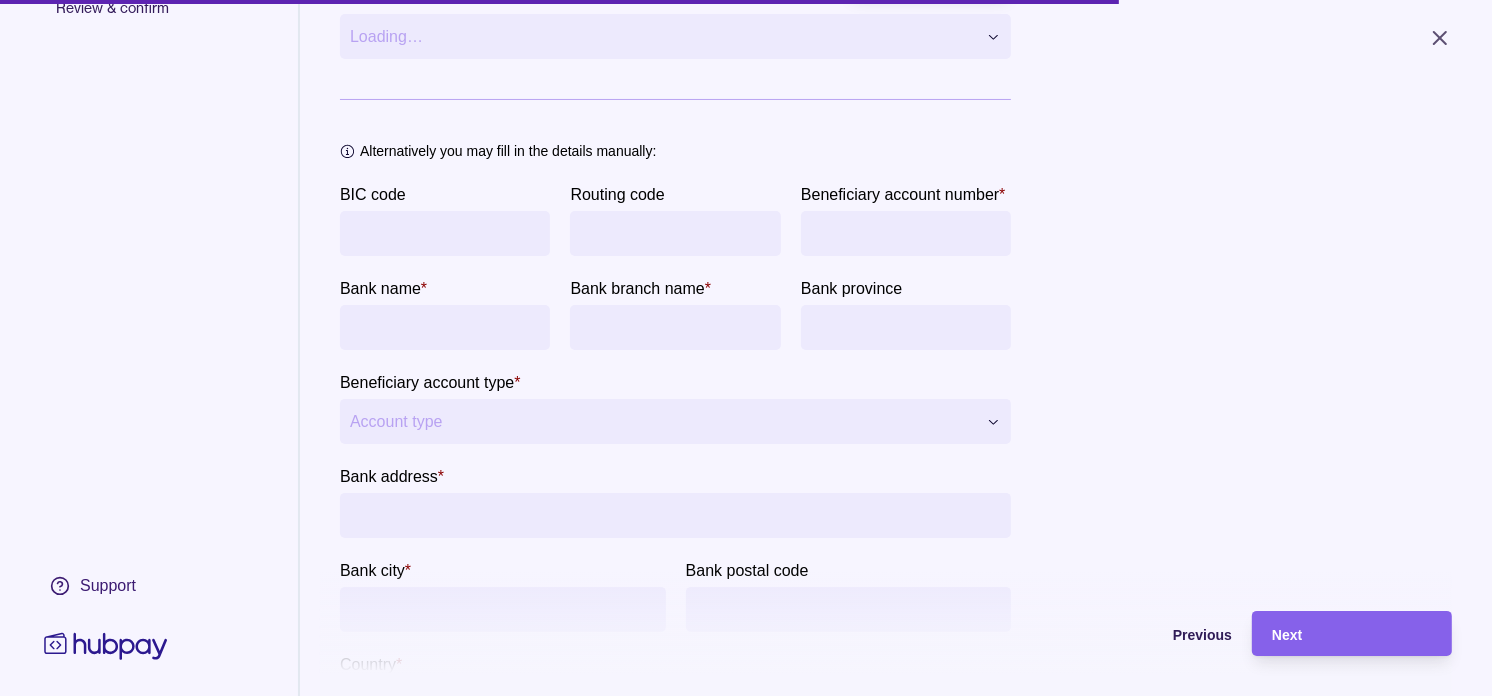 paste on "*******" 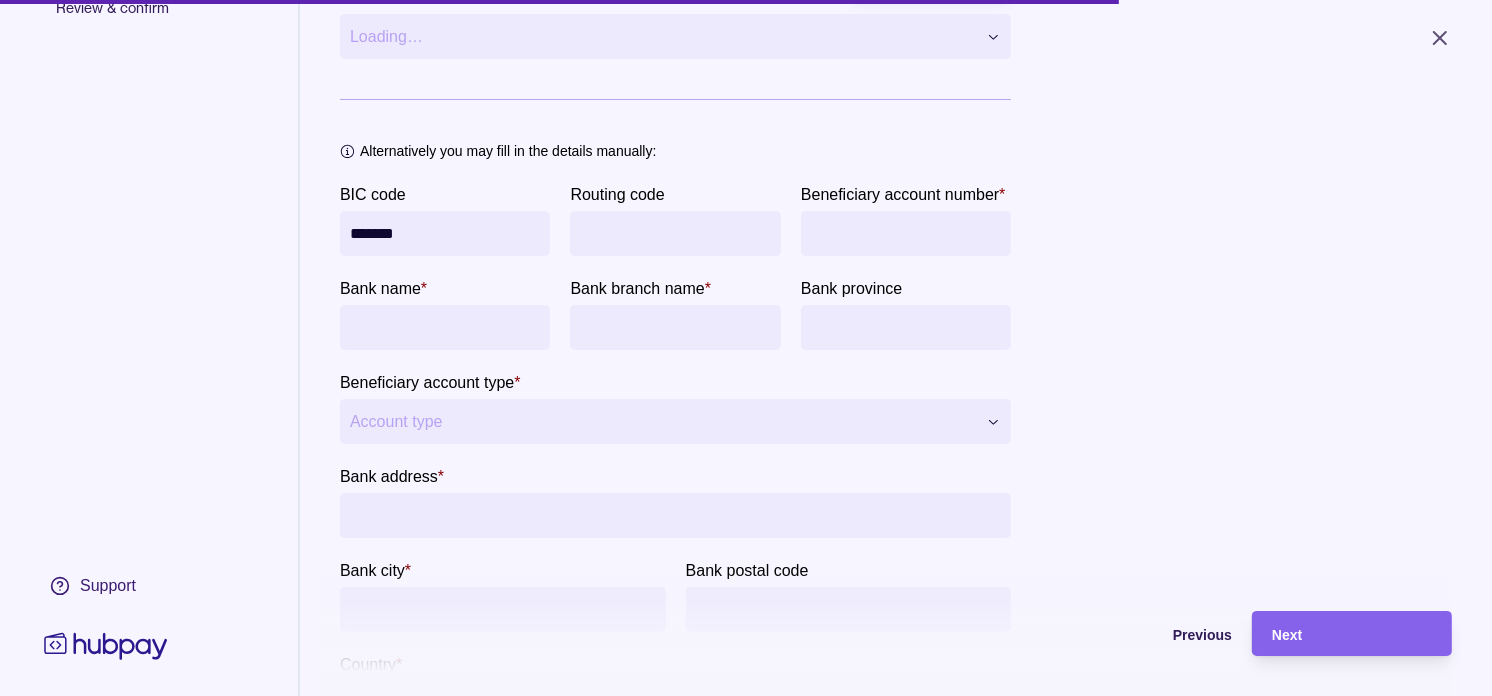 type on "*******" 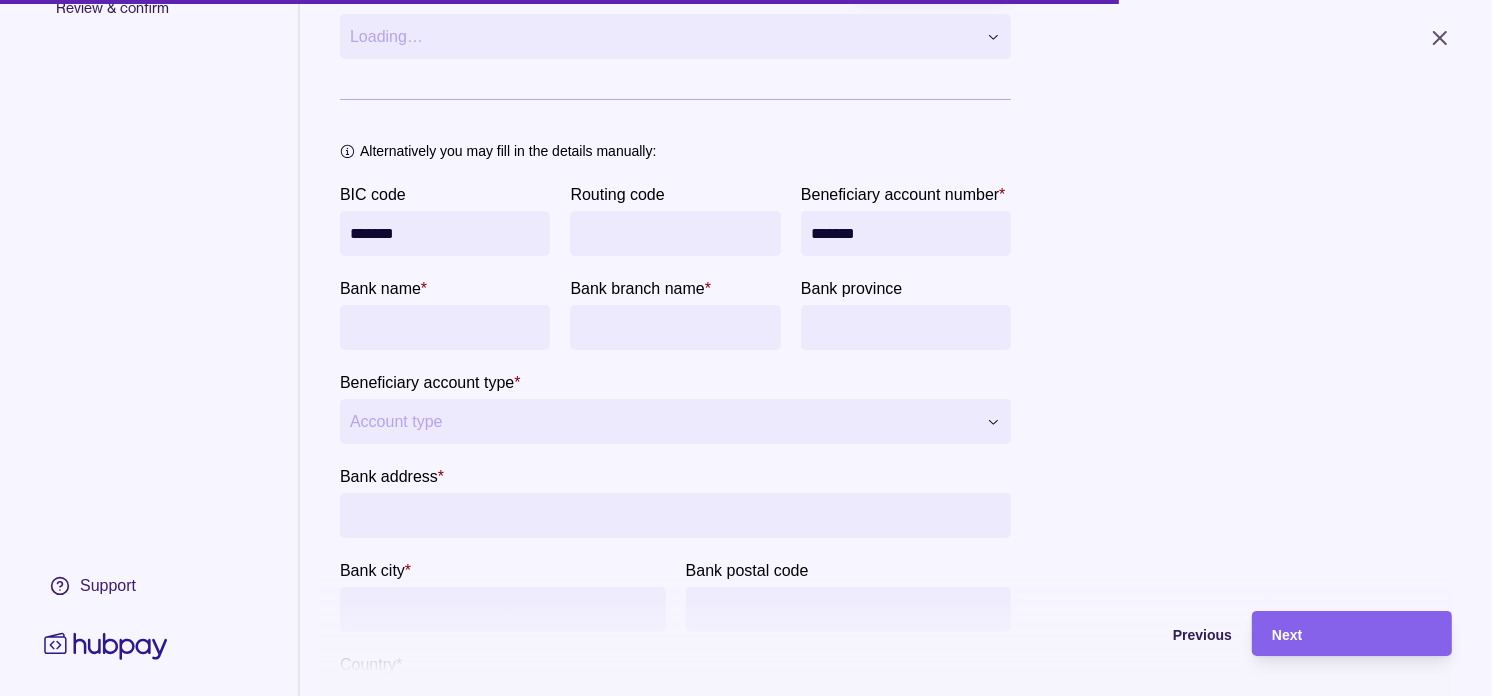 type on "*******" 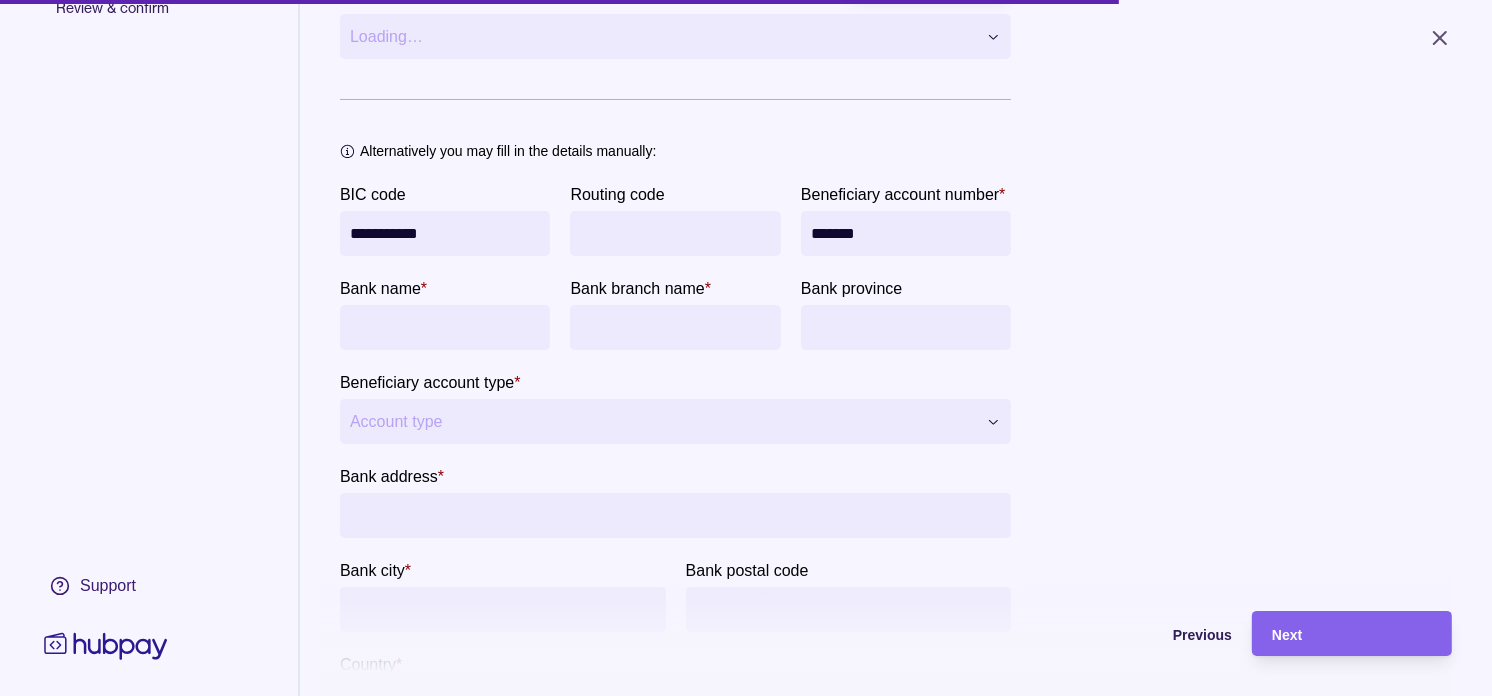 type on "**********" 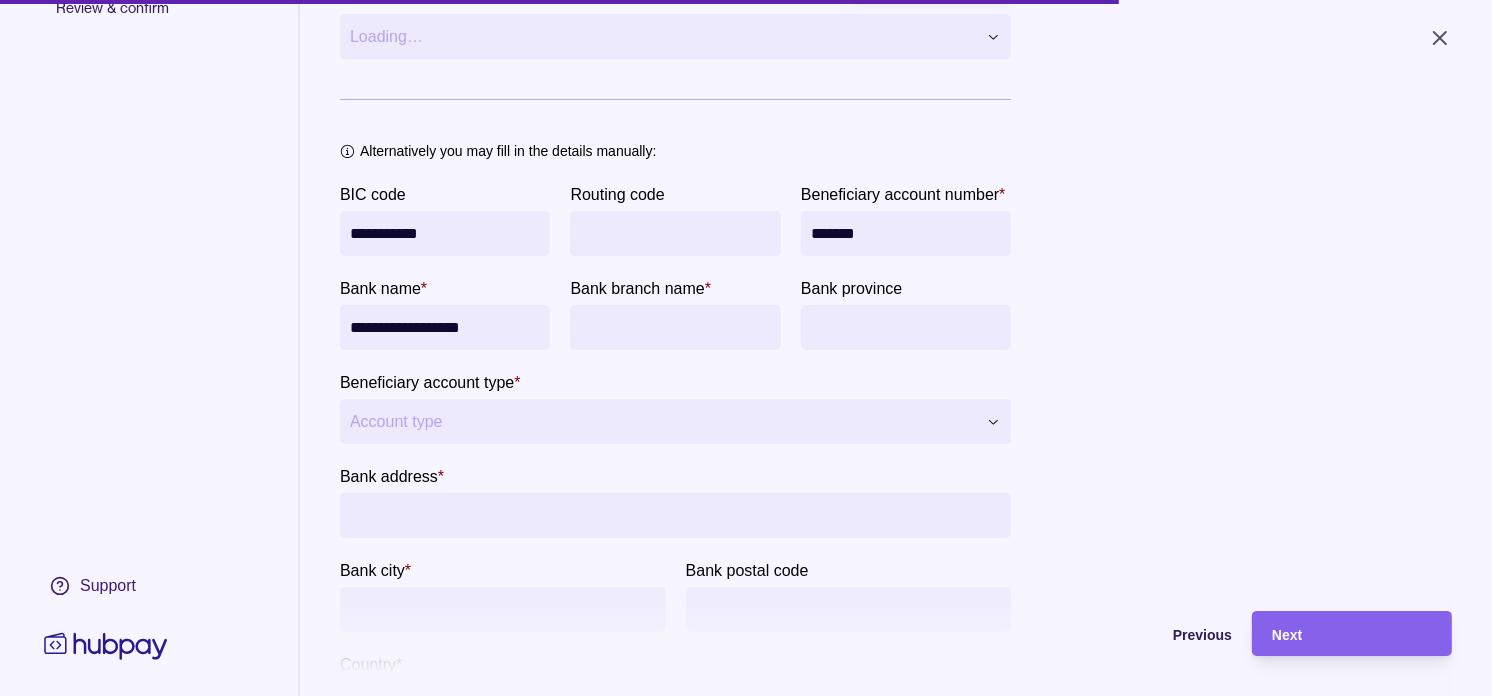 type on "**********" 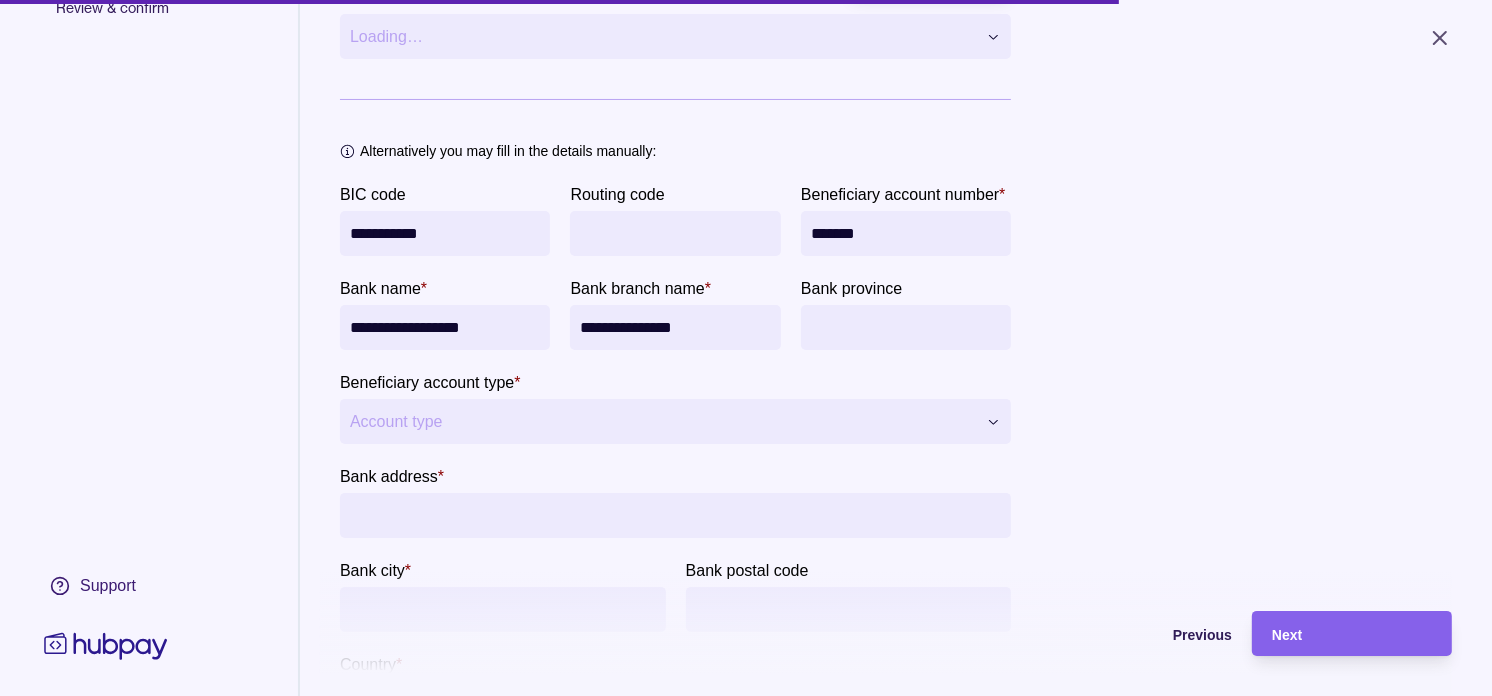 type on "**********" 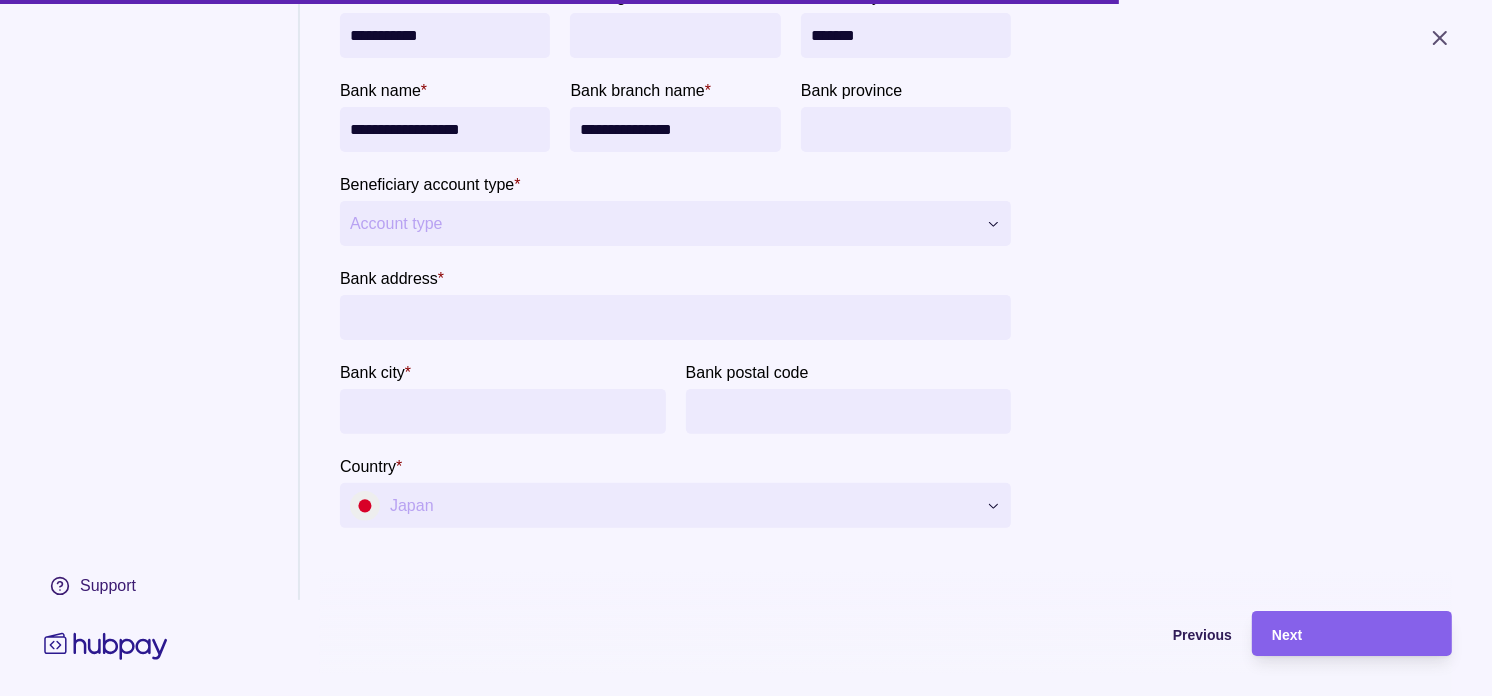 scroll, scrollTop: 496, scrollLeft: 0, axis: vertical 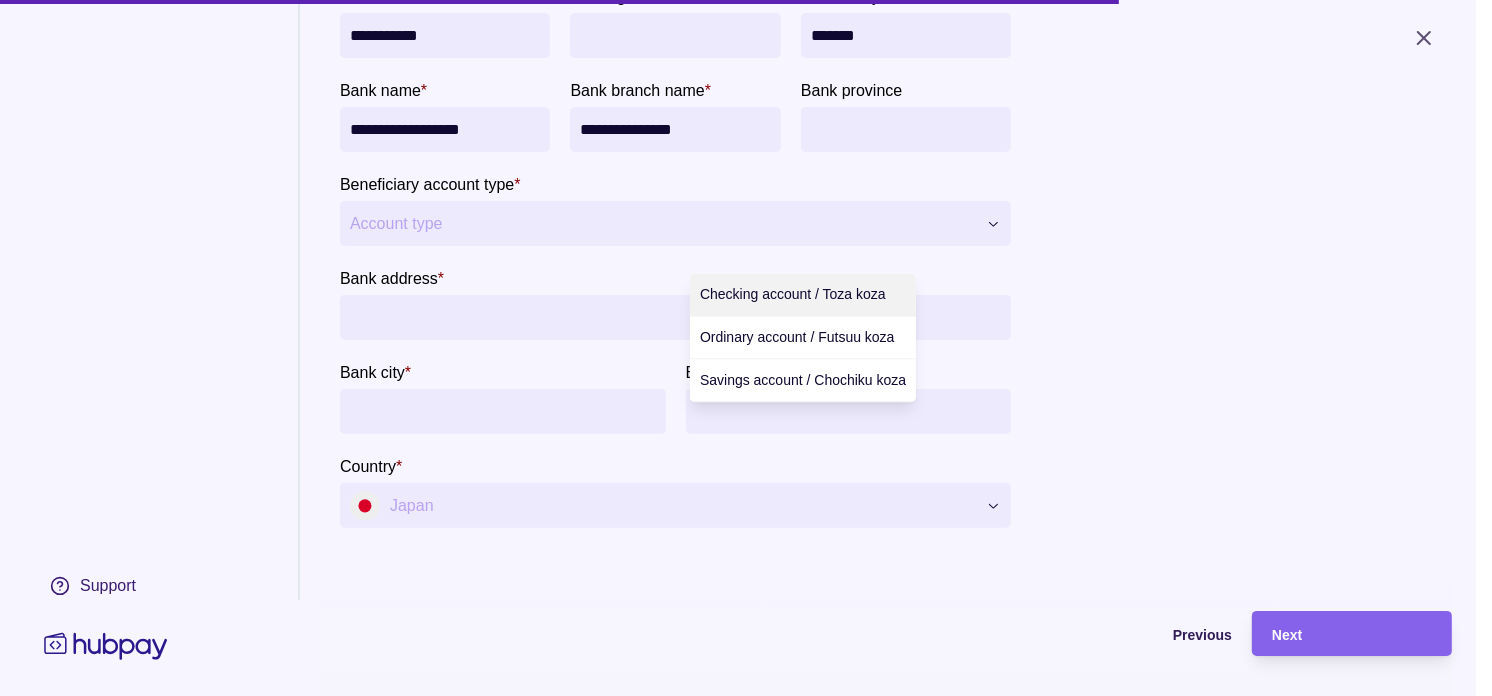 click on "**********" at bounding box center [746, 348] 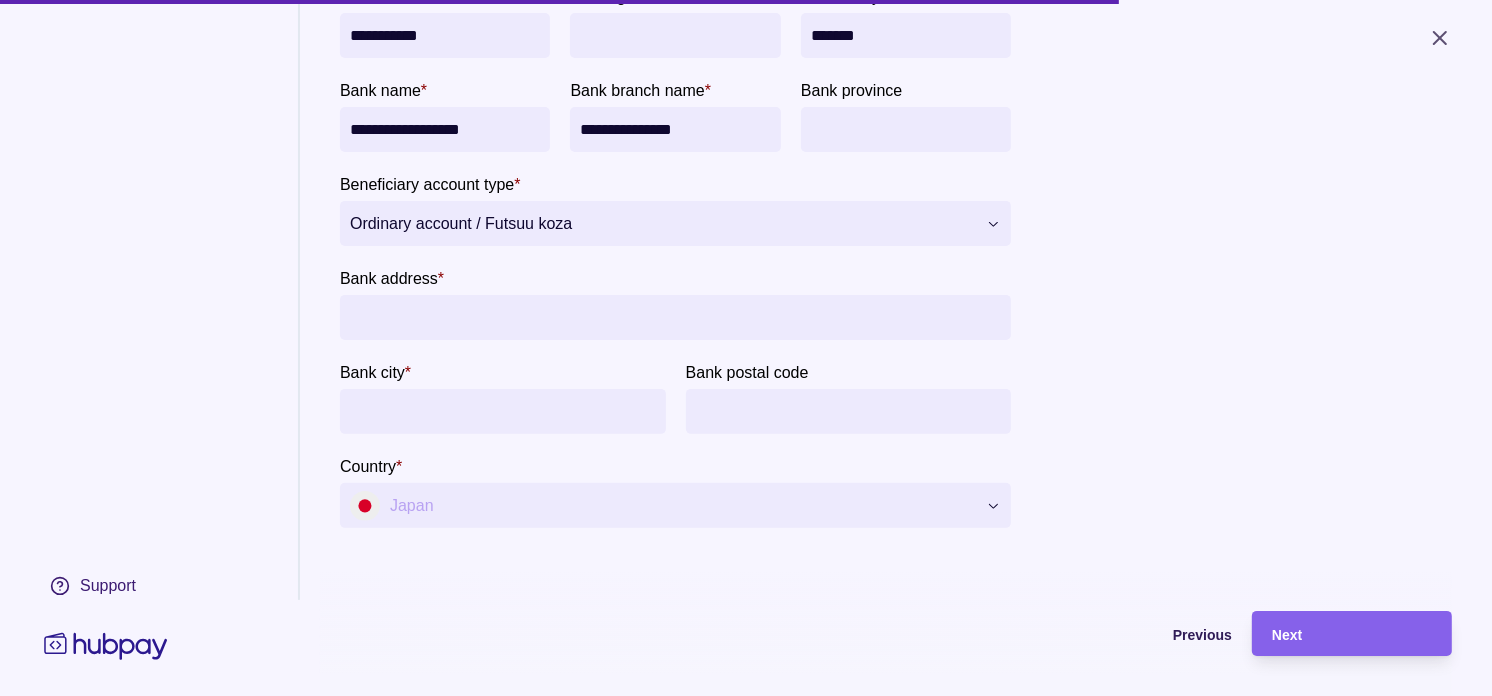 click on "Bank address  *" at bounding box center [675, 317] 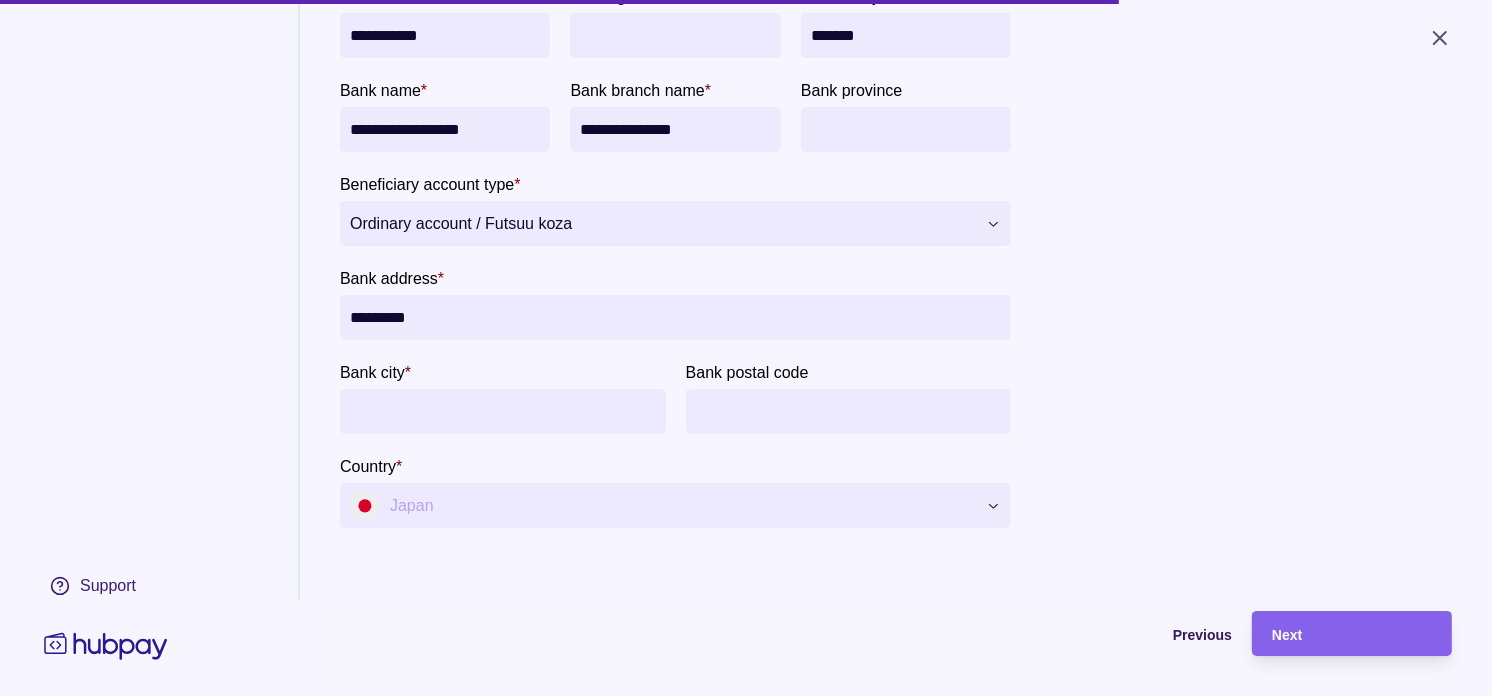 type on "********" 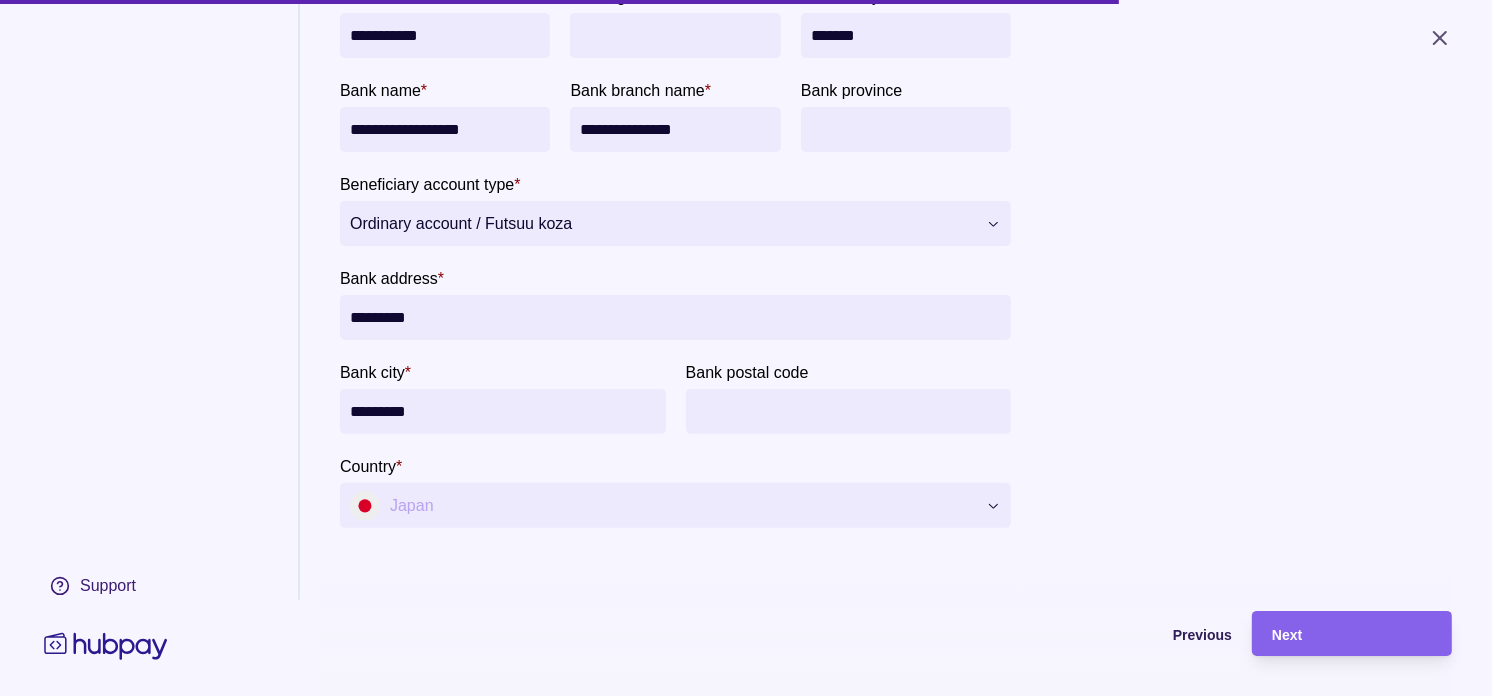 type on "********" 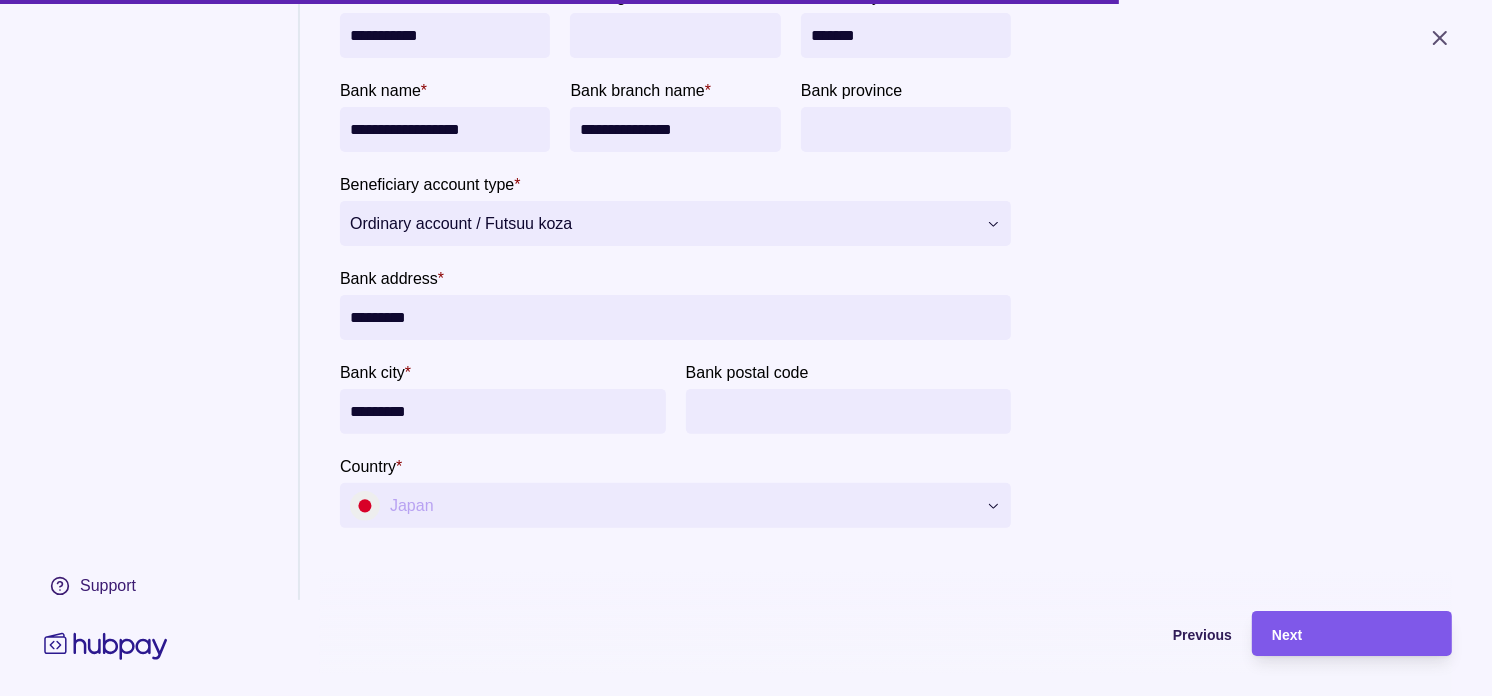 click on "Next" at bounding box center [1352, 634] 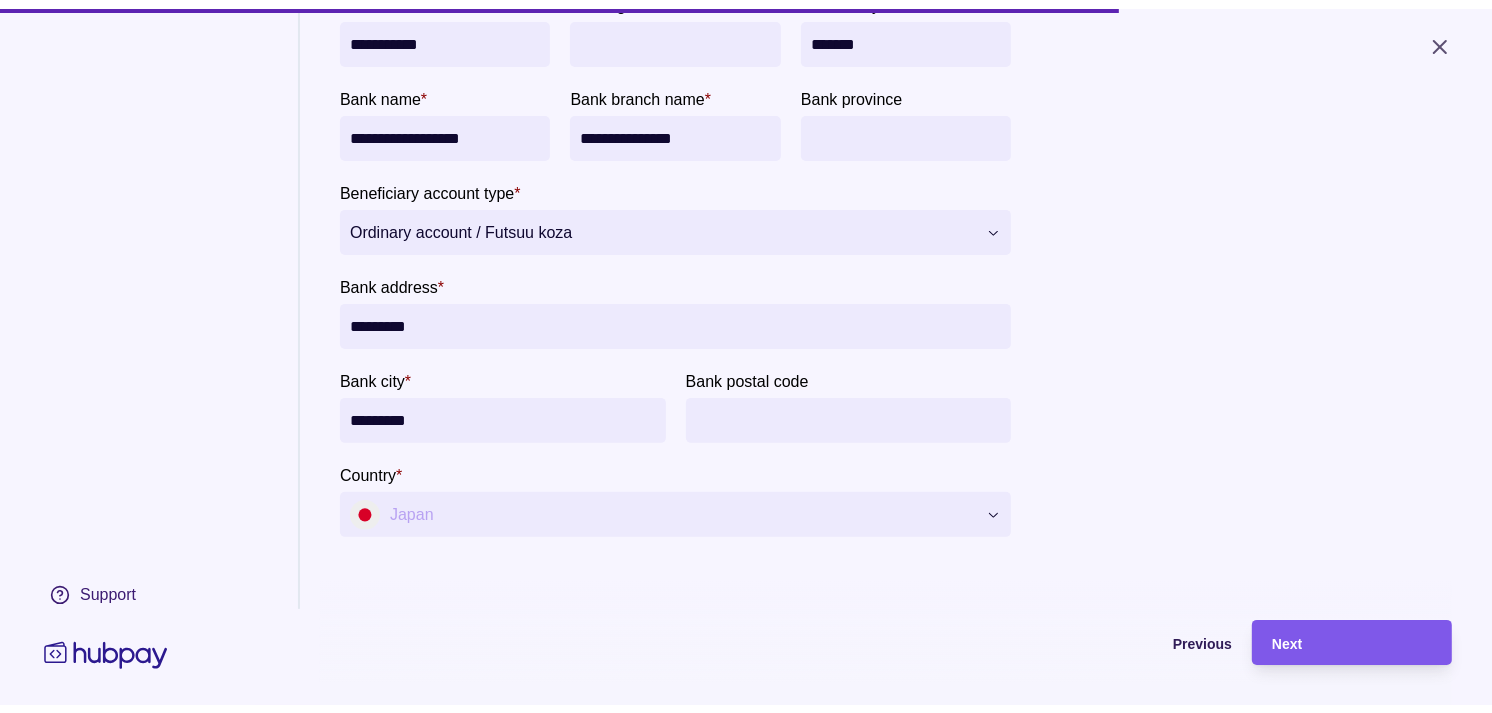 scroll, scrollTop: 155, scrollLeft: 0, axis: vertical 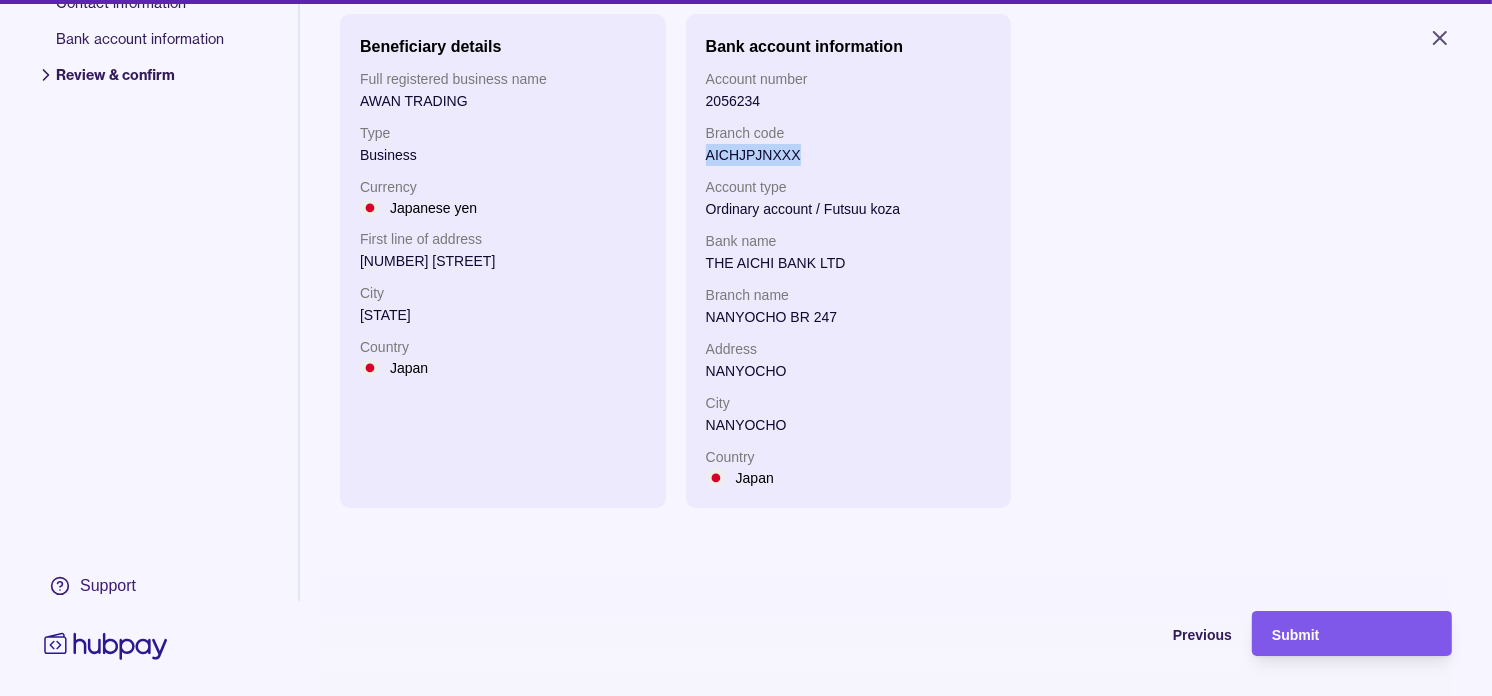 click on "Submit" at bounding box center (1352, 634) 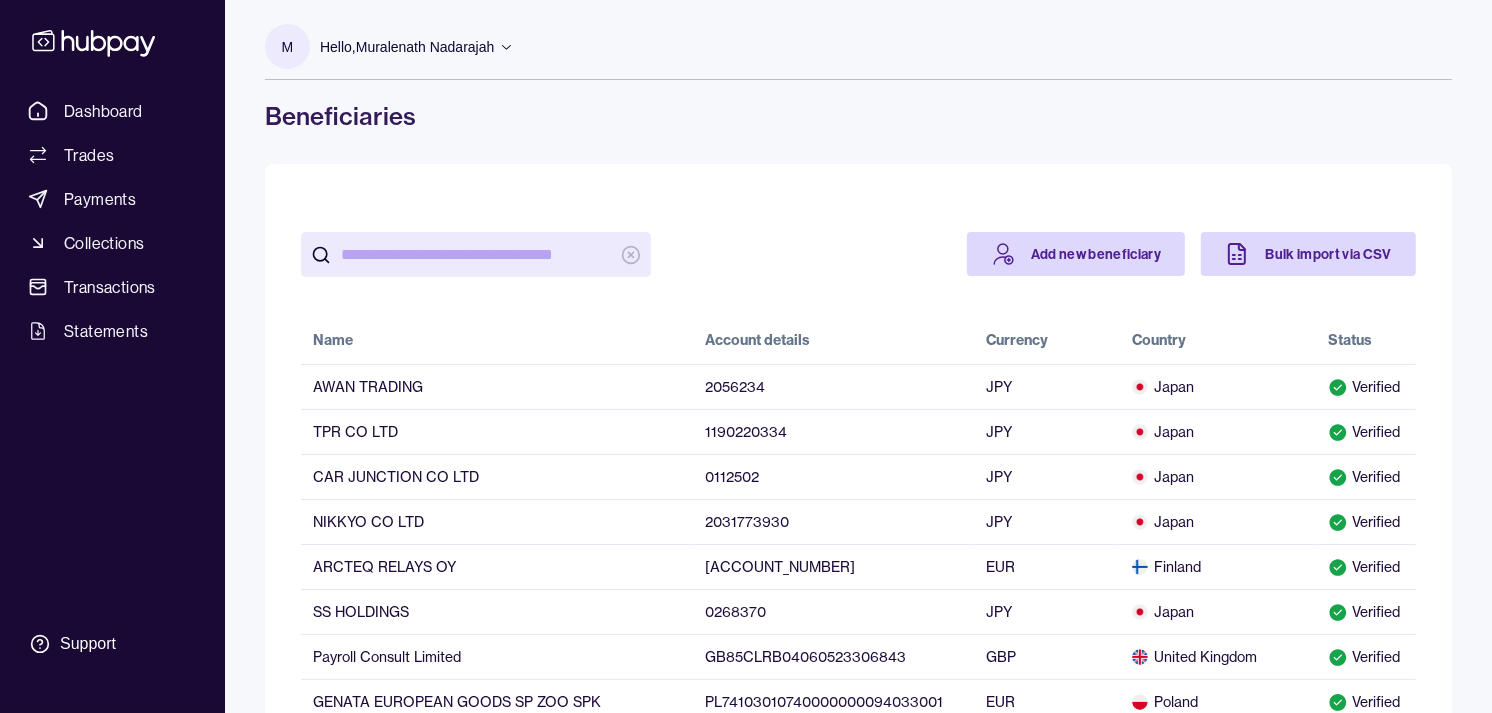 click on "Add new beneficiary Bulk import via CSV Name Account details Currency Country Status AWAN TRADING 2056234 JPY Japan Verified TPR CO LTD 1190220334 JPY Japan Verified CAR JUNCTION CO LTD 0112502 JPY Japan Verified NIKKYO CO LTD 2031773930 JPY Japan Verified ARCTEQ RELAYS OY FI5786500710195195 EUR Finland Verified SS HOLDINGS 0268370 JPY Japan Verified Payroll Consult Limited GB85CLRB04060523306843 GBP United Kingdom Verified GENATA EUROPEAN GOODS SP ZOO SPK PL74103010740000000094033001 EUR Poland Verified AKHTAR TRADING CO 3011202684 JPY Japan Verified HAHL GMBH DE86666700060017055500 EUR Germany Verified ANJOU RVM FR7617906000321176930000074 EUR France Verified SPK CORPORATION 386723 JPY Japan Verified TEREC GMBH TEXTIL RECYCLING DE49664900000012210906 EUR Germany Verified MK Tools Service GmbH DE06740500000008712689 EUR Germany Verified NICO TRADING CO 0048178 JPY Japan Verified SBT CO LTD 2510008956BPWWQDG JPY Japan Verified SBT CO LTD 2510008956DJWLQRB JPY Japan Verified Berkenhoff GmbH EUR Germany GBP GBP" at bounding box center (858, 1019) 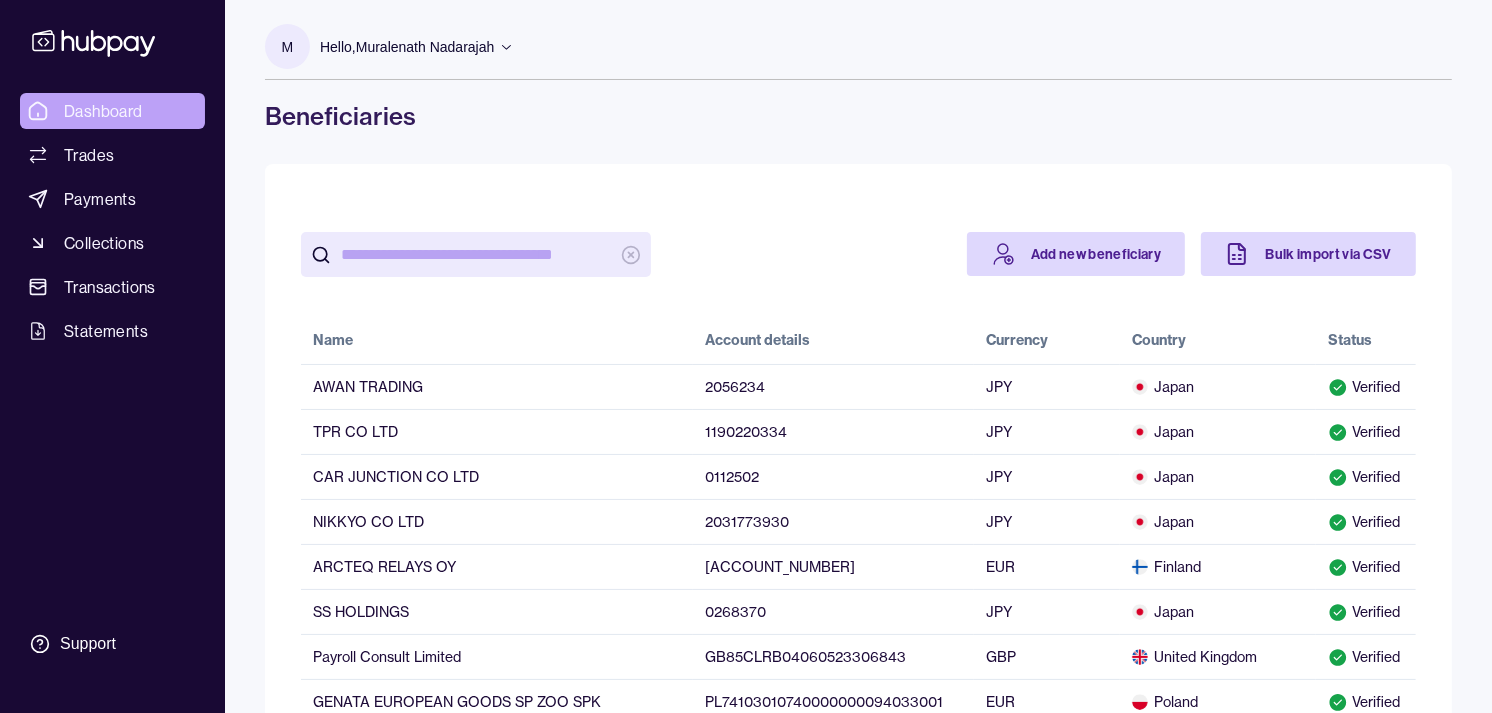 click on "Dashboard" at bounding box center (103, 111) 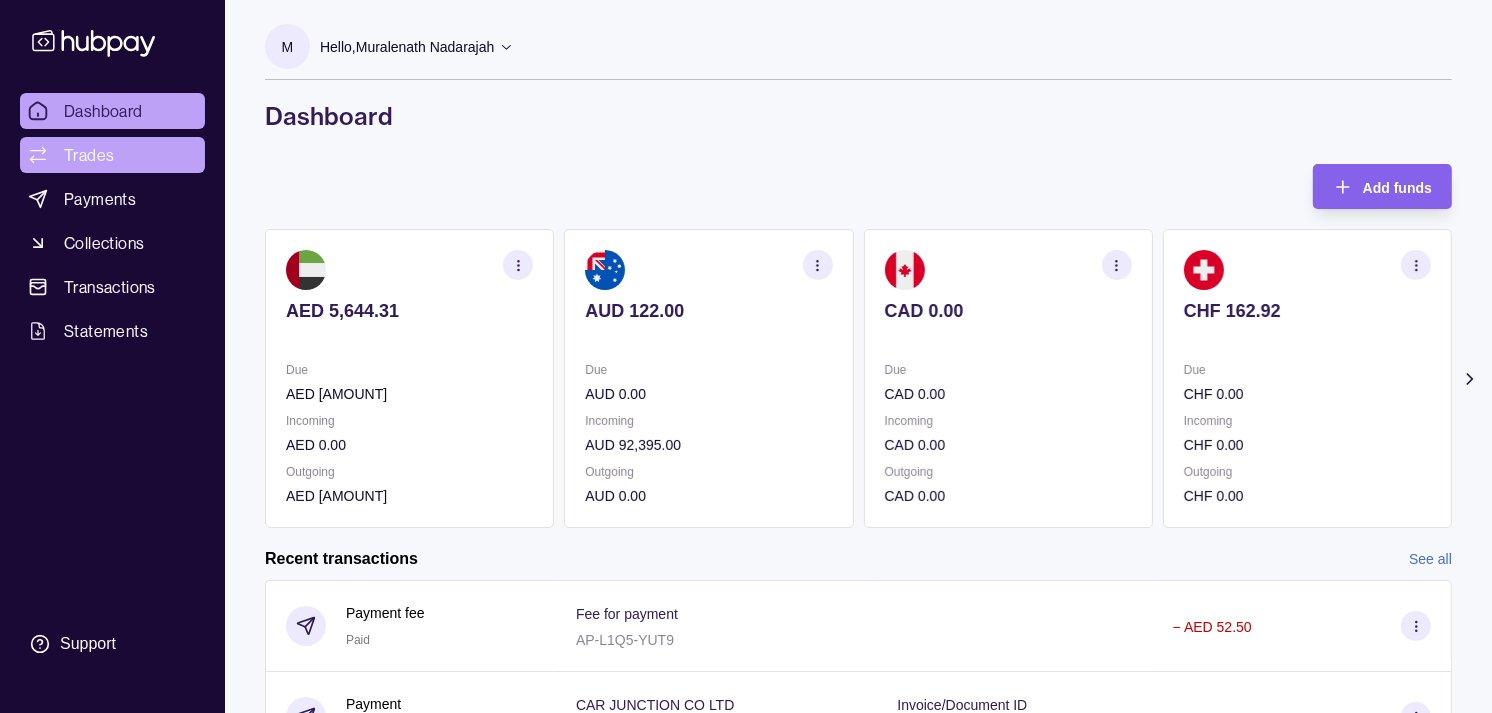 click on "Trades" at bounding box center (112, 155) 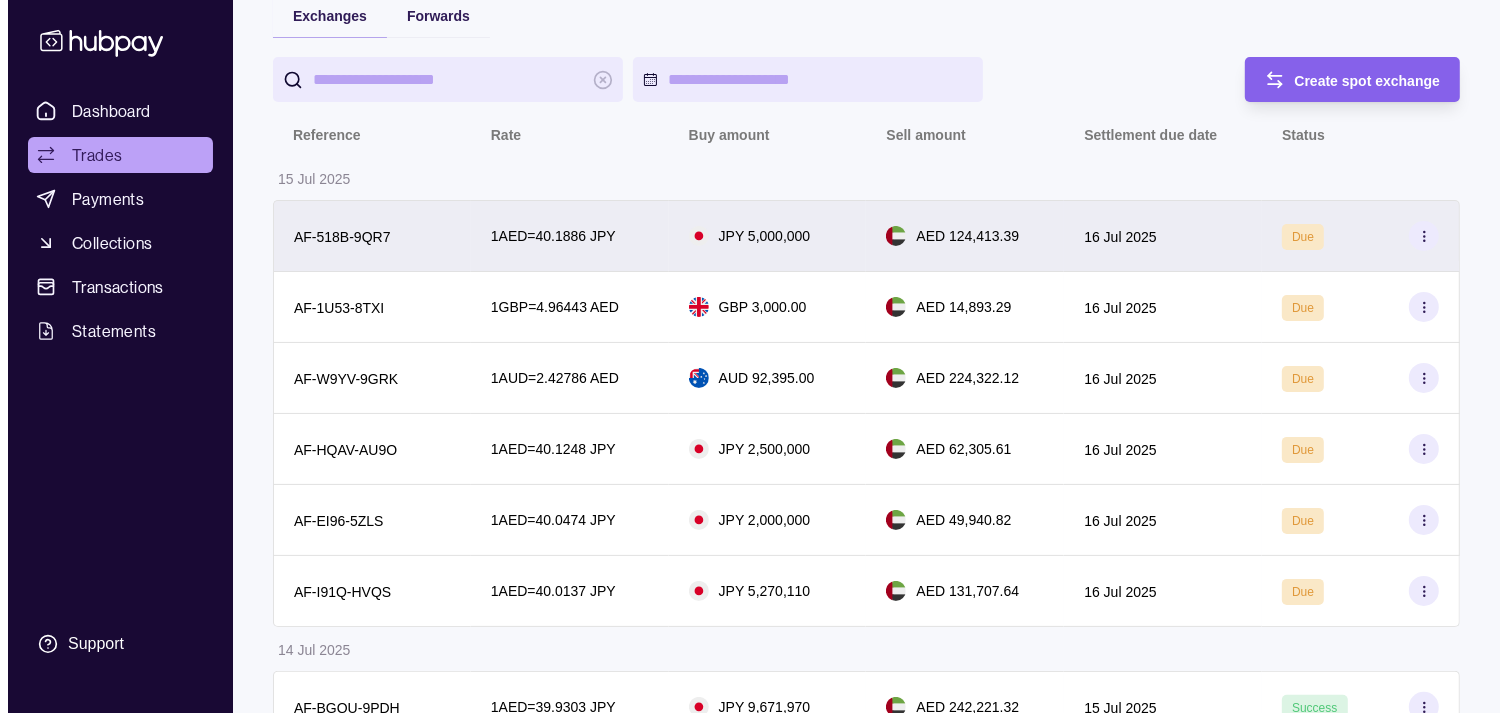 scroll, scrollTop: 0, scrollLeft: 0, axis: both 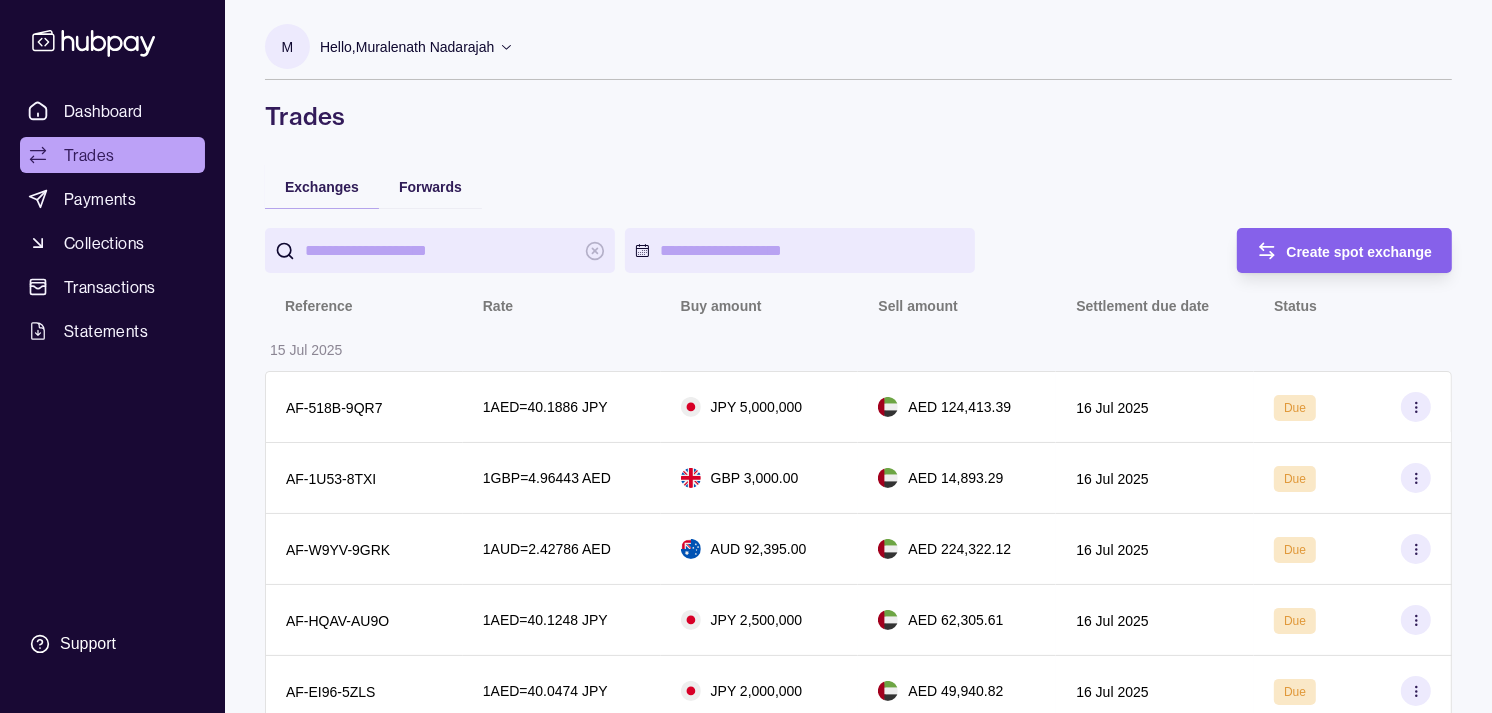 click on "Dashboard Trades Payments Collections Transactions Statements Support" at bounding box center [112, 356] 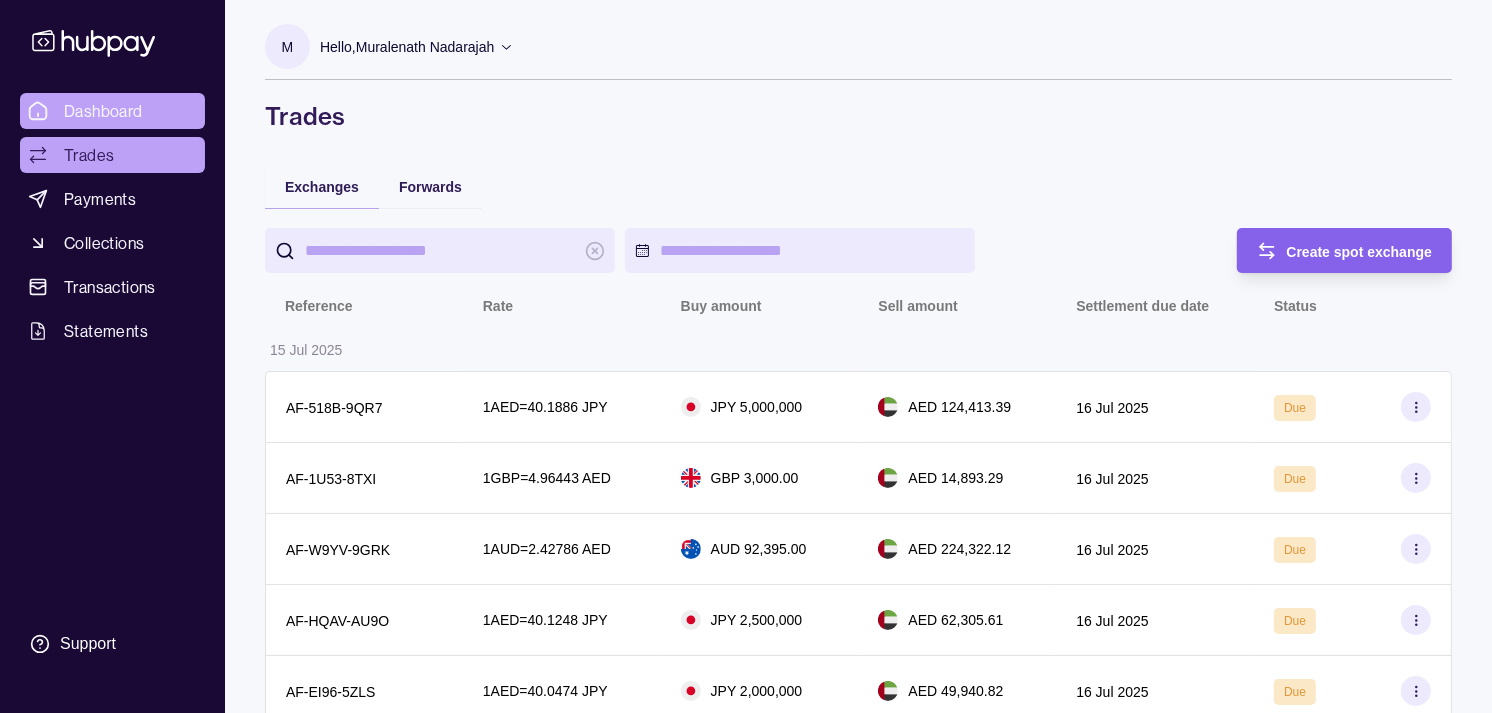 click on "Dashboard" at bounding box center [103, 111] 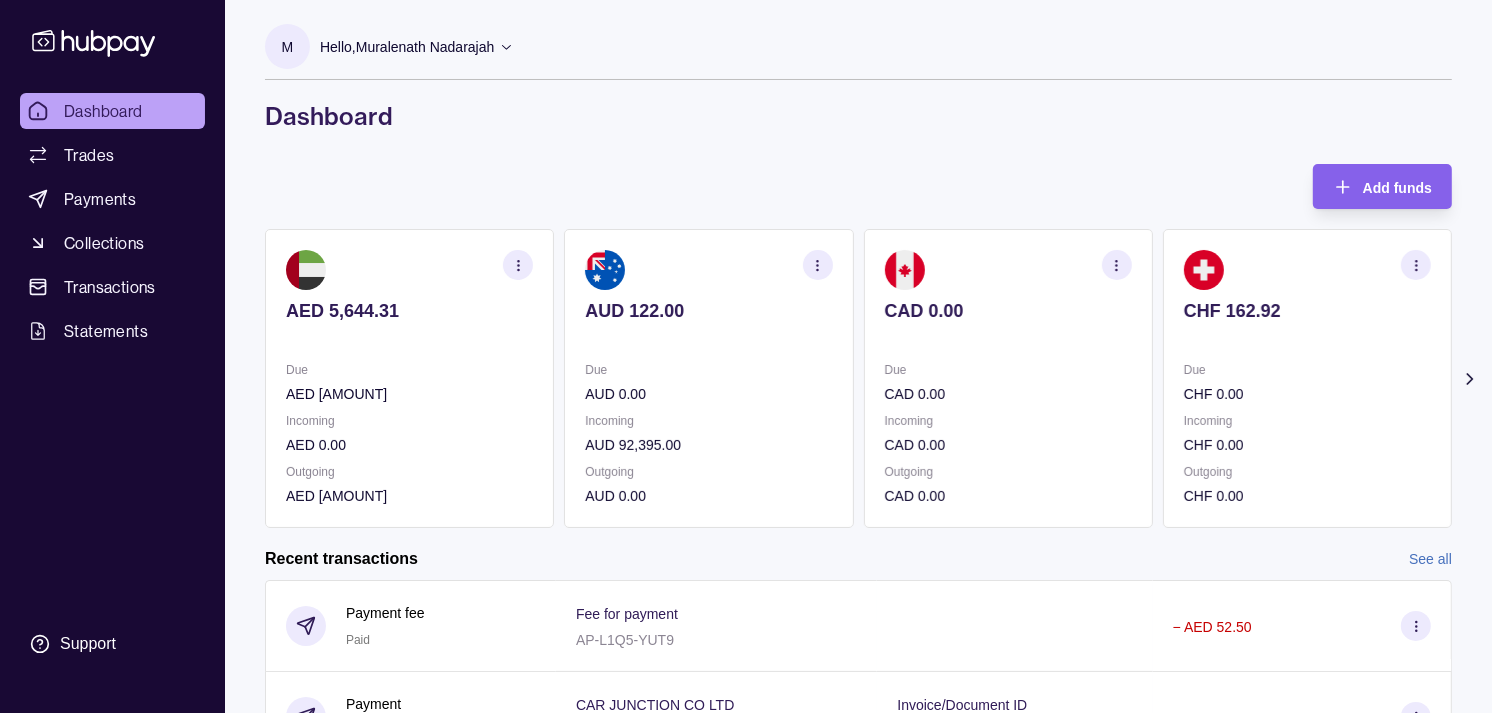 click on "AUD 122.00                                                                                                               Due AUD 0.00 Incoming AUD 92,395.00 Outgoing AUD 0.00" at bounding box center [708, 378] 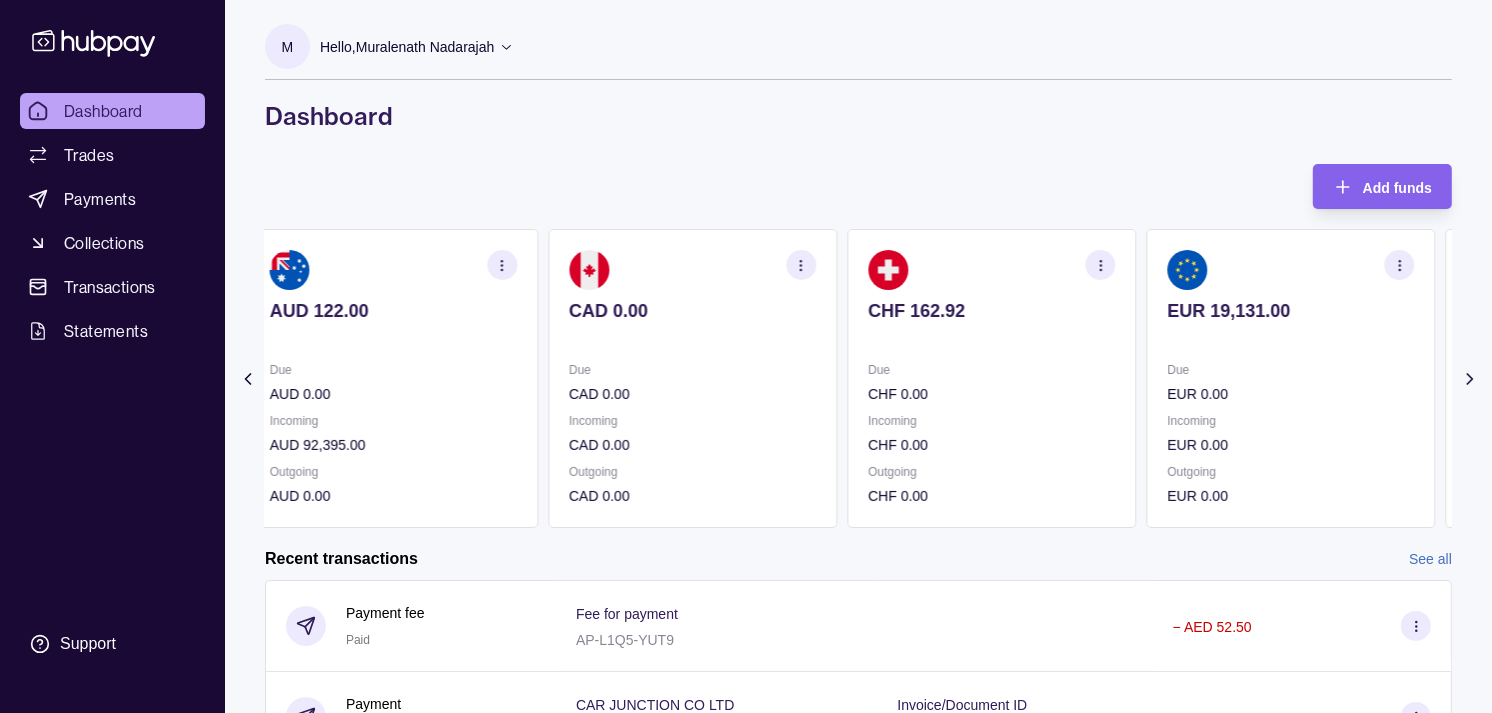 click at bounding box center [888, 270] 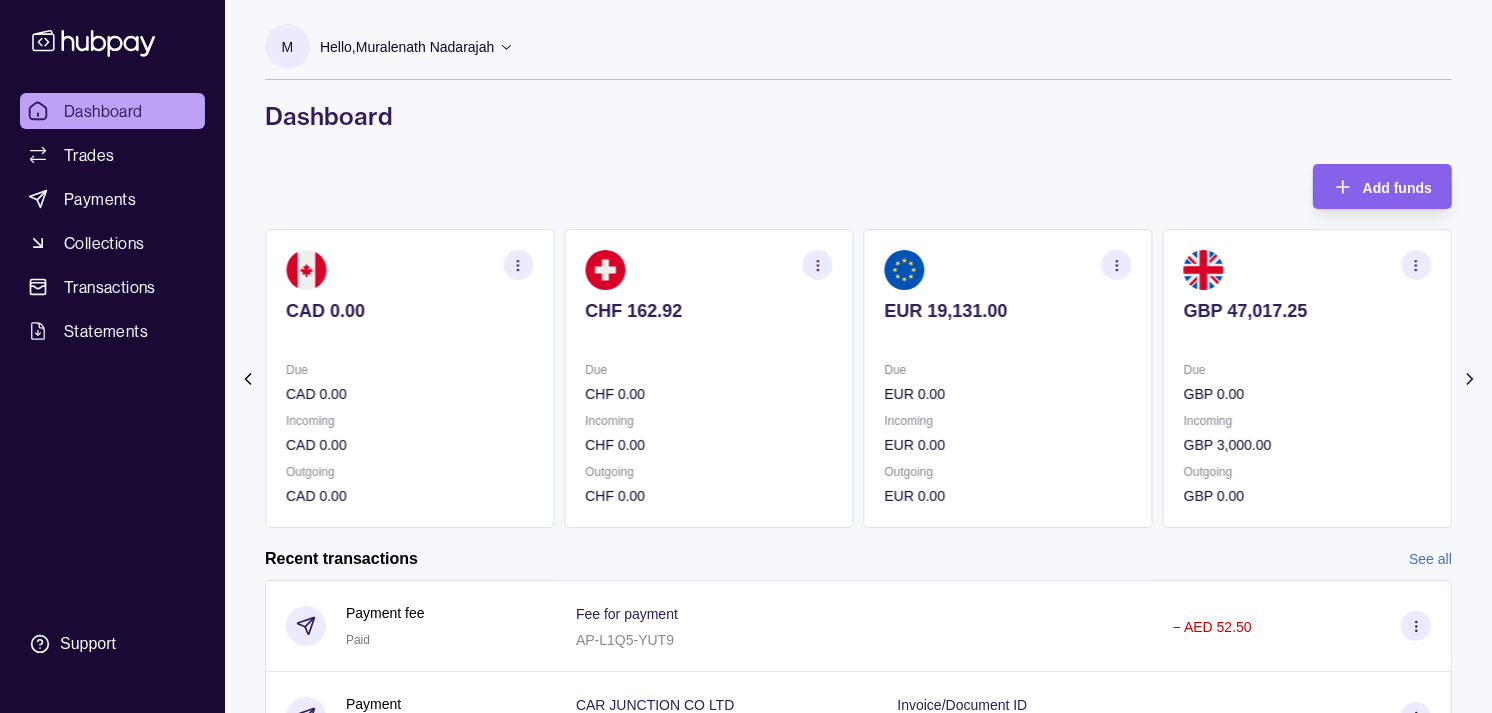 click on "EUR 19,131.00                                                                                                               Due EUR 0.00 Incoming EUR 0.00 Outgoing EUR 0.00" at bounding box center [1008, 378] 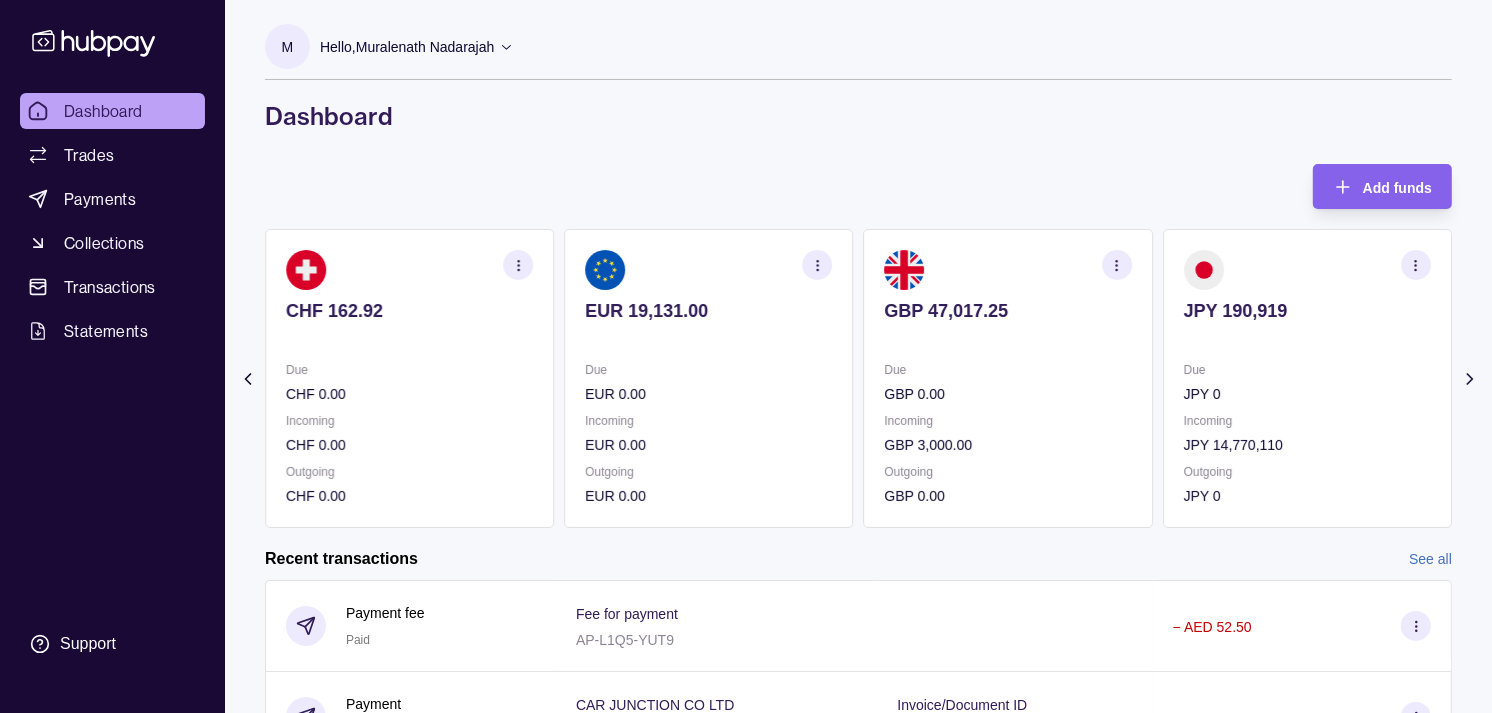 click on "GBP 47,017.25" at bounding box center [1008, 311] 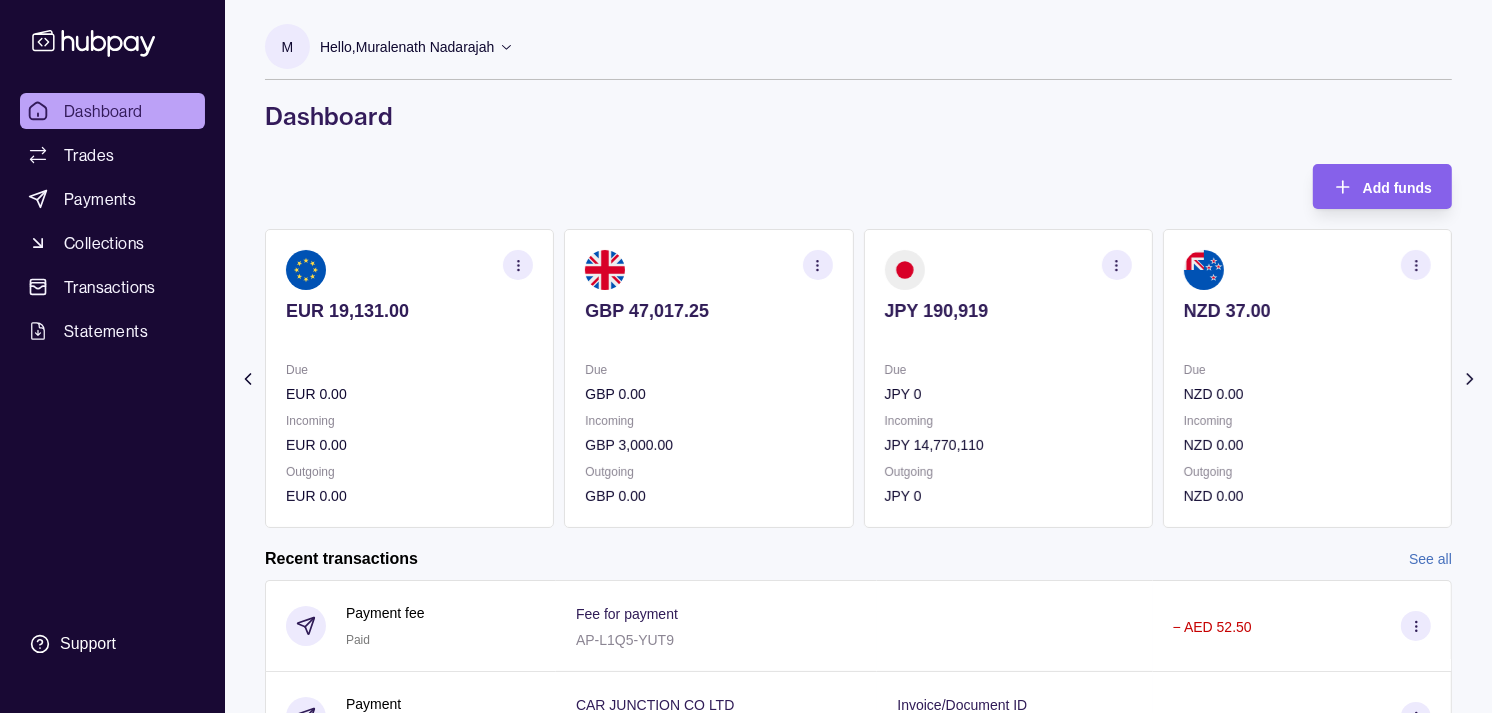 click on "NZD 37.00" at bounding box center [1307, 311] 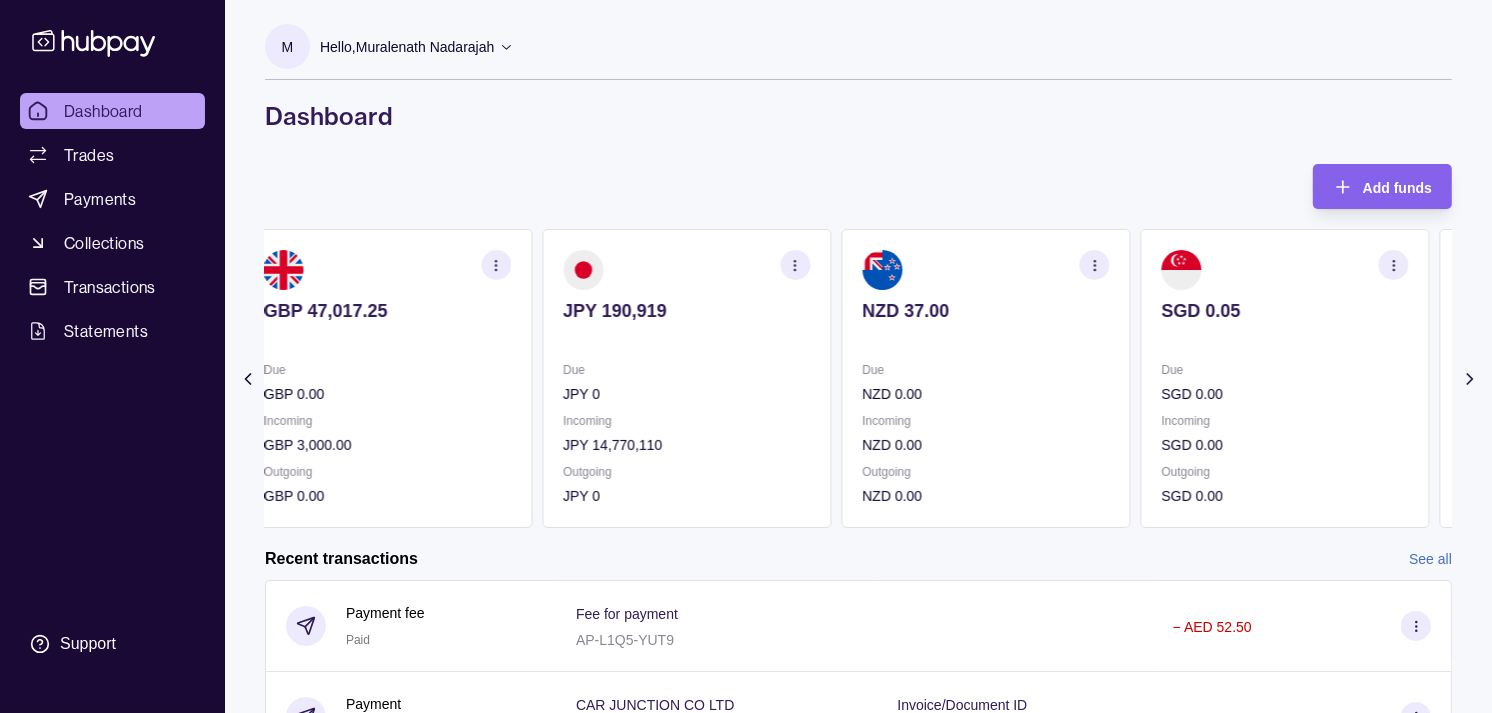 click at bounding box center [1285, 338] 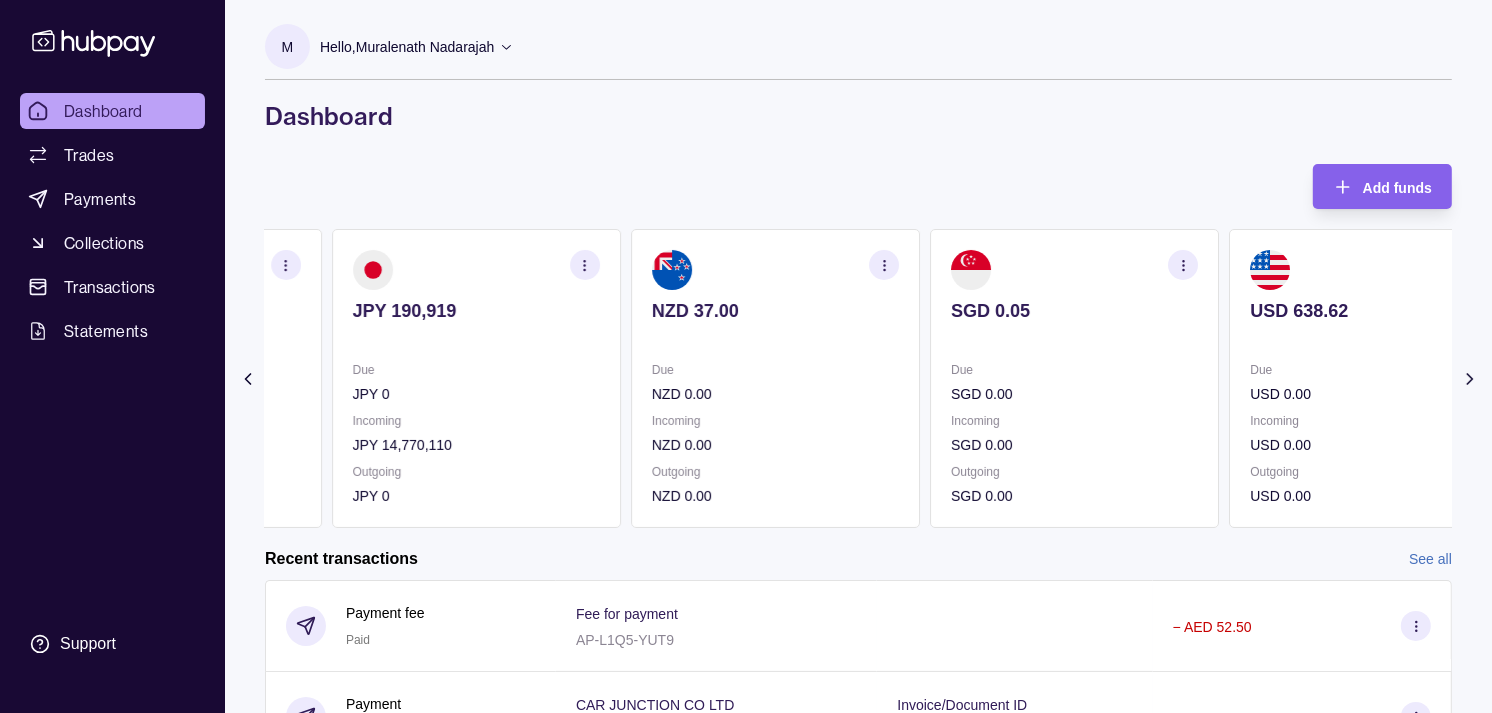 click on "Due SGD 0.00 Incoming SGD 0.00 Outgoing SGD 0.00" at bounding box center (1074, 433) 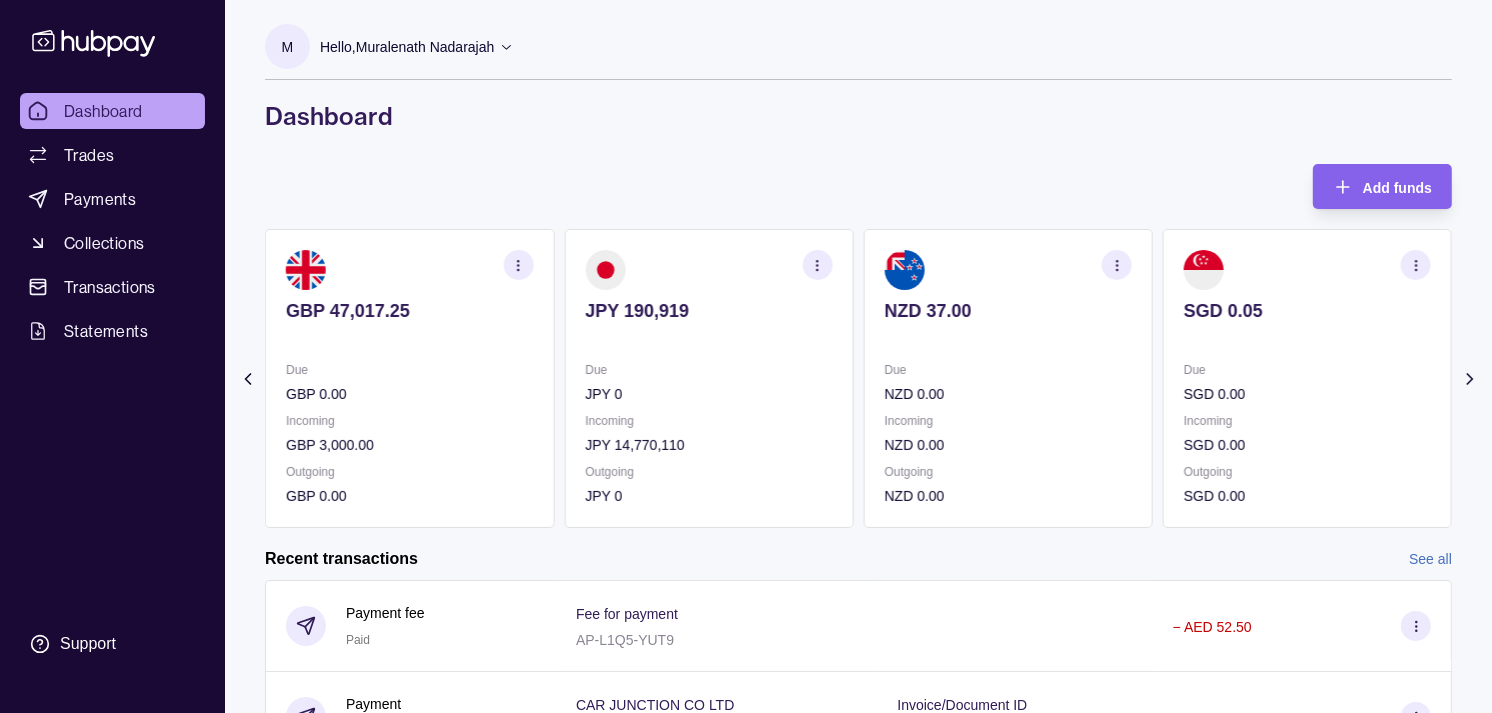 click on "Due NZD 0.00 Incoming NZD 0.00 Outgoing NZD 0.00" at bounding box center [1008, 433] 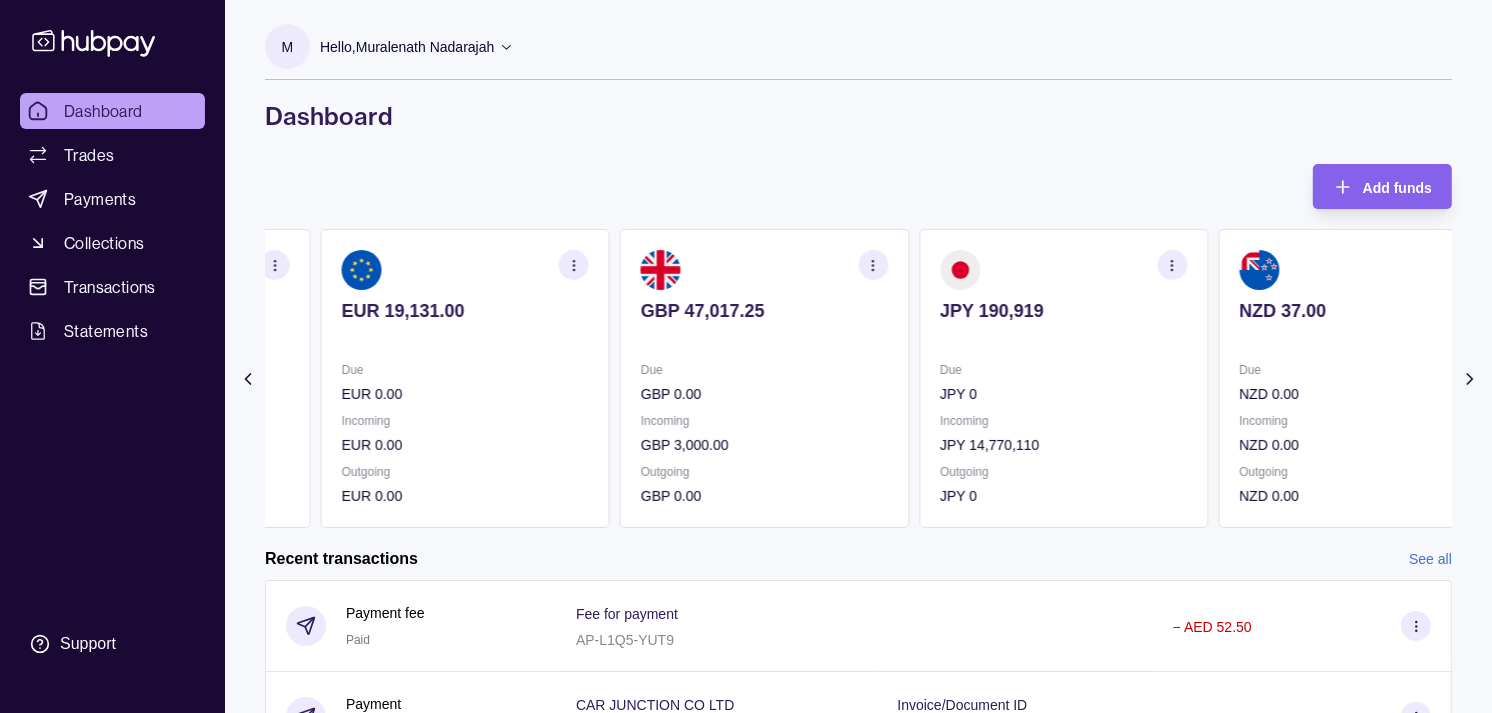 click on "JPY 190,919                                                                                                               Due JPY 0 Incoming JPY 14,770,110 Outgoing JPY 0" at bounding box center (1063, 378) 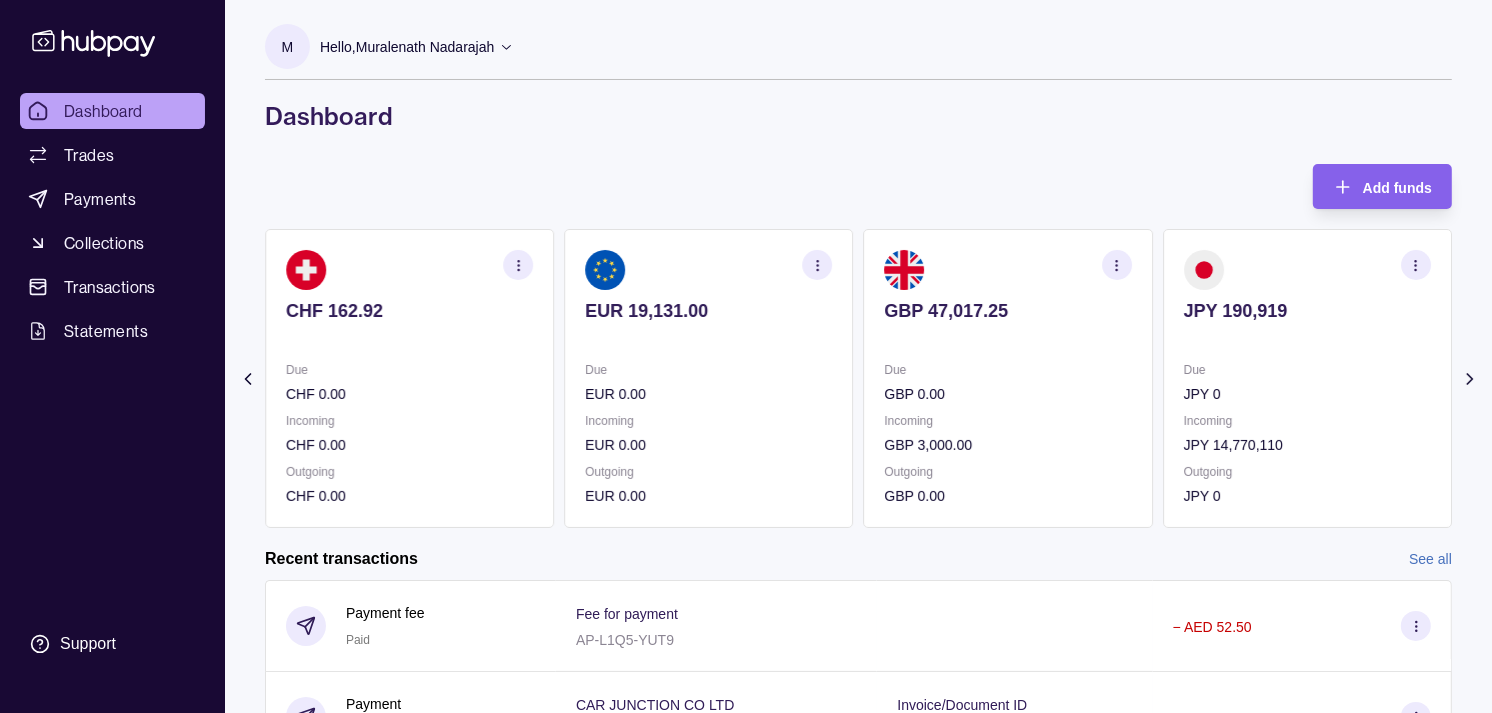 click on "EUR 0.00" at bounding box center [708, 394] 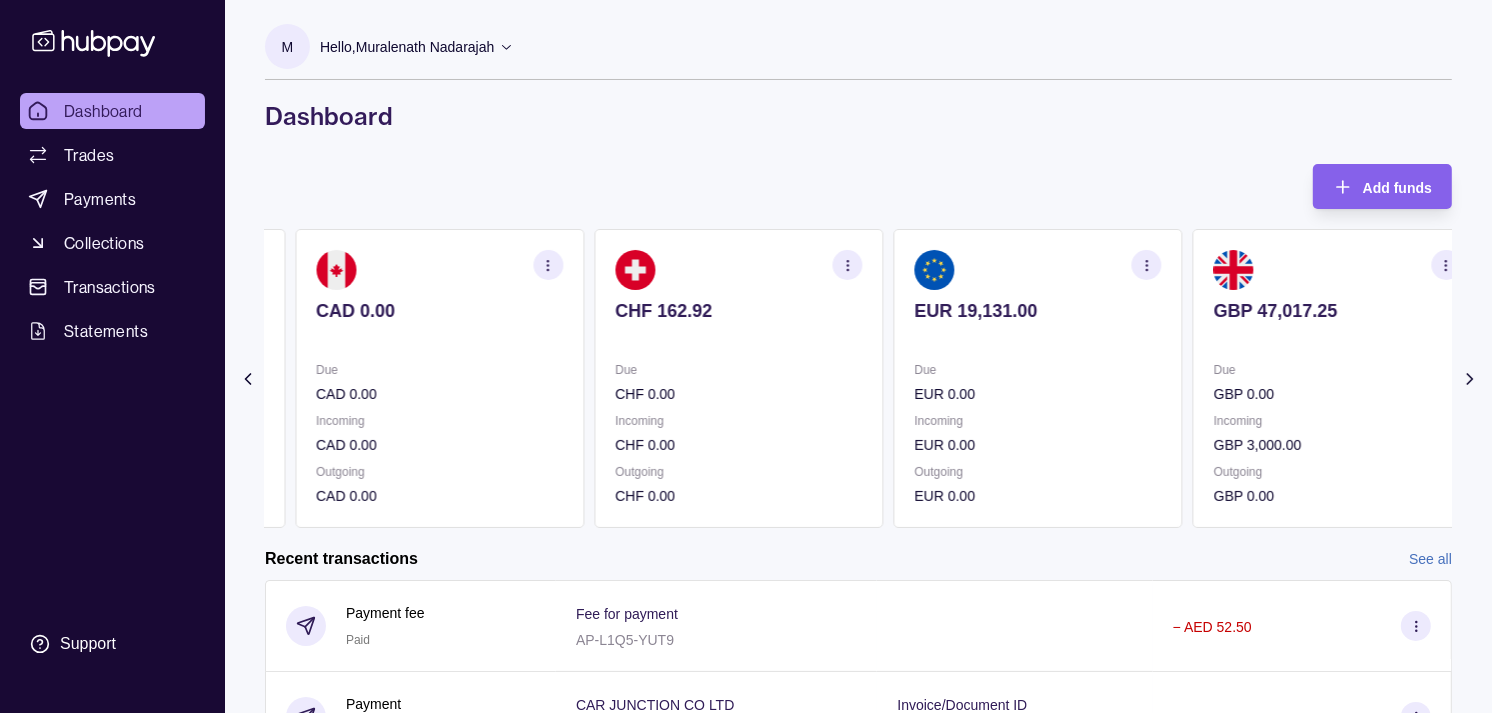 click on "CHF 0.00" at bounding box center [738, 394] 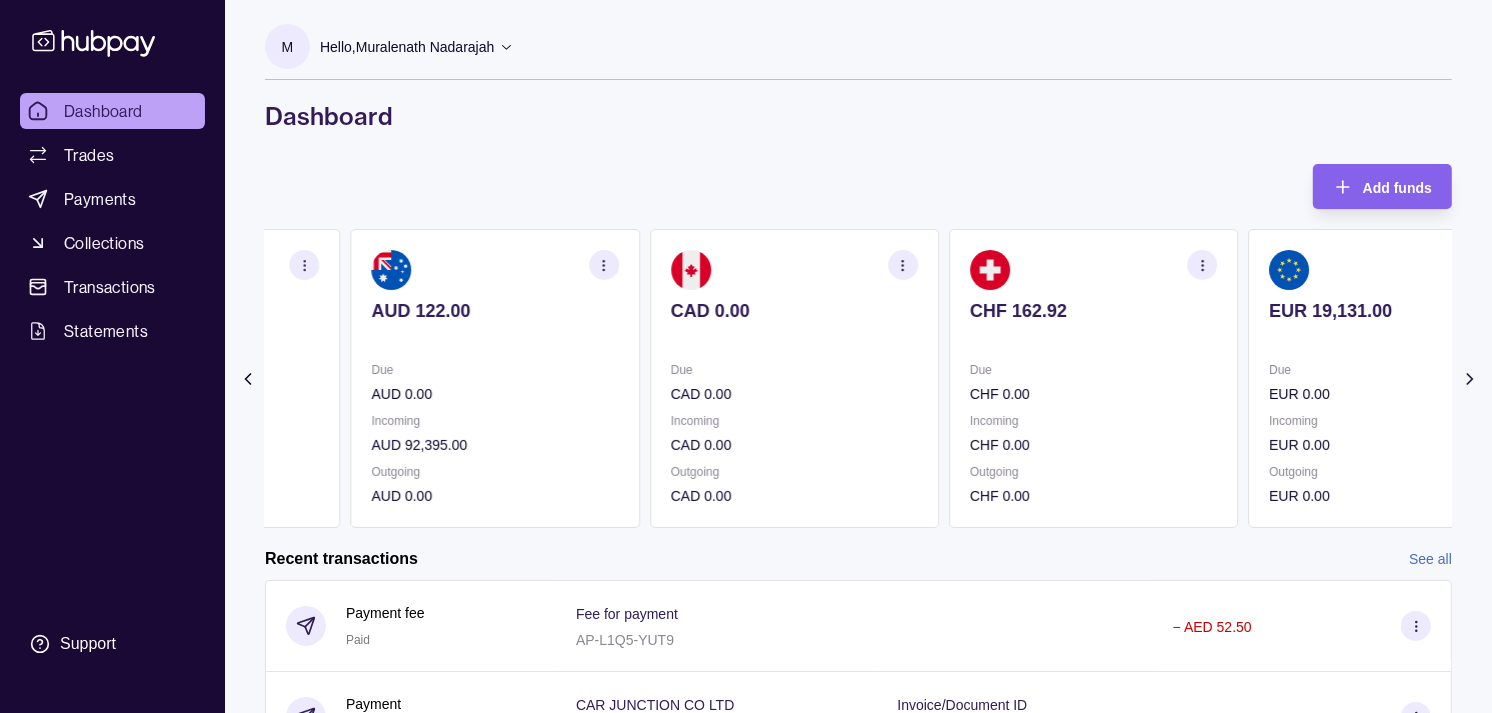 click on "Due CAD 0.00 Incoming CAD 0.00 Outgoing CAD 0.00" at bounding box center (794, 433) 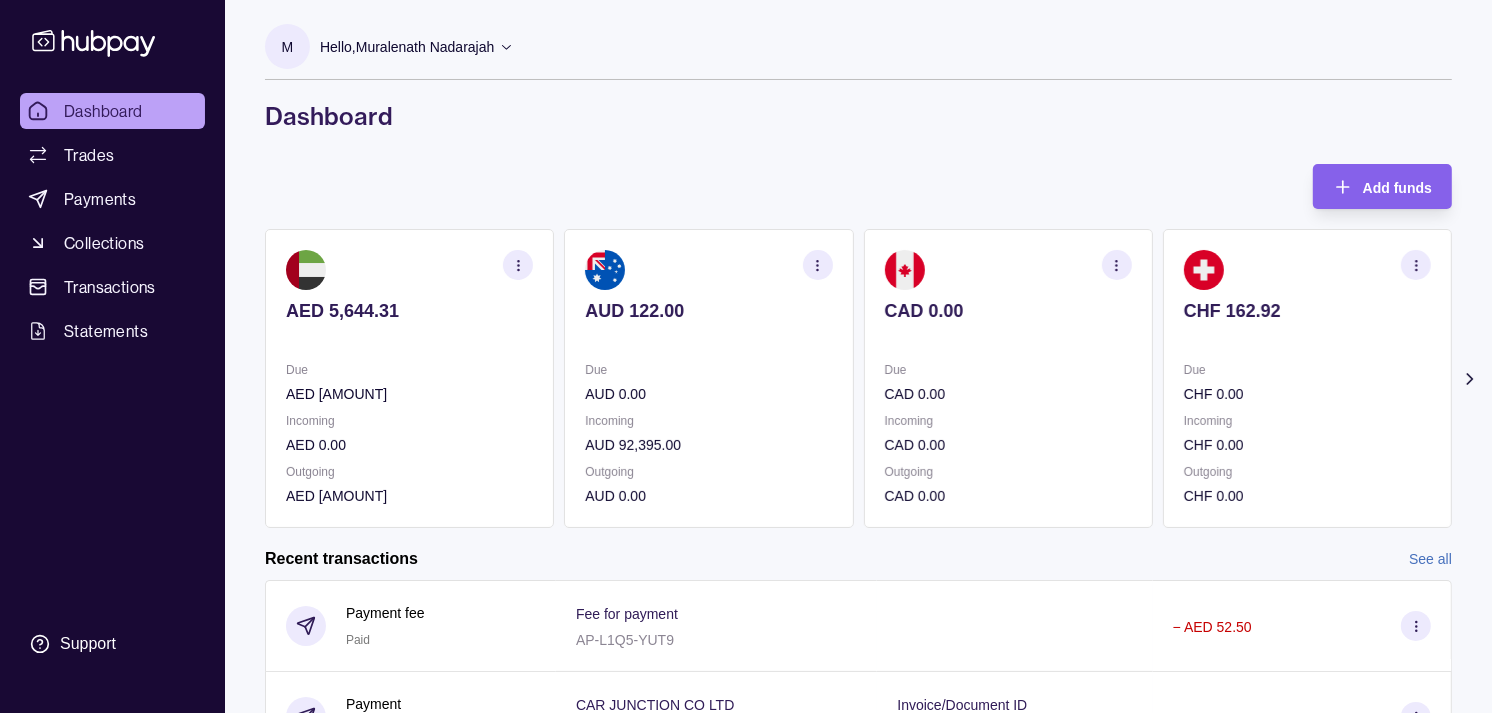 click on "Incoming" at bounding box center (708, 421) 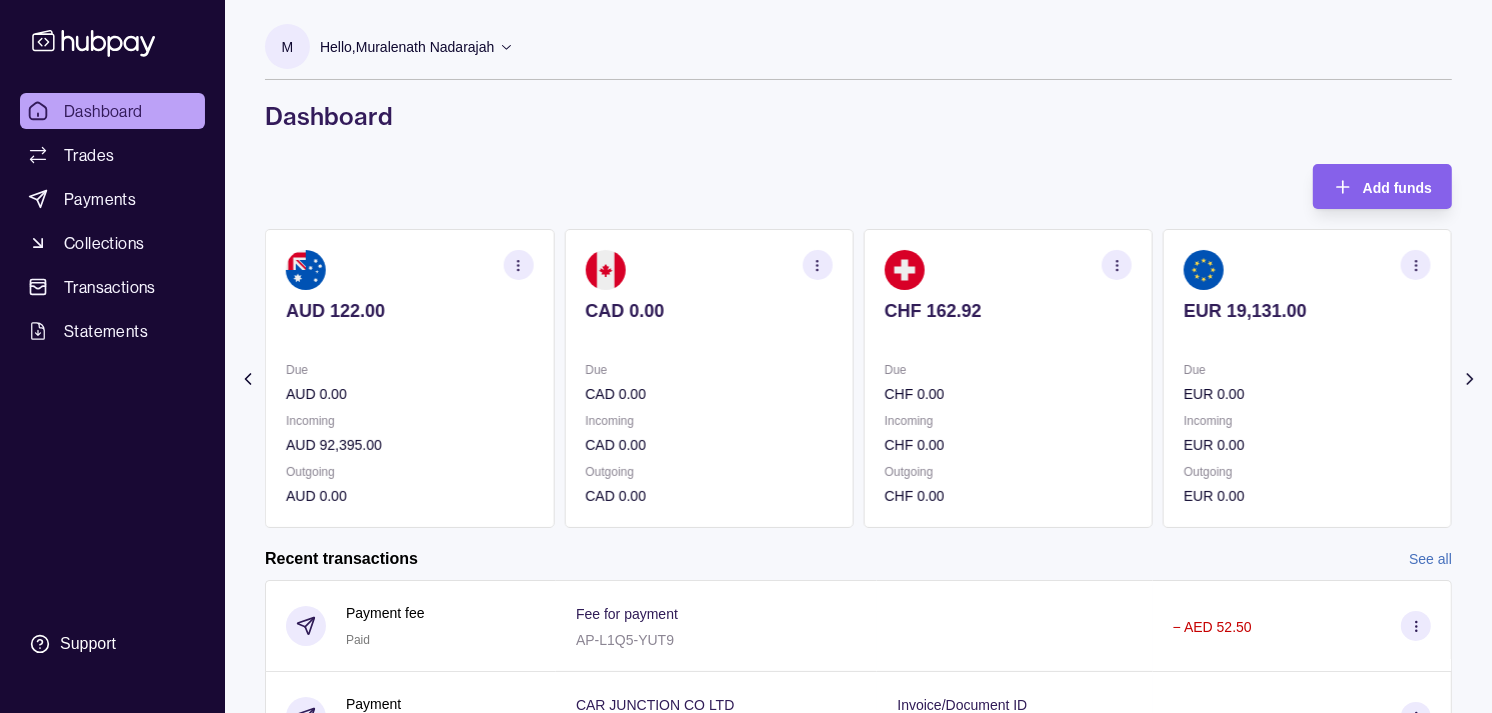 click on "Due CHF 0.00" at bounding box center [1008, 382] 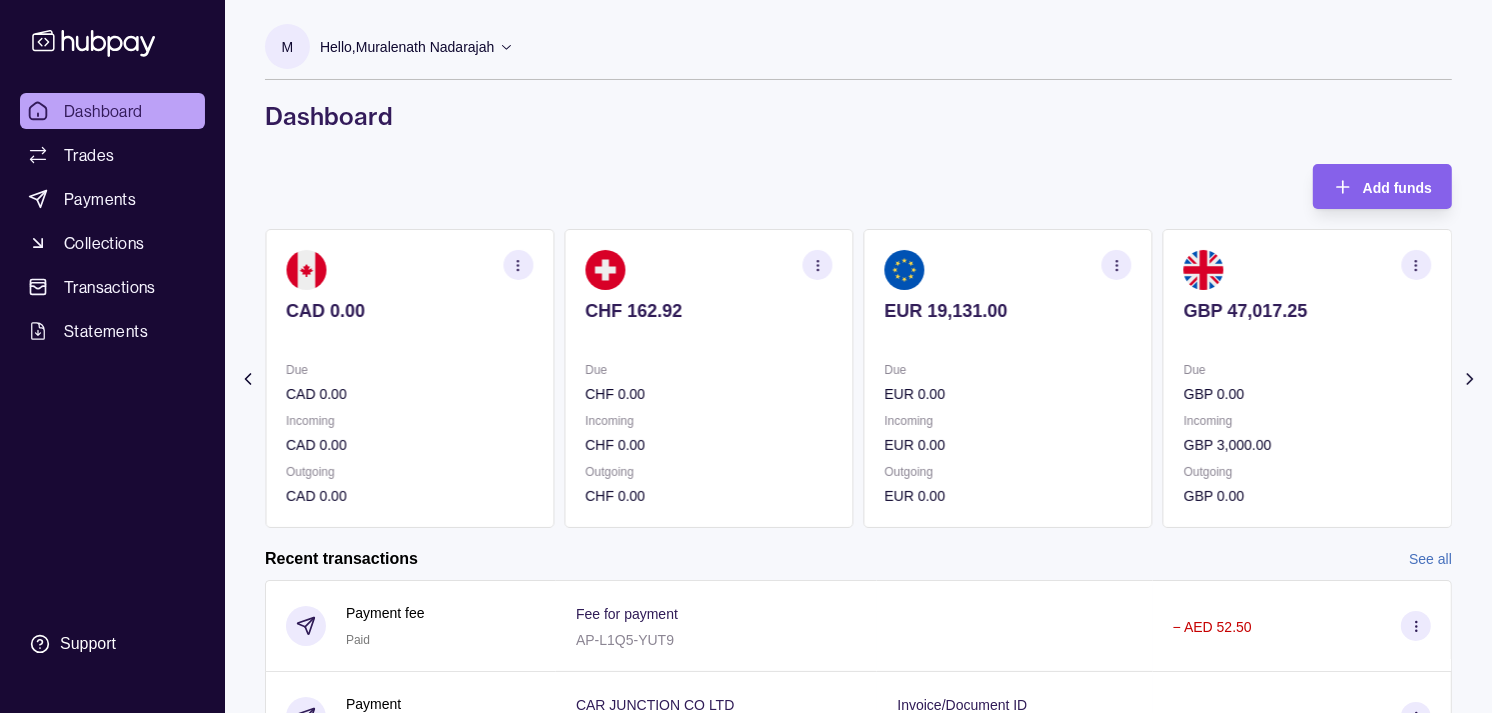 click on "Due" at bounding box center (1008, 370) 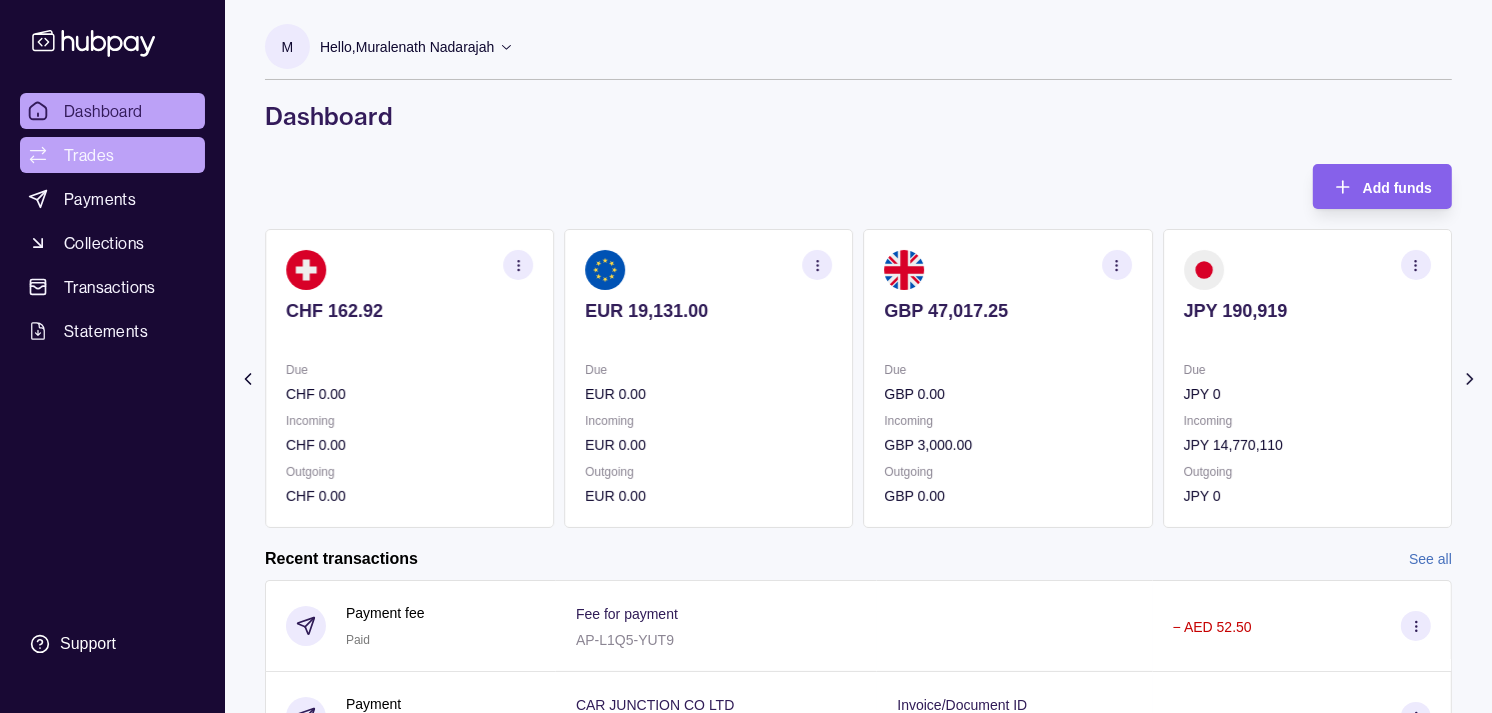 click on "Trades" at bounding box center [112, 155] 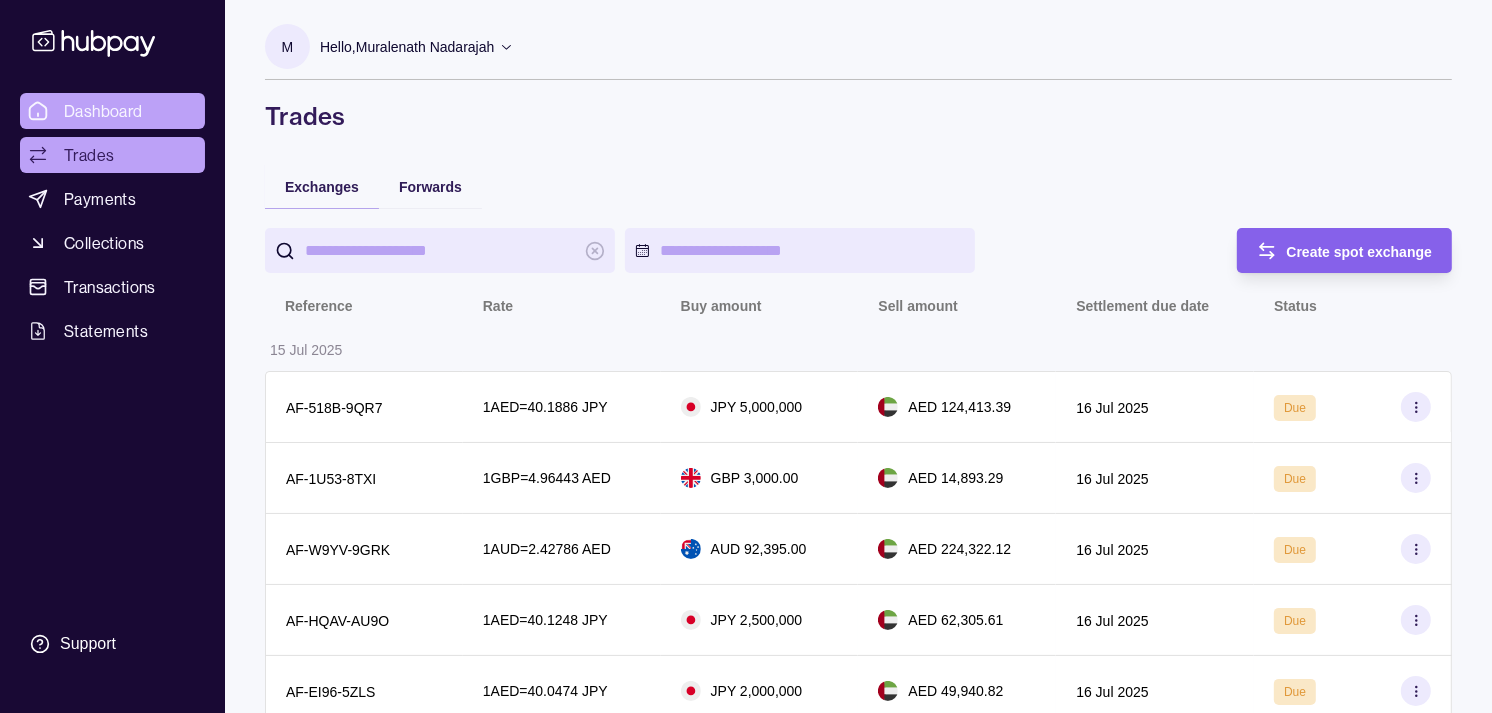 drag, startPoint x: 131, startPoint y: 114, endPoint x: 121, endPoint y: 98, distance: 18.867962 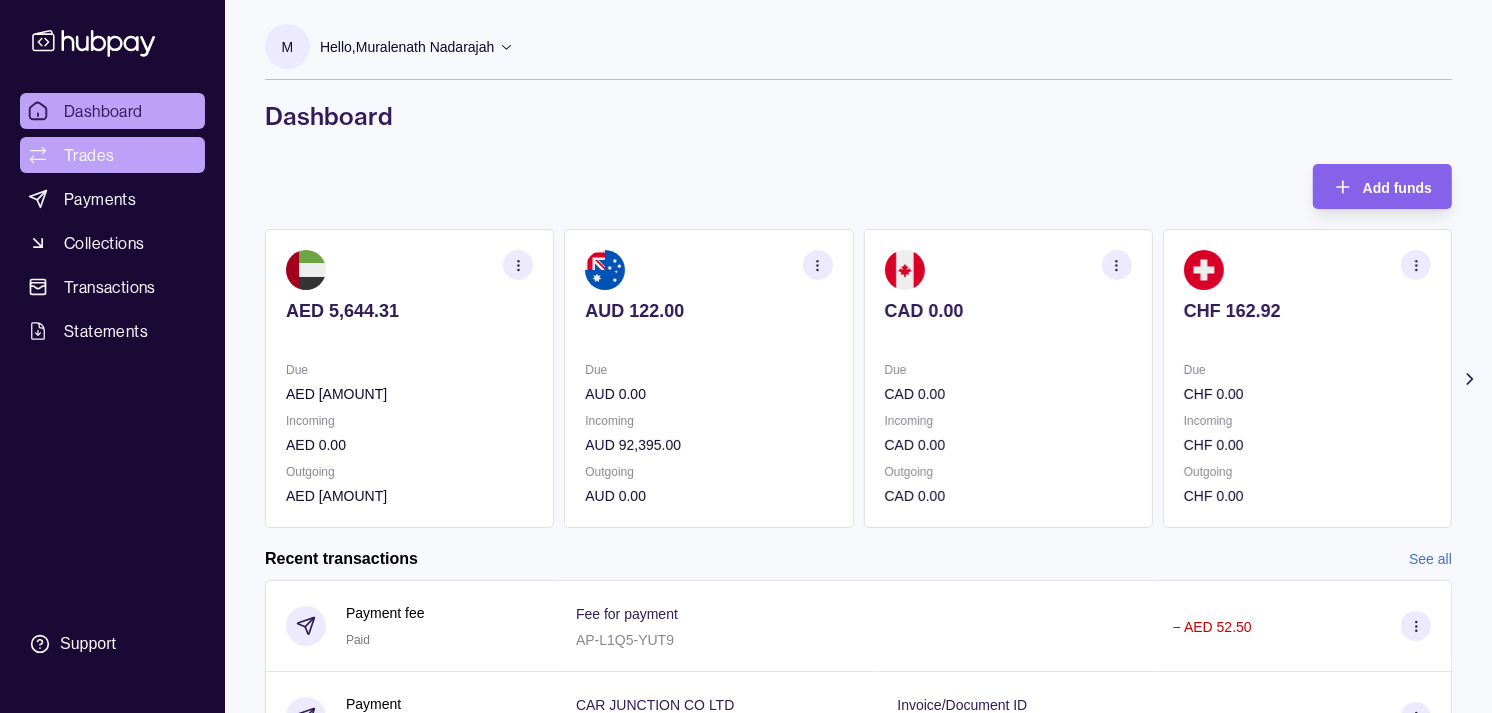 click on "Trades" at bounding box center [89, 155] 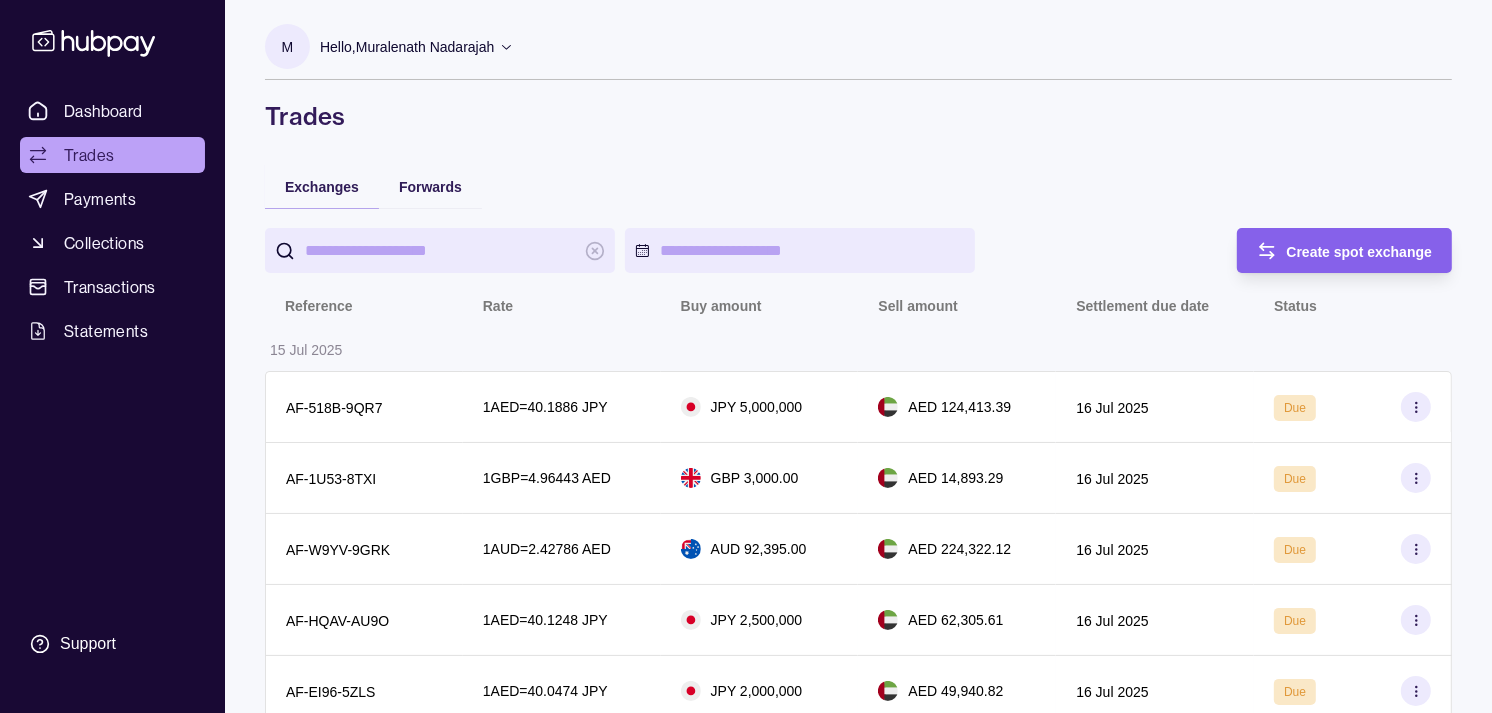 drag, startPoint x: 1342, startPoint y: 254, endPoint x: 1313, endPoint y: 253, distance: 29.017237 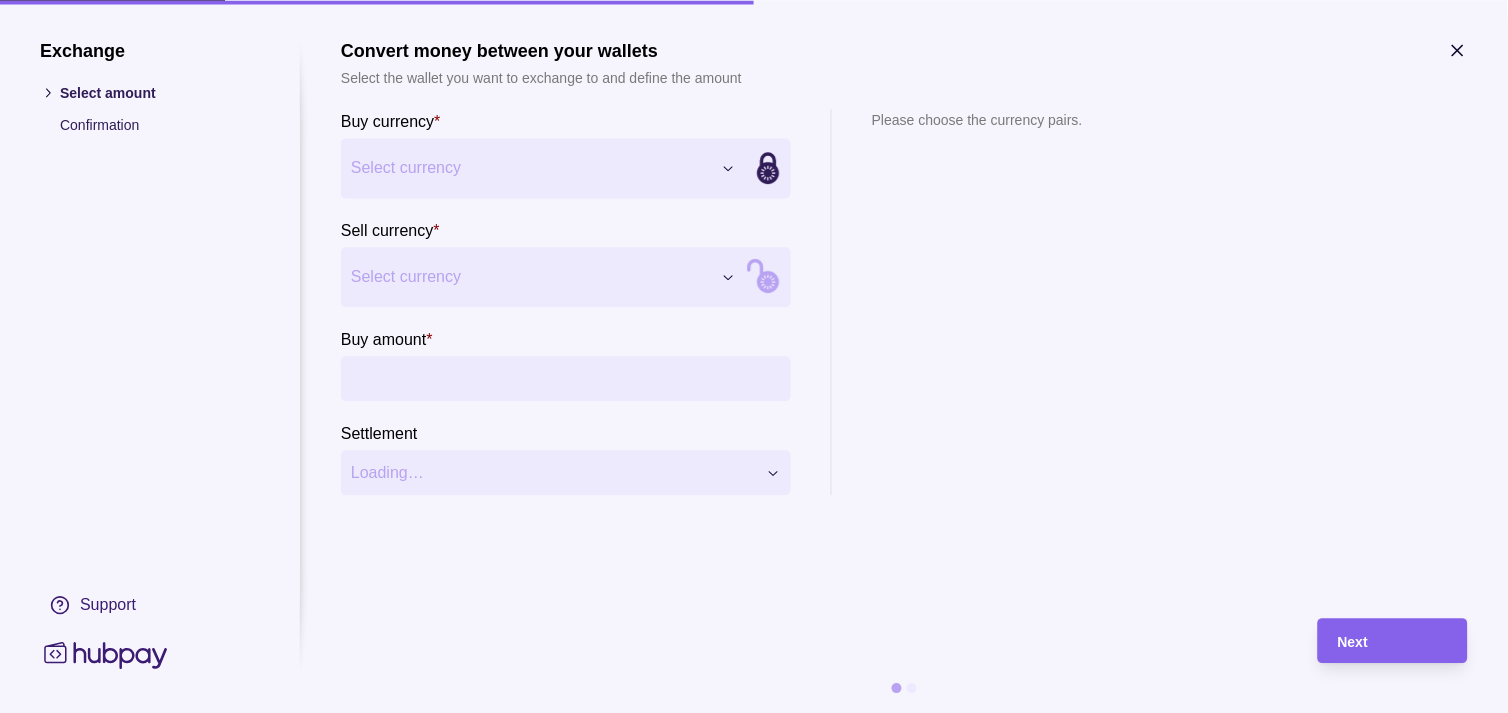 click on "Dashboard Trades Payments Collections Transactions Statements Support M Hello,  Muralenath Nadarajah Strides Trading LLC Account Terms and conditions Privacy policy Sign out Trades Exchanges Forwards Create spot exchange Reference Rate Buy amount Sell amount Settlement due date Status 15 Jul 2025 AF-518B-9QR7 1  AED  =  40.1886   JPY JPY 5,000,000 AED 124,413.39 16 Jul 2025 Due AF-1U53-8TXI 1  GBP  =  4.96443   AED GBP 3,000.00 AED 14,893.29 16 Jul 2025 Due AF-W9YV-9GRK 1  AUD  =  2.42786   AED AUD 92,395.00 AED 224,322.12 16 Jul 2025 Due AF-HQAV-AU9O 1  AED  =  40.1248   JPY JPY 2,500,000 AED 62,305.61 16 Jul 2025 Due AF-EI96-5ZLS 1  AED  =  40.0474   JPY JPY 2,000,000 AED 49,940.82 16 Jul 2025 Due AF-I91Q-HVQS 1  AED  =  40.0137   JPY JPY 5,270,110 AED 131,707.64 16 Jul 2025 Due 14 Jul 2025 AF-BGQU-9PDH 1  AED  =  39.9303   JPY JPY 9,671,970 AED 242,221.32 15 Jul 2025 Success AF-FRKH-VMXC 1  AED  =  39.9495   JPY JPY 540,000 AED 13,517.07 15 Jul 2025 Success AF-HLXK-Q84B 1  EUR  =  4.31419   AED 15 Jul 2025" at bounding box center (754, 996) 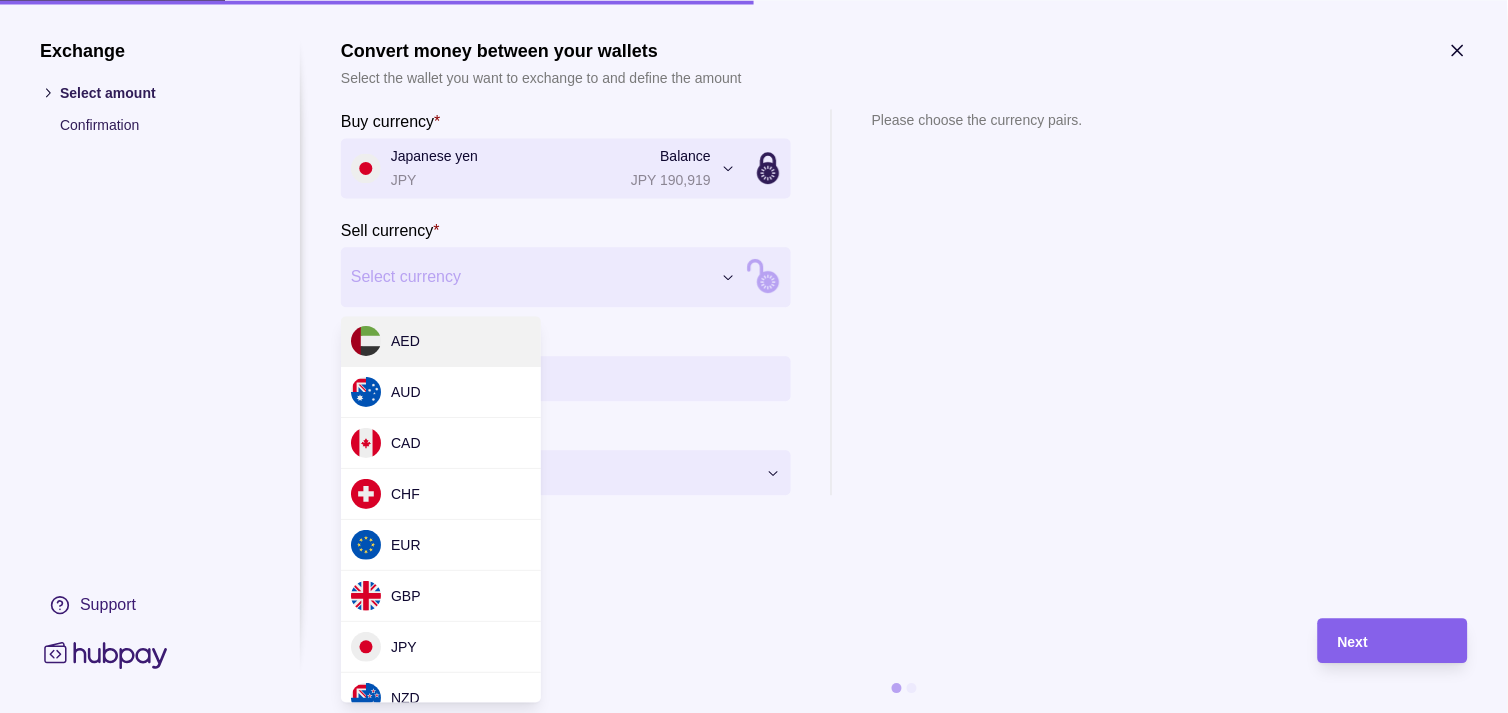 click on "Dashboard Trades Payments Collections Transactions Statements Support M Hello,  Muralenath Nadarajah Strides Trading LLC Account Terms and conditions Privacy policy Sign out Trades Exchanges Forwards Create spot exchange Reference Rate Buy amount Sell amount Settlement due date Status 15 Jul 2025 AF-518B-9QR7 1  AED  =  40.1886   JPY JPY 5,000,000 AED 124,413.39 16 Jul 2025 Due AF-1U53-8TXI 1  GBP  =  4.96443   AED GBP 3,000.00 AED 14,893.29 16 Jul 2025 Due AF-W9YV-9GRK 1  AUD  =  2.42786   AED AUD 92,395.00 AED 224,322.12 16 Jul 2025 Due AF-HQAV-AU9O 1  AED  =  40.1248   JPY JPY 2,500,000 AED 62,305.61 16 Jul 2025 Due AF-EI96-5ZLS 1  AED  =  40.0474   JPY JPY 2,000,000 AED 49,940.82 16 Jul 2025 Due AF-I91Q-HVQS 1  AED  =  40.0137   JPY JPY 5,270,110 AED 131,707.64 16 Jul 2025 Due 14 Jul 2025 AF-BGQU-9PDH 1  AED  =  39.9303   JPY JPY 9,671,970 AED 242,221.32 15 Jul 2025 Success AF-FRKH-VMXC 1  AED  =  39.9495   JPY JPY 540,000 AED 13,517.07 15 Jul 2025 Success AF-HLXK-Q84B 1  EUR  =  4.31419   AED 15 Jul 2025" at bounding box center [754, 996] 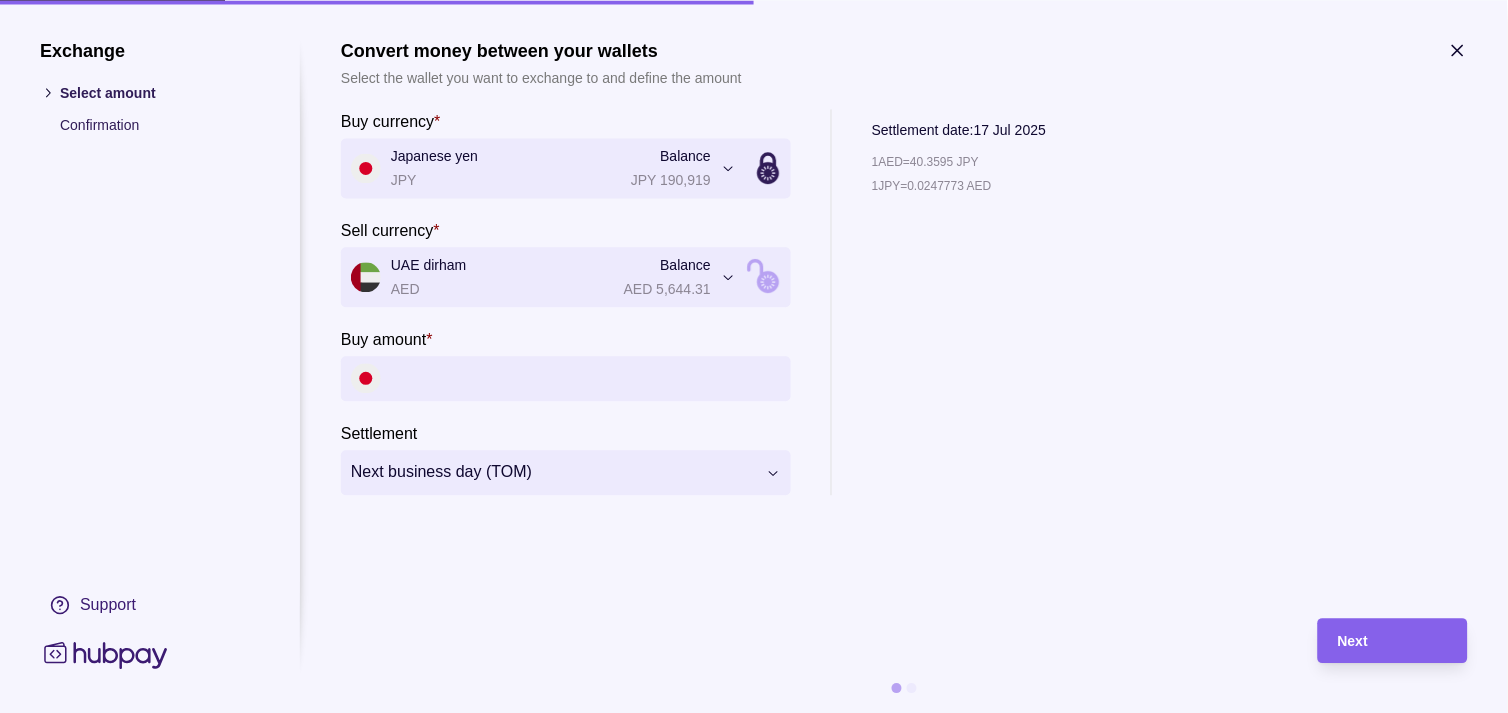 click on "Buy amount  *" at bounding box center [586, 378] 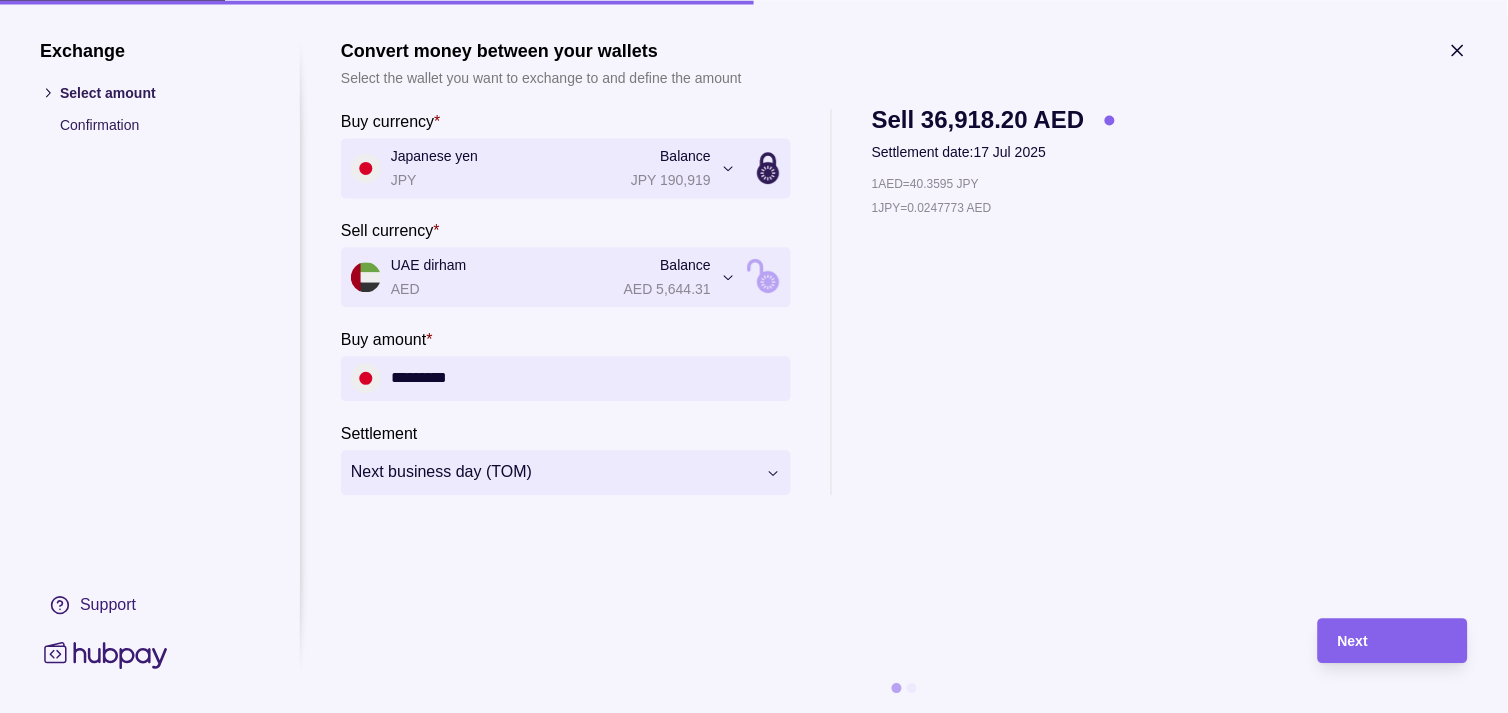 type on "*********" 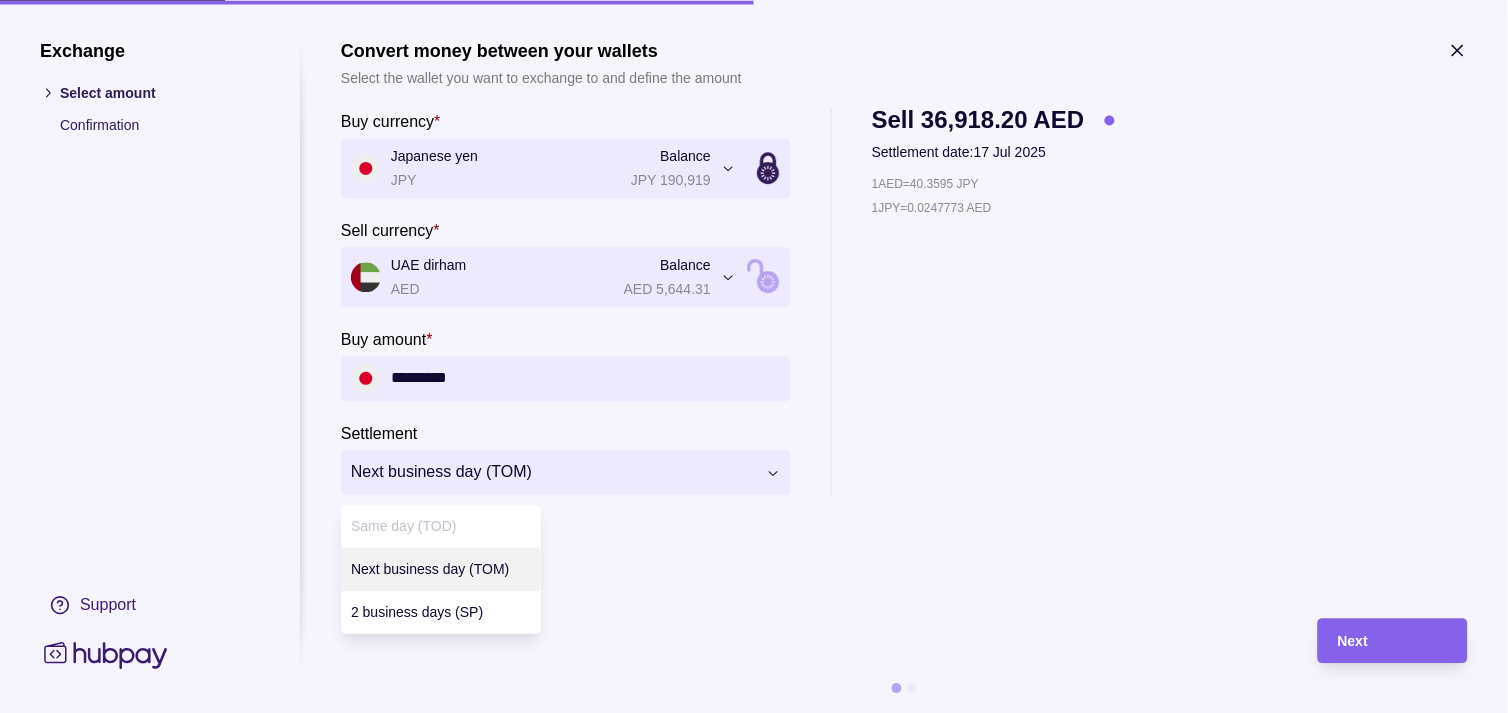 click on "Dashboard Trades Payments Collections Transactions Statements Support M Hello,  Muralenath Nadarajah Strides Trading LLC Account Terms and conditions Privacy policy Sign out Trades Exchanges Forwards Create spot exchange Reference Rate Buy amount Sell amount Settlement due date Status 15 Jul 2025 AF-518B-9QR7 1  AED  =  40.1886   JPY JPY 5,000,000 AED 124,413.39 16 Jul 2025 Due AF-1U53-8TXI 1  GBP  =  4.96443   AED GBP 3,000.00 AED 14,893.29 16 Jul 2025 Due AF-W9YV-9GRK 1  AUD  =  2.42786   AED AUD 92,395.00 AED 224,322.12 16 Jul 2025 Due AF-HQAV-AU9O 1  AED  =  40.1248   JPY JPY 2,500,000 AED 62,305.61 16 Jul 2025 Due AF-EI96-5ZLS 1  AED  =  40.0474   JPY JPY 2,000,000 AED 49,940.82 16 Jul 2025 Due AF-I91Q-HVQS 1  AED  =  40.0137   JPY JPY 5,270,110 AED 131,707.64 16 Jul 2025 Due 14 Jul 2025 AF-BGQU-9PDH 1  AED  =  39.9303   JPY JPY 9,671,970 AED 242,221.32 15 Jul 2025 Success AF-FRKH-VMXC 1  AED  =  39.9495   JPY JPY 540,000 AED 13,517.07 15 Jul 2025 Success AF-HLXK-Q84B 1  EUR  =  4.31419   AED 15 Jul 2025" at bounding box center [754, 996] 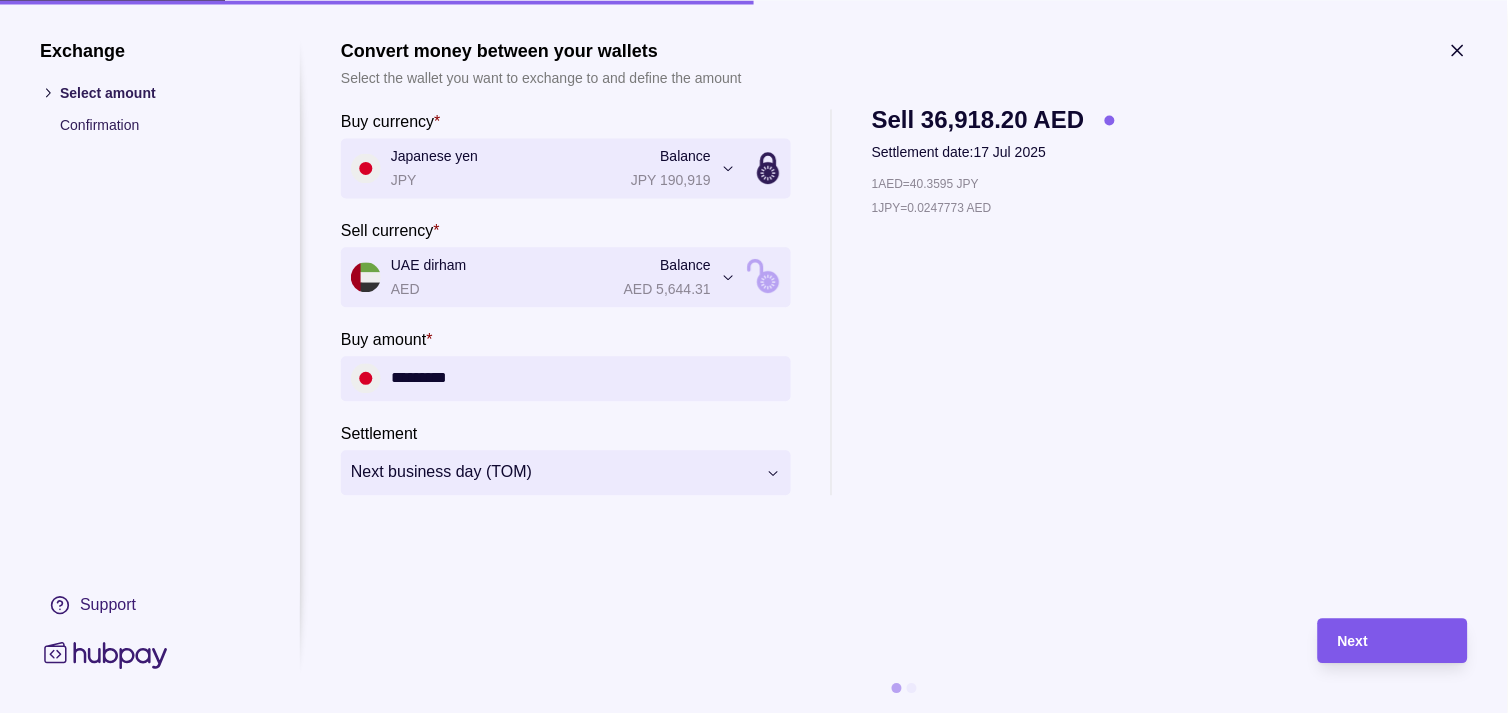 click on "Next" at bounding box center (1393, 641) 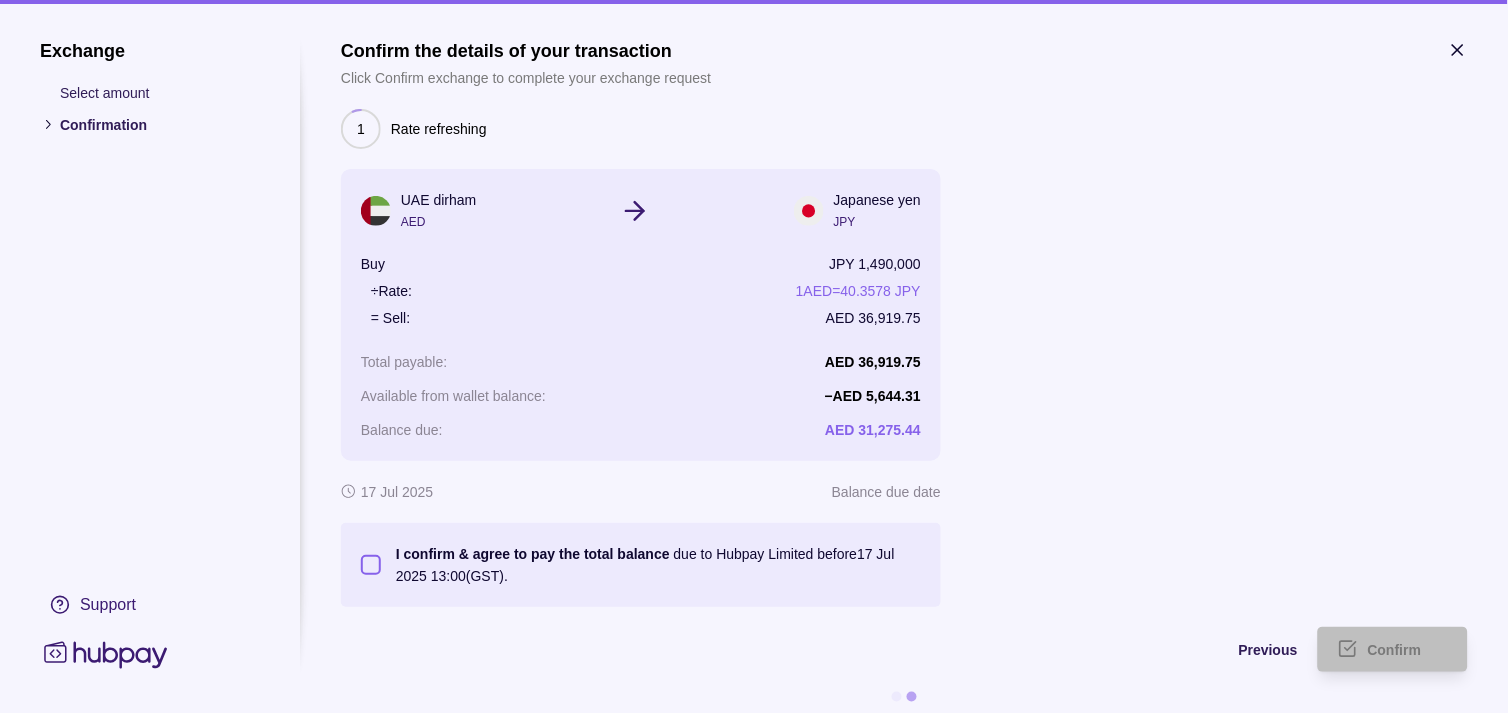 click on "I confirm & agree to pay the total balance   due to Hubpay Limited before  17 Jul 2025   13:00  (GST)." at bounding box center (371, 565) 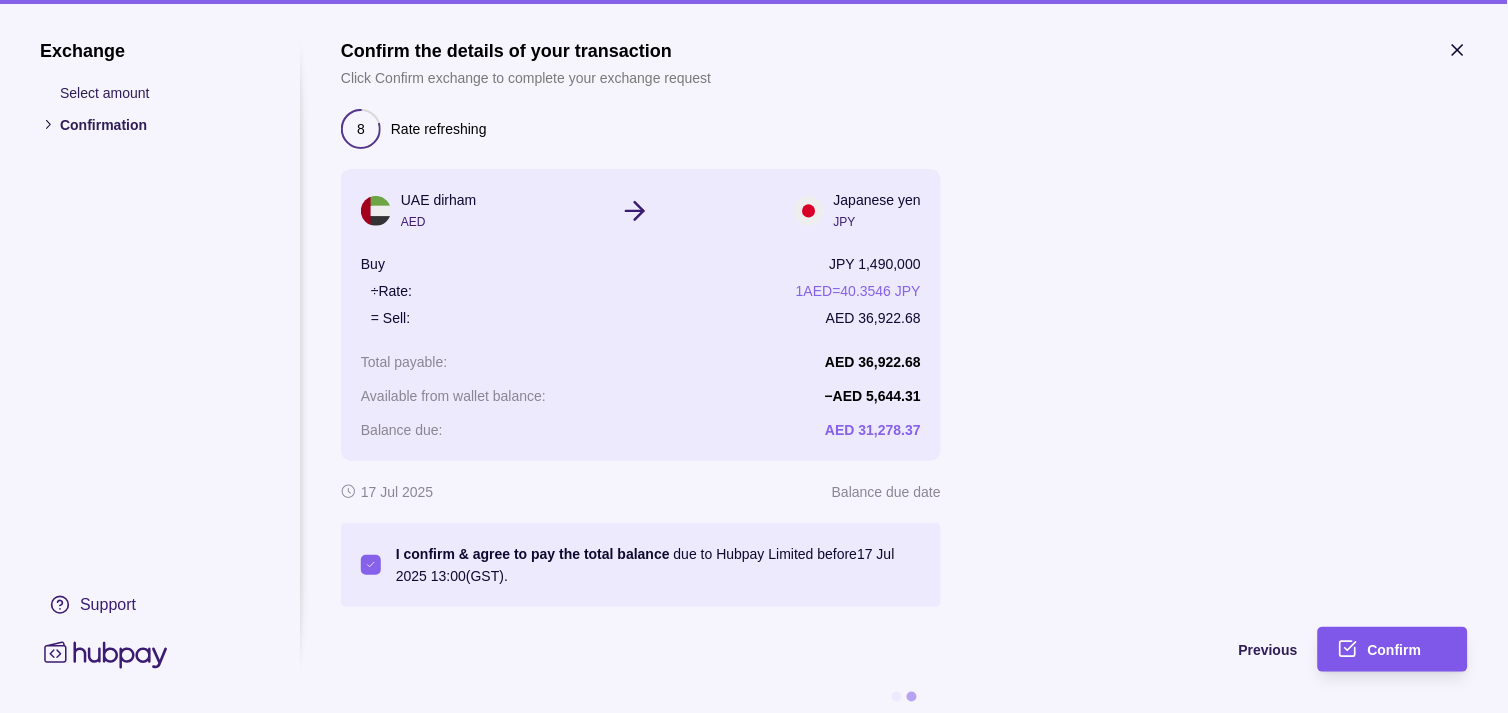click on "Confirm" at bounding box center [1378, 649] 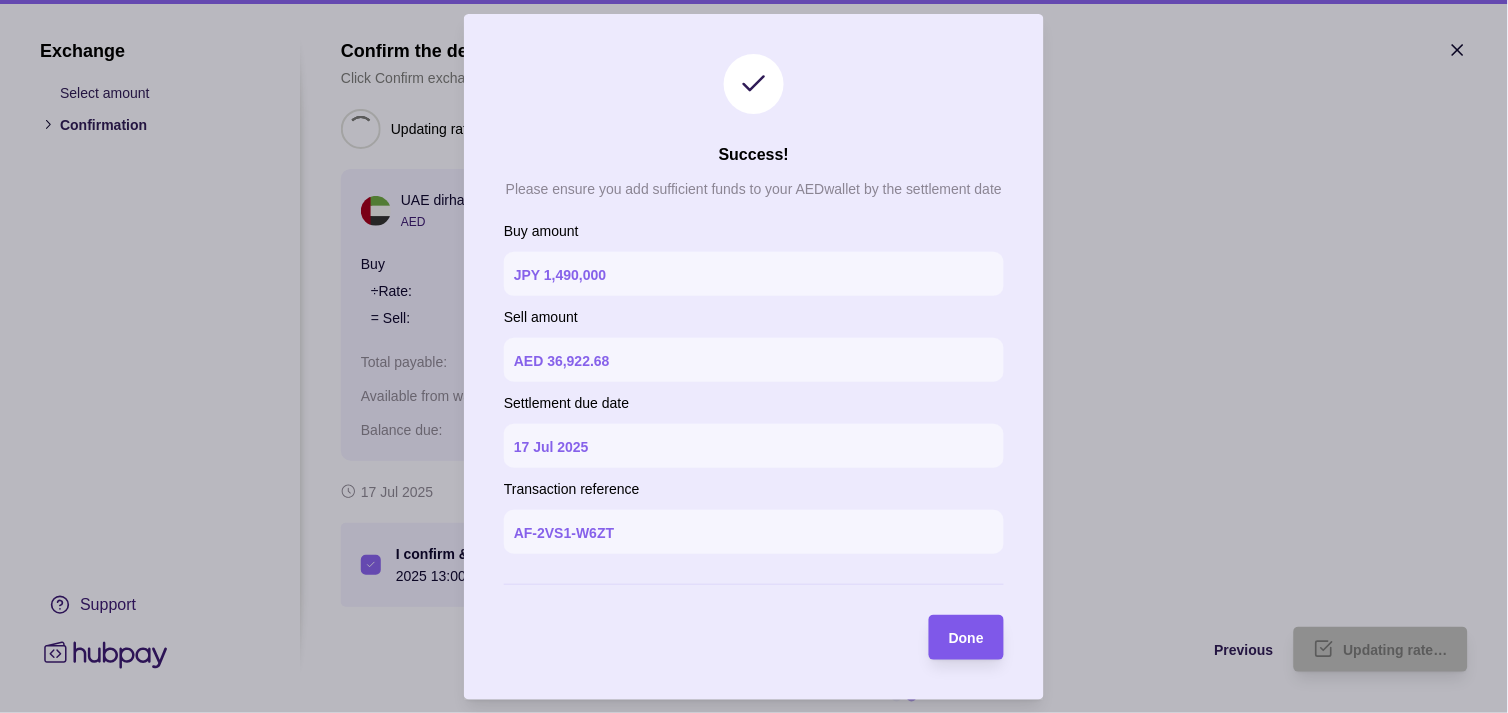 click at bounding box center [929, 637] 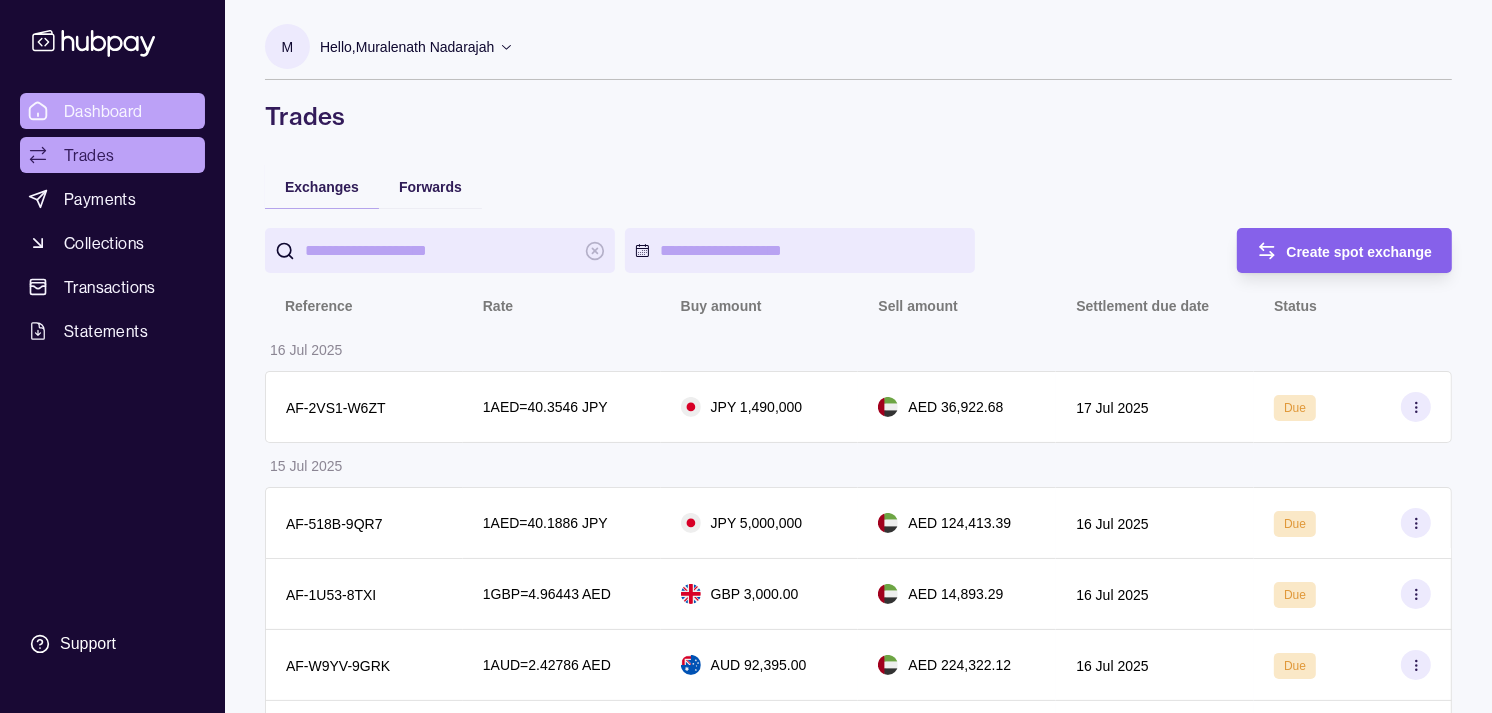 click on "Dashboard" at bounding box center (103, 111) 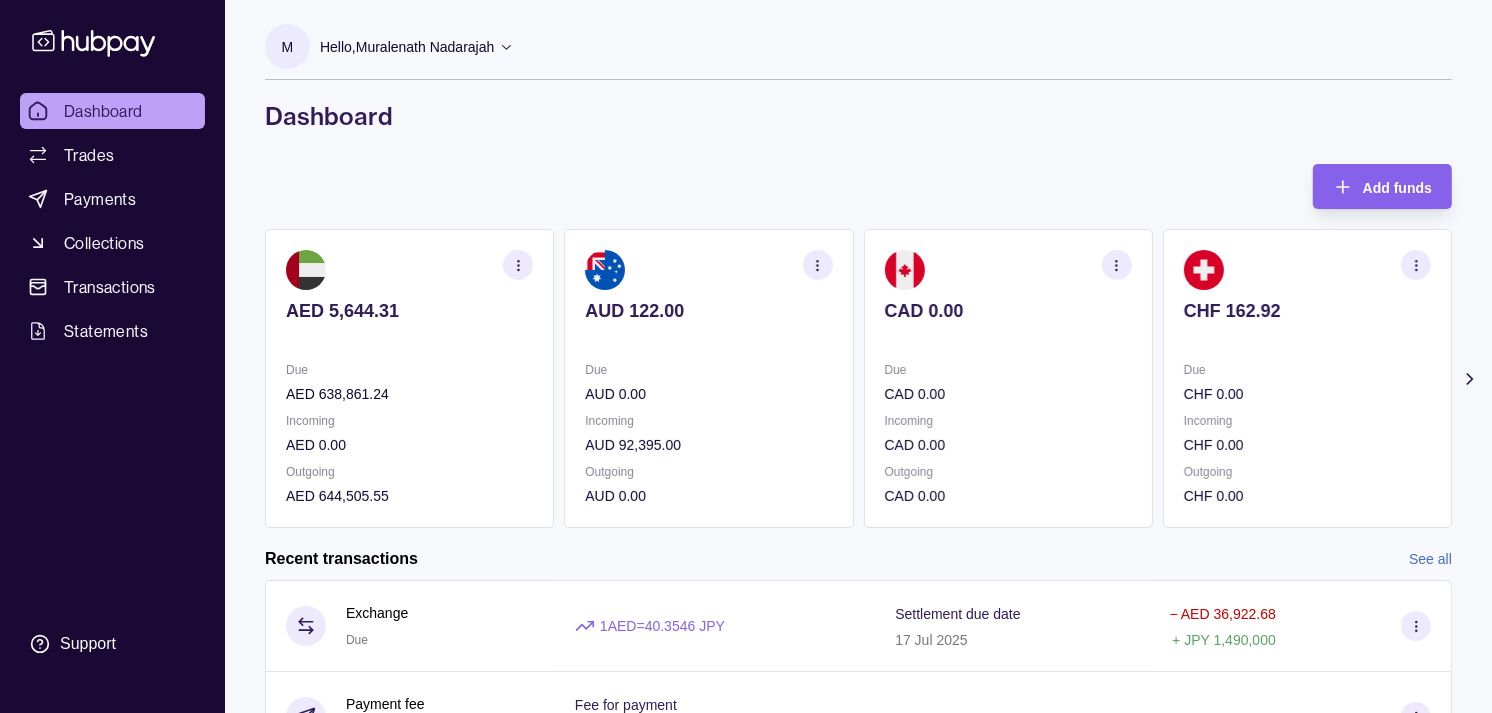 click on "AED 5,644.31                                                                                                               Due AED 638,861.24 Incoming AED 0.00 Outgoing AED 644,505.55 AUD 122.00                                                                                                               Due AUD 0.00 Incoming AUD 92,395.00 Outgoing AUD 0.00 CAD 0.00                                                                                                               Due CAD 0.00 Incoming CAD 0.00 Outgoing CAD 0.00 CHF 162.92                                                                                                               Due CHF 0.00 Incoming CHF 0.00 Outgoing CHF 0.00 EUR 19,131.00" at bounding box center [858, 378] 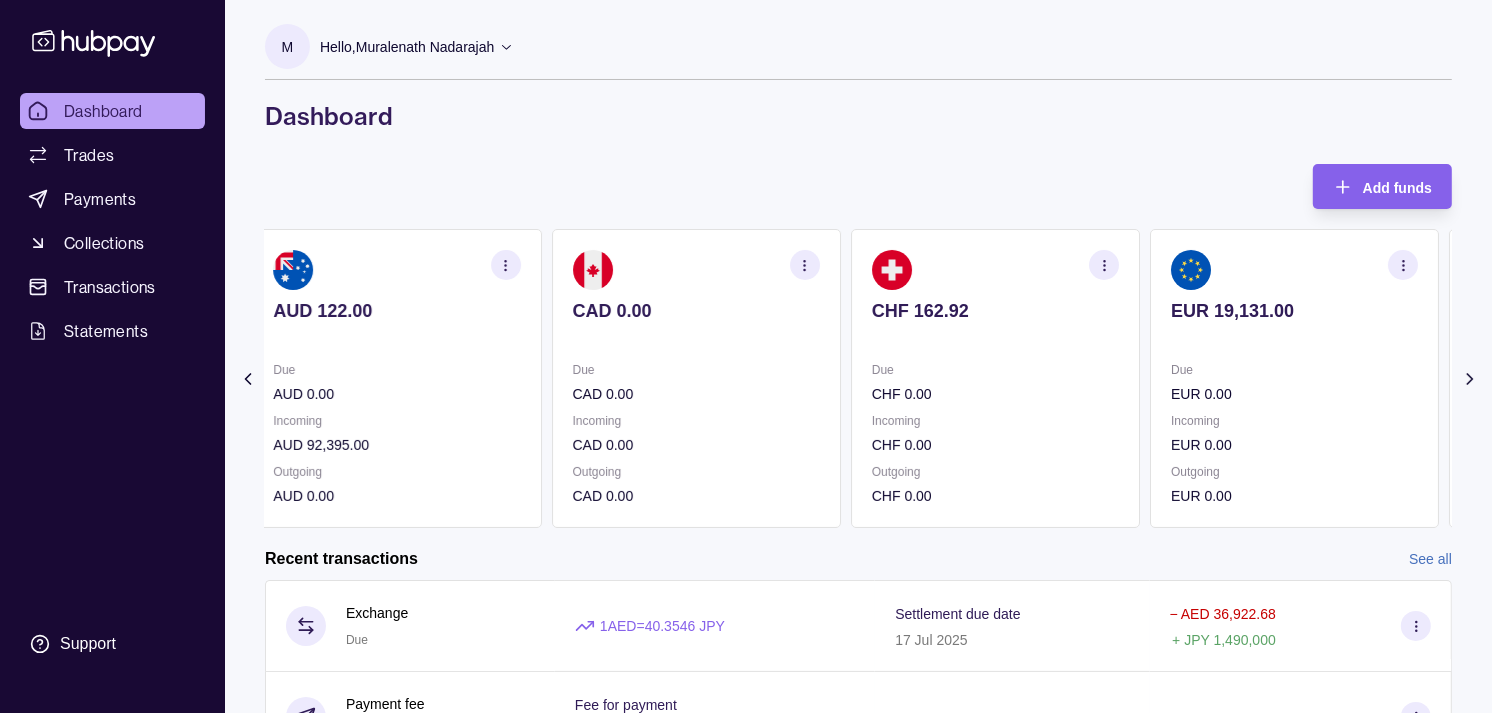 click on "AED 5,644.31                                                                                                               Due AED 638,861.24 Incoming AED 0.00 Outgoing AED 644,505.55 AUD 122.00                                                                                                               Due AUD 0.00 Incoming AUD 92,395.00 Outgoing AUD 0.00 CAD 0.00                                                                                                               Due CAD 0.00 Incoming CAD 0.00 Outgoing CAD 0.00 CHF 162.92                                                                                                               Due CHF 0.00 Incoming CHF 0.00 Outgoing CHF 0.00 EUR 19,131.00" at bounding box center (858, 378) 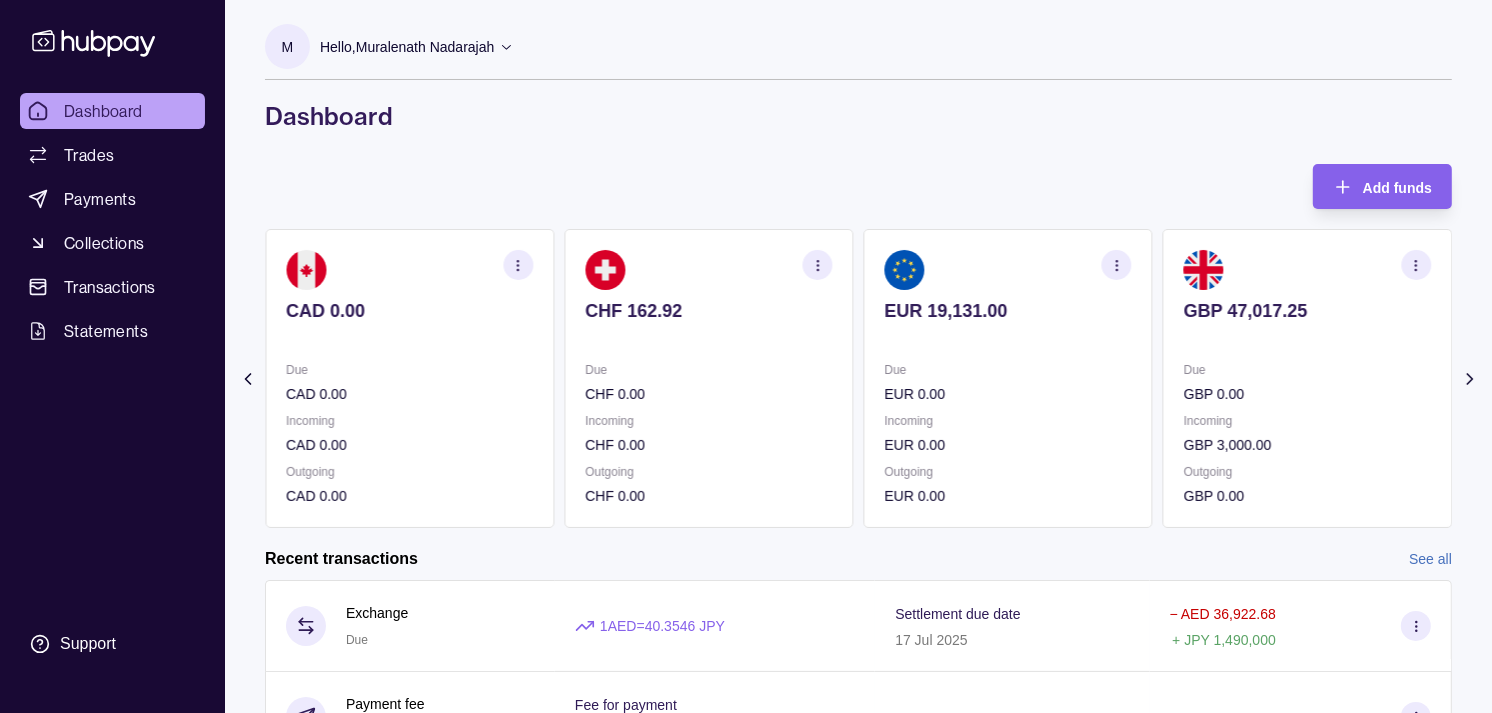 click on "EUR 19,131.00                                                                                                               Due EUR 0.00 Incoming EUR 0.00 Outgoing EUR 0.00" at bounding box center (1008, 378) 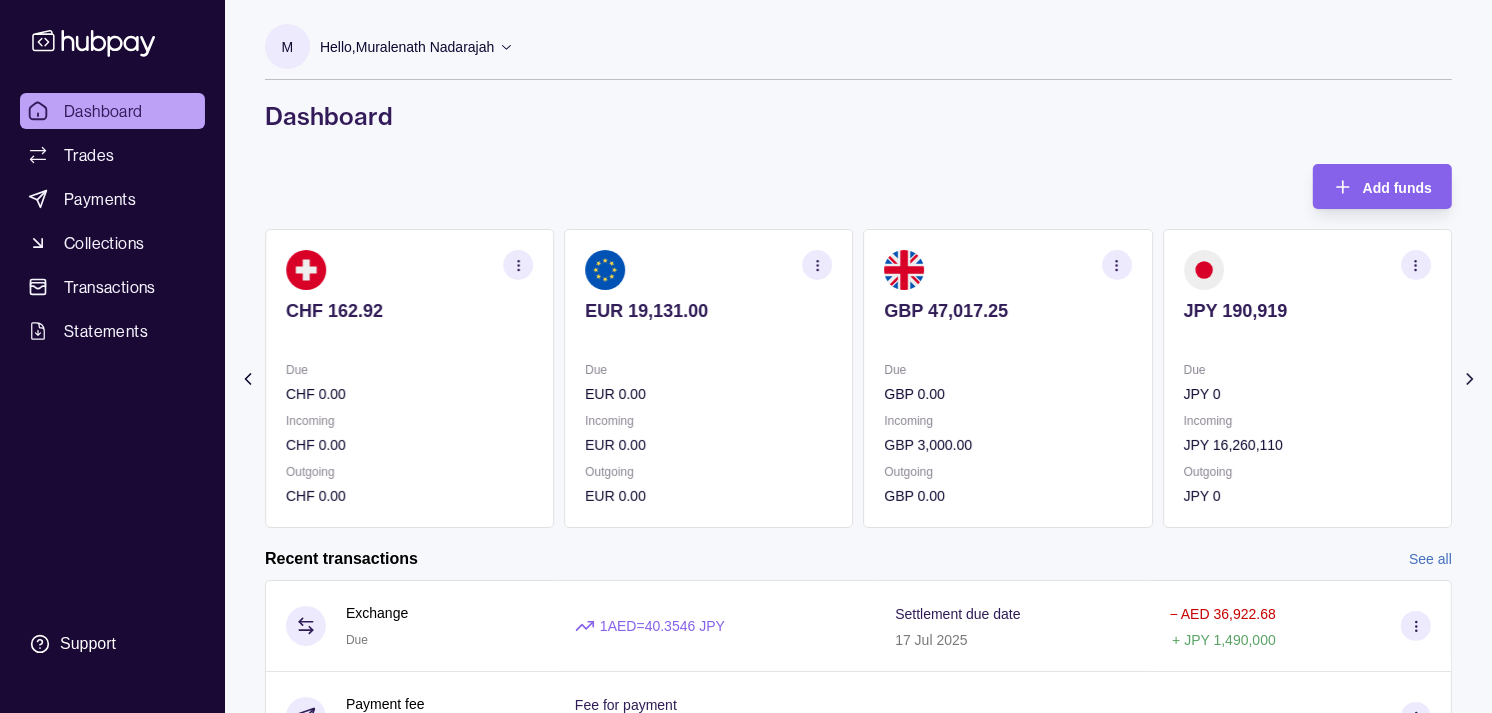 click on "Due" at bounding box center [1008, 370] 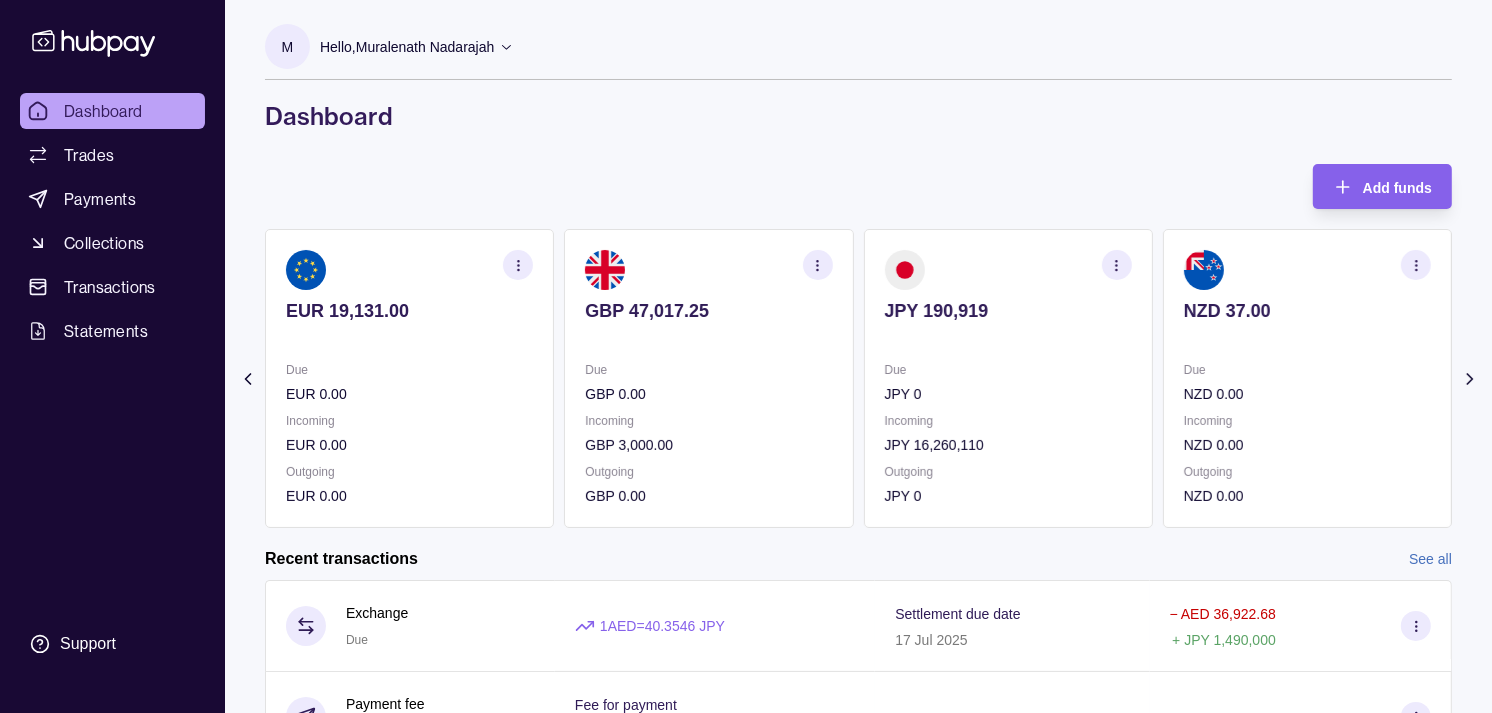click on "Due" at bounding box center [1008, 370] 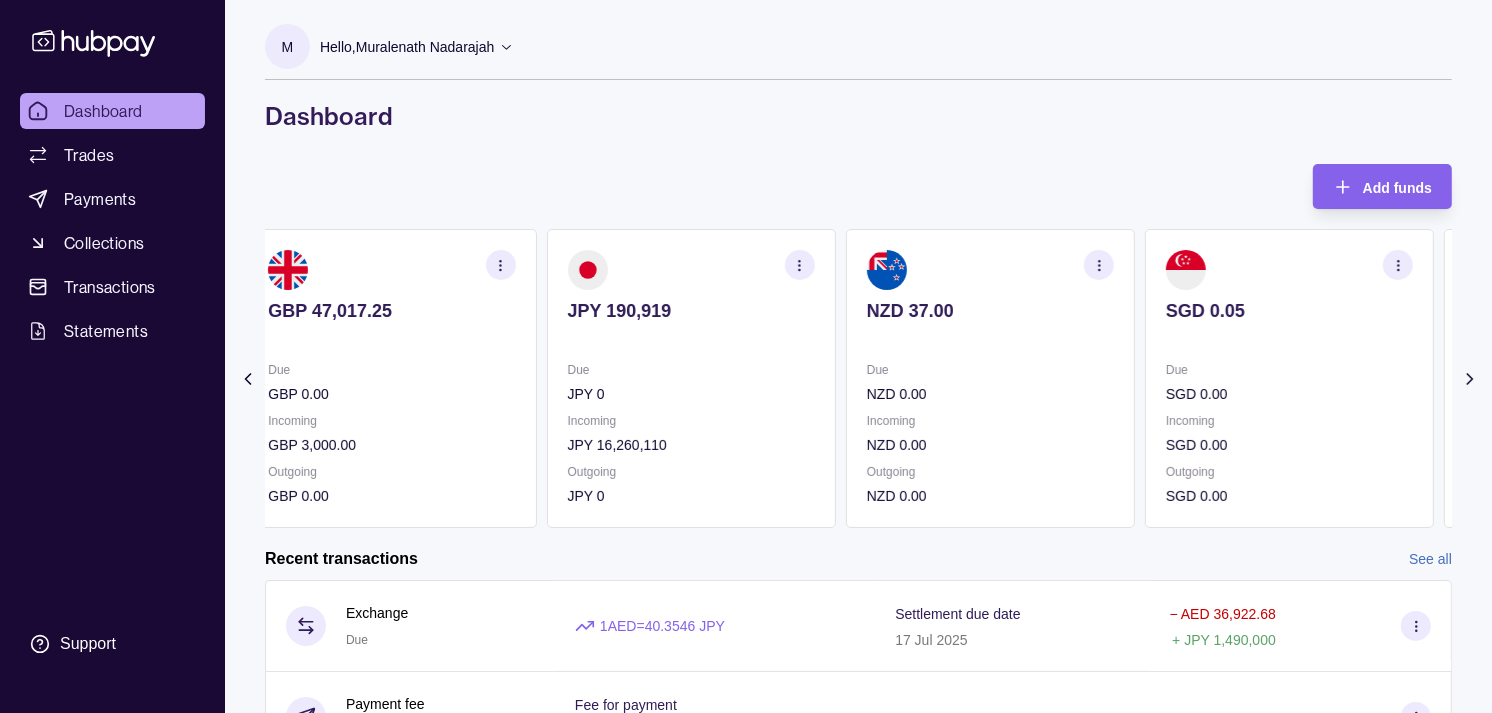 click on "Due" at bounding box center (990, 370) 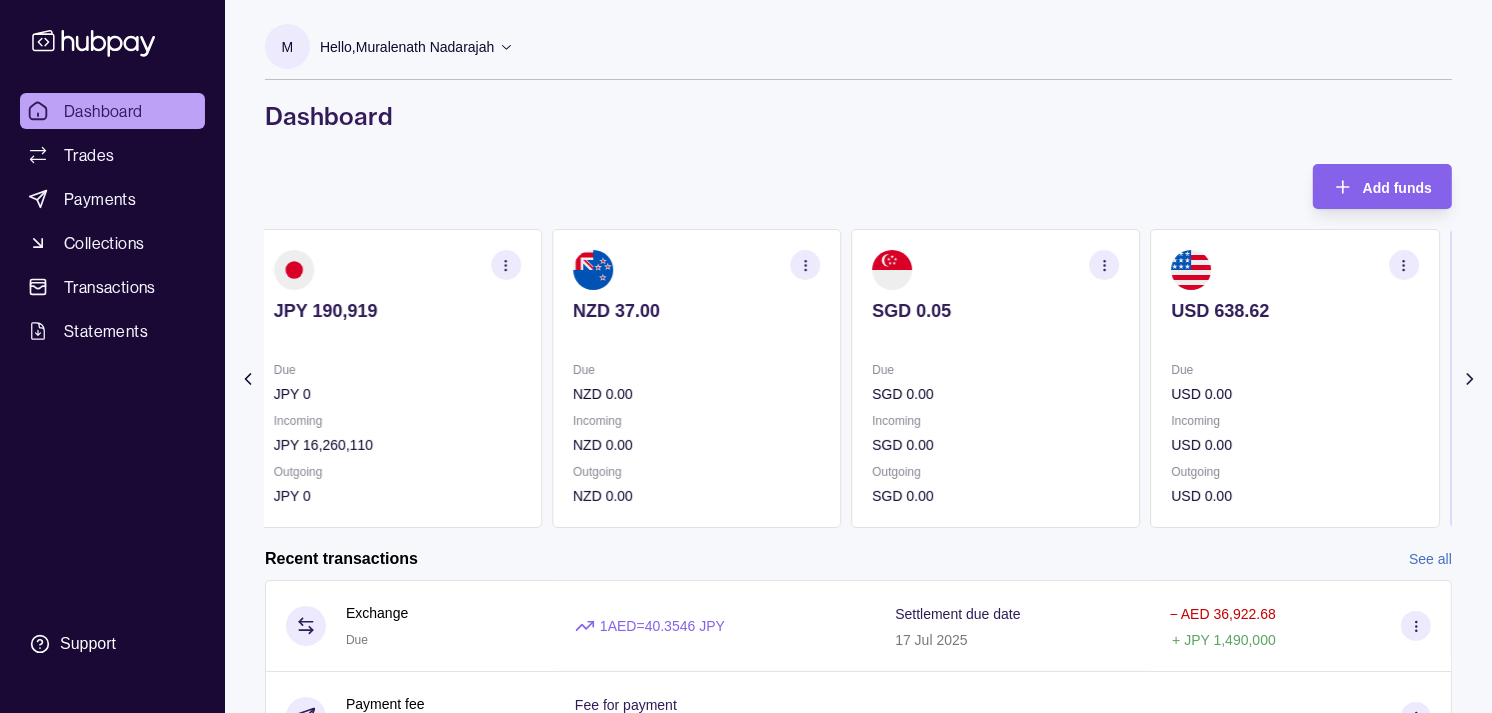 click on "SGD 0.05                                                                                                               Due SGD 0.00 Incoming SGD 0.00 Outgoing SGD 0.00" at bounding box center [995, 378] 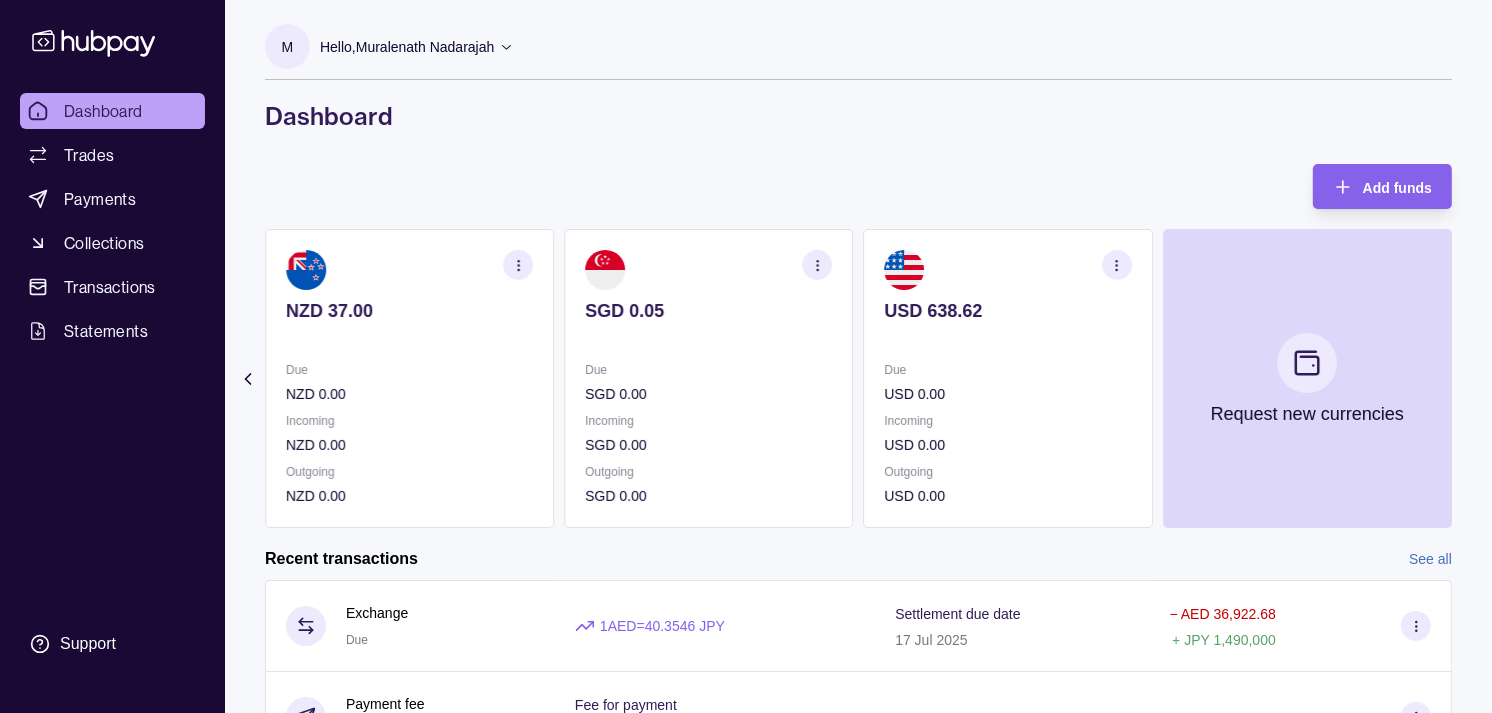 click on "Due" at bounding box center (1008, 370) 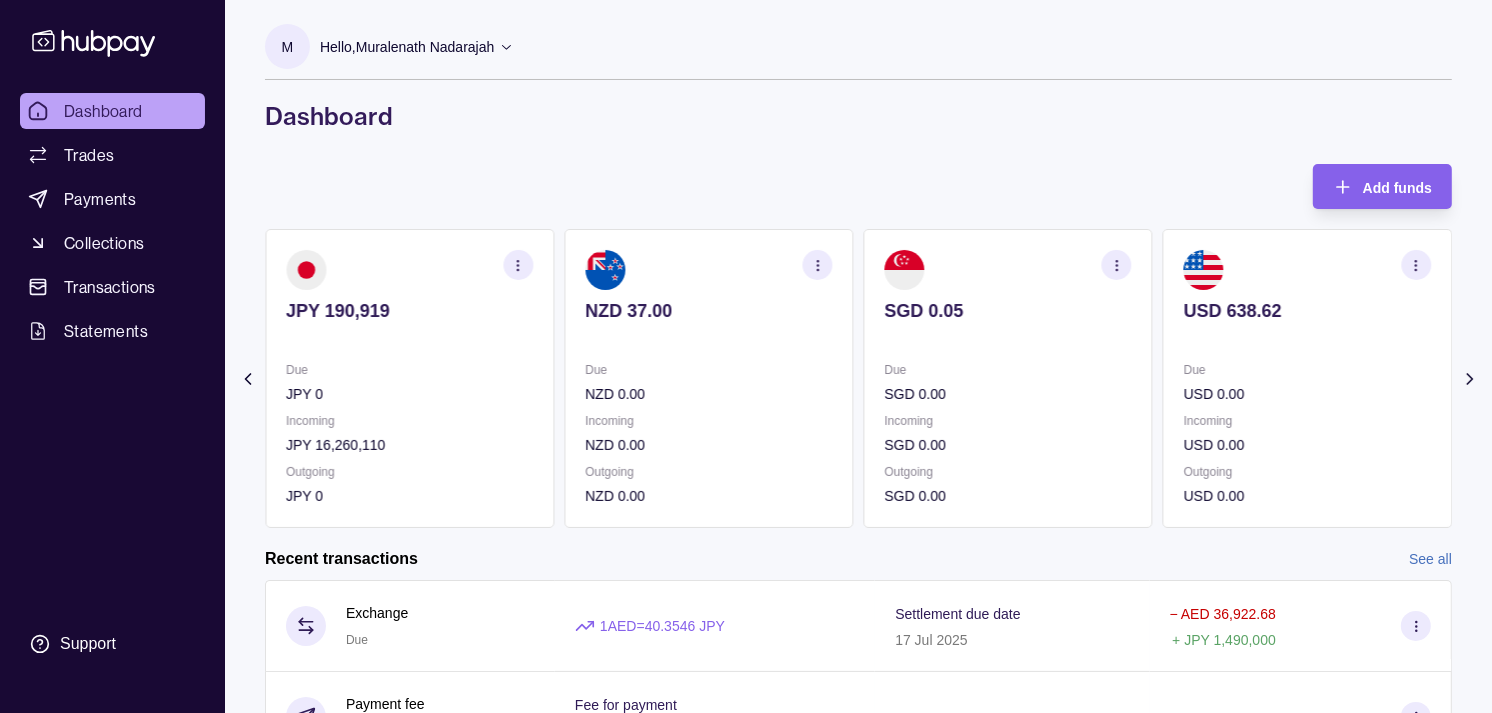 click on "SGD 0.00" at bounding box center (1008, 394) 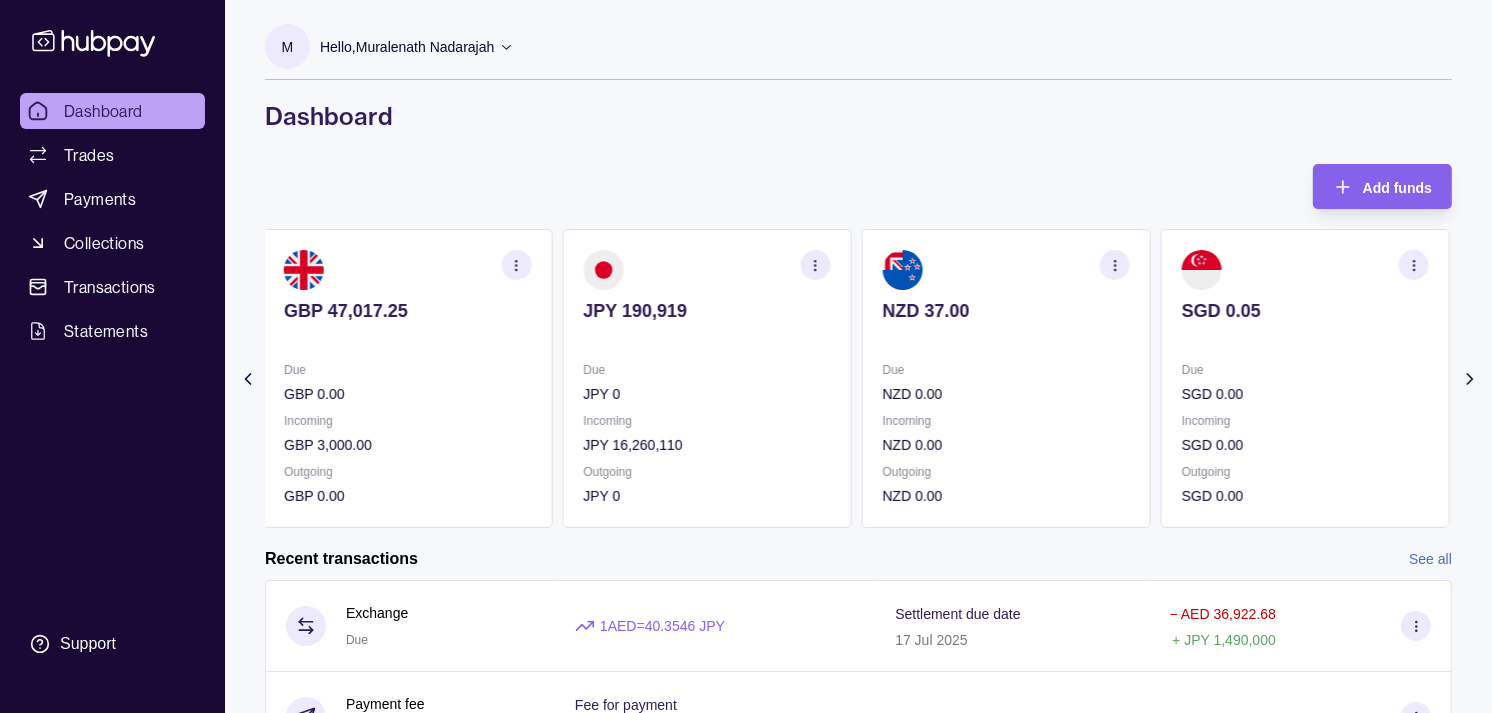 click on "Due NZD 0.00 Incoming NZD 0.00 Outgoing NZD 0.00" at bounding box center (1006, 433) 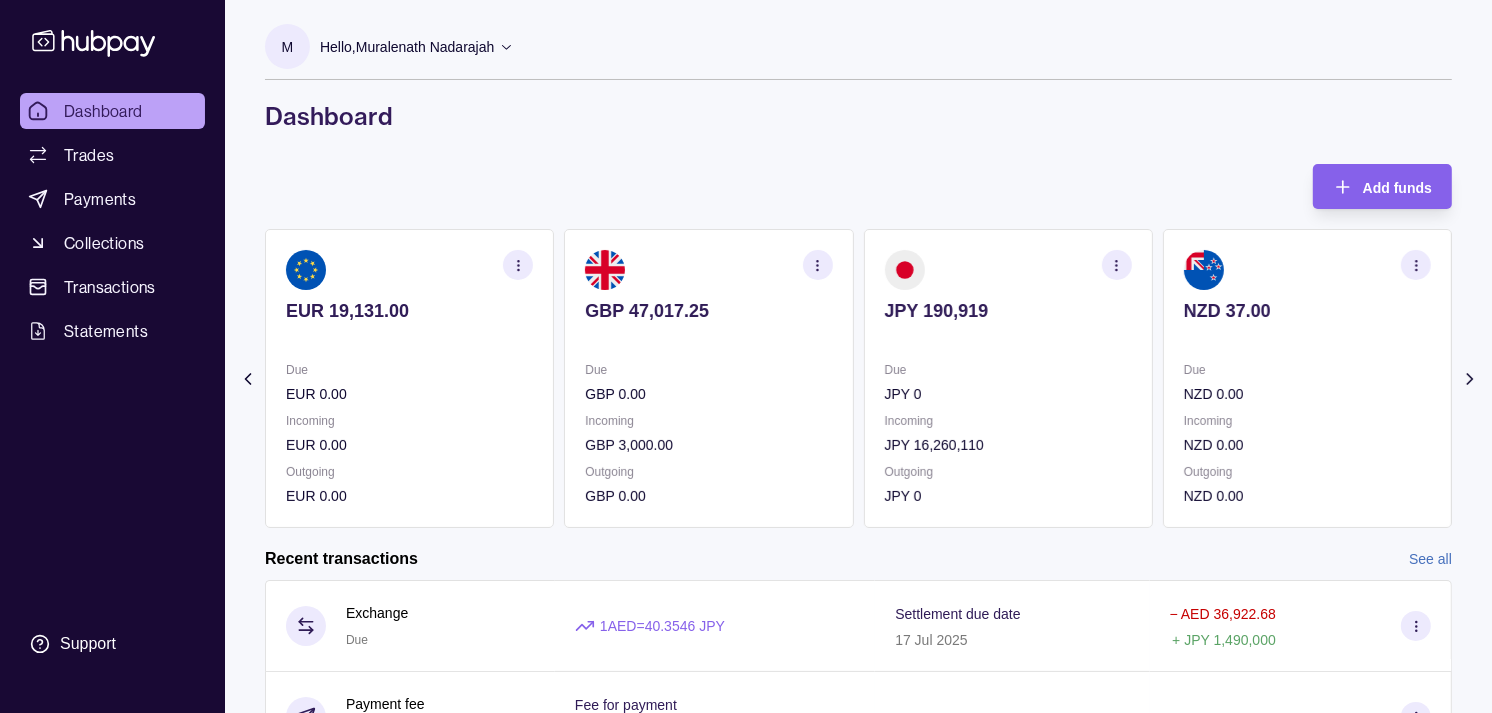 click on "Incoming" at bounding box center [1008, 421] 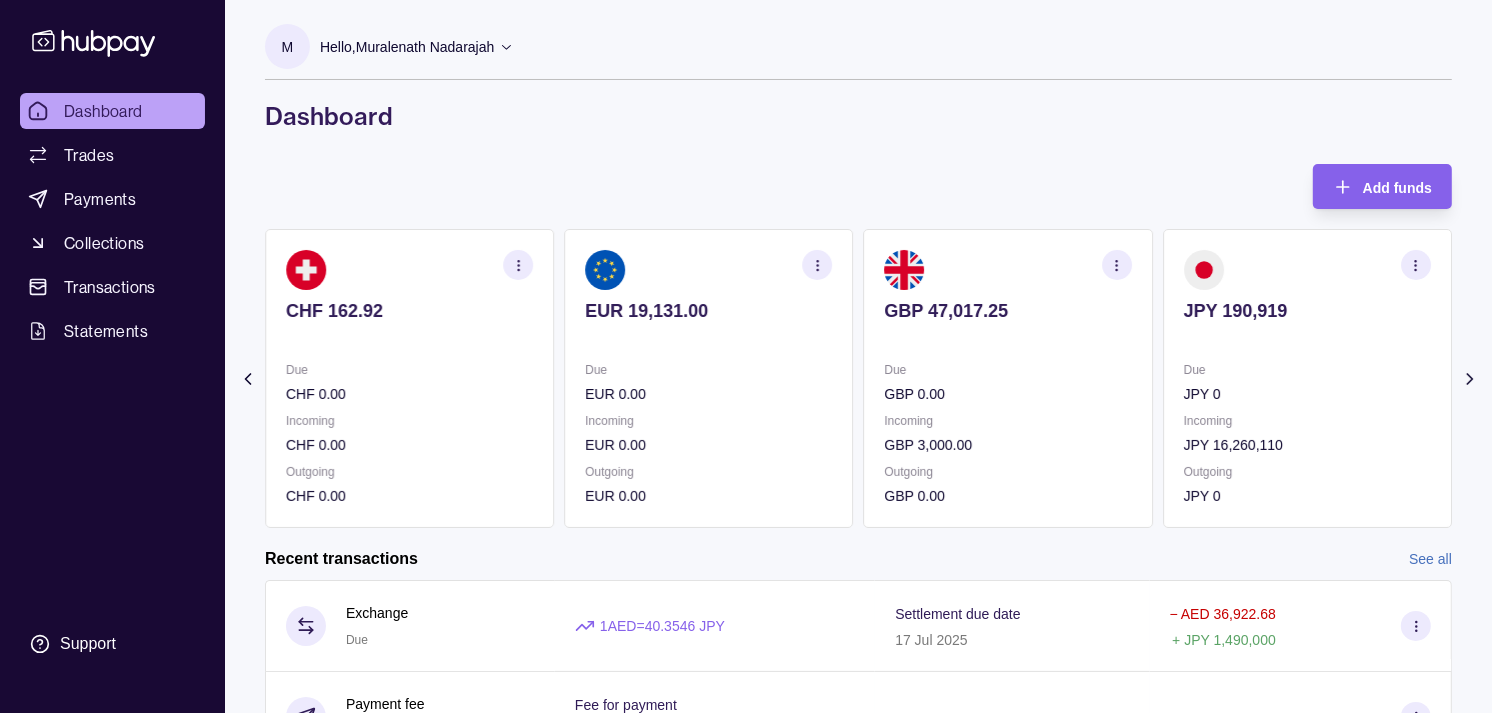 click on "Incoming" at bounding box center (1008, 421) 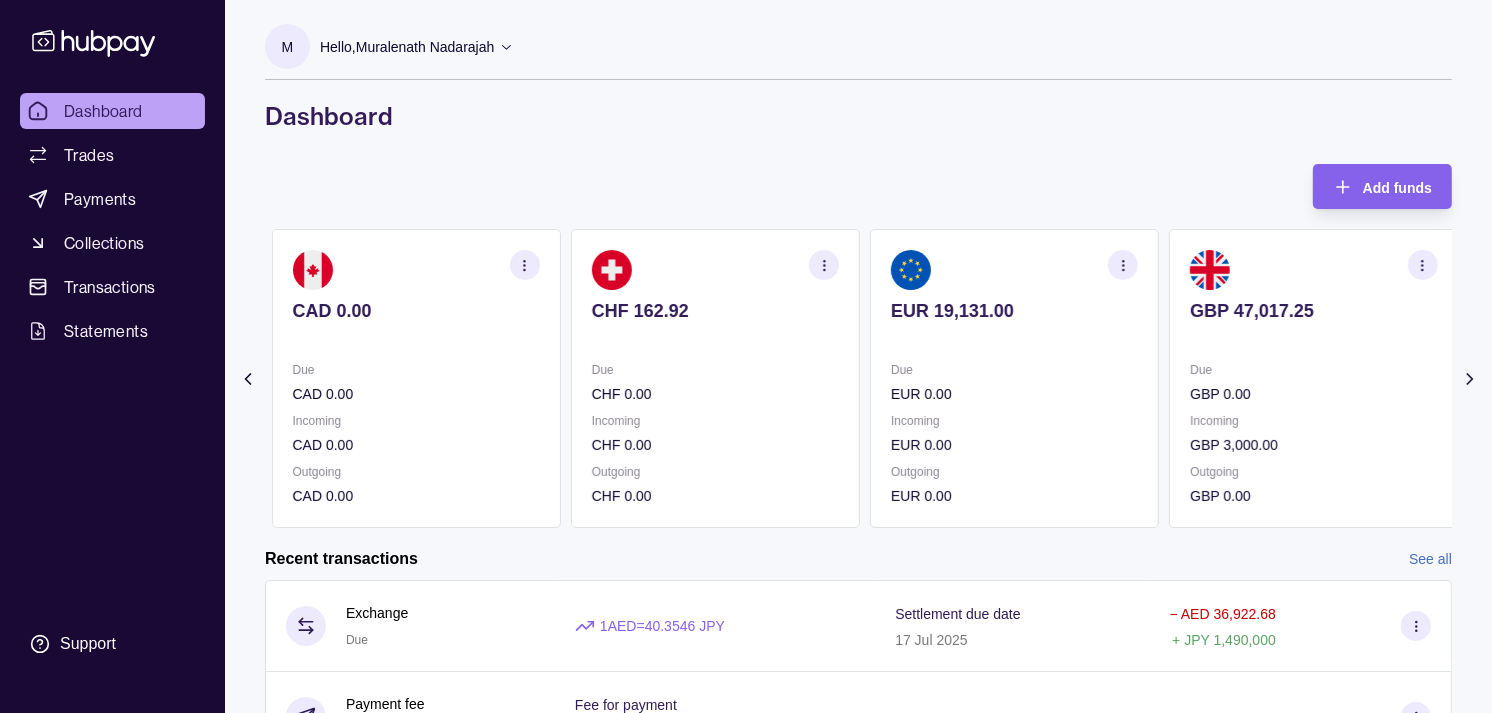 click on "Incoming" at bounding box center [1014, 421] 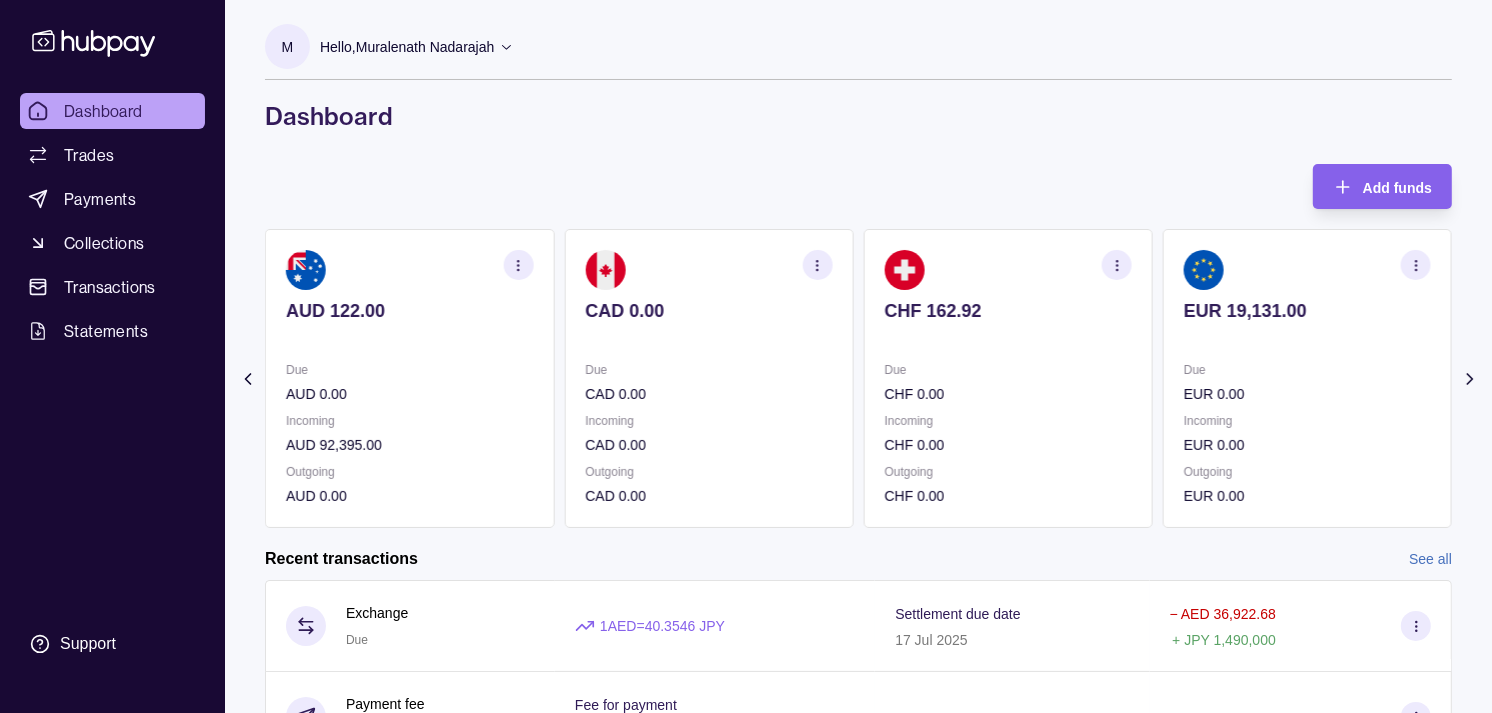 click on "Incoming CHF 0.00" at bounding box center [1008, 433] 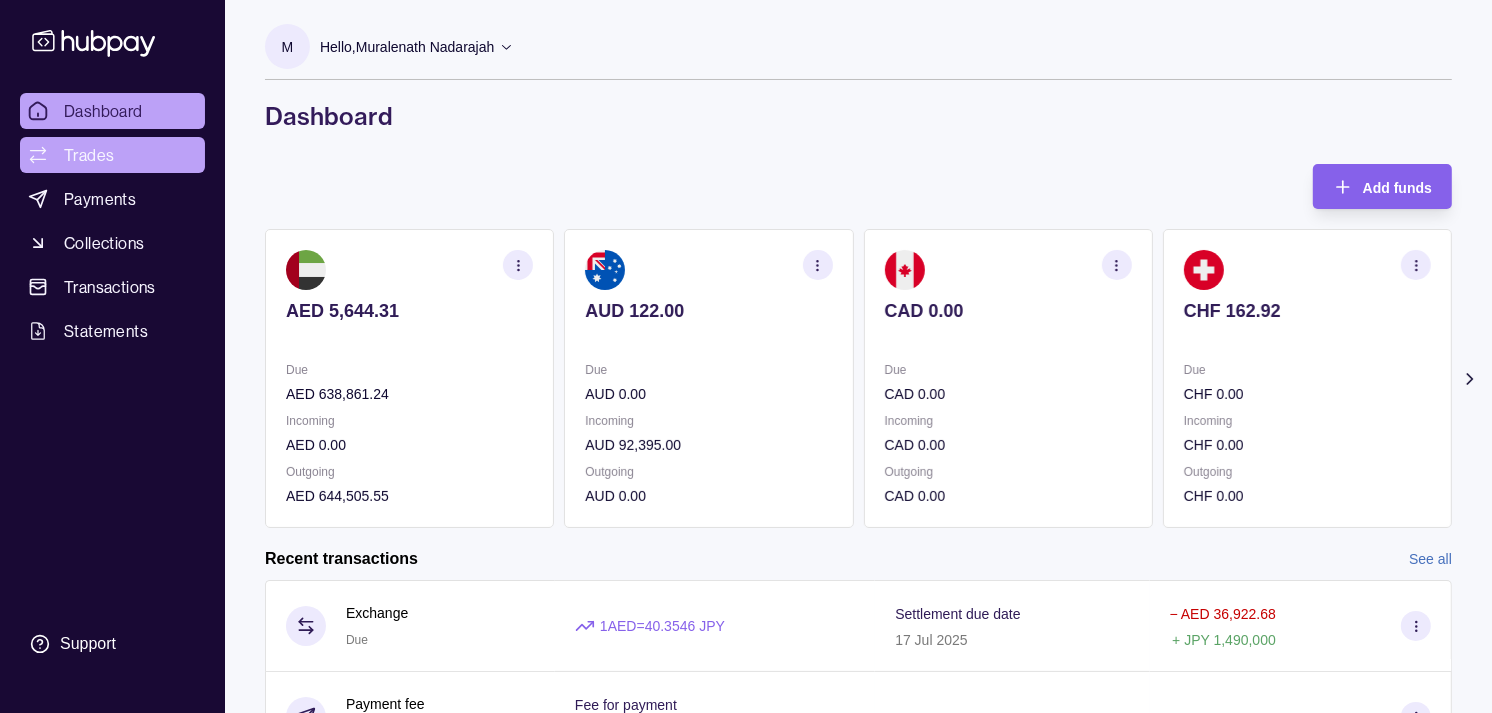 click on "Trades" at bounding box center (112, 155) 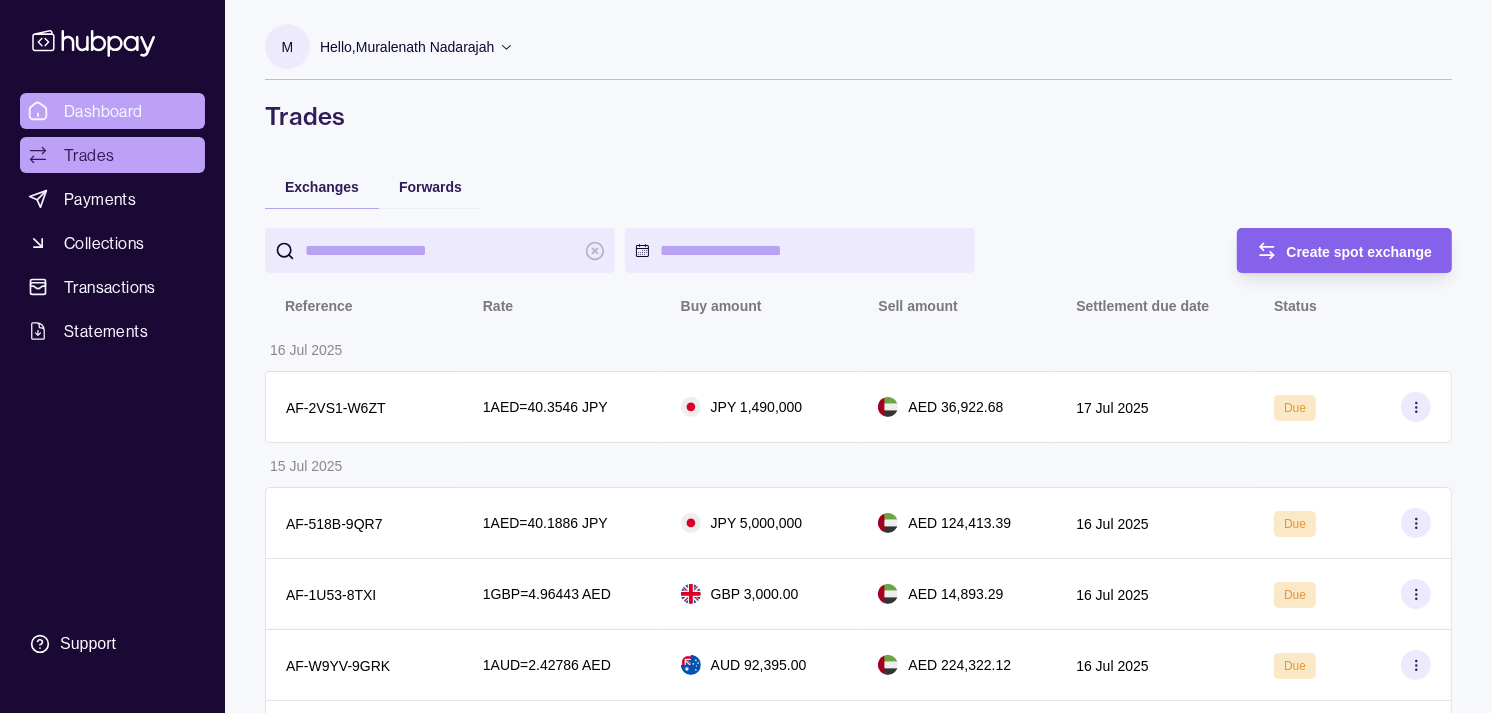 click on "Dashboard" at bounding box center [103, 111] 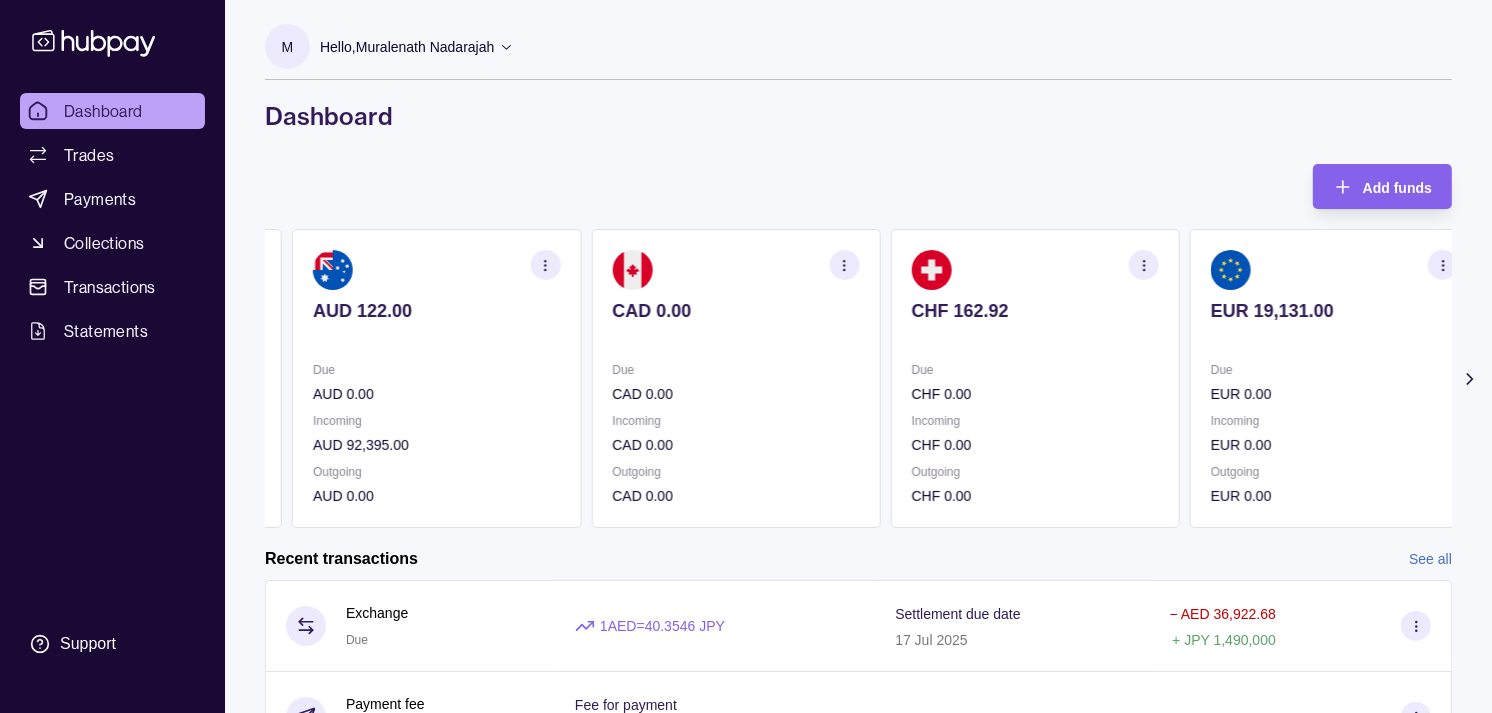 click on "CAD 0.00                                                                                                               Due CAD 0.00 Incoming CAD 0.00 Outgoing CAD 0.00" at bounding box center [735, 378] 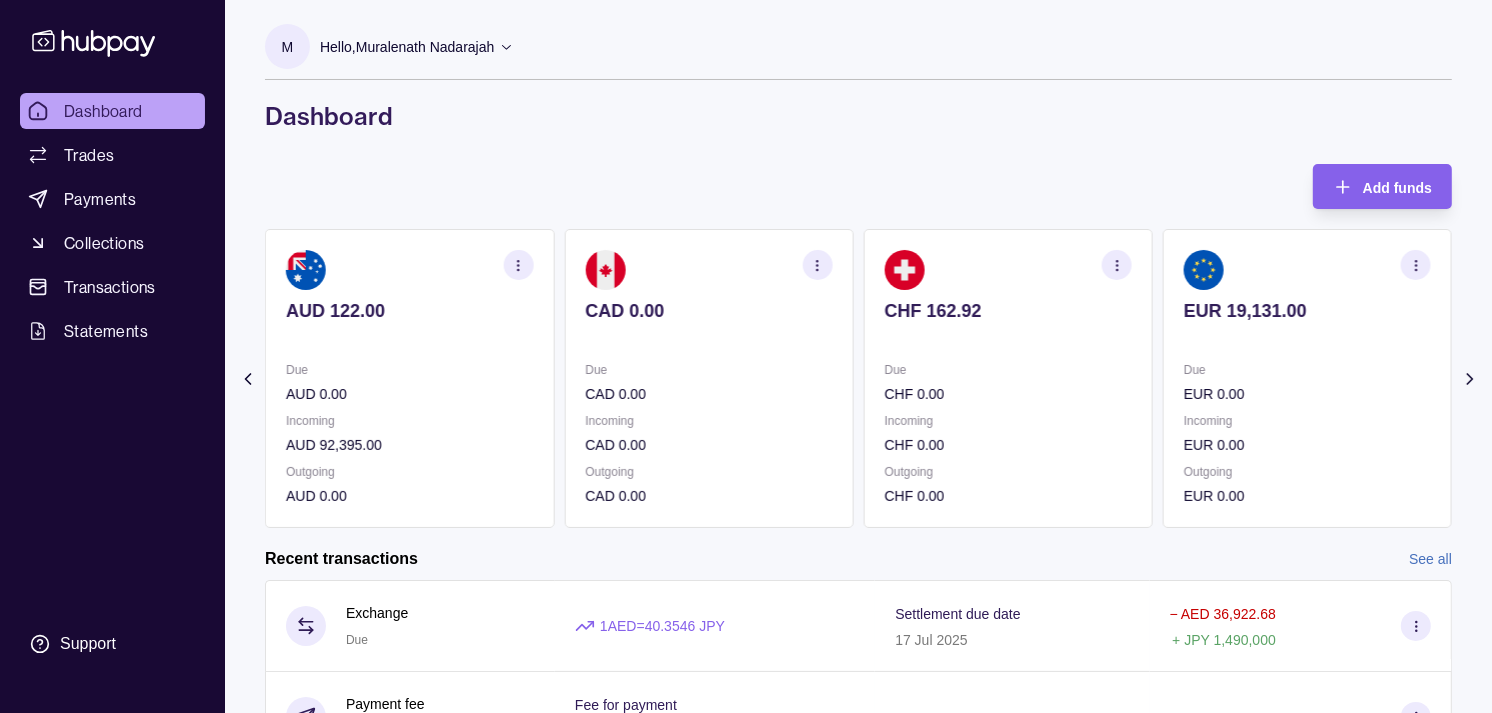 click on "CHF 0.00" at bounding box center (1008, 394) 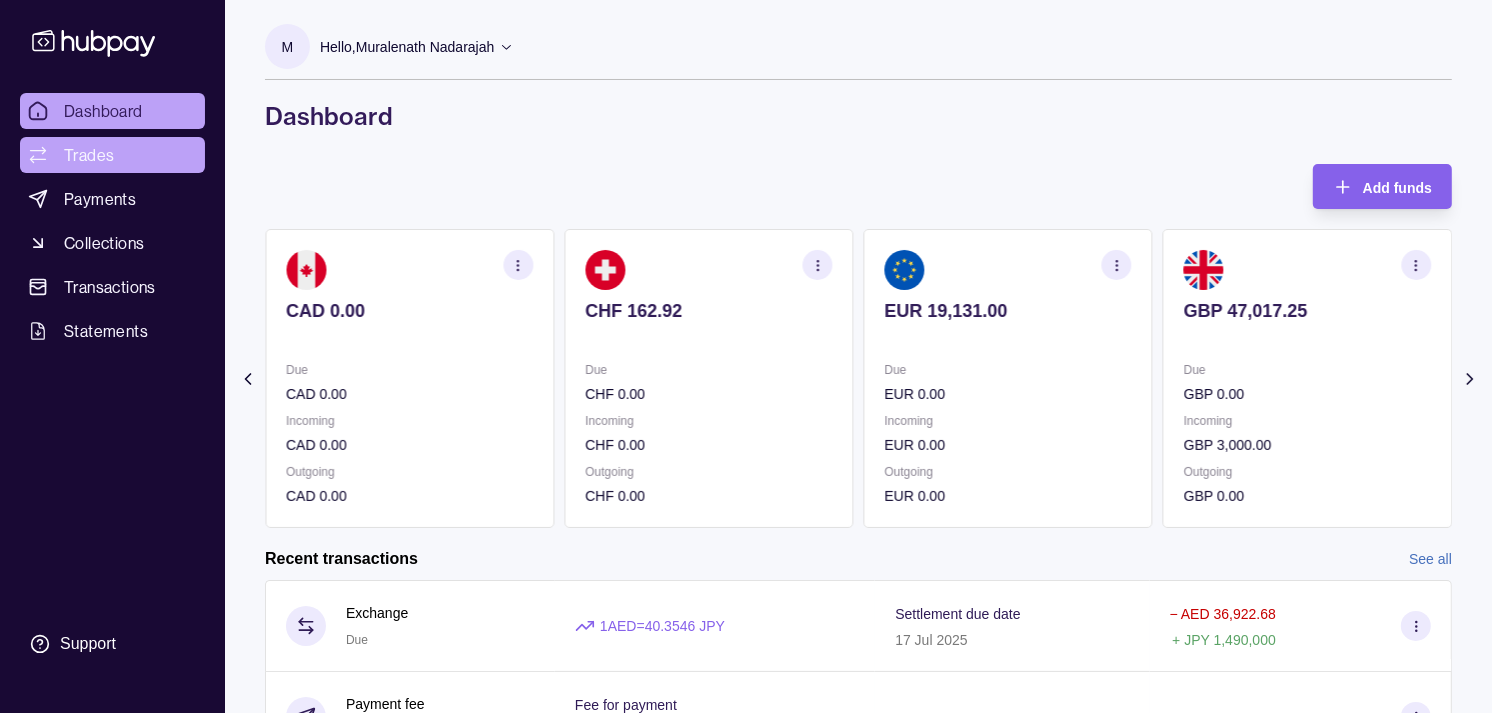 click on "Trades" at bounding box center [89, 155] 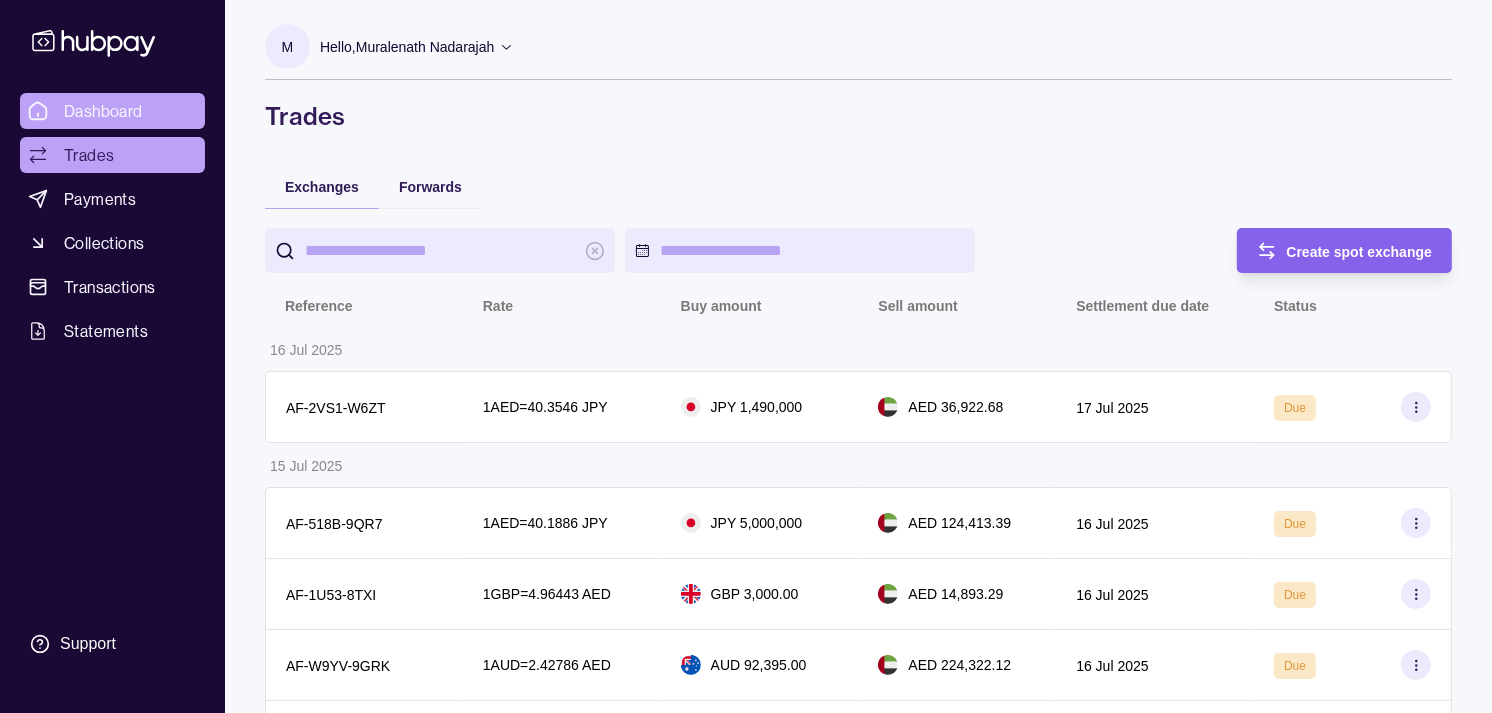 click on "Dashboard" at bounding box center (112, 111) 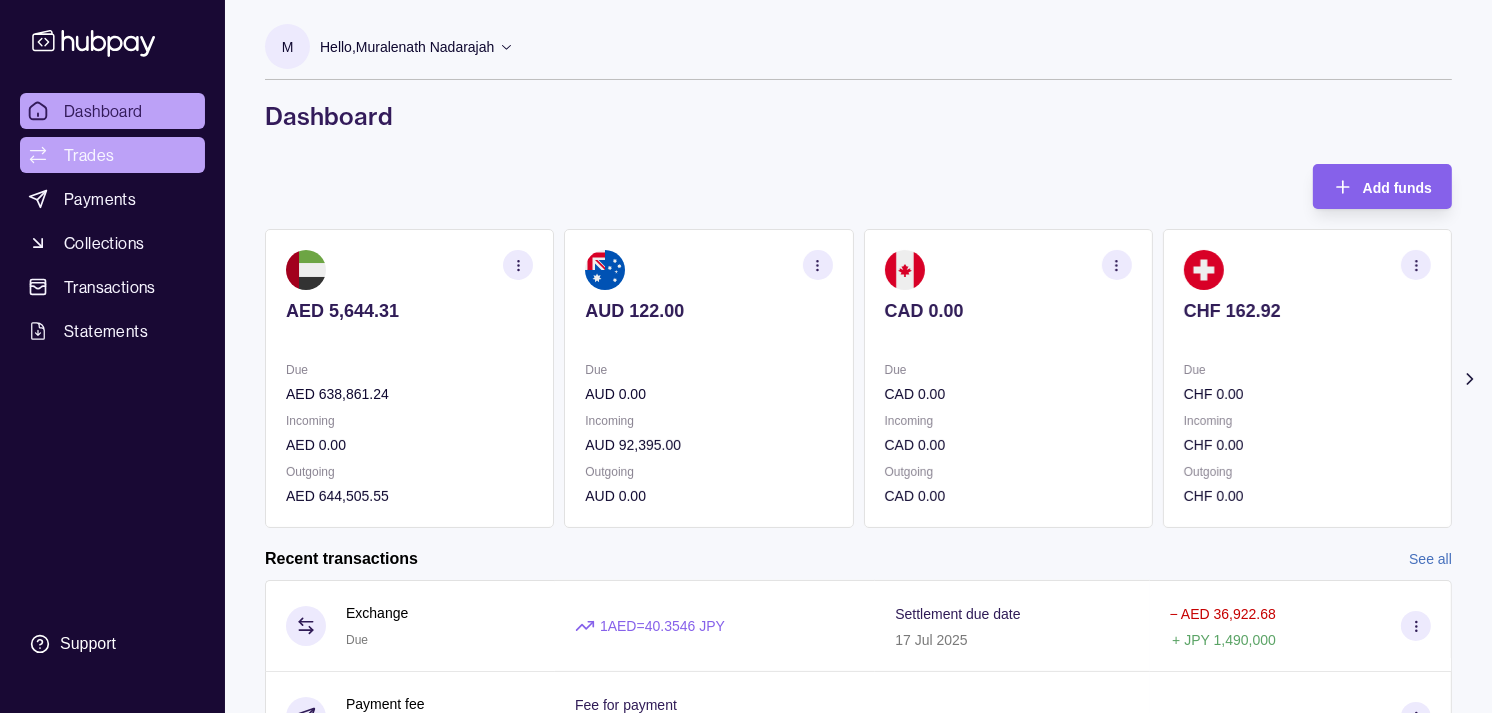 click on "Trades" at bounding box center (112, 155) 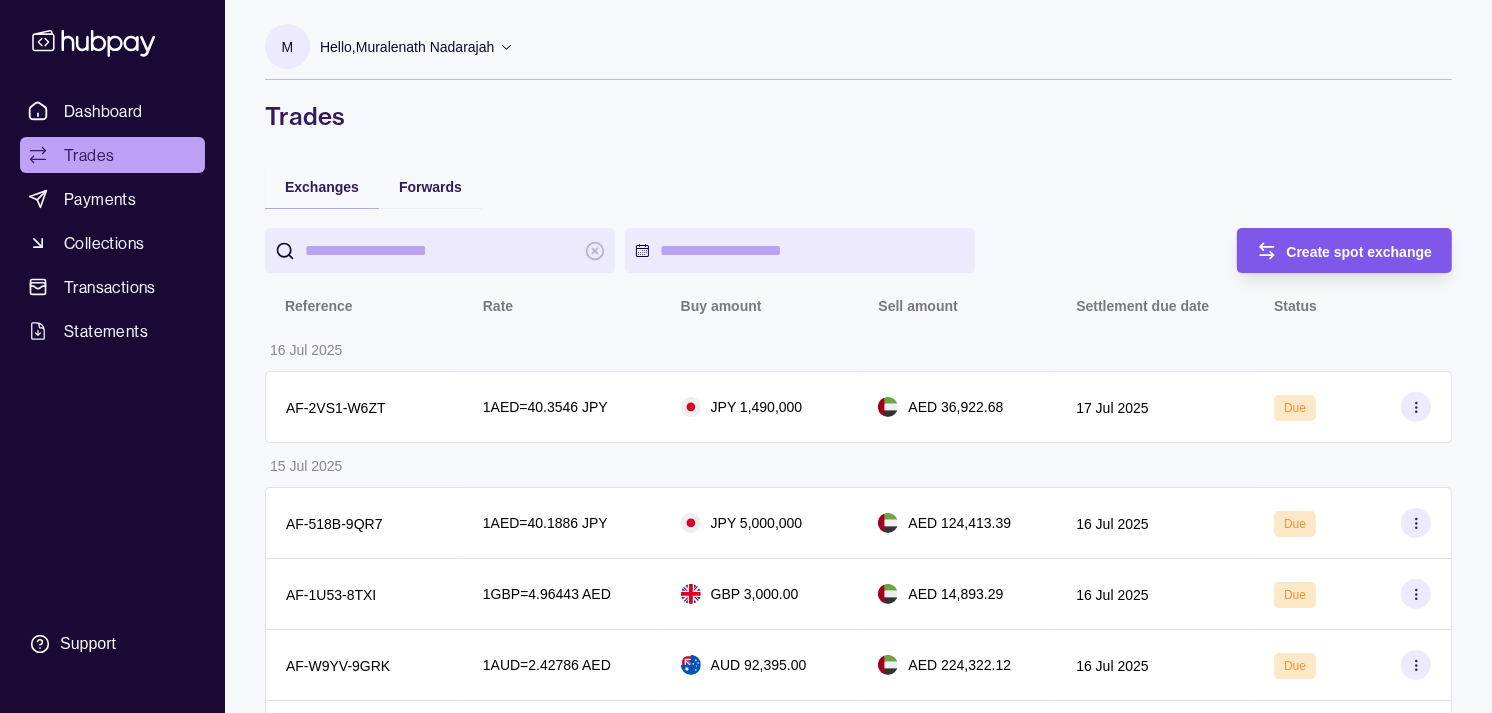 click on "Create spot exchange" at bounding box center [1360, 251] 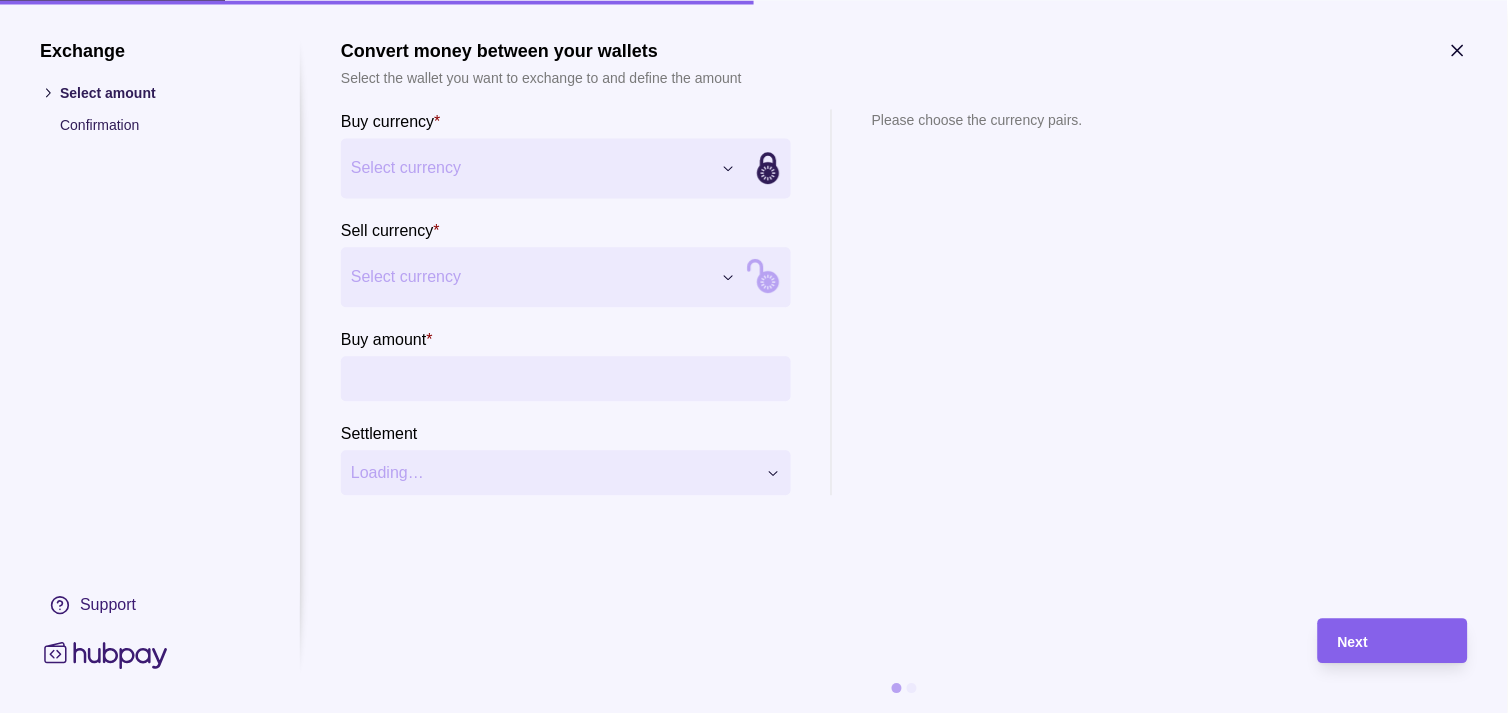 click on "Dashboard Trades Payments Collections Transactions Statements Support M Hello,  Muralenath Nadarajah Strides Trading LLC Account Terms and conditions Privacy policy Sign out Trades Exchanges Forwards Create spot exchange Reference Rate Buy amount Sell amount Settlement due date Status 16 Jul 2025 AF-2VS1-W6ZT 1  AED  =  40.3546   JPY JPY 1,490,000 AED 36,922.68 17 Jul 2025 Due 15 Jul 2025 AF-518B-9QR7 1  AED  =  40.1886   JPY JPY 5,000,000 AED 124,413.39 16 Jul 2025 Due AF-1U53-8TXI 1  GBP  =  4.96443   AED GBP 3,000.00 AED 14,893.29 16 Jul 2025 Due AF-W9YV-9GRK 1  AUD  =  2.42786   AED AUD 92,395.00 AED 224,322.12 16 Jul 2025 Due AF-HQAV-AU9O 1  AED  =  40.1248   JPY JPY 2,500,000 AED 62,305.61 16 Jul 2025 Due AF-EI96-5ZLS 1  AED  =  40.0474   JPY JPY 2,000,000 AED 49,940.82 16 Jul 2025 Due AF-I91Q-HVQS 1  AED  =  40.0137   JPY JPY 5,270,110 AED 131,707.64 16 Jul 2025 Due 14 Jul 2025 AF-BGQU-9PDH 1  AED  =  39.9303   JPY JPY 9,671,970 AED 242,221.32 15 Jul 2025 Success AF-FRKH-VMXC 1  AED  =  39.9495   JPY" at bounding box center (754, 1018) 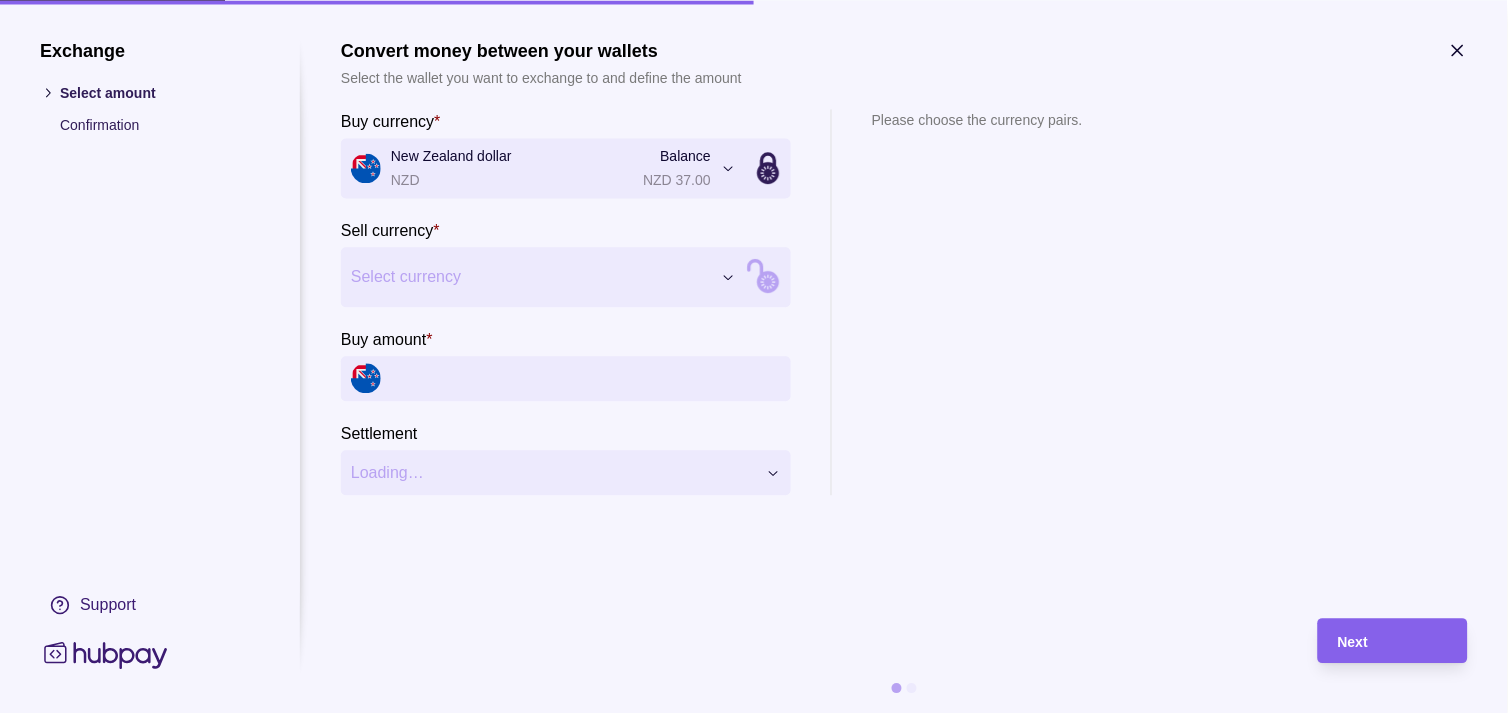 click on "Dashboard Trades Payments Collections Transactions Statements Support M Hello,  Muralenath Nadarajah Strides Trading LLC Account Terms and conditions Privacy policy Sign out Trades Exchanges Forwards Create spot exchange Reference Rate Buy amount Sell amount Settlement due date Status 16 Jul 2025 AF-2VS1-W6ZT 1  AED  =  40.3546   JPY JPY 1,490,000 AED 36,922.68 17 Jul 2025 Due 15 Jul 2025 AF-518B-9QR7 1  AED  =  40.1886   JPY JPY 5,000,000 AED 124,413.39 16 Jul 2025 Due AF-1U53-8TXI 1  GBP  =  4.96443   AED GBP 3,000.00 AED 14,893.29 16 Jul 2025 Due AF-W9YV-9GRK 1  AUD  =  2.42786   AED AUD 92,395.00 AED 224,322.12 16 Jul 2025 Due AF-HQAV-AU9O 1  AED  =  40.1248   JPY JPY 2,500,000 AED 62,305.61 16 Jul 2025 Due AF-EI96-5ZLS 1  AED  =  40.0474   JPY JPY 2,000,000 AED 49,940.82 16 Jul 2025 Due AF-I91Q-HVQS 1  AED  =  40.0137   JPY JPY 5,270,110 AED 131,707.64 16 Jul 2025 Due 14 Jul 2025 AF-BGQU-9PDH 1  AED  =  39.9303   JPY JPY 9,671,970 AED 242,221.32 15 Jul 2025 Success AF-FRKH-VMXC 1  AED  =  39.9495   JPY" at bounding box center (754, 1018) 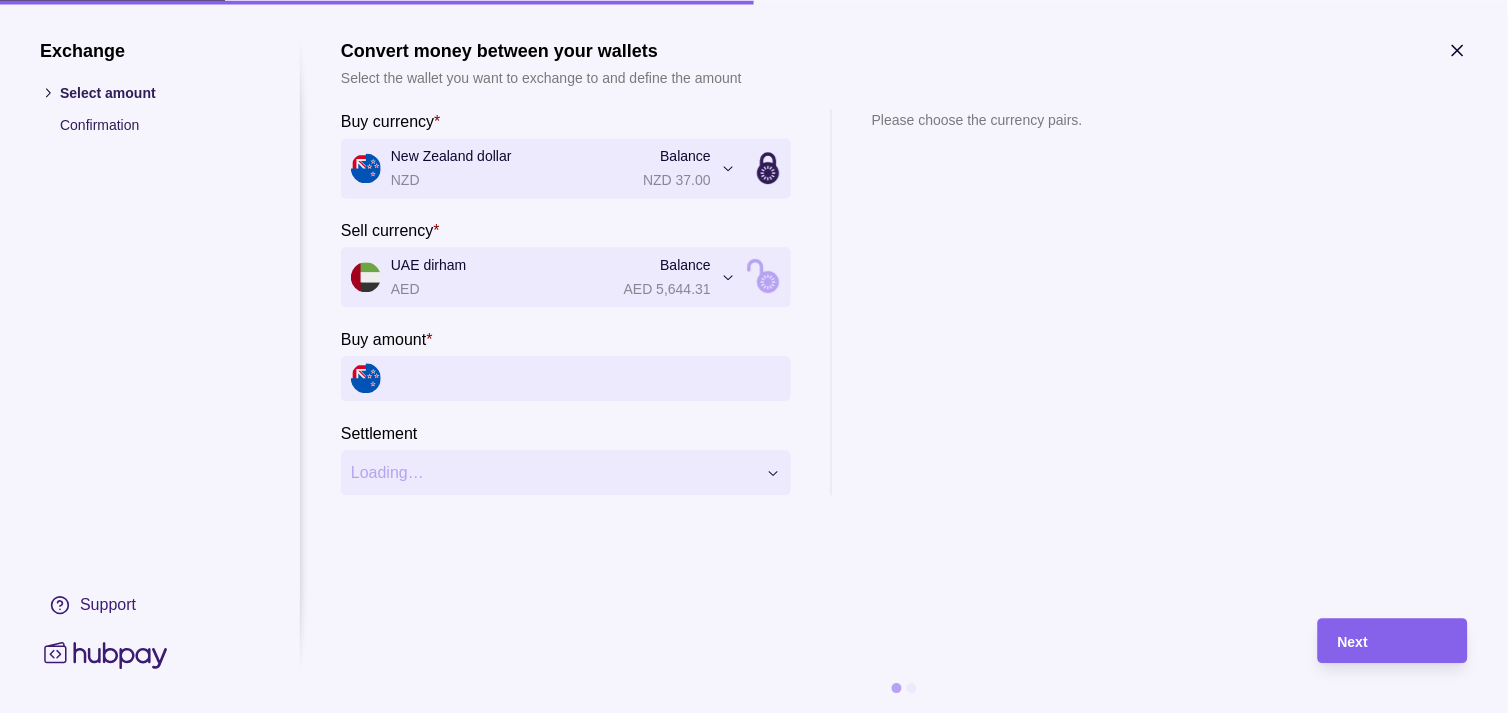 click on "Buy amount  *" at bounding box center [586, 378] 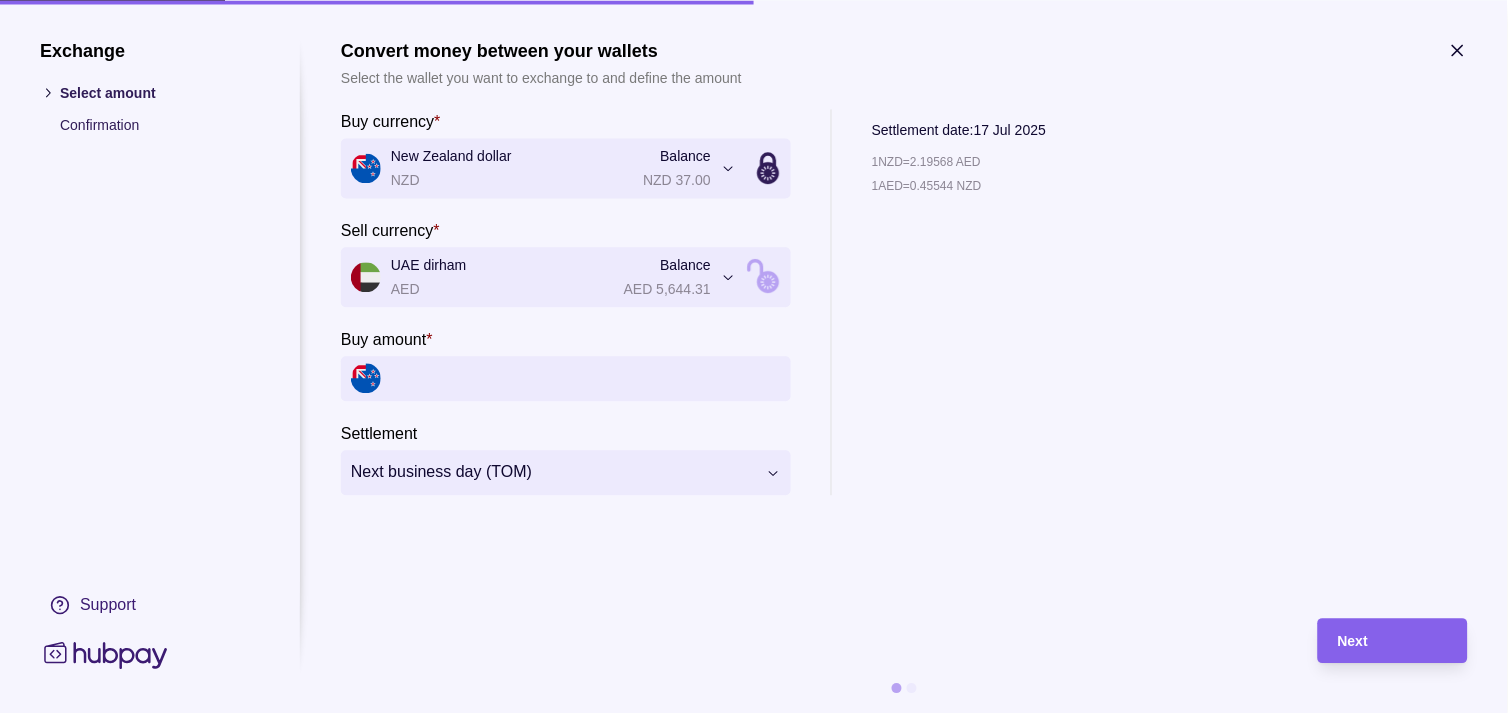 click 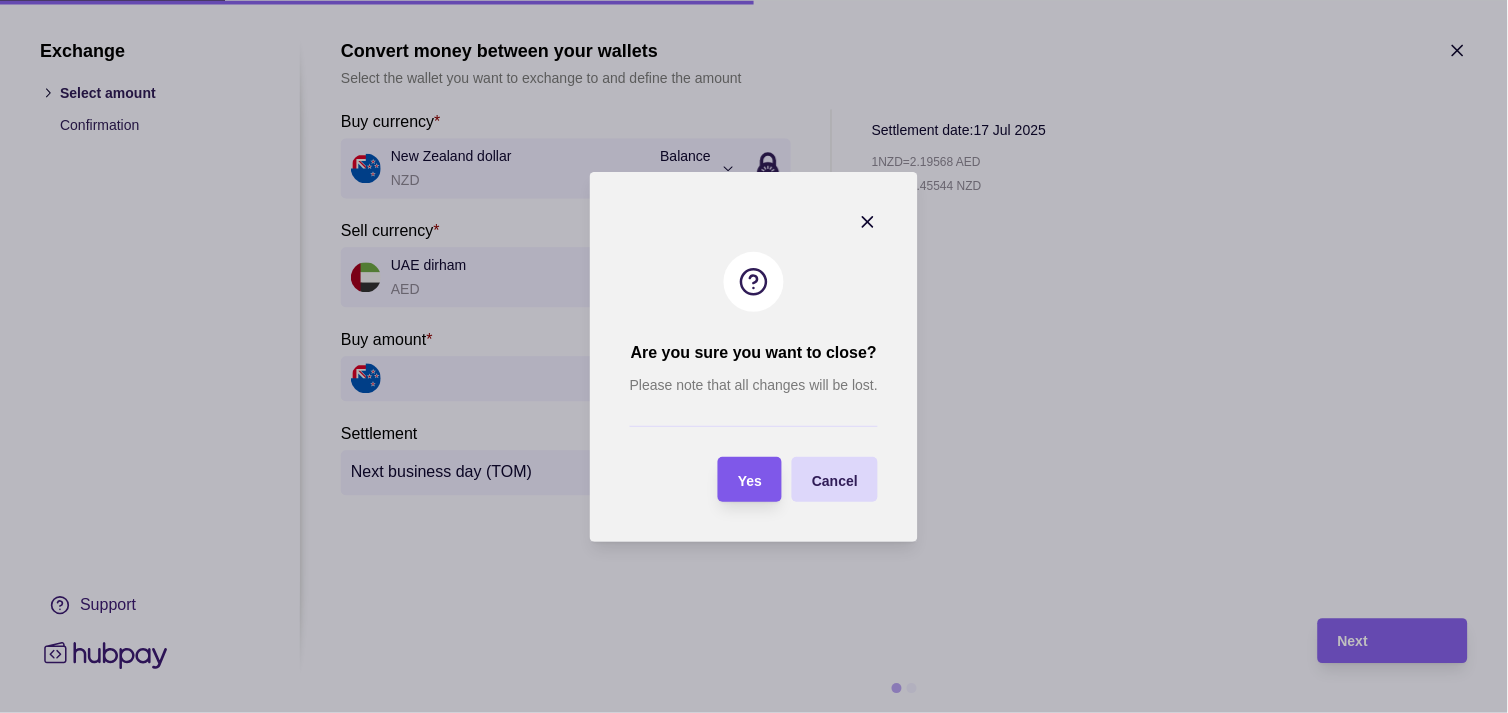 click on "Yes" at bounding box center [735, 479] 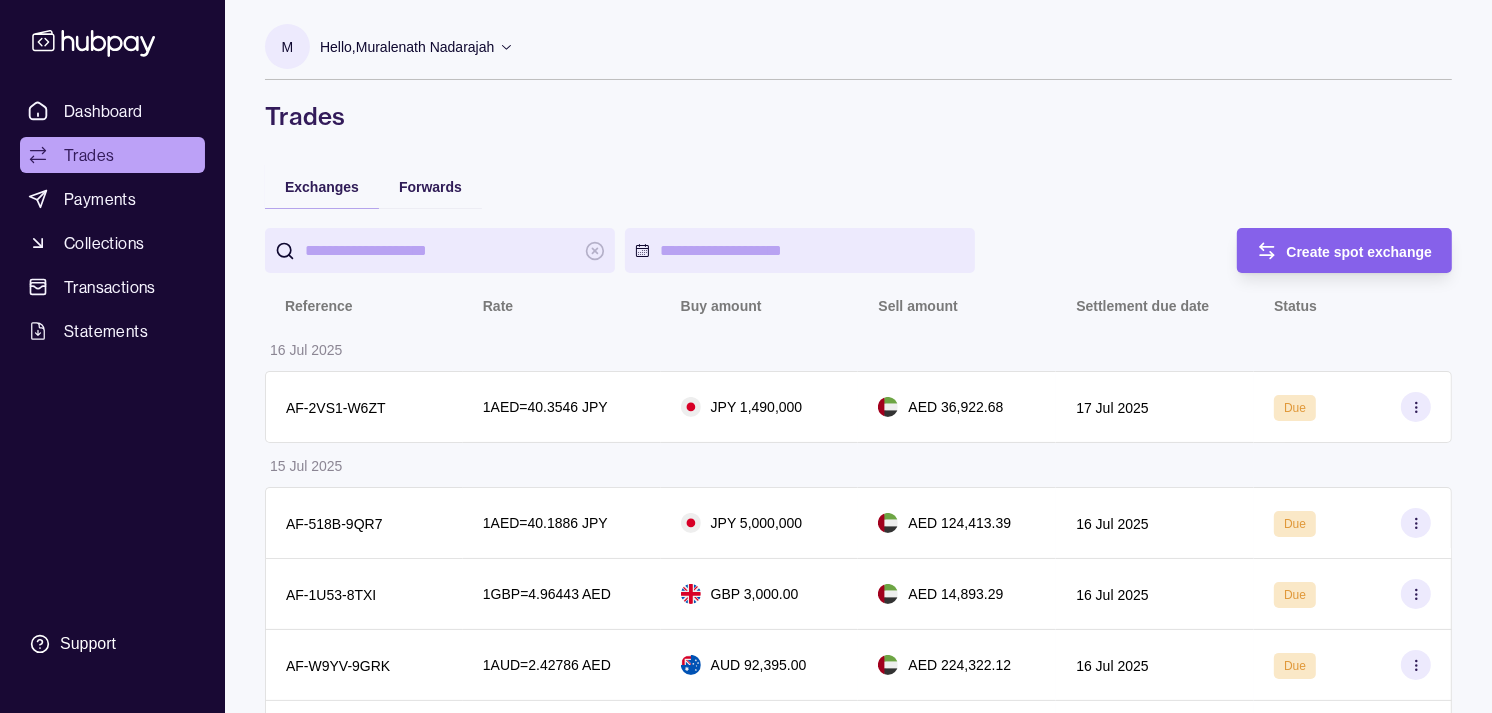 drag, startPoint x: 1327, startPoint y: 254, endPoint x: 1302, endPoint y: 257, distance: 25.179358 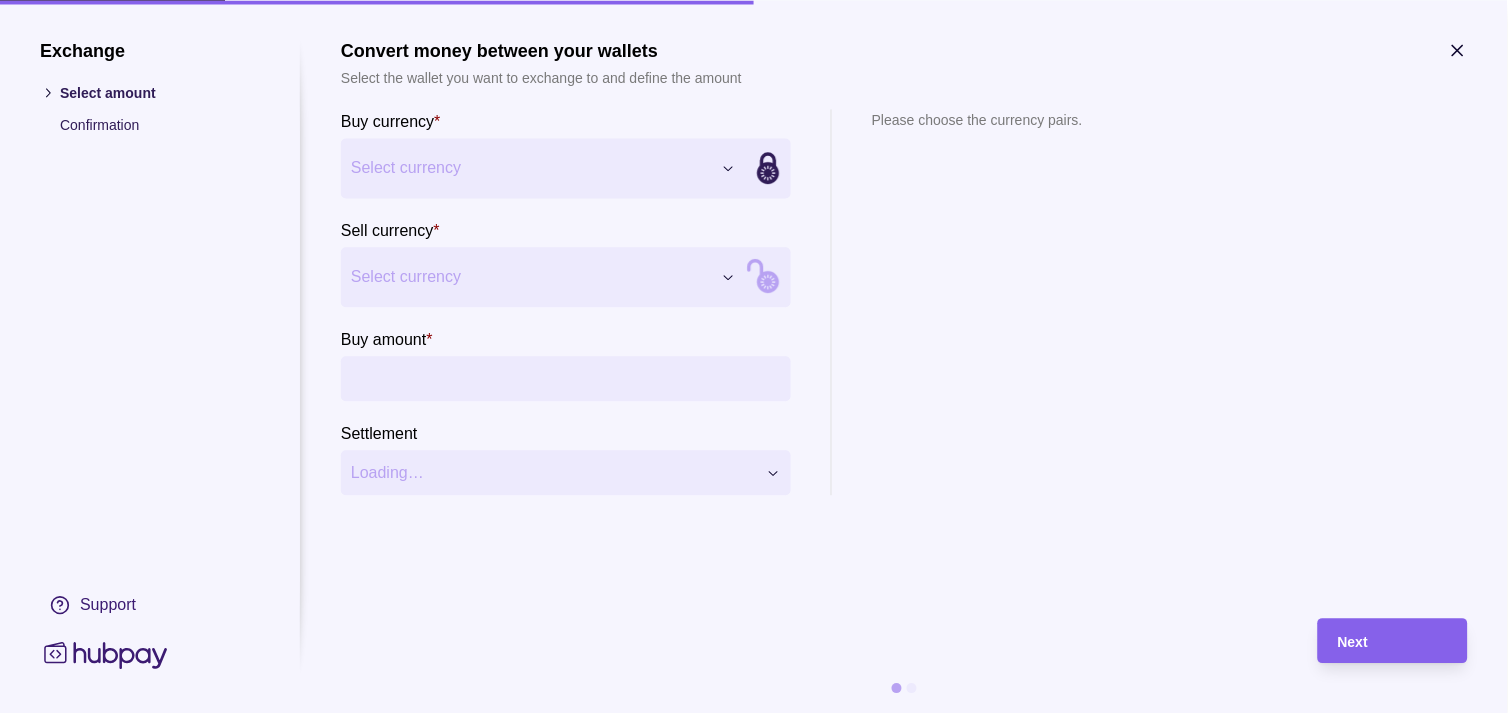 click on "Dashboard Trades Payments Collections Transactions Statements Support M Hello,  Muralenath Nadarajah Strides Trading LLC Account Terms and conditions Privacy policy Sign out Trades Exchanges Forwards Create spot exchange Reference Rate Buy amount Sell amount Settlement due date Status 16 Jul 2025 AF-2VS1-W6ZT 1  AED  =  40.3546   JPY JPY 1,490,000 AED 36,922.68 17 Jul 2025 Due 15 Jul 2025 AF-518B-9QR7 1  AED  =  40.1886   JPY JPY 5,000,000 AED 124,413.39 16 Jul 2025 Due AF-1U53-8TXI 1  GBP  =  4.96443   AED GBP 3,000.00 AED 14,893.29 16 Jul 2025 Due AF-W9YV-9GRK 1  AUD  =  2.42786   AED AUD 92,395.00 AED 224,322.12 16 Jul 2025 Due AF-HQAV-AU9O 1  AED  =  40.1248   JPY JPY 2,500,000 AED 62,305.61 16 Jul 2025 Due AF-EI96-5ZLS 1  AED  =  40.0474   JPY JPY 2,000,000 AED 49,940.82 16 Jul 2025 Due AF-I91Q-HVQS 1  AED  =  40.0137   JPY JPY 5,270,110 AED 131,707.64 16 Jul 2025 Due 14 Jul 2025 AF-BGQU-9PDH 1  AED  =  39.9303   JPY JPY 9,671,970 AED 242,221.32 15 Jul 2025 Success AF-FRKH-VMXC 1  AED  =  39.9495   JPY" at bounding box center [754, 1018] 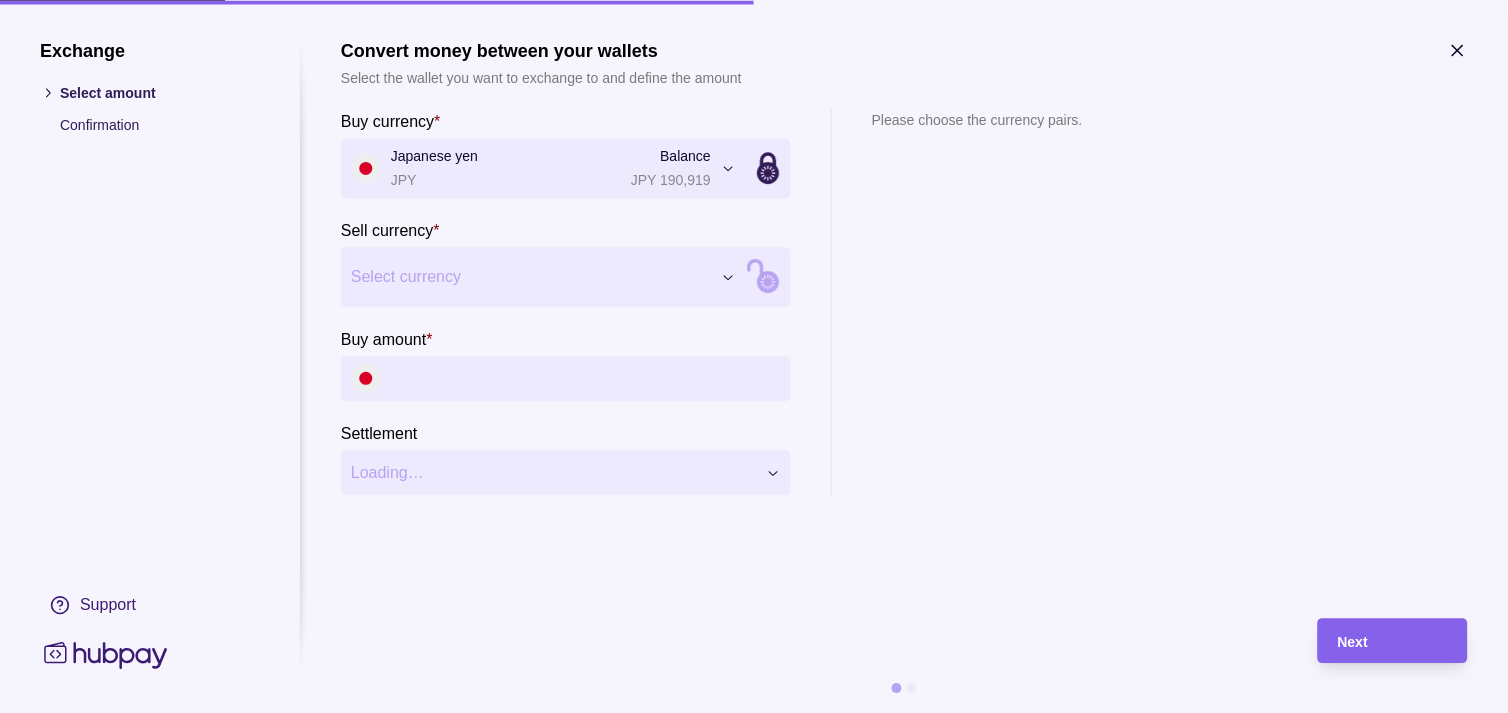 click on "Dashboard Trades Payments Collections Transactions Statements Support M Hello,  Muralenath Nadarajah Strides Trading LLC Account Terms and conditions Privacy policy Sign out Trades Exchanges Forwards Create spot exchange Reference Rate Buy amount Sell amount Settlement due date Status 16 Jul 2025 AF-2VS1-W6ZT 1  AED  =  40.3546   JPY JPY 1,490,000 AED 36,922.68 17 Jul 2025 Due 15 Jul 2025 AF-518B-9QR7 1  AED  =  40.1886   JPY JPY 5,000,000 AED 124,413.39 16 Jul 2025 Due AF-1U53-8TXI 1  GBP  =  4.96443   AED GBP 3,000.00 AED 14,893.29 16 Jul 2025 Due AF-W9YV-9GRK 1  AUD  =  2.42786   AED AUD 92,395.00 AED 224,322.12 16 Jul 2025 Due AF-HQAV-AU9O 1  AED  =  40.1248   JPY JPY 2,500,000 AED 62,305.61 16 Jul 2025 Due AF-EI96-5ZLS 1  AED  =  40.0474   JPY JPY 2,000,000 AED 49,940.82 16 Jul 2025 Due AF-I91Q-HVQS 1  AED  =  40.0137   JPY JPY 5,270,110 AED 131,707.64 16 Jul 2025 Due 14 Jul 2025 AF-BGQU-9PDH 1  AED  =  39.9303   JPY JPY 9,671,970 AED 242,221.32 15 Jul 2025 Success AF-FRKH-VMXC 1  AED  =  39.9495   JPY" at bounding box center [754, 1018] 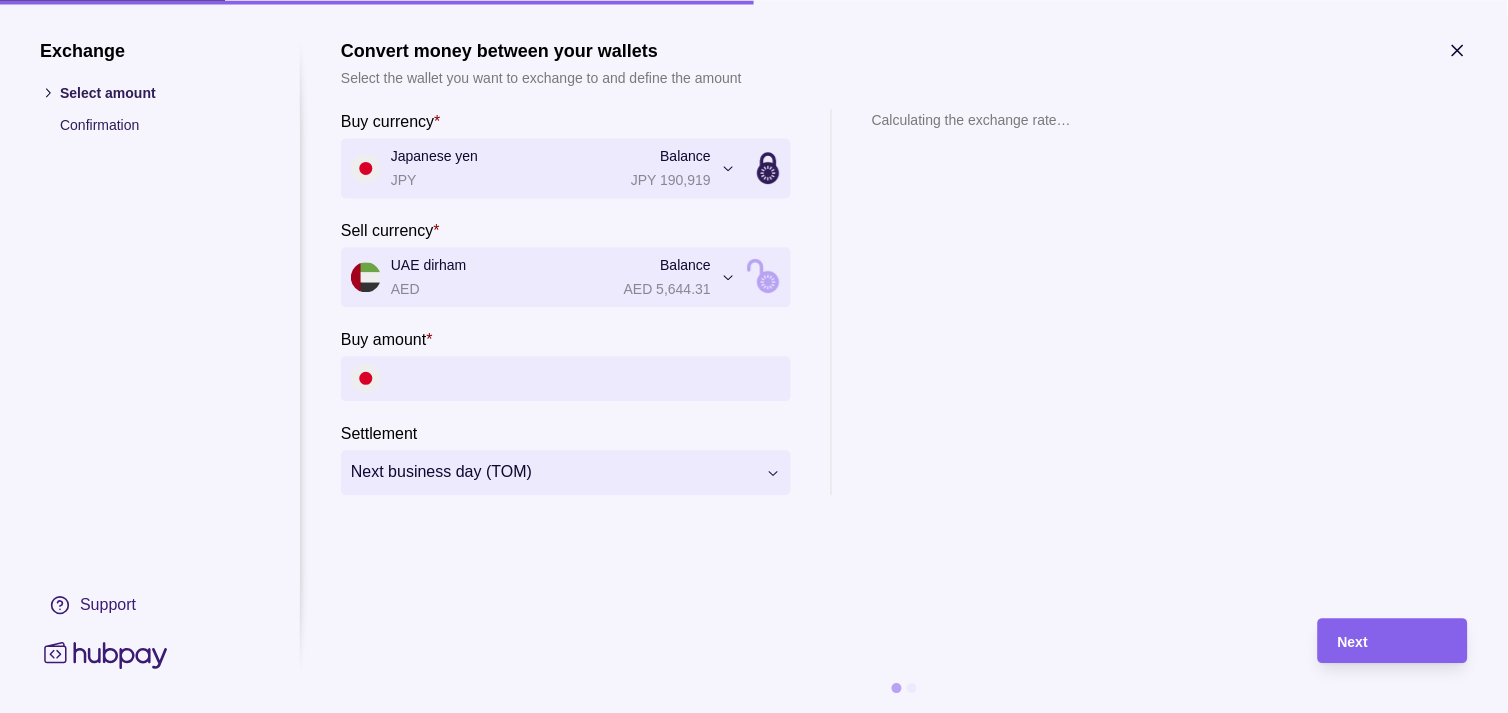 click on "Buy amount  *" at bounding box center [586, 378] 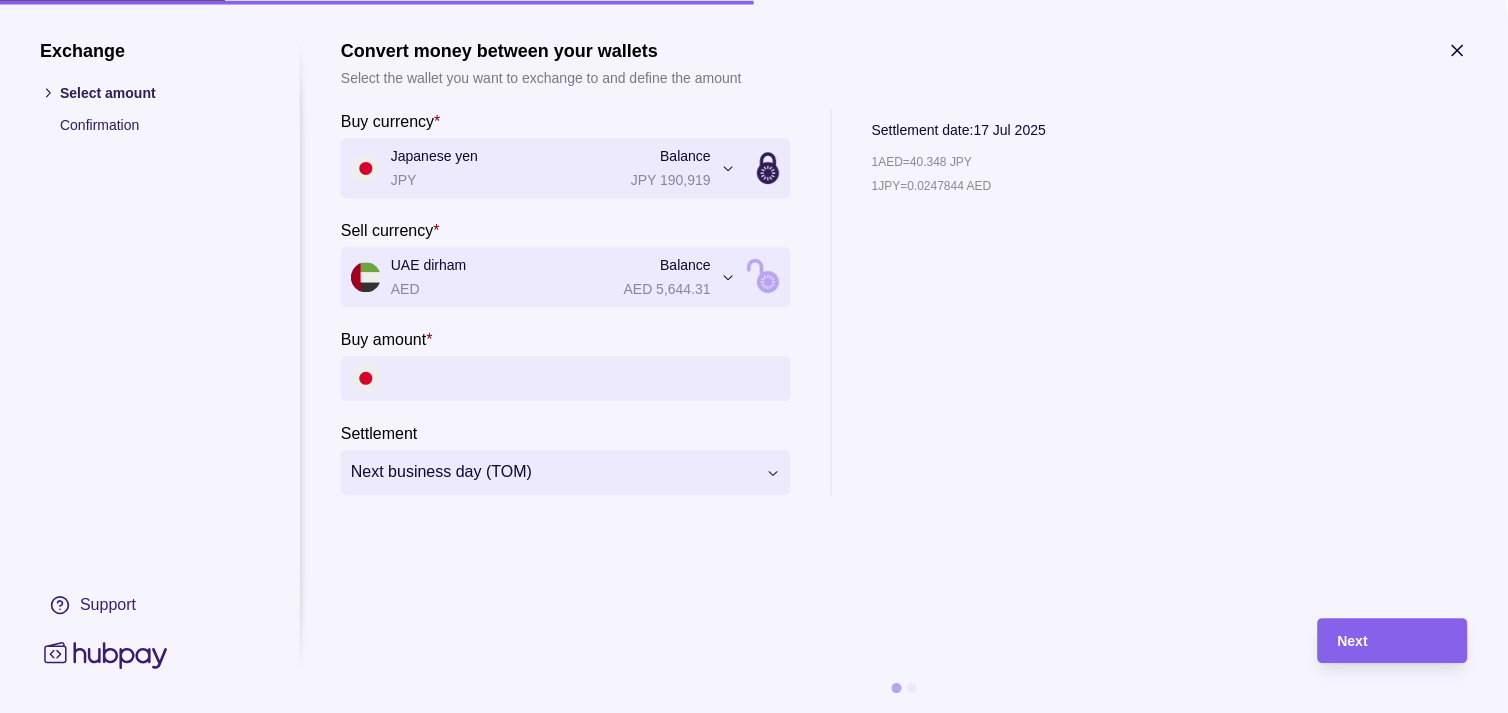 click on "Buy amount  *" at bounding box center [586, 378] 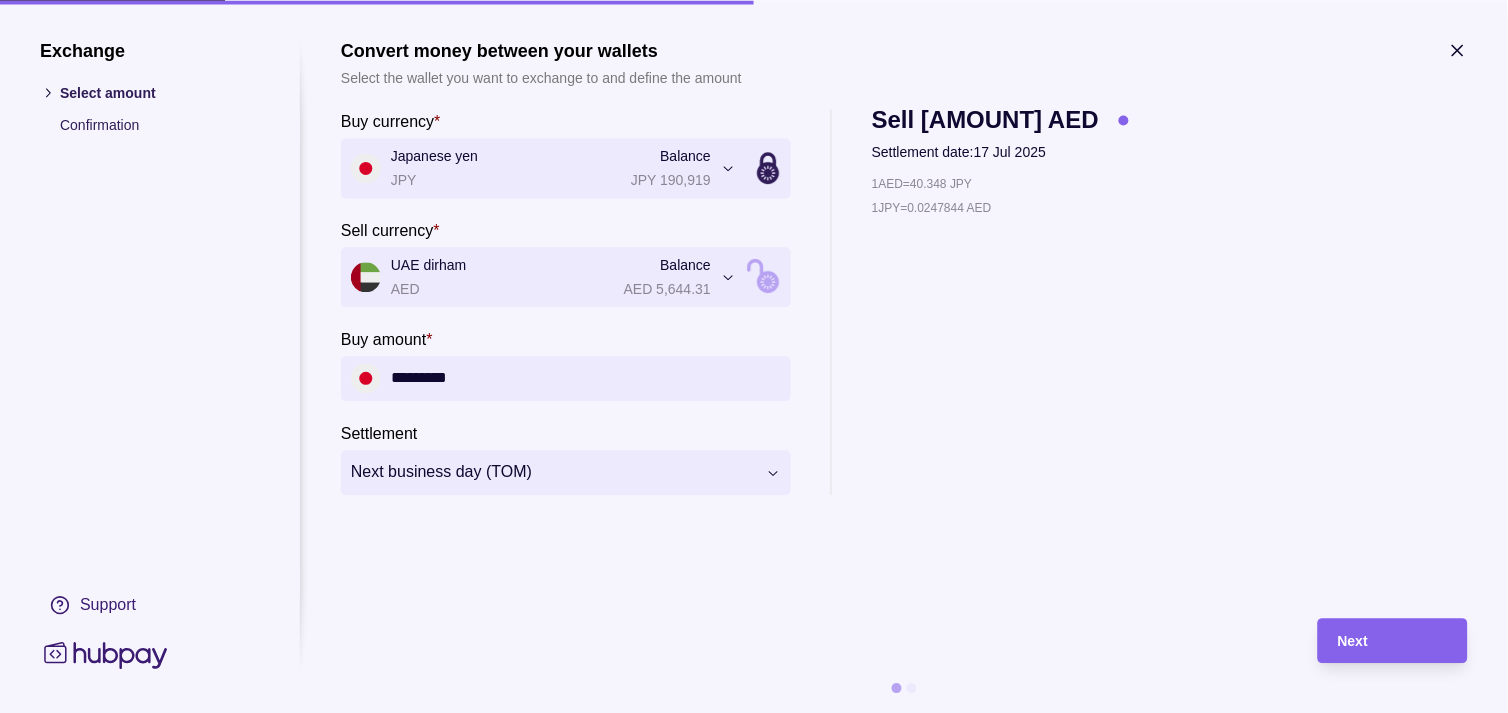 type on "*********" 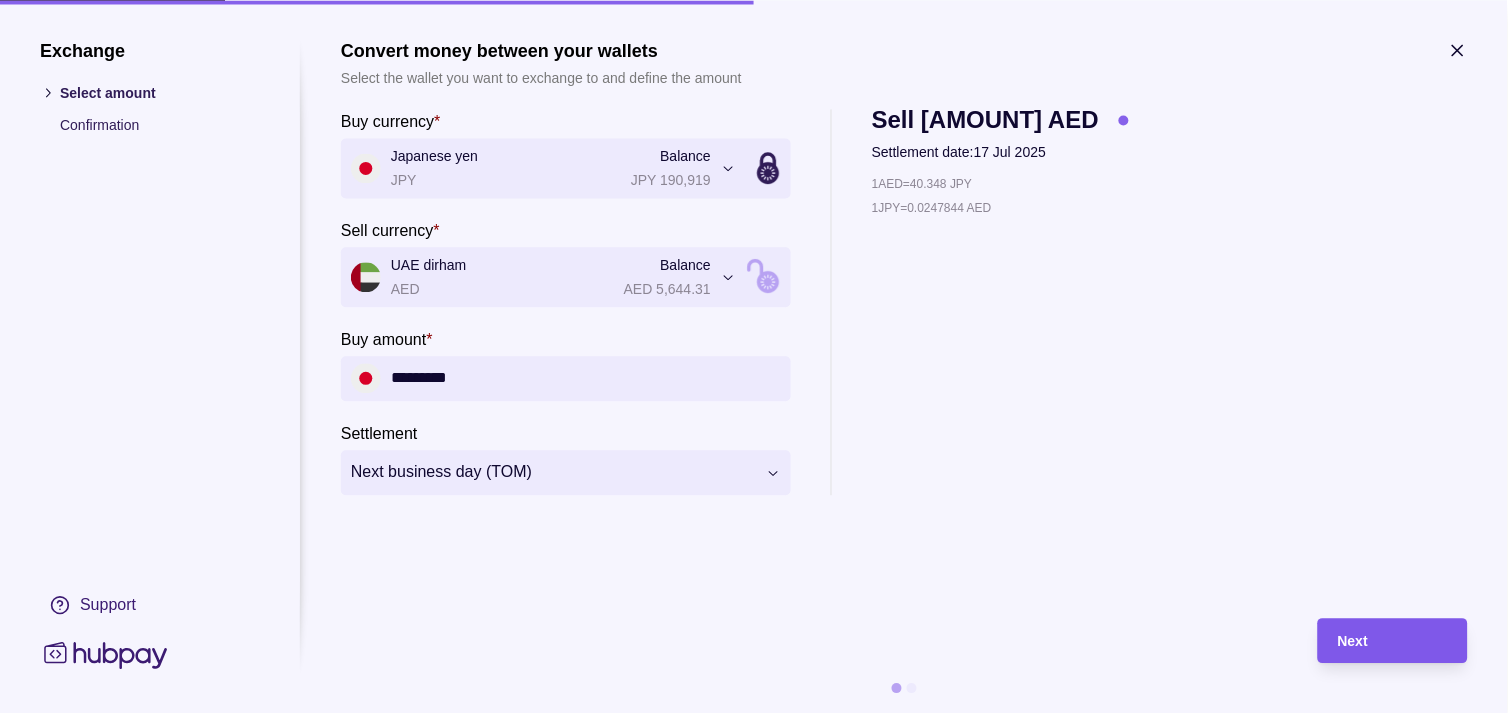 click on "Next" at bounding box center [1393, 641] 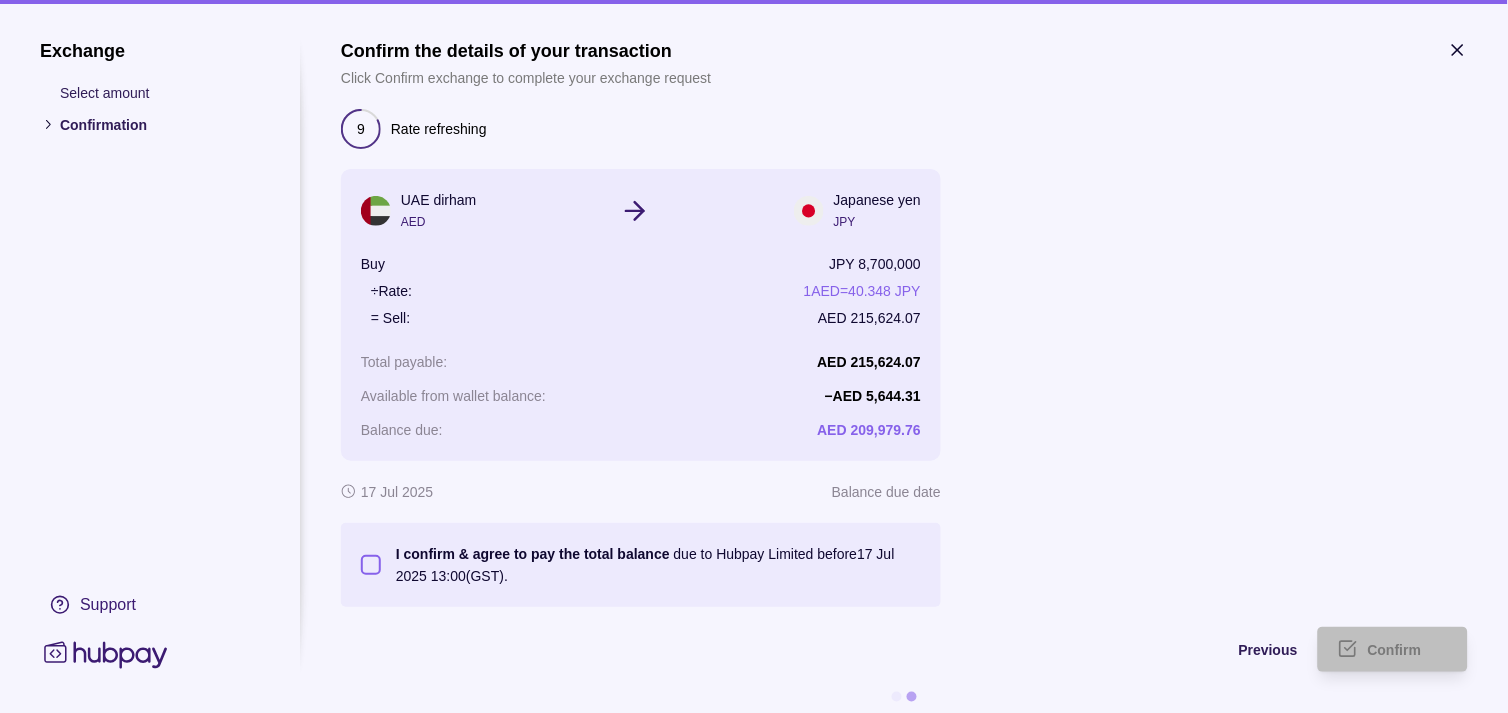 click on "I confirm & agree to pay the total balance   due to Hubpay Limited before  17 Jul 2025   13:00  (GST)." at bounding box center (371, 565) 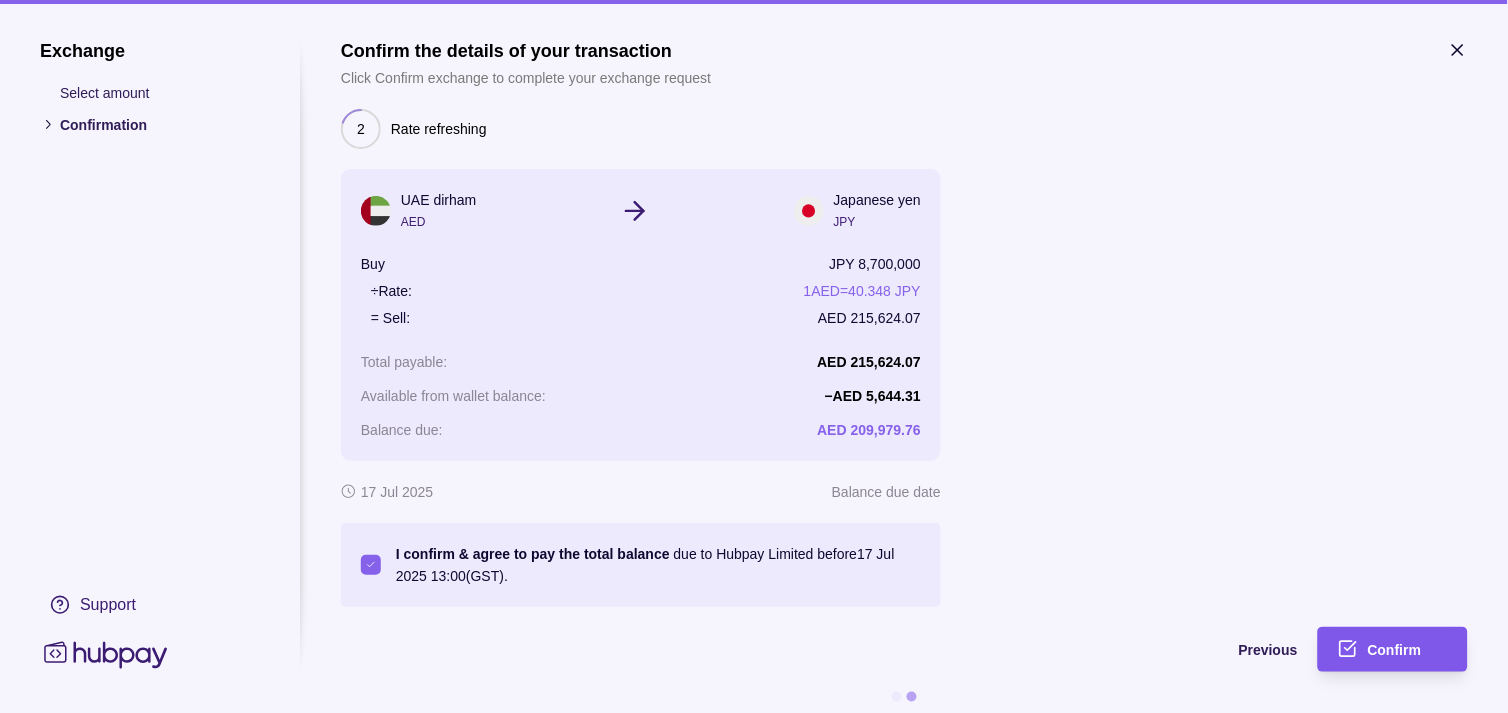 click on "Confirm" at bounding box center [1395, 651] 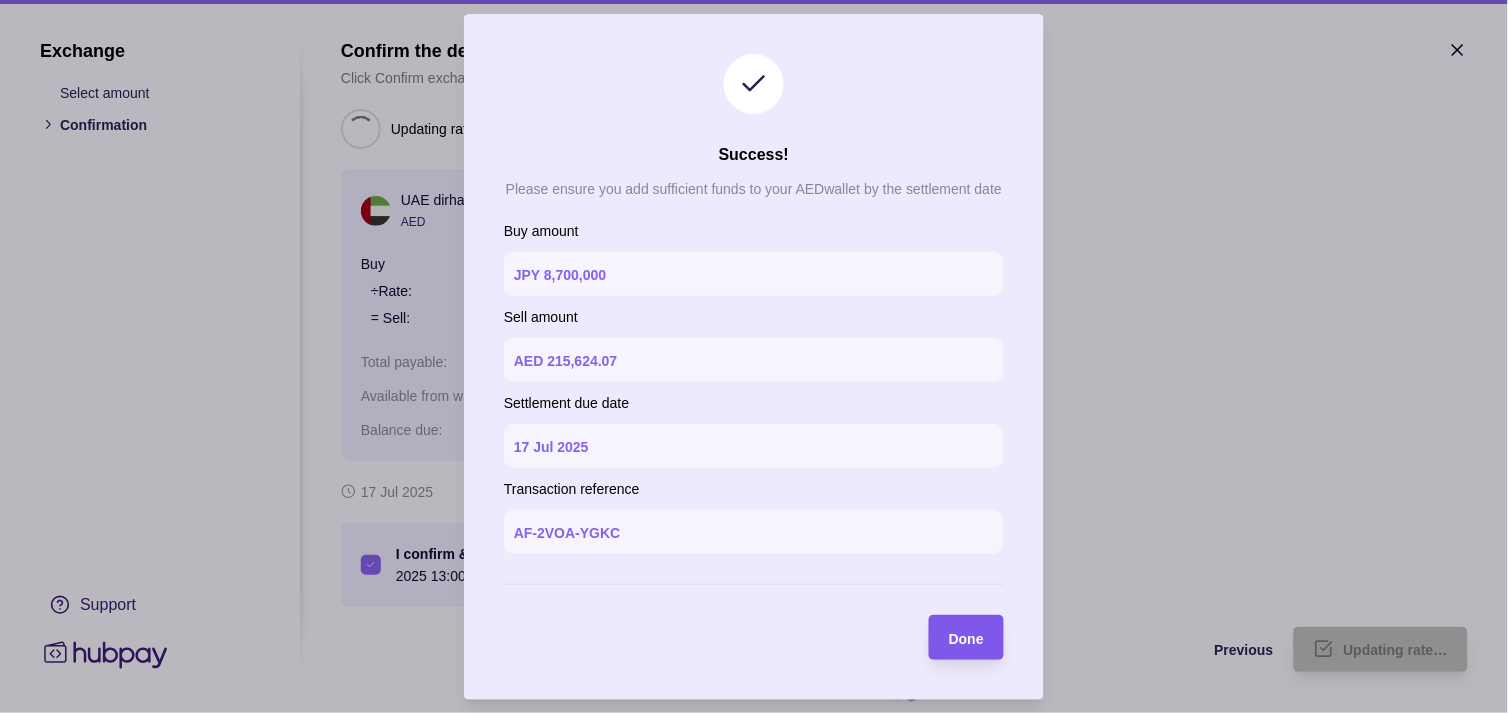 click on "Done" at bounding box center [966, 638] 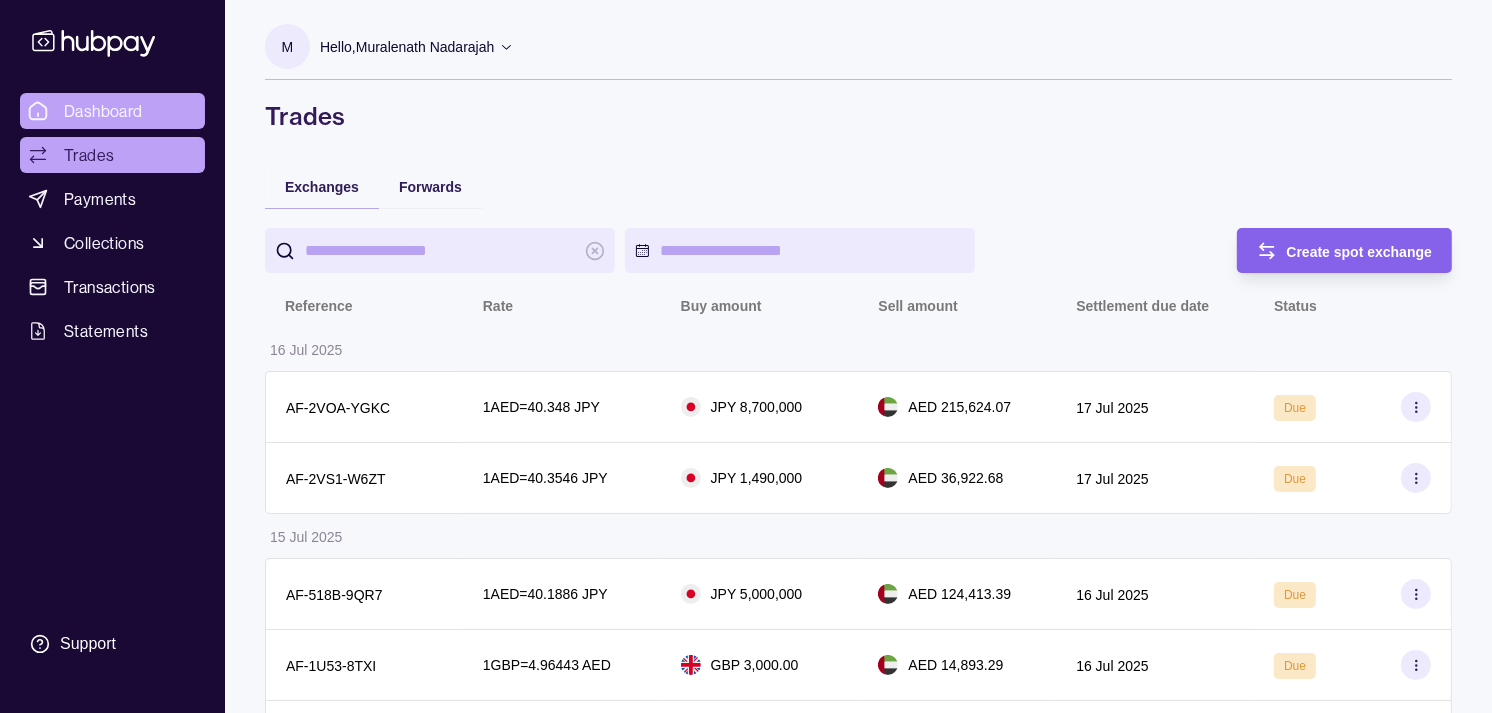 click on "Dashboard" at bounding box center (103, 111) 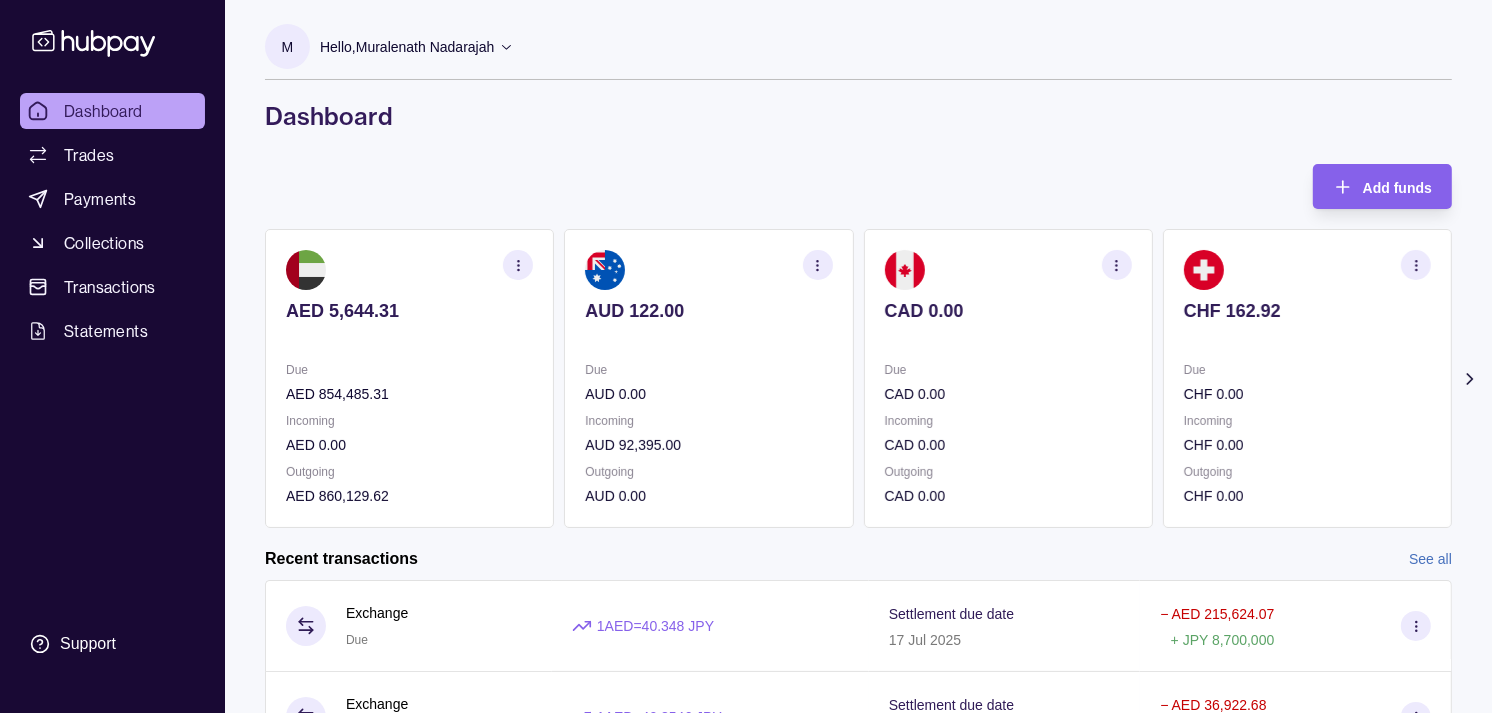 click at bounding box center (1008, 338) 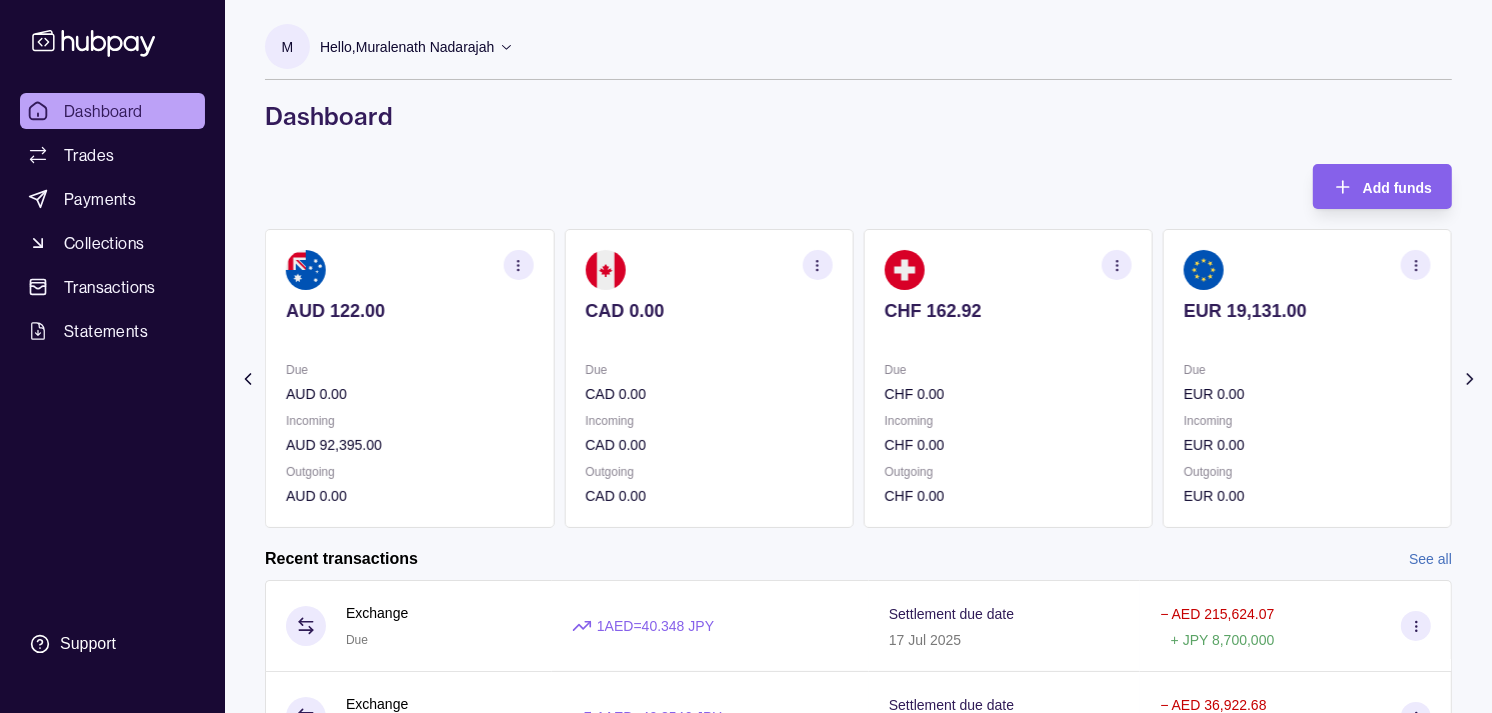 click at bounding box center (1008, 338) 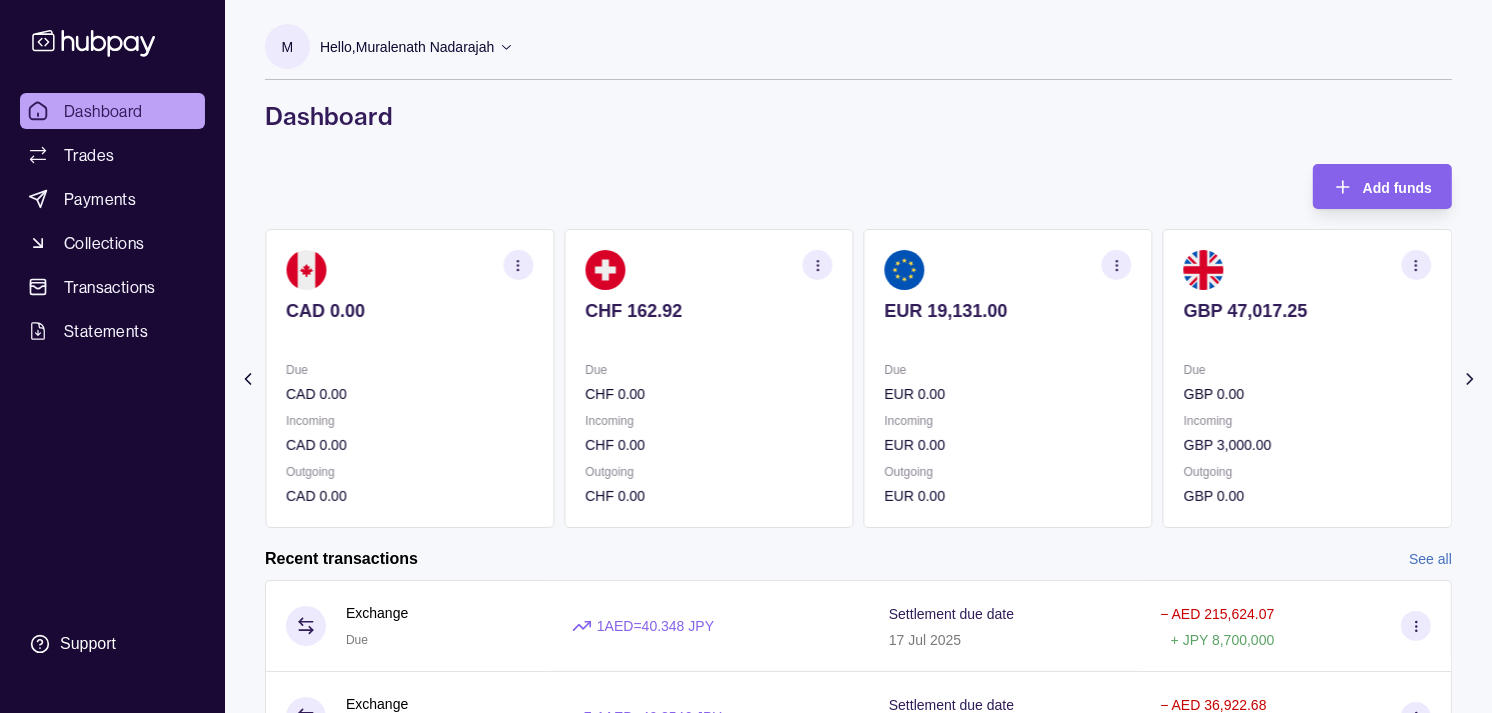 click at bounding box center [1008, 338] 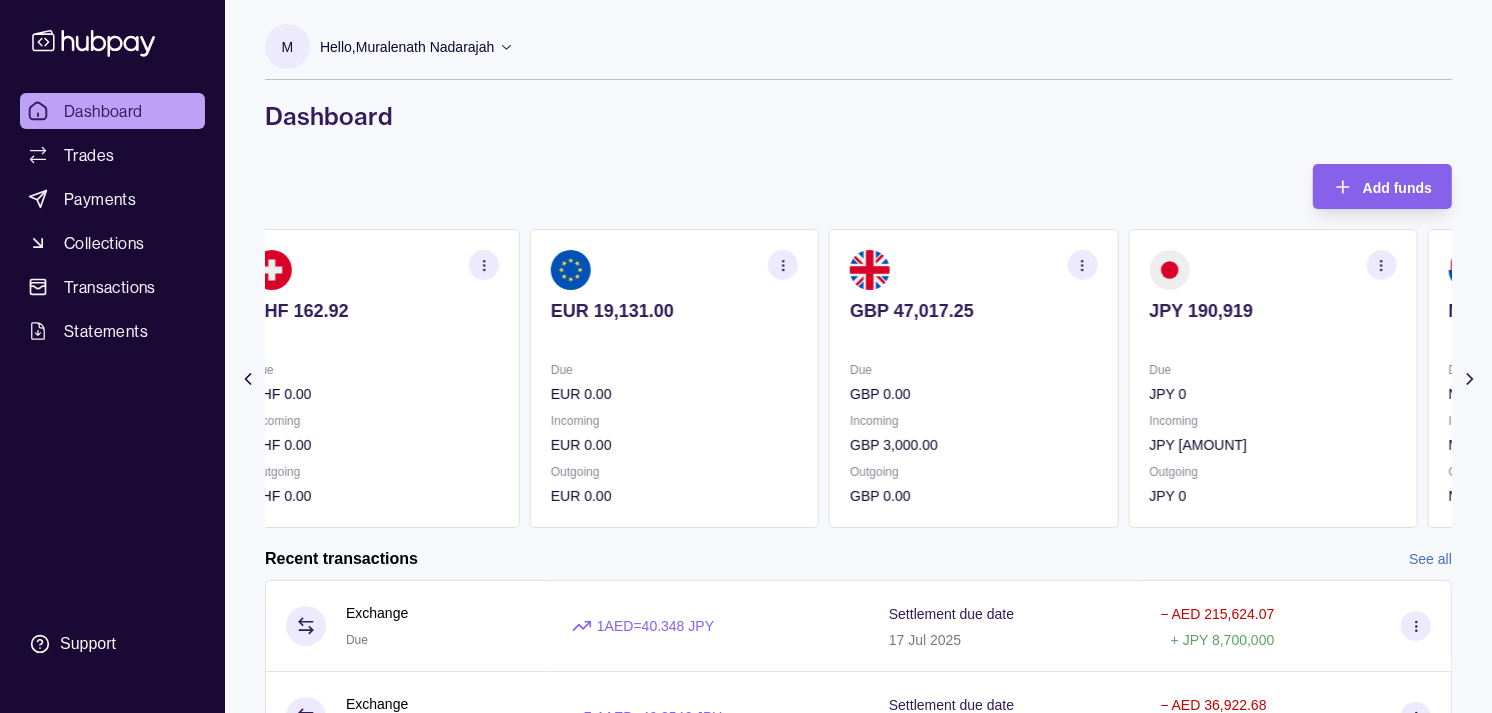 click on "GBP 47,017.25                                                                                                               Due GBP 0.00 Incoming GBP 3,000.00 Outgoing GBP 0.00" at bounding box center [973, 378] 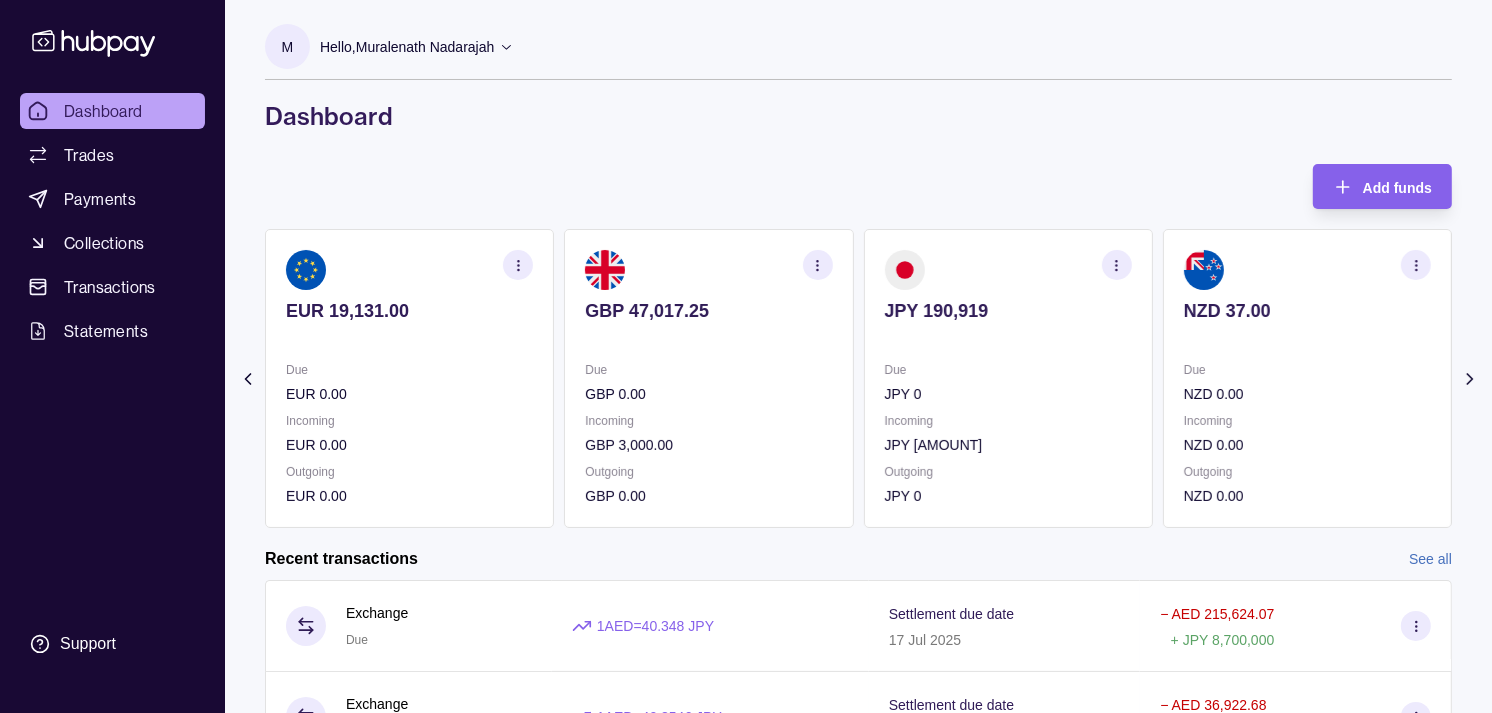 click on "JPY 190,919                                                                                                               Due JPY 0 Incoming JPY 24,960,110 Outgoing JPY 0" at bounding box center (1008, 378) 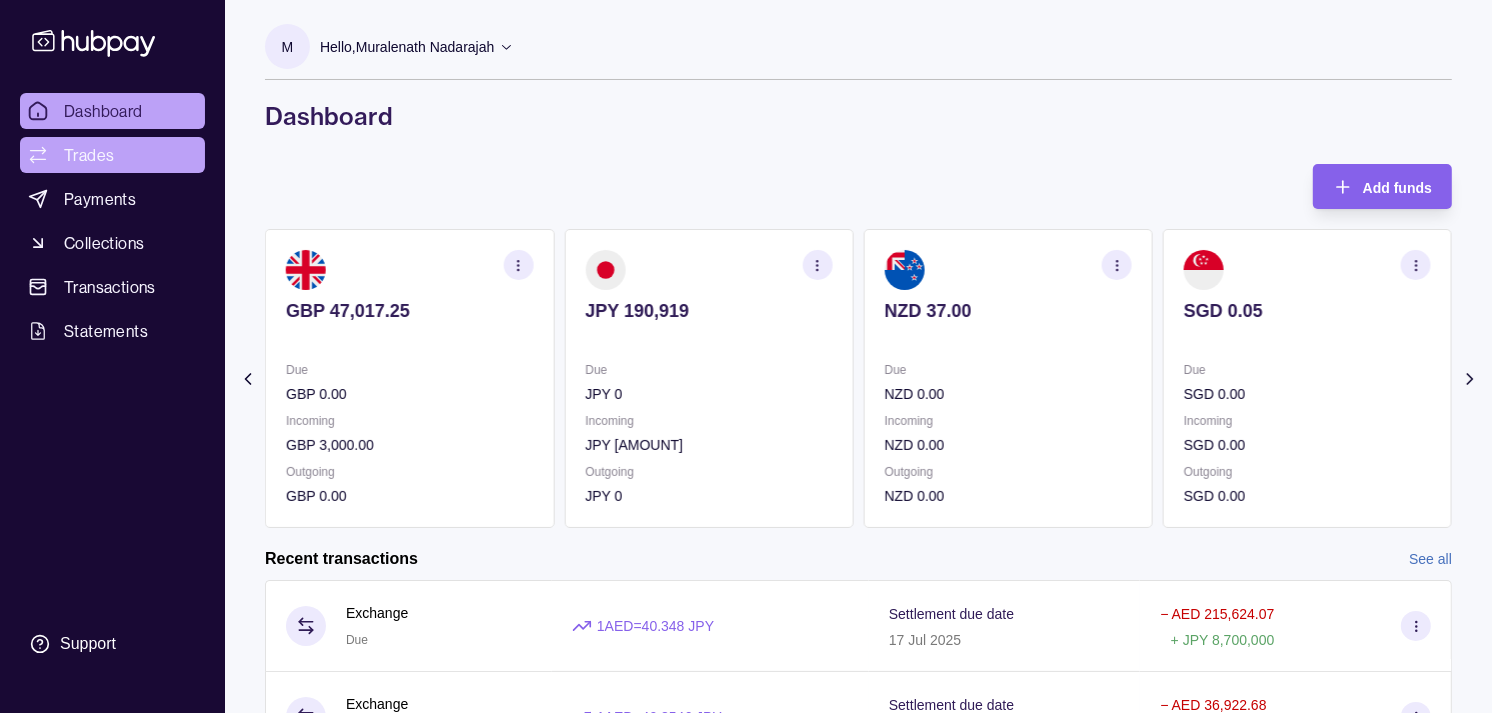 click on "Trades" at bounding box center (89, 155) 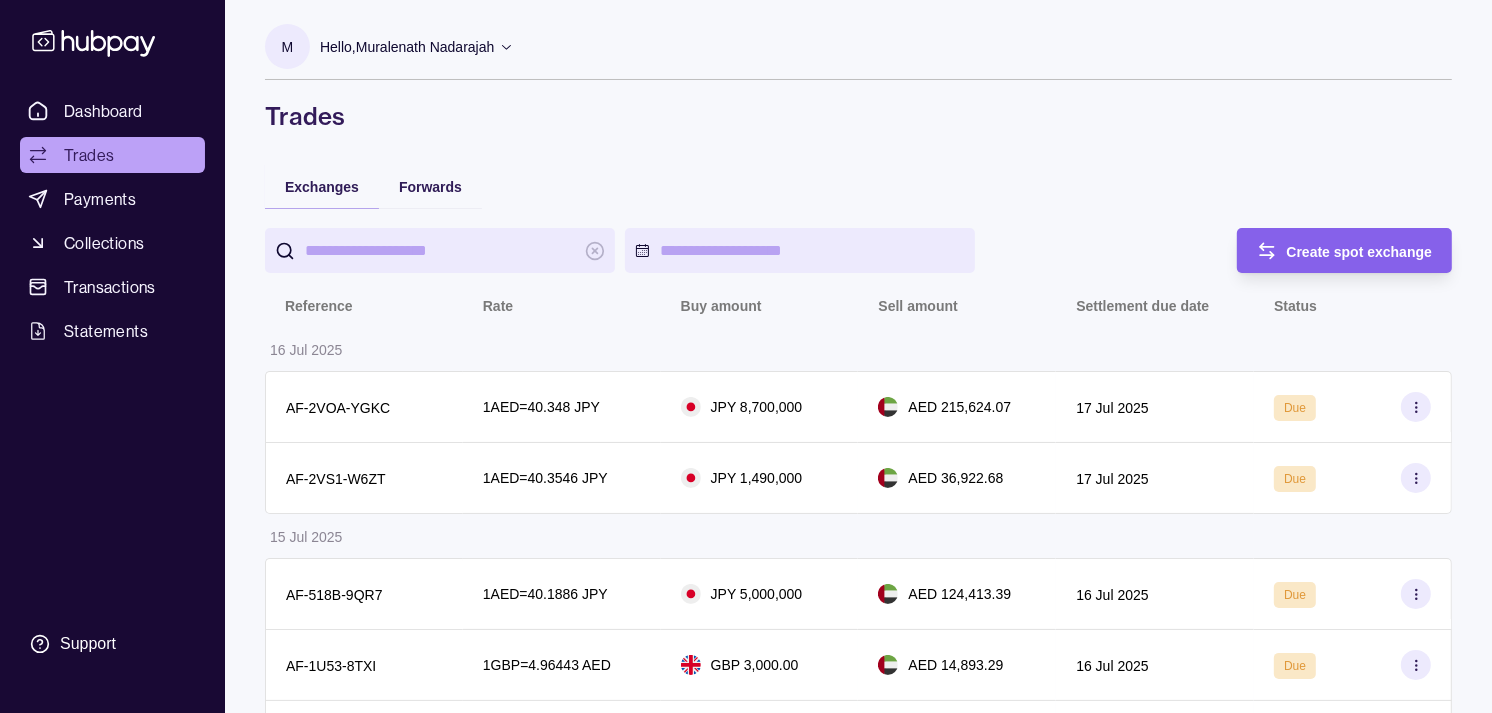 click on "M Hello,  Muralenath Nadarajah Strides Trading LLC Account Terms and conditions Privacy policy Sign out" at bounding box center (858, 52) 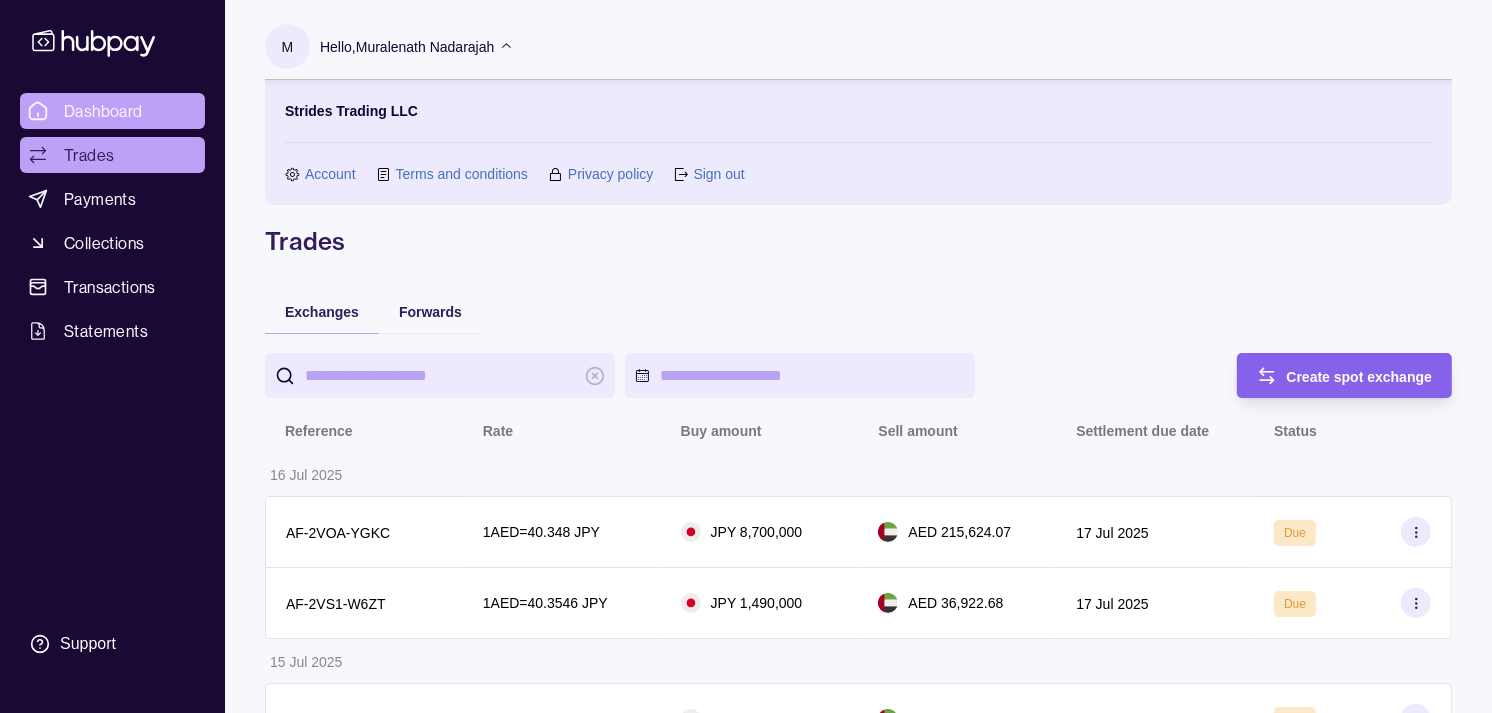 click on "Dashboard" at bounding box center [103, 111] 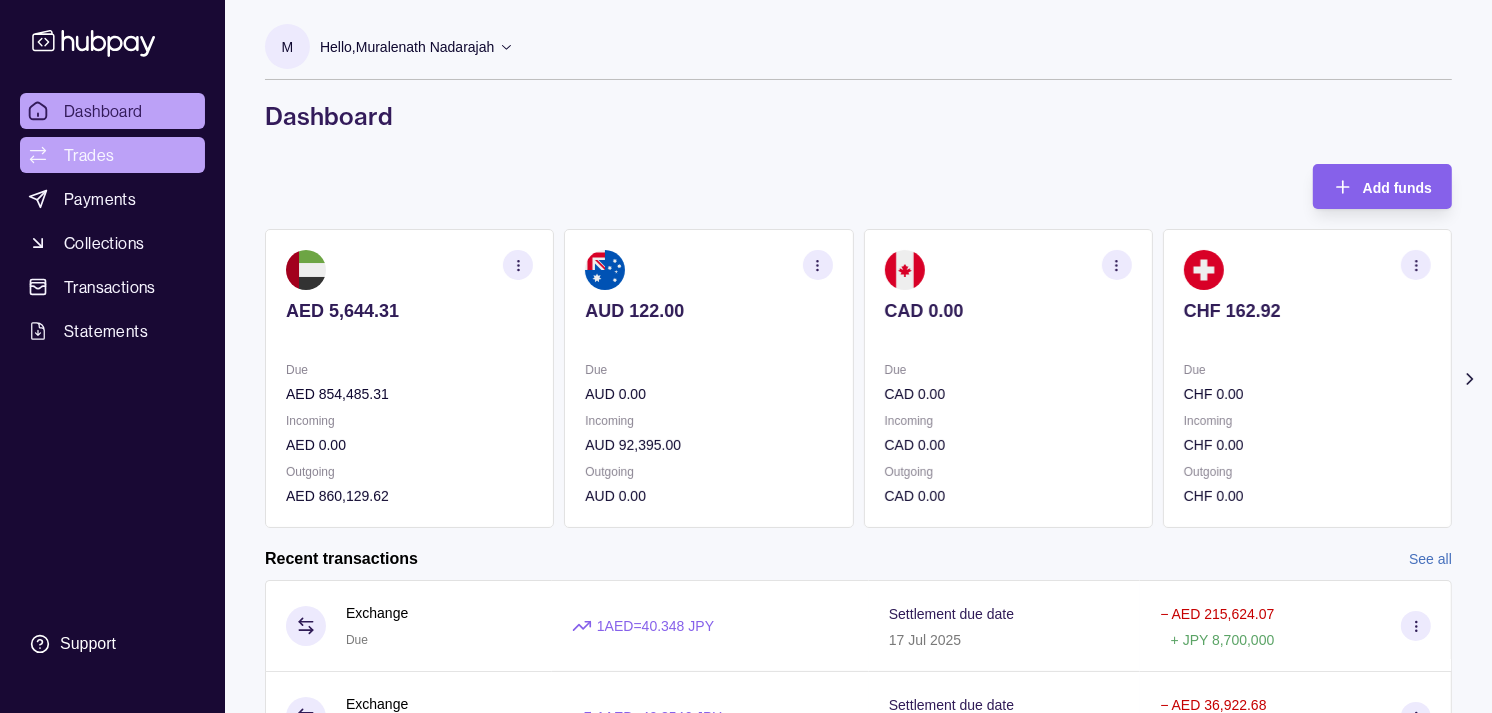 click on "Trades" at bounding box center [112, 155] 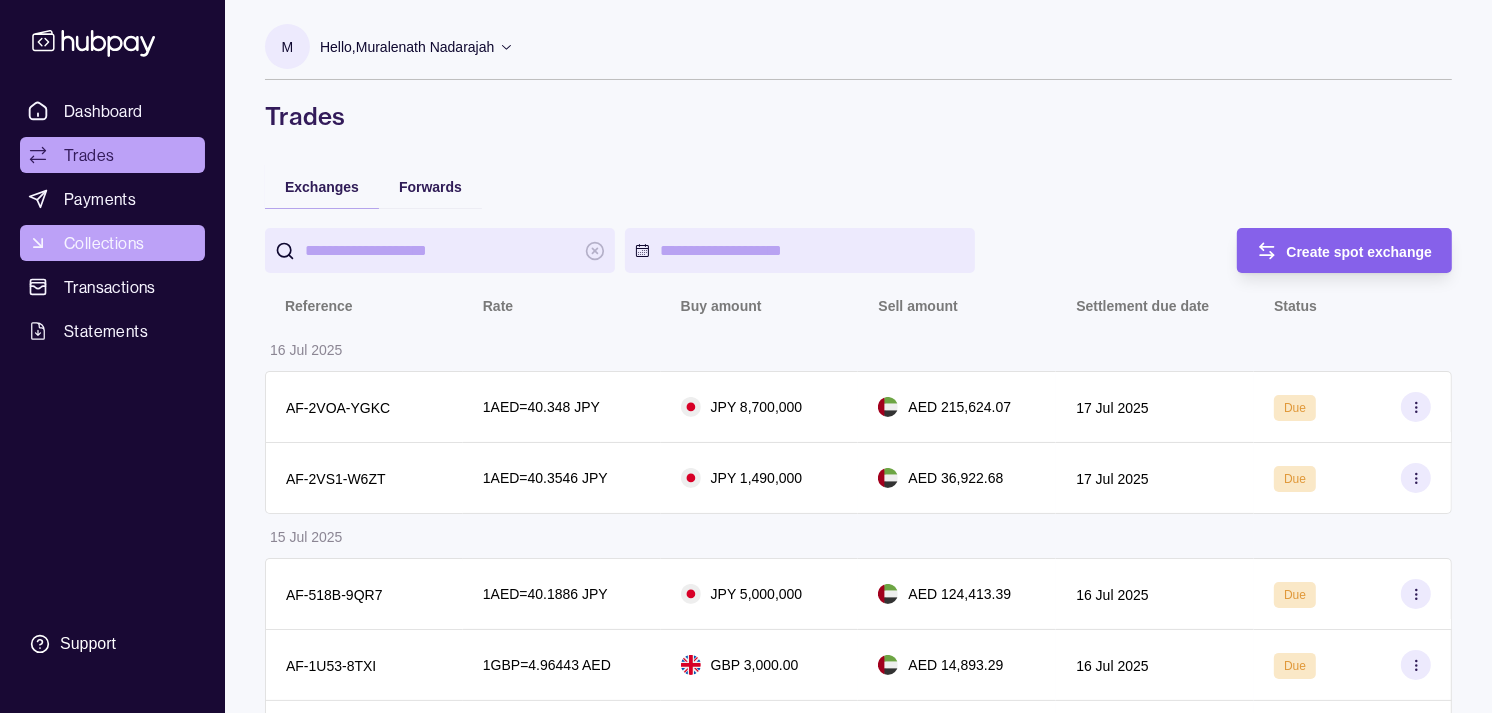 click on "Collections" at bounding box center [104, 243] 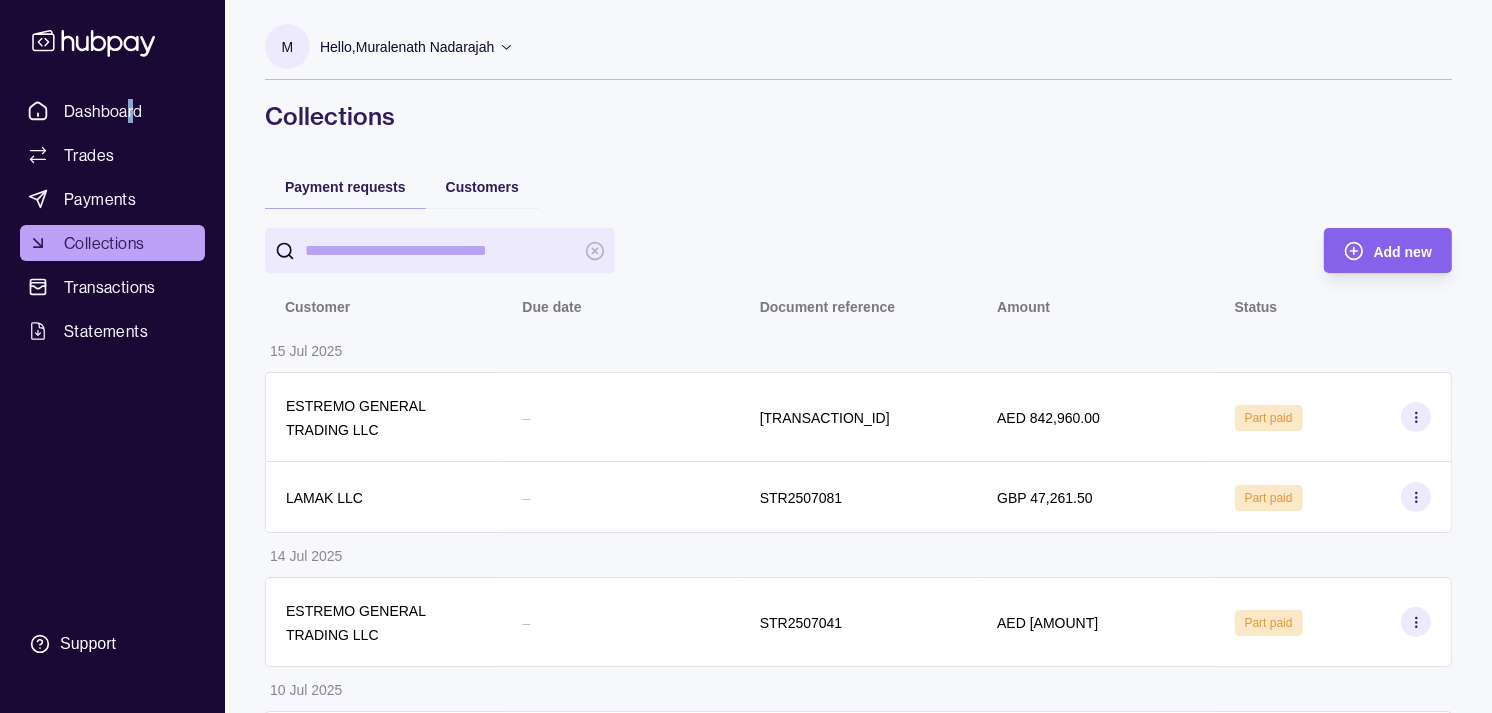 click on "Dashboard Trades Payments Collections Transactions Statements Support" at bounding box center (112, 356) 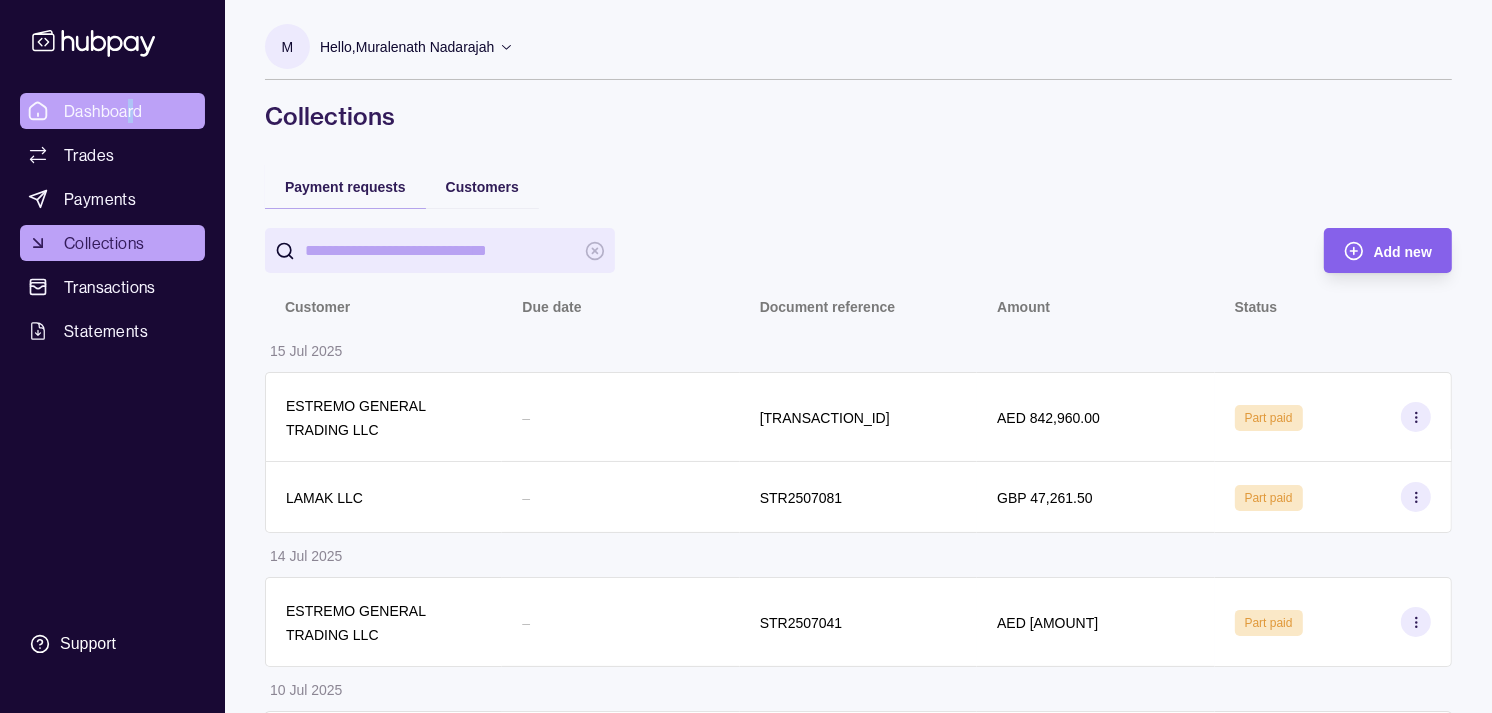 drag, startPoint x: 131, startPoint y: 88, endPoint x: 88, endPoint y: 114, distance: 50.24938 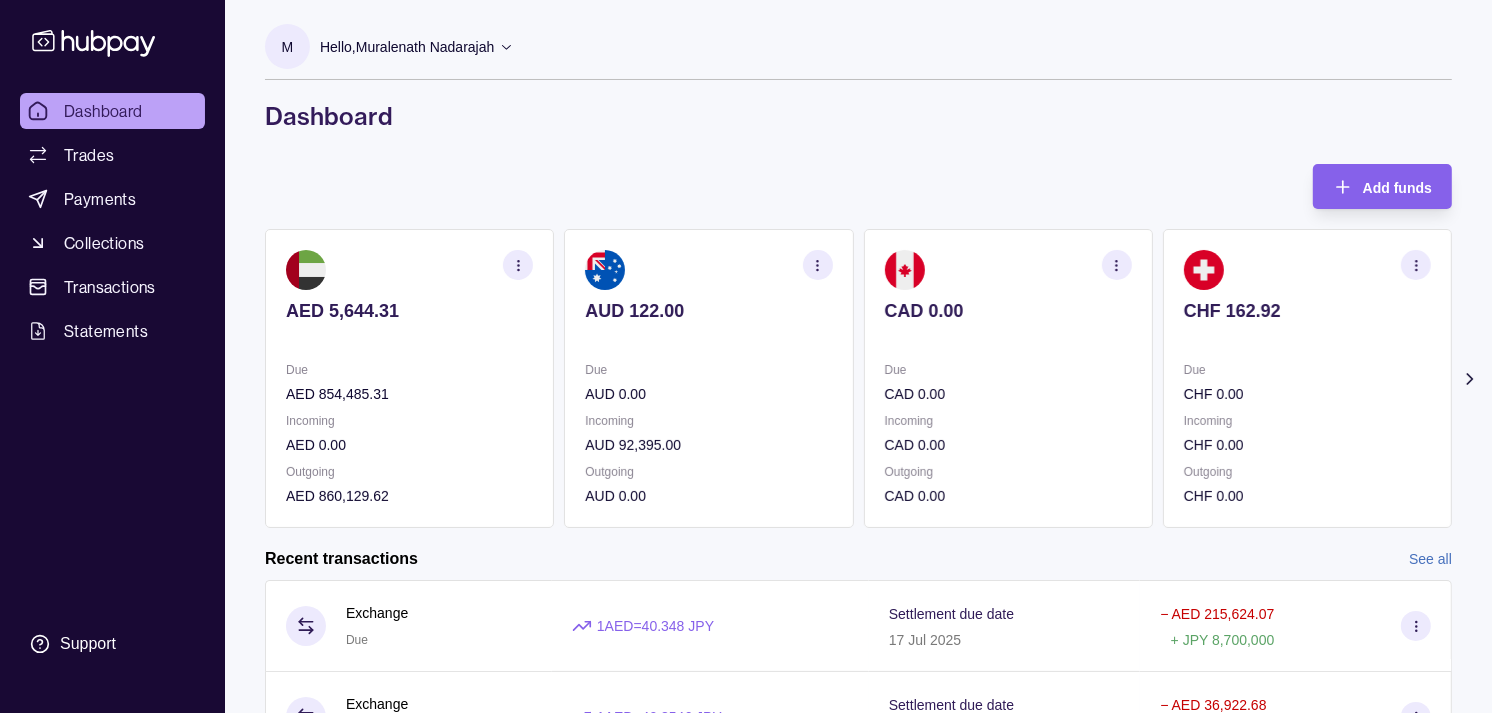 click on "CAD 0.00" at bounding box center [1008, 311] 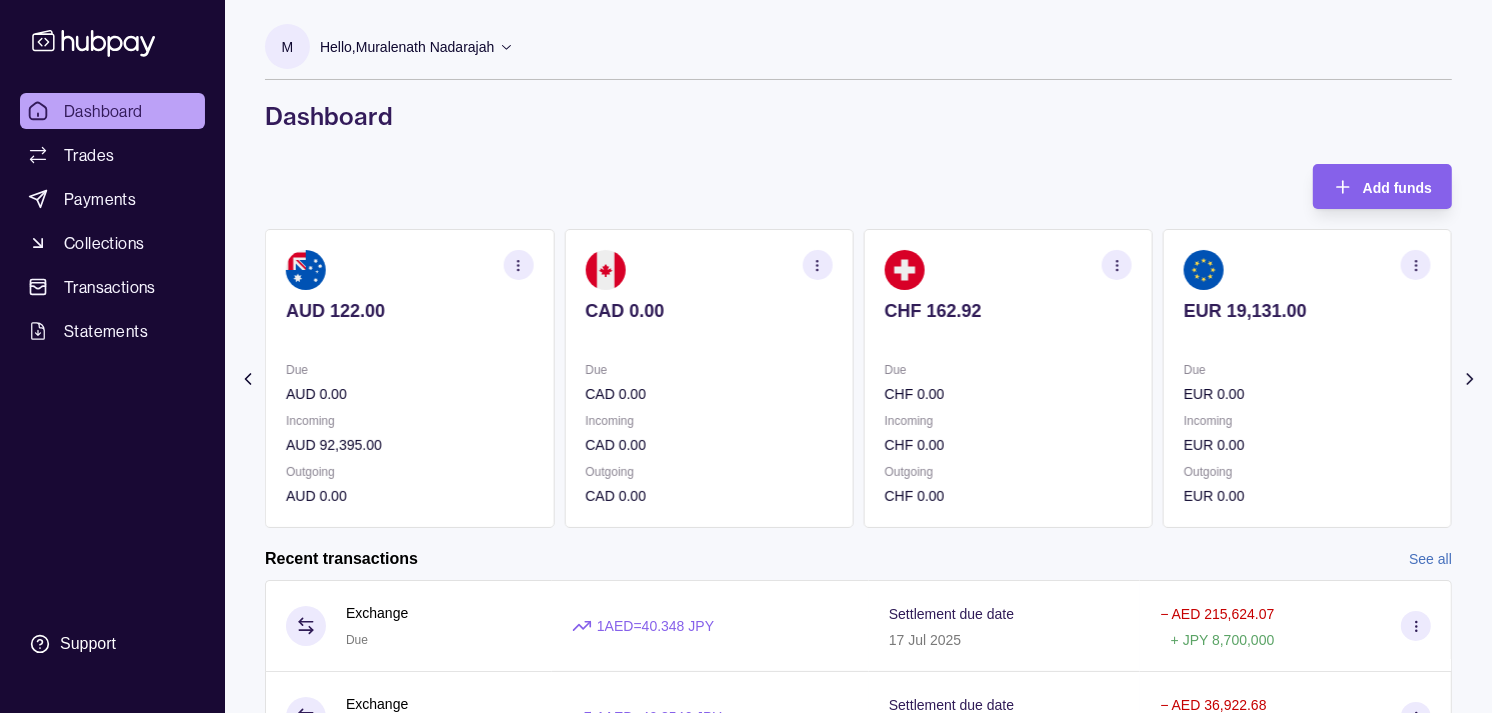 click on "CHF 162.92" at bounding box center (1008, 324) 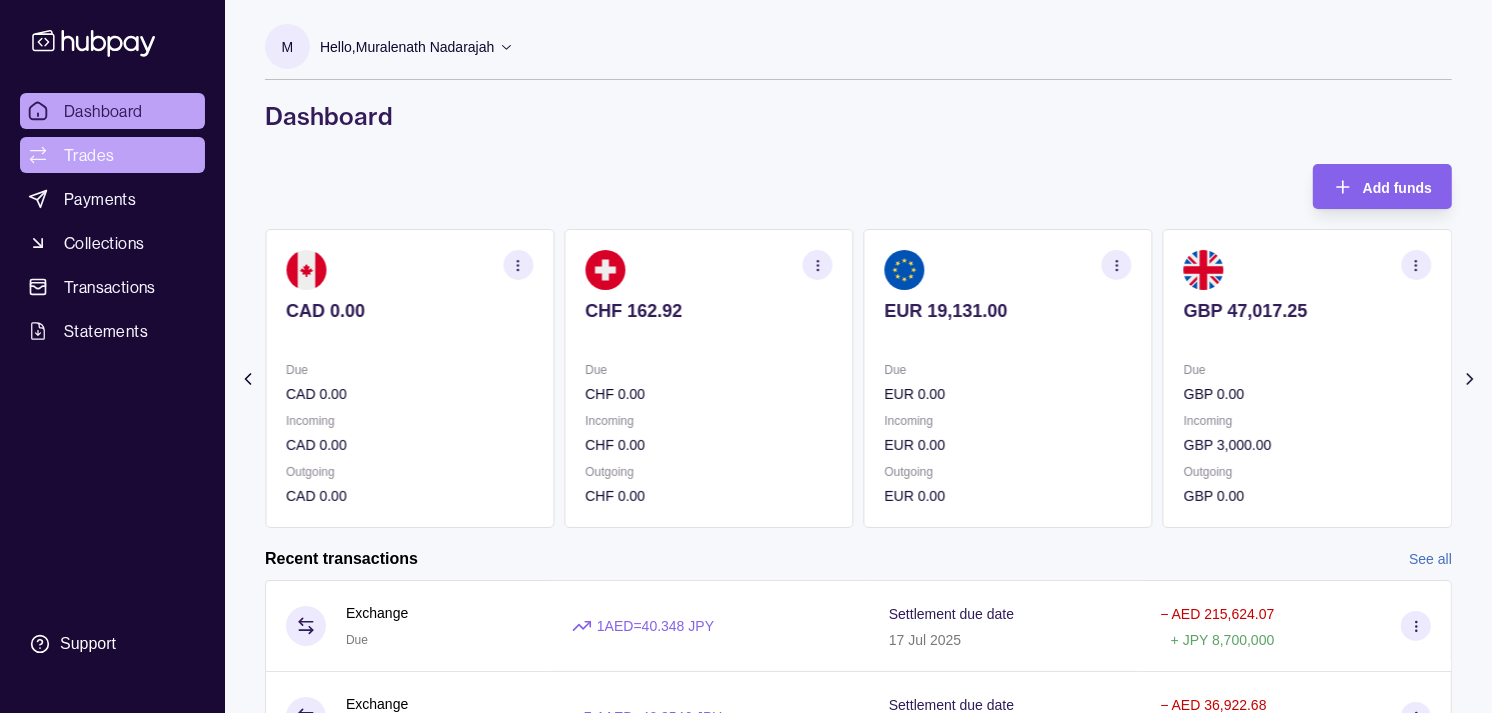 click on "Trades" at bounding box center [89, 155] 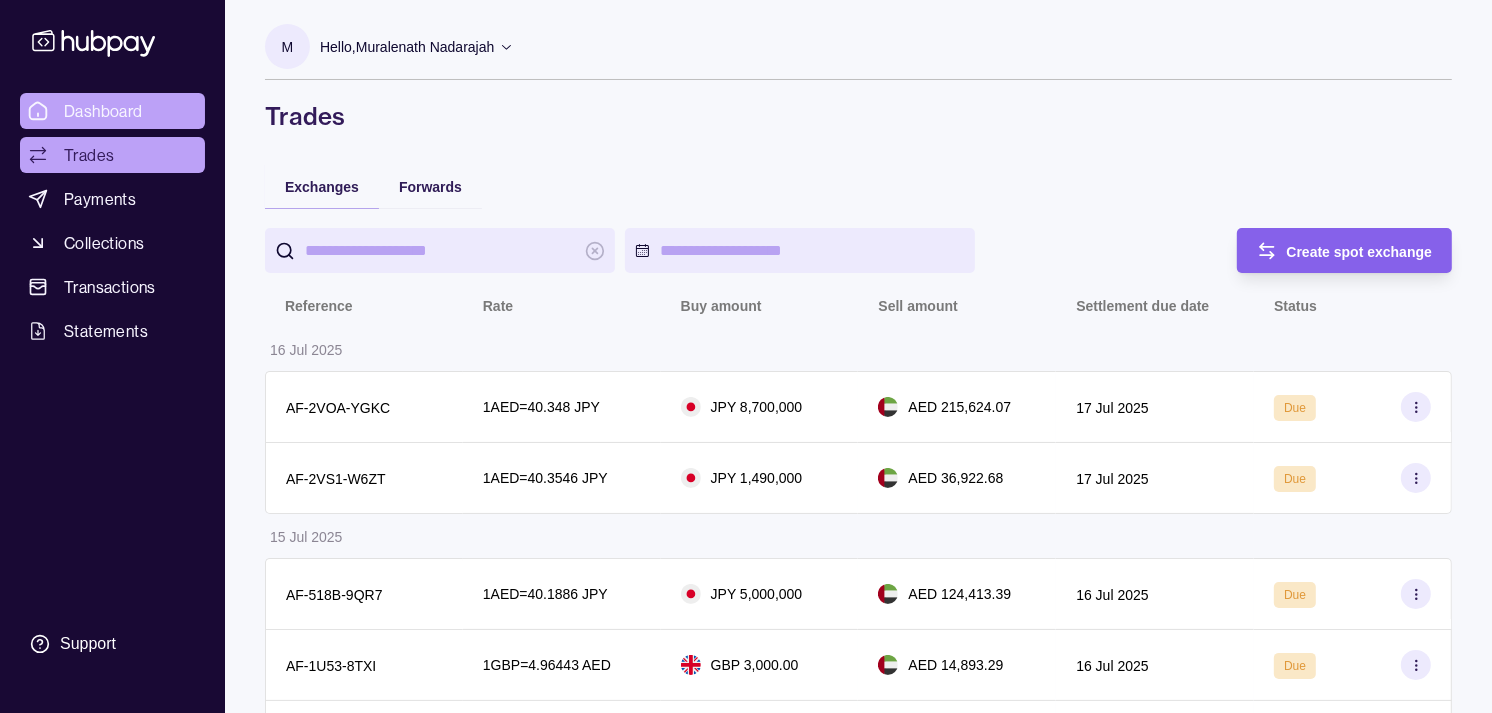 click on "Dashboard" at bounding box center (103, 111) 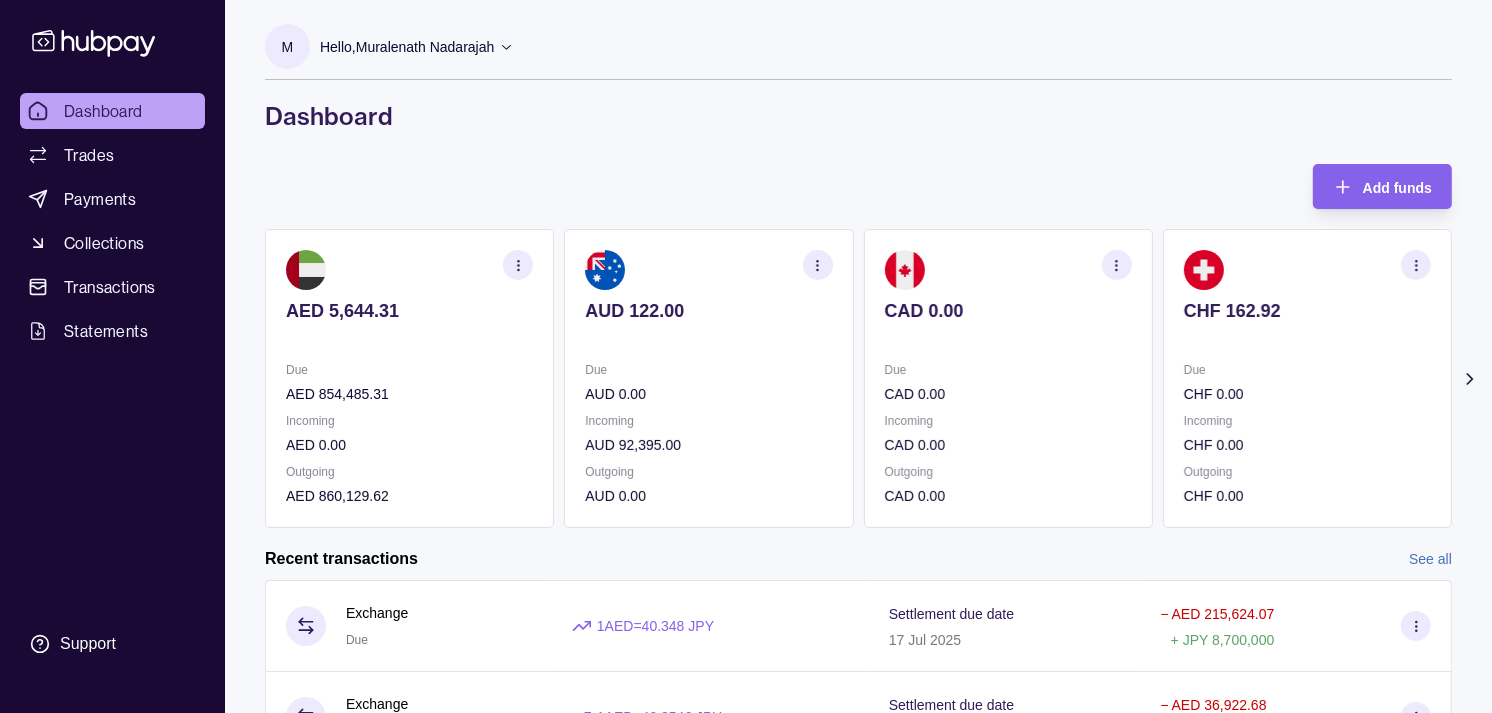 click on "CAD 0.00" at bounding box center [1008, 311] 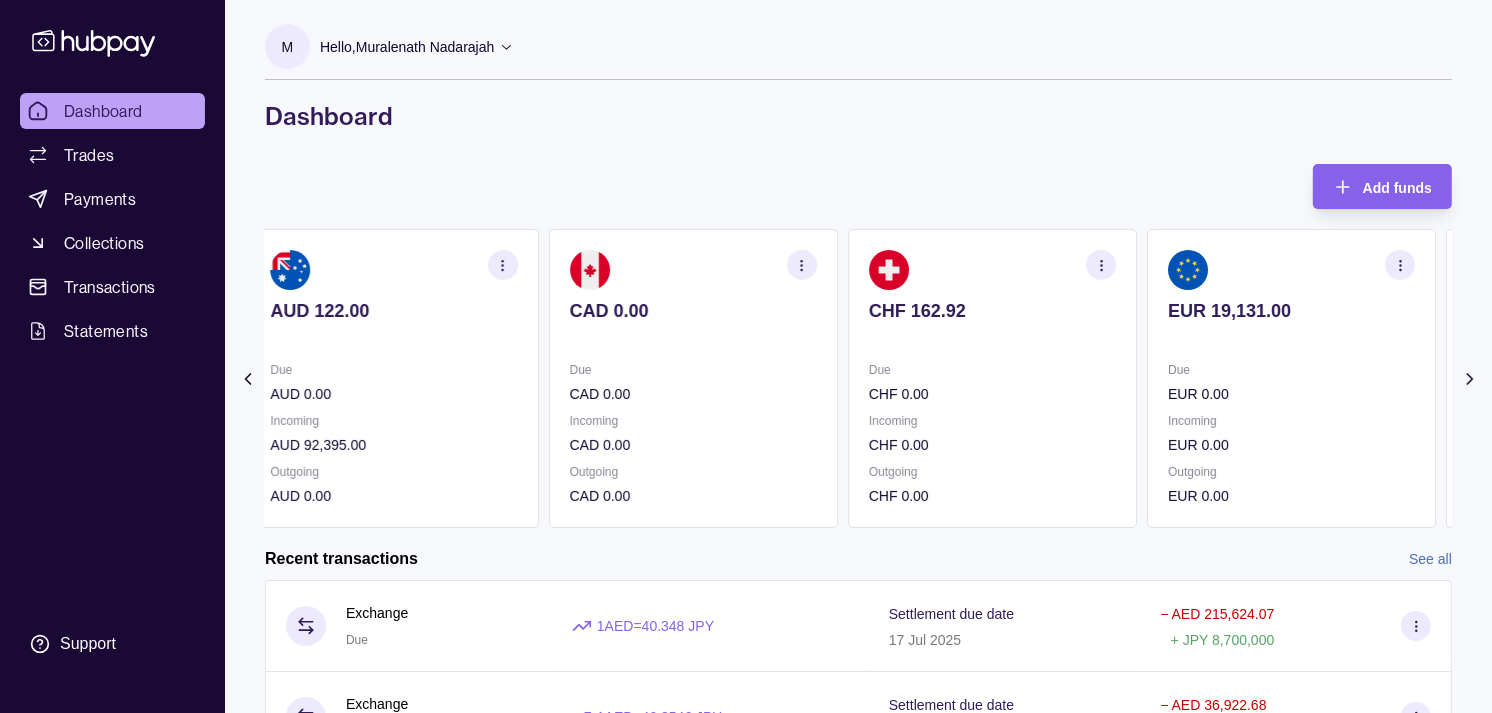 click on "CHF 162.92" at bounding box center (992, 311) 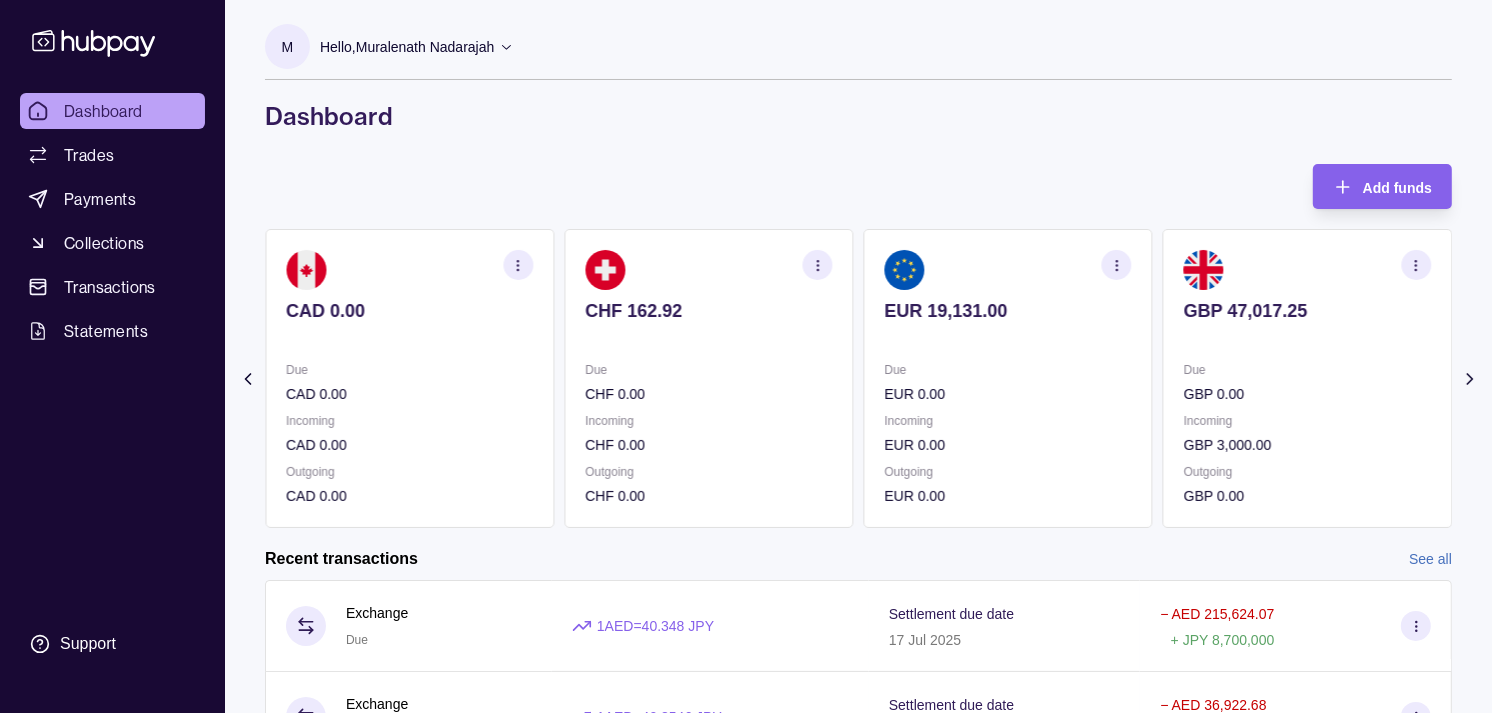 click on "EUR 19,131.00" at bounding box center (1008, 311) 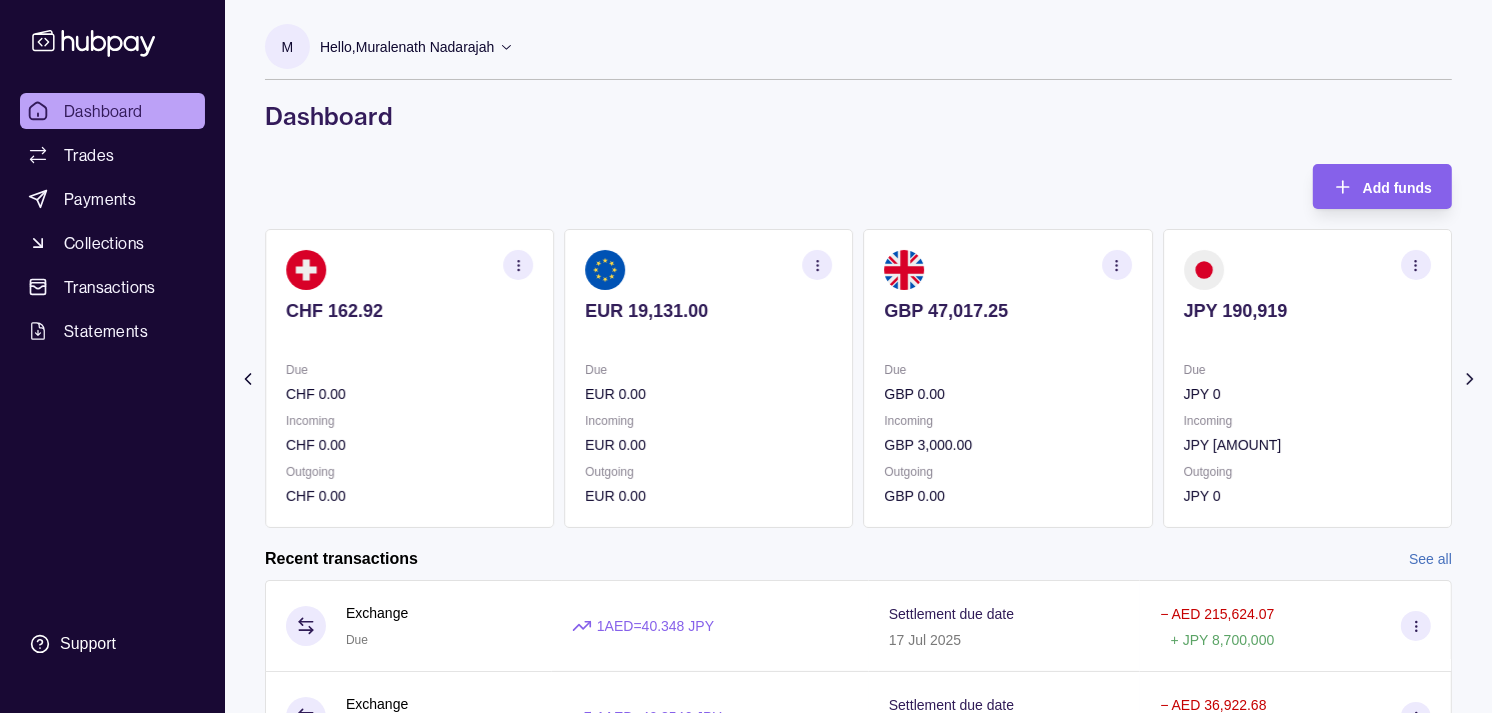 click on "GBP 47,017.25" at bounding box center [1008, 311] 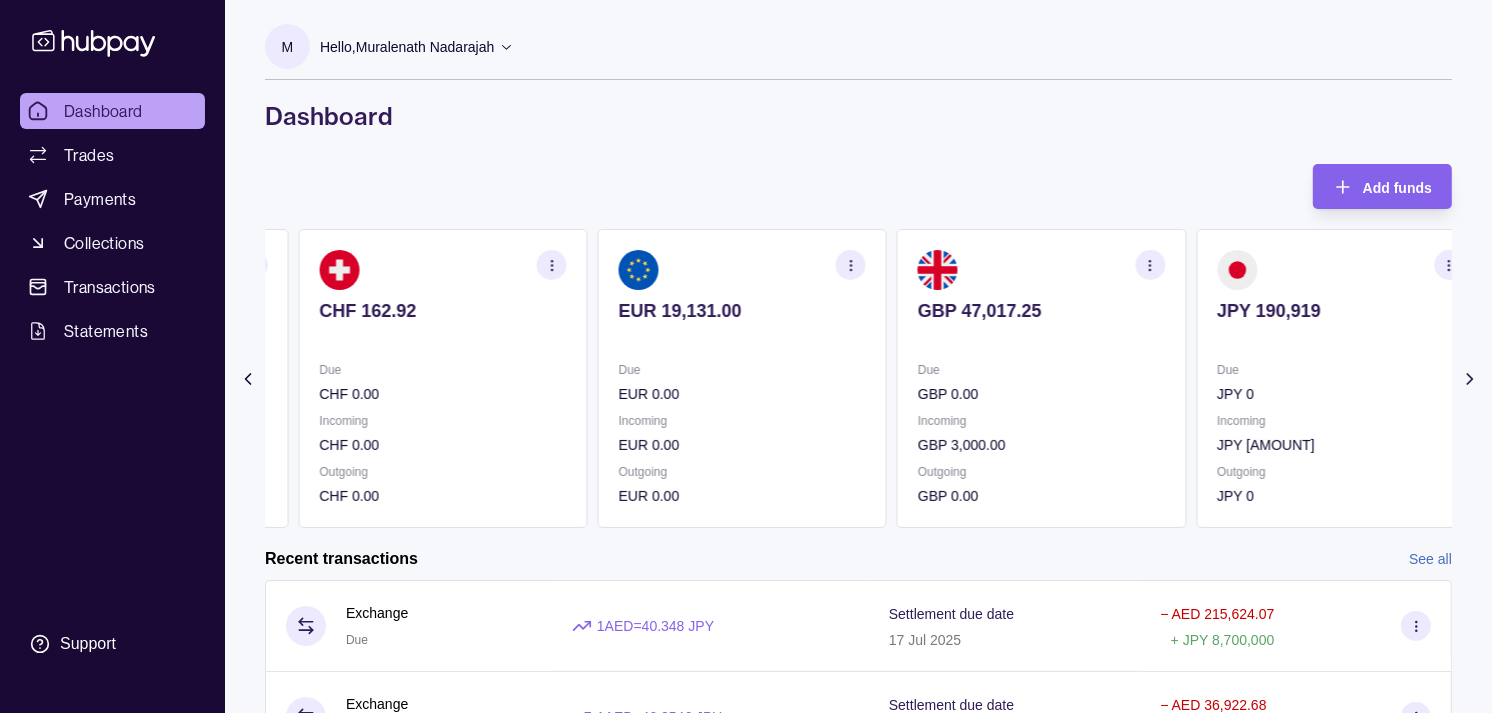 click on "GBP 47,017.25" at bounding box center [1041, 311] 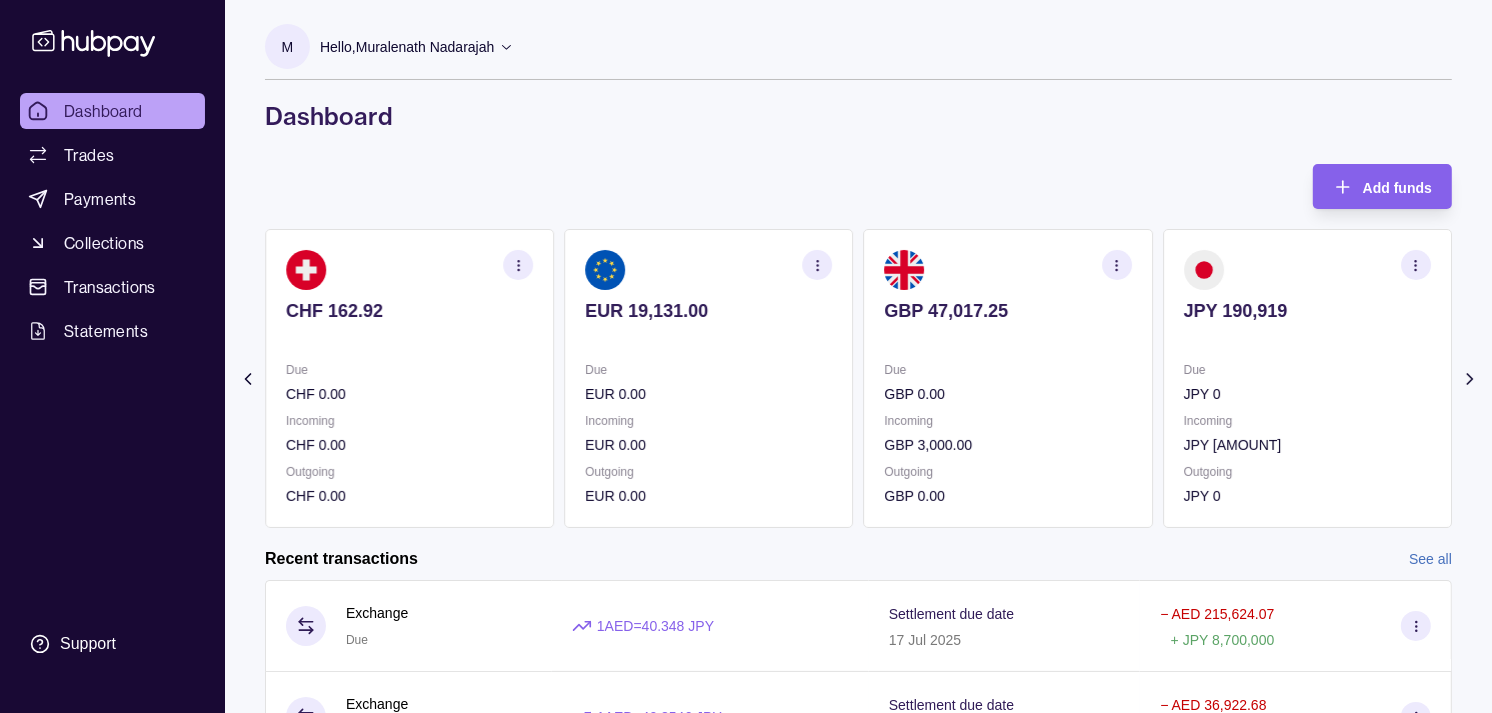 click on "Add funds AED 5,644.31                                                                                                               Due AED 854,485.31 Incoming AED 0.00 Outgoing AED 860,129.62 AUD 122.00                                                                                                               Due AUD 0.00 Incoming AUD 92,395.00 Outgoing AUD 0.00 CAD 0.00                                                                                                               Due CAD 0.00 Incoming CAD 0.00 Outgoing CAD 0.00 CHF 162.92                                                                                                               Due CHF 0.00 Incoming CHF 0.00 Outgoing CHF 0.00 EUR 19,131.00" at bounding box center (858, 346) 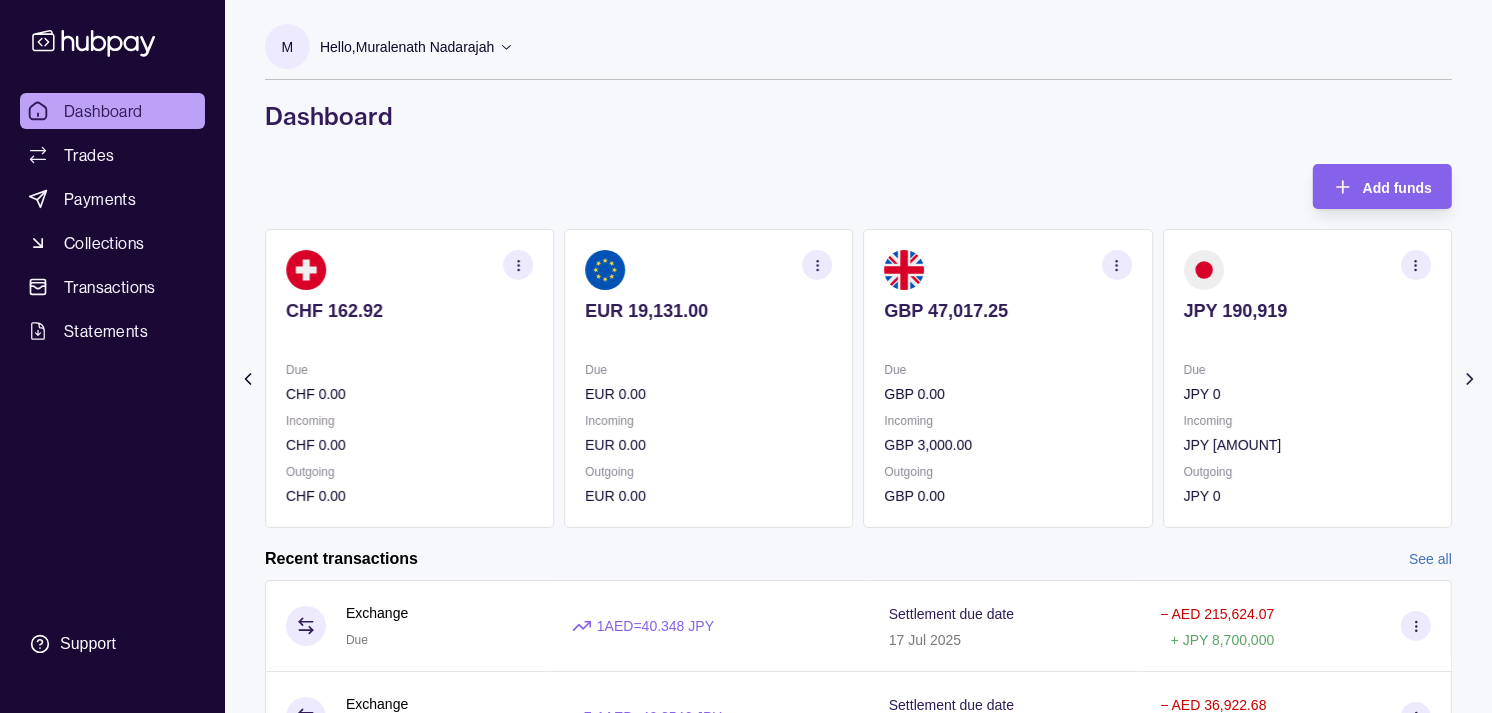 click on "Dashboard" at bounding box center (103, 111) 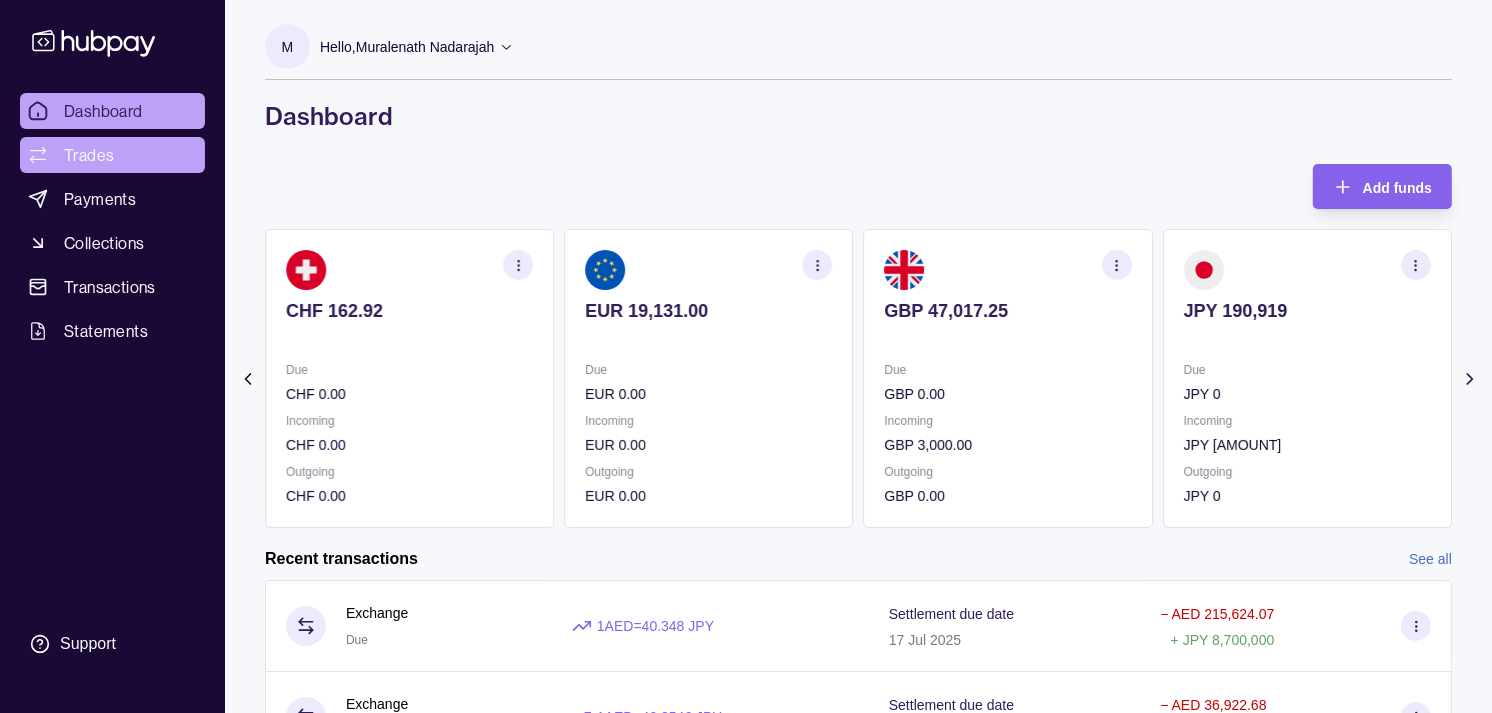 click on "Trades" at bounding box center (112, 155) 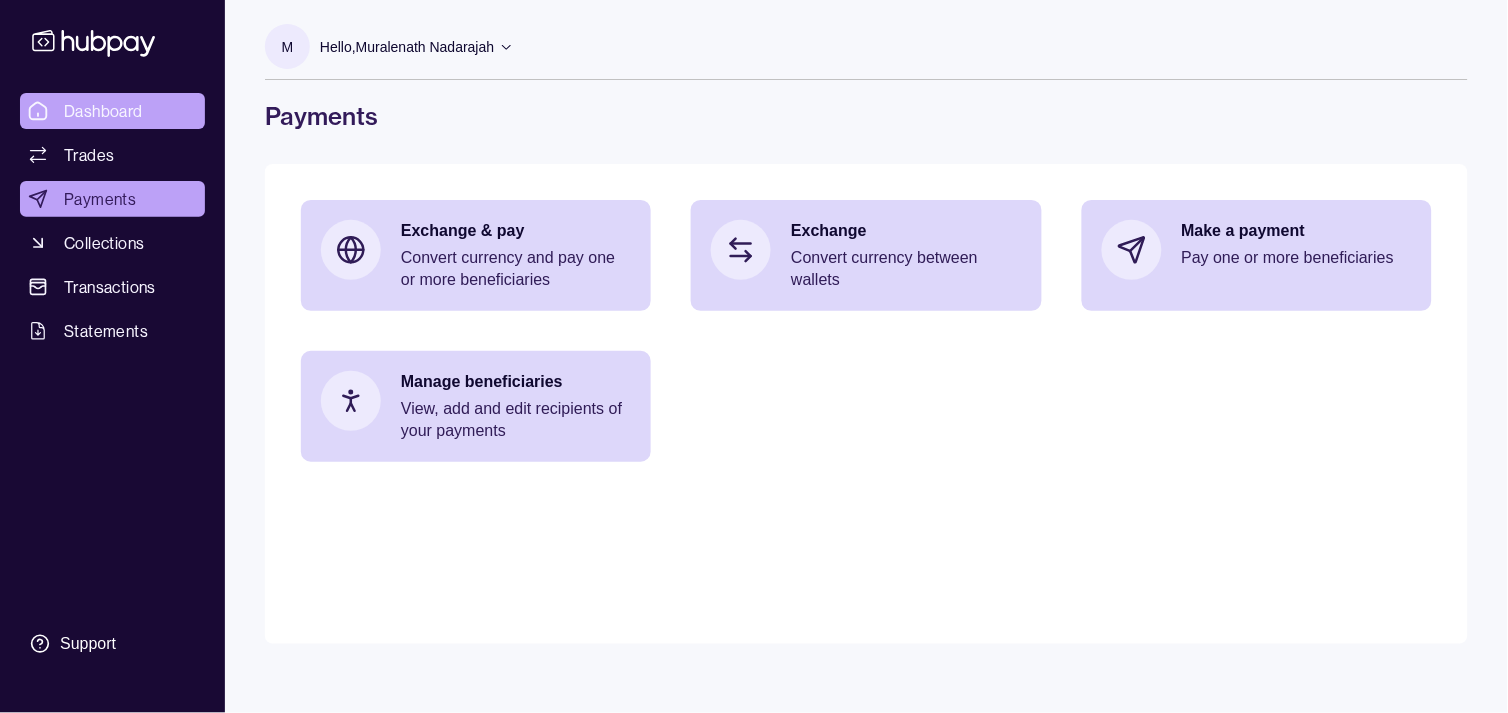 click on "Dashboard" at bounding box center (103, 111) 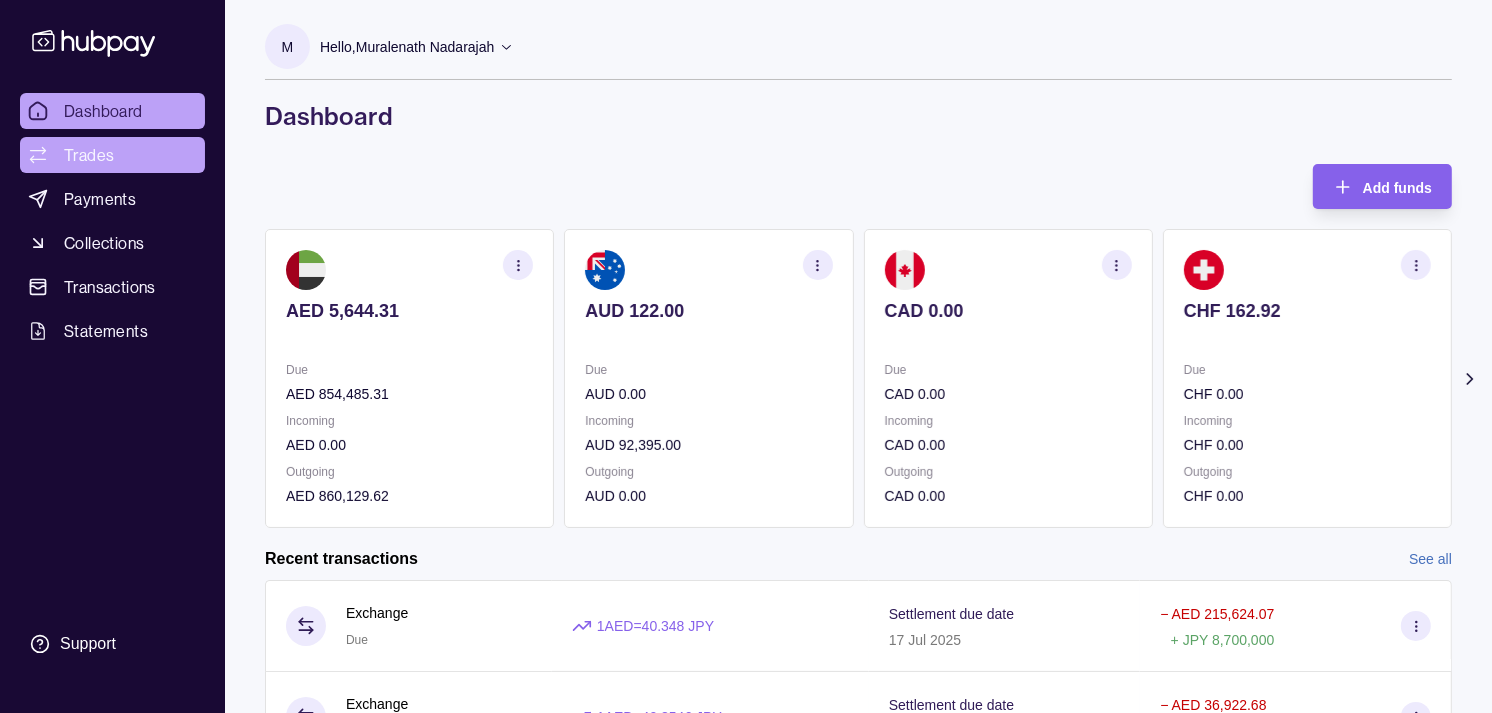 click on "Trades" at bounding box center (89, 155) 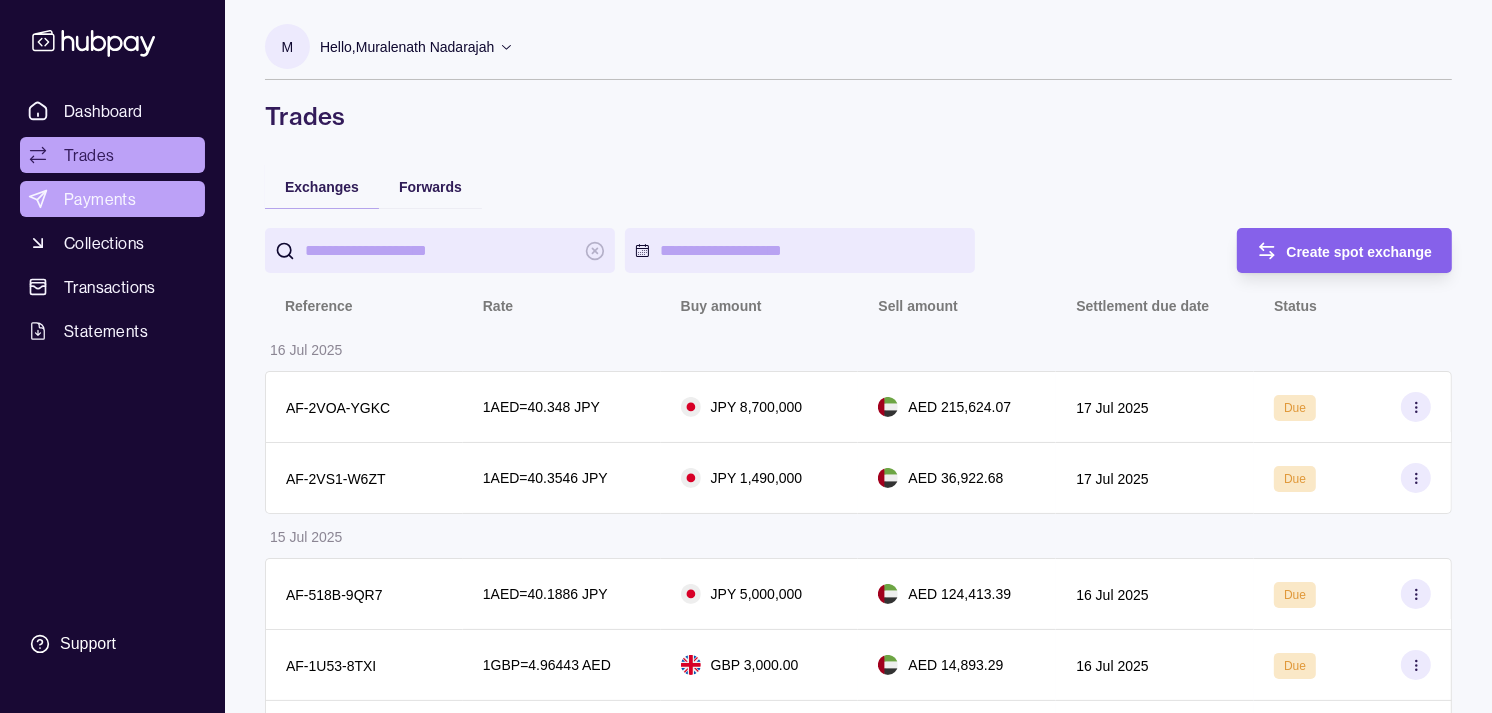click on "Payments" at bounding box center (100, 199) 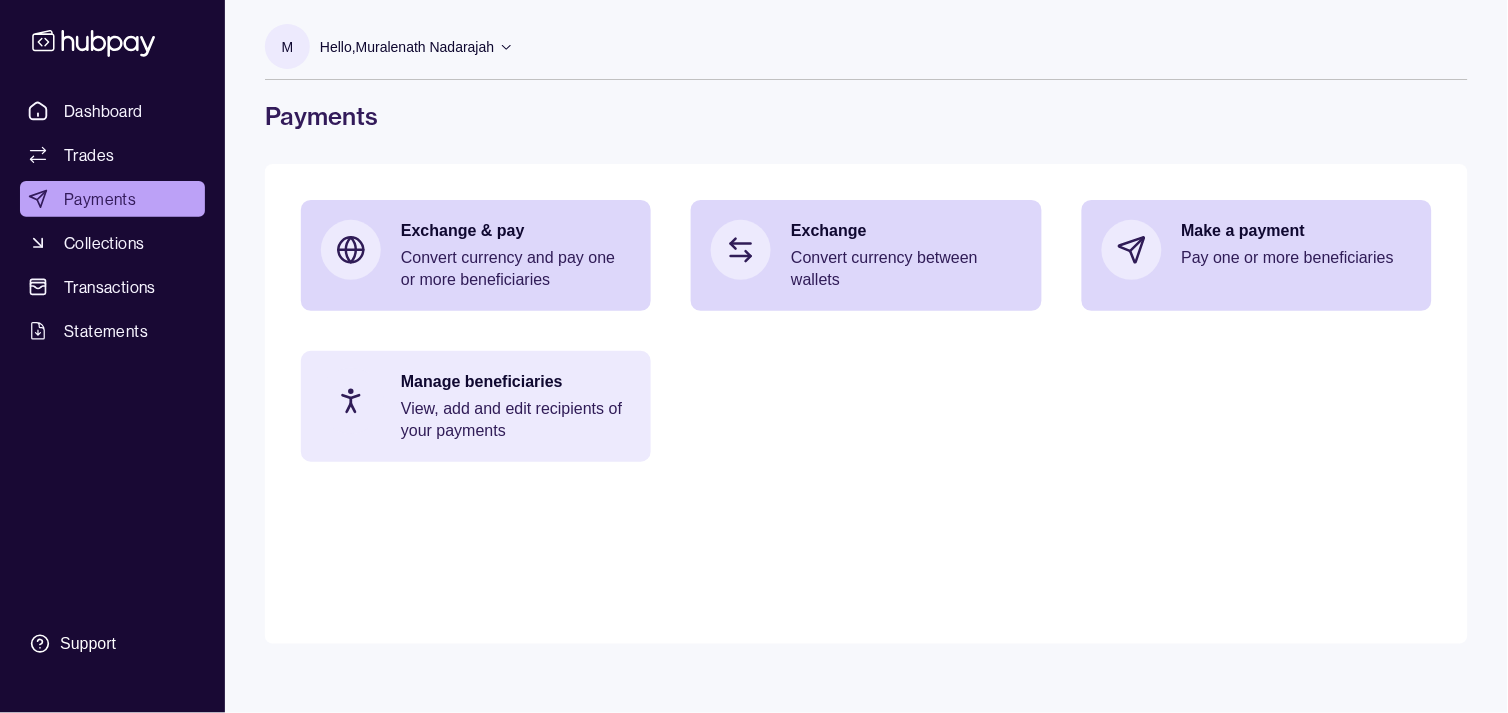 click on "View, add and edit recipients of your payments" at bounding box center [516, 420] 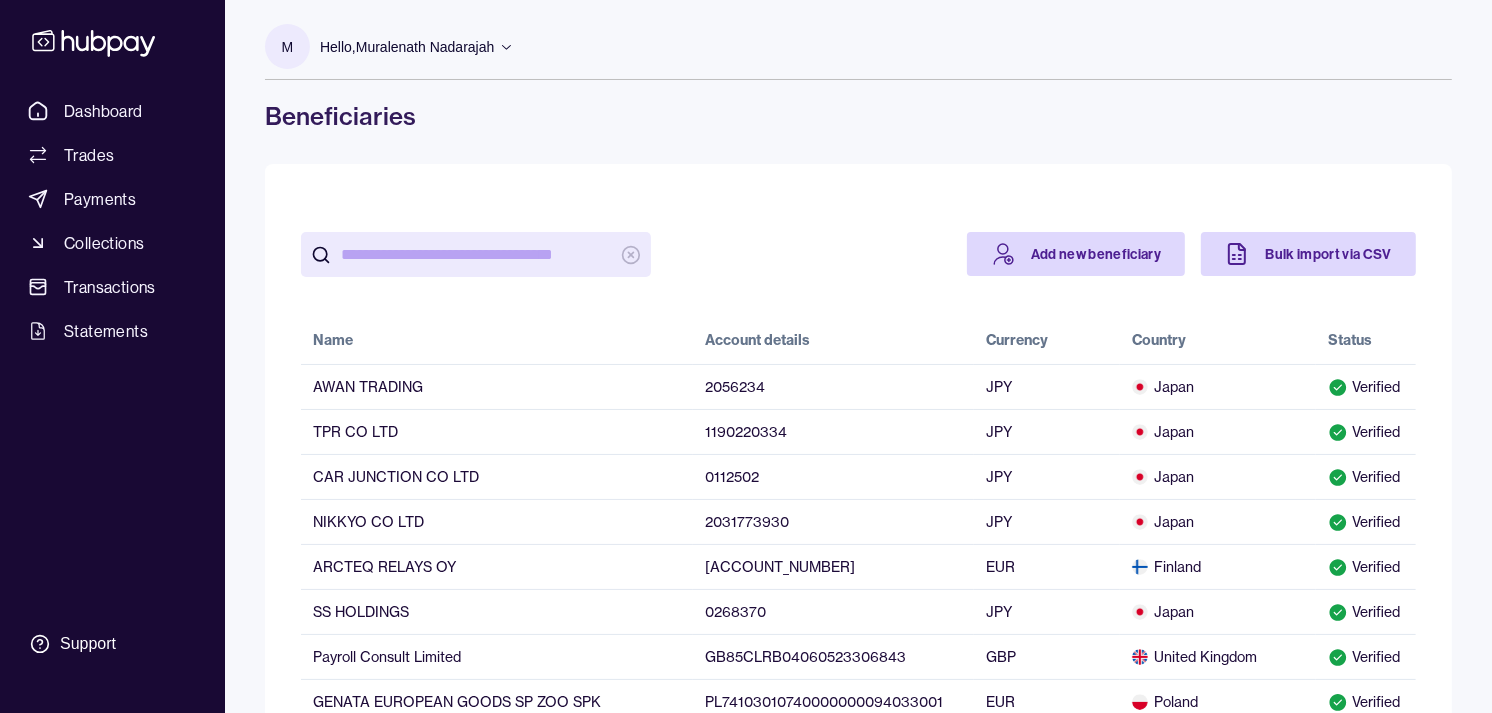 click at bounding box center [476, 254] 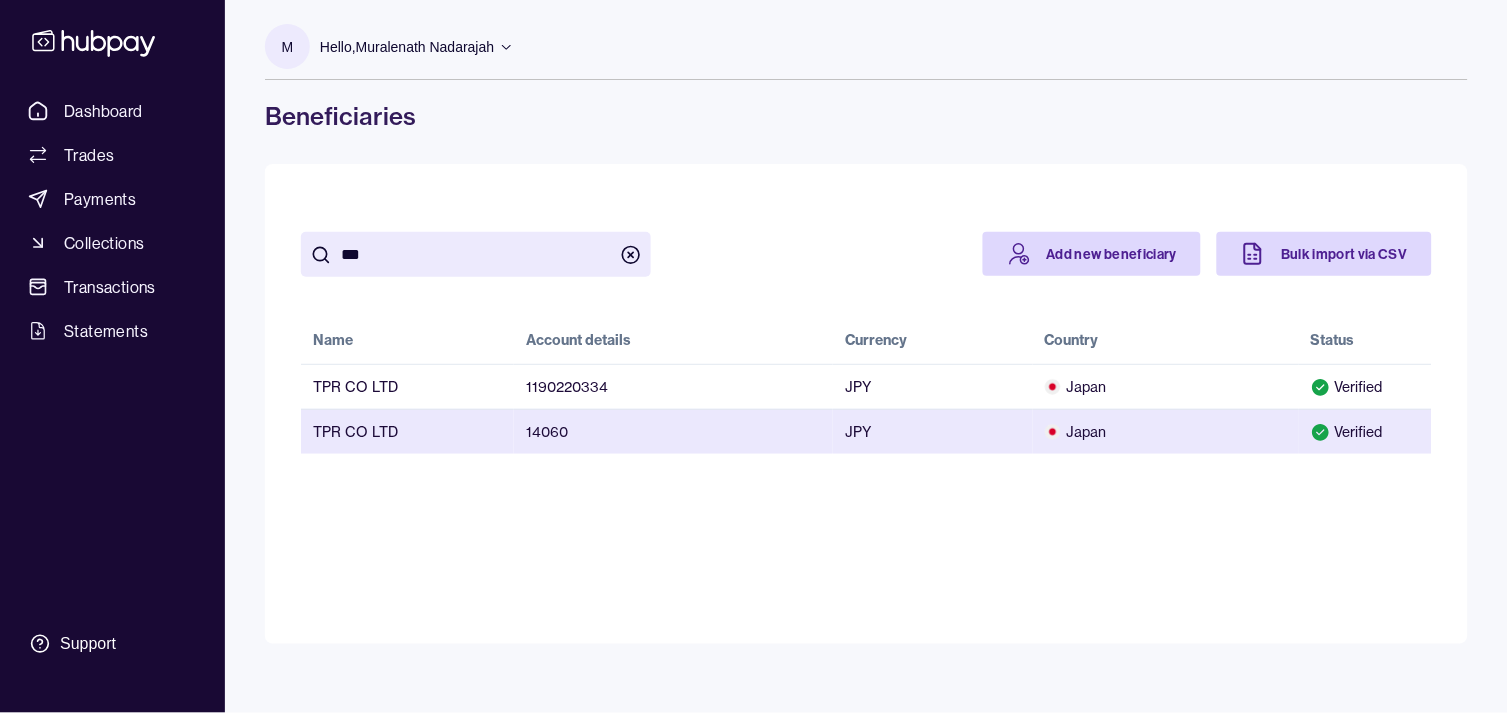 type on "***" 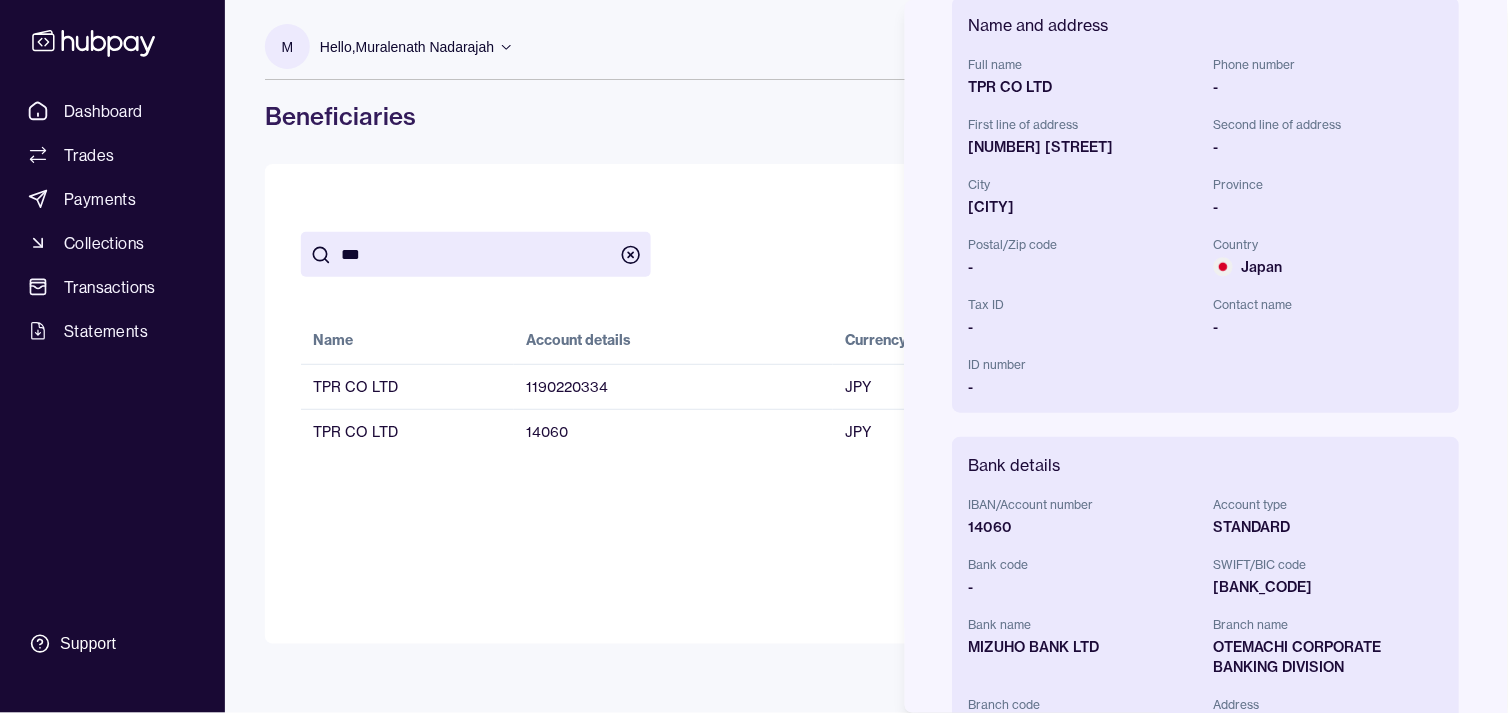 scroll, scrollTop: 136, scrollLeft: 0, axis: vertical 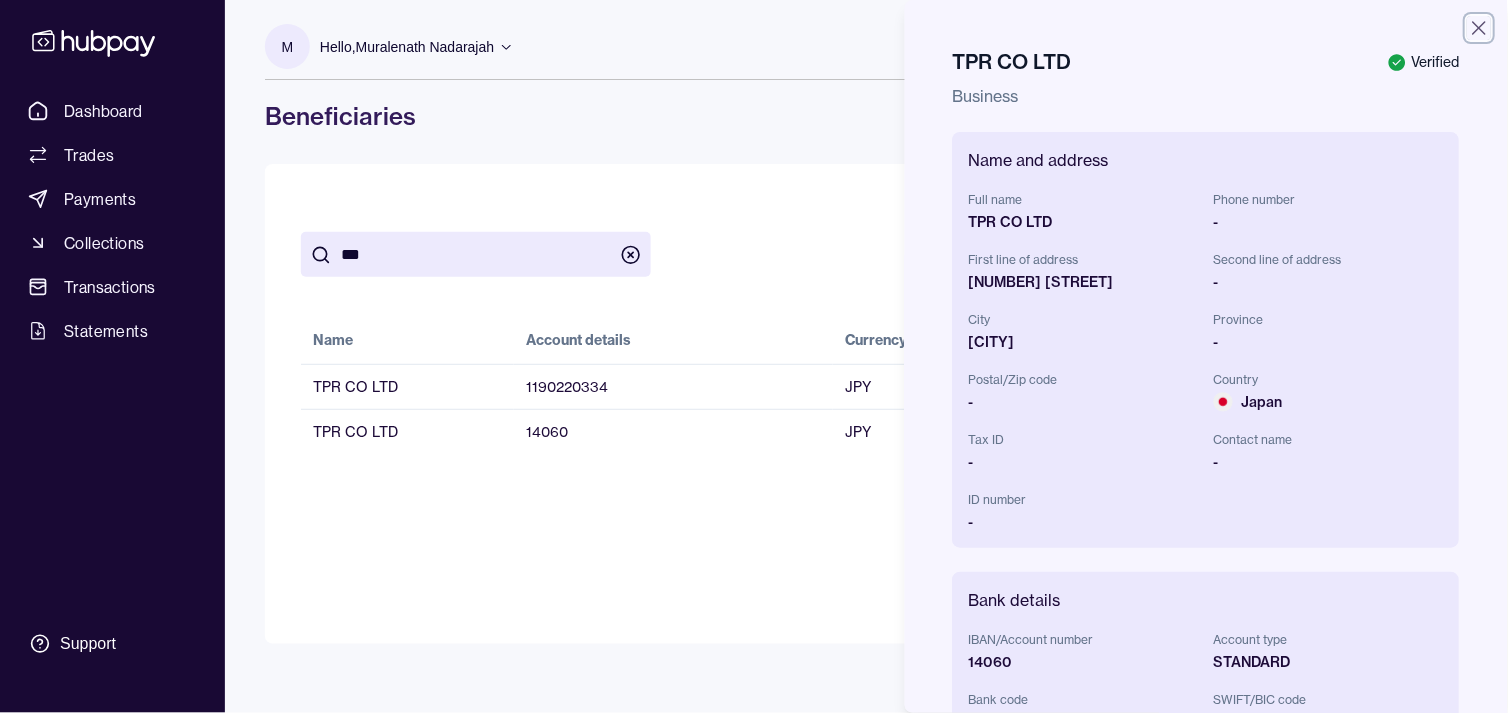 drag, startPoint x: 1463, startPoint y: 26, endPoint x: 1416, endPoint y: 45, distance: 50.695168 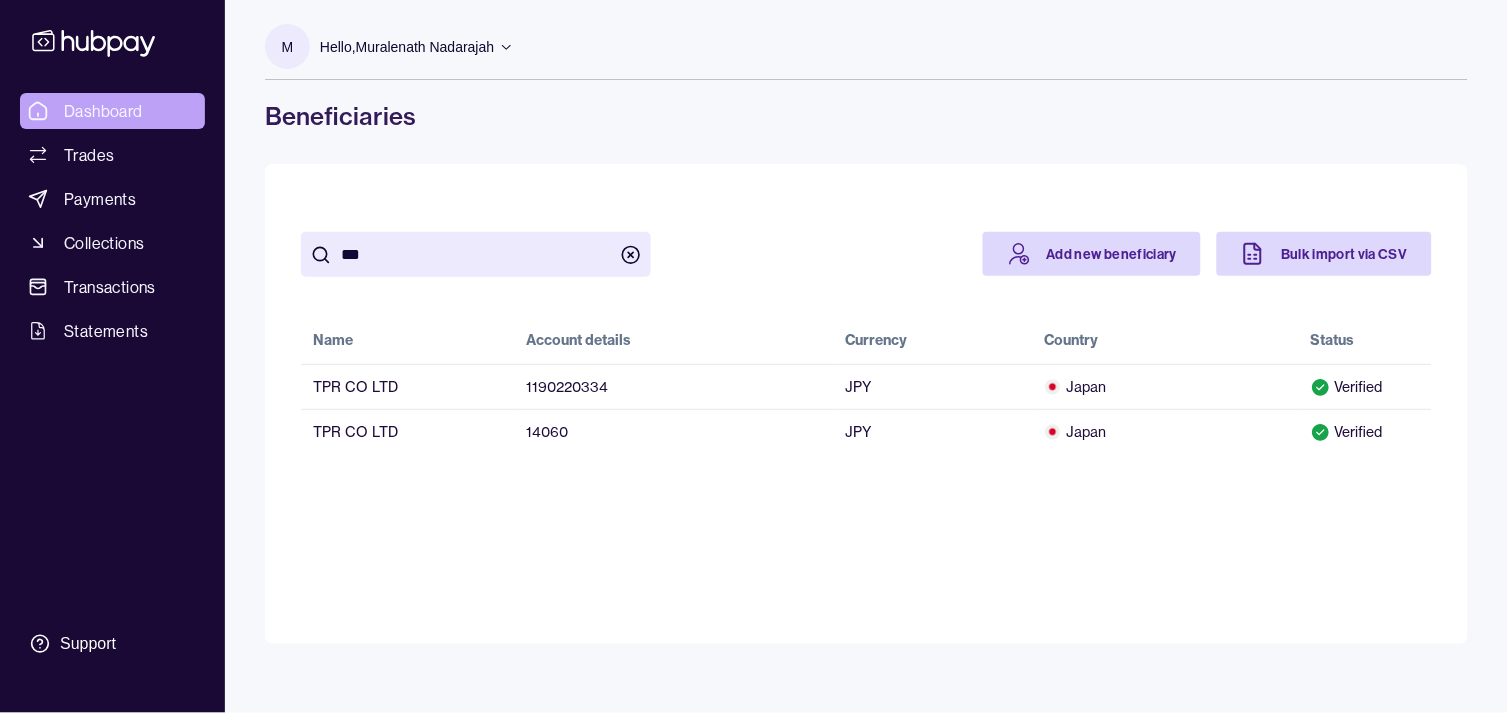 click on "Dashboard" at bounding box center (112, 111) 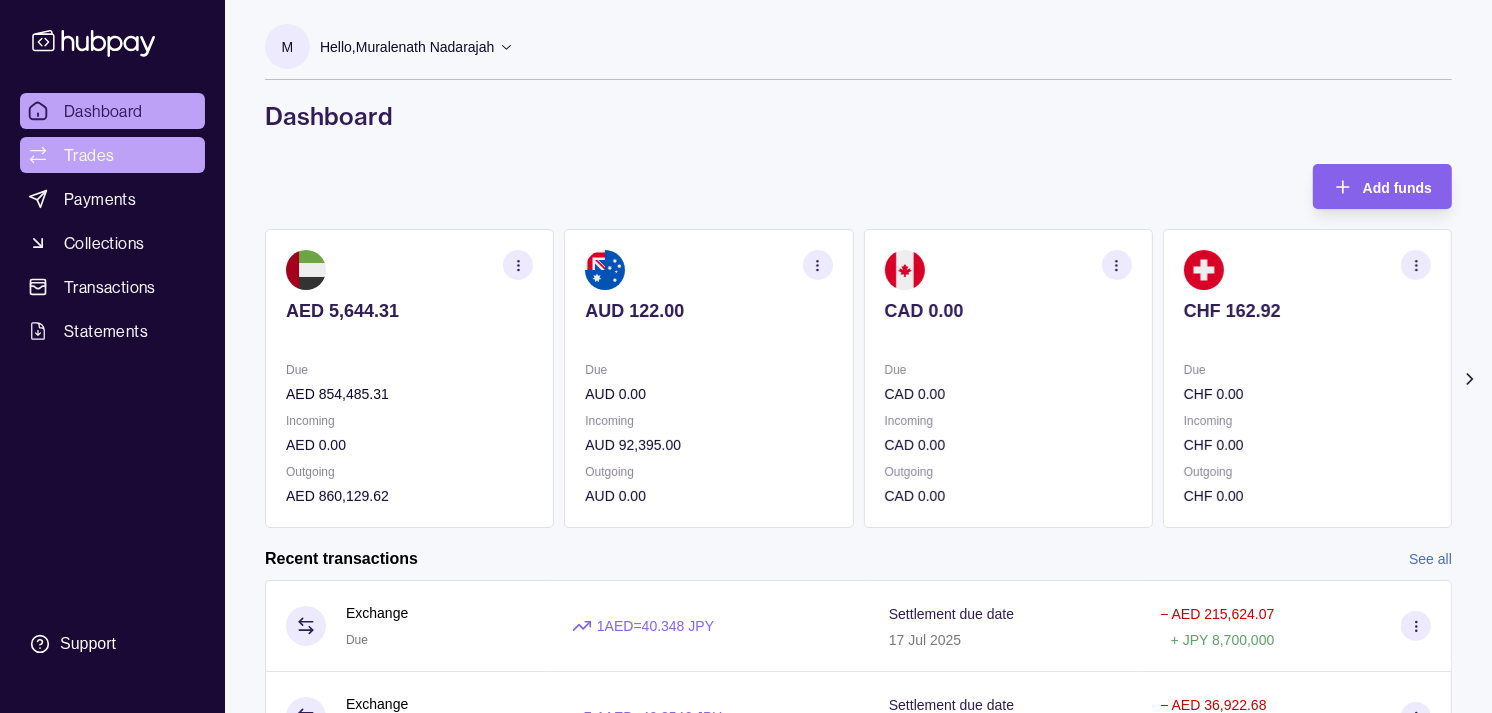 click on "Trades" at bounding box center [112, 155] 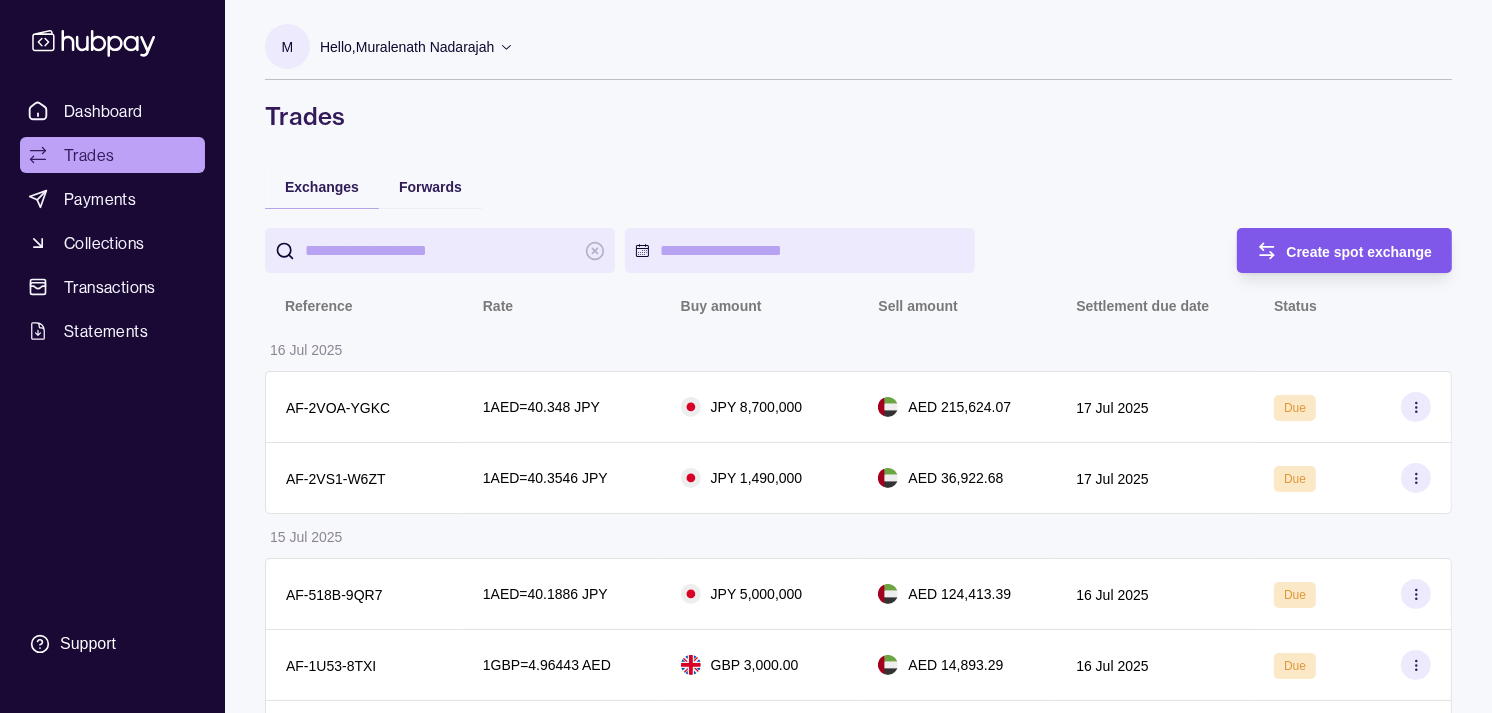 click on "Create spot exchange" at bounding box center (1360, 252) 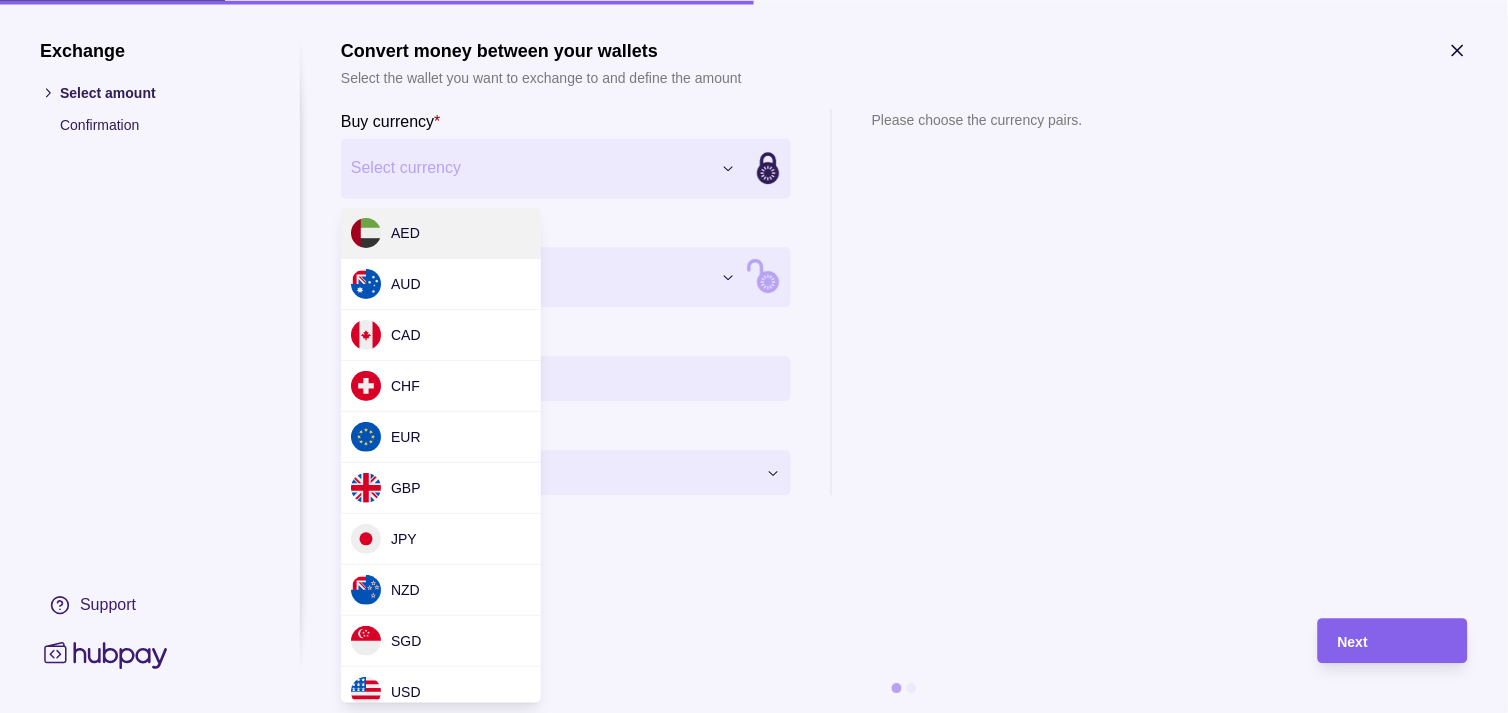 click on "Dashboard Trades Payments Collections Transactions Statements Support M Hello,  Muralenath Nadarajah Strides Trading LLC Account Terms and conditions Privacy policy Sign out Trades Exchanges Forwards Create spot exchange Reference Rate Buy amount Sell amount Settlement due date Status 16 Jul 2025 AF-2VOA-YGKC 1  AED  =  40.348   JPY JPY 8,700,000 AED 215,624.07 17 Jul 2025 Due AF-2VS1-W6ZT 1  AED  =  40.3546   JPY JPY 1,490,000 AED 36,922.68 17 Jul 2025 Due 15 Jul 2025 AF-518B-9QR7 1  AED  =  40.1886   JPY JPY 5,000,000 AED 124,413.39 16 Jul 2025 Due AF-1U53-8TXI 1  GBP  =  4.96443   AED GBP 3,000.00 AED 14,893.29 16 Jul 2025 Due AF-W9YV-9GRK 1  AUD  =  2.42786   AED AUD 92,395.00 AED 224,322.12 16 Jul 2025 Due AF-HQAV-AU9O 1  AED  =  40.1248   JPY JPY 2,500,000 AED 62,305.61 16 Jul 2025 Due AF-EI96-5ZLS 1  AED  =  40.0474   JPY JPY 2,000,000 AED 49,940.82 16 Jul 2025 Due AF-I91Q-HVQS 1  AED  =  40.0137   JPY JPY 5,270,110 AED 131,707.64 16 Jul 2025 Due 14 Jul 2025 AF-BGQU-9PDH 1  AED  =  39.9303   JPY 1  AED" at bounding box center [754, 996] 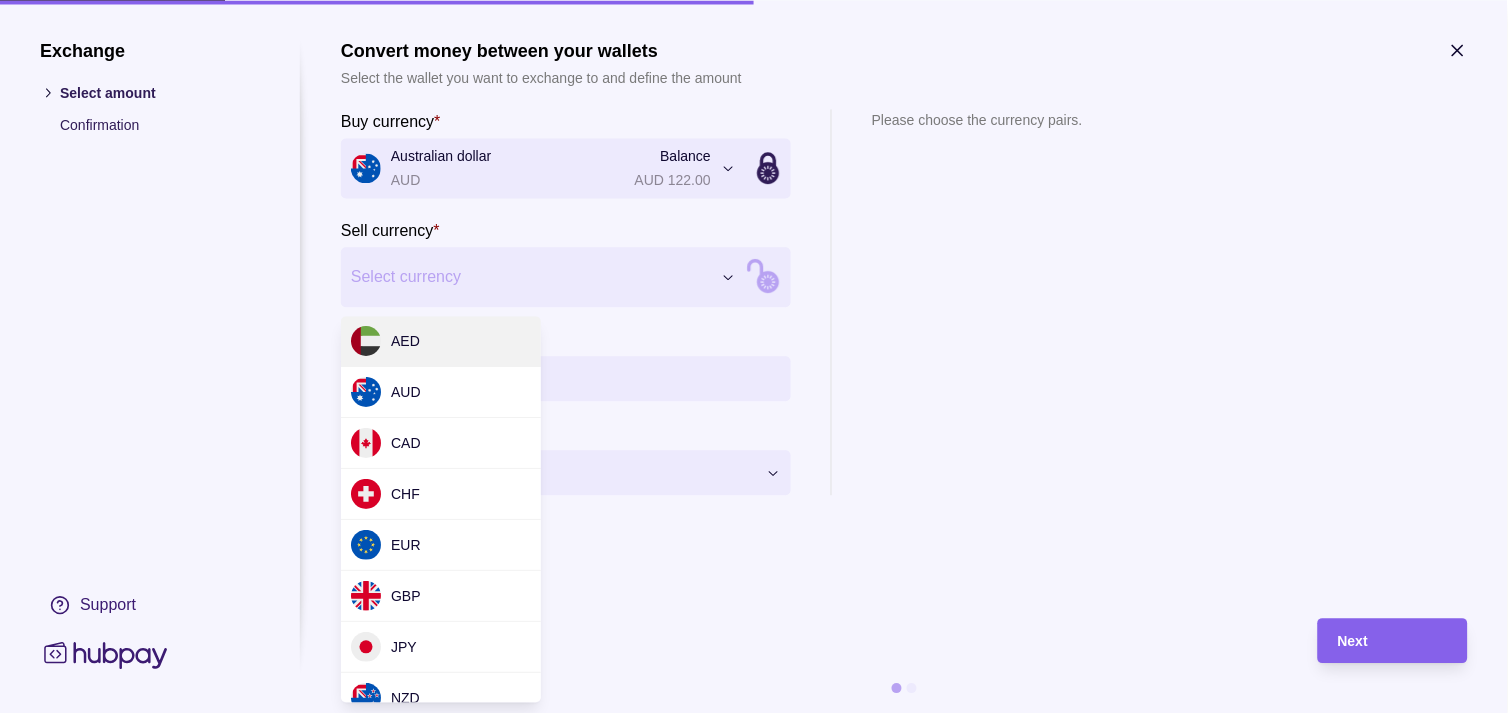 click on "Dashboard Trades Payments Collections Transactions Statements Support M Hello,  Muralenath Nadarajah Strides Trading LLC Account Terms and conditions Privacy policy Sign out Trades Exchanges Forwards Create spot exchange Reference Rate Buy amount Sell amount Settlement due date Status 16 Jul 2025 AF-2VOA-YGKC 1  AED  =  40.348   JPY JPY 8,700,000 AED 215,624.07 17 Jul 2025 Due AF-2VS1-W6ZT 1  AED  =  40.3546   JPY JPY 1,490,000 AED 36,922.68 17 Jul 2025 Due 15 Jul 2025 AF-518B-9QR7 1  AED  =  40.1886   JPY JPY 5,000,000 AED 124,413.39 16 Jul 2025 Due AF-1U53-8TXI 1  GBP  =  4.96443   AED GBP 3,000.00 AED 14,893.29 16 Jul 2025 Due AF-W9YV-9GRK 1  AUD  =  2.42786   AED AUD 92,395.00 AED 224,322.12 16 Jul 2025 Due AF-HQAV-AU9O 1  AED  =  40.1248   JPY JPY 2,500,000 AED 62,305.61 16 Jul 2025 Due AF-EI96-5ZLS 1  AED  =  40.0474   JPY JPY 2,000,000 AED 49,940.82 16 Jul 2025 Due AF-I91Q-HVQS 1  AED  =  40.0137   JPY JPY 5,270,110 AED 131,707.64 16 Jul 2025 Due 14 Jul 2025 AF-BGQU-9PDH 1  AED  =  39.9303   JPY 1  AED" at bounding box center (754, 996) 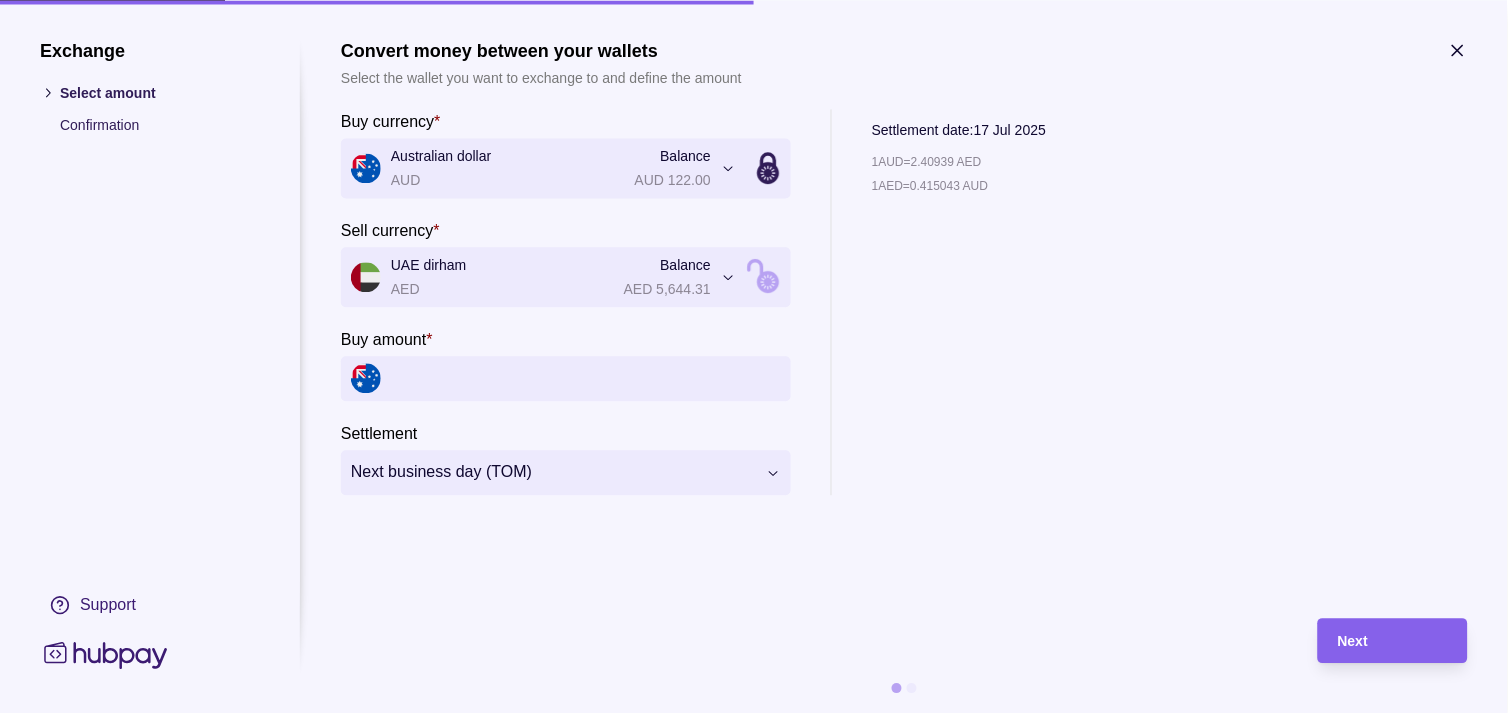 click 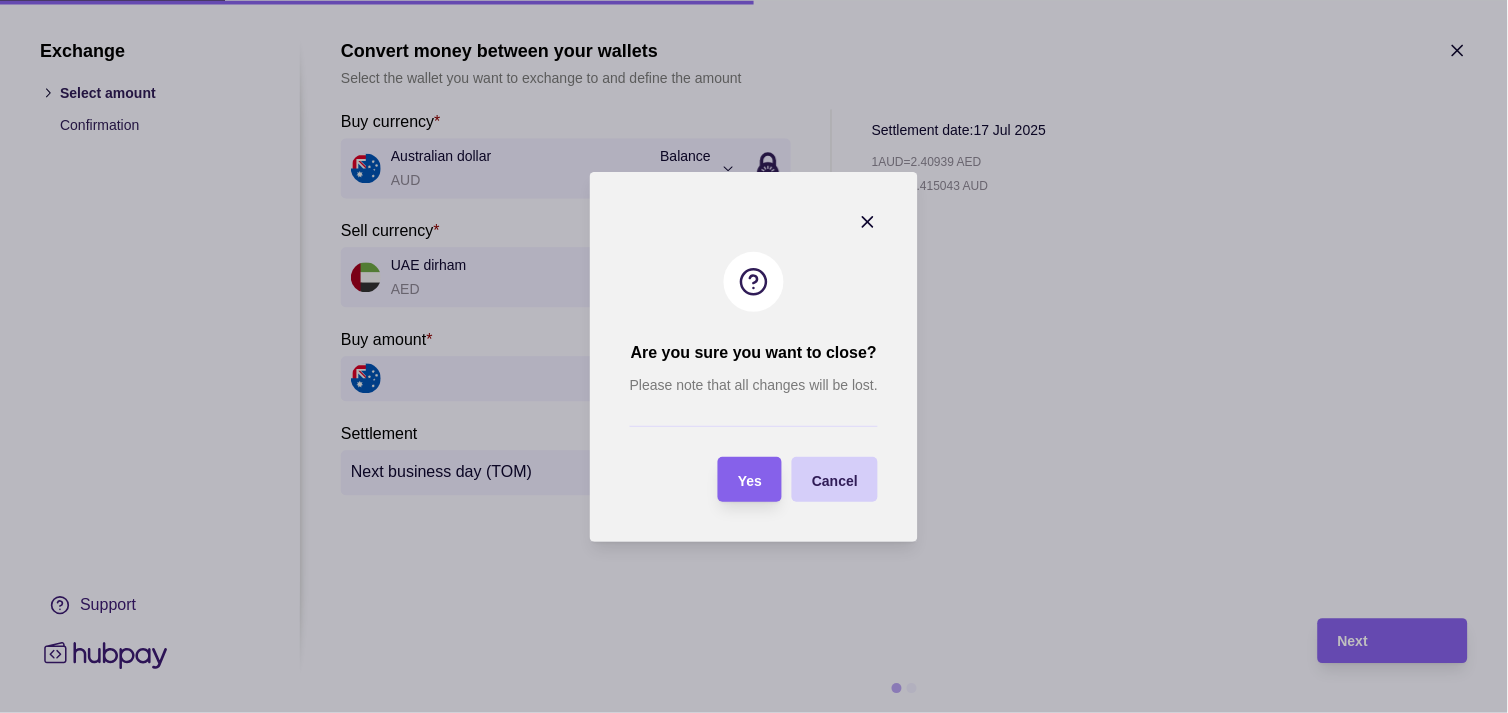 click on "Cancel" at bounding box center [835, 480] 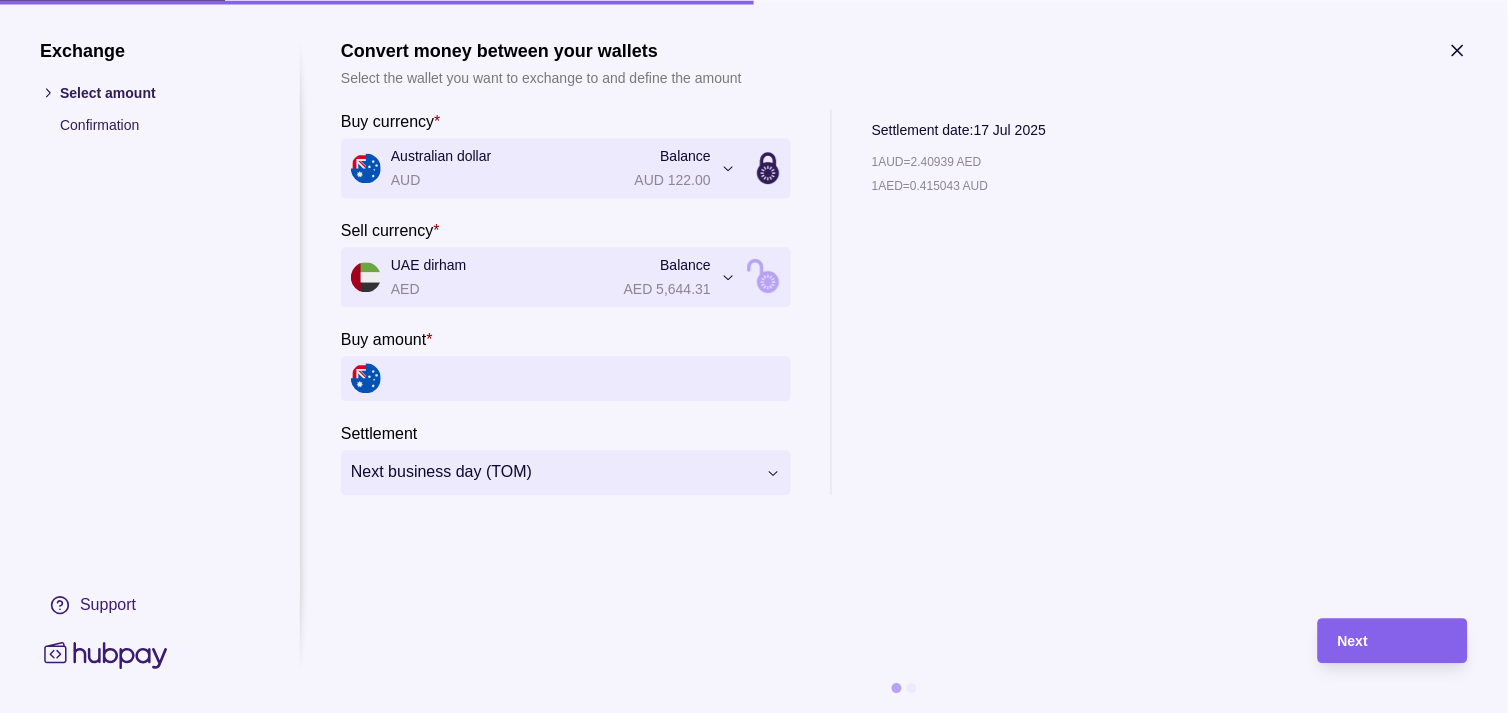 click 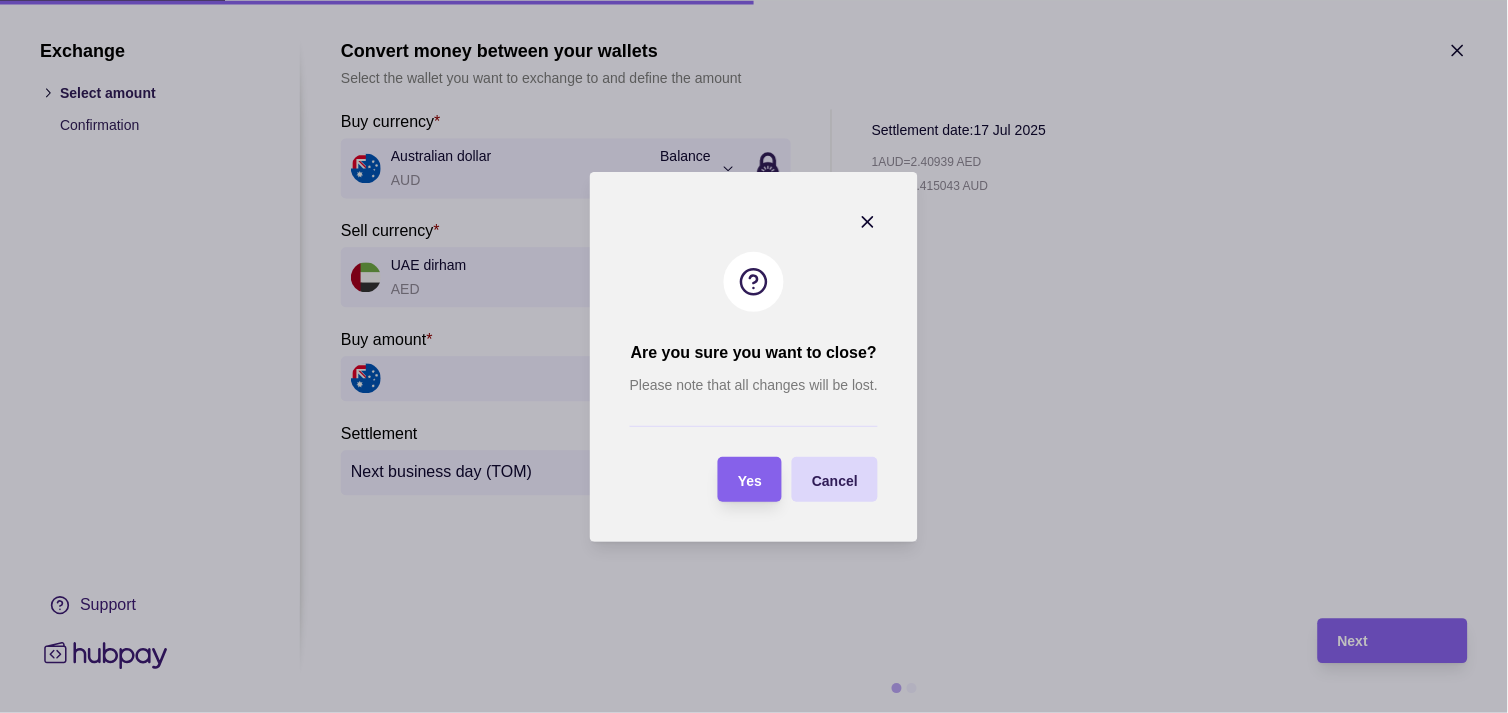click on "Yes" at bounding box center [750, 479] 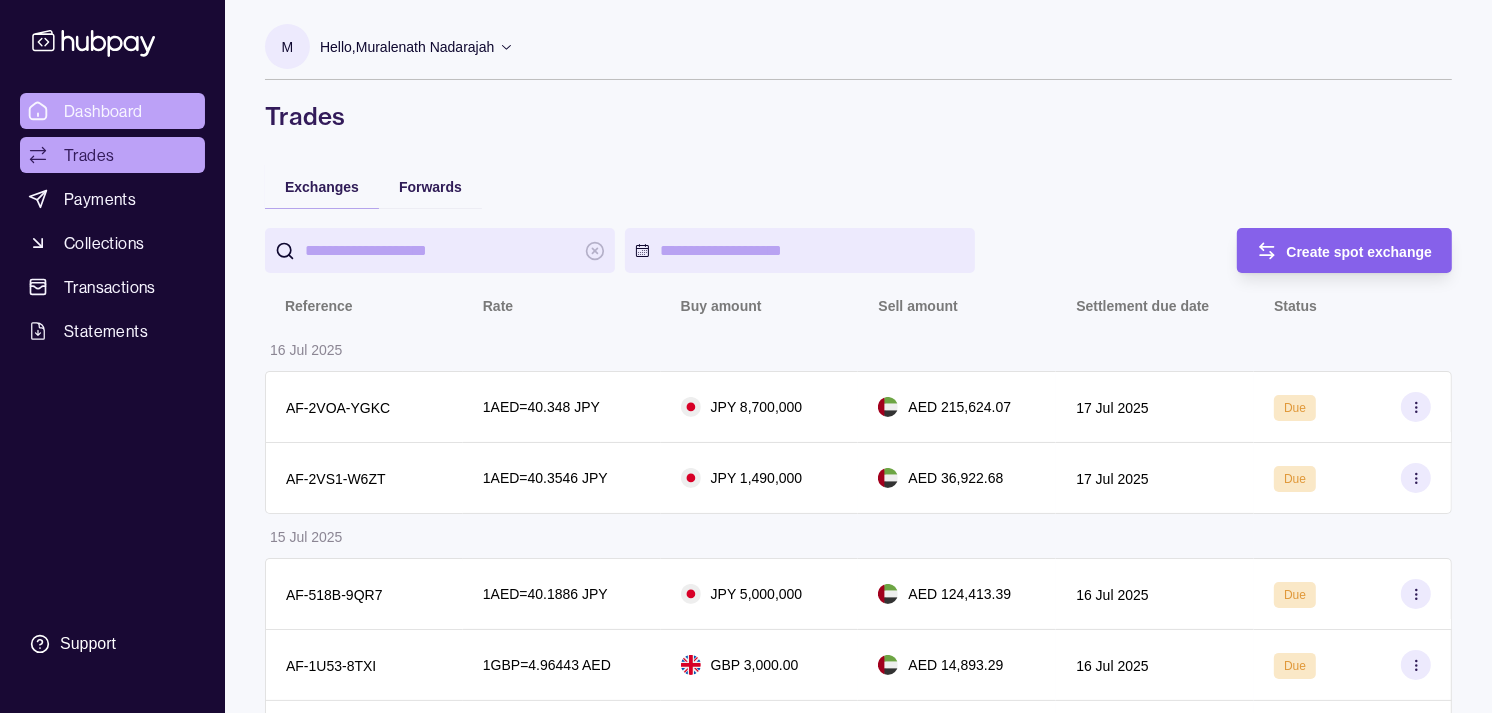 click on "Dashboard" at bounding box center (112, 111) 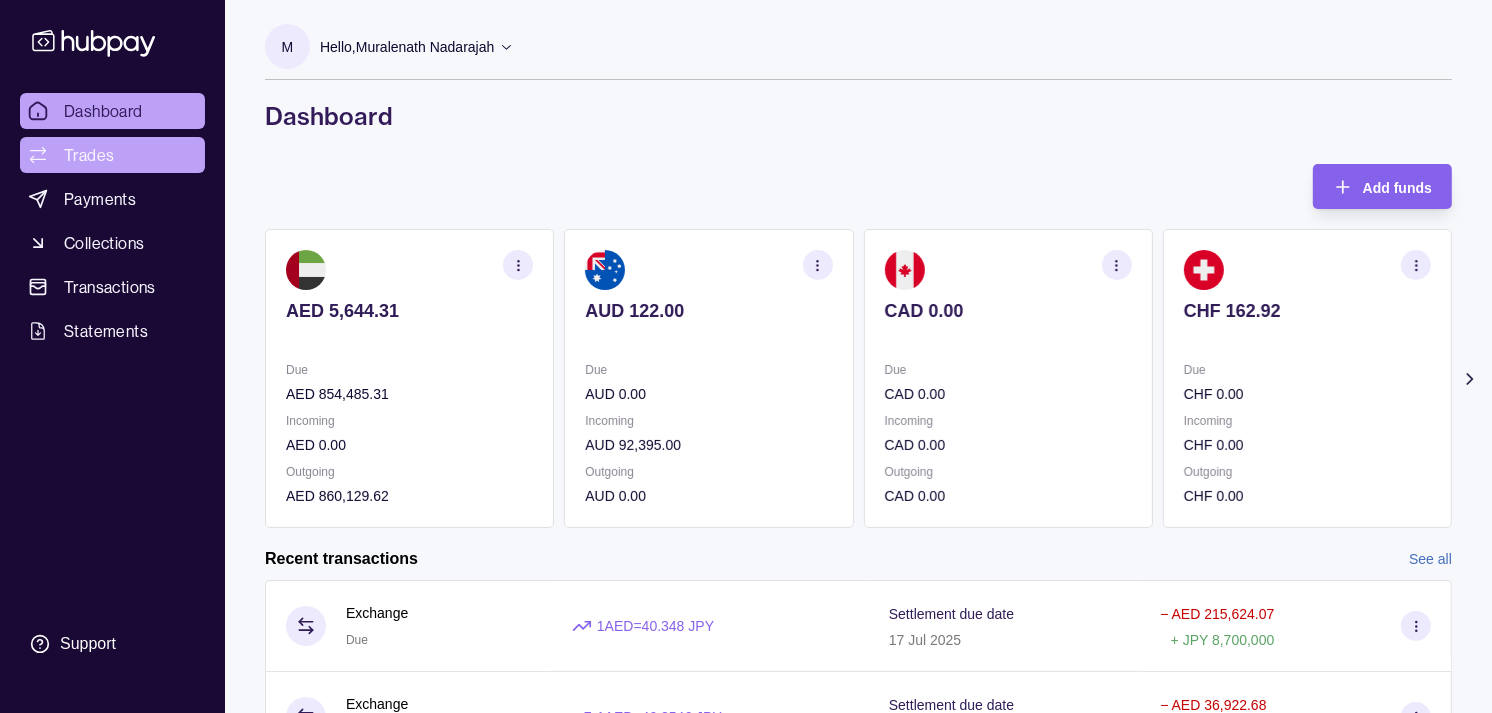 click on "Trades" at bounding box center [112, 155] 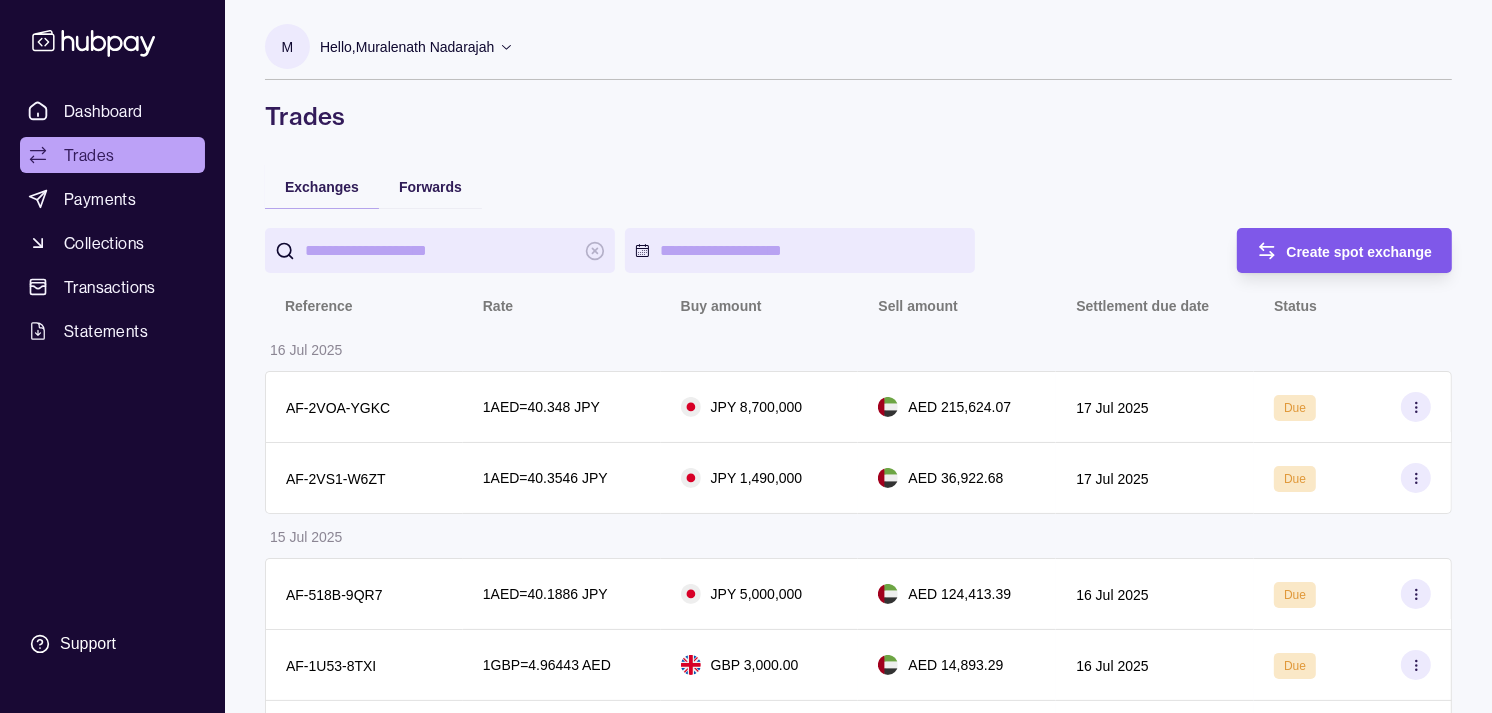 click on "Create spot exchange" at bounding box center [1330, 250] 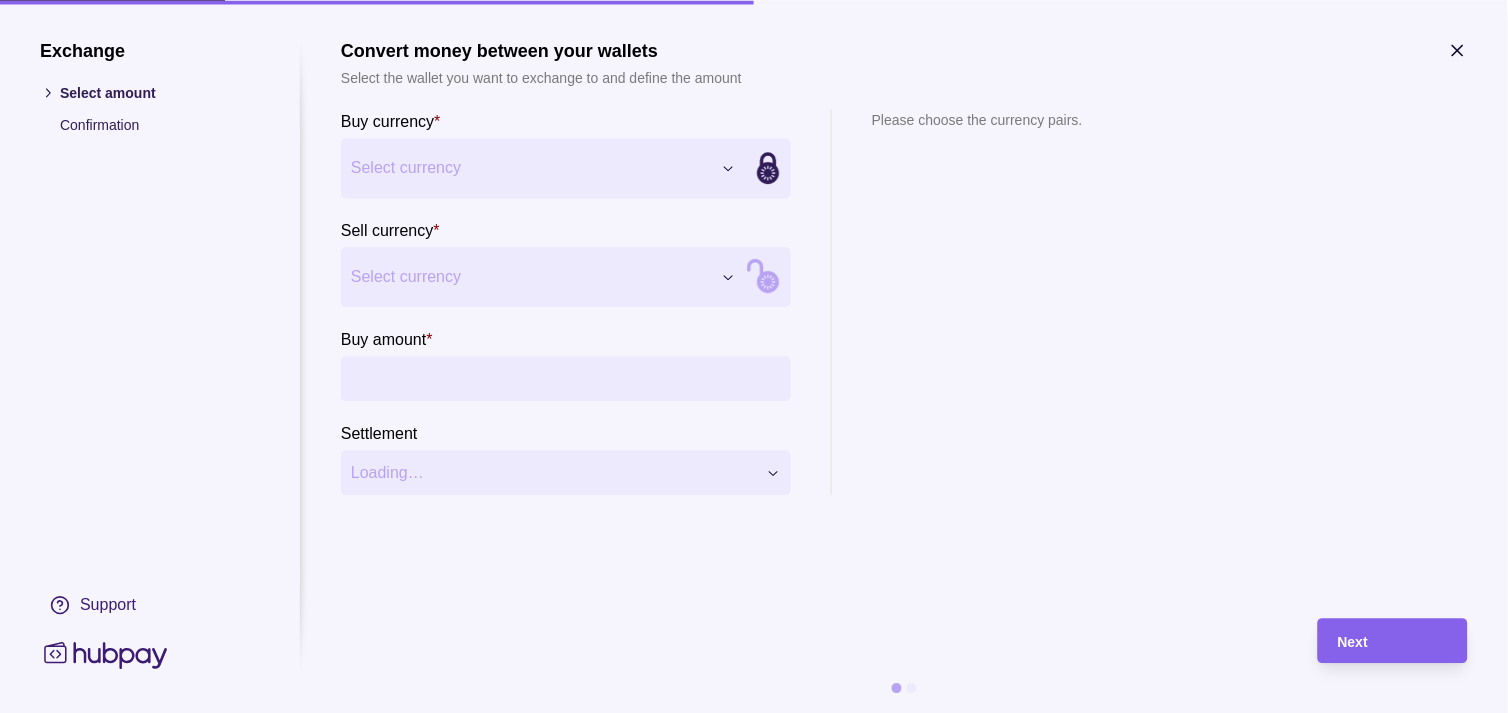 click on "Dashboard Trades Payments Collections Transactions Statements Support M Hello,  Muralenath Nadarajah Strides Trading LLC Account Terms and conditions Privacy policy Sign out Trades Exchanges Forwards Create spot exchange Reference Rate Buy amount Sell amount Settlement due date Status 16 Jul 2025 AF-2VOA-YGKC 1  AED  =  40.348   JPY JPY 8,700,000 AED 215,624.07 17 Jul 2025 Due AF-2VS1-W6ZT 1  AED  =  40.3546   JPY JPY 1,490,000 AED 36,922.68 17 Jul 2025 Due 15 Jul 2025 AF-518B-9QR7 1  AED  =  40.1886   JPY JPY 5,000,000 AED 124,413.39 16 Jul 2025 Due AF-1U53-8TXI 1  GBP  =  4.96443   AED GBP 3,000.00 AED 14,893.29 16 Jul 2025 Due AF-W9YV-9GRK 1  AUD  =  2.42786   AED AUD 92,395.00 AED 224,322.12 16 Jul 2025 Due AF-HQAV-AU9O 1  AED  =  40.1248   JPY JPY 2,500,000 AED 62,305.61 16 Jul 2025 Due AF-EI96-5ZLS 1  AED  =  40.0474   JPY JPY 2,000,000 AED 49,940.82 16 Jul 2025 Due AF-I91Q-HVQS 1  AED  =  40.0137   JPY JPY 5,270,110 AED 131,707.64 16 Jul 2025 Due 14 Jul 2025 AF-BGQU-9PDH 1  AED  =  39.9303   JPY 1  AED" at bounding box center (754, 996) 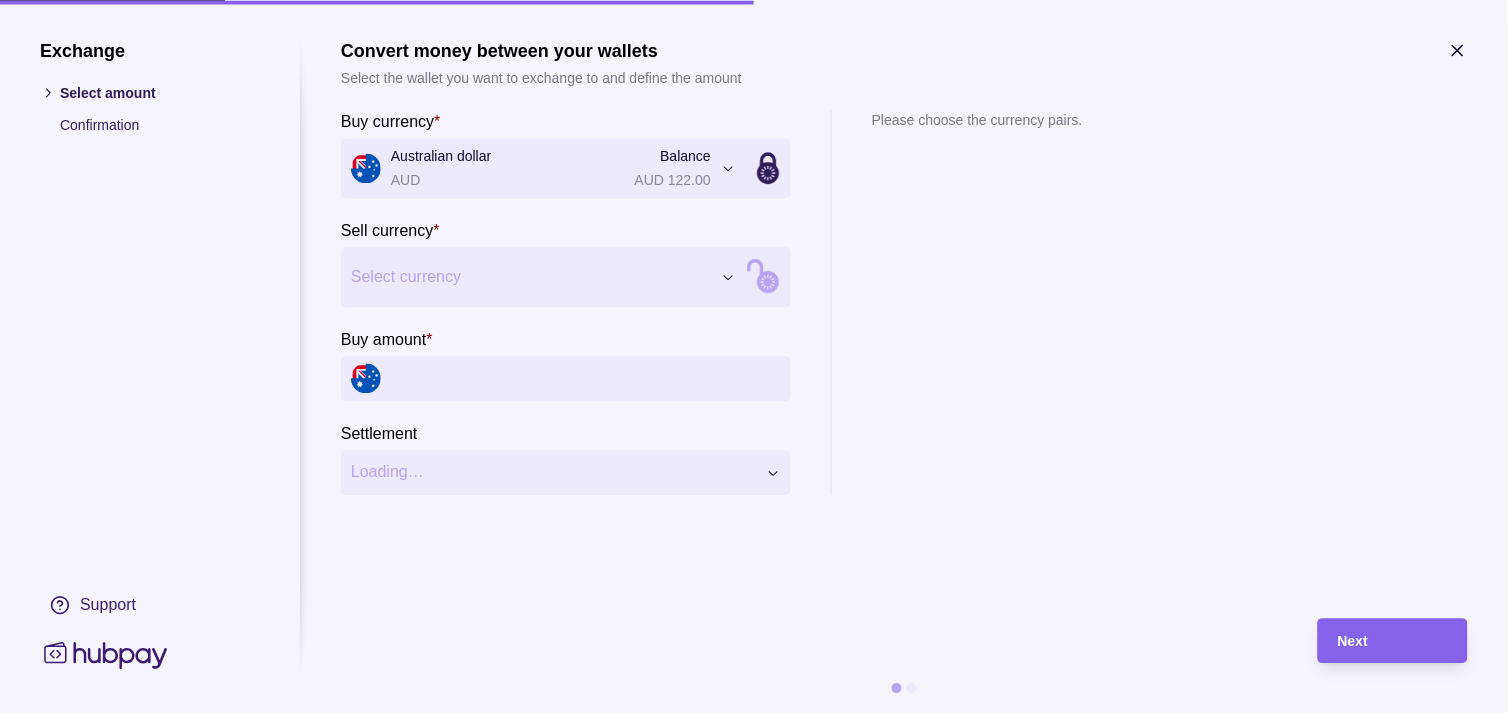 click on "Dashboard Trades Payments Collections Transactions Statements Support M Hello,  Muralenath Nadarajah Strides Trading LLC Account Terms and conditions Privacy policy Sign out Trades Exchanges Forwards Create spot exchange Reference Rate Buy amount Sell amount Settlement due date Status 16 Jul 2025 AF-2VOA-YGKC 1  AED  =  40.348   JPY JPY 8,700,000 AED 215,624.07 17 Jul 2025 Due AF-2VS1-W6ZT 1  AED  =  40.3546   JPY JPY 1,490,000 AED 36,922.68 17 Jul 2025 Due 15 Jul 2025 AF-518B-9QR7 1  AED  =  40.1886   JPY JPY 5,000,000 AED 124,413.39 16 Jul 2025 Due AF-1U53-8TXI 1  GBP  =  4.96443   AED GBP 3,000.00 AED 14,893.29 16 Jul 2025 Due AF-W9YV-9GRK 1  AUD  =  2.42786   AED AUD 92,395.00 AED 224,322.12 16 Jul 2025 Due AF-HQAV-AU9O 1  AED  =  40.1248   JPY JPY 2,500,000 AED 62,305.61 16 Jul 2025 Due AF-EI96-5ZLS 1  AED  =  40.0474   JPY JPY 2,000,000 AED 49,940.82 16 Jul 2025 Due AF-I91Q-HVQS 1  AED  =  40.0137   JPY JPY 5,270,110 AED 131,707.64 16 Jul 2025 Due 14 Jul 2025 AF-BGQU-9PDH 1  AED  =  39.9303   JPY 1  AED" at bounding box center [754, 996] 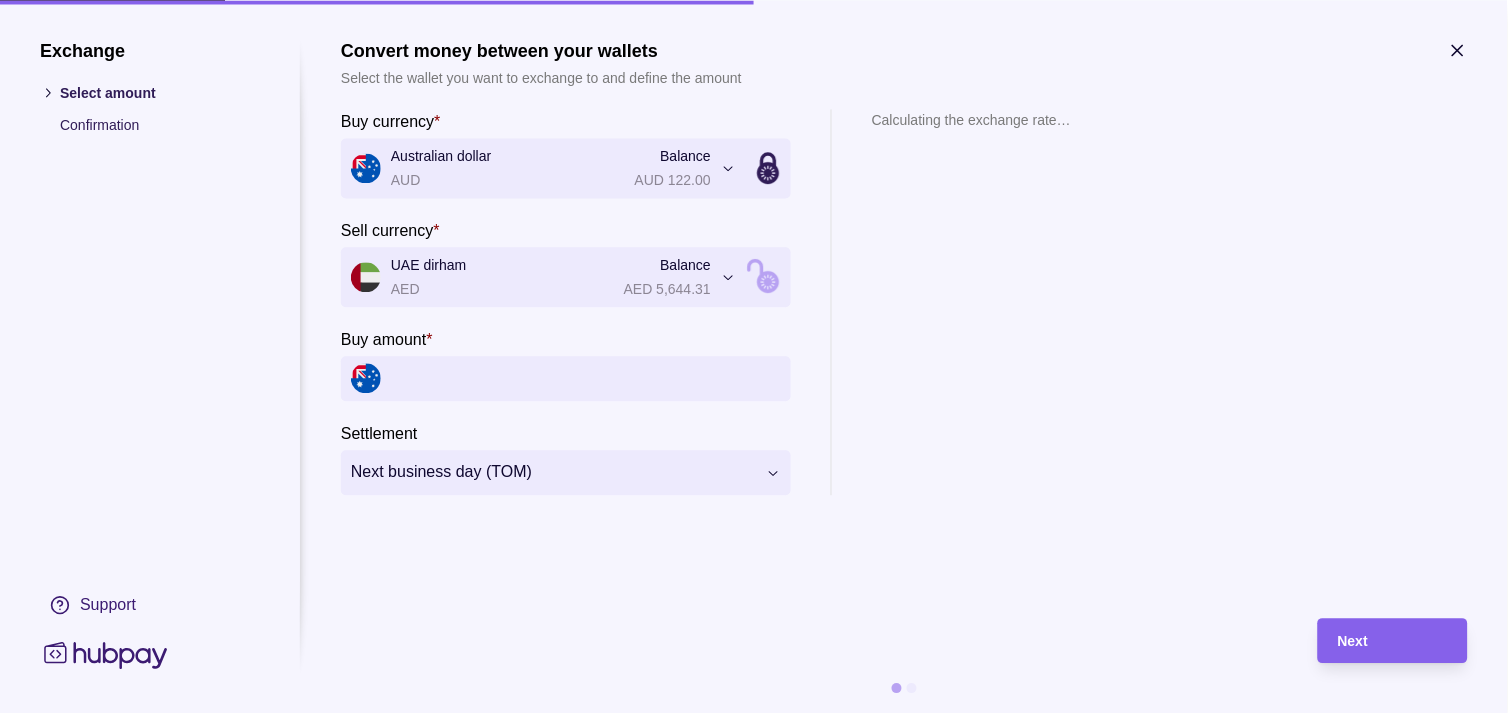 click on "Buy amount  *" at bounding box center (586, 378) 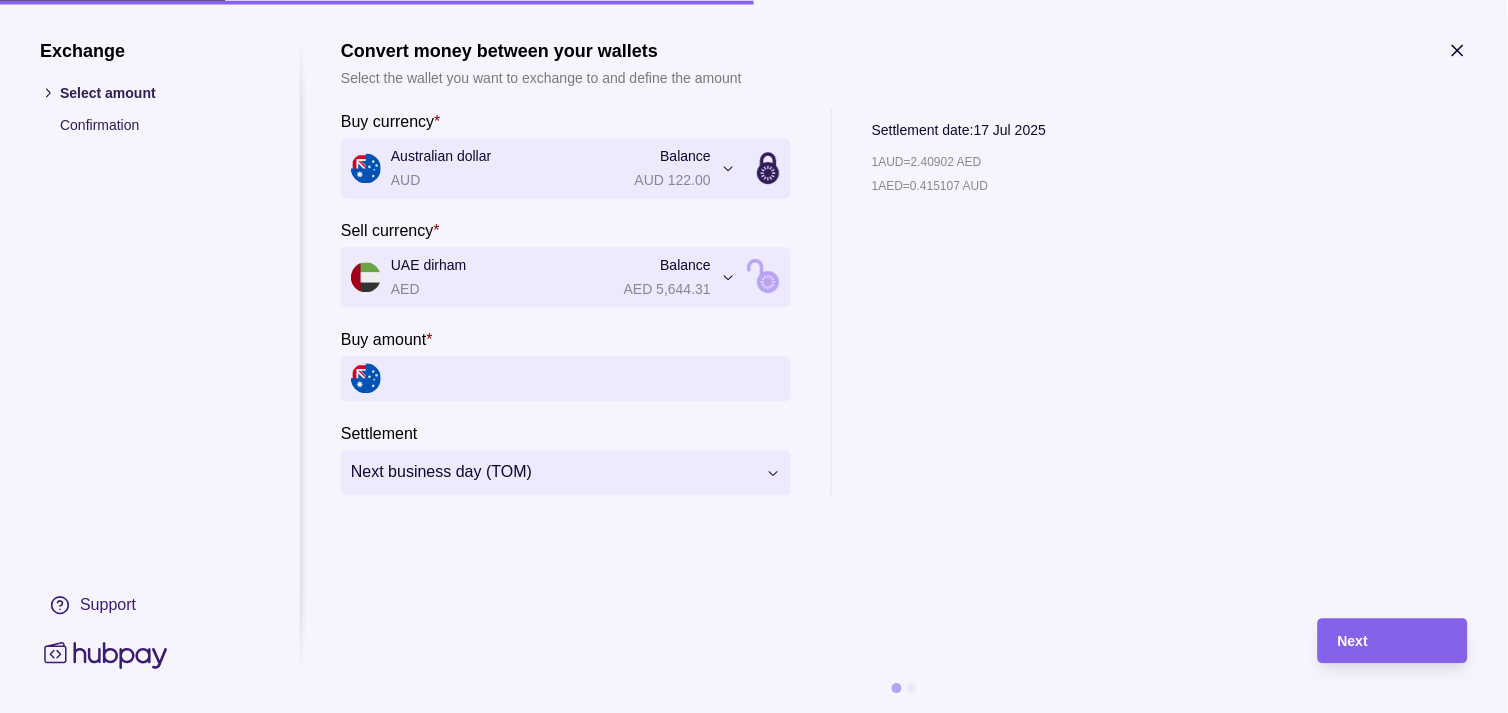 click 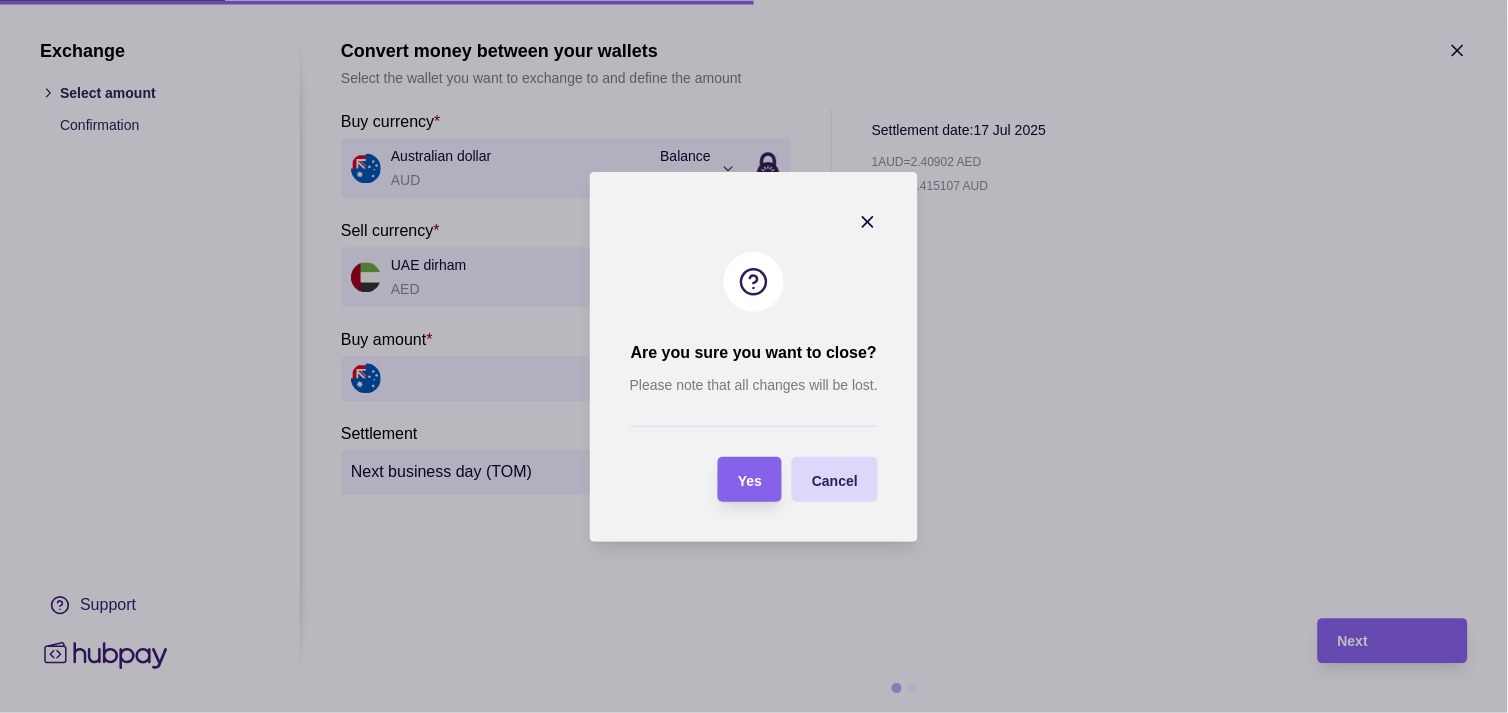 click on "Are you sure you want to close? Please note that all changes will be lost. Yes Cancel" at bounding box center (754, 357) 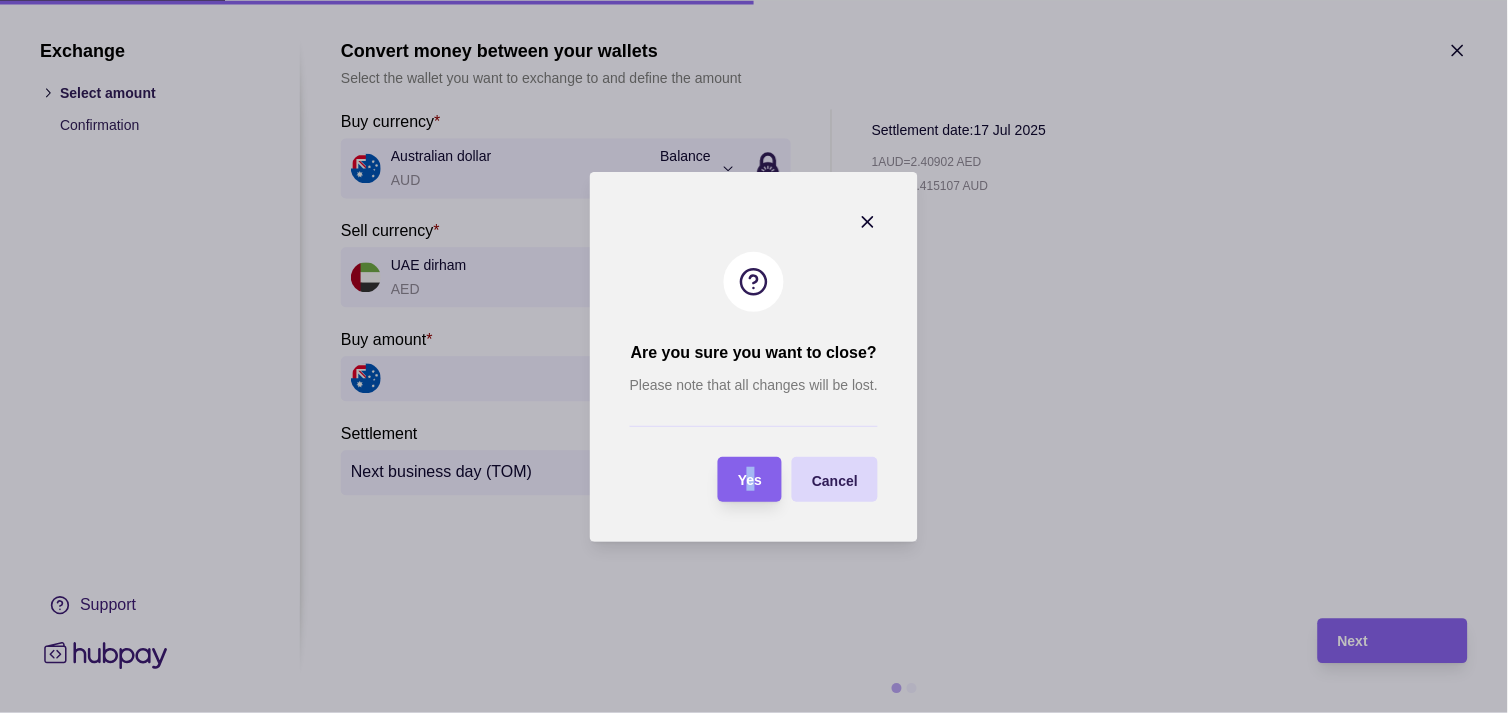 click on "Yes" at bounding box center [735, 479] 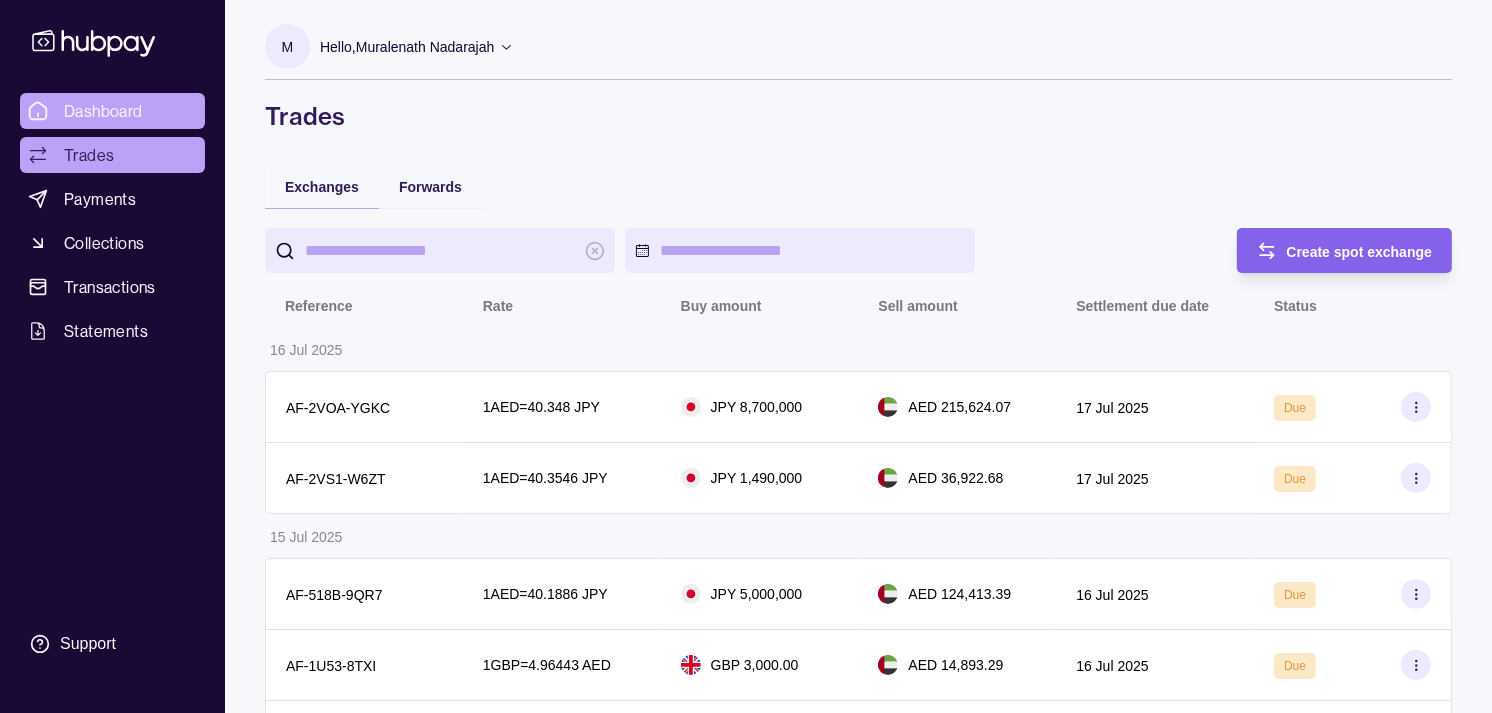 click on "Dashboard" at bounding box center (103, 111) 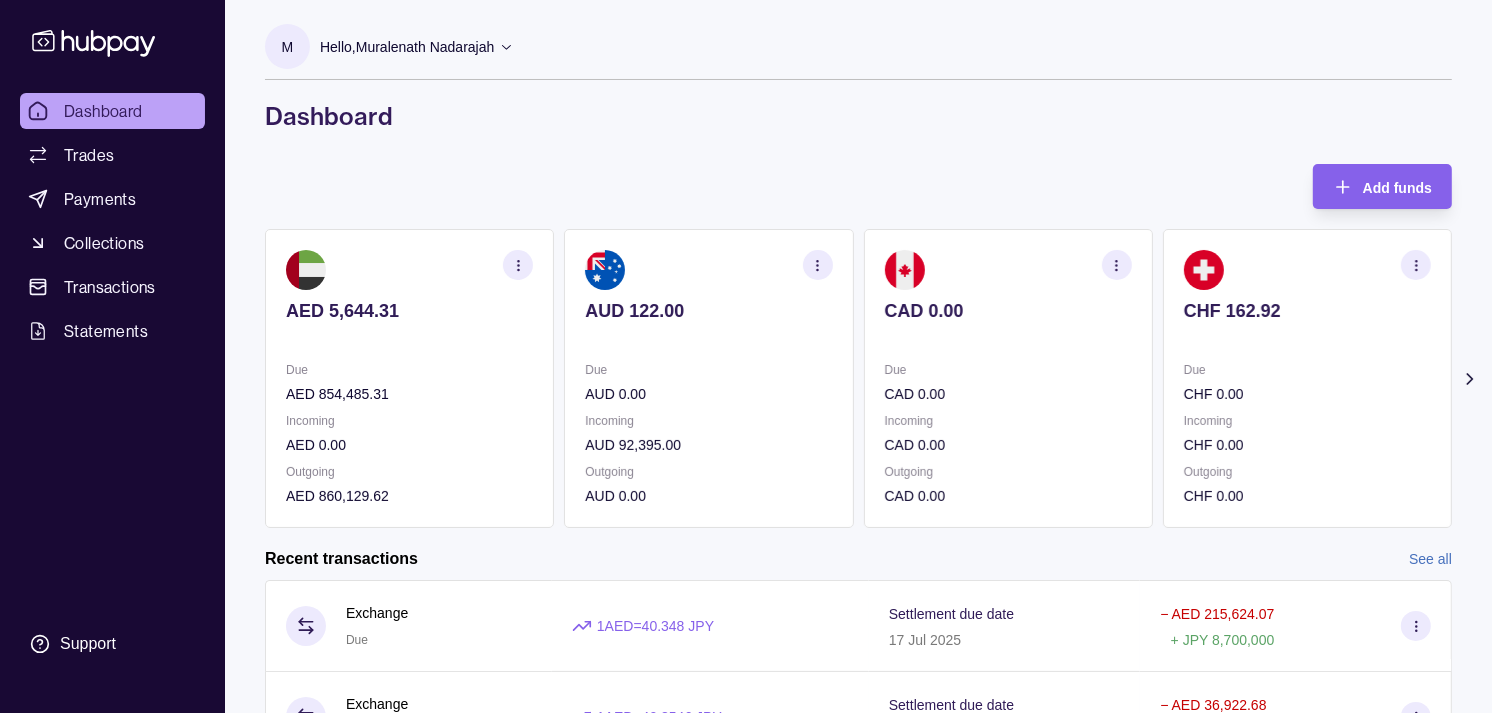 click on "CHF 162.92                                                                                                               Due CHF 0.00 Incoming CHF 0.00 Outgoing CHF 0.00" at bounding box center [1307, 378] 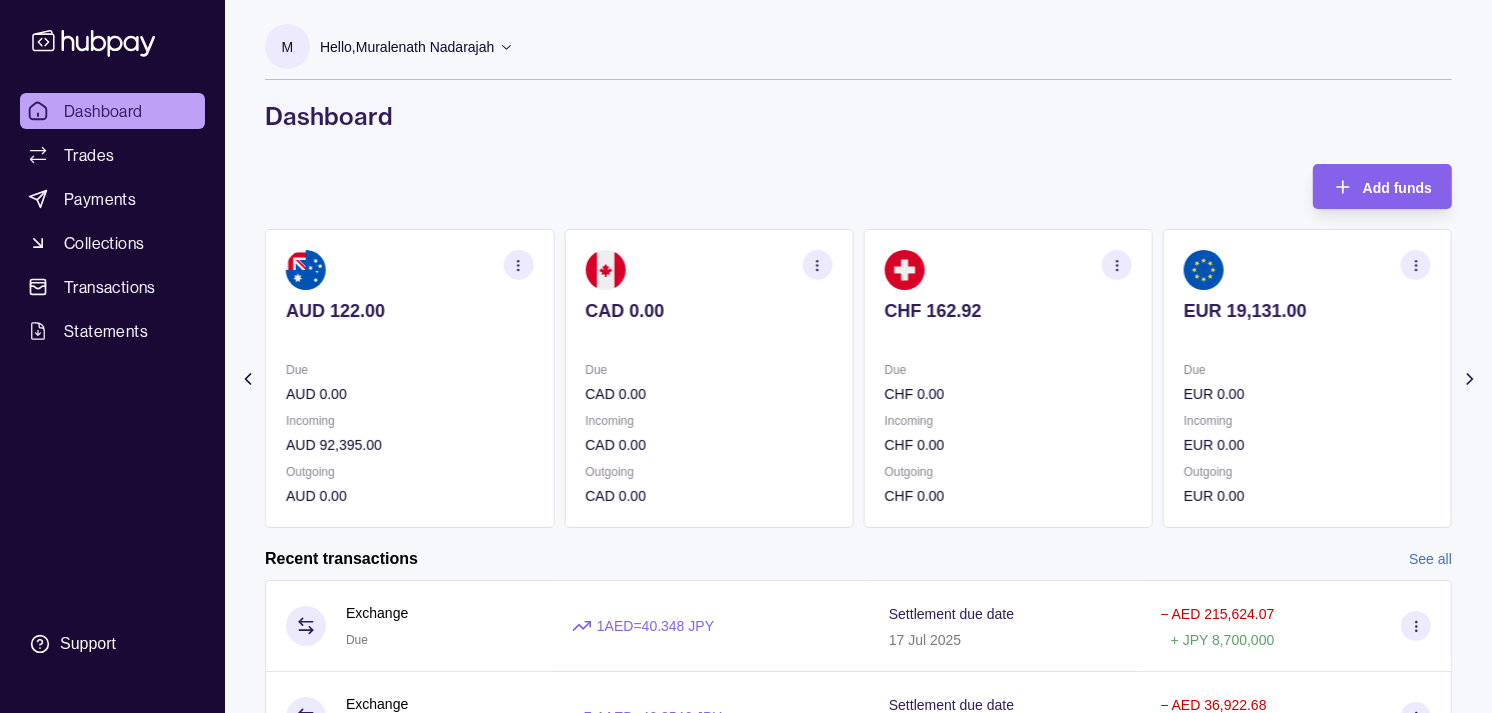 click on "AED 5,644.31                                                                                                               Due AED 854,485.31 Incoming AED 0.00 Outgoing AED 860,129.62 AUD 122.00                                                                                                               Due AUD 0.00 Incoming AUD 92,395.00 Outgoing AUD 0.00 CAD 0.00                                                                                                               Due CAD 0.00 Incoming CAD 0.00 Outgoing CAD 0.00 CHF 162.92                                                                                                               Due CHF 0.00 Incoming CHF 0.00 Outgoing CHF 0.00 EUR 19,131.00" at bounding box center [559, 378] 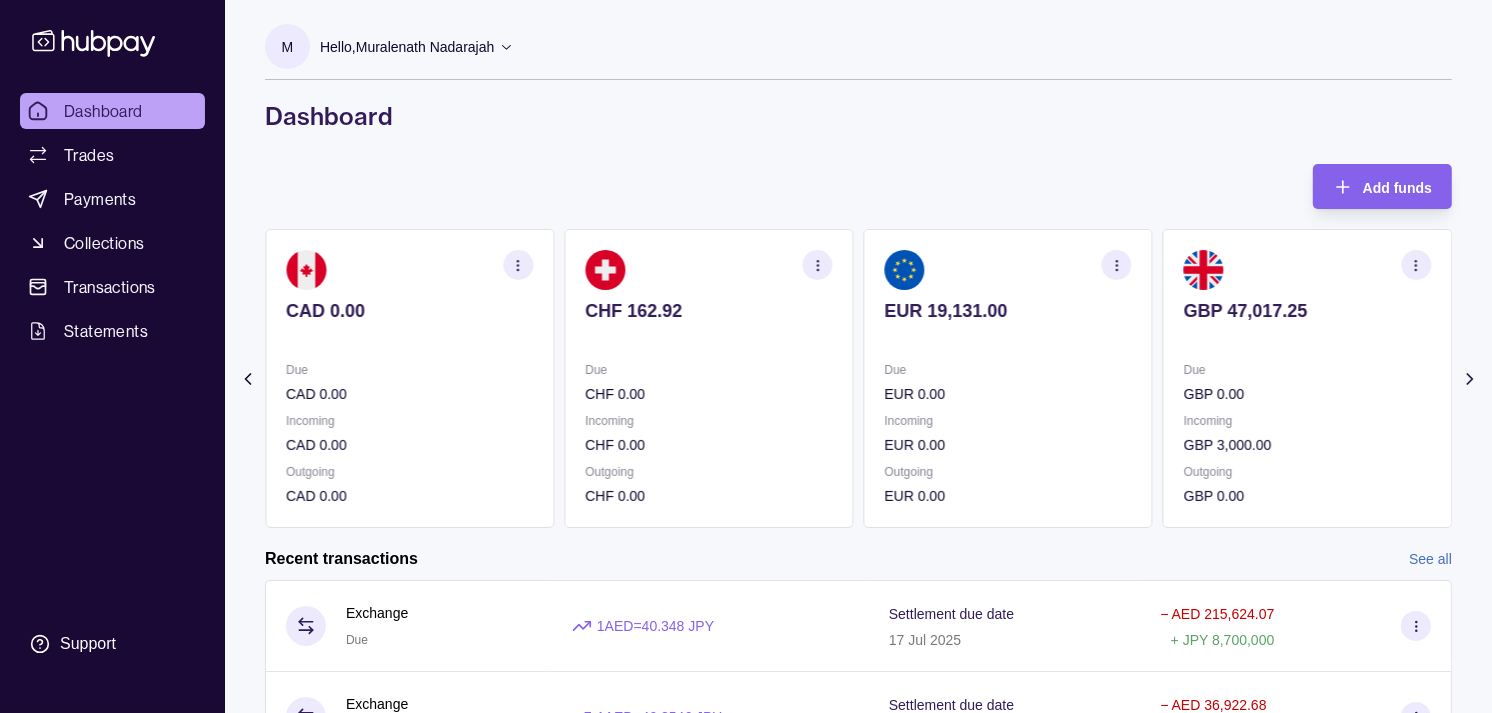 click on "EUR 19,131.00                                                                                                               Due EUR 0.00 Incoming EUR 0.00 Outgoing EUR 0.00" at bounding box center [1008, 378] 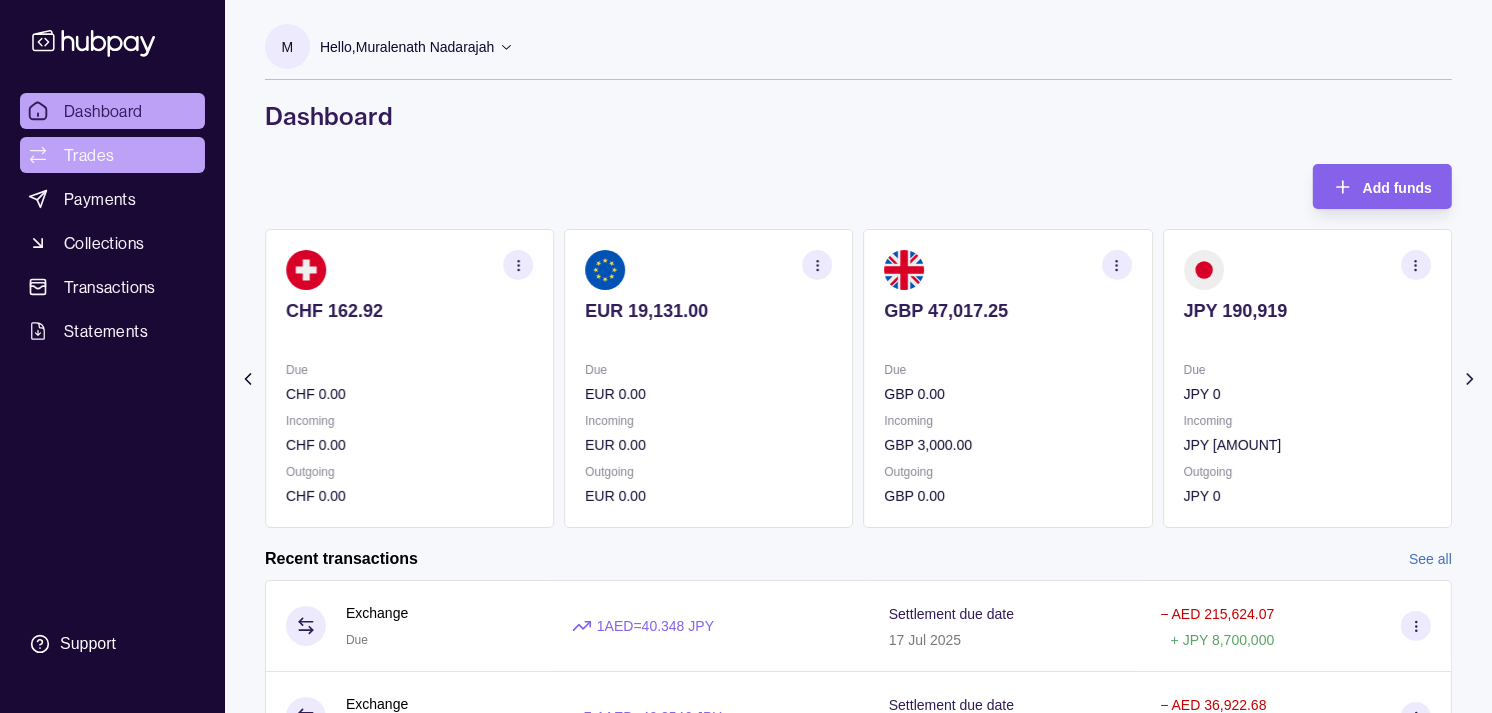 click on "Trades" at bounding box center (89, 155) 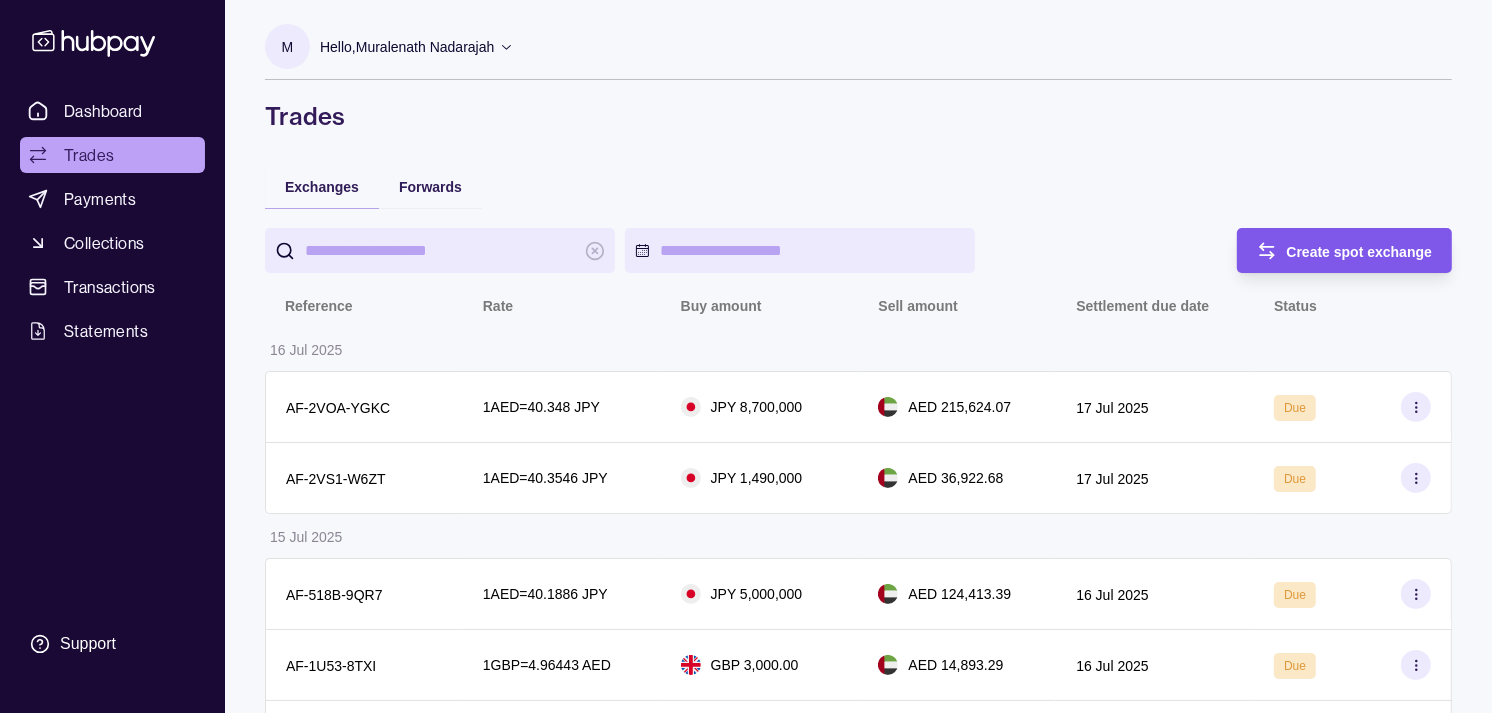 click on "Create spot exchange" at bounding box center [1360, 251] 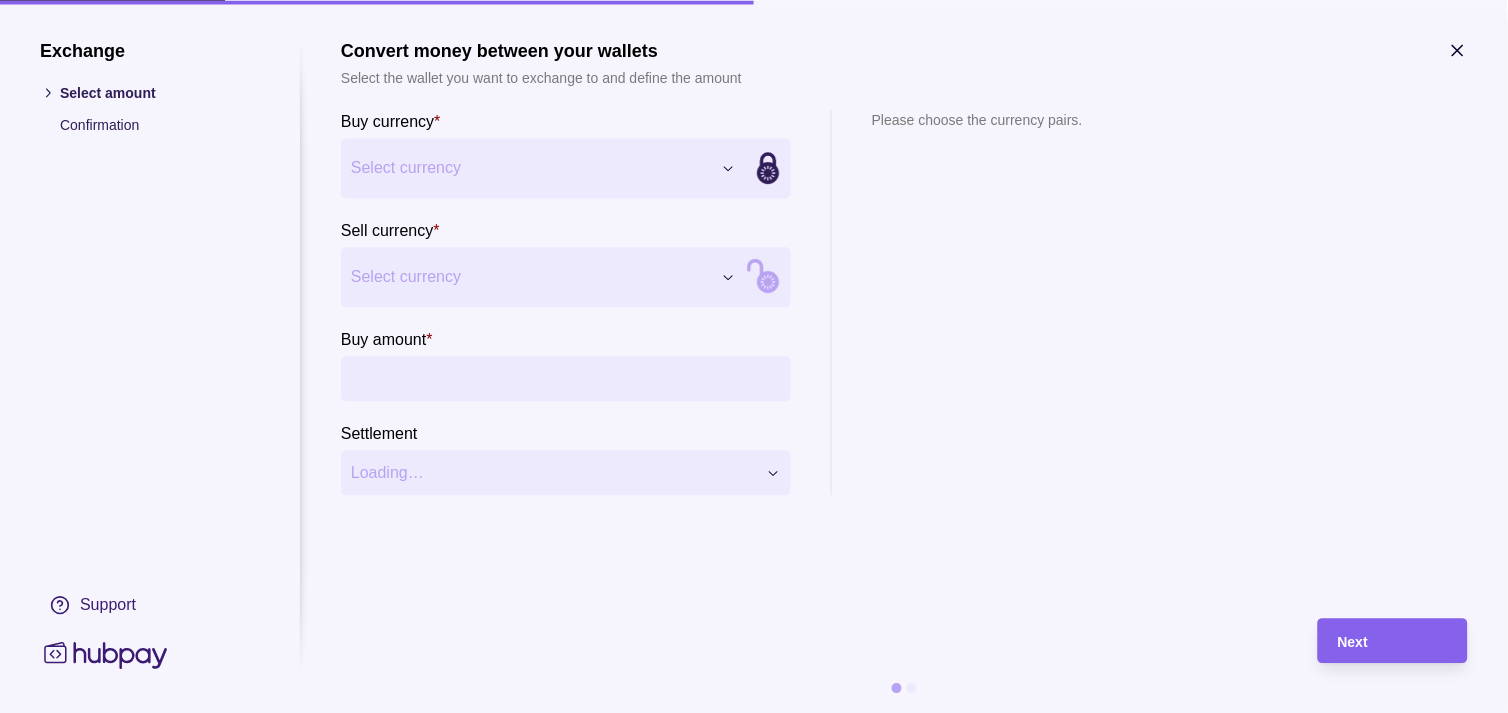 click on "Dashboard Trades Payments Collections Transactions Statements Support M Hello,  Muralenath Nadarajah Strides Trading LLC Account Terms and conditions Privacy policy Sign out Trades Exchanges Forwards Create spot exchange Reference Rate Buy amount Sell amount Settlement due date Status 16 Jul 2025 AF-2VOA-YGKC 1  AED  =  40.348   JPY JPY 8,700,000 AED 215,624.07 17 Jul 2025 Due AF-2VS1-W6ZT 1  AED  =  40.3546   JPY JPY 1,490,000 AED 36,922.68 17 Jul 2025 Due 15 Jul 2025 AF-518B-9QR7 1  AED  =  40.1886   JPY JPY 5,000,000 AED 124,413.39 16 Jul 2025 Due AF-1U53-8TXI 1  GBP  =  4.96443   AED GBP 3,000.00 AED 14,893.29 16 Jul 2025 Due AF-W9YV-9GRK 1  AUD  =  2.42786   AED AUD 92,395.00 AED 224,322.12 16 Jul 2025 Due AF-HQAV-AU9O 1  AED  =  40.1248   JPY JPY 2,500,000 AED 62,305.61 16 Jul 2025 Due AF-EI96-5ZLS 1  AED  =  40.0474   JPY JPY 2,000,000 AED 49,940.82 16 Jul 2025 Due AF-I91Q-HVQS 1  AED  =  40.0137   JPY JPY 5,270,110 AED 131,707.64 16 Jul 2025 Due 14 Jul 2025 AF-BGQU-9PDH 1  AED  =  39.9303   JPY 1  AED" at bounding box center [754, 996] 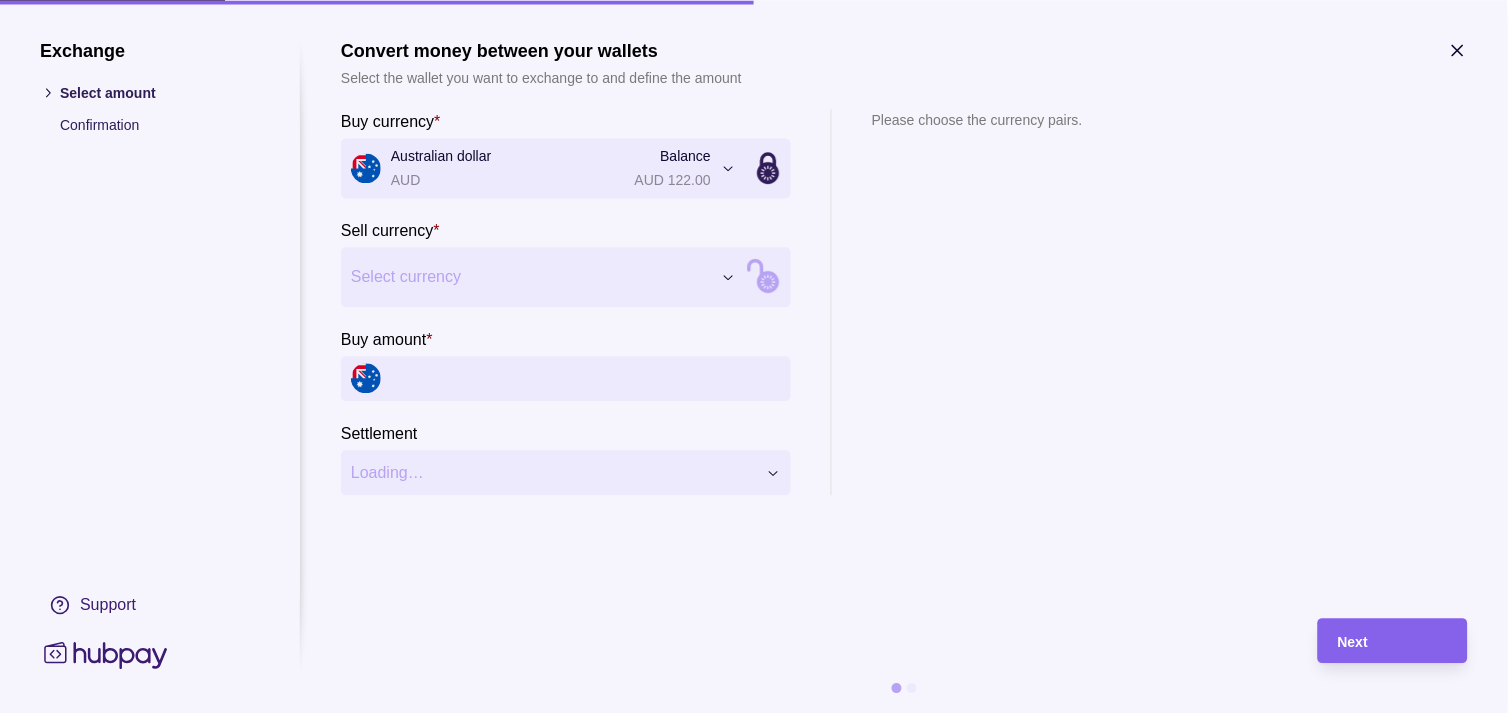 click on "Dashboard Trades Payments Collections Transactions Statements Support M Hello,  Muralenath Nadarajah Strides Trading LLC Account Terms and conditions Privacy policy Sign out Trades Exchanges Forwards Create spot exchange Reference Rate Buy amount Sell amount Settlement due date Status 16 Jul 2025 AF-2VOA-YGKC 1  AED  =  40.348   JPY JPY 8,700,000 AED 215,624.07 17 Jul 2025 Due AF-2VS1-W6ZT 1  AED  =  40.3546   JPY JPY 1,490,000 AED 36,922.68 17 Jul 2025 Due 15 Jul 2025 AF-518B-9QR7 1  AED  =  40.1886   JPY JPY 5,000,000 AED 124,413.39 16 Jul 2025 Due AF-1U53-8TXI 1  GBP  =  4.96443   AED GBP 3,000.00 AED 14,893.29 16 Jul 2025 Due AF-W9YV-9GRK 1  AUD  =  2.42786   AED AUD 92,395.00 AED 224,322.12 16 Jul 2025 Due AF-HQAV-AU9O 1  AED  =  40.1248   JPY JPY 2,500,000 AED 62,305.61 16 Jul 2025 Due AF-EI96-5ZLS 1  AED  =  40.0474   JPY JPY 2,000,000 AED 49,940.82 16 Jul 2025 Due AF-I91Q-HVQS 1  AED  =  40.0137   JPY JPY 5,270,110 AED 131,707.64 16 Jul 2025 Due 14 Jul 2025 AF-BGQU-9PDH 1  AED  =  39.9303   JPY 1  AED" at bounding box center (754, 996) 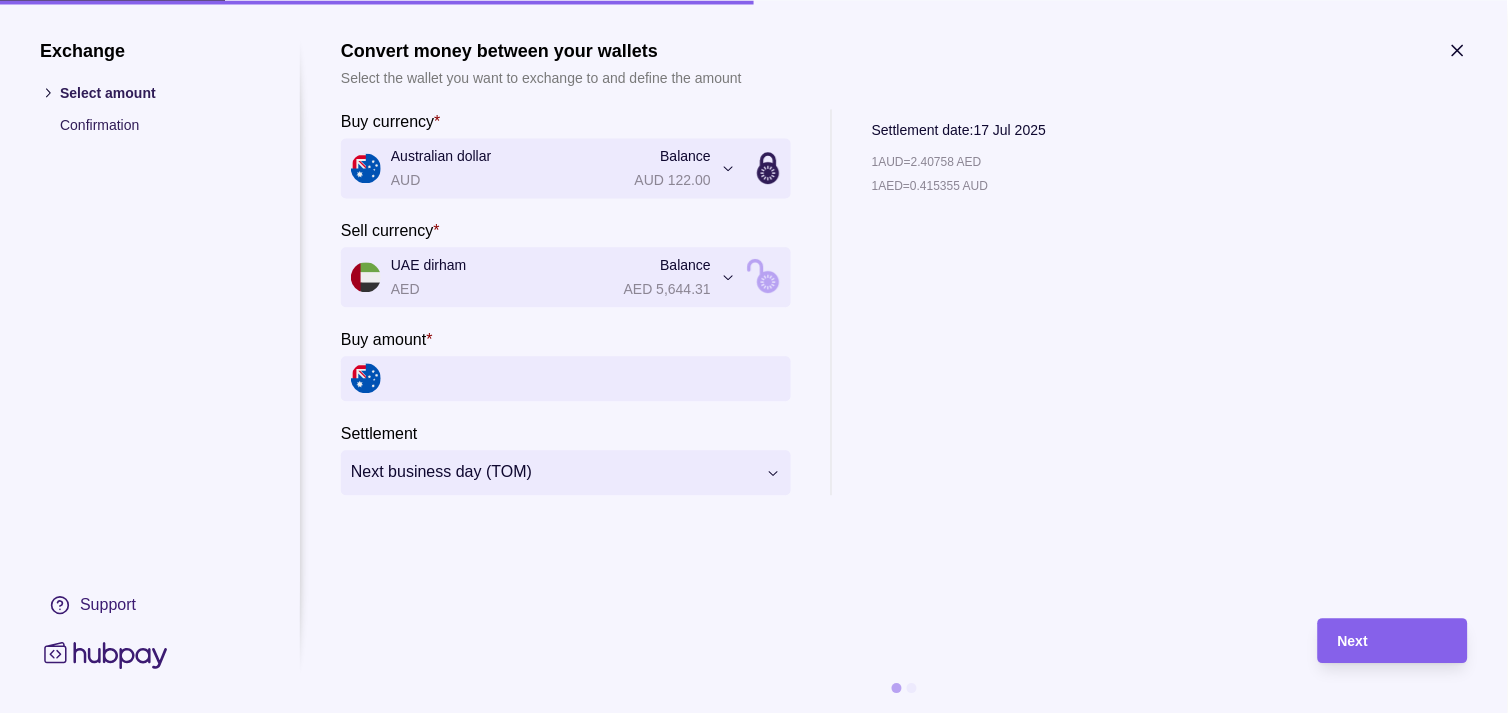 click 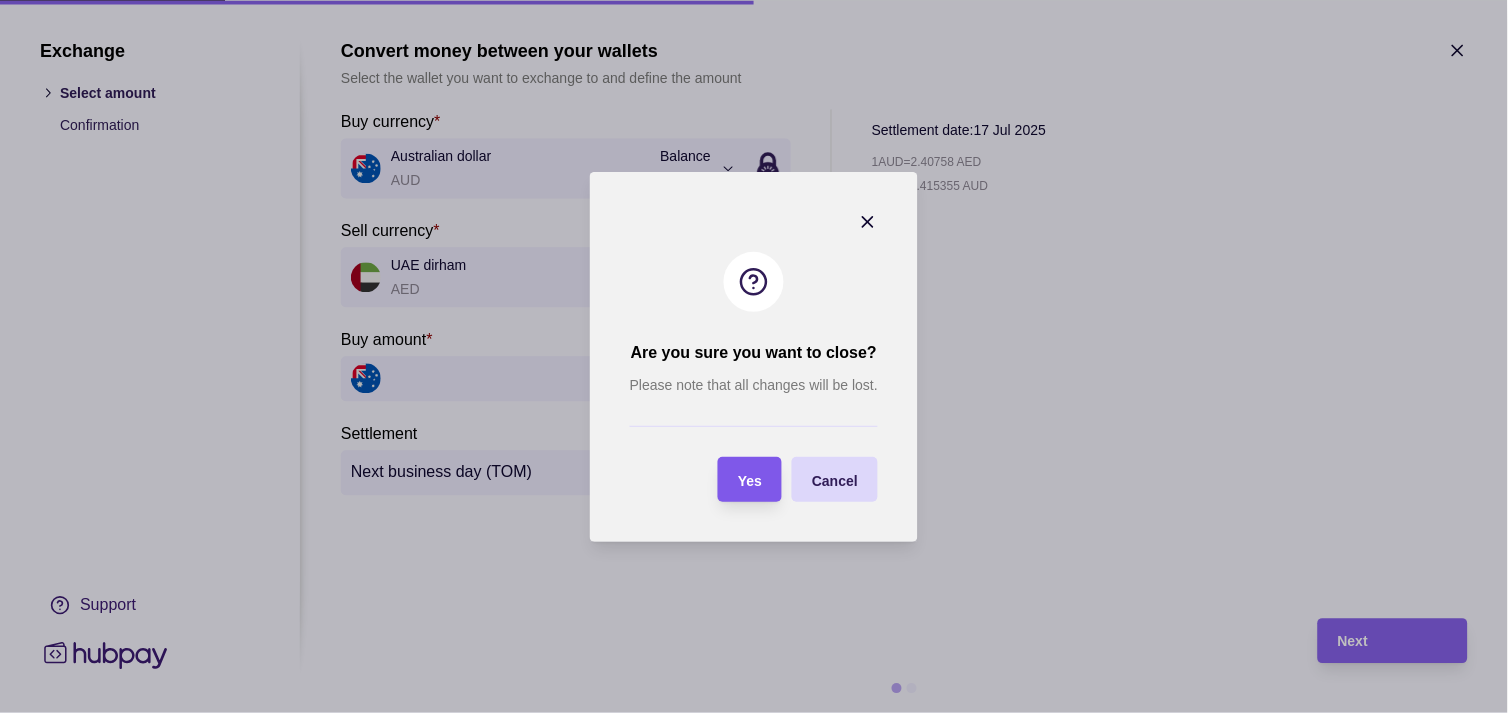 click at bounding box center (718, 479) 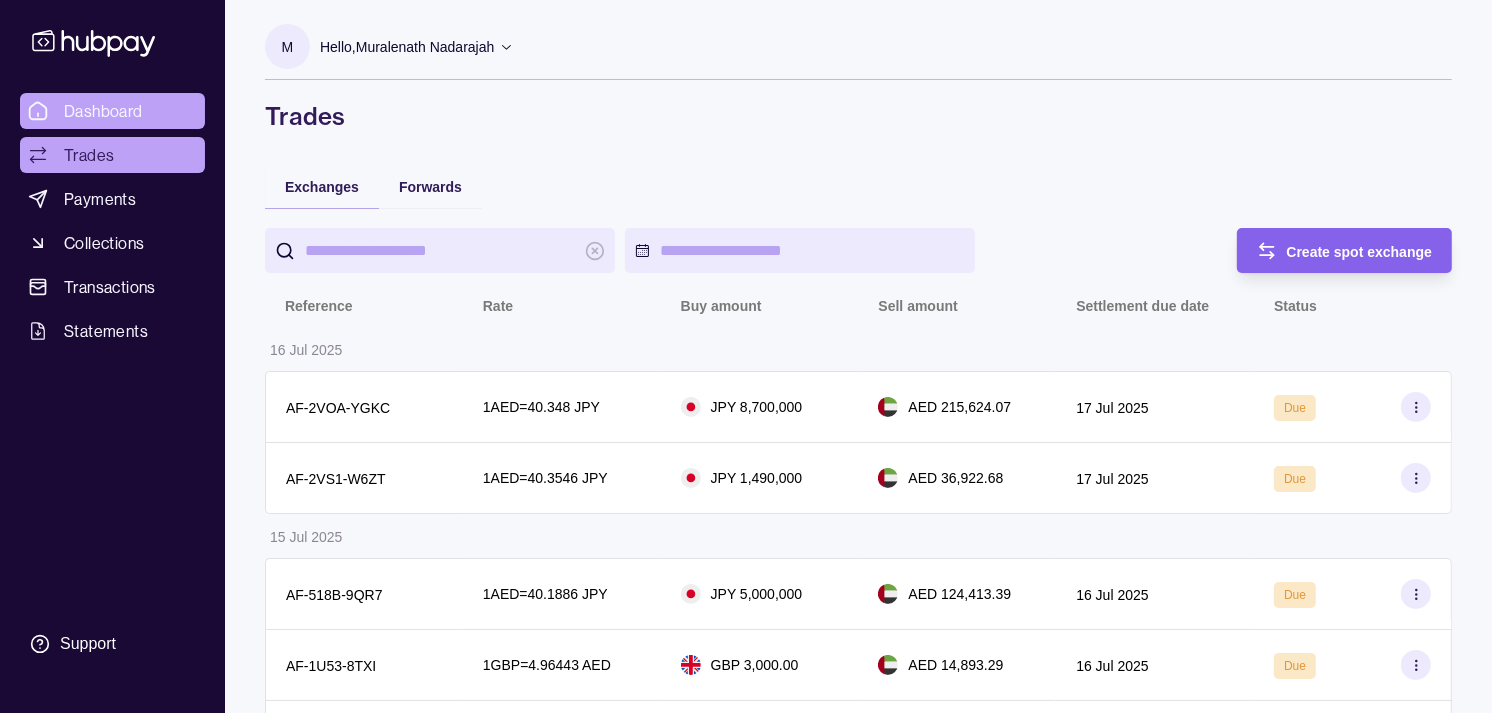 click on "Dashboard" at bounding box center (103, 111) 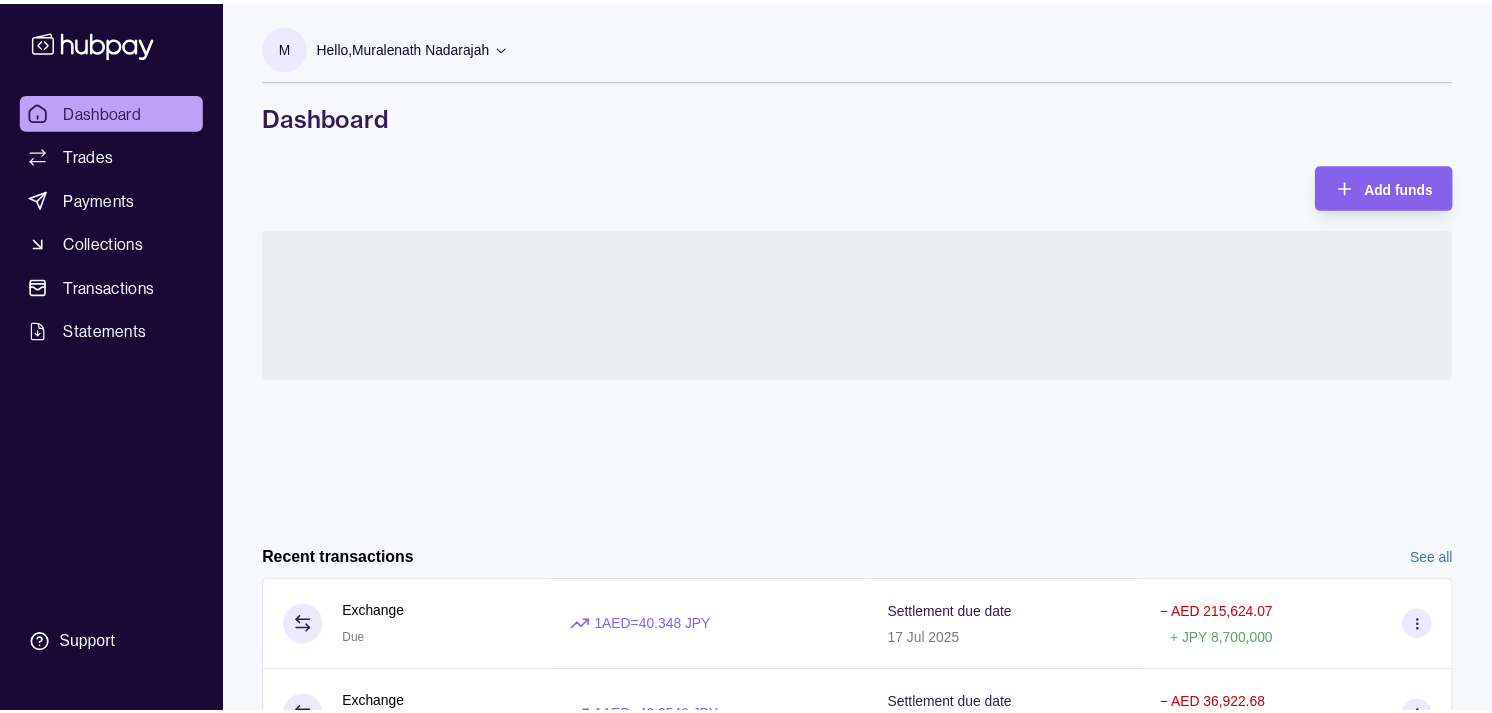 scroll, scrollTop: 0, scrollLeft: 0, axis: both 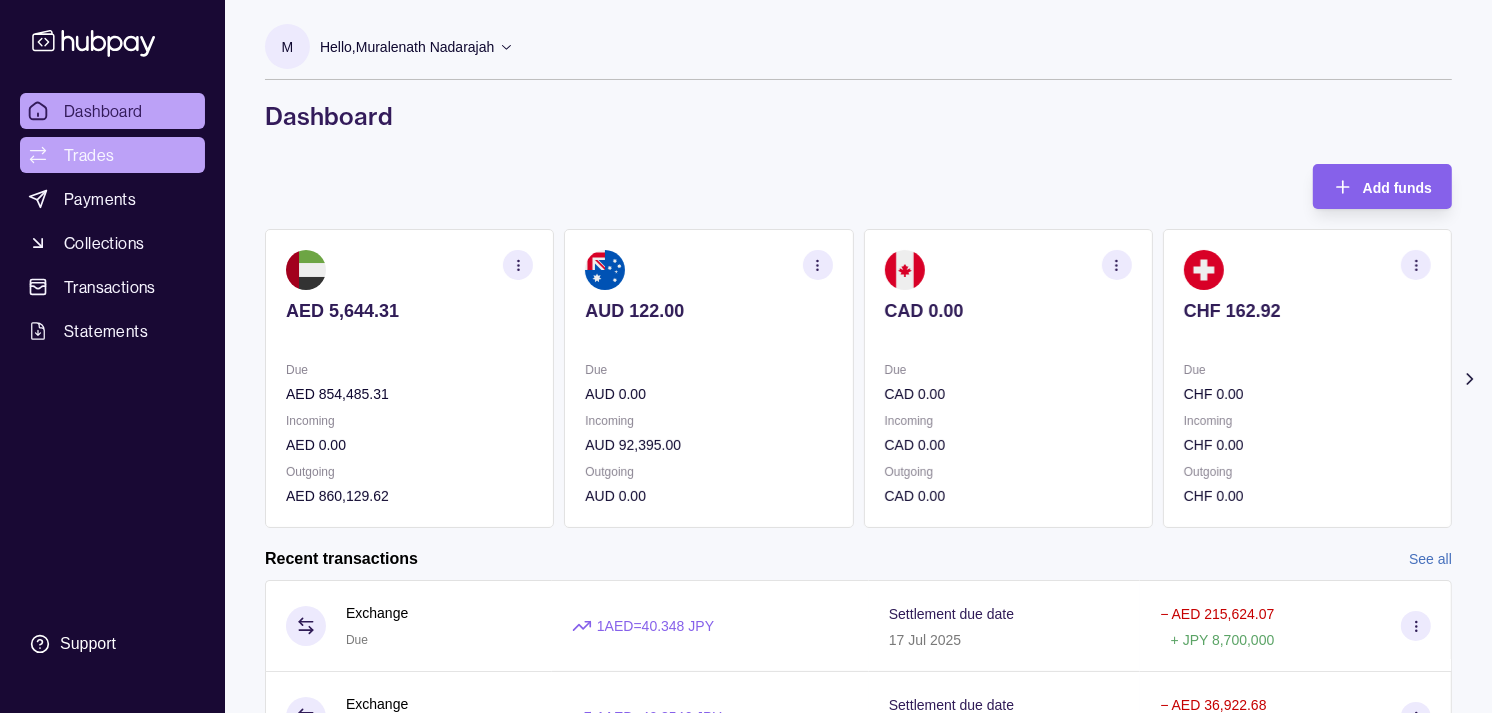 click on "Trades" at bounding box center (89, 155) 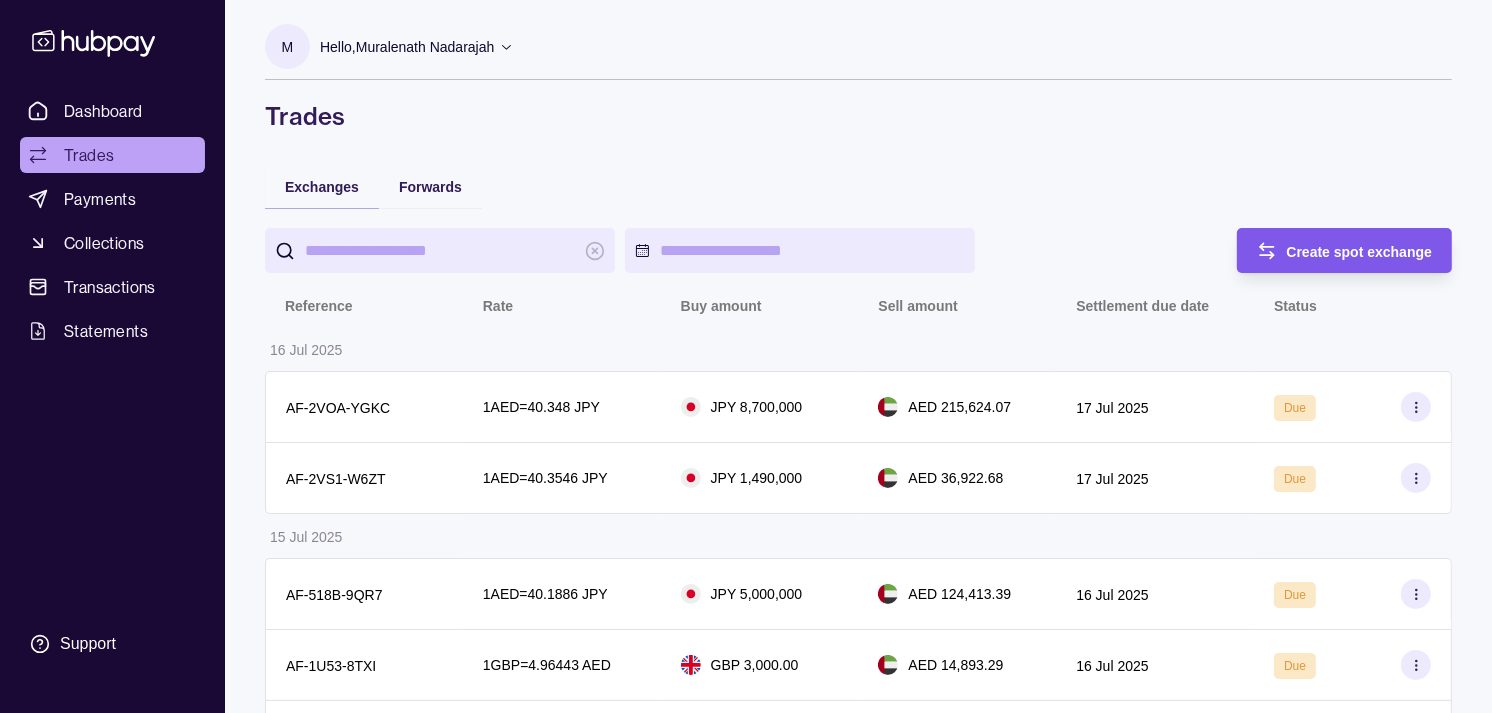 click on "Create spot exchange" at bounding box center [1360, 252] 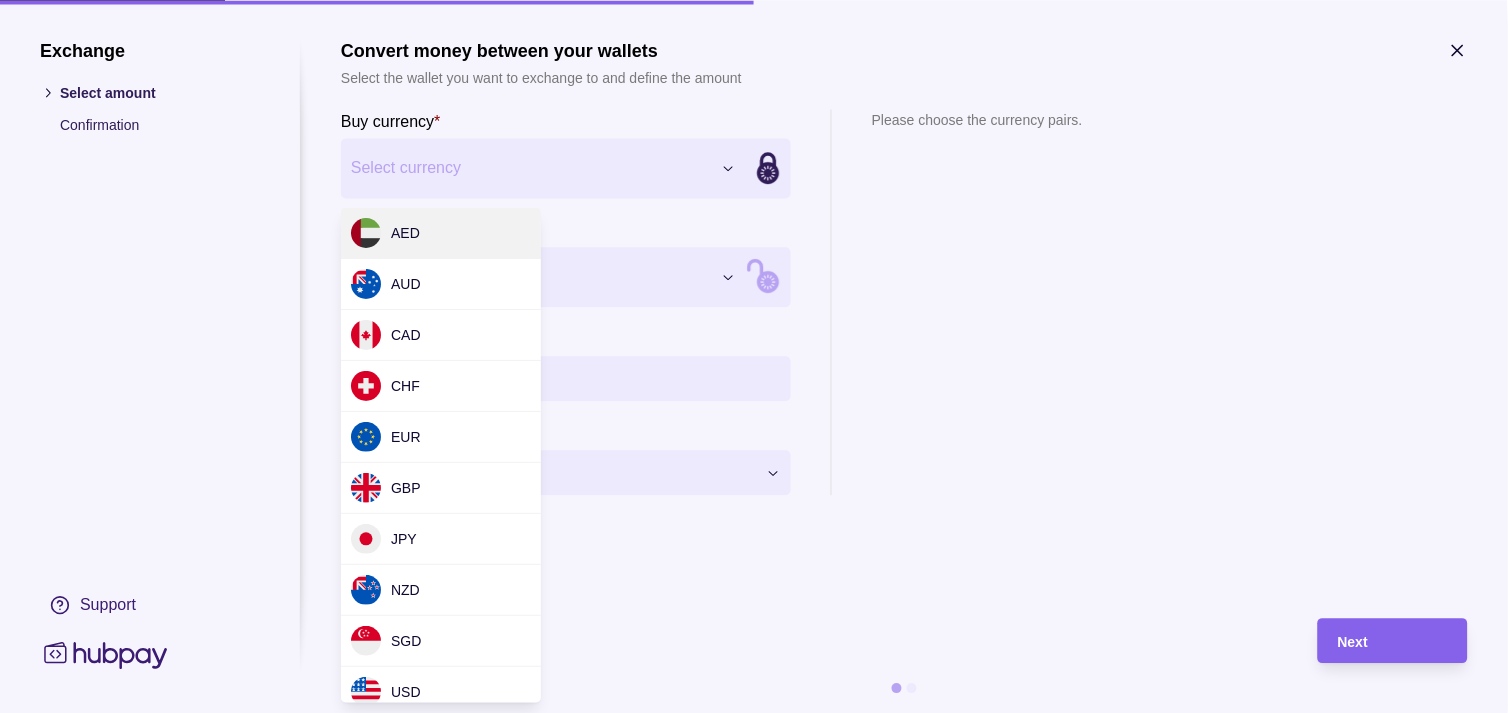 click on "Dashboard Trades Payments Collections Transactions Statements Support M Hello,  [NAME] Strides Trading LLC Account Terms and conditions Privacy policy Sign out Trades Exchanges Forwards Create spot exchange Reference Rate Buy amount Sell amount Settlement due date Status [DATE] [REFERENCE] 1  AED  =  [RATE]   JPY [CURRENCY] [AMOUNT] [CURRENCY] [AMOUNT] [DATE] Due [REFERENCE] 1  AED  =  [RATE]   JPY [CURRENCY] [AMOUNT] [CURRENCY] [AMOUNT] [DATE] Due [DATE] [REFERENCE] 1  AED  =  [RATE]   JPY [CURRENCY] [AMOUNT] [CURRENCY] [AMOUNT] [DATE] Due [REFERENCE] 1  GBP  =  [RATE]   AED [CURRENCY] [AMOUNT] [CURRENCY] [AMOUNT] [DATE] Due [REFERENCE] 1  AUD  =  [RATE]   AED [CURRENCY] [AMOUNT] [CURRENCY] [AMOUNT] [DATE] Due [REFERENCE] 1  AED  =  [RATE]   JPY [CURRENCY] [AMOUNT] [CURRENCY] [AMOUNT] [DATE] Due [REFERENCE] 1  AED  =  [RATE]   JPY [CURRENCY] [AMOUNT] [CURRENCY] [AMOUNT] [DATE] Due [DATE] [REFERENCE] 1  AED  =  [RATE]   JPY [CURRENCY] [AMOUNT]" at bounding box center [754, 996] 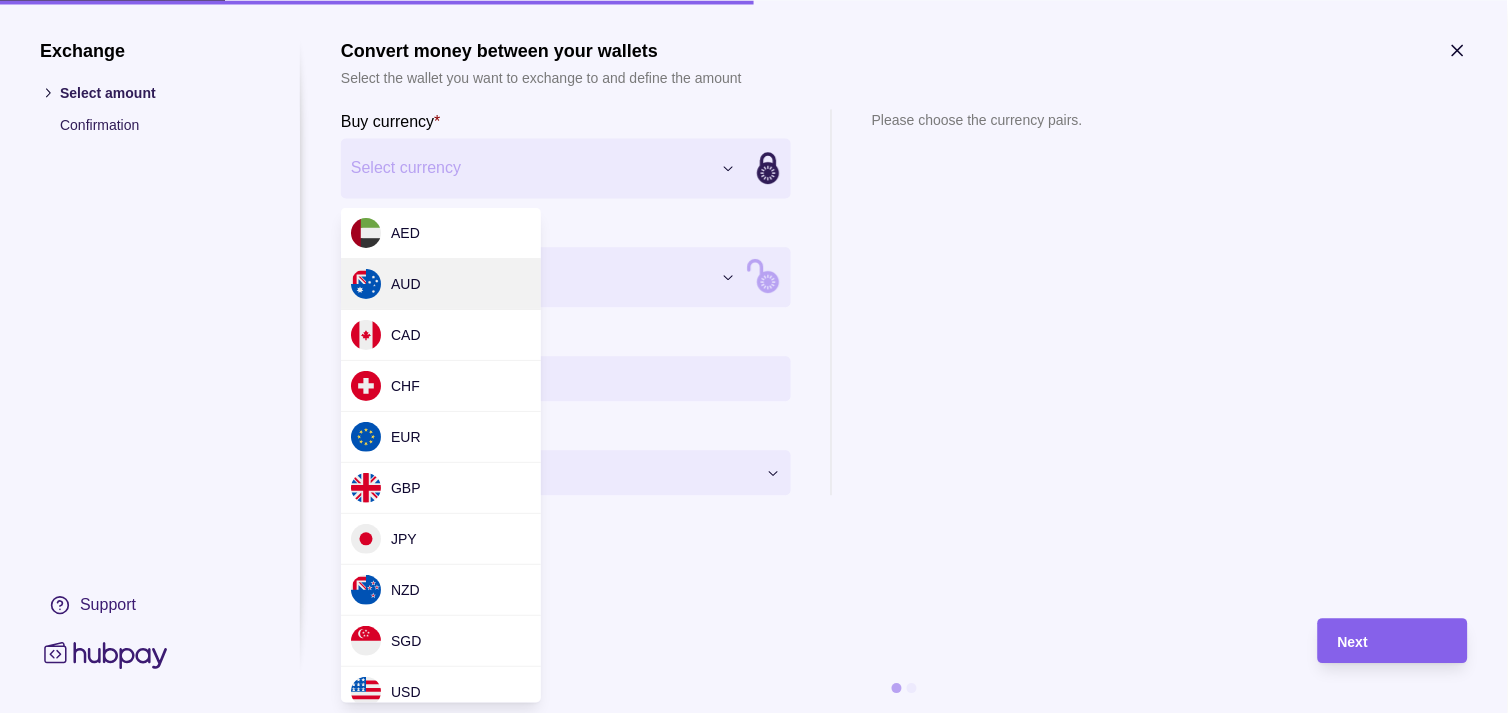 select on "***" 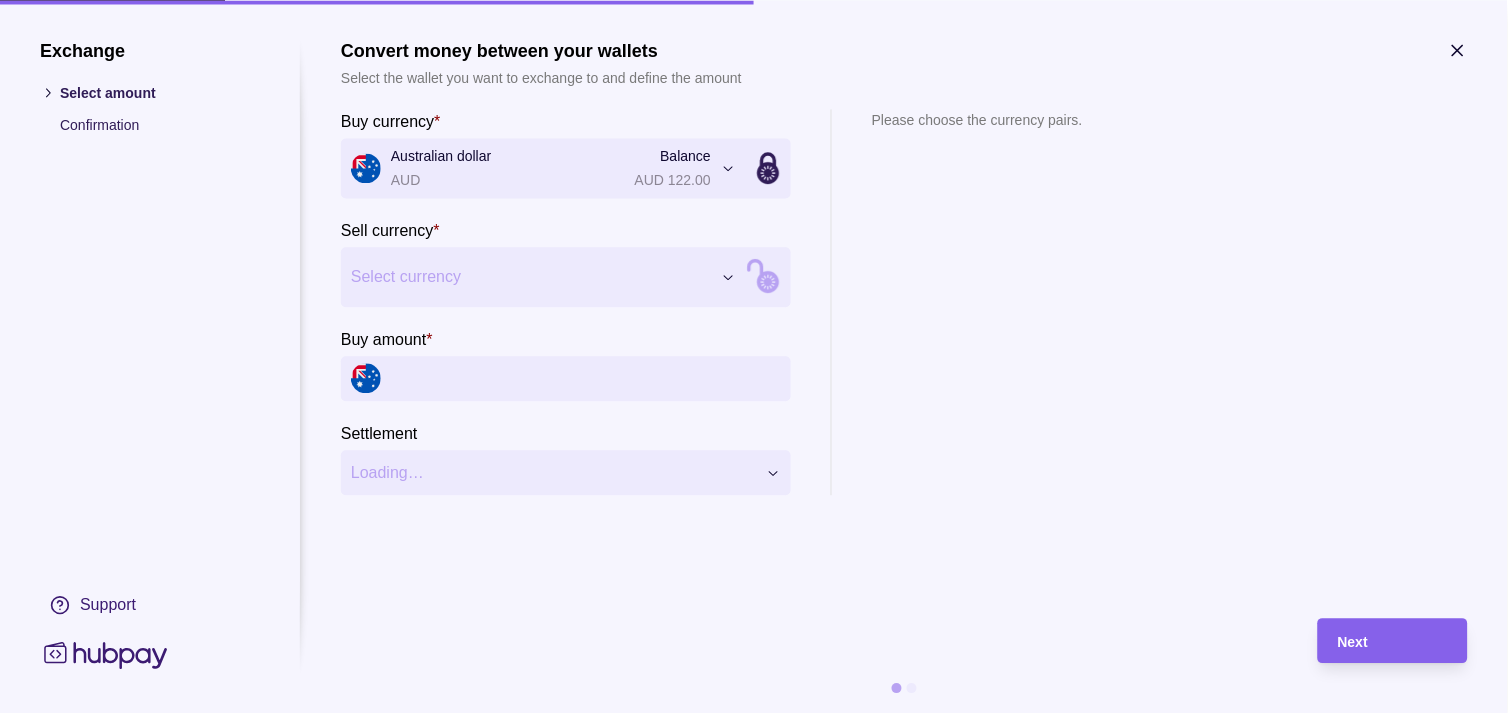 click on "Dashboard Trades Payments Collections Transactions Statements Support M Hello,  Muralenath Nadarajah Strides Trading LLC Account Terms and conditions Privacy policy Sign out Trades Exchanges Forwards Create spot exchange Reference Rate Buy amount Sell amount Settlement due date Status 16 Jul 2025 AF-2VOA-YGKC 1  AED  =  40.348   JPY JPY 8,700,000 AED 215,624.07 17 Jul 2025 Due AF-2VS1-W6ZT 1  AED  =  40.3546   JPY JPY 1,490,000 AED 36,922.68 17 Jul 2025 Due 15 Jul 2025 AF-518B-9QR7 1  AED  =  40.1886   JPY JPY 5,000,000 AED 124,413.39 16 Jul 2025 Due AF-1U53-8TXI 1  GBP  =  4.96443   AED GBP 3,000.00 AED 14,893.29 16 Jul 2025 Due AF-W9YV-9GRK 1  AUD  =  2.42786   AED AUD 92,395.00 AED 224,322.12 16 Jul 2025 Due AF-HQAV-AU9O 1  AED  =  40.1248   JPY JPY 2,500,000 AED 62,305.61 16 Jul 2025 Due AF-EI96-5ZLS 1  AED  =  40.0474   JPY JPY 2,000,000 AED 49,940.82 16 Jul 2025 Due AF-I91Q-HVQS 1  AED  =  40.0137   JPY JPY 5,270,110 AED 131,707.64 16 Jul 2025 Due 14 Jul 2025 AF-BGQU-9PDH 1  AED  =  39.9303   JPY 1  AED" at bounding box center (754, 996) 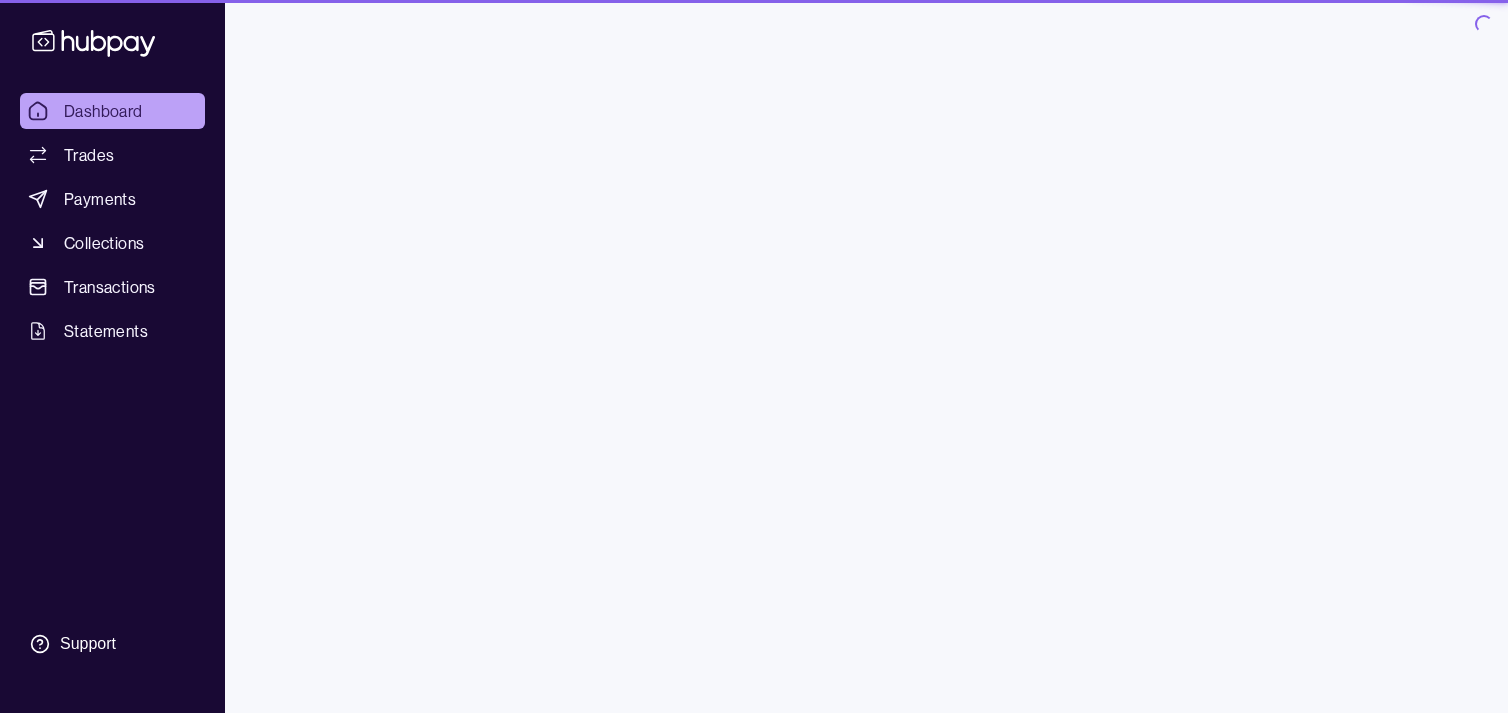 scroll, scrollTop: 0, scrollLeft: 0, axis: both 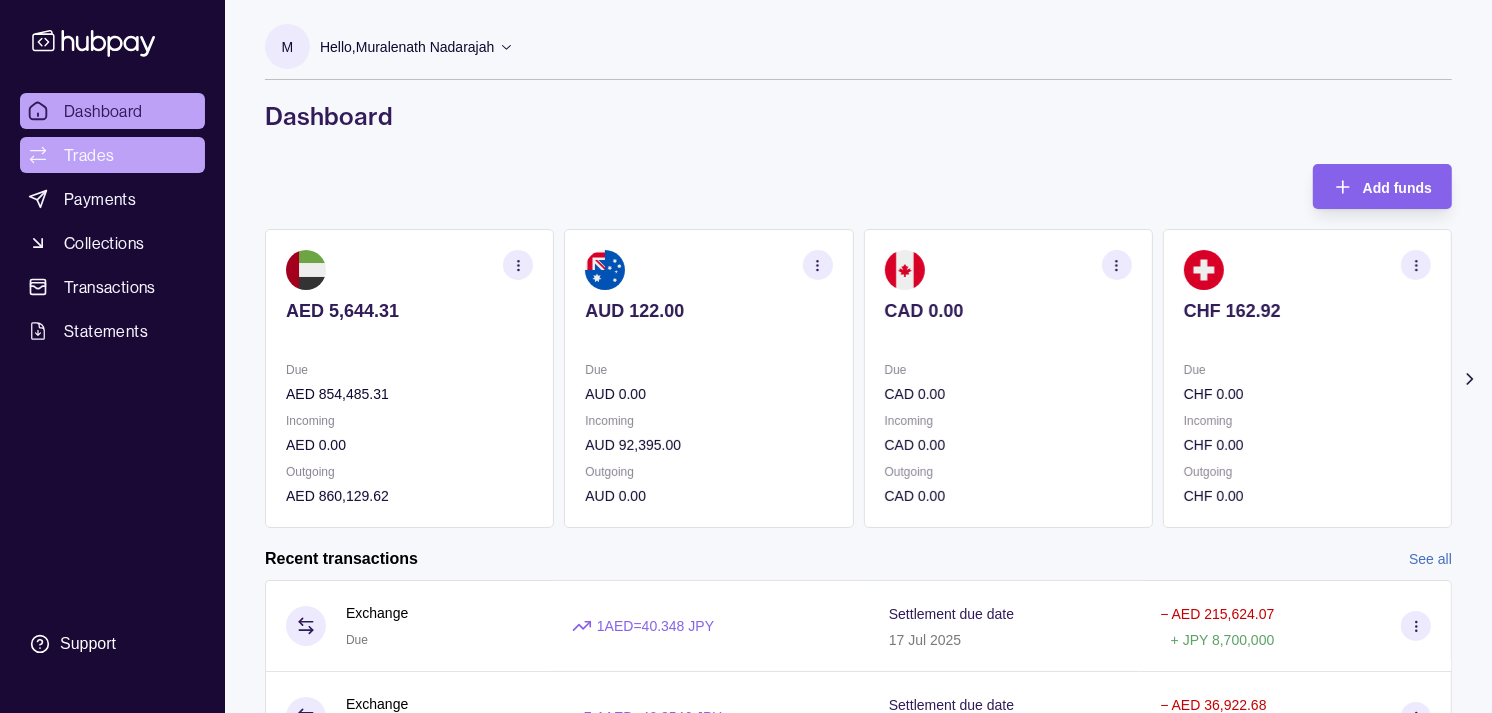 click on "Trades" at bounding box center [112, 155] 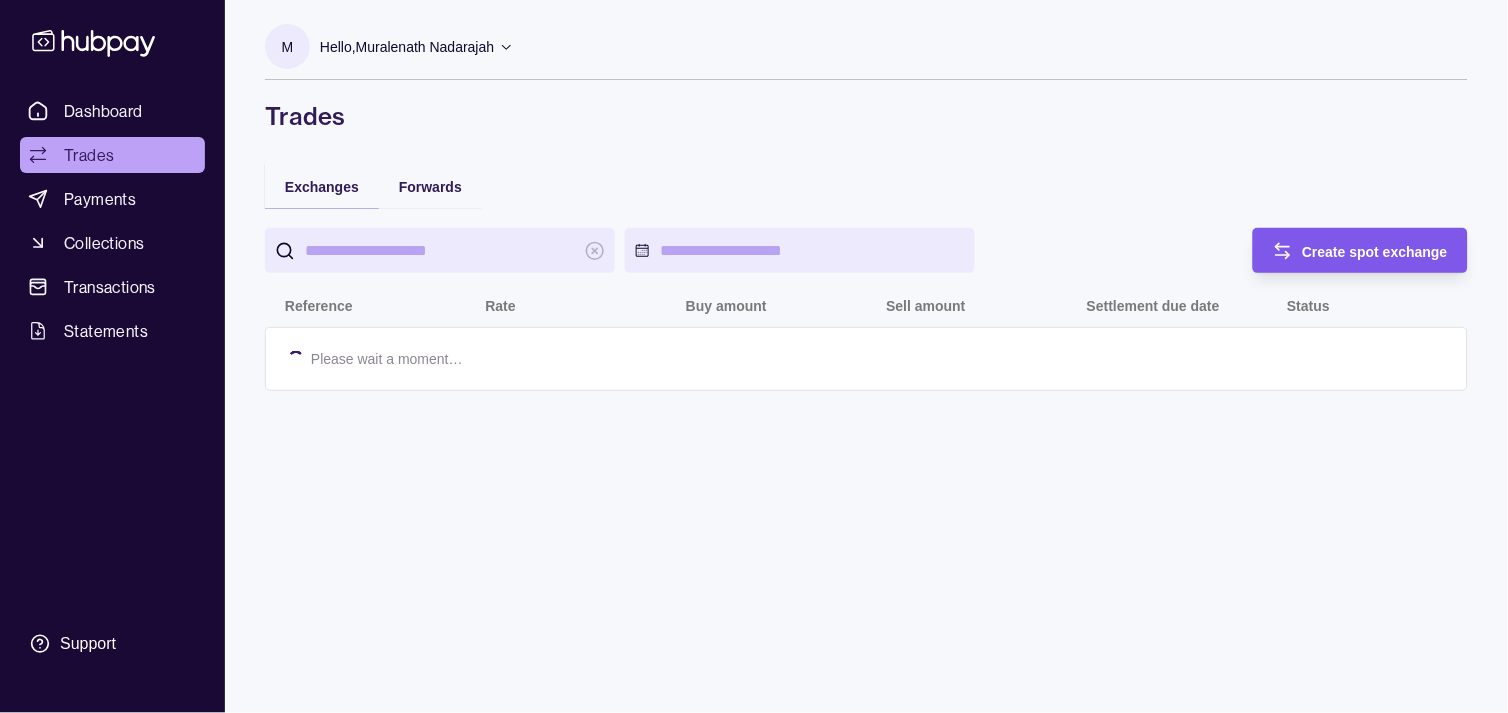 click on "Create spot exchange" at bounding box center [1376, 251] 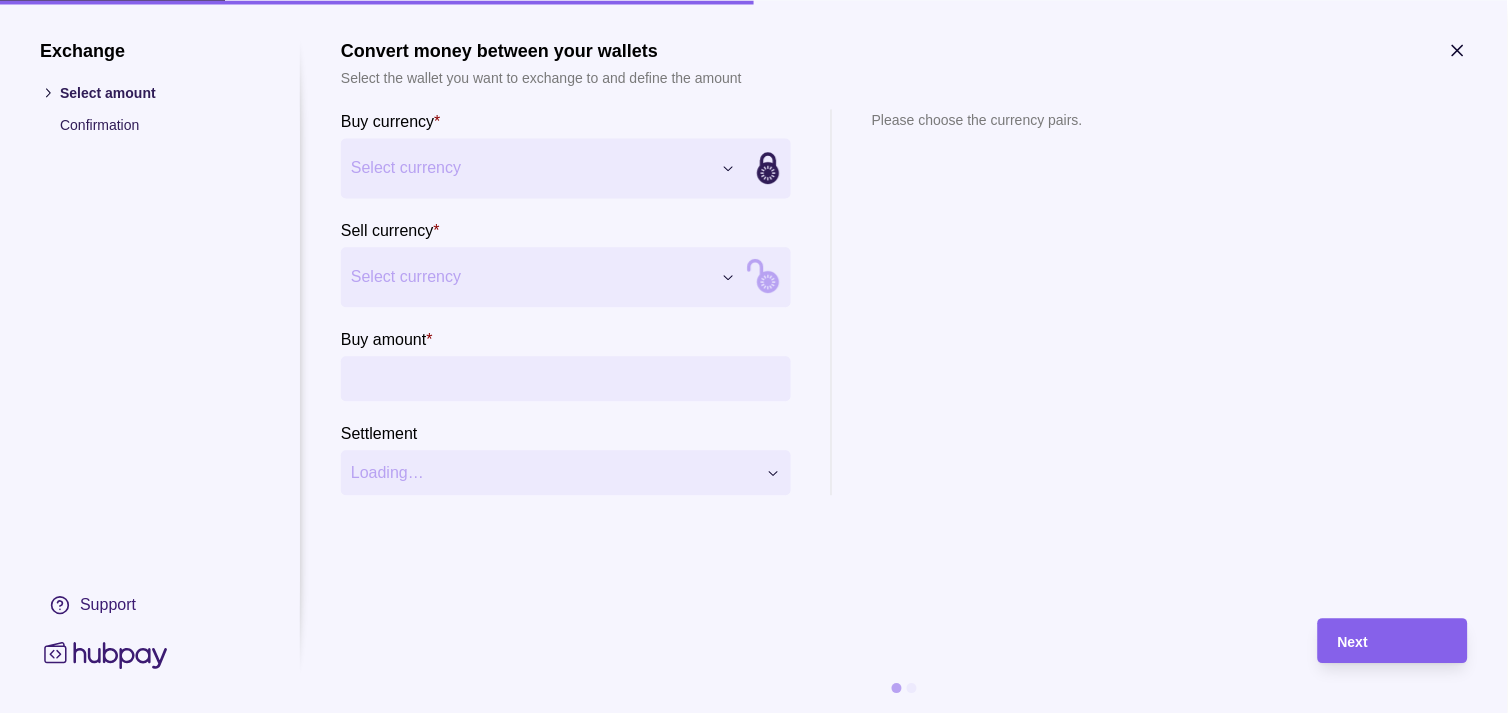 click on "Dashboard Trades Payments Collections Transactions Statements Support M Hello,  [FULL_NAME] Strides Trading LLC Account Terms and conditions Privacy policy Sign out Trades Exchanges Forwards Create spot exchange Reference Rate Buy amount Sell amount Settlement due date Status [DATE] AF-2VOA-YGKC 1  AED  =  40.348   JPY JPY 8,700,000 AED 215,624.07 [DATE] Due AF-2VS1-W6ZT 1  AED  =  40.3546   JPY JPY 1,490,000 AED 36,922.68 [DATE] Due AF-518B-9QR7 1  AED  =  40.1886   JPY JPY 5,000,000 AED 124,413.39 [DATE] Due AF-1U53-8TXI 1  GBP  =  4.96443   AED GBP 3,000.00 AED 14,893.29 [DATE] Due AF-W9YV-9GRK 1  AUD  =  2.42786   AED AUD 92,395.00 AED 224,322.12 [DATE] Due AF-HQAV-AU9O 1  AED  =  40.1248   JPY JPY 2,500,000 AED 62,305.61 [DATE] Due AF-EI96-5ZLS 1  AED  =  40.0474   JPY JPY 2,000,000 AED 49,940.82 [DATE] Due AF-I91Q-HVQS 1  AED  =  40.0137   JPY JPY 5,270,110 AED 131,707.64 [DATE] Due [DATE] AF-BGQU-9PDH 1  AED  =  39.9303   JPY JPY 9,671,970 AED 242,221.32 [DATE] Success AF-FRKH-VMXC 1  AED  =  39.9495   JPY" at bounding box center (754, 996) 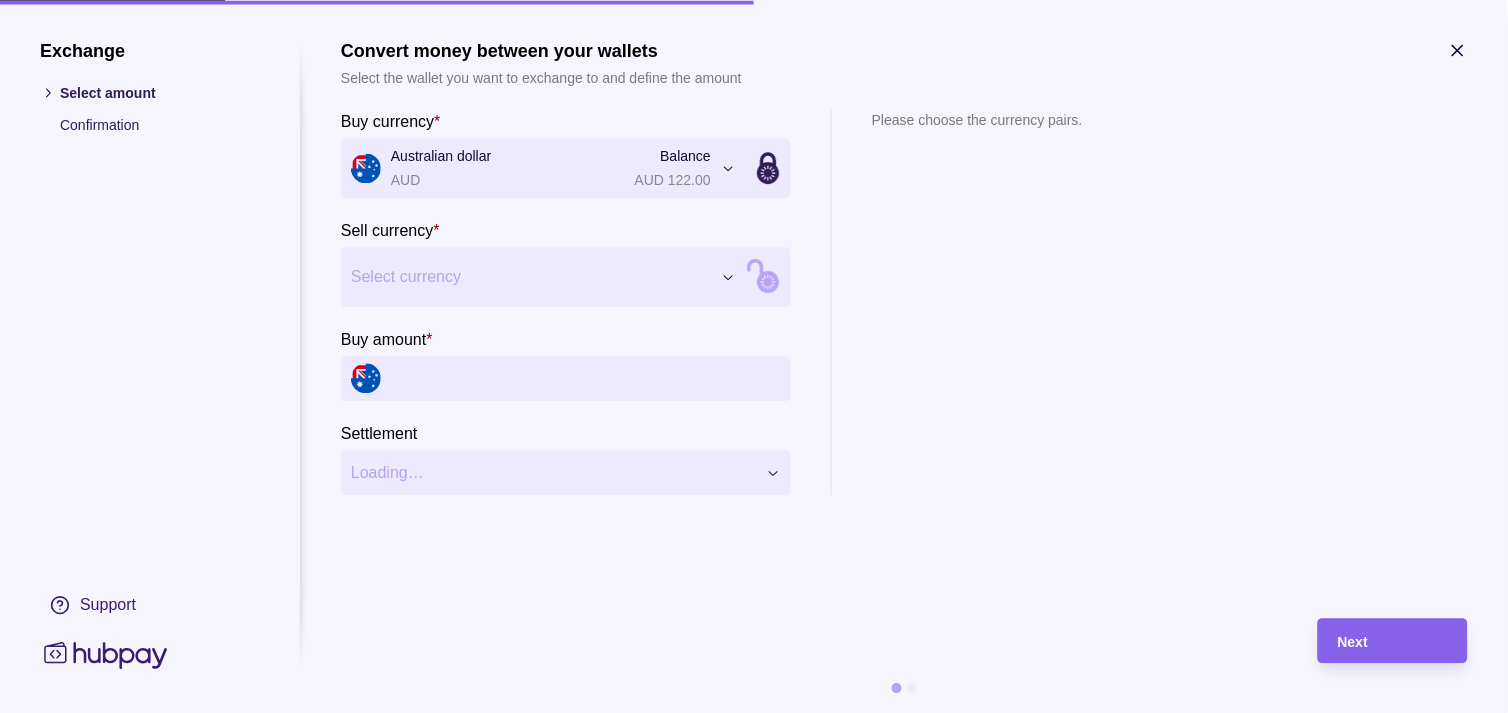 click on "Dashboard Trades Payments Collections Transactions Statements Support M Hello,  Muralenath Nadarajah Strides Trading LLC Account Terms and conditions Privacy policy Sign out Trades Exchanges Forwards Create spot exchange Reference Rate Buy amount Sell amount Settlement due date Status 16 Jul 2025 AF-2VOA-YGKC 1  AED  =  40.348   JPY JPY 8,700,000 AED 215,624.07 17 Jul 2025 Due AF-2VS1-W6ZT 1  AED  =  40.3546   JPY JPY 1,490,000 AED 36,922.68 17 Jul 2025 Due 15 Jul 2025 AF-518B-9QR7 1  AED  =  40.1886   JPY JPY 5,000,000 AED 124,413.39 16 Jul 2025 Due AF-1U53-8TXI 1  GBP  =  4.96443   AED GBP 3,000.00 AED 14,893.29 16 Jul 2025 Due AF-W9YV-9GRK 1  AUD  =  2.42786   AED AUD 92,395.00 AED 224,322.12 16 Jul 2025 Due AF-HQAV-AU9O 1  AED  =  40.1248   JPY JPY 2,500,000 AED 62,305.61 16 Jul 2025 Due AF-EI96-5ZLS 1  AED  =  40.0474   JPY JPY 2,000,000 AED 49,940.82 16 Jul 2025 Due AF-I91Q-HVQS 1  AED  =  40.0137   JPY JPY 5,270,110 AED 131,707.64 16 Jul 2025 Due 14 Jul 2025 AF-BGQU-9PDH 1  AED  =  39.9303   JPY 1  AED" at bounding box center (754, 996) 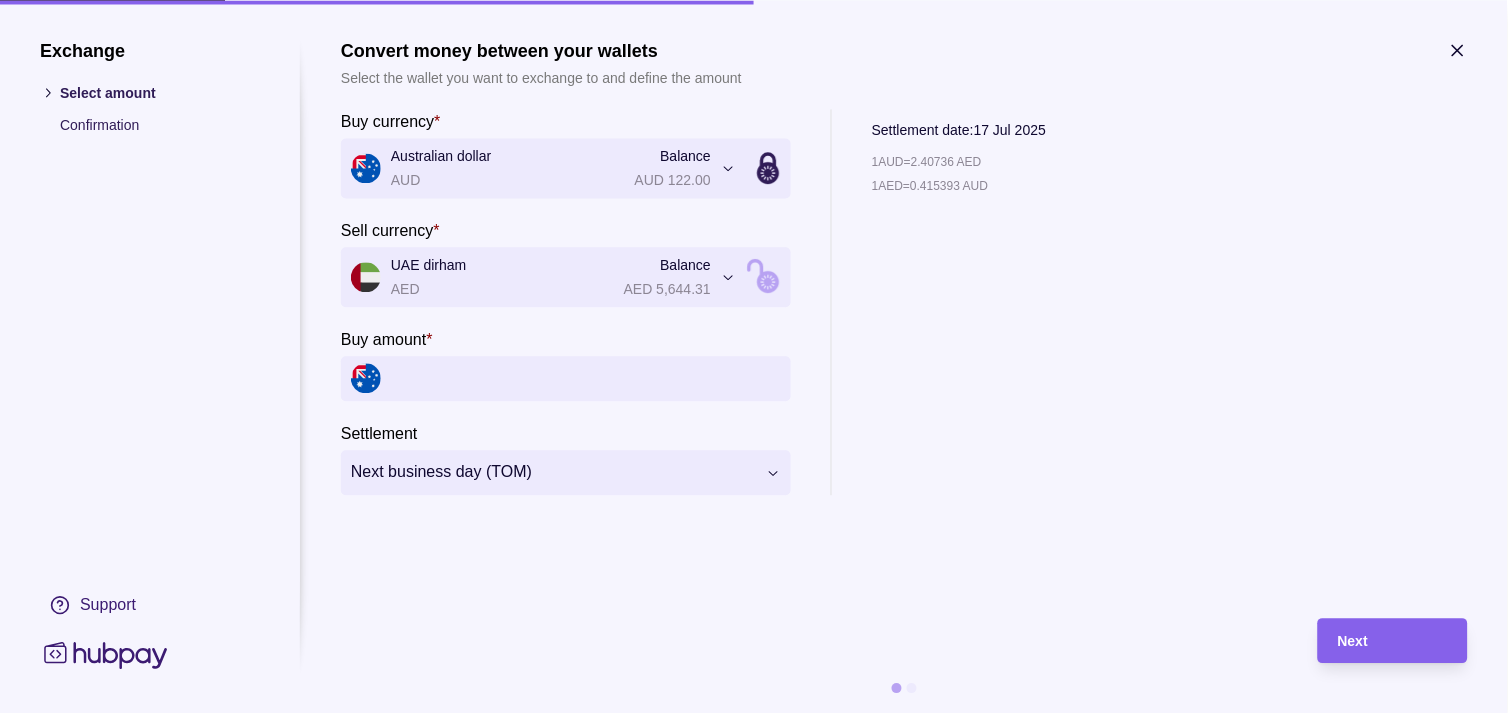 click 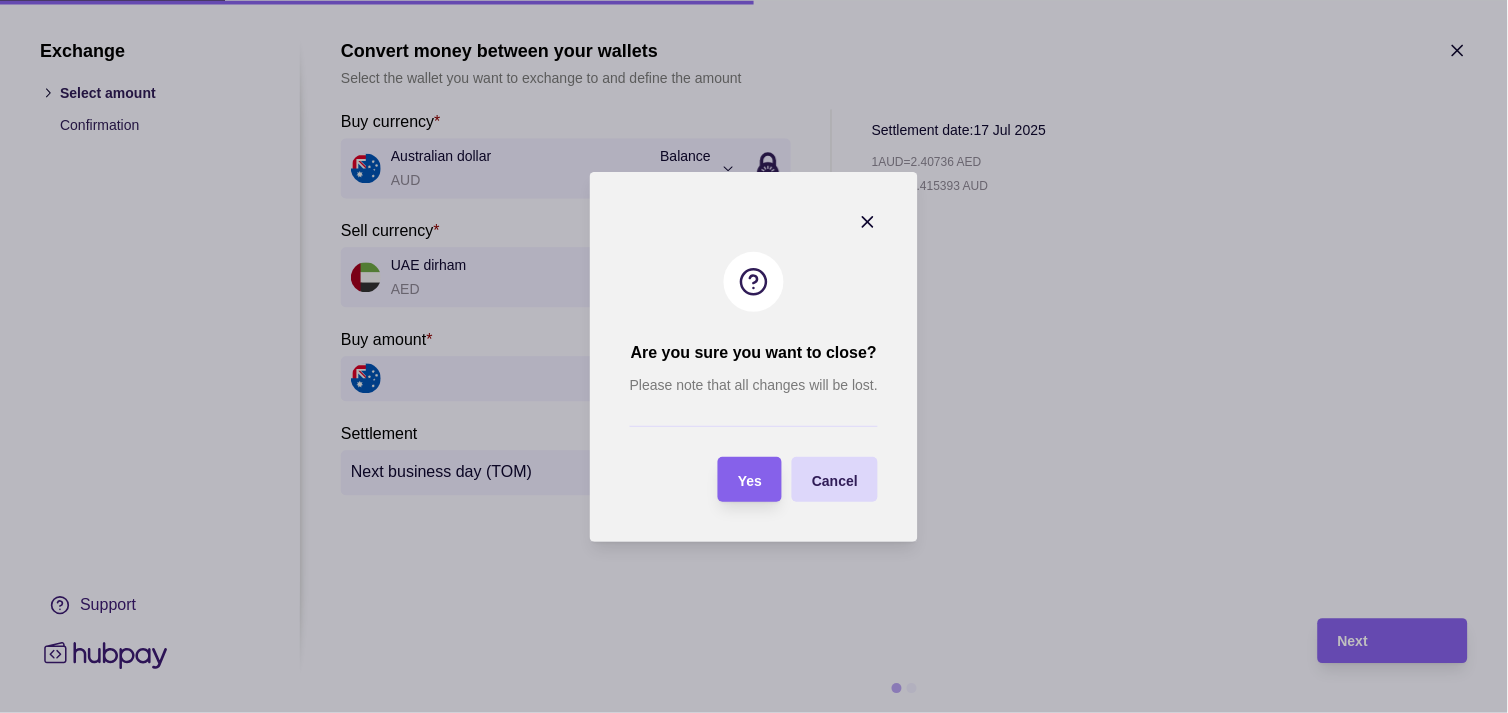 click at bounding box center [718, 479] 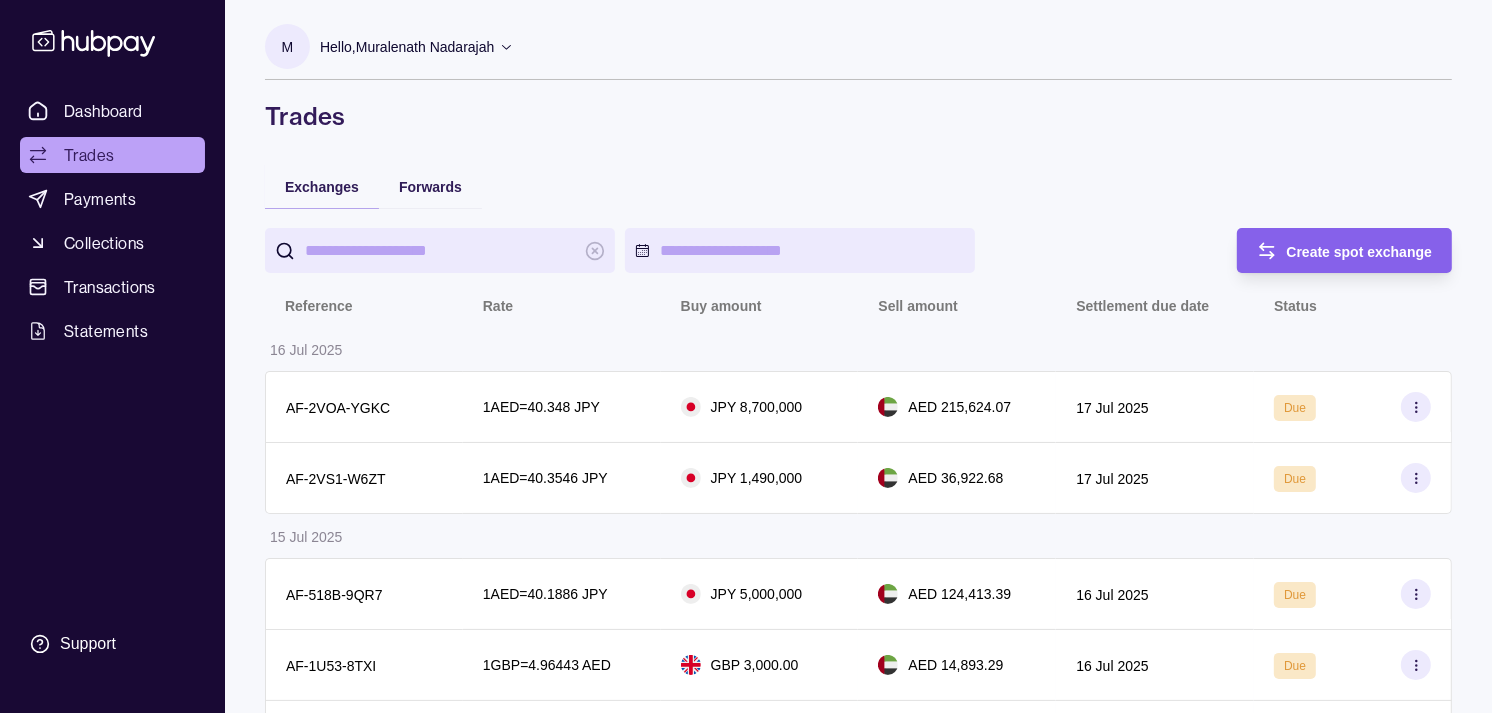 click on "Trades" at bounding box center (112, 155) 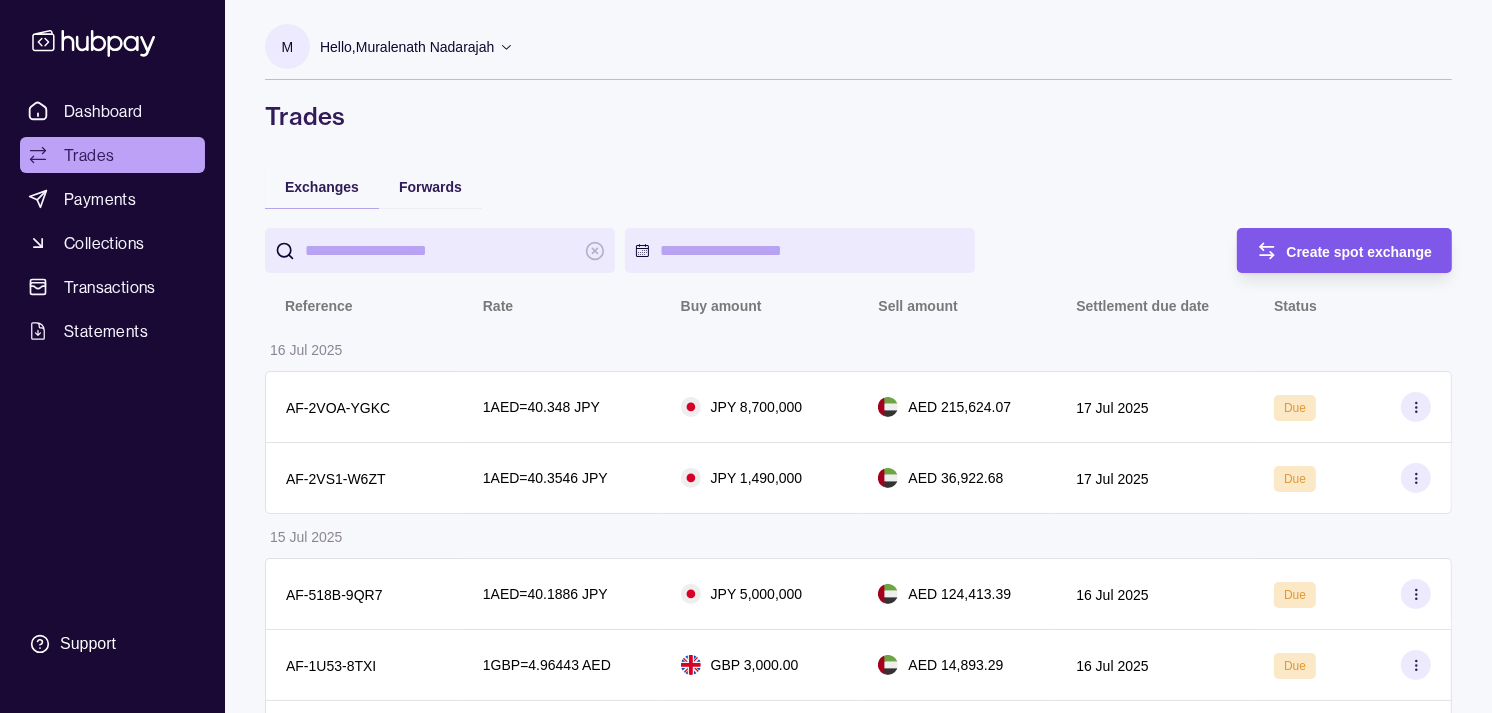 click on "Create spot exchange" at bounding box center (1360, 252) 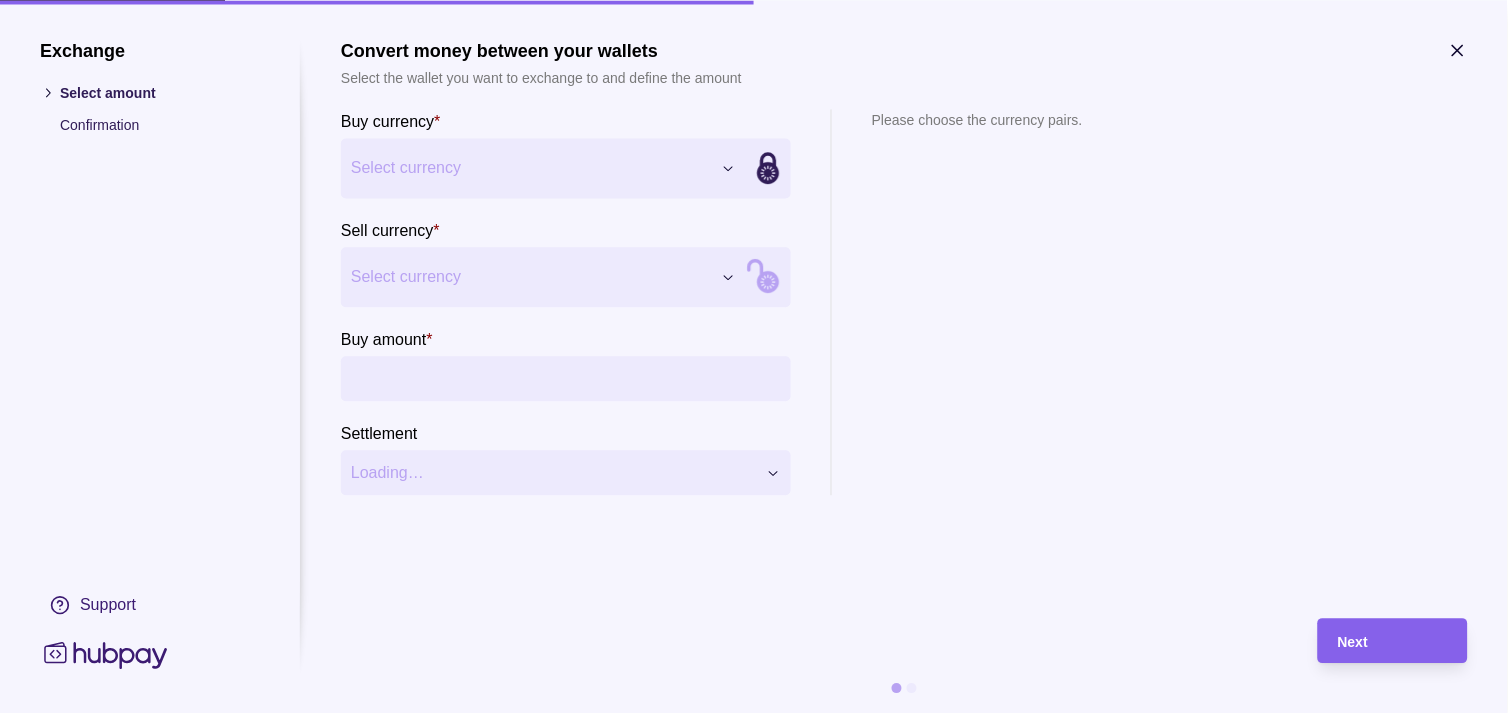 click on "Dashboard Trades Payments Collections Transactions Statements Support M Hello,  Muralenath Nadarajah Strides Trading LLC Account Terms and conditions Privacy policy Sign out Trades Exchanges Forwards Create spot exchange Reference Rate Buy amount Sell amount Settlement due date Status 16 Jul 2025 AF-2VOA-YGKC 1  AED  =  40.348   JPY JPY 8,700,000 AED 215,624.07 17 Jul 2025 Due AF-2VS1-W6ZT 1  AED  =  40.3546   JPY JPY 1,490,000 AED 36,922.68 17 Jul 2025 Due 15 Jul 2025 AF-518B-9QR7 1  AED  =  40.1886   JPY JPY 5,000,000 AED 124,413.39 16 Jul 2025 Due AF-1U53-8TXI 1  GBP  =  4.96443   AED GBP 3,000.00 AED 14,893.29 16 Jul 2025 Due AF-W9YV-9GRK 1  AUD  =  2.42786   AED AUD 92,395.00 AED 224,322.12 16 Jul 2025 Due AF-HQAV-AU9O 1  AED  =  40.1248   JPY JPY 2,500,000 AED 62,305.61 16 Jul 2025 Due AF-EI96-5ZLS 1  AED  =  40.0474   JPY JPY 2,000,000 AED 49,940.82 16 Jul 2025 Due AF-I91Q-HVQS 1  AED  =  40.0137   JPY JPY 5,270,110 AED 131,707.64 16 Jul 2025 Due 14 Jul 2025 AF-BGQU-9PDH 1  AED  =  39.9303   JPY 1  AED" at bounding box center [754, 996] 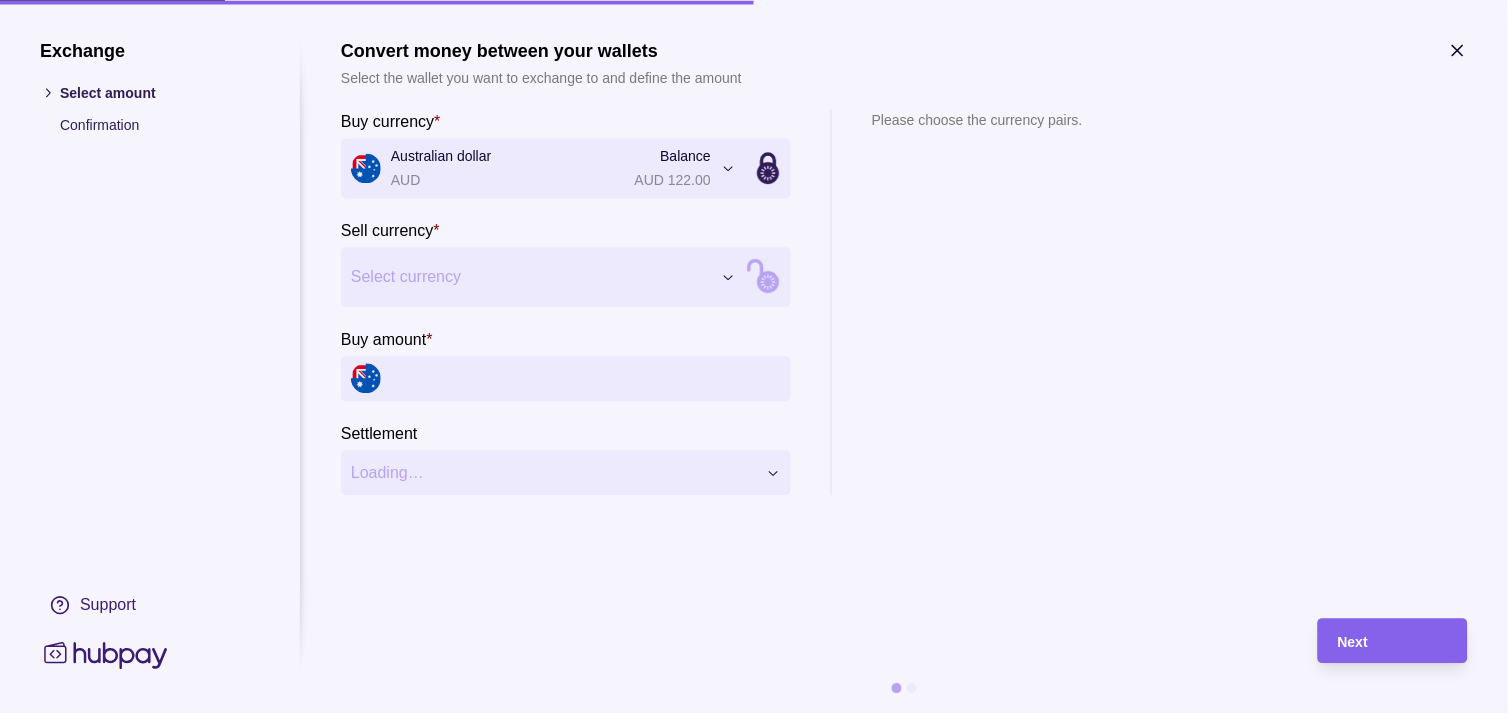 click on "Dashboard Trades Payments Collections Transactions Statements Support M Hello,  Muralenath Nadarajah Strides Trading LLC Account Terms and conditions Privacy policy Sign out Trades Exchanges Forwards Create spot exchange Reference Rate Buy amount Sell amount Settlement due date Status 16 Jul 2025 AF-2VOA-YGKC 1  AED  =  40.348   JPY JPY 8,700,000 AED 215,624.07 17 Jul 2025 Due AF-2VS1-W6ZT 1  AED  =  40.3546   JPY JPY 1,490,000 AED 36,922.68 17 Jul 2025 Due 15 Jul 2025 AF-518B-9QR7 1  AED  =  40.1886   JPY JPY 5,000,000 AED 124,413.39 16 Jul 2025 Due AF-1U53-8TXI 1  GBP  =  4.96443   AED GBP 3,000.00 AED 14,893.29 16 Jul 2025 Due AF-W9YV-9GRK 1  AUD  =  2.42786   AED AUD 92,395.00 AED 224,322.12 16 Jul 2025 Due AF-HQAV-AU9O 1  AED  =  40.1248   JPY JPY 2,500,000 AED 62,305.61 16 Jul 2025 Due AF-EI96-5ZLS 1  AED  =  40.0474   JPY JPY 2,000,000 AED 49,940.82 16 Jul 2025 Due AF-I91Q-HVQS 1  AED  =  40.0137   JPY JPY 5,270,110 AED 131,707.64 16 Jul 2025 Due 14 Jul 2025 AF-BGQU-9PDH 1  AED  =  39.9303   JPY 1  AED" at bounding box center (754, 996) 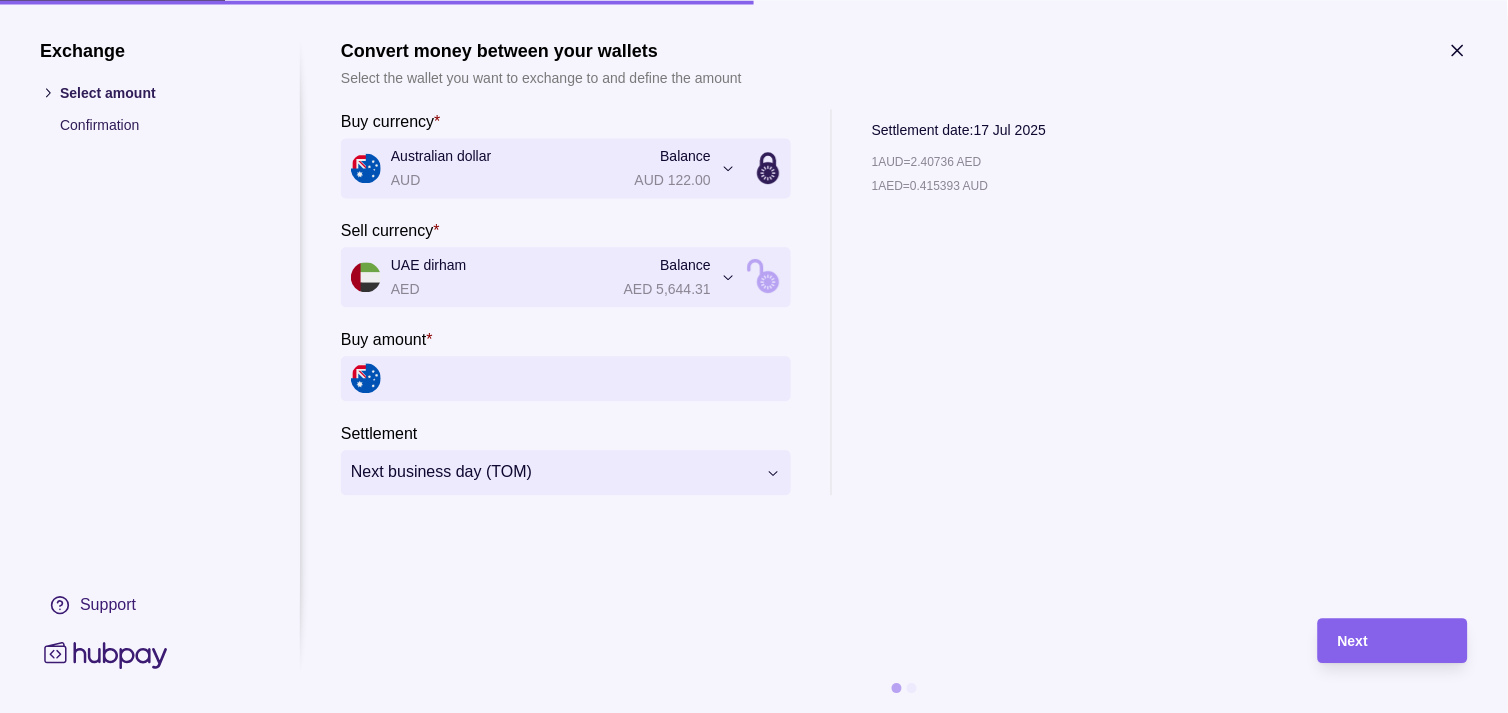 click 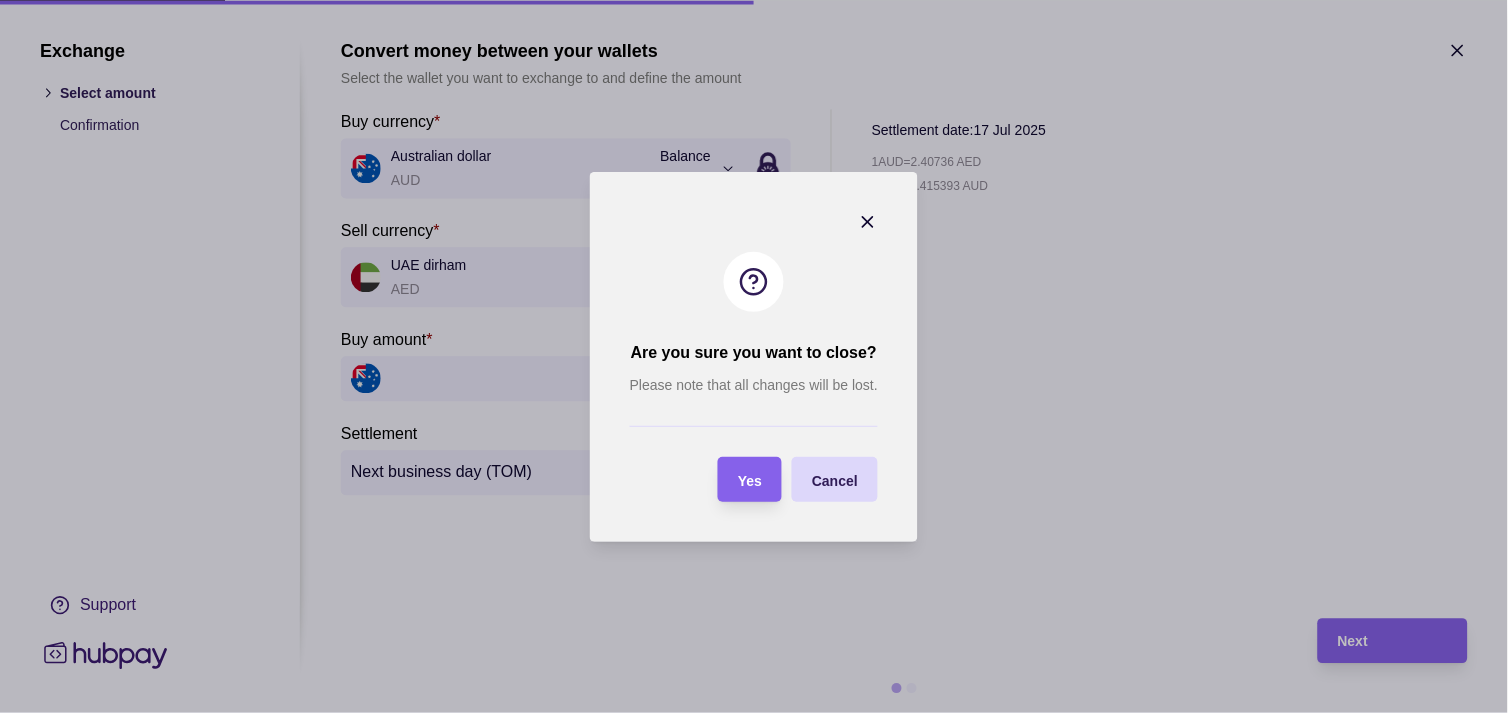 drag, startPoint x: 751, startPoint y: 482, endPoint x: 706, endPoint y: 482, distance: 45 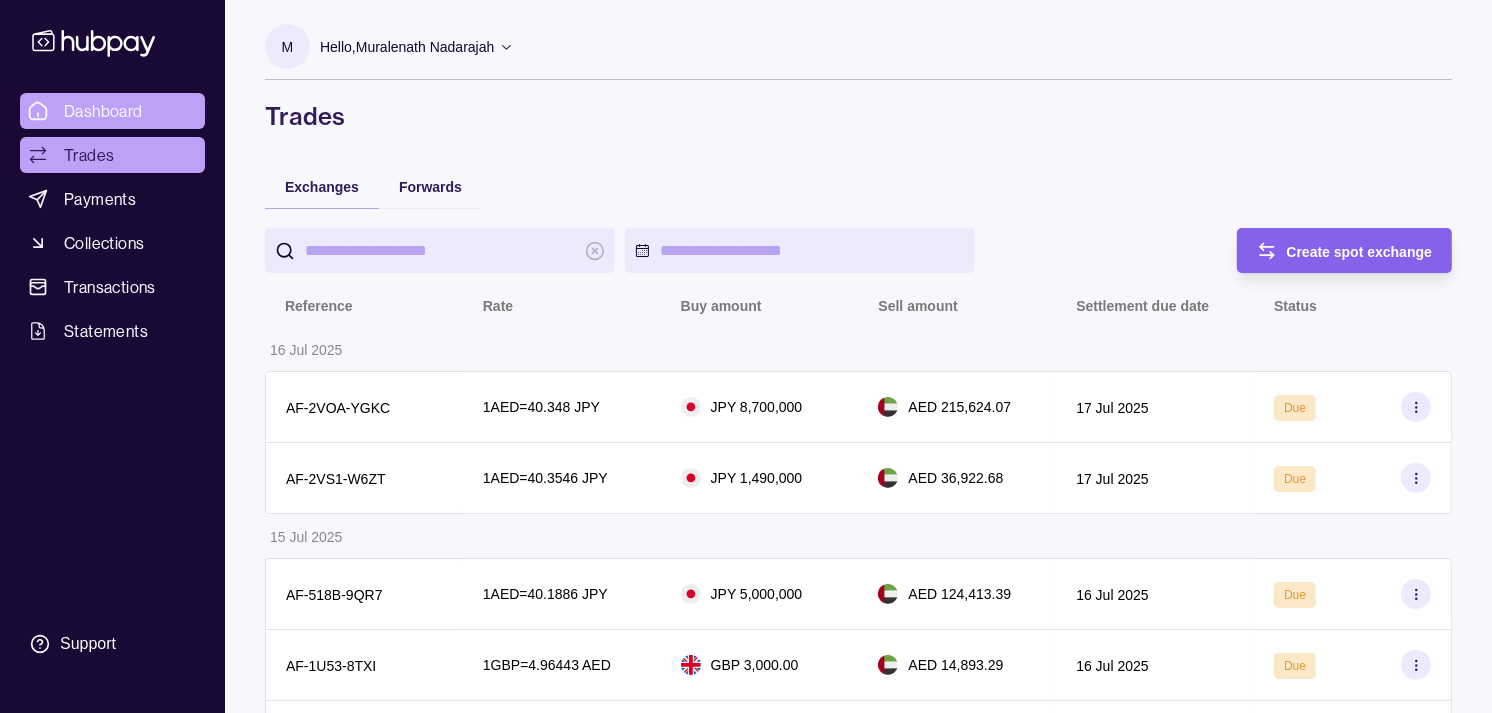 click on "Dashboard" at bounding box center (103, 111) 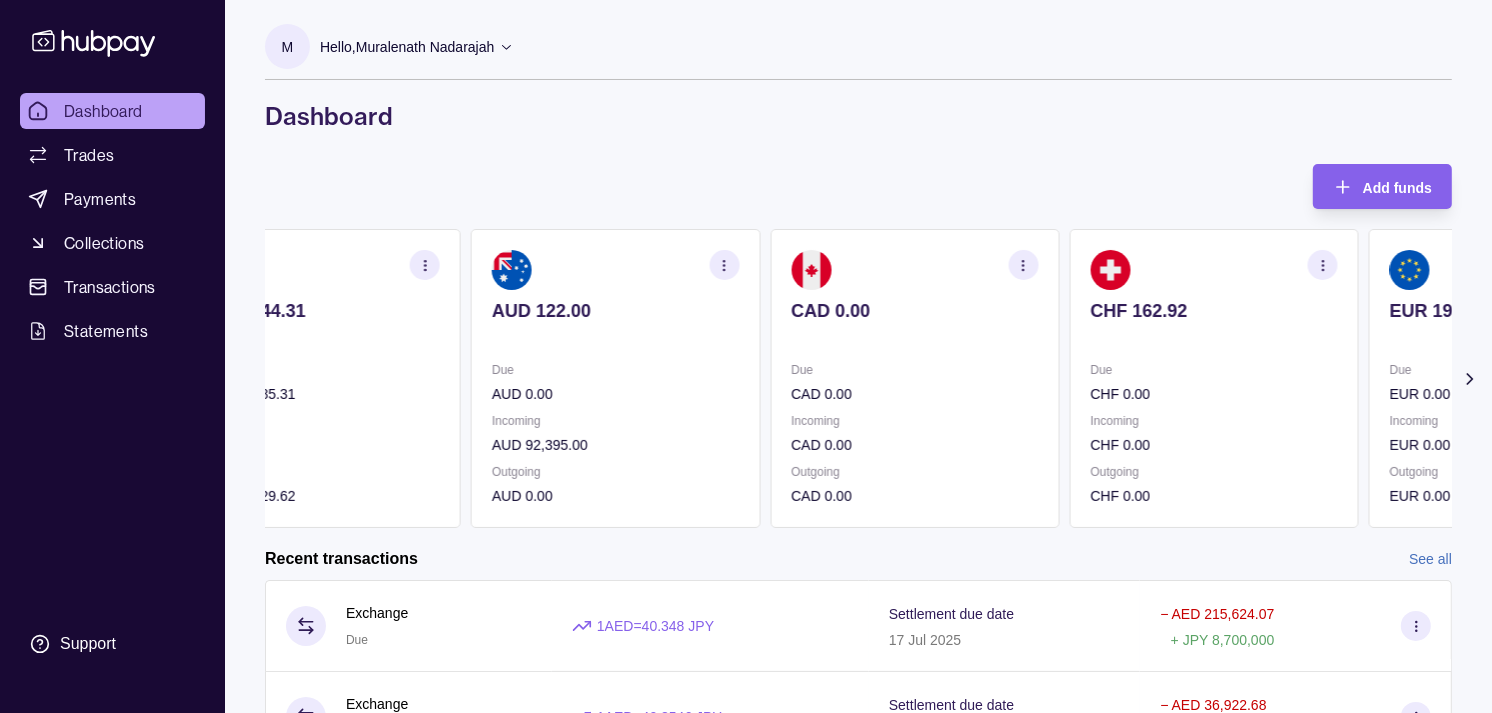 click on "CHF 162.92" at bounding box center (1213, 324) 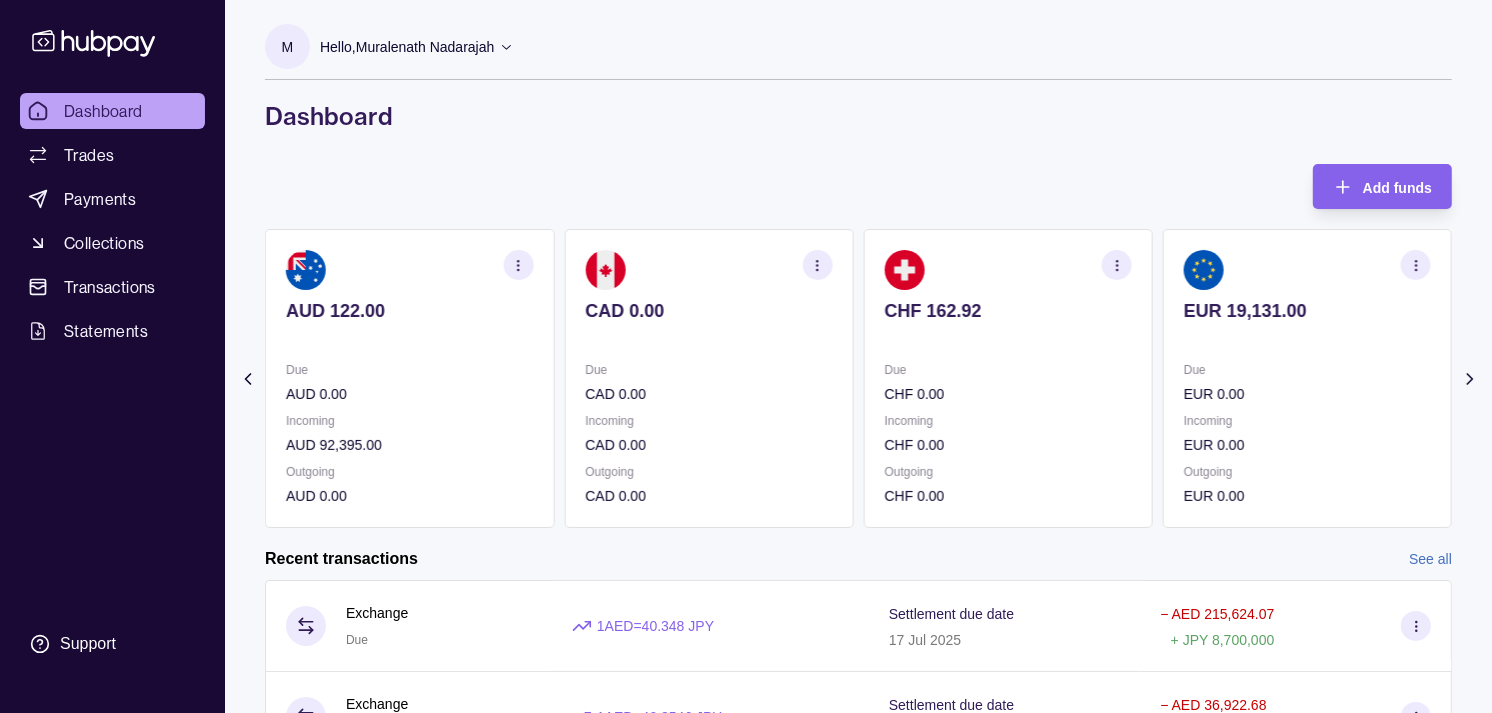 click on "EUR 19,131.00" at bounding box center (1307, 324) 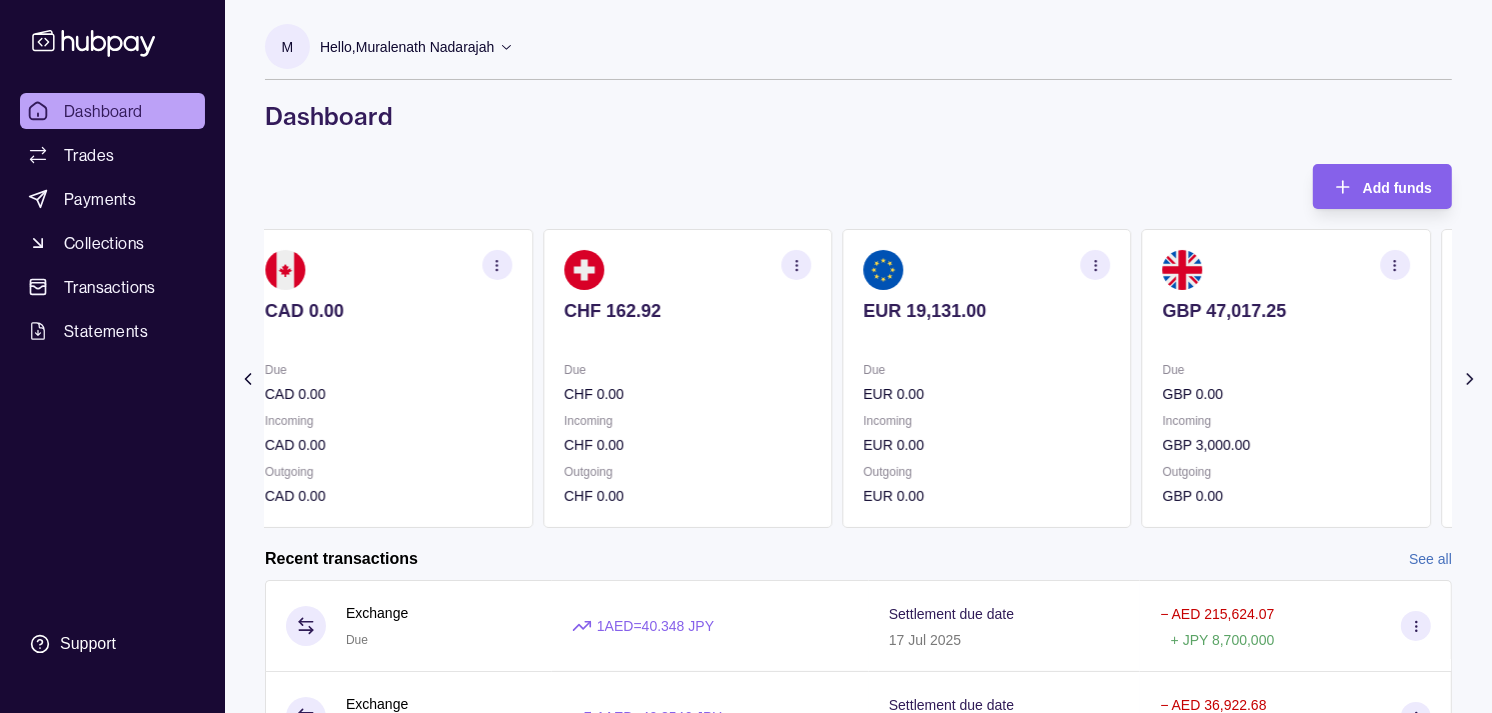 click on "EUR 19,131.00                                                                                                               Due EUR 0.00 Incoming EUR 0.00 Outgoing EUR 0.00" at bounding box center (986, 378) 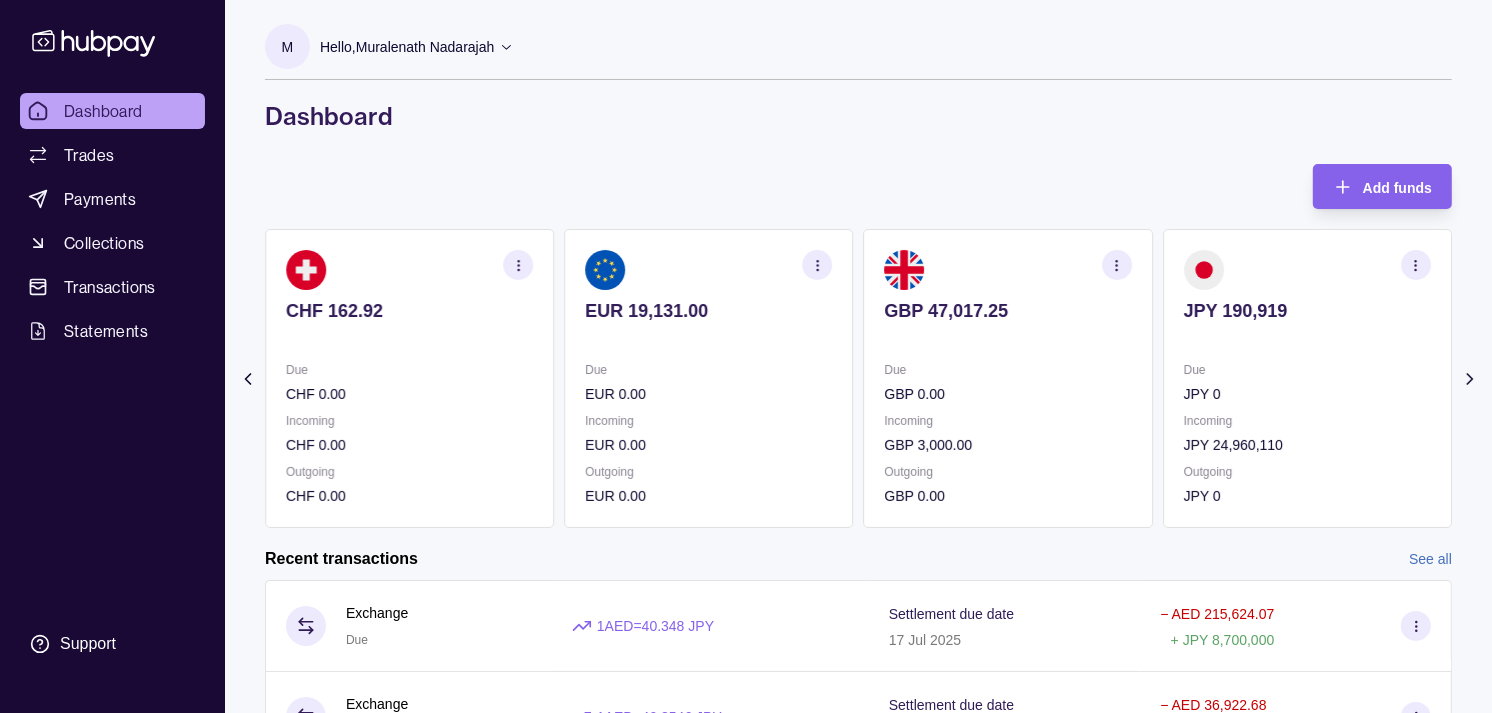click on "GBP 47,017.25" at bounding box center (1008, 311) 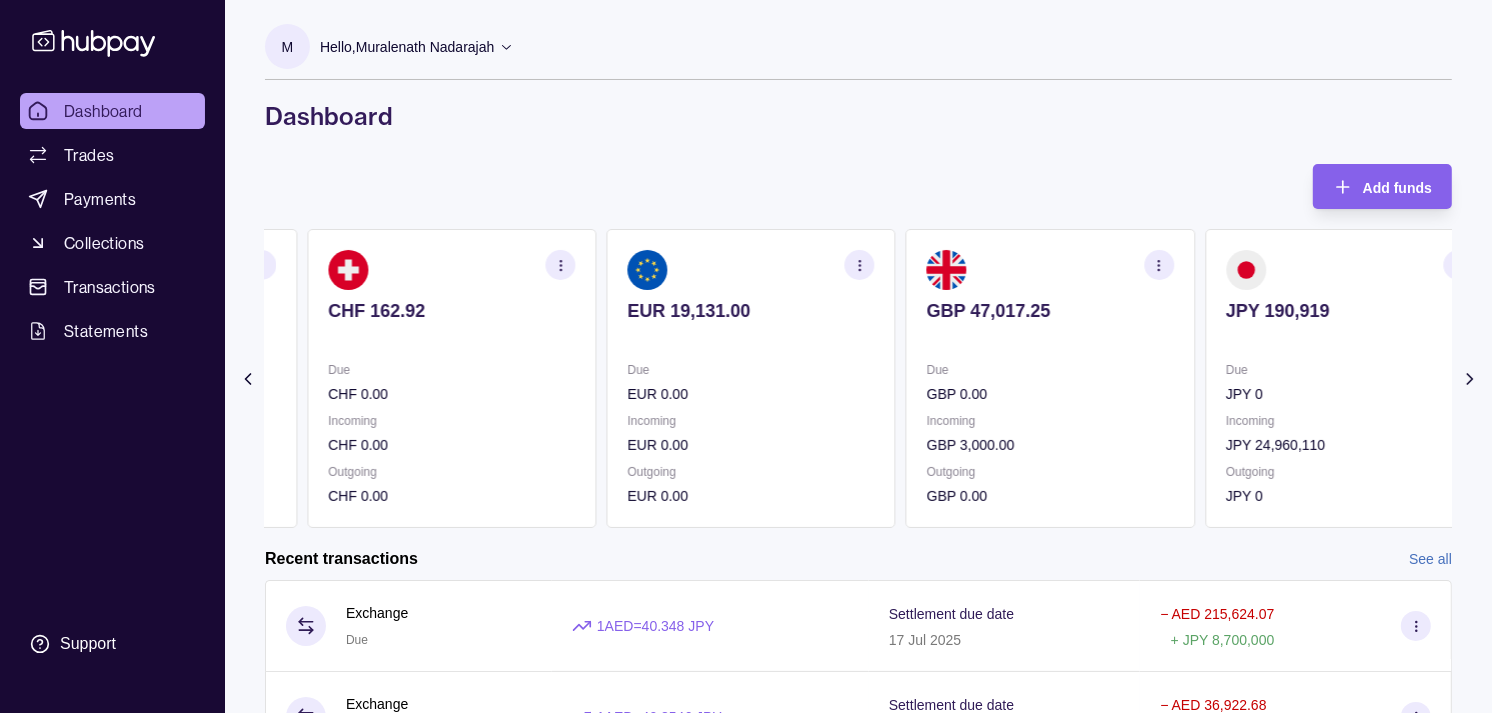 click on "GBP 47,017.25" at bounding box center [1050, 311] 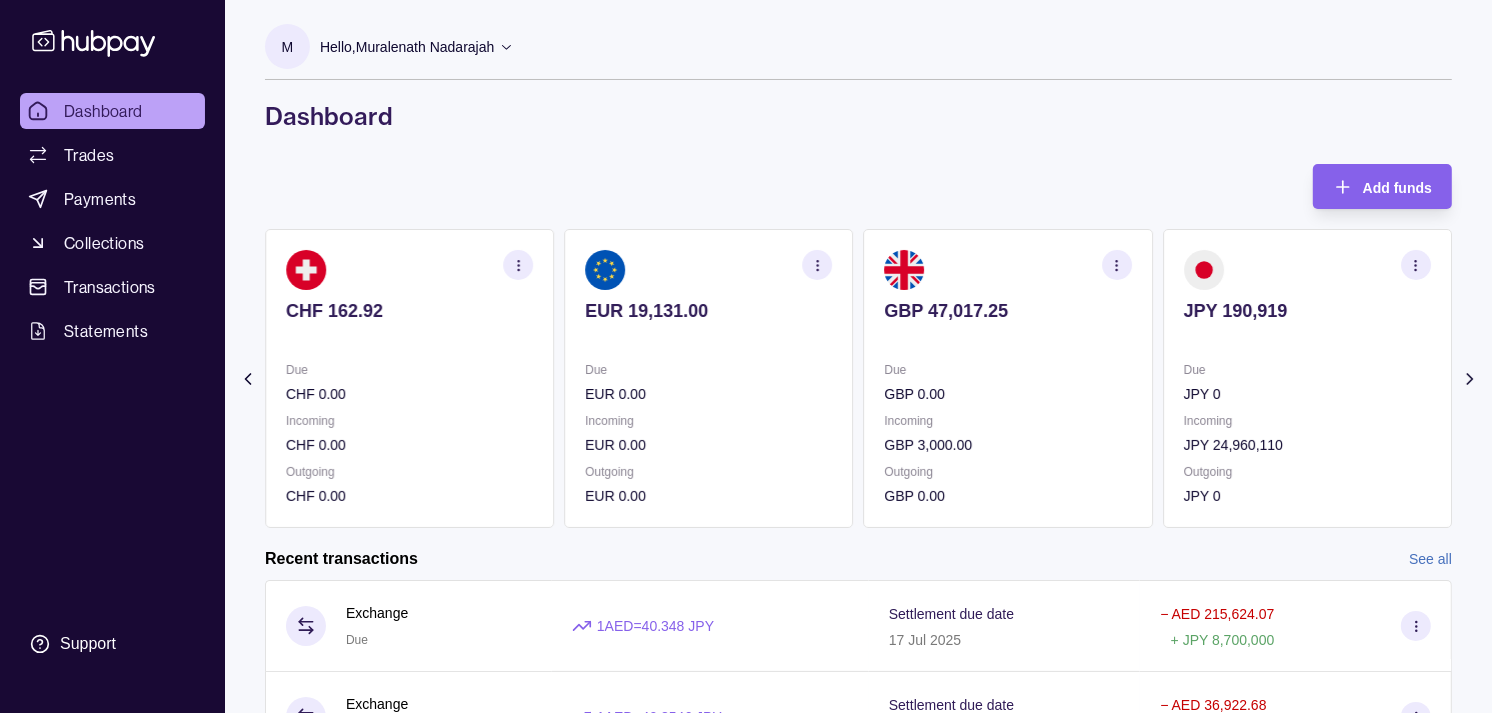 click on "Dashboard" at bounding box center (858, 116) 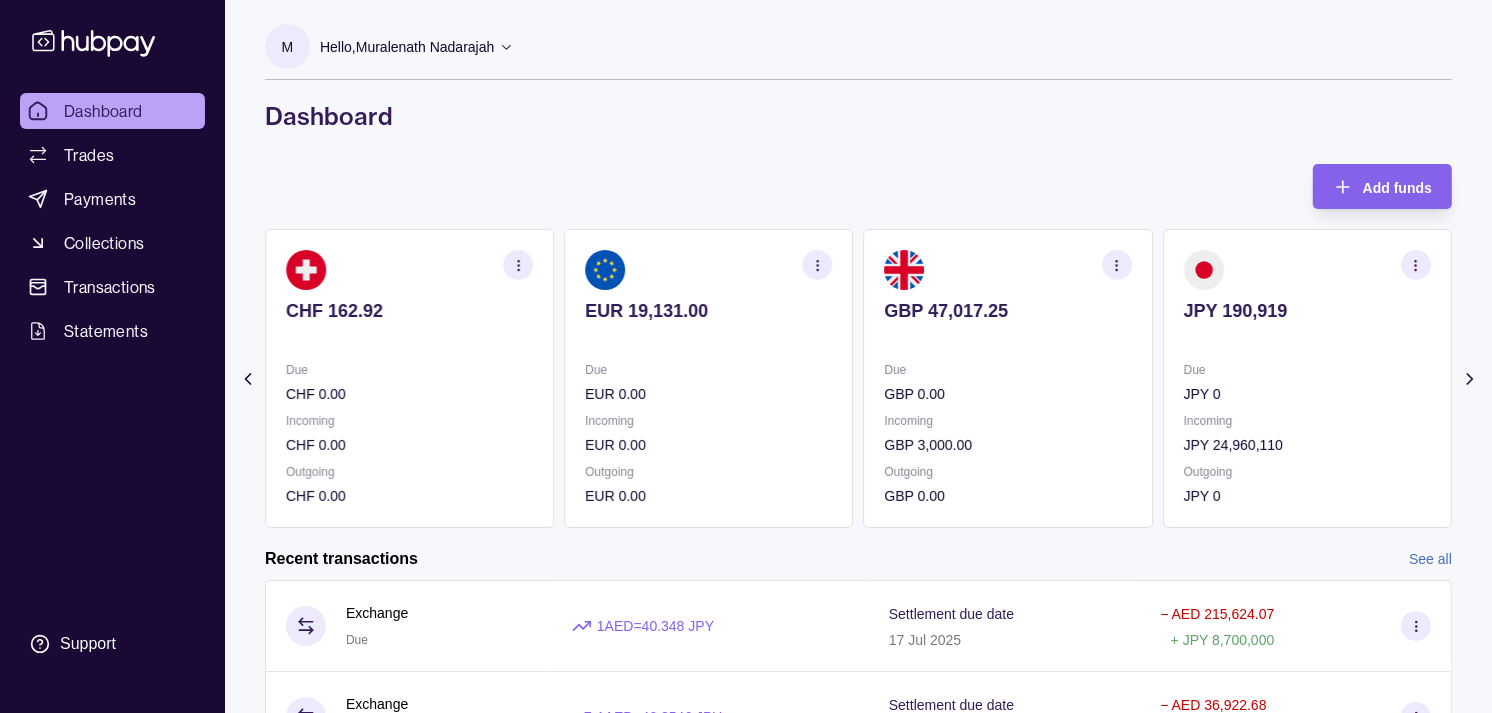 click on "EUR 19,131.00                                                                                                               Due EUR 0.00 Incoming EUR 0.00 Outgoing EUR 0.00" at bounding box center [708, 378] 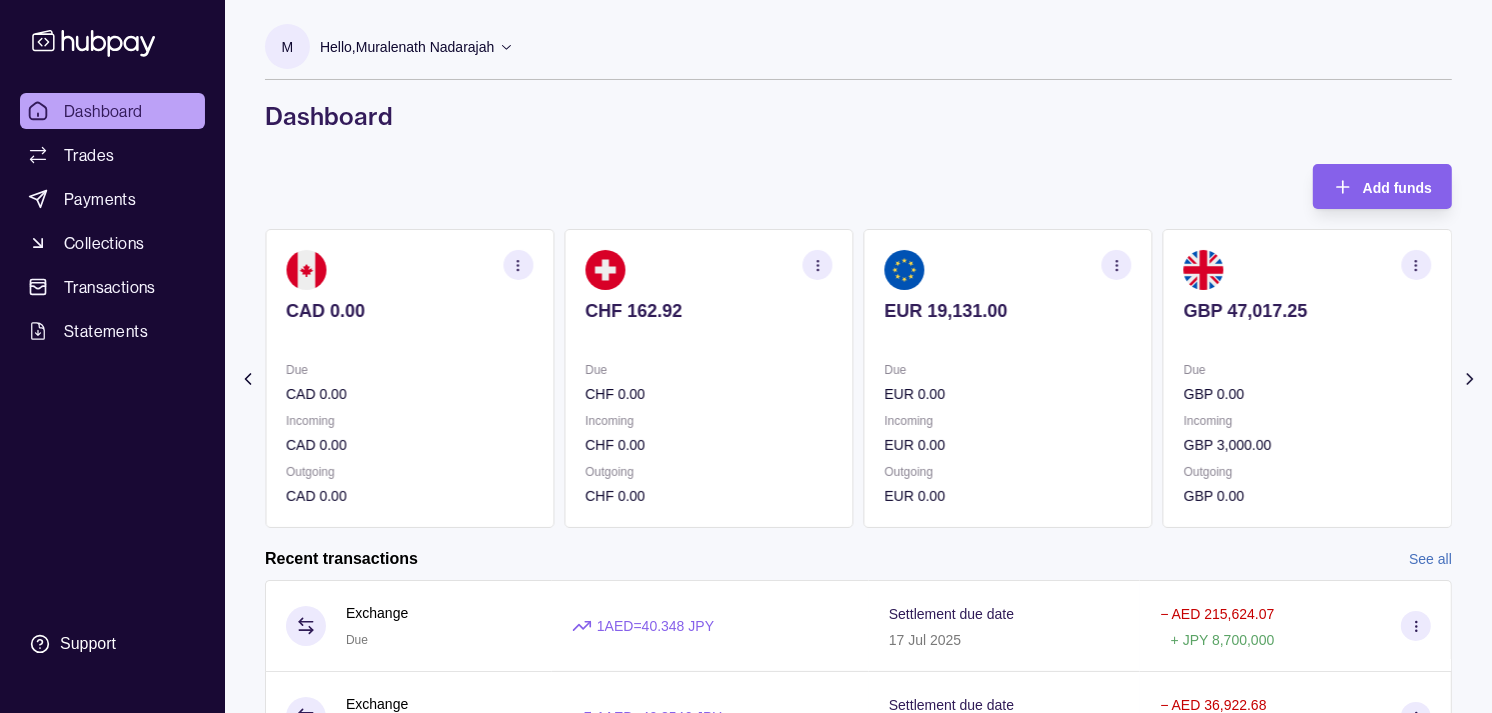 click on "CHF 162.92" at bounding box center [708, 324] 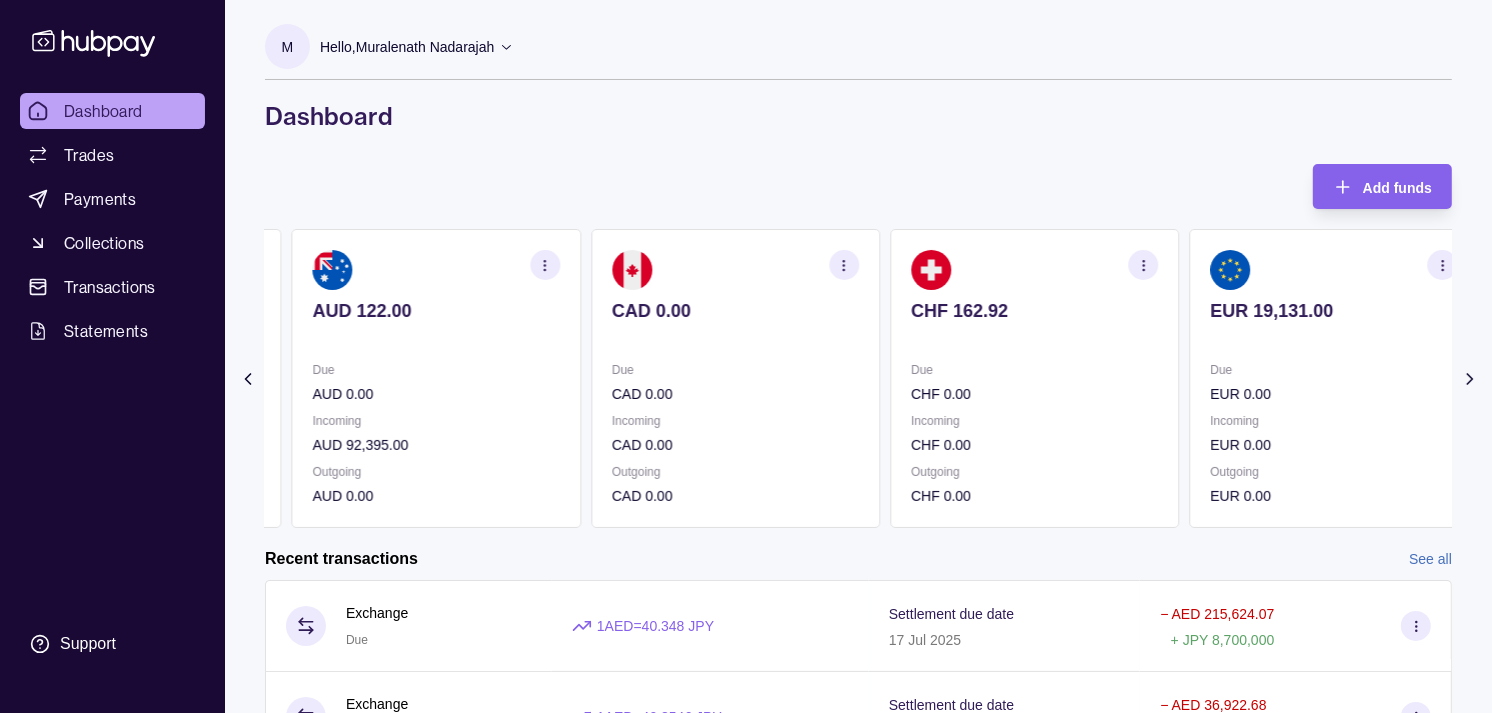 click on "CAD 0.00" at bounding box center [735, 311] 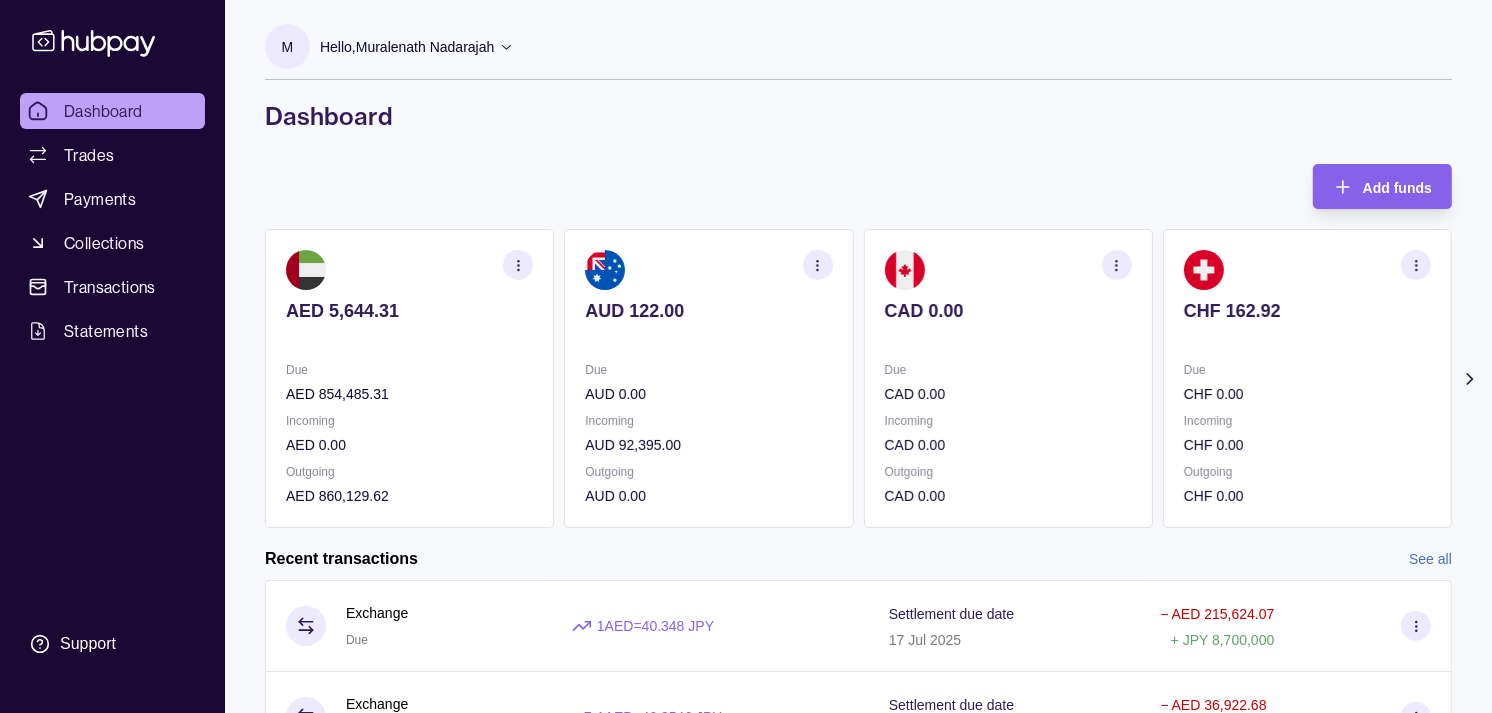 click 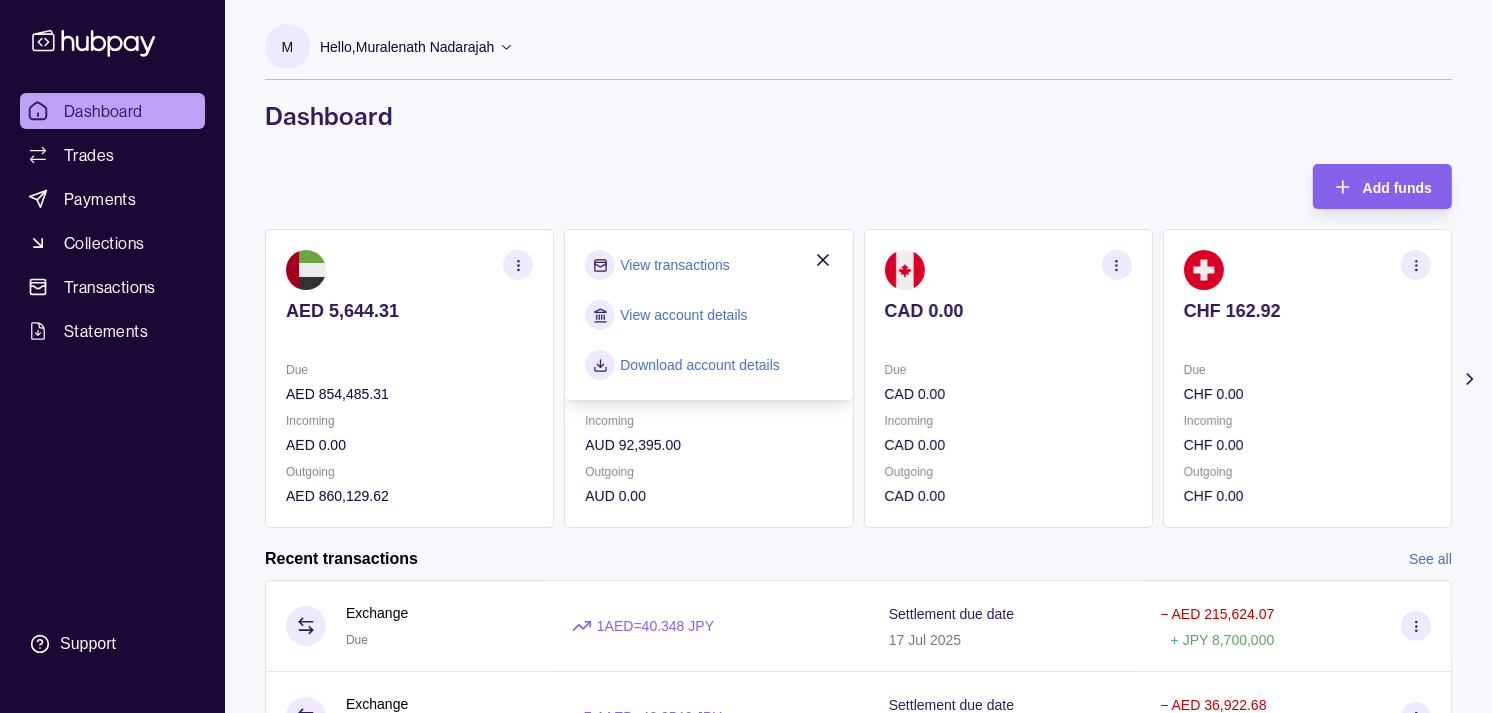 click on "View transactions" at bounding box center [674, 265] 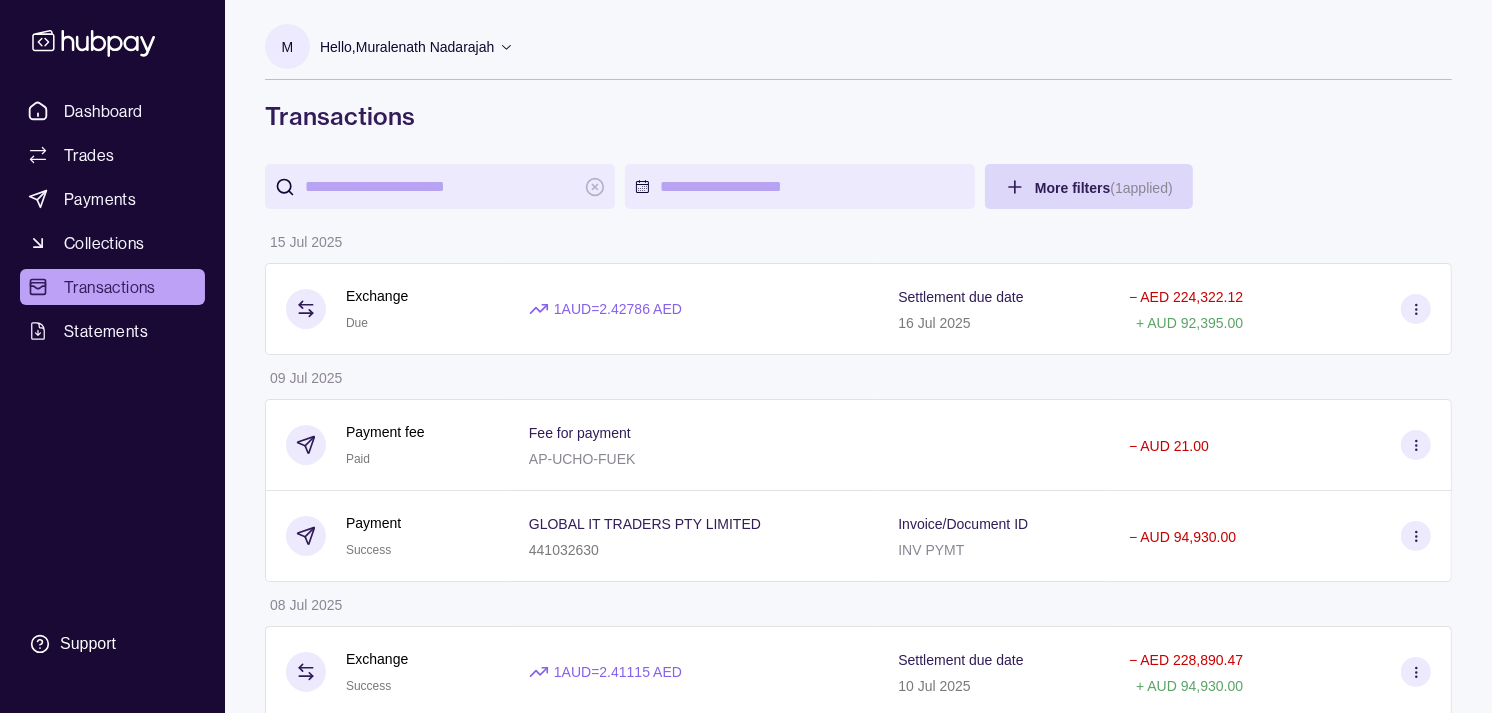 click at bounding box center (440, 186) 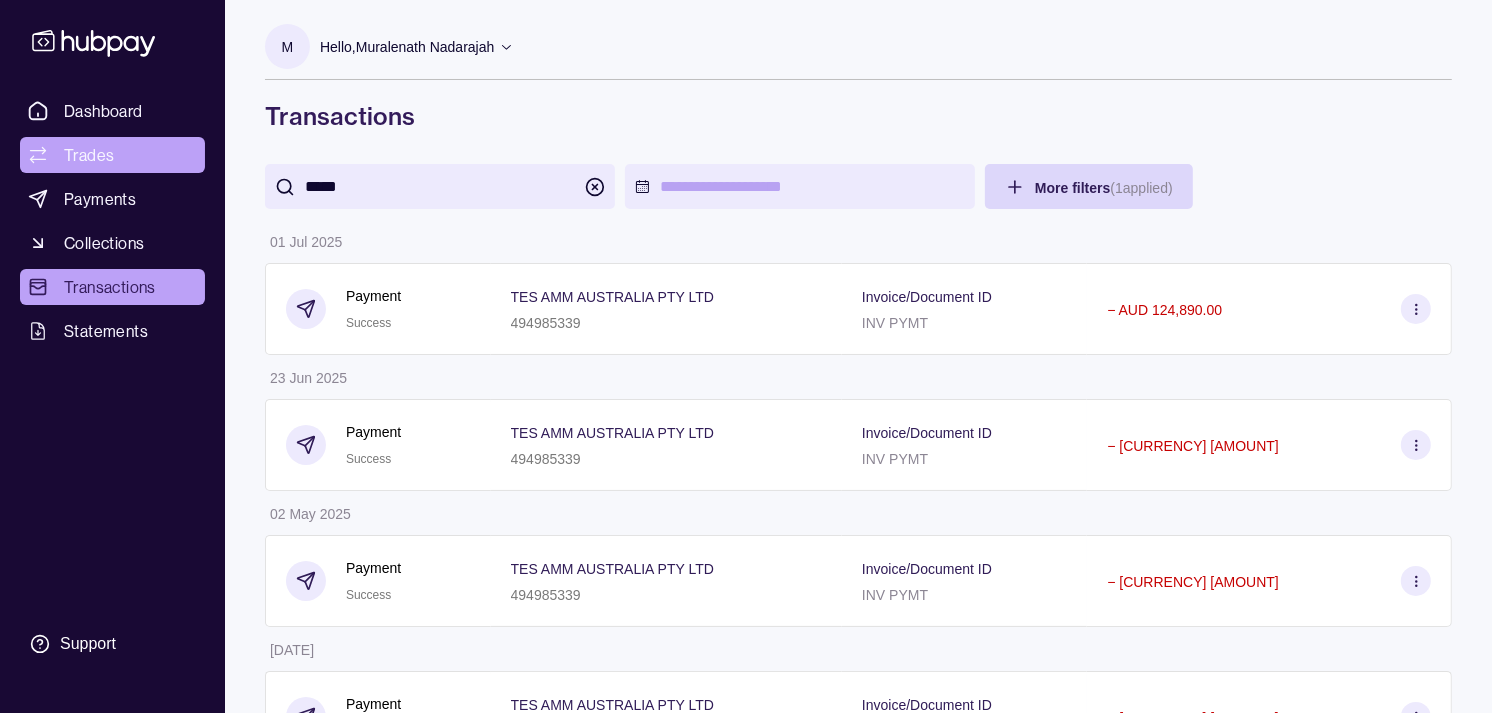 type on "*****" 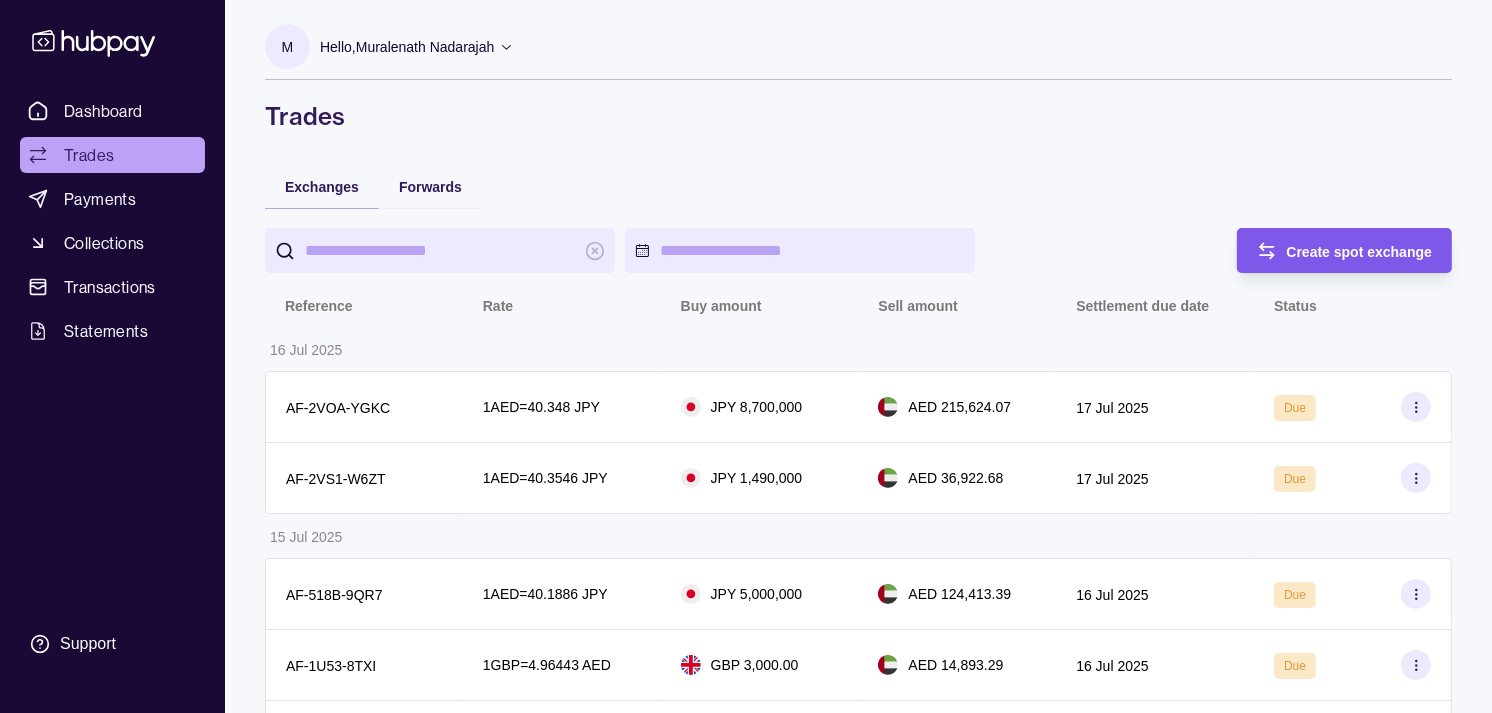 click on "Create spot exchange" at bounding box center (1360, 252) 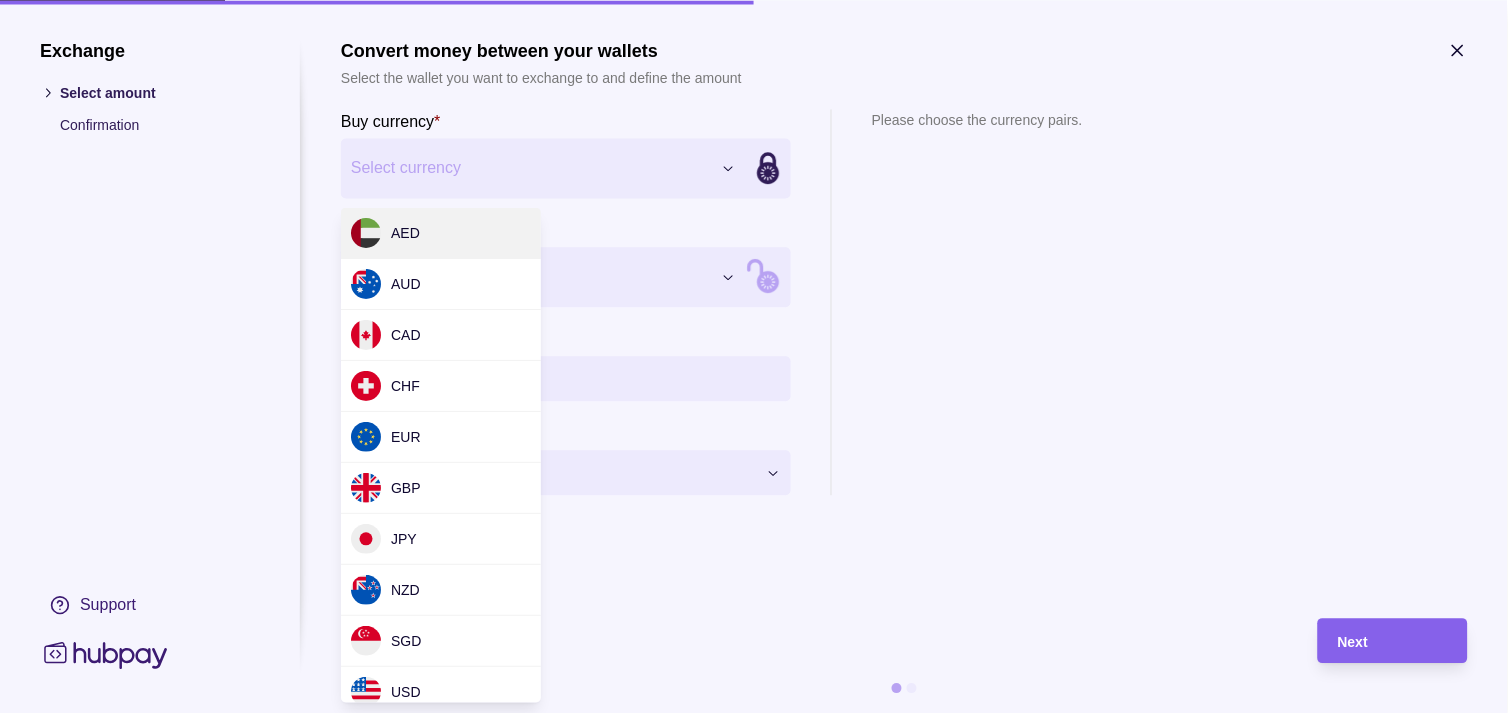 click on "Dashboard Trades Payments Collections Transactions Statements Support M Hello,  Muralenath Nadarajah Strides Trading LLC Account Terms and conditions Privacy policy Sign out Trades Exchanges Forwards Create spot exchange Reference Rate Buy amount Sell amount Settlement due date Status 16 Jul 2025 AF-2VOA-YGKC 1  AED  =  40.348   JPY JPY 8,700,000 AED 215,624.07 17 Jul 2025 Due AF-2VS1-W6ZT 1  AED  =  40.3546   JPY JPY 1,490,000 AED 36,922.68 17 Jul 2025 Due 15 Jul 2025 AF-518B-9QR7 1  AED  =  40.1886   JPY JPY 5,000,000 AED 124,413.39 16 Jul 2025 Due AF-1U53-8TXI 1  GBP  =  4.96443   AED GBP 3,000.00 AED 14,893.29 16 Jul 2025 Due AF-W9YV-9GRK 1  AUD  =  2.42786   AED AUD 92,395.00 AED 224,322.12 16 Jul 2025 Due AF-HQAV-AU9O 1  AED  =  40.1248   JPY JPY 2,500,000 AED 62,305.61 16 Jul 2025 Due AF-EI96-5ZLS 1  AED  =  40.0474   JPY JPY 2,000,000 AED 49,940.82 16 Jul 2025 Due AF-I91Q-HVQS 1  AED  =  40.0137   JPY JPY 5,270,110 AED 131,707.64 16 Jul 2025 Due 14 Jul 2025 AF-BGQU-9PDH 1  AED  =  39.9303   JPY 1  AED" at bounding box center (754, 996) 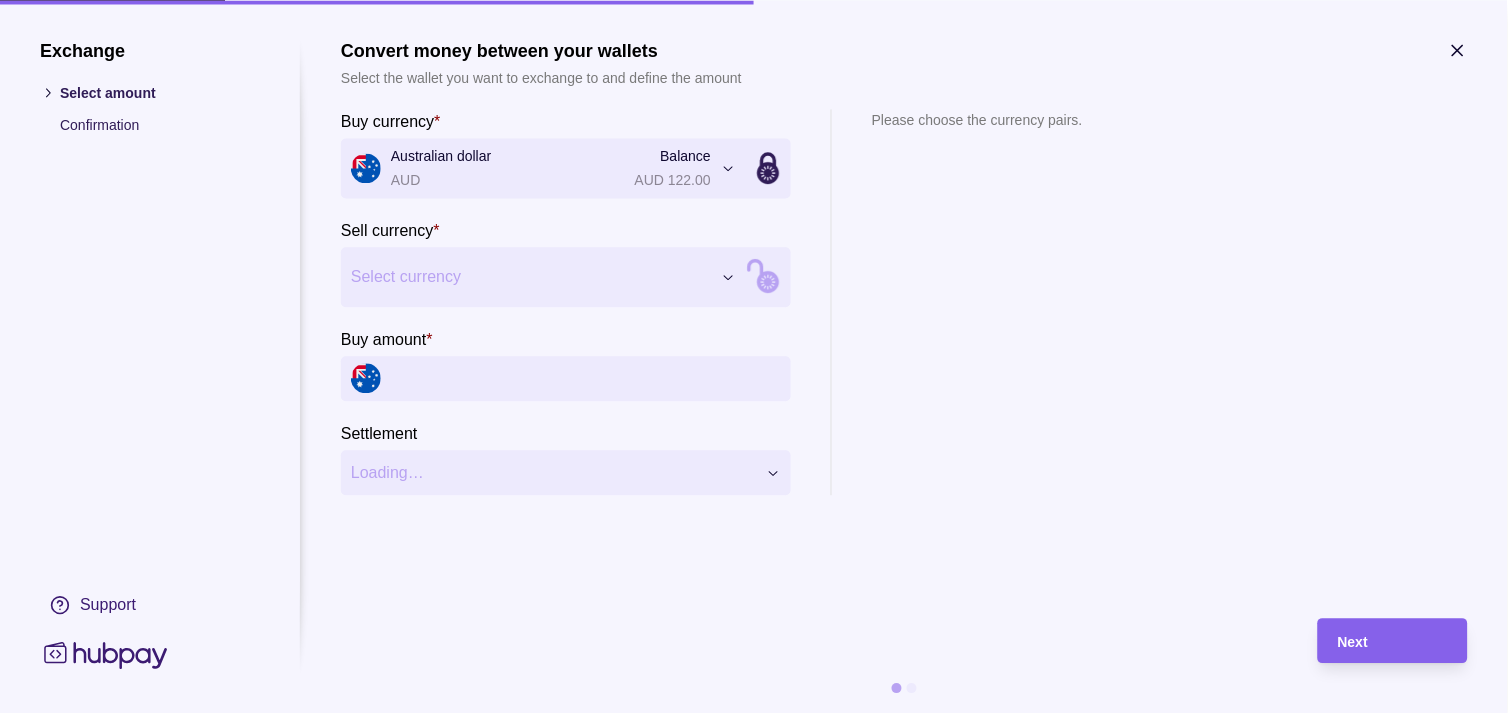 click on "Dashboard Trades Payments Collections Transactions Statements Support M Hello,  Muralenath Nadarajah Strides Trading LLC Account Terms and conditions Privacy policy Sign out Trades Exchanges Forwards Create spot exchange Reference Rate Buy amount Sell amount Settlement due date Status 16 Jul 2025 AF-2VOA-YGKC 1  AED  =  40.348   JPY JPY 8,700,000 AED 215,624.07 17 Jul 2025 Due AF-2VS1-W6ZT 1  AED  =  40.3546   JPY JPY 1,490,000 AED 36,922.68 17 Jul 2025 Due 15 Jul 2025 AF-518B-9QR7 1  AED  =  40.1886   JPY JPY 5,000,000 AED 124,413.39 16 Jul 2025 Due AF-1U53-8TXI 1  GBP  =  4.96443   AED GBP 3,000.00 AED 14,893.29 16 Jul 2025 Due AF-W9YV-9GRK 1  AUD  =  2.42786   AED AUD 92,395.00 AED 224,322.12 16 Jul 2025 Due AF-HQAV-AU9O 1  AED  =  40.1248   JPY JPY 2,500,000 AED 62,305.61 16 Jul 2025 Due AF-EI96-5ZLS 1  AED  =  40.0474   JPY JPY 2,000,000 AED 49,940.82 16 Jul 2025 Due AF-I91Q-HVQS 1  AED  =  40.0137   JPY JPY 5,270,110 AED 131,707.64 16 Jul 2025 Due 14 Jul 2025 AF-BGQU-9PDH 1  AED  =  39.9303   JPY 1  AED" at bounding box center [754, 996] 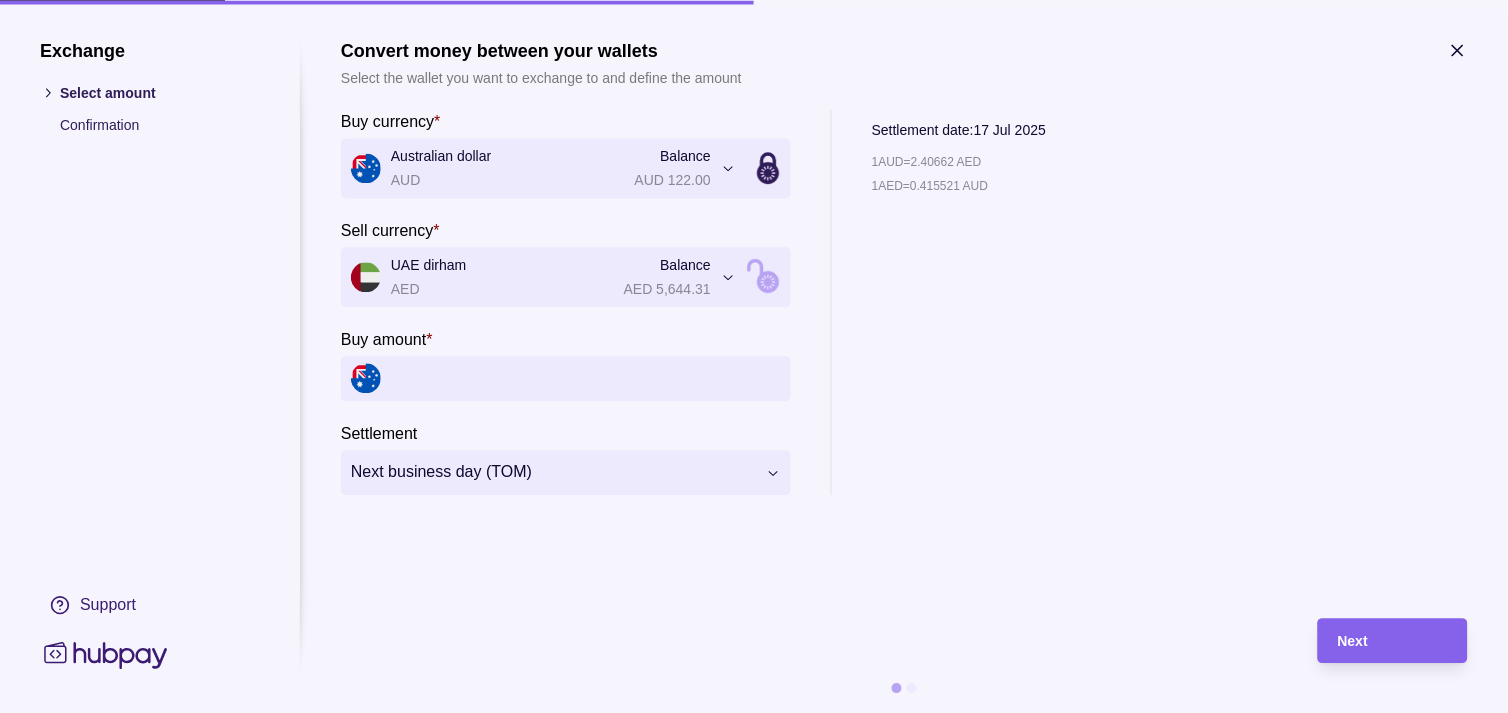 click on "Buy amount  *" at bounding box center [586, 378] 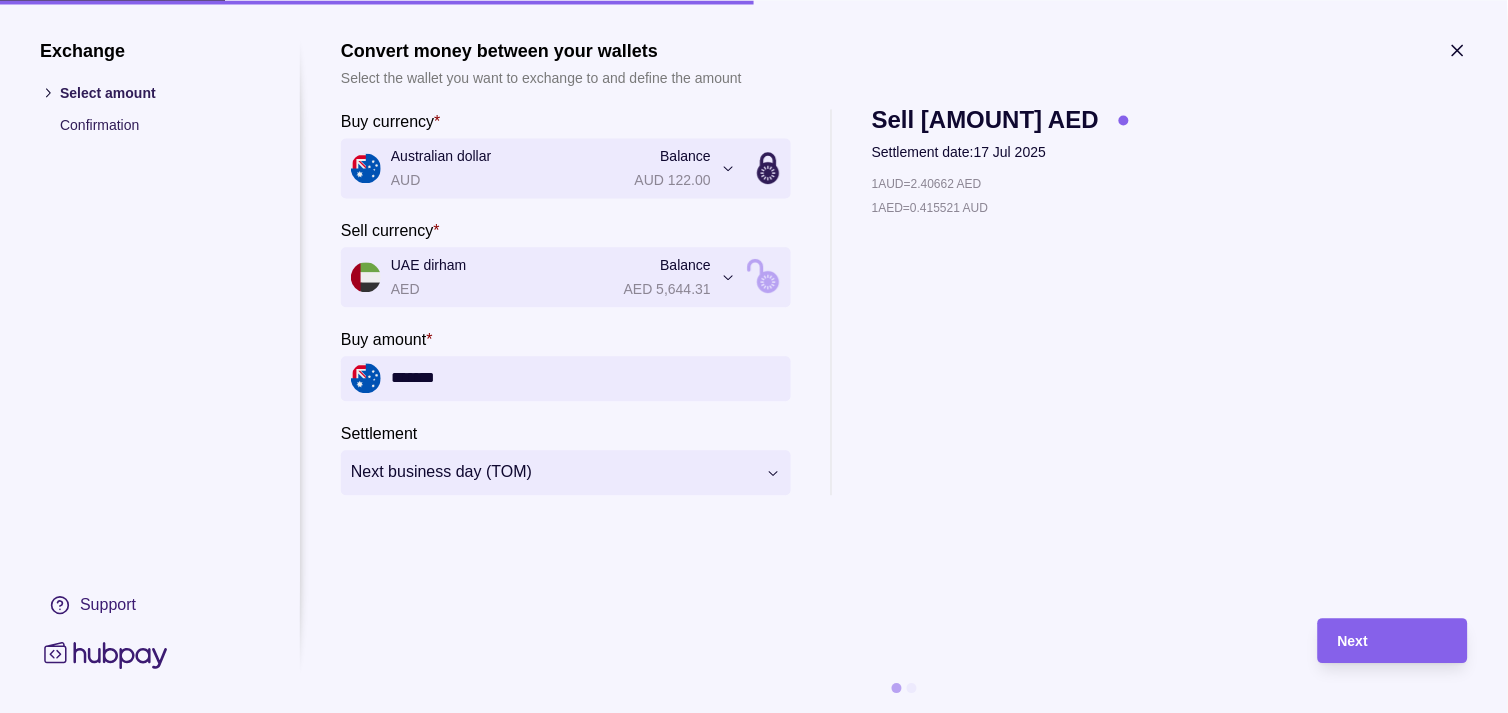type on "*******" 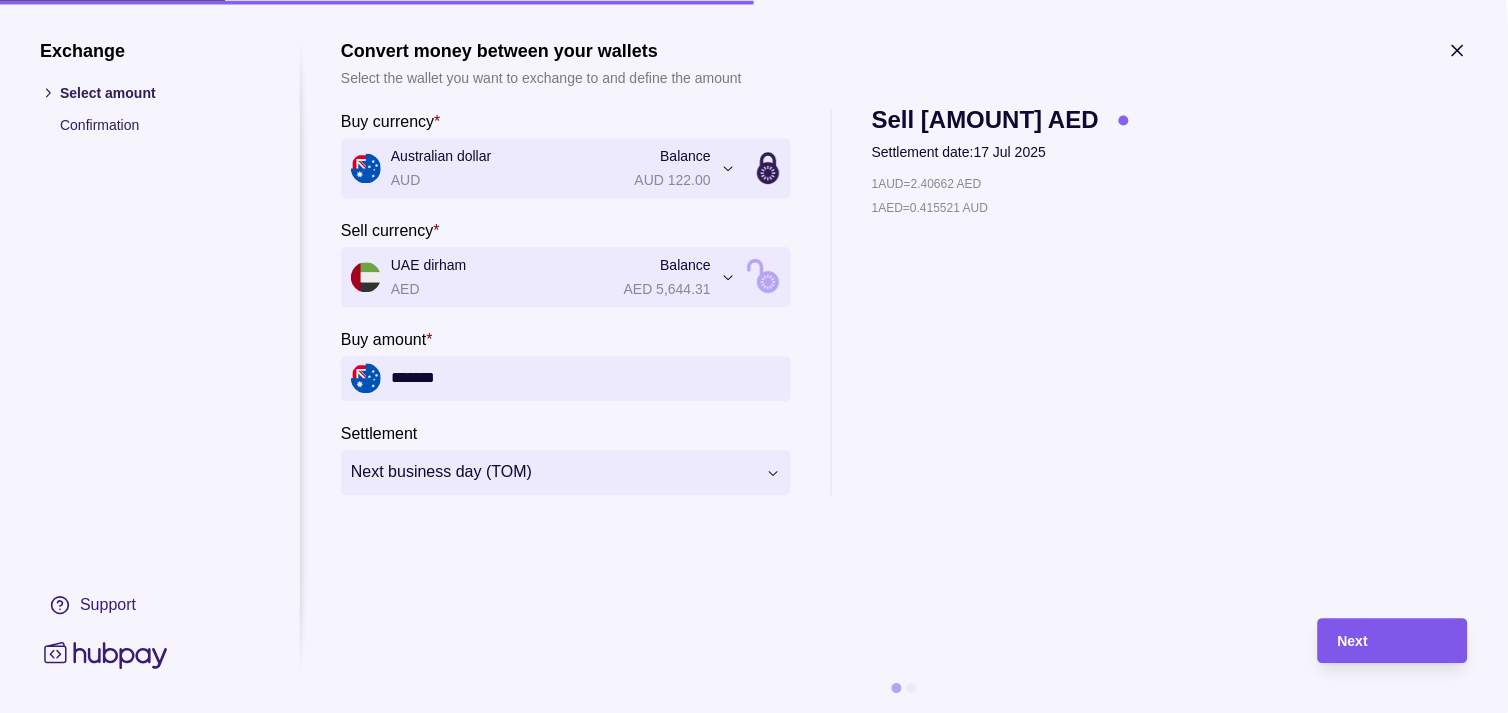 click on "Next" at bounding box center (1393, 641) 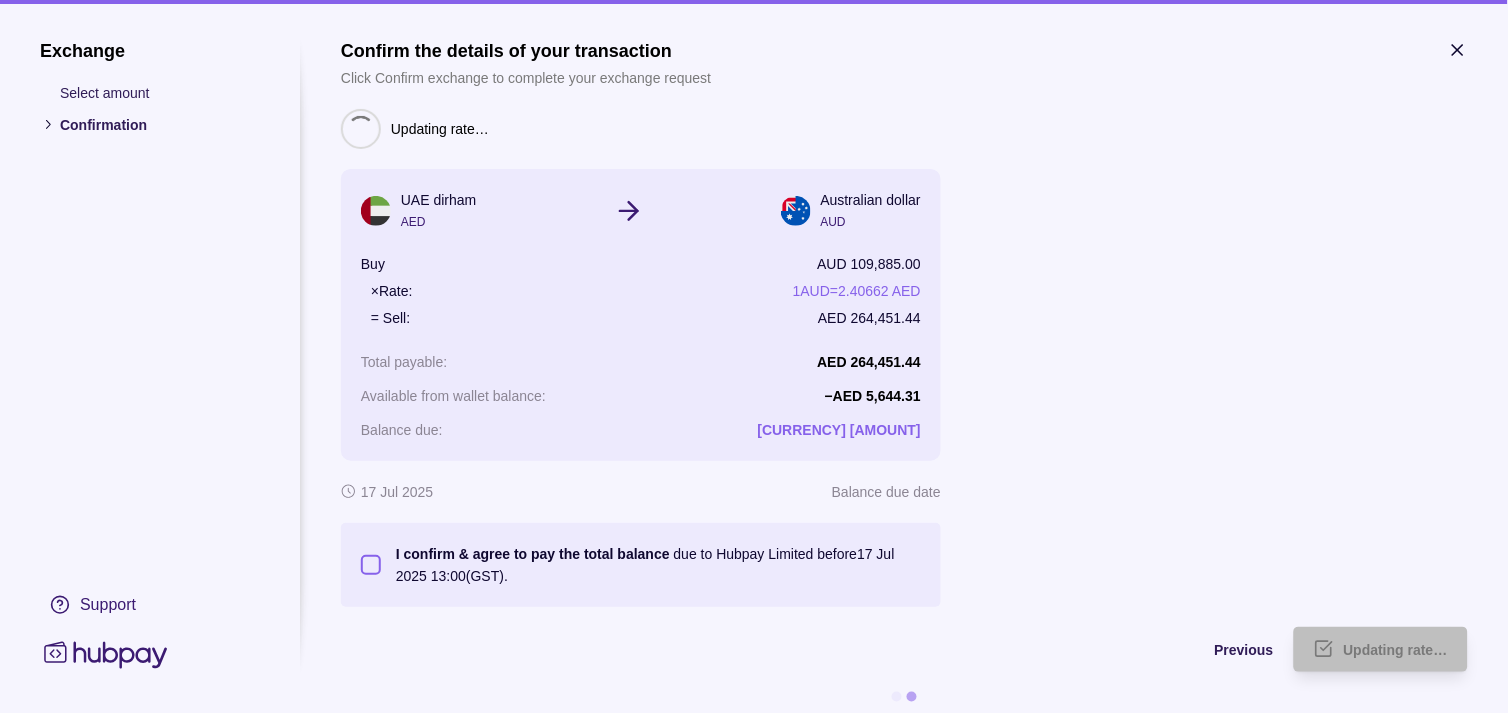 click on "I confirm & agree to pay the total balance   due to Hubpay Limited before  17 Jul 2025   13:00  (GST)." at bounding box center (371, 565) 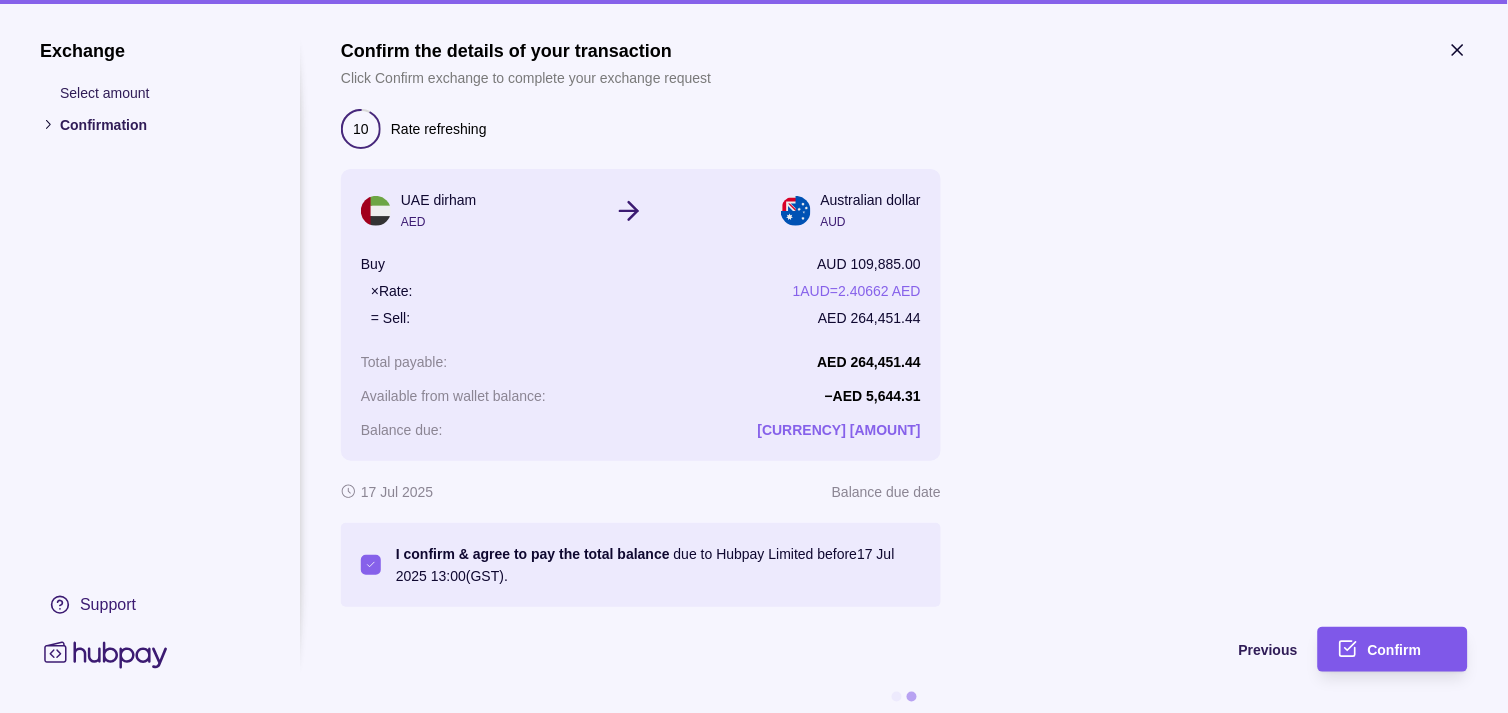 click on "Confirm" at bounding box center [1408, 650] 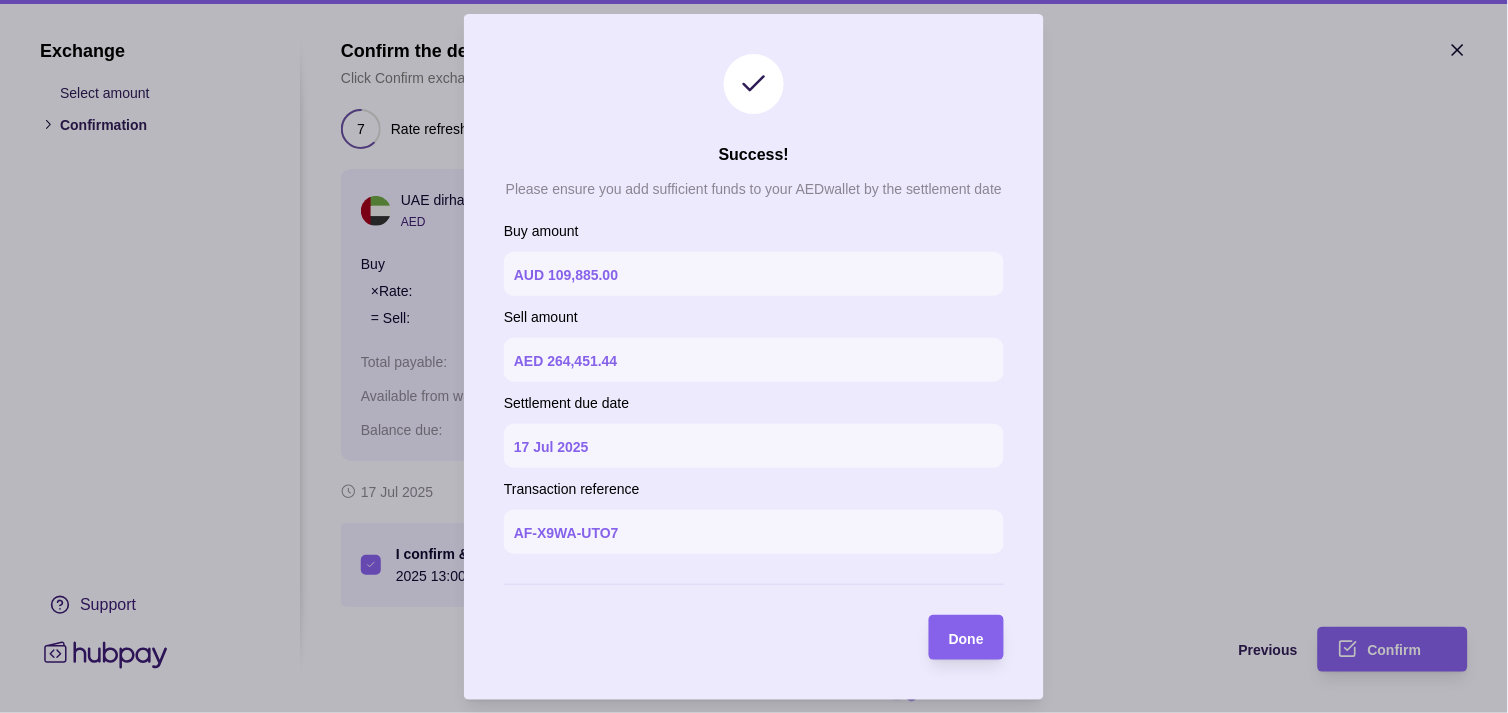 click on "Done" at bounding box center [966, 638] 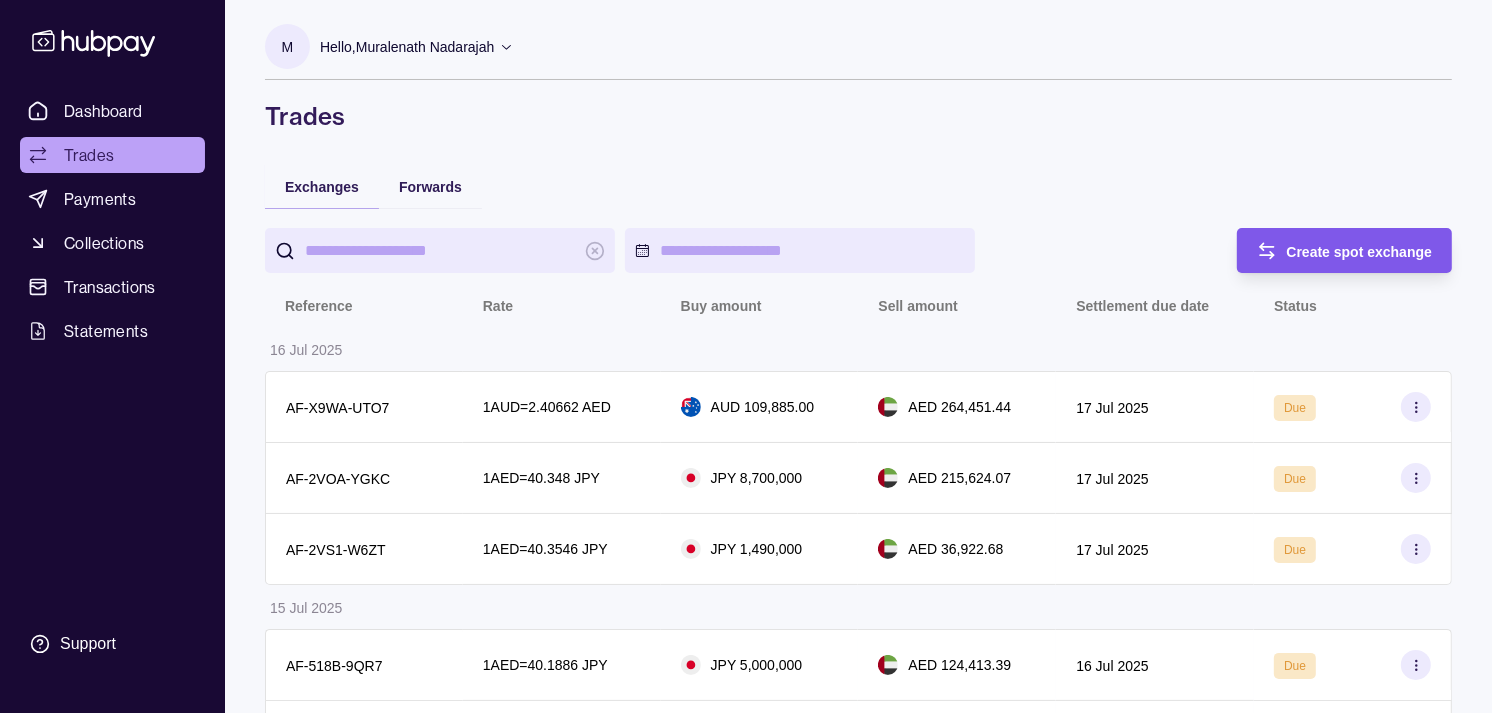 click on "Create spot exchange" at bounding box center (1360, 251) 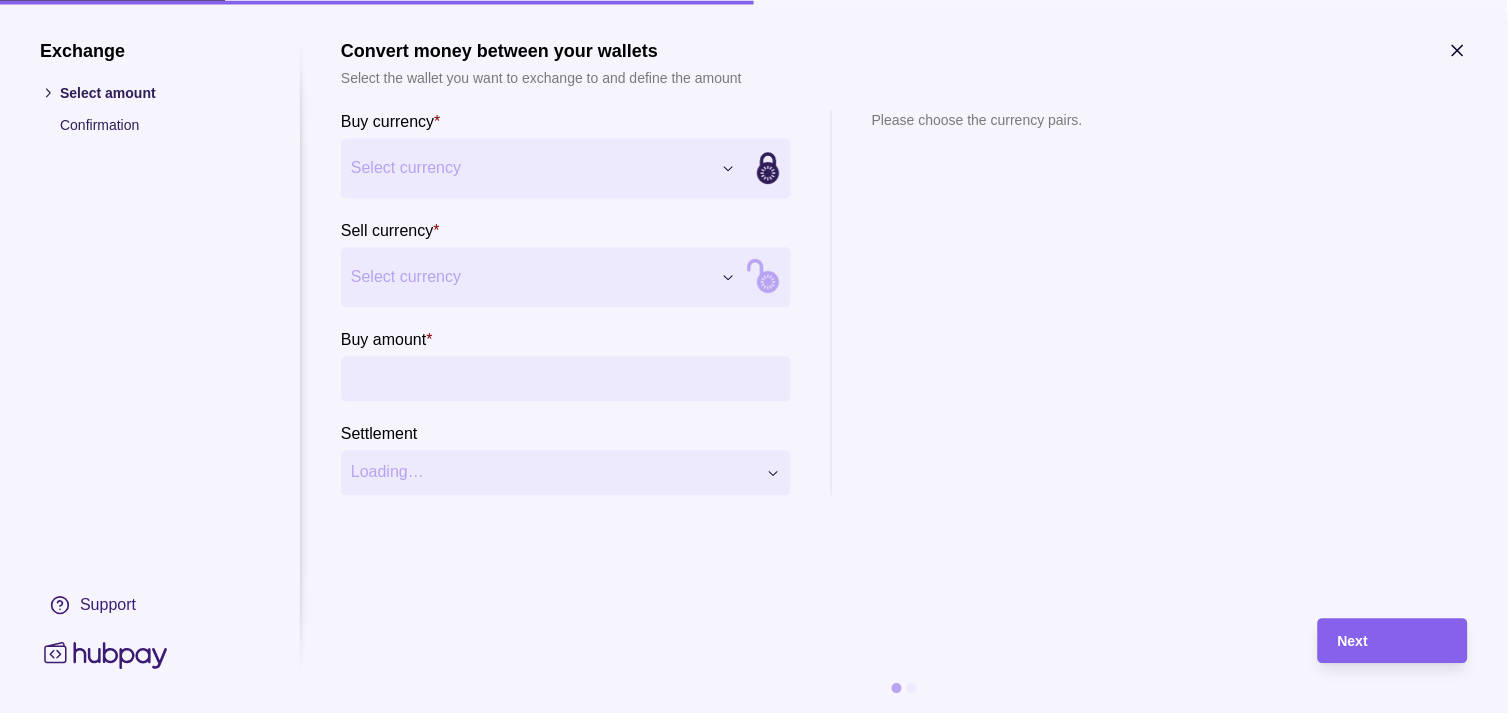 click on "Dashboard Trades Payments Collections Transactions Statements Support M Hello,  Muralenath Nadarajah Strides Trading LLC Account Terms and conditions Privacy policy Sign out Trades Exchanges Forwards Create spot exchange Reference Rate Buy amount Sell amount Settlement due date Status 16 Jul 2025 AF-X9WA-UTO7 1  AUD  =  2.40662   AED AUD 109,885.00 AED 264,451.44 17 Jul 2025 Due AF-2VOA-YGKC 1  AED  =  40.348   JPY JPY 8,700,000 AED 215,624.07 17 Jul 2025 Due AF-2VS1-W6ZT 1  AED  =  40.3546   JPY JPY 1,490,000 AED 36,922.68 17 Jul 2025 Due 15 Jul 2025 AF-518B-9QR7 1  AED  =  40.1886   JPY JPY 5,000,000 AED 124,413.39 16 Jul 2025 Due AF-1U53-8TXI 1  GBP  =  4.96443   AED GBP 3,000.00 AED 14,893.29 16 Jul 2025 Due AF-W9YV-9GRK 1  AUD  =  2.42786   AED AUD 92,395.00 AED 224,322.12 16 Jul 2025 Due AF-HQAV-AU9O 1  AED  =  40.1248   JPY JPY 2,500,000 AED 62,305.61 16 Jul 2025 Due AF-EI96-5ZLS 1  AED  =  40.0474   JPY JPY 2,000,000 AED 49,940.82 16 Jul 2025 Due AF-I91Q-HVQS 1  AED  =  40.0137   JPY JPY 5,270,110 Due" at bounding box center [754, 996] 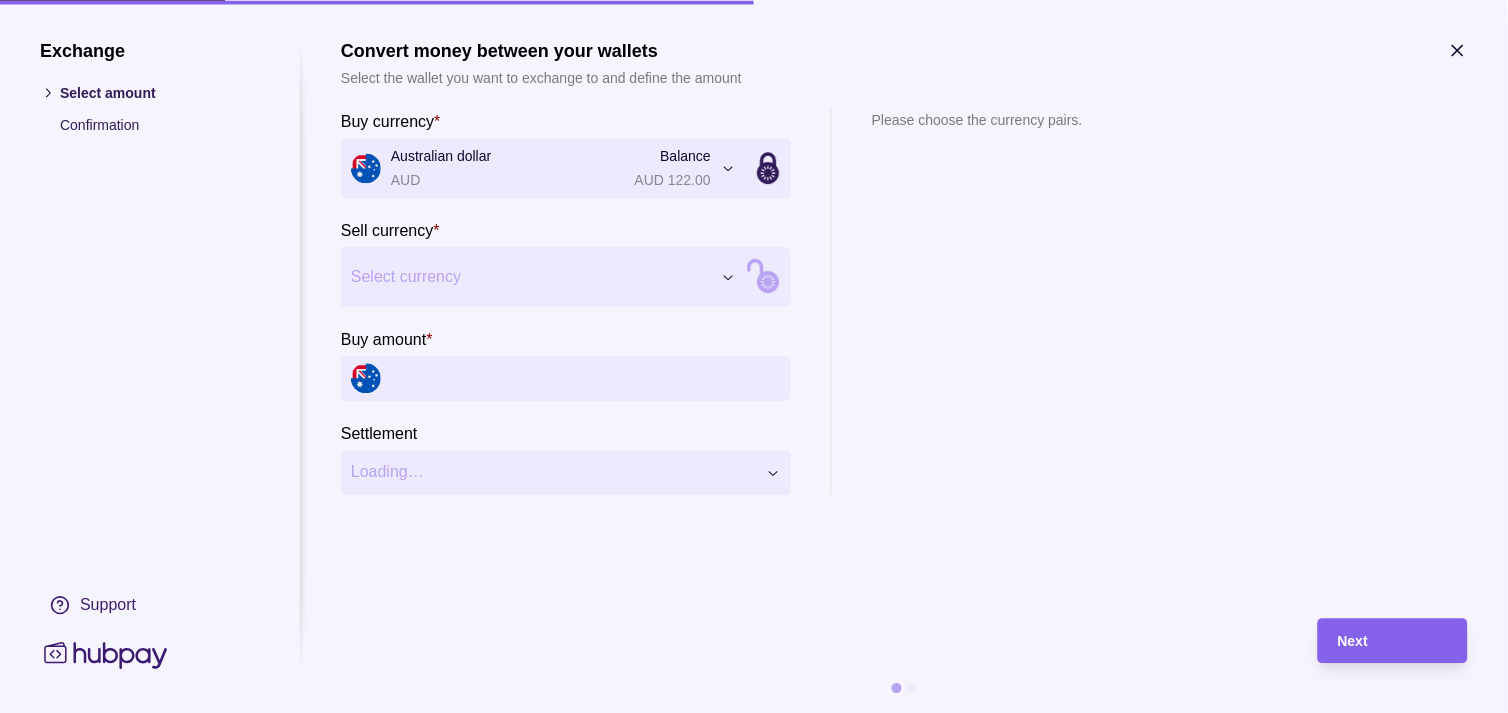 click on "Dashboard Trades Payments Collections Transactions Statements Support M Hello,  Muralenath Nadarajah Strides Trading LLC Account Terms and conditions Privacy policy Sign out Trades Exchanges Forwards Create spot exchange Reference Rate Buy amount Sell amount Settlement due date Status 16 Jul 2025 AF-X9WA-UTO7 1  AUD  =  2.40662   AED AUD 109,885.00 AED 264,451.44 17 Jul 2025 Due AF-2VOA-YGKC 1  AED  =  40.348   JPY JPY 8,700,000 AED 215,624.07 17 Jul 2025 Due AF-2VS1-W6ZT 1  AED  =  40.3546   JPY JPY 1,490,000 AED 36,922.68 17 Jul 2025 Due 15 Jul 2025 AF-518B-9QR7 1  AED  =  40.1886   JPY JPY 5,000,000 AED 124,413.39 16 Jul 2025 Due AF-1U53-8TXI 1  GBP  =  4.96443   AED GBP 3,000.00 AED 14,893.29 16 Jul 2025 Due AF-W9YV-9GRK 1  AUD  =  2.42786   AED AUD 92,395.00 AED 224,322.12 16 Jul 2025 Due AF-HQAV-AU9O 1  AED  =  40.1248   JPY JPY 2,500,000 AED 62,305.61 16 Jul 2025 Due AF-EI96-5ZLS 1  AED  =  40.0474   JPY JPY 2,000,000 AED 49,940.82 16 Jul 2025 Due AF-I91Q-HVQS 1  AED  =  40.0137   JPY JPY 5,270,110 Due" at bounding box center [754, 996] 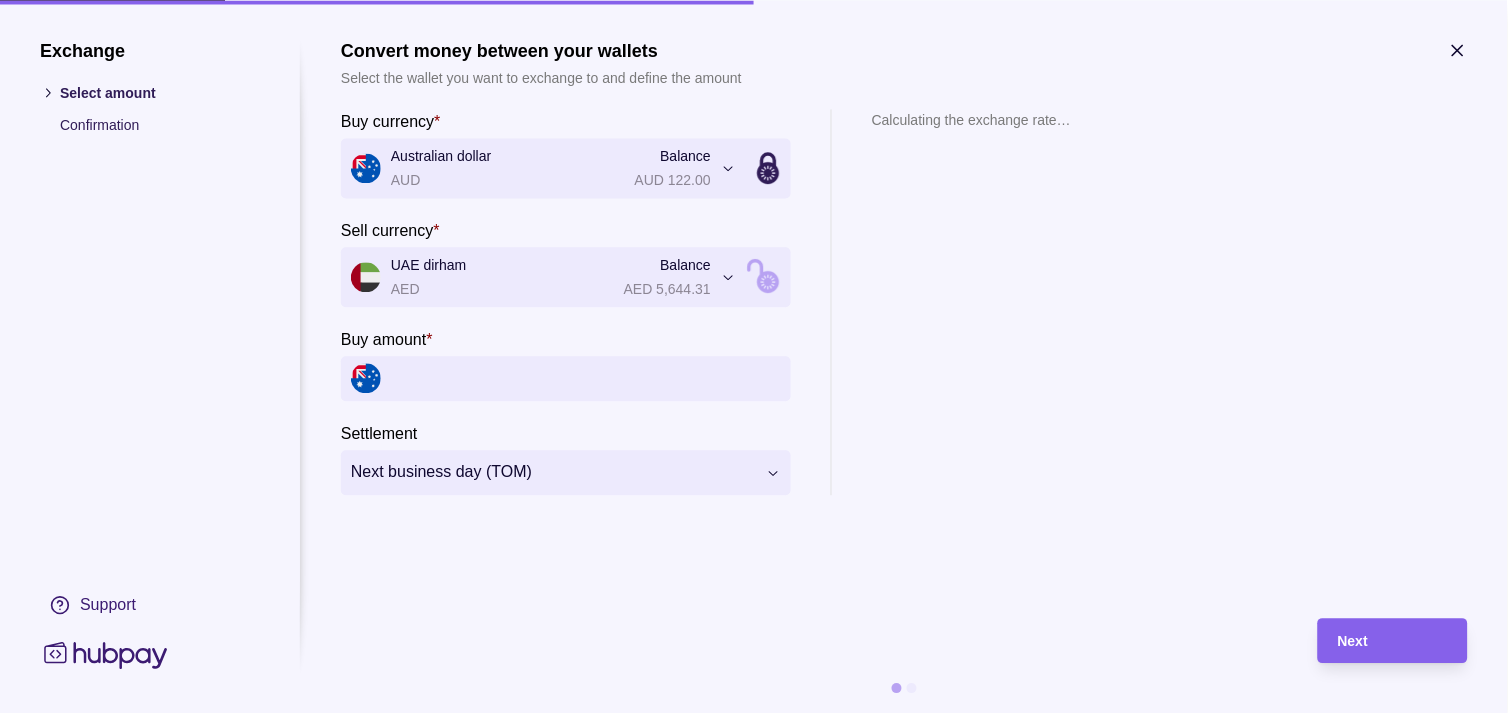 click on "Buy amount  *" at bounding box center (586, 378) 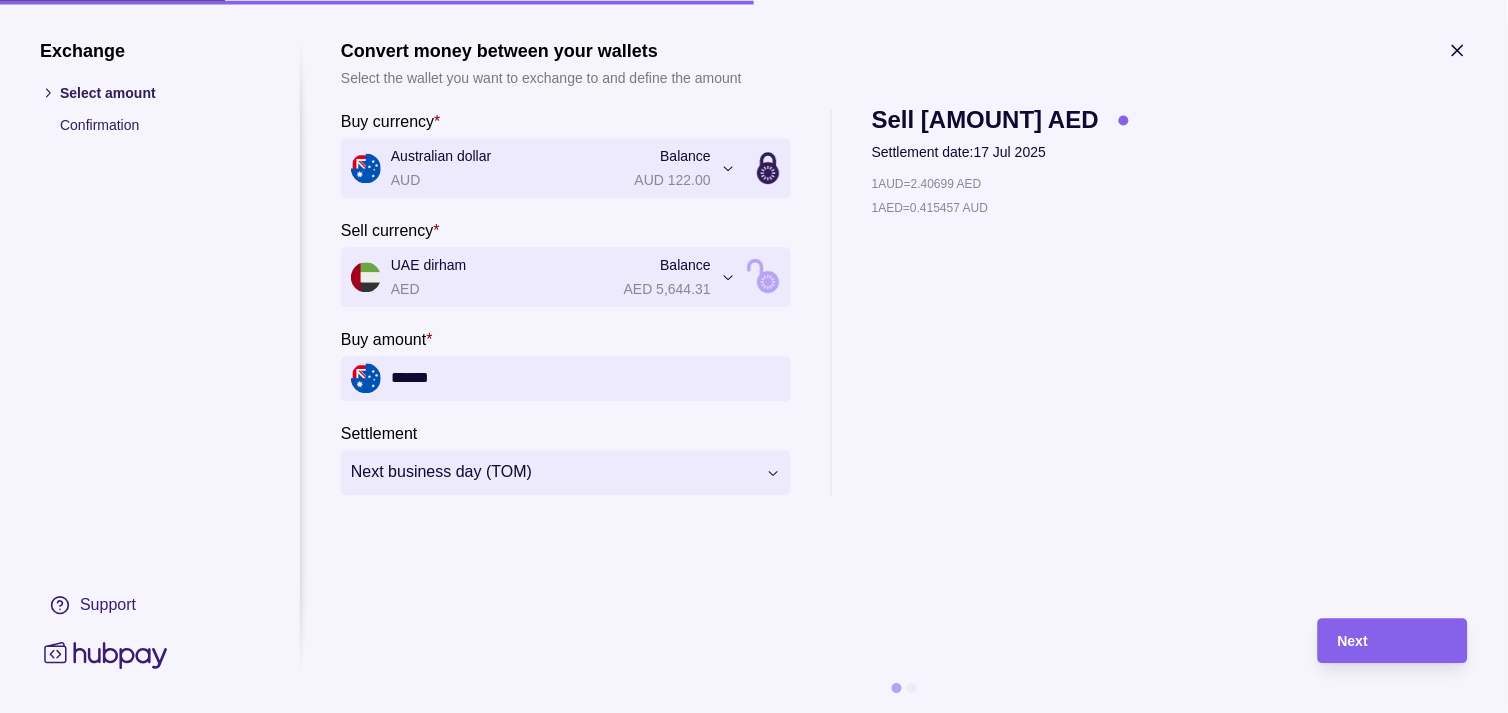 type on "******" 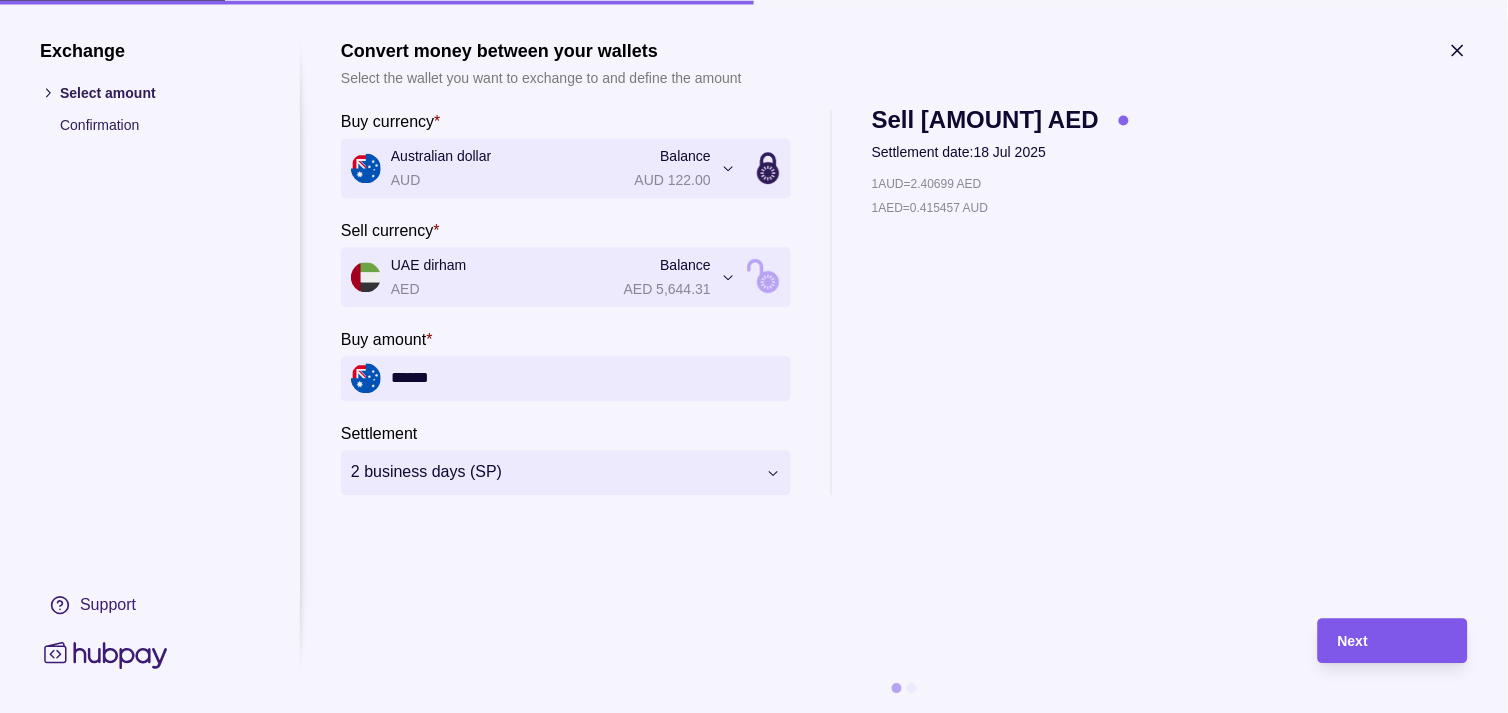 click on "Next" at bounding box center (1393, 641) 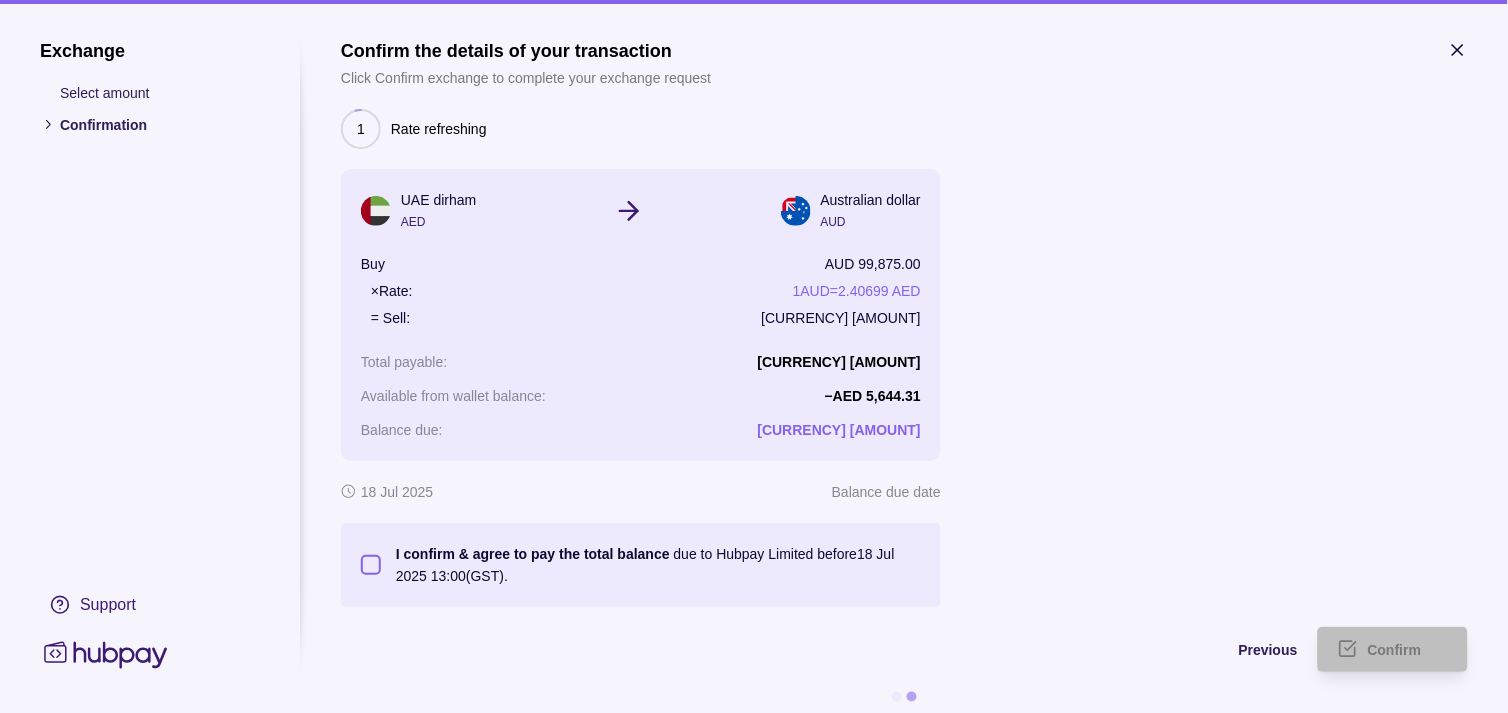 click on "I confirm & agree to pay the total balance   due to Hubpay Limited before  18 Jul 2025   13:00  (GST)." at bounding box center (371, 565) 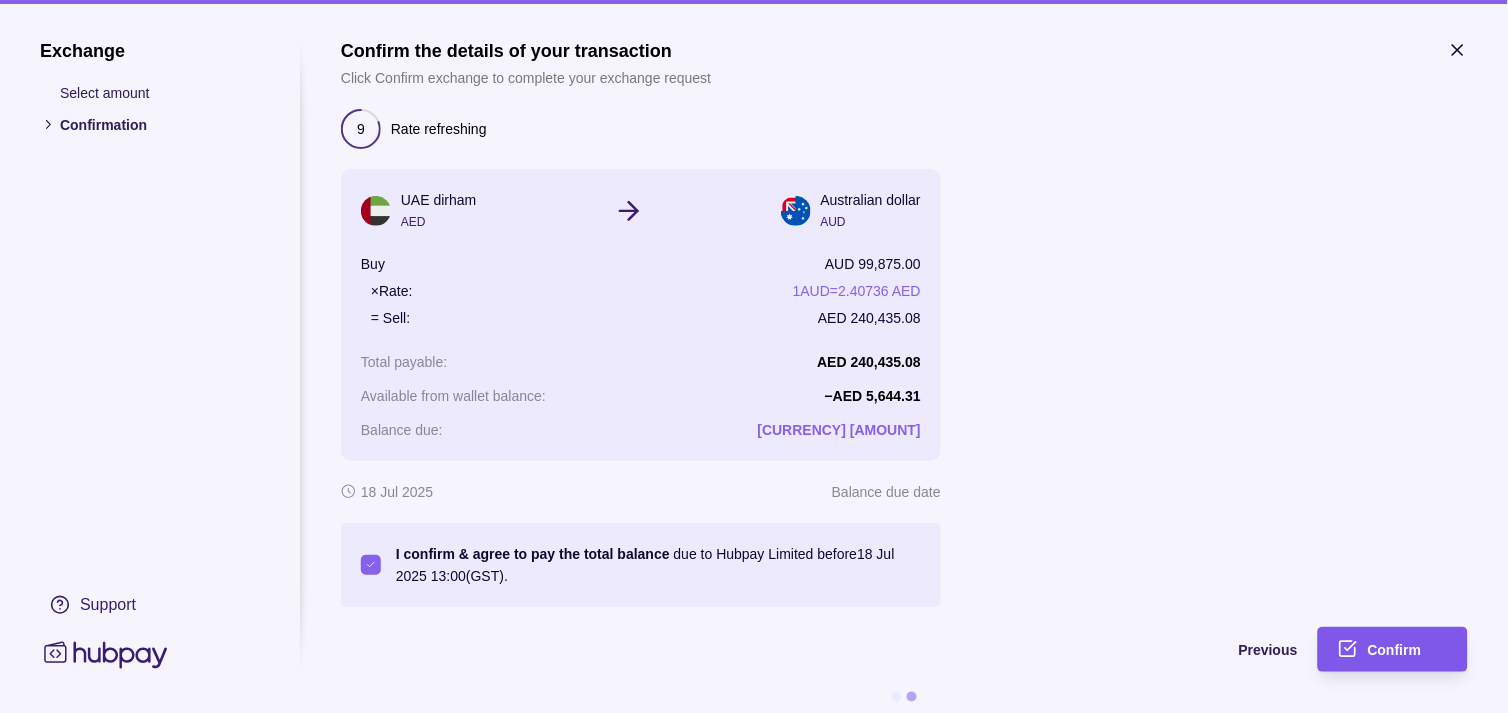 click on "Confirm" at bounding box center [1378, 649] 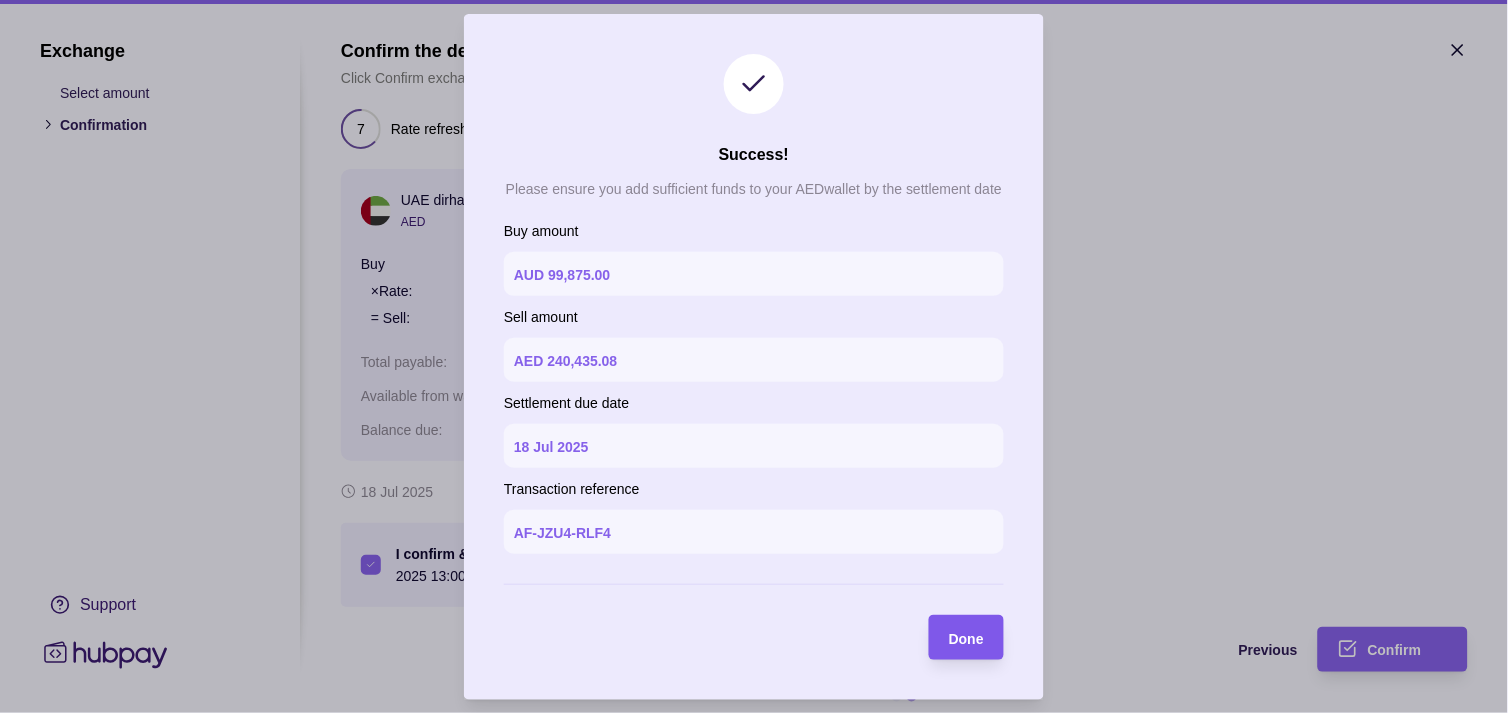 click on "Done" at bounding box center [966, 637] 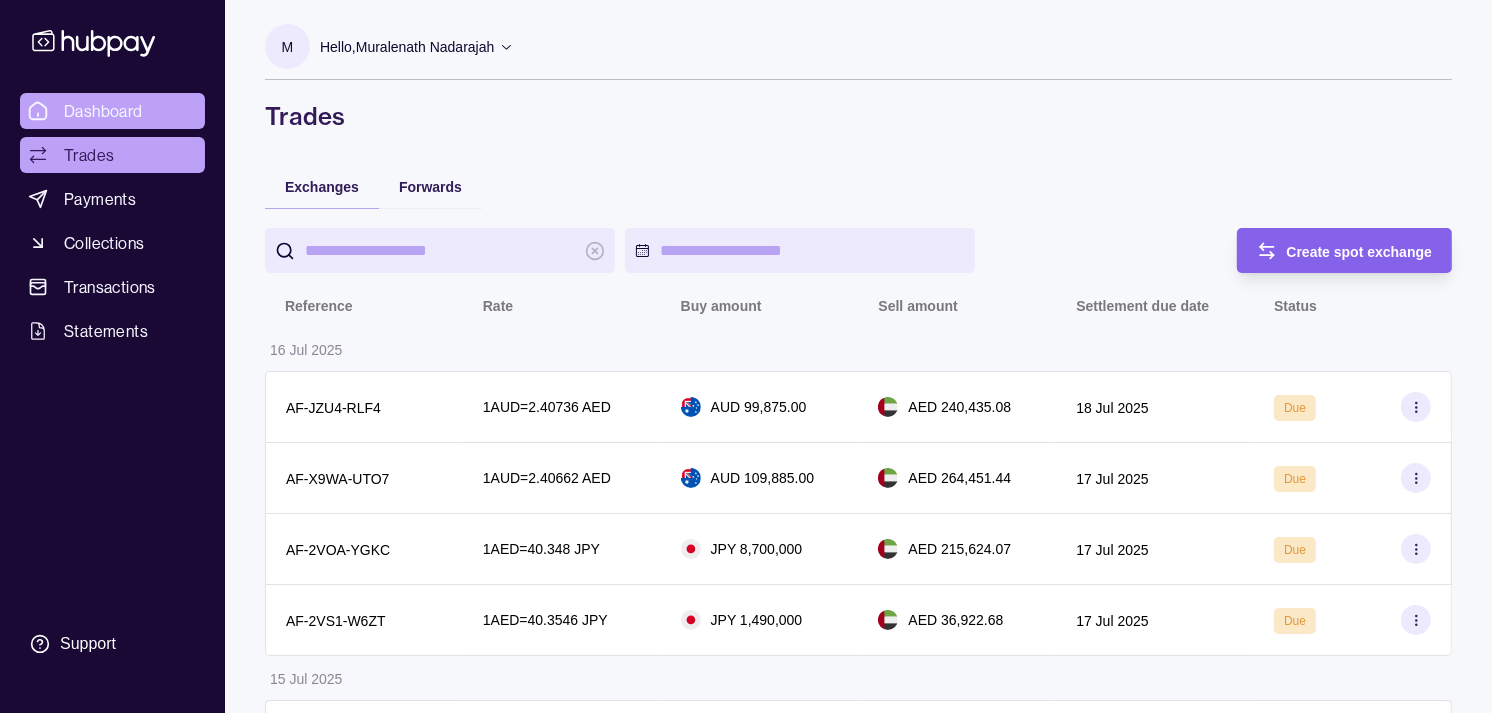 click on "Dashboard" at bounding box center [103, 111] 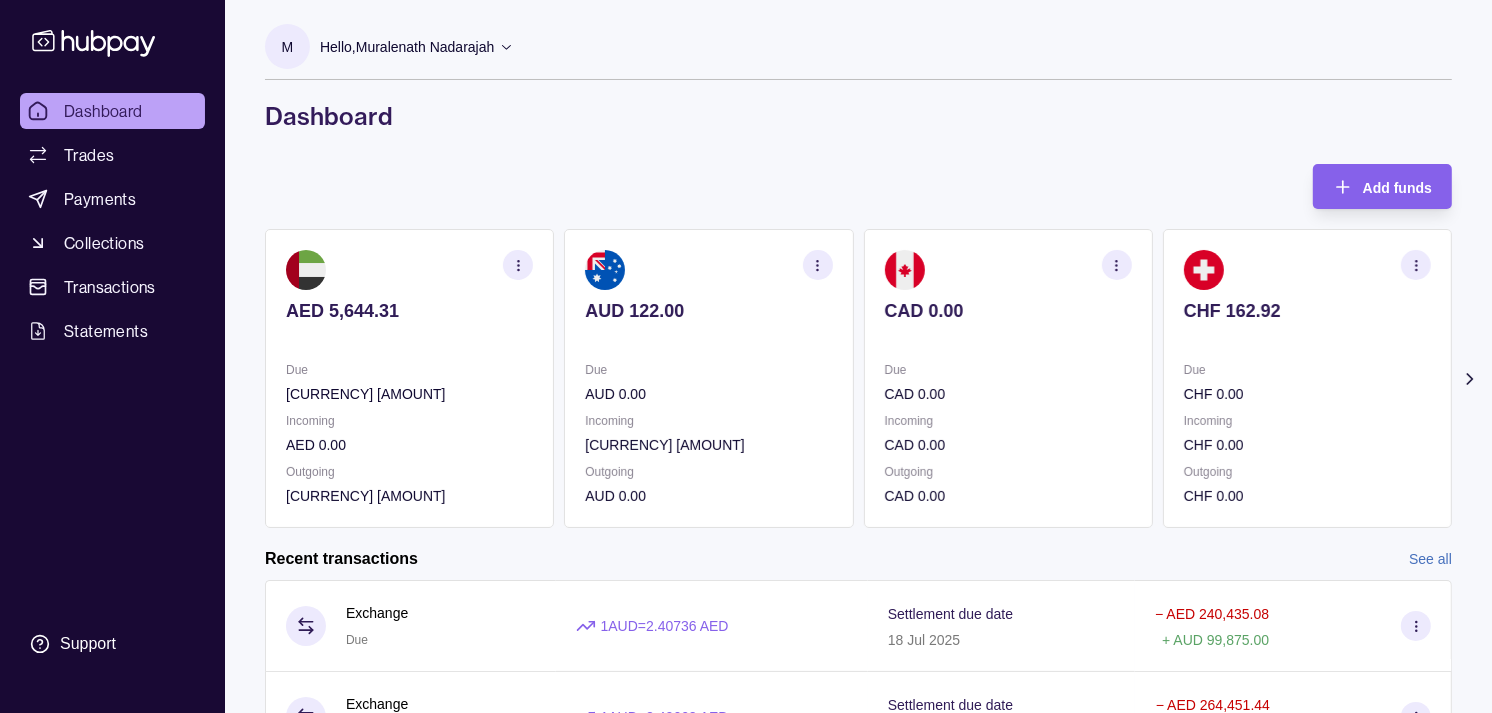 click on "CAD 0.00                                                                                                               Due CAD 0.00 Incoming CAD 0.00 Outgoing CAD 0.00" at bounding box center (1008, 378) 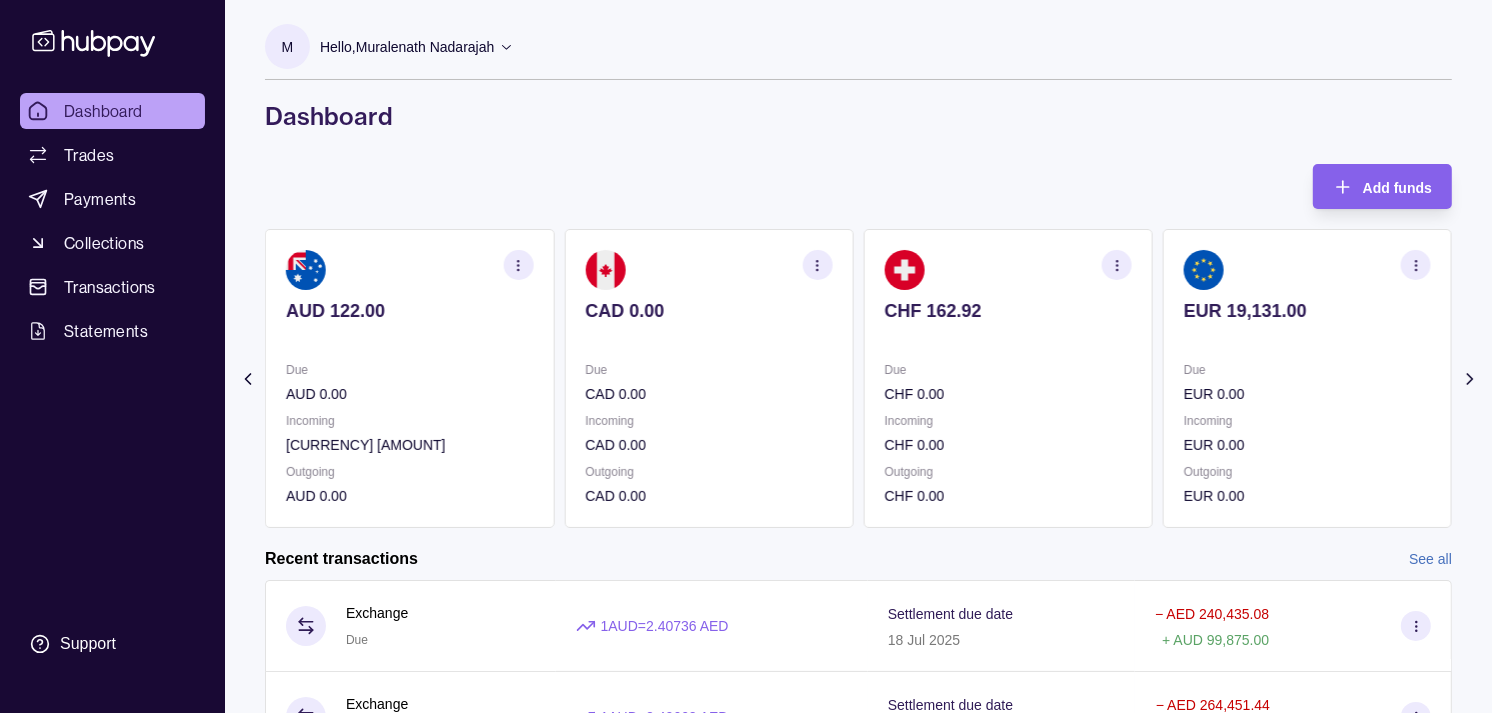 click at bounding box center [1008, 338] 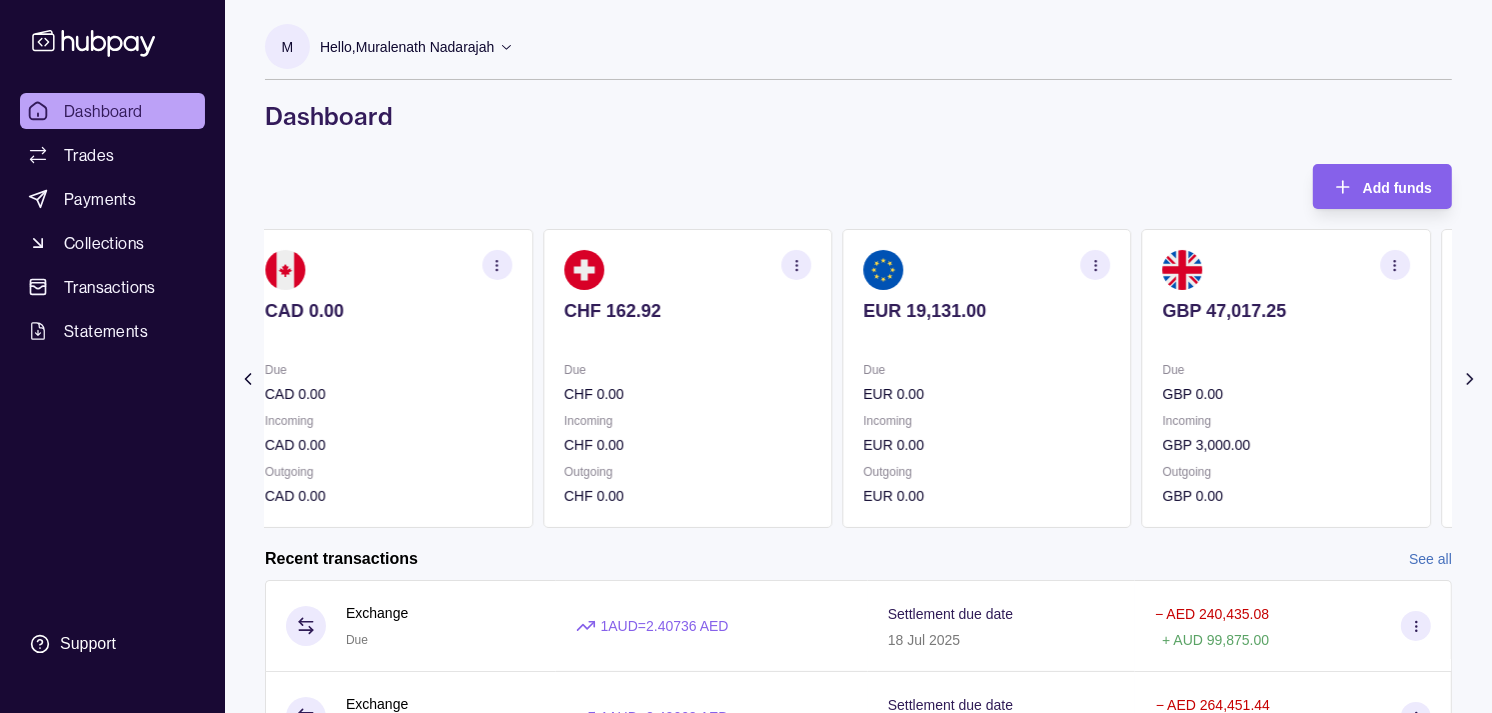 click on "EUR 19,131.00                                                                                                               Due EUR 0.00 Incoming EUR 0.00 Outgoing EUR 0.00" at bounding box center [986, 378] 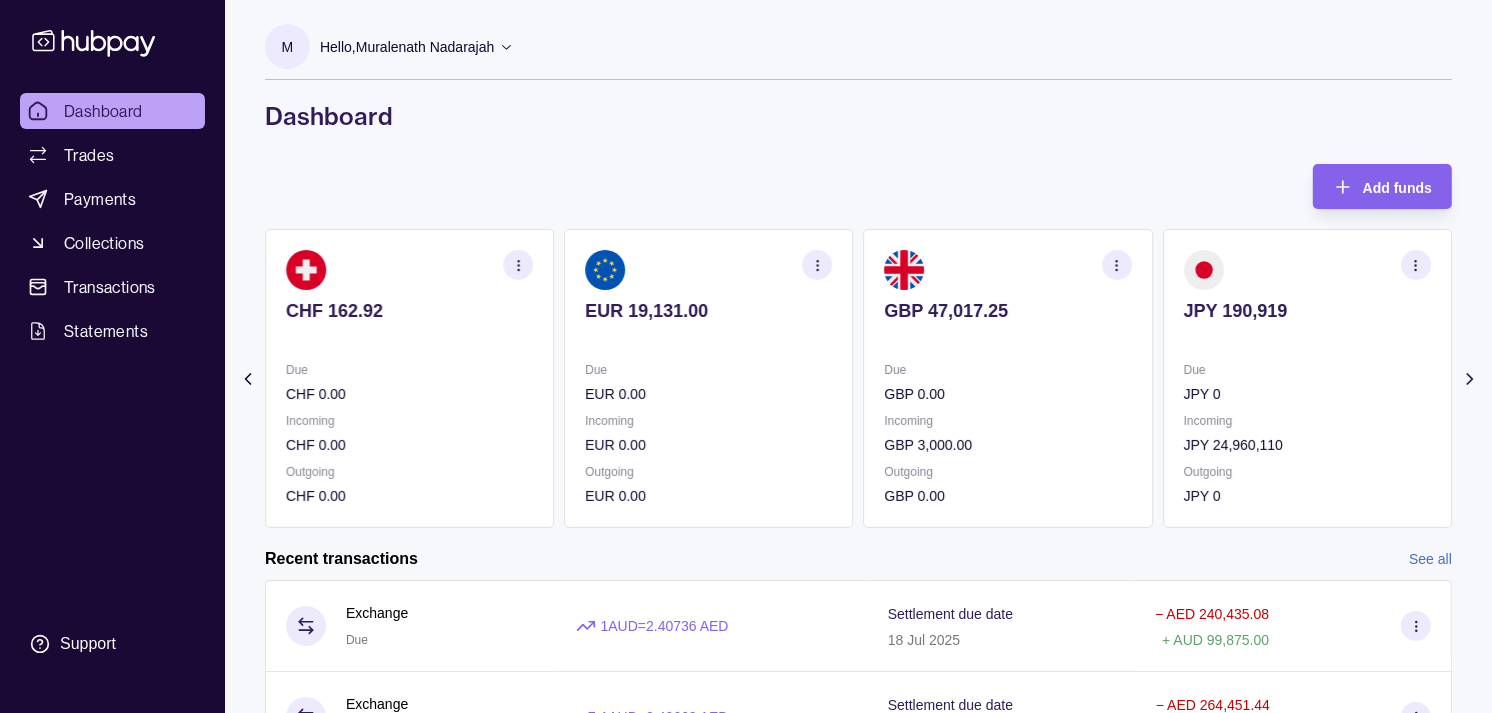 click 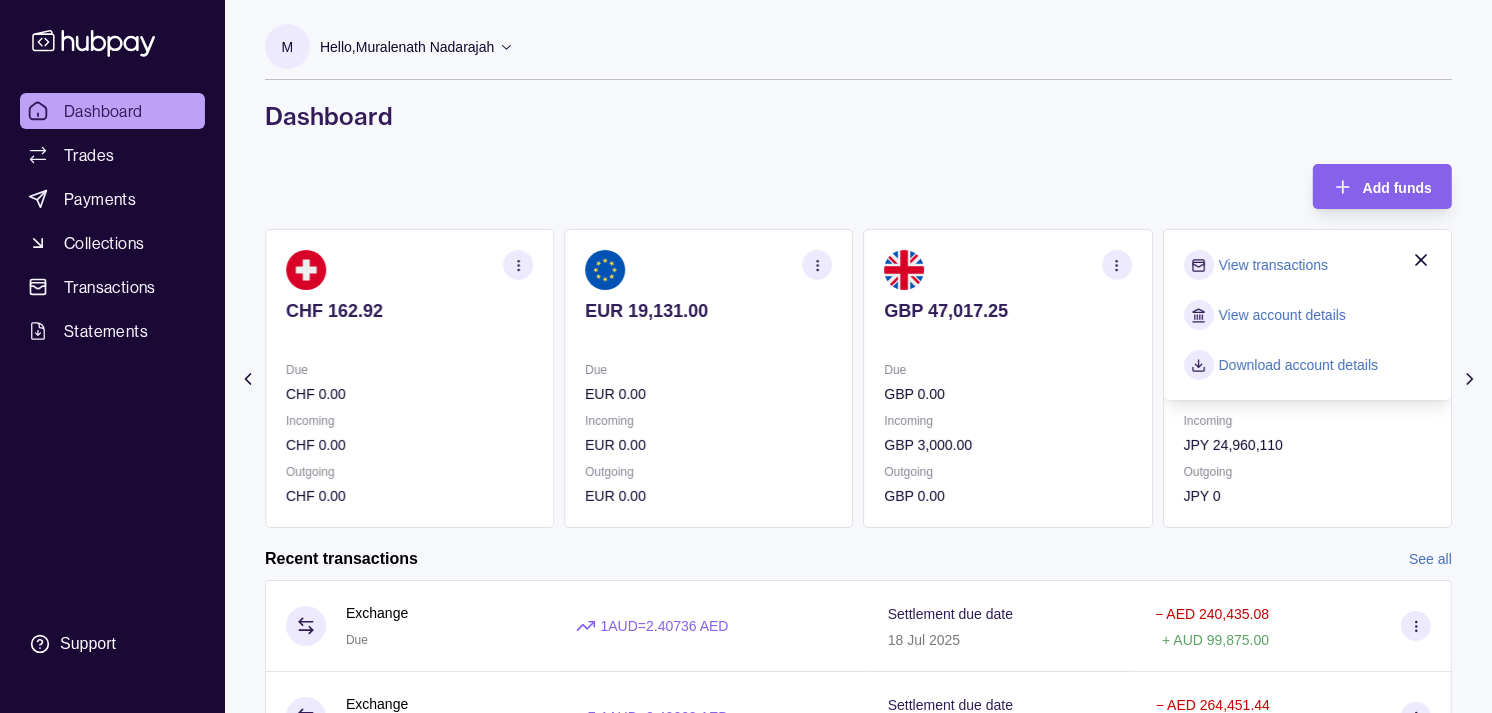 click on "View transactions" at bounding box center (1273, 265) 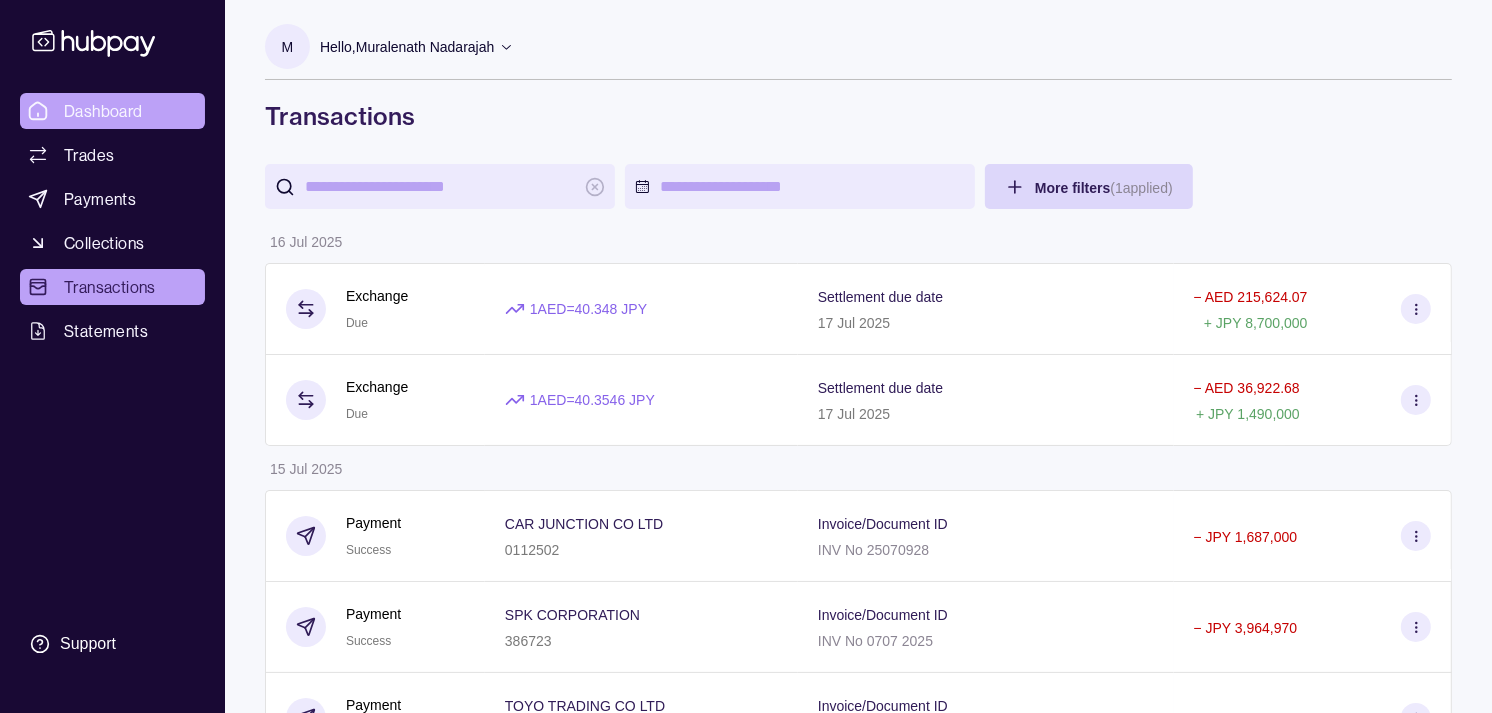 click on "Dashboard" at bounding box center [103, 111] 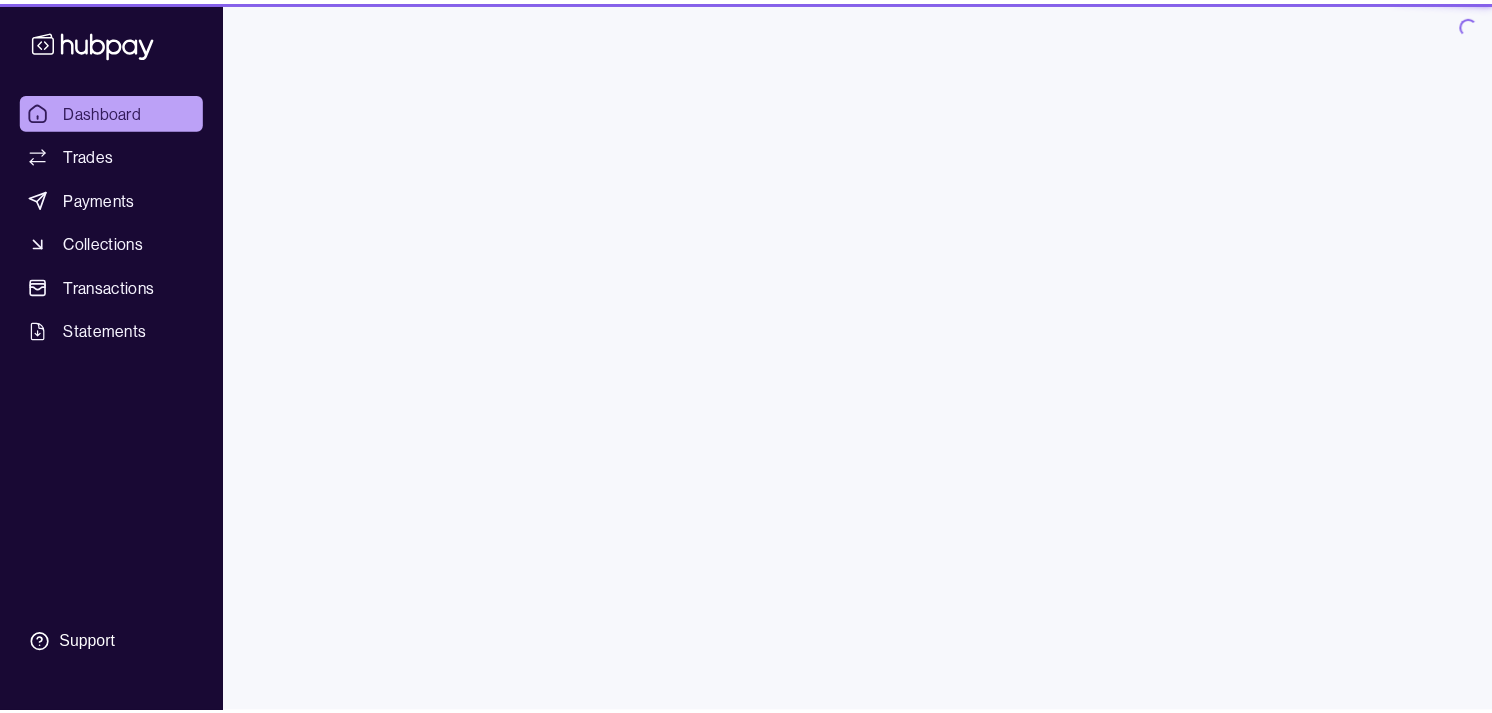 scroll, scrollTop: 0, scrollLeft: 0, axis: both 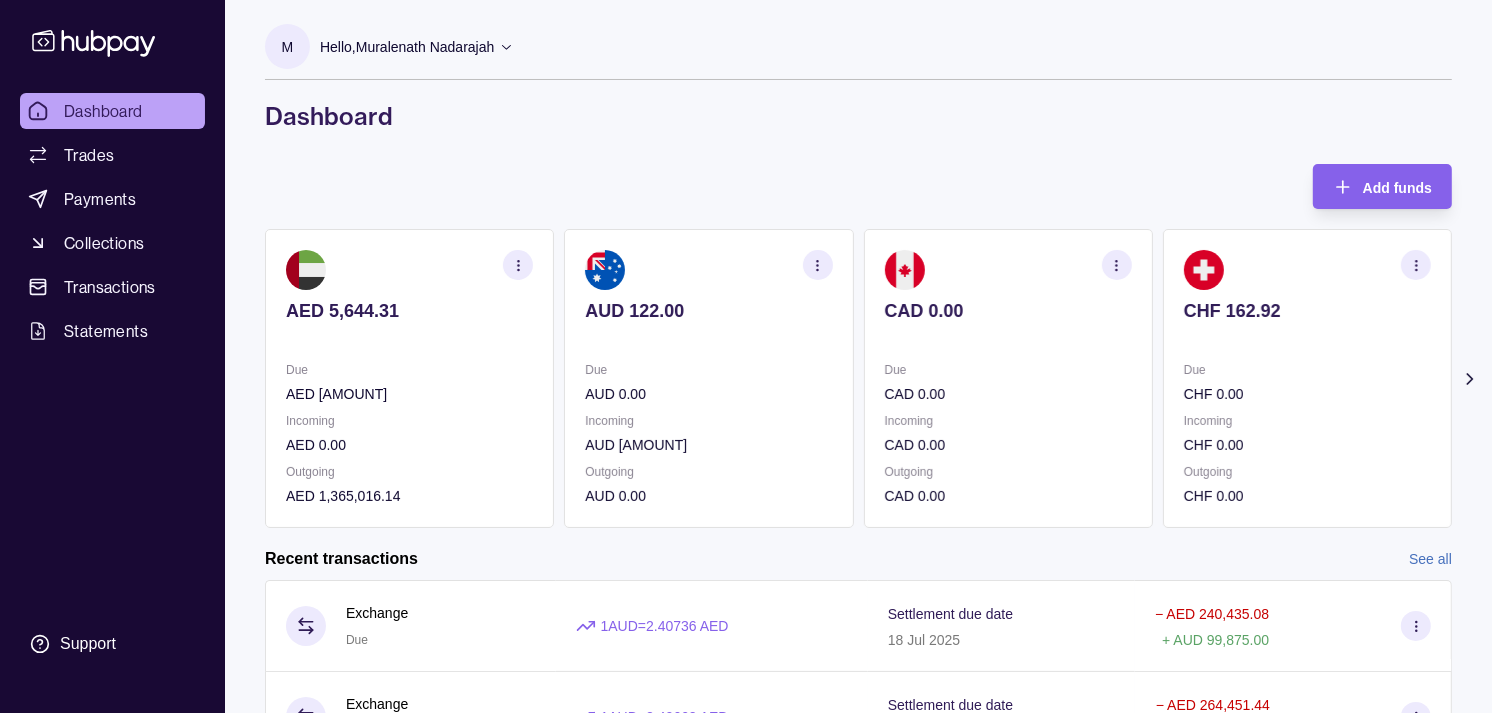 click on "CAD 0.00" at bounding box center (1008, 394) 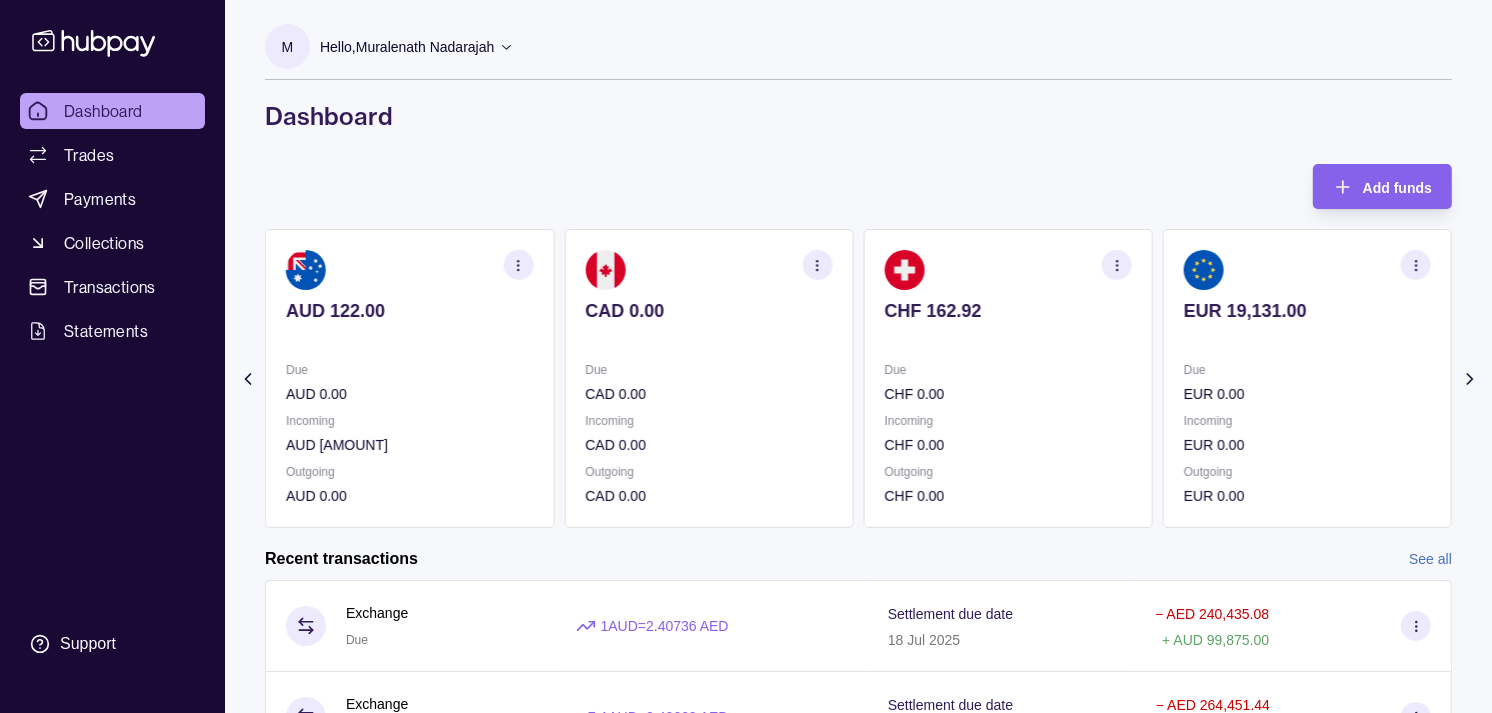 click on "Due" at bounding box center [1008, 370] 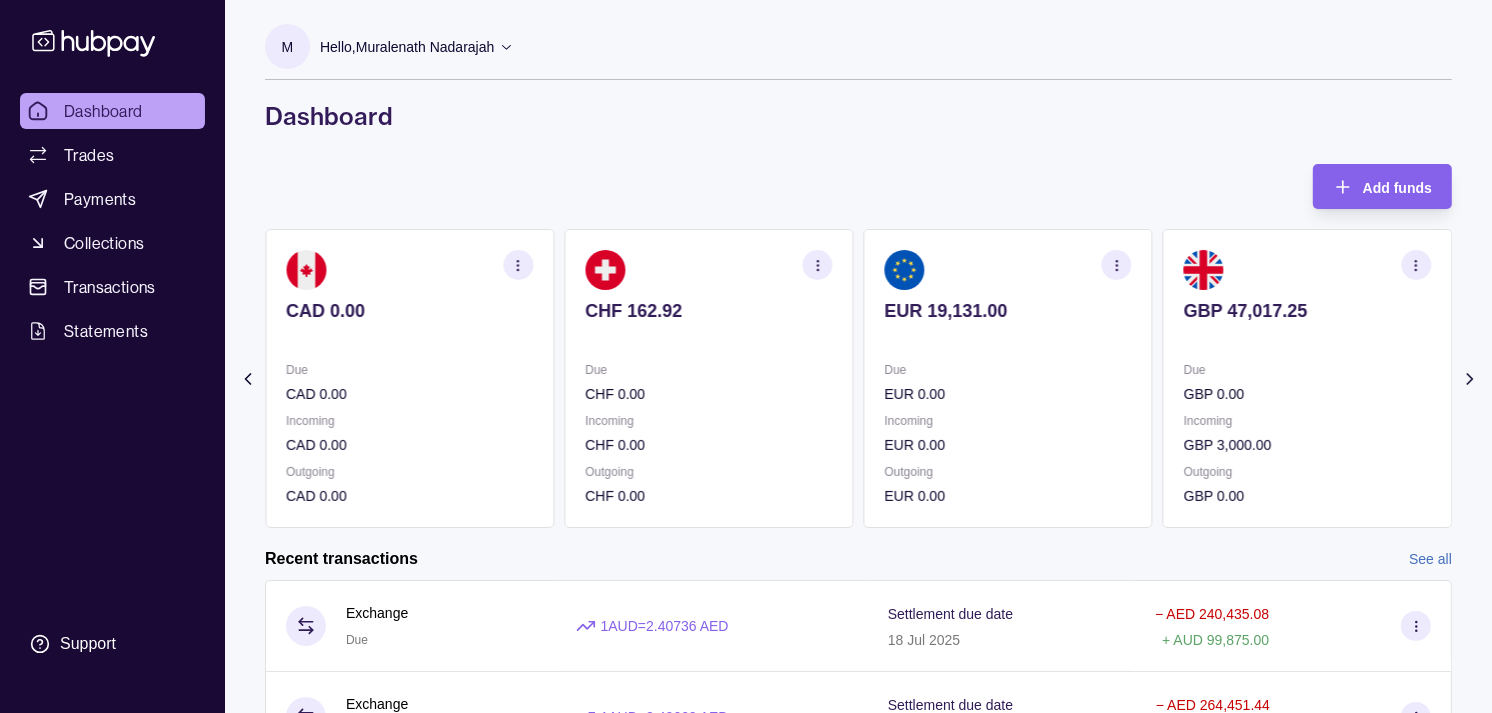 click on "Due" at bounding box center [1008, 370] 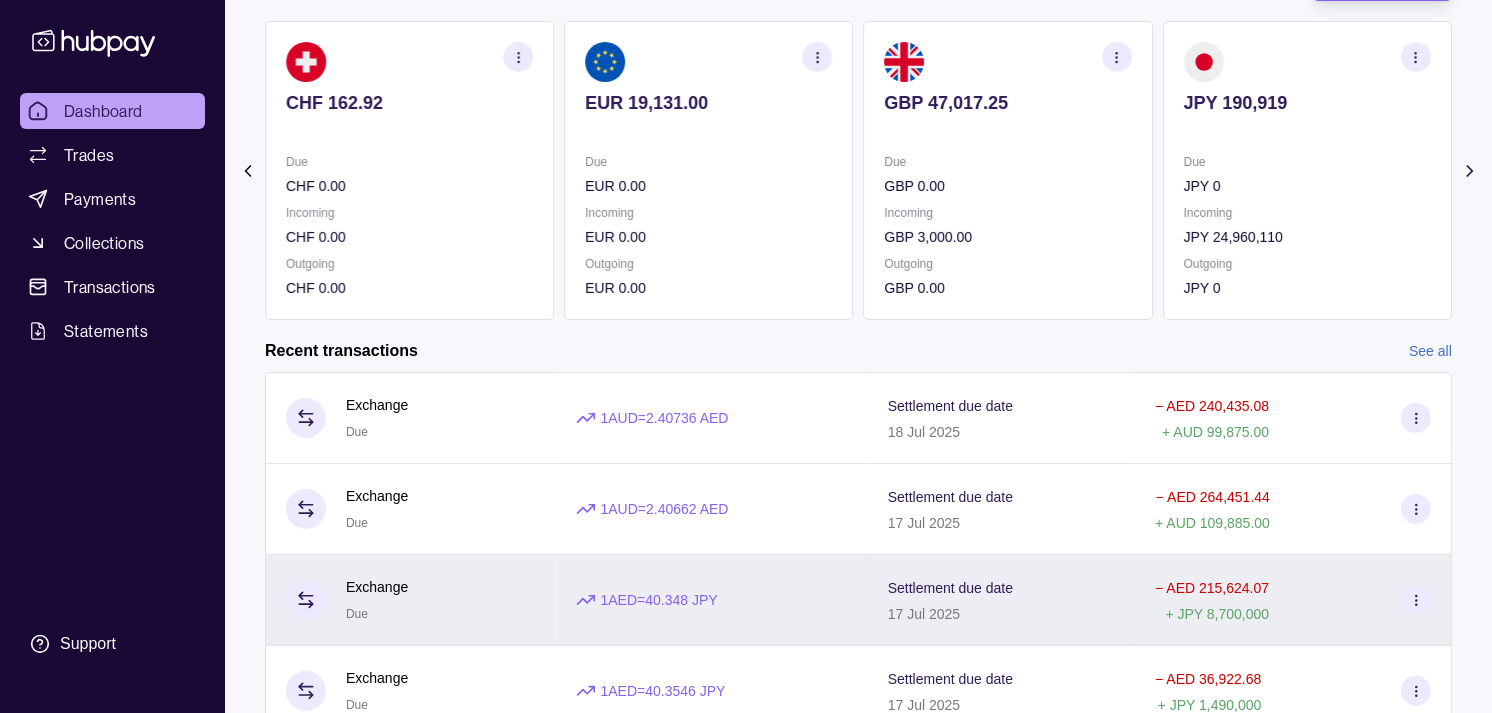 scroll, scrollTop: 0, scrollLeft: 0, axis: both 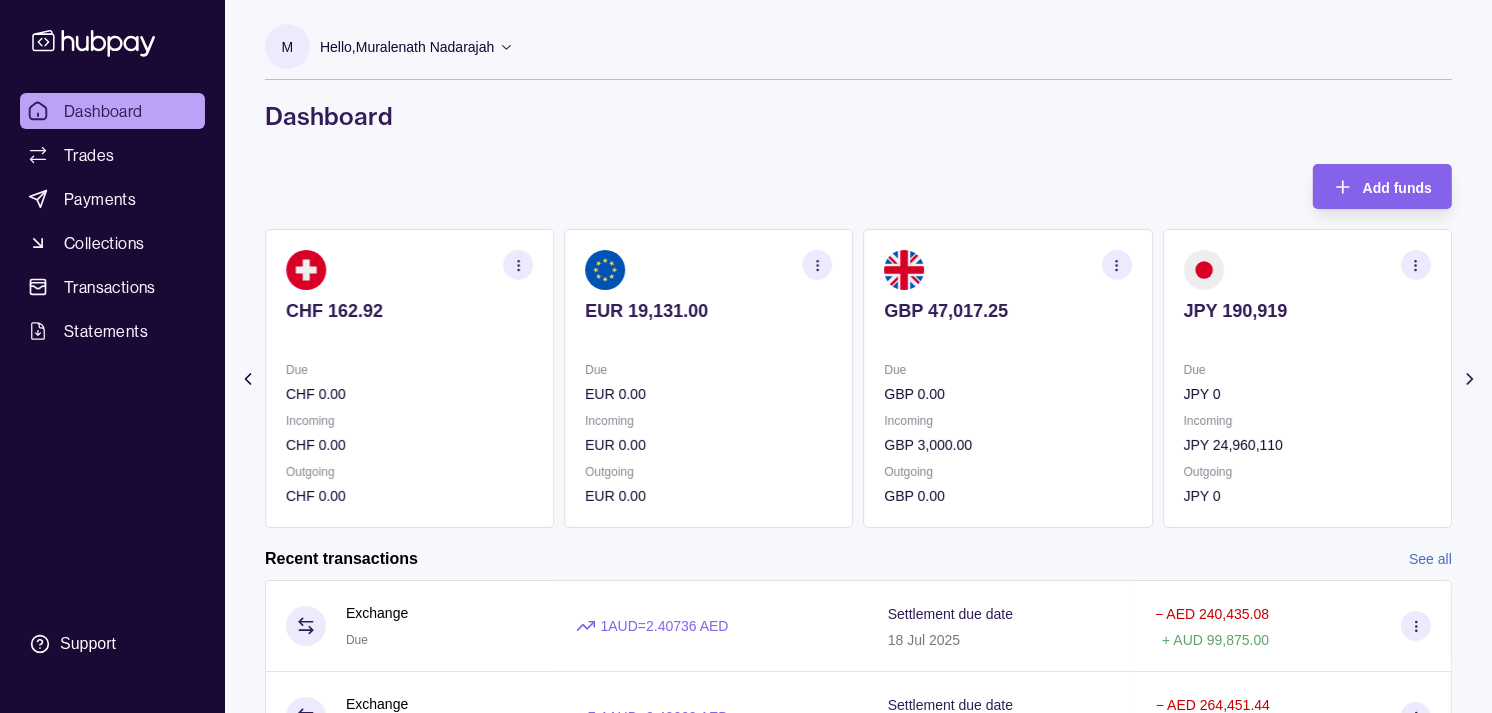 click on "GBP 47,017.25" at bounding box center [1008, 311] 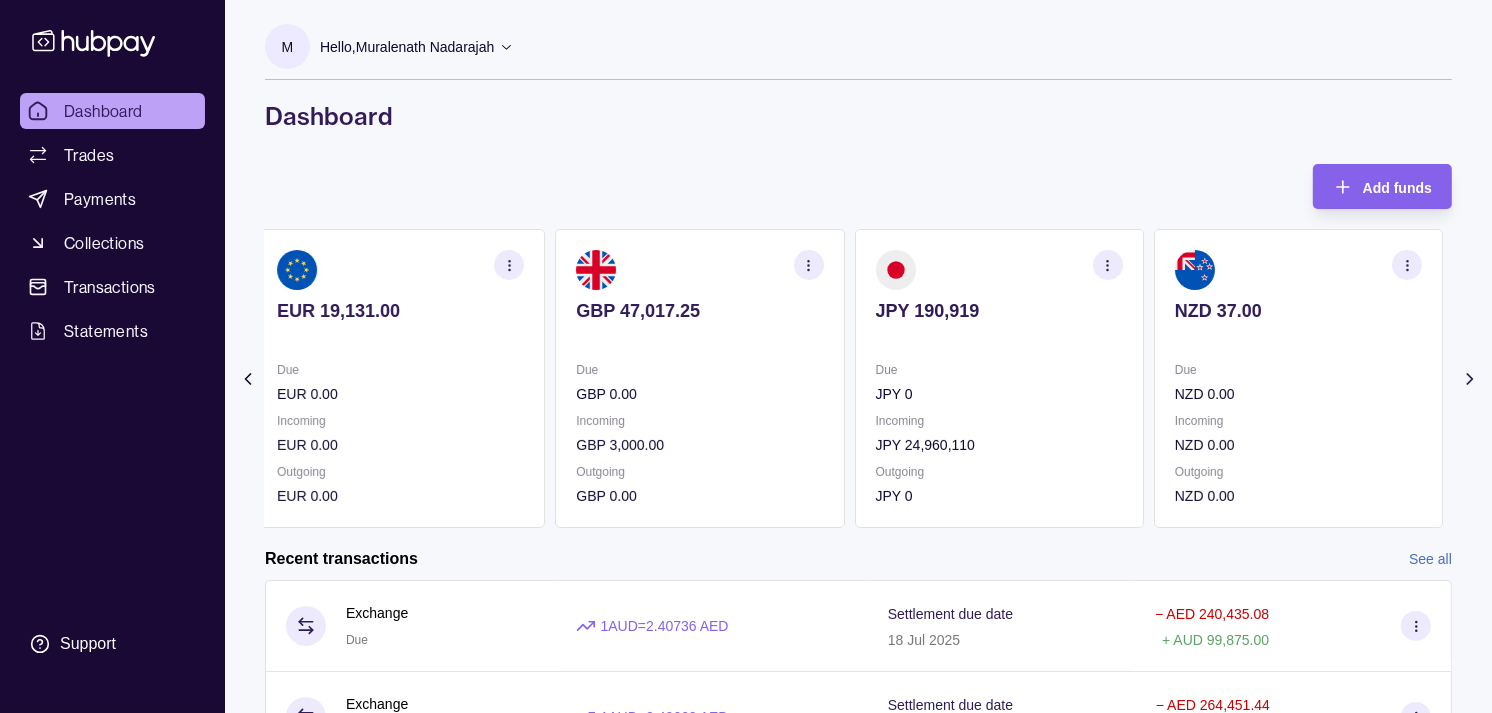 click on "JPY 190,919 Due JPY 0 Incoming JPY 24,960,110 Outgoing JPY 0" at bounding box center [999, 378] 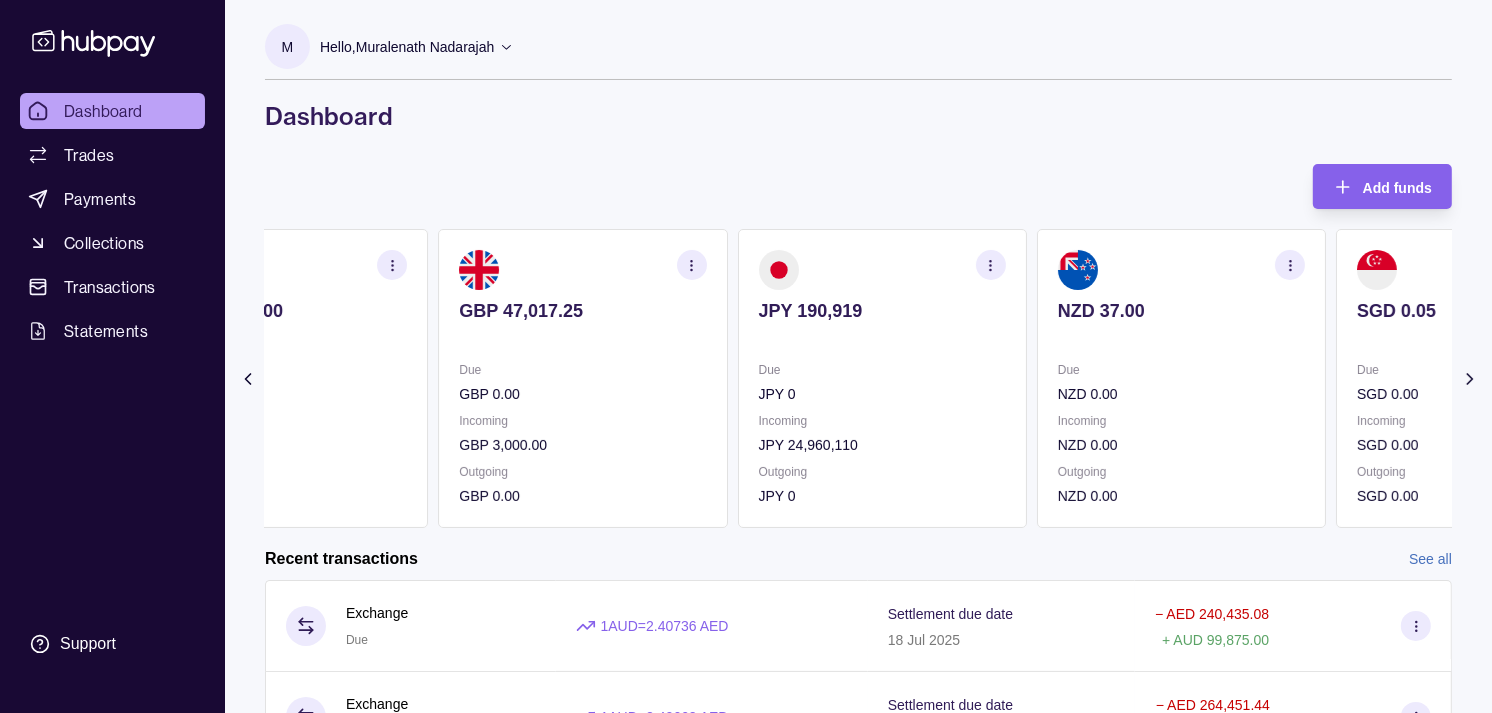 click on "JPY 190,919 Due JPY 0 Incoming JPY 24,960,110 Outgoing JPY 0" at bounding box center [882, 378] 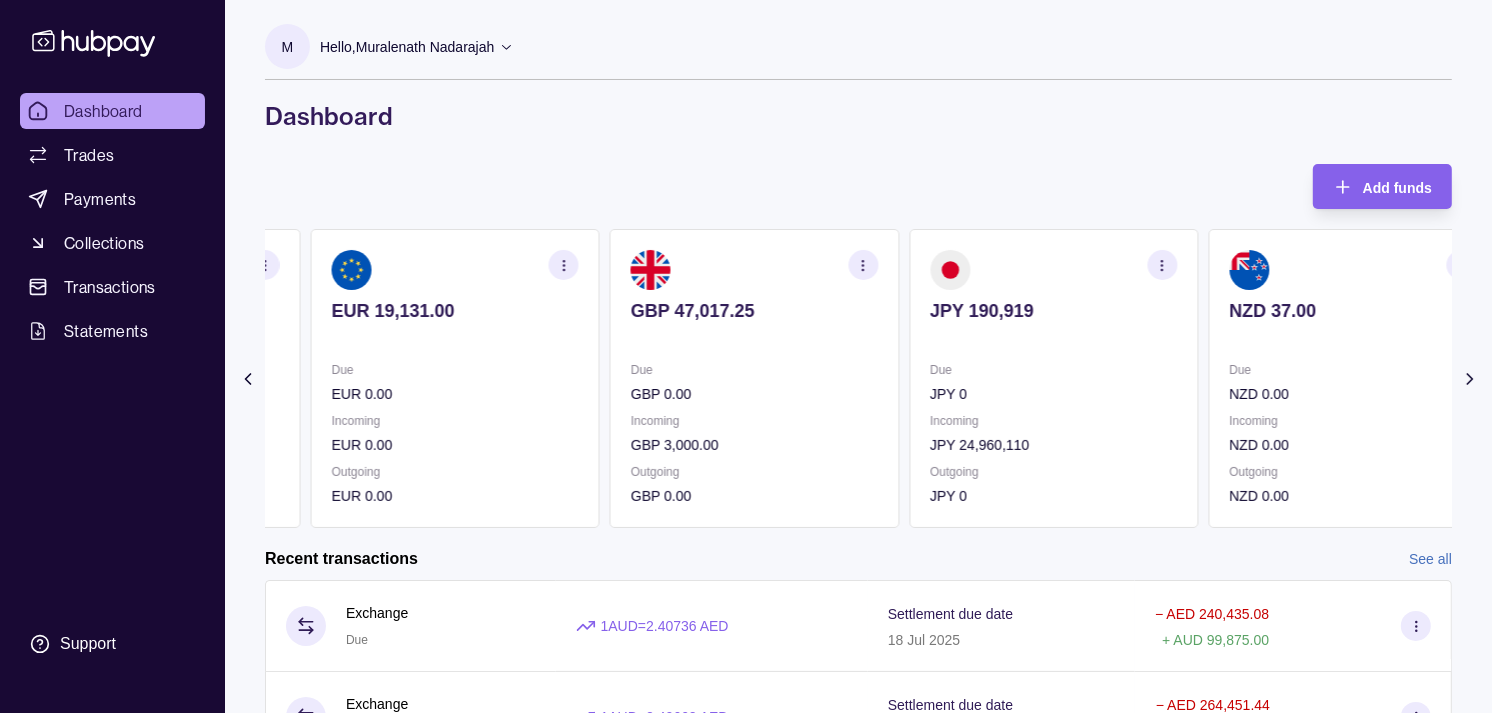 click on "Due" at bounding box center (754, 370) 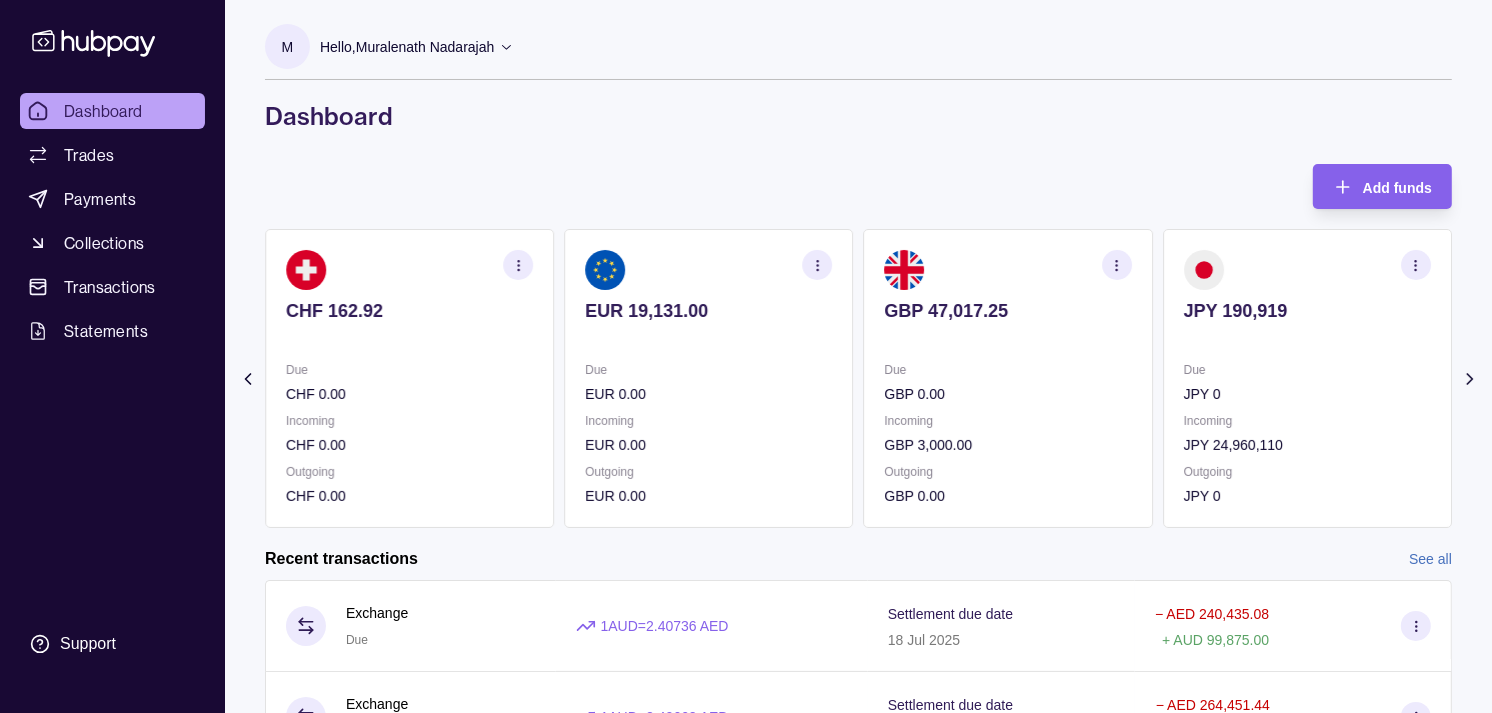 click on "Due" at bounding box center (708, 370) 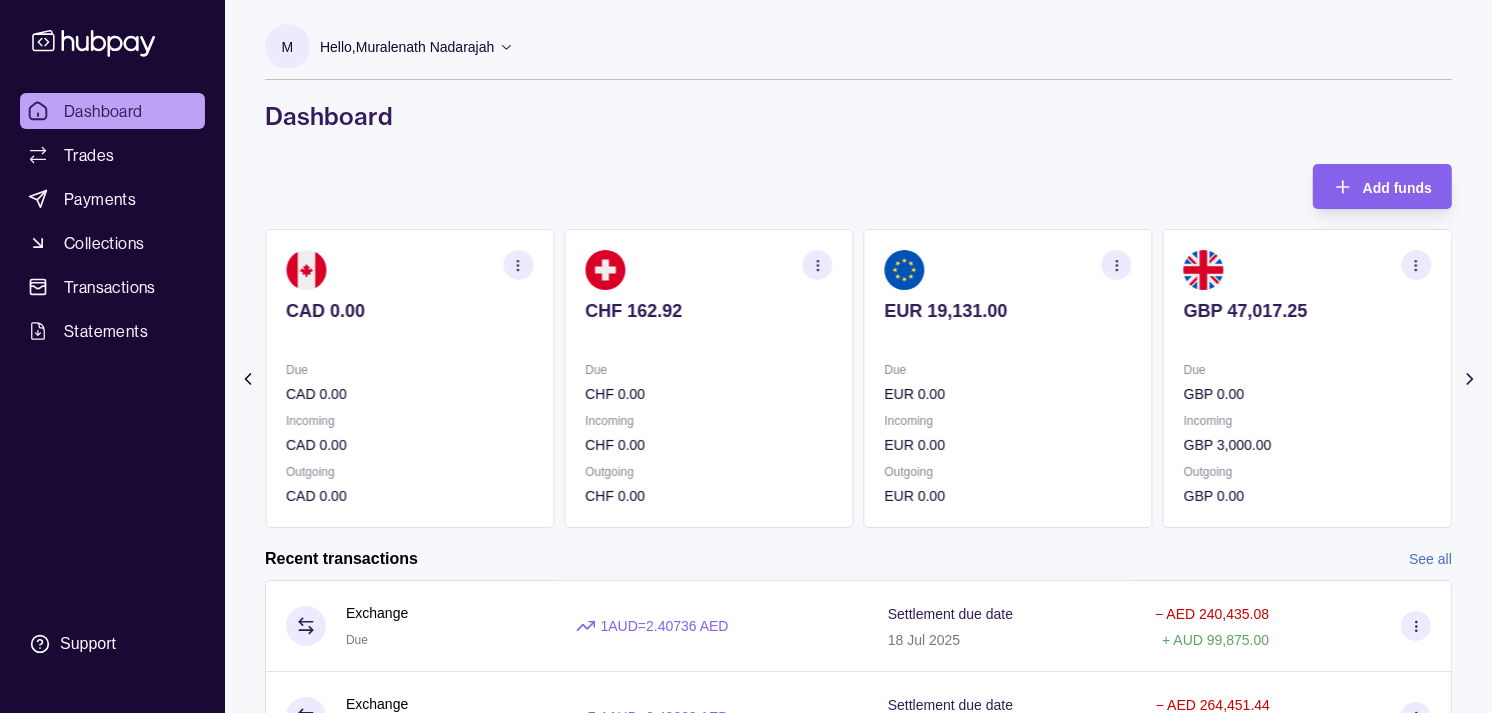 click on "Due" at bounding box center [708, 370] 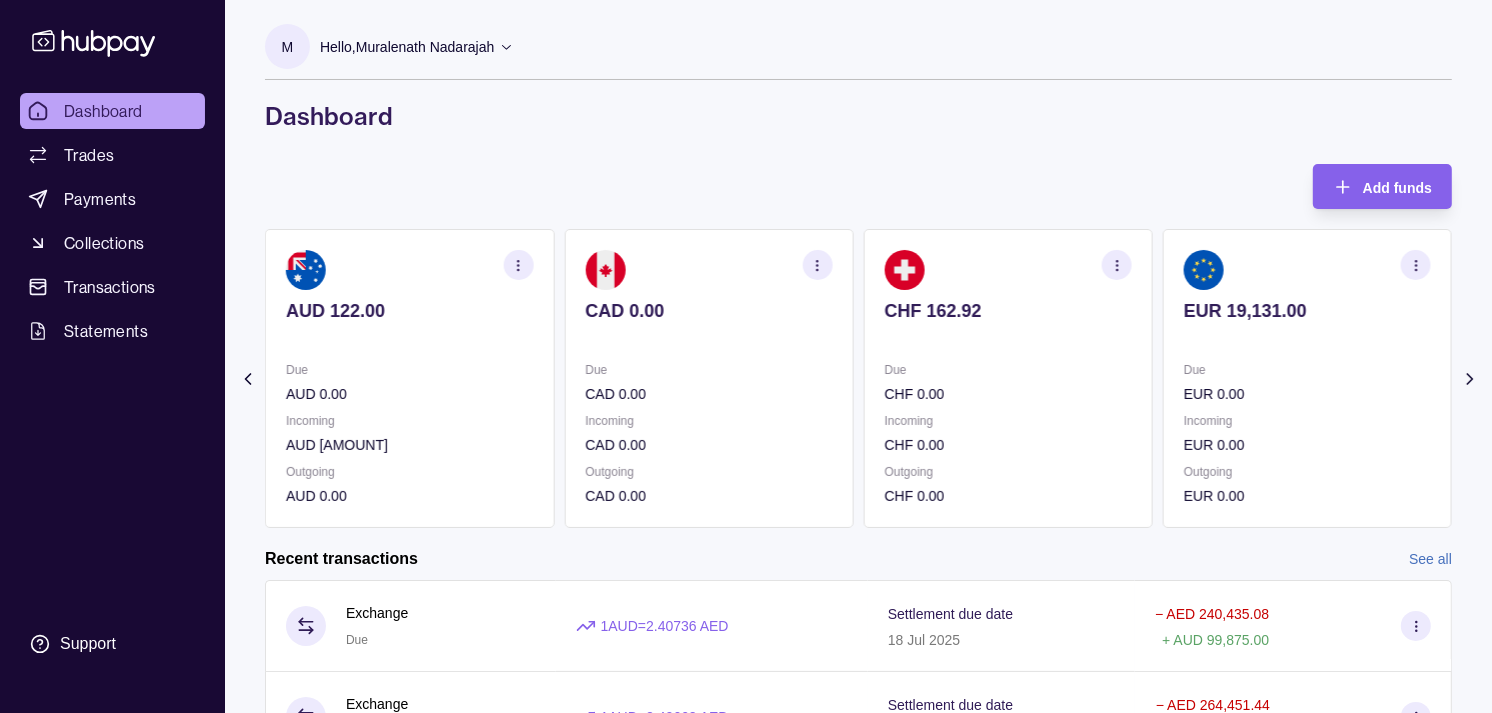 click on "CAD 0.00                                                                                                               Due CAD 0.00 Incoming CAD 0.00 Outgoing CAD 0.00" at bounding box center [708, 378] 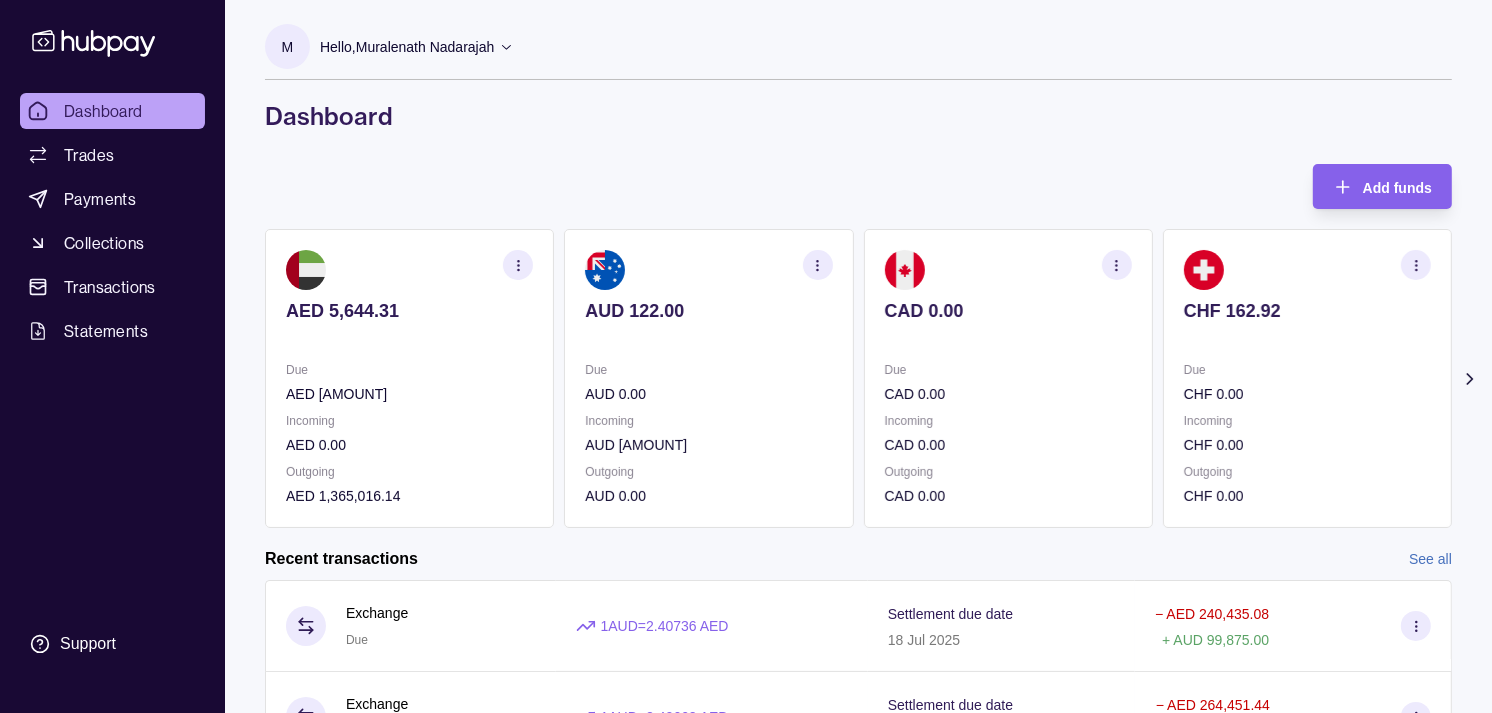 click on "[CURRENCY] [AMOUNT]                                                                                                               Due [CURRENCY] [AMOUNT] Incoming [CURRENCY] [AMOUNT] Outgoing [CURRENCY] [AMOUNT]" at bounding box center (708, 378) 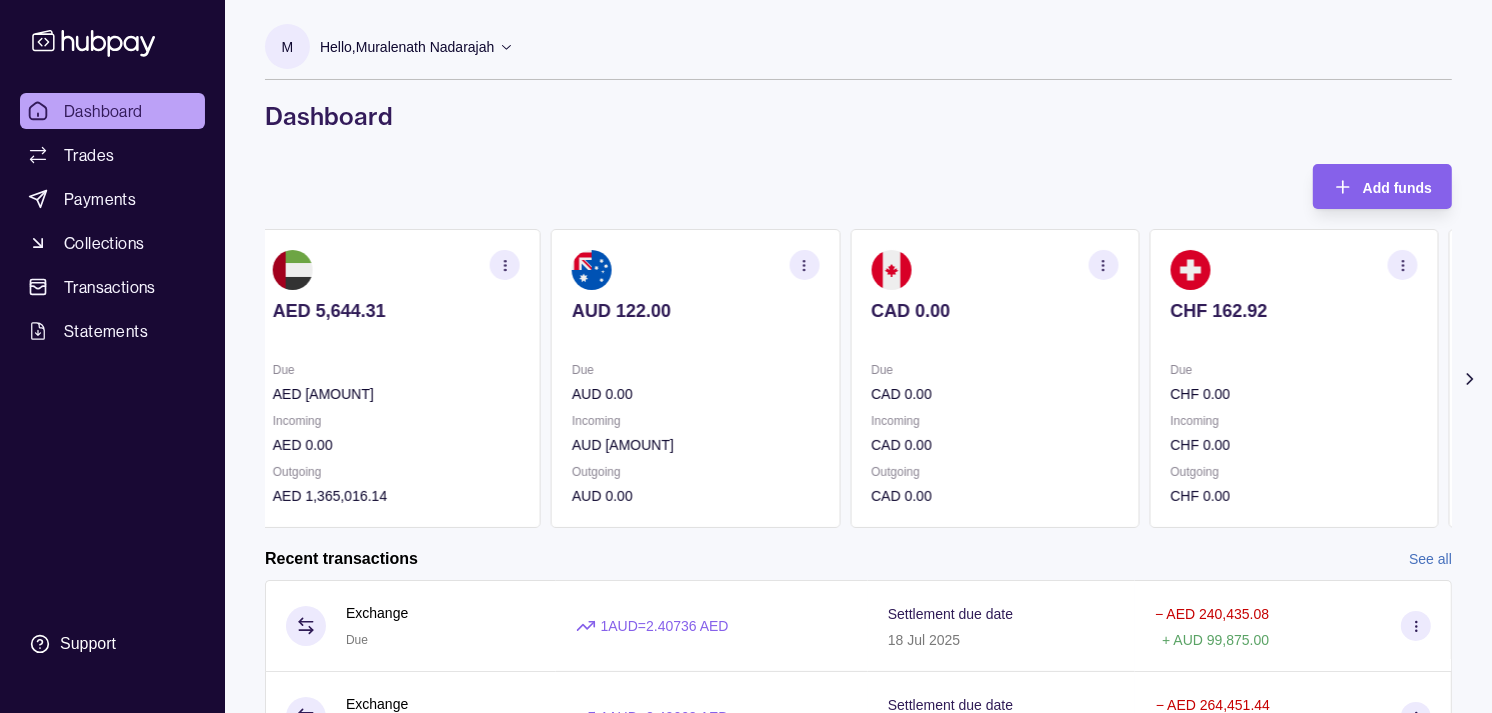 click at bounding box center [994, 338] 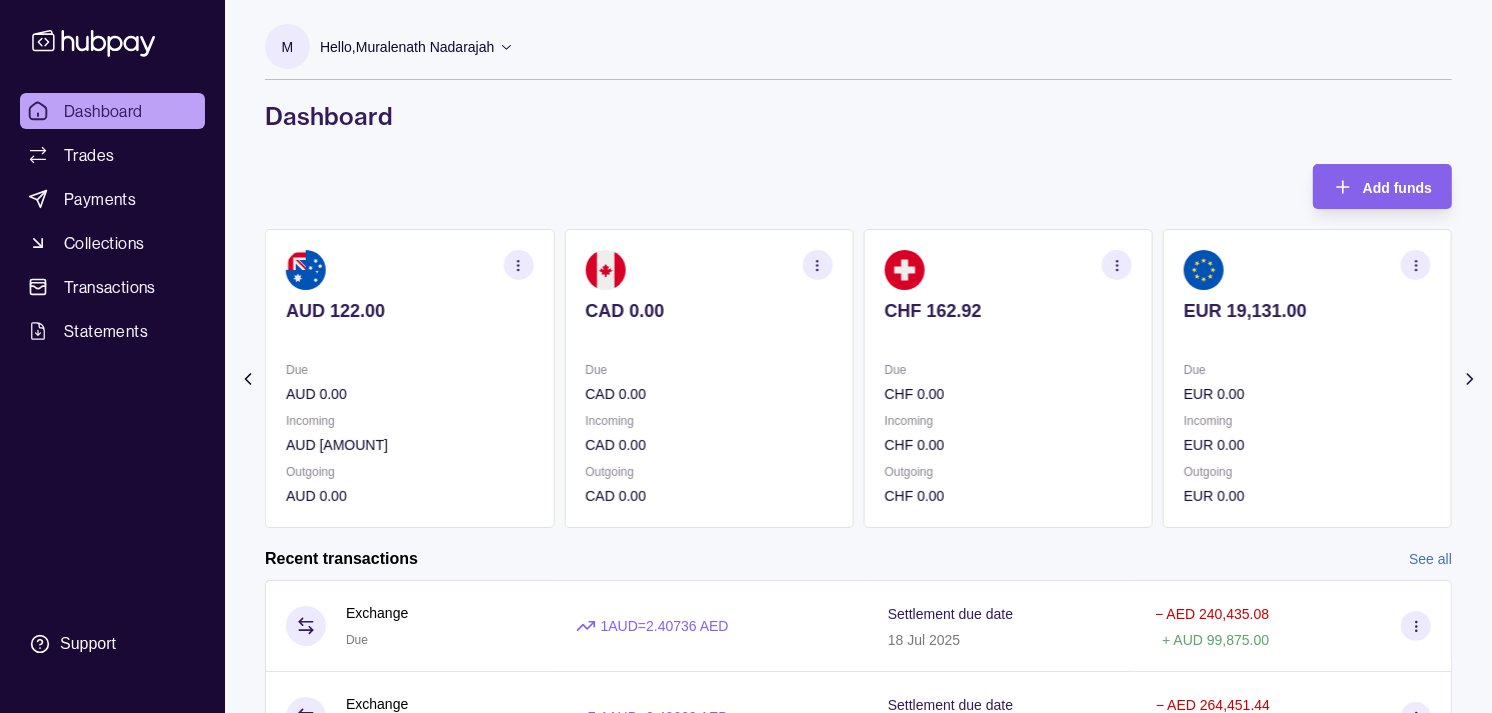 click at bounding box center (1008, 338) 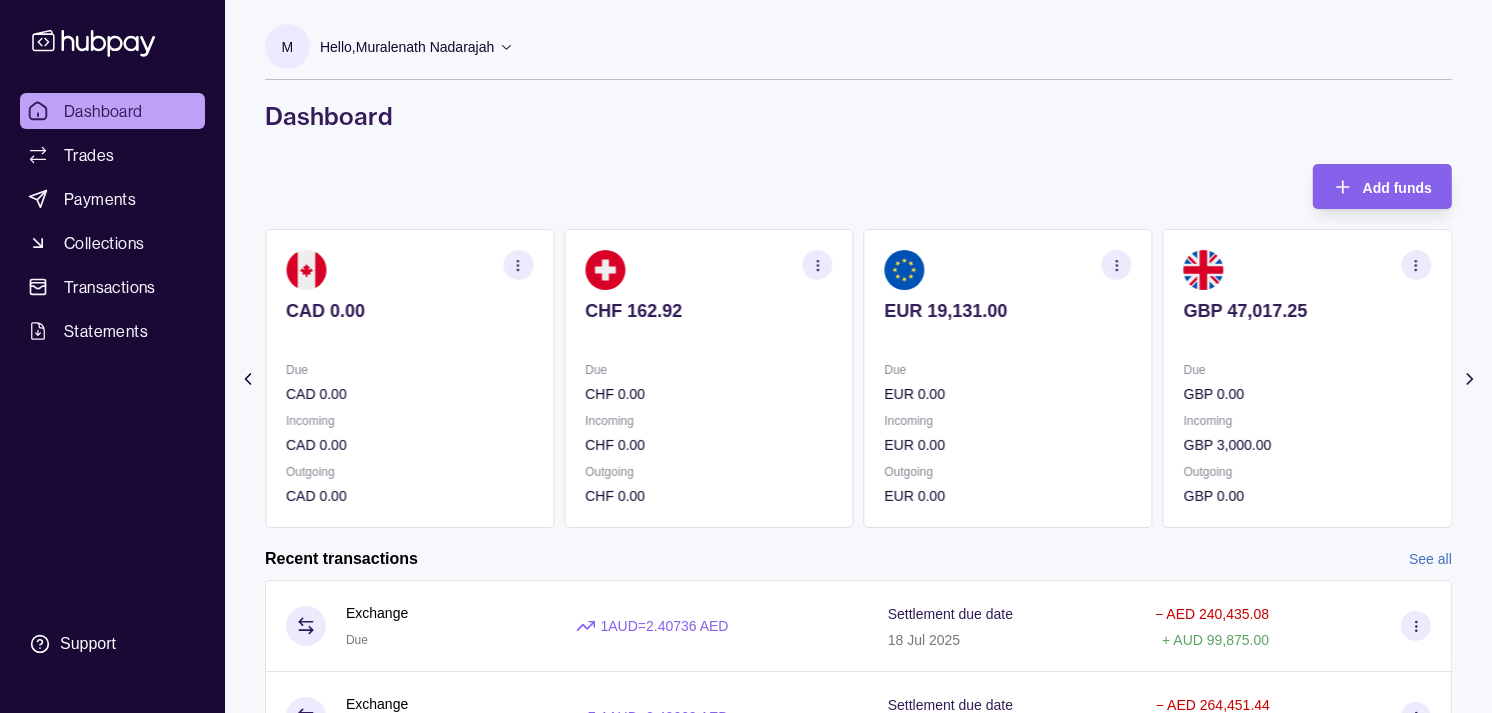 click on "EUR 19,131.00" at bounding box center [1008, 324] 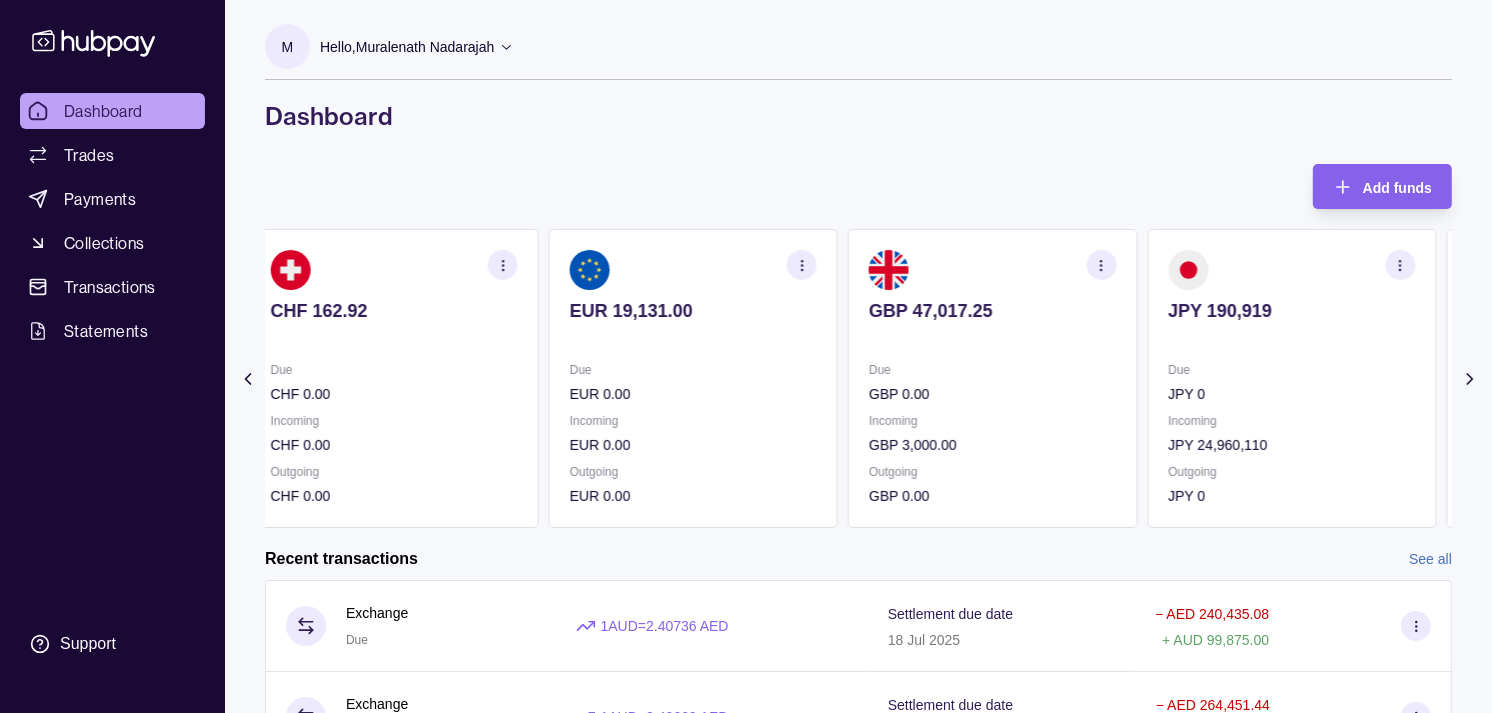 click on "GBP 47,017.25" at bounding box center [992, 324] 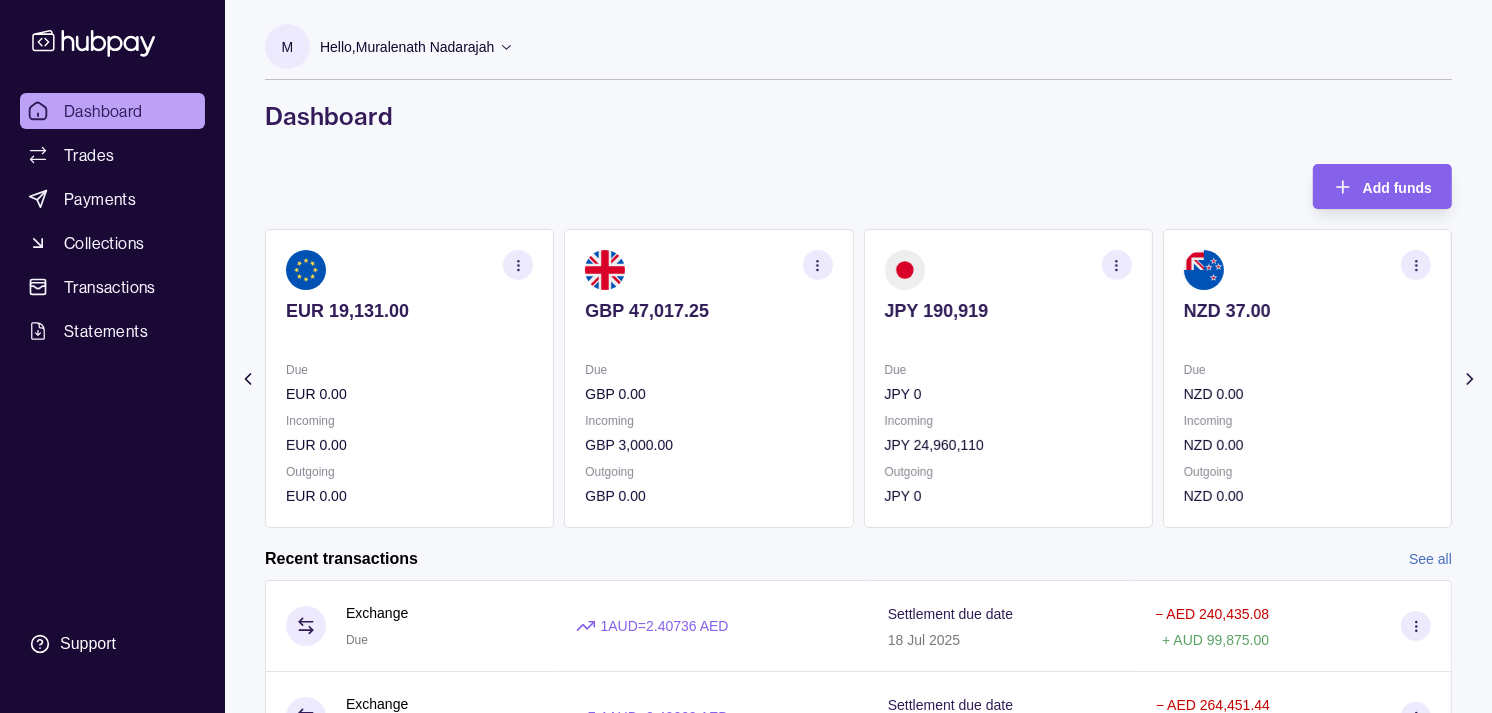 click on "JPY 190,919" at bounding box center [1008, 311] 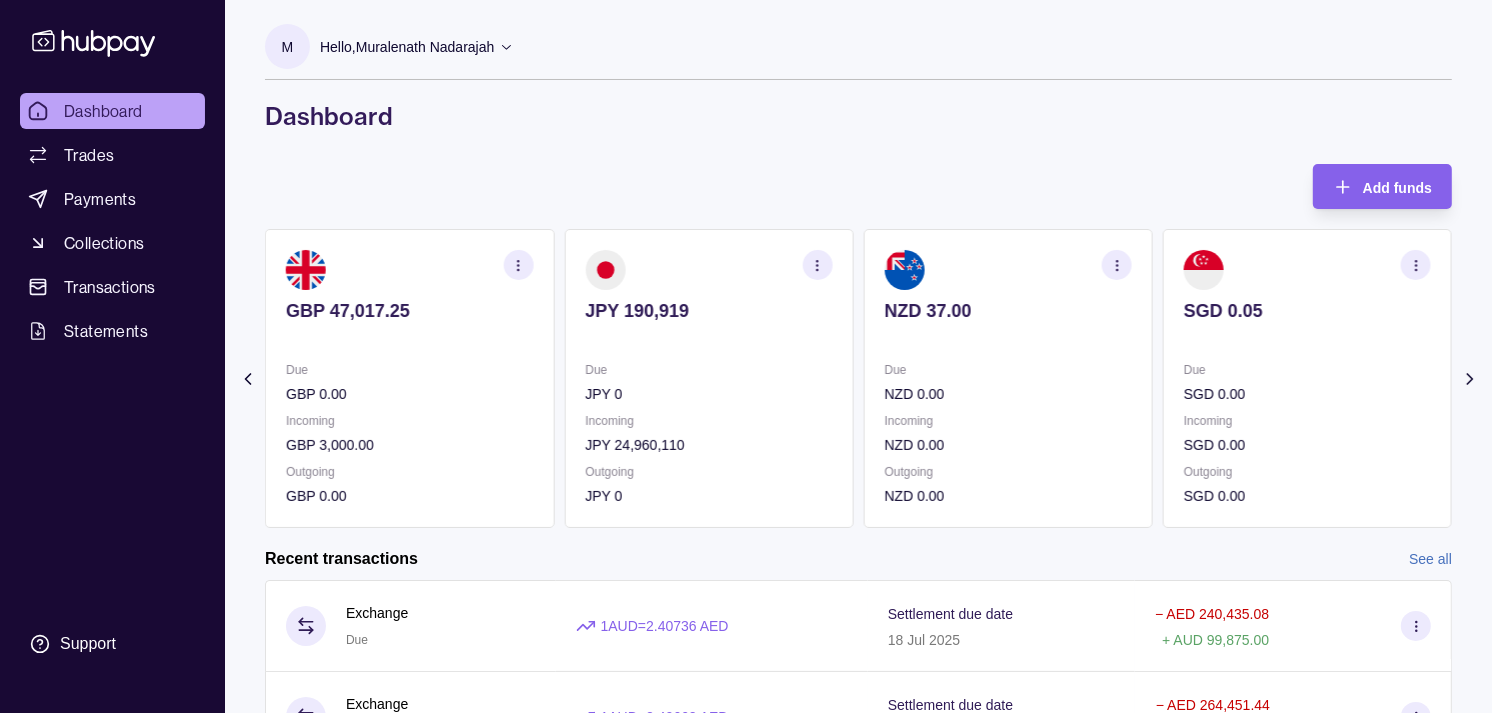 click 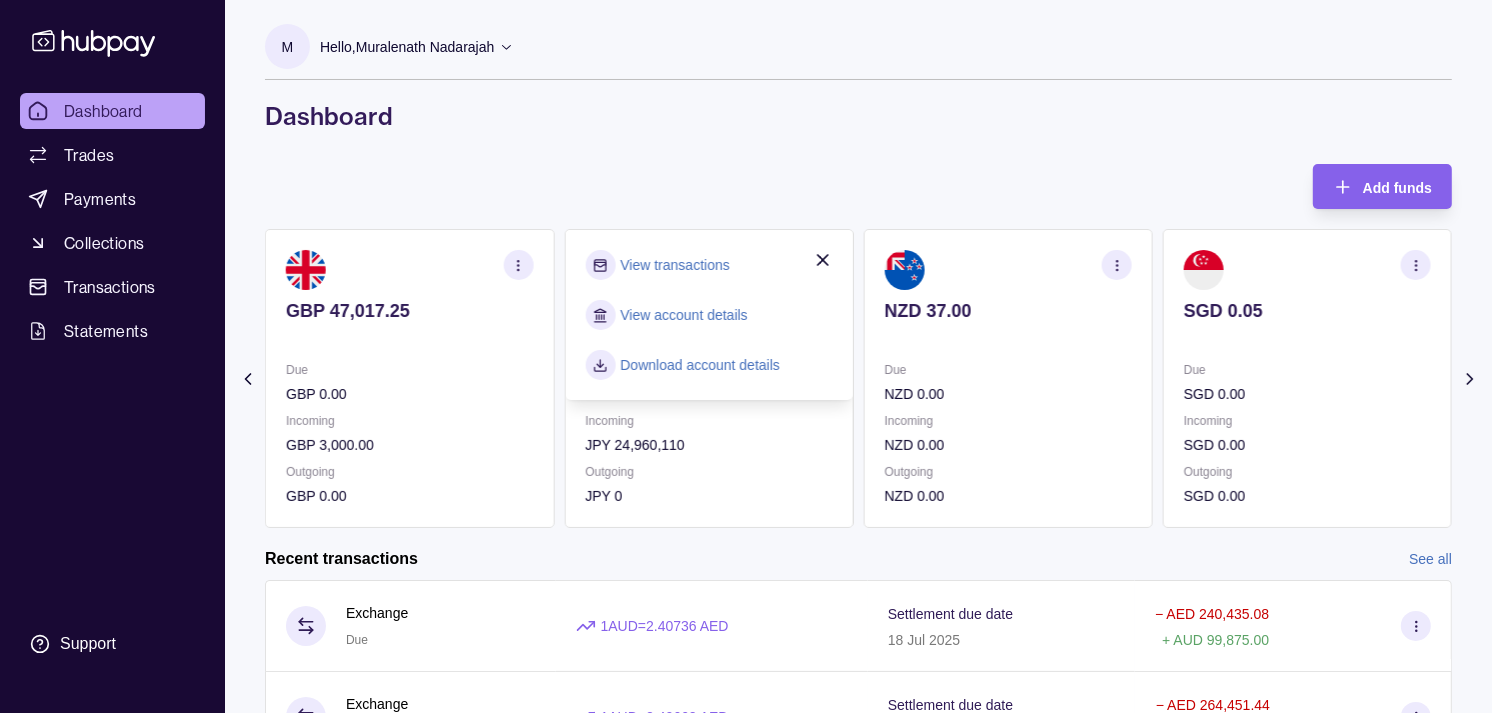 click on "View transactions" at bounding box center [674, 265] 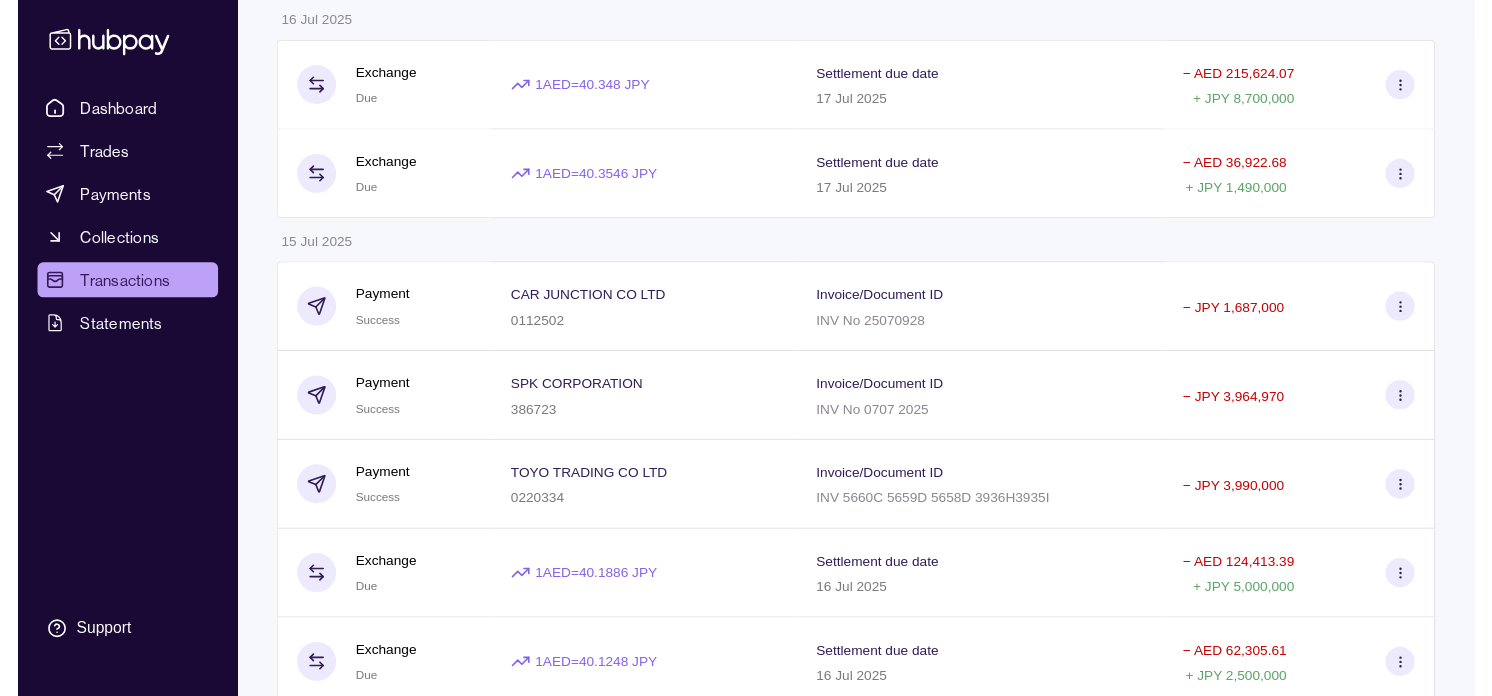scroll, scrollTop: 0, scrollLeft: 0, axis: both 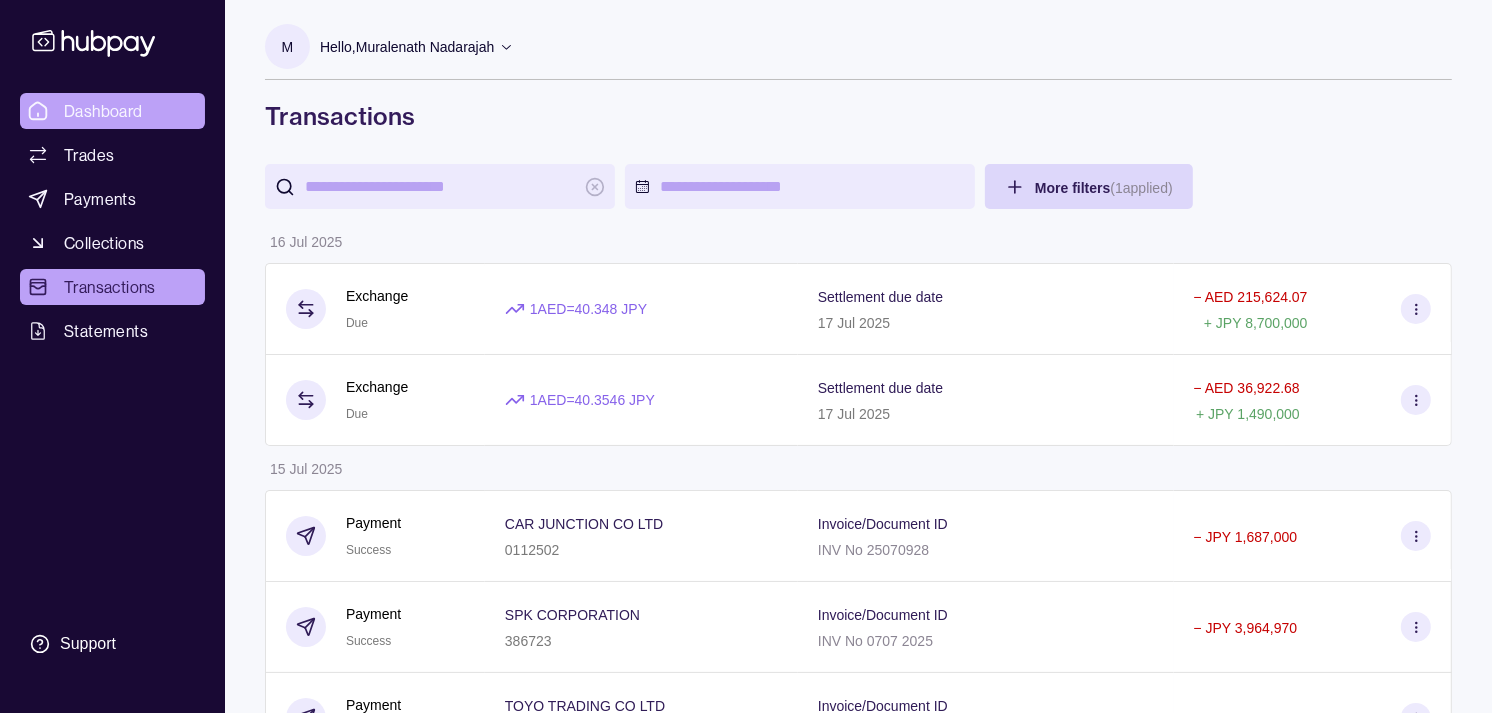 click on "Dashboard" at bounding box center [112, 111] 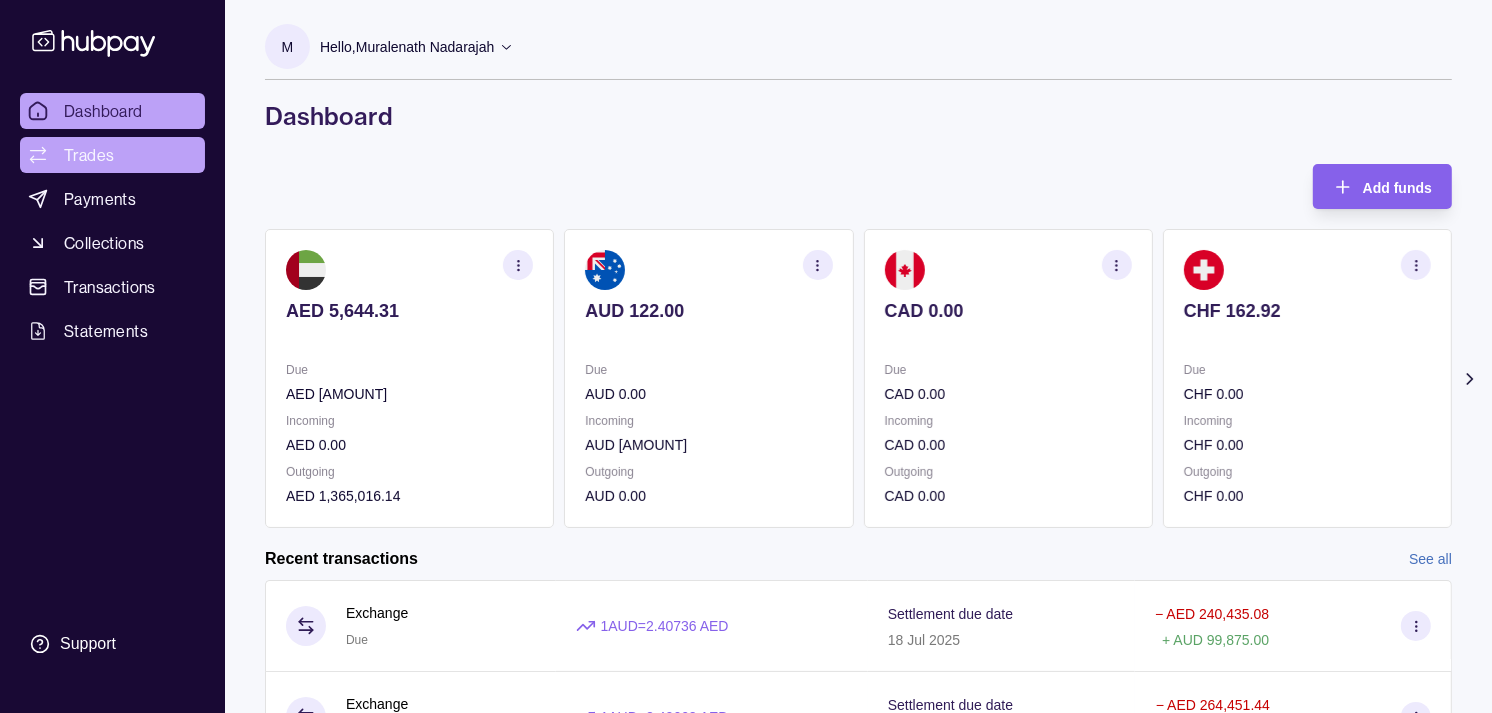 click on "Trades" at bounding box center (112, 155) 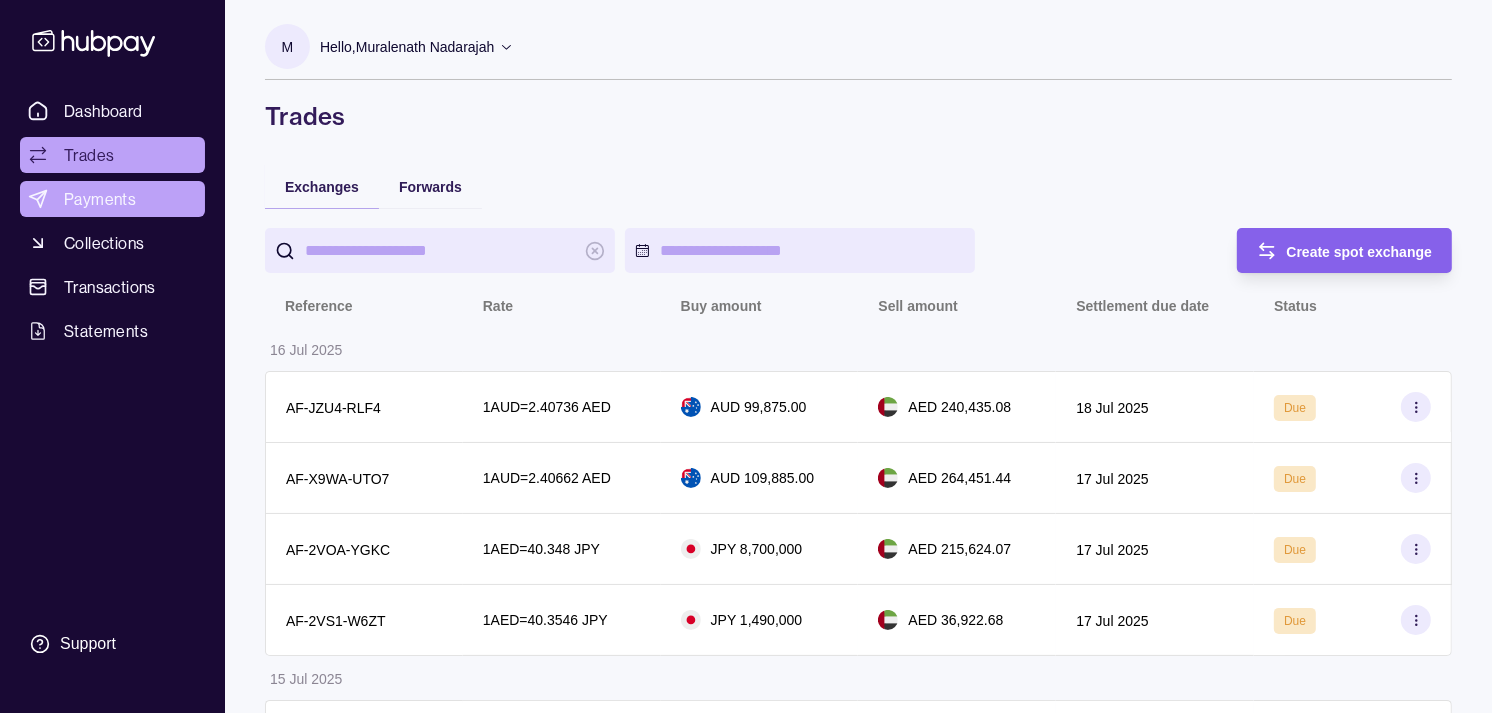 click on "Payments" at bounding box center (100, 199) 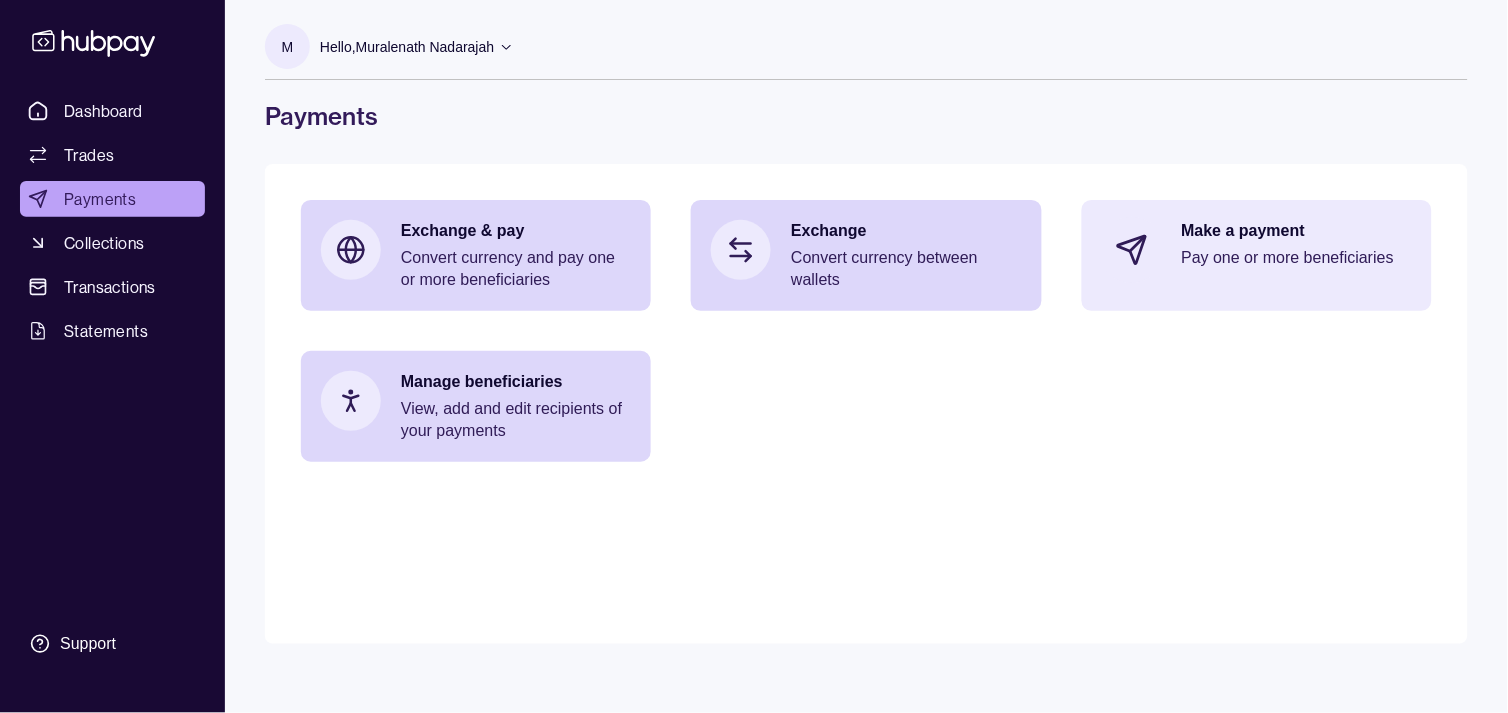 click on "Pay one or more beneficiaries" at bounding box center (1297, 258) 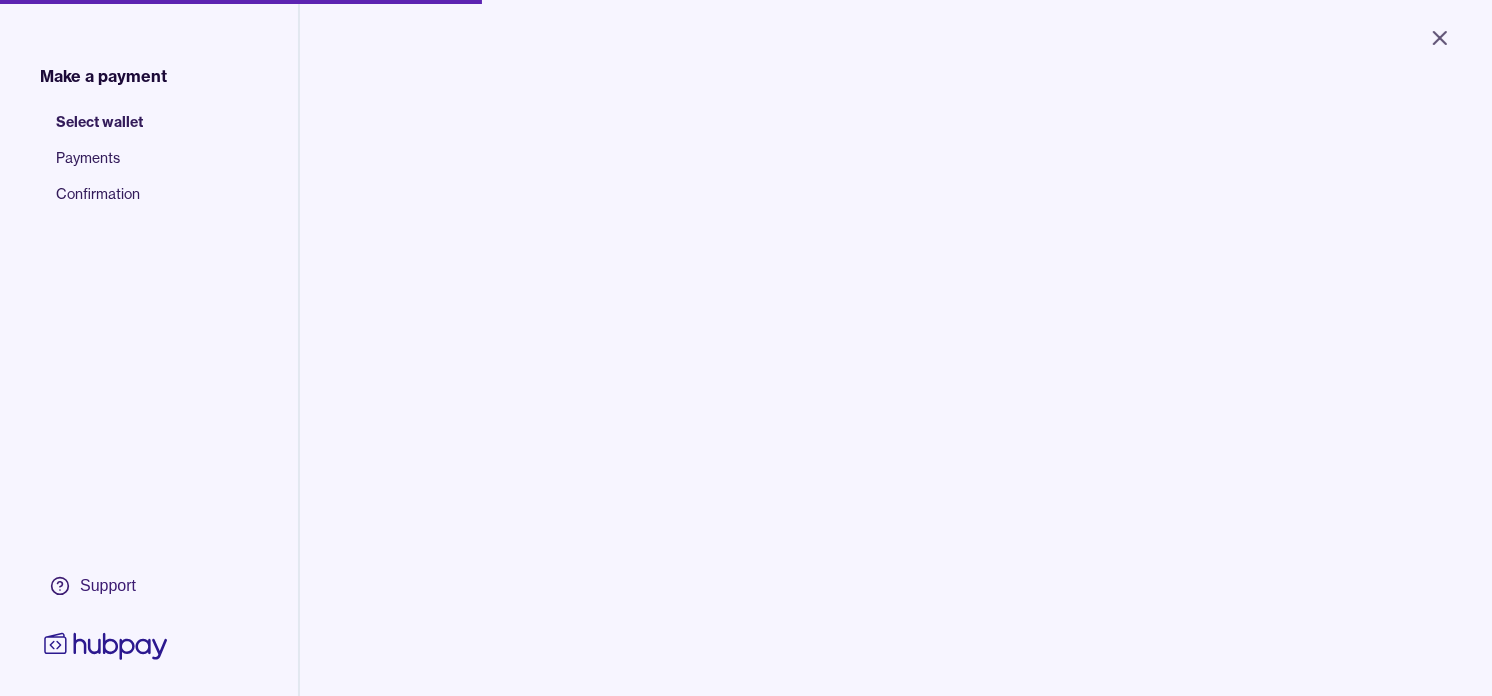 click on "Close Make a payment Select wallet Payments Confirmation Support Select the wallet you want to send from E.g. If you wish to send GBP, select your GBP wallet Select wallet Cancel Next Make a payment | Hubpay" at bounding box center [746, 348] 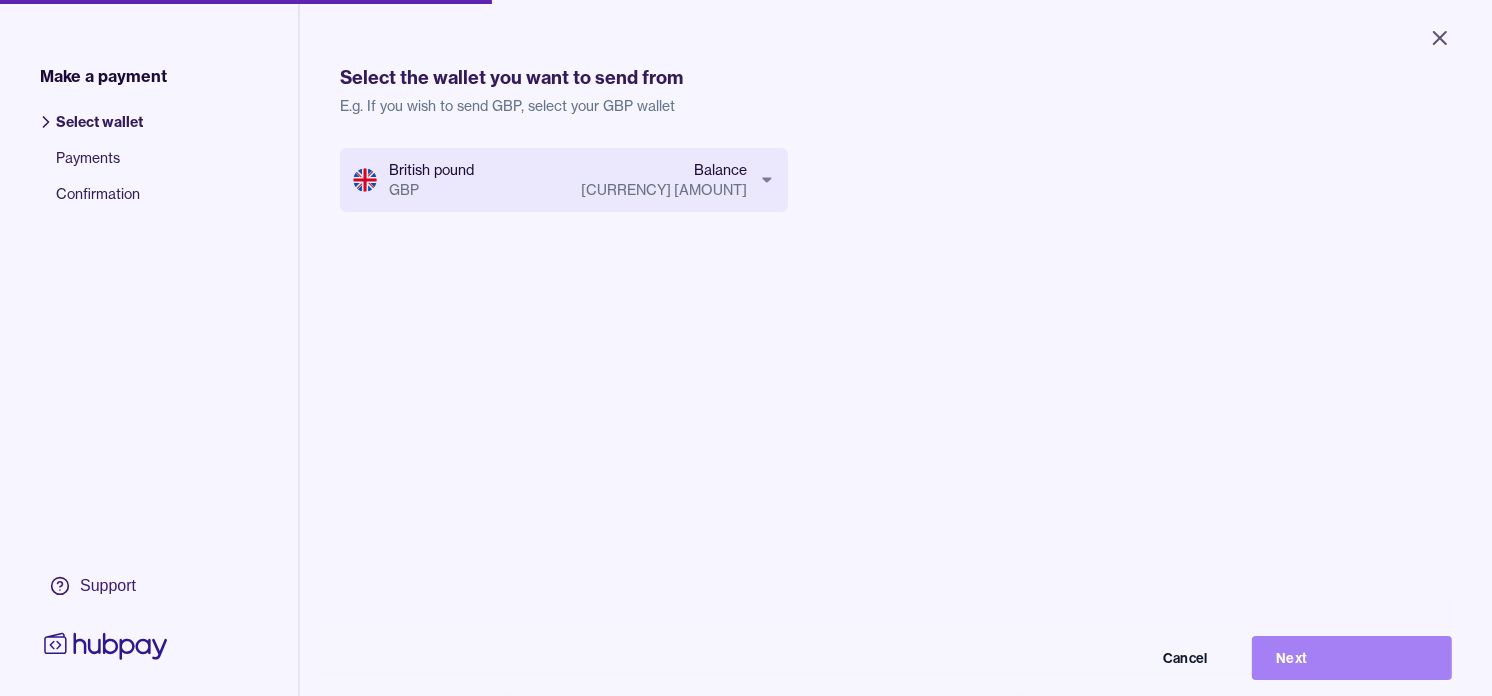 click on "Next" at bounding box center [1352, 658] 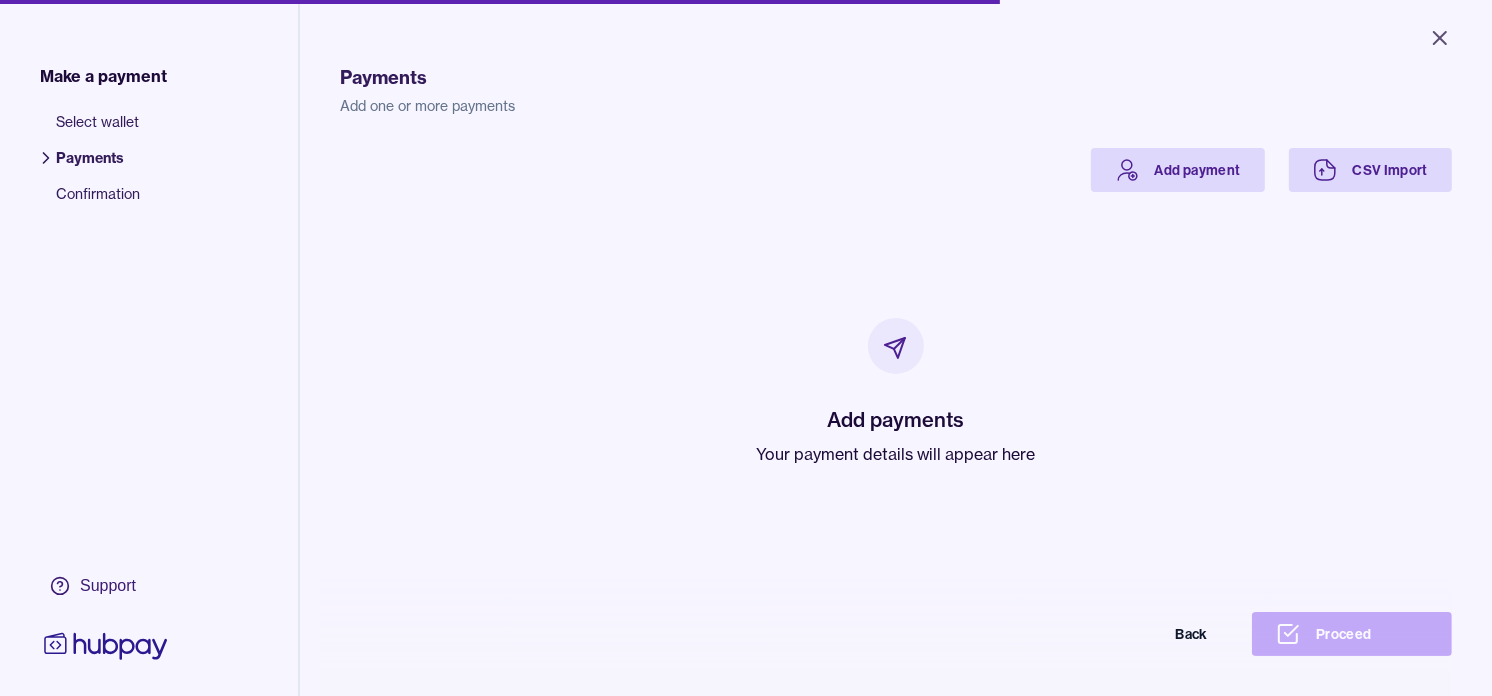 click on "Your payment details will appear here" at bounding box center [896, 454] 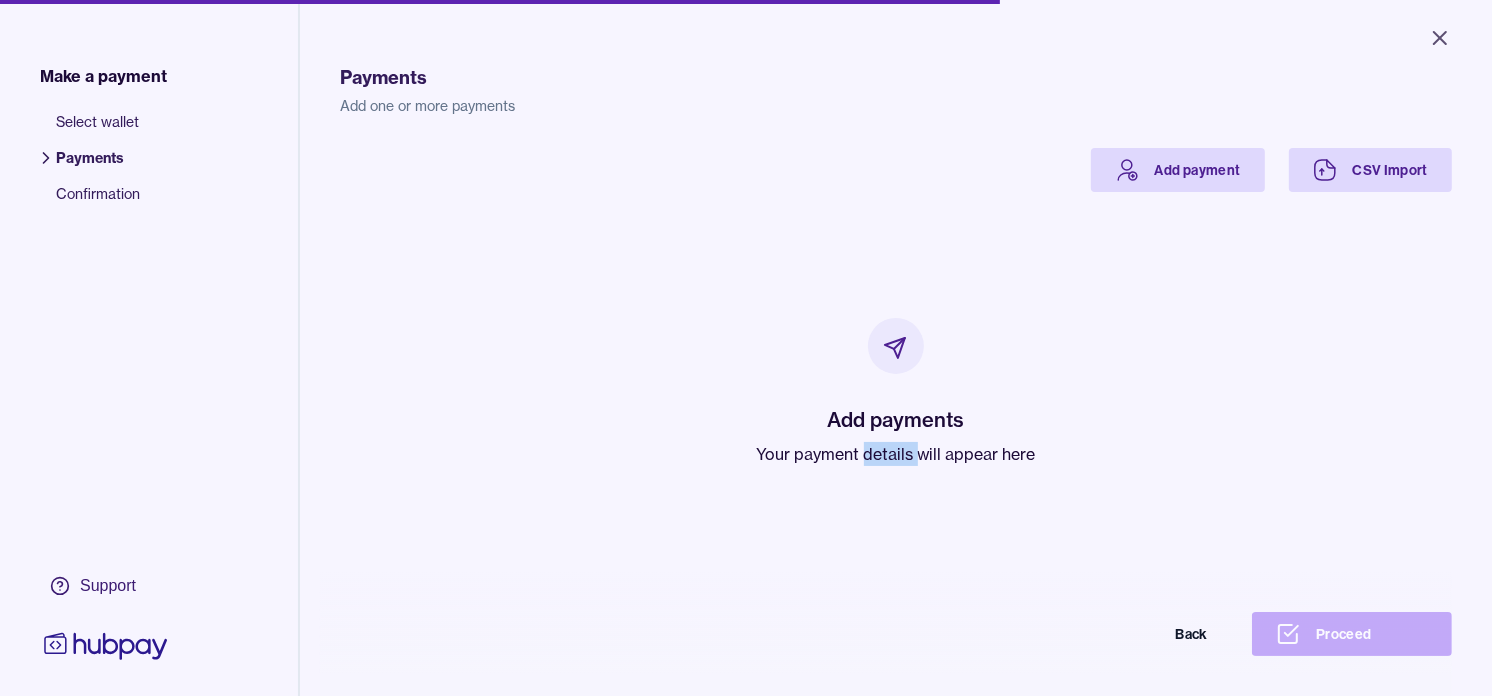 click on "Your payment details will appear here" at bounding box center [896, 454] 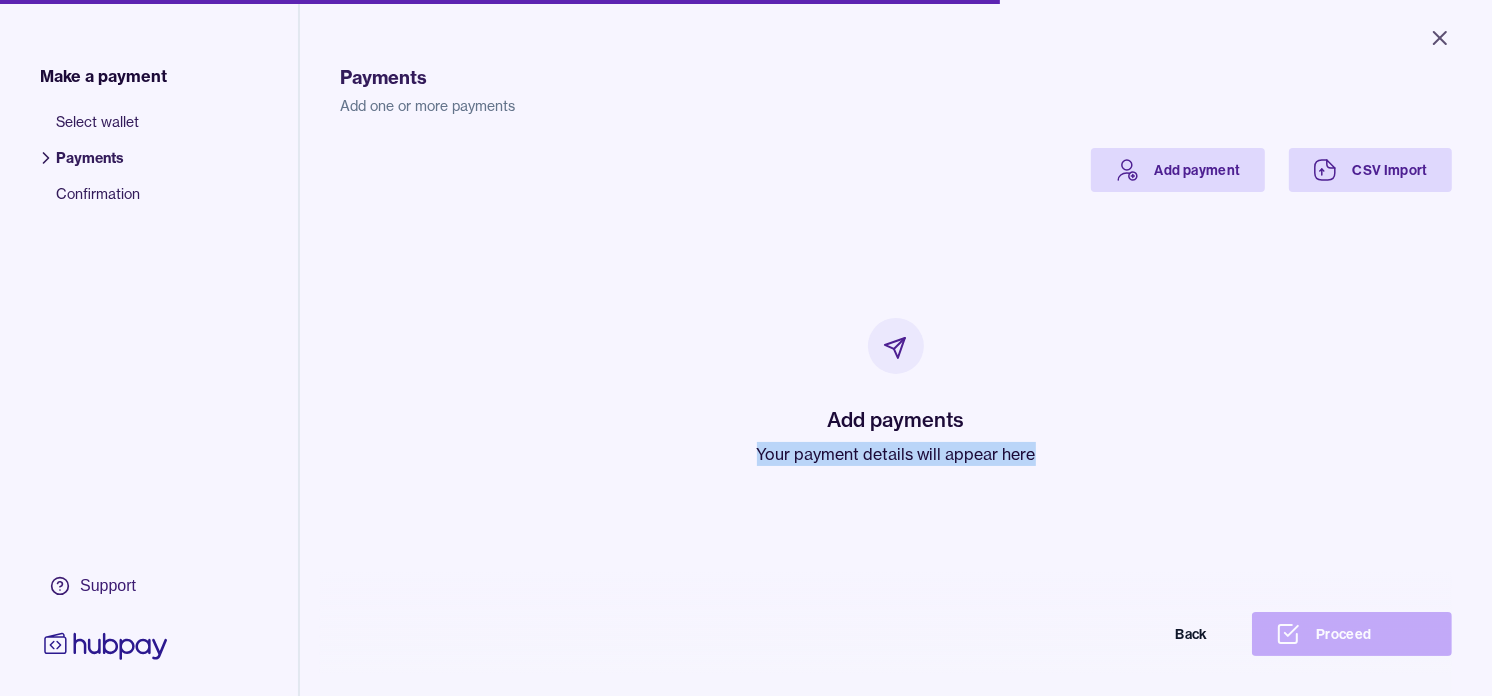 click on "Your payment details will appear here" at bounding box center (896, 454) 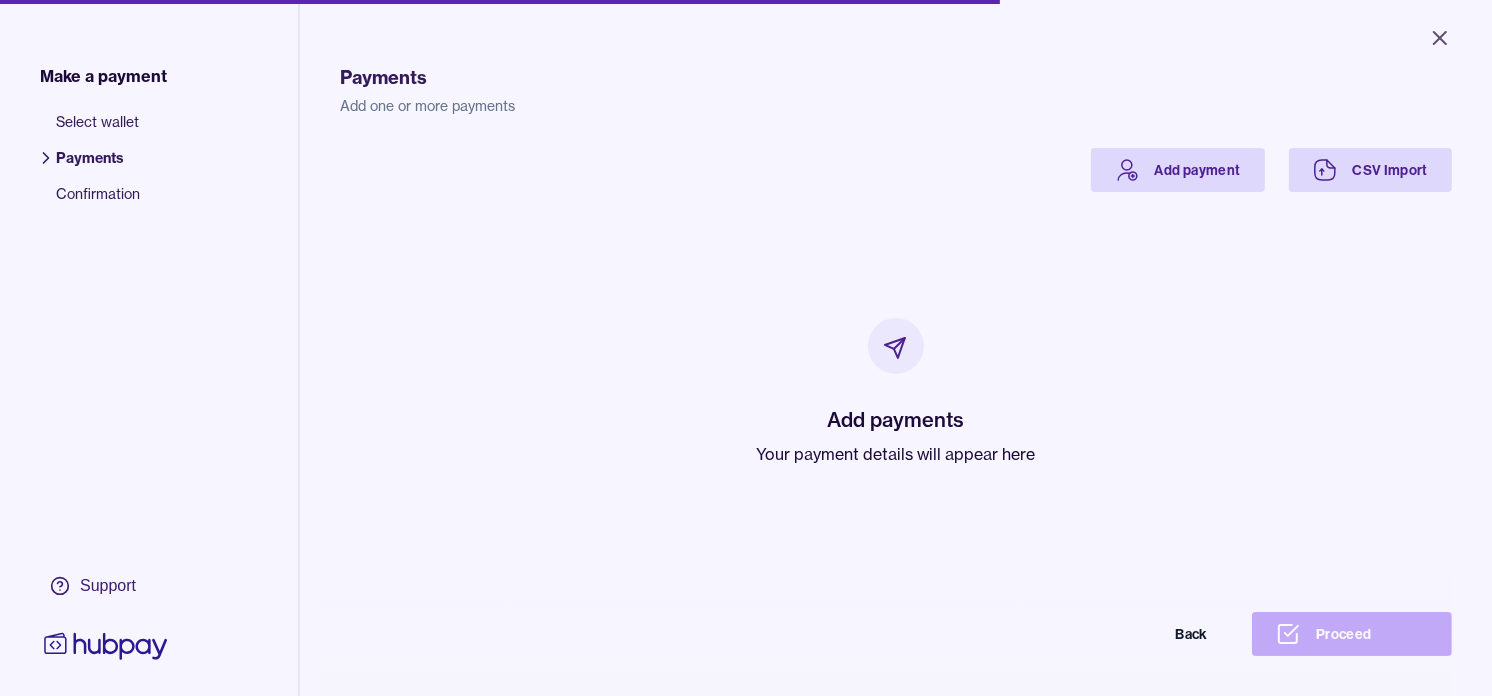 drag, startPoint x: 866, startPoint y: 443, endPoint x: 737, endPoint y: 341, distance: 164.45364 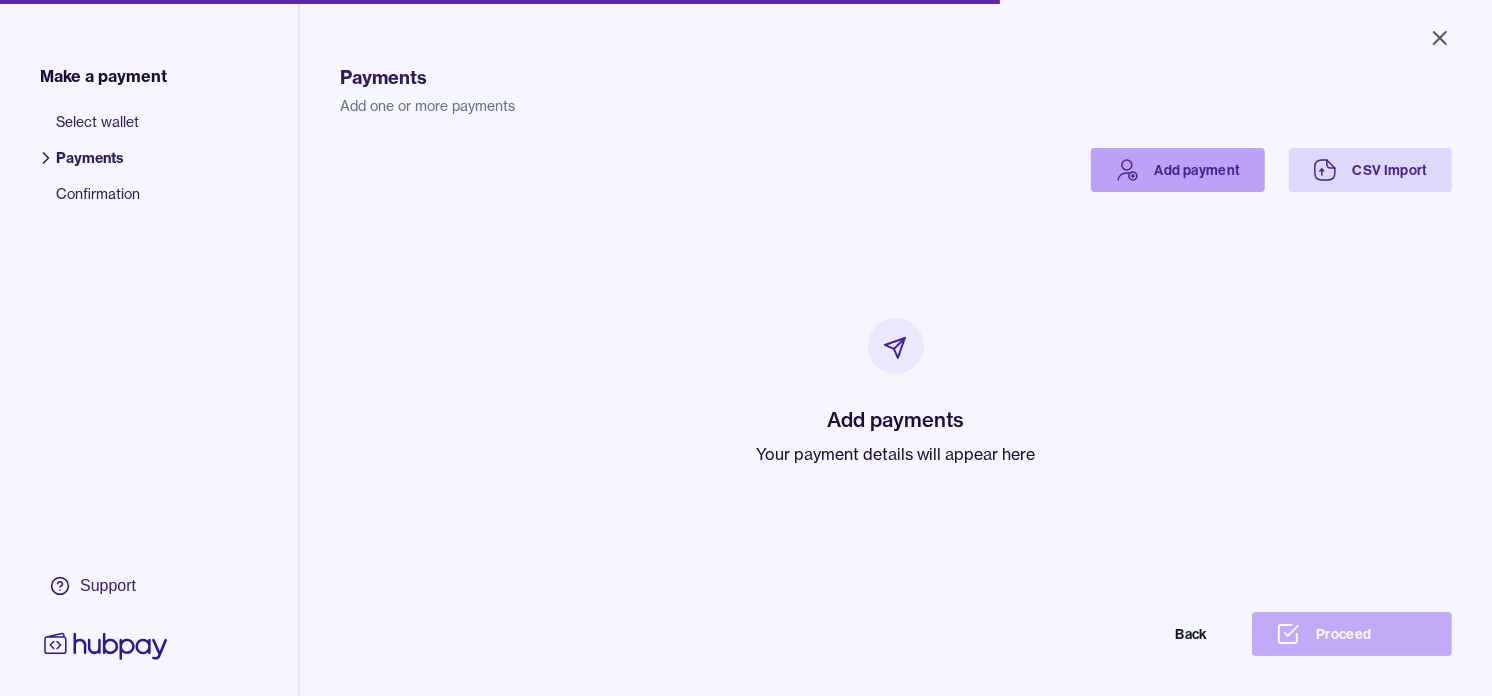click on "Add payment" at bounding box center [1178, 170] 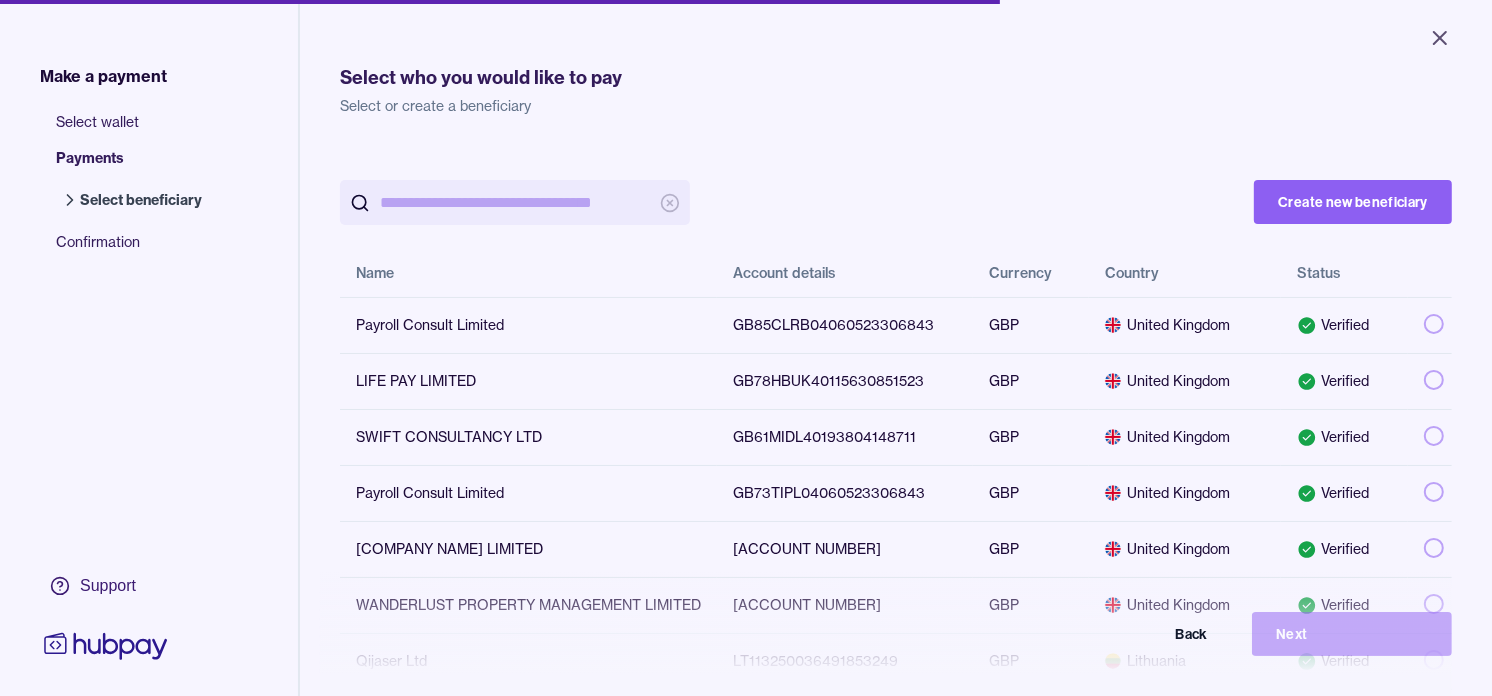 click at bounding box center (515, 202) 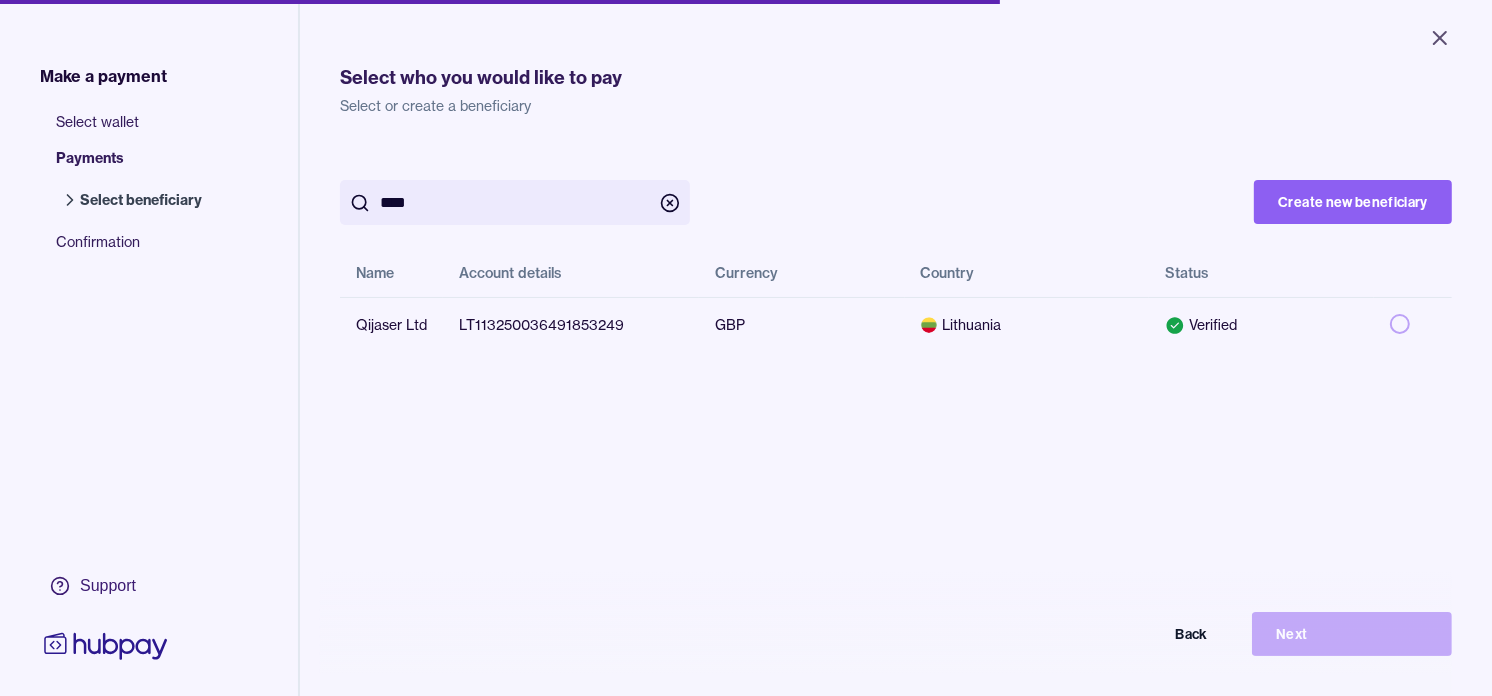 drag, startPoint x: 477, startPoint y: 205, endPoint x: 331, endPoint y: 190, distance: 146.76852 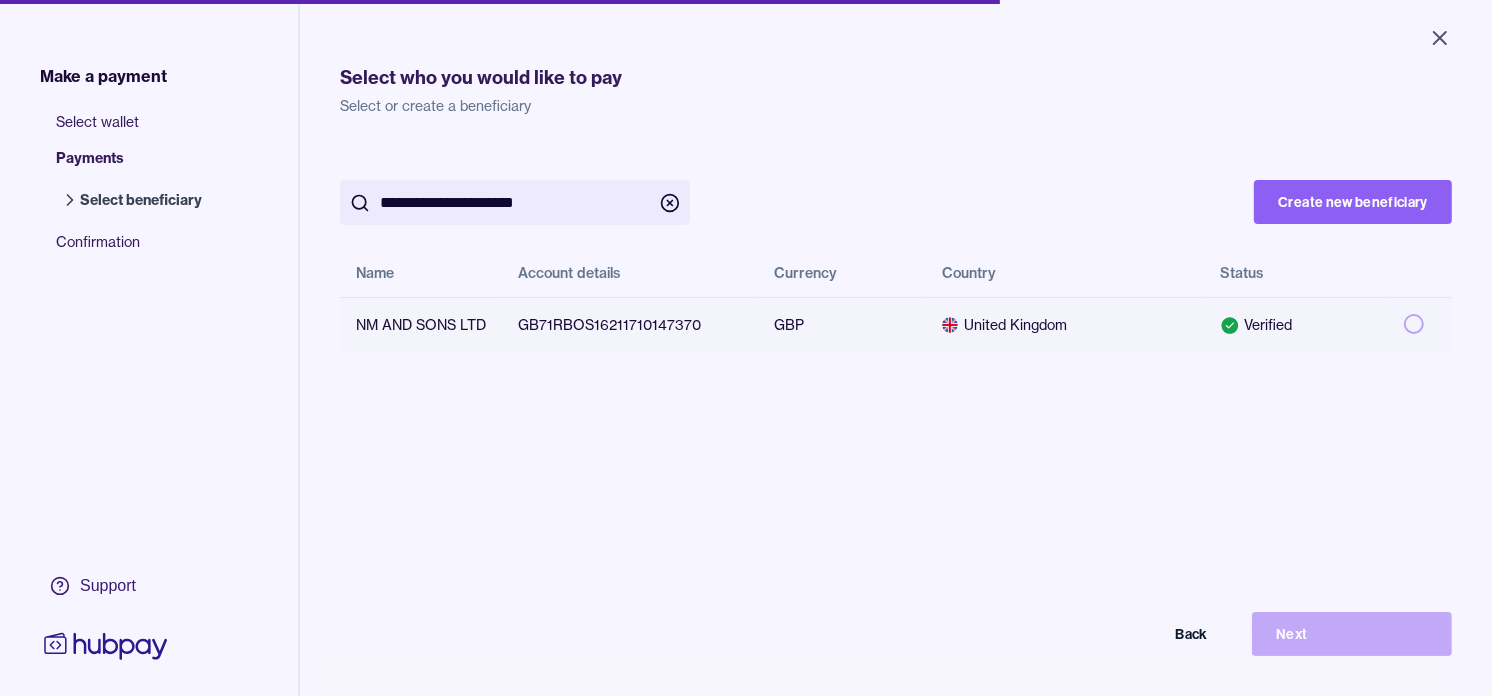 type on "**********" 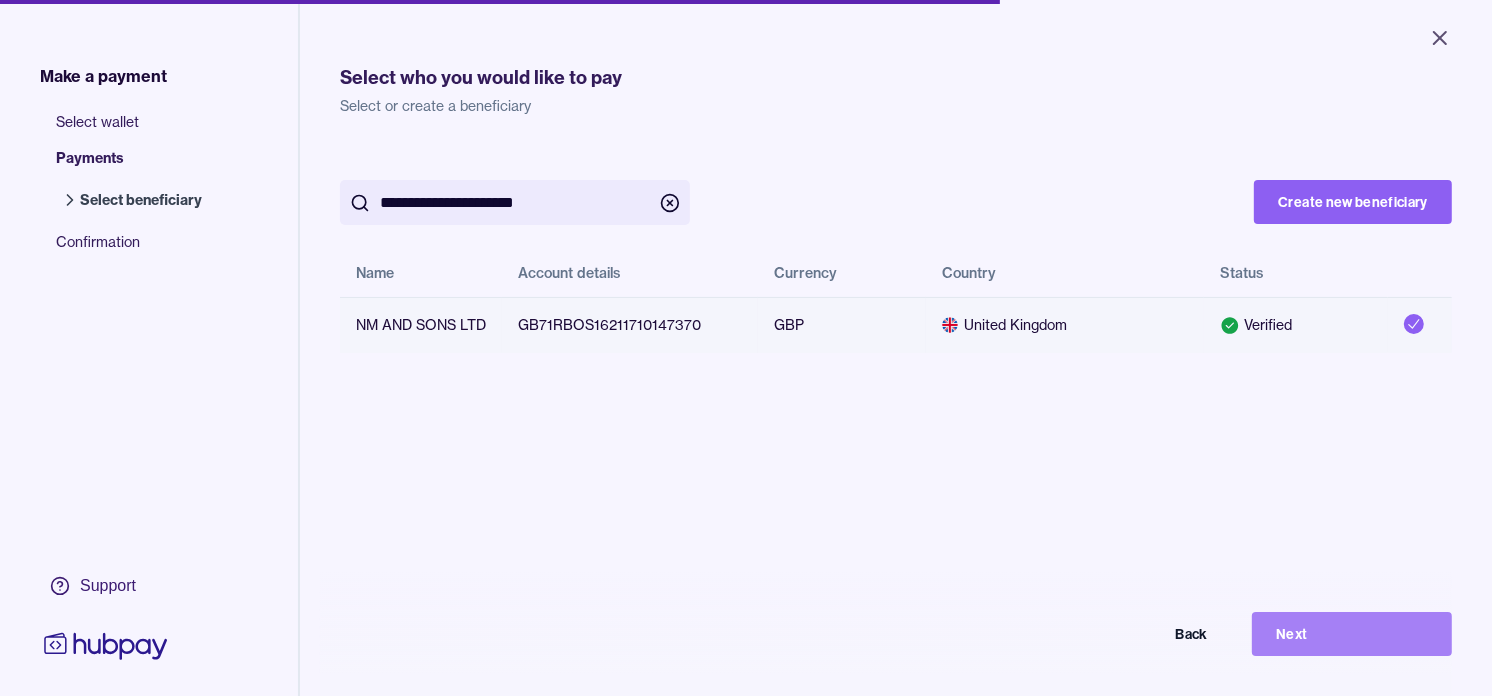 click on "Next" at bounding box center (1352, 634) 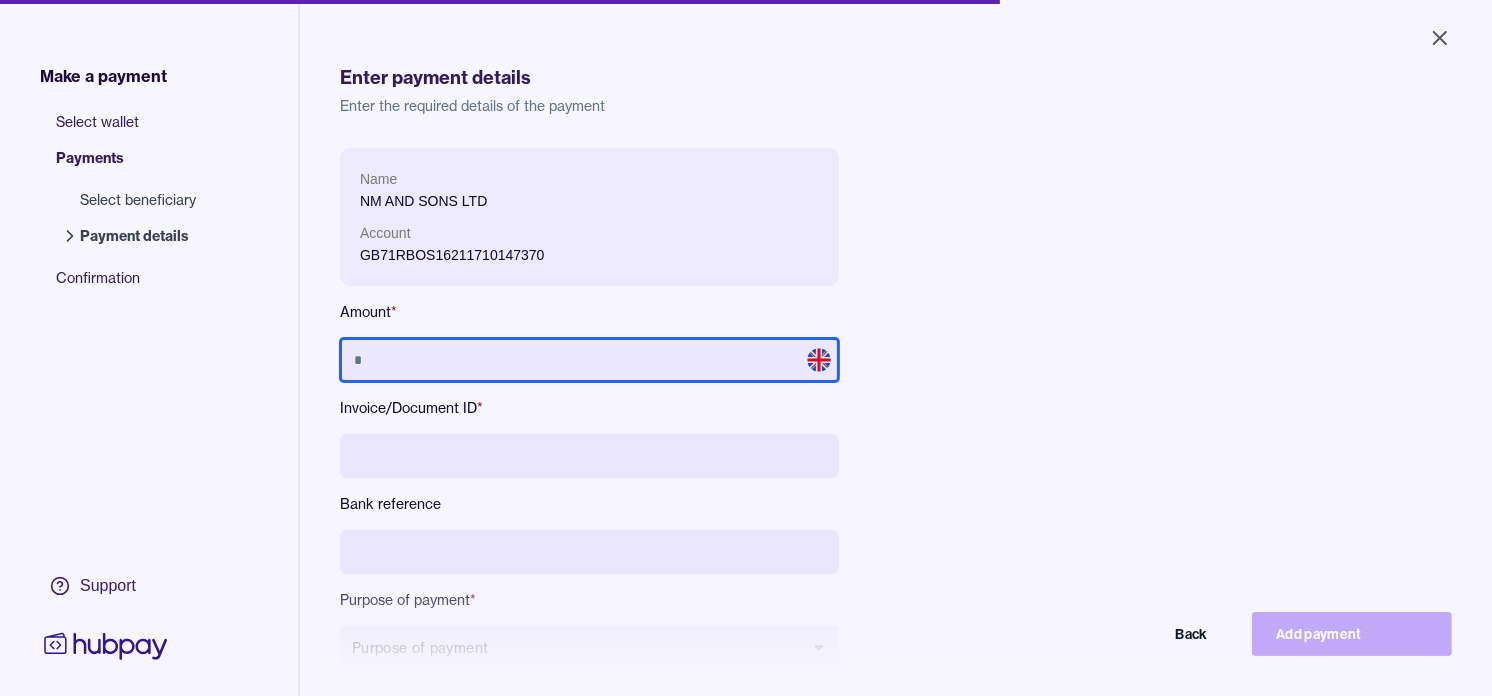 click at bounding box center [589, 360] 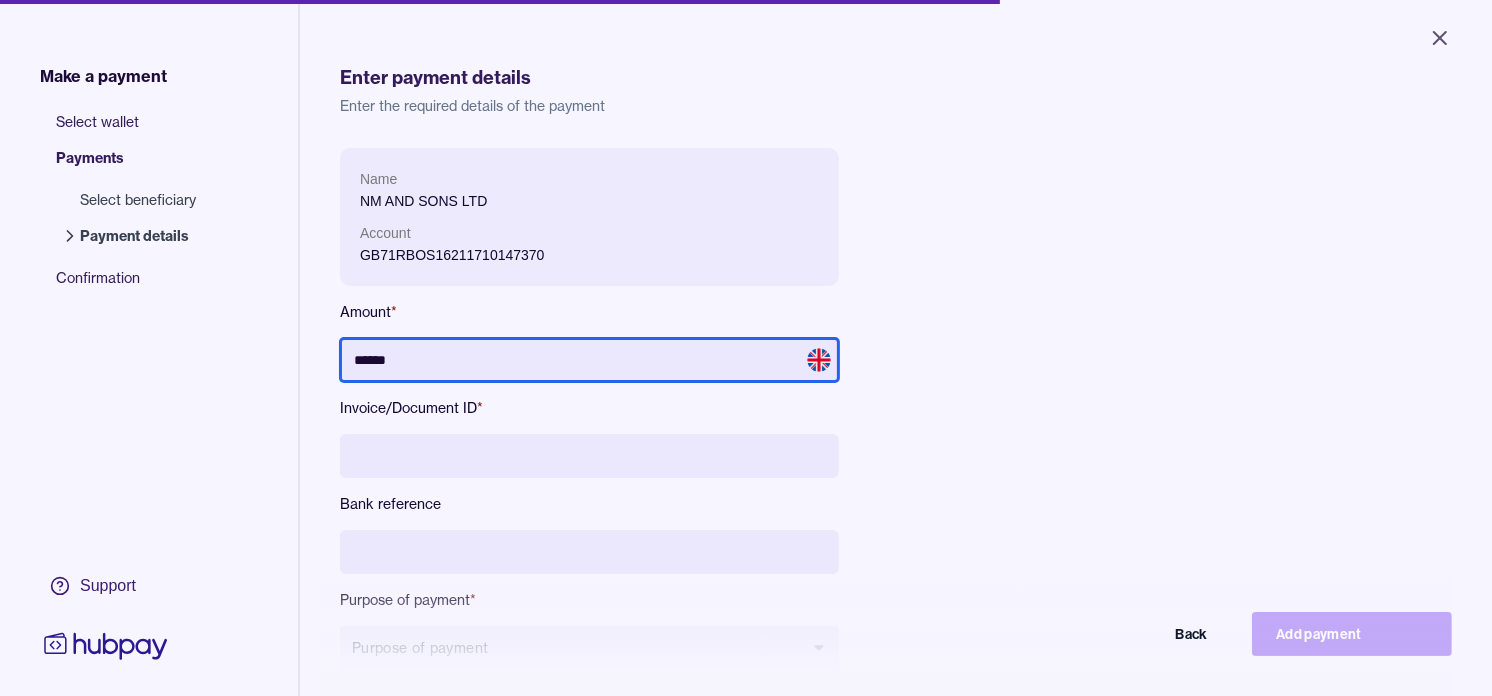type on "******" 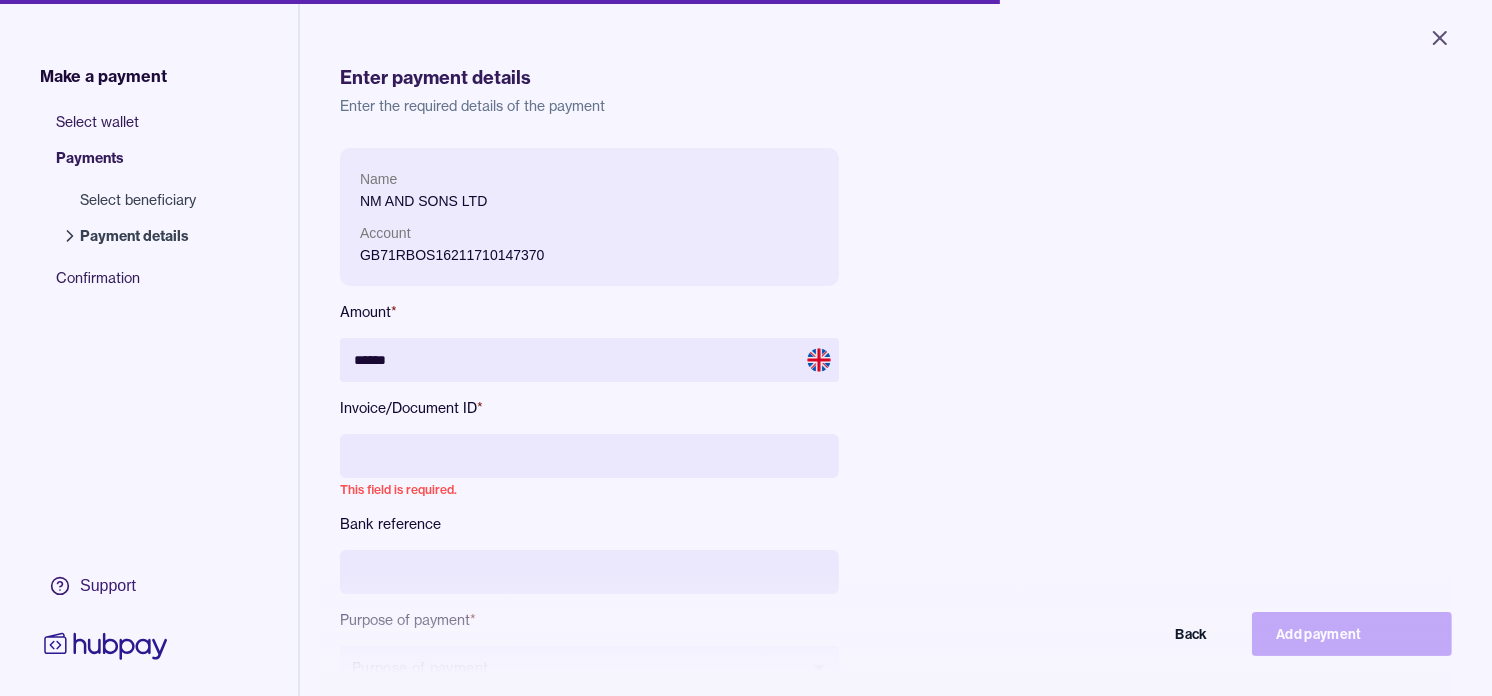 paste on "**********" 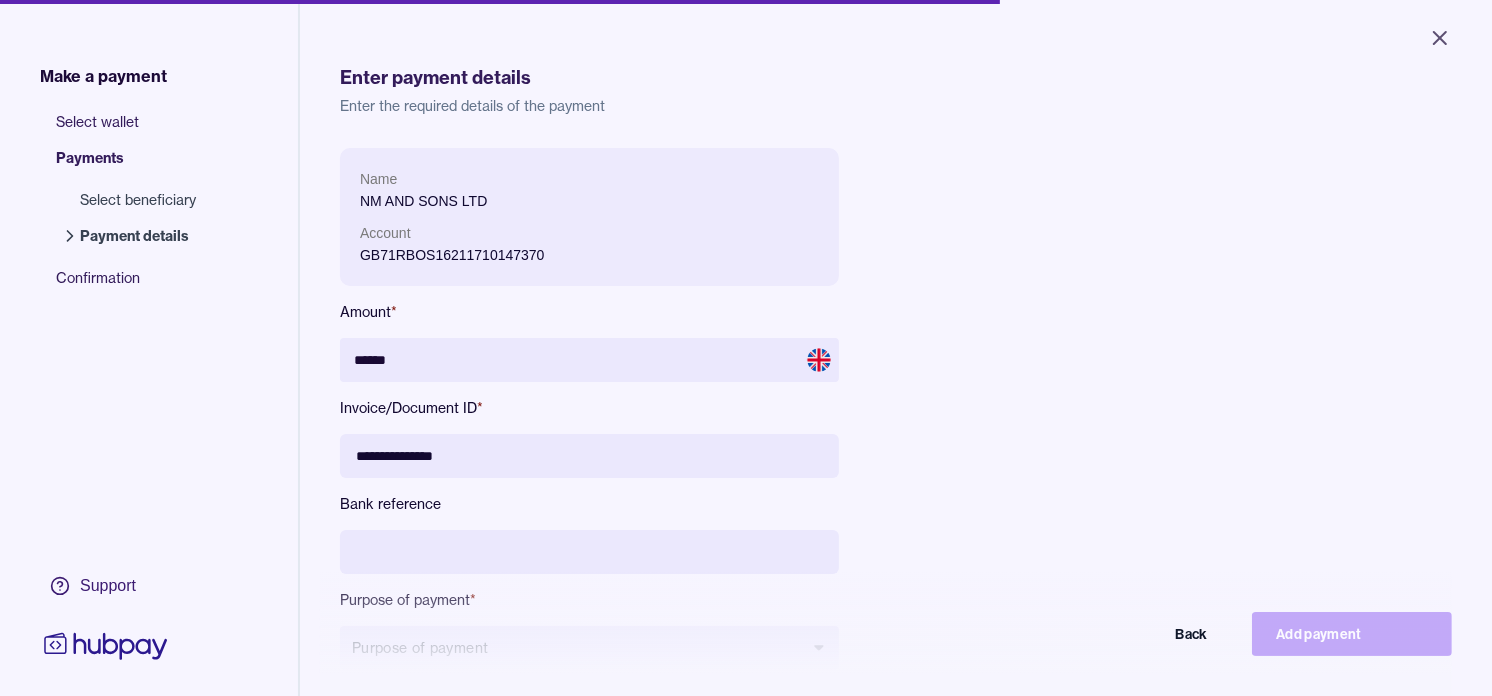 click on "**********" at bounding box center (589, 456) 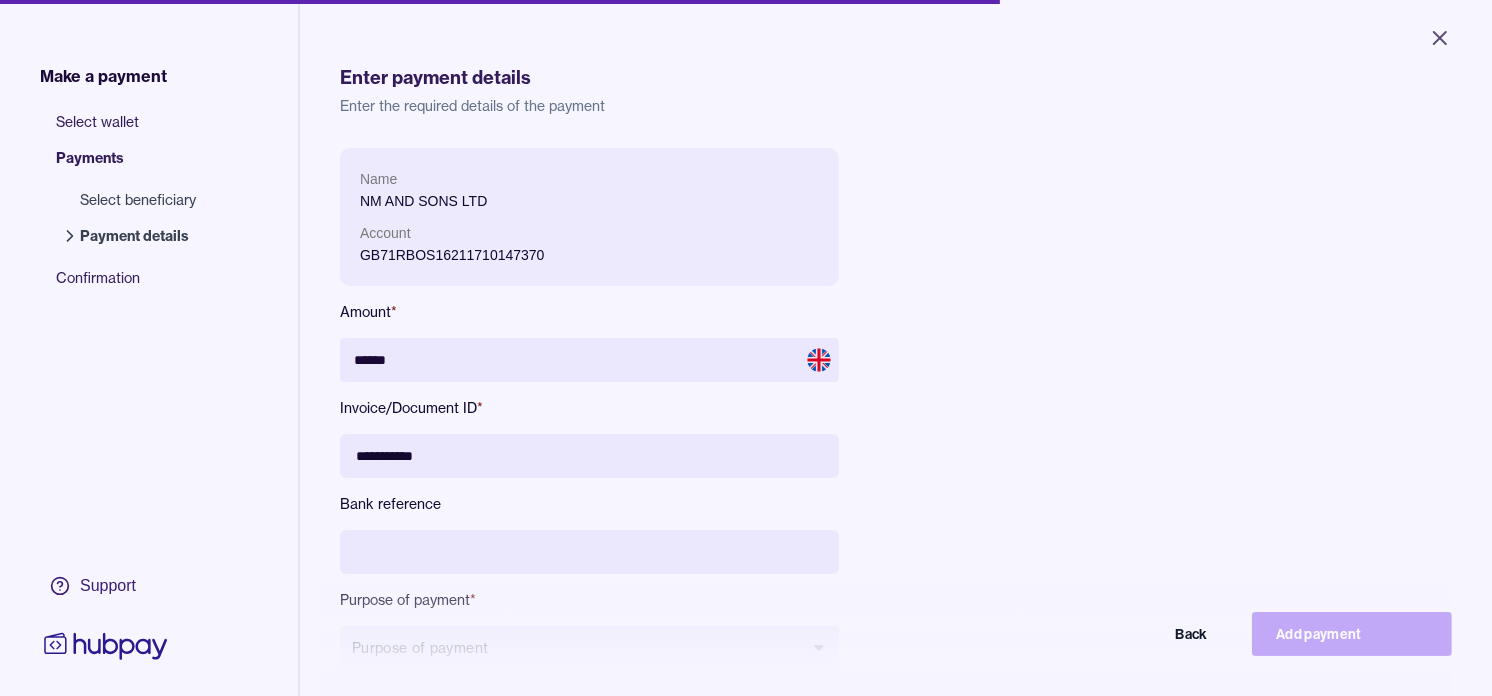 type on "**********" 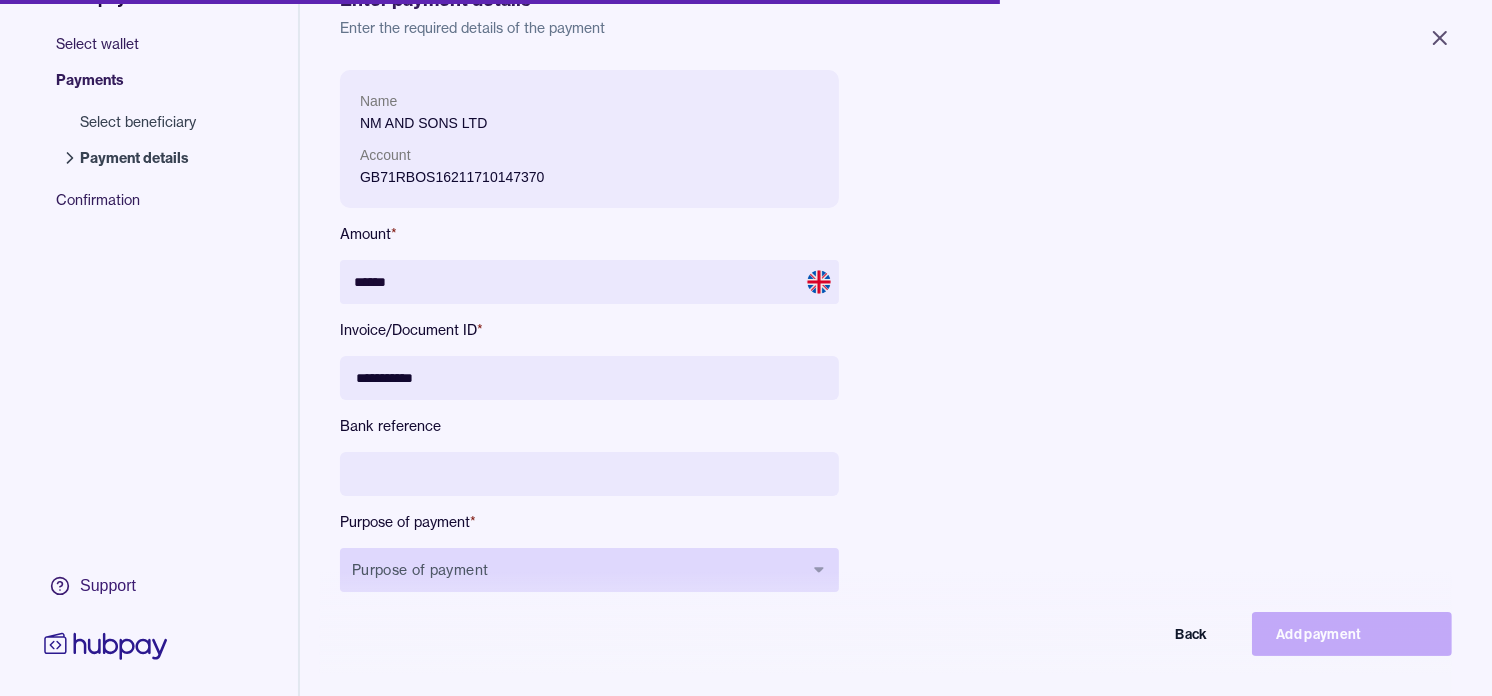 scroll, scrollTop: 111, scrollLeft: 0, axis: vertical 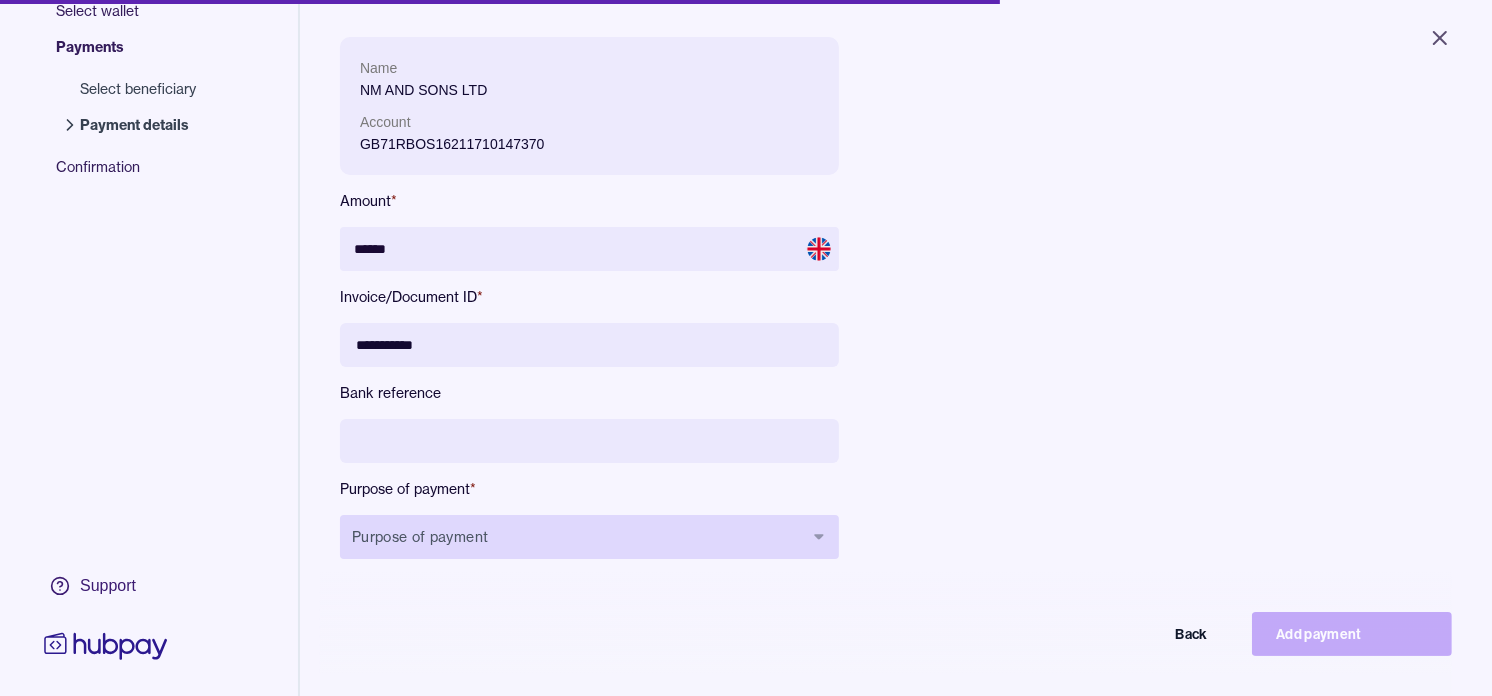 click on "Purpose of payment" at bounding box center (589, 537) 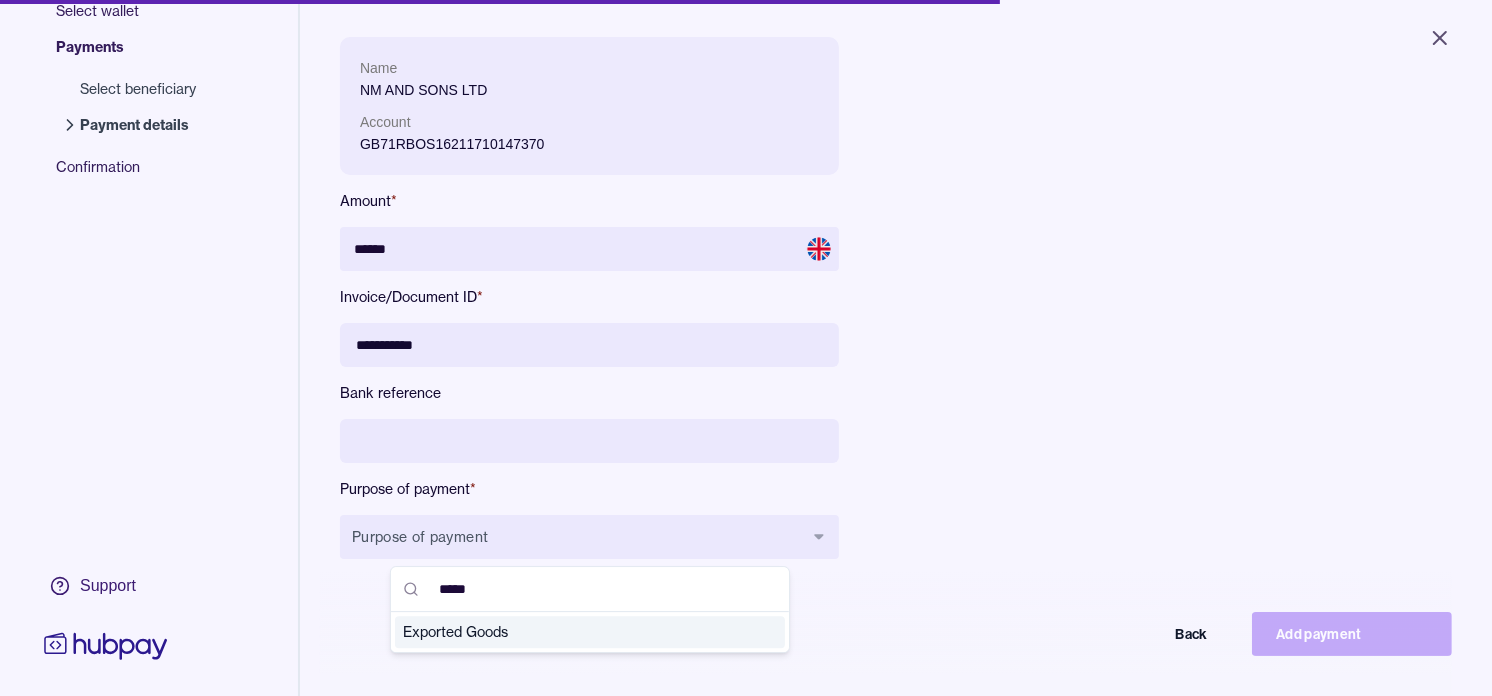 type on "*****" 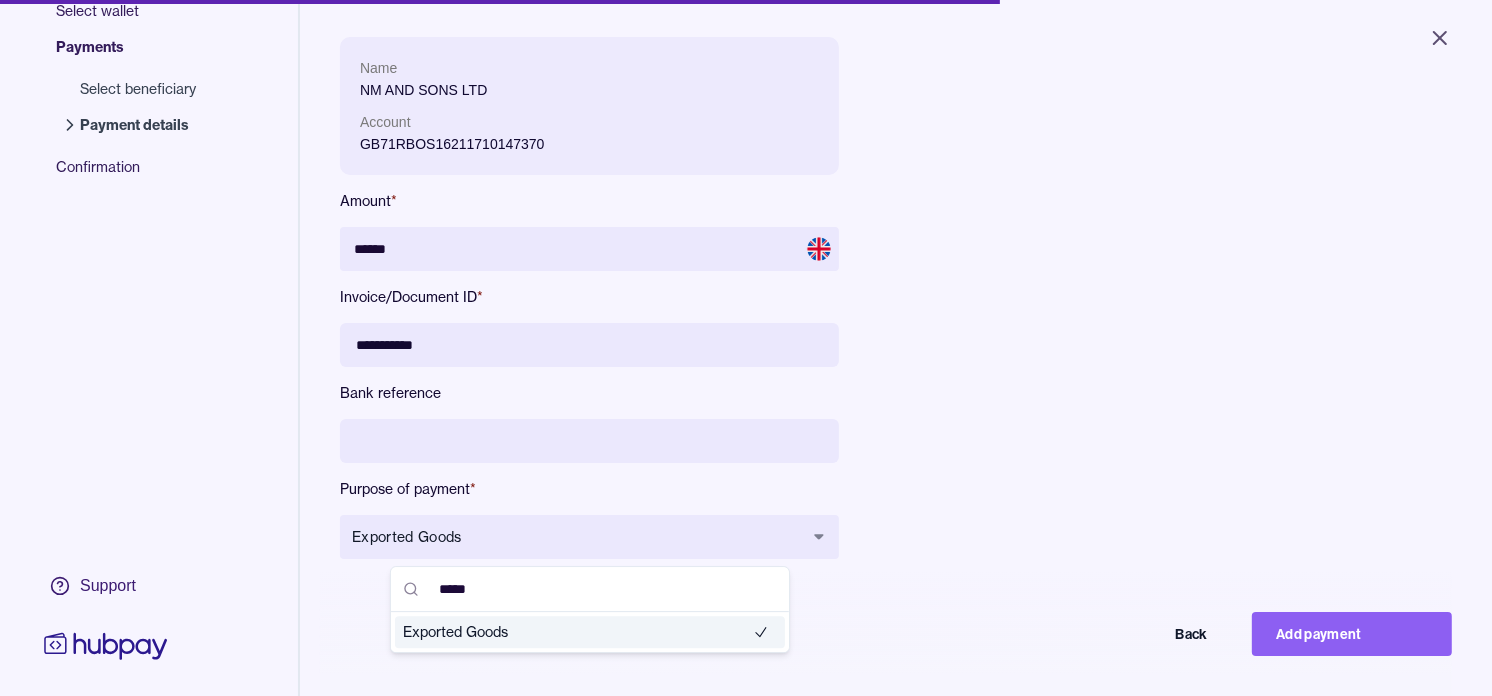 type 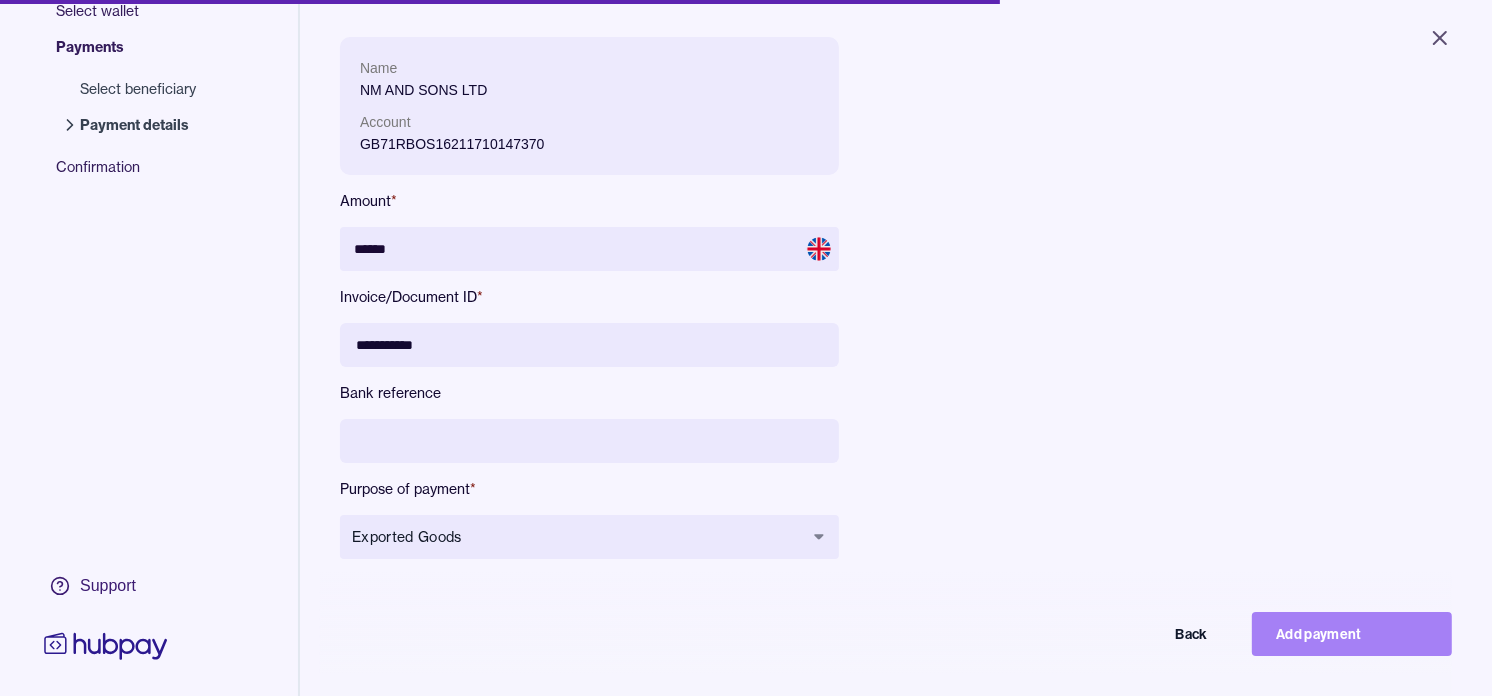 click on "Add payment" at bounding box center (1352, 634) 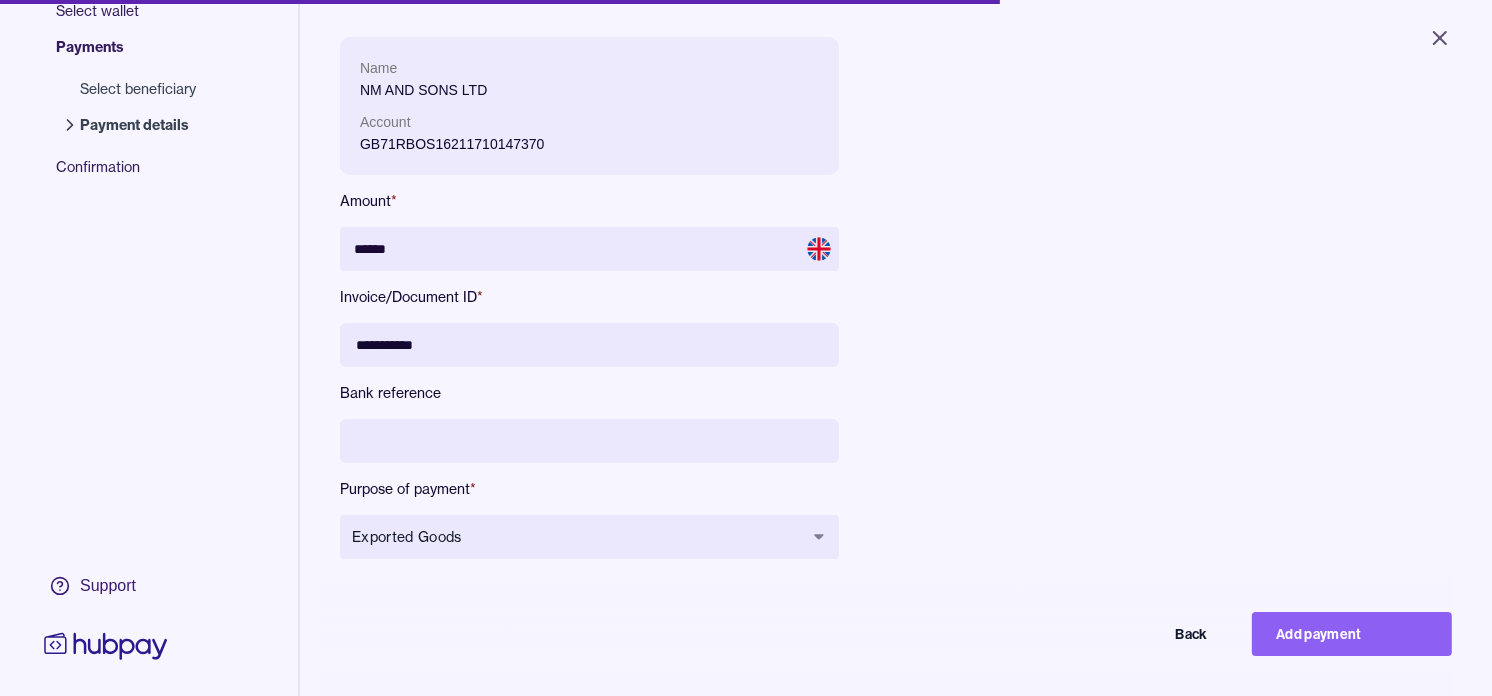 type on "*****" 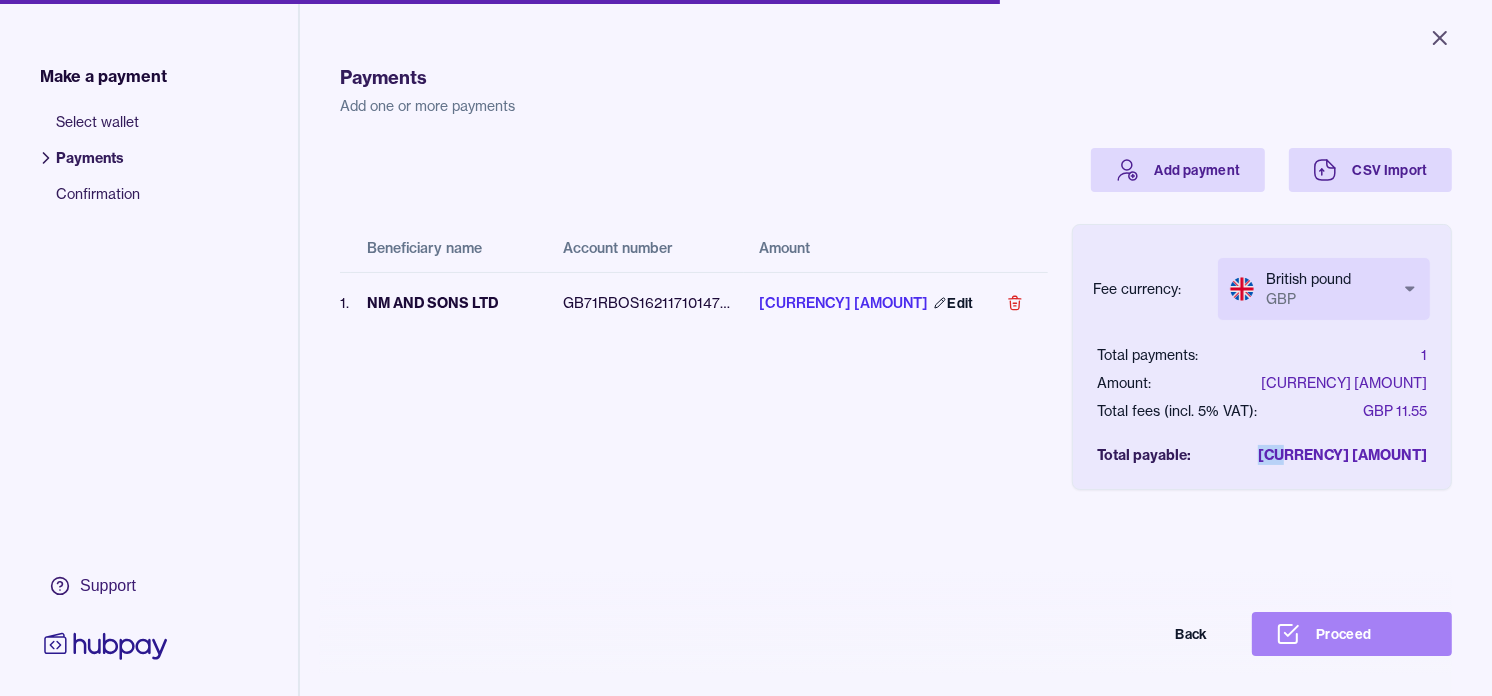 click on "Proceed" at bounding box center (1352, 634) 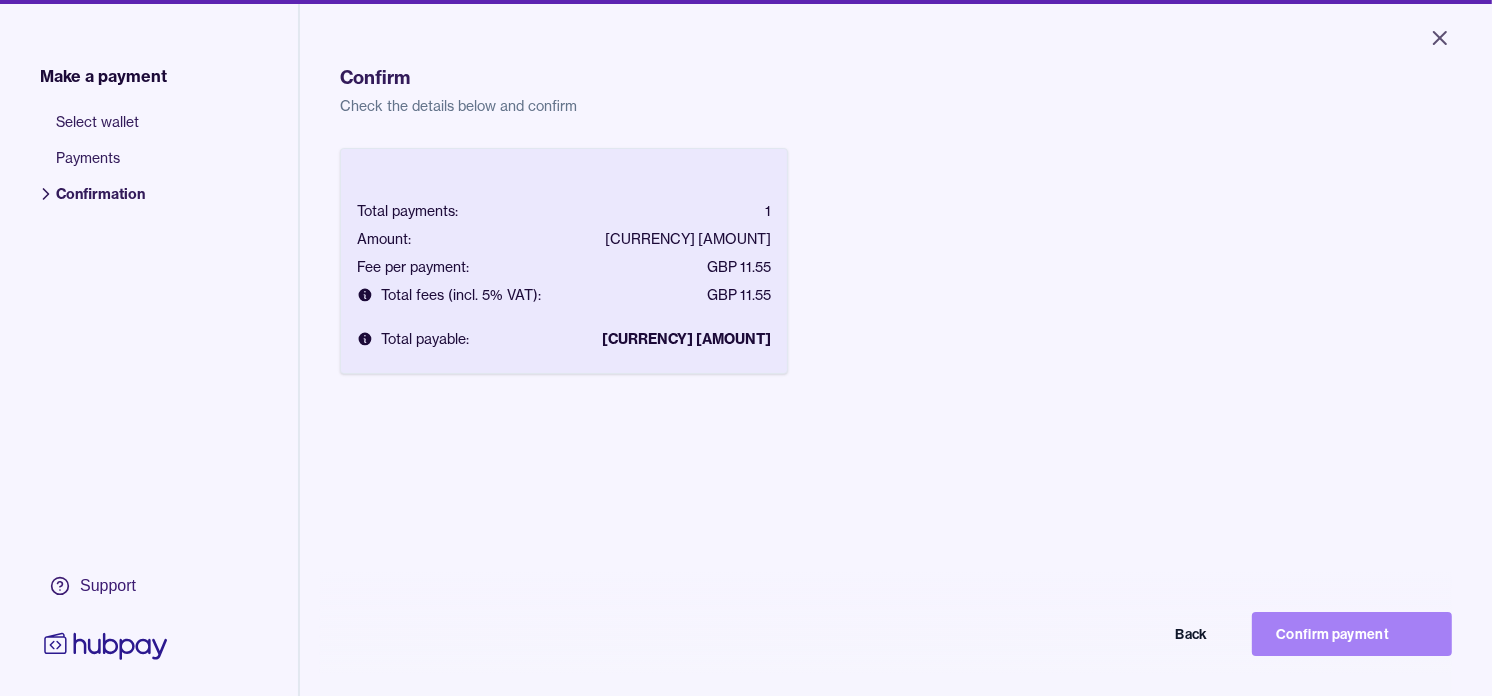 click on "Confirm payment" at bounding box center (1352, 634) 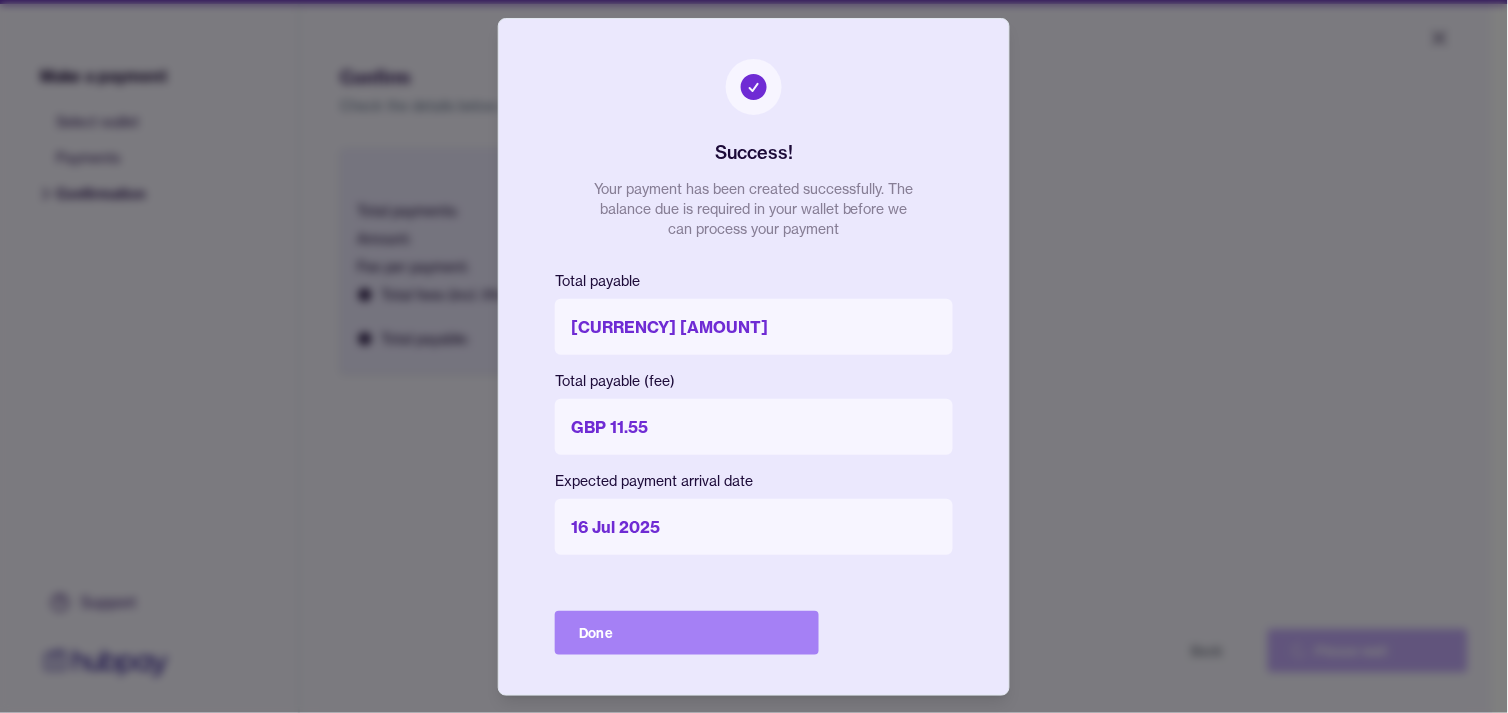 click on "Done" at bounding box center (687, 633) 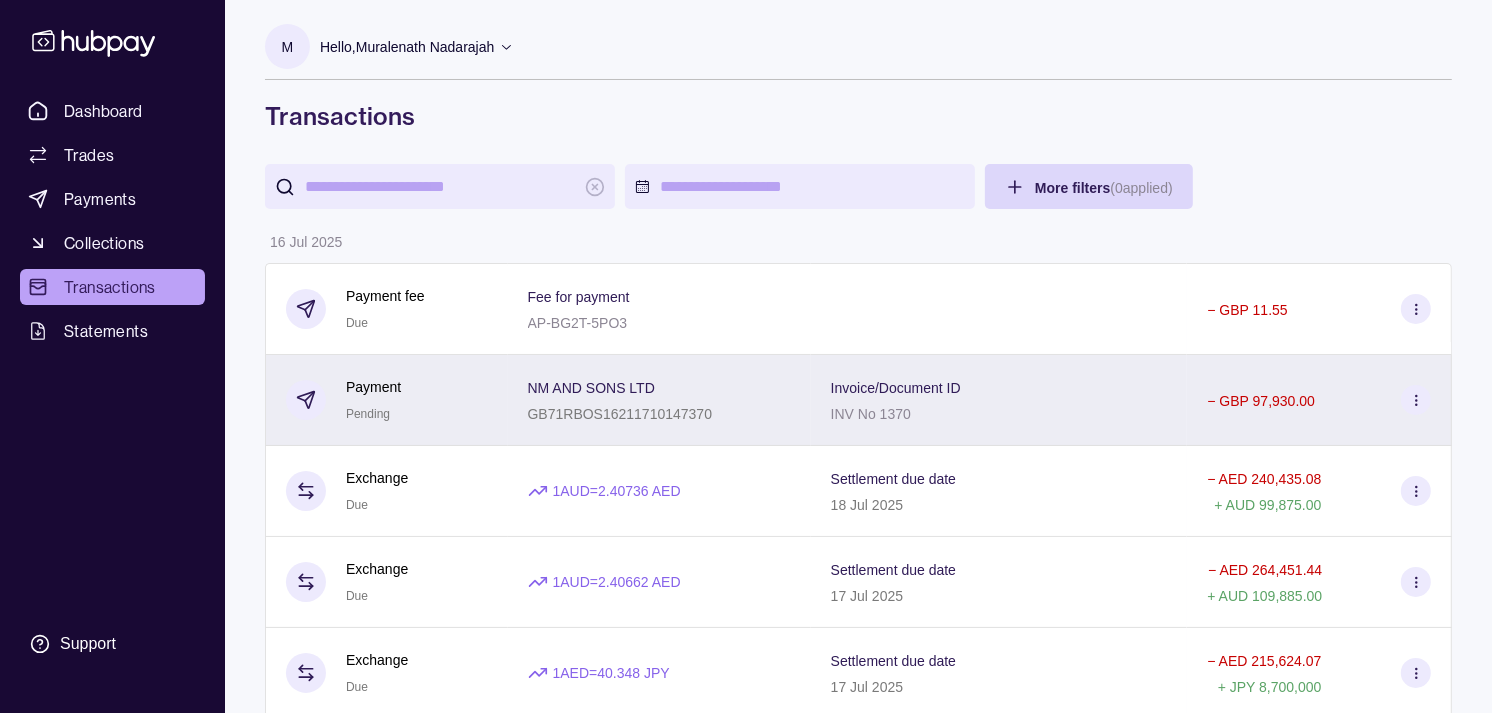 click on "Payment" at bounding box center [373, 387] 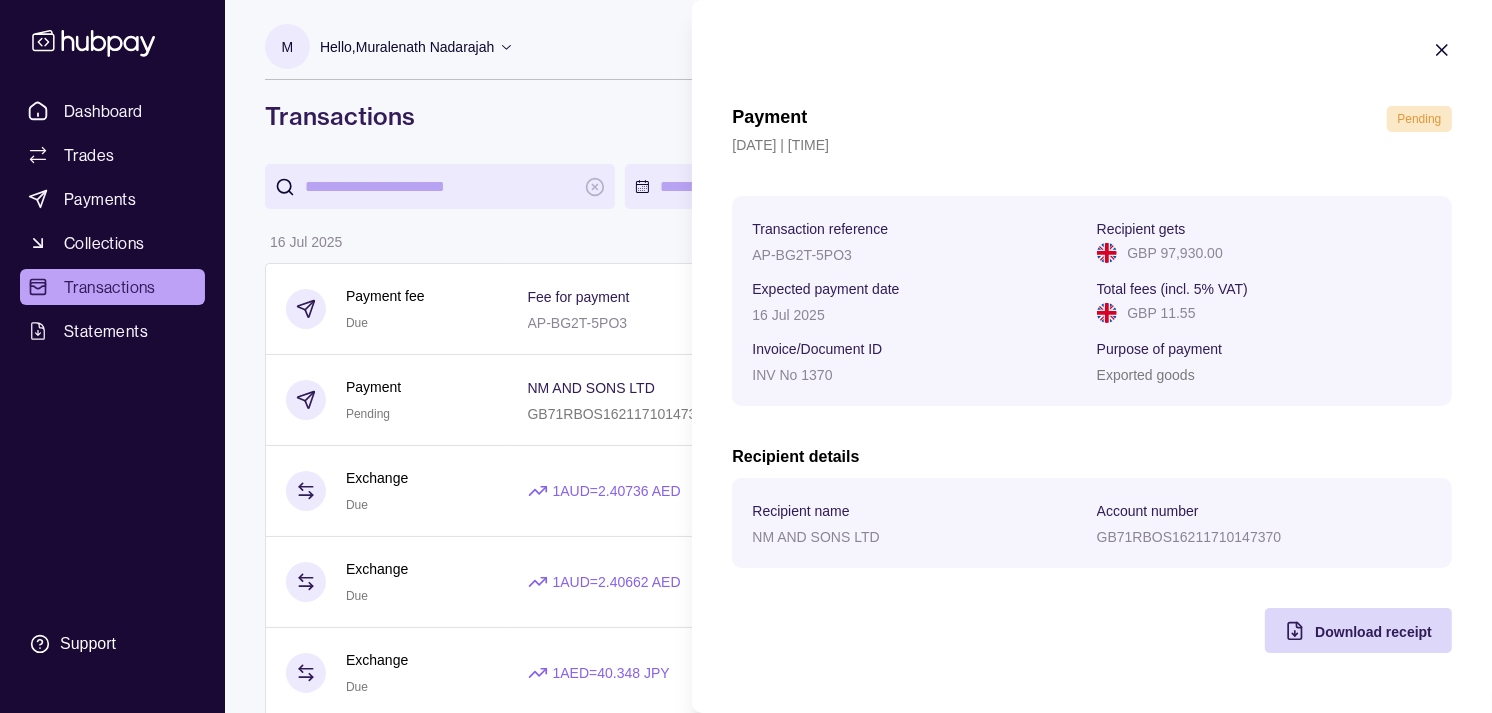 click on "Payment Pending 16 Jul 2025 | 16:24 Transaction reference AP-BG2T-5PO3 Recipient gets GBP 97,930.00 Expected payment date 16 Jul 2025 Total fees (incl. 5% VAT) GBP 11.55 Invoice/Document ID INV No 1370 Purpose of payment Exported goods Recipient details Recipient name NM AND SONS LTD Account number GB71RBOS16211710147370 Download receipt" at bounding box center (1092, 379) 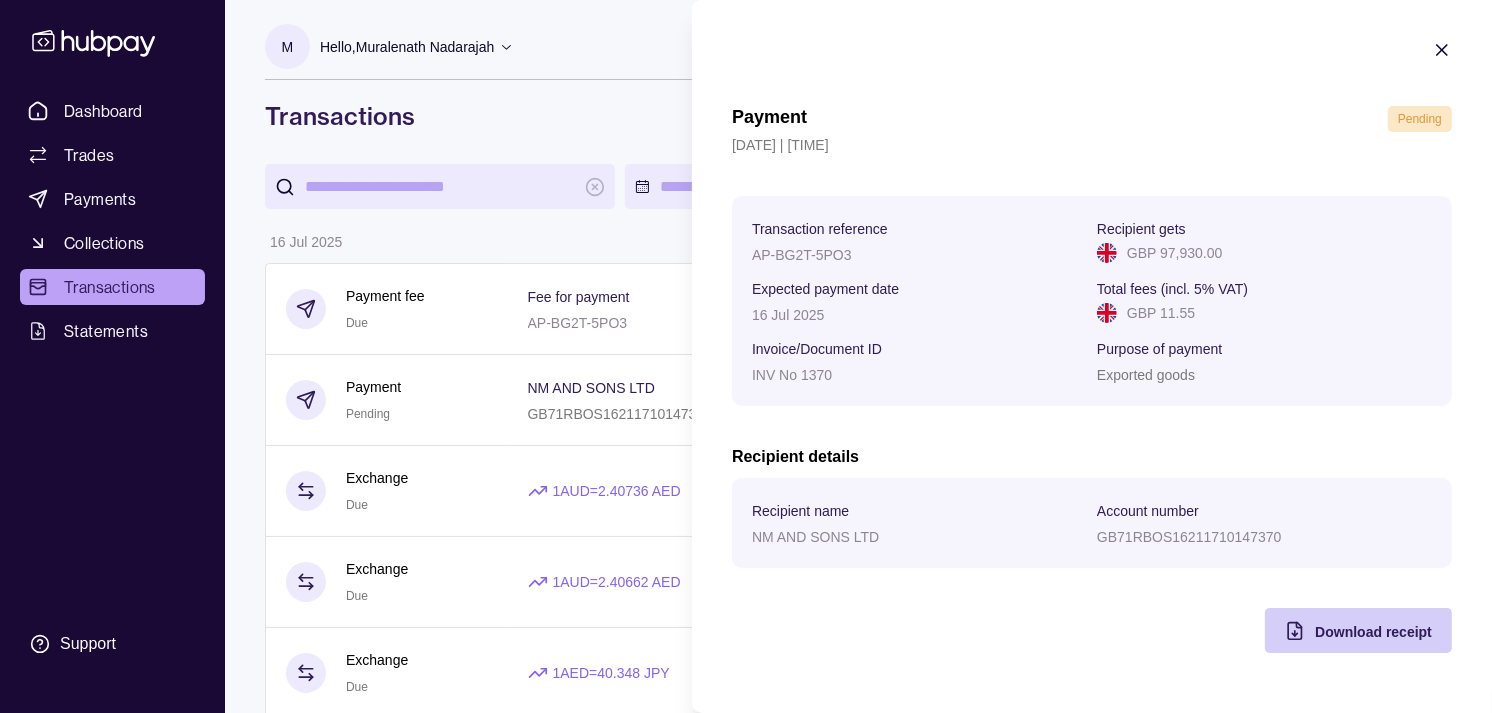 click on "Download receipt" at bounding box center (1373, 632) 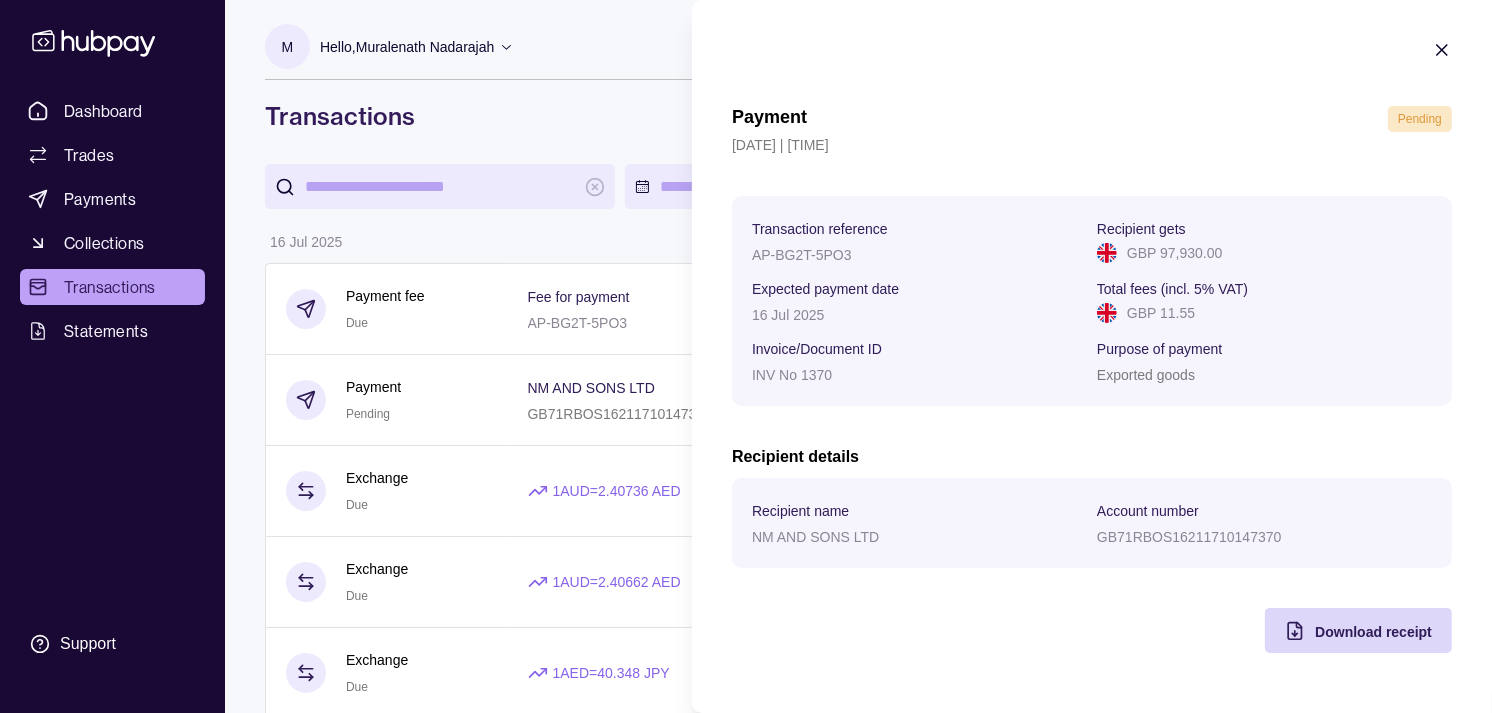 click on "Dashboard Trades Payments Collections Transactions Statements Support M Hello,  Muralenath Nadarajah Strides Trading LLC Account Terms and conditions Privacy policy Sign out Transactions More filters  ( 0  applied) Details Amount 16 Jul 2025 Payment fee Due Fee for payment AP-BG2T-5PO3 −   GBP 11.55 Payment Pending NM AND SONS LTD GB71RBOS16211710147370 Invoice/Document ID INV No 1370 −   GBP 97,930.00 Exchange Due 1  AUD  =  2.40736   AED Settlement due date 18 Jul 2025 −   AED 240,435.08 +   AUD 99,875.00 Exchange Due 1  AUD  =  2.40662   AED Settlement due date 17 Jul 2025 −   AED 264,451.44 +   AUD 109,885.00 Exchange Due 1  AED  =  40.348   JPY Settlement due date 17 Jul 2025 −   AED 215,624.07 +   JPY 8,700,000 Exchange Due 1  AED  =  40.3546   JPY Settlement due date 17 Jul 2025 −   AED 36,922.68 +   JPY 1,490,000 15 Jul 2025 Payment fee Paid Fee for payment AP-L1Q5-YUT9 −   AED 52.50 Payment Success CAR JUNCTION CO LTD 0112502 Invoice/Document ID INV No 25070928 −   JPY 1,687,000 Paid" at bounding box center [746, 1084] 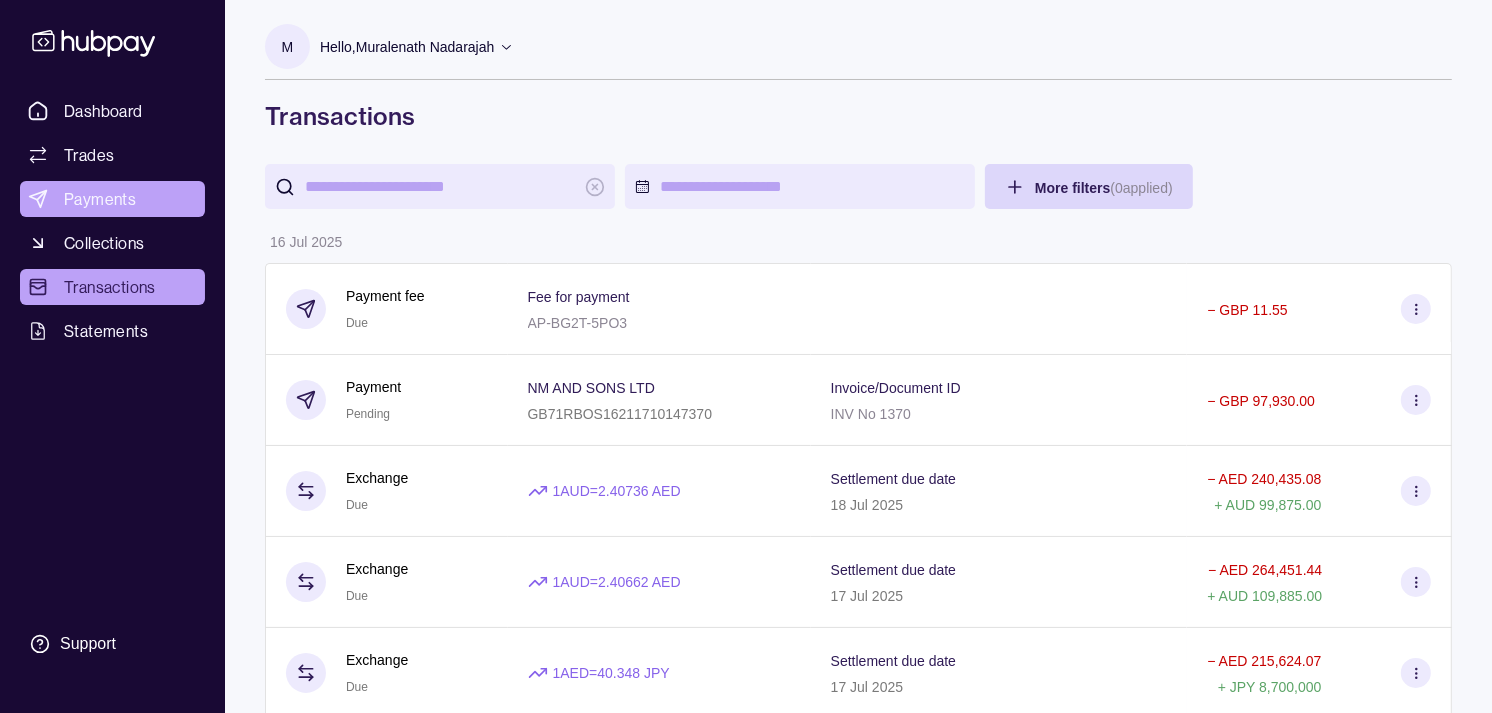 click on "Payments" at bounding box center (100, 199) 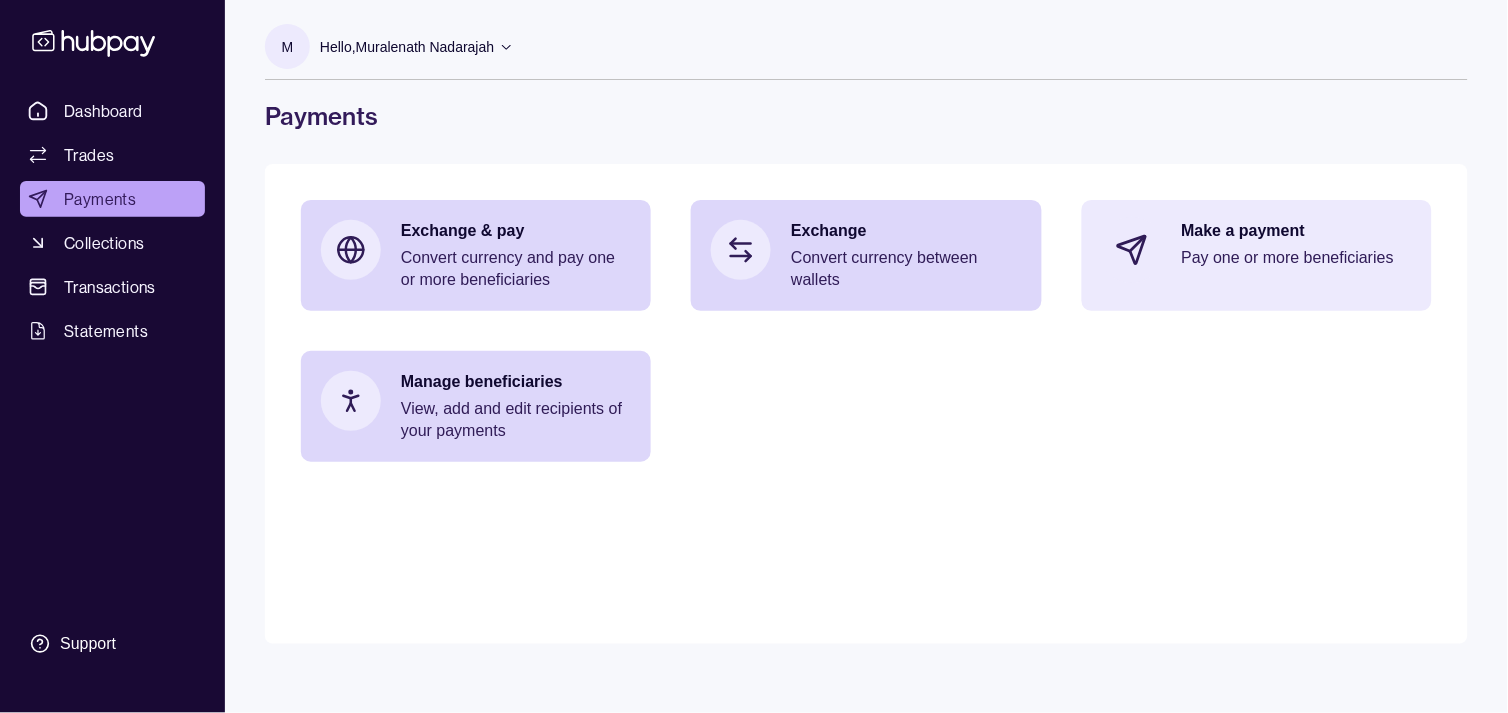click on "Pay one or more beneficiaries" at bounding box center [1297, 258] 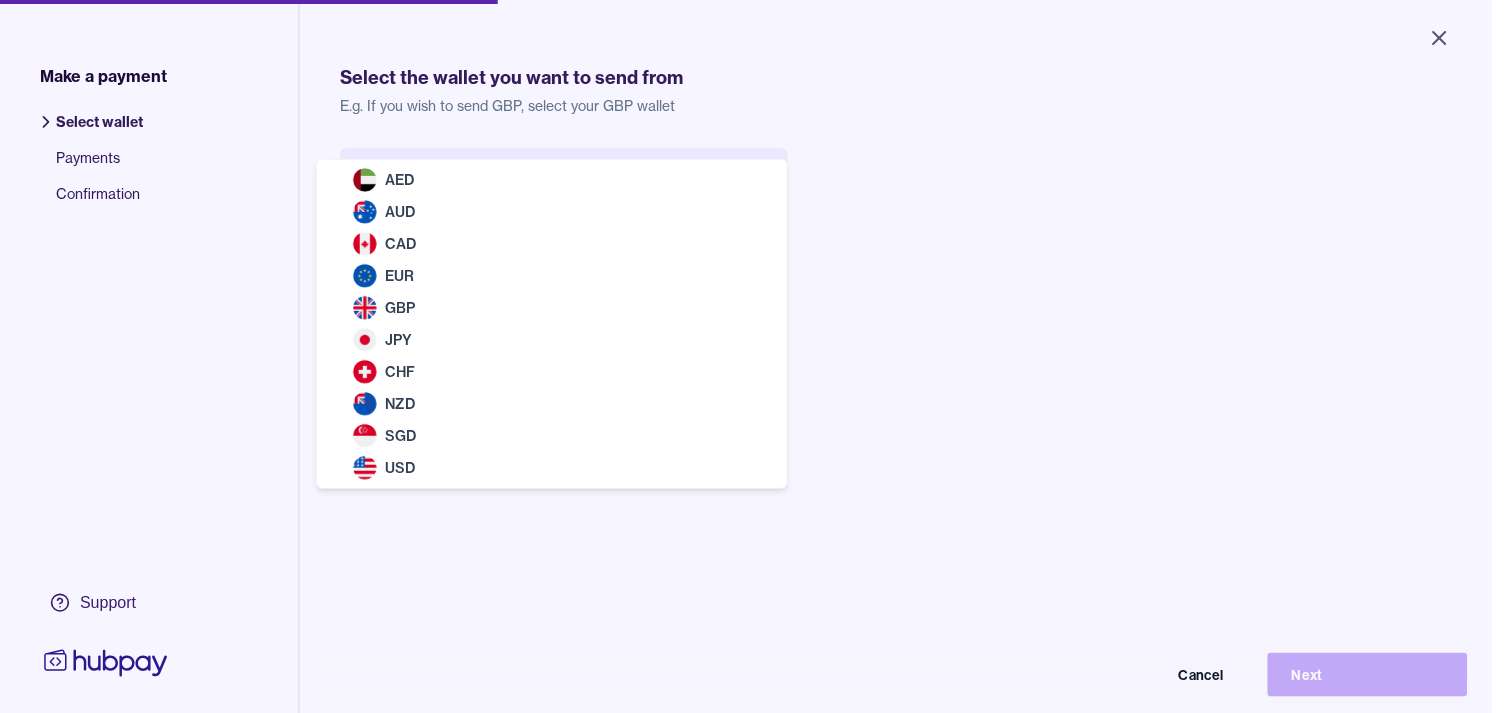 click on "Close Make a payment Select wallet Payments Confirmation Support Select the wallet you want to send from E.g. If you wish to send GBP, select your GBP wallet Select wallet Cancel Next Make a payment | Hubpay AED AUD CAD EUR GBP JPY CHF NZD SGD USD" at bounding box center [746, 356] 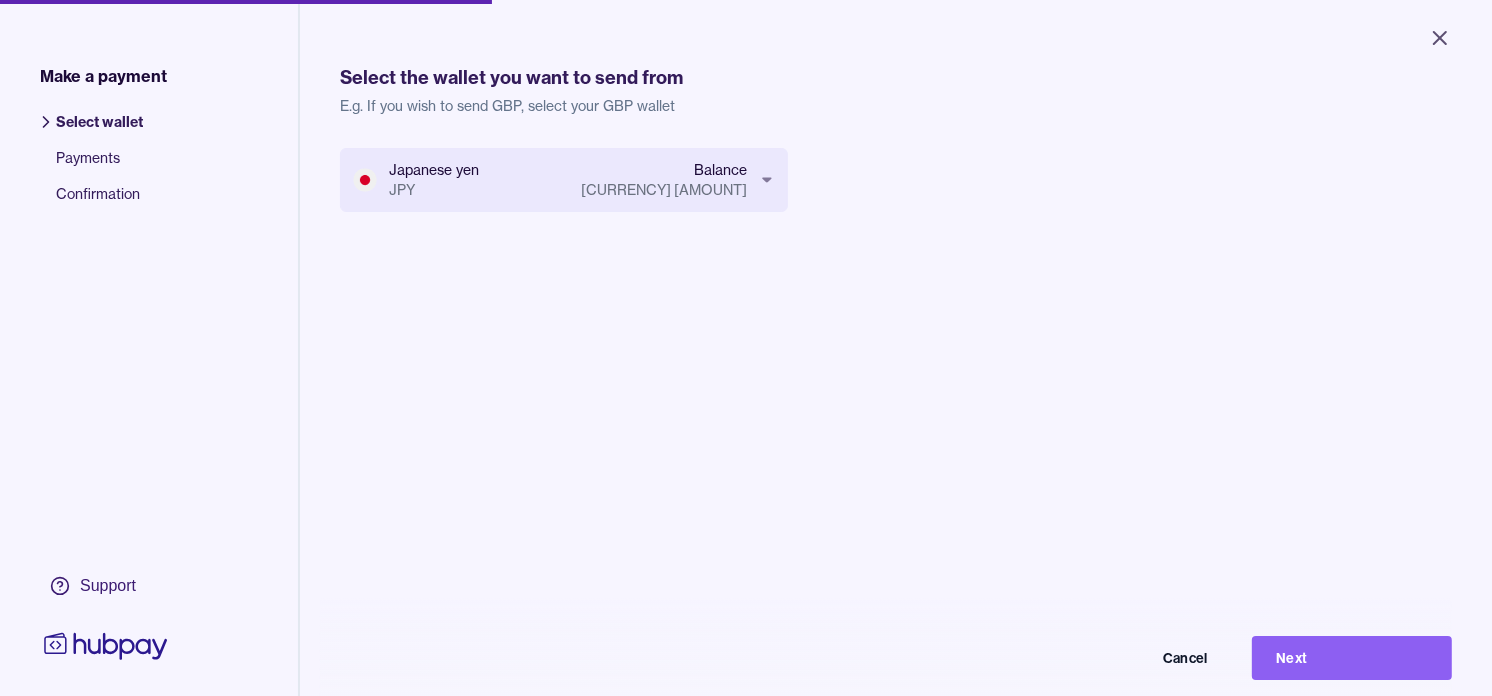 click on "Next" at bounding box center (1352, 658) 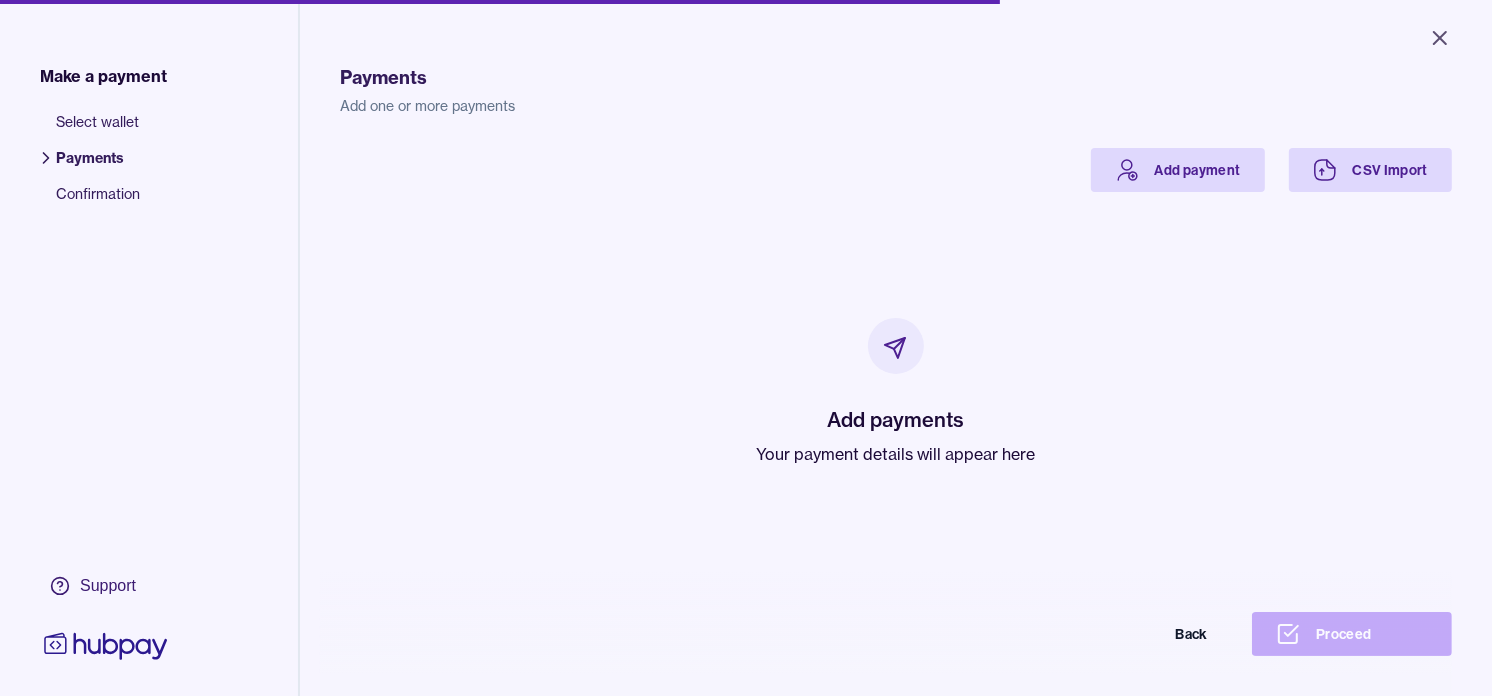 click on "Your payment details will appear here" at bounding box center (896, 454) 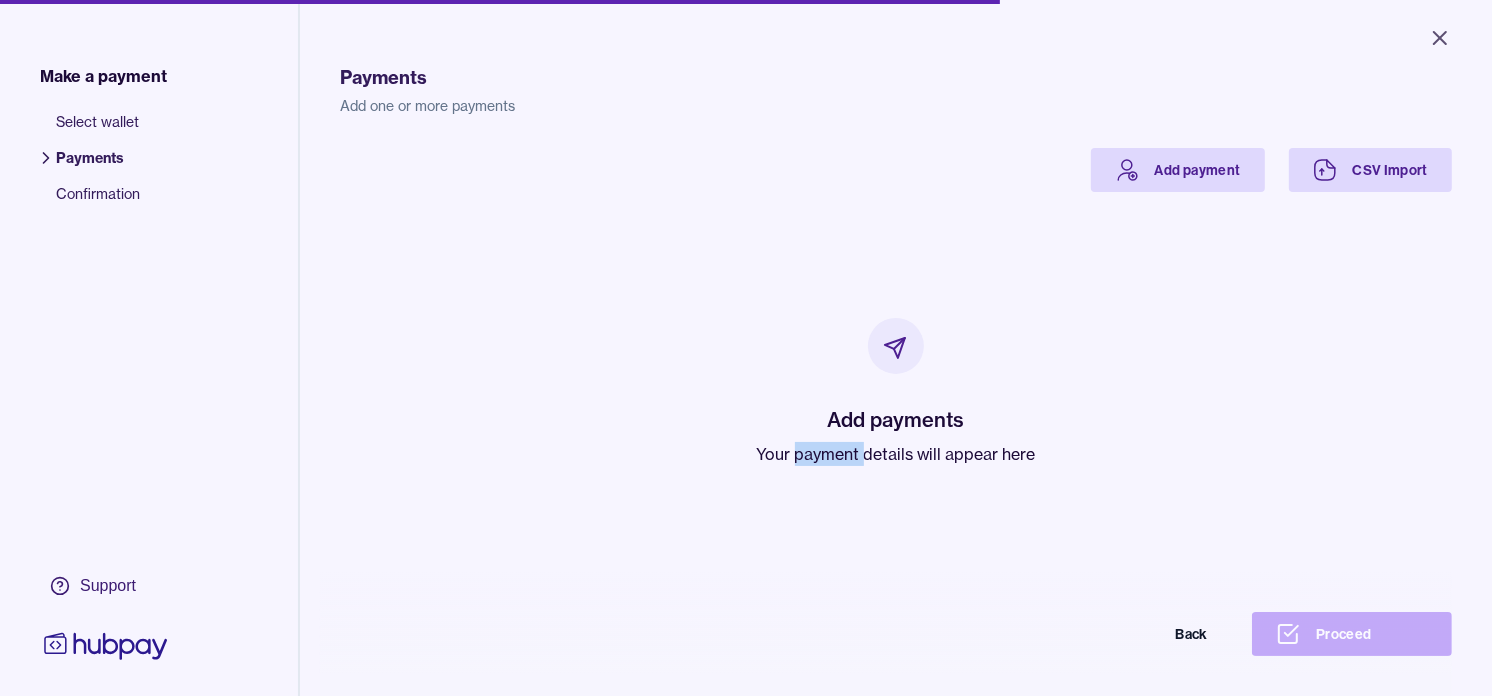 click on "Your payment details will appear here" at bounding box center [896, 454] 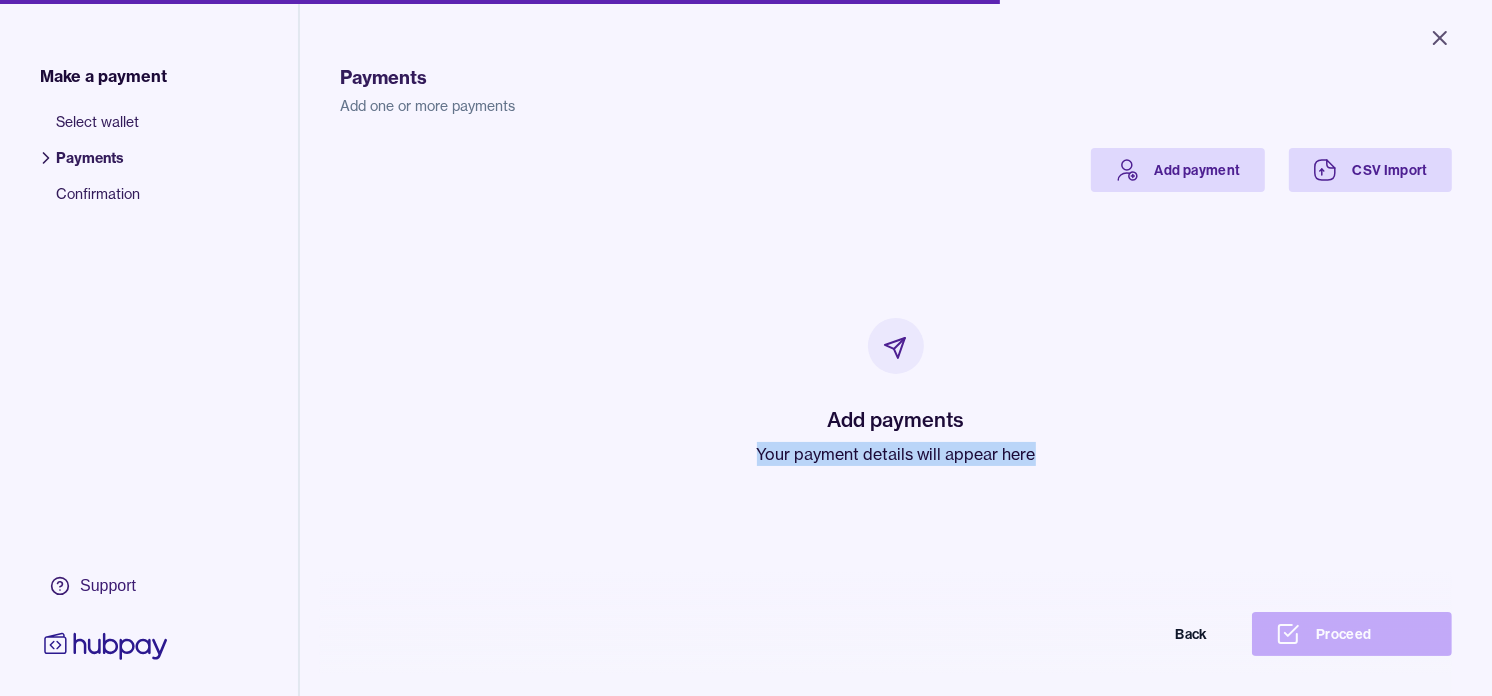 click on "Your payment details will appear here" at bounding box center (896, 454) 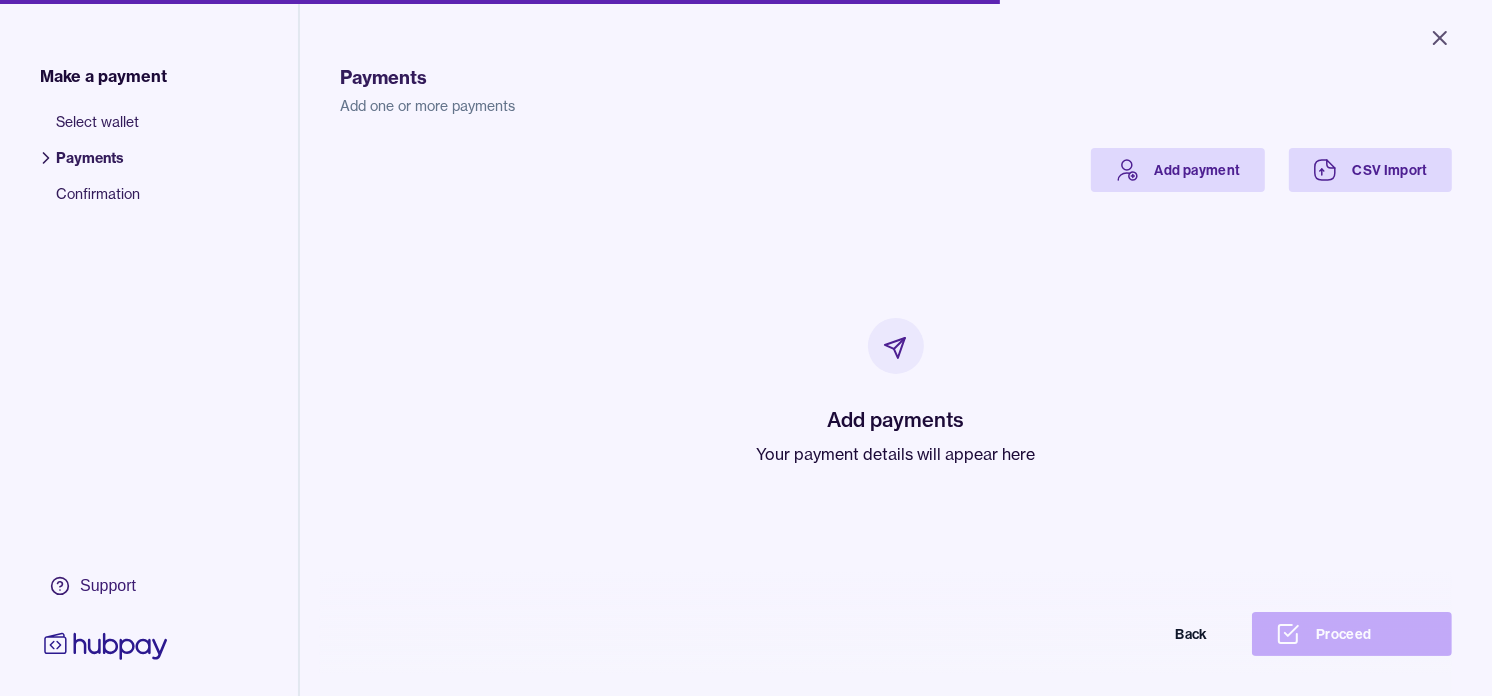 drag, startPoint x: 827, startPoint y: 453, endPoint x: 754, endPoint y: 310, distance: 160.55528 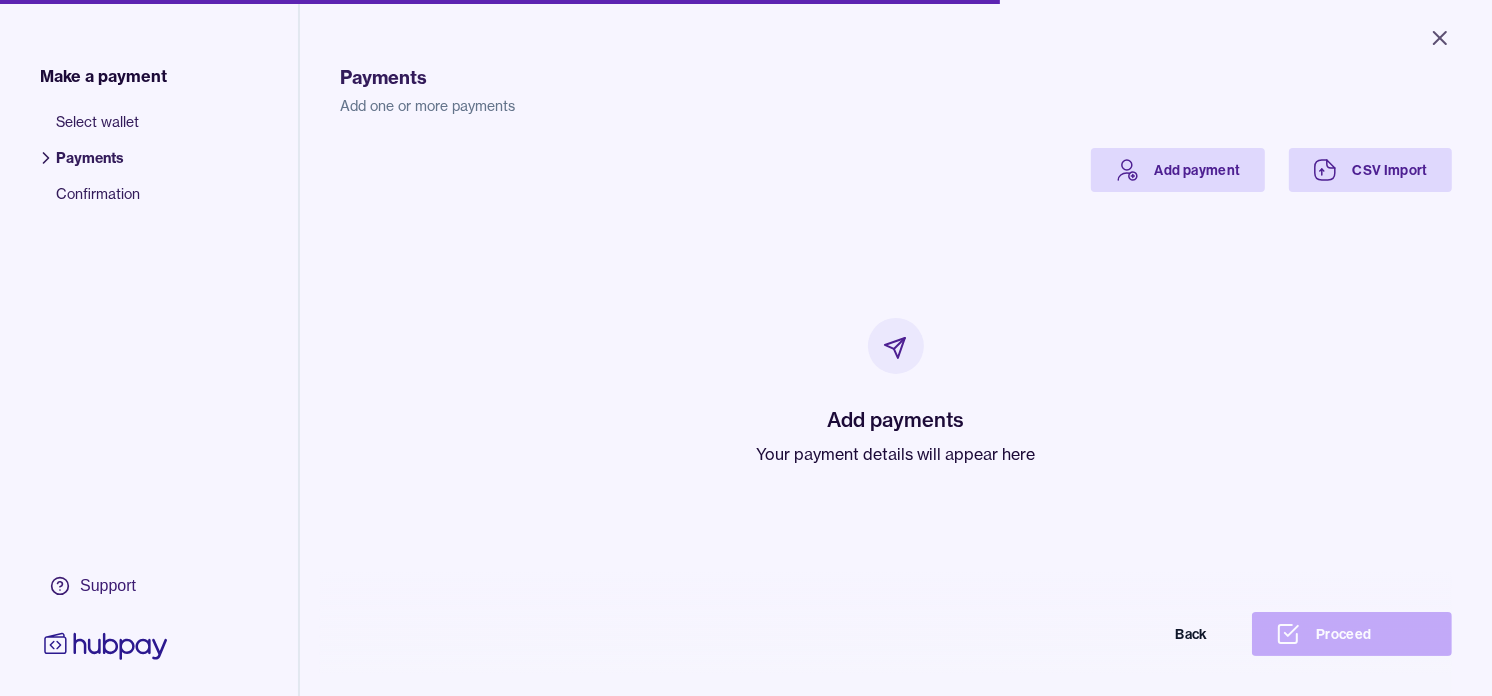 drag, startPoint x: 1167, startPoint y: 162, endPoint x: 986, endPoint y: 186, distance: 182.58423 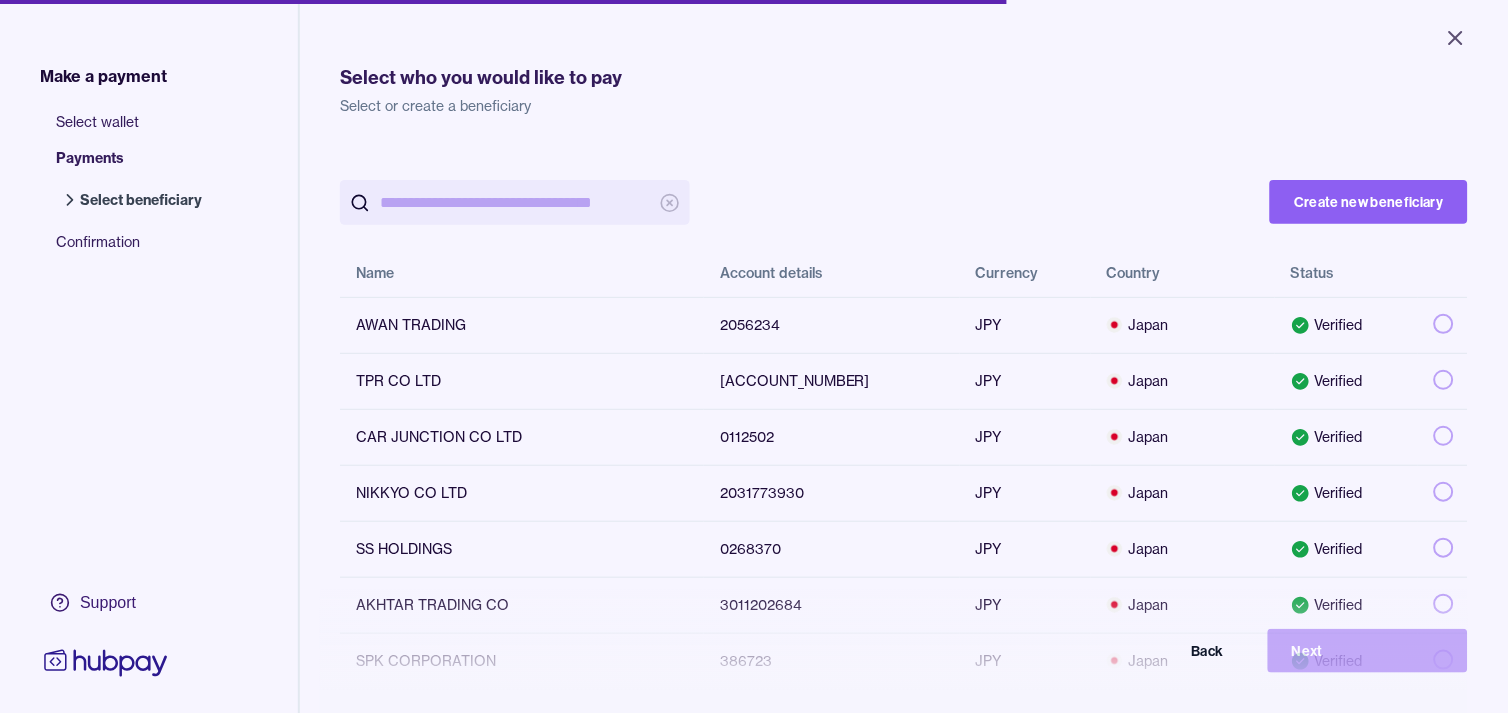 click at bounding box center (515, 202) 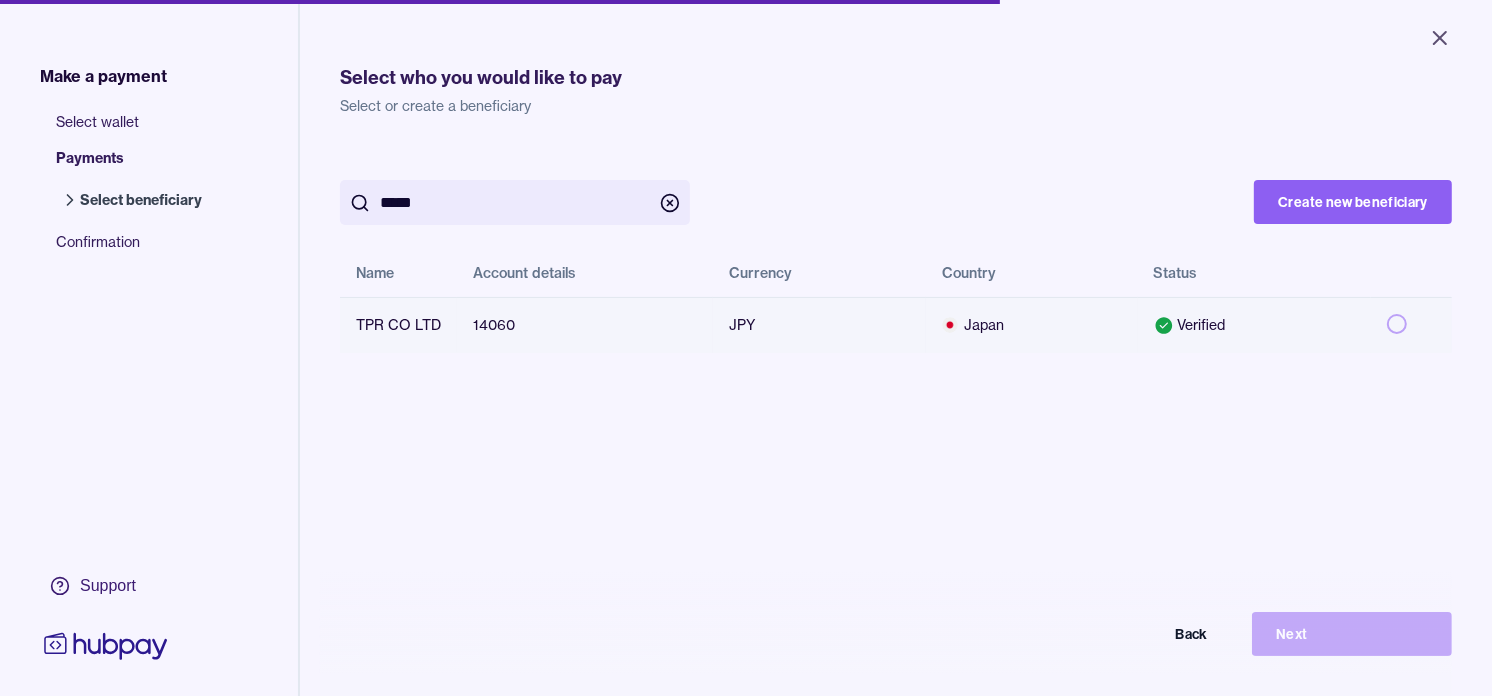 type on "*****" 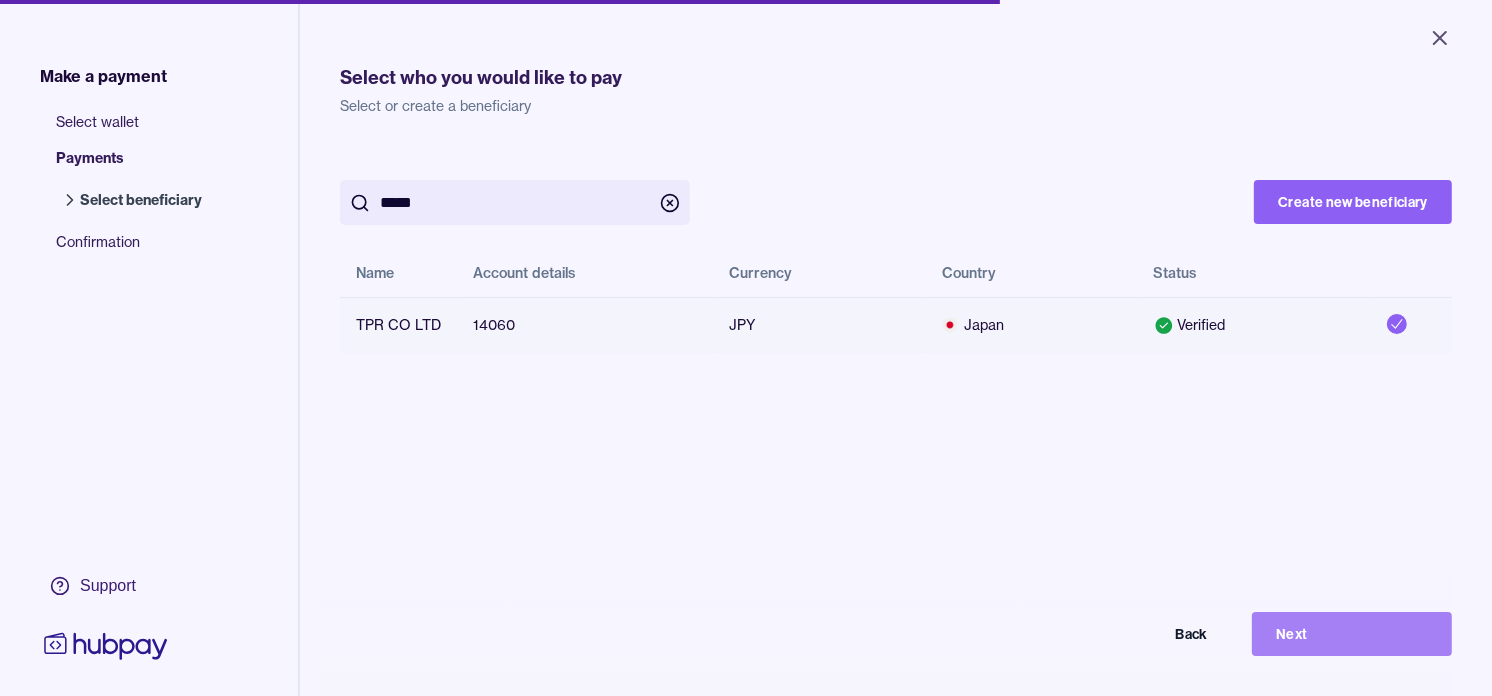 click on "Next" at bounding box center [1352, 634] 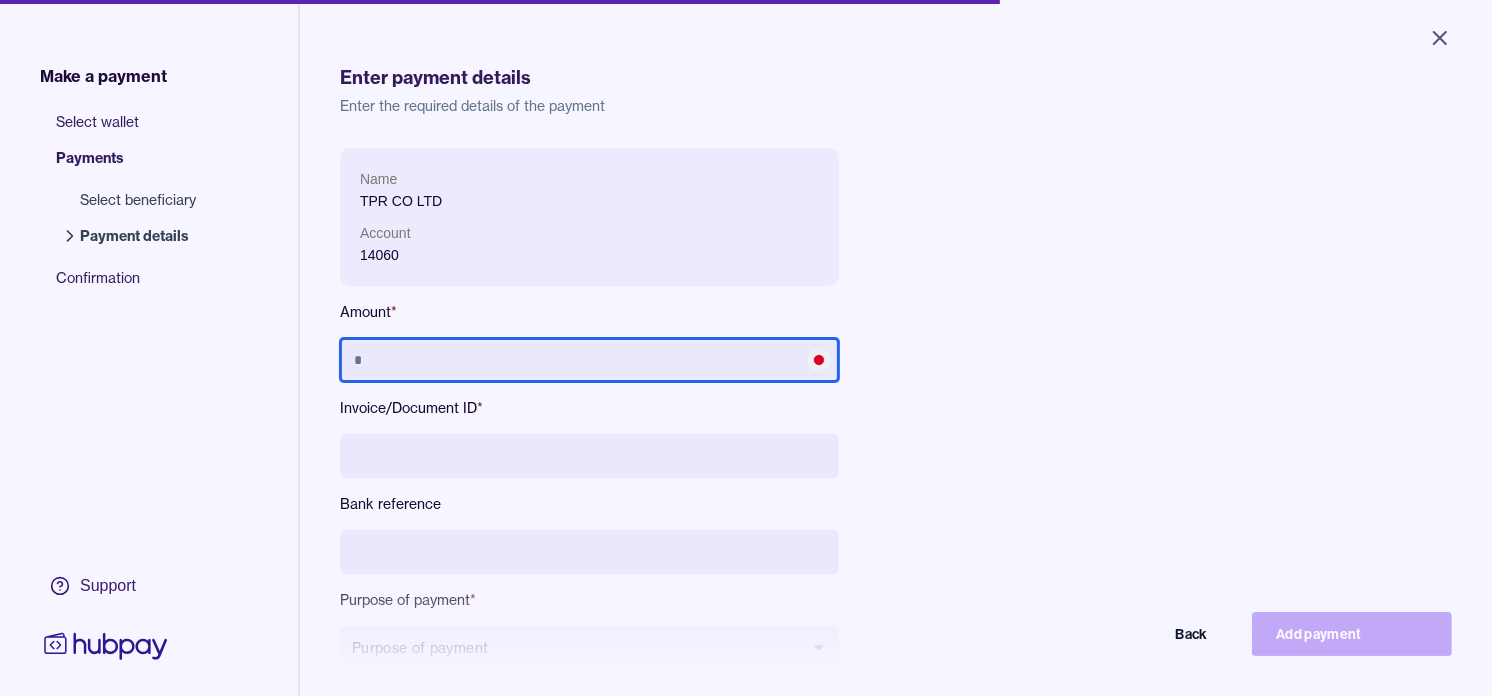 click at bounding box center [589, 360] 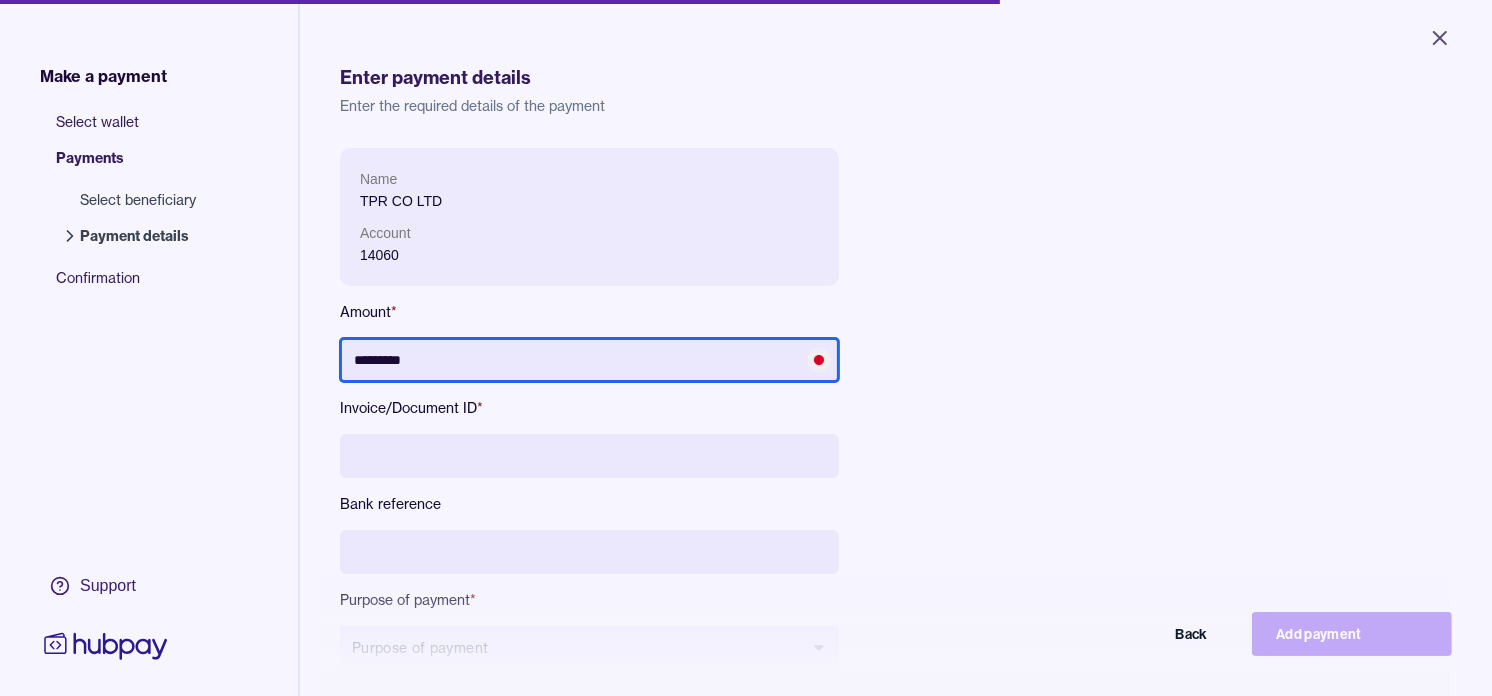 type on "*********" 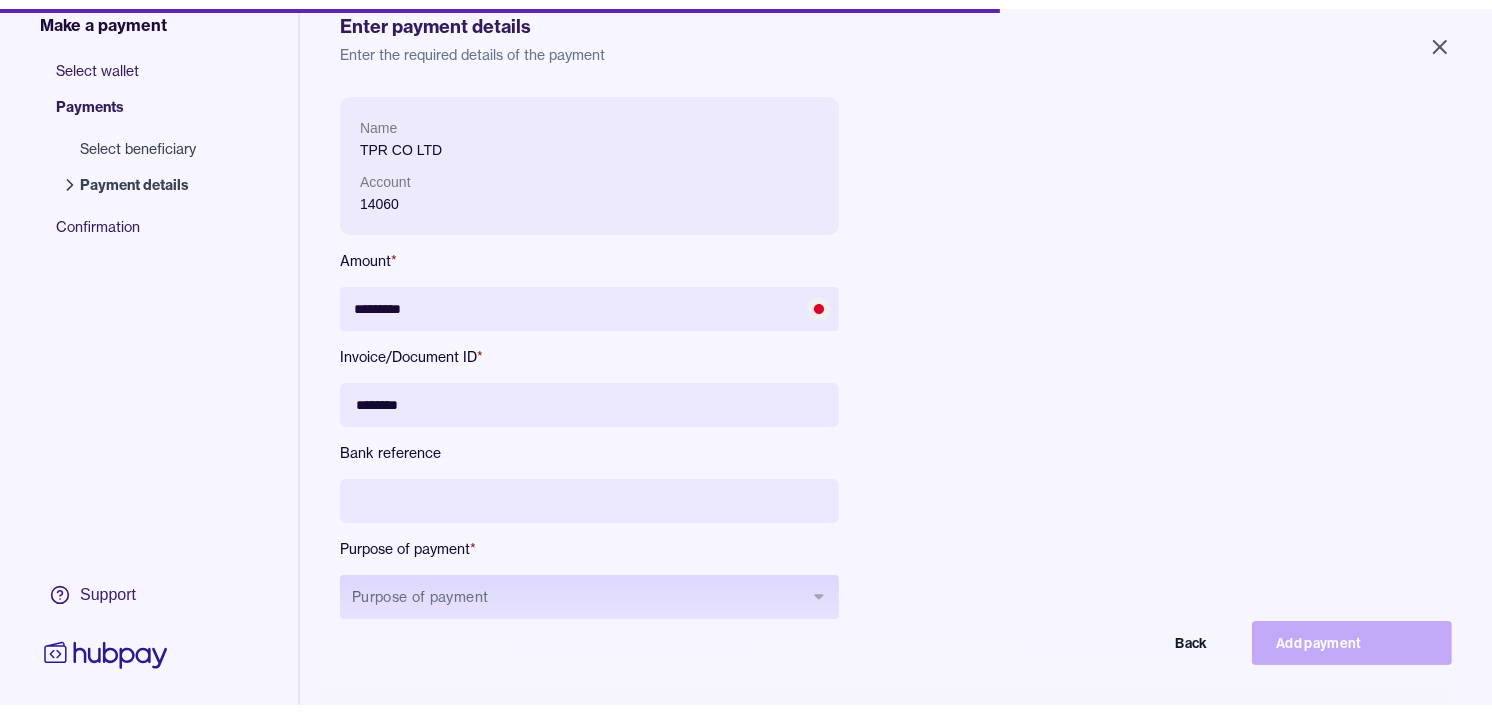 scroll, scrollTop: 111, scrollLeft: 0, axis: vertical 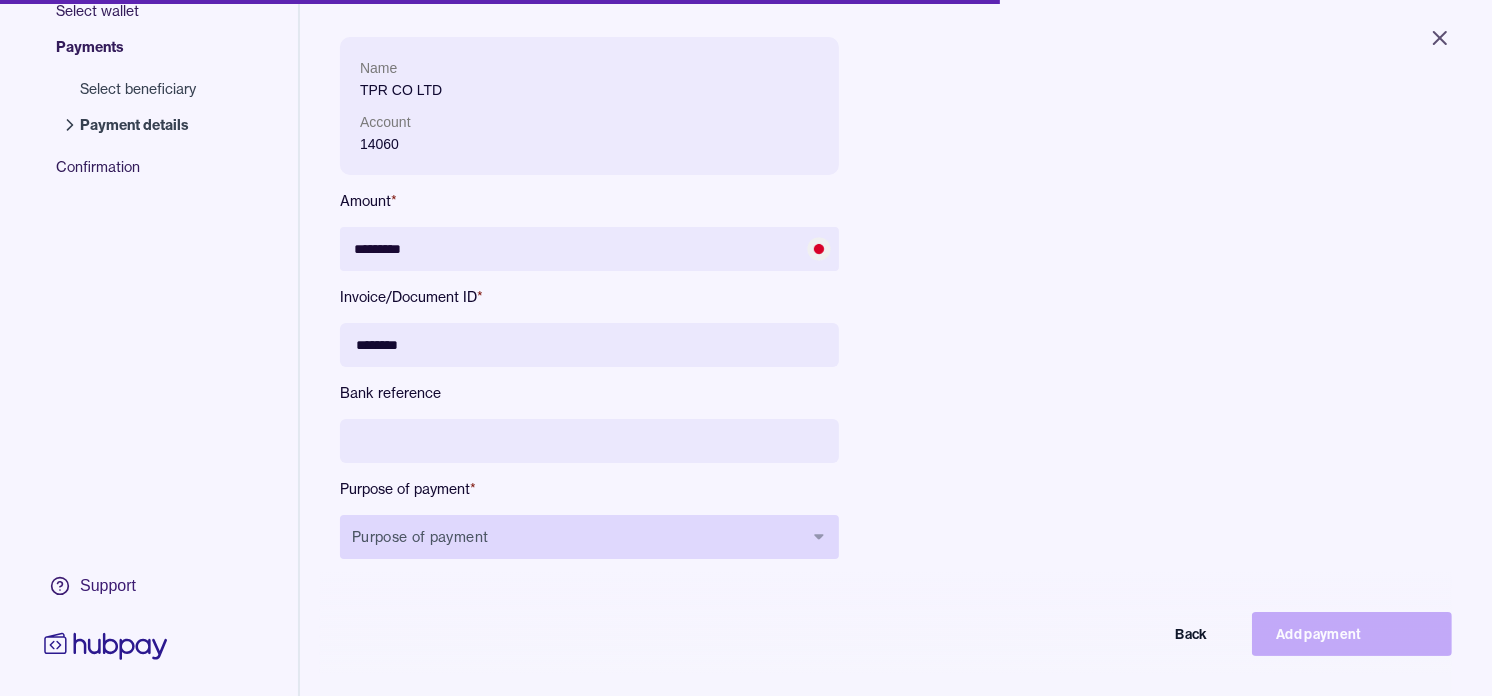 type on "********" 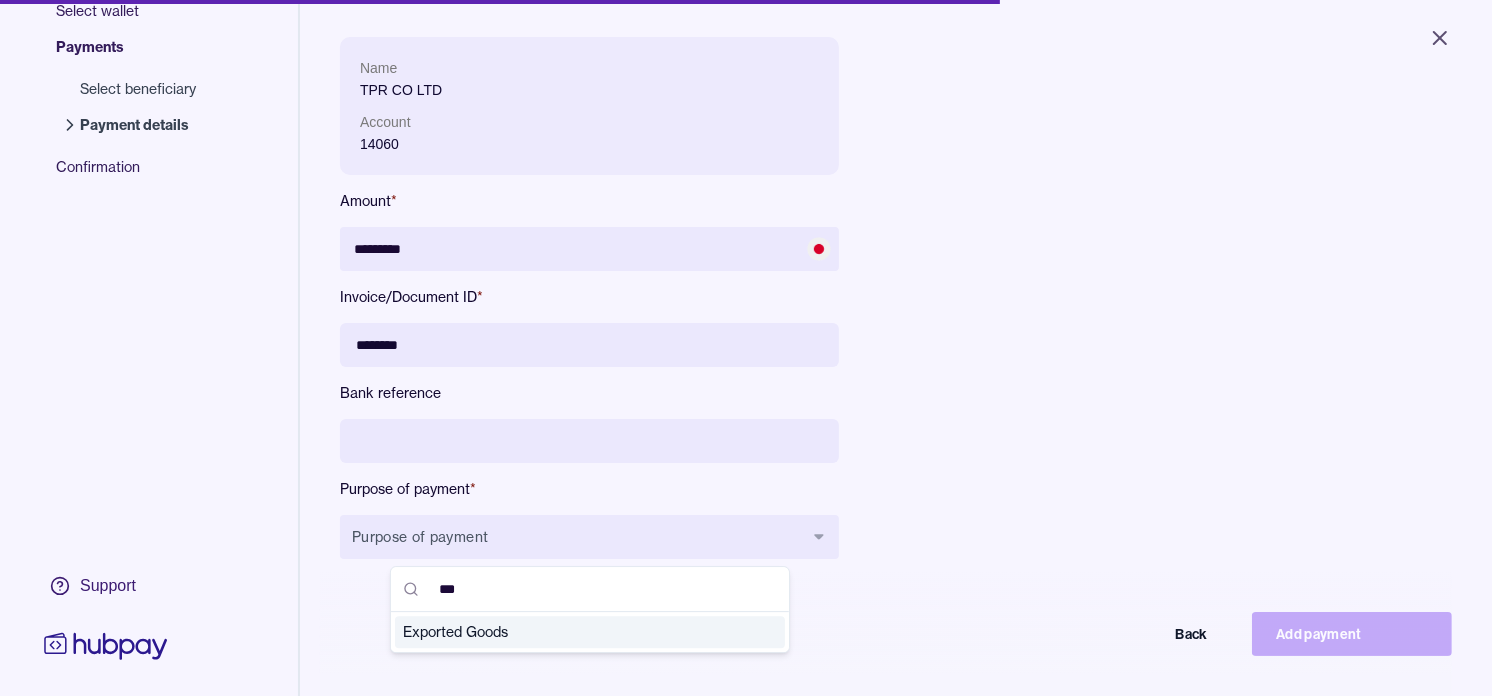 type on "***" 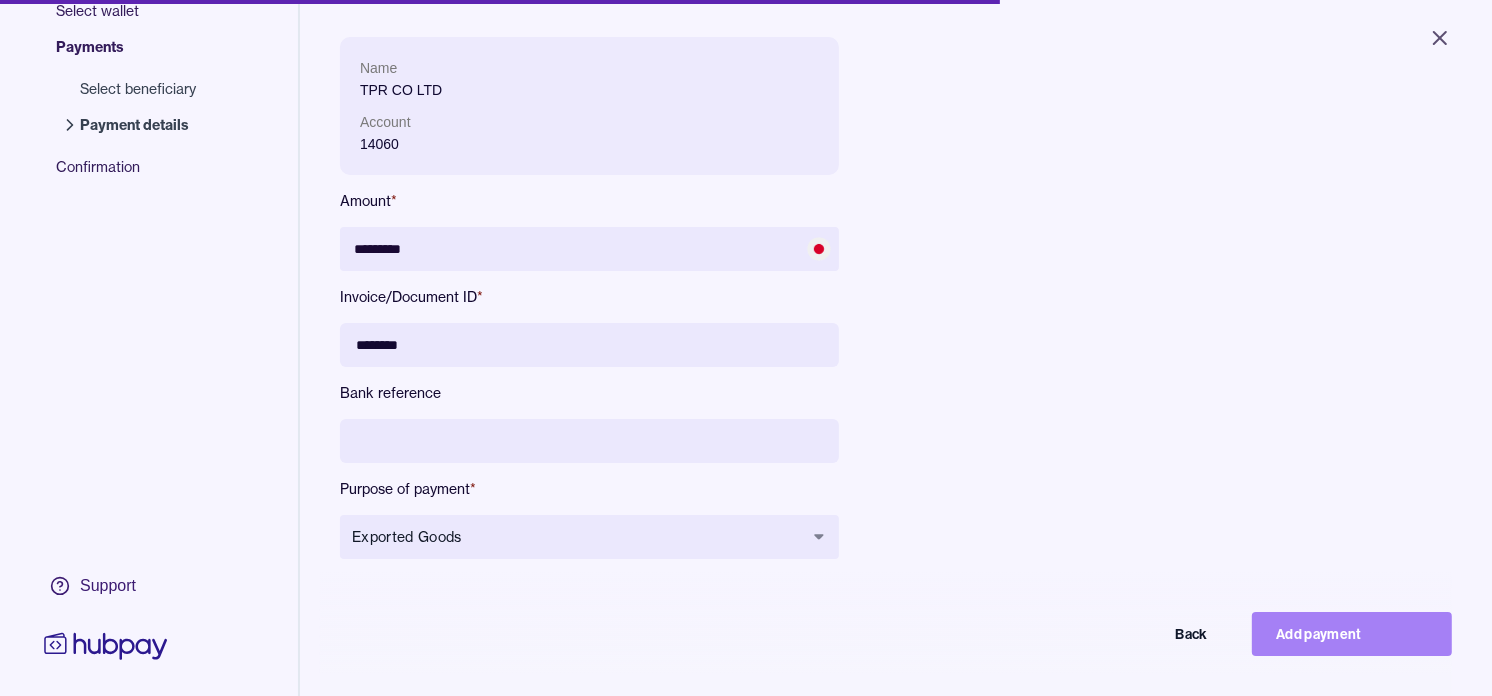 click on "Add payment" at bounding box center (1352, 634) 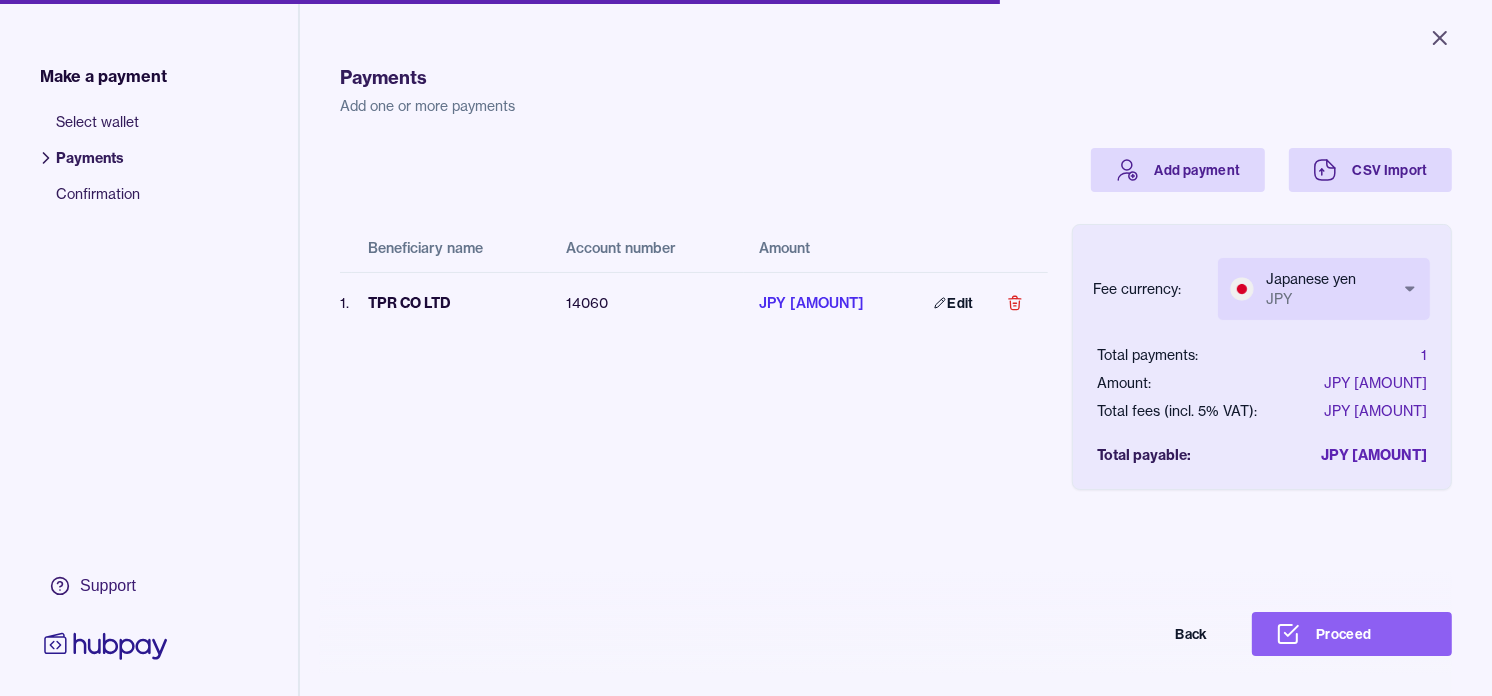 click on "Close Make a payment Select wallet Payments Confirmation Support Payments Add one or more payments Add payment CSV Import Beneficiary name Account number Amount 1 . TPR CO LTD 14060 JPY 5,270,110 Edit Fee currency: Japanese yen JPY *** *** Total payments: 1 Amount: JPY 5,270,110 Total fees (incl. 5% VAT): JPY 3,518 Total payable: JPY 5,273,628 Back Proceed Payment | Hubpay" at bounding box center (746, 348) 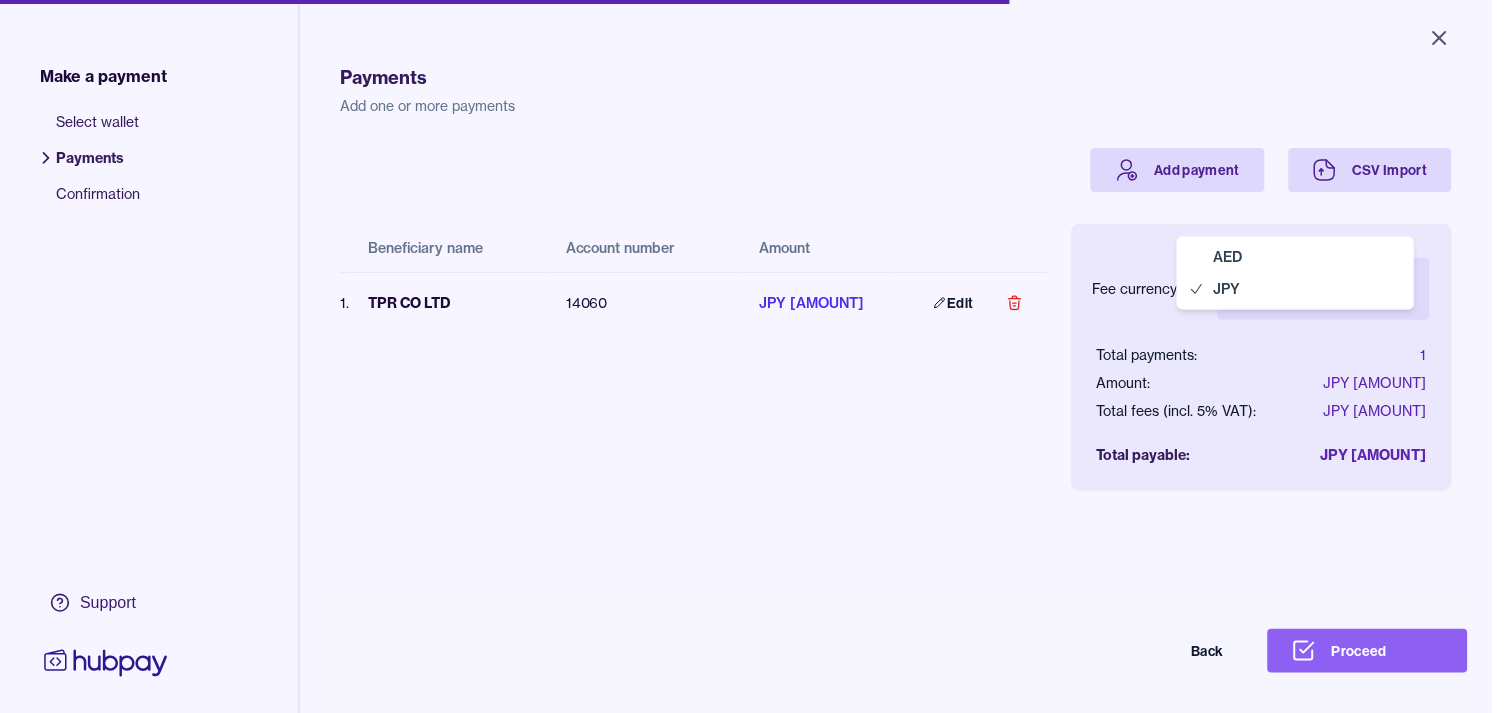 select on "***" 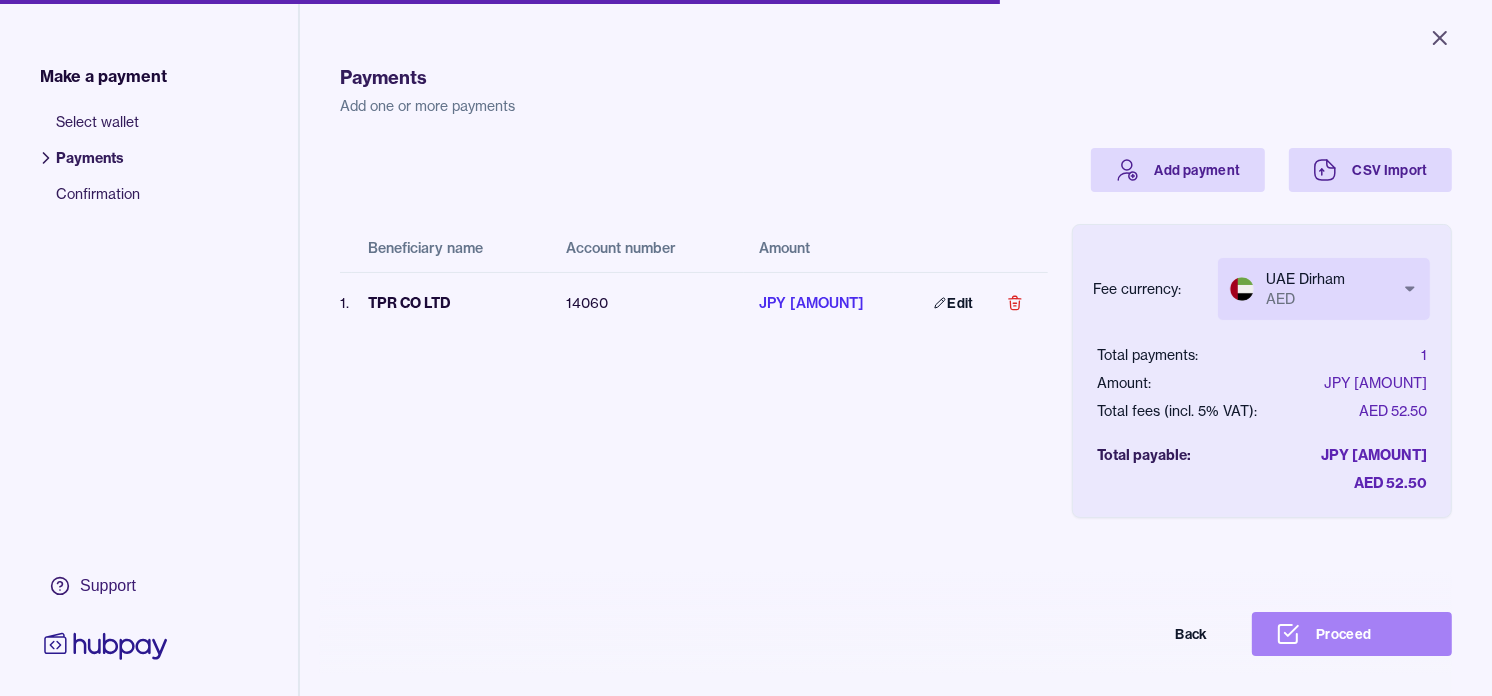 click on "Proceed" at bounding box center [1352, 634] 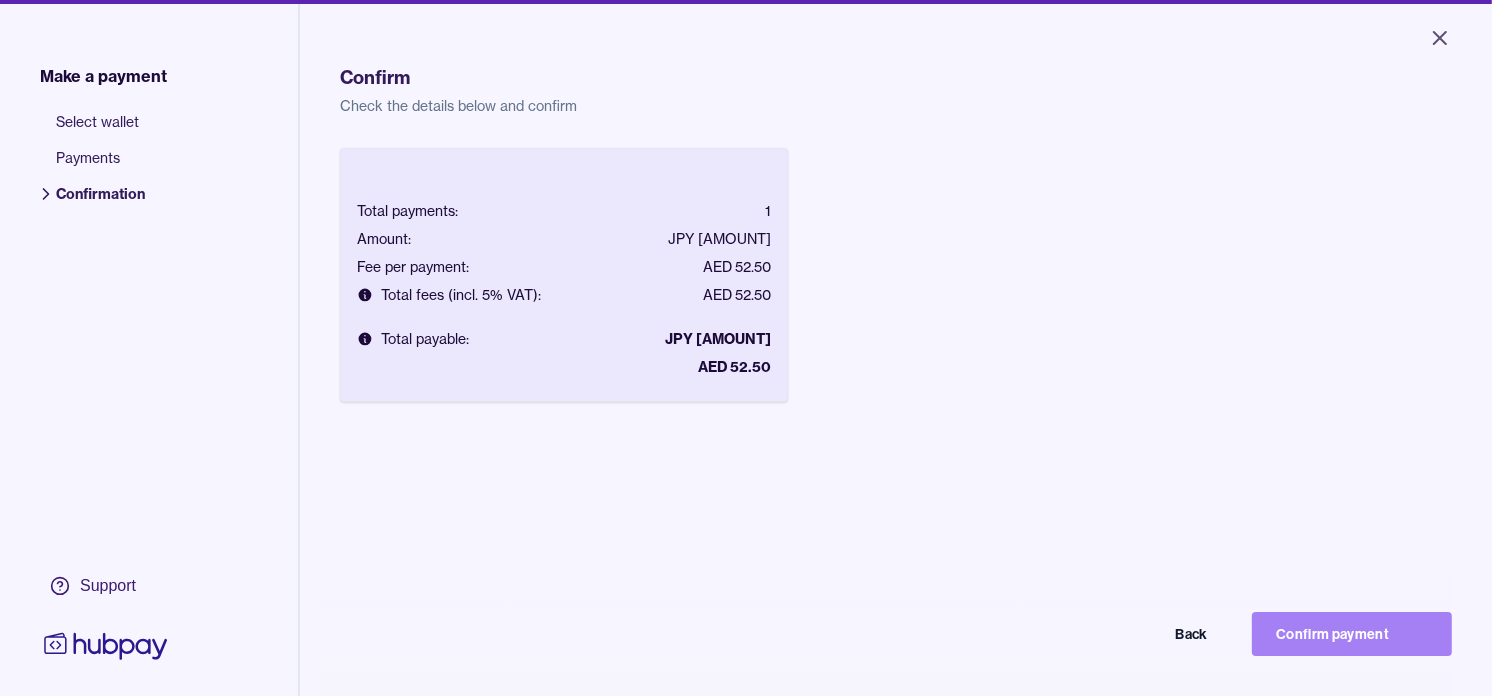 click on "Confirm payment" at bounding box center [1352, 634] 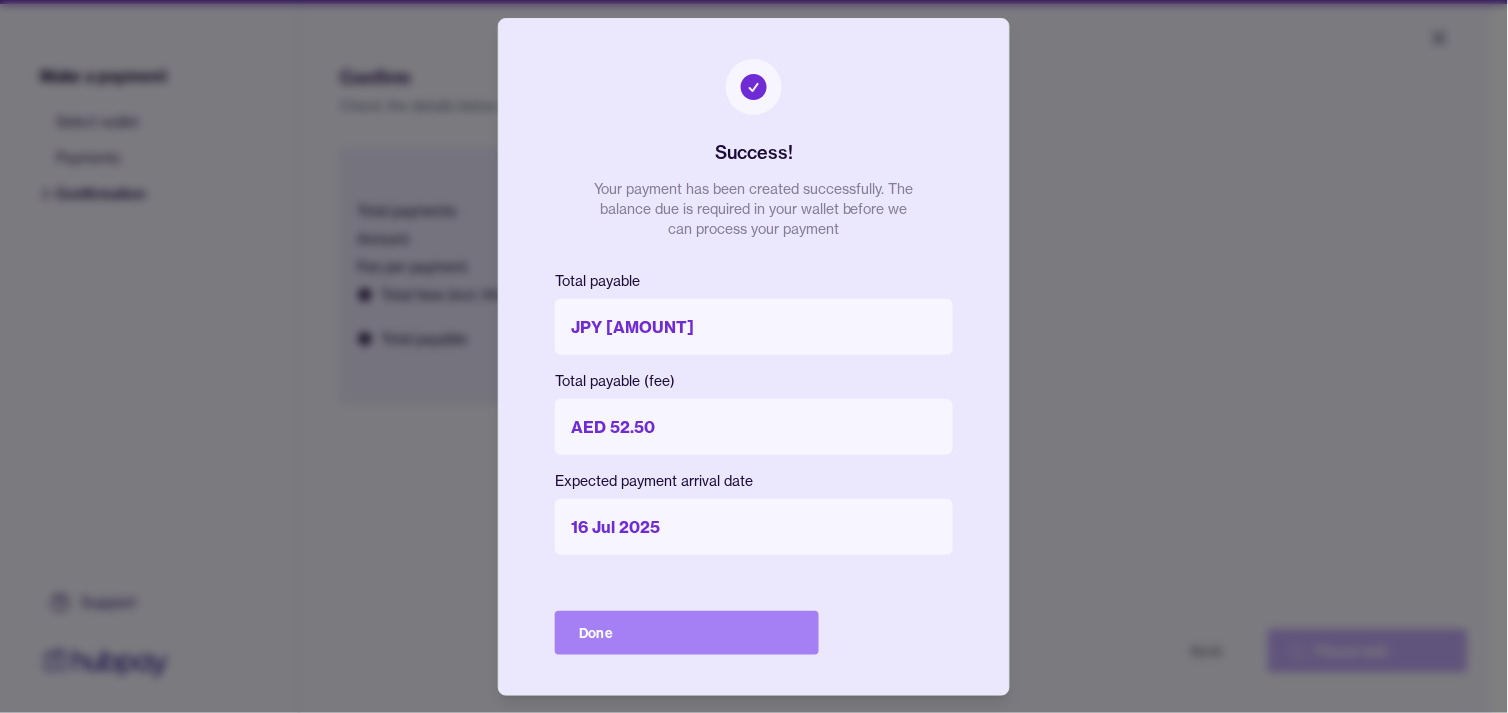 click on "Done" at bounding box center (687, 633) 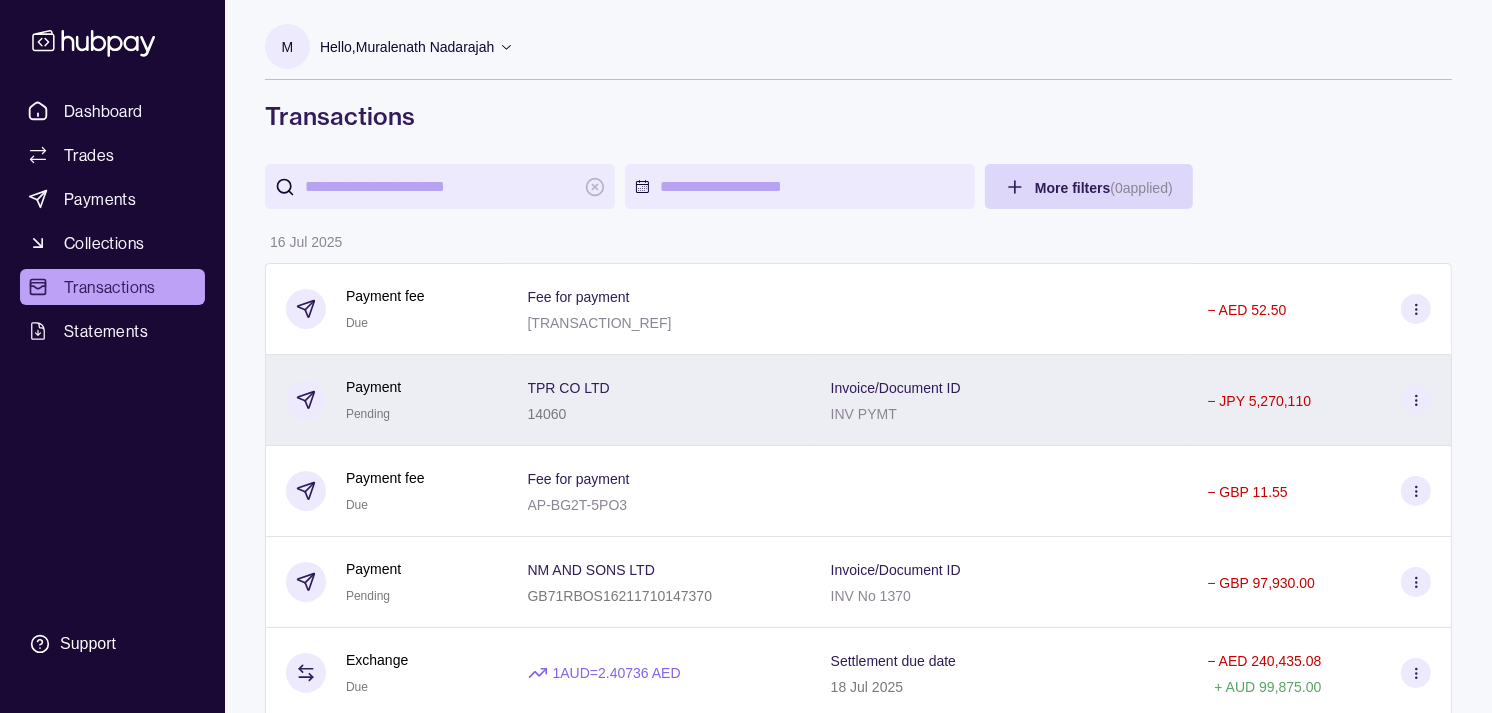 click on "Payment Pending" at bounding box center [387, 400] 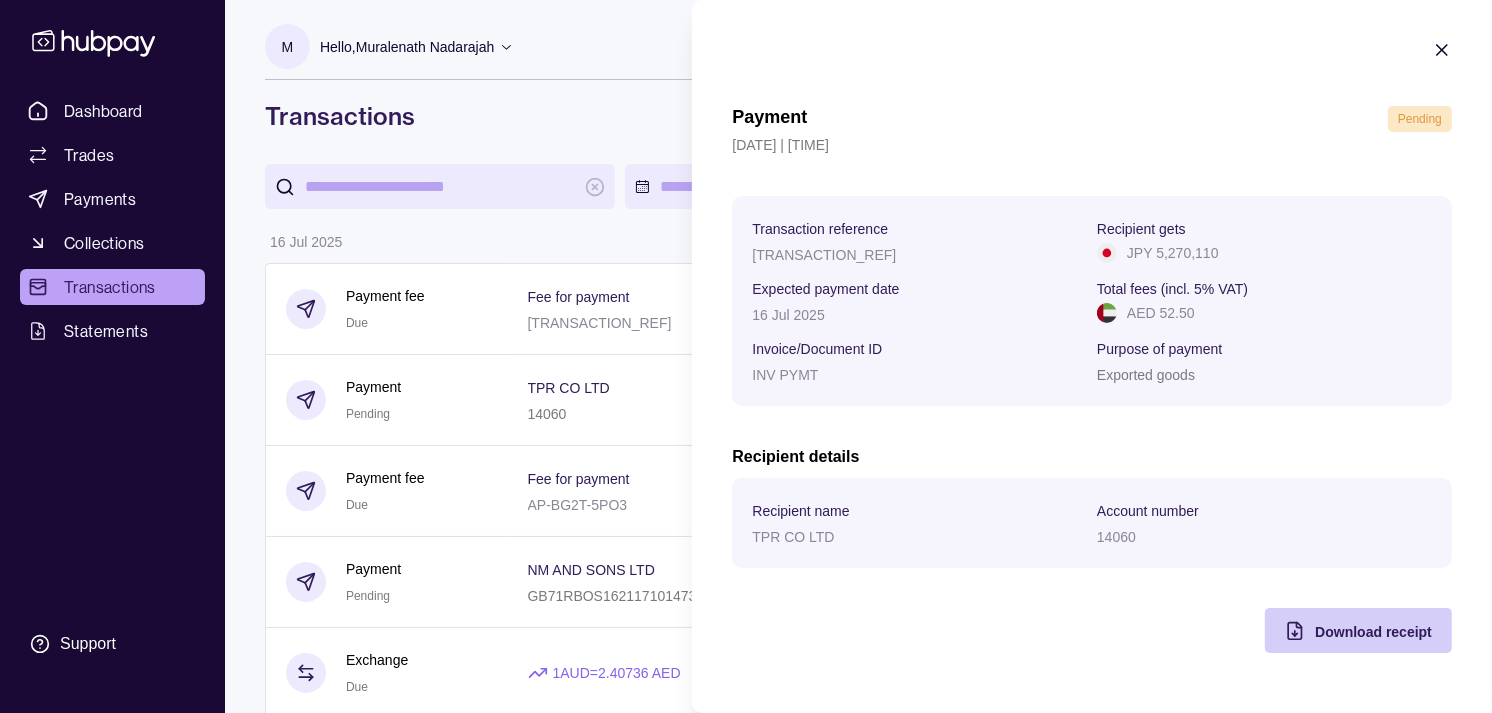 click on "Download receipt" at bounding box center [1373, 631] 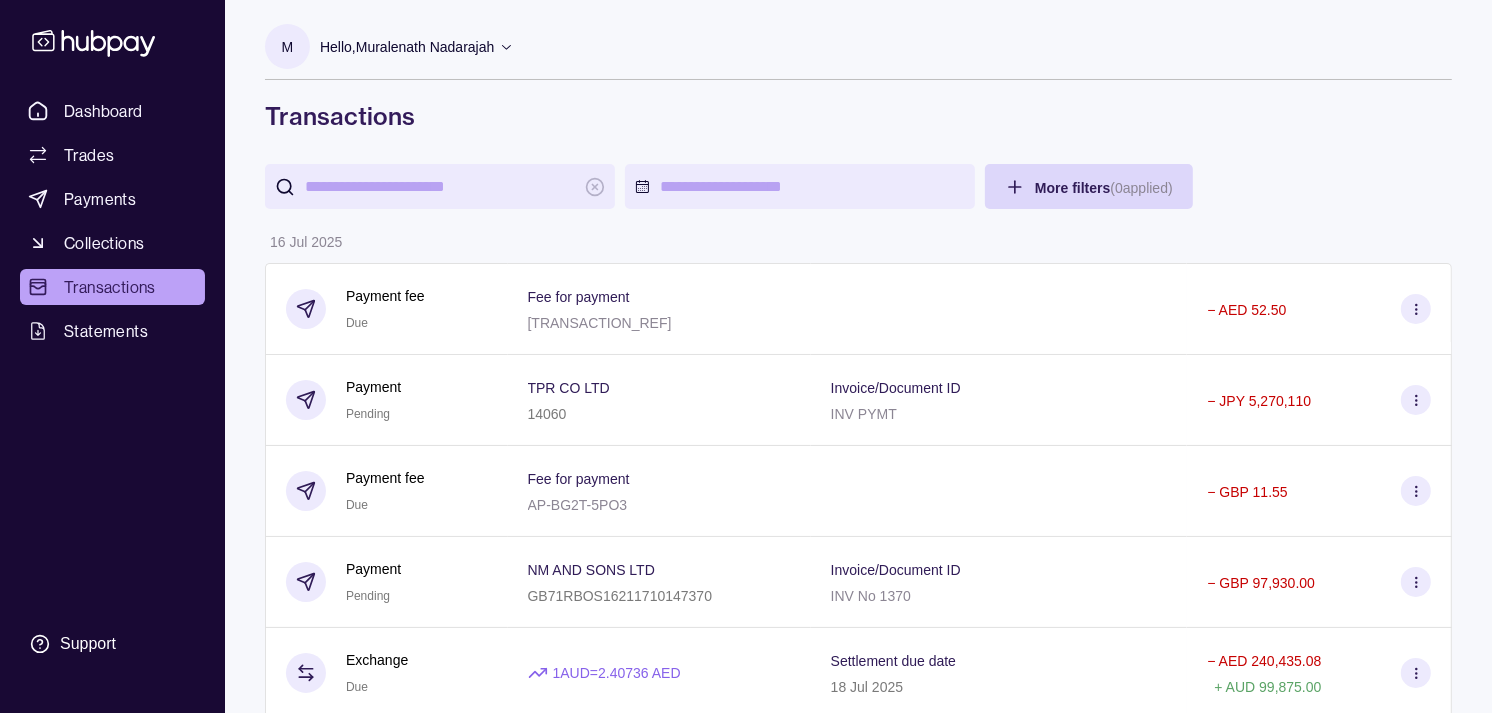 click on "Dashboard Trades Payments Collections Transactions Statements Support M Hello,  Muralenath Nadarajah Strides Trading LLC Account Terms and conditions Privacy policy Sign out Transactions More filters  ( 0  applied) Details Amount 16 Jul 2025 Payment fee Due Fee for payment AP-RPHJ-KKQU −   AED 52.50 Payment Pending TPR CO LTD 14060 Invoice/Document ID INV PYMT −   JPY 5,270,110 Payment fee Due Fee for payment AP-BG2T-5PO3 −   GBP 11.55 Payment Pending NM AND SONS LTD GB71RBOS16211710147370 Invoice/Document ID INV No 1370 −   GBP 97,930.00 Exchange Due 1  AUD  =  2.40736   AED Settlement due date 18 Jul 2025 −   AED 240,435.08 +   AUD 99,875.00 Exchange Due 1  AUD  =  2.40662   AED Settlement due date 17 Jul 2025 −   AED 264,451.44 +   AUD 109,885.00 Exchange Due 1  AED  =  40.348   JPY Settlement due date 17 Jul 2025 −   AED 215,624.07 +   JPY 8,700,000 Exchange Due 1  AED  =  40.3546   JPY Settlement due date 17 Jul 2025 −   AED 36,922.68 +   JPY 1,490,000 15 Jul 2025 Payment fee Paid −" at bounding box center [746, 1084] 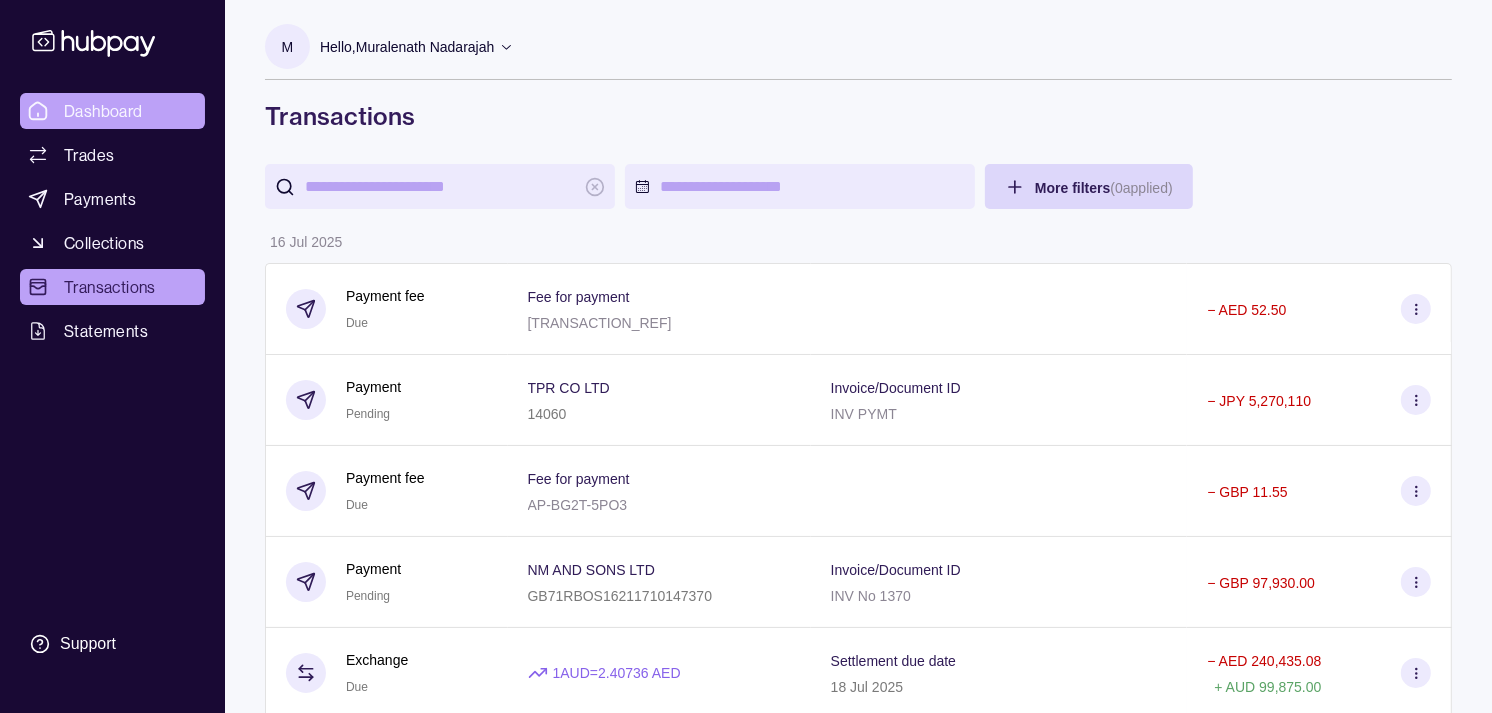 click on "Dashboard" at bounding box center [103, 111] 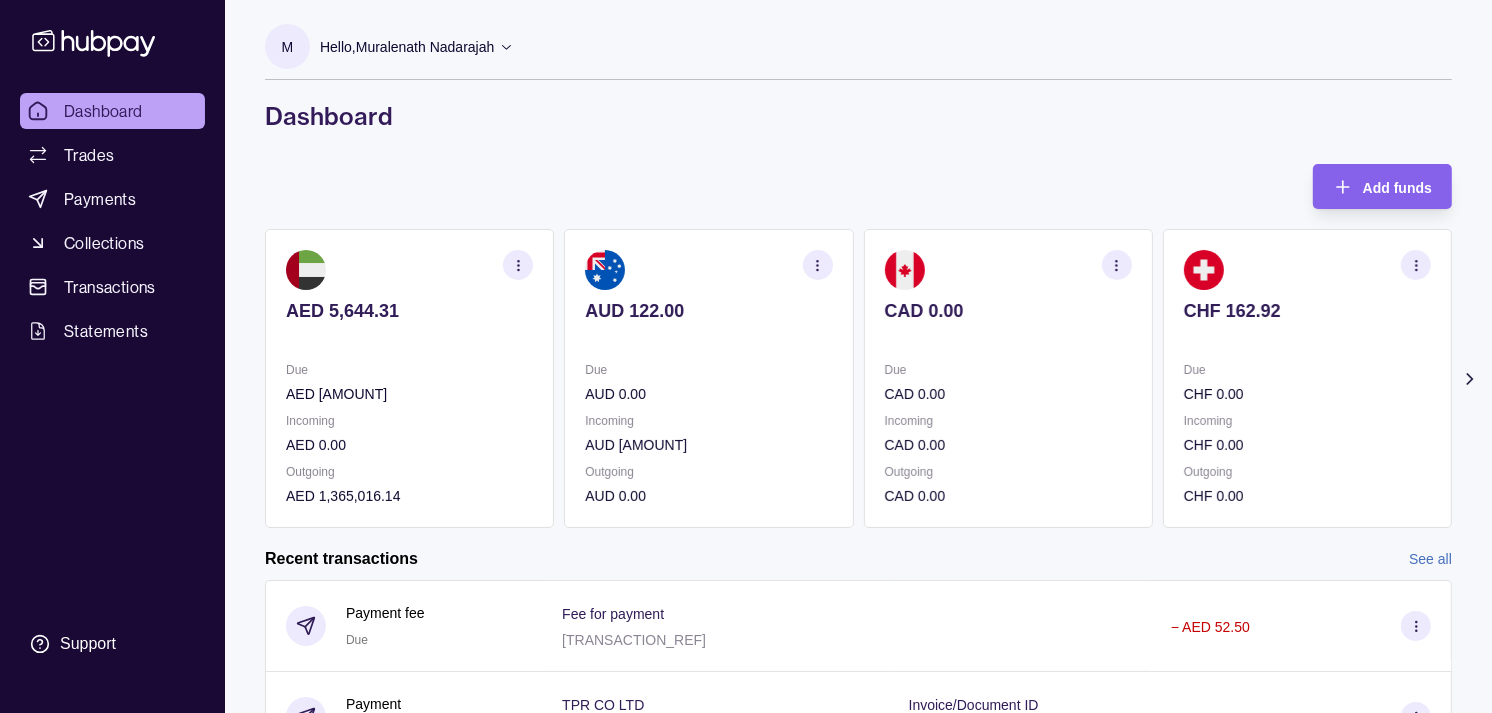 click on "Due CHF 0.00" at bounding box center [1307, 382] 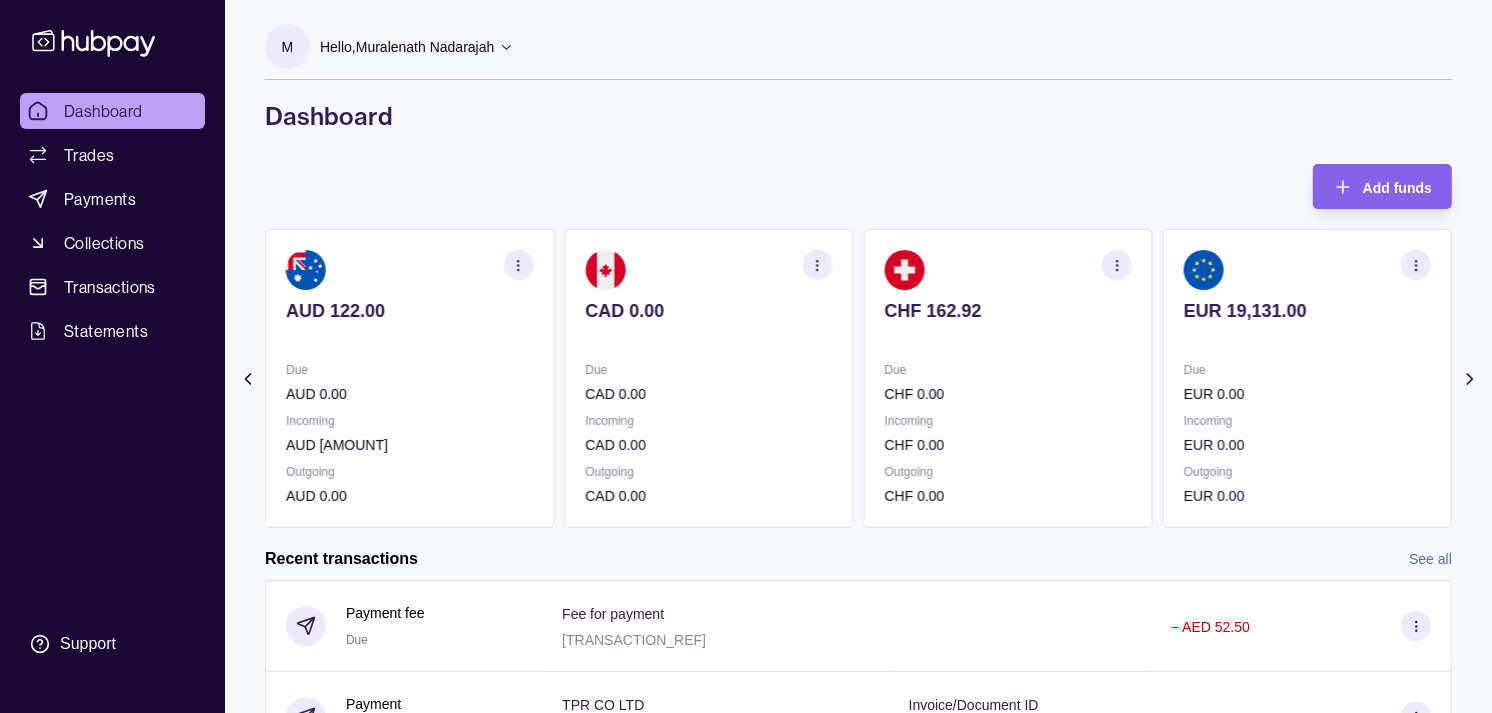 click on "CHF 162.92                                                                                                               Due CHF 0.00 Incoming CHF 0.00 Outgoing CHF 0.00" at bounding box center (1008, 378) 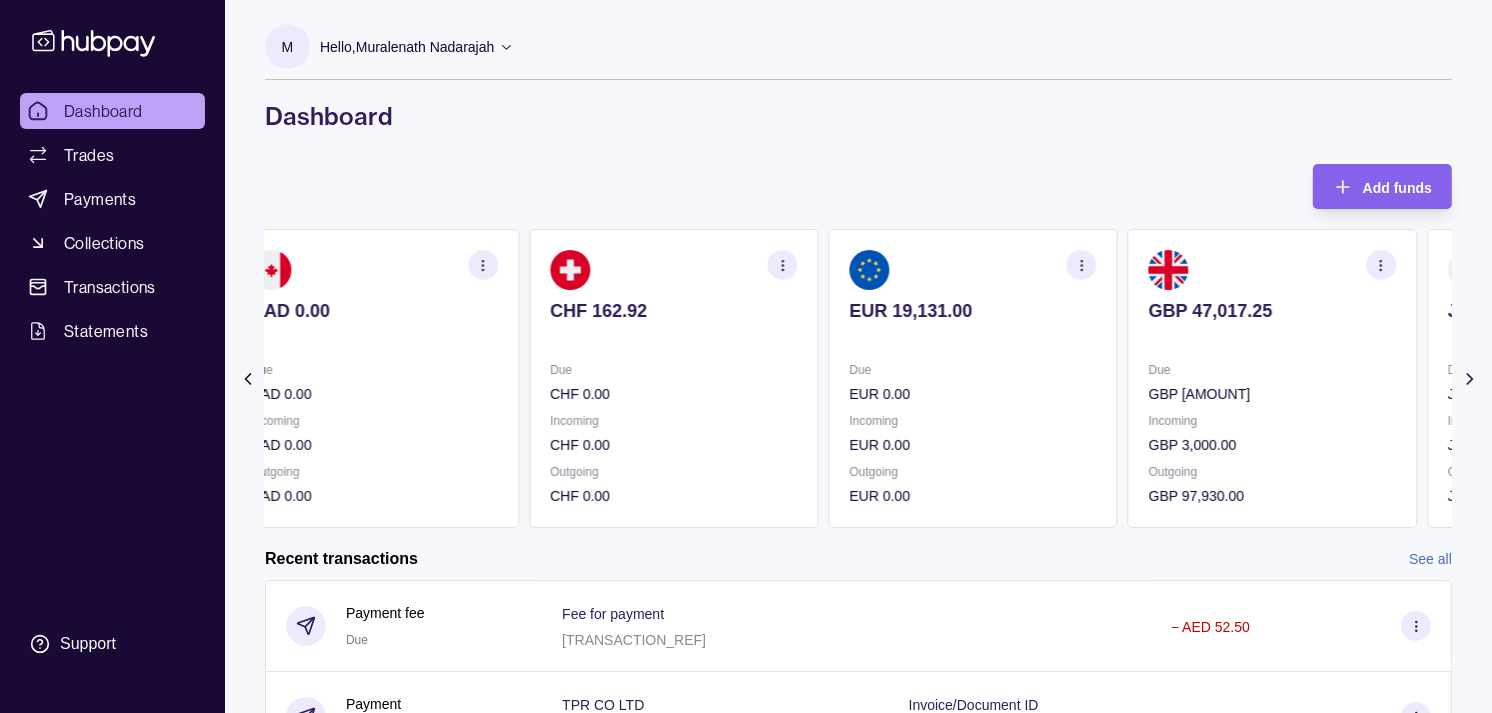 click on "EUR 19,131.00                                                                                                               Due EUR 0.00 Incoming EUR 0.00 Outgoing EUR 0.00" at bounding box center (972, 378) 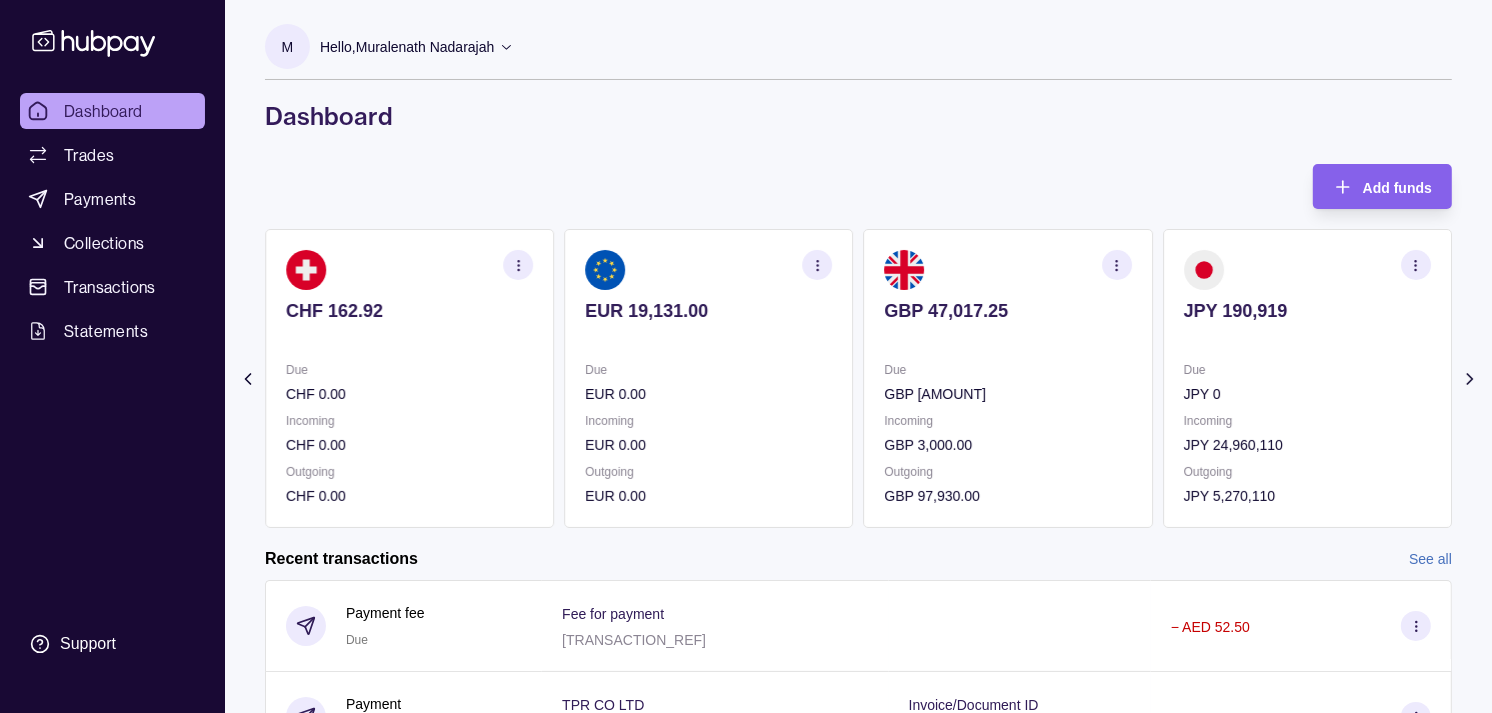 click on "GBP 47,017.25                                                                                                               Due GBP 47,924.30 Incoming GBP 3,000.00 Outgoing GBP 97,930.00" at bounding box center [1008, 378] 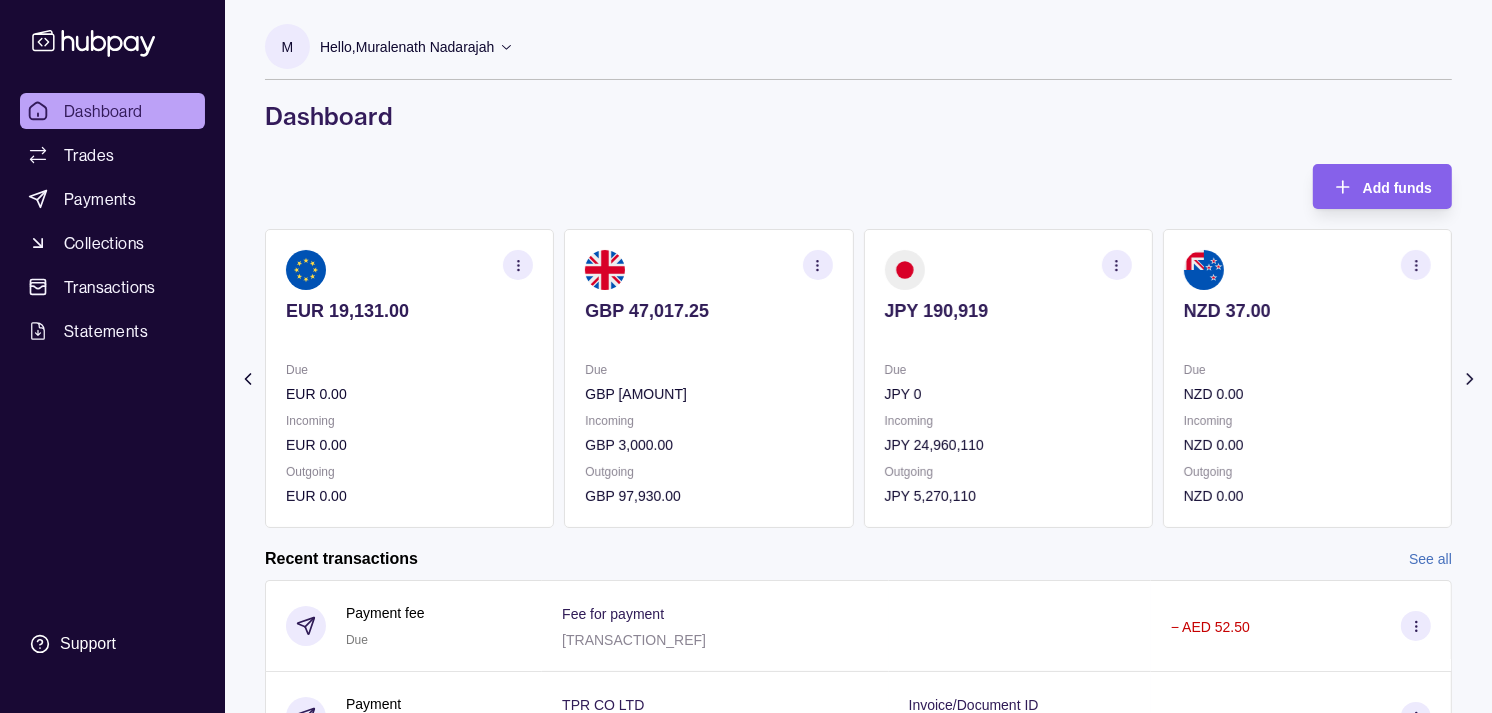 click 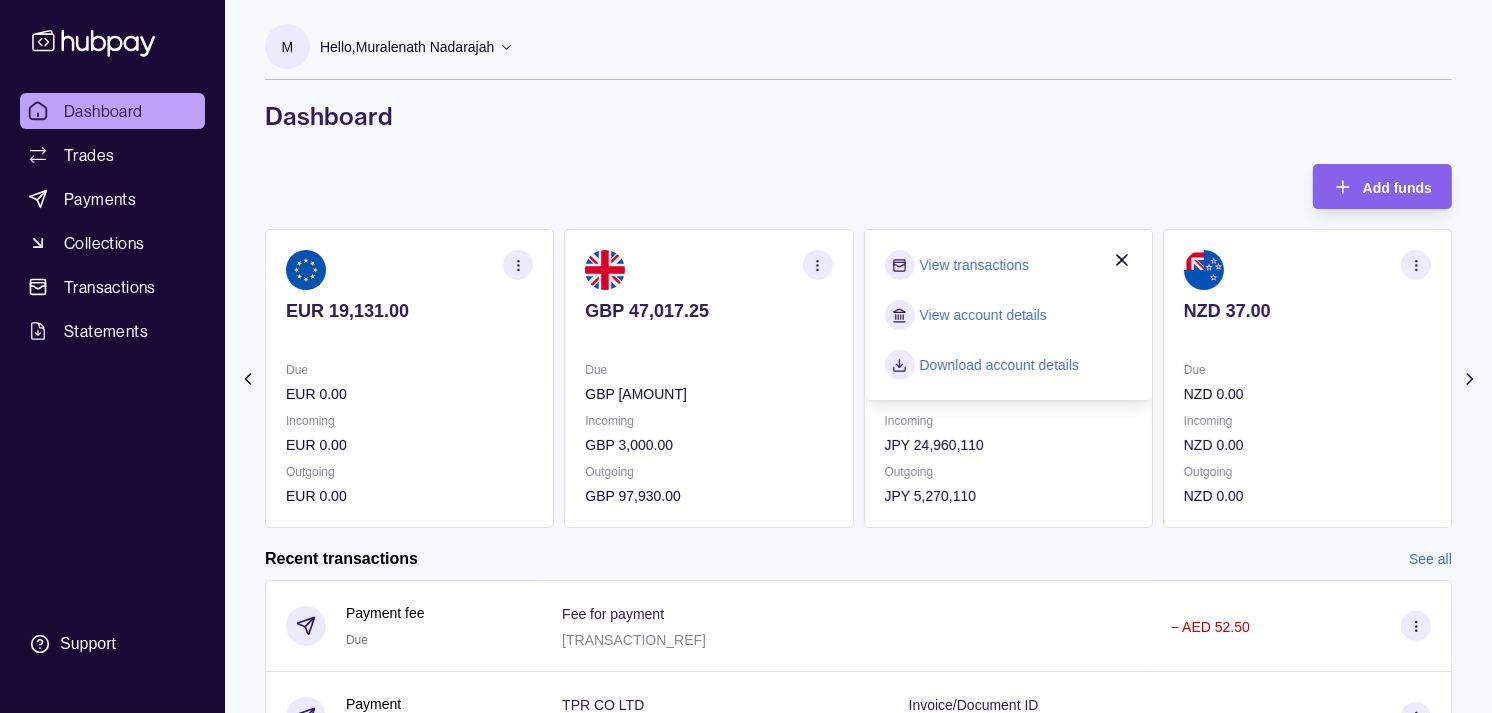 click on "View transactions" at bounding box center [974, 265] 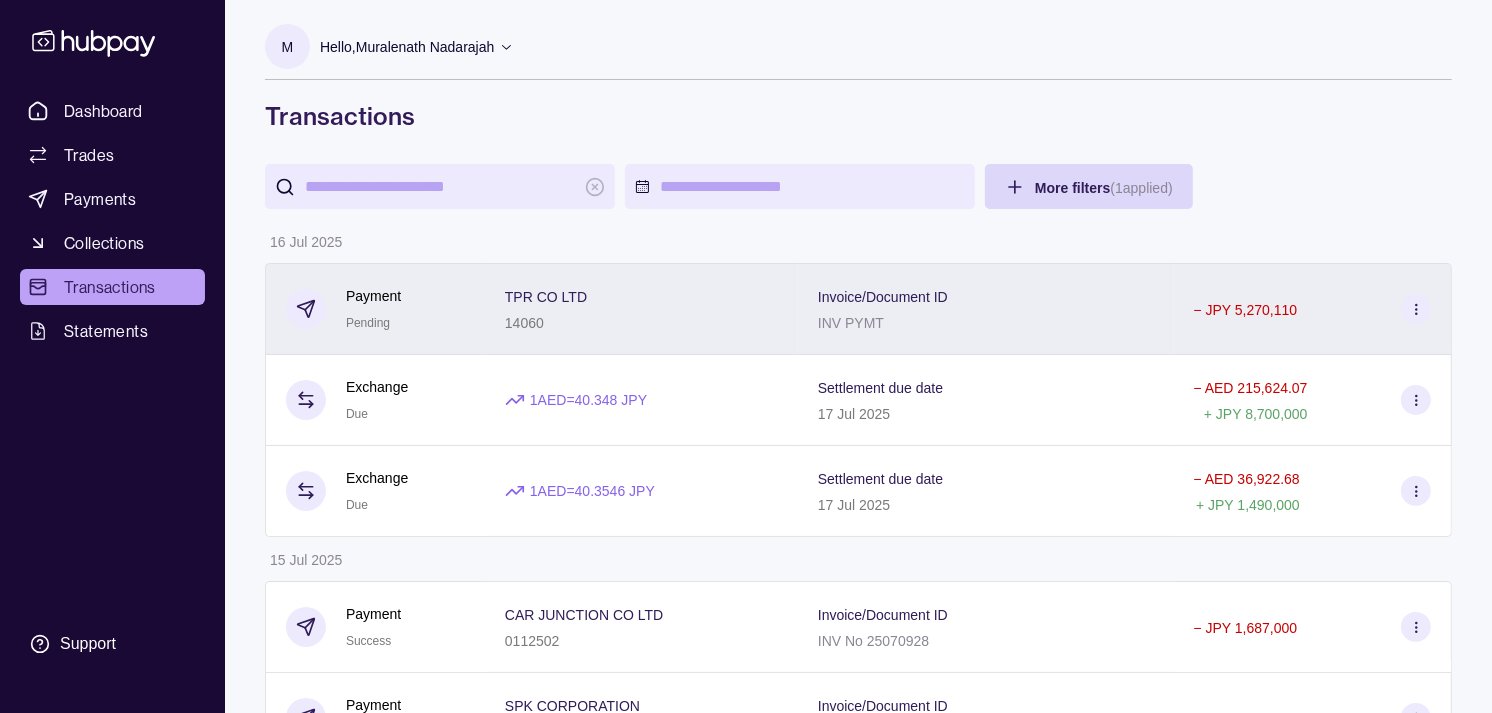 click on "TPR CO LTD" at bounding box center [546, 296] 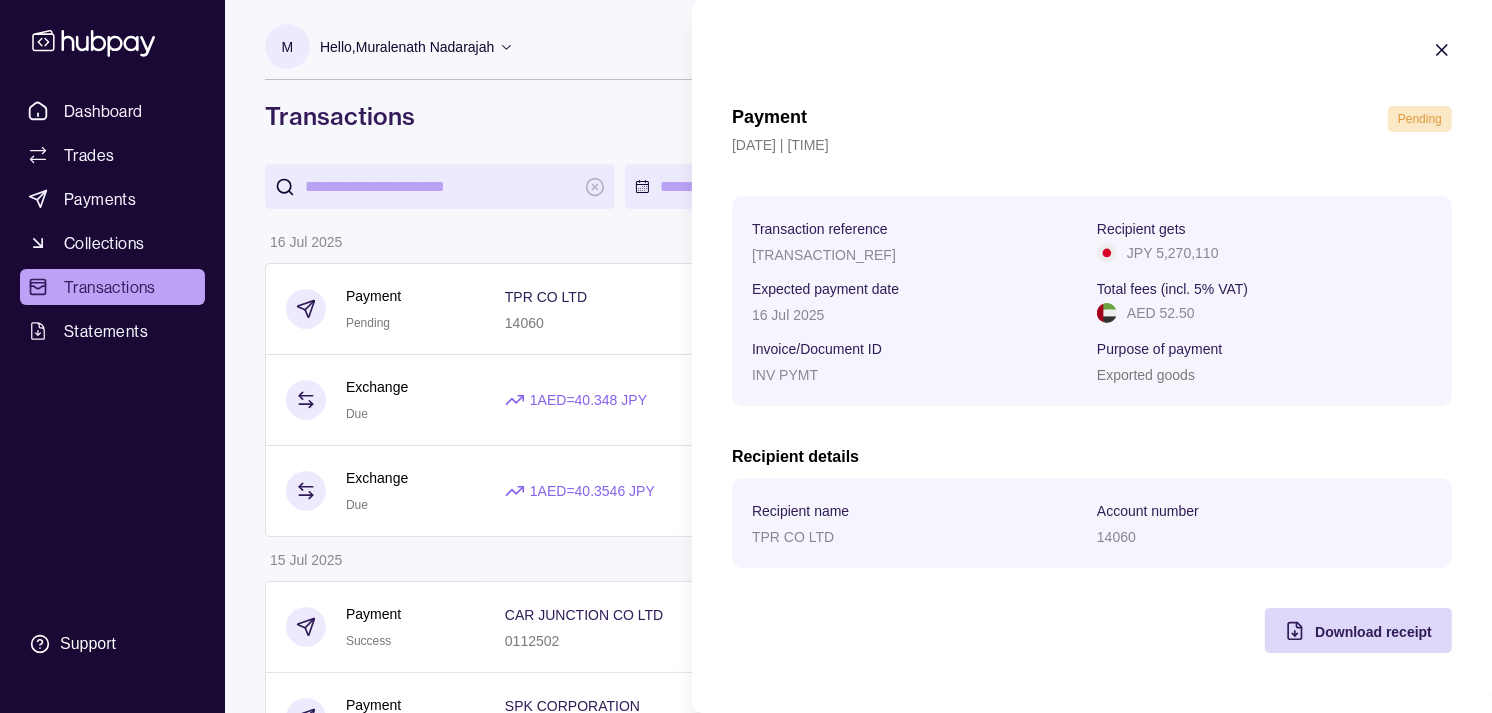 type 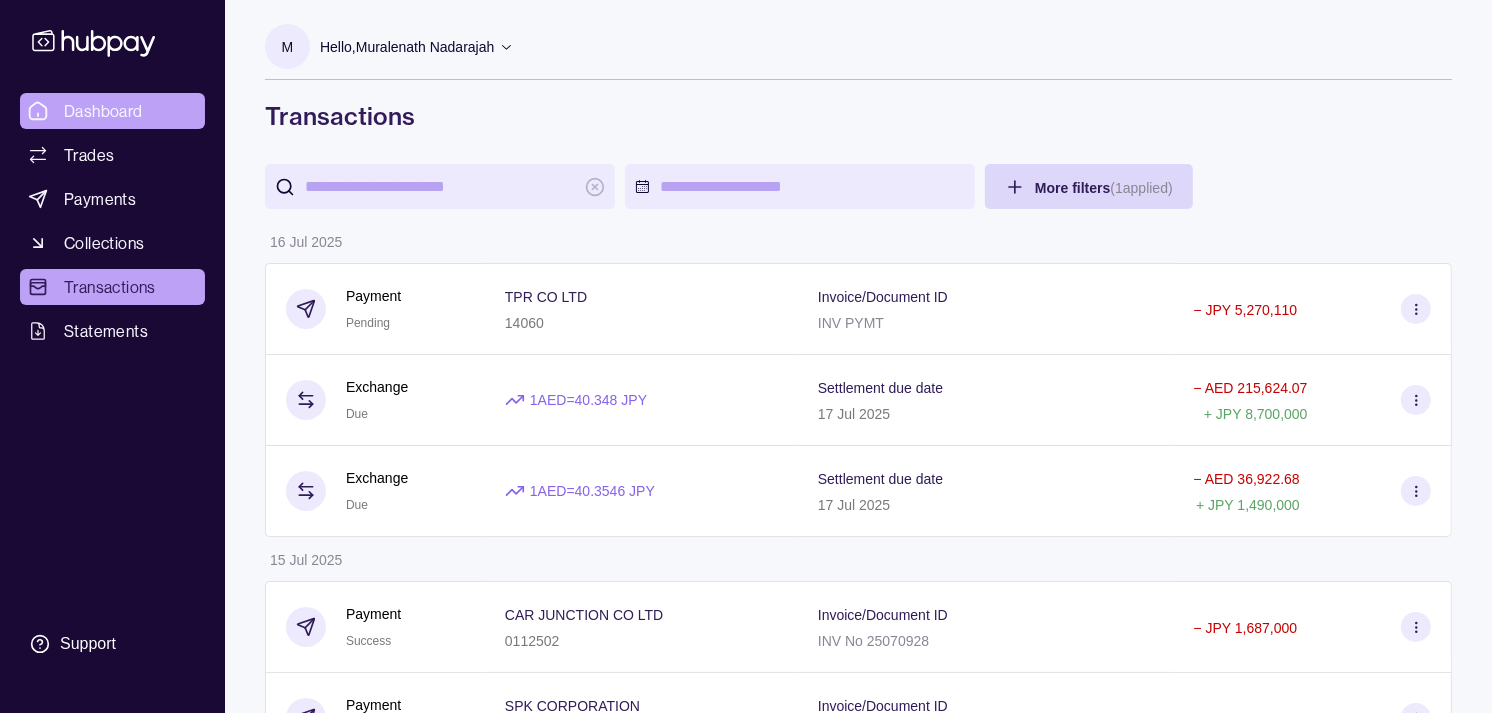 click on "Dashboard" at bounding box center (103, 111) 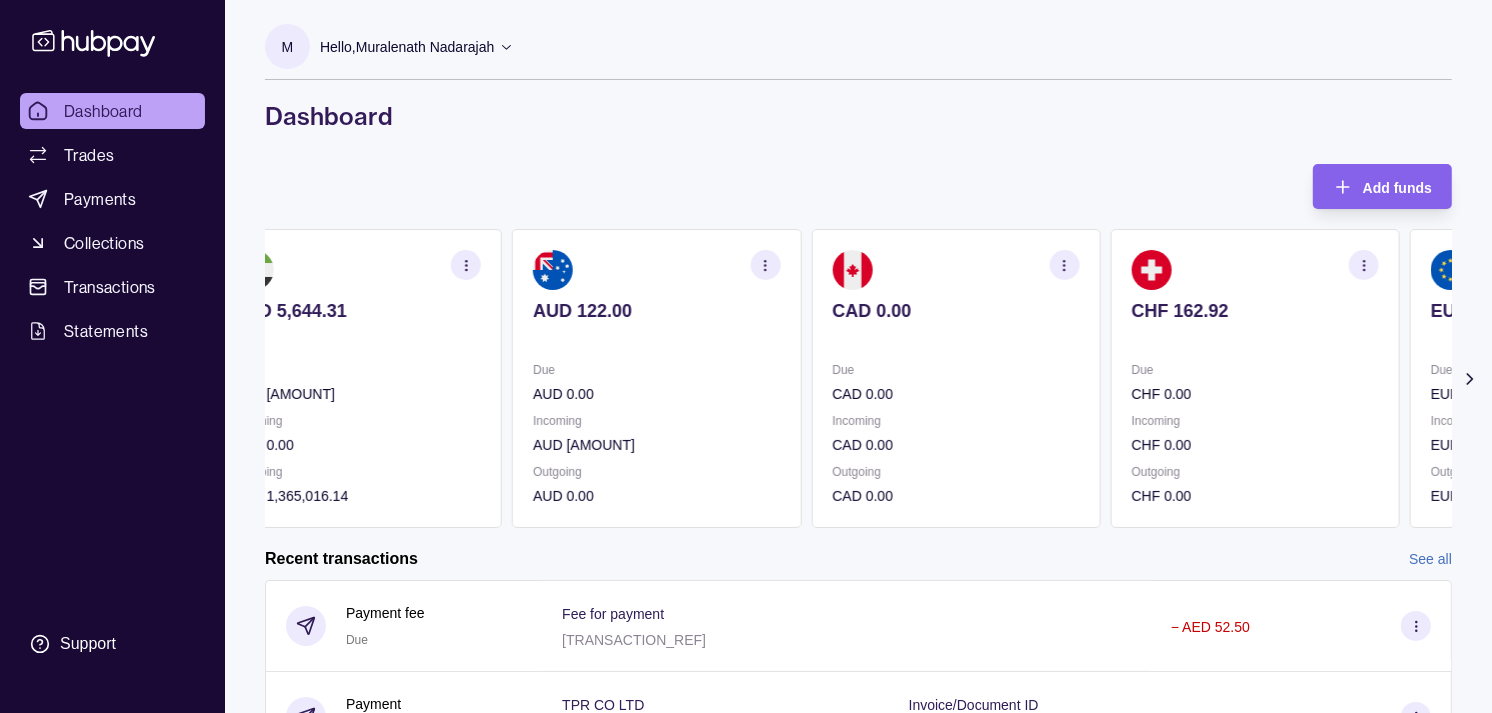 click on "Due CAD 0.00" at bounding box center (955, 382) 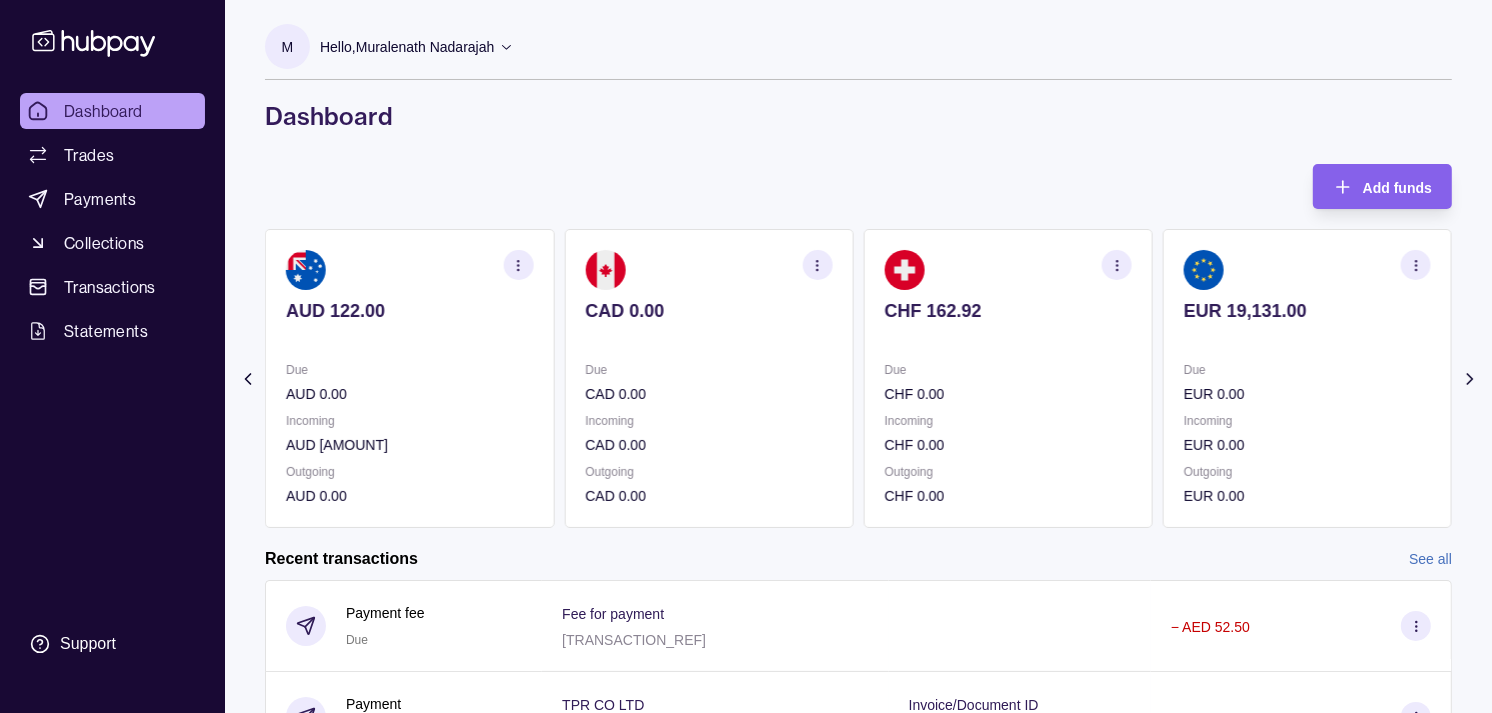 click on "Due" at bounding box center [1307, 370] 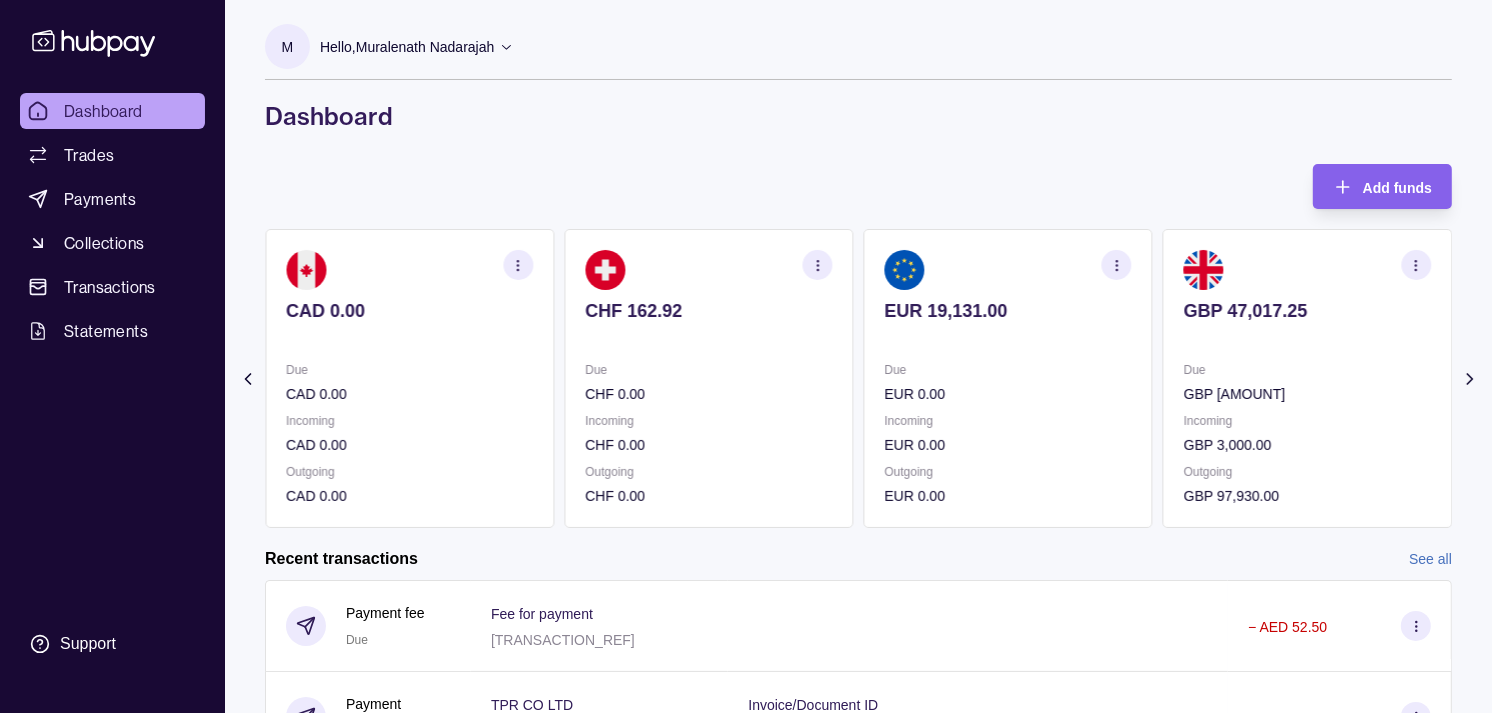 click on "CAD 0.00                                                                                                               Due CAD 0.00 Incoming CAD 0.00 Outgoing CAD 0.00" at bounding box center (409, 378) 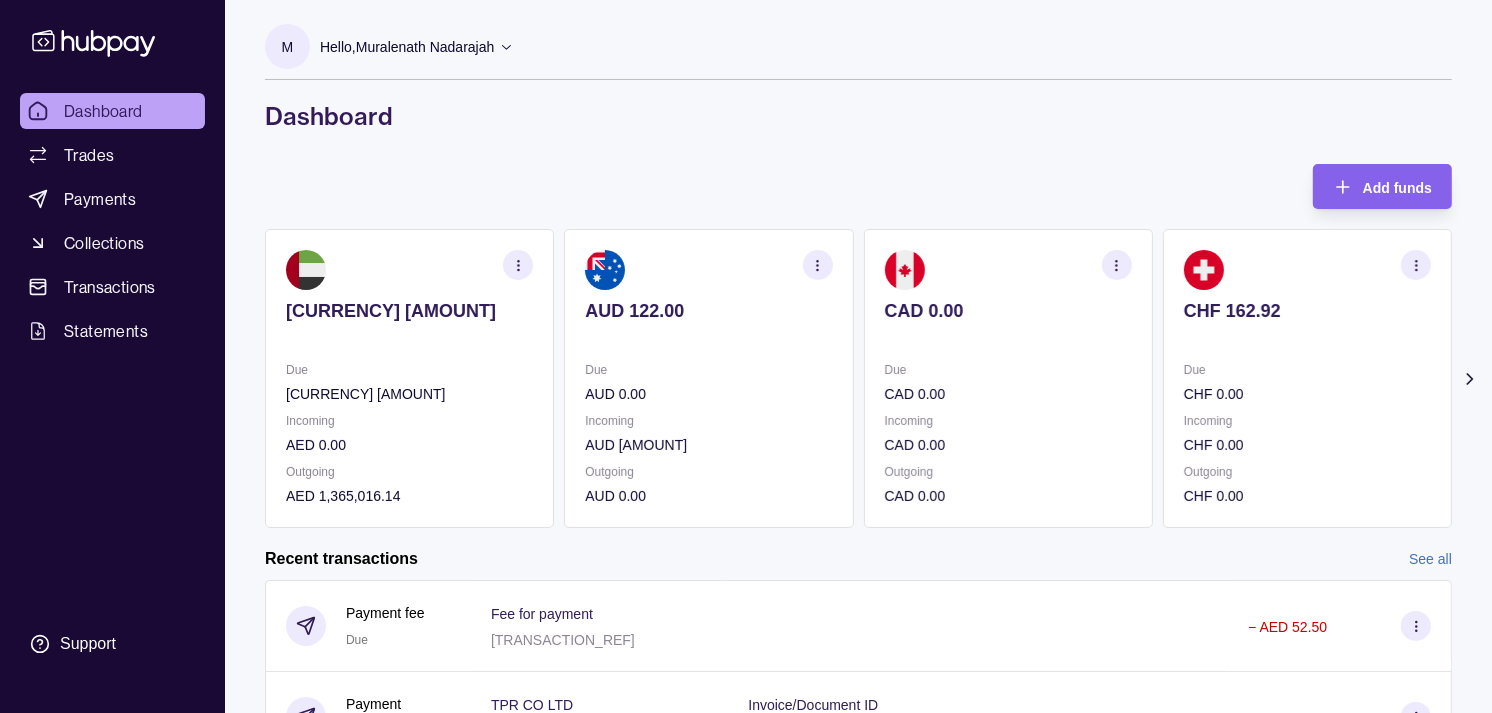 click on "Incoming" at bounding box center (708, 421) 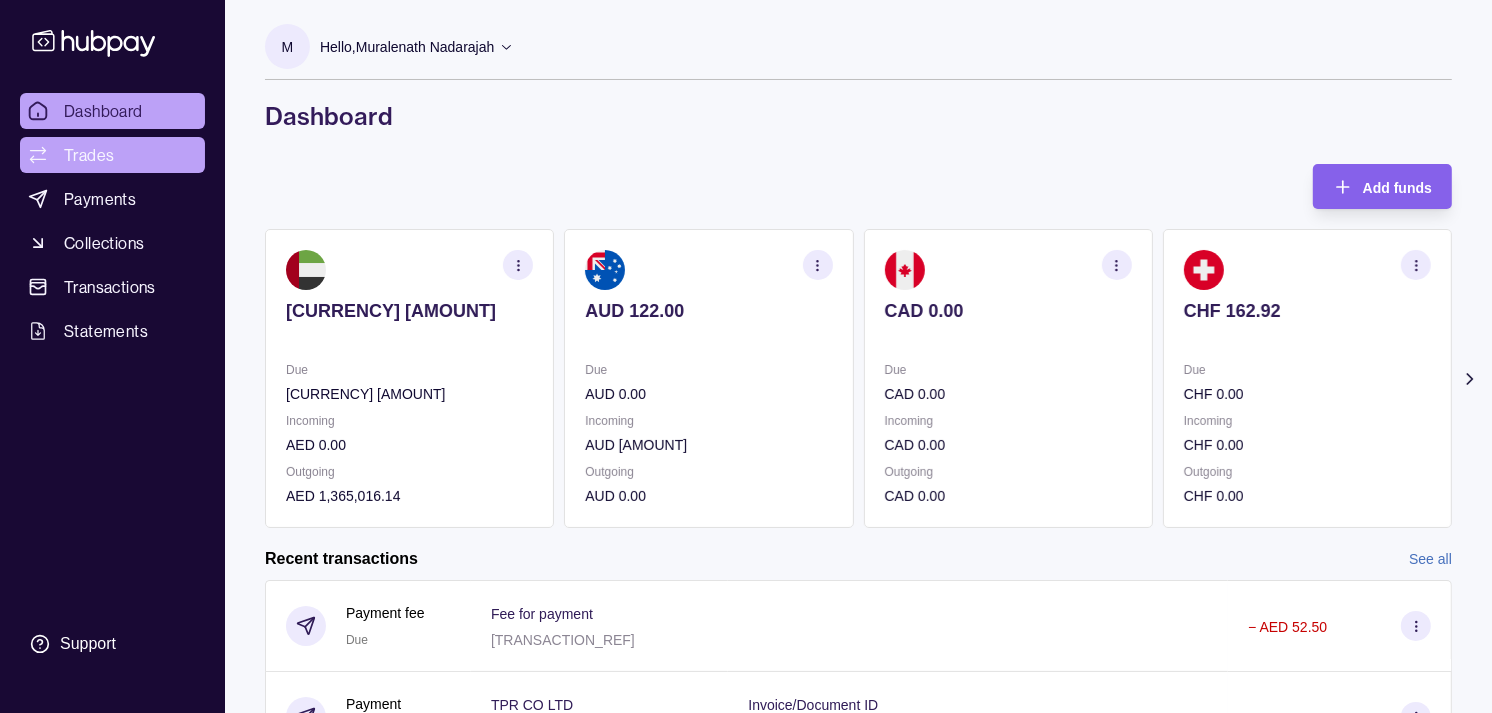 click on "Trades" at bounding box center (89, 155) 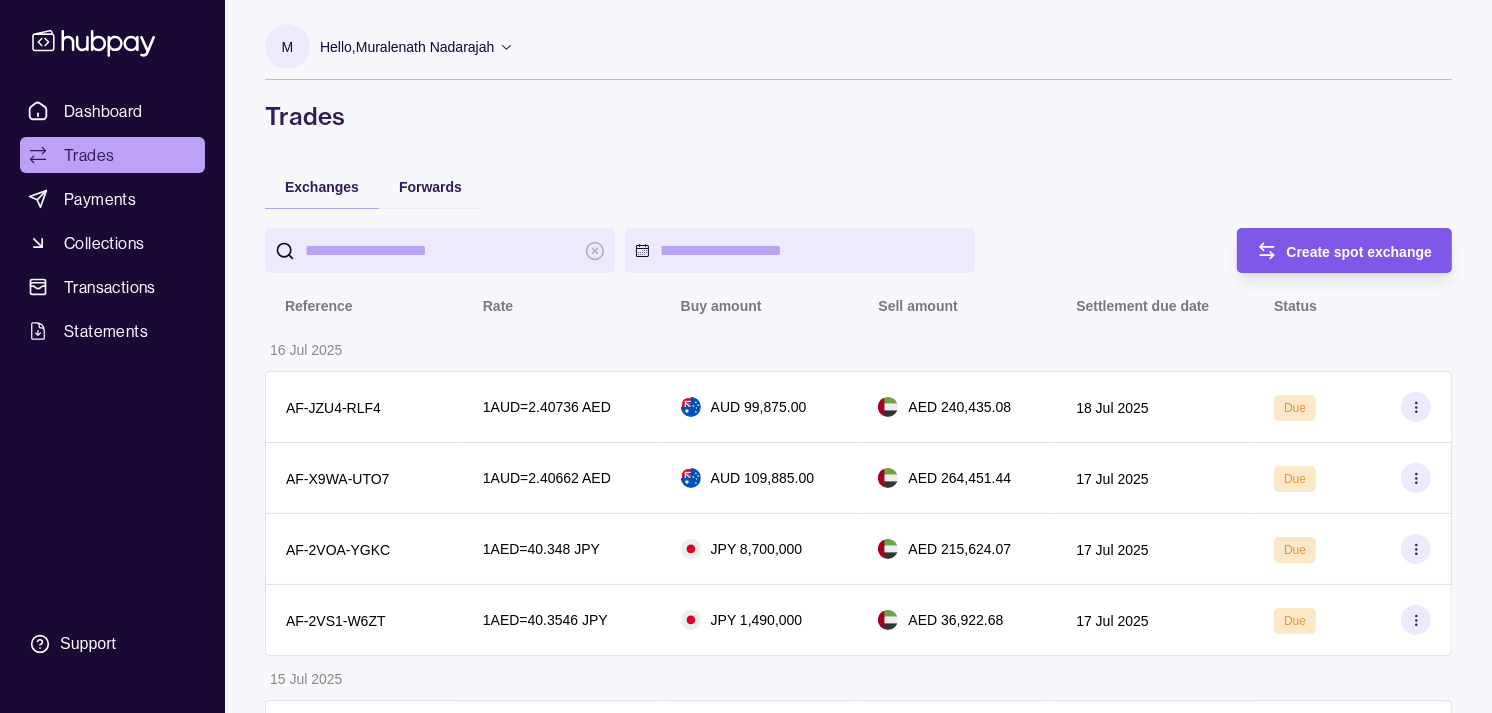 click on "Create spot exchange" at bounding box center (1360, 252) 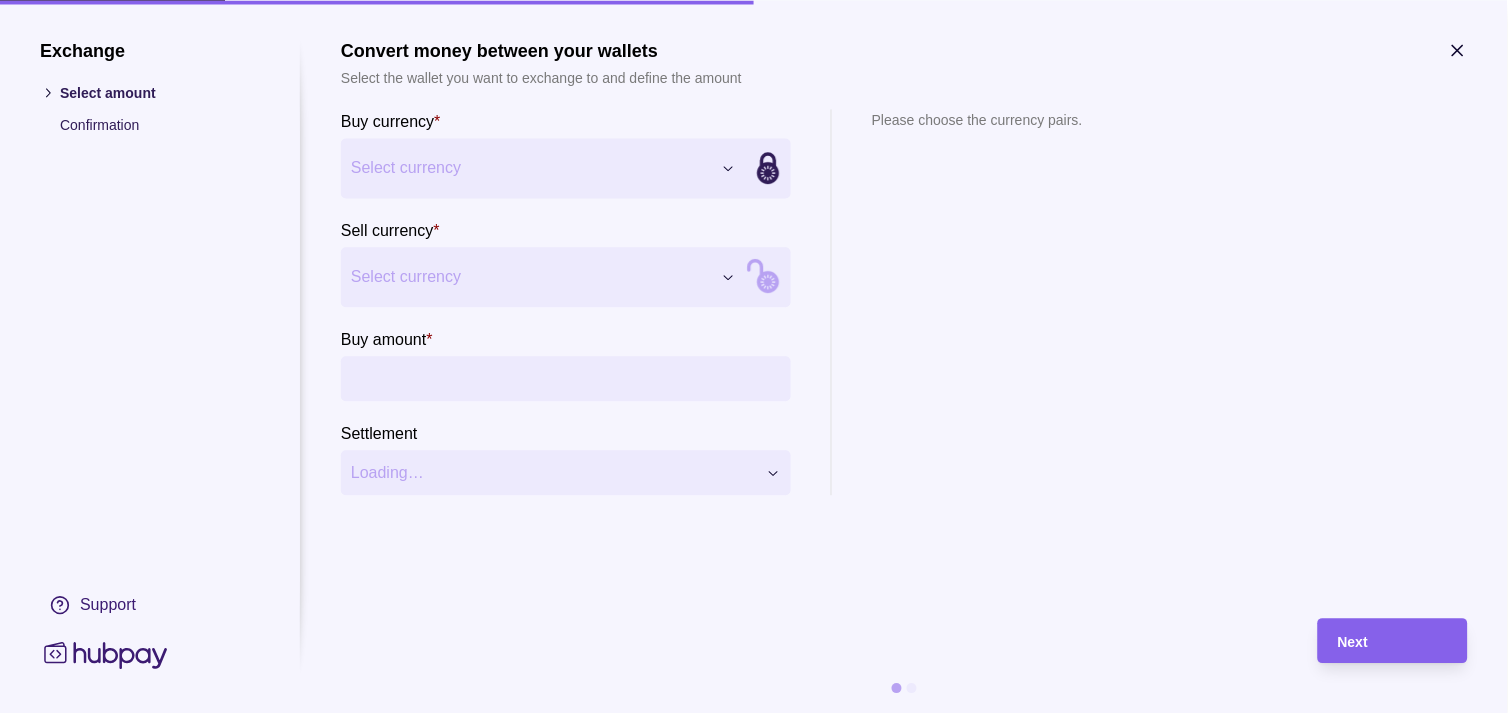type 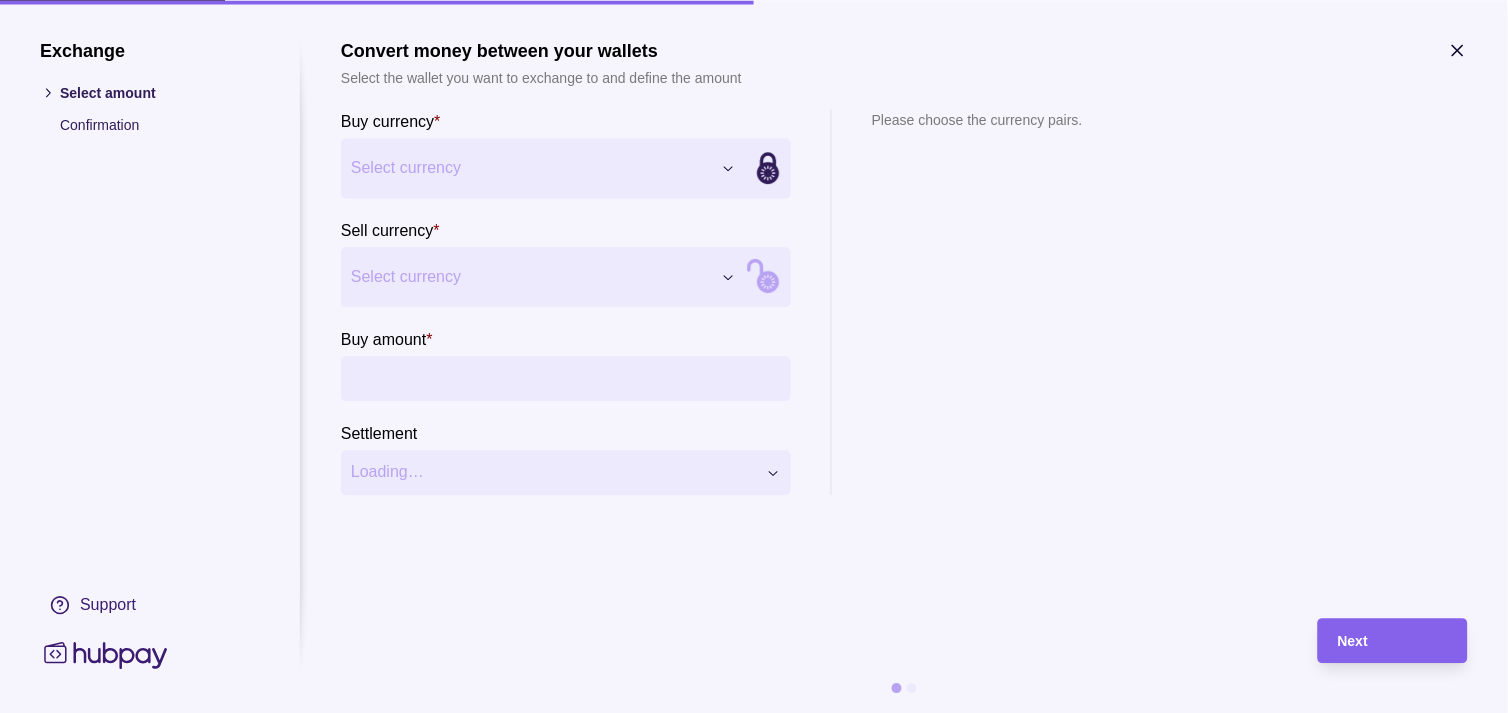 click on "Dashboard Trades Payments Collections Transactions Statements Support M Hello,  Muralenath Nadarajah Strides Trading LLC Account Terms and conditions Privacy policy Sign out Trades Exchanges Forwards Create spot exchange Reference Rate Buy amount Sell amount Settlement due date Status 16 Jul 2025 AF-JZU4-RLF4 1  AUD  =  2.40736   AED AUD 99,875.00 AED 240,435.08 18 Jul 2025 Due AF-X9WA-UTO7 1  AUD  =  2.40662   AED AUD 109,885.00 AED 264,451.44 17 Jul 2025 Due AF-2VOA-YGKC 1  AED  =  40.348   JPY JPY 8,700,000 AED 215,624.07 17 Jul 2025 Due AF-2VS1-W6ZT 1  AED  =  40.3546   JPY JPY 1,490,000 AED 36,922.68 17 Jul 2025 Due 15 Jul 2025 AF-518B-9QR7 1  AED  =  40.1886   JPY JPY 5,000,000 AED 124,413.39 16 Jul 2025 Due AF-1U53-8TXI 1  GBP  =  4.96443   AED GBP 3,000.00 AED 14,893.29 16 Jul 2025 Due AF-W9YV-9GRK 1  AUD  =  2.42786   AED AUD 92,395.00 AED 224,322.12 16 Jul 2025 Due AF-HQAV-AU9O 1  AED  =  40.1248   JPY JPY 2,500,000 AED 62,305.61 16 Jul 2025 Due AF-EI96-5ZLS 1  AED  =  40.0474   JPY JPY 2,000,000 1" at bounding box center (754, 996) 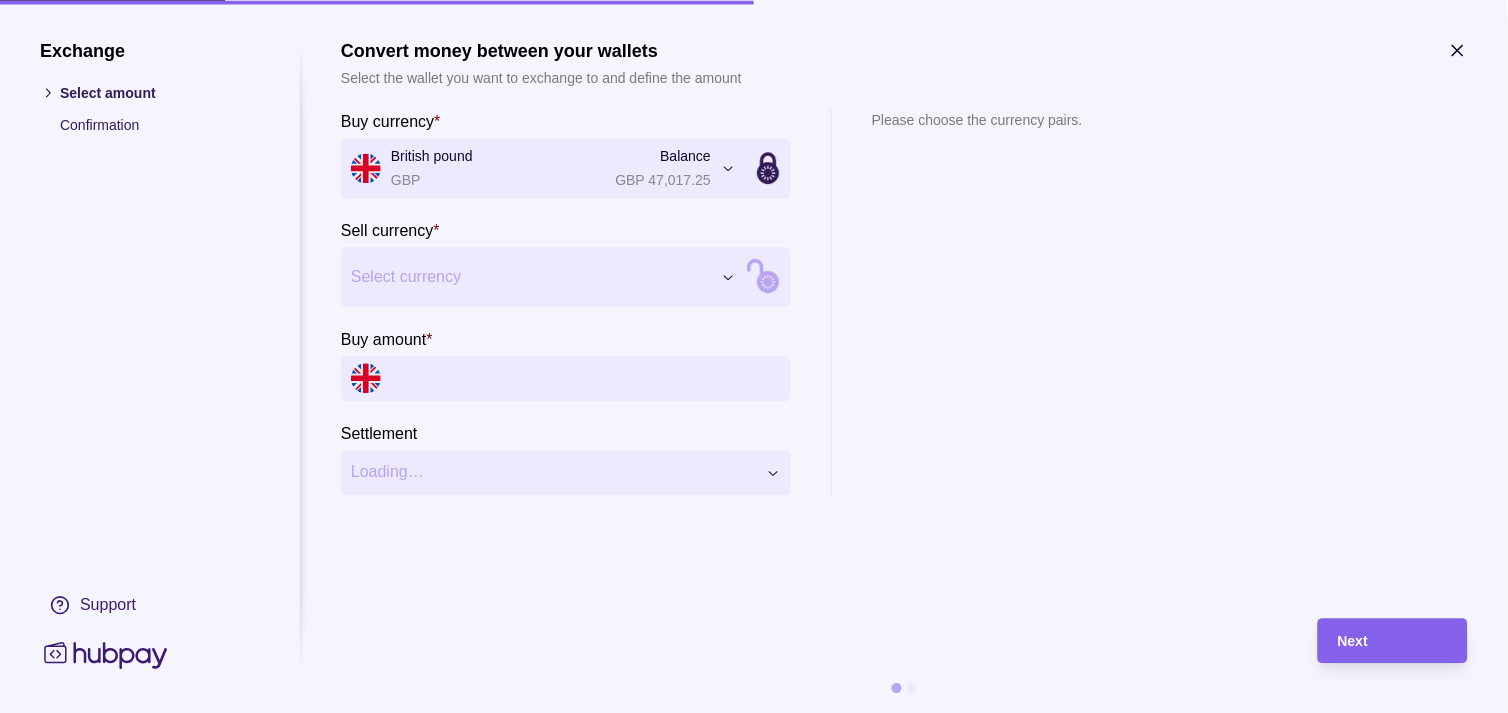 click on "Dashboard Trades Payments Collections Transactions Statements Support M Hello,  Muralenath Nadarajah Strides Trading LLC Account Terms and conditions Privacy policy Sign out Trades Exchanges Forwards Create spot exchange Reference Rate Buy amount Sell amount Settlement due date Status 16 Jul 2025 AF-JZU4-RLF4 1  AUD  =  2.40736   AED AUD 99,875.00 AED 240,435.08 18 Jul 2025 Due AF-X9WA-UTO7 1  AUD  =  2.40662   AED AUD 109,885.00 AED 264,451.44 17 Jul 2025 Due AF-2VOA-YGKC 1  AED  =  40.348   JPY JPY 8,700,000 AED 215,624.07 17 Jul 2025 Due AF-2VS1-W6ZT 1  AED  =  40.3546   JPY JPY 1,490,000 AED 36,922.68 17 Jul 2025 Due 15 Jul 2025 AF-518B-9QR7 1  AED  =  40.1886   JPY JPY 5,000,000 AED 124,413.39 16 Jul 2025 Due AF-1U53-8TXI 1  GBP  =  4.96443   AED GBP 3,000.00 AED 14,893.29 16 Jul 2025 Due AF-W9YV-9GRK 1  AUD  =  2.42786   AED AUD 92,395.00 AED 224,322.12 16 Jul 2025 Due AF-HQAV-AU9O 1  AED  =  40.1248   JPY JPY 2,500,000 AED 62,305.61 16 Jul 2025 Due AF-EI96-5ZLS 1  AED  =  40.0474   JPY JPY 2,000,000 1" at bounding box center [754, 996] 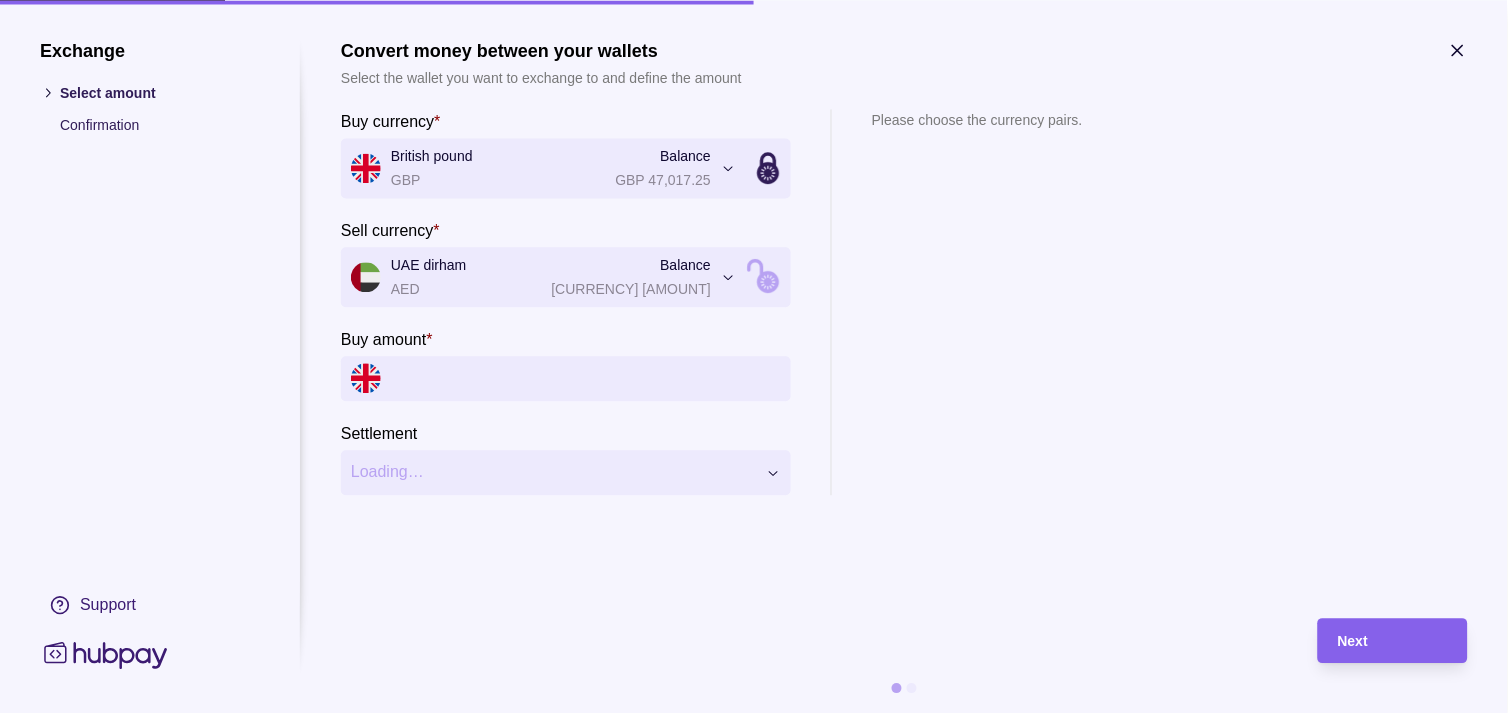 click on "Buy amount  *" at bounding box center (586, 378) 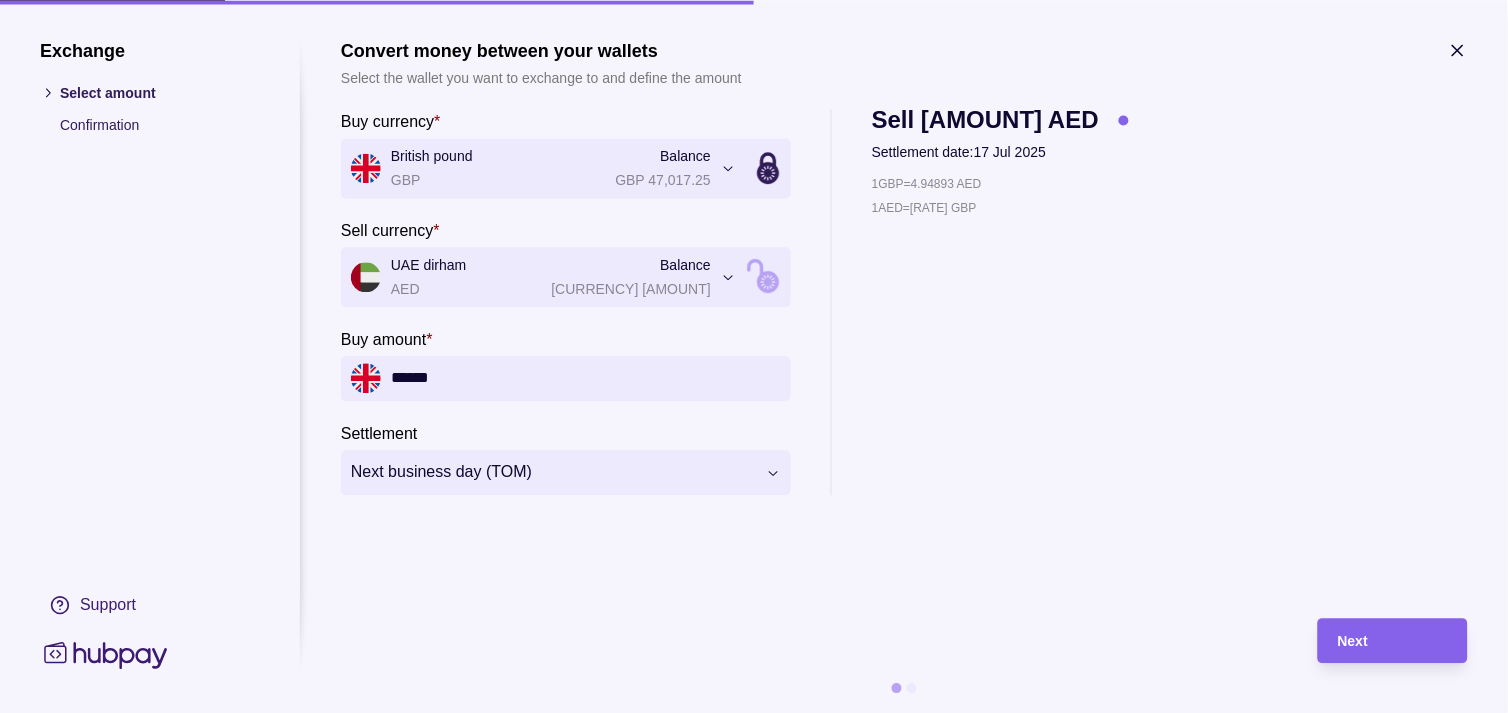 type on "******" 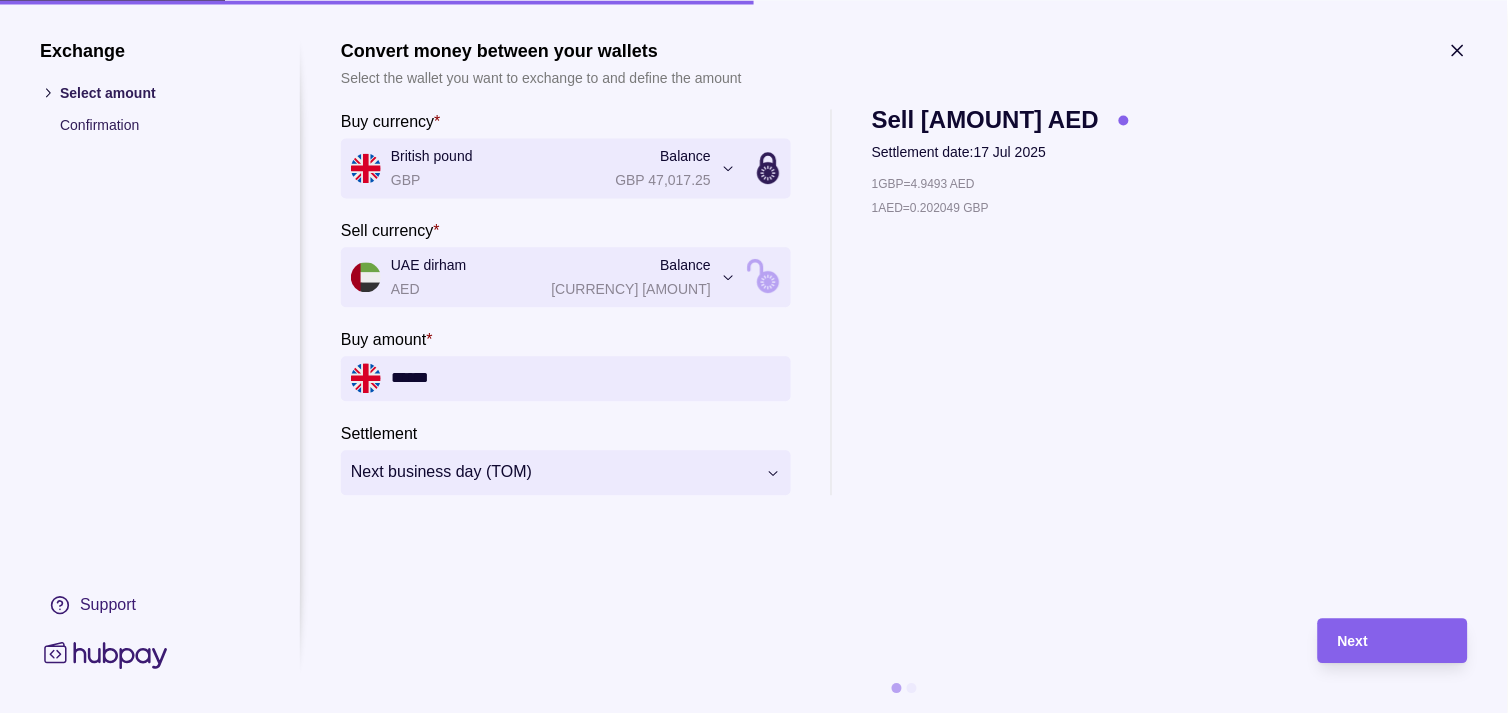 click on "Dashboard Trades Payments Collections Transactions Statements Support M Hello,  Muralenath Nadarajah Strides Trading LLC Account Terms and conditions Privacy policy Sign out Trades Exchanges Forwards Create spot exchange Reference Rate Buy amount Sell amount Settlement due date Status 16 Jul 2025 AF-JZU4-RLF4 1  AUD  =  2.40736   AED AUD 99,875.00 AED 240,435.08 18 Jul 2025 Due AF-X9WA-UTO7 1  AUD  =  2.40662   AED AUD 109,885.00 AED 264,451.44 17 Jul 2025 Due AF-2VOA-YGKC 1  AED  =  40.348   JPY JPY 8,700,000 AED 215,624.07 17 Jul 2025 Due AF-2VS1-W6ZT 1  AED  =  40.3546   JPY JPY 1,490,000 AED 36,922.68 17 Jul 2025 Due 15 Jul 2025 AF-518B-9QR7 1  AED  =  40.1886   JPY JPY 5,000,000 AED 124,413.39 16 Jul 2025 Due AF-1U53-8TXI 1  GBP  =  4.96443   AED GBP 3,000.00 AED 14,893.29 16 Jul 2025 Due AF-W9YV-9GRK 1  AUD  =  2.42786   AED AUD 92,395.00 AED 224,322.12 16 Jul 2025 Due AF-HQAV-AU9O 1  AED  =  40.1248   JPY JPY 2,500,000 AED 62,305.61 16 Jul 2025 Due AF-EI96-5ZLS 1  AED  =  40.0474   JPY JPY 2,000,000 1" at bounding box center [754, 996] 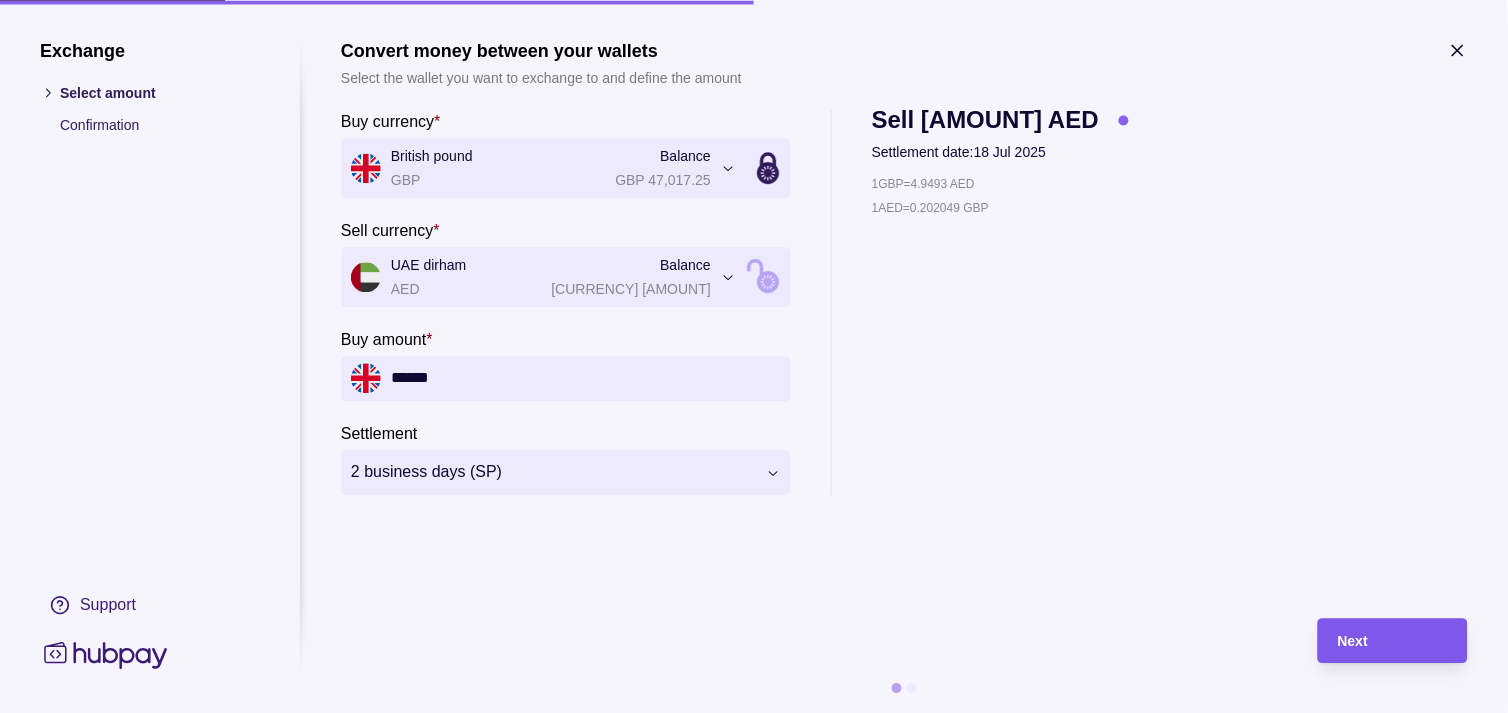 click on "Next" at bounding box center [1393, 641] 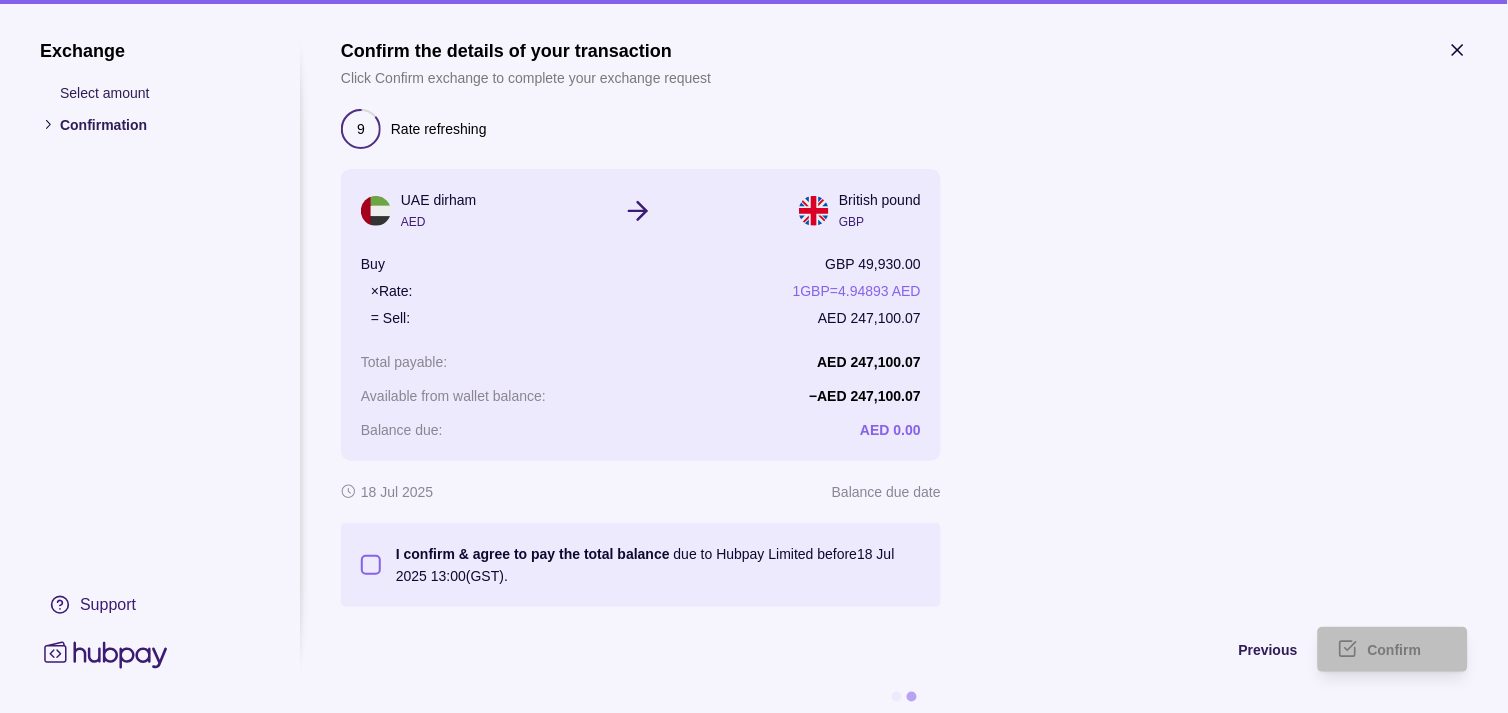 click on "I confirm & agree to pay the total balance   due to Hubpay Limited before  18 Jul 2025   13:00  (GST)." at bounding box center [371, 565] 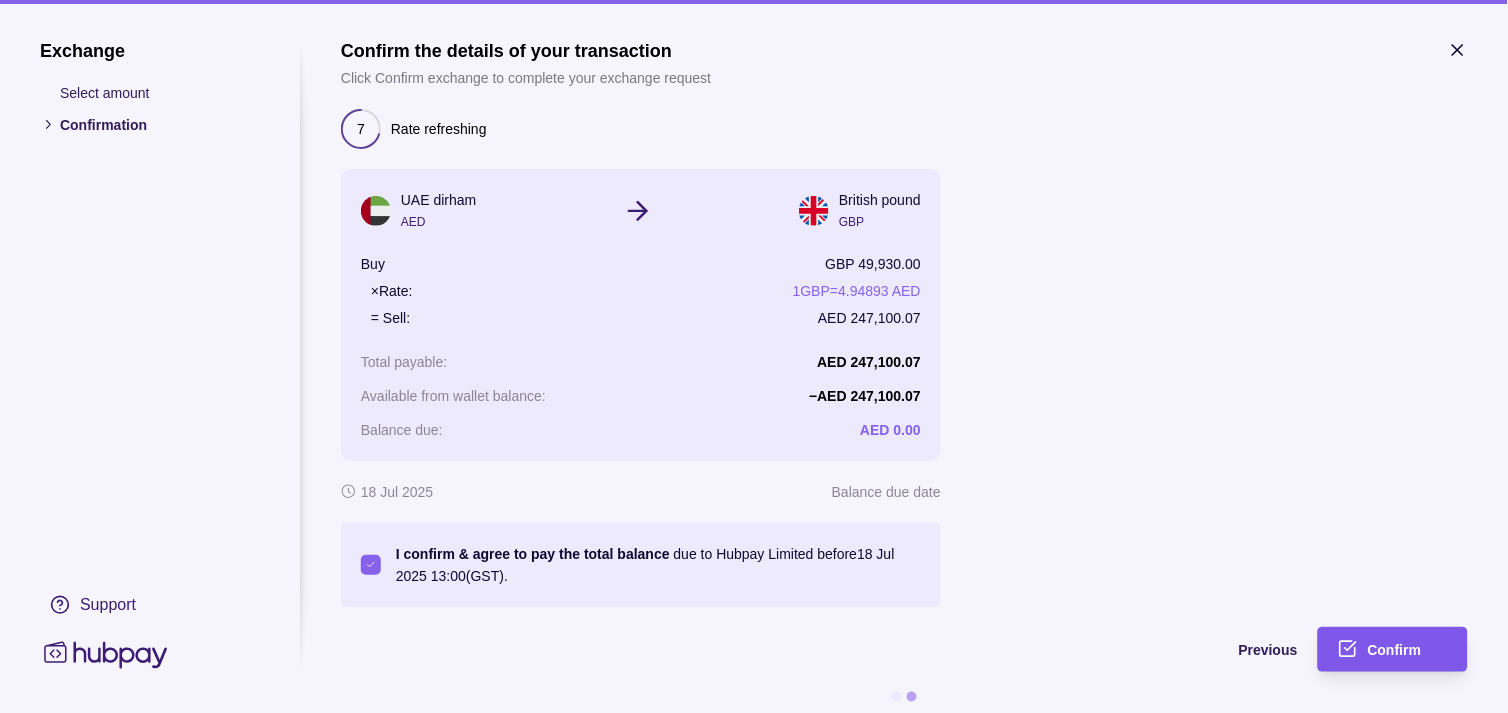 click on "Confirm" at bounding box center [1395, 651] 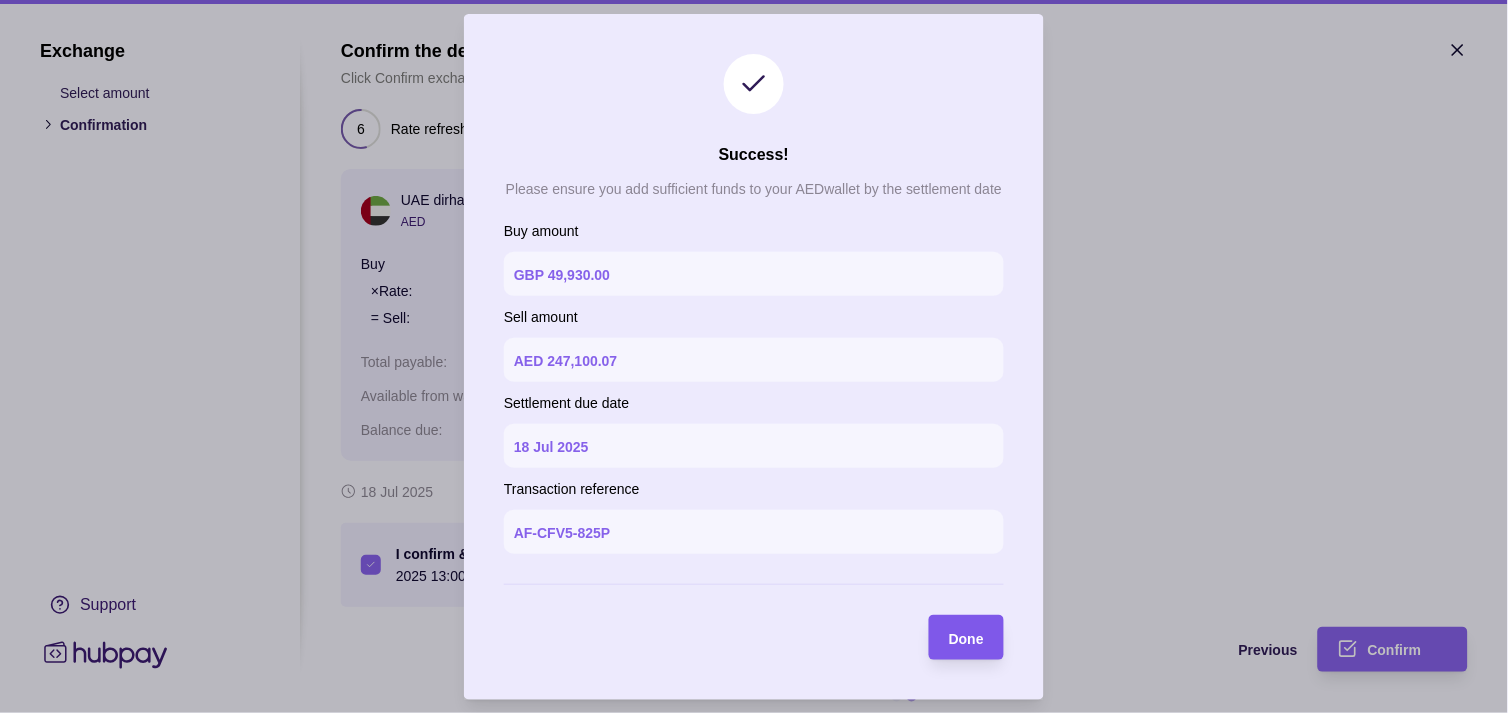 click on "Done" at bounding box center [966, 637] 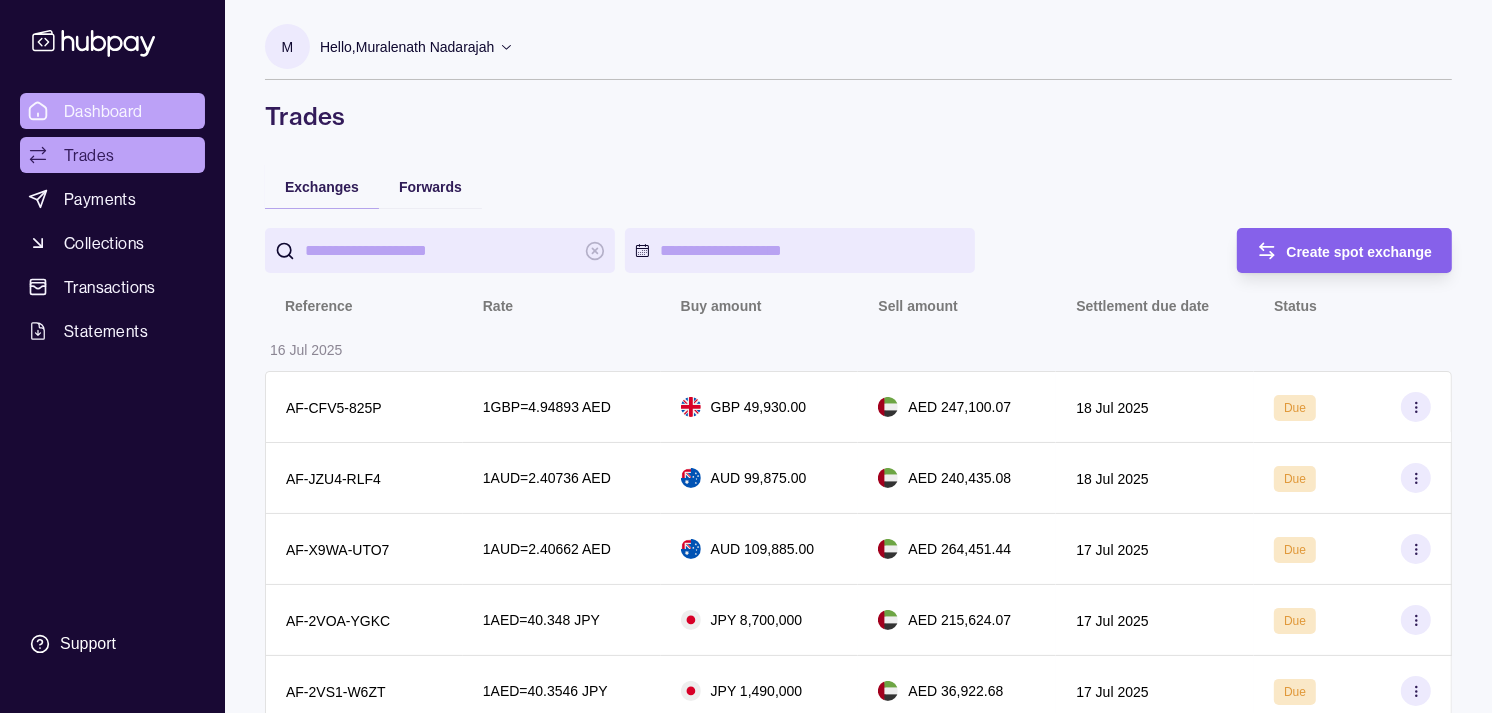 click on "Dashboard" at bounding box center (112, 111) 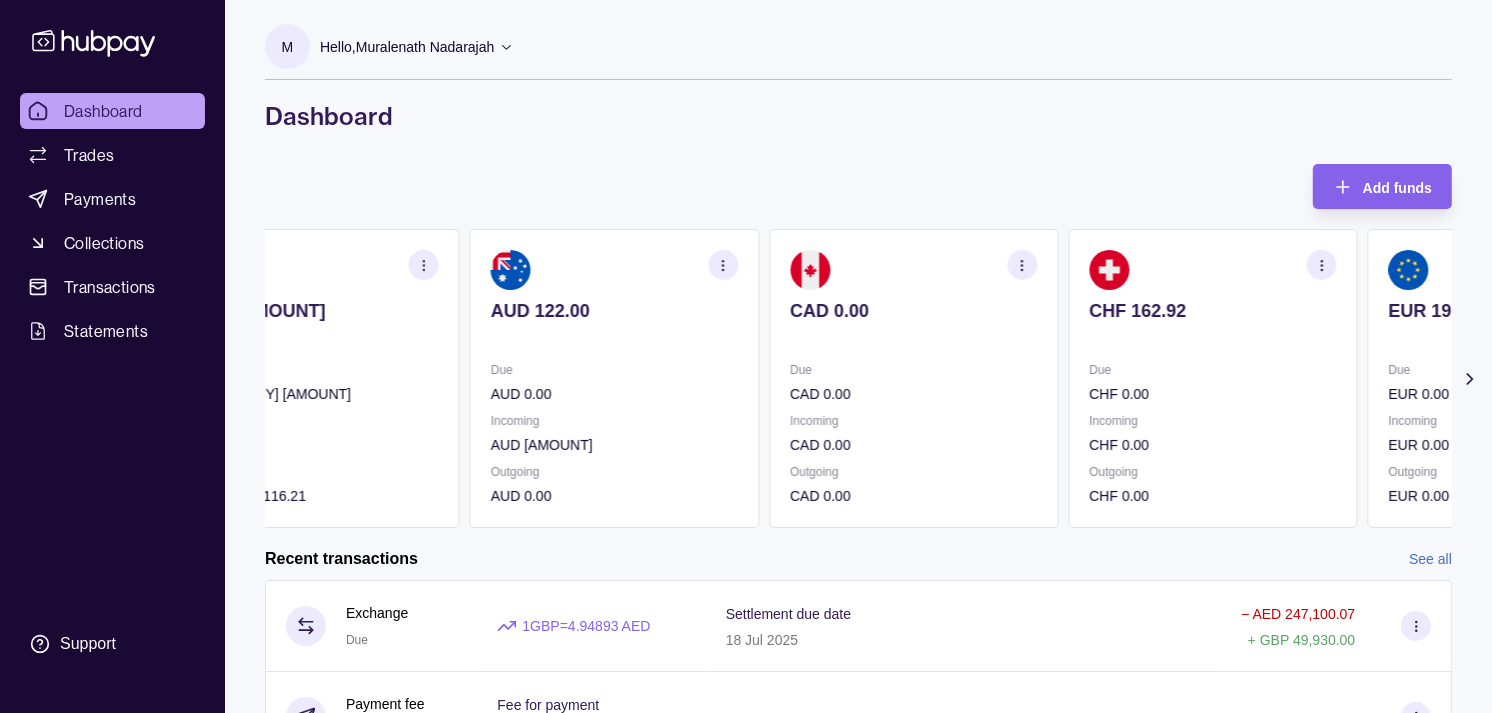 click on "CAD 0.00                                                                                                               Due CAD 0.00 Incoming CAD 0.00 Outgoing CAD 0.00" at bounding box center (913, 378) 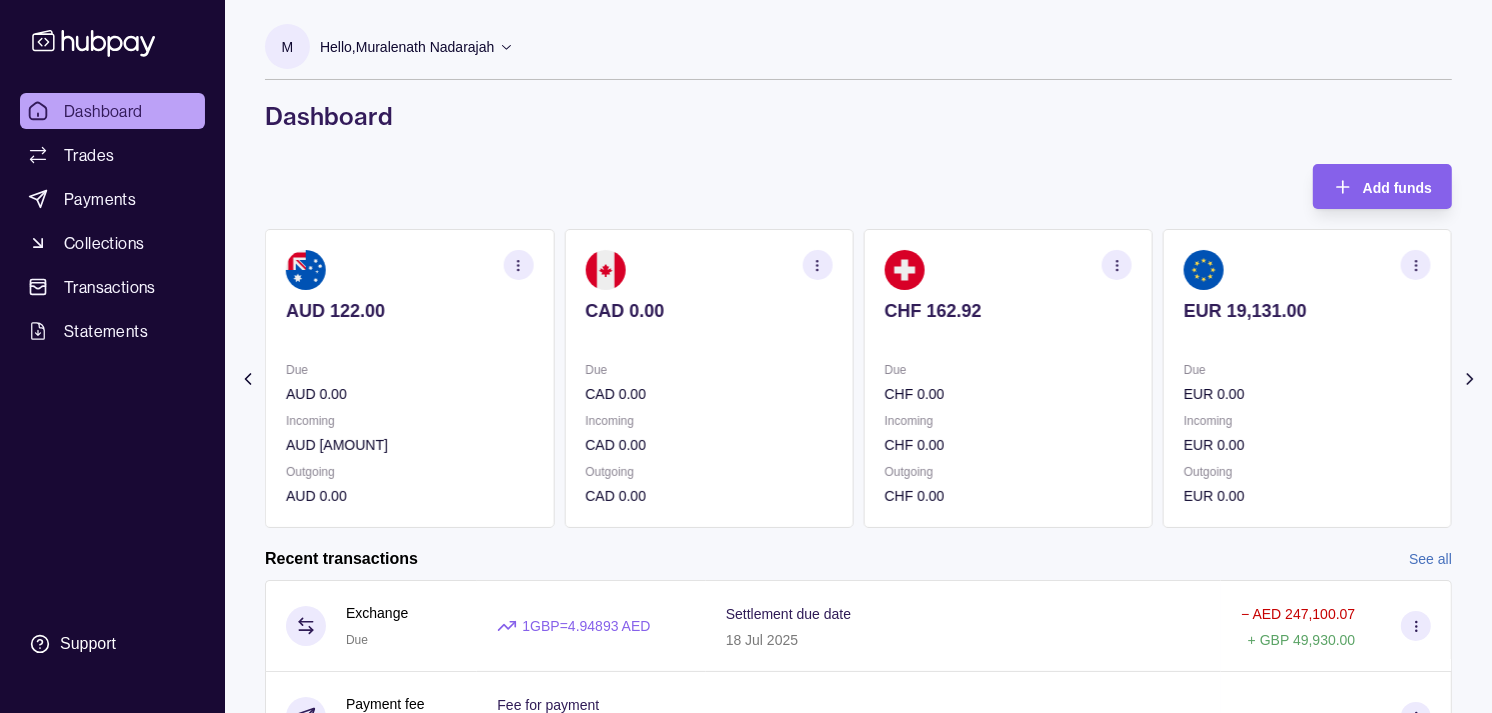 click on "CHF 162.92                                                                                                               Due CHF 0.00 Incoming CHF 0.00 Outgoing CHF 0.00" at bounding box center (1008, 378) 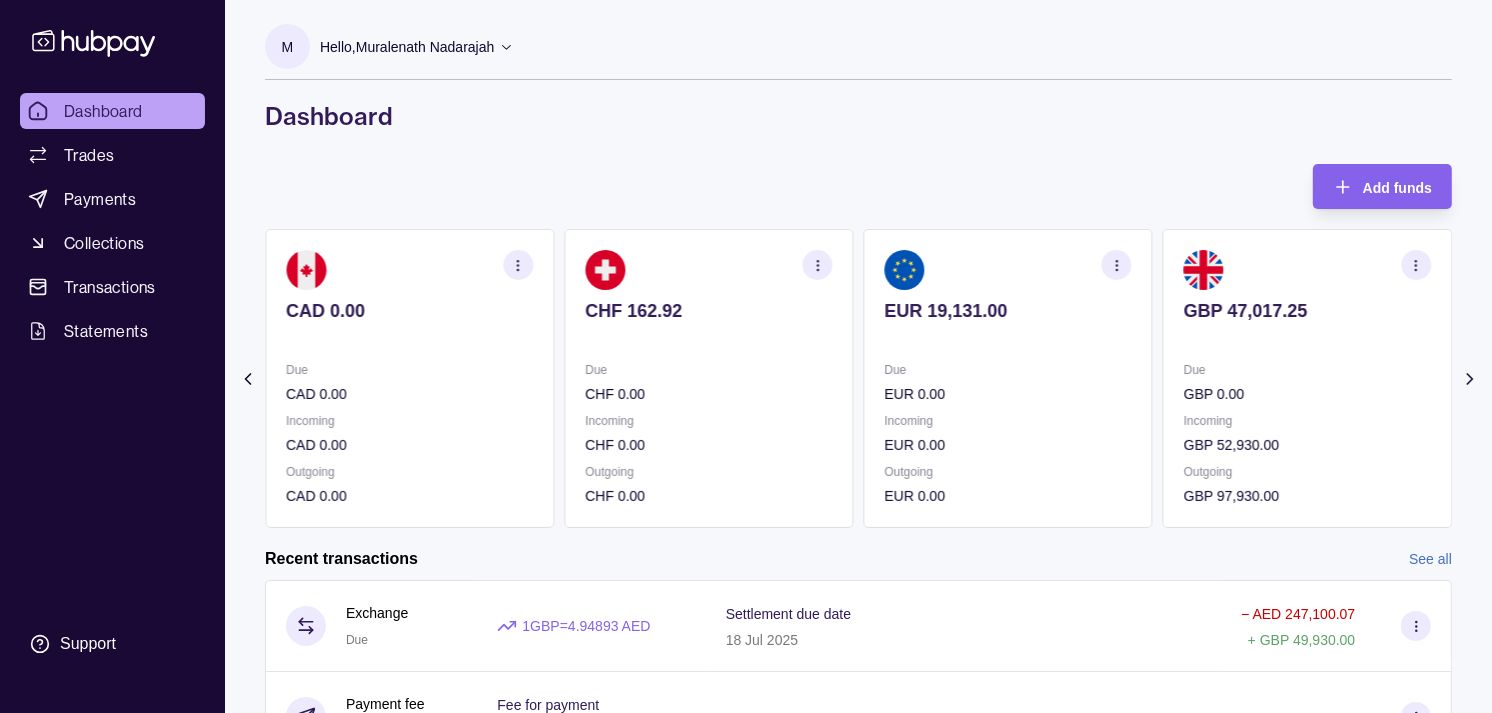 click on "EUR 19,131.00                                                                                                               Due EUR 0.00 Incoming EUR 0.00 Outgoing EUR 0.00" at bounding box center (1008, 378) 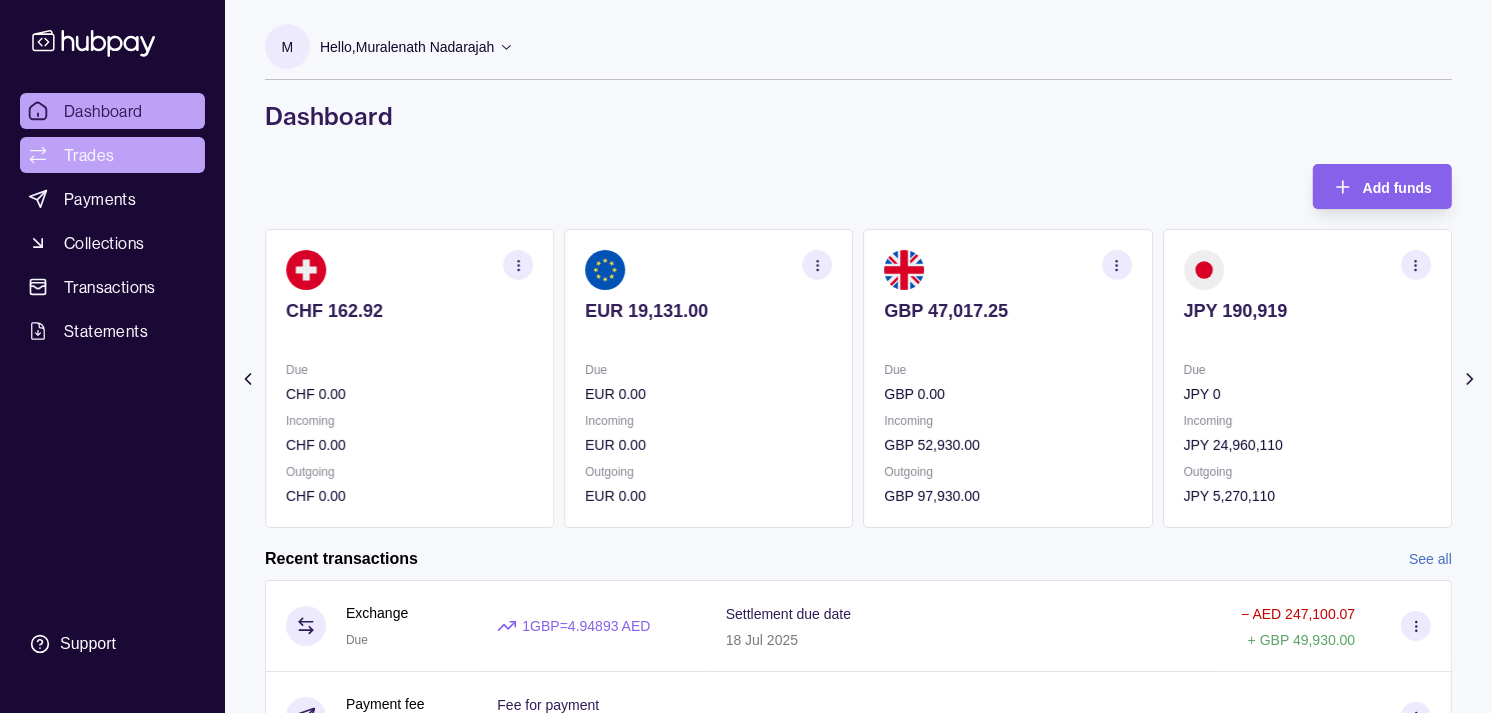 click on "Trades" at bounding box center [89, 155] 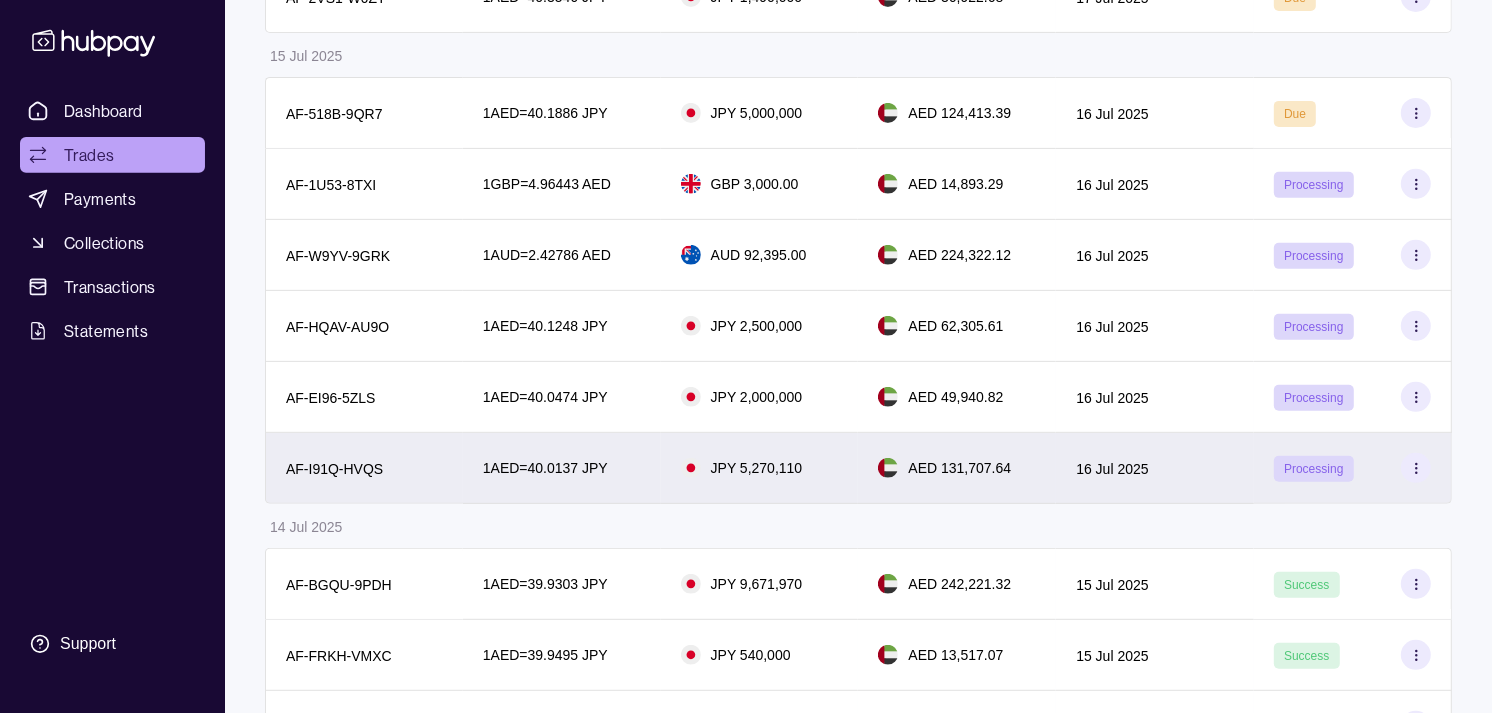 scroll, scrollTop: 555, scrollLeft: 0, axis: vertical 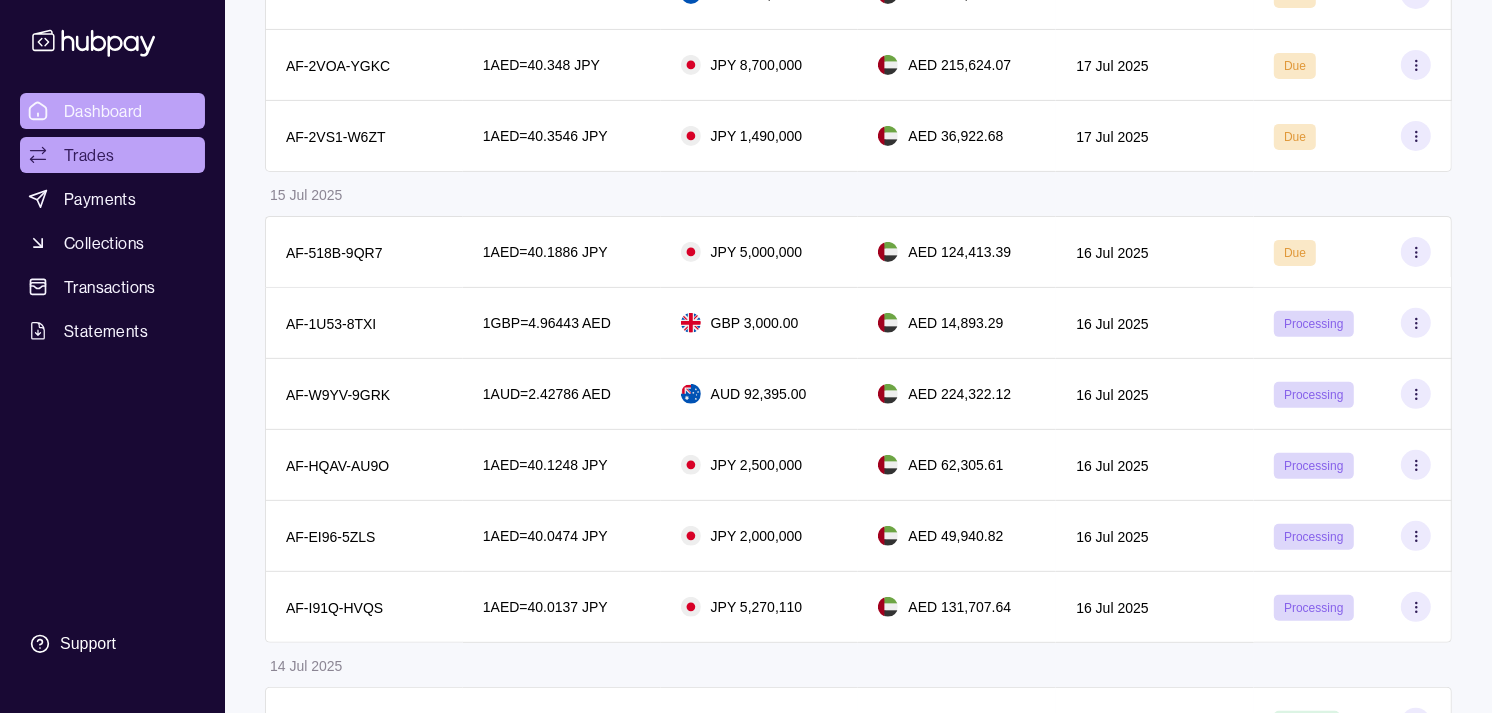 click on "Dashboard" at bounding box center [112, 111] 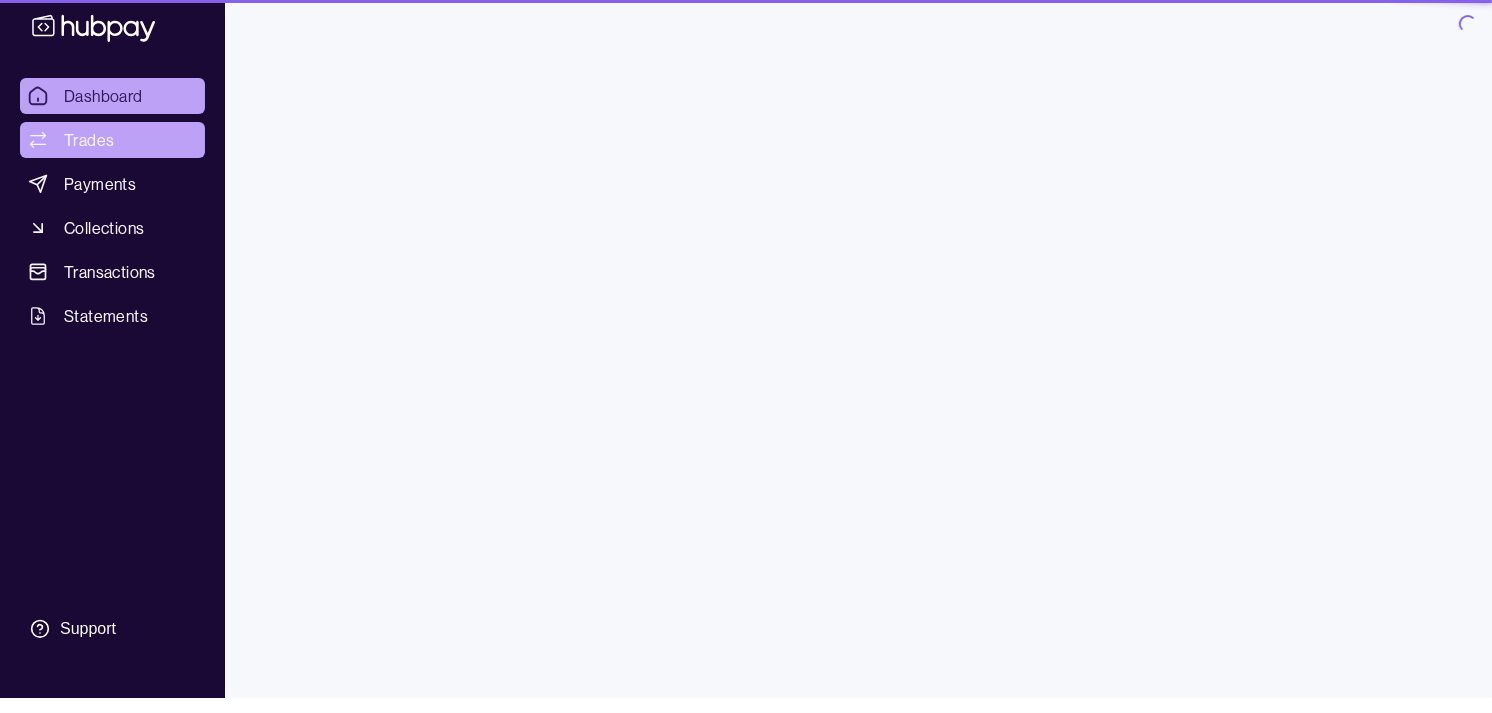 scroll, scrollTop: 0, scrollLeft: 0, axis: both 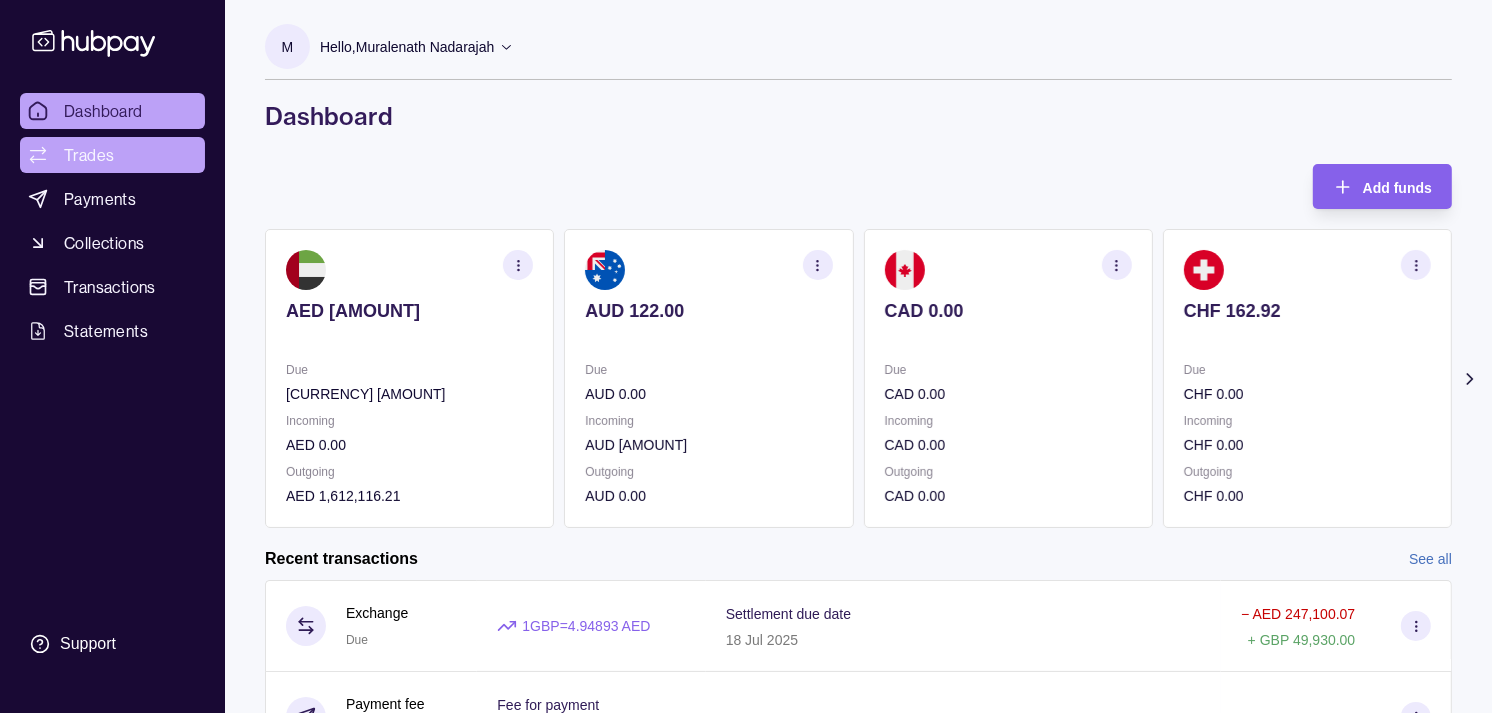 click on "Trades" at bounding box center [89, 155] 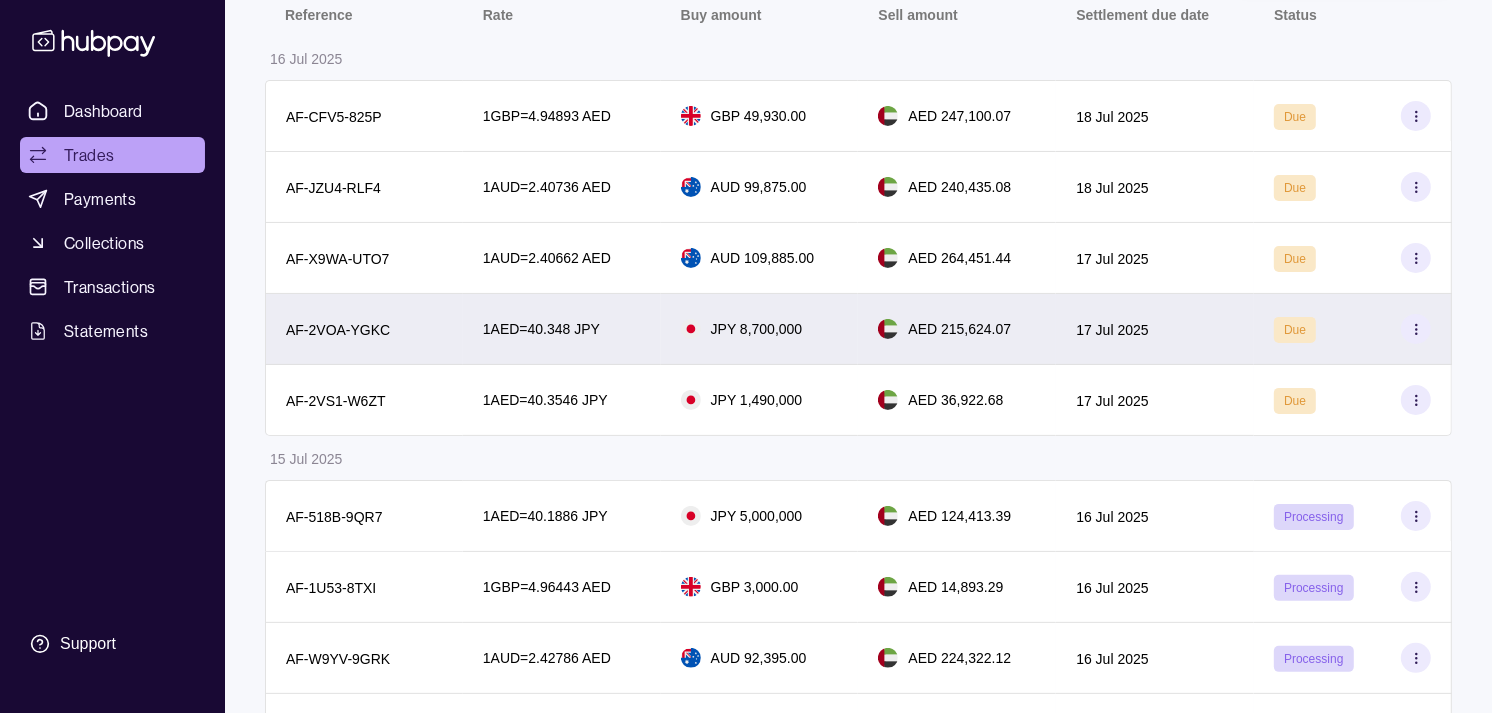 scroll, scrollTop: 222, scrollLeft: 0, axis: vertical 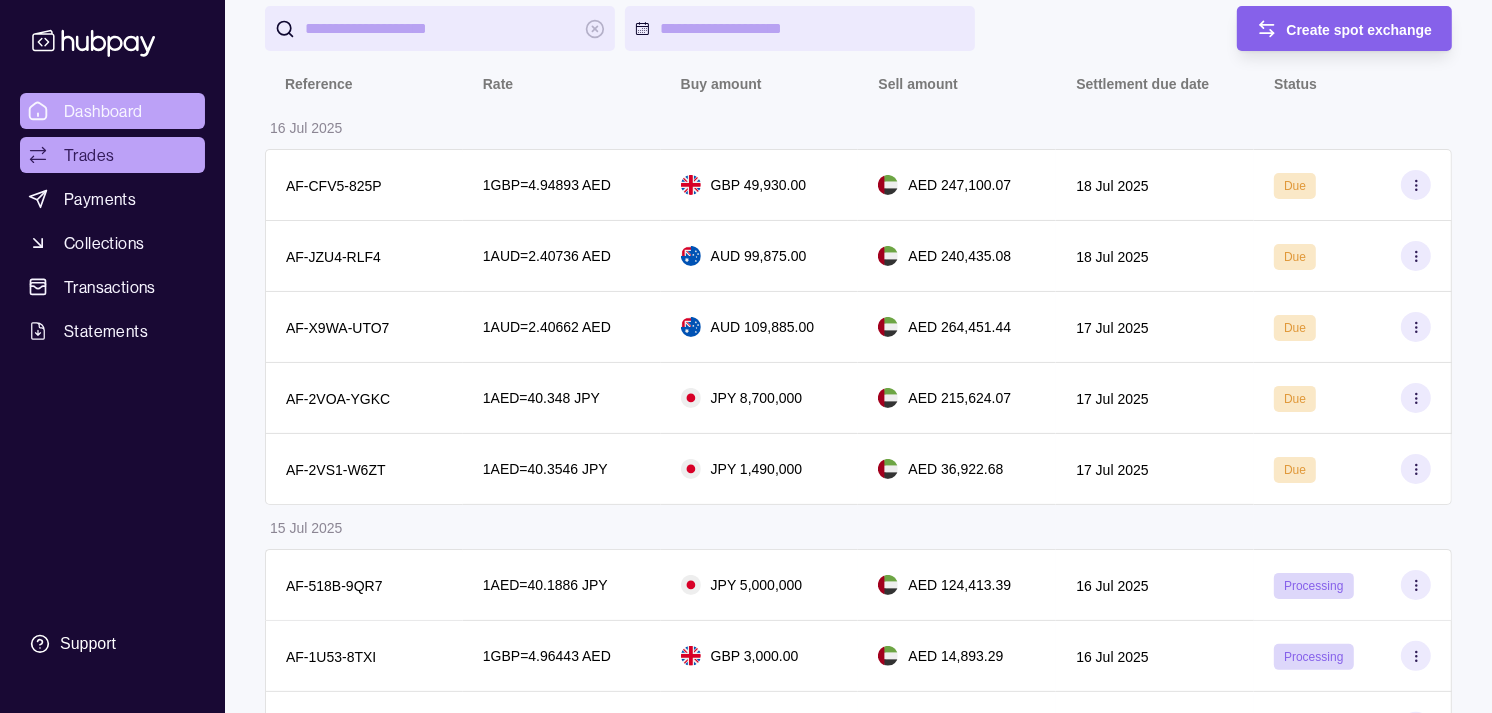 click on "Dashboard" at bounding box center (103, 111) 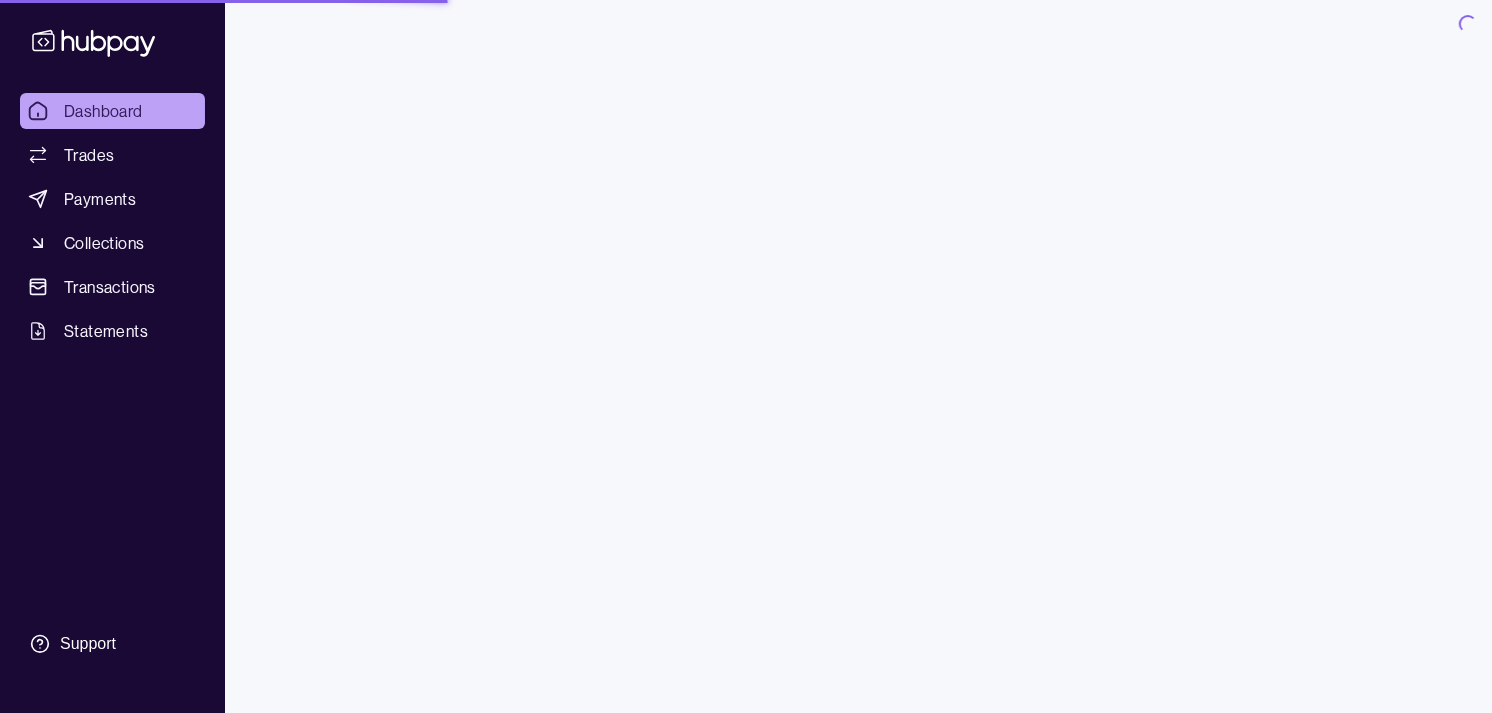 scroll, scrollTop: 0, scrollLeft: 0, axis: both 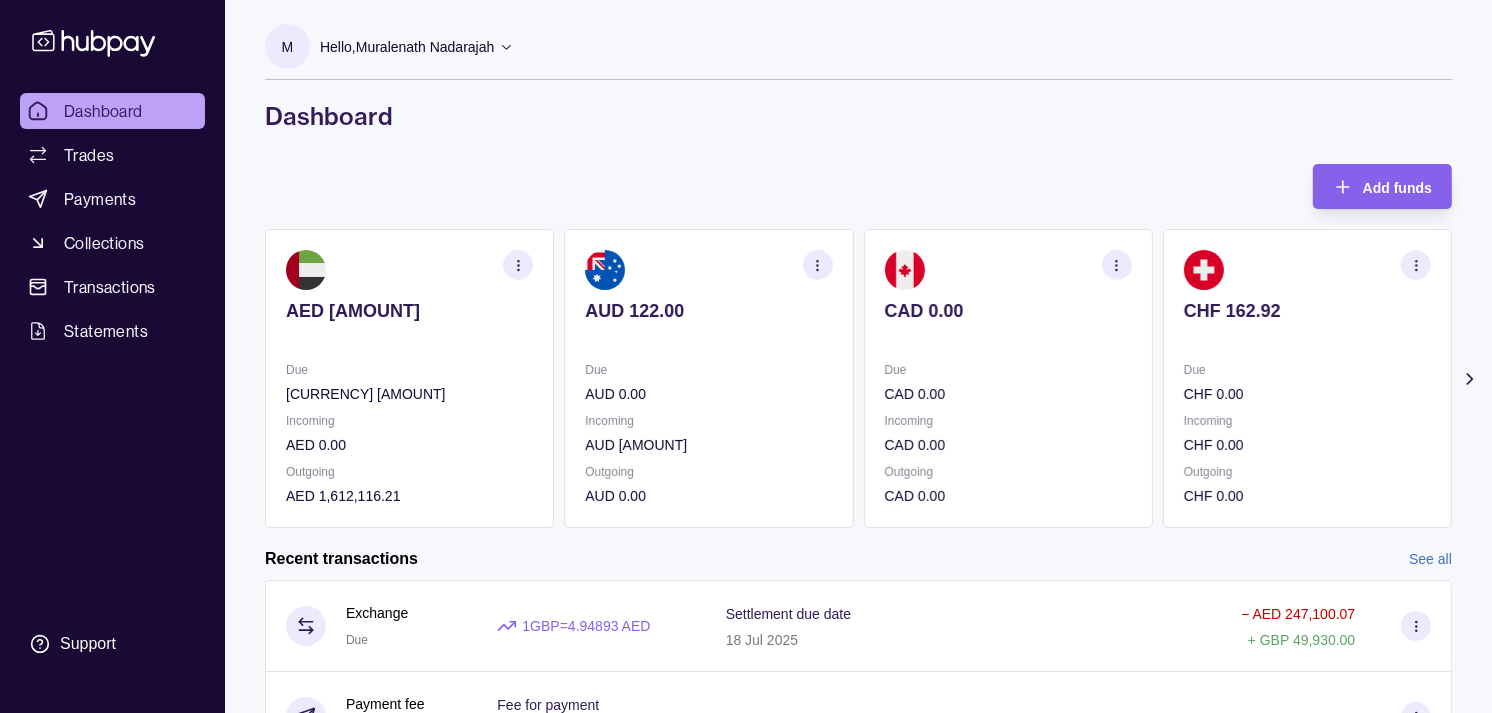 click on "CHF 162.92                                                                                                               Due CHF 0.00 Incoming CHF 0.00 Outgoing CHF 0.00" at bounding box center (1307, 378) 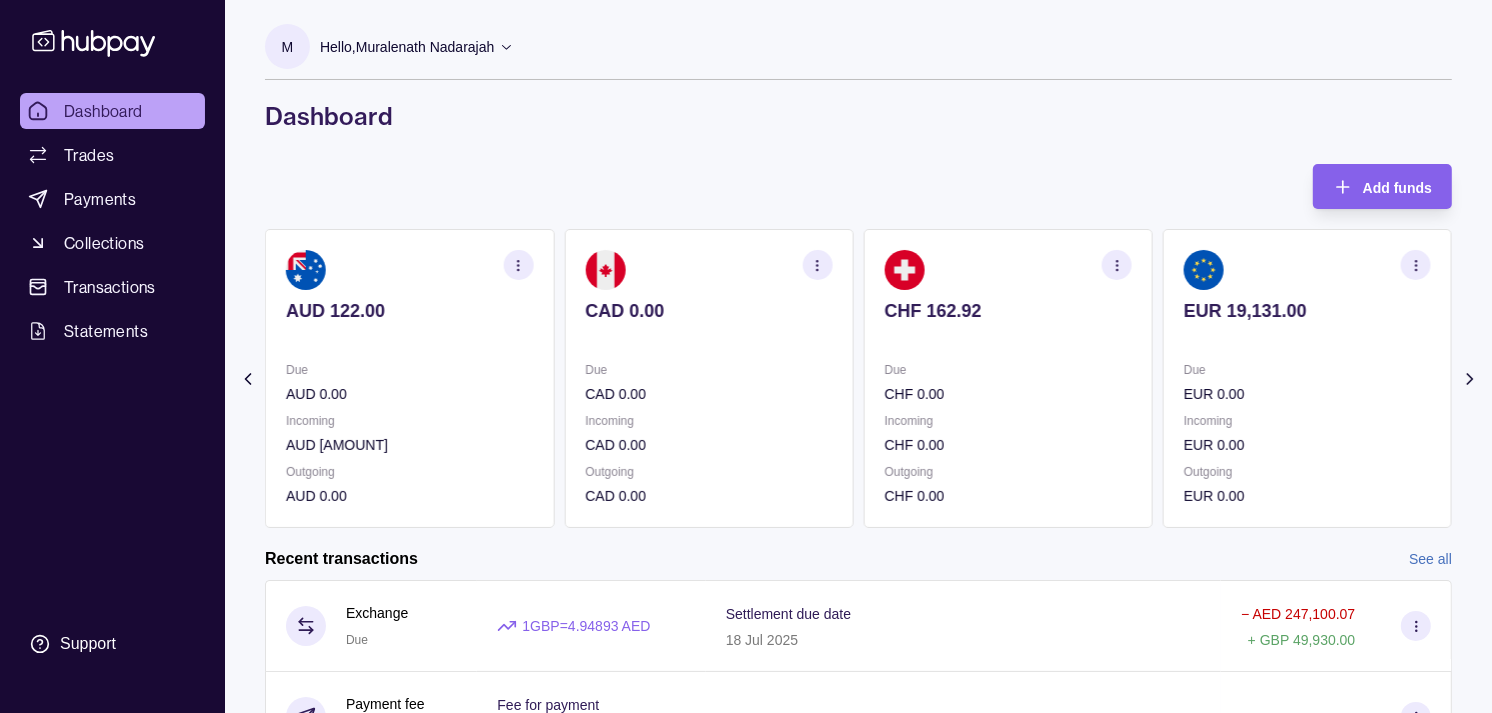 click at bounding box center [1307, 338] 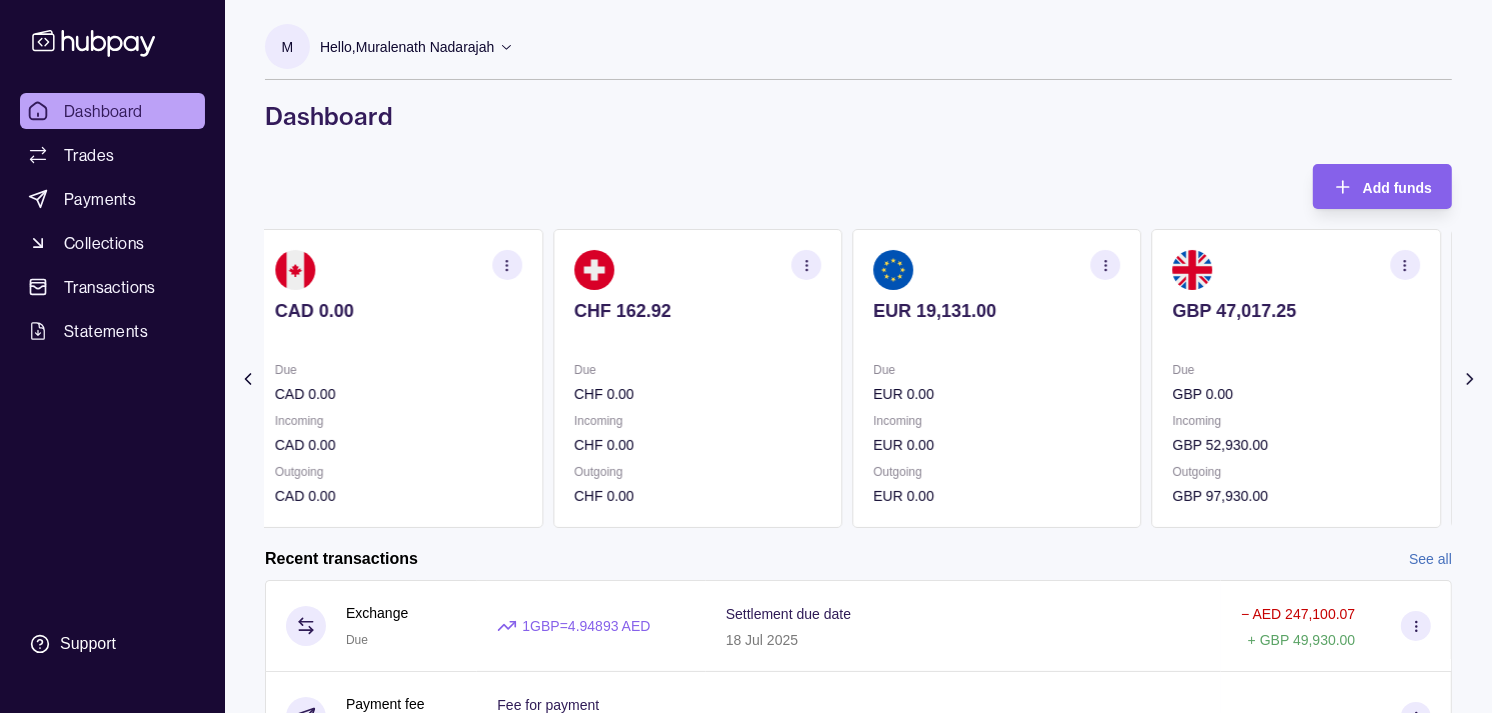 click at bounding box center [1296, 338] 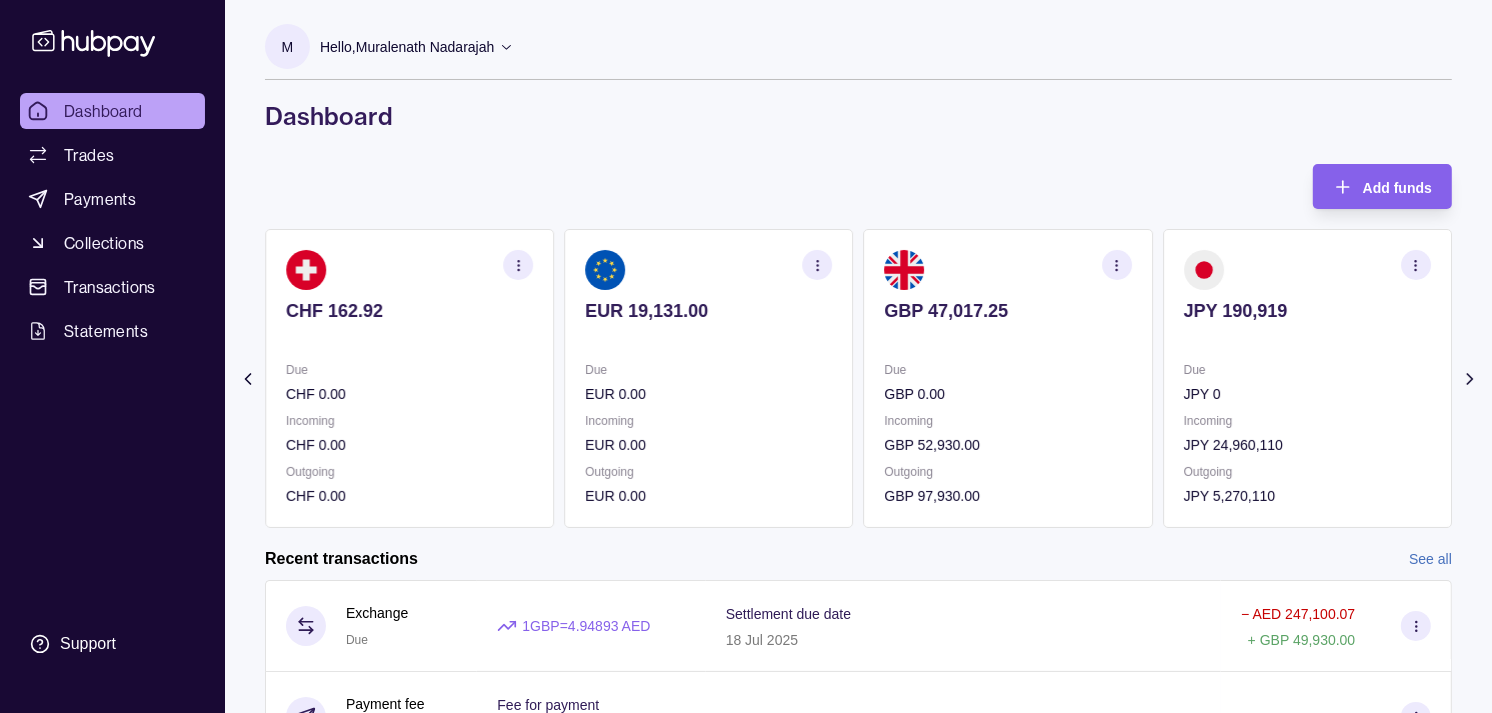 click 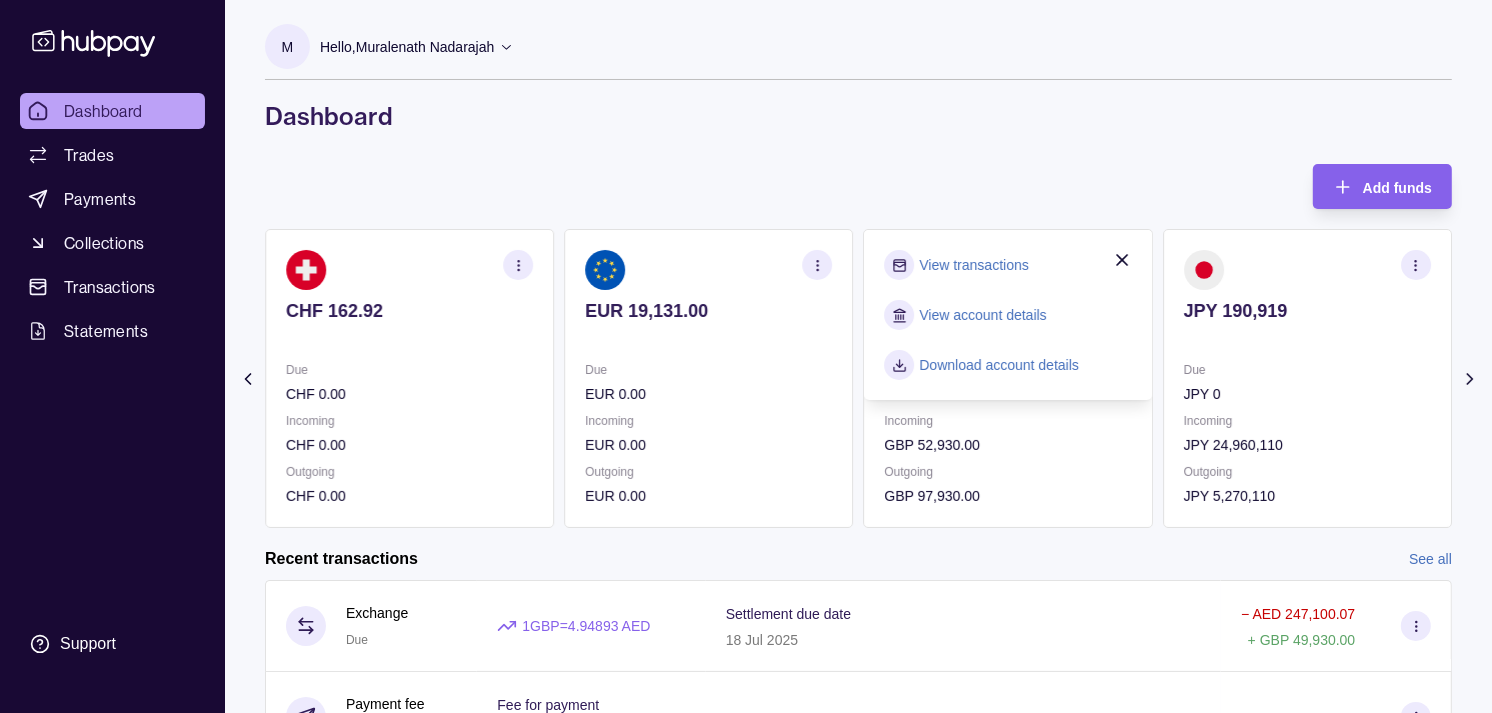 click on "View transactions" at bounding box center (974, 265) 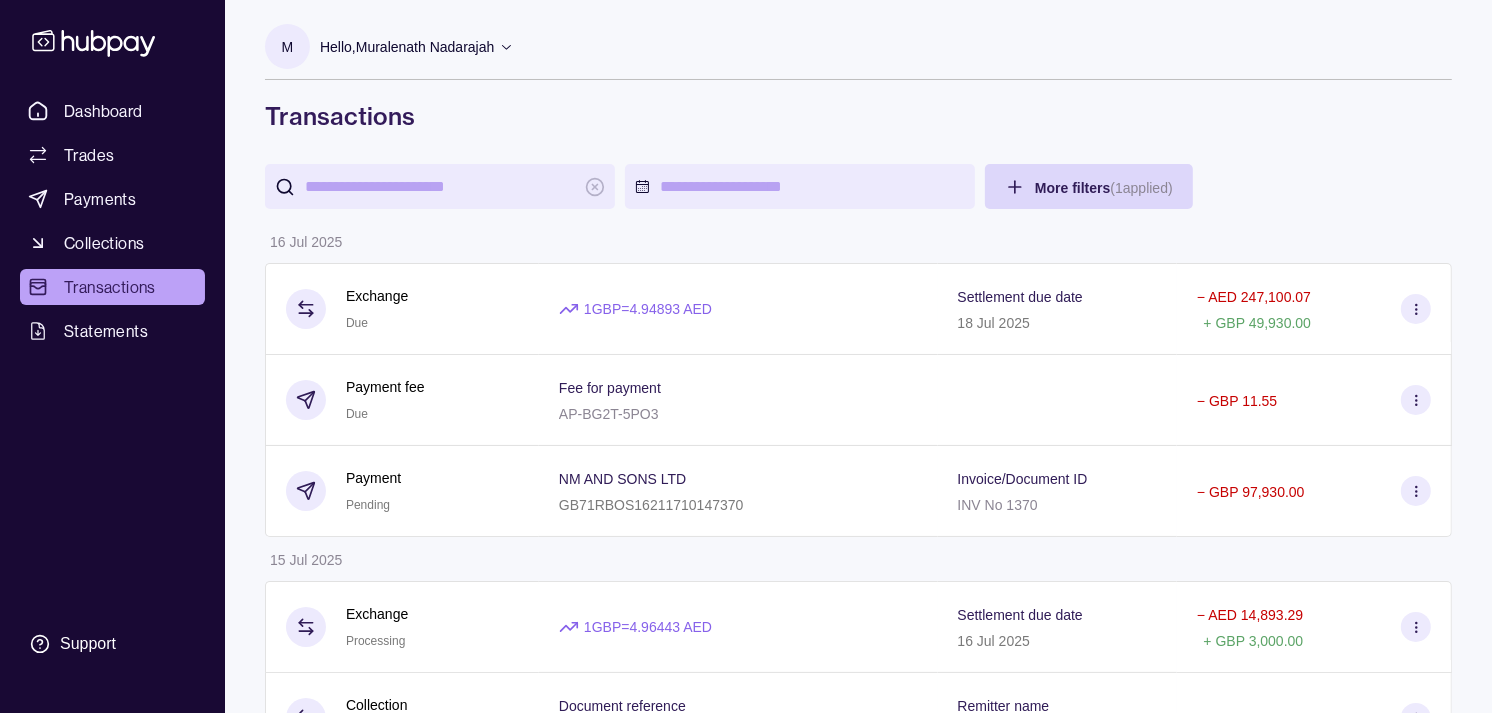 click at bounding box center [440, 186] 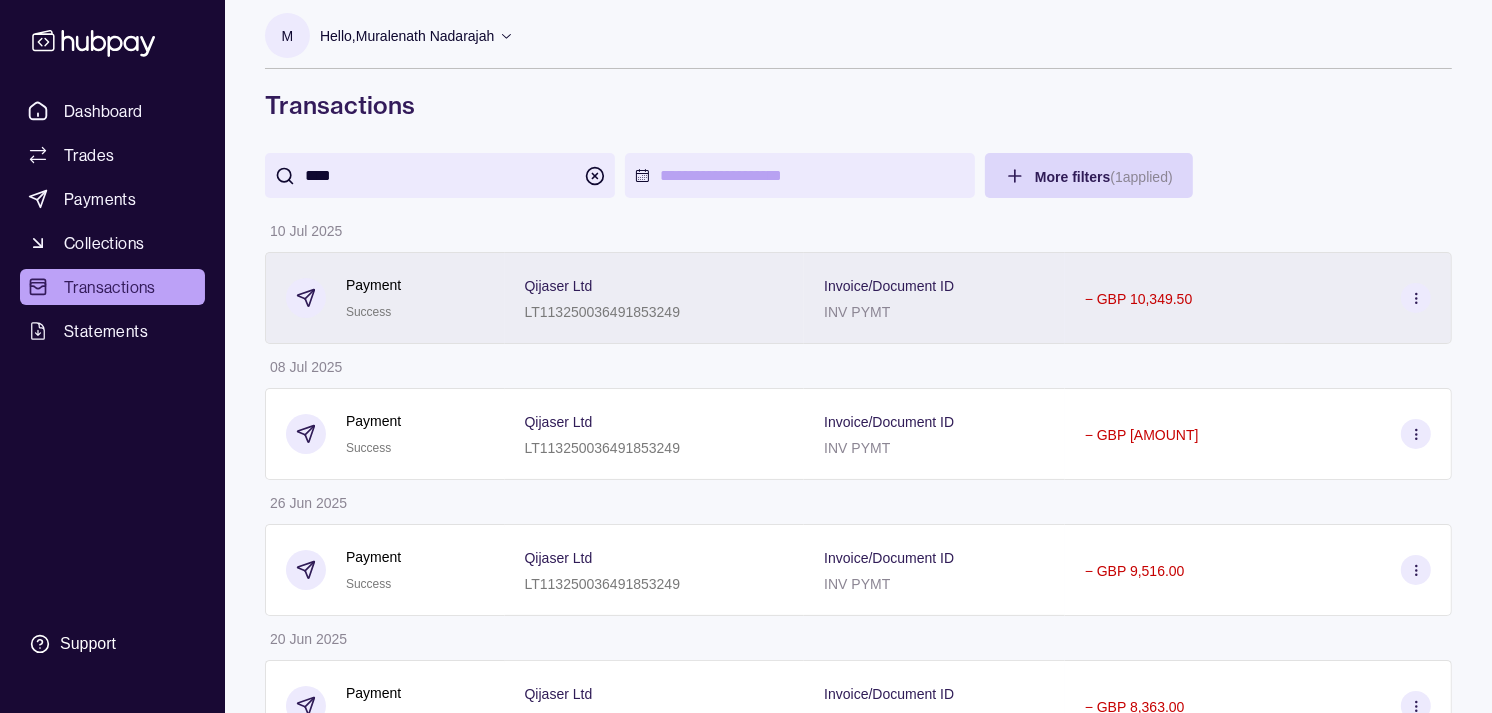 scroll, scrollTop: 0, scrollLeft: 0, axis: both 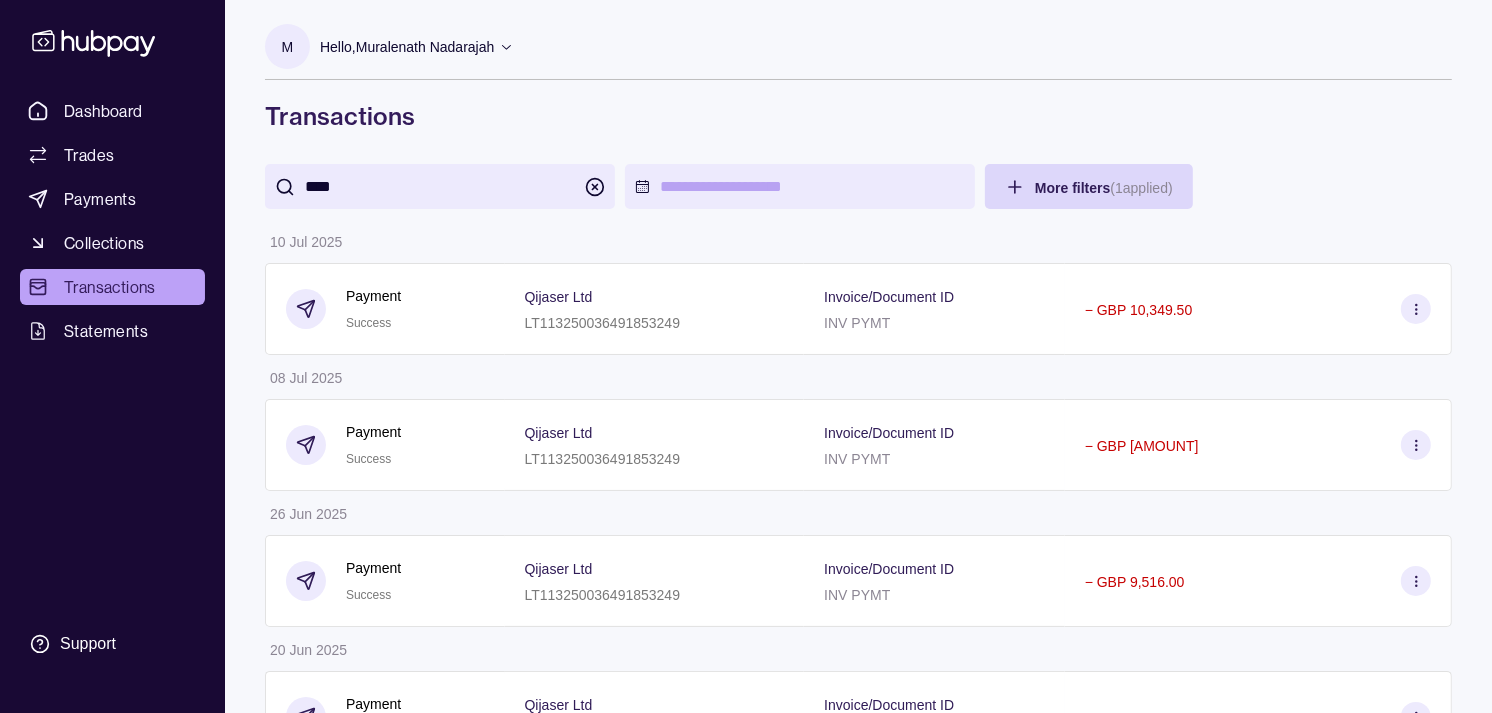 type on "****" 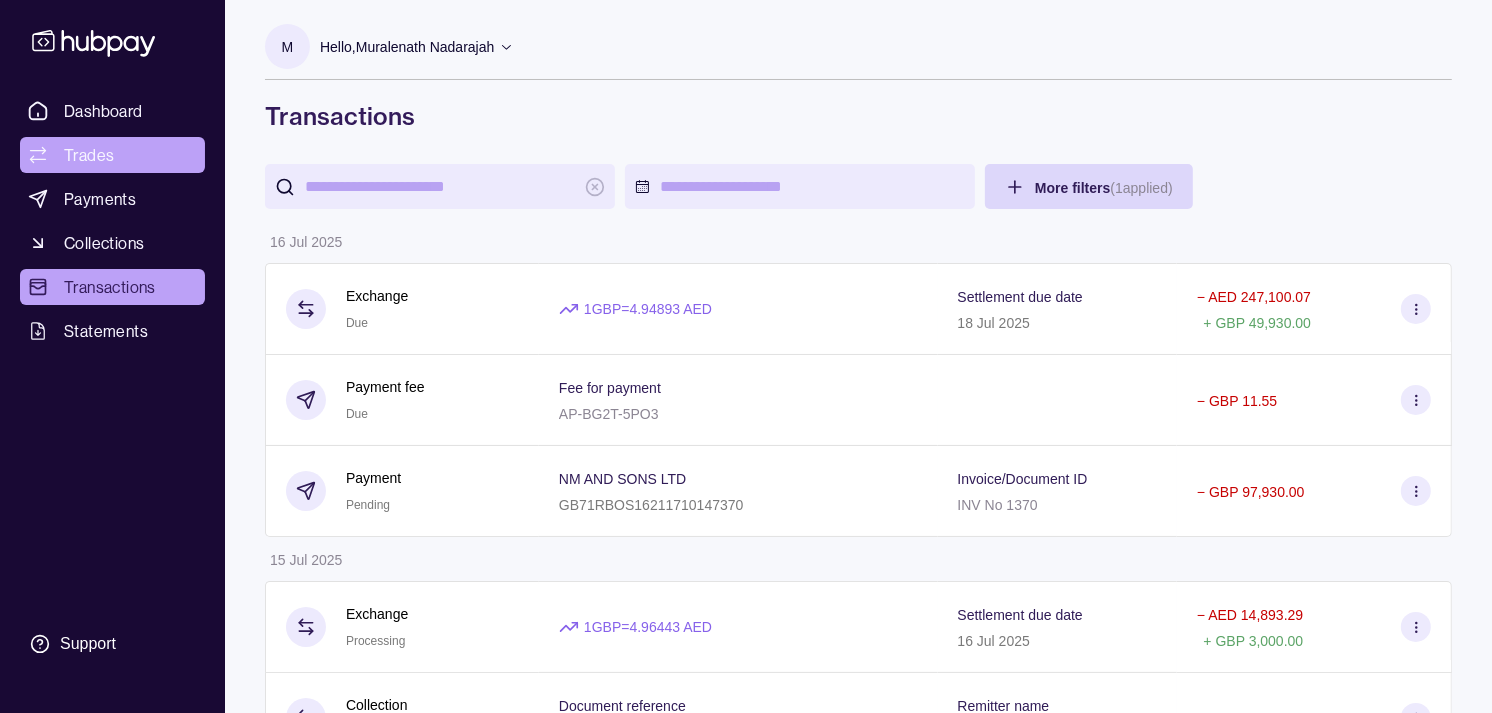 click on "Trades" at bounding box center [89, 155] 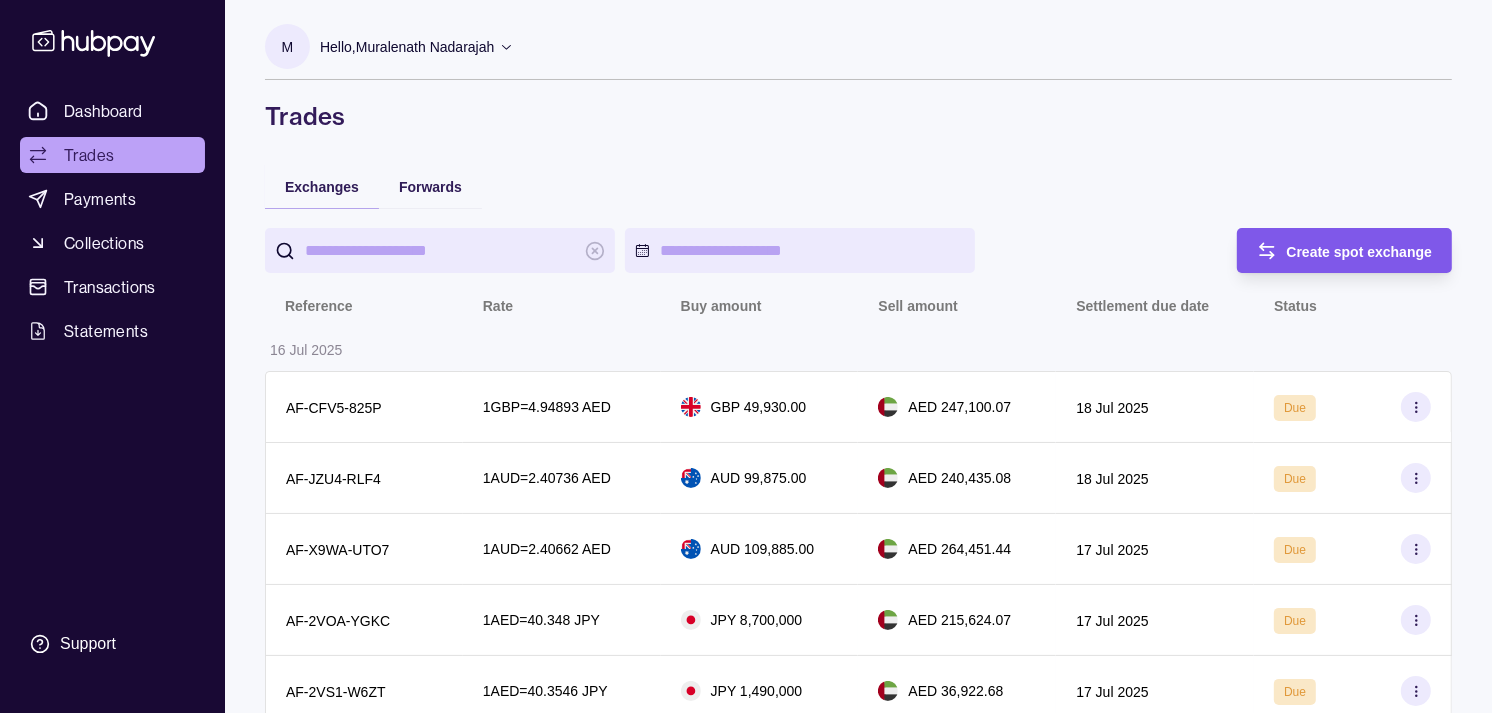 click on "Create spot exchange" at bounding box center [1360, 252] 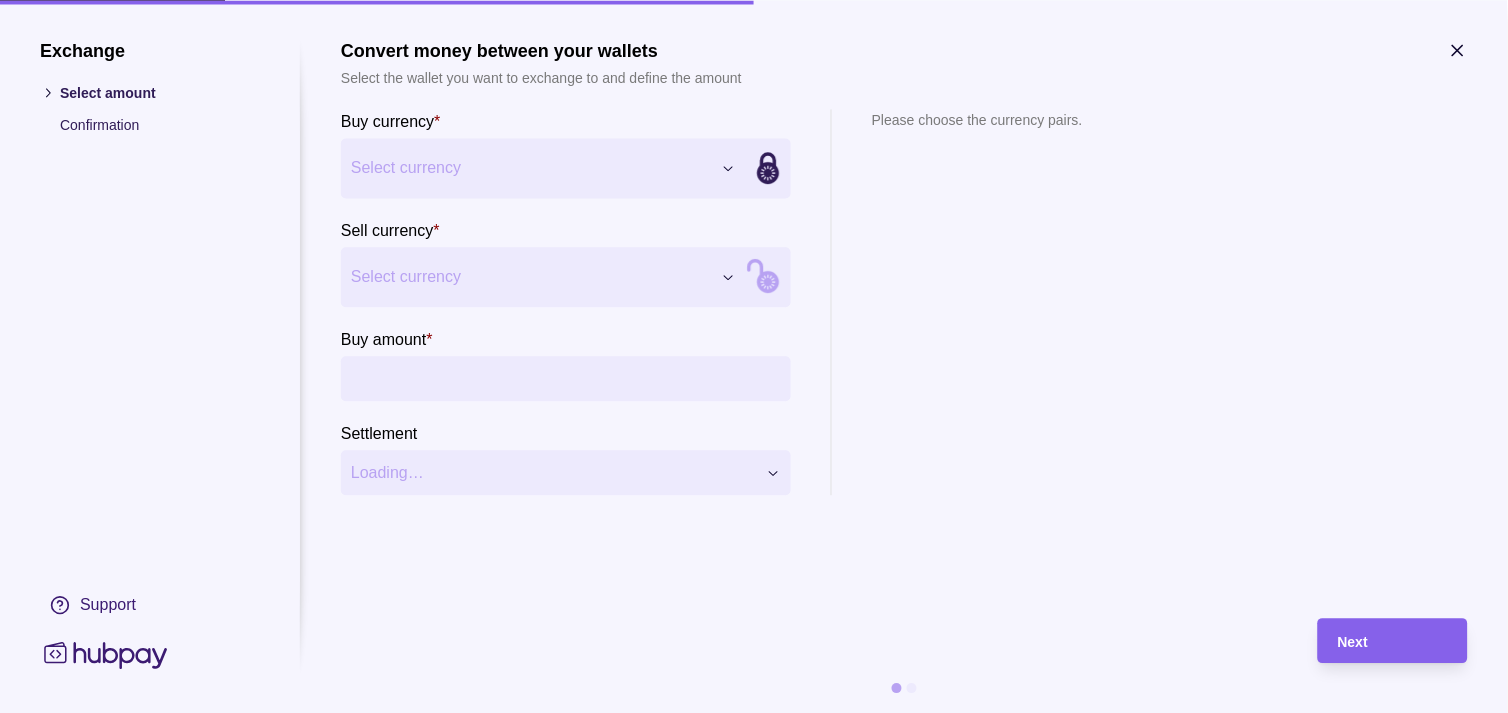 click on "Dashboard Trades Payments Collections Transactions Statements Support M Hello,  Muralenath Nadarajah Strides Trading LLC Account Terms and conditions Privacy policy Sign out Trades Exchanges Forwards Create spot exchange Reference Rate Buy amount Sell amount Settlement due date Status 16 Jul 2025 AF-CFV5-825P 1  GBP  =  4.94893   AED GBP 49,930.00 AED 247,100.07 18 Jul 2025 Due AF-JZU4-RLF4 1  AUD  =  2.40736   AED AUD 99,875.00 AED 240,435.08 18 Jul 2025 Due AF-X9WA-UTO7 1  AUD  =  2.40662   AED AUD 109,885.00 AED 264,451.44 17 Jul 2025 Due AF-2VOA-YGKC 1  AED  =  40.348   JPY JPY 8,700,000 AED 215,624.07 17 Jul 2025 Due AF-2VS1-W6ZT 1  AED  =  40.3546   JPY JPY 1,490,000 AED 36,922.68 17 Jul 2025 Due 15 Jul 2025 AF-518B-9QR7 1  AED  =  40.1886   JPY JPY 5,000,000 AED 124,413.39 16 Jul 2025 Processing AF-1U53-8TXI 1  GBP  =  4.96443   AED GBP 3,000.00 AED 14,893.29 16 Jul 2025 Processing AF-W9YV-9GRK 1  AUD  =  2.42786   AED AUD 92,395.00 AED 224,322.12 16 Jul 2025 Processing AF-HQAV-AU9O 1  AED  =  40.1248" at bounding box center (754, 996) 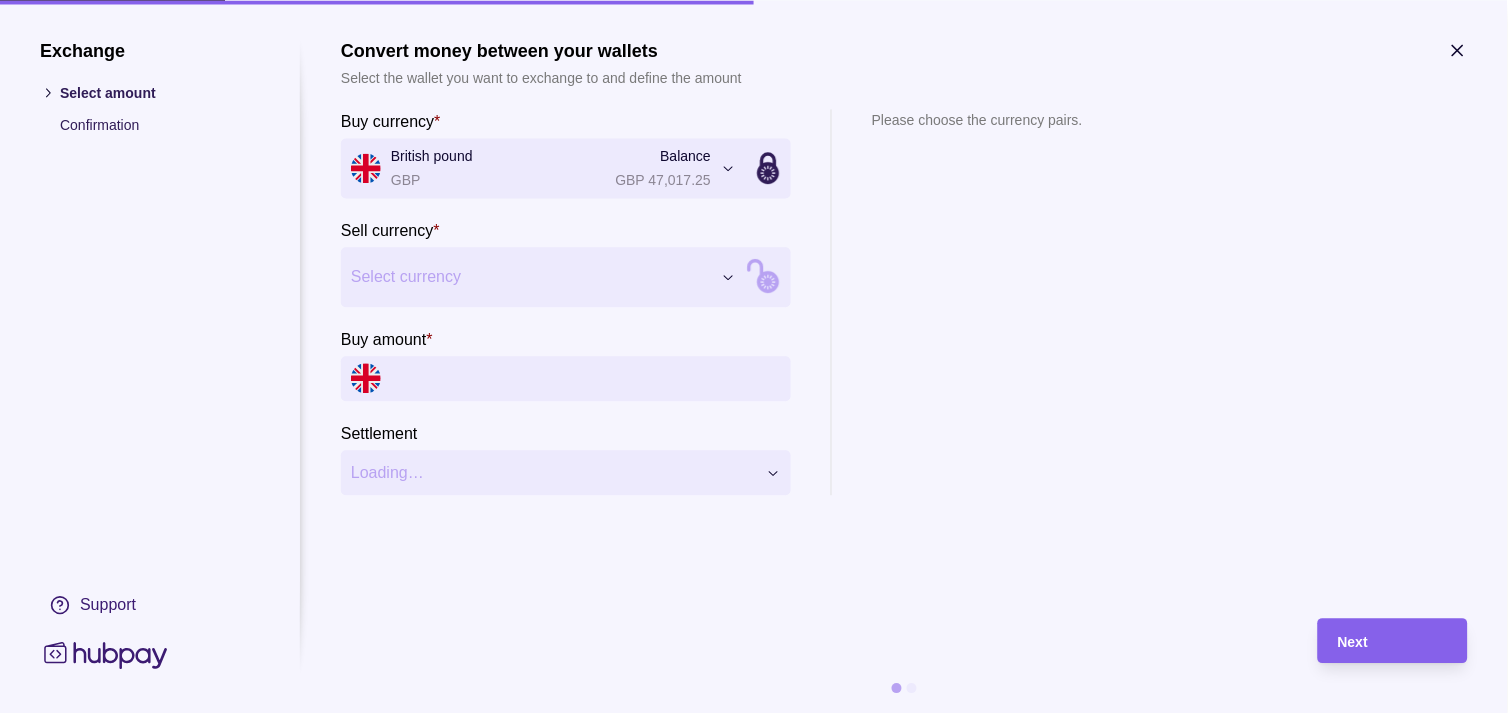 click on "Dashboard Trades Payments Collections Transactions Statements Support M Hello,  Muralenath Nadarajah Strides Trading LLC Account Terms and conditions Privacy policy Sign out Trades Exchanges Forwards Create spot exchange Reference Rate Buy amount Sell amount Settlement due date Status 16 Jul 2025 AF-CFV5-825P 1  GBP  =  4.94893   AED GBP 49,930.00 AED 247,100.07 18 Jul 2025 Due AF-JZU4-RLF4 1  AUD  =  2.40736   AED AUD 99,875.00 AED 240,435.08 18 Jul 2025 Due AF-X9WA-UTO7 1  AUD  =  2.40662   AED AUD 109,885.00 AED 264,451.44 17 Jul 2025 Due AF-2VOA-YGKC 1  AED  =  40.348   JPY JPY 8,700,000 AED 215,624.07 17 Jul 2025 Due AF-2VS1-W6ZT 1  AED  =  40.3546   JPY JPY 1,490,000 AED 36,922.68 17 Jul 2025 Due 15 Jul 2025 AF-518B-9QR7 1  AED  =  40.1886   JPY JPY 5,000,000 AED 124,413.39 16 Jul 2025 Processing AF-1U53-8TXI 1  GBP  =  4.96443   AED GBP 3,000.00 AED 14,893.29 16 Jul 2025 Processing AF-W9YV-9GRK 1  AUD  =  2.42786   AED AUD 92,395.00 AED 224,322.12 16 Jul 2025 Processing AF-HQAV-AU9O 1  AED  =  40.1248" at bounding box center [754, 996] 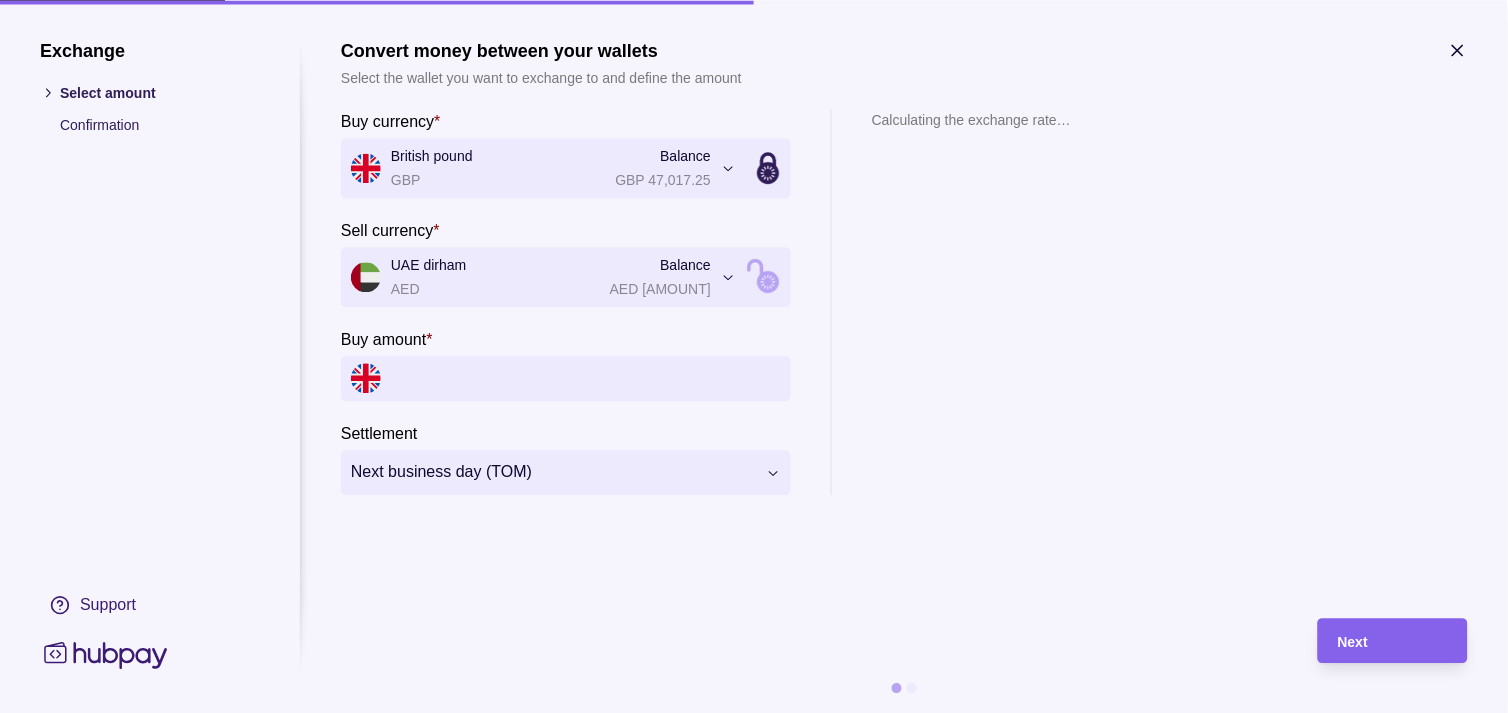 click on "Buy amount  *" at bounding box center [586, 378] 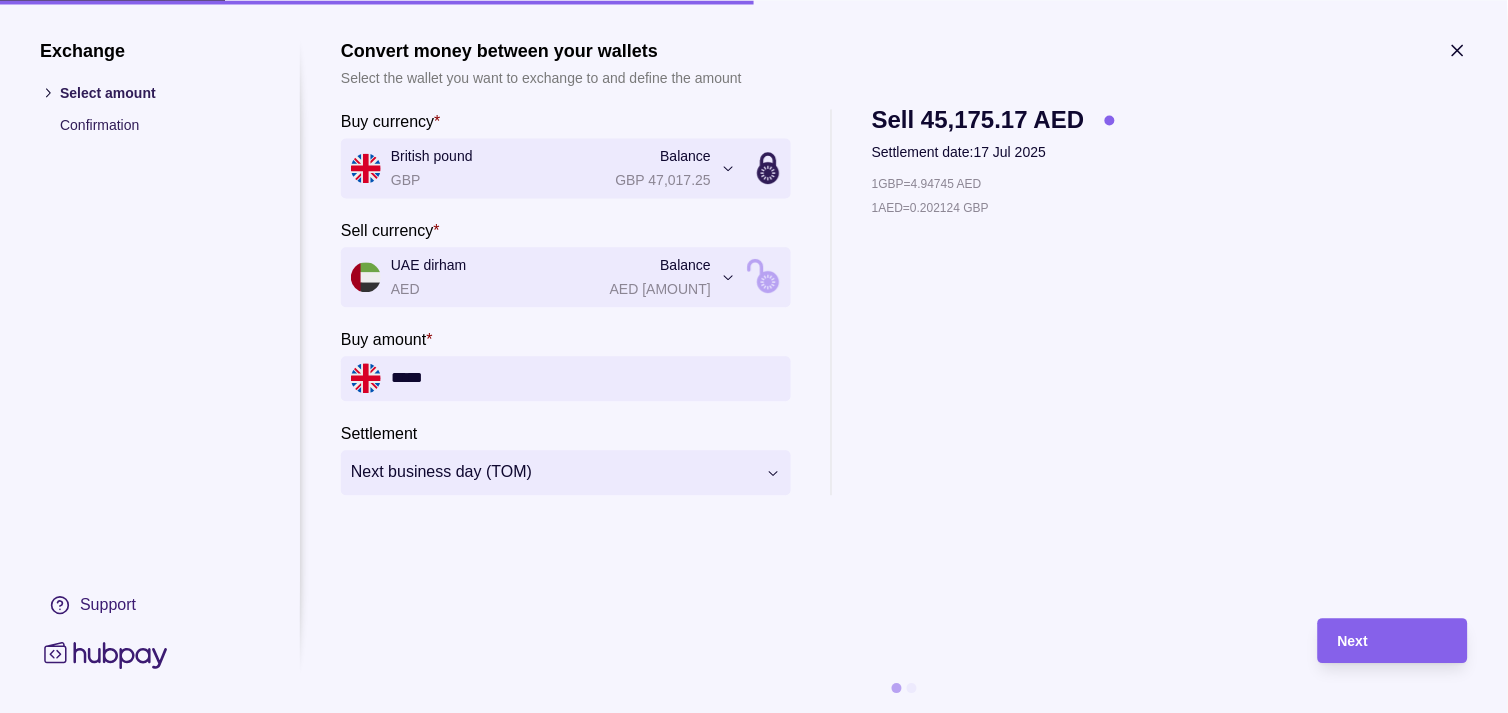 type on "*****" 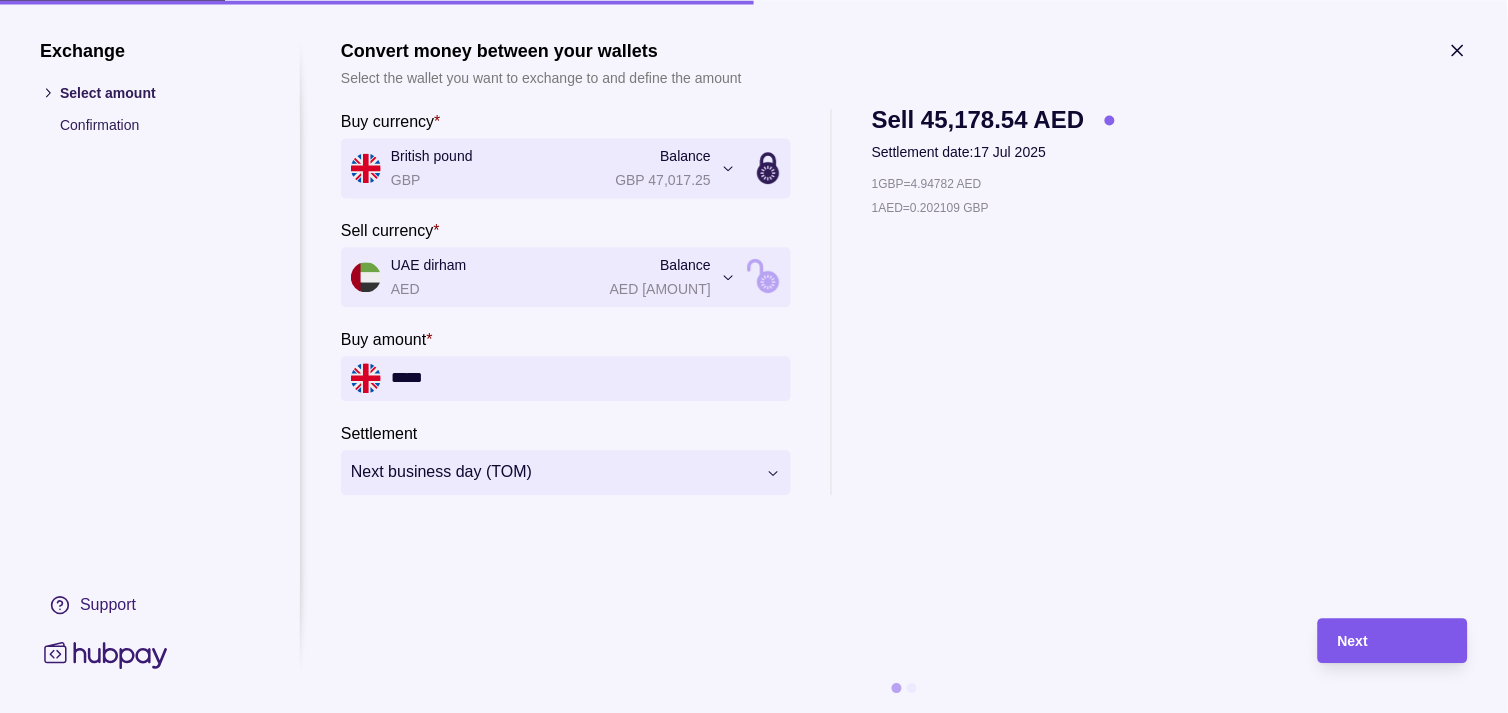 click on "Next" at bounding box center [1393, 641] 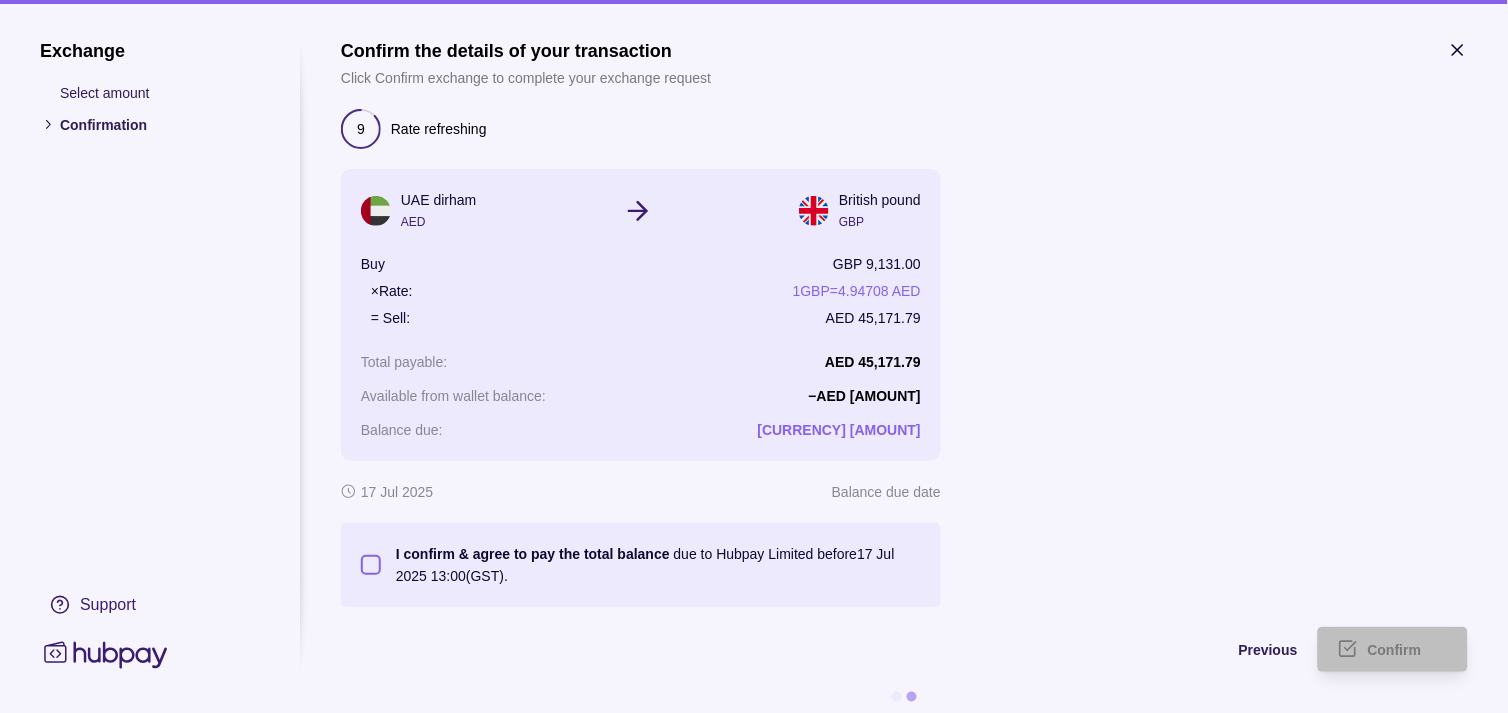 click on "I confirm & agree to pay the total balance   due to Hubpay Limited before  17 Jul 2025   13:00  (GST)." at bounding box center [371, 565] 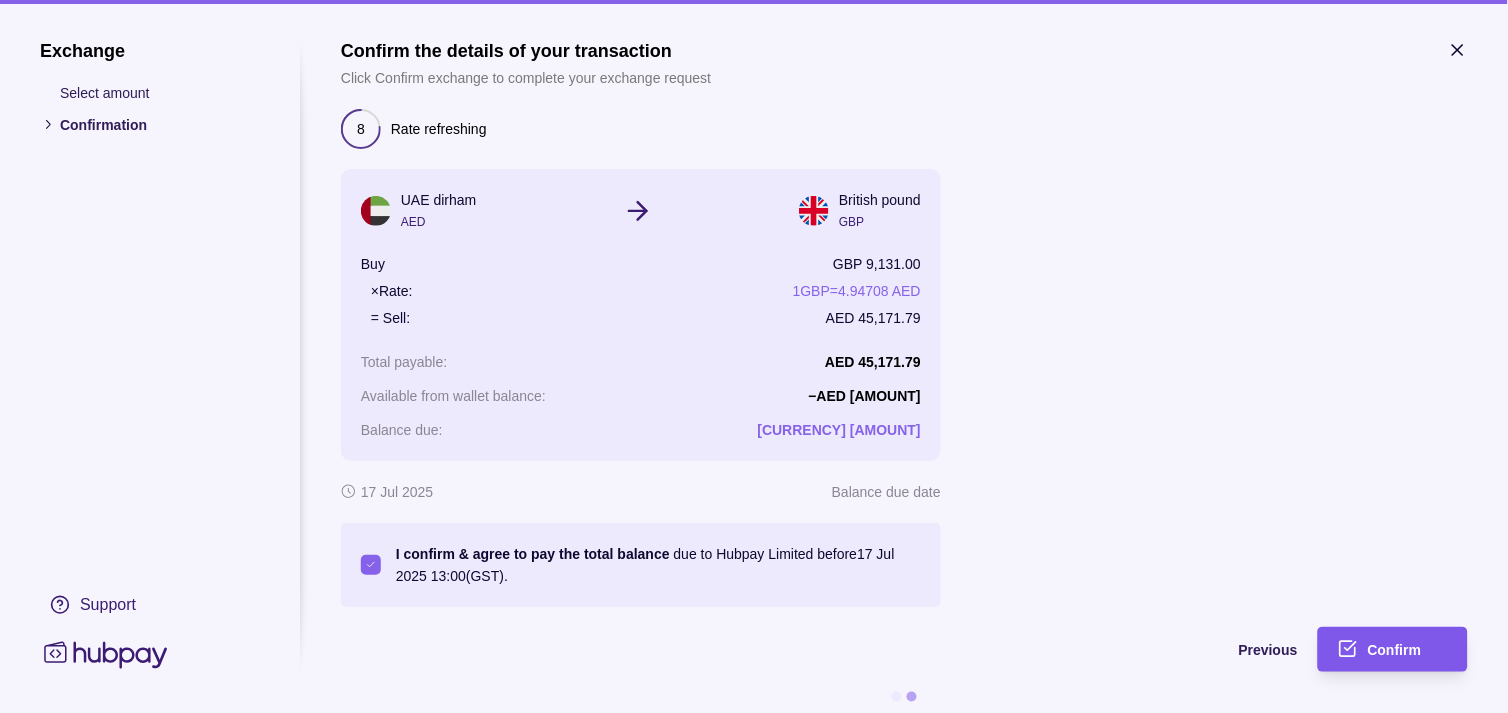 click on "Confirm" at bounding box center (1395, 651) 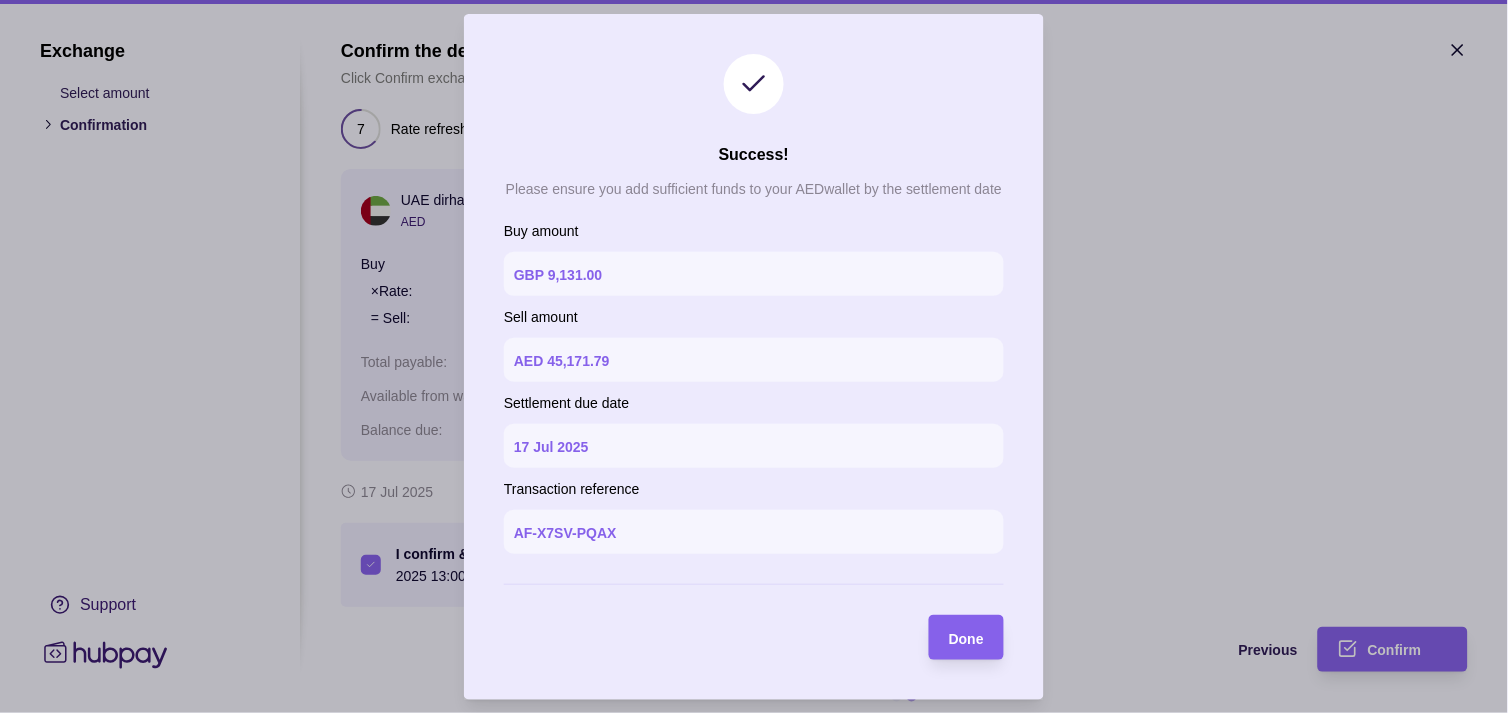 click on "Done" at bounding box center [966, 638] 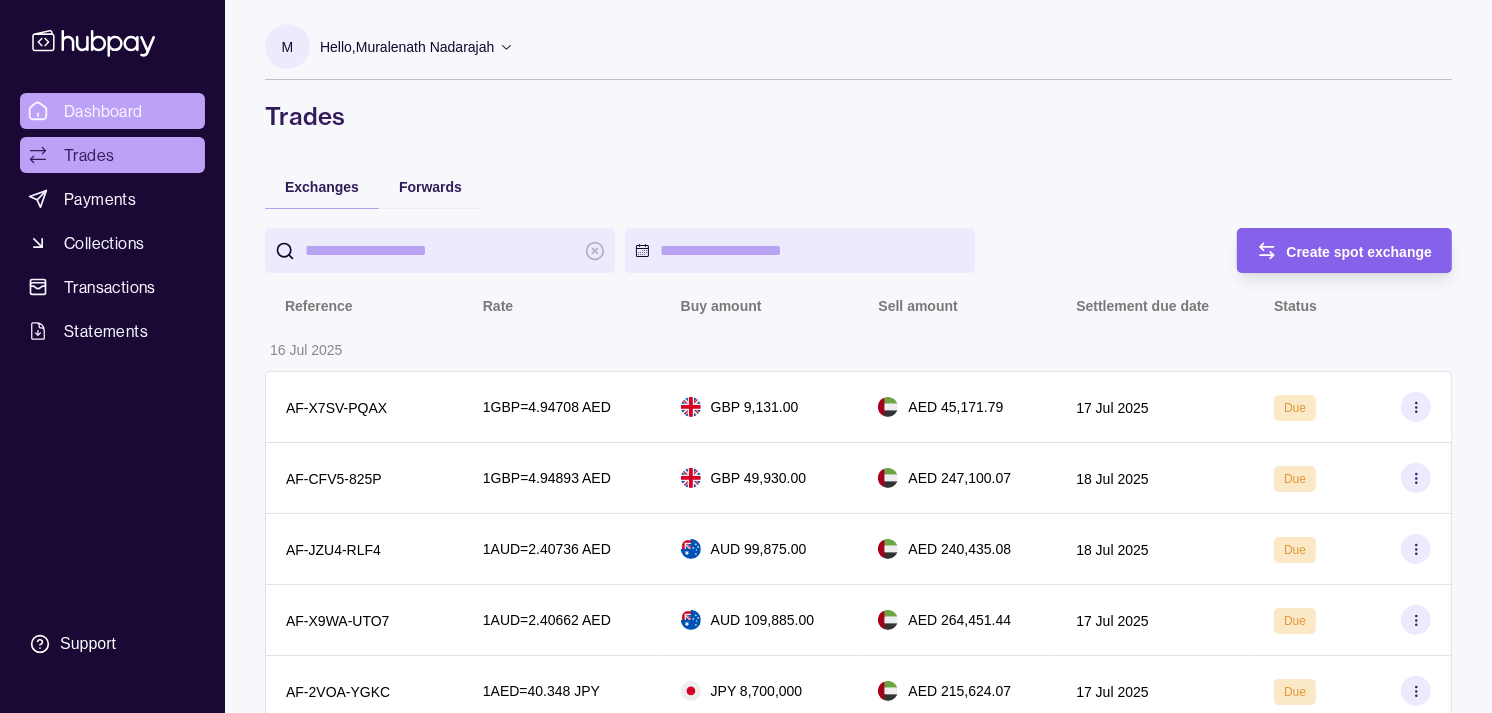 click on "Dashboard" at bounding box center (103, 111) 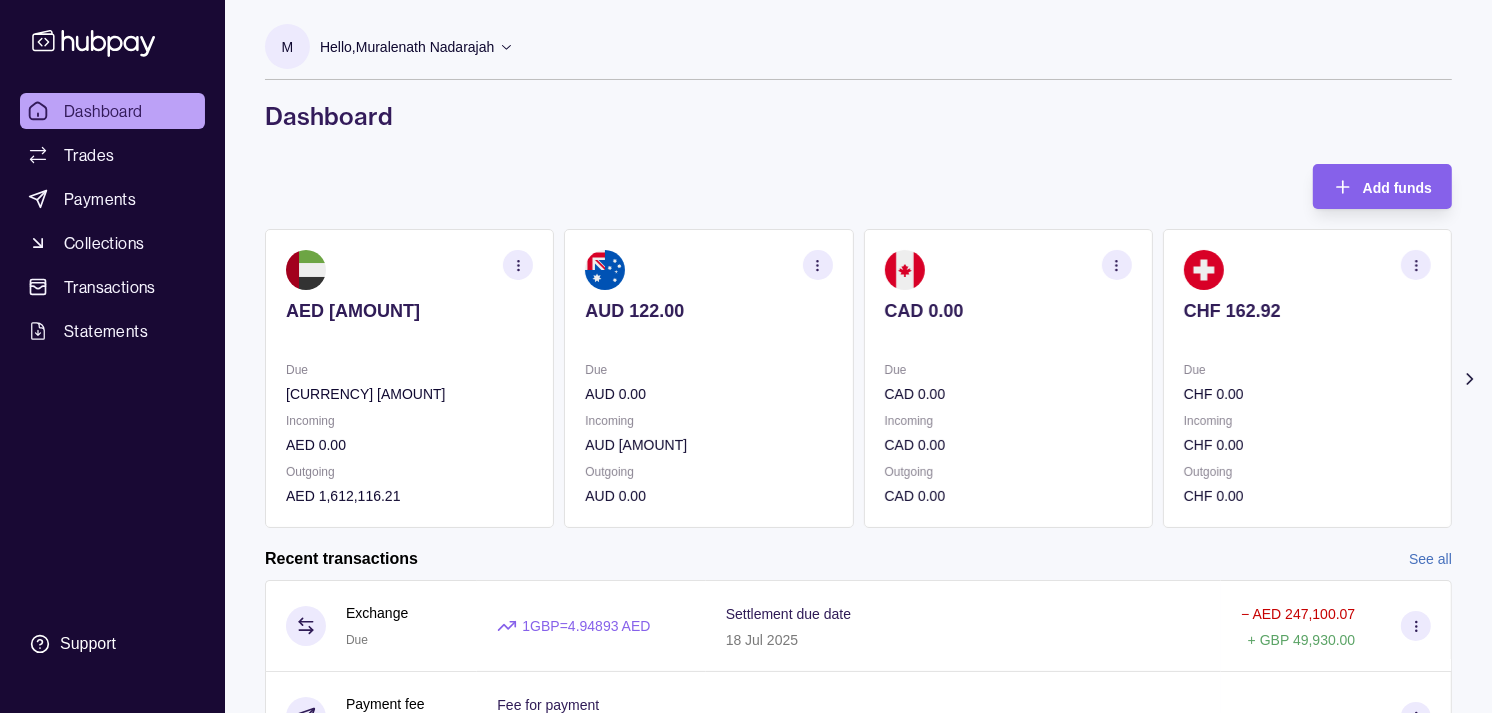 click on "Due" at bounding box center [1307, 370] 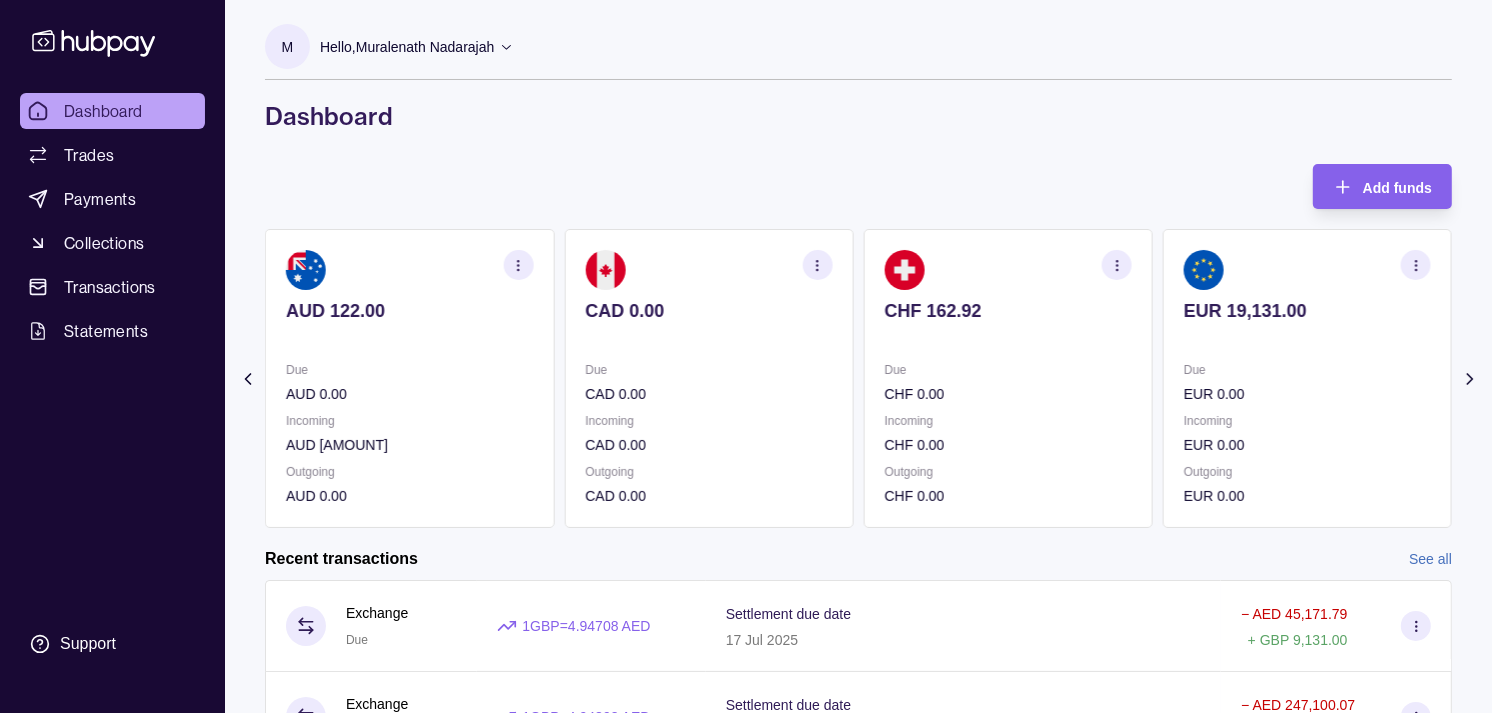 click on "Due" at bounding box center [1307, 370] 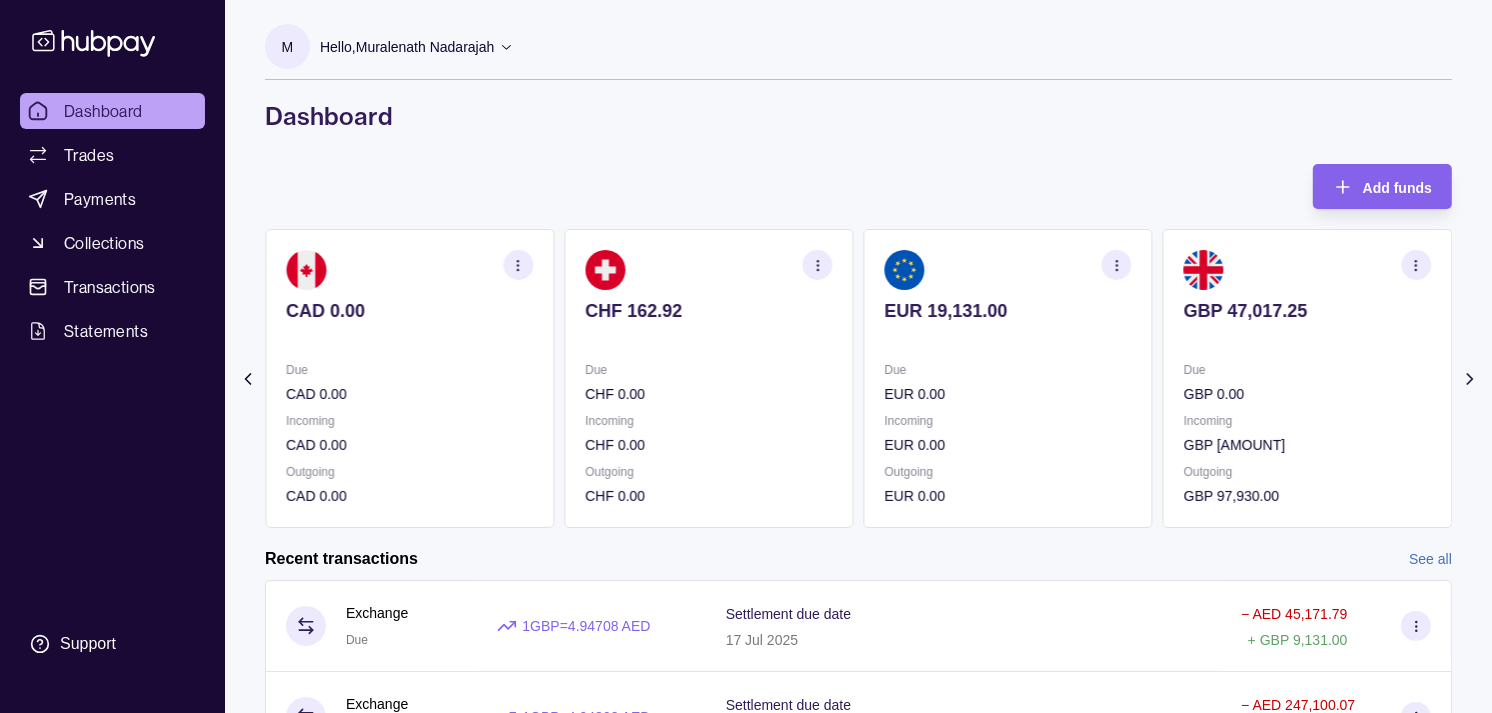 click on "Due" at bounding box center [1307, 370] 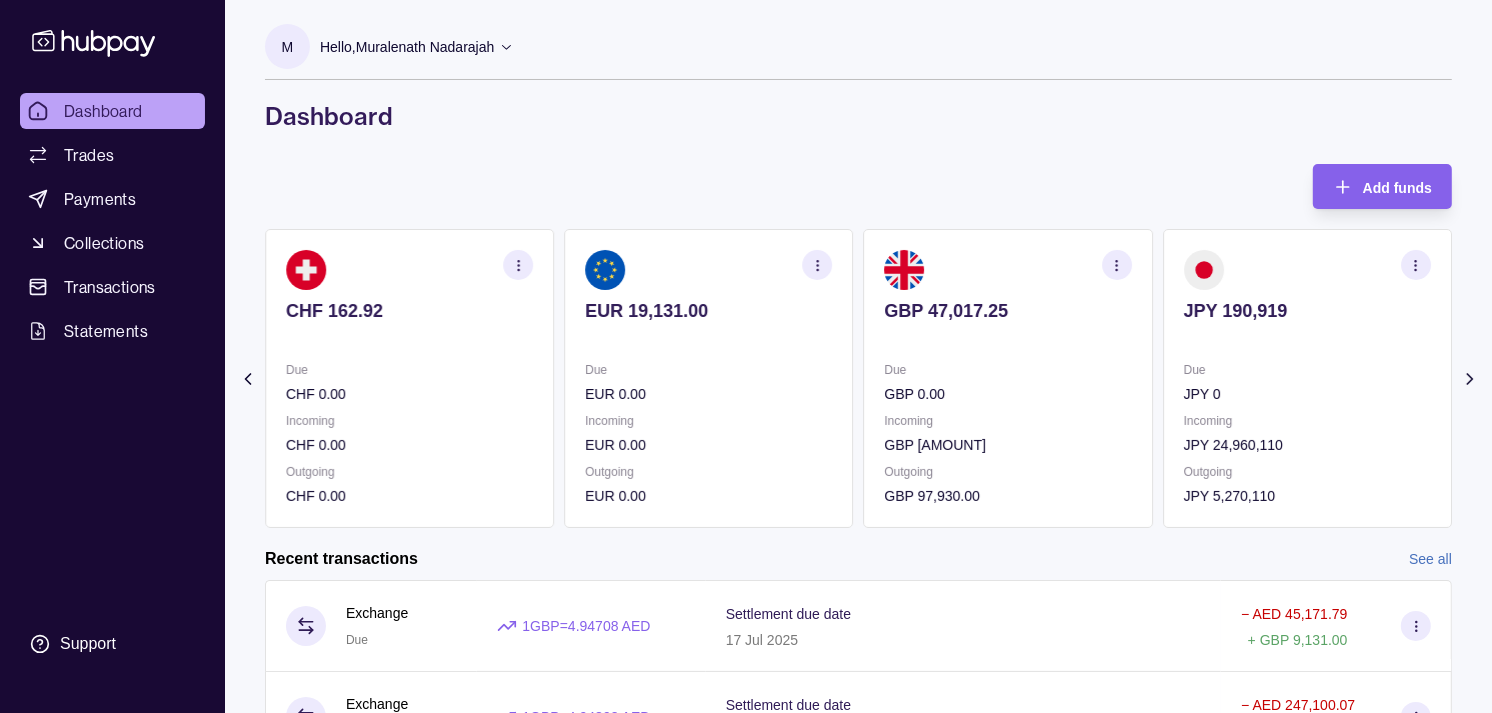 click 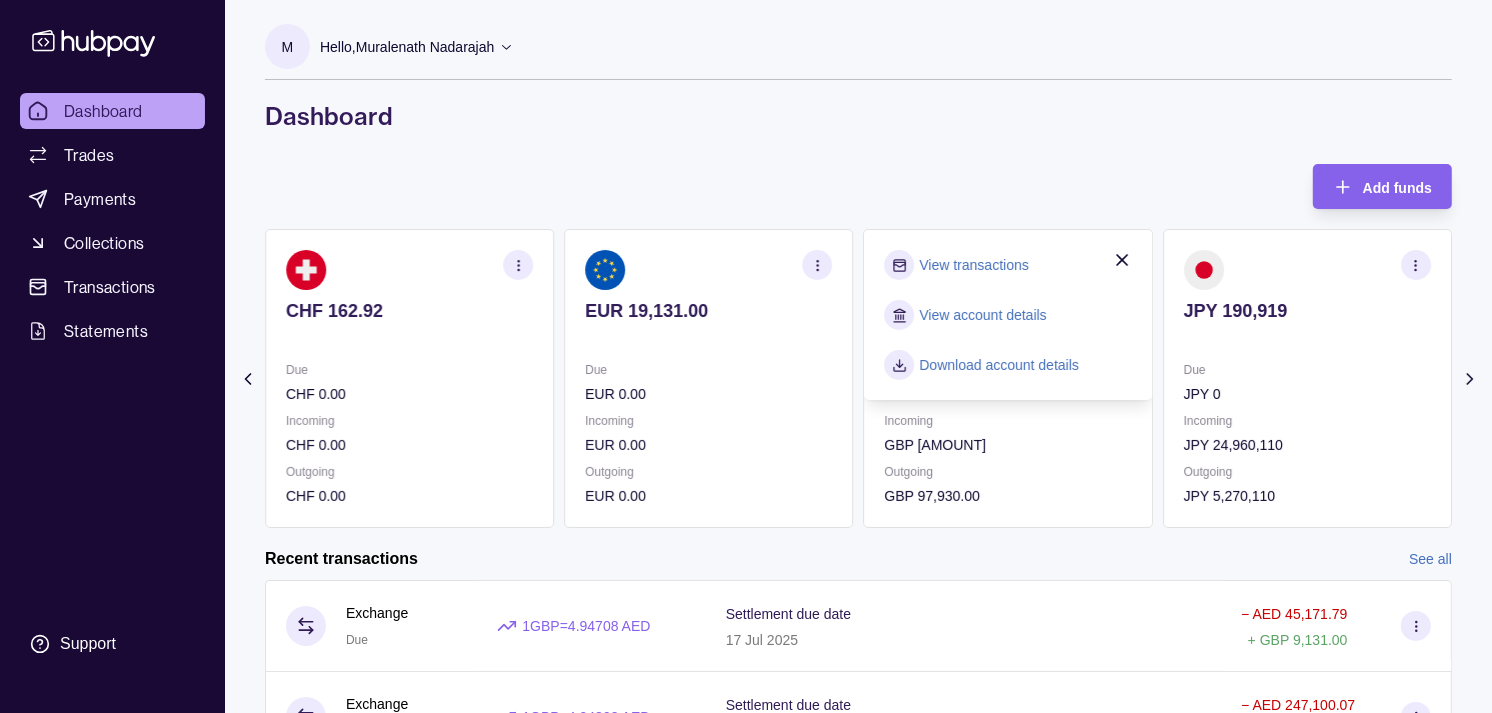 click on "View transactions" at bounding box center (974, 265) 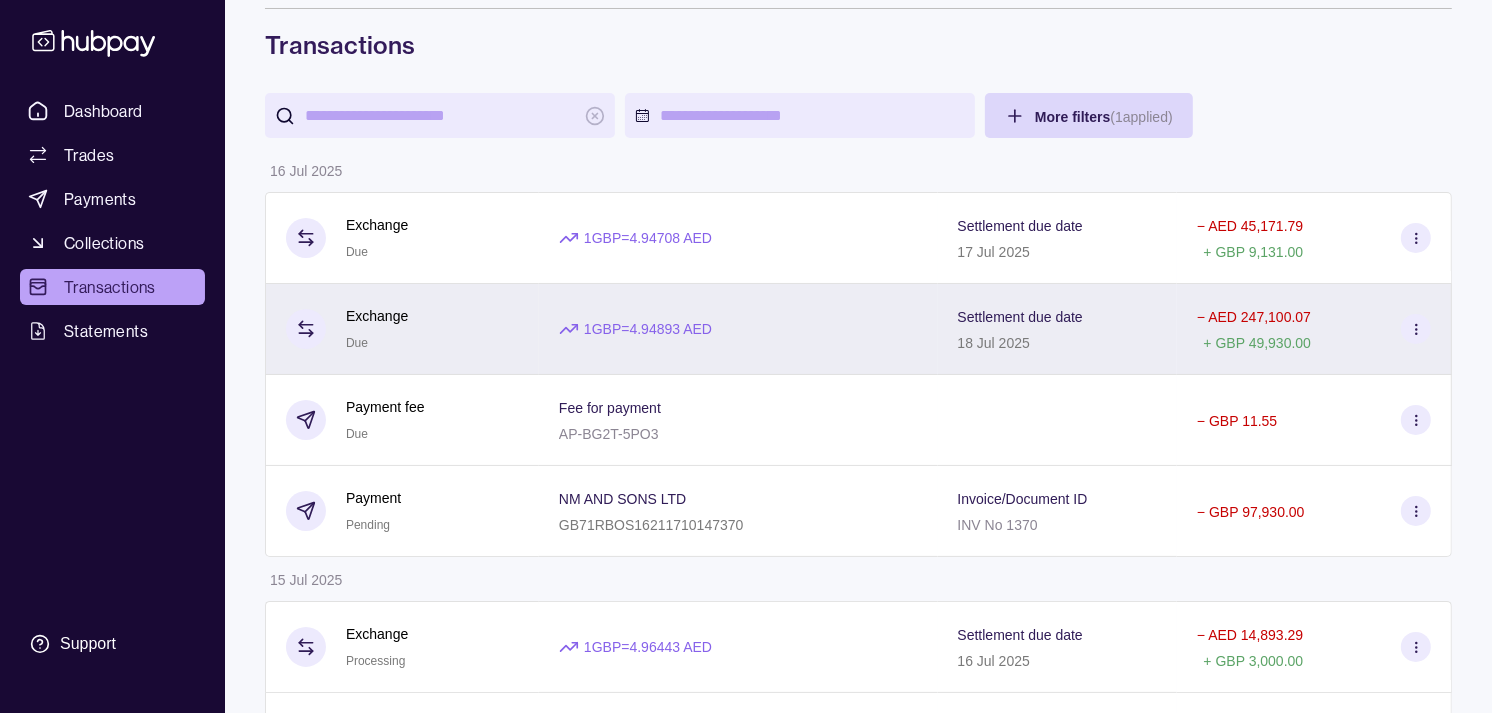 scroll, scrollTop: 111, scrollLeft: 0, axis: vertical 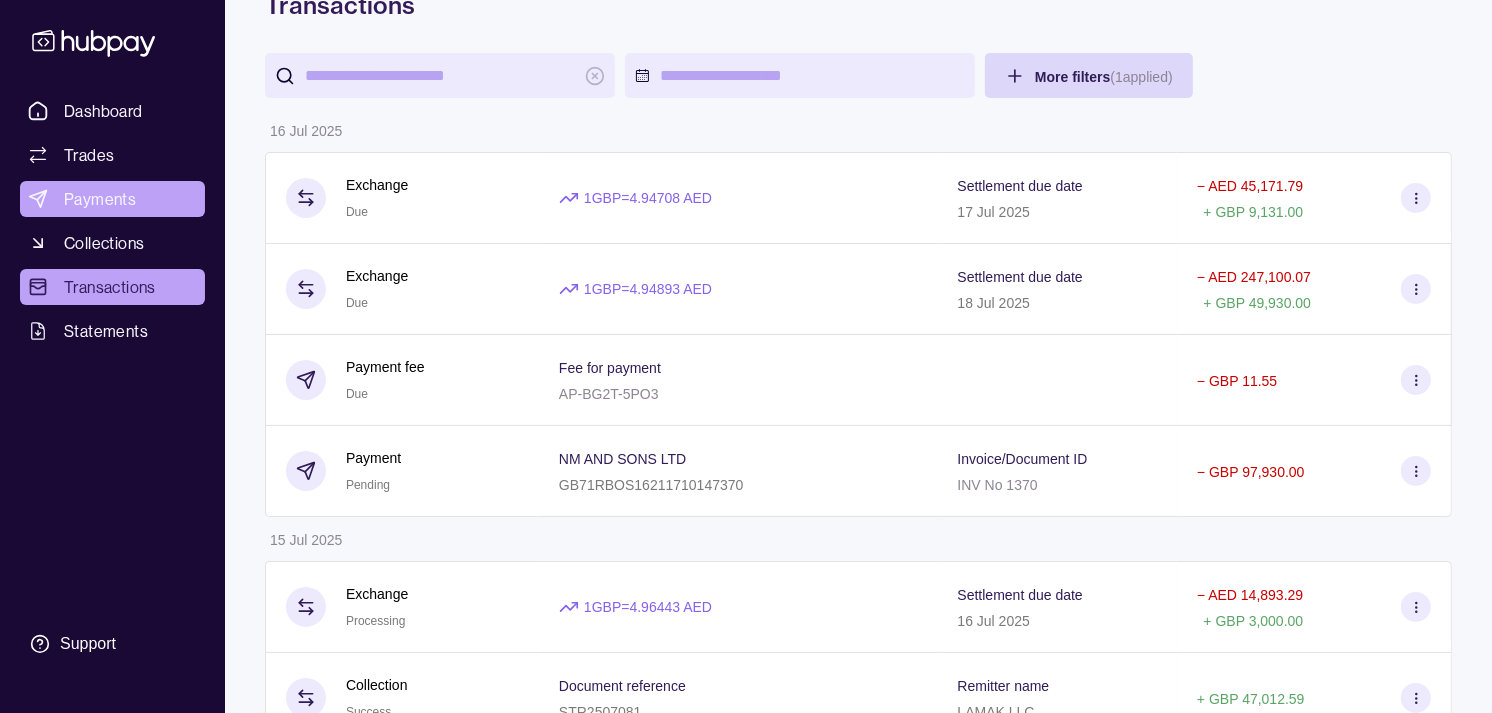 click on "Payments" at bounding box center (100, 199) 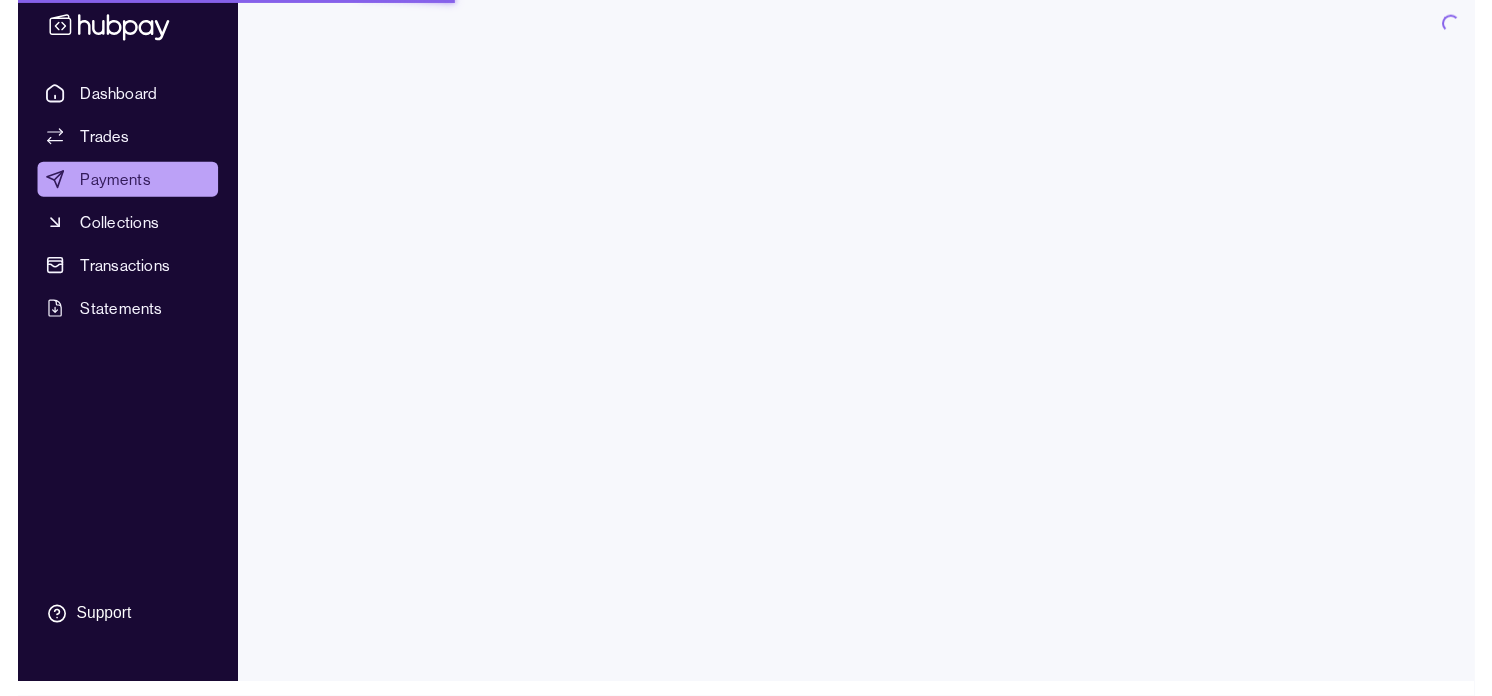scroll, scrollTop: 0, scrollLeft: 0, axis: both 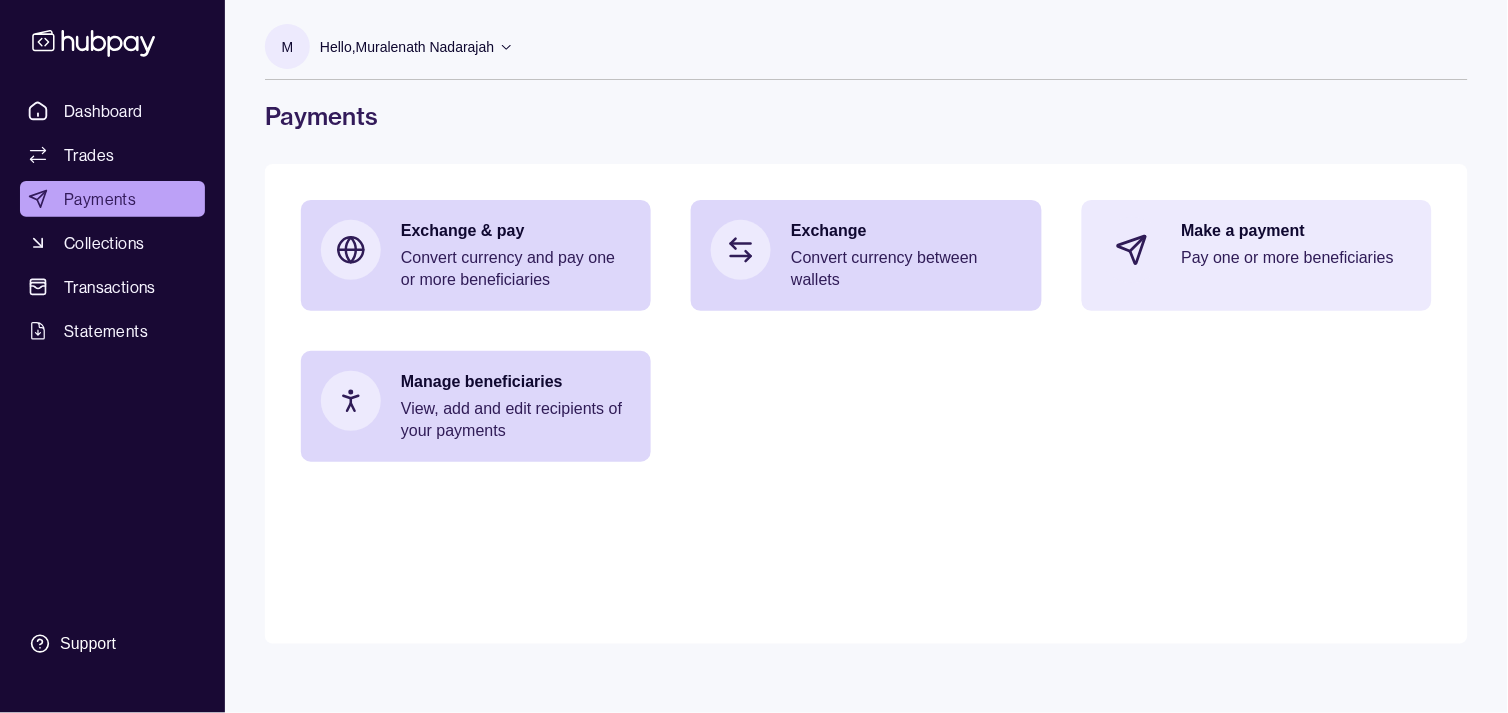 click on "Make a payment" at bounding box center [1297, 231] 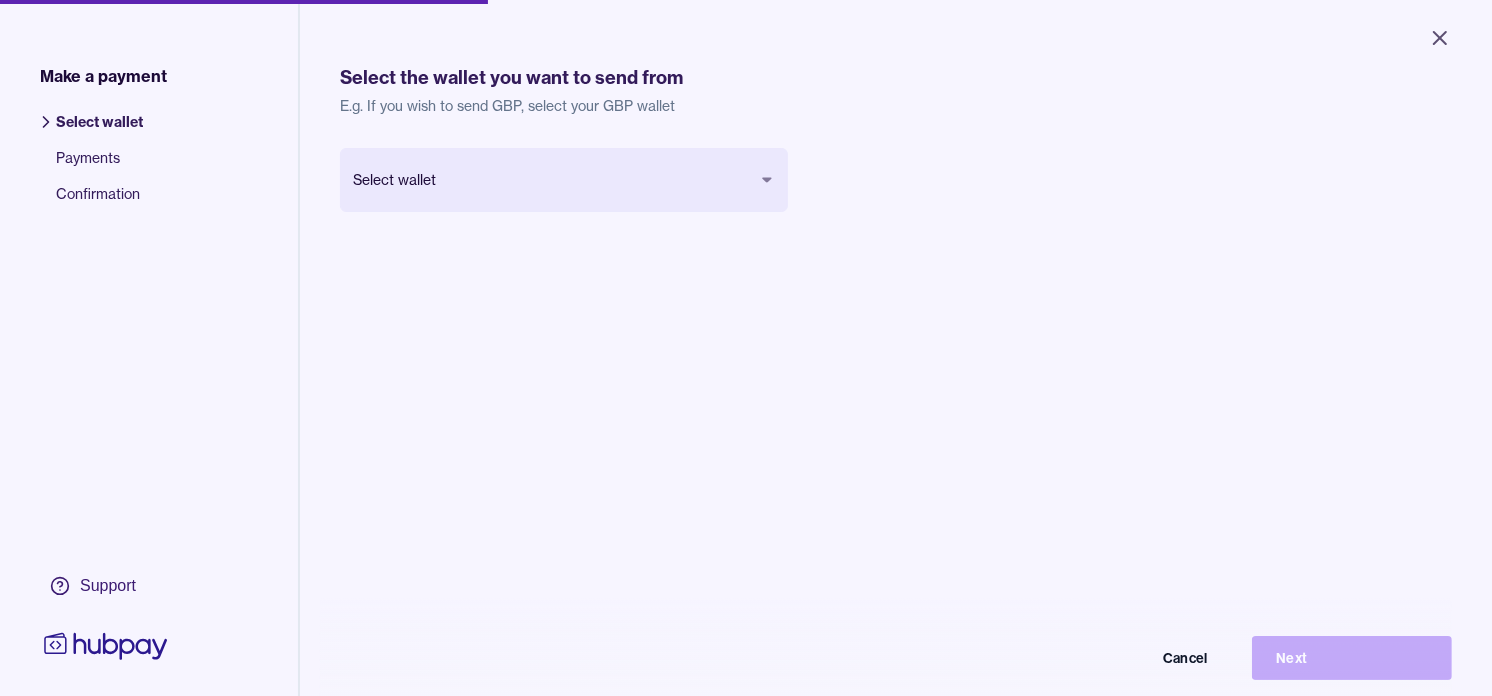 click on "Close Make a payment Select wallet Payments Confirmation Support Select the wallet you want to send from E.g. If you wish to send GBP, select your GBP wallet Select wallet Cancel Next Make a payment | Hubpay" at bounding box center (746, 348) 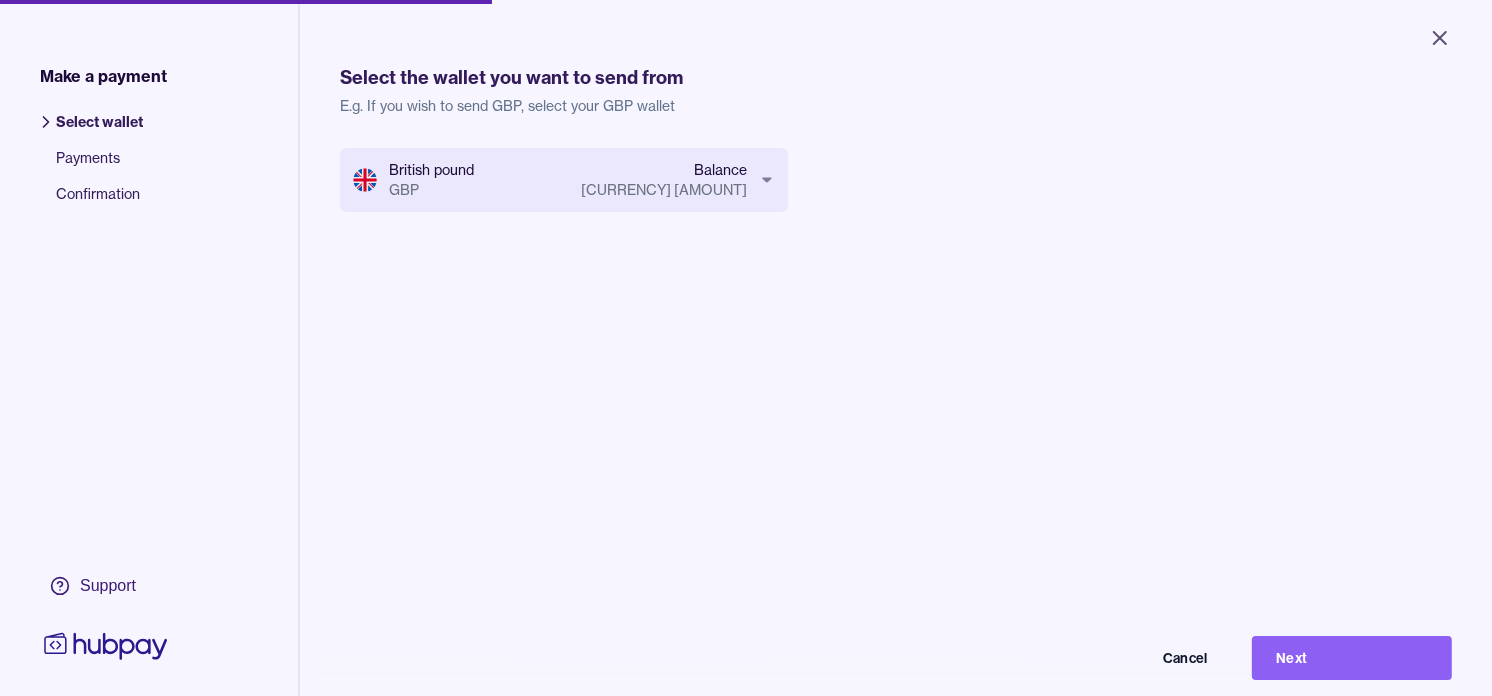 drag, startPoint x: 1360, startPoint y: 662, endPoint x: 1350, endPoint y: 660, distance: 10.198039 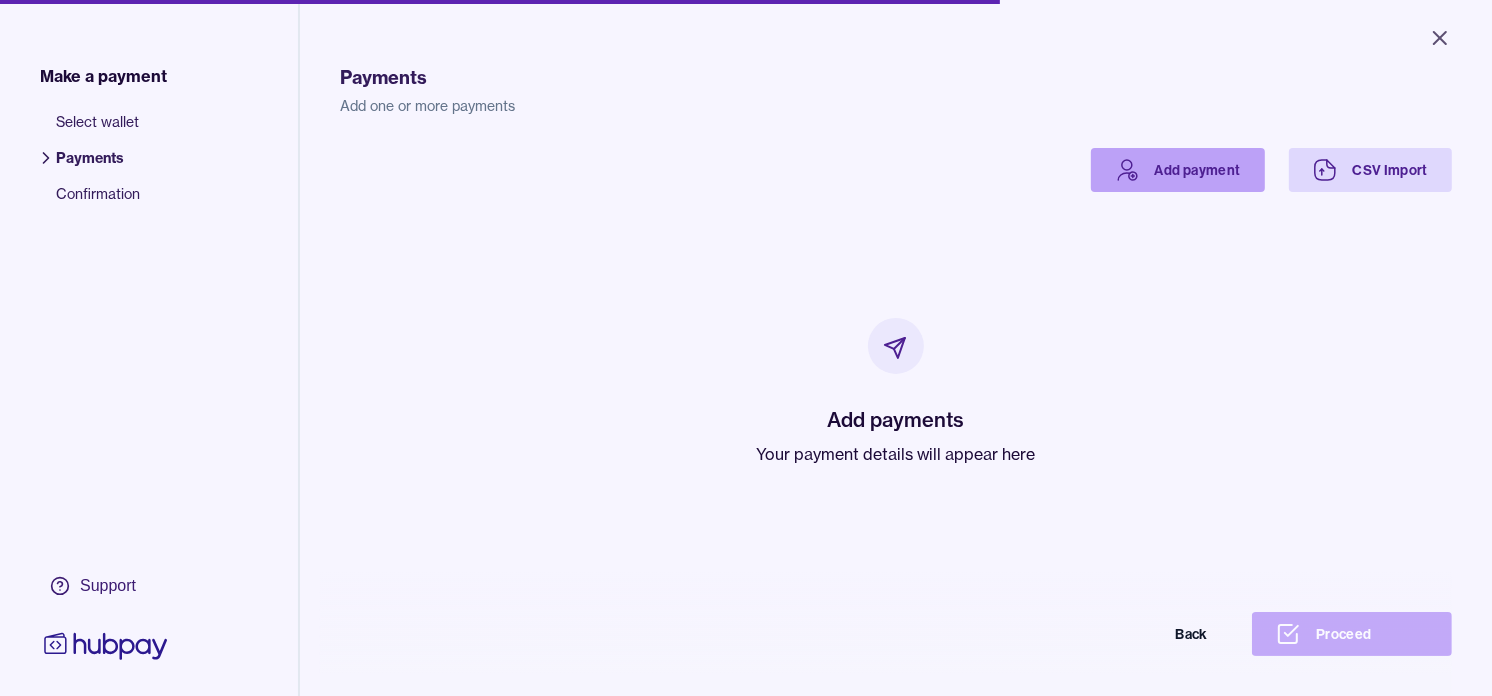 click on "Add payment" at bounding box center [1178, 170] 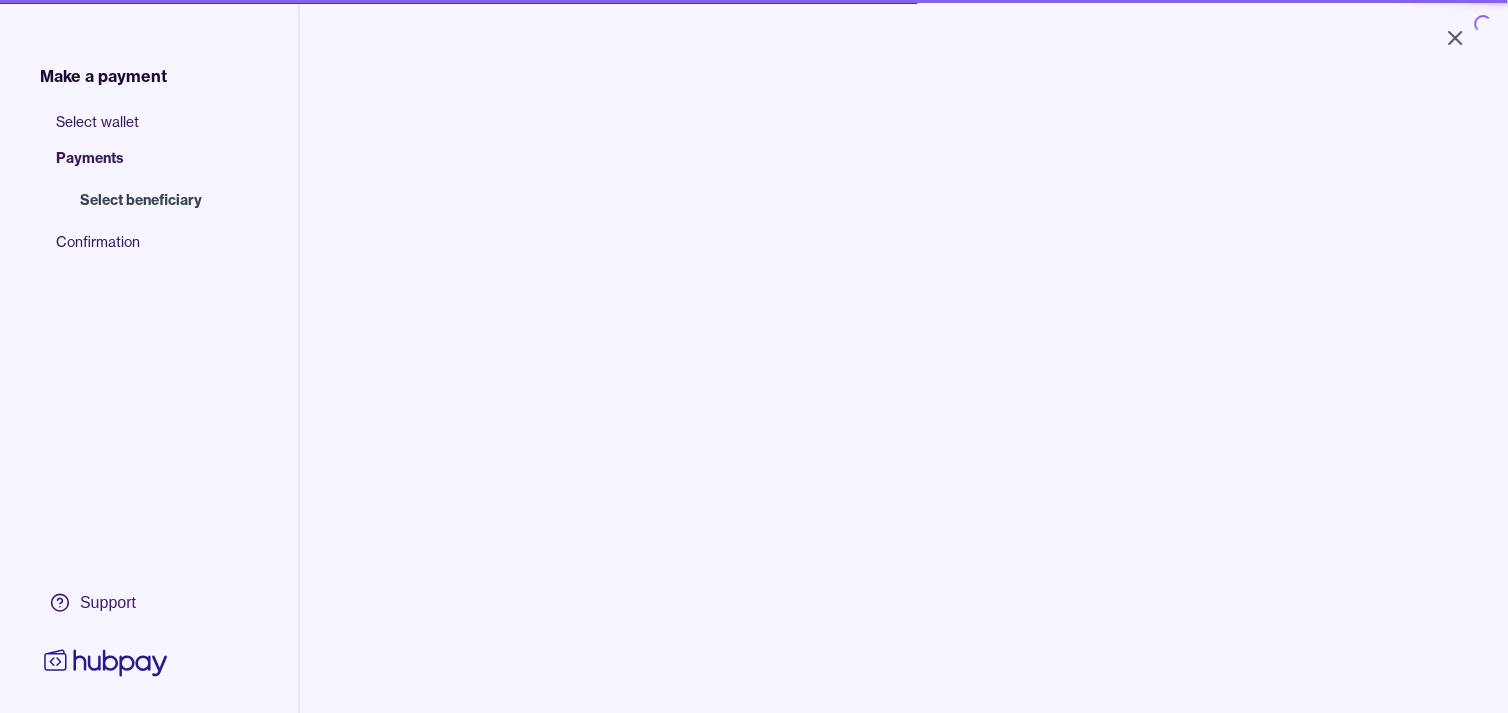 click at bounding box center [515, 208] 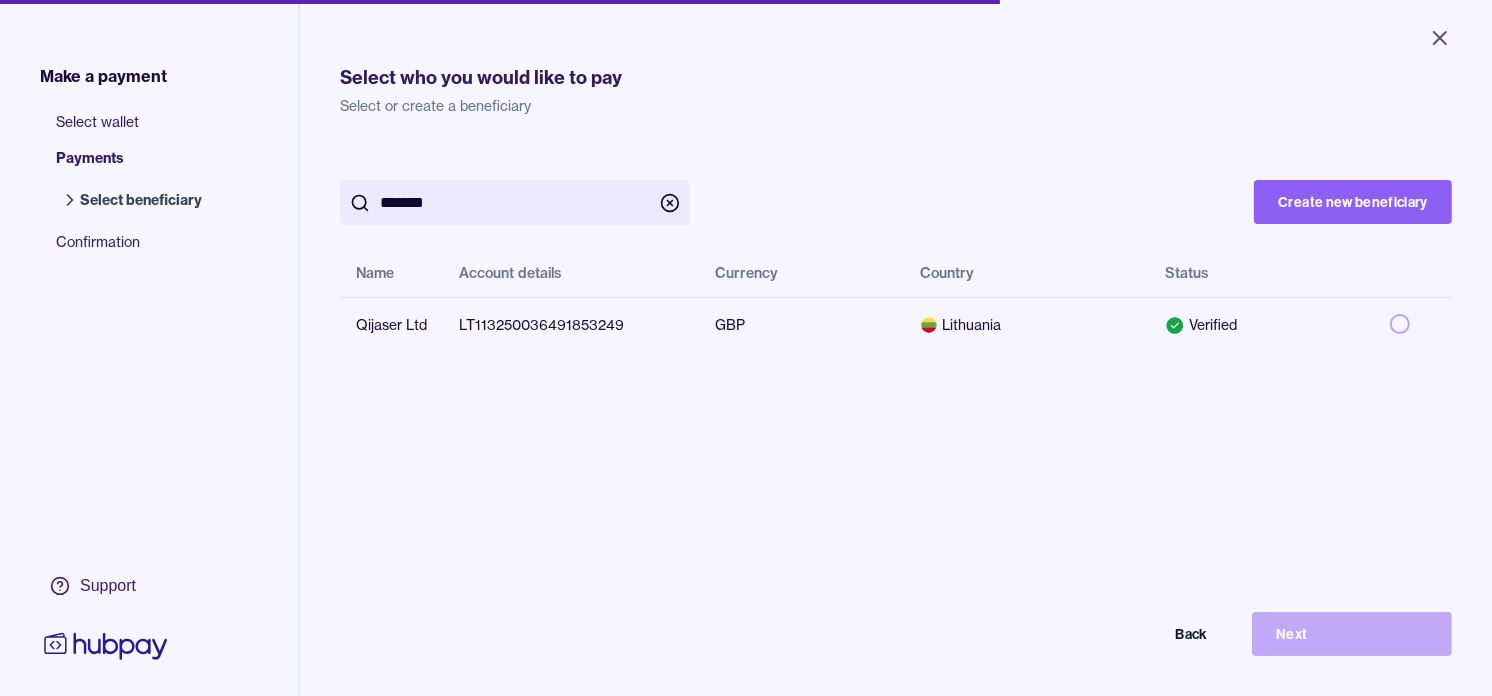 type on "*******" 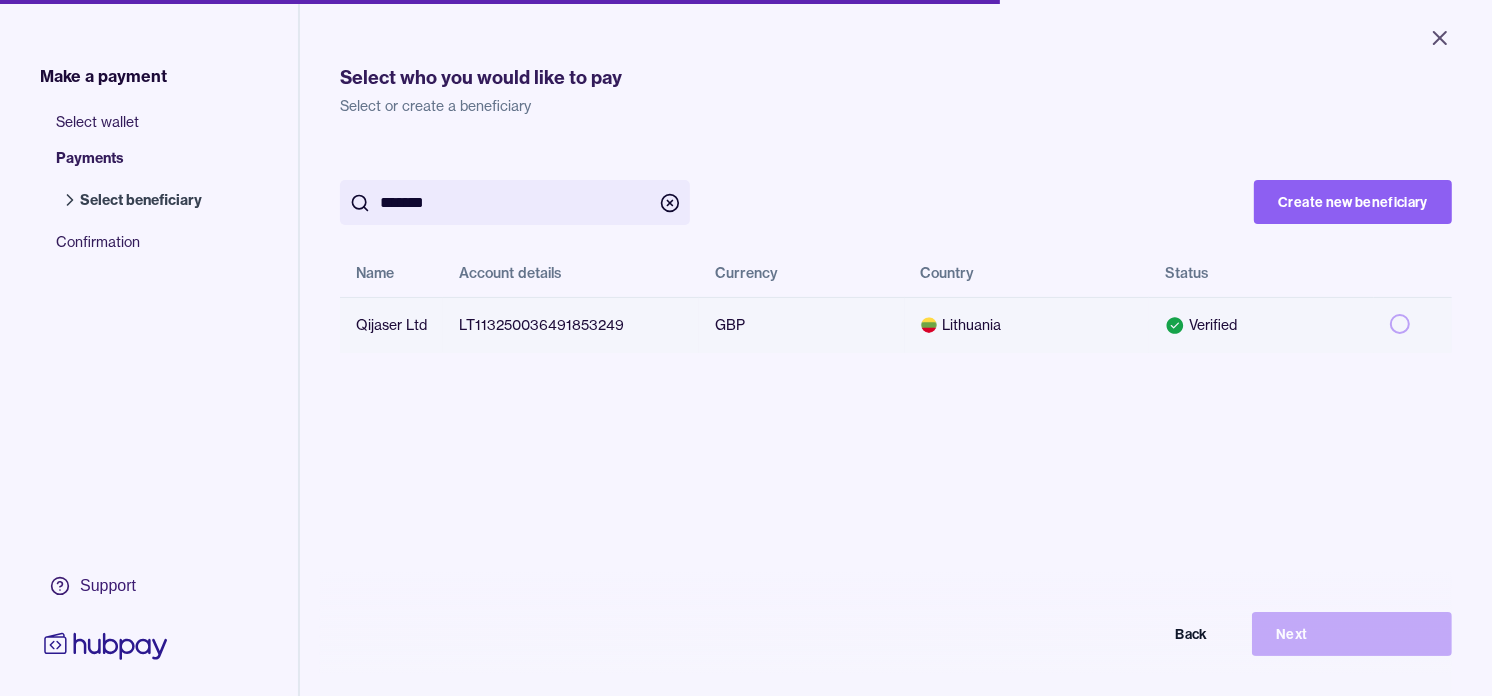 click at bounding box center [1400, 324] 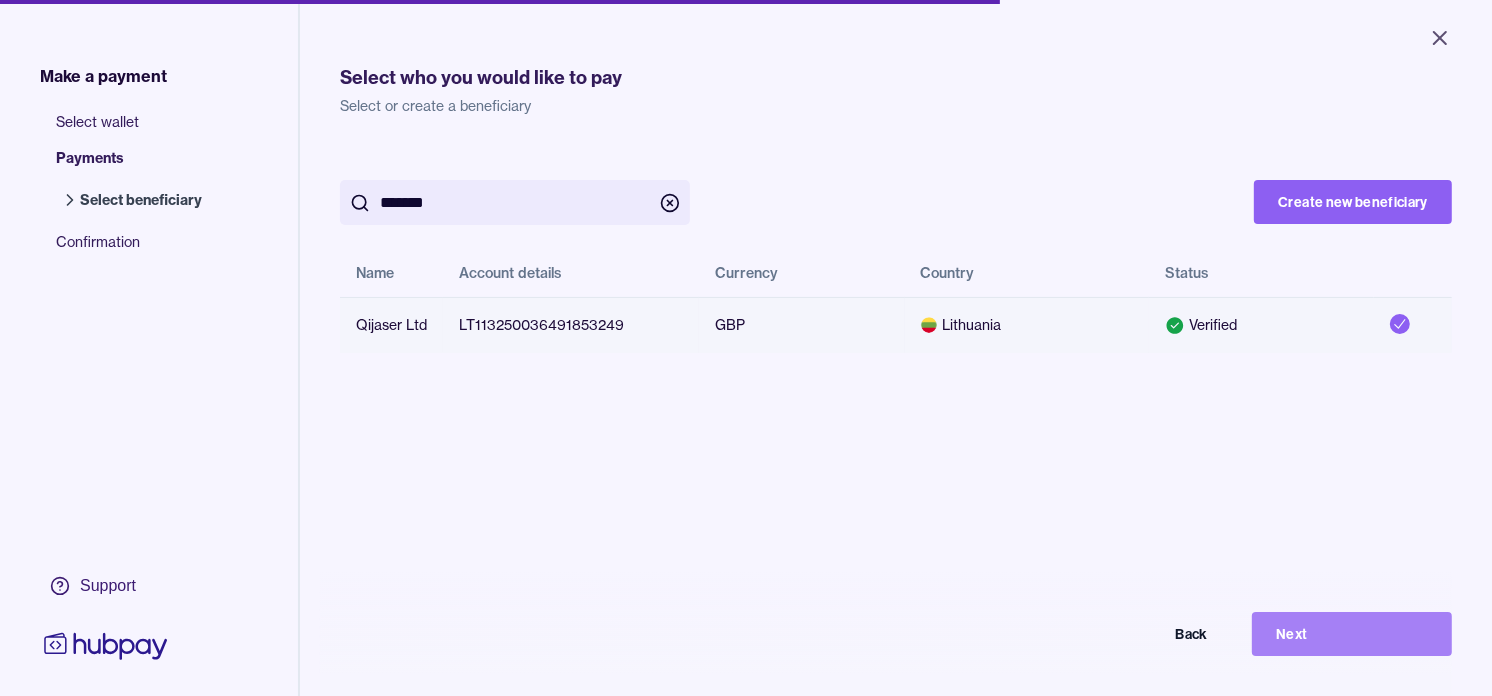 click on "Next" at bounding box center [1352, 634] 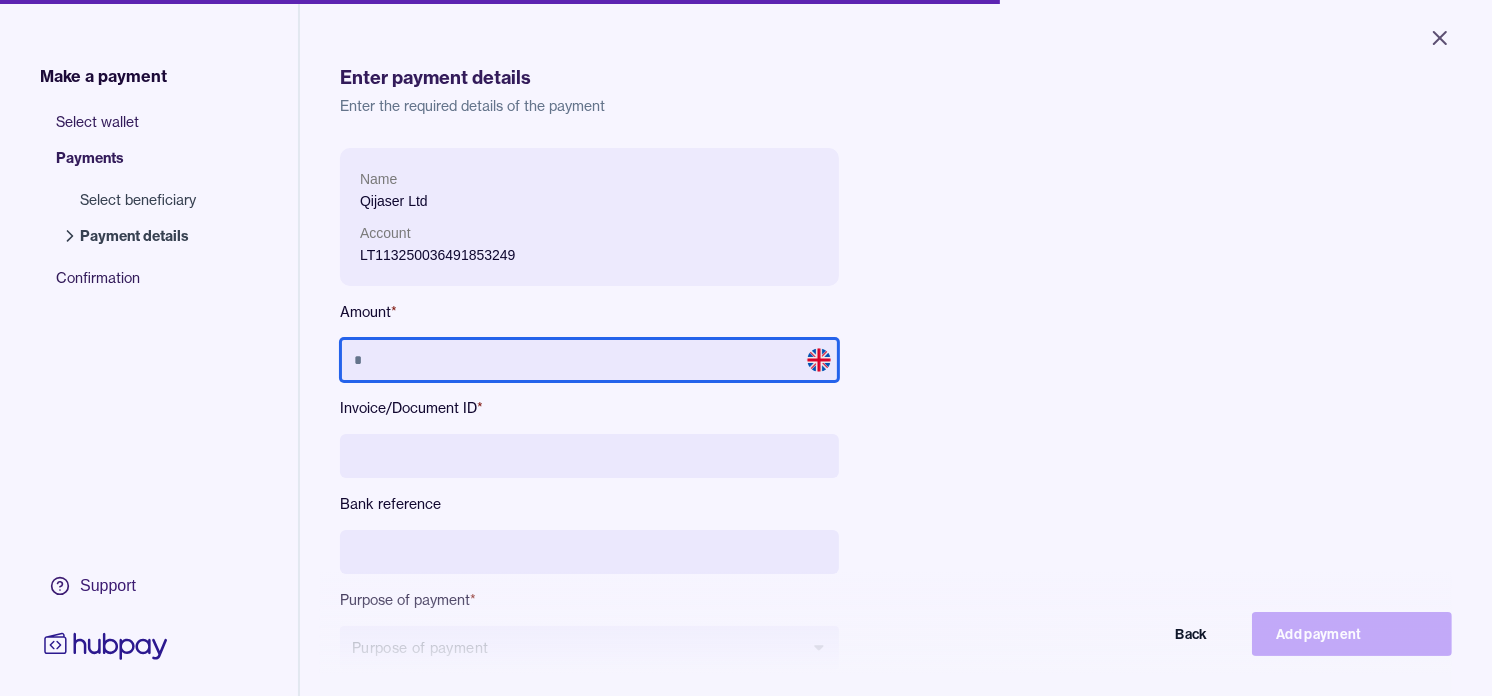 click at bounding box center (589, 360) 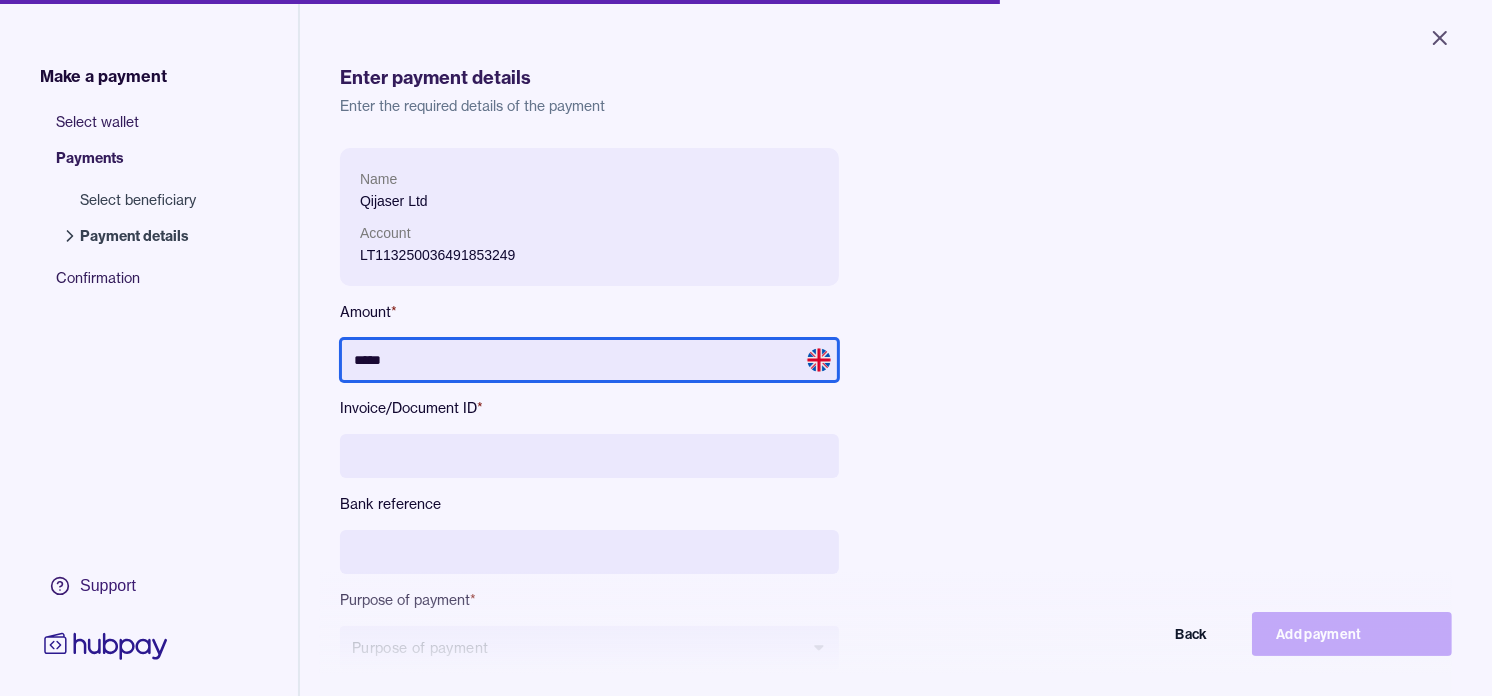 type on "*****" 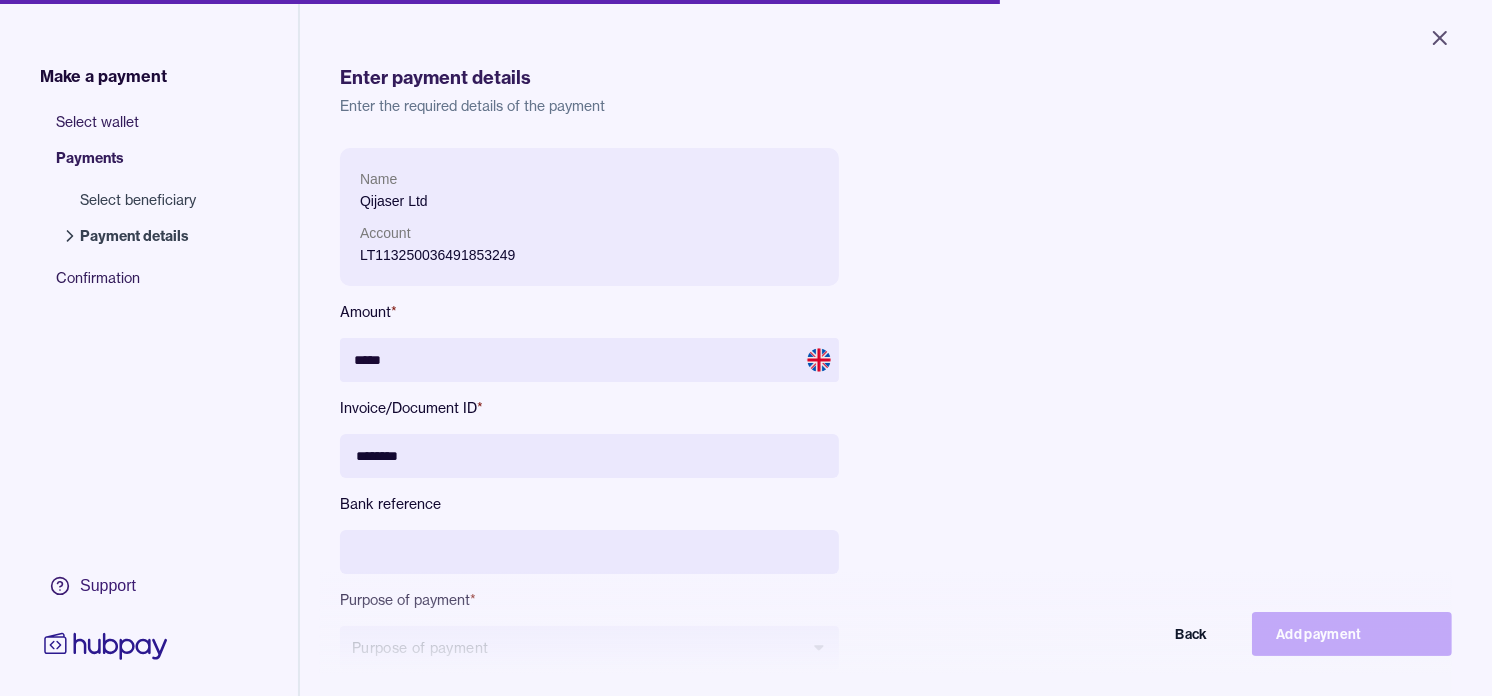 type on "********" 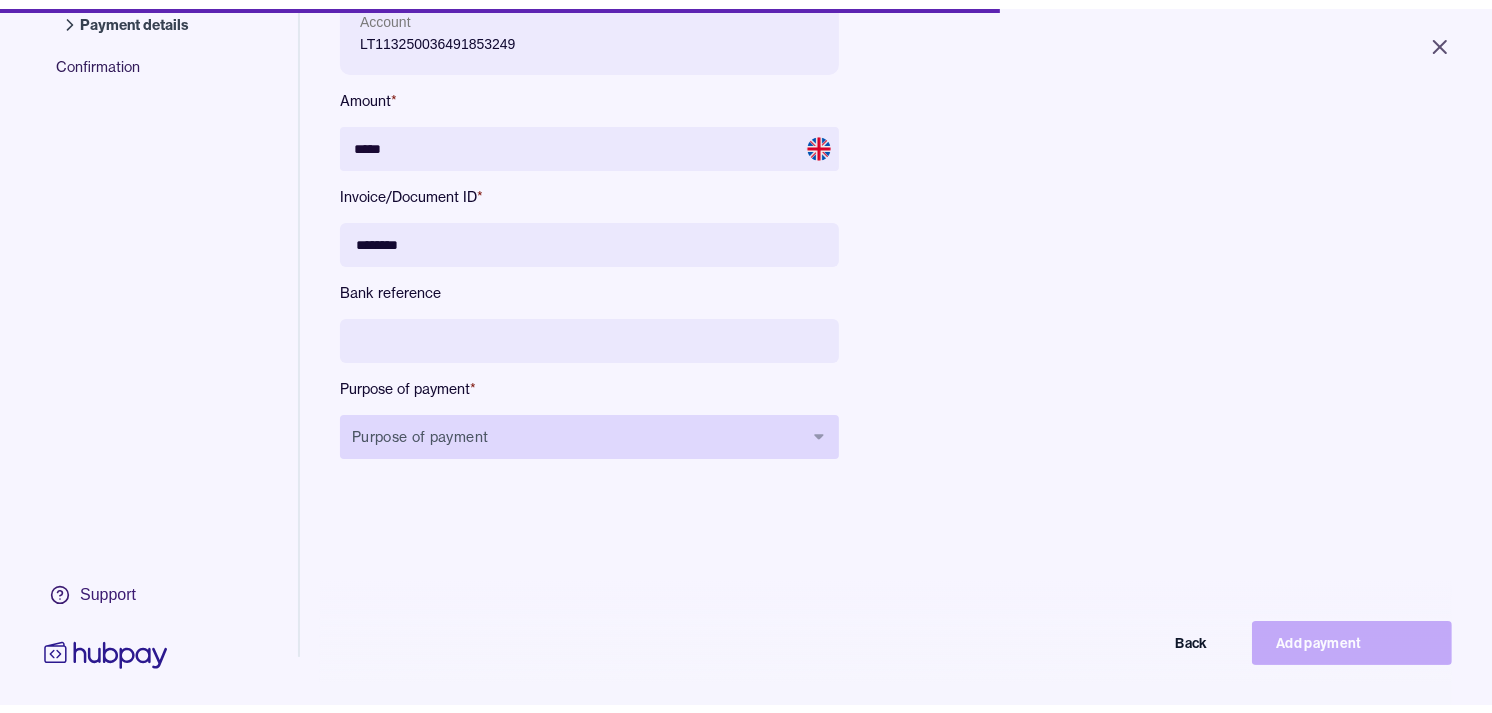 scroll, scrollTop: 222, scrollLeft: 0, axis: vertical 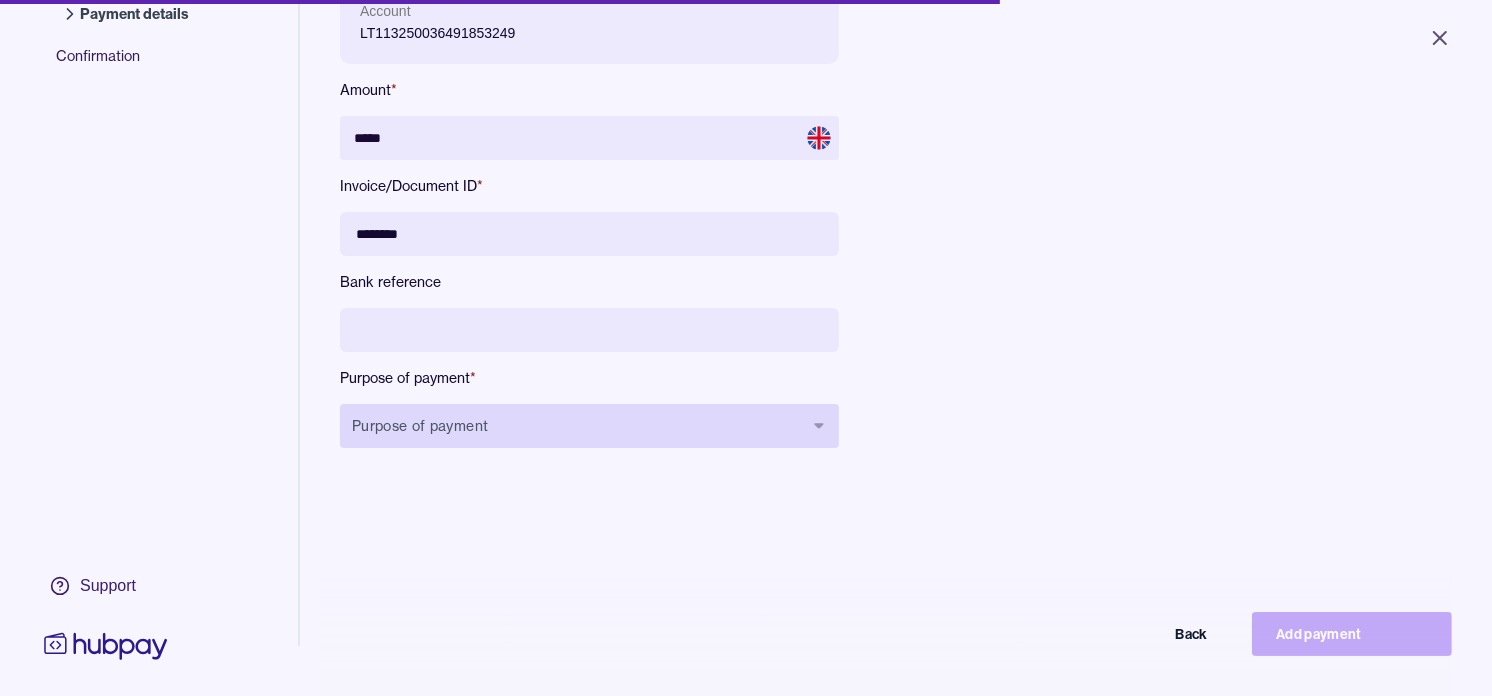 click on "Purpose of payment" at bounding box center [589, 426] 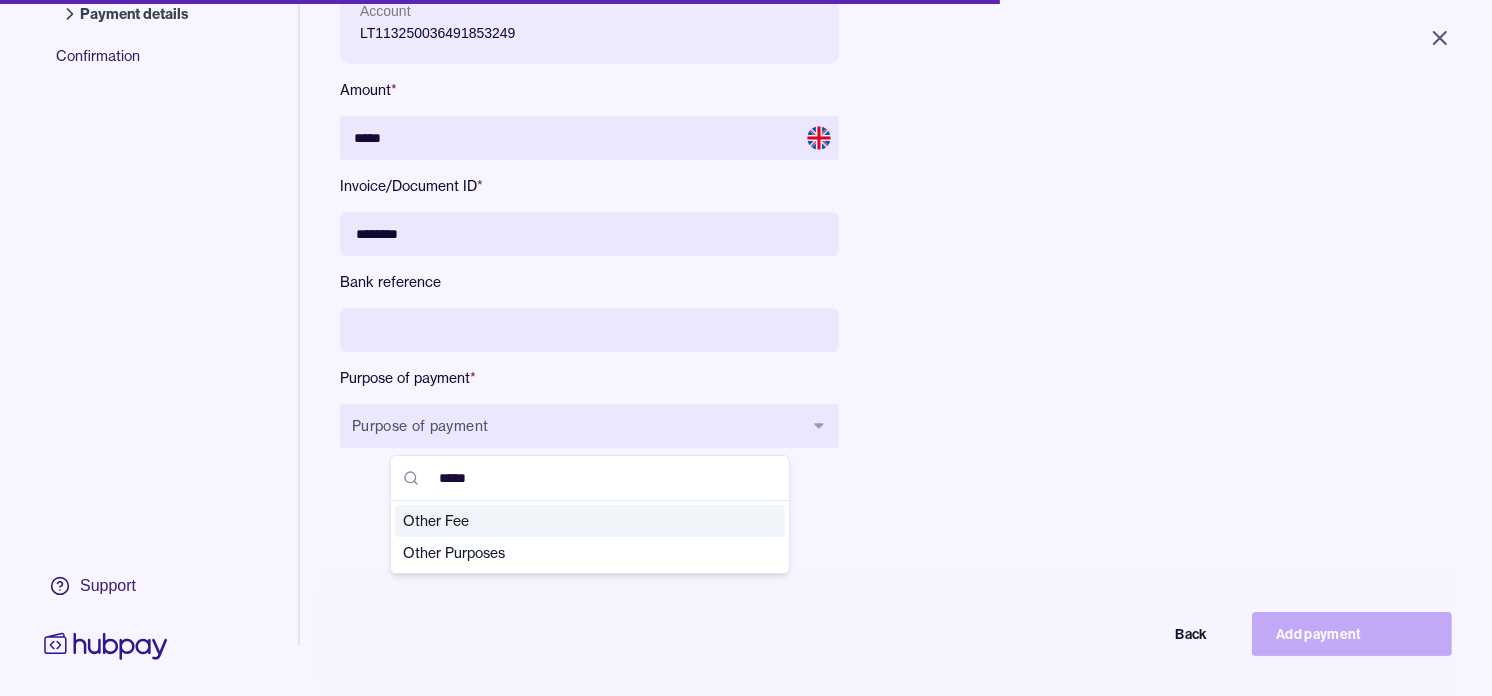 type on "*****" 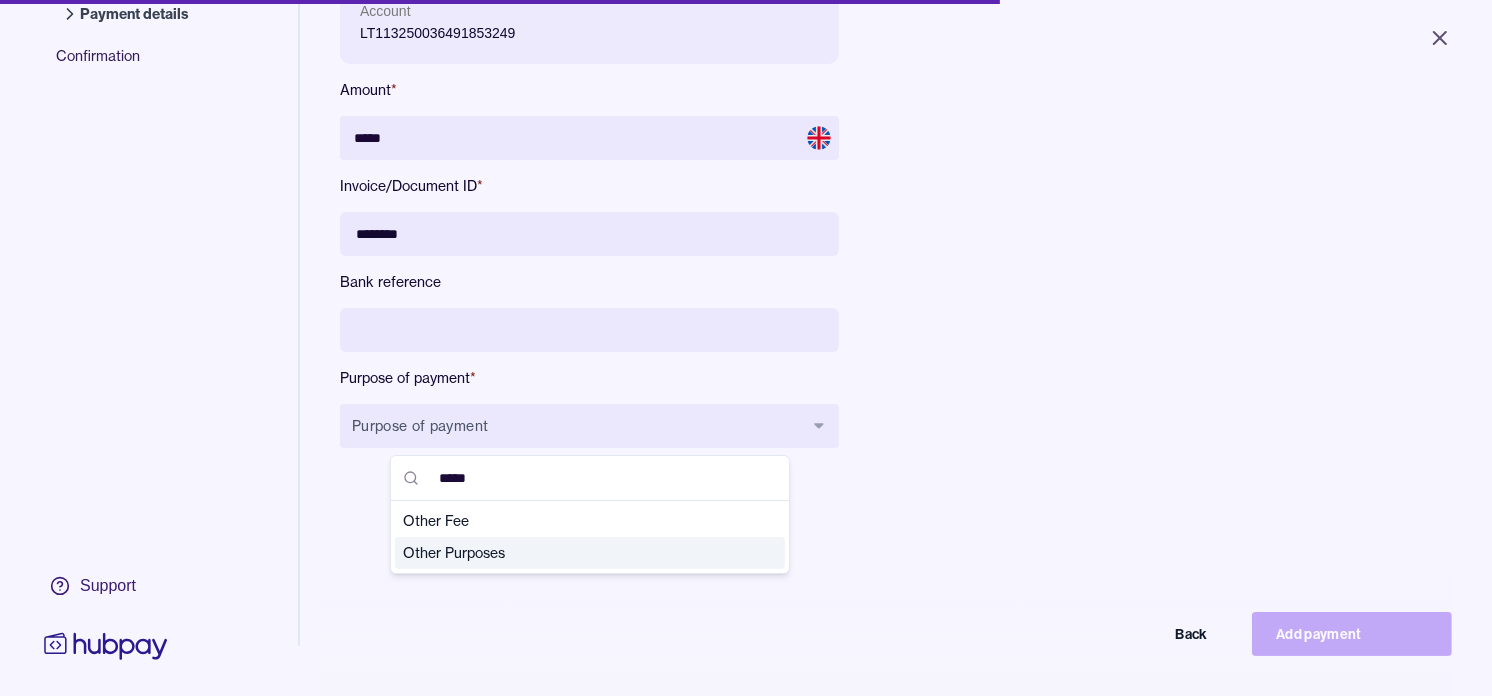 click on "Other Purposes" at bounding box center [578, 553] 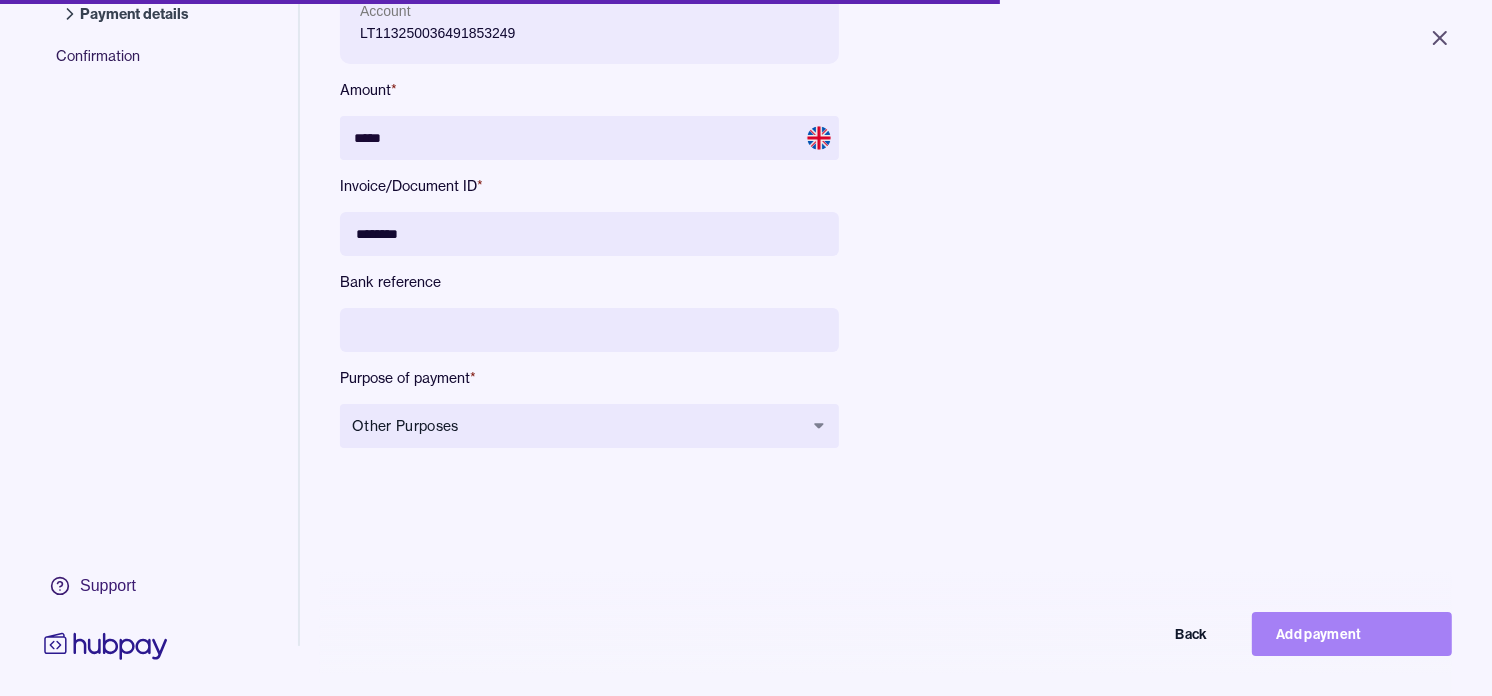 click on "Add payment" at bounding box center [1352, 634] 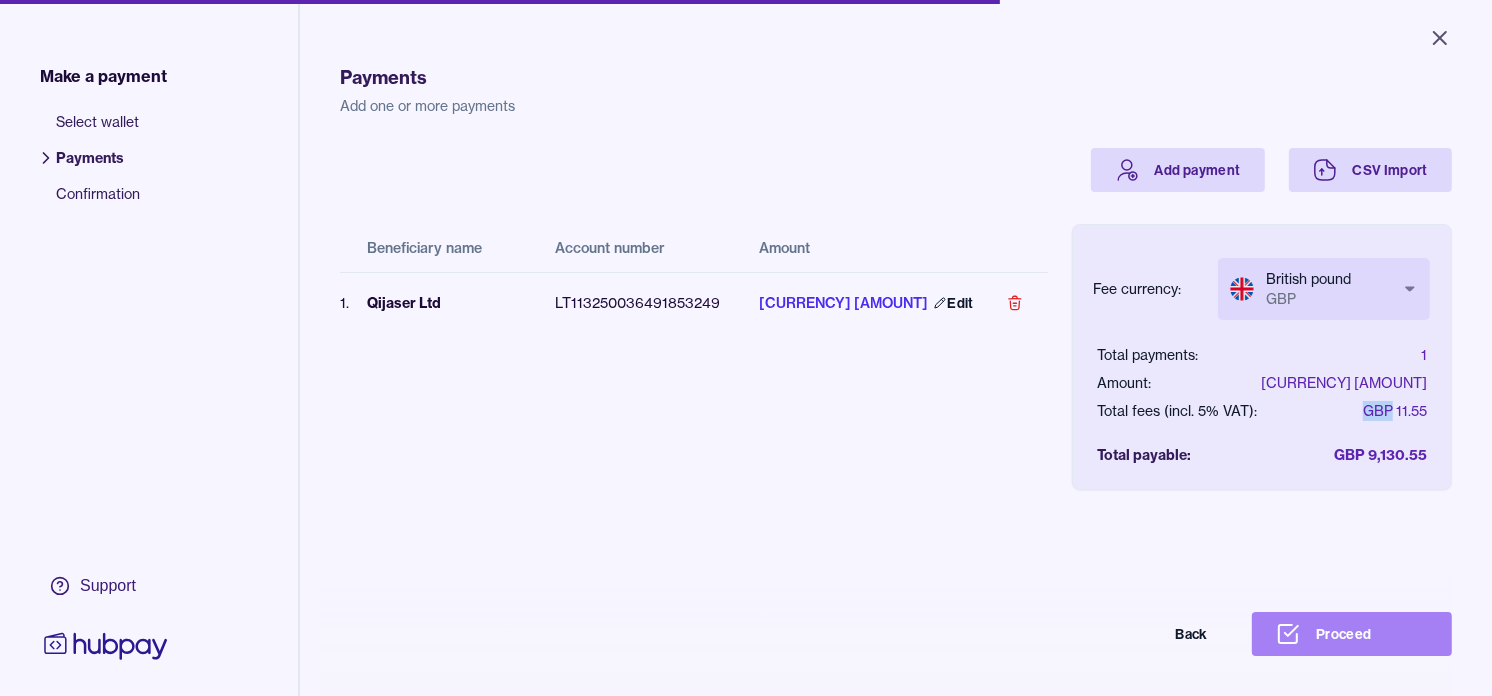 click on "Proceed" at bounding box center [1352, 634] 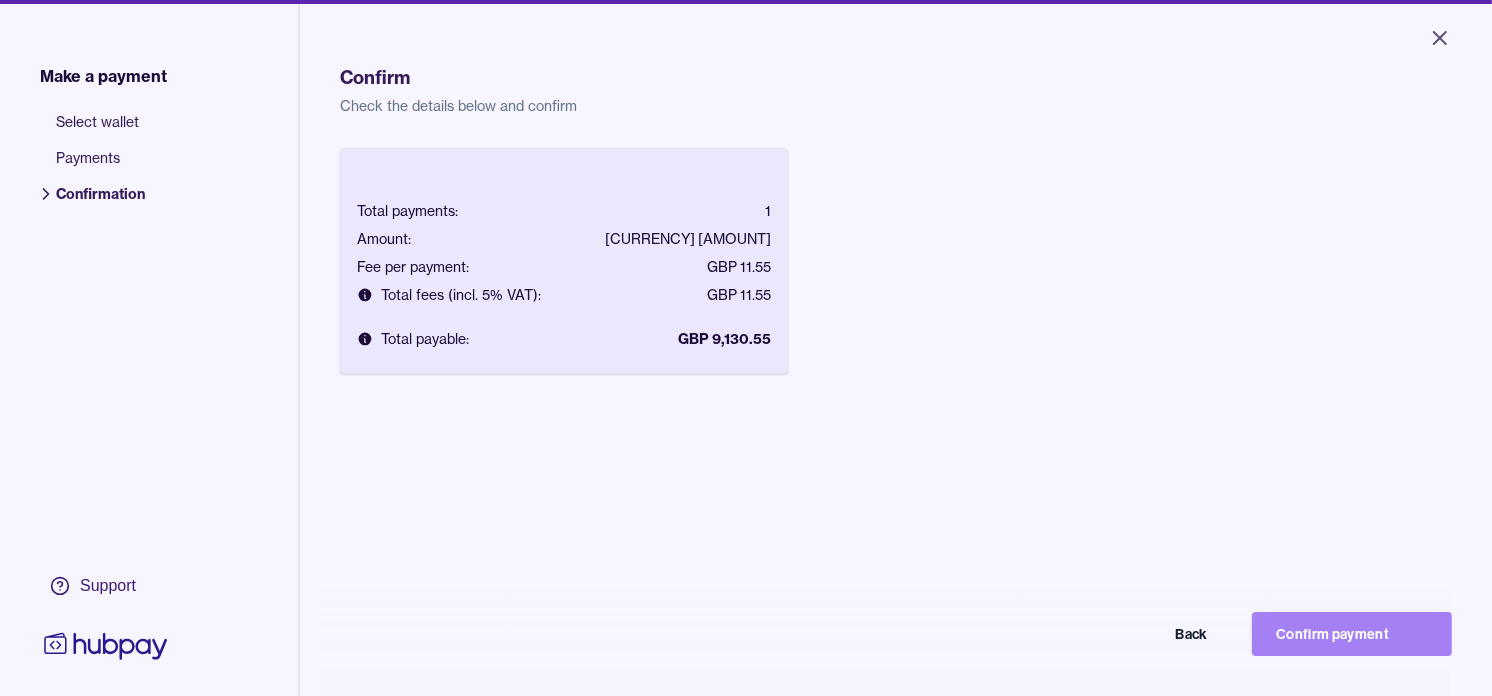 click on "Confirm payment" at bounding box center [1352, 634] 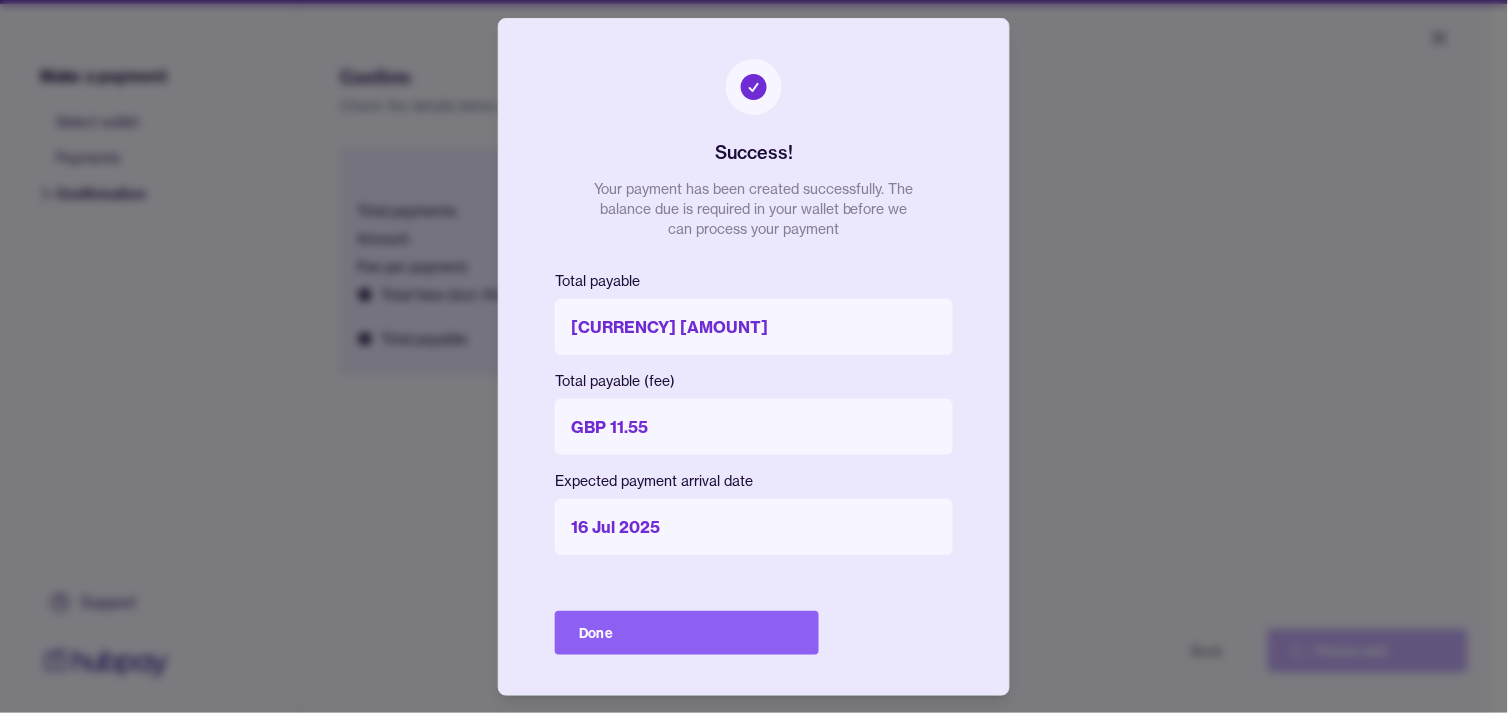 click on "Done" at bounding box center (687, 633) 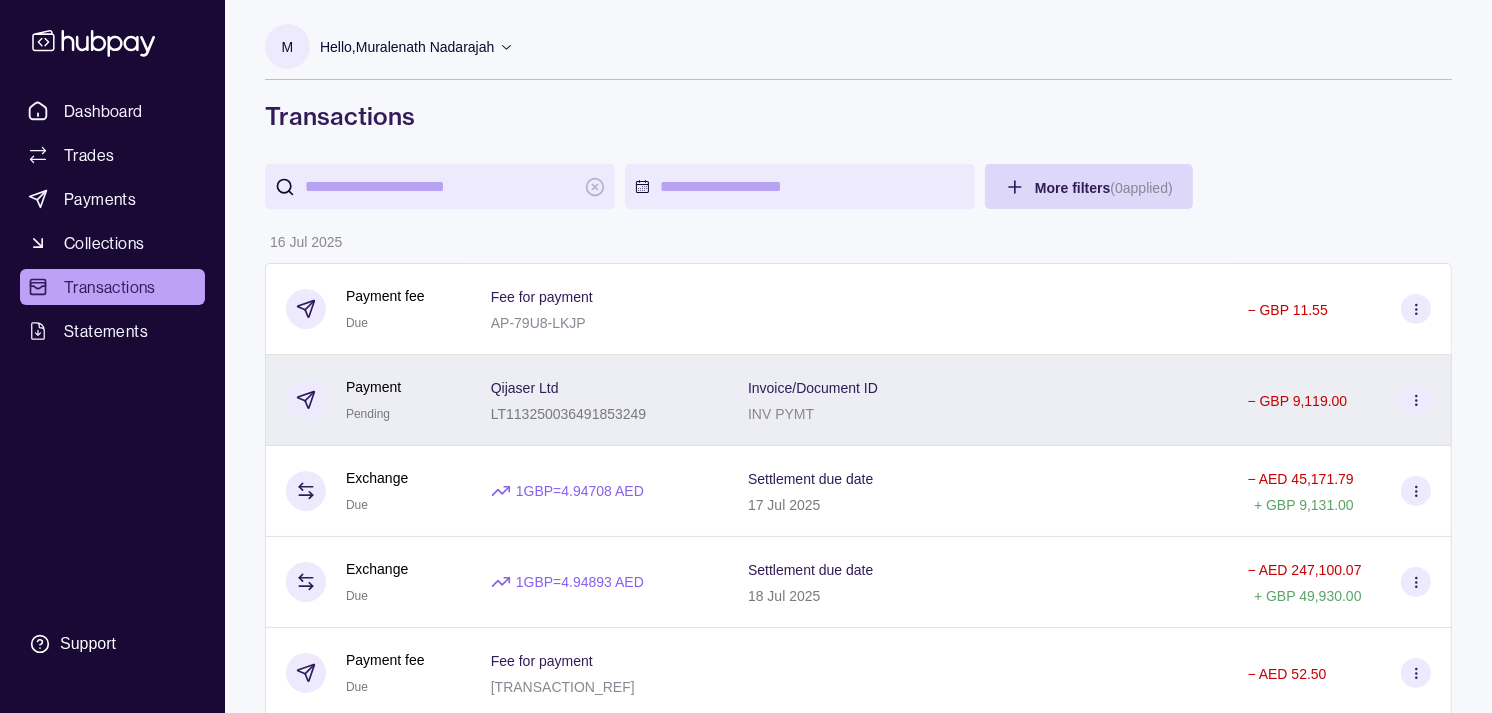 click on "LT113250036491853249" at bounding box center [568, 414] 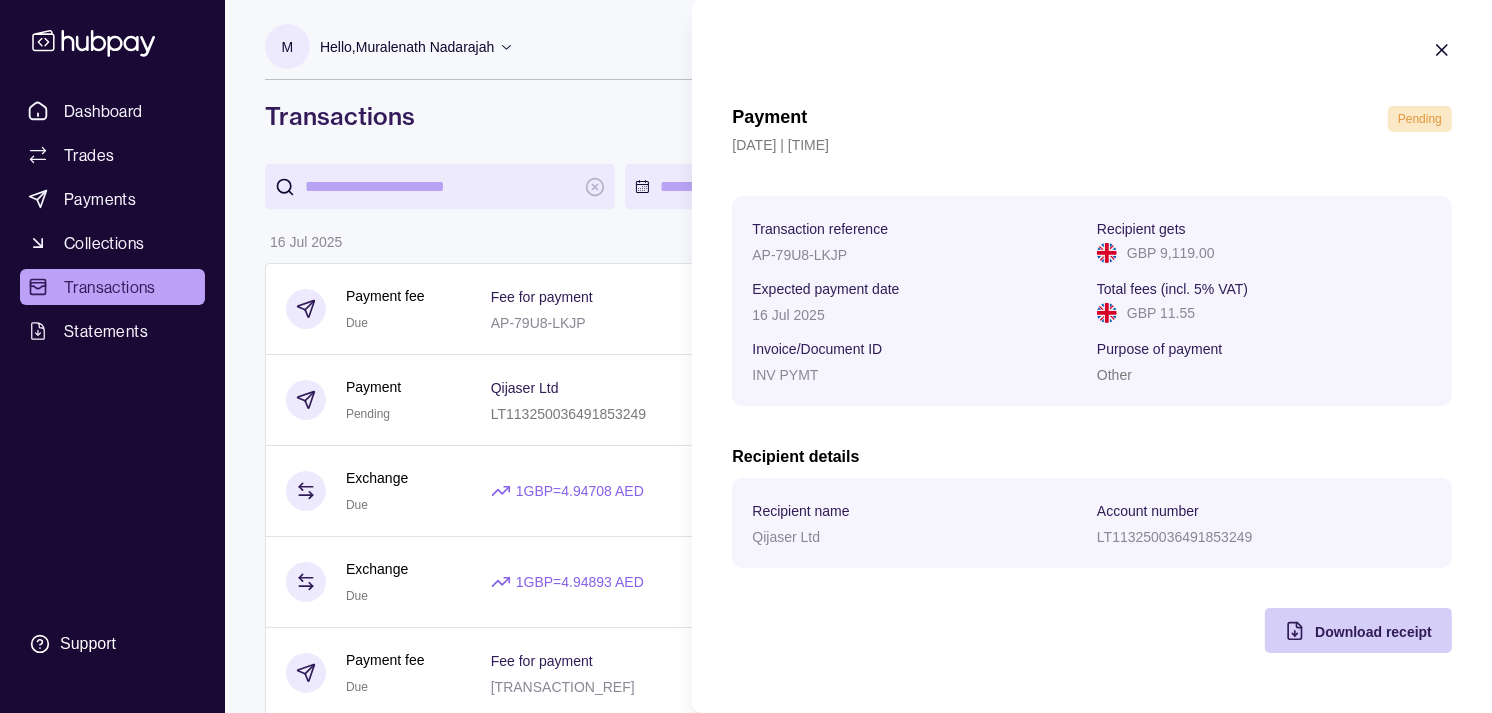 click on "Download receipt" at bounding box center (1343, 630) 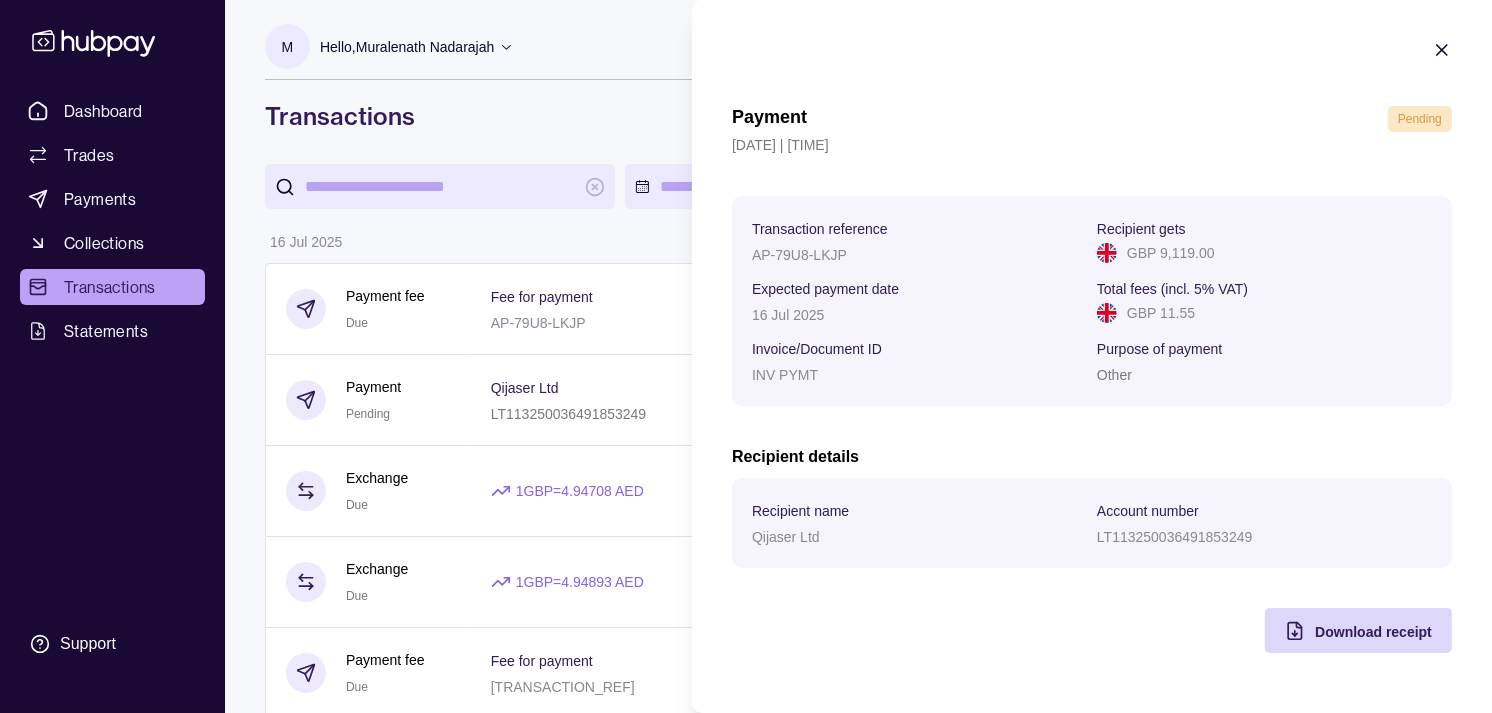 click on "Dashboard Trades Payments Collections Transactions Statements Support M Hello,  Muralenath Nadarajah Strides Trading LLC Account Terms and conditions Privacy policy Sign out Transactions More filters  ( 0  applied) Details Amount 16 Jul 2025 Payment fee Due Fee for payment AP-79U8-LKJP −   GBP 11.55 Payment Pending Qijaser Ltd LT113250036491853249 Invoice/Document ID INV PYMT −   GBP 9,119.00 Exchange Due 1  GBP  =  4.94708   AED Settlement due date 17 Jul 2025 −   AED 45,171.79 +   GBP 9,131.00 Exchange Due 1  GBP  =  4.94893   AED Settlement due date 18 Jul 2025 −   AED 247,100.07 +   GBP 49,930.00 Payment fee Due Fee for payment AP-RPHJ-KKQU −   AED 52.50 Payment Pending TPR CO LTD 14060 Invoice/Document ID INV PYMT −   JPY 5,270,110 Collection Success Document reference STR2507091 Remitter name ALALALI COMPANY FOR TRADING AND DISTRIBUTING BFC +   AED 605,000.00 Payment fee Due Fee for payment AP-BG2T-5PO3 −   GBP 11.55 Payment Pending NM AND SONS LTD GB71RBOS16211710147370 INV No 1370 −" at bounding box center (746, 1084) 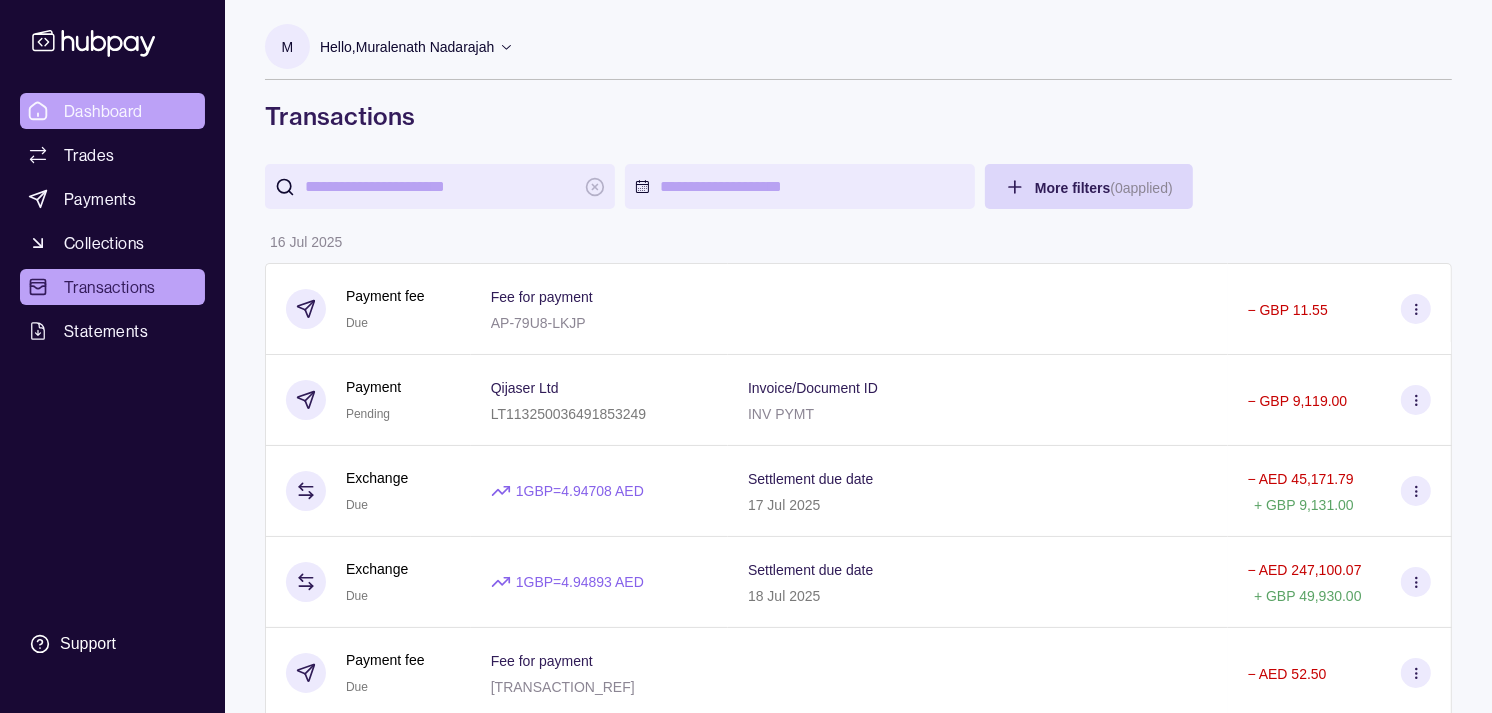 click on "Dashboard" at bounding box center (103, 111) 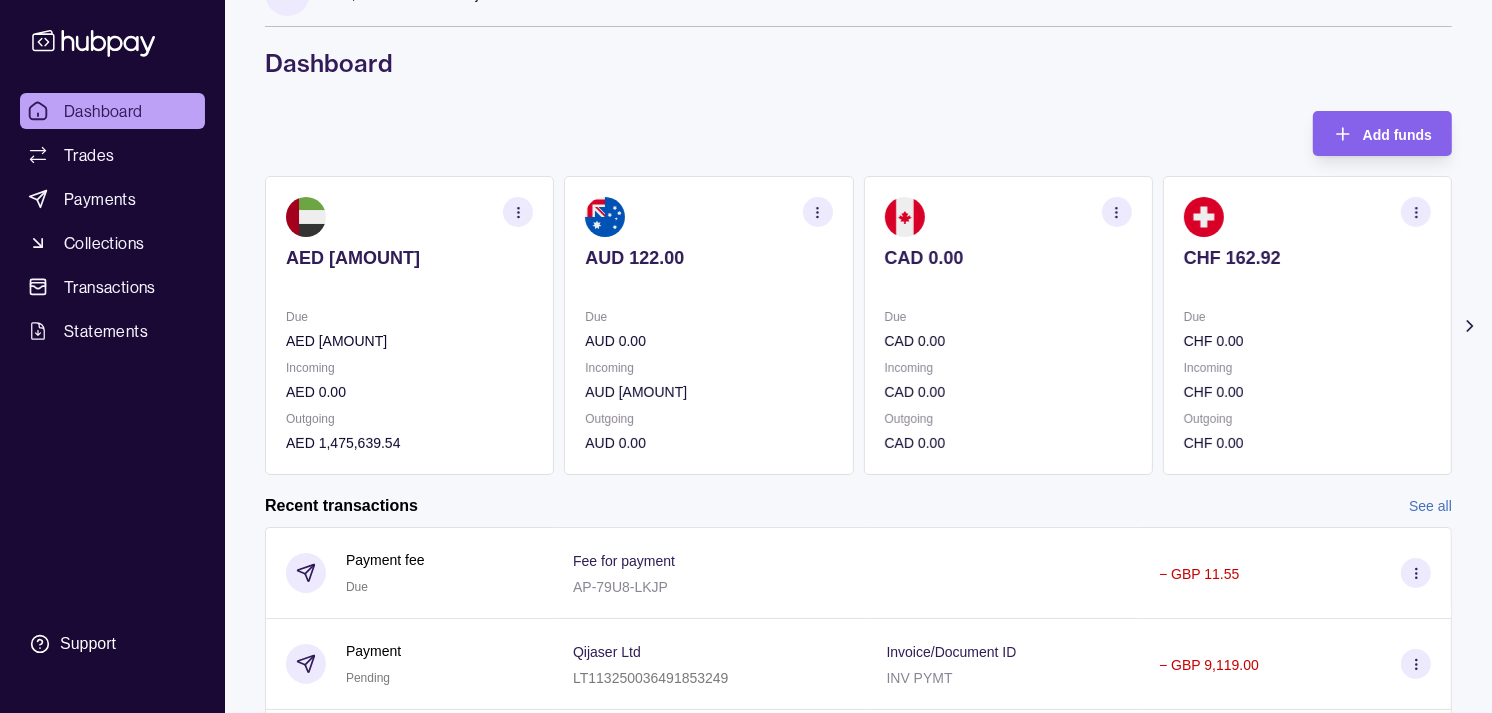 scroll, scrollTop: 0, scrollLeft: 0, axis: both 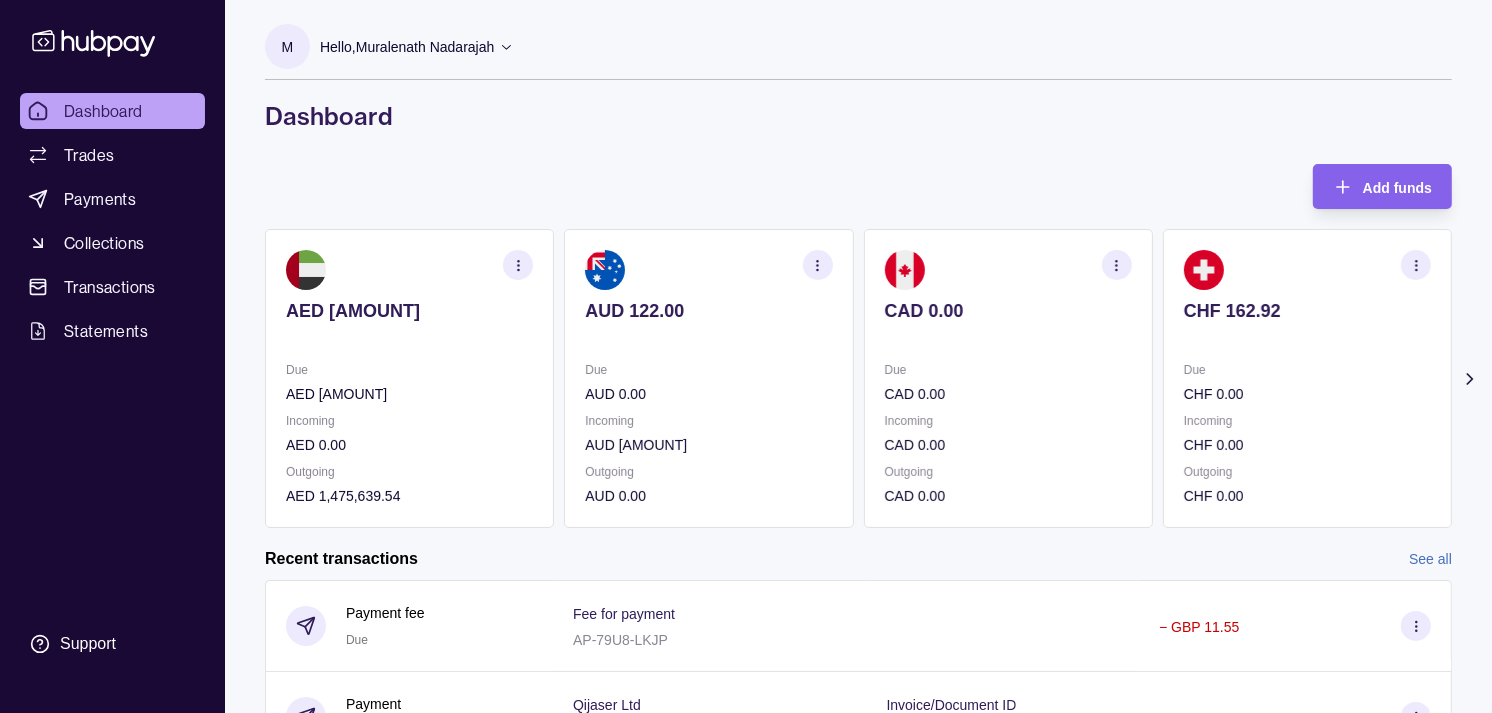 click on "CHF 162.92                                                                                                               Due CHF 0.00 Incoming CHF 0.00 Outgoing CHF 0.00" at bounding box center [1307, 378] 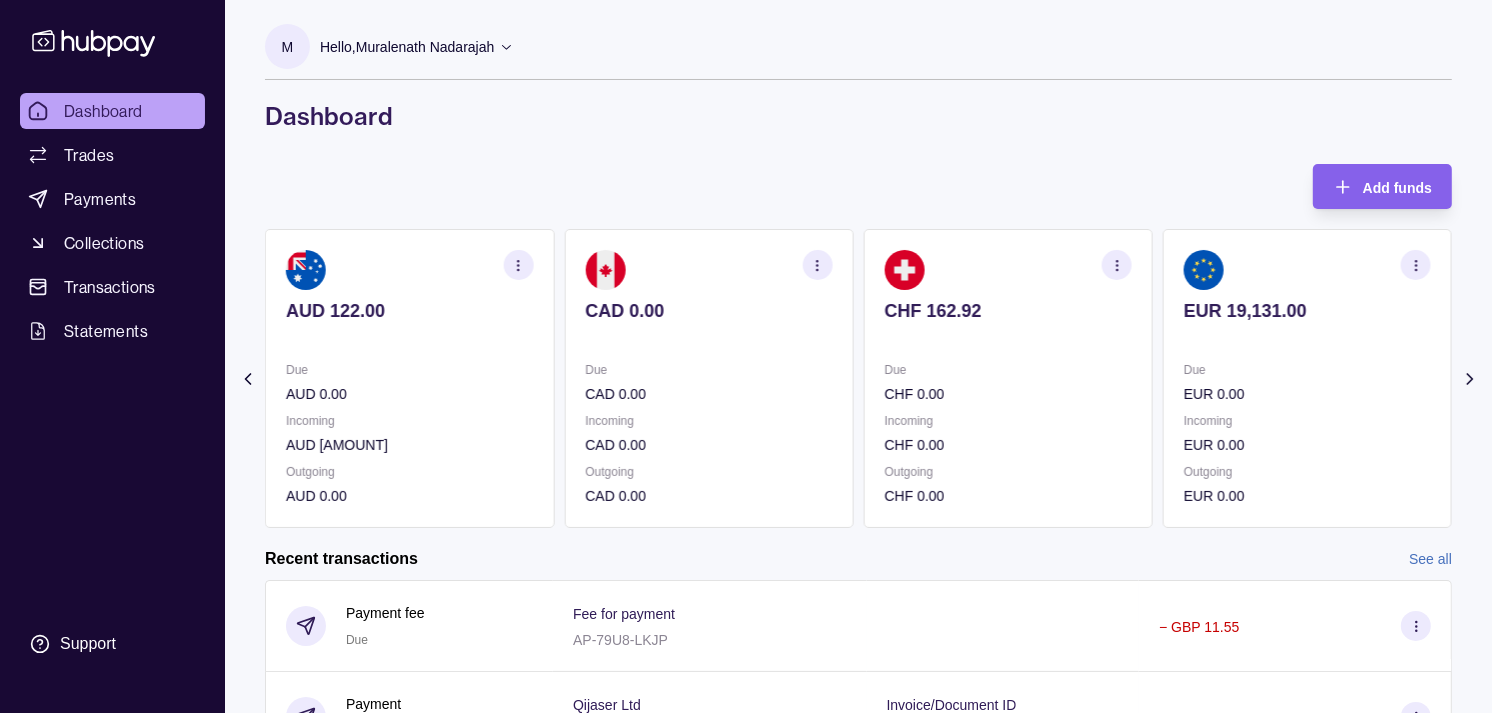 click on "AED 3,061.44                                                                                                               Due AED 1,046,696.19 Incoming AED 0.00 Outgoing AED 1,475,639.54 AUD 122.00                                                                                                               Due AUD 0.00 Incoming AUD 302,155.00 Outgoing AUD 0.00 CAD 0.00                                                                                                               Due CAD 0.00 Incoming CAD 0.00 Outgoing CAD 0.00 CHF 162.92                                                                                                               Due CHF 0.00 Incoming CHF 0.00 Outgoing CHF 0.00 EUR 19,131.00" at bounding box center [858, 378] 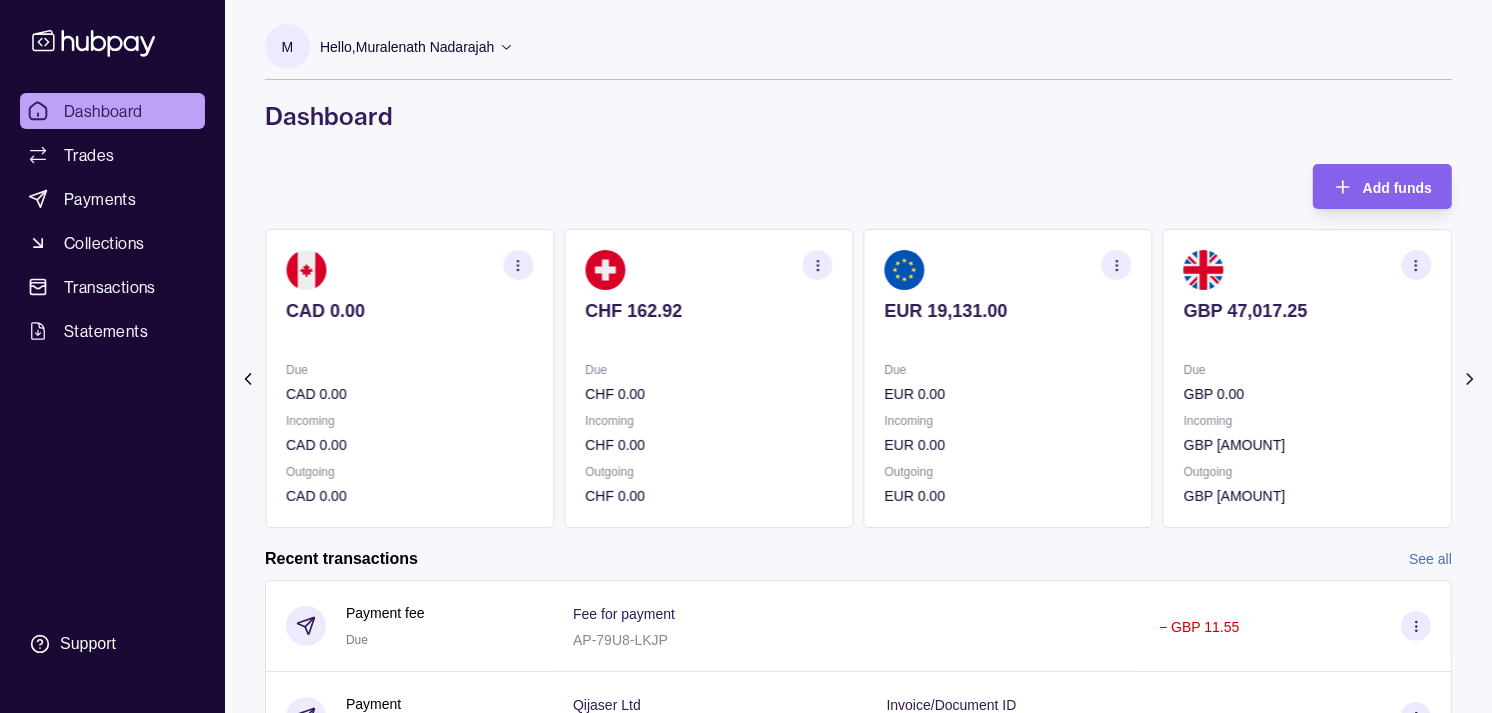 click on "AED 3,061.44                                                                                                               Due AED 1,046,696.19 Incoming AED 0.00 Outgoing AED 1,475,639.54 AUD 122.00                                                                                                               Due AUD 0.00 Incoming AUD 302,155.00 Outgoing AUD 0.00 CAD 0.00                                                                                                               Due CAD 0.00 Incoming CAD 0.00 Outgoing CAD 0.00 CHF 162.92                                                                                                               Due CHF 0.00 Incoming CHF 0.00 Outgoing CHF 0.00 EUR 19,131.00" at bounding box center [858, 378] 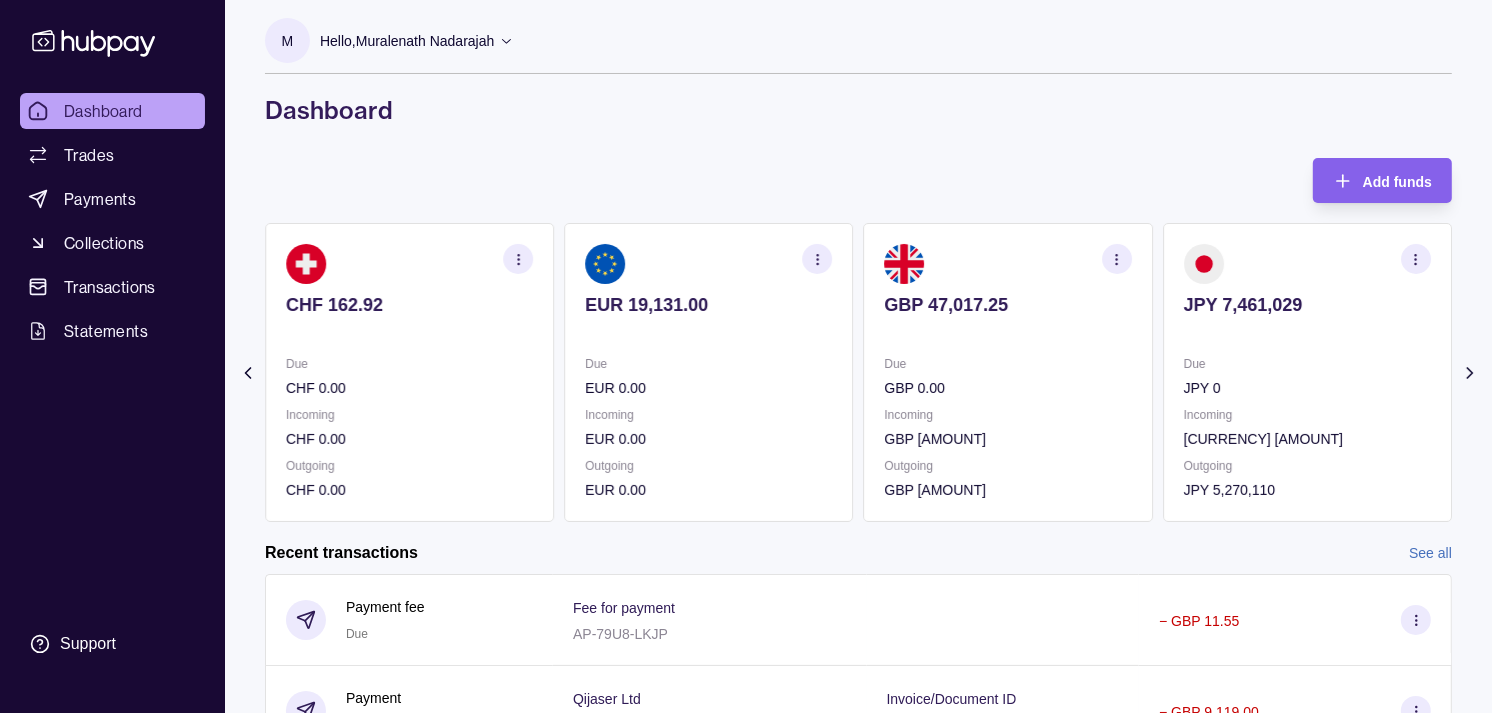 scroll, scrollTop: 0, scrollLeft: 0, axis: both 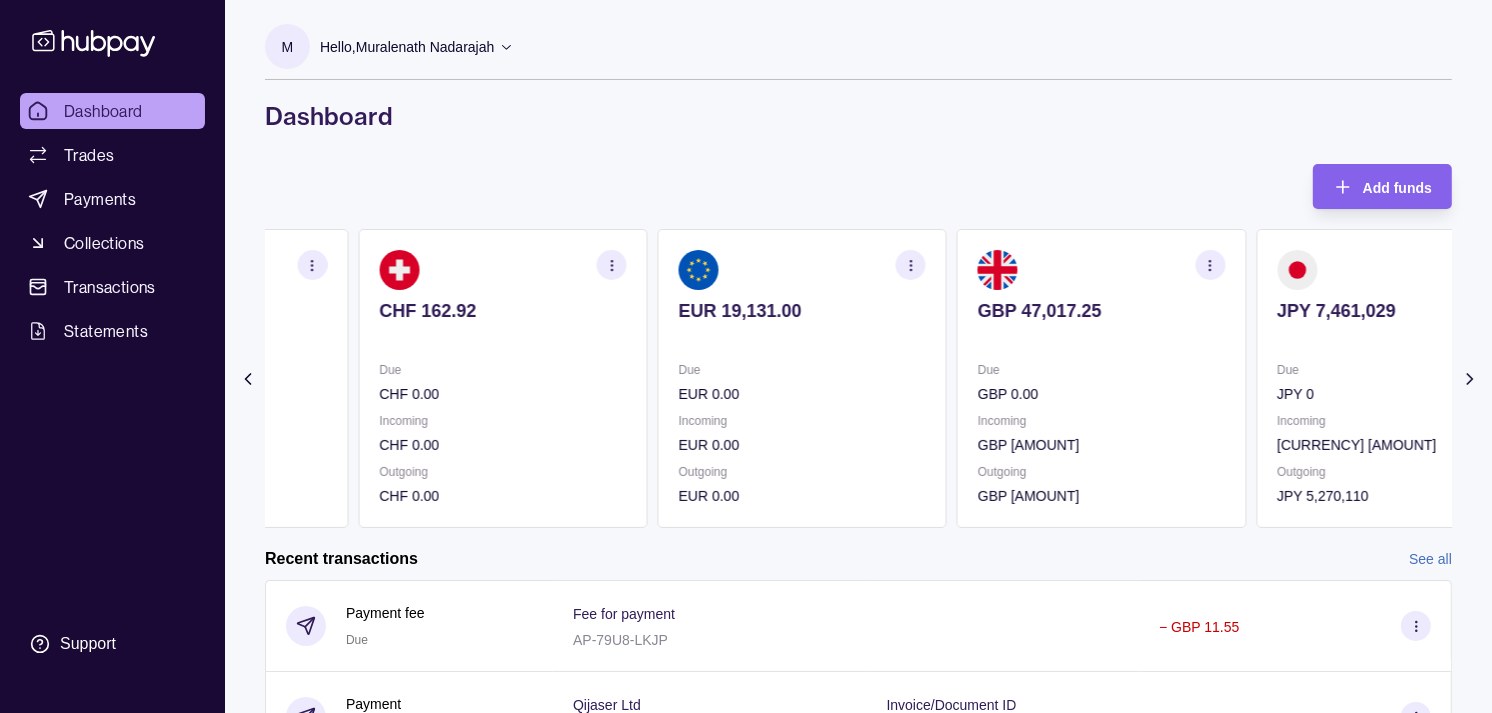 click on "EUR 0.00" at bounding box center (802, 394) 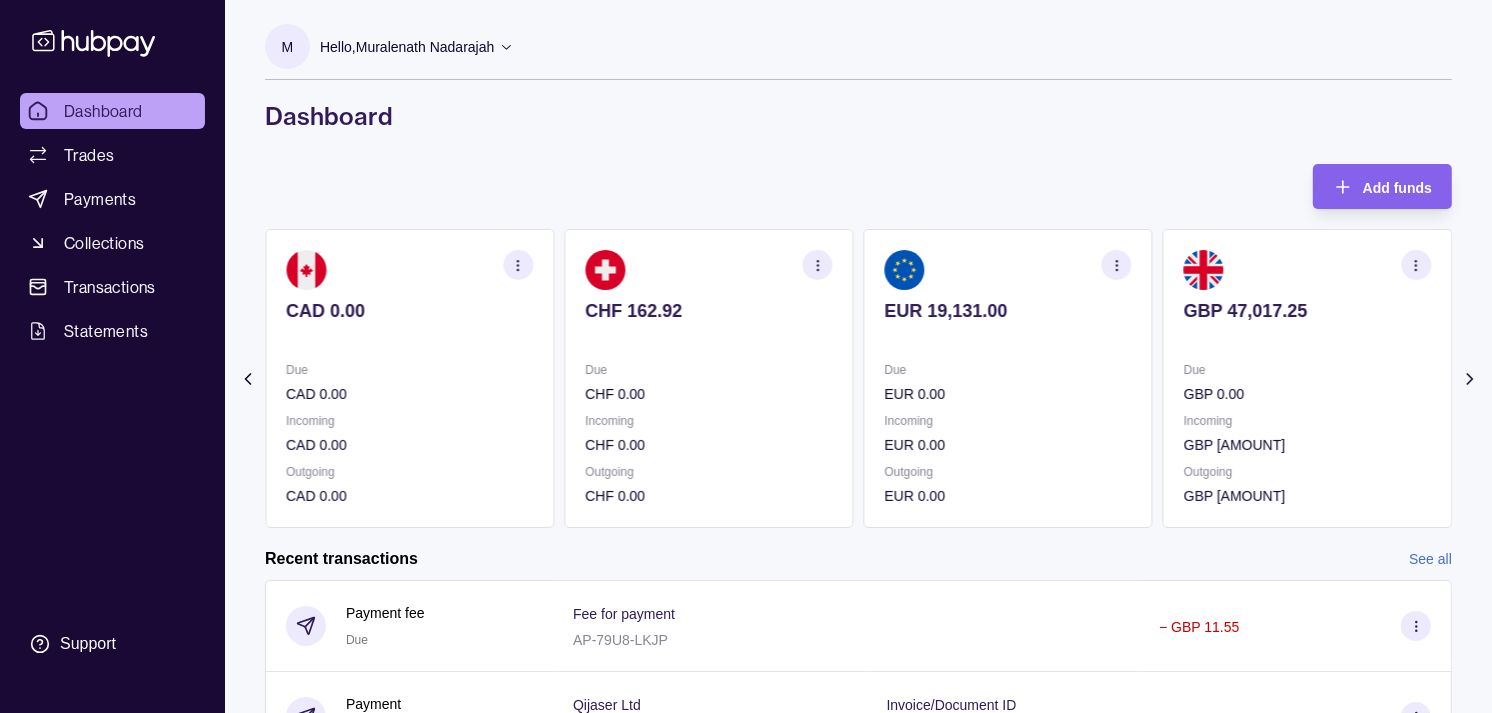 click on "EUR 19,131.00                                                                                                               Due EUR 0.00 Incoming EUR 0.00 Outgoing EUR 0.00" at bounding box center (1008, 378) 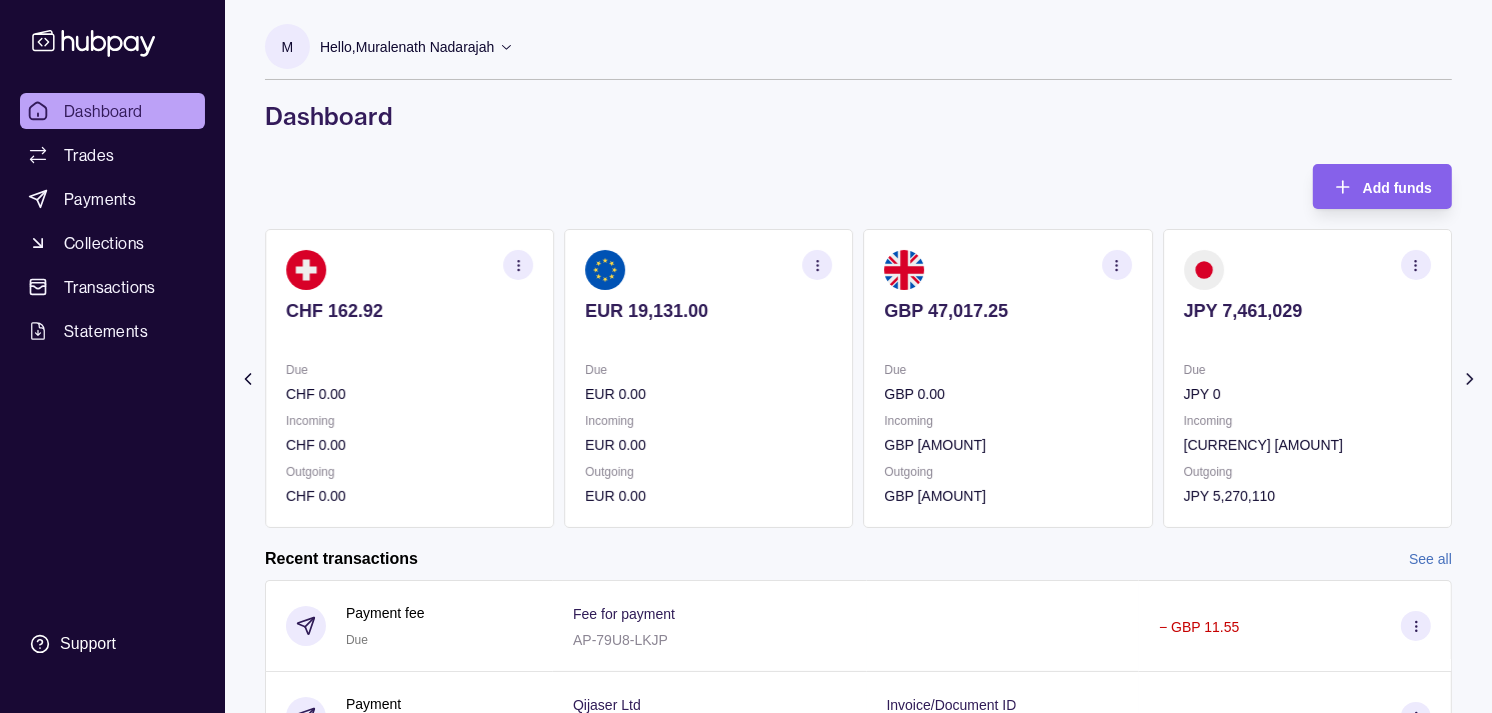 click on "GBP 47,017.25                                                                                                               Due GBP 0.00 Incoming GBP 62,061.00 Outgoing GBP 107,049.00" at bounding box center [1008, 378] 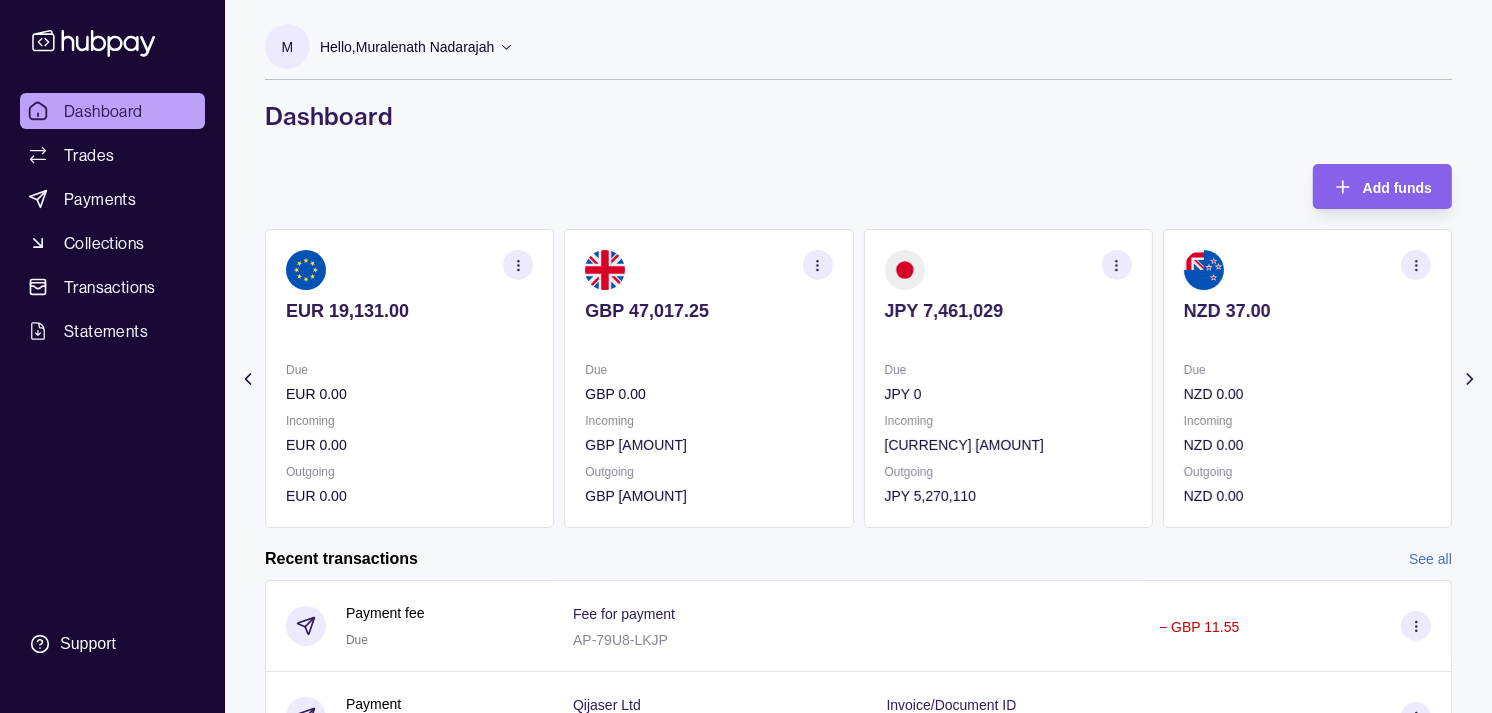 click on "Due" at bounding box center (708, 370) 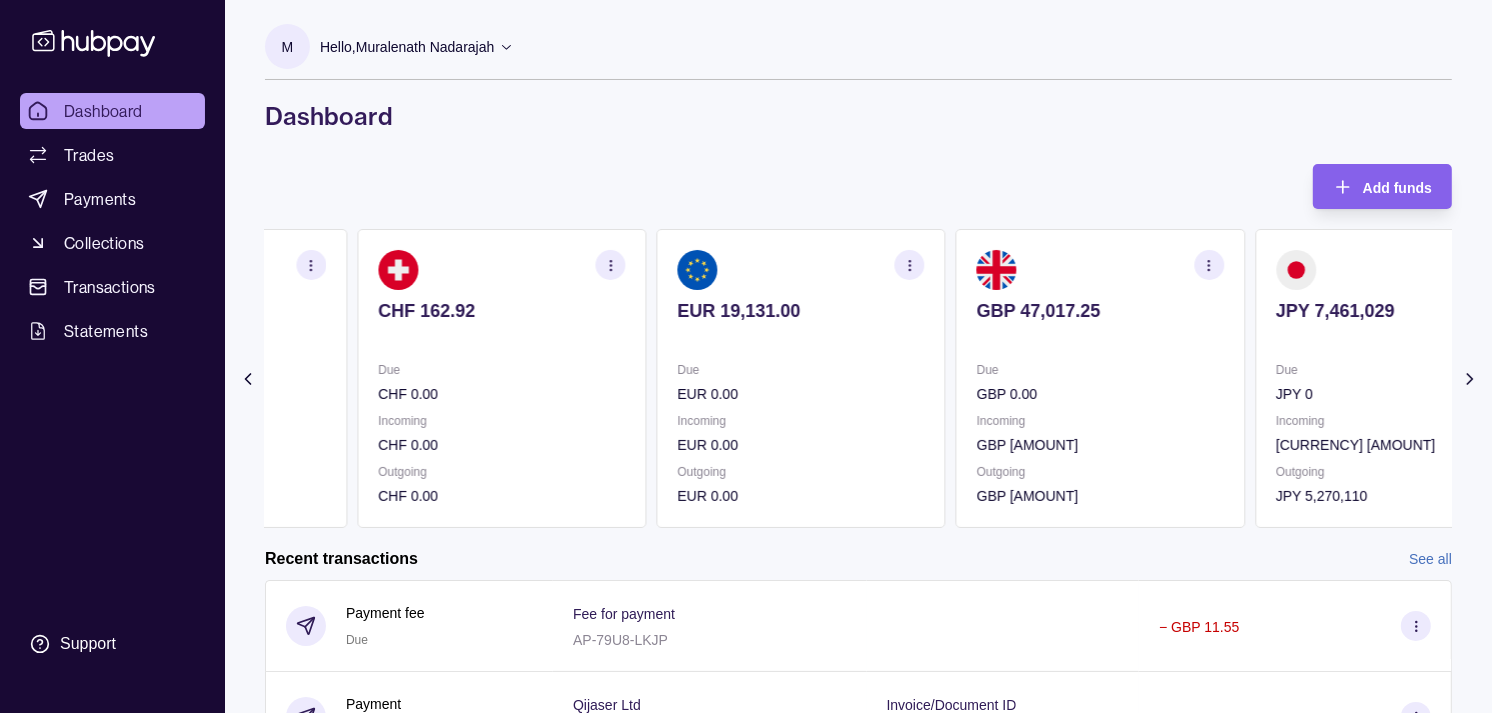 click on "Due EUR 0.00" at bounding box center (800, 382) 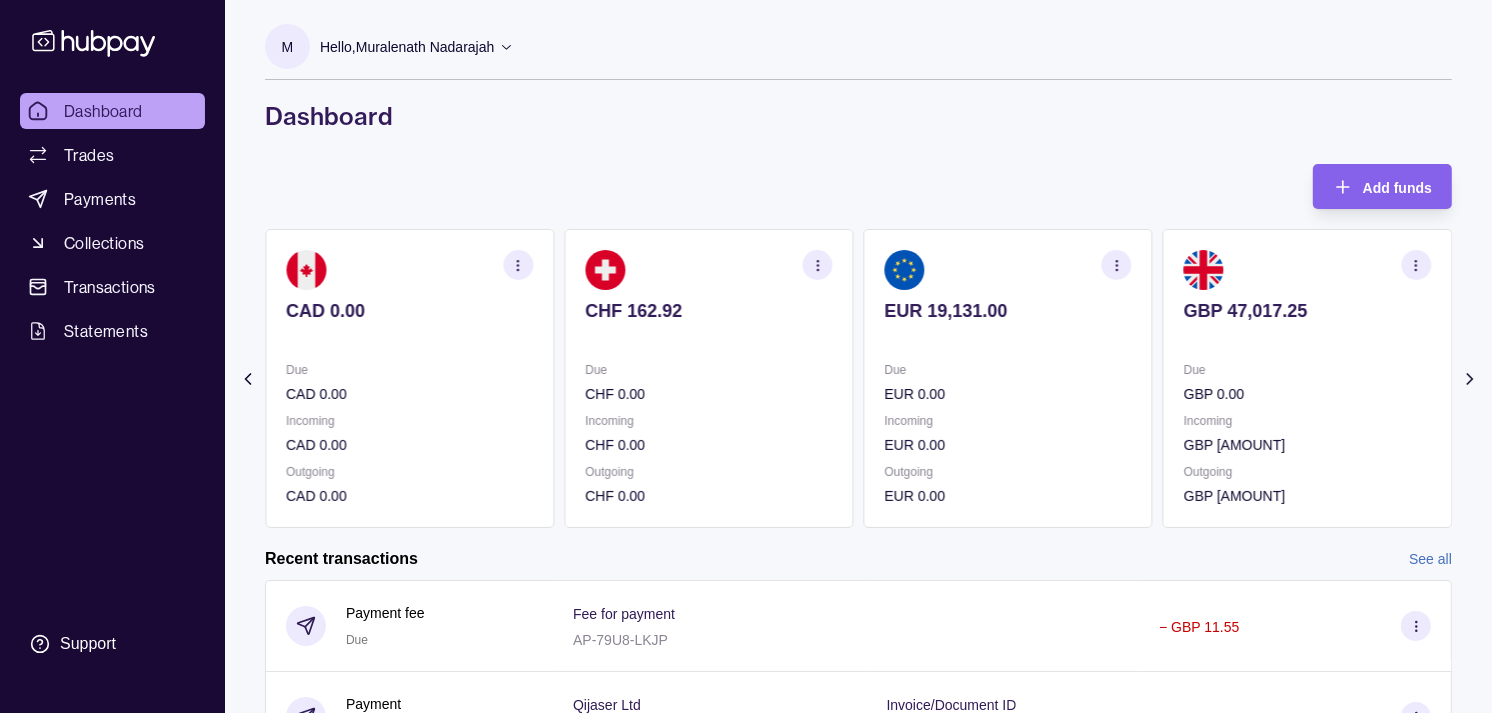 click on "AED 3,061.44                                                                                                               Due AED 1,046,696.19 Incoming AED 0.00 Outgoing AED 1,475,639.54 AUD 122.00                                                                                                               Due AUD 0.00 Incoming AUD 302,155.00 Outgoing AUD 0.00 CAD 0.00                                                                                                               Due CAD 0.00 Incoming CAD 0.00 Outgoing CAD 0.00 CHF 162.92                                                                                                               Due CHF 0.00 Incoming CHF 0.00 Outgoing CHF 0.00 EUR 19,131.00" at bounding box center (260, 378) 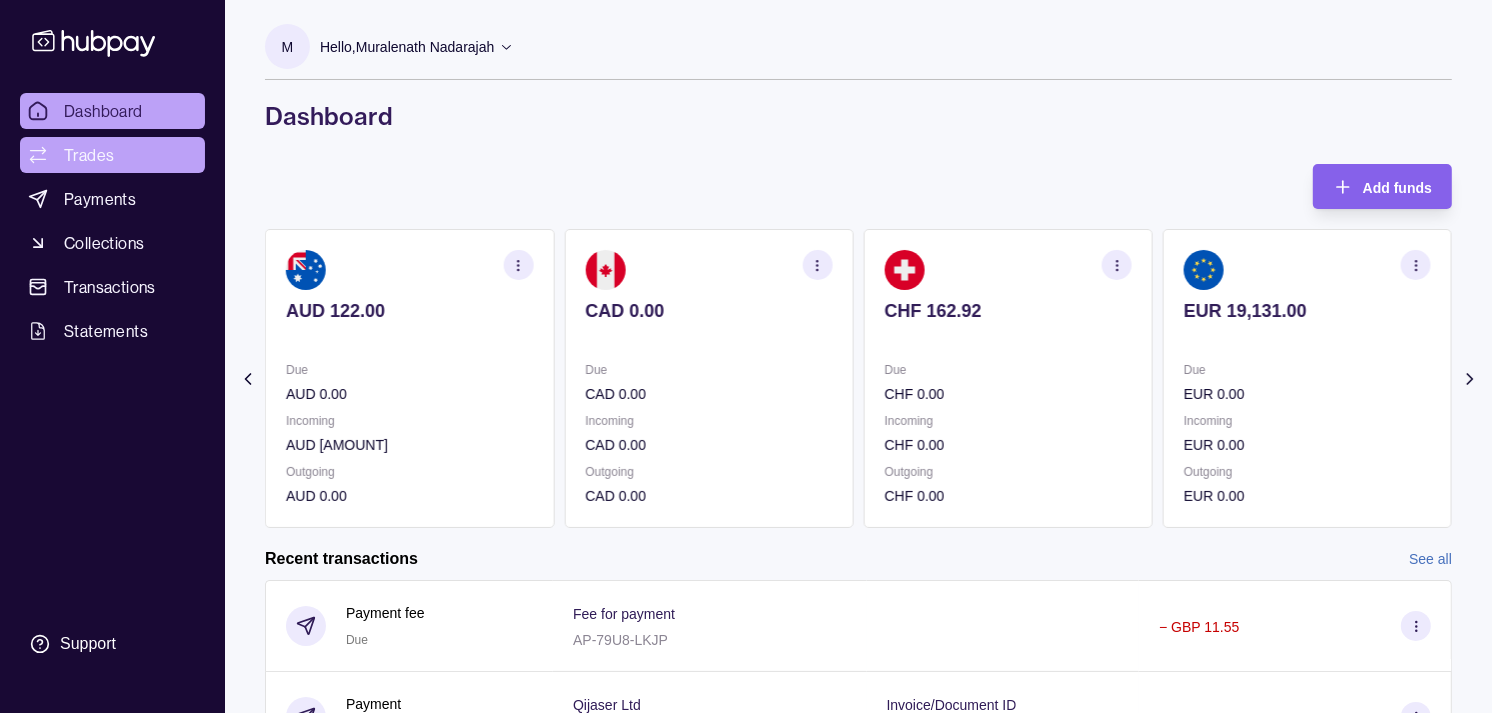 click on "Trades" at bounding box center [89, 155] 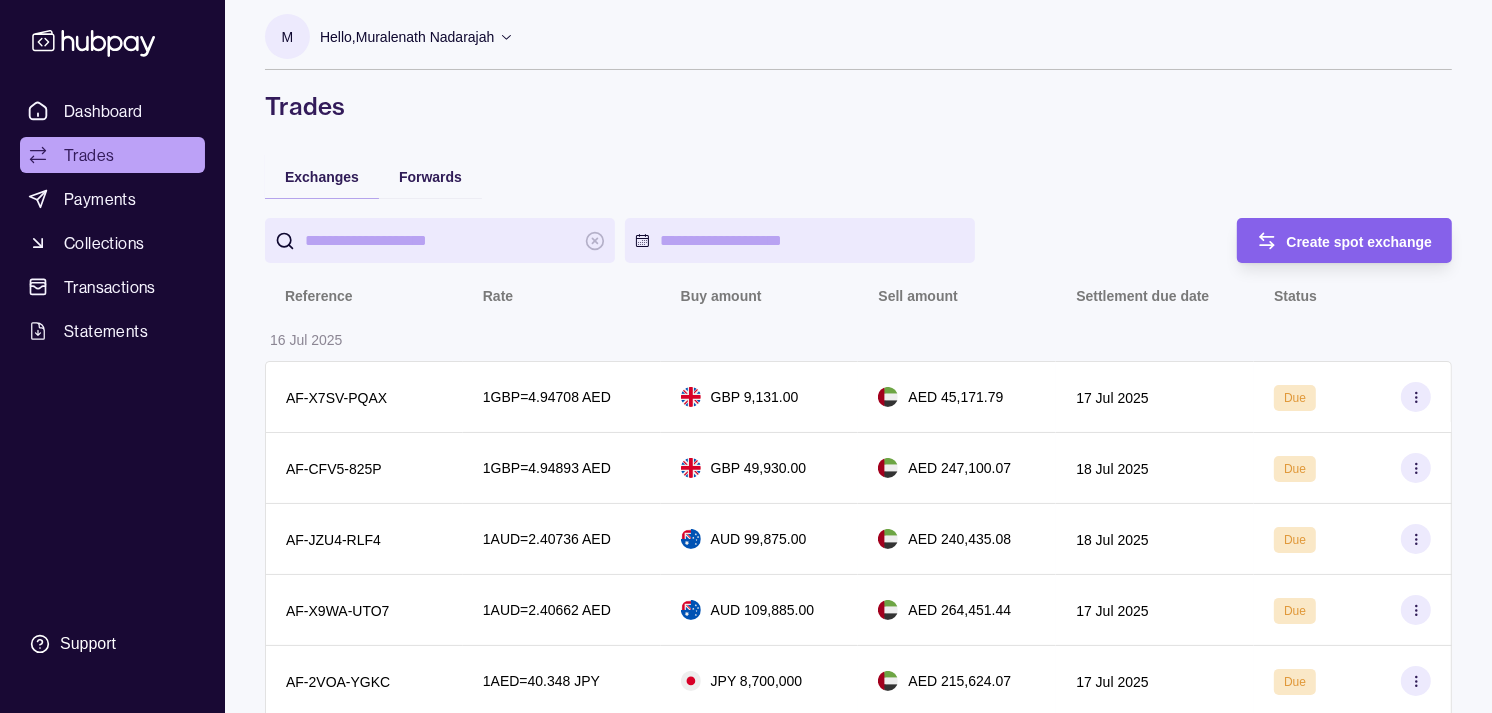 scroll, scrollTop: 0, scrollLeft: 0, axis: both 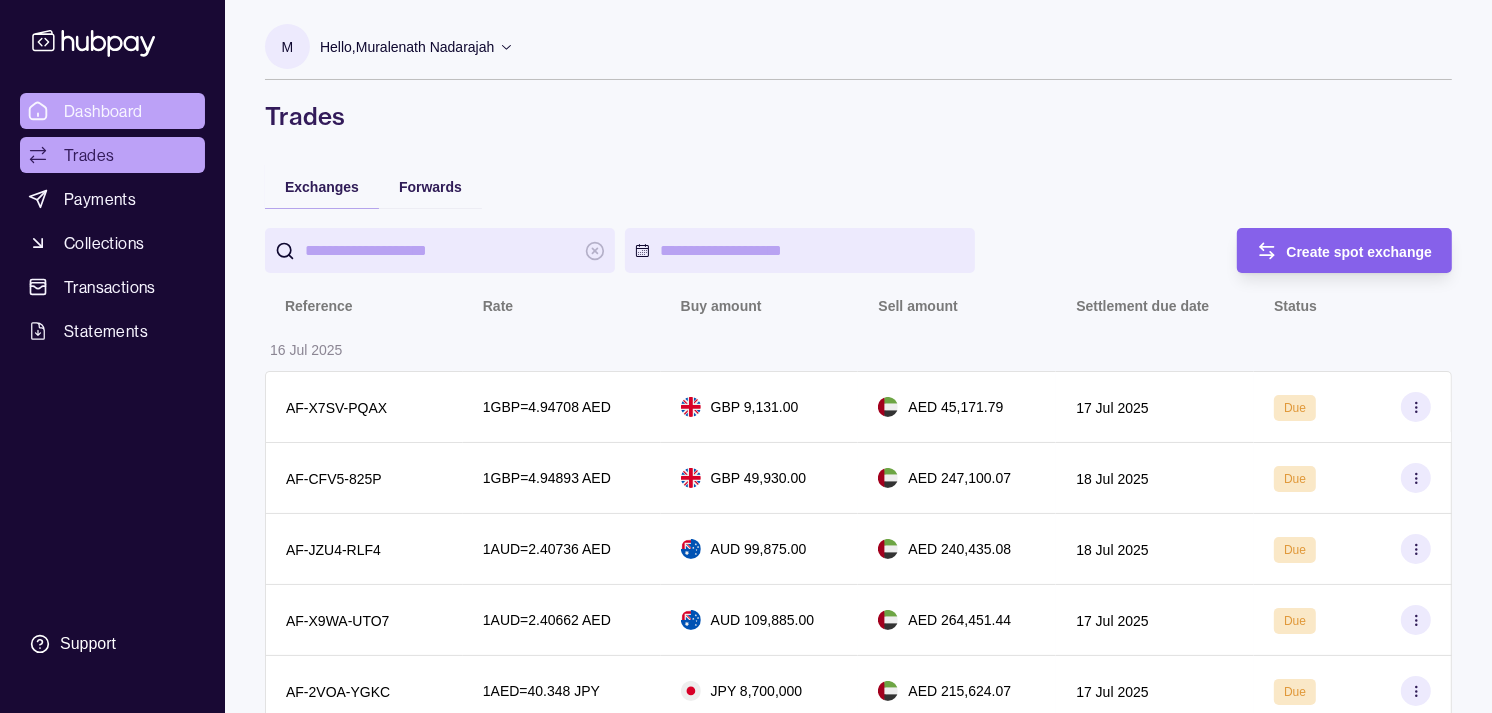 click on "Dashboard" at bounding box center [112, 111] 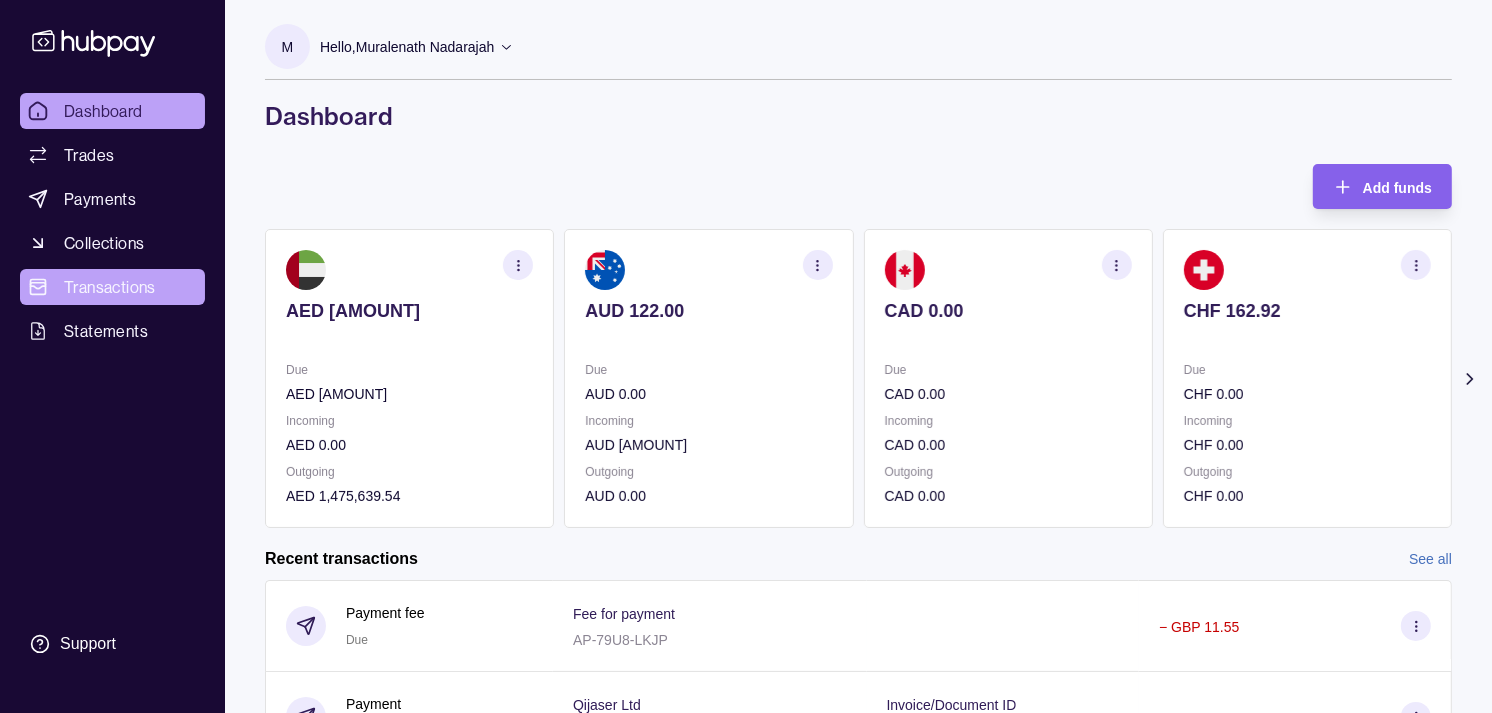 click on "Transactions" at bounding box center (112, 287) 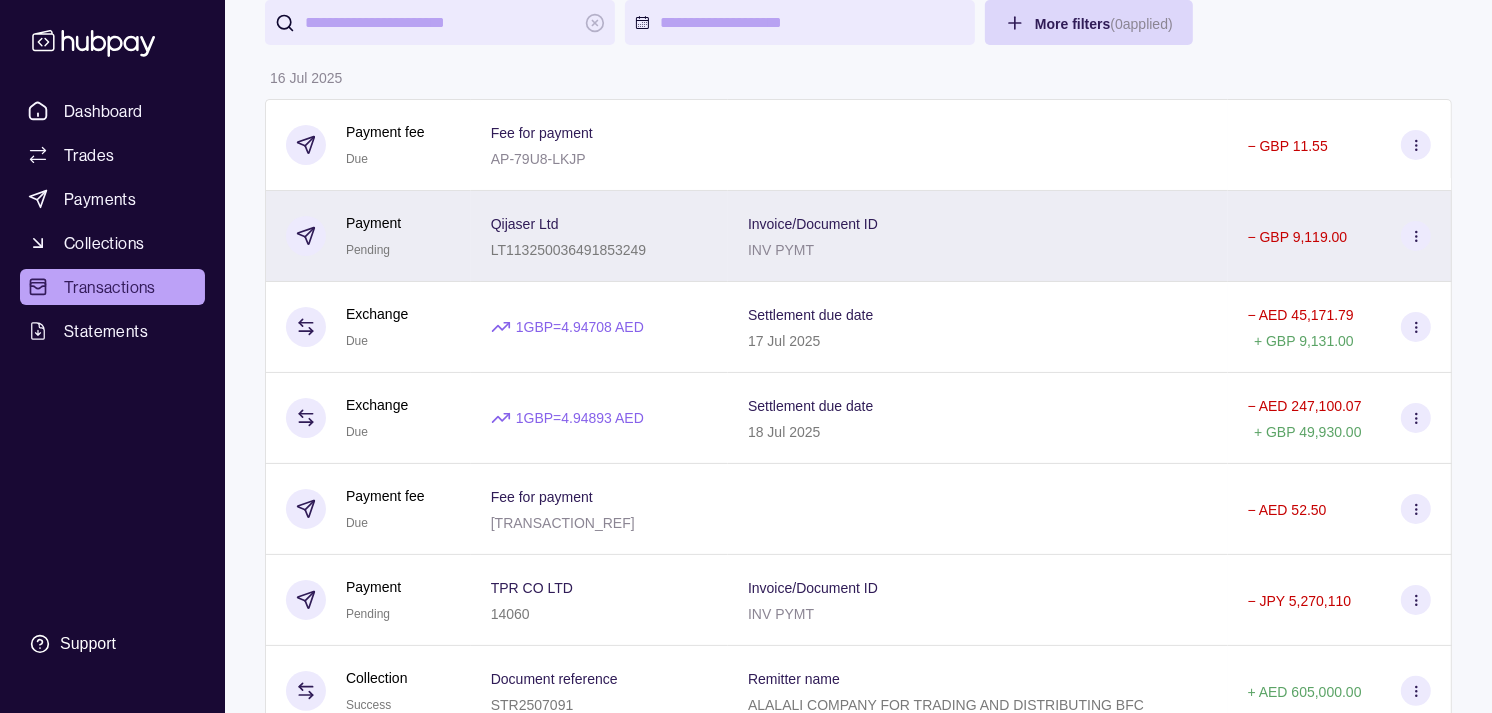 scroll, scrollTop: 111, scrollLeft: 0, axis: vertical 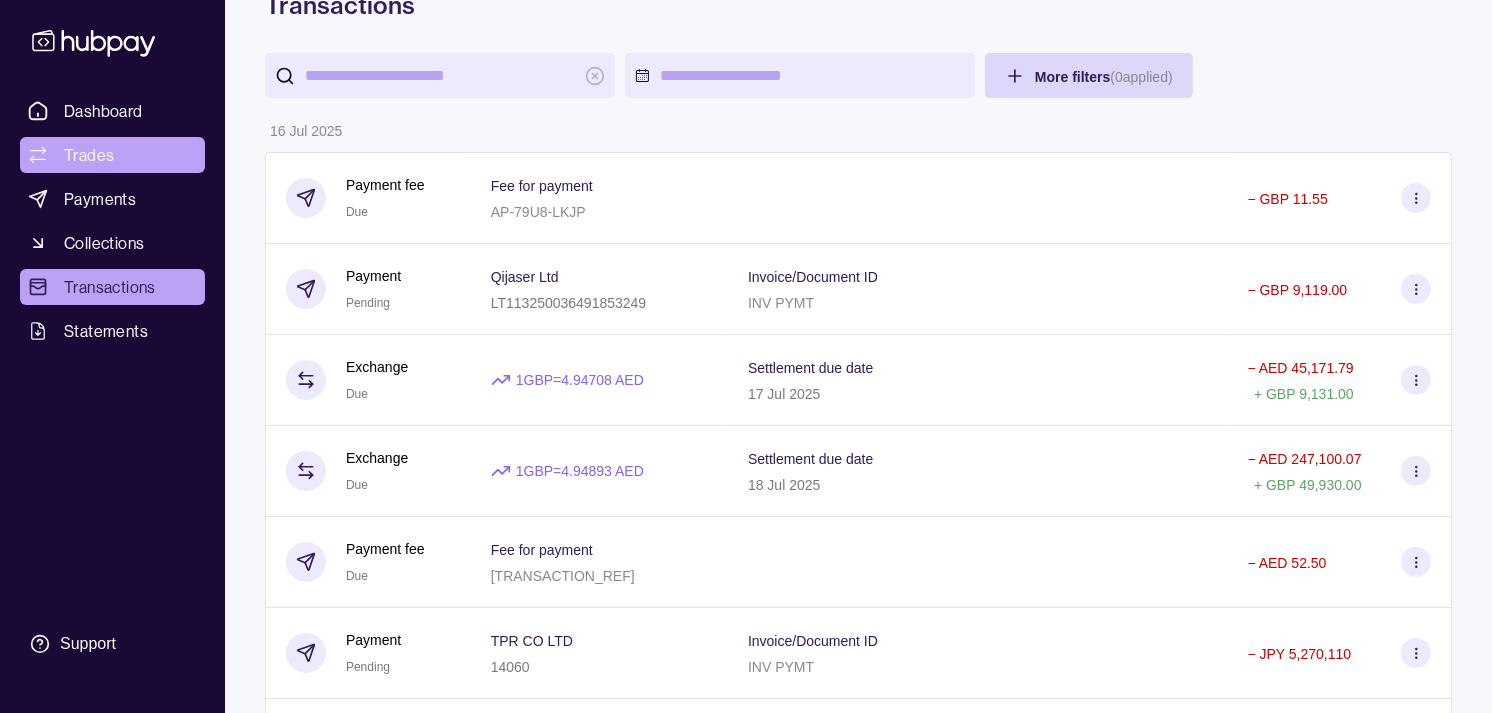 click on "Trades" at bounding box center (112, 155) 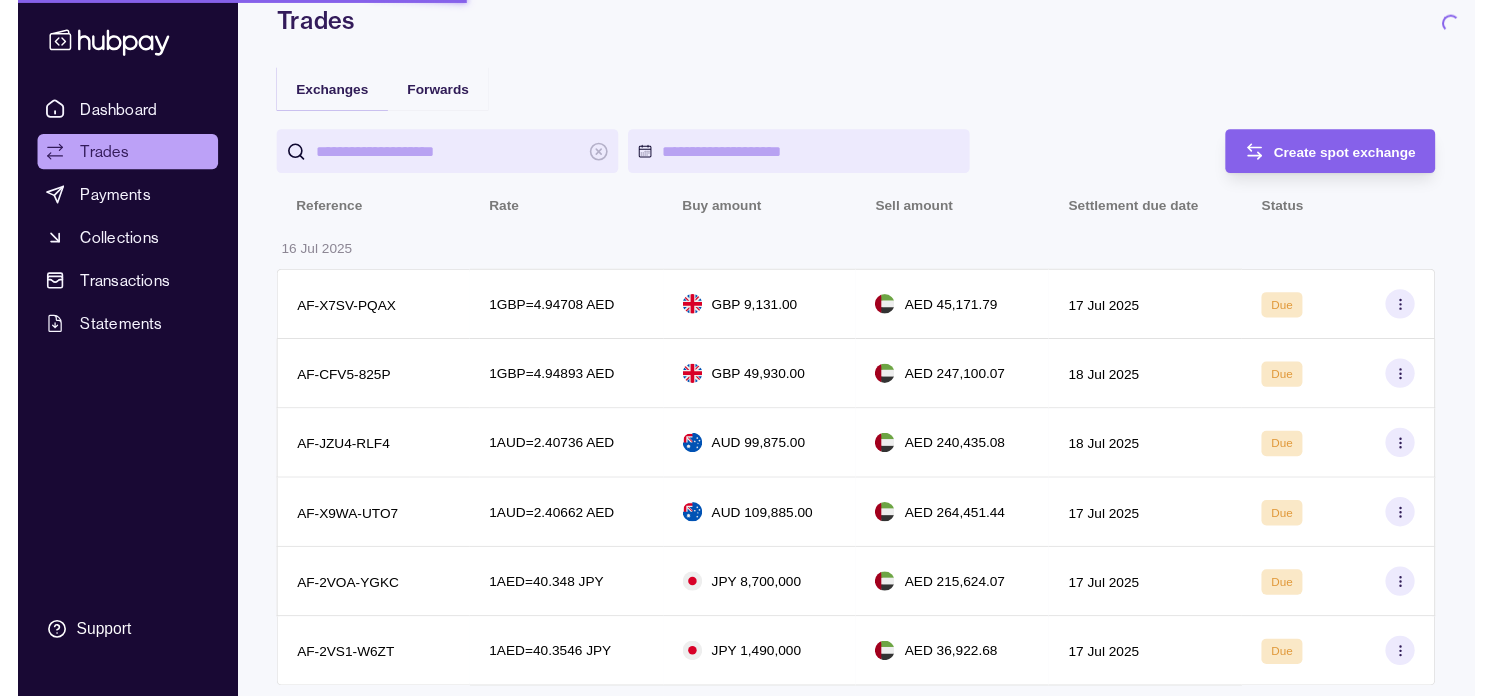 scroll, scrollTop: 0, scrollLeft: 0, axis: both 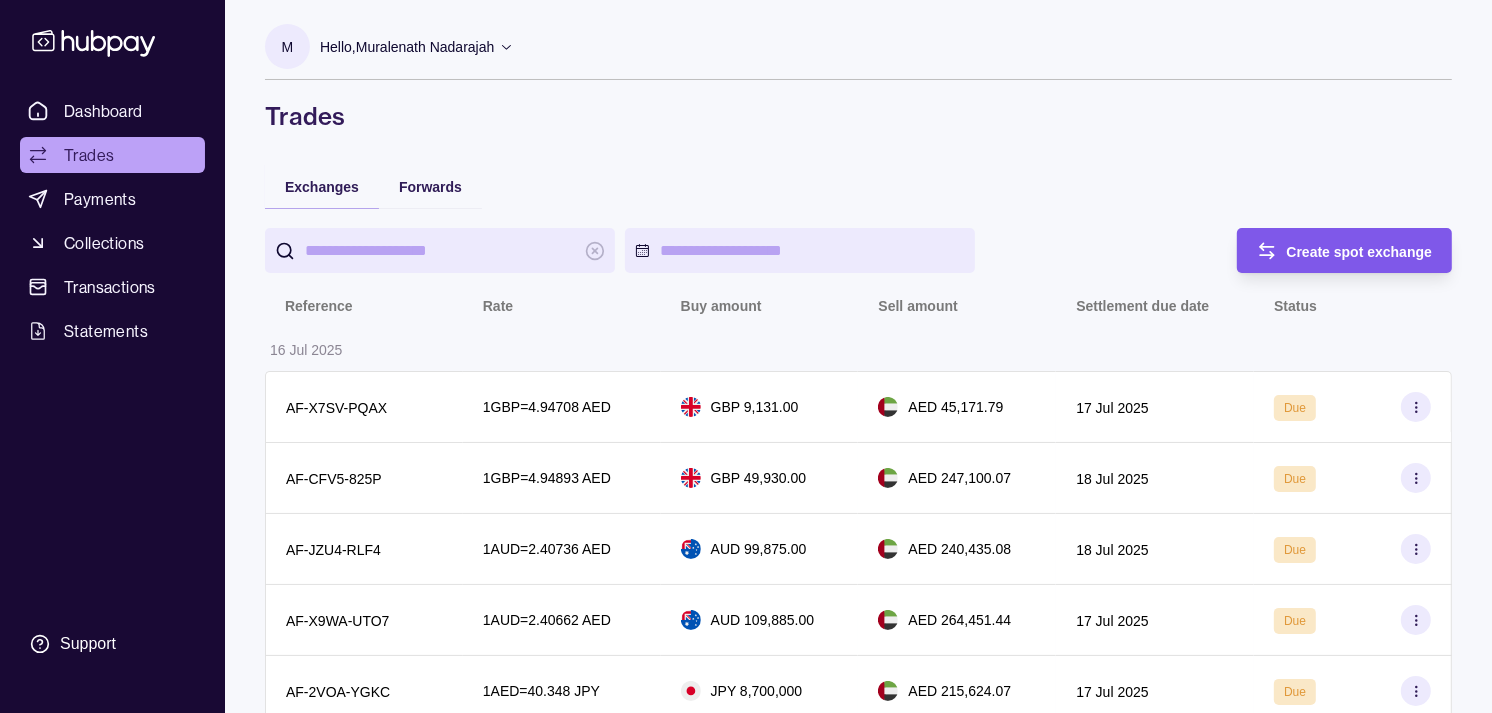 click on "Create spot exchange" at bounding box center (1360, 252) 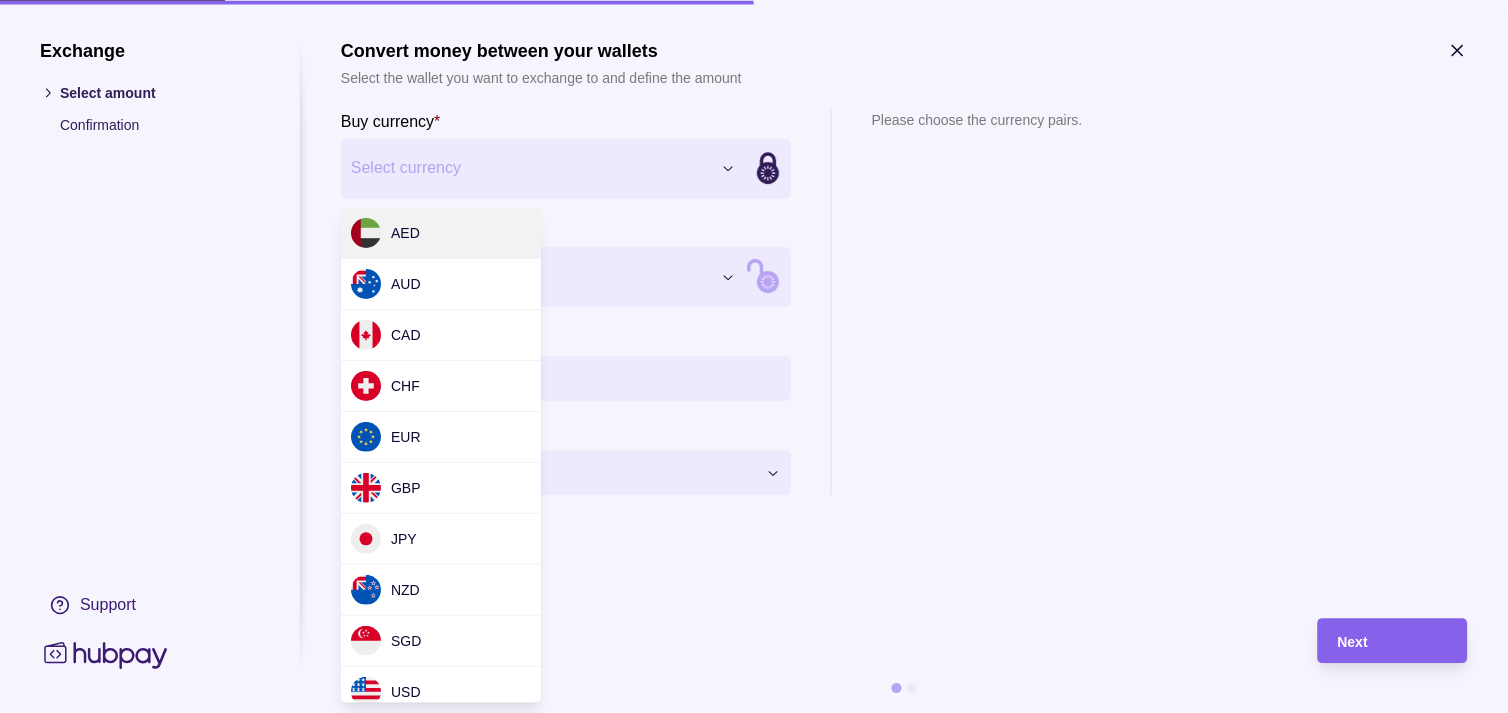 click on "Dashboard Trades Payments Collections Transactions Statements Support M Hello,  Muralenath Nadarajah Strides Trading LLC Account Terms and conditions Privacy policy Sign out Trades Exchanges Forwards Create spot exchange Reference Rate Buy amount Sell amount Settlement due date Status 16 Jul 2025 AF-X7SV-PQAX 1  GBP  =  4.94708   AED GBP 9,131.00 AED 45,171.79 17 Jul 2025 Due AF-CFV5-825P 1  GBP  =  4.94893   AED GBP 49,930.00 AED 247,100.07 18 Jul 2025 Due AF-JZU4-RLF4 1  AUD  =  2.40736   AED AUD 99,875.00 AED 240,435.08 18 Jul 2025 Due AF-X9WA-UTO7 1  AUD  =  2.40662   AED AUD 109,885.00 AED 264,451.44 17 Jul 2025 Due AF-2VOA-YGKC 1  AED  =  40.348   JPY JPY 8,700,000 AED 215,624.07 17 Jul 2025 Due AF-2VS1-W6ZT 1  AED  =  40.3546   JPY JPY 1,490,000 AED 36,922.68 17 Jul 2025 Due 15 Jul 2025 AF-518B-9QR7 1  AED  =  40.1886   JPY JPY 5,000,000 AED 124,413.39 16 Jul 2025 Processing AF-1U53-8TXI 1  GBP  =  4.96443   AED GBP 3,000.00 AED 14,893.29 16 Jul 2025 Processing AF-W9YV-9GRK 1  AUD  =  2.42786   AED 1" at bounding box center (754, 973) 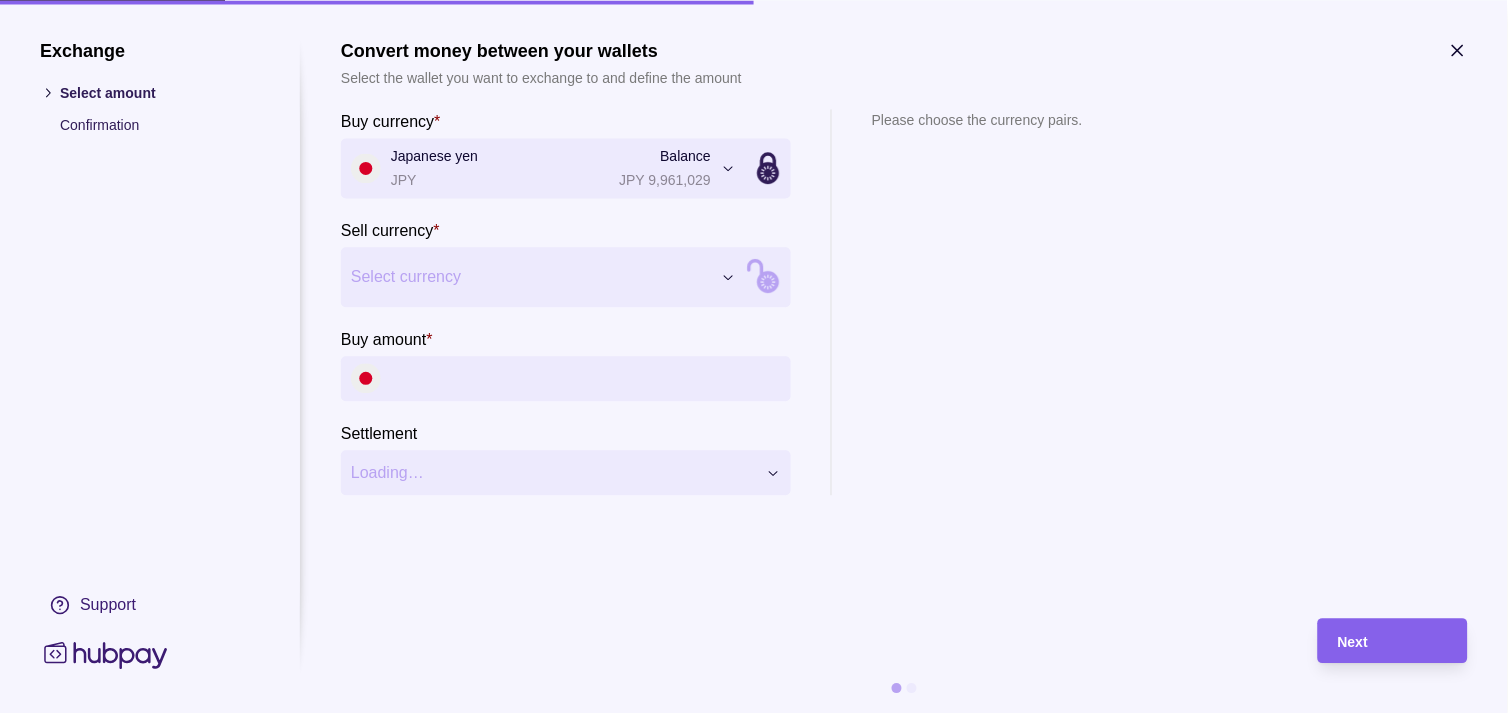 click on "Dashboard Trades Payments Collections Transactions Statements Support M Hello,  Muralenath Nadarajah Strides Trading LLC Account Terms and conditions Privacy policy Sign out Trades Exchanges Forwards Create spot exchange Reference Rate Buy amount Sell amount Settlement due date Status 16 Jul 2025 AF-X7SV-PQAX 1  GBP  =  4.94708   AED GBP 9,131.00 AED 45,171.79 17 Jul 2025 Due AF-CFV5-825P 1  GBP  =  4.94893   AED GBP 49,930.00 AED 247,100.07 18 Jul 2025 Due AF-JZU4-RLF4 1  AUD  =  2.40736   AED AUD 99,875.00 AED 240,435.08 18 Jul 2025 Due AF-X9WA-UTO7 1  AUD  =  2.40662   AED AUD 109,885.00 AED 264,451.44 17 Jul 2025 Due AF-2VOA-YGKC 1  AED  =  40.348   JPY JPY 8,700,000 AED 215,624.07 17 Jul 2025 Due AF-2VS1-W6ZT 1  AED  =  40.3546   JPY JPY 1,490,000 AED 36,922.68 17 Jul 2025 Due 15 Jul 2025 AF-518B-9QR7 1  AED  =  40.1886   JPY JPY 5,000,000 AED 124,413.39 16 Jul 2025 Processing AF-1U53-8TXI 1  GBP  =  4.96443   AED GBP 3,000.00 AED 14,893.29 16 Jul 2025 Processing AF-W9YV-9GRK 1  AUD  =  2.42786   AED 1" at bounding box center (754, 973) 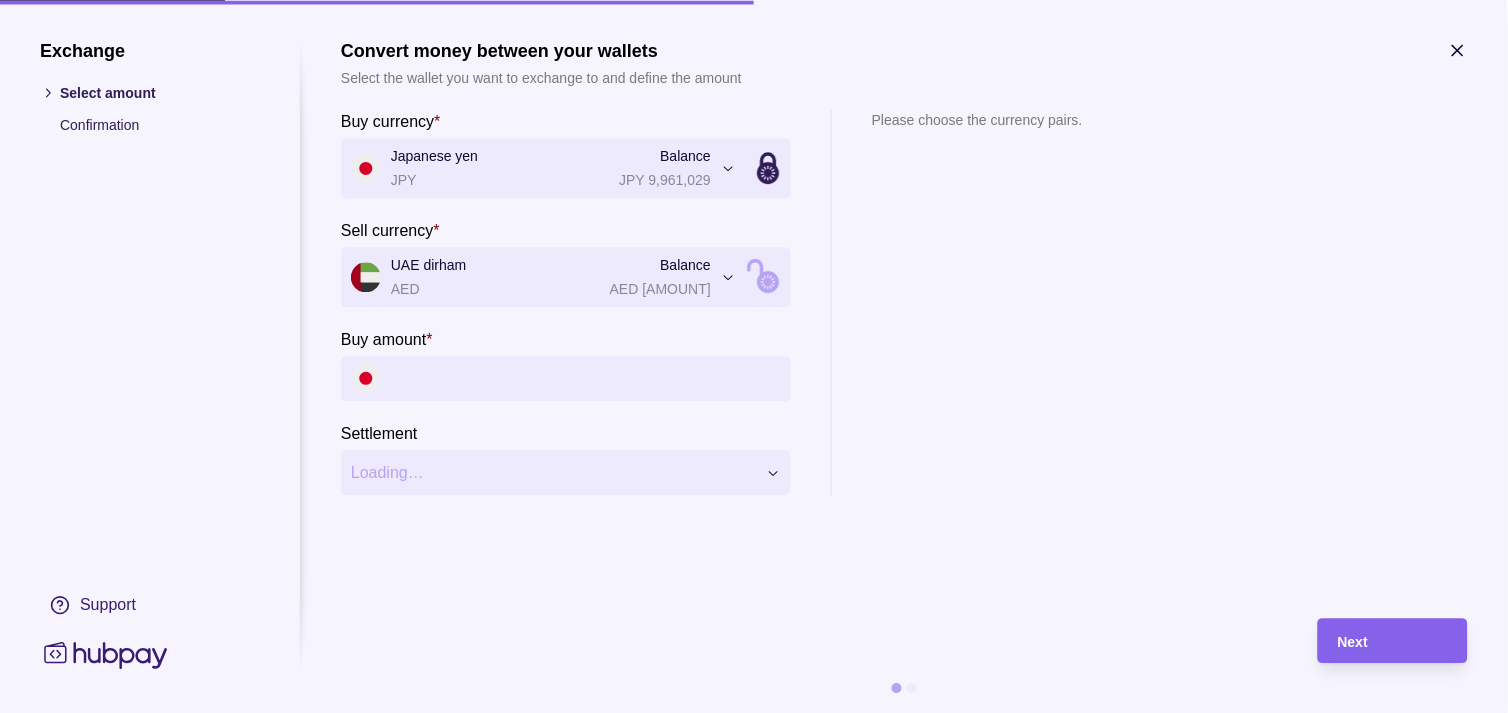 click on "Buy amount  *" at bounding box center (586, 378) 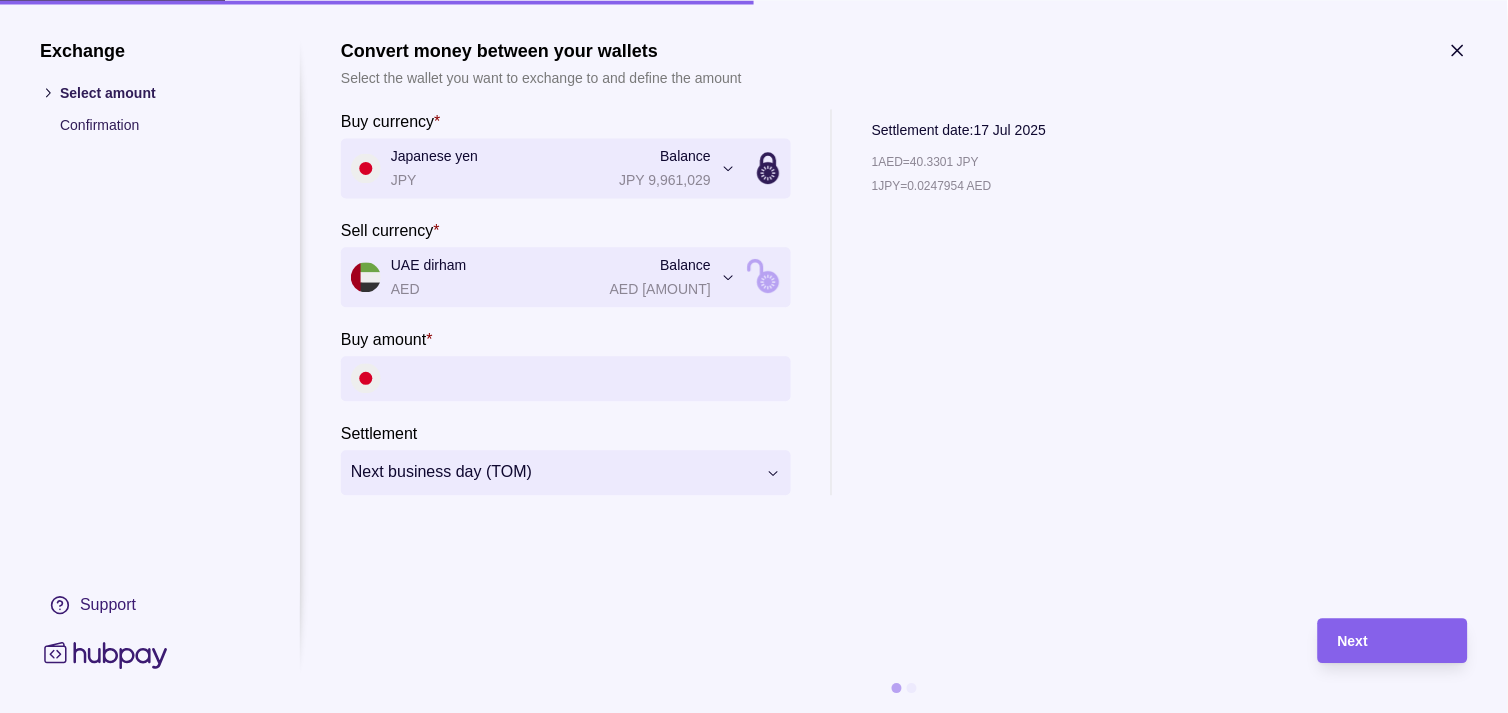 click 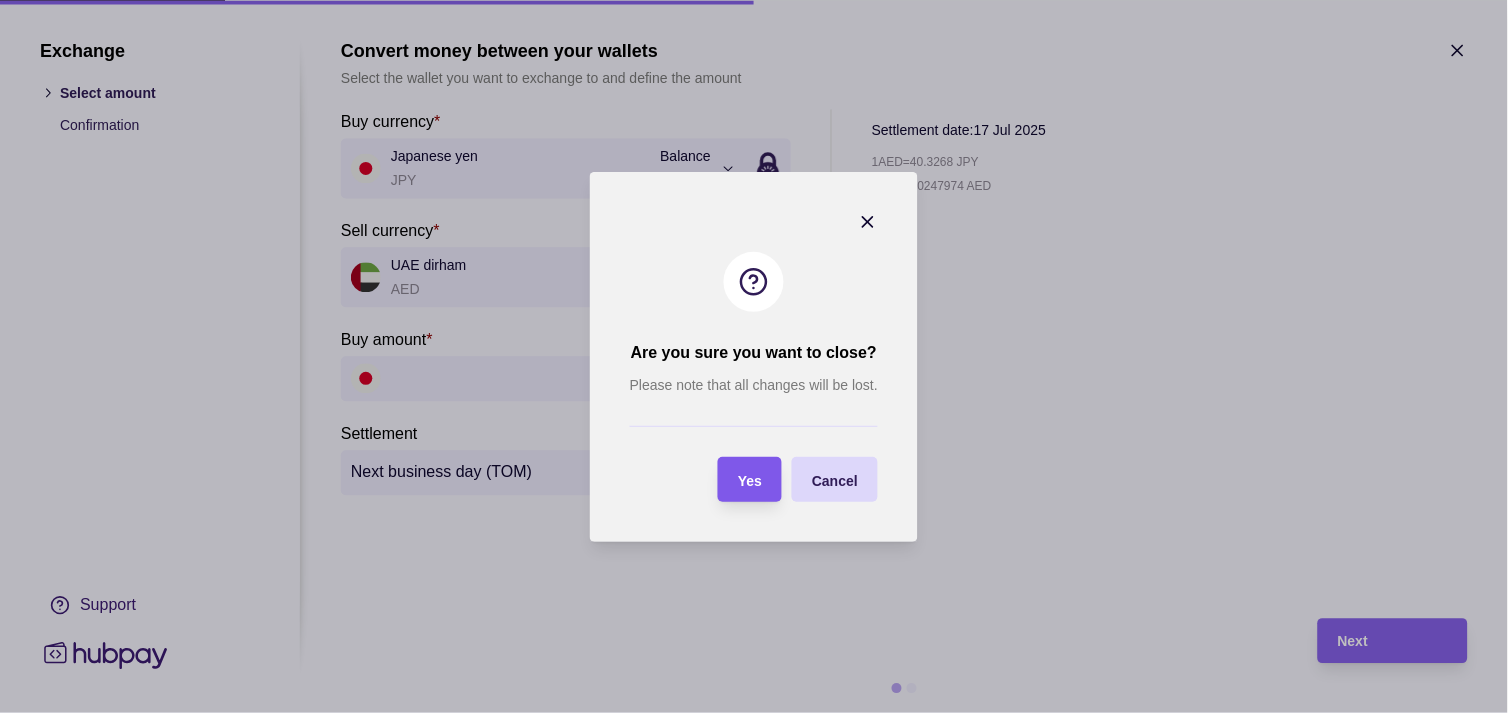 click on "Yes" at bounding box center [750, 479] 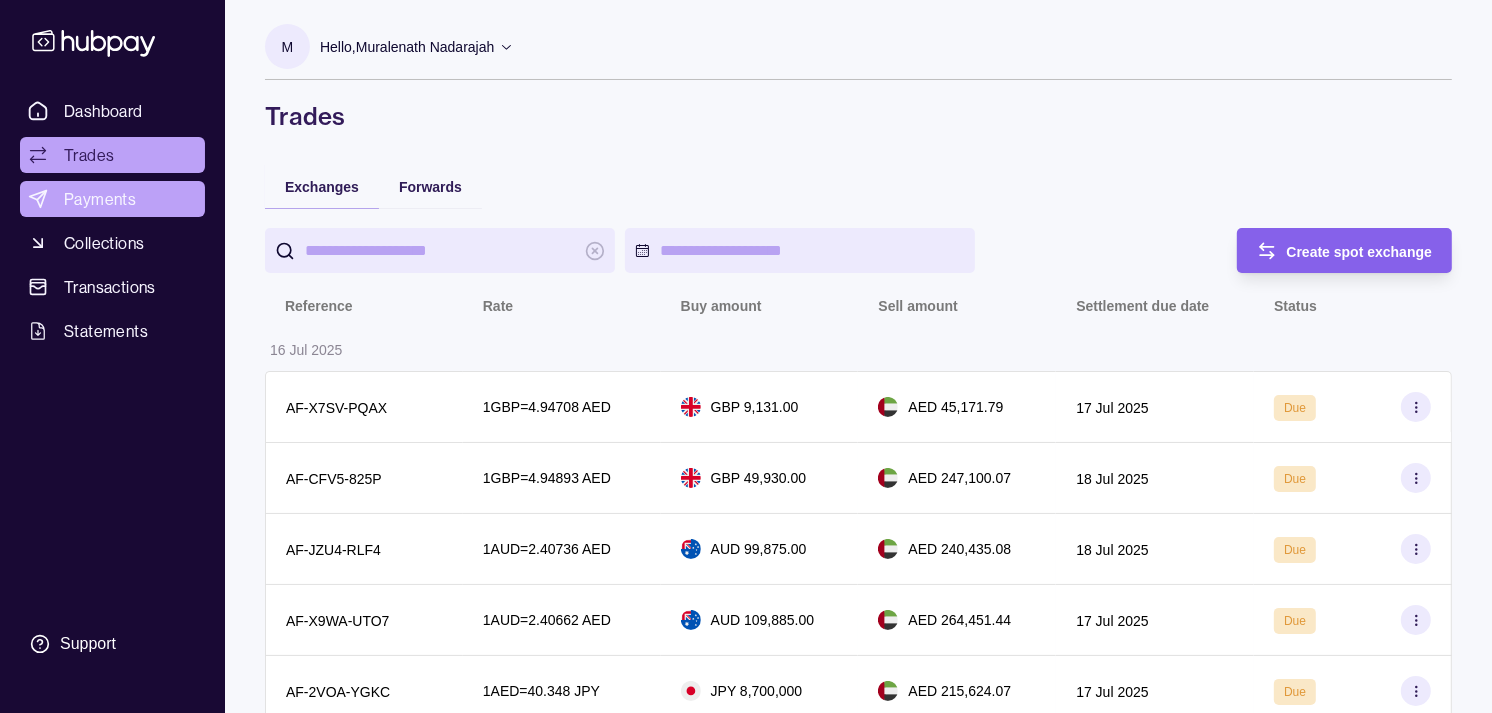 click on "Payments" at bounding box center (112, 199) 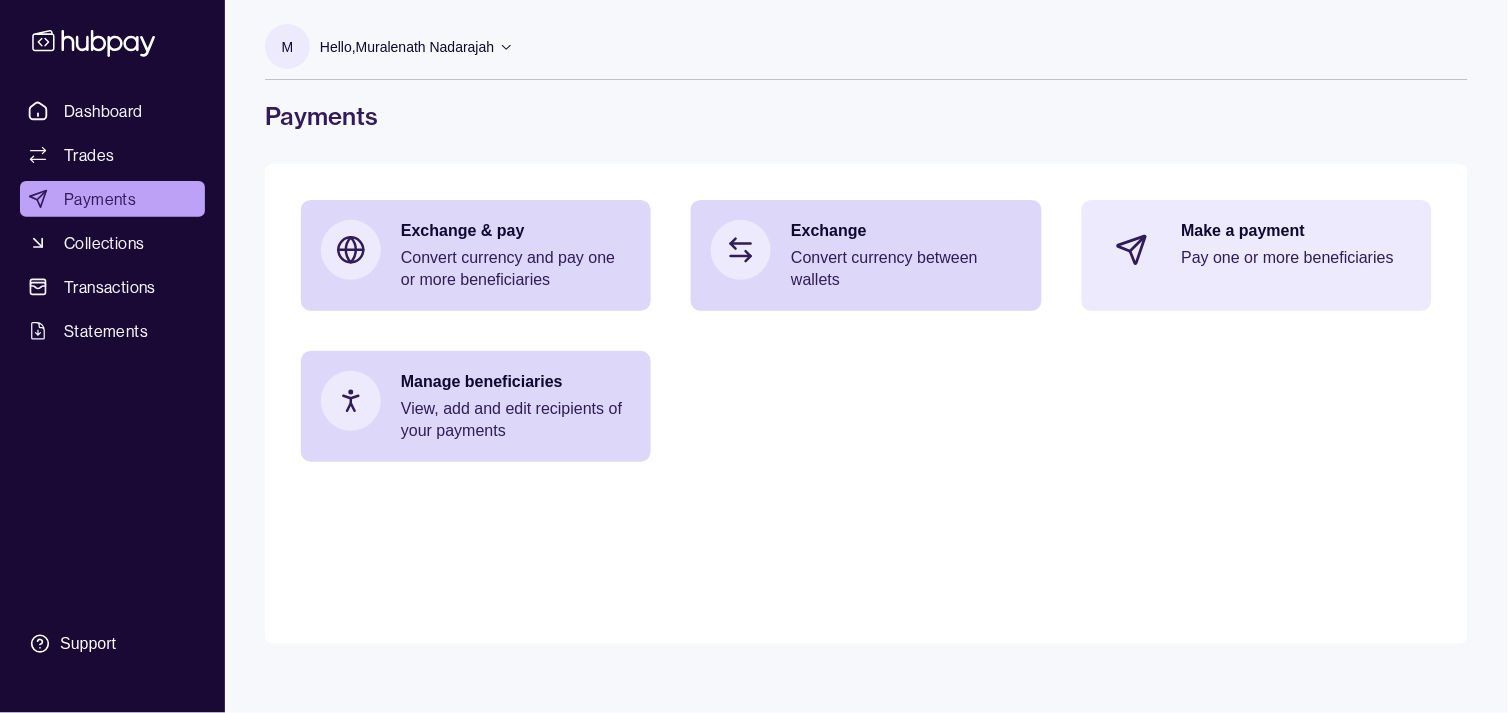click on "Make a payment" at bounding box center (1297, 231) 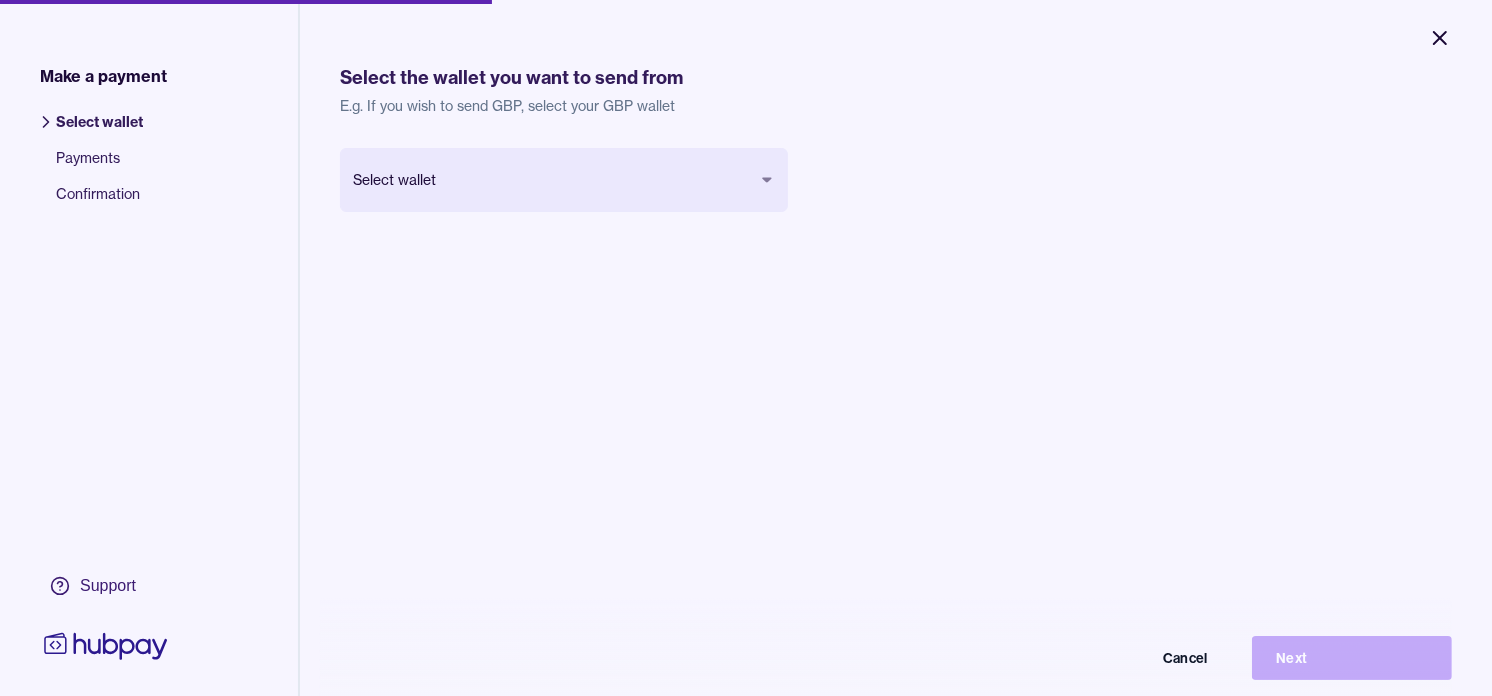 click 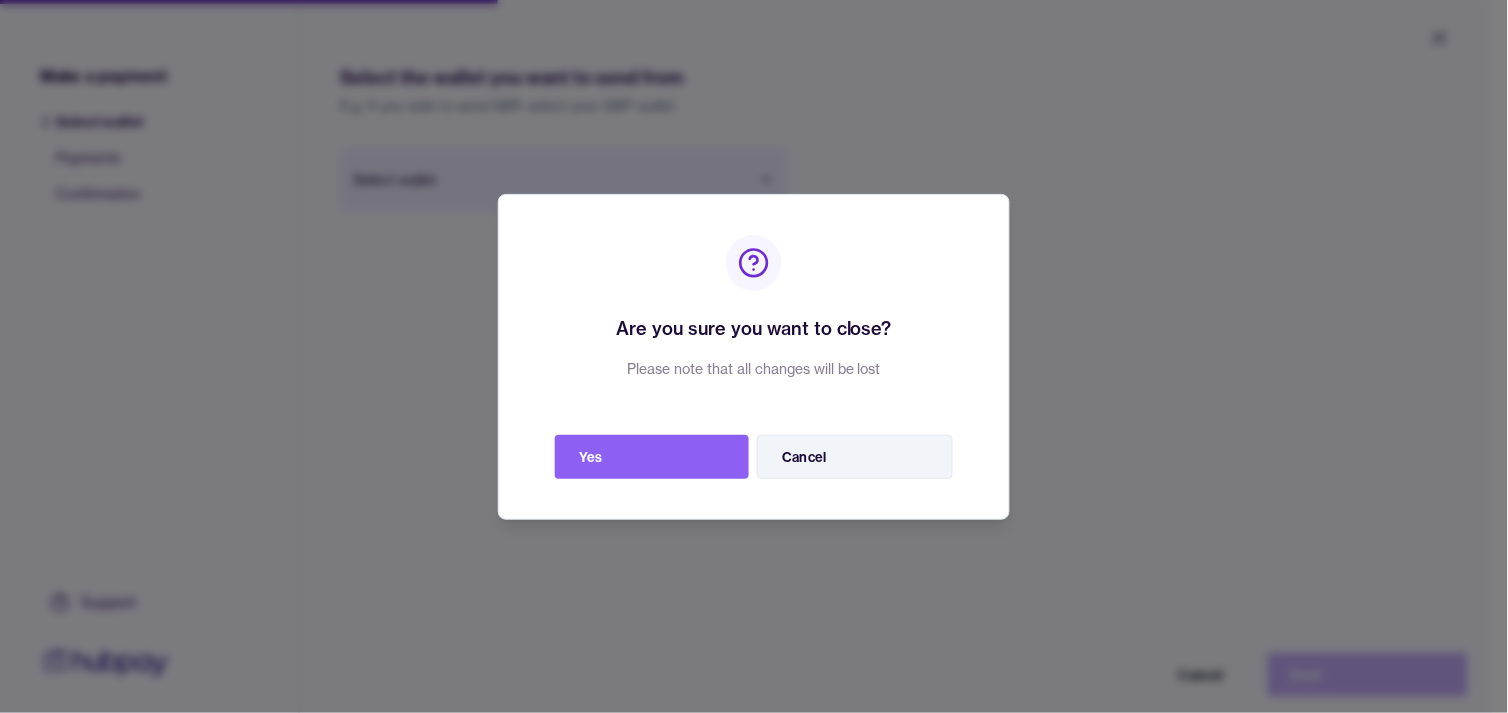 click on "Cancel" at bounding box center (855, 457) 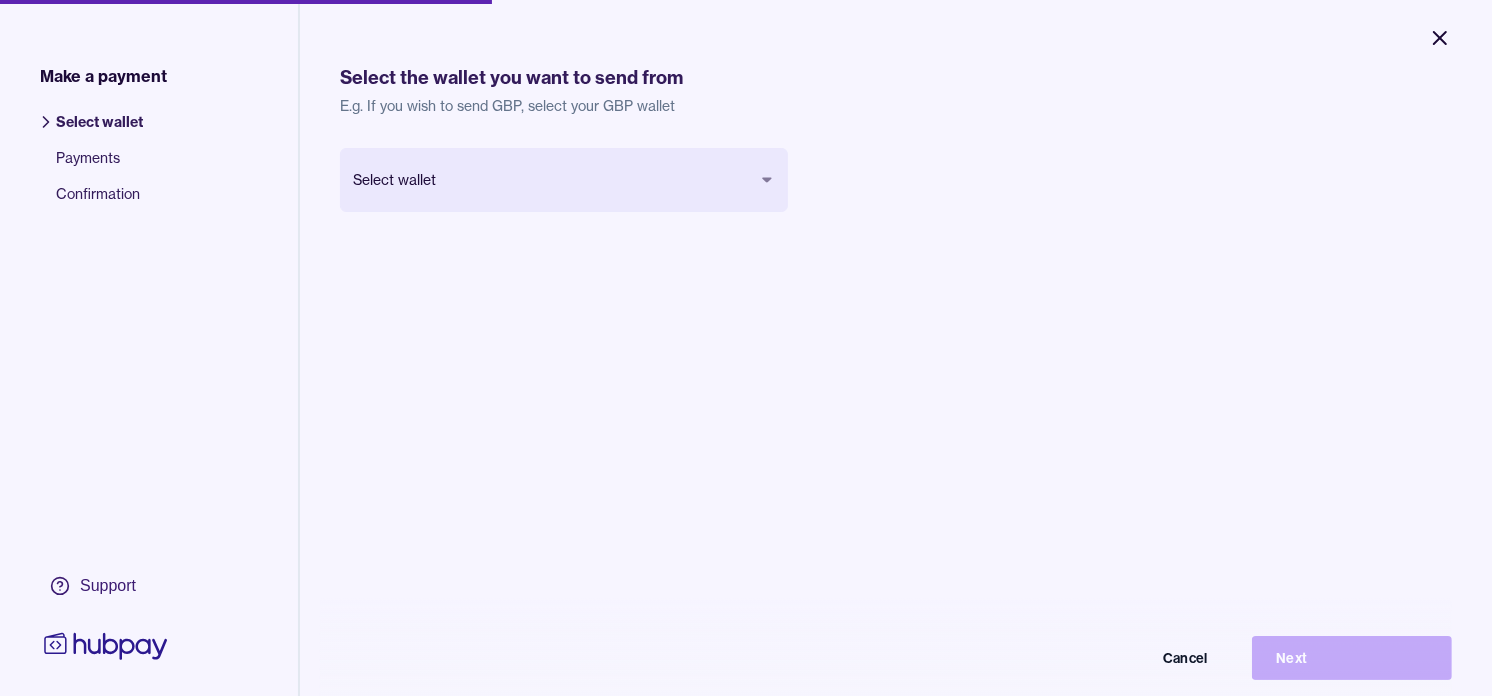 click 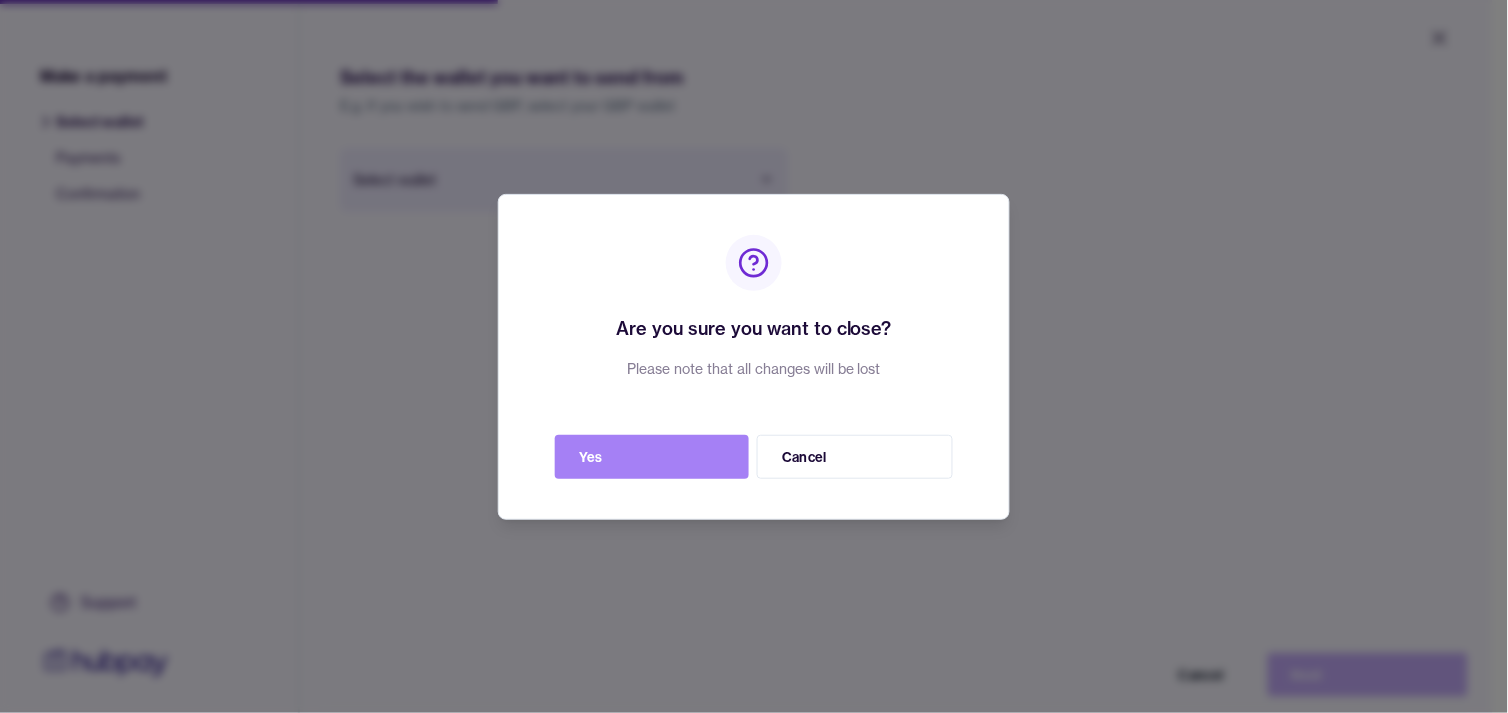 click on "Yes" at bounding box center [652, 457] 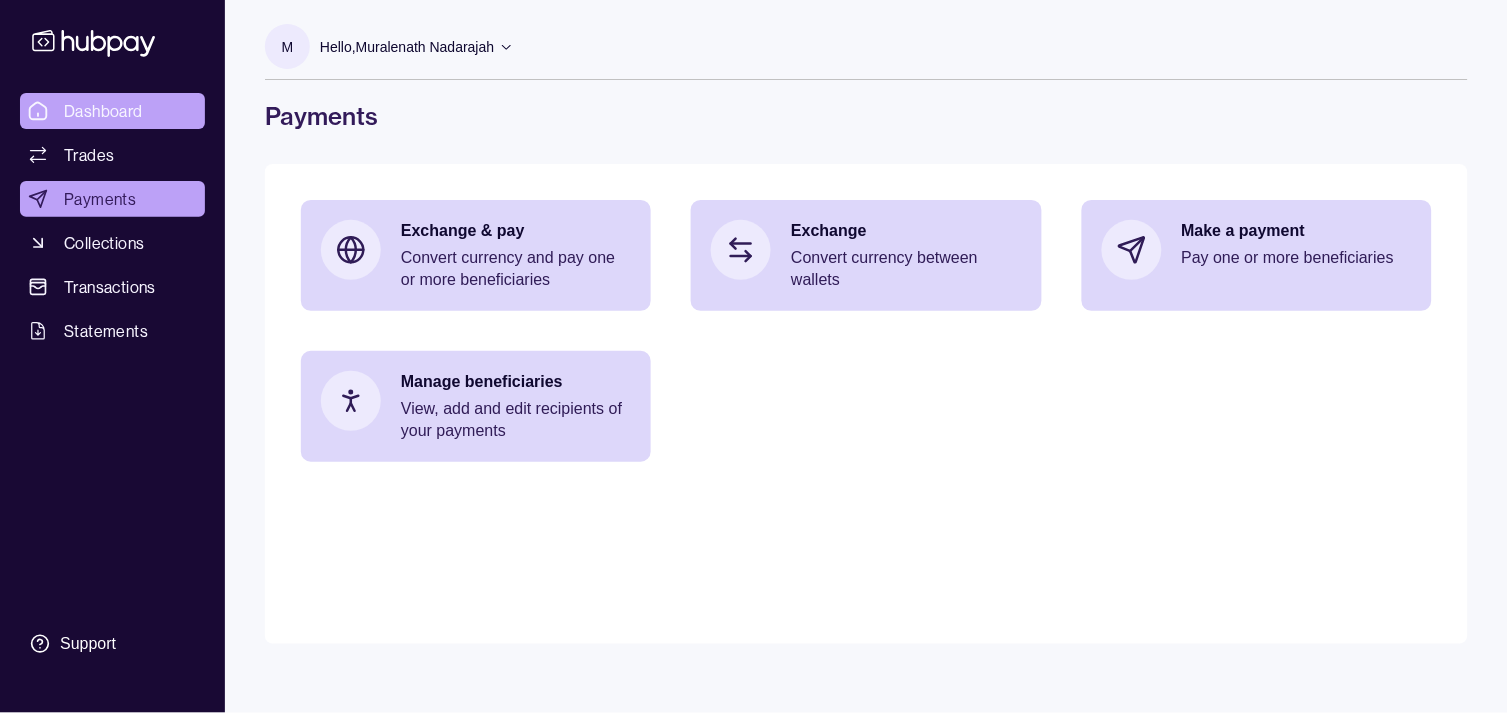 click on "Dashboard" at bounding box center (103, 111) 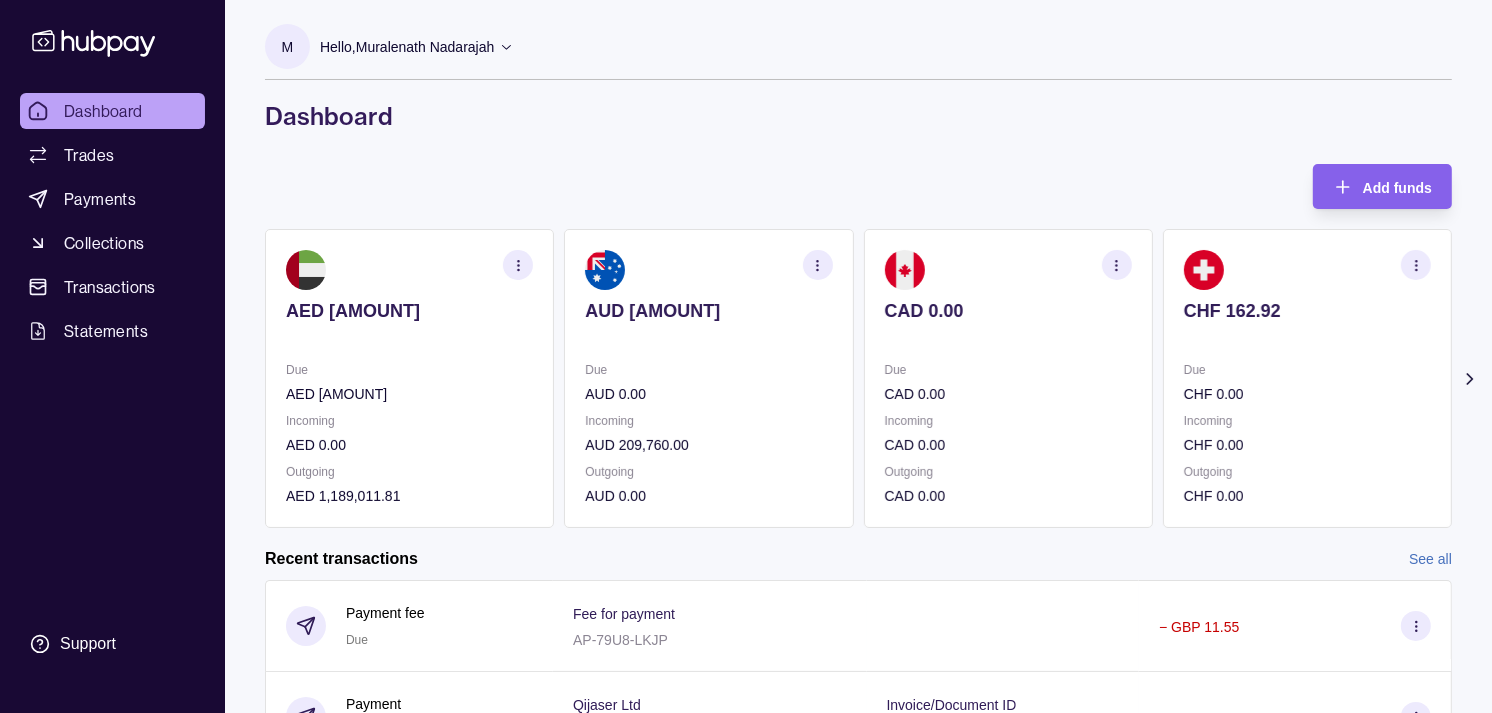 click at bounding box center (1307, 338) 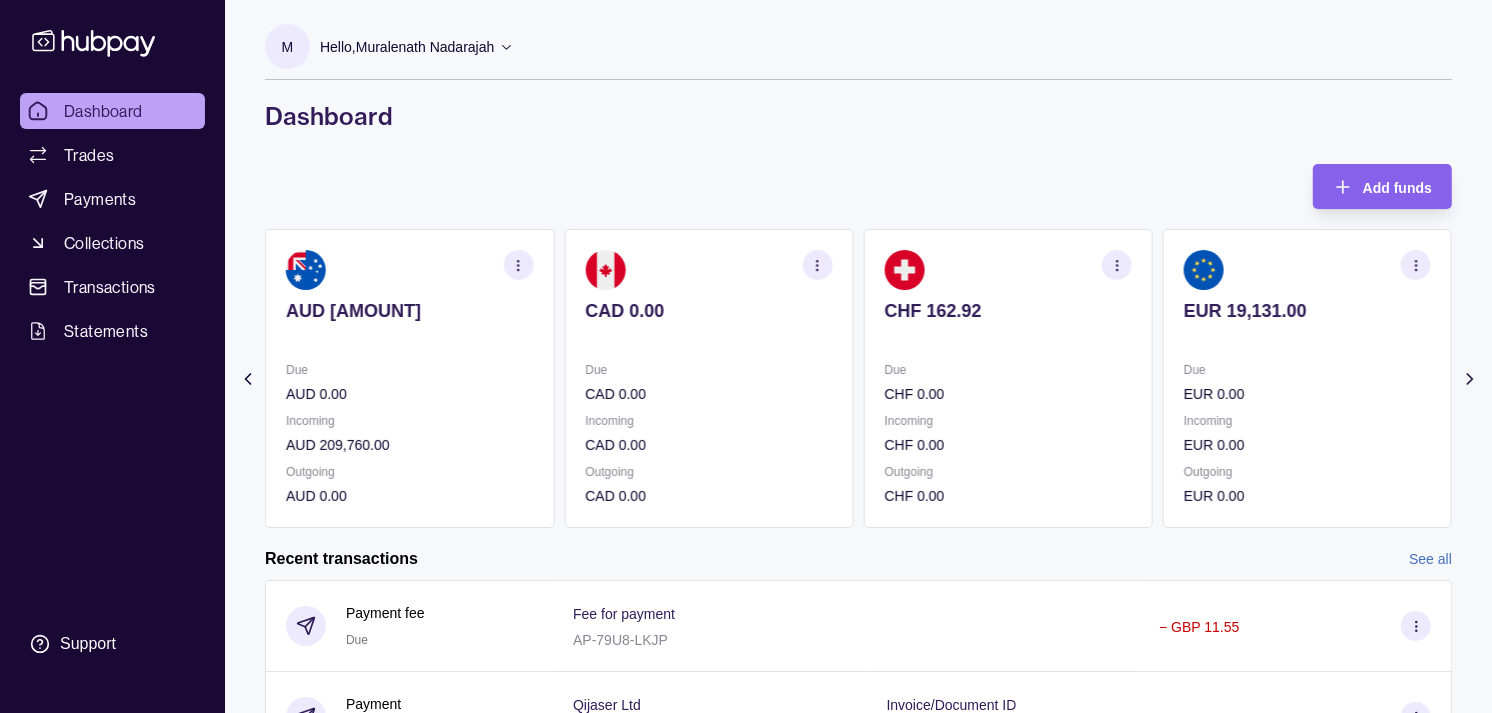 click on "EUR 19,131.00                                                                                                               Due EUR 0.00 Incoming EUR 0.00 Outgoing EUR 0.00" at bounding box center [1307, 378] 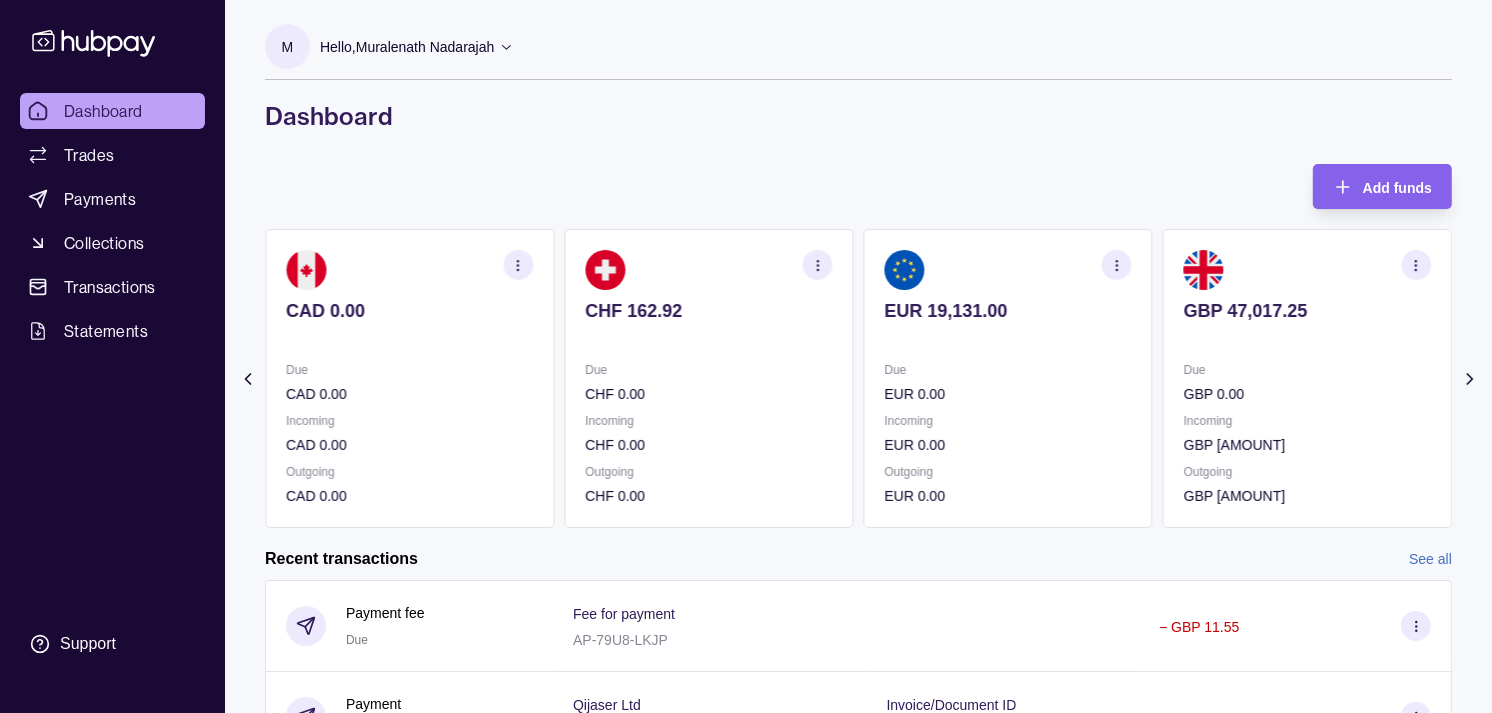 click on "EUR 19,131.00                                                                                                               Due EUR 0.00 Incoming EUR 0.00 Outgoing EUR 0.00" at bounding box center (1008, 378) 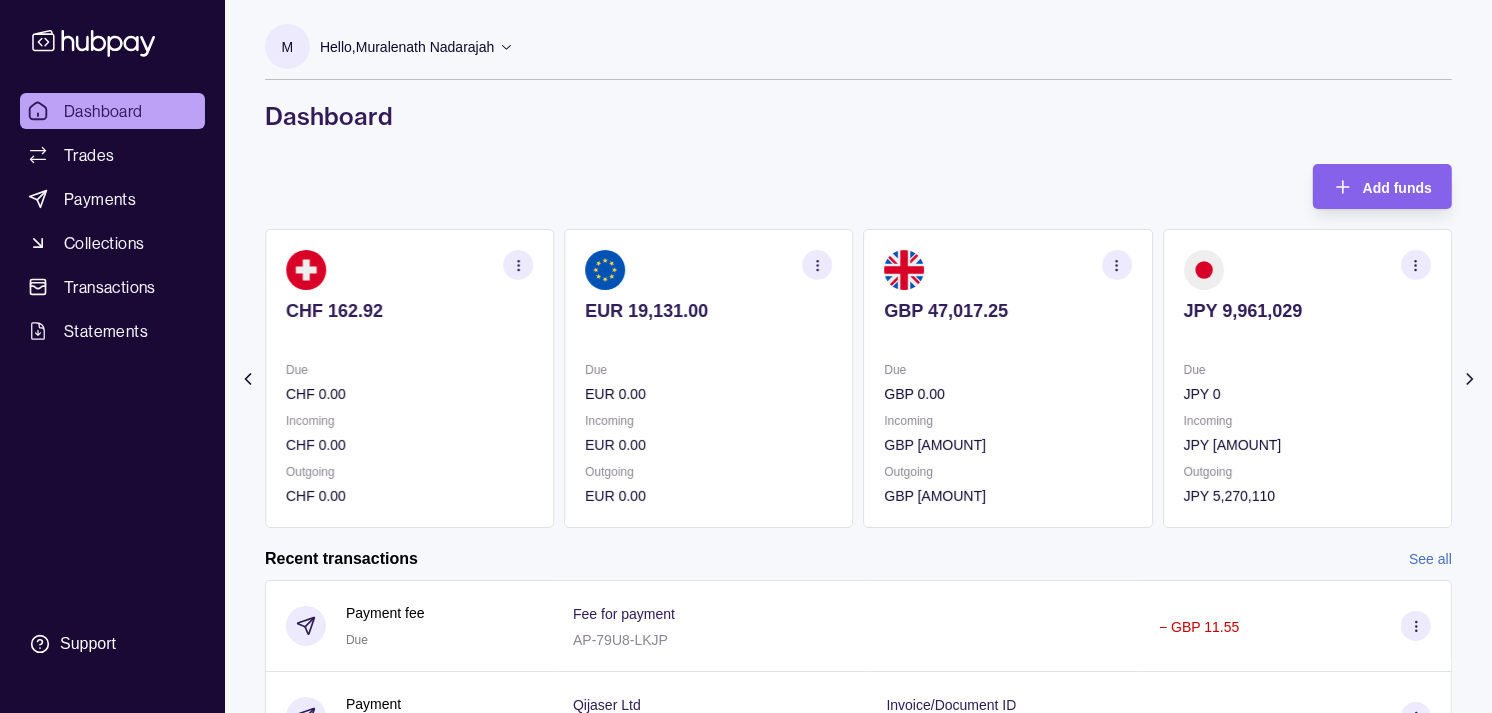 click on "GBP 47,017.25                                                                                                               Due GBP 0.00 Incoming GBP 62,061.00 Outgoing GBP 107,049.00" at bounding box center (1008, 378) 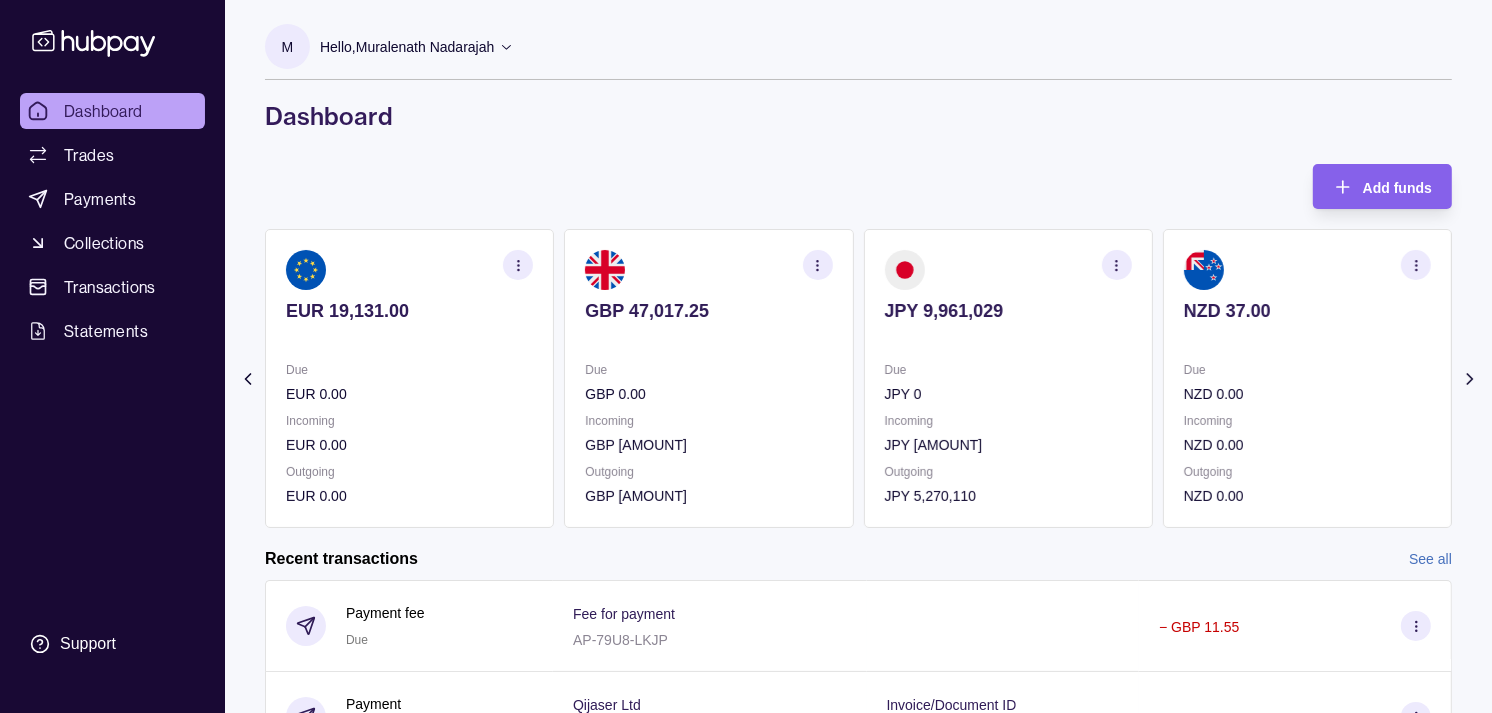 click 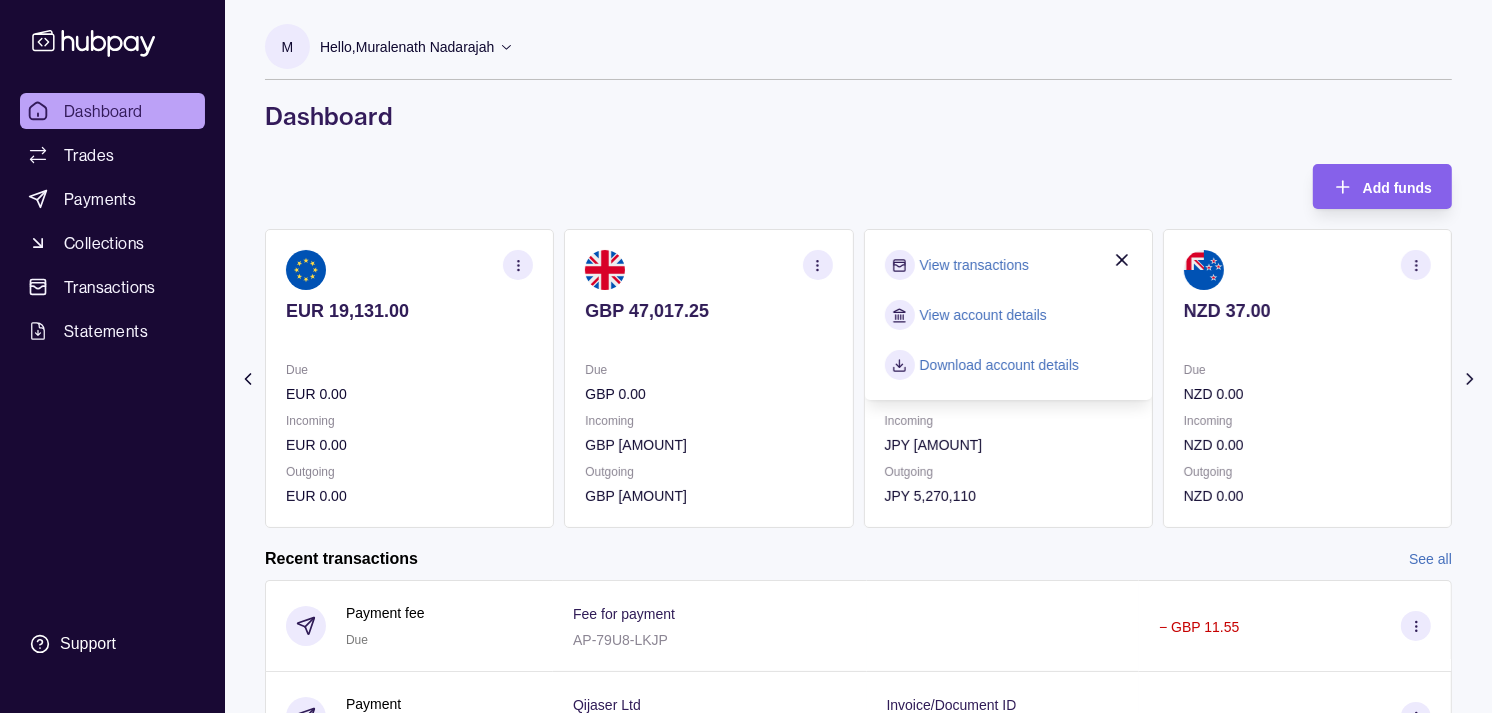 click on "View transactions" at bounding box center (974, 265) 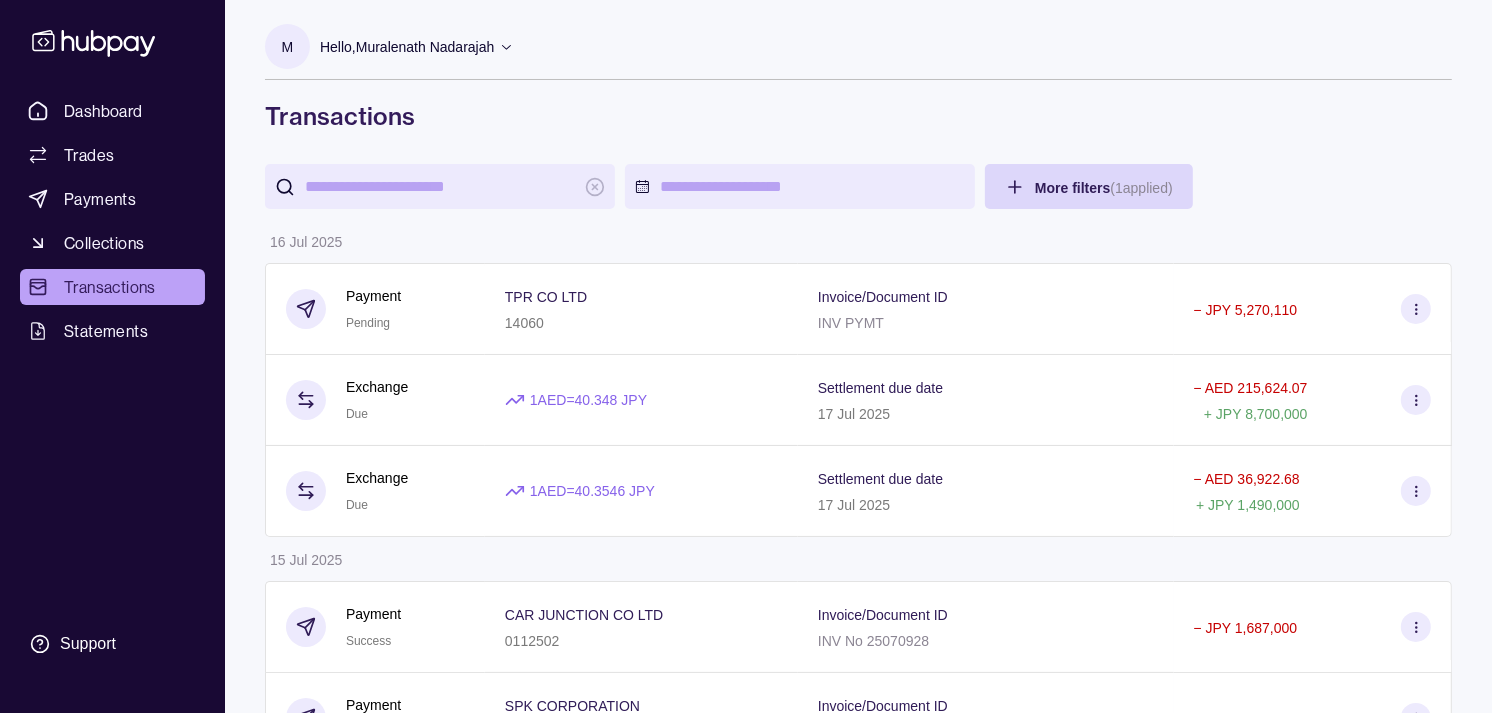 click at bounding box center [440, 186] 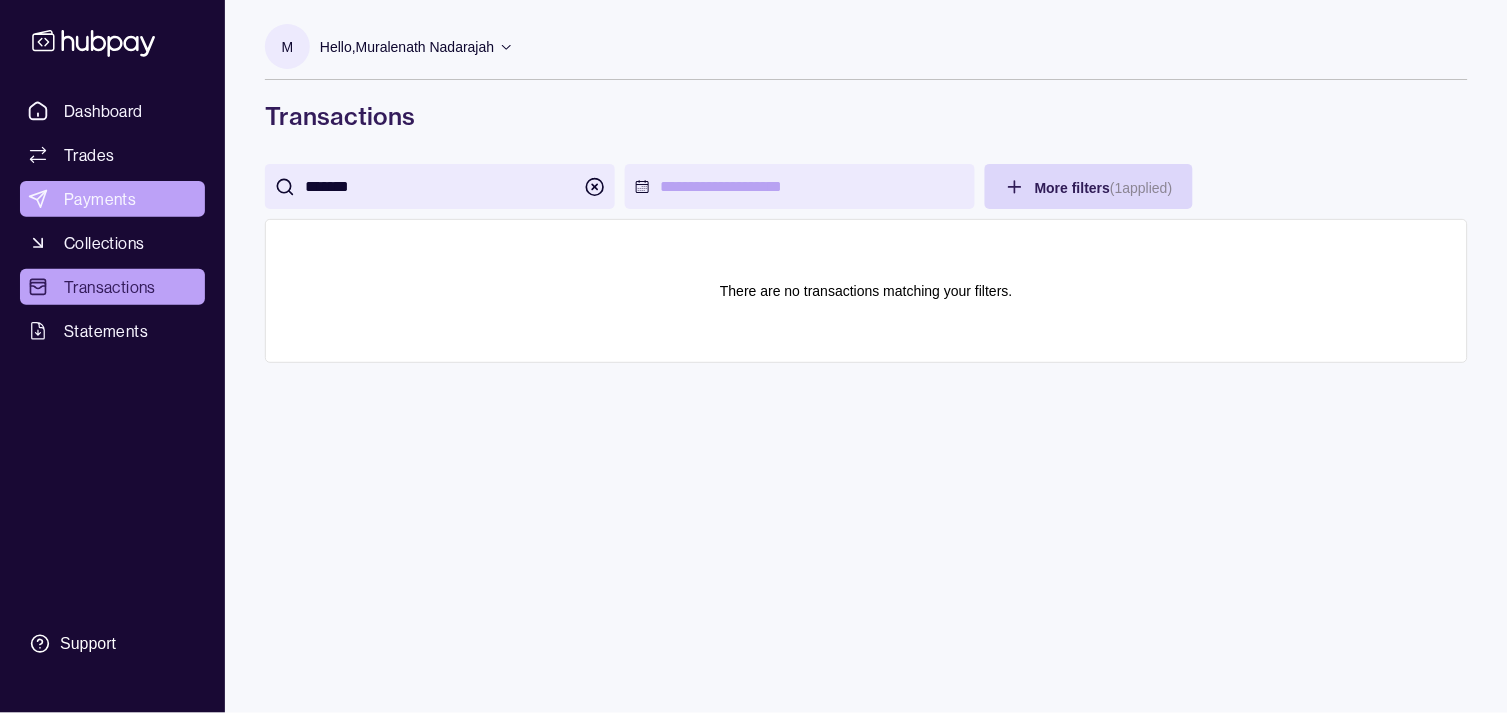type on "*******" 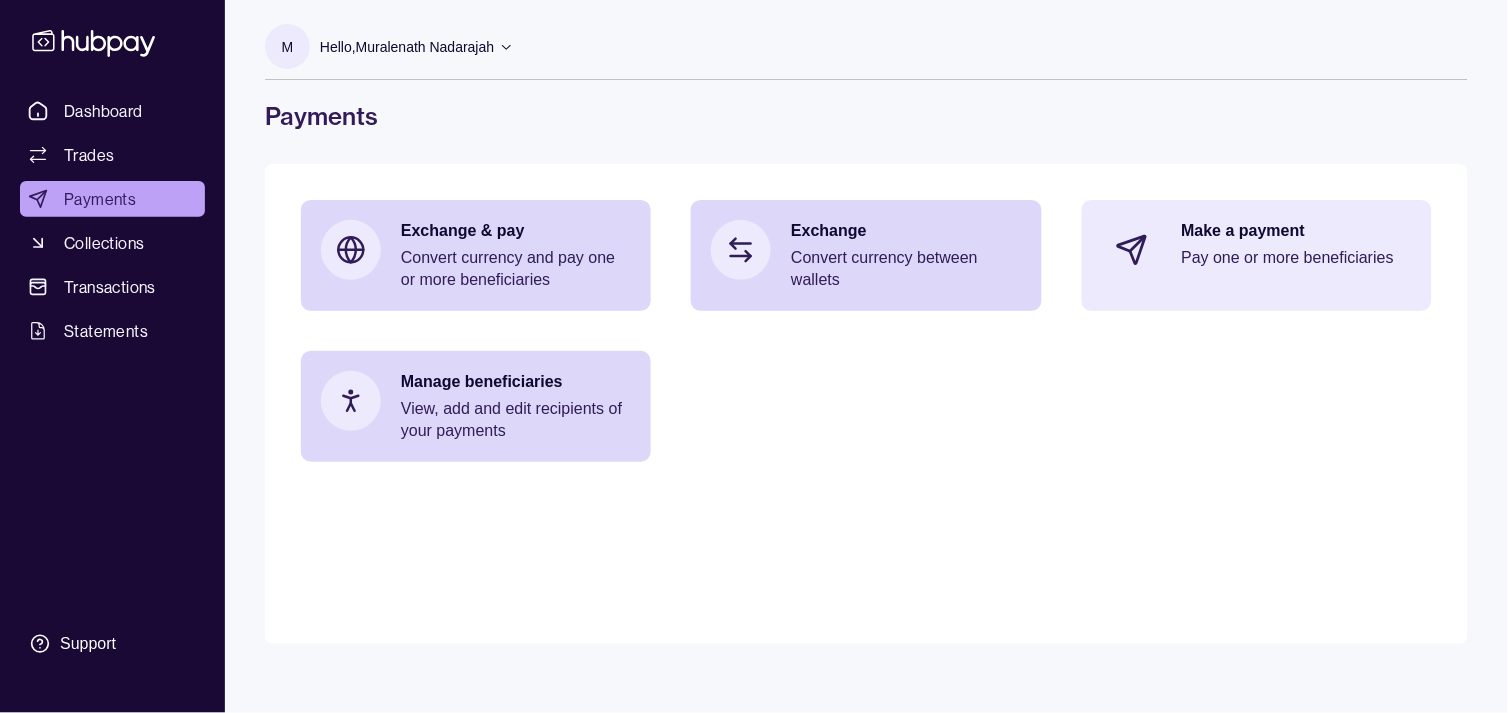 click on "Make a payment" at bounding box center [1297, 231] 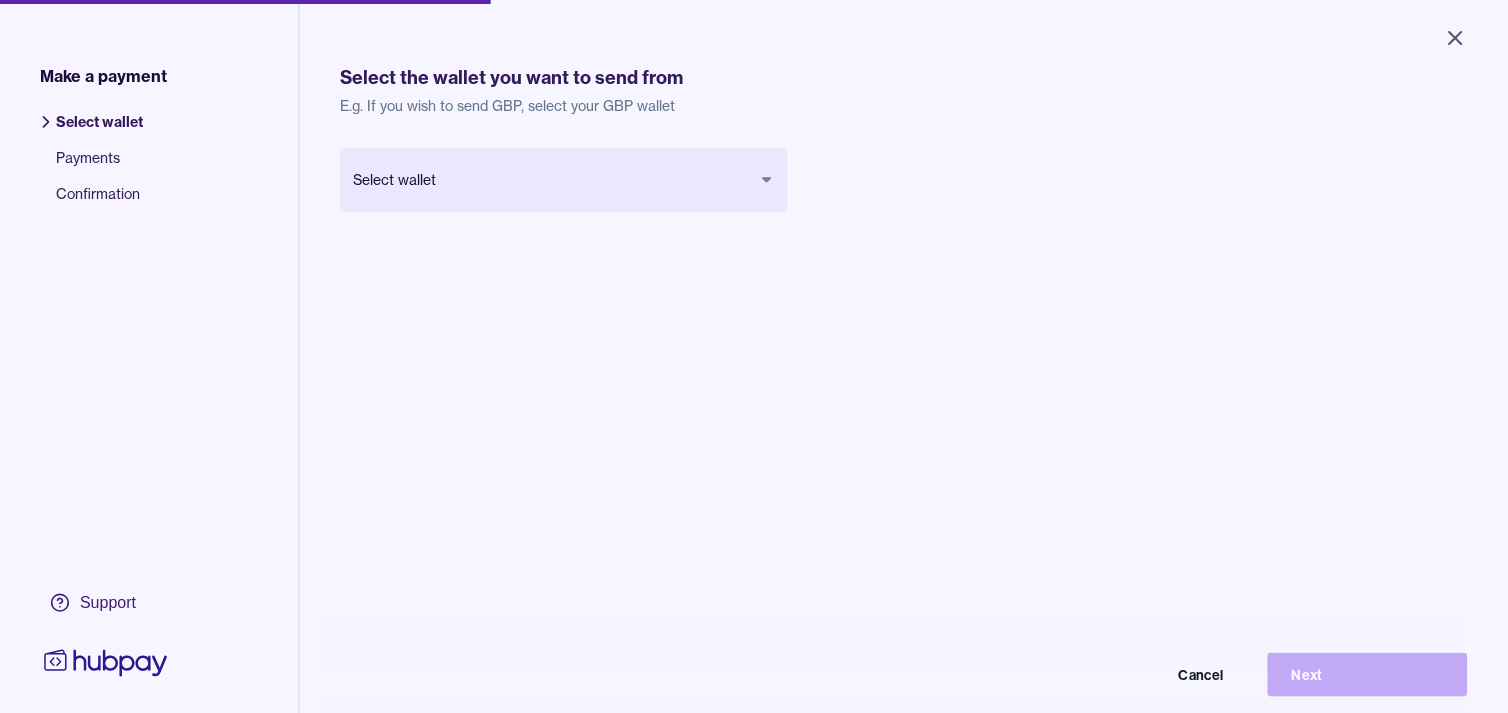 click on "Close Make a payment Select wallet Payments Confirmation Support Select the wallet you want to send from E.g. If you wish to send GBP, select your GBP wallet Select wallet Cancel Next Make a payment | Hubpay" at bounding box center [754, 356] 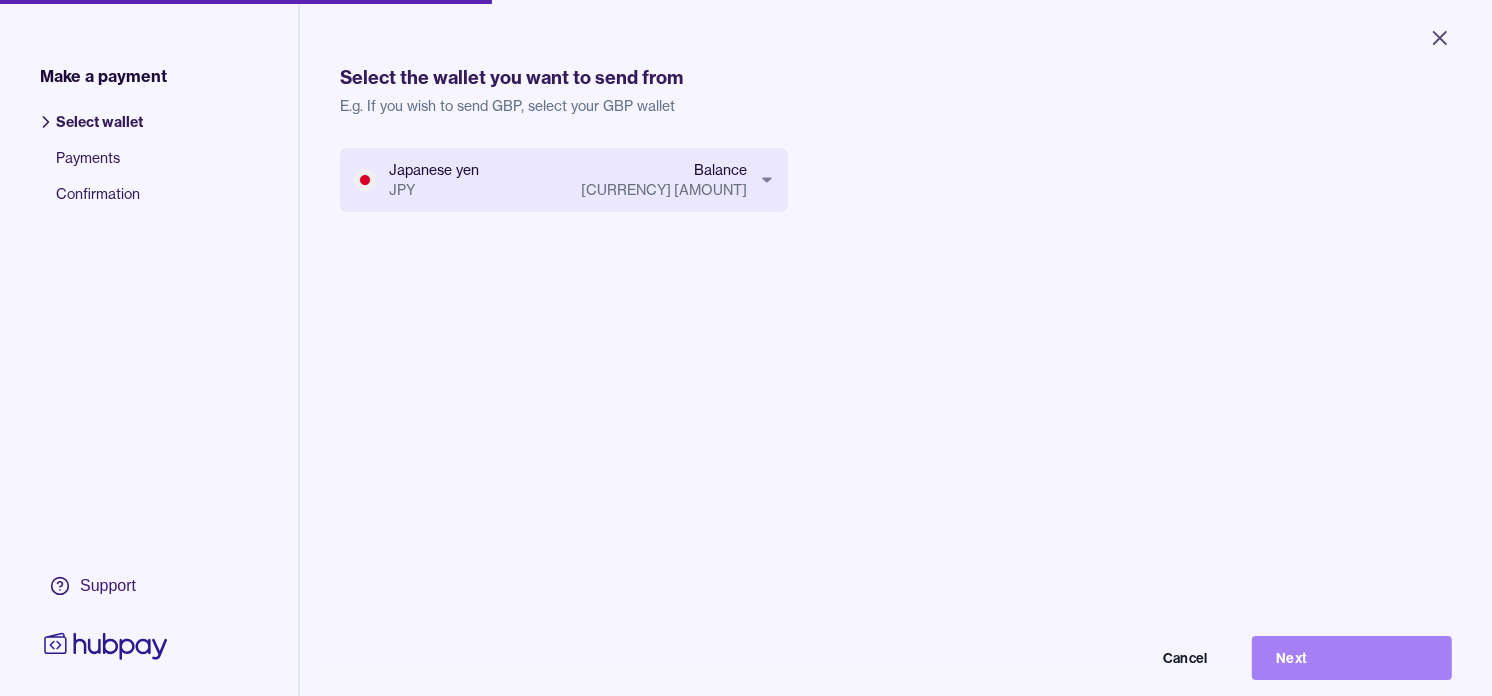 click on "Next" at bounding box center [1352, 658] 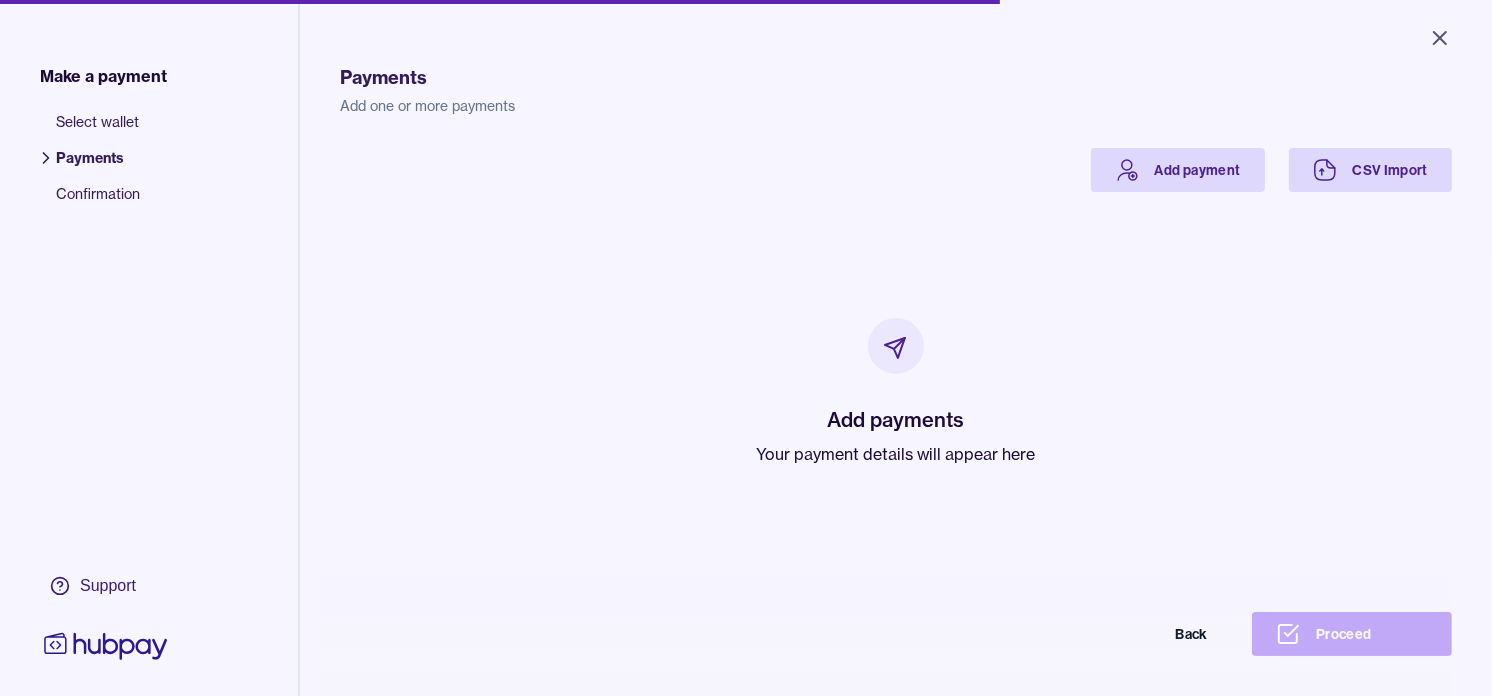 click on "Your payment details will appear here" at bounding box center (896, 454) 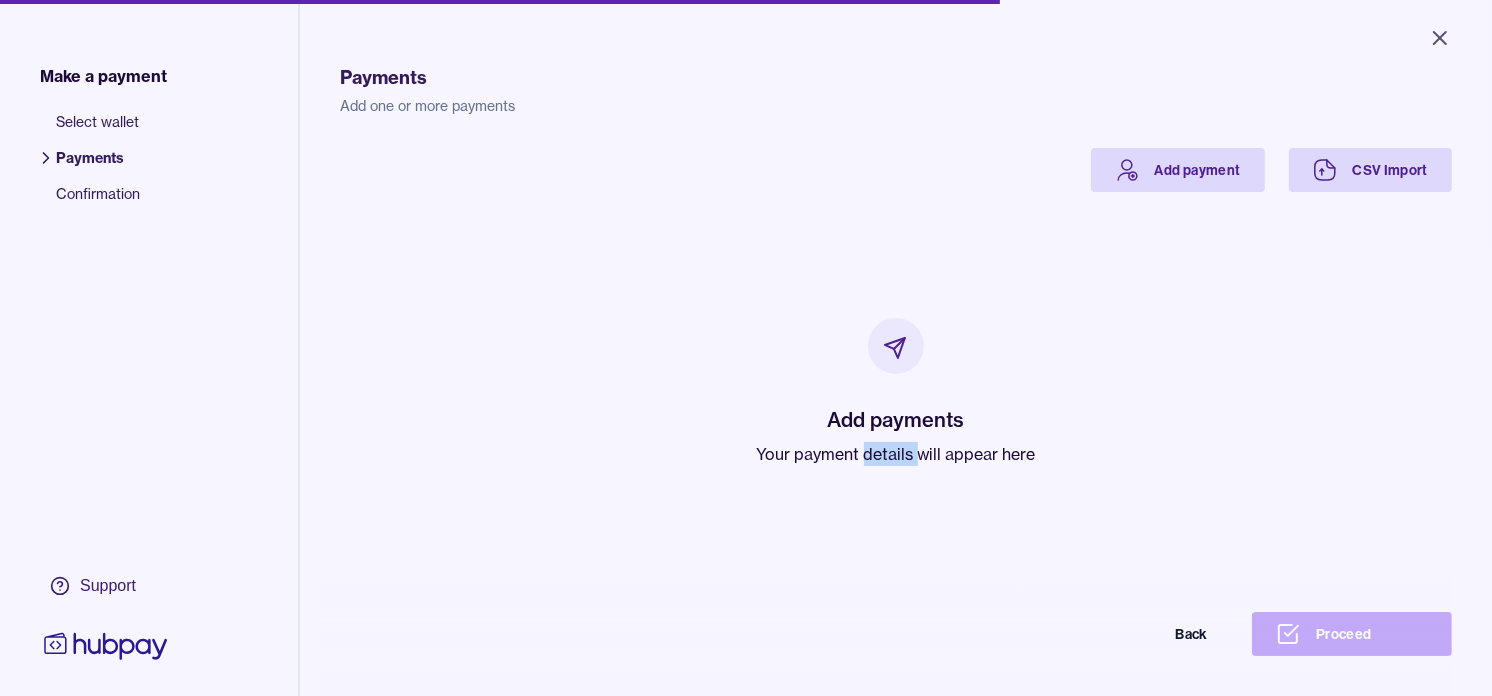 click on "Your payment details will appear here" at bounding box center (896, 454) 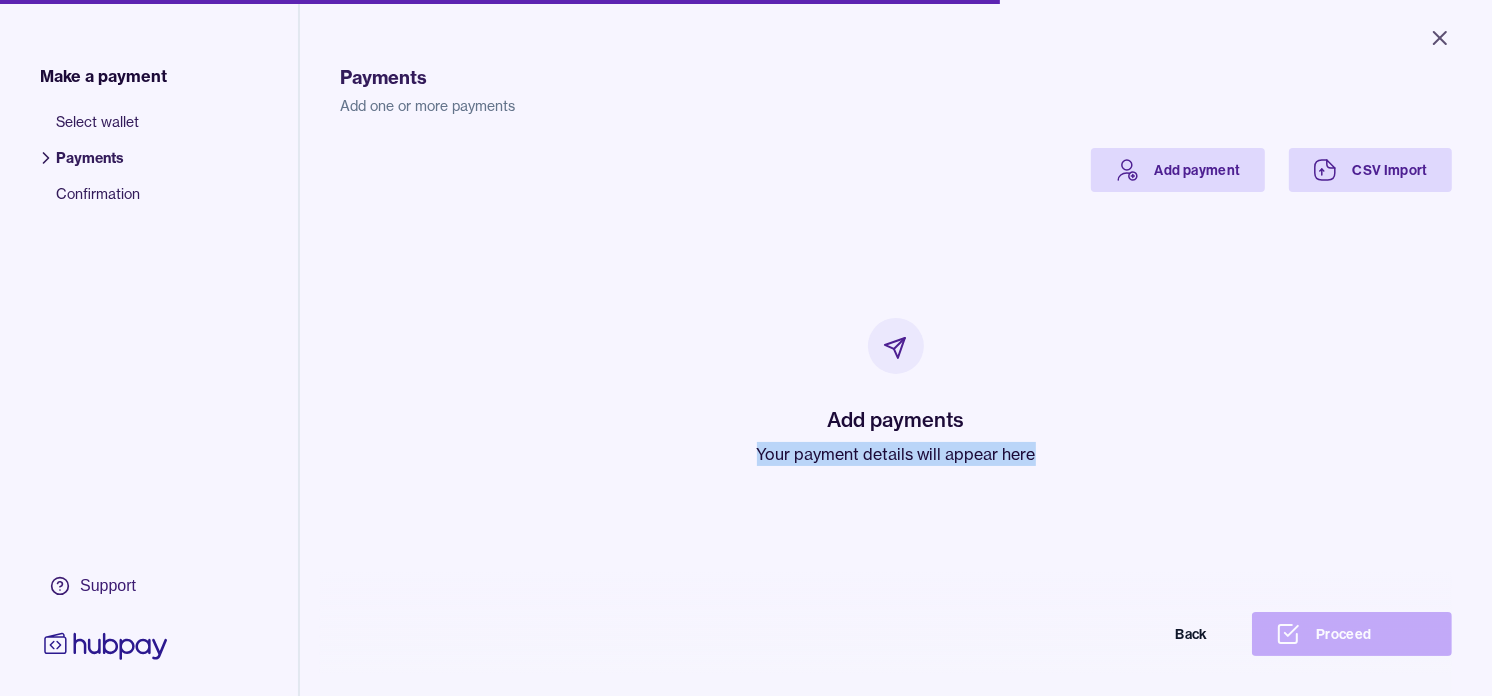 click on "Your payment details will appear here" at bounding box center [896, 454] 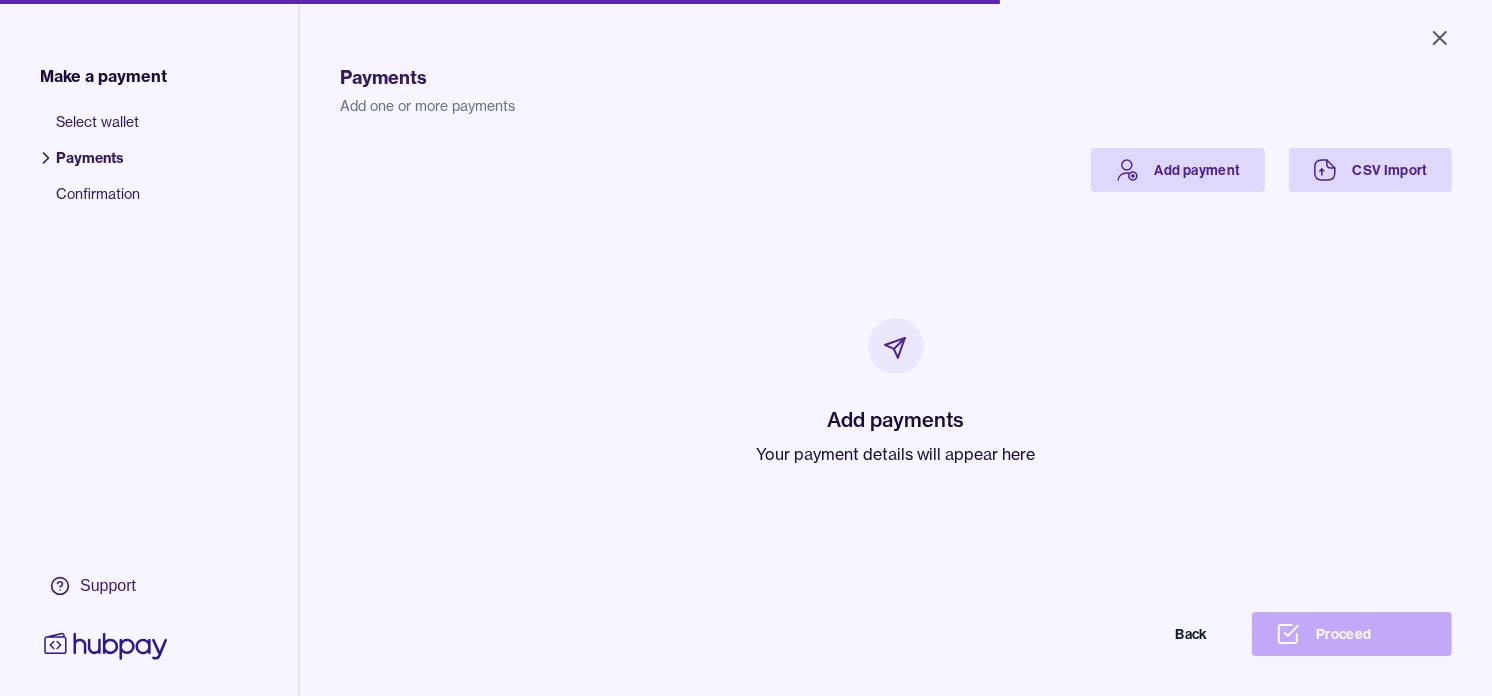 drag, startPoint x: 878, startPoint y: 445, endPoint x: 786, endPoint y: 313, distance: 160.89748 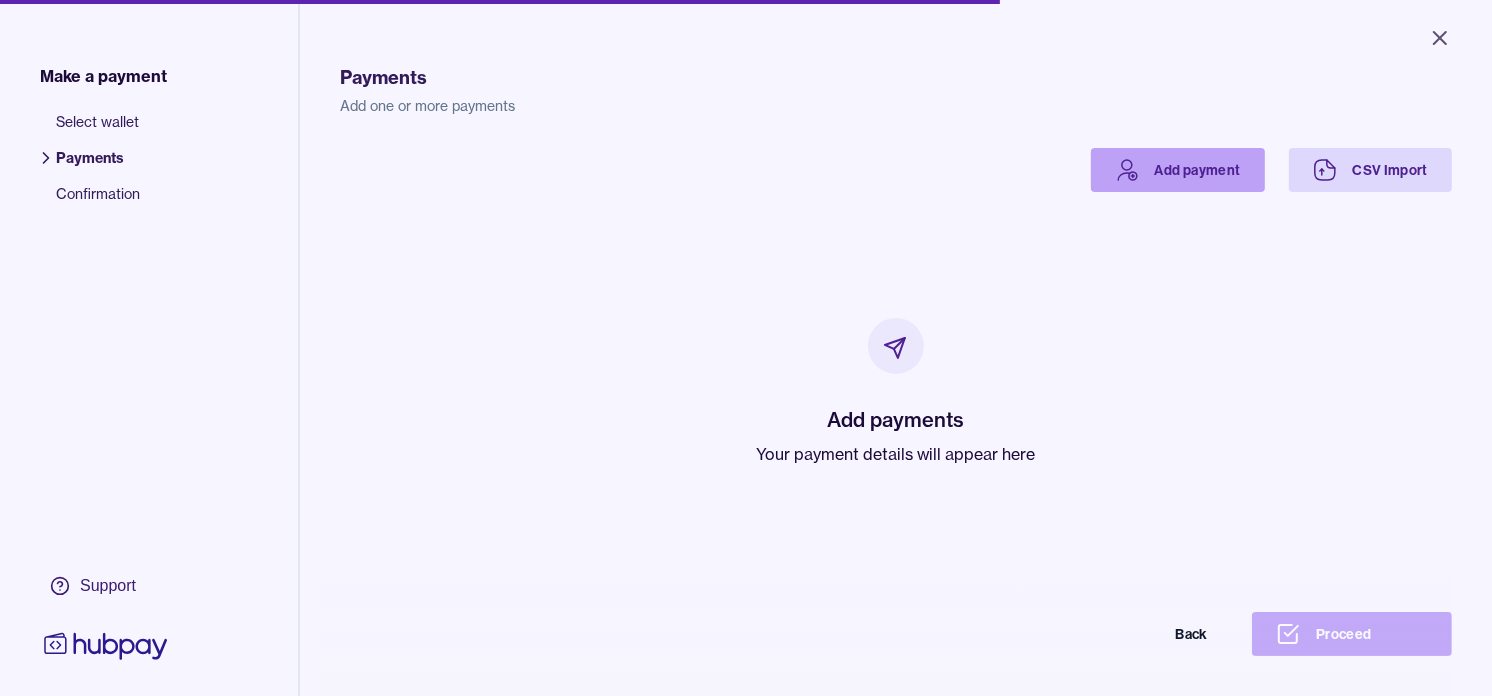 click on "Add payment" at bounding box center [1178, 170] 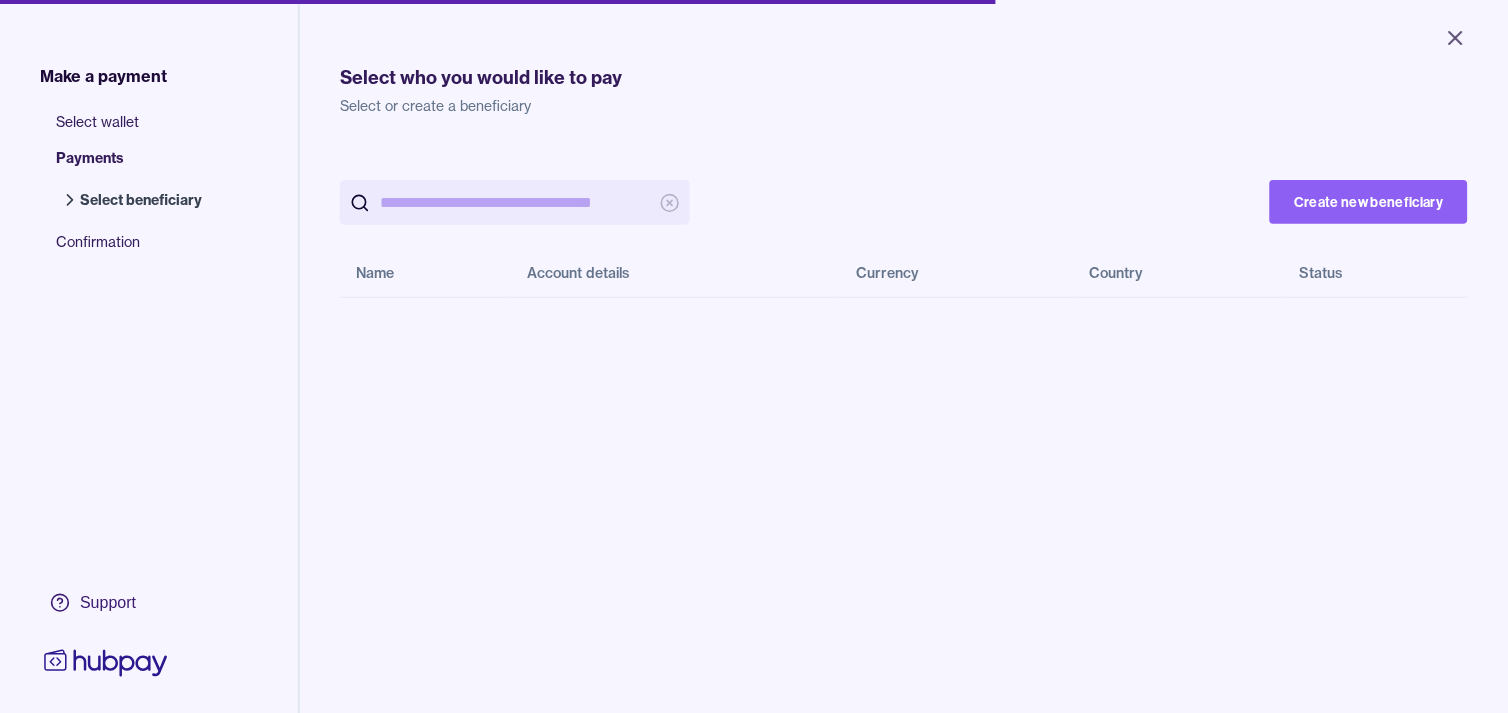 click at bounding box center [515, 202] 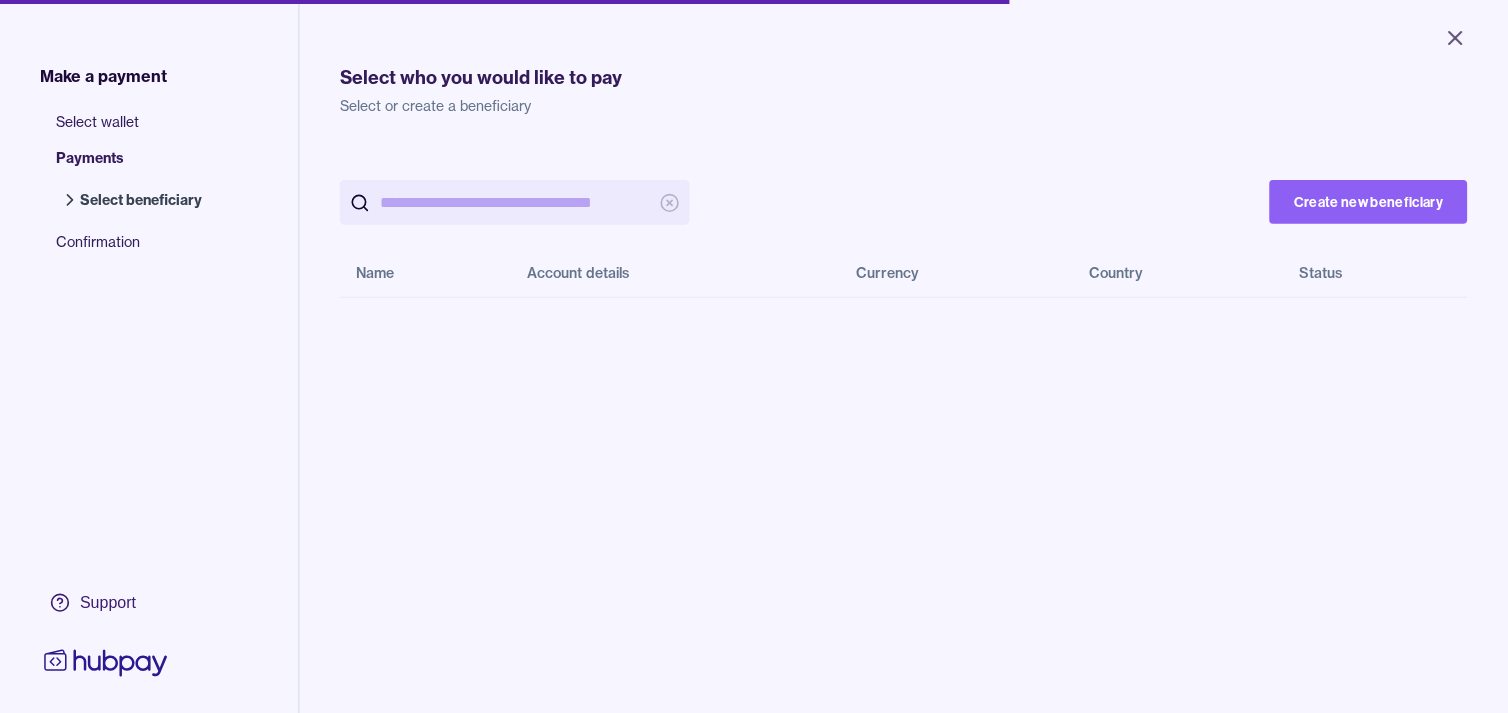 paste on "*******" 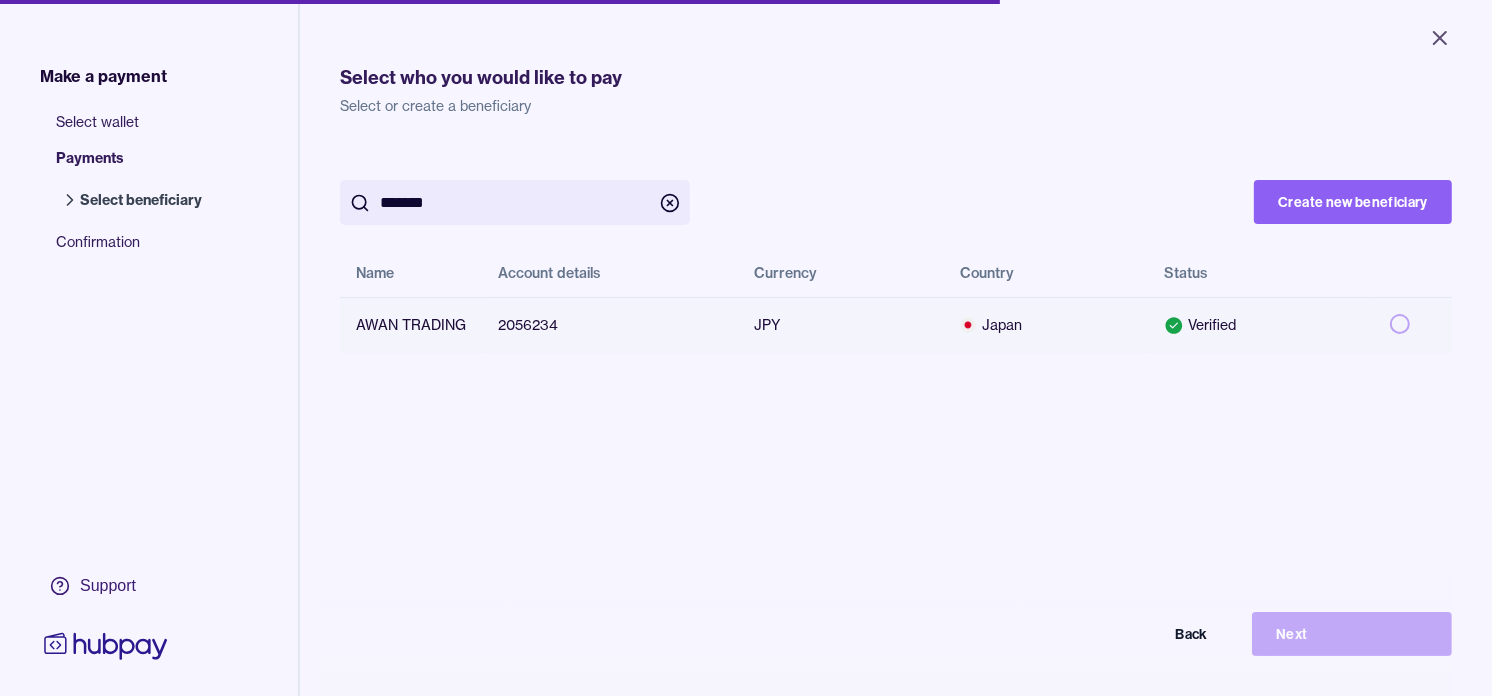 type on "*******" 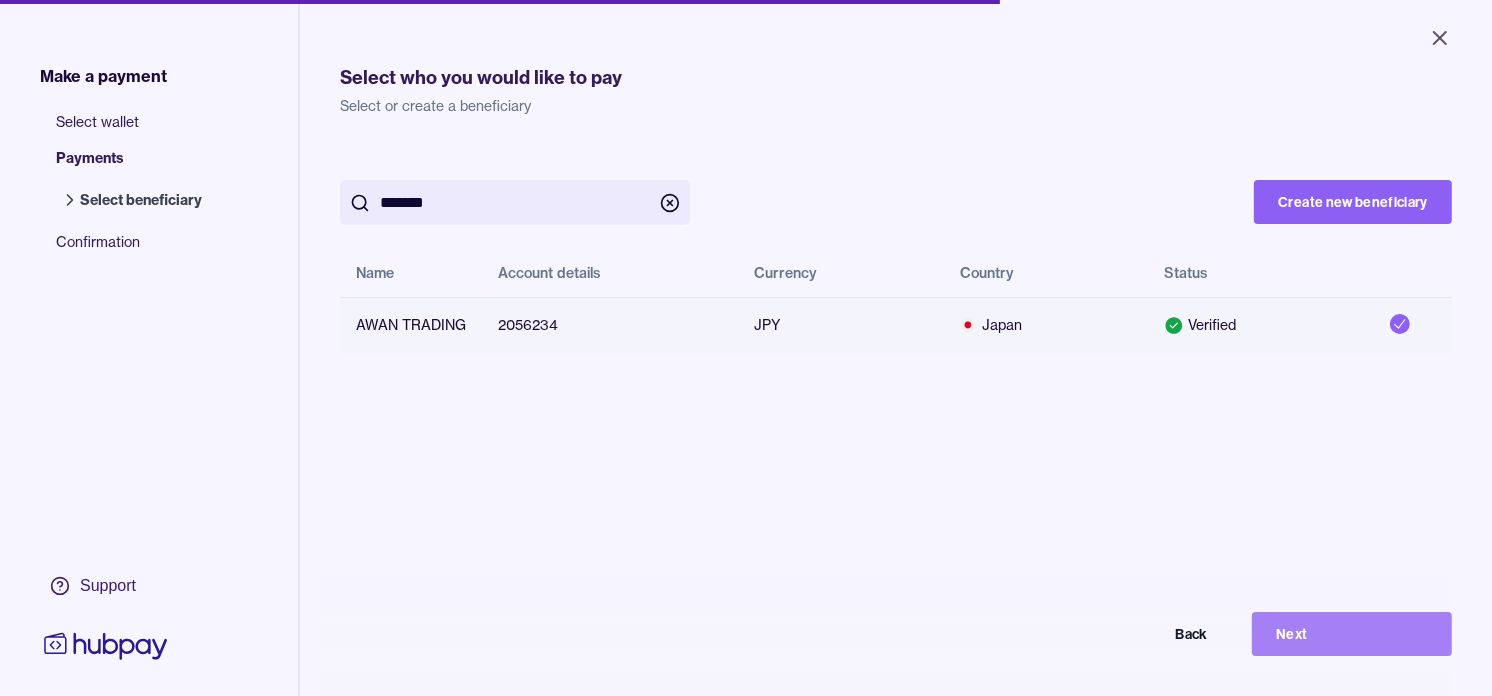 click on "Next" at bounding box center (1352, 634) 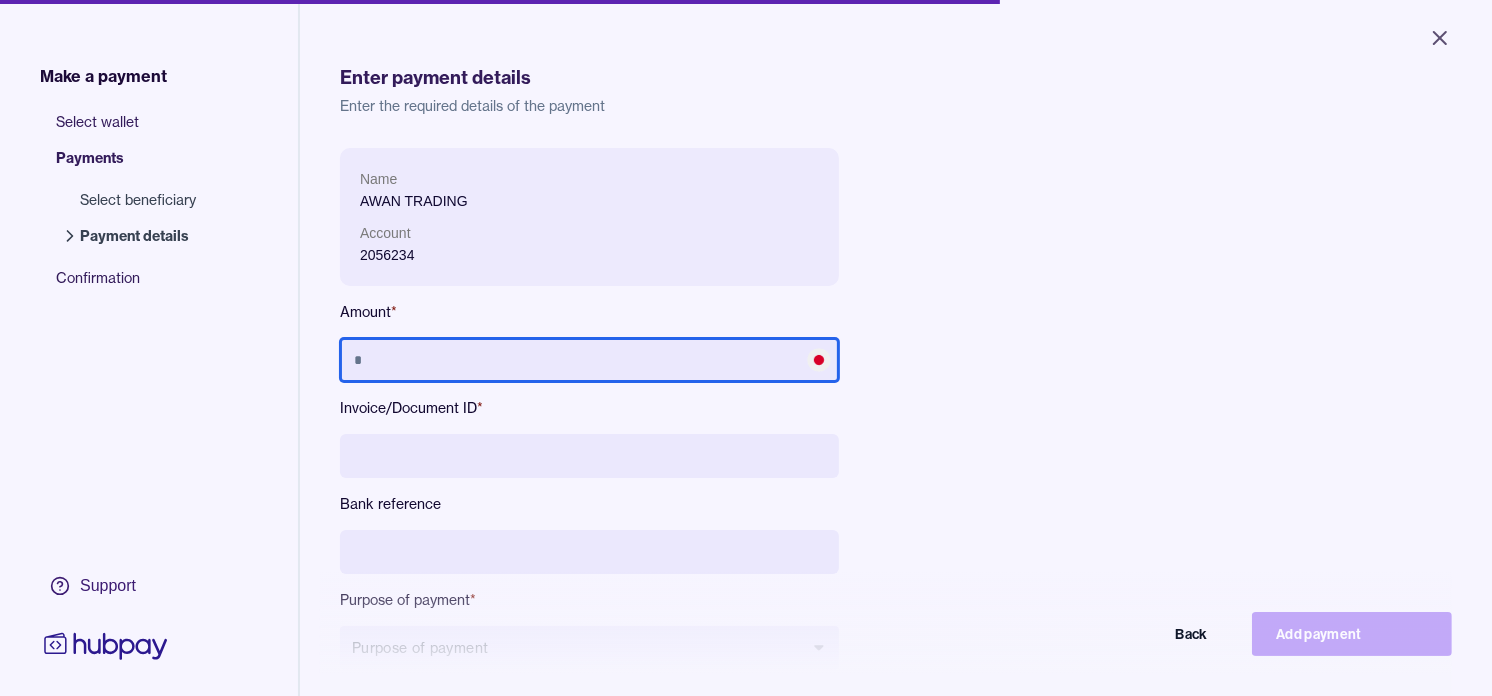 click at bounding box center [589, 360] 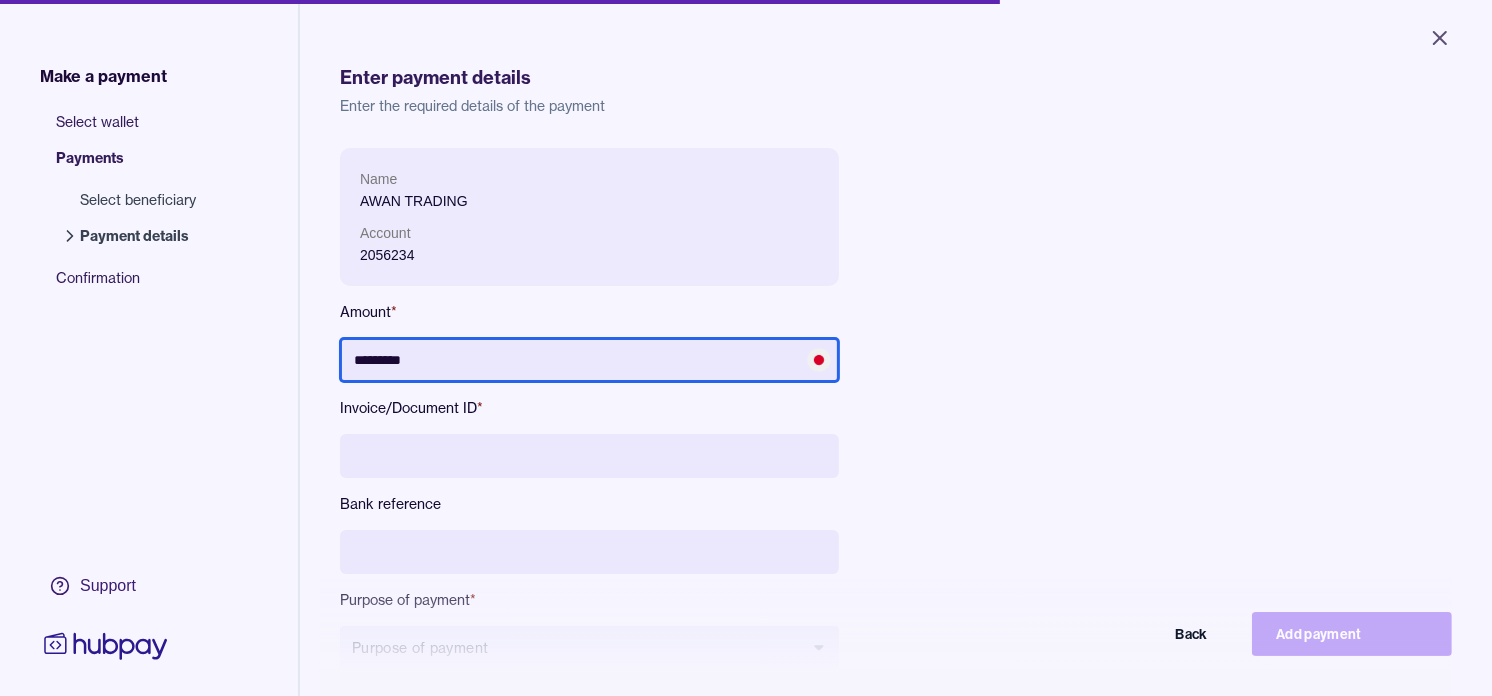type on "*********" 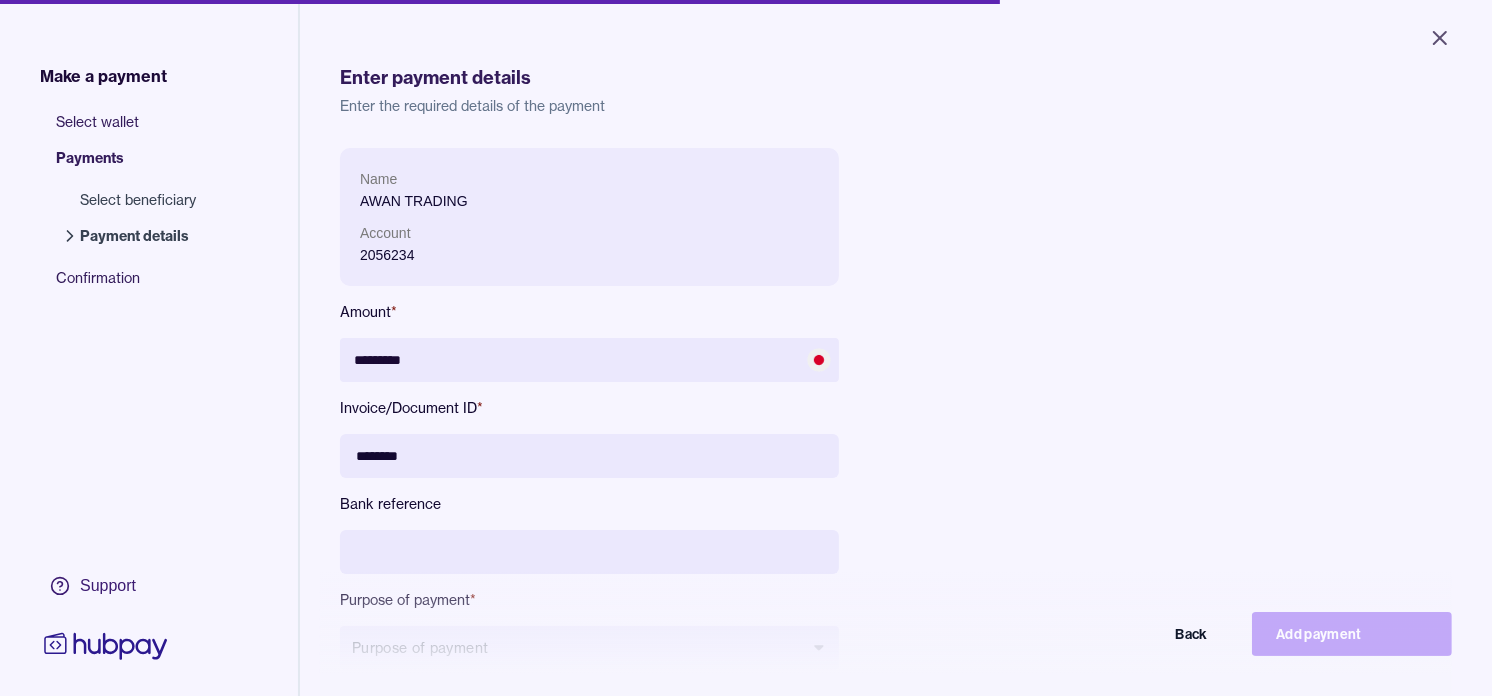 type on "********" 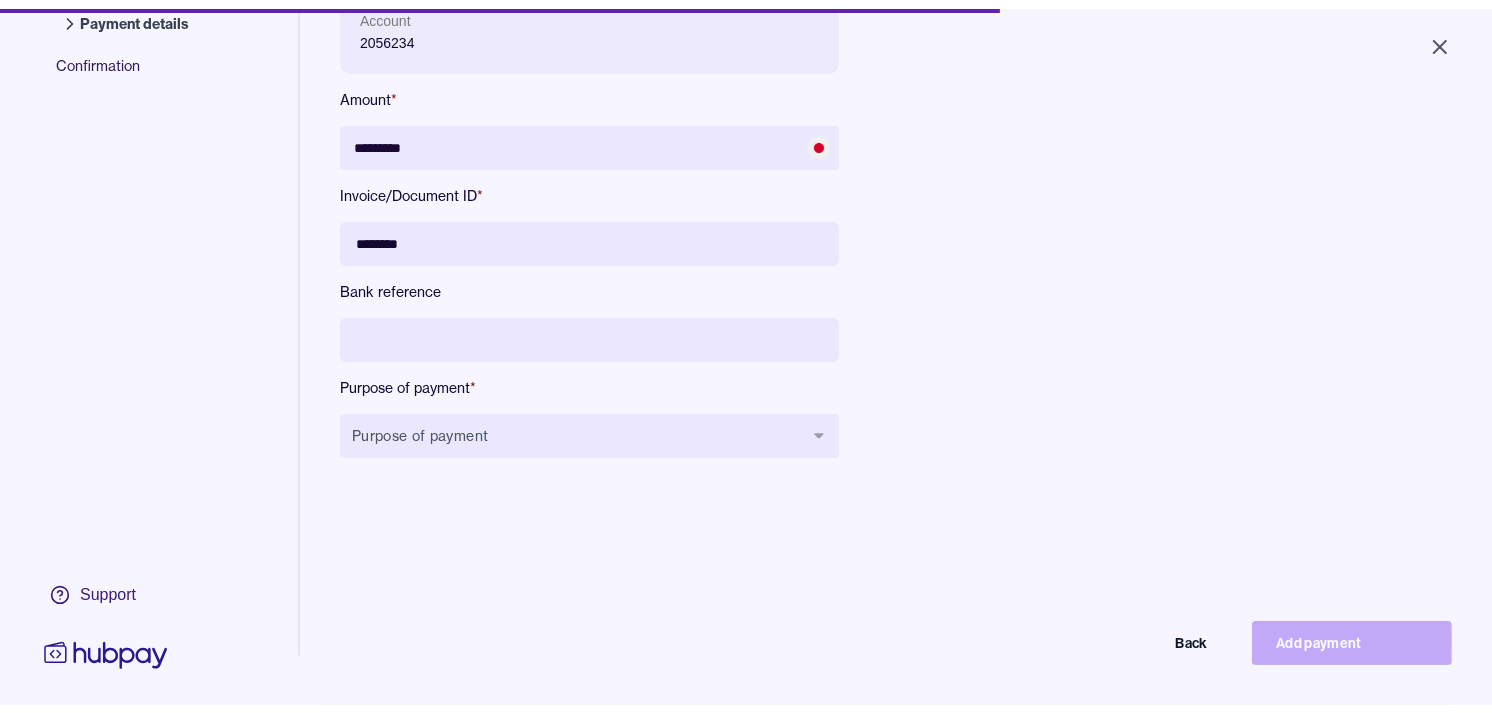 scroll, scrollTop: 222, scrollLeft: 0, axis: vertical 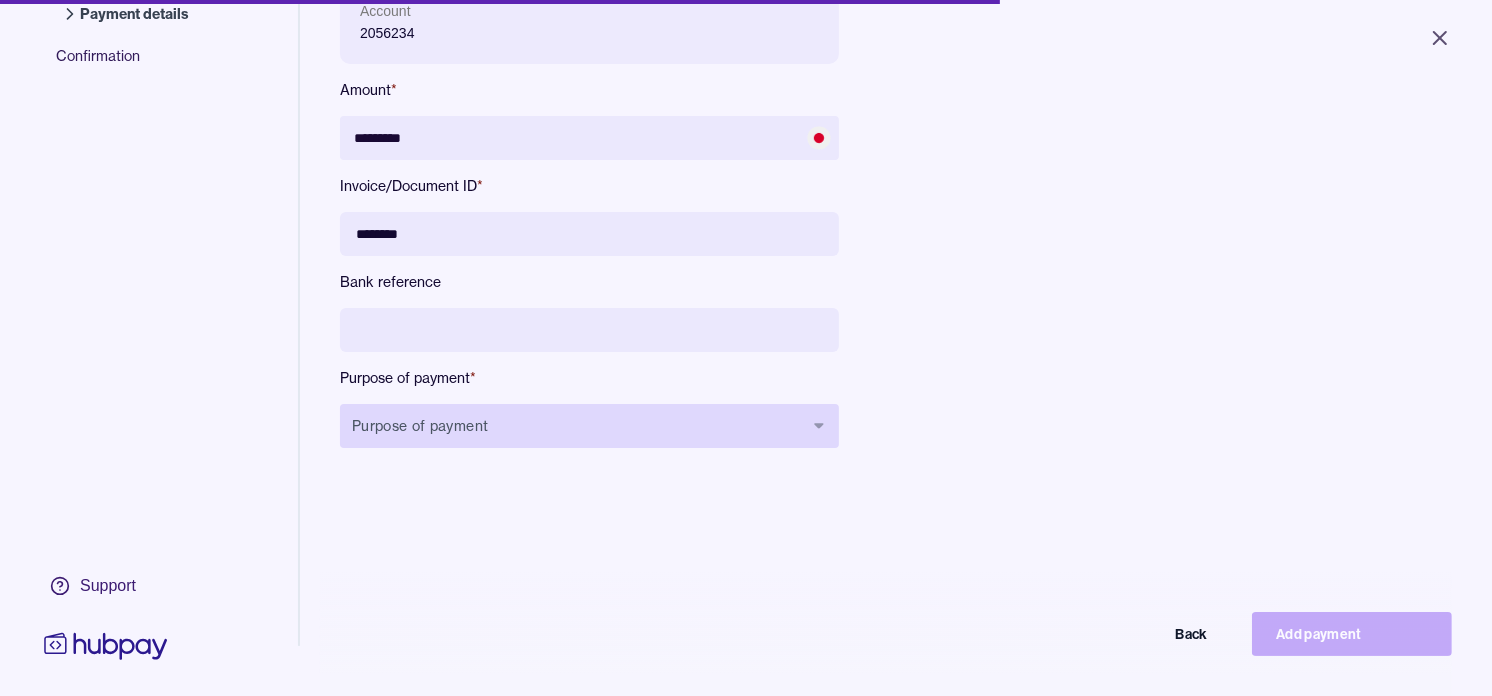 click on "Purpose of payment" at bounding box center [589, 426] 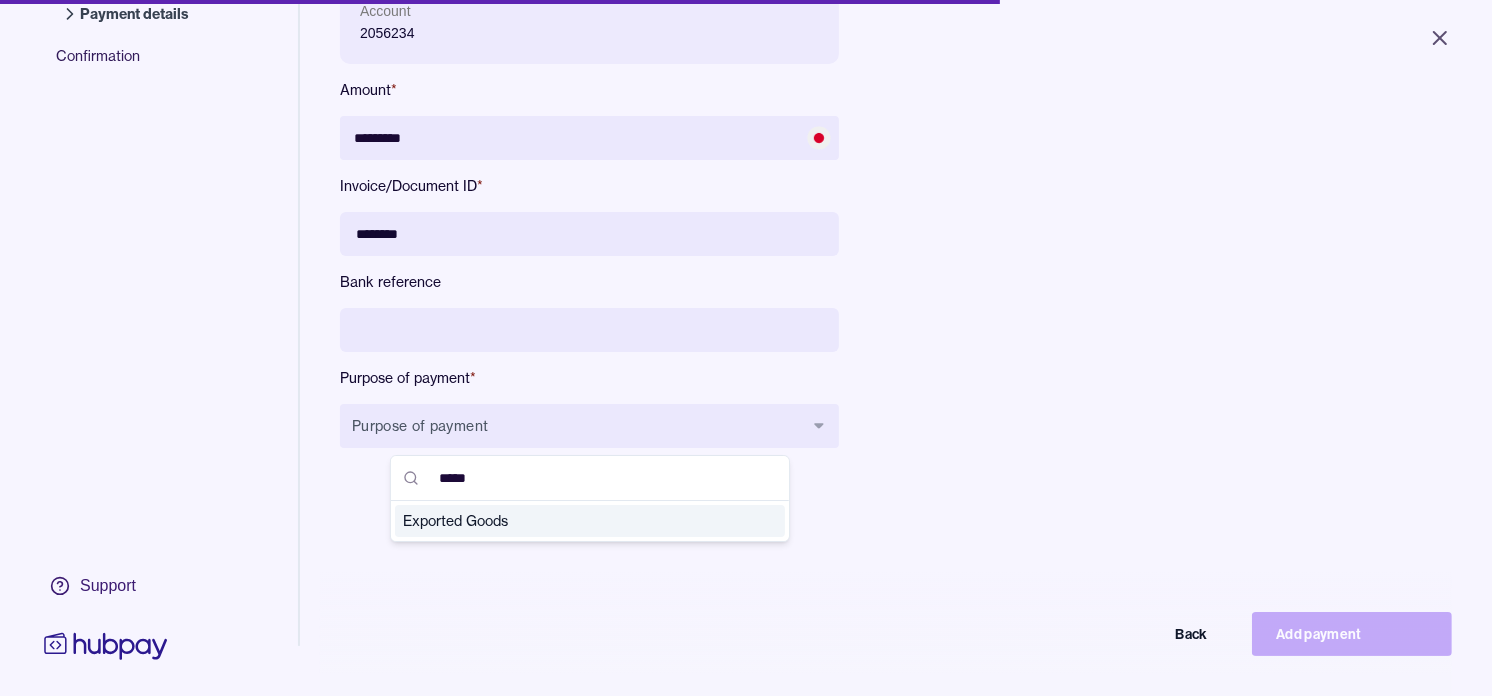 type on "*****" 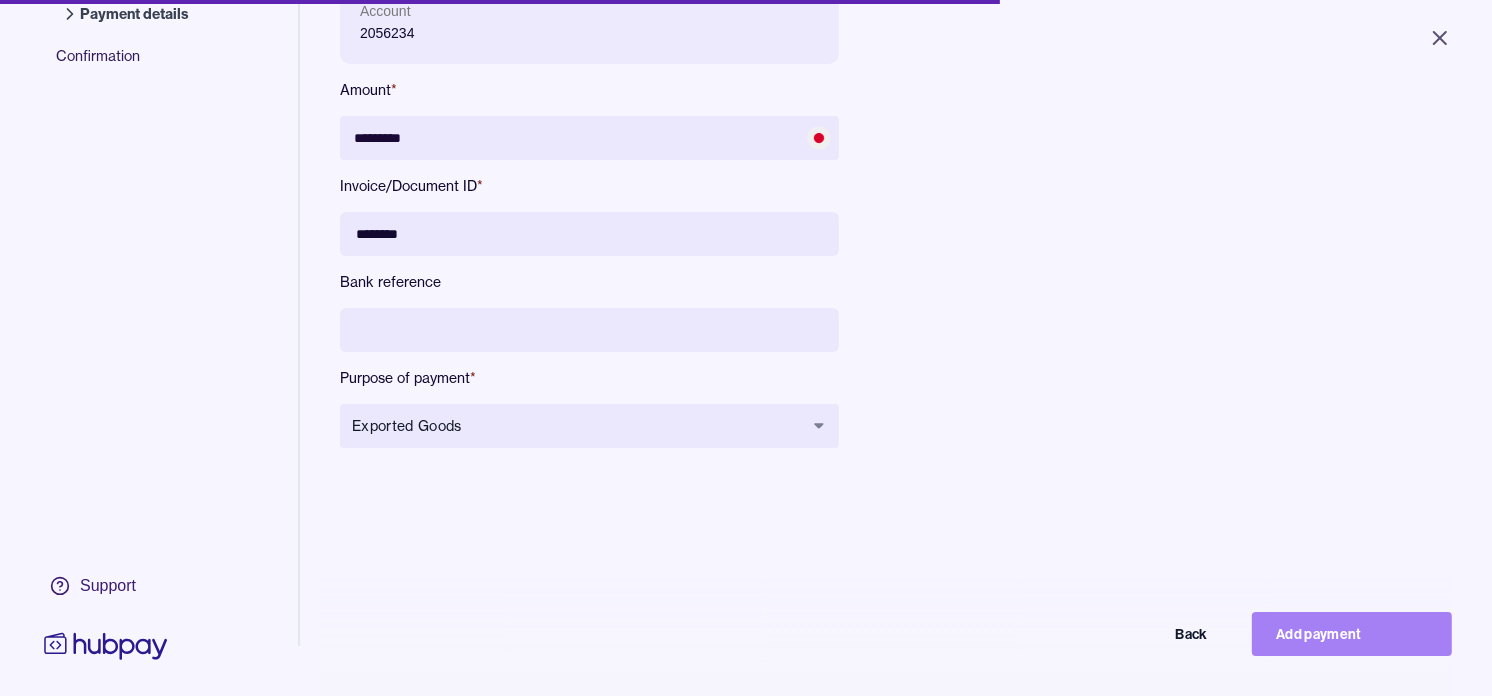 click on "Add payment" at bounding box center (1352, 634) 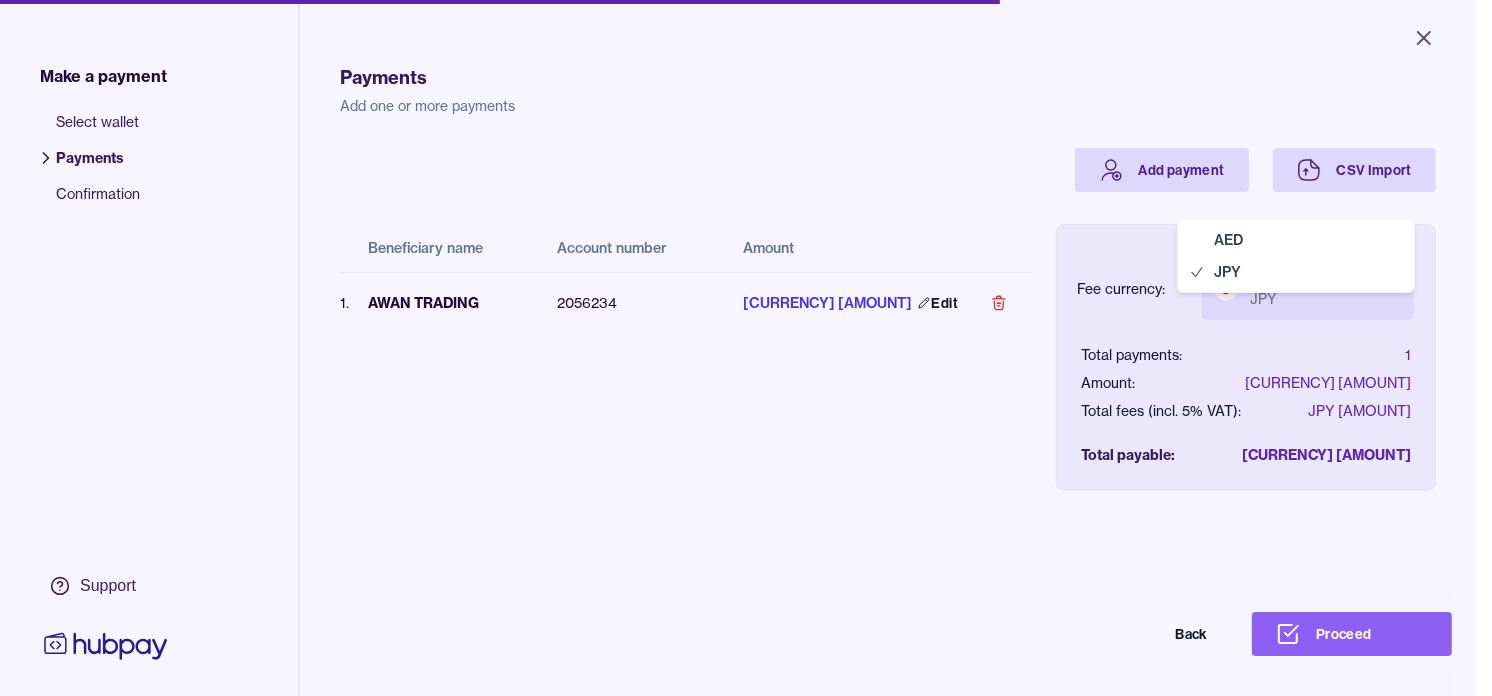 click on "Close Make a payment Select wallet Payments Confirmation Support Payments Add one or more payments Add payment CSV Import Beneficiary name Account number Amount 1 . AWAN TRADING 2056234 JPY 2,490,000 Edit Fee currency: Japanese yen JPY *** *** Total payments: 1 Amount: JPY 2,490,000 Total fees (incl. 5% VAT): JPY 3,518 Total payable: JPY 2,493,518 Back Proceed Payment | Hubpay AED JPY" at bounding box center (738, 348) 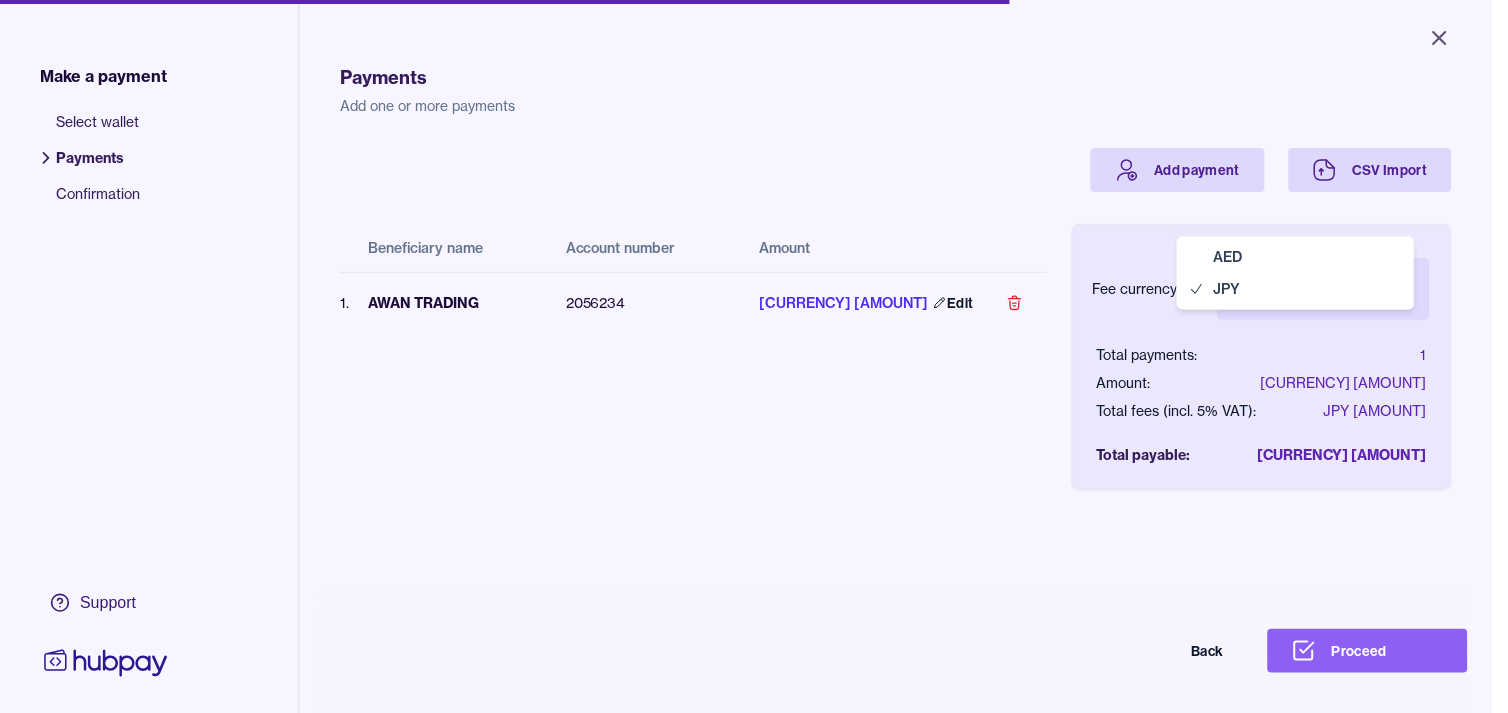 select on "***" 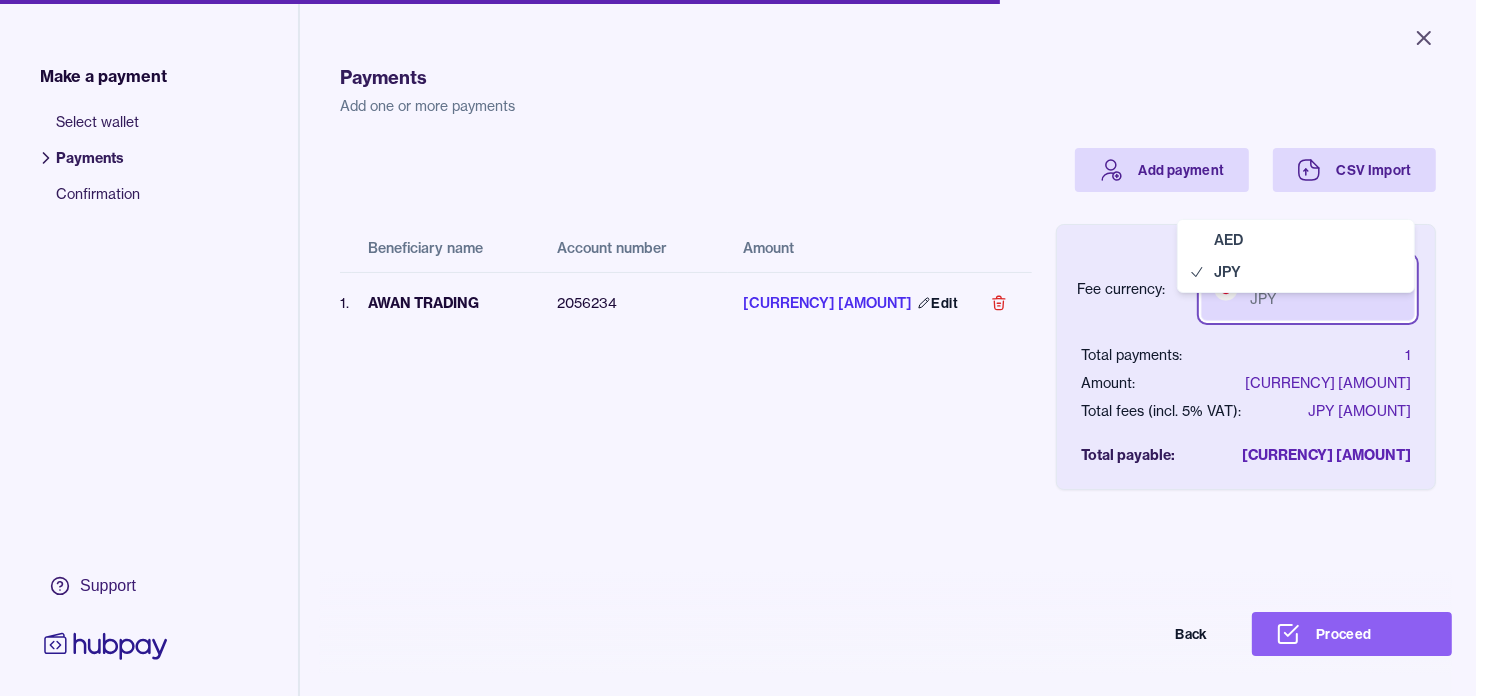 type 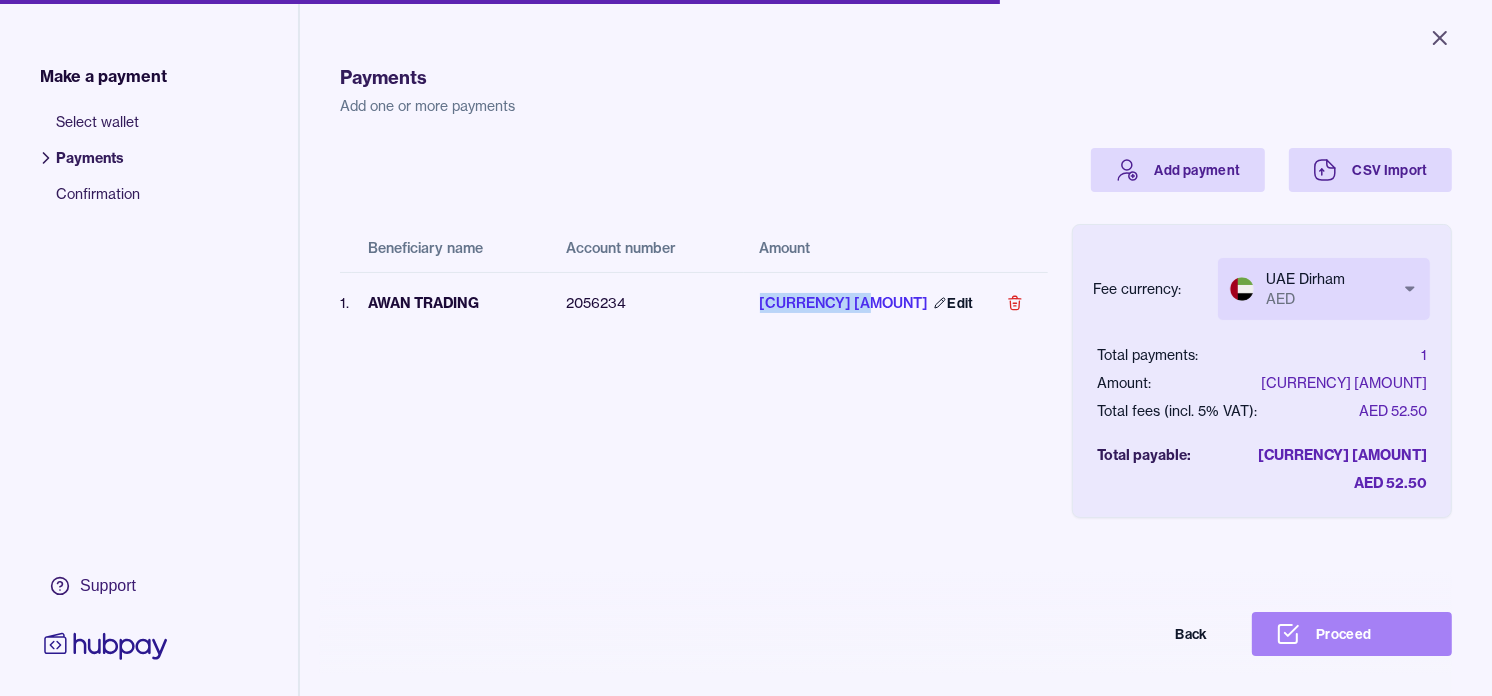 click on "Proceed" at bounding box center (1352, 634) 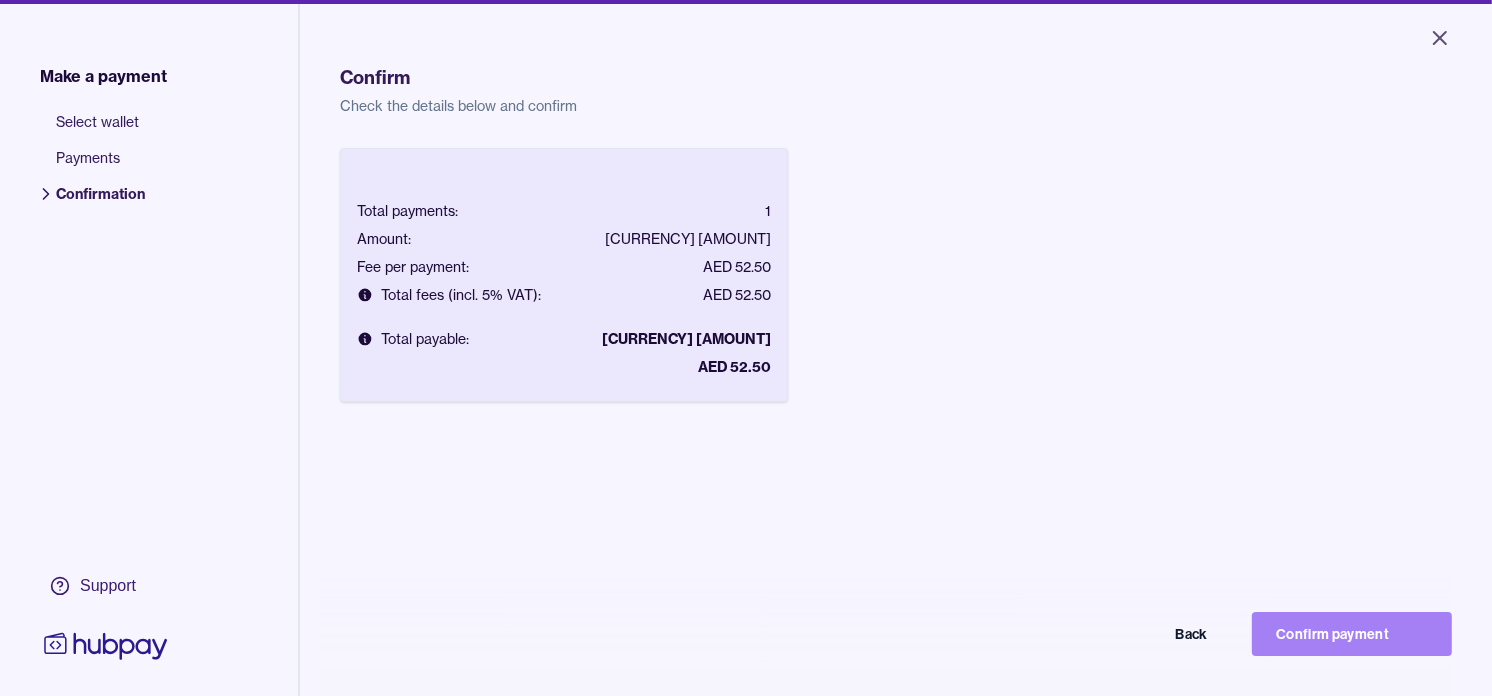 click on "Confirm payment" at bounding box center [1352, 634] 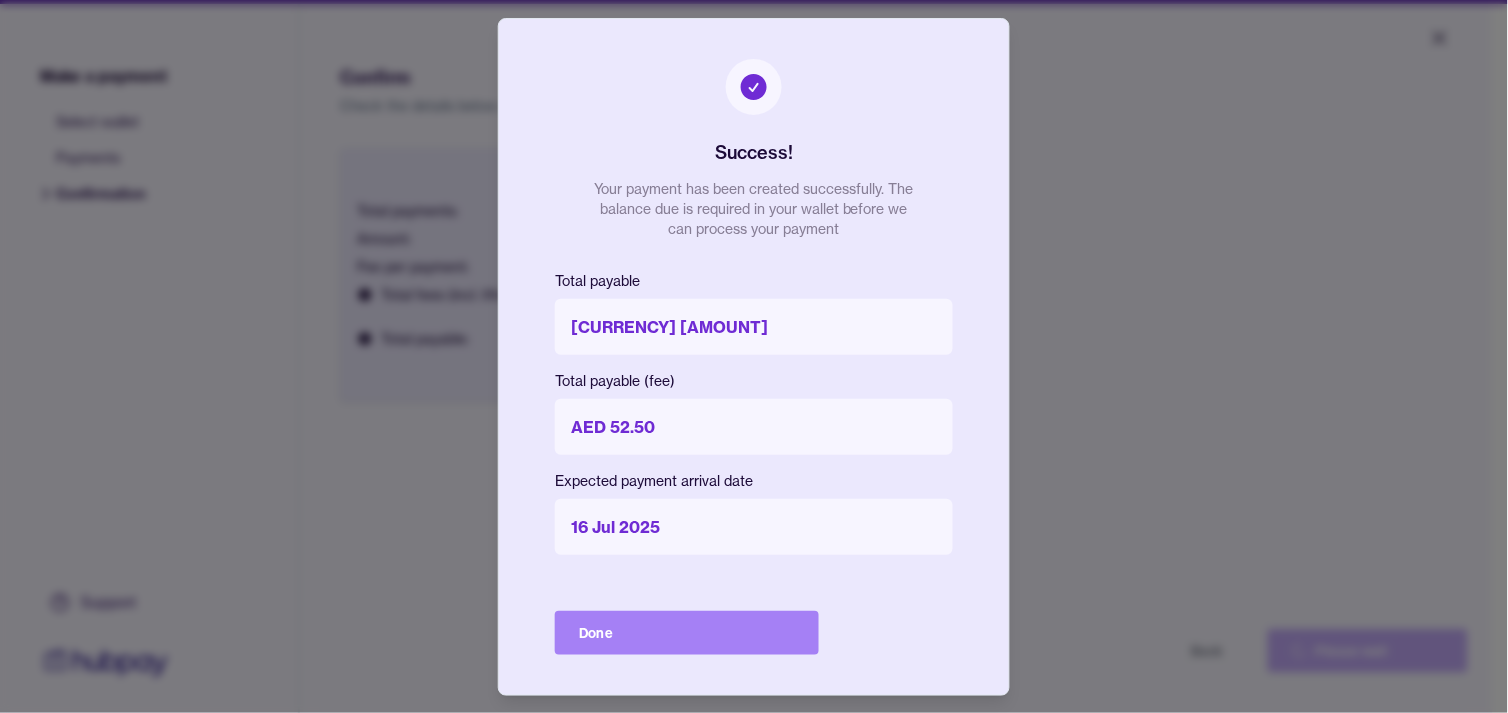 click on "Done" at bounding box center (687, 633) 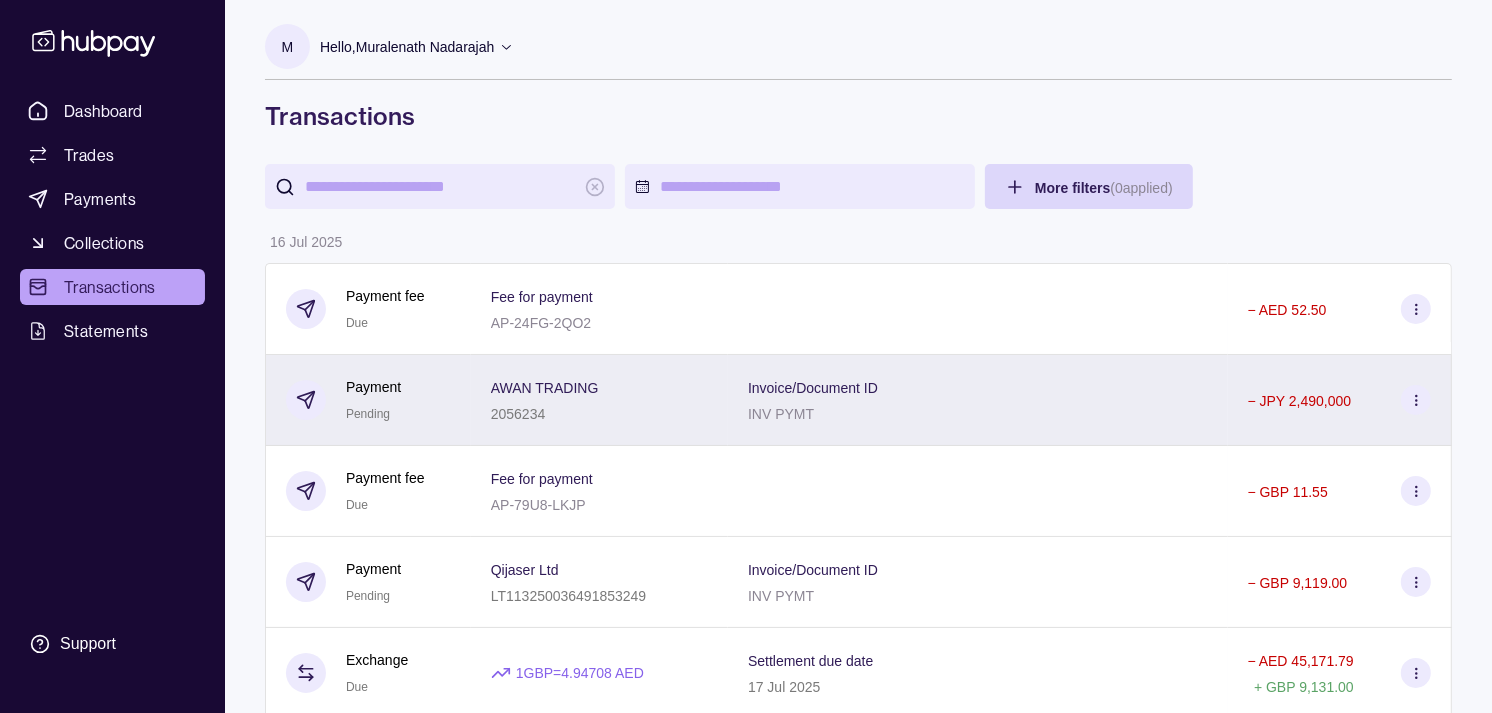 click on "AWAN TRADING" at bounding box center [545, 387] 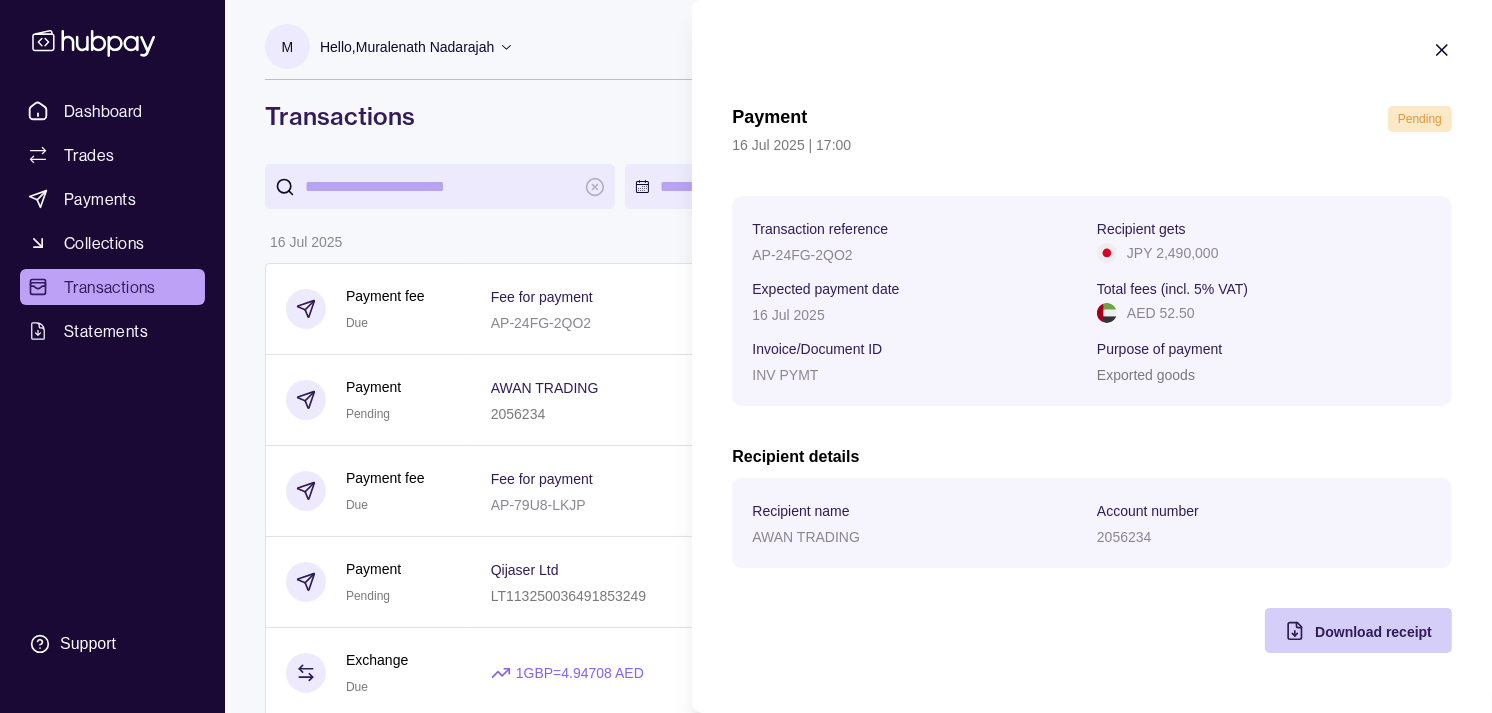 click 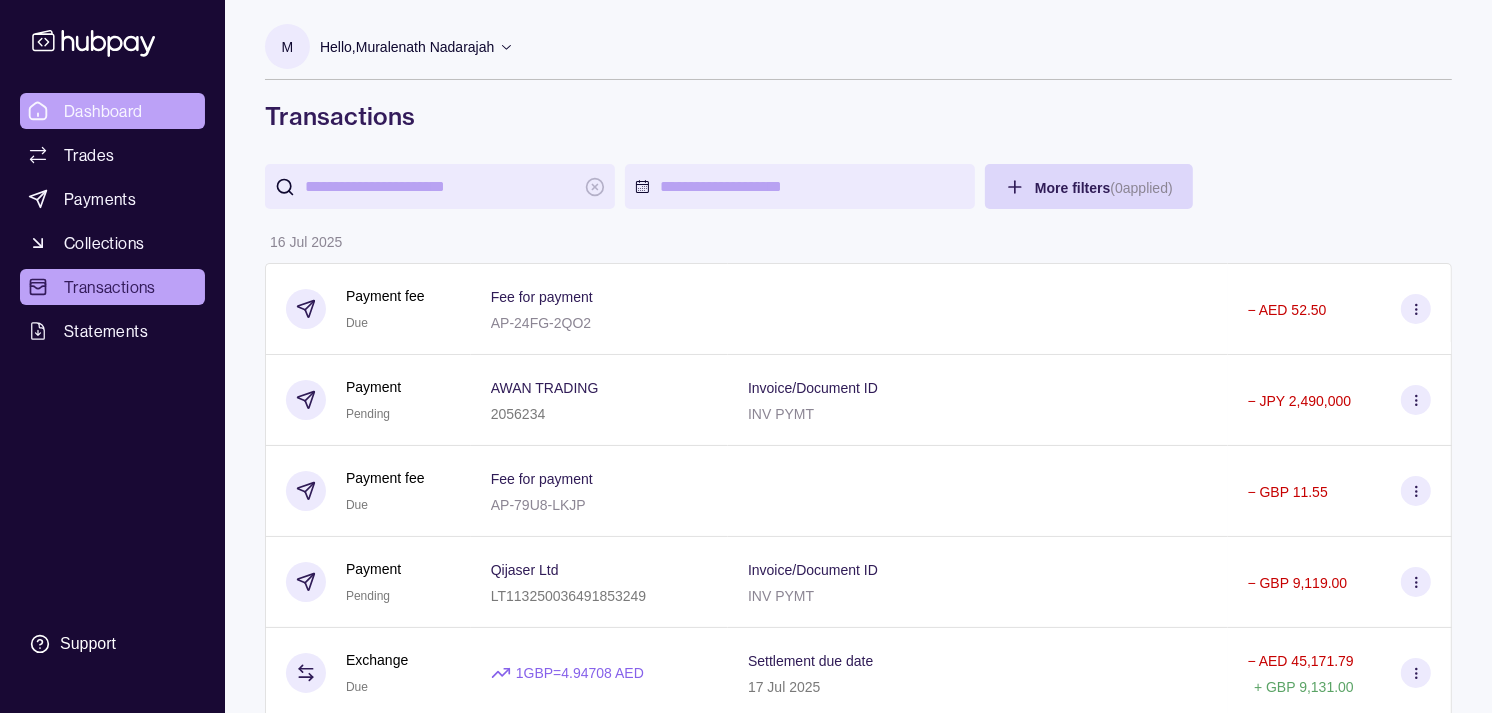 click on "Dashboard Trades Payments Collections Transactions Statements Support M Hello,  Muralenath Nadarajah Strides Trading LLC Account Terms and conditions Privacy policy Sign out Transactions More filters  ( 0  applied) Details Amount 16 Jul 2025 Payment fee Due Fee for payment AP-24FG-2QO2 −   AED 52.50 Payment Pending AWAN TRADING 2056234 Invoice/Document ID INV PYMT −   JPY 2,490,000 Payment fee Due Fee for payment AP-79U8-LKJP −   GBP 11.55 Payment Pending Qijaser Ltd LT113250036491853249 Invoice/Document ID INV PYMT −   GBP 9,119.00 Exchange Due 1  GBP  =  4.94708   AED Settlement due date 17 Jul 2025 −   AED 45,171.79 +   GBP 9,131.00 Exchange Due 1  GBP  =  4.94893   AED Settlement due date 18 Jul 2025 −   AED 247,100.07 +   GBP 49,930.00 Payment fee Due Fee for payment AP-RPHJ-KKQU −   AED 52.50 Payment Pending TPR CO LTD 14060 Invoice/Document ID INV PYMT −   JPY 5,270,110 Collection Success Document reference STR2507091 Remitter name ALALALI COMPANY FOR TRADING AND DISTRIBUTING BFC +" at bounding box center (746, 1084) 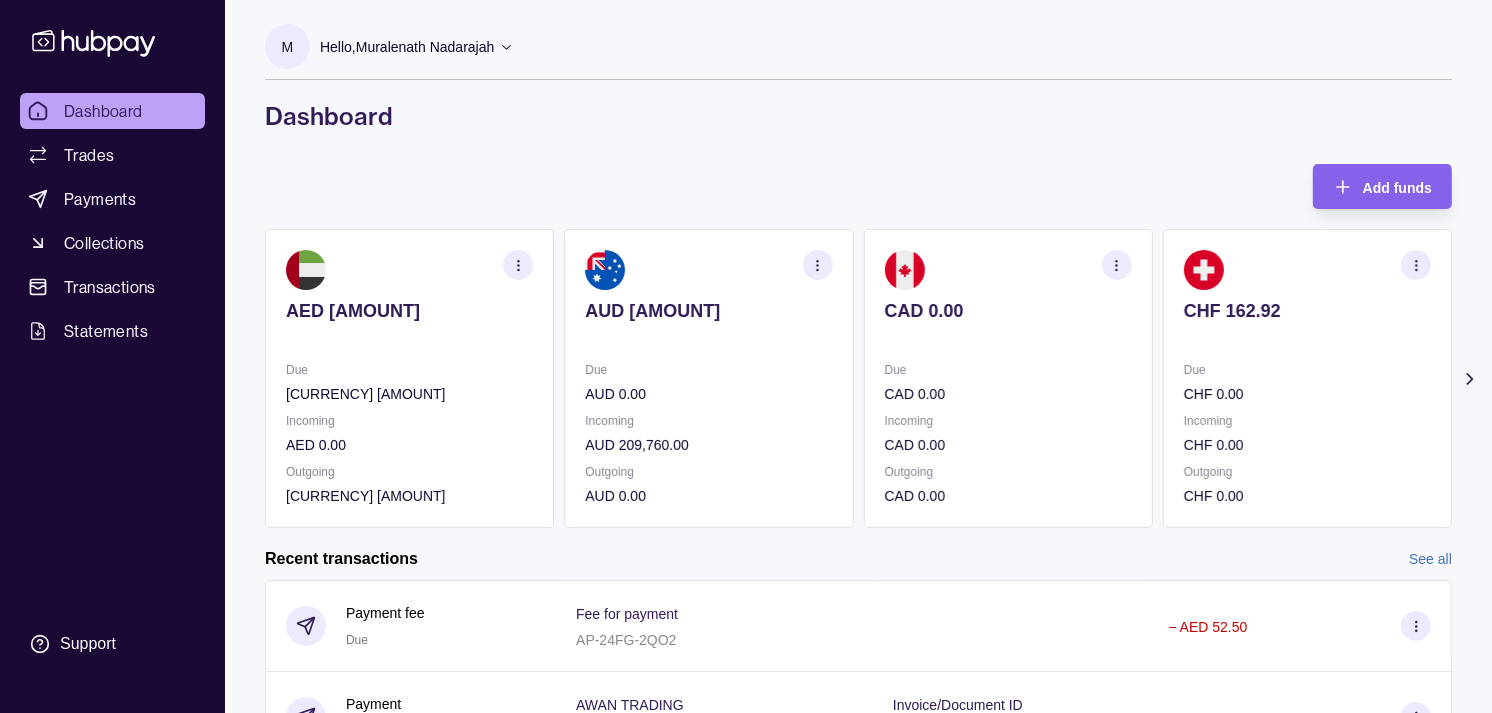 click at bounding box center [1307, 338] 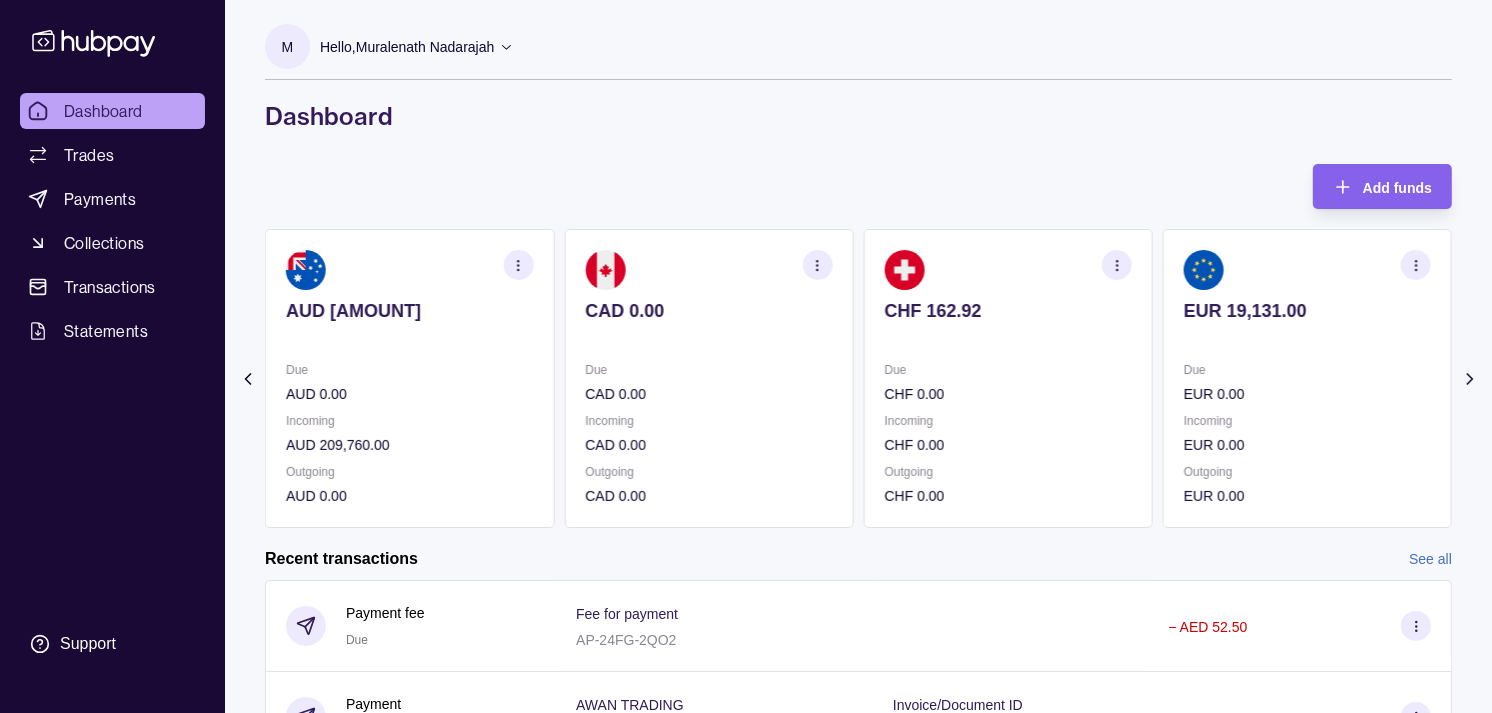 click on "EUR 19,131.00                                                                                                               Due EUR 0.00 Incoming EUR 0.00 Outgoing EUR 0.00" at bounding box center (1307, 378) 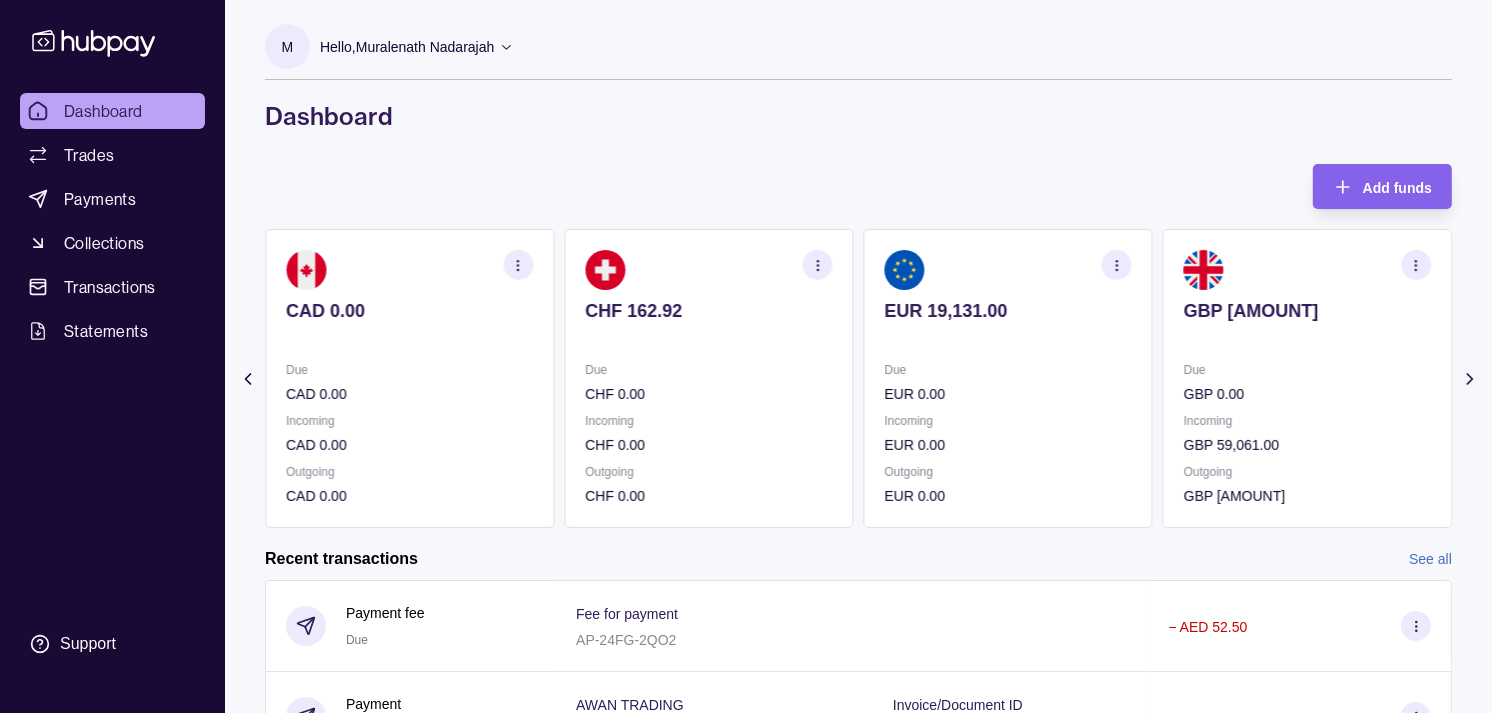 click on "AED 3,061.44                                                                                                               Due AED 1,046,748.69 Incoming AED 0.00 Outgoing AED 1,049,705.13 AUD 92,517.00                                                                                                               Due AUD 0.00 Incoming AUD 209,760.00 Outgoing AUD 0.00 CAD 0.00                                                                                                               Due CAD 0.00 Incoming CAD 0.00 Outgoing CAD 0.00 CHF 162.92                                                                                                               Due CHF 0.00 Incoming CHF 0.00 Outgoing CHF 0.00 EUR 19,131.00" at bounding box center [858, 378] 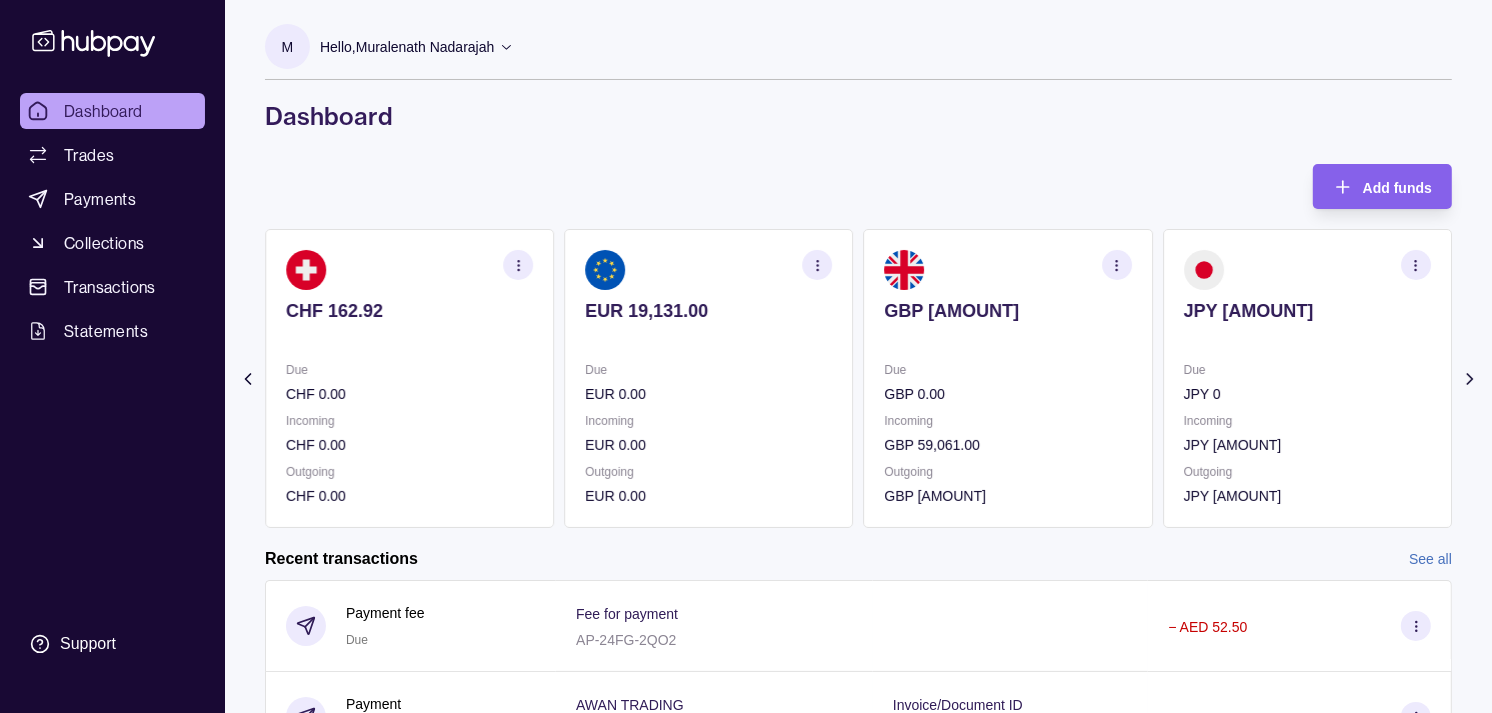 click on "GBP 50,017.25                                                                                                               Due GBP 0.00 Incoming GBP 59,061.00 Outgoing GBP 107,049.00" at bounding box center (1008, 378) 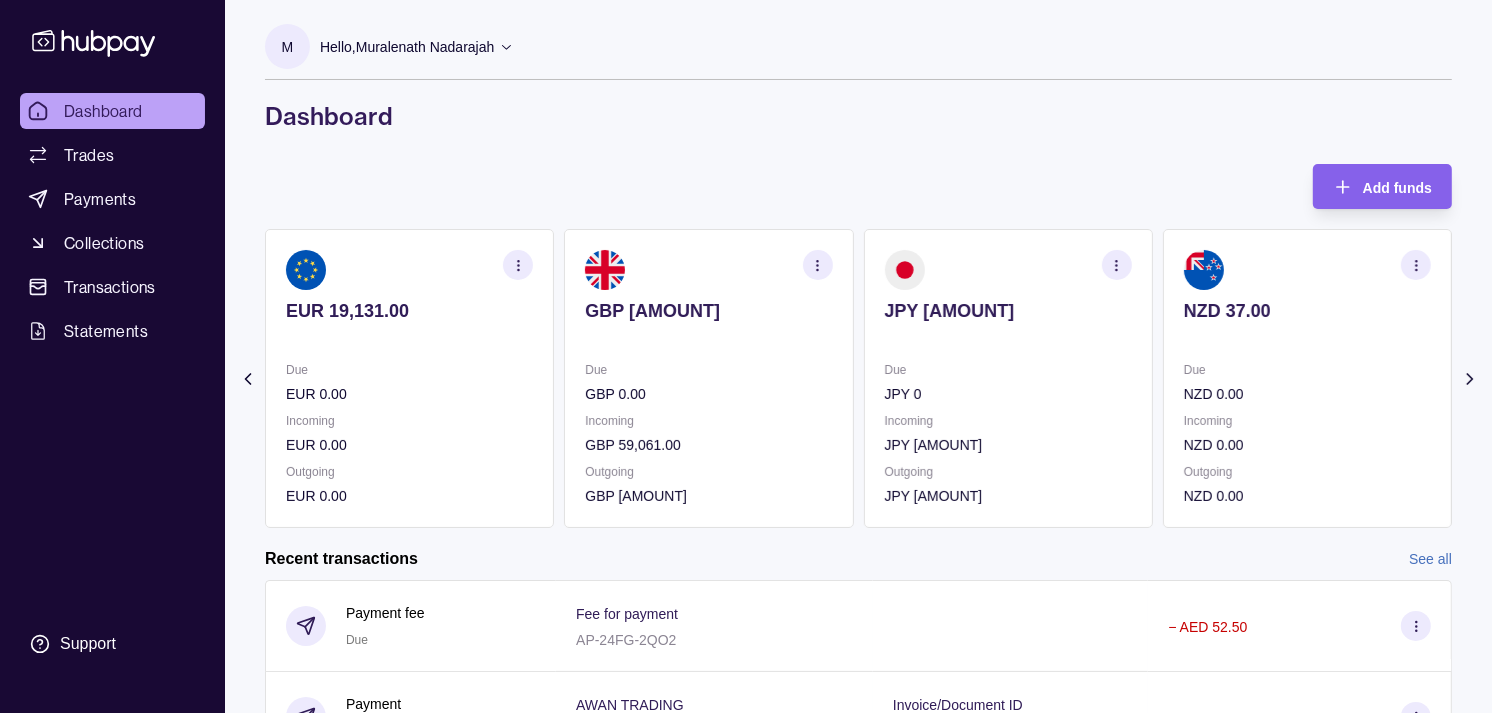 click 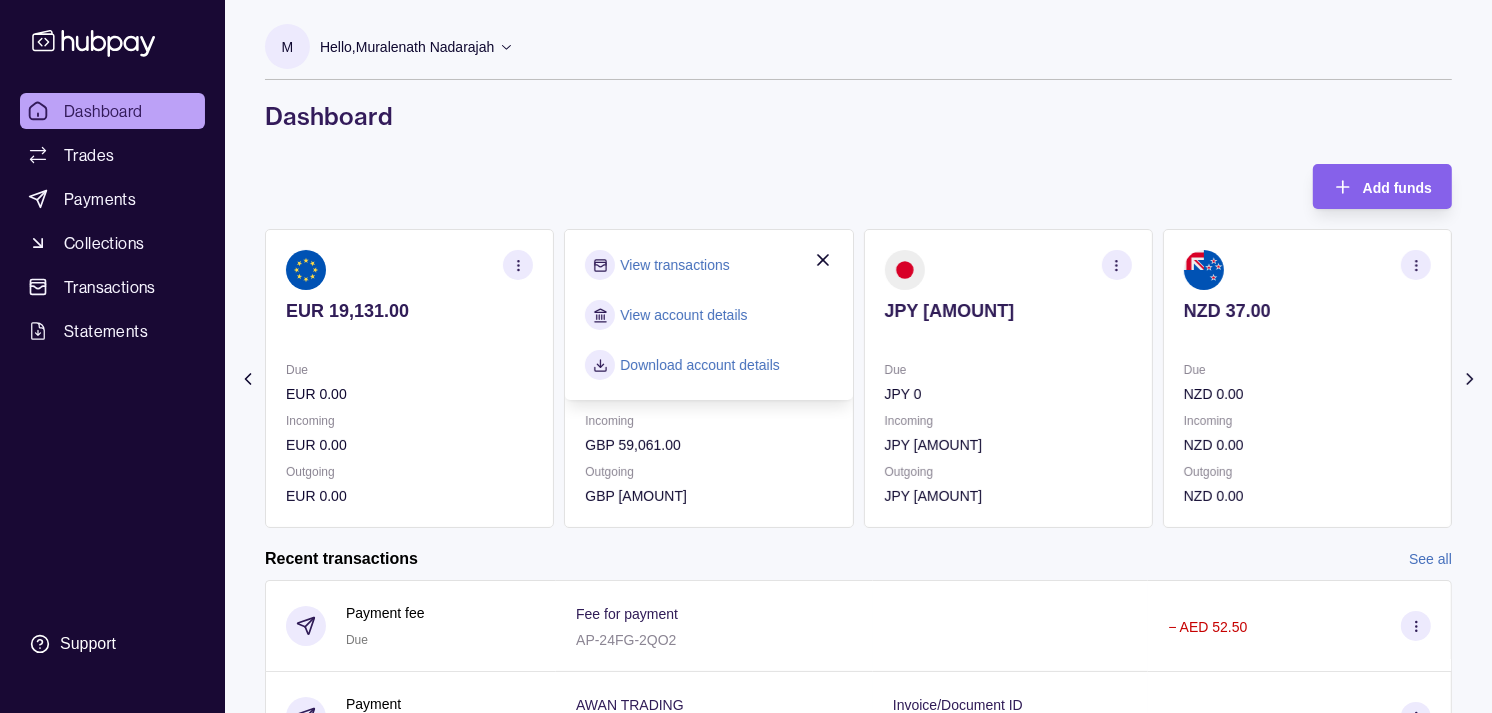 click on "View transactions" at bounding box center (674, 265) 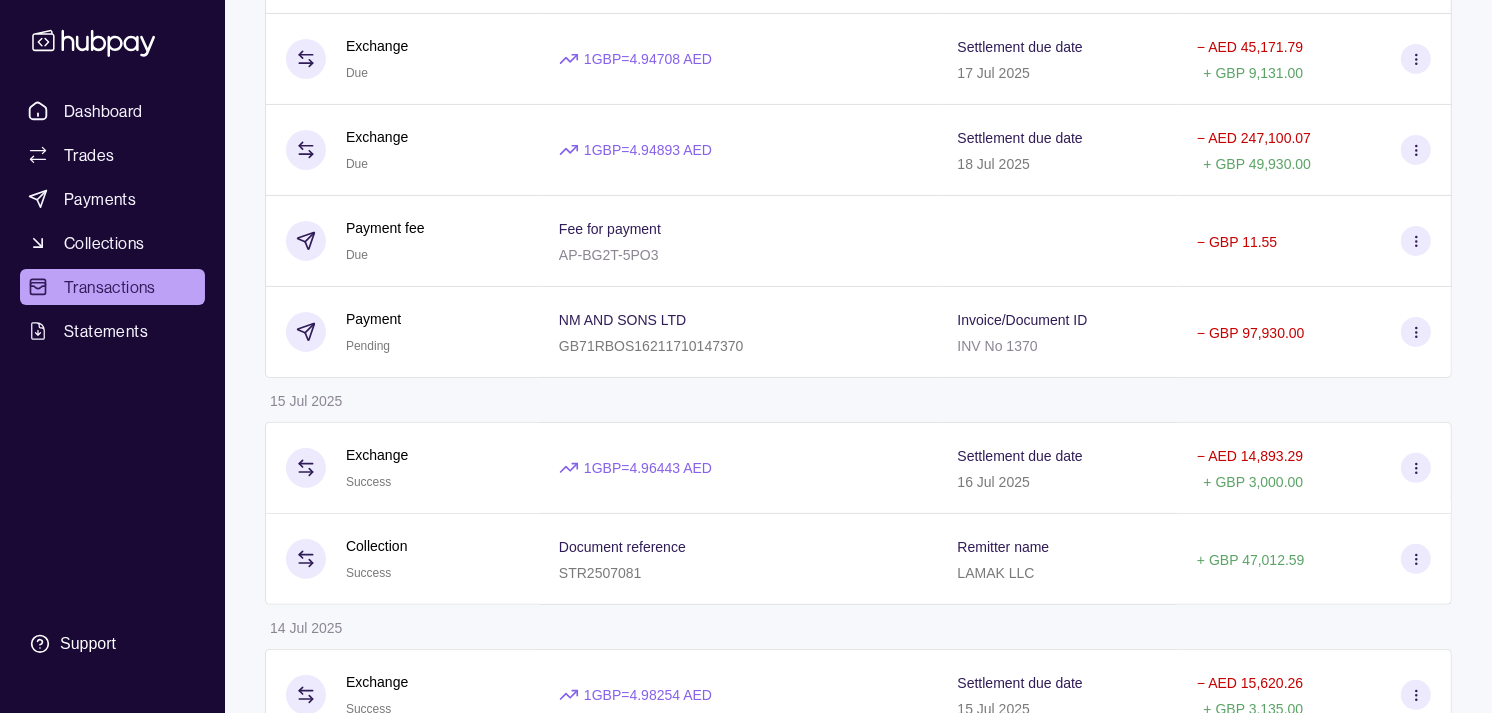 scroll, scrollTop: 444, scrollLeft: 0, axis: vertical 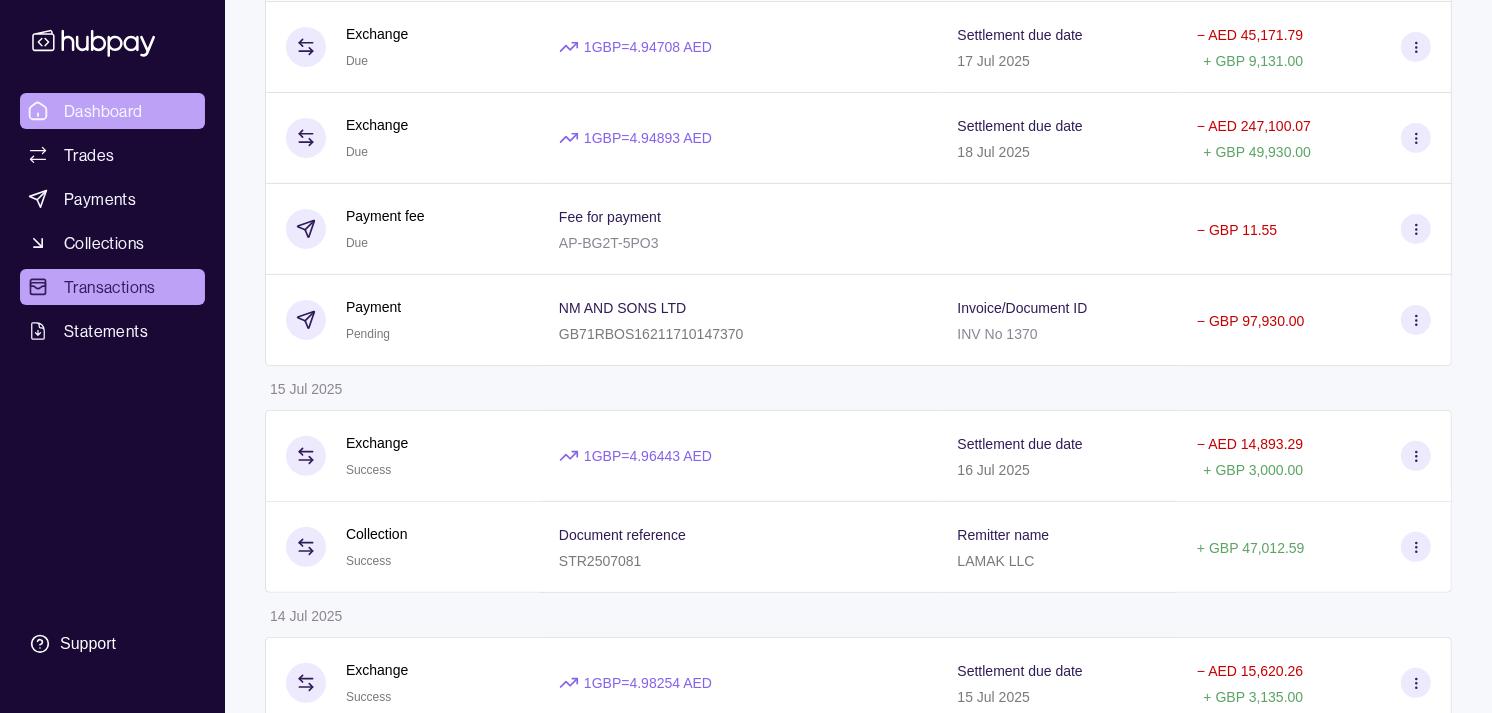 click on "Dashboard" at bounding box center [103, 111] 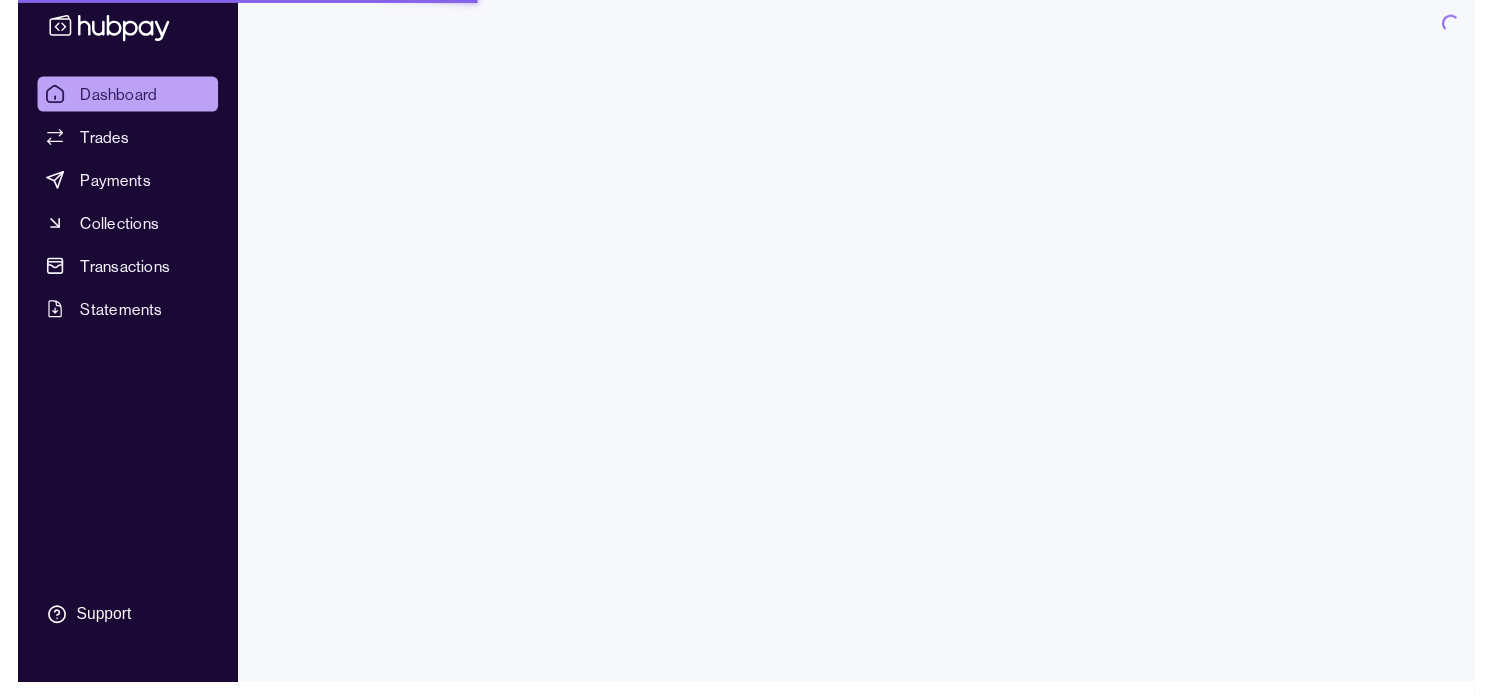 scroll, scrollTop: 0, scrollLeft: 0, axis: both 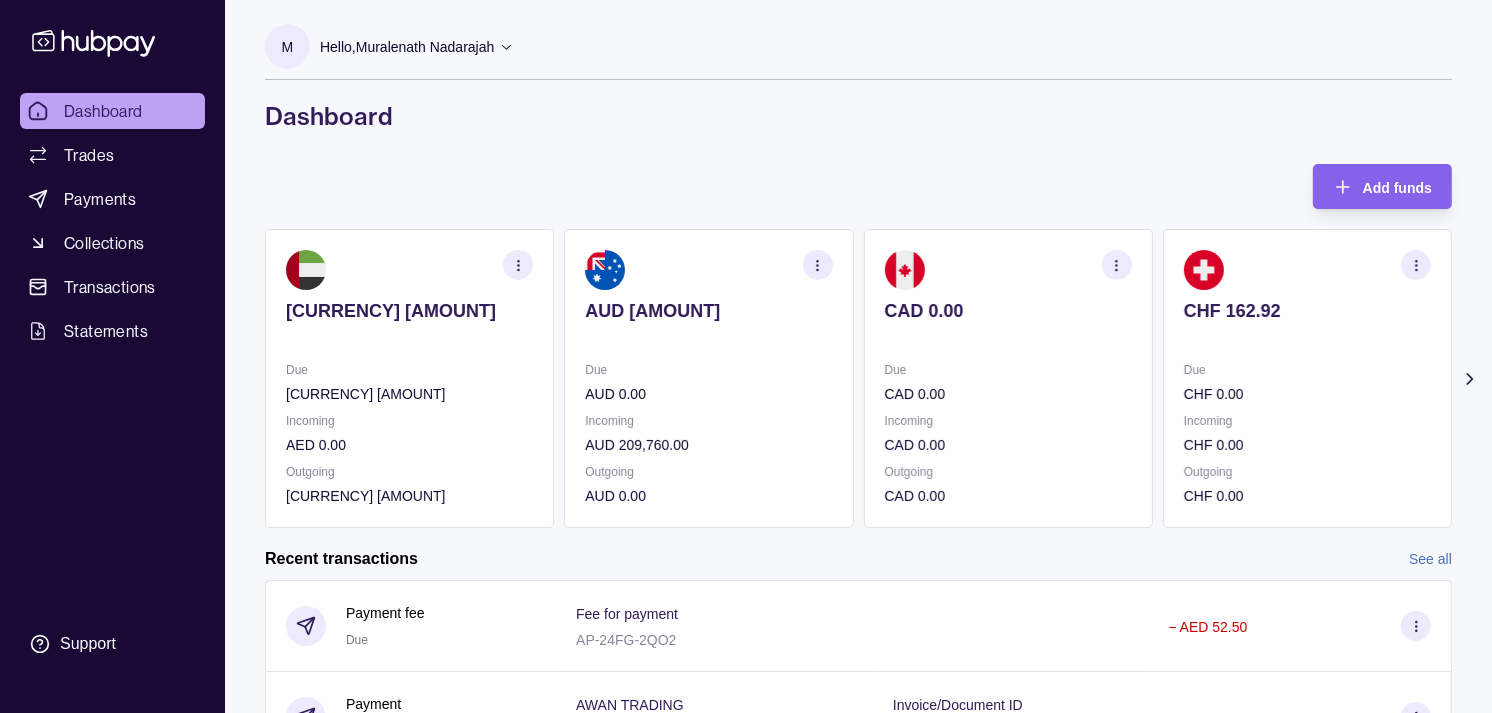 click 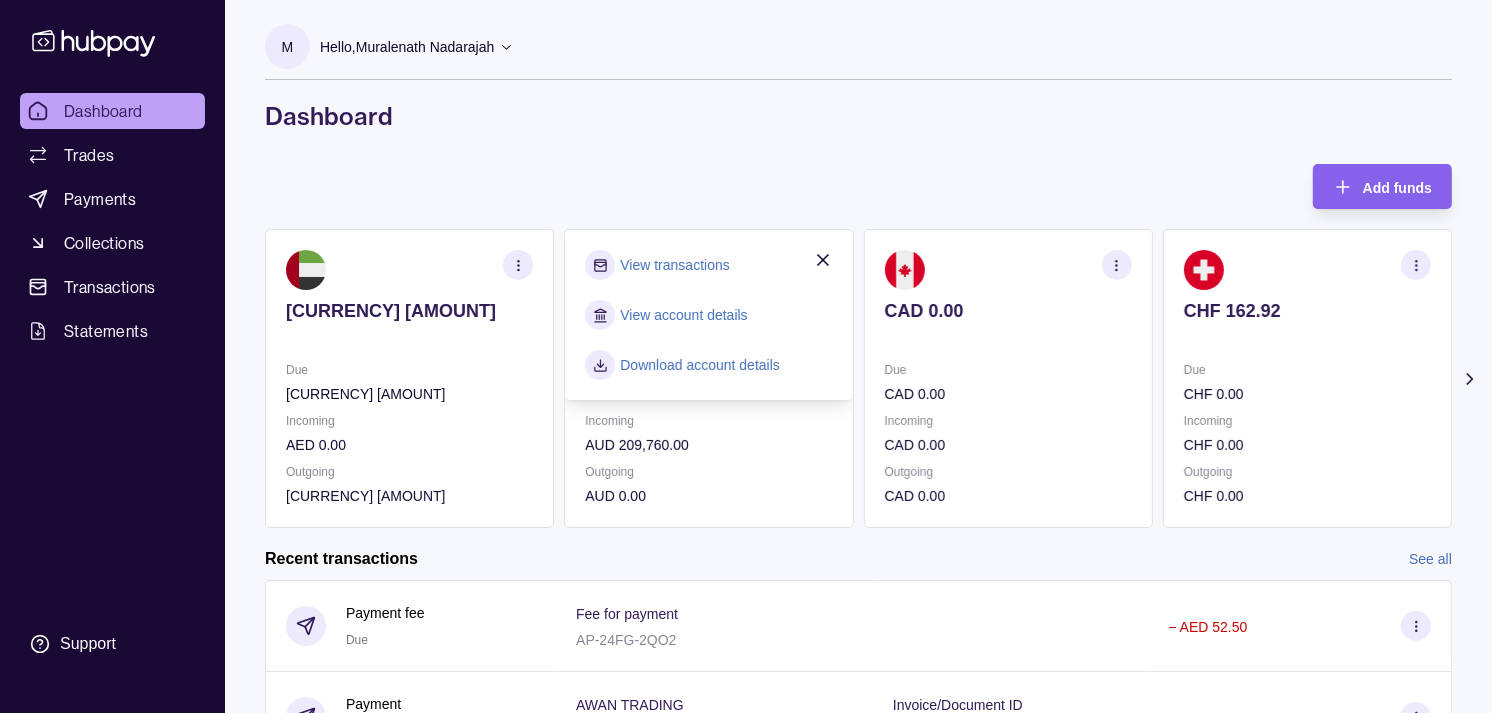 click on "View transactions" at bounding box center [674, 265] 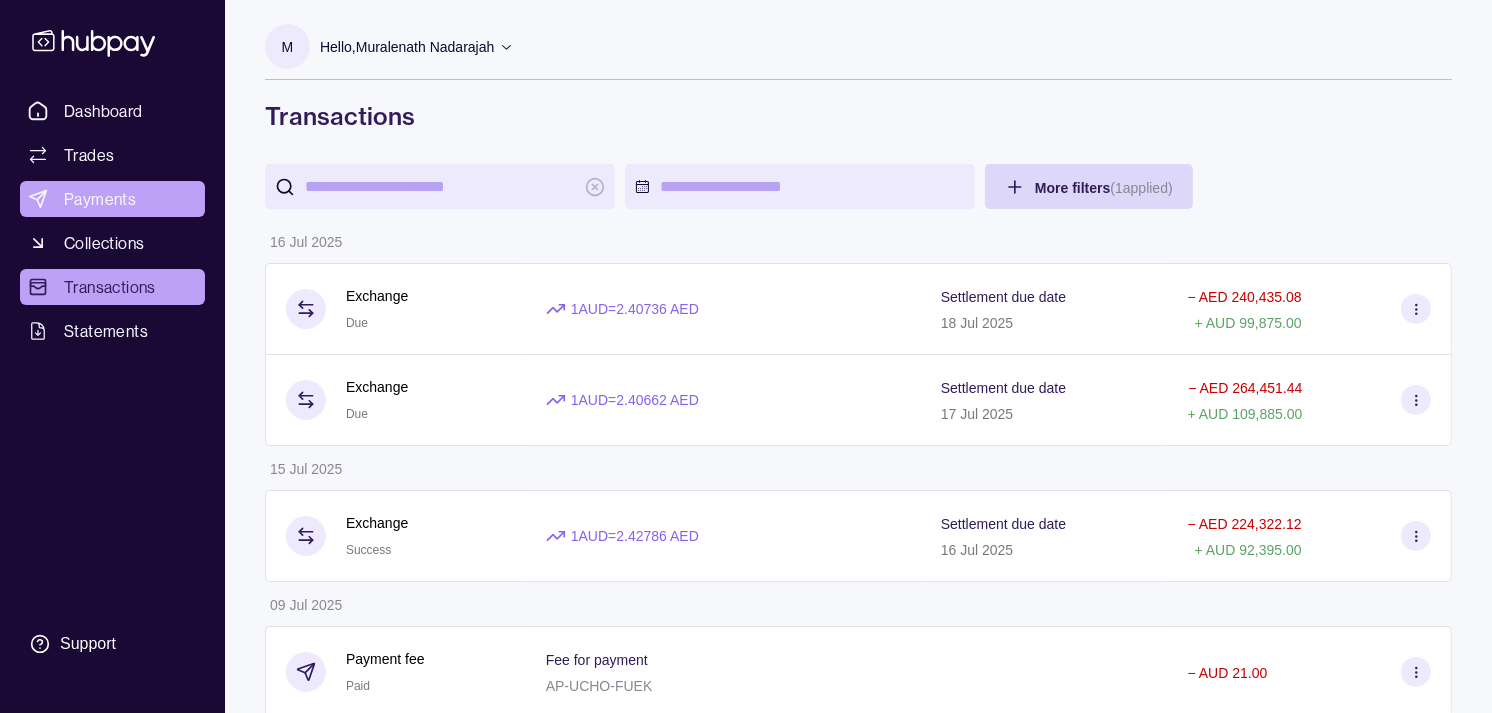 click on "Payments" at bounding box center (100, 199) 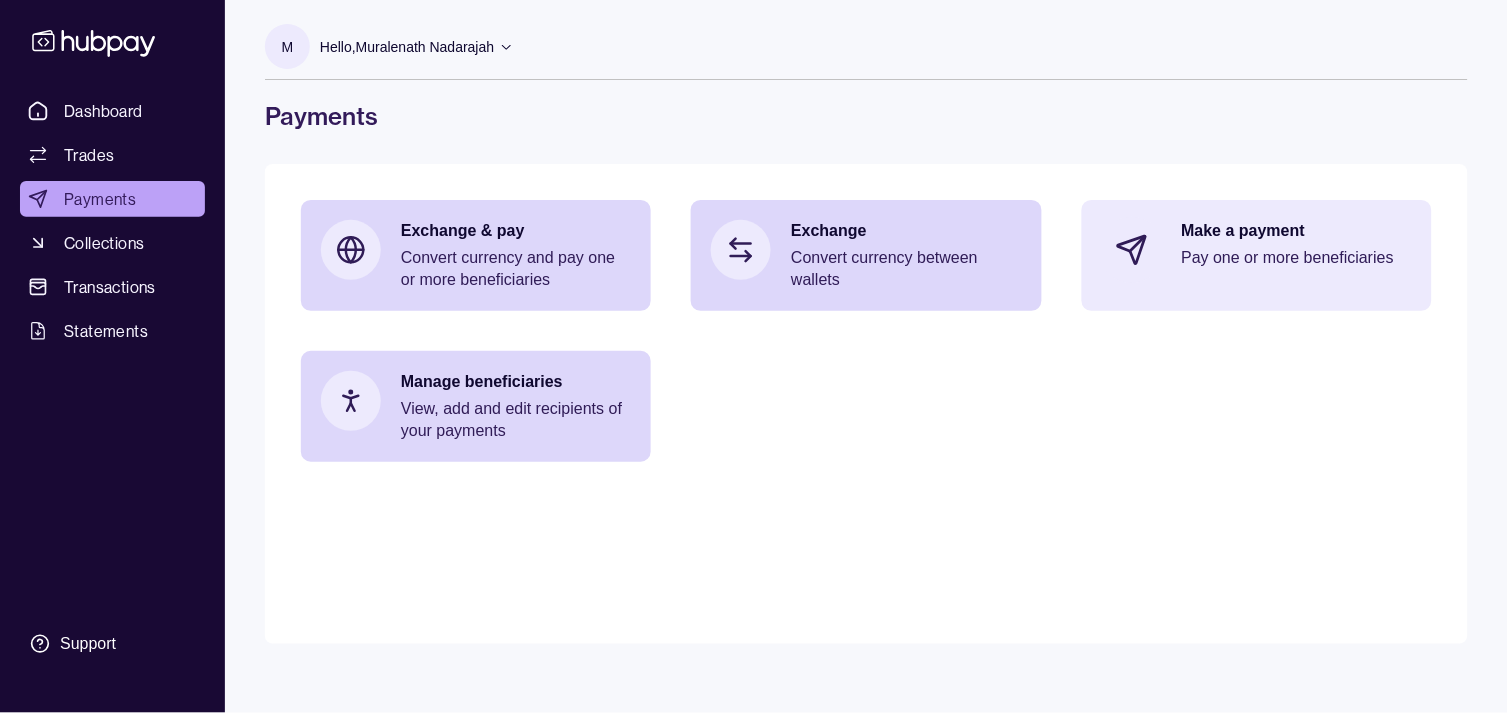 click on "Pay one or more beneficiaries" at bounding box center (1297, 258) 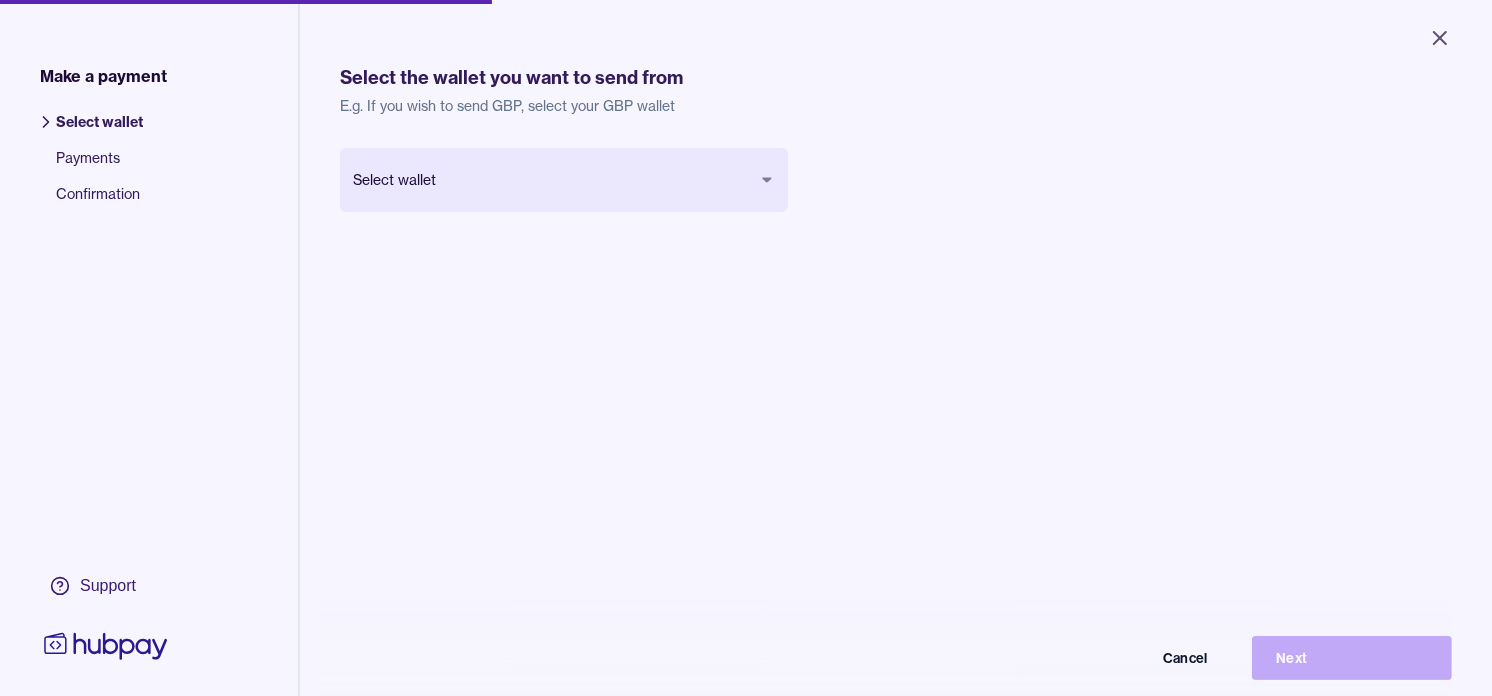 click on "Close Make a payment Select wallet Payments Confirmation Support Select the wallet you want to send from E.g. If you wish to send GBP, select your GBP wallet Select wallet Cancel Next Make a payment | Hubpay" at bounding box center [746, 348] 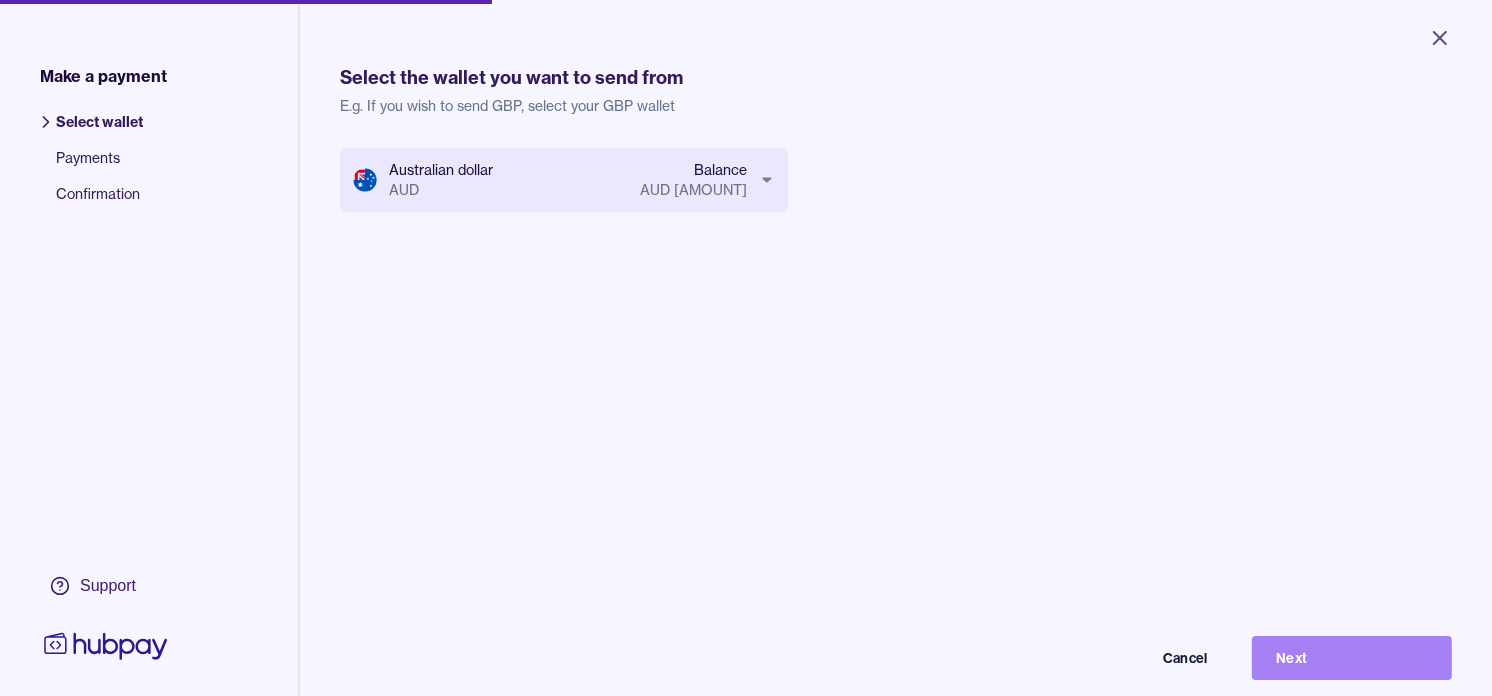 click on "Next" at bounding box center (1352, 658) 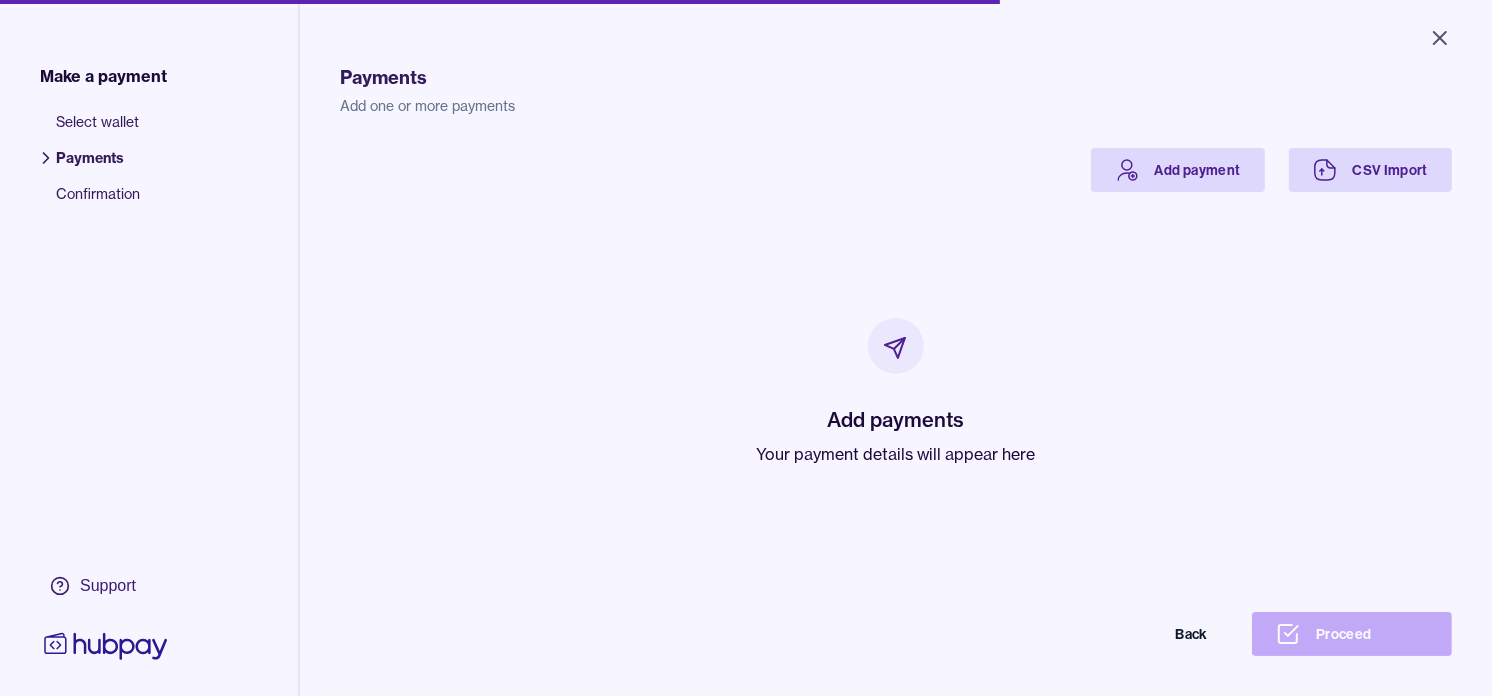click on "Your payment details will appear here" at bounding box center [896, 454] 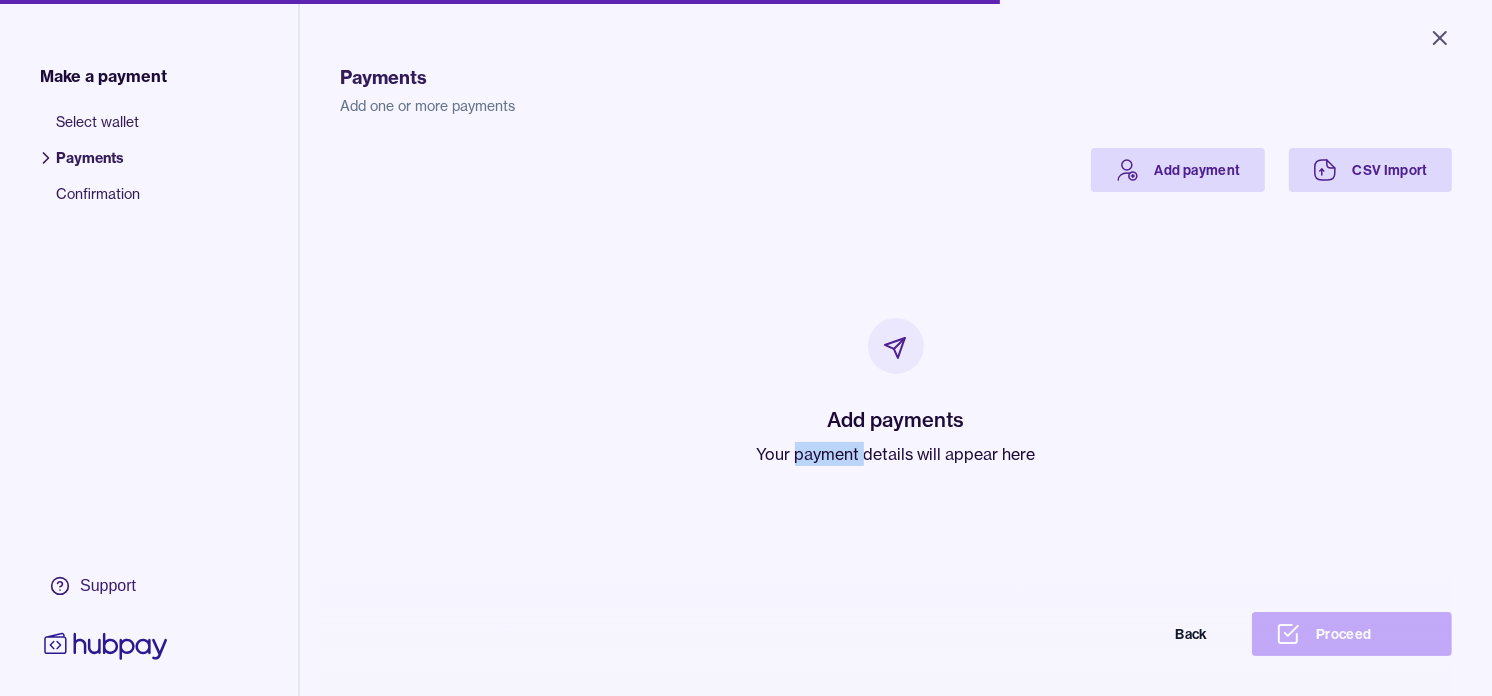 click on "Your payment details will appear here" at bounding box center (896, 454) 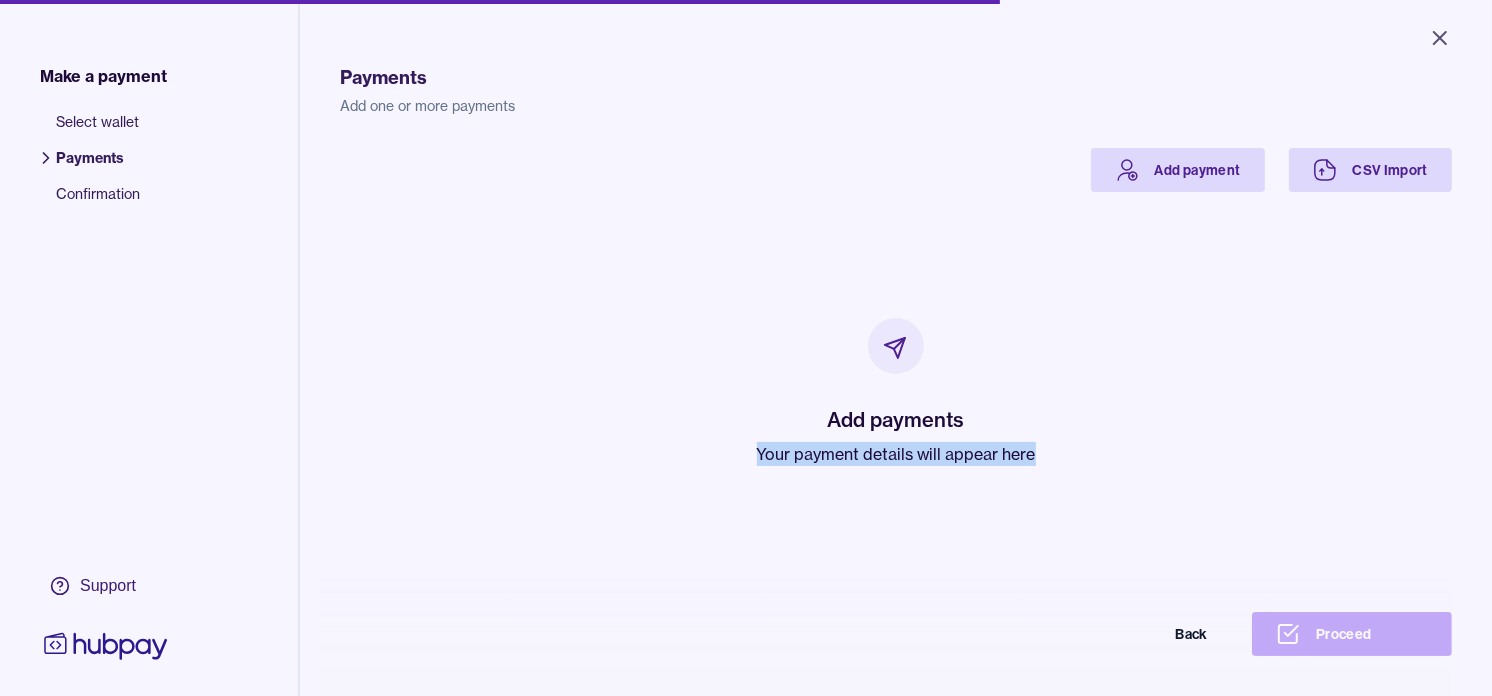 click on "Your payment details will appear here" at bounding box center (896, 454) 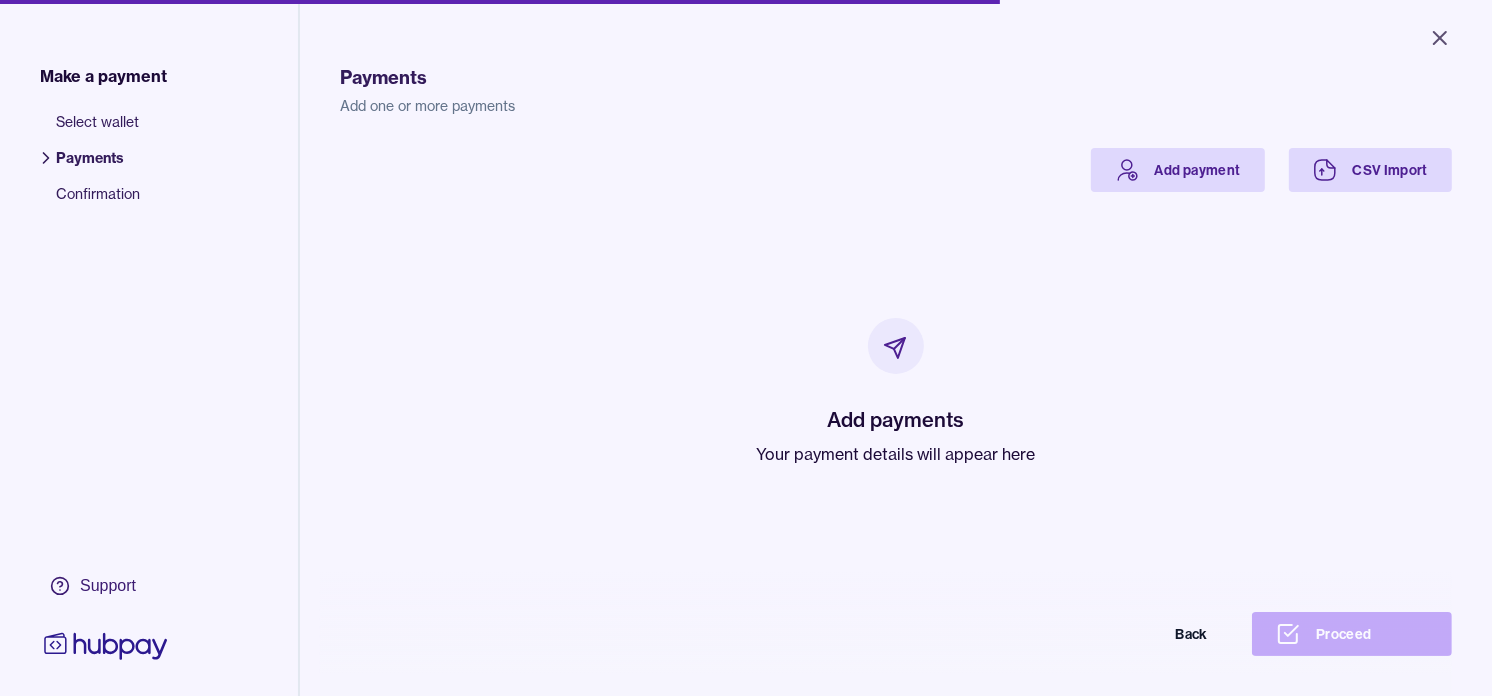 drag, startPoint x: 828, startPoint y: 446, endPoint x: 767, endPoint y: 322, distance: 138.1919 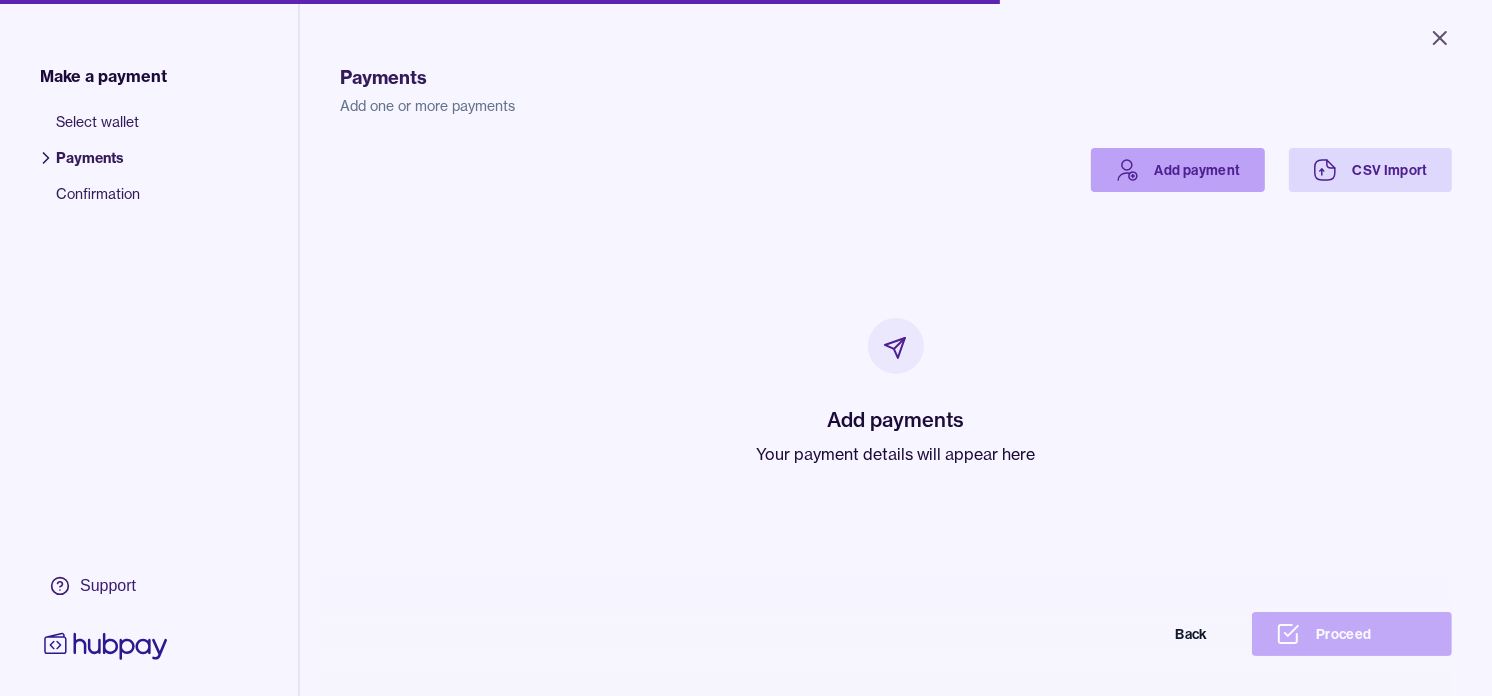 click on "Add payment" at bounding box center (1178, 170) 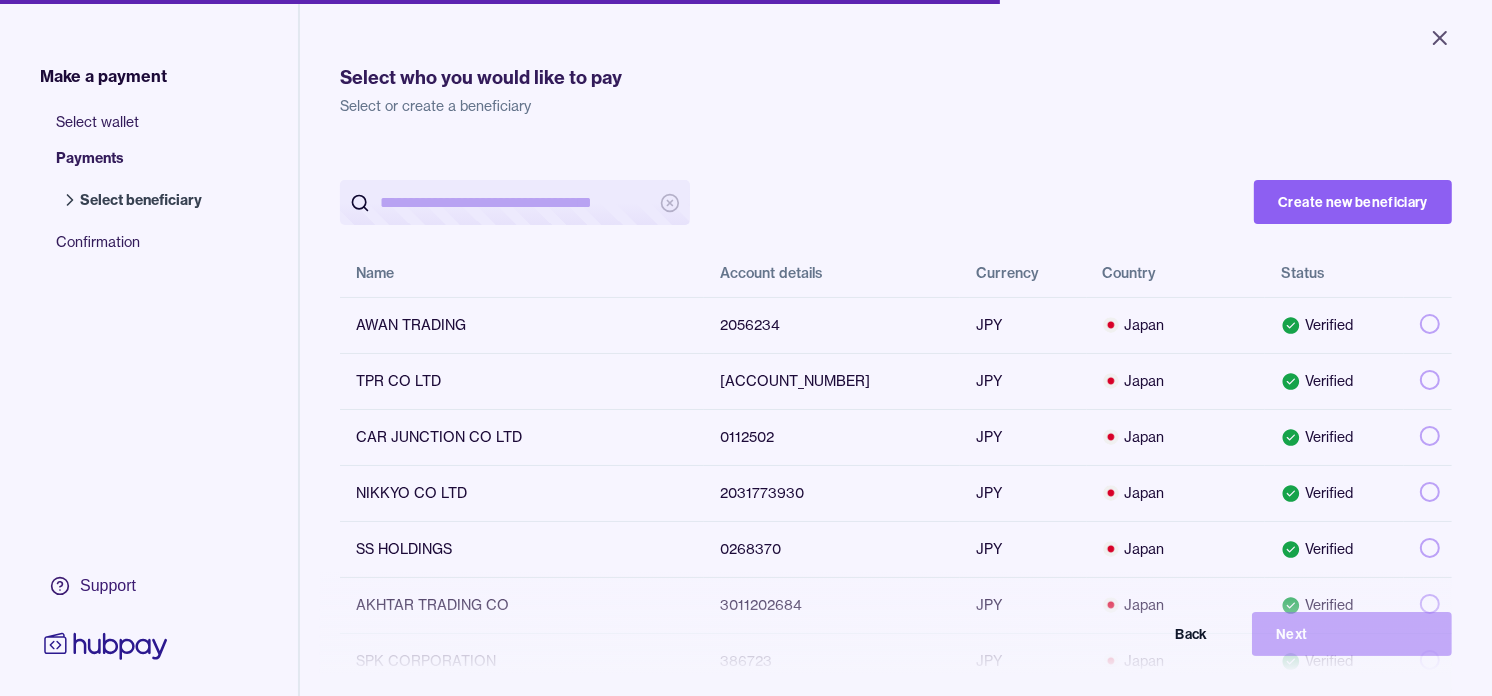 click at bounding box center (515, 202) 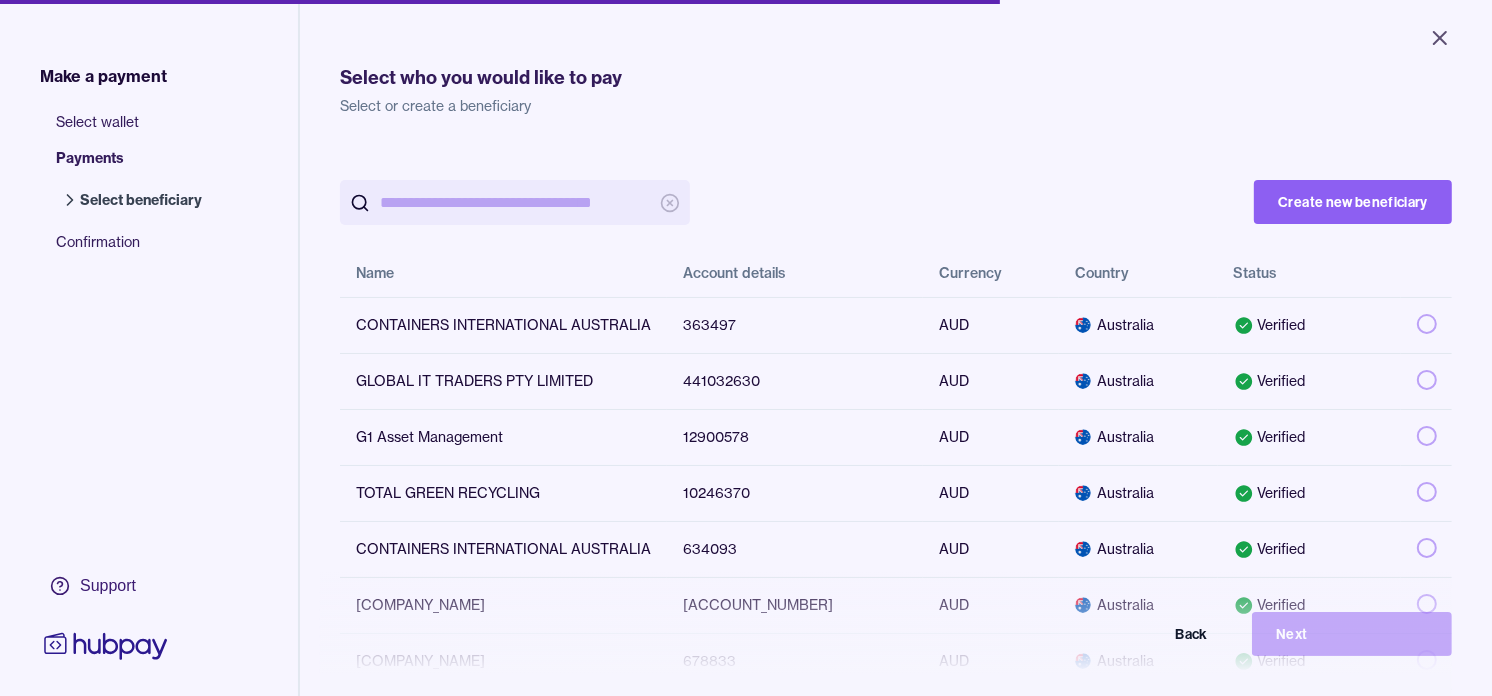 paste on "*********" 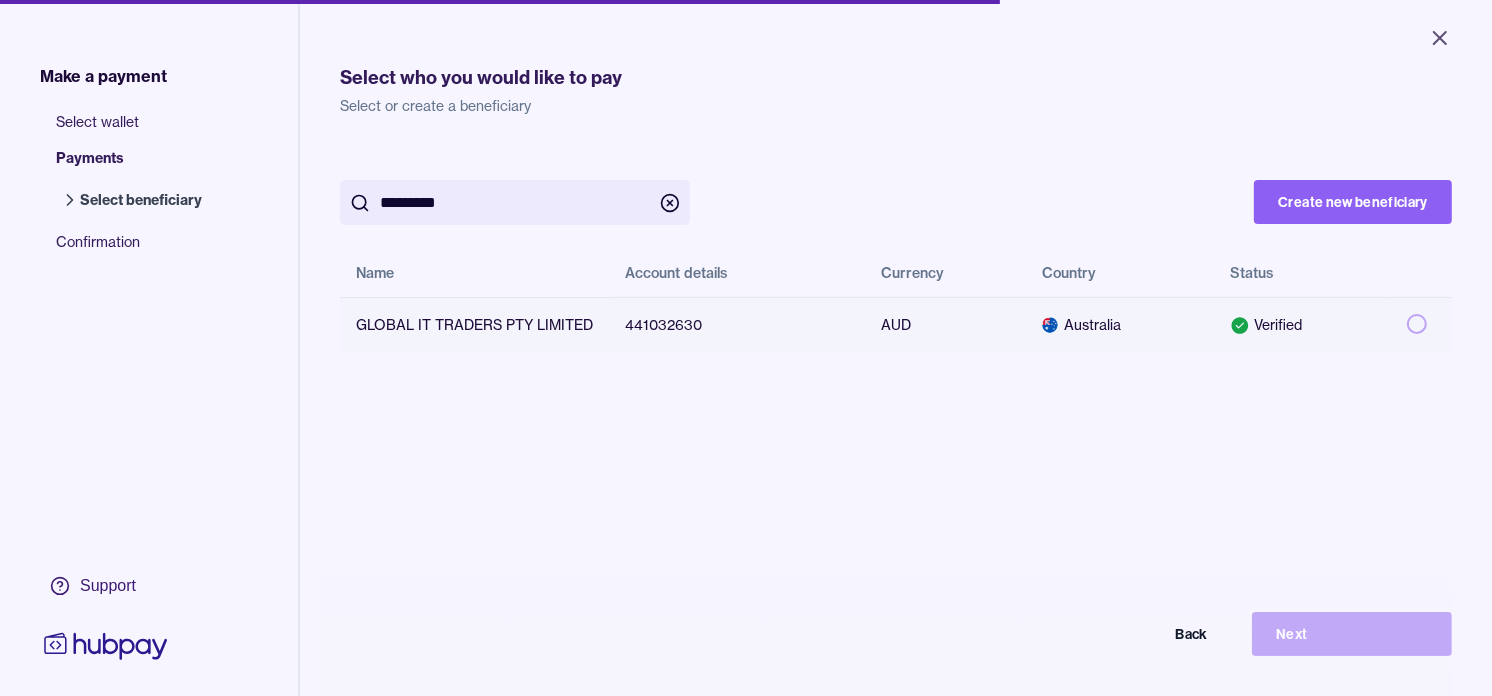 type on "*********" 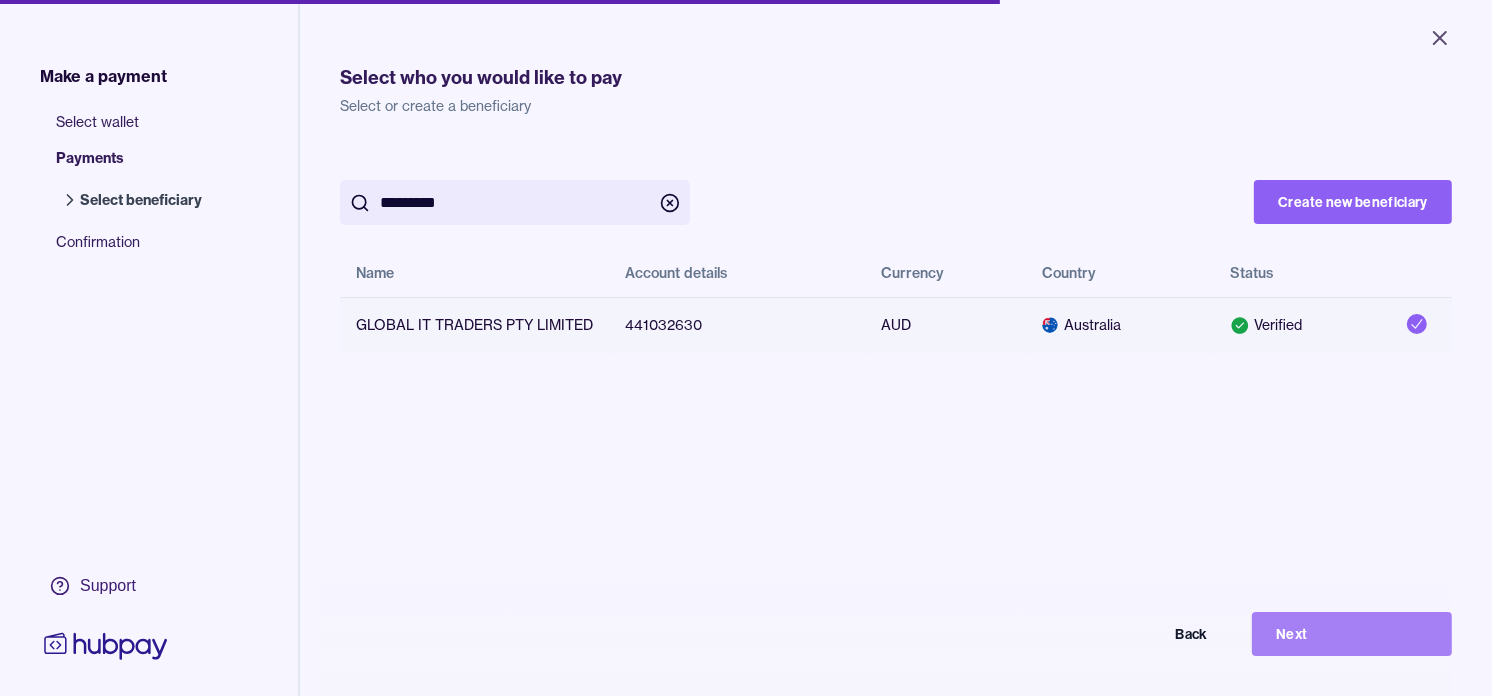 click on "Next" at bounding box center (1352, 634) 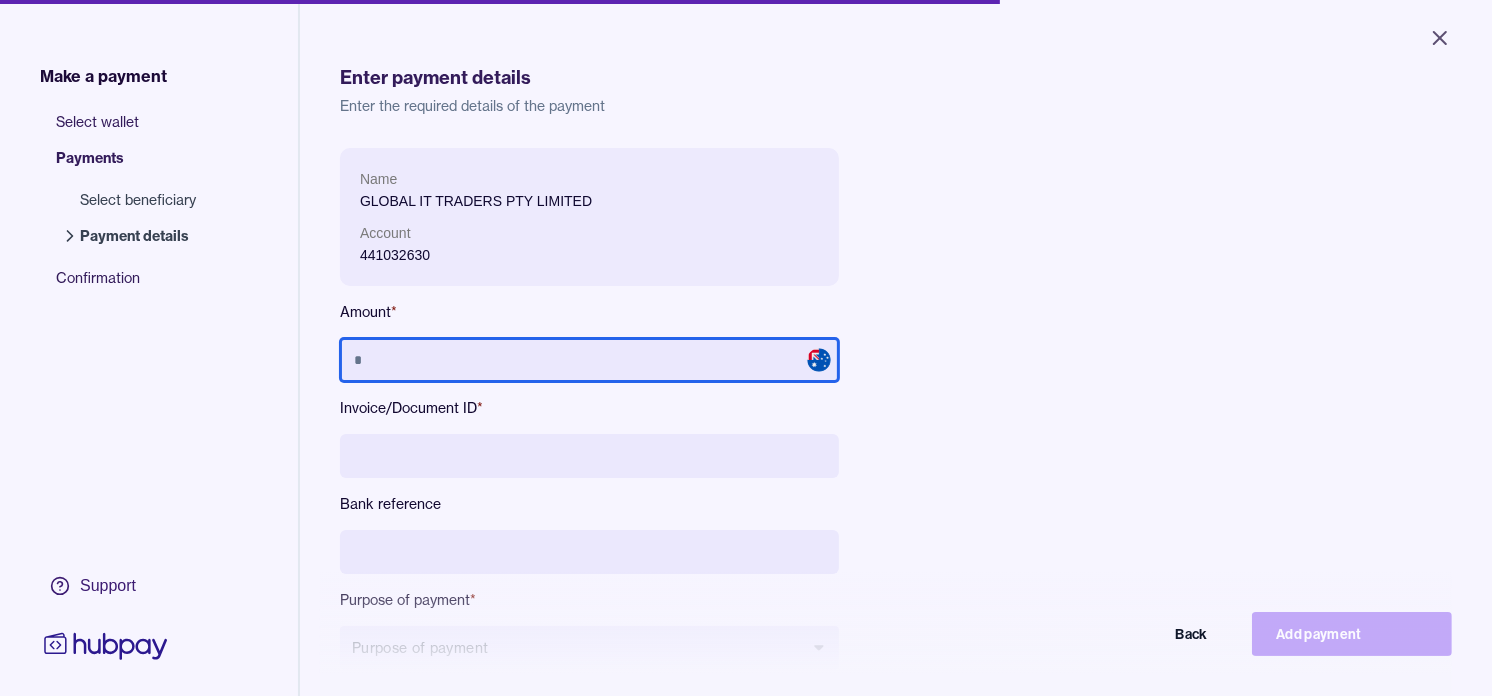 click at bounding box center (589, 360) 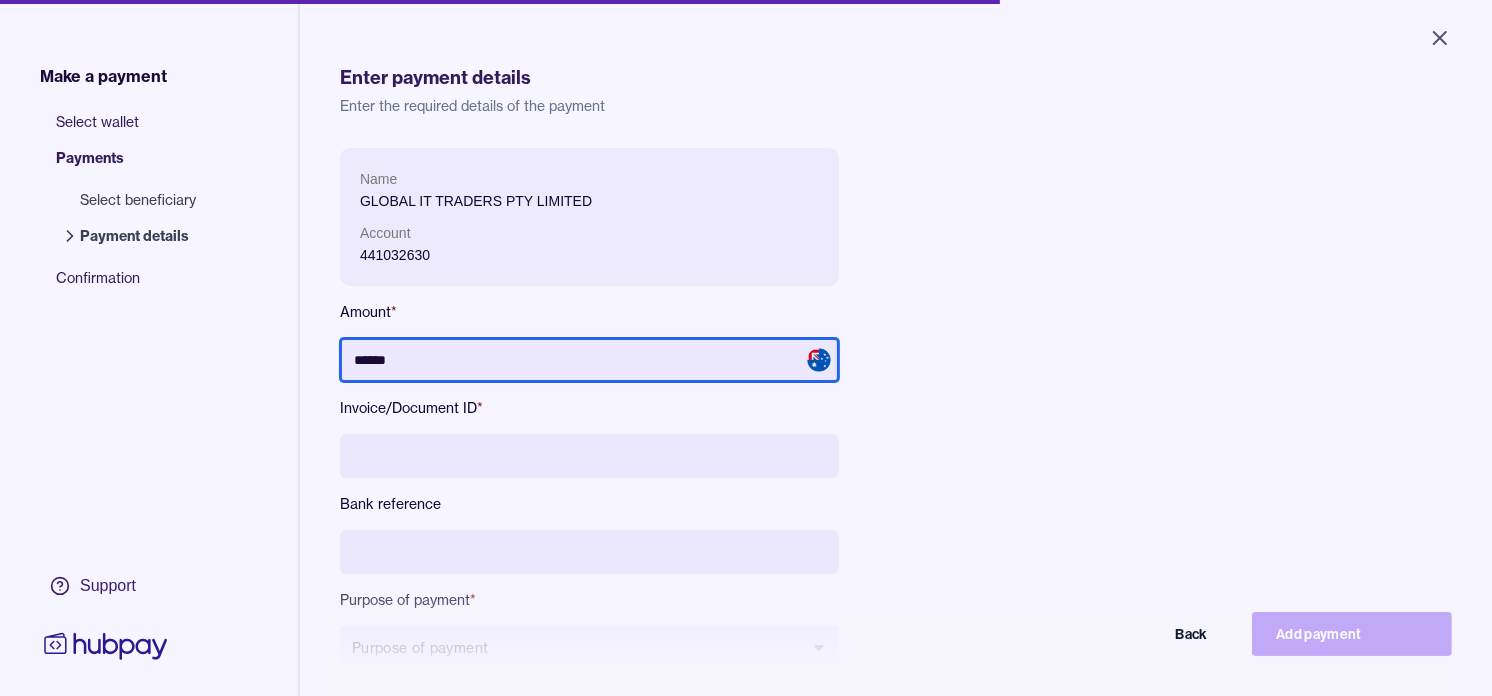 type on "******" 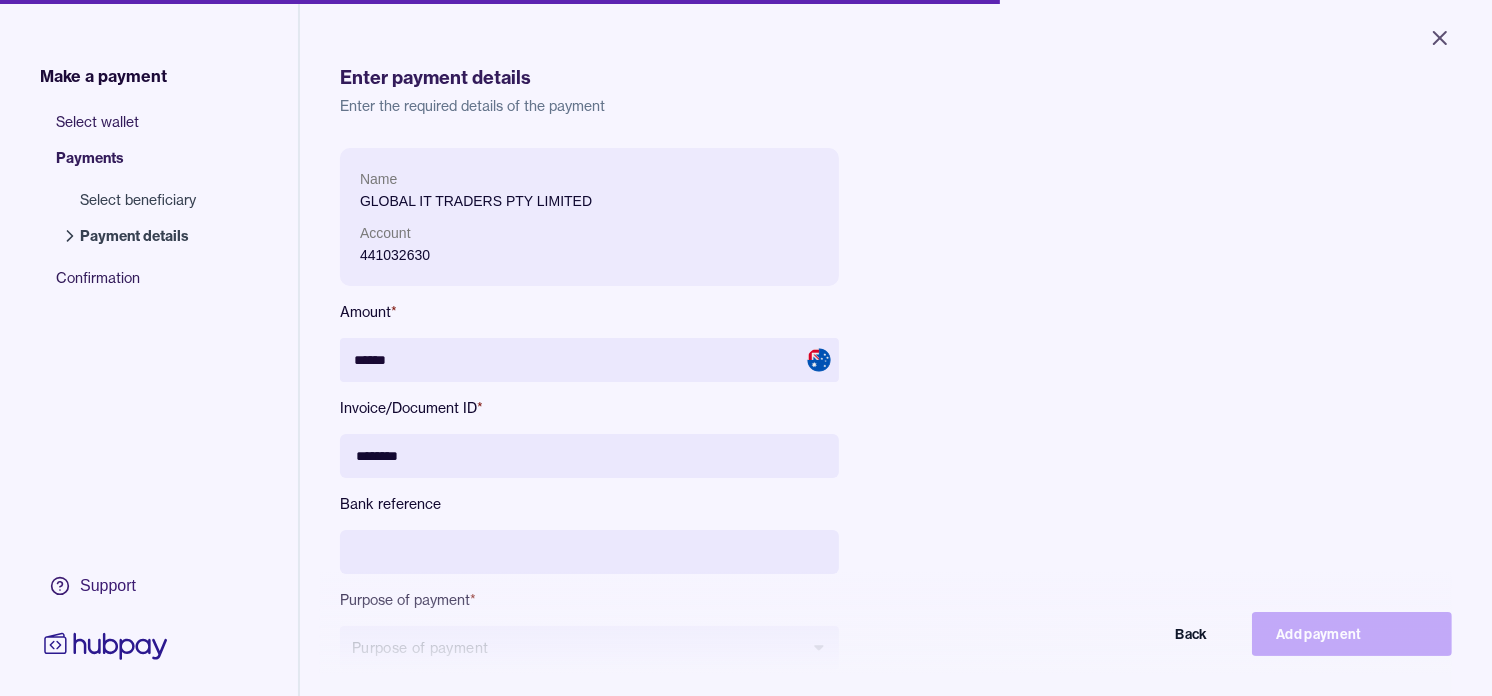 type on "********" 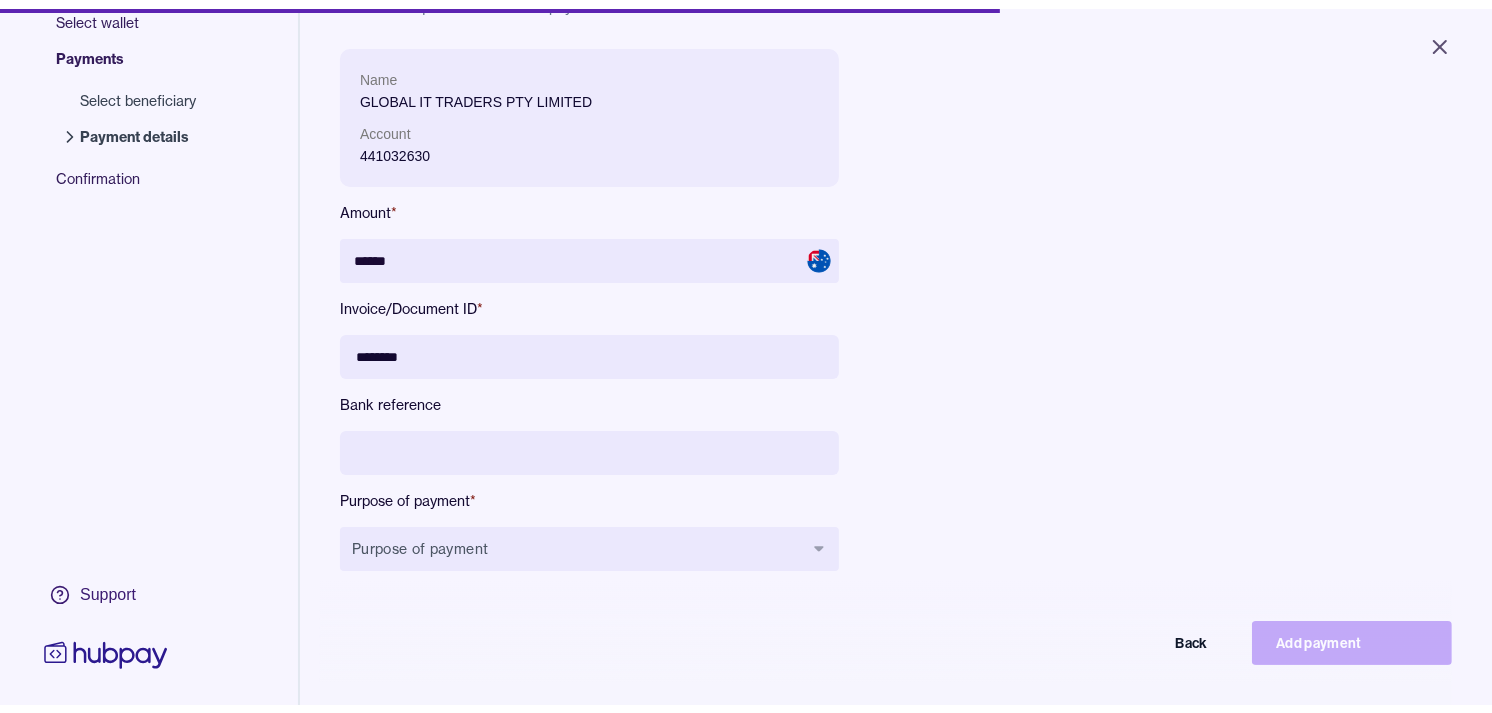 scroll, scrollTop: 267, scrollLeft: 0, axis: vertical 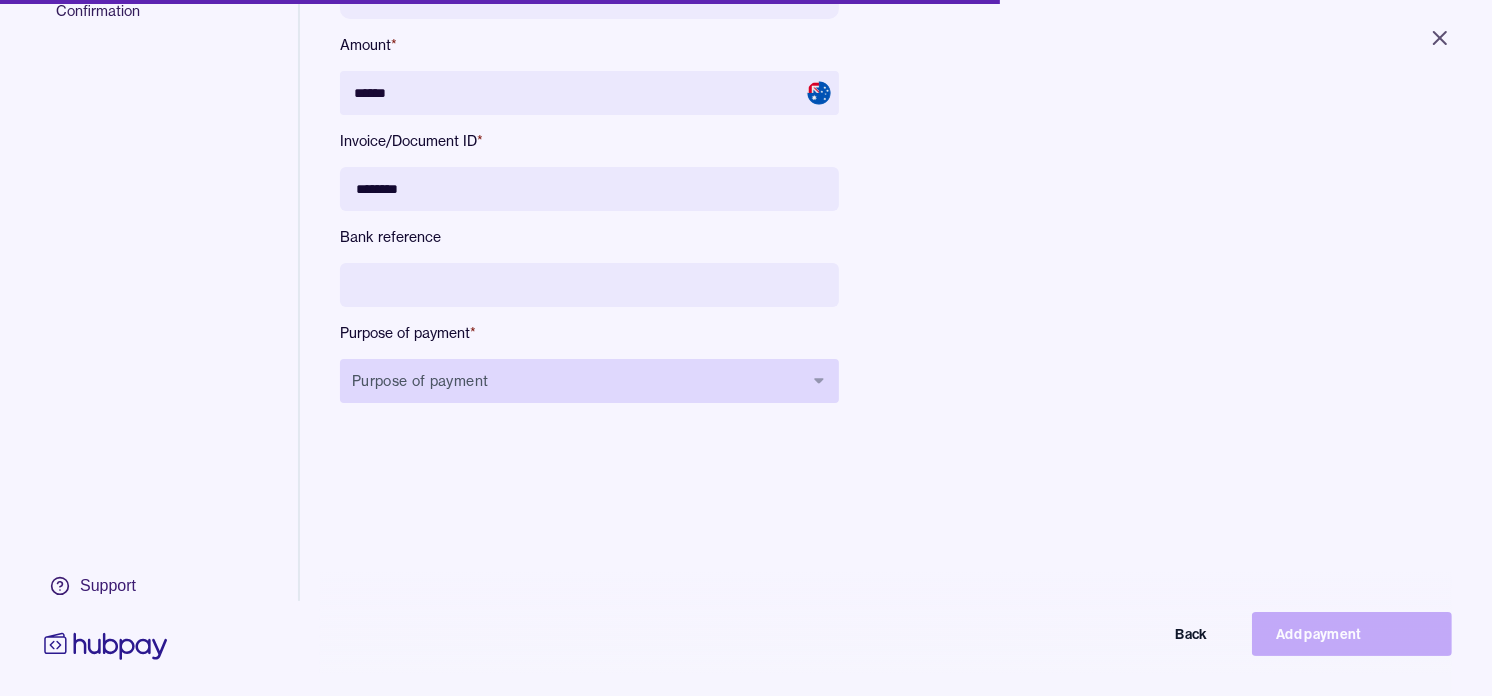 click on "Purpose of payment" at bounding box center [589, 381] 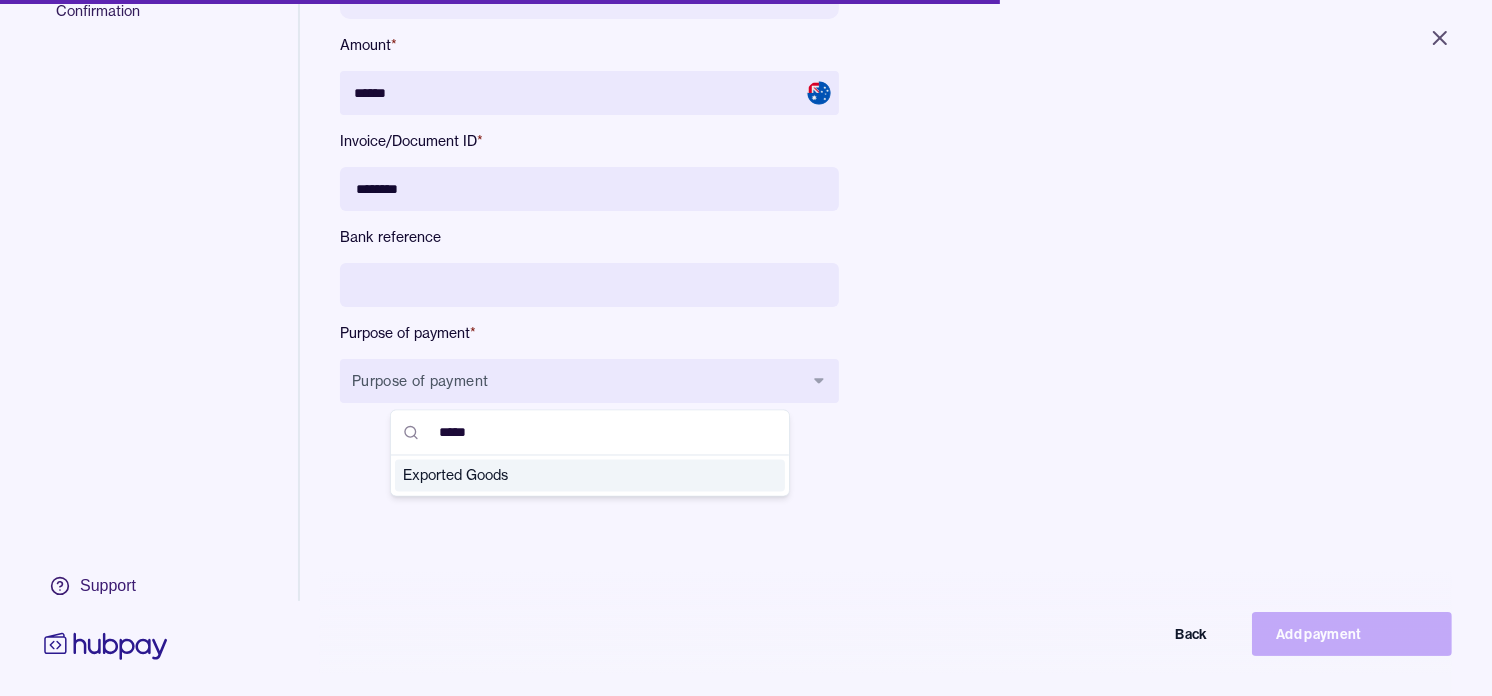 type on "*****" 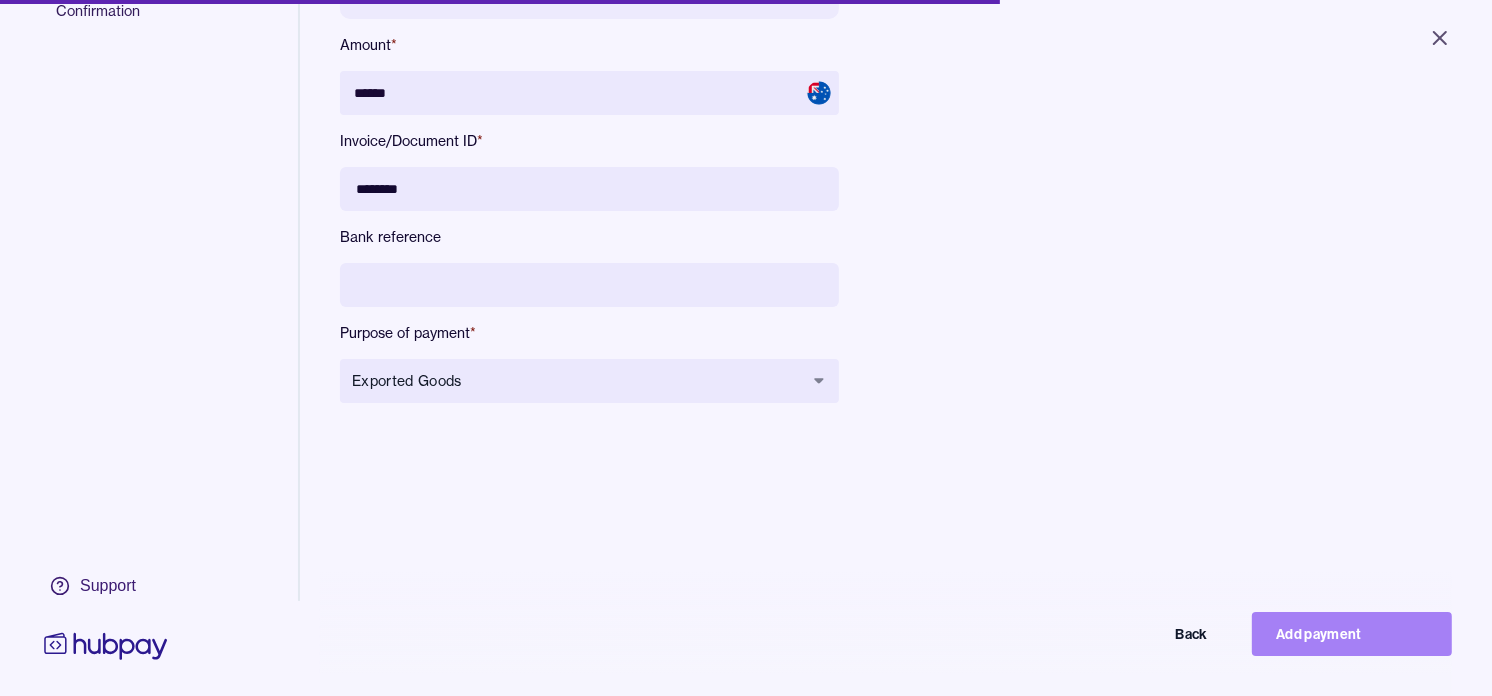 click on "Add payment" at bounding box center (1352, 634) 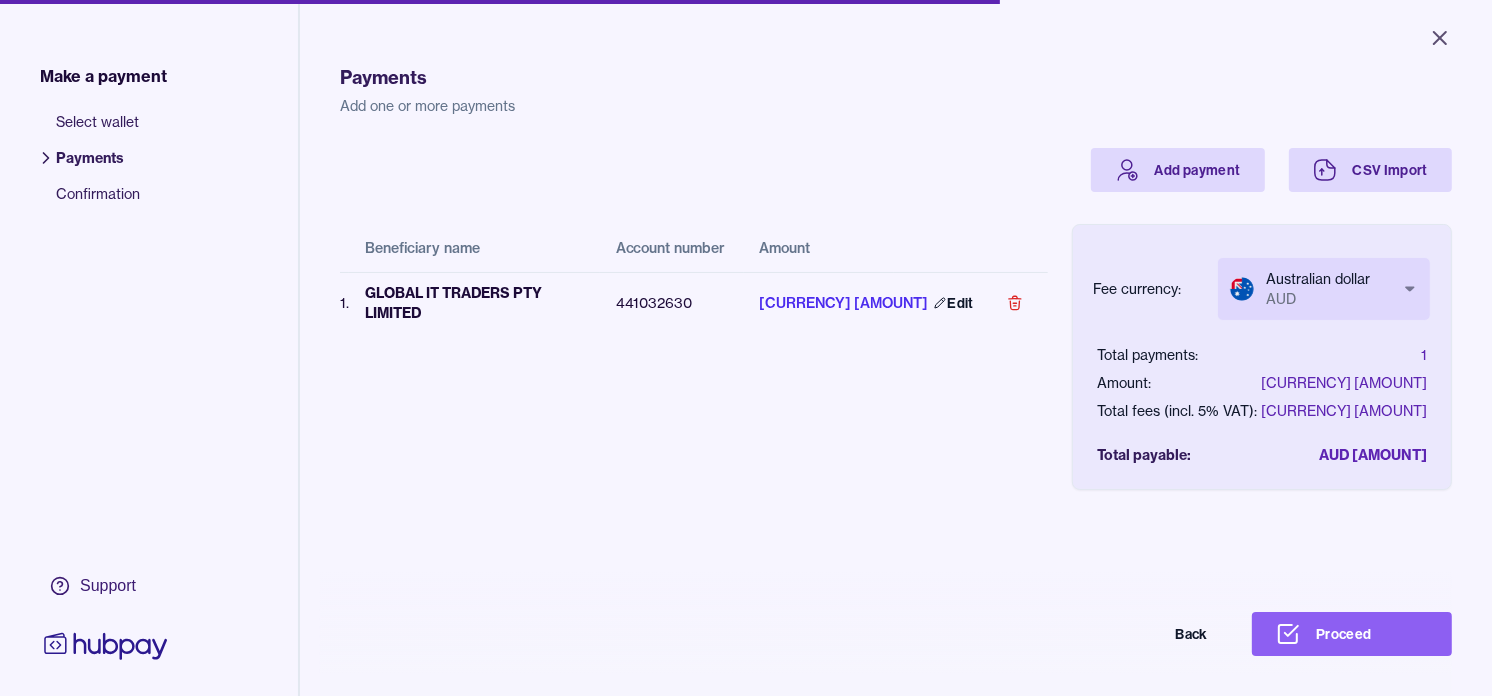 click on "Proceed" at bounding box center (1352, 634) 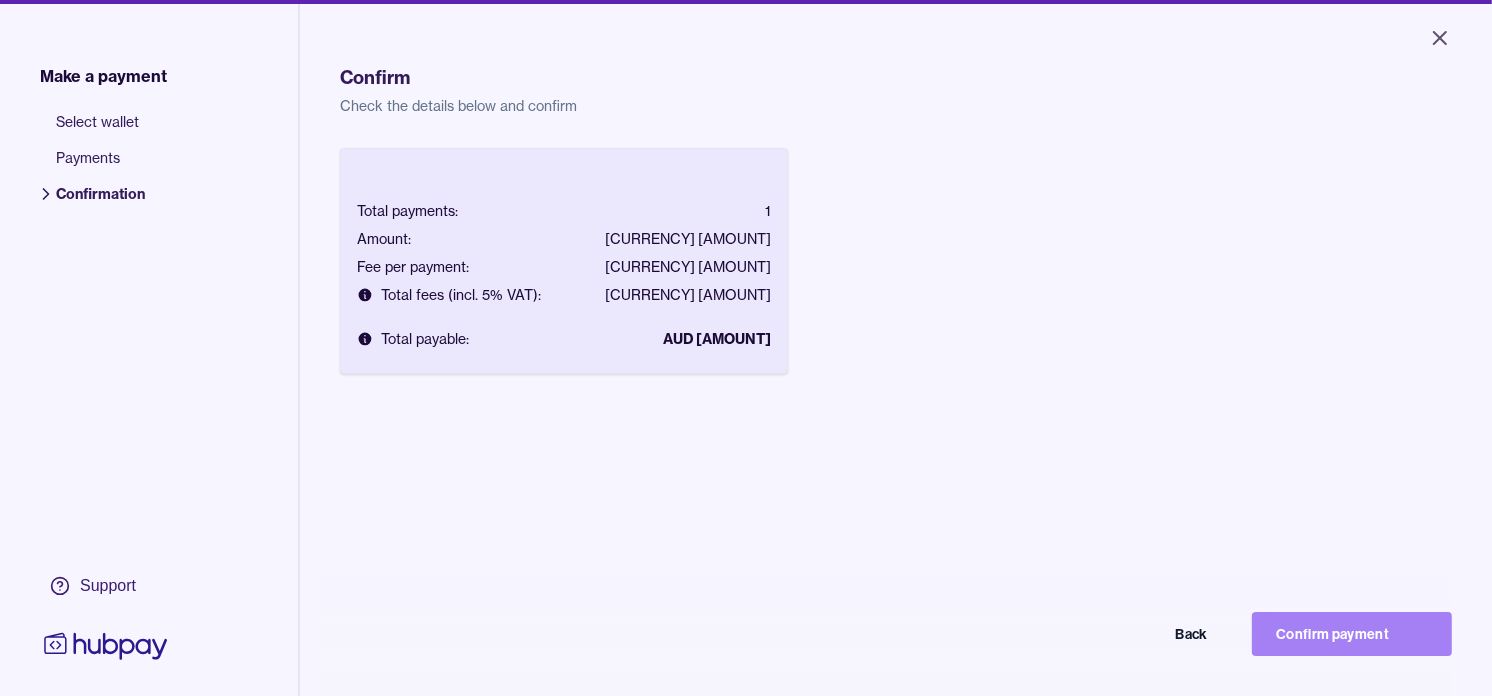 click on "Confirm payment" at bounding box center [1352, 634] 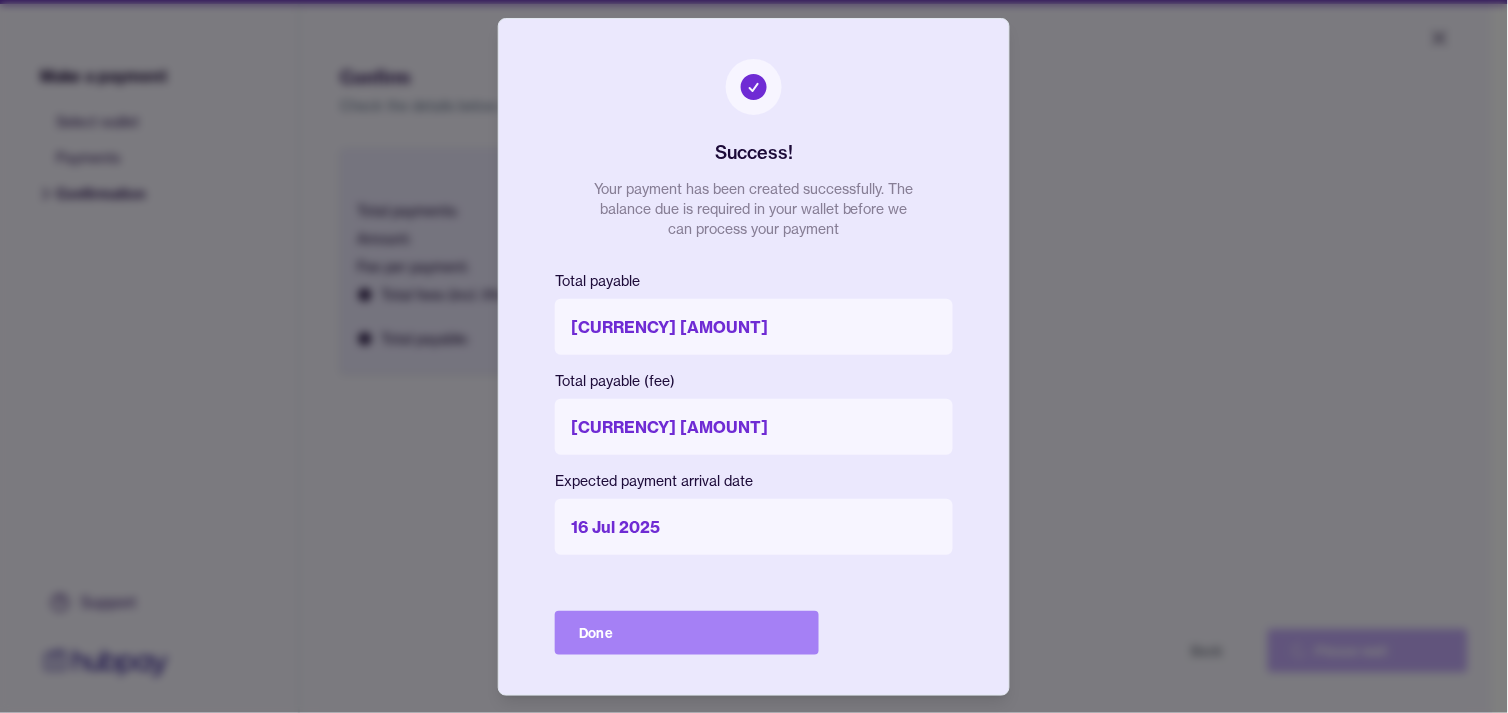 click on "Done" at bounding box center [687, 633] 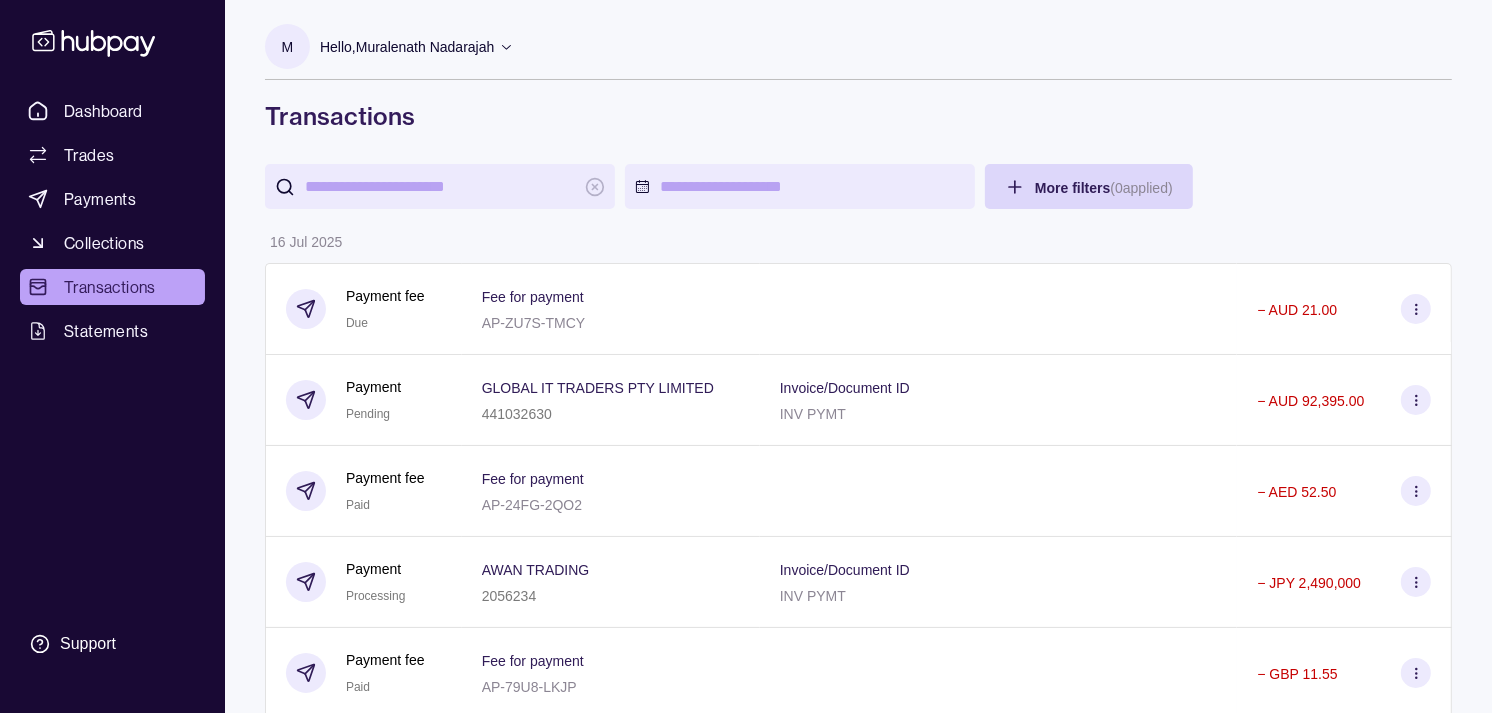 click on "Payment Pending" at bounding box center (364, 400) 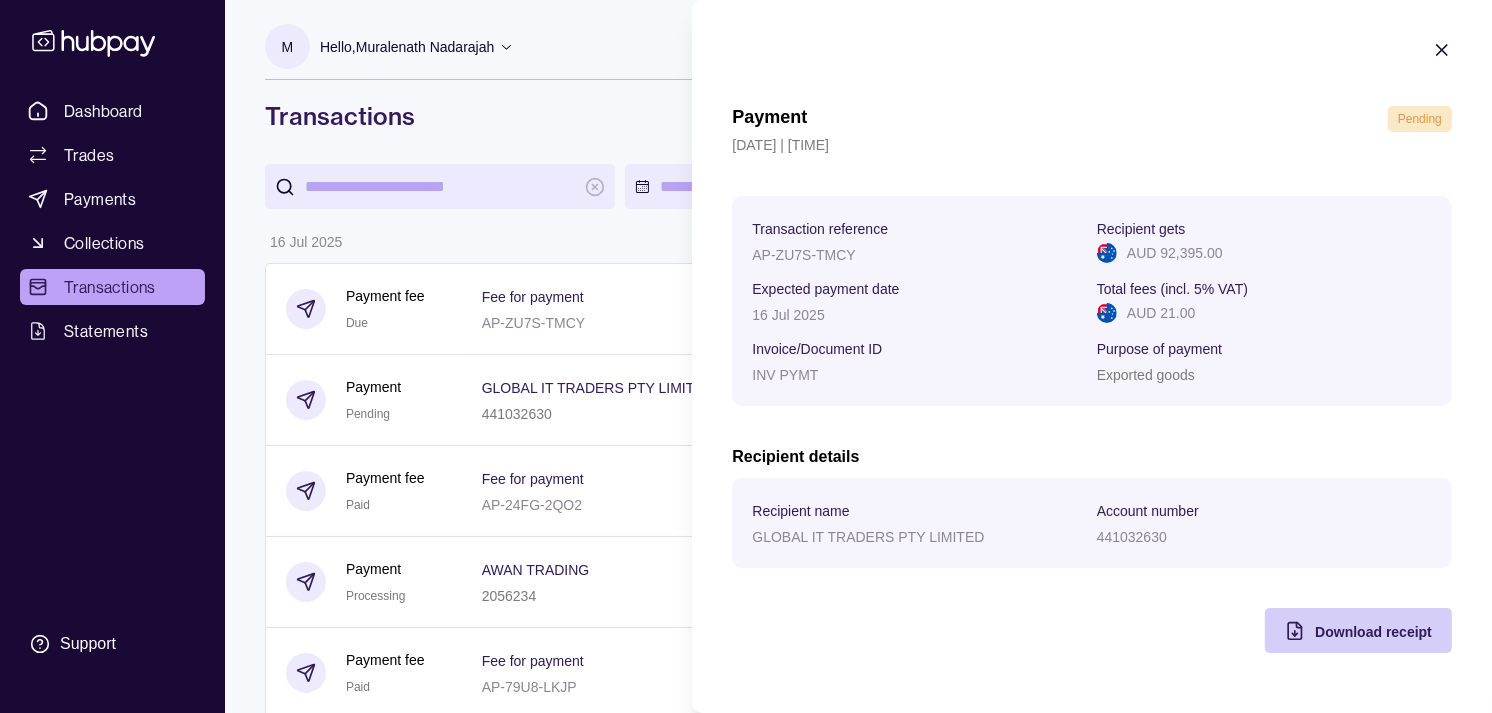 click on "Download receipt" at bounding box center [1373, 632] 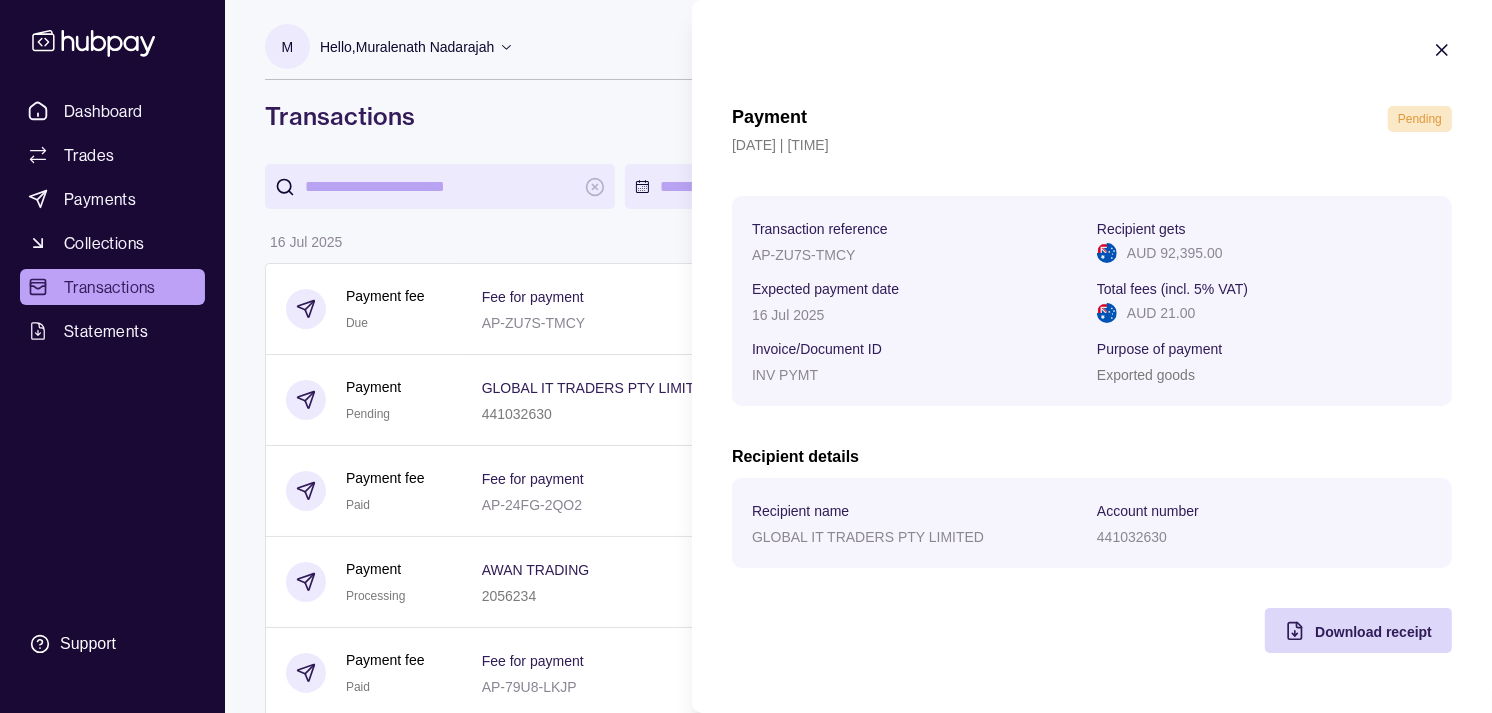 click on "Dashboard Trades Payments Collections Transactions Statements Support M Hello,  Muralenath Nadarajah Strides Trading LLC Account Terms and conditions Privacy policy Sign out Transactions More filters  ( 0  applied) Details Amount 16 Jul 2025 Payment fee Due Fee for payment AP-ZU7S-TMCY −   AUD 21.00 Payment Pending GLOBAL IT TRADERS PTY LIMITED 441032630 Invoice/Document ID INV PYMT −   AUD 92,395.00 Payment fee Paid Fee for payment AP-24FG-2QO2 −   AED 52.50 Payment Processing AWAN TRADING 2056234 Invoice/Document ID INV PYMT −   JPY 2,490,000 Payment fee Paid Fee for payment AP-79U8-LKJP −   GBP 11.55 Payment Processing Qijaser Ltd LT113250036491853249 Invoice/Document ID INV PYMT −   GBP 9,119.00 Exchange Due 1  GBP  =  4.94708   AED Settlement due date 17 Jul 2025 −   AED 45,171.79 +   GBP 9,131.00 Exchange Due 1  GBP  =  4.94893   AED Settlement due date 18 Jul 2025 −   AED 247,100.07 +   GBP 49,930.00 Payment fee Paid Fee for payment AP-RPHJ-KKQU −   AED 52.50 Payment Processing 14060" at bounding box center (746, 1084) 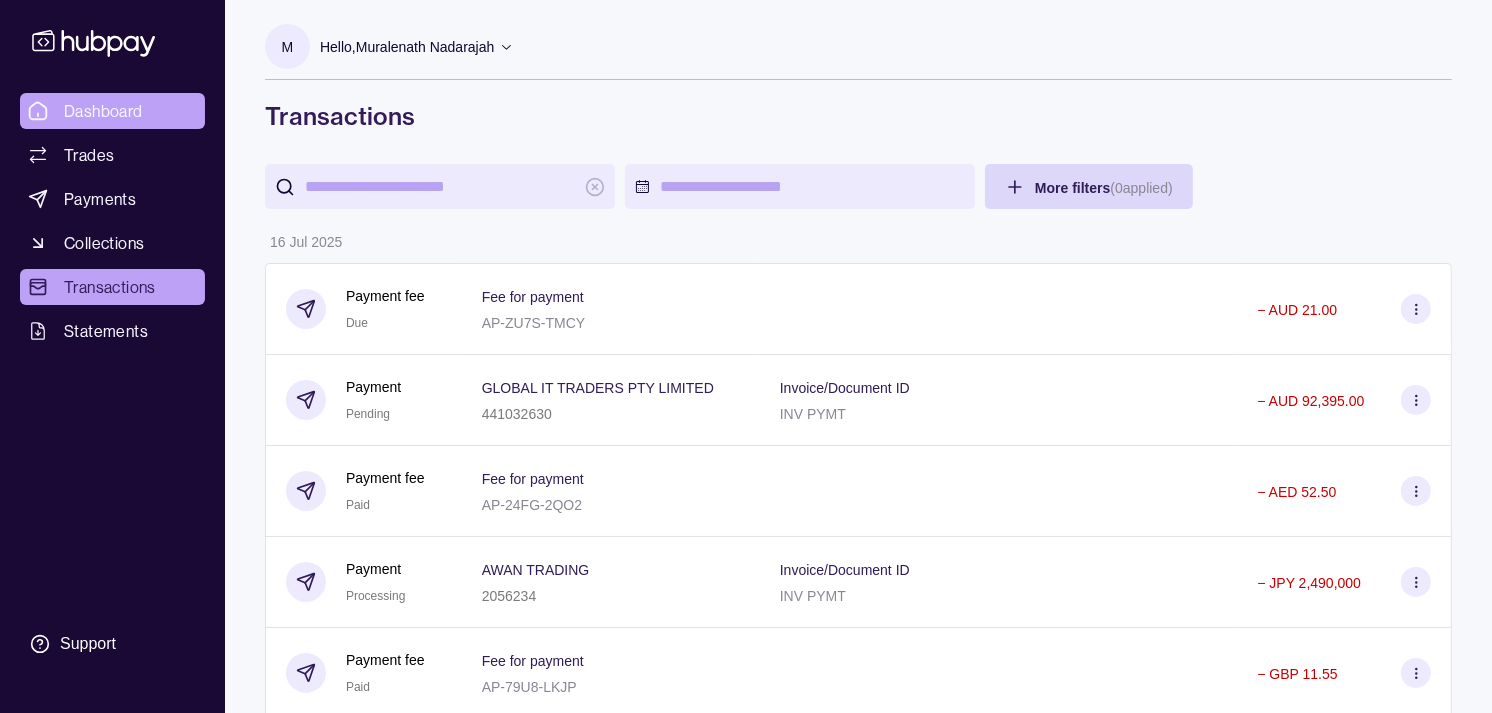 click on "Dashboard" at bounding box center (103, 111) 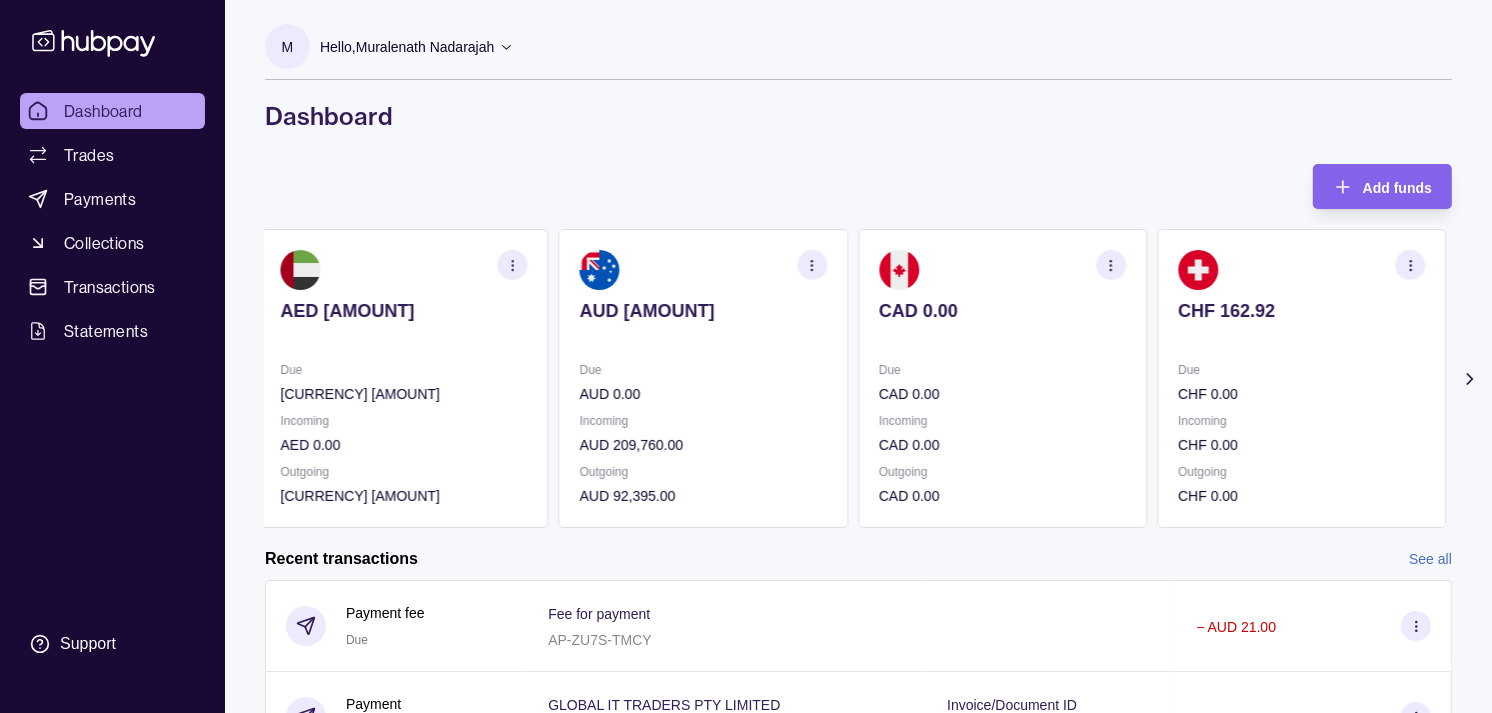 click on "Due" at bounding box center [1002, 370] 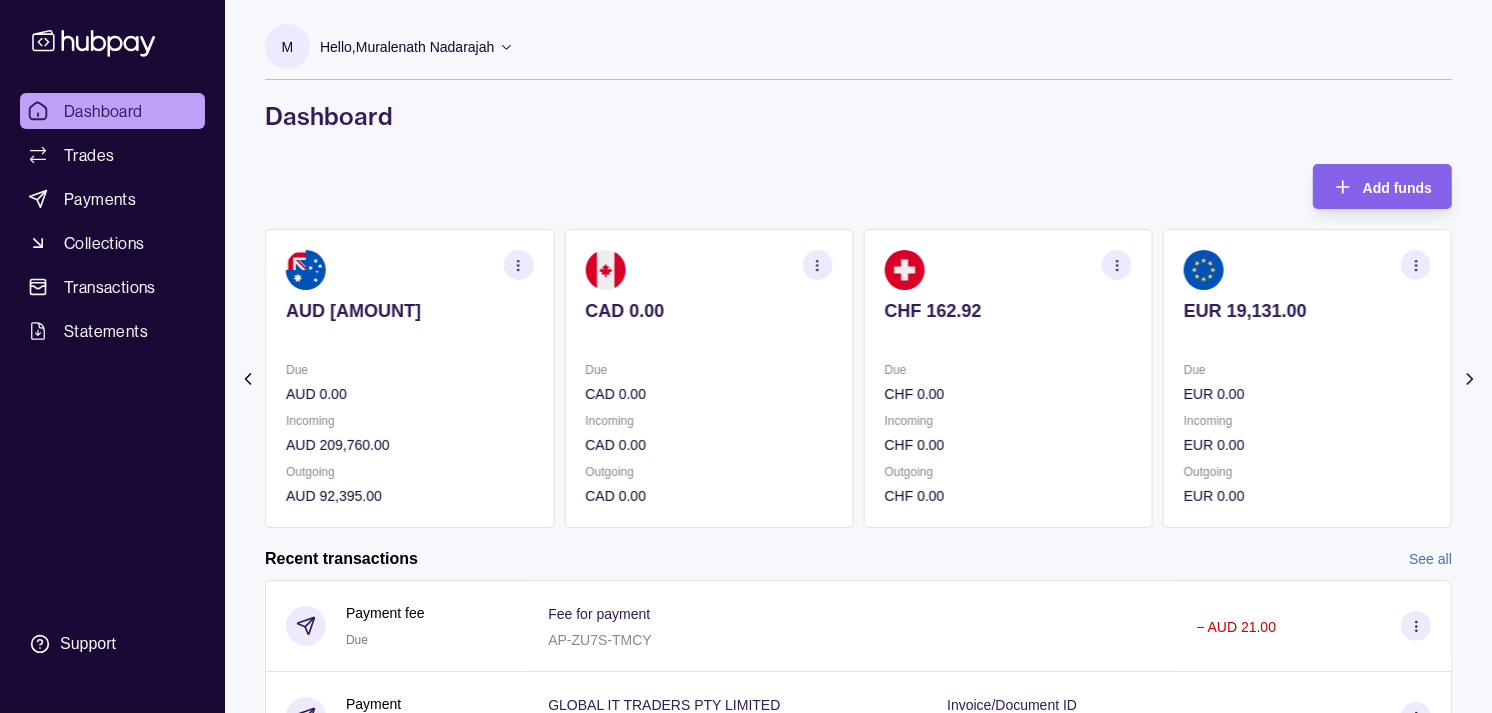 click on "Due" at bounding box center (1008, 370) 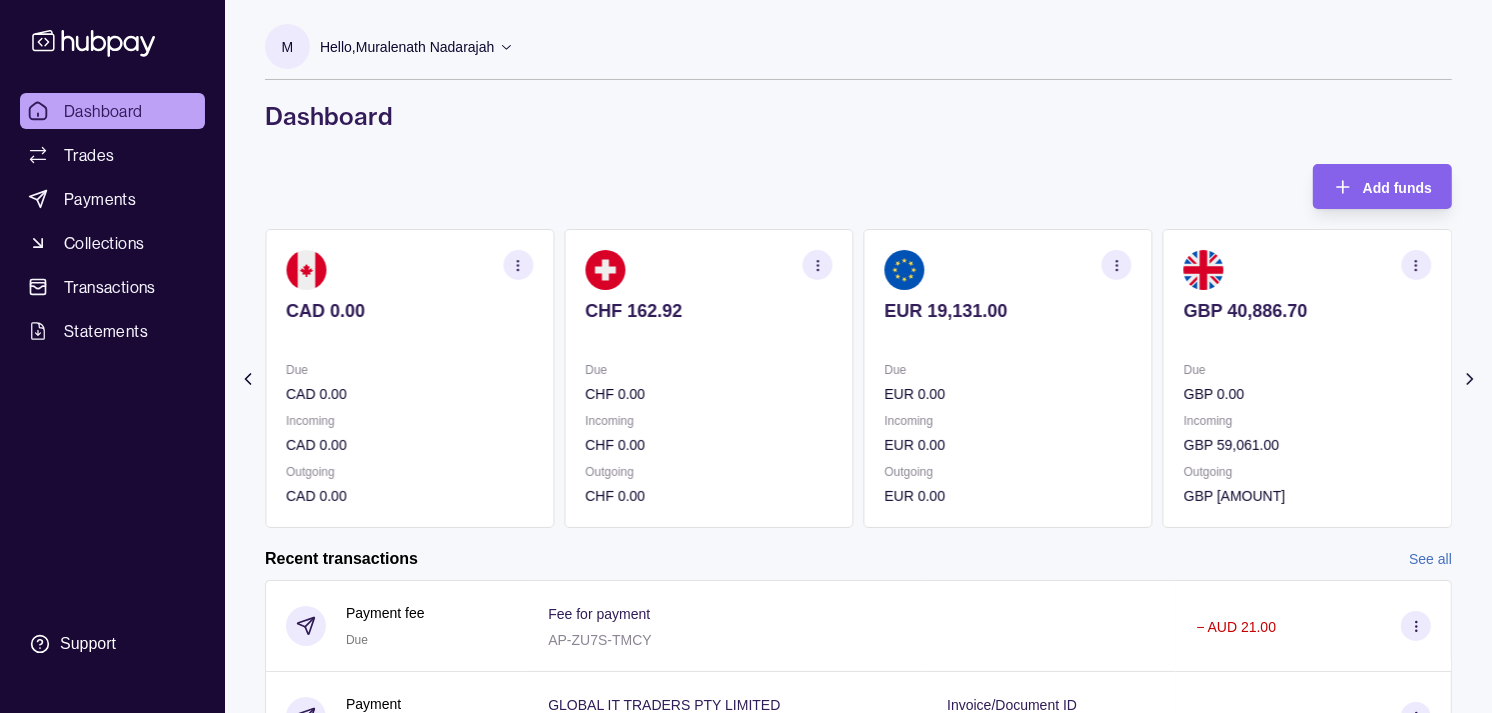 click on "Due" at bounding box center [1008, 370] 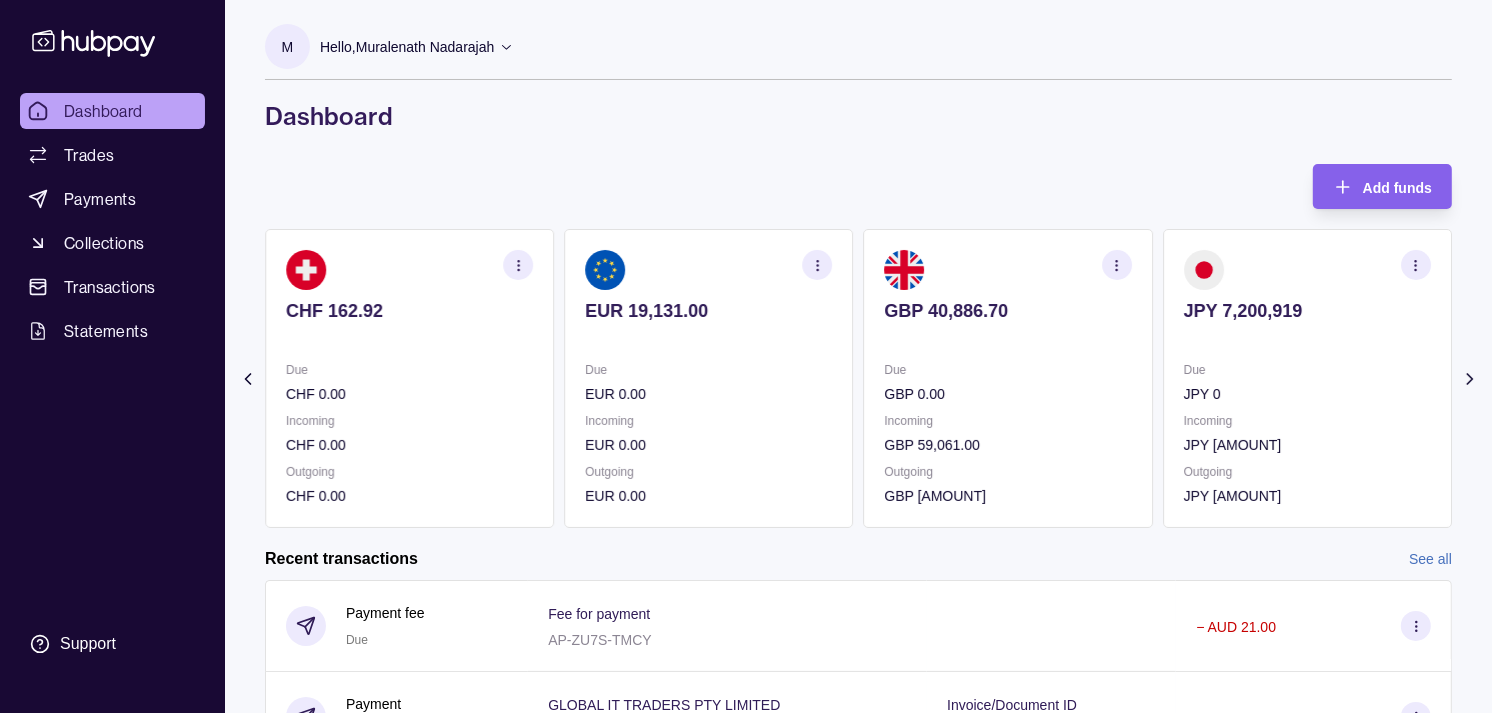 click on "Due" at bounding box center (708, 370) 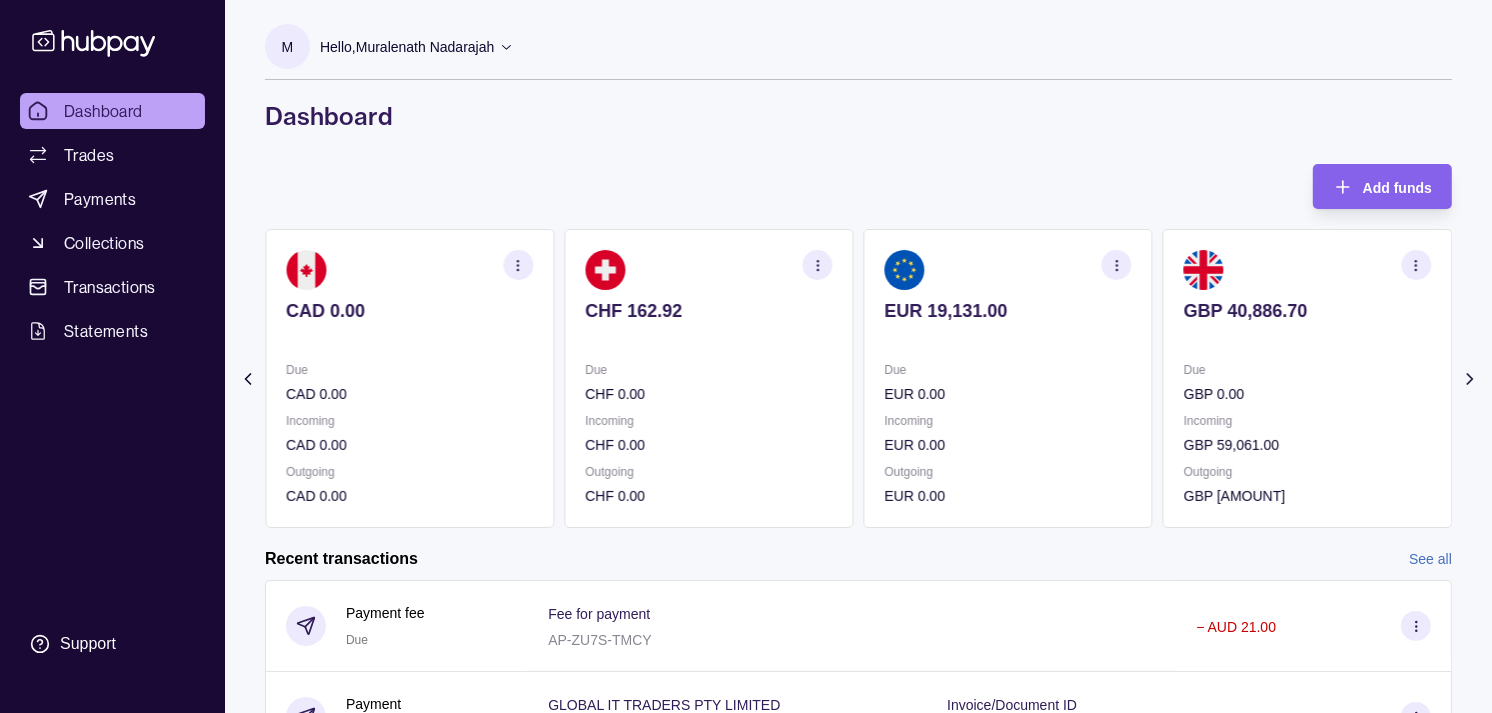 click on "Due CHF 0.00" at bounding box center (708, 382) 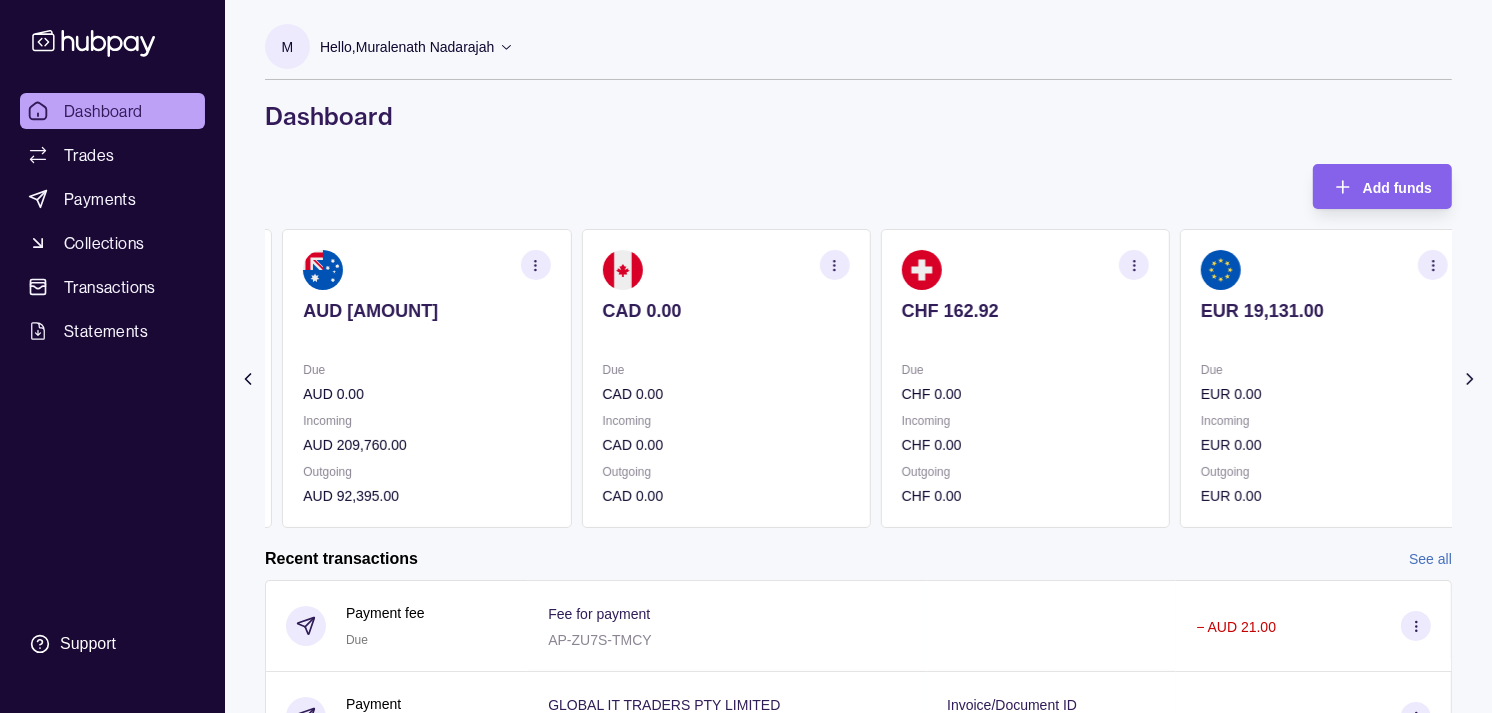 click on "Due CAD 0.00" at bounding box center [725, 382] 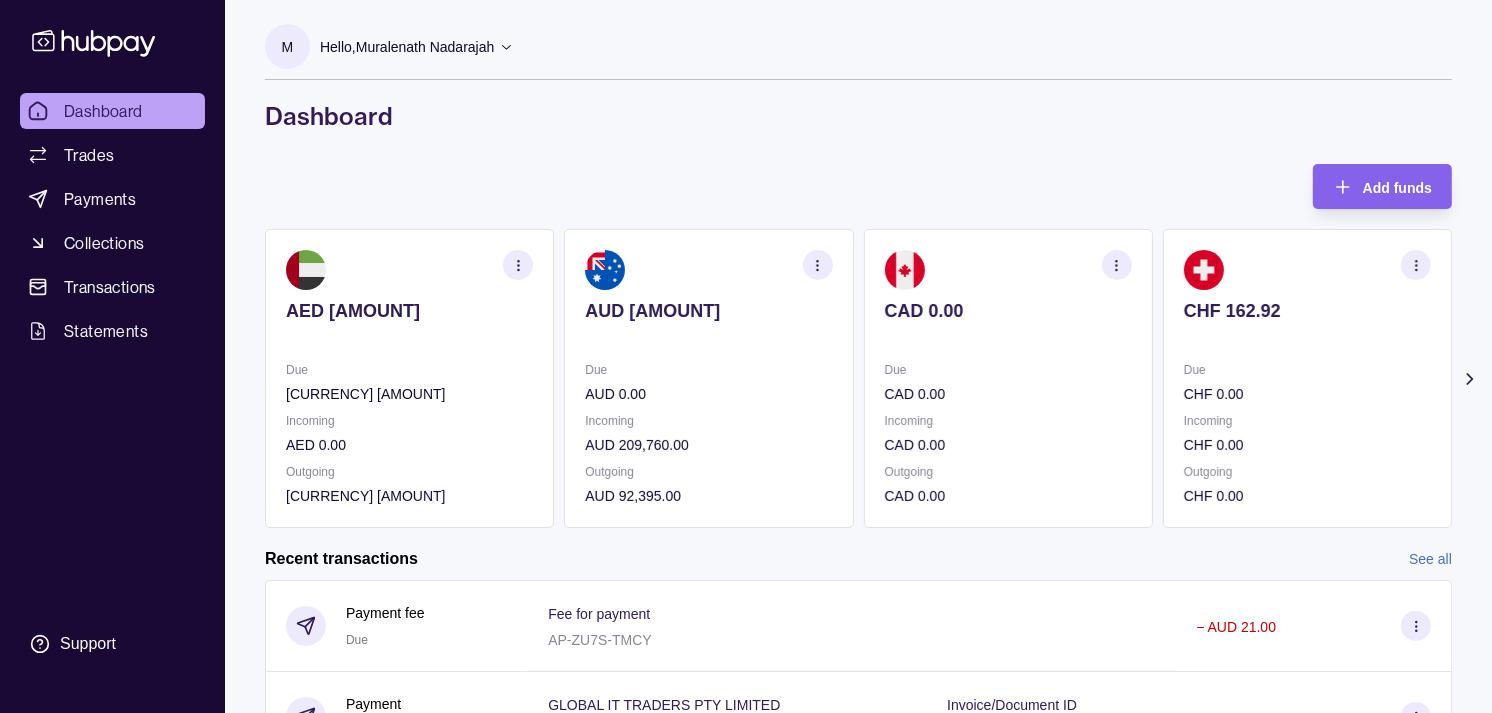 click 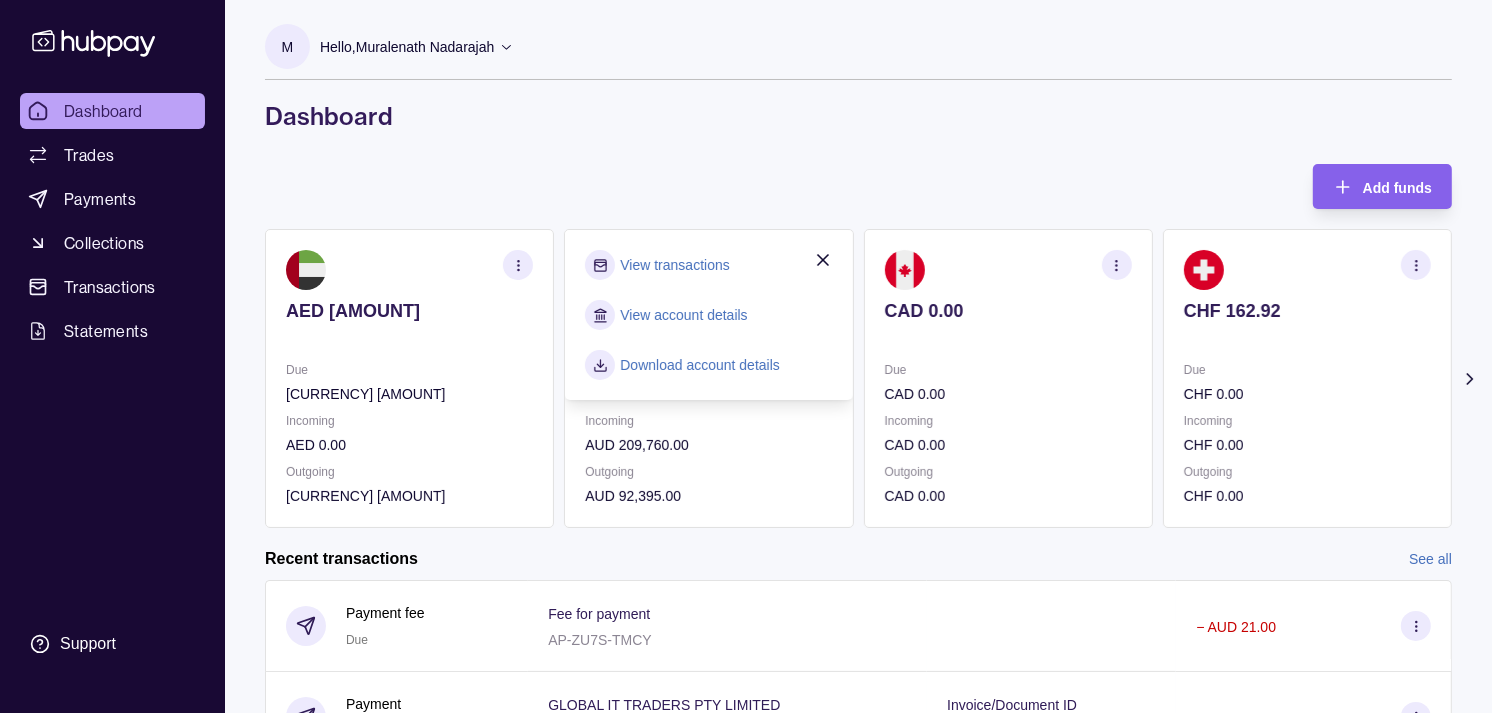click on "View transactions" at bounding box center (674, 265) 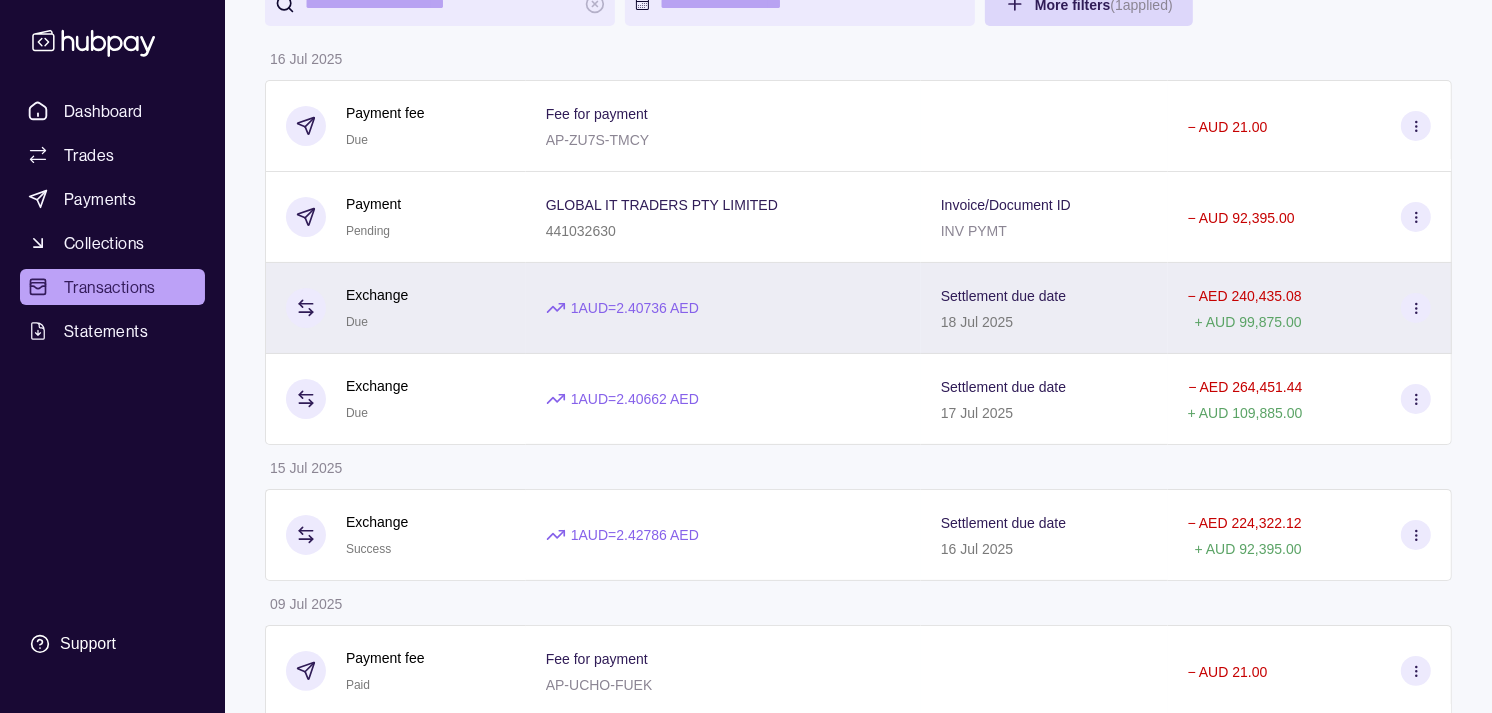 scroll, scrollTop: 222, scrollLeft: 0, axis: vertical 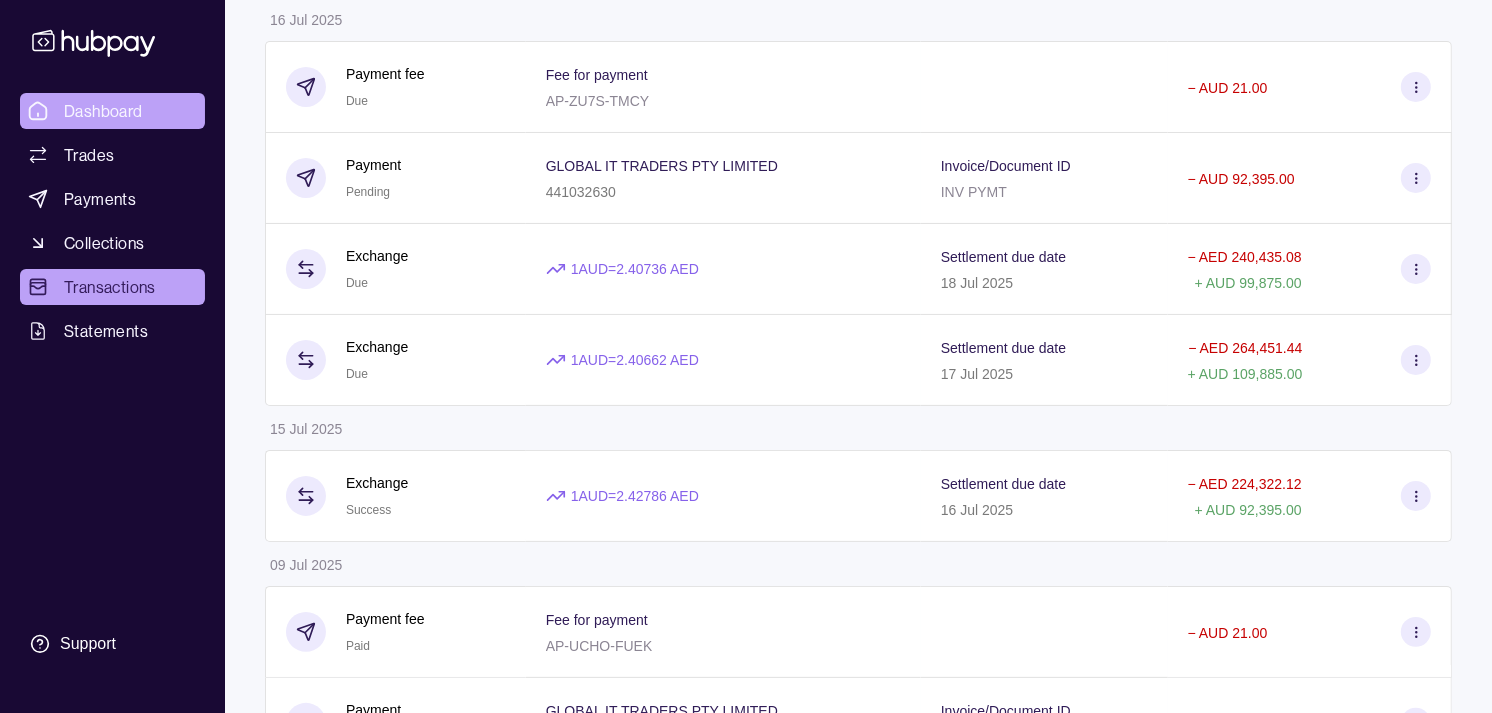 click on "Dashboard" at bounding box center (103, 111) 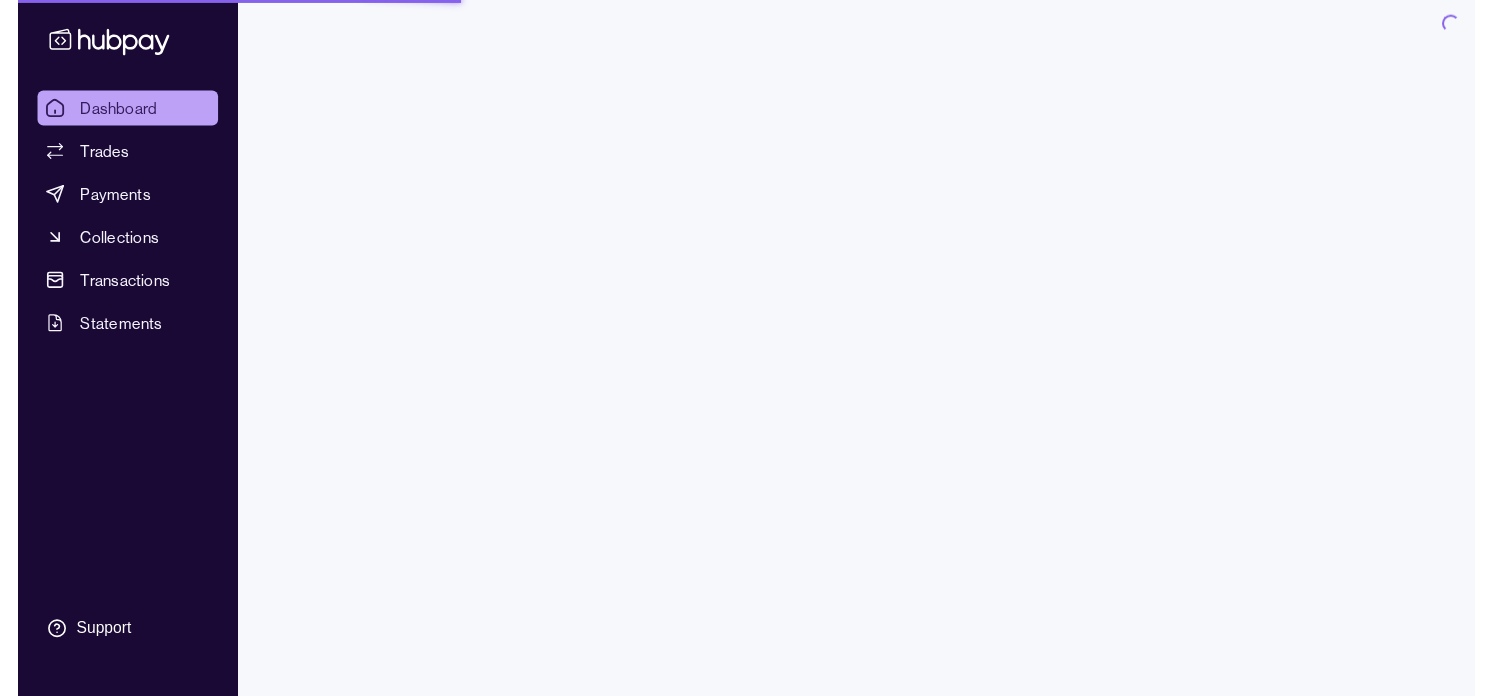 scroll, scrollTop: 0, scrollLeft: 0, axis: both 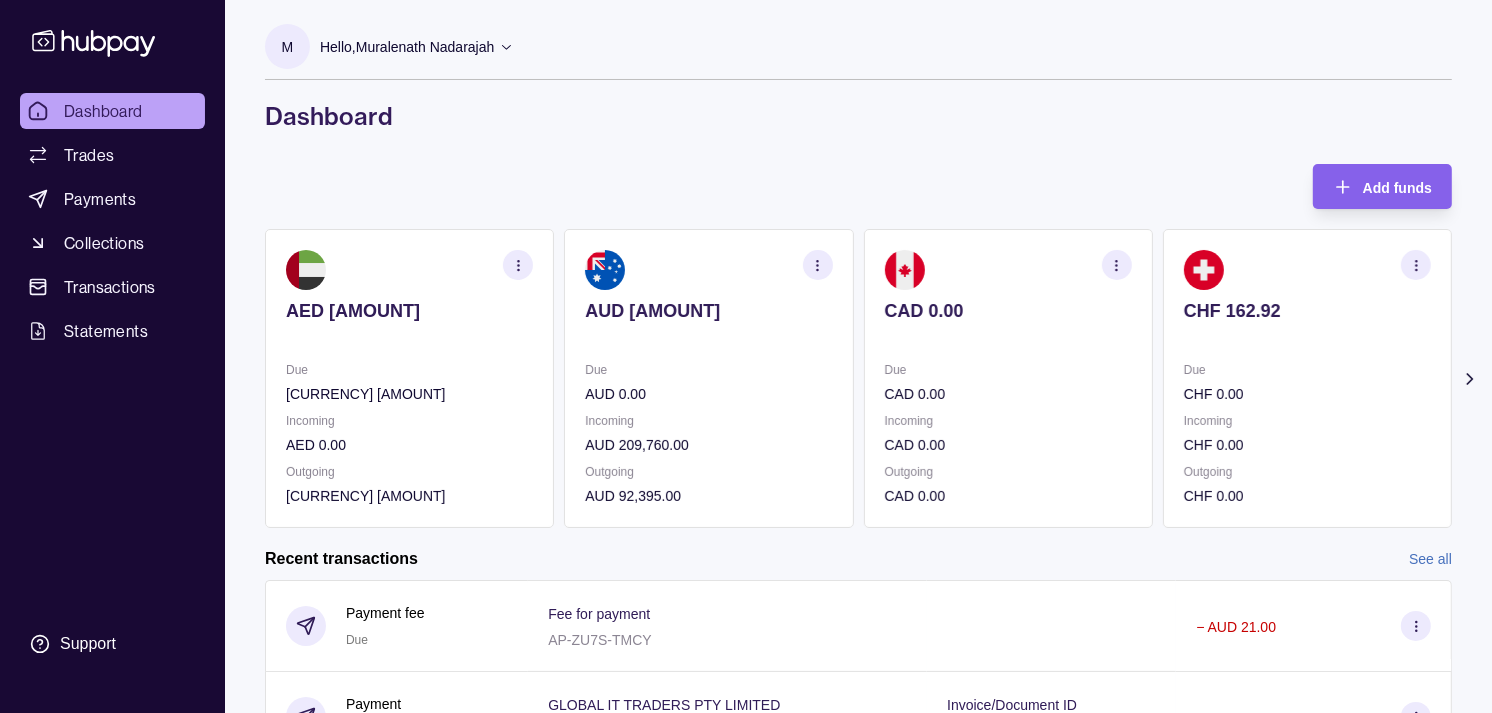click on "Due CAD 0.00" at bounding box center (1008, 382) 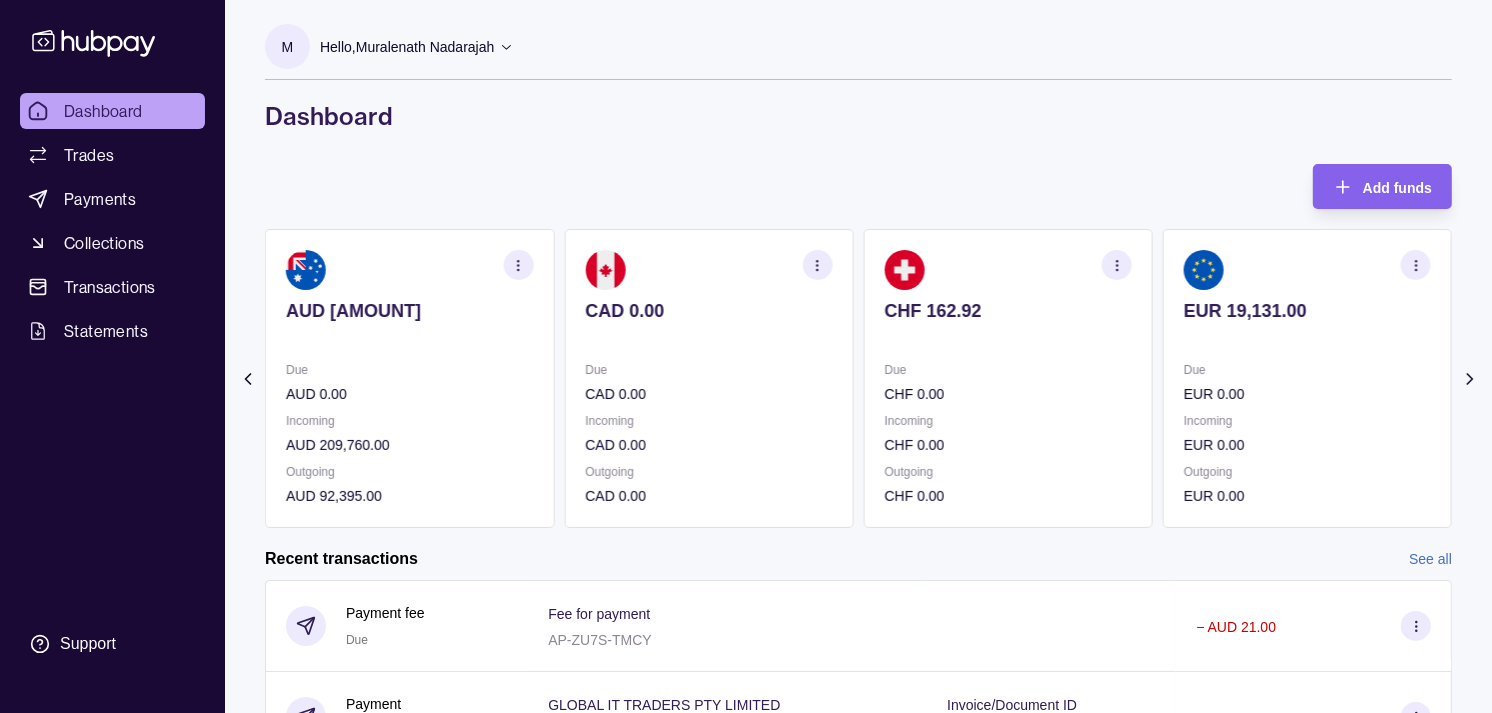 click on "Due" at bounding box center [1008, 370] 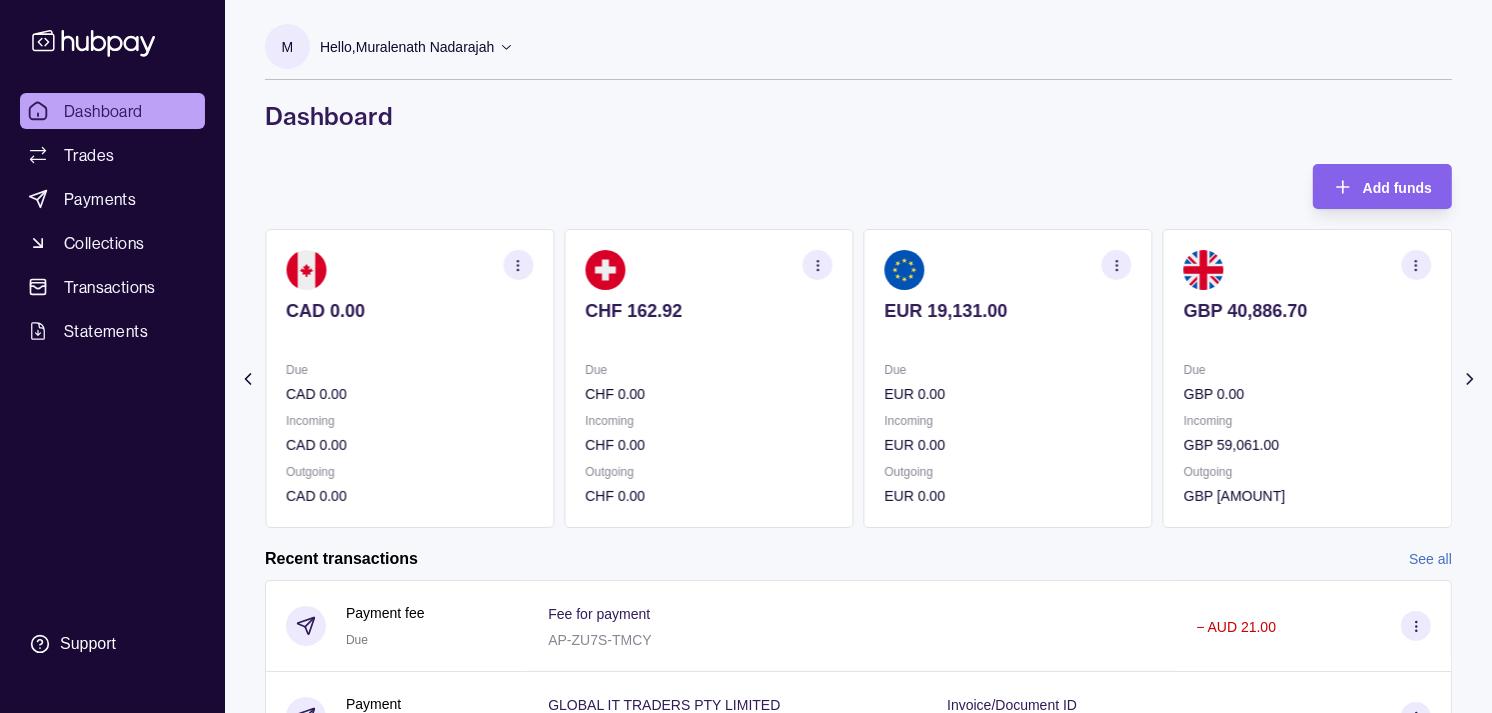 click on "Due" at bounding box center [1008, 370] 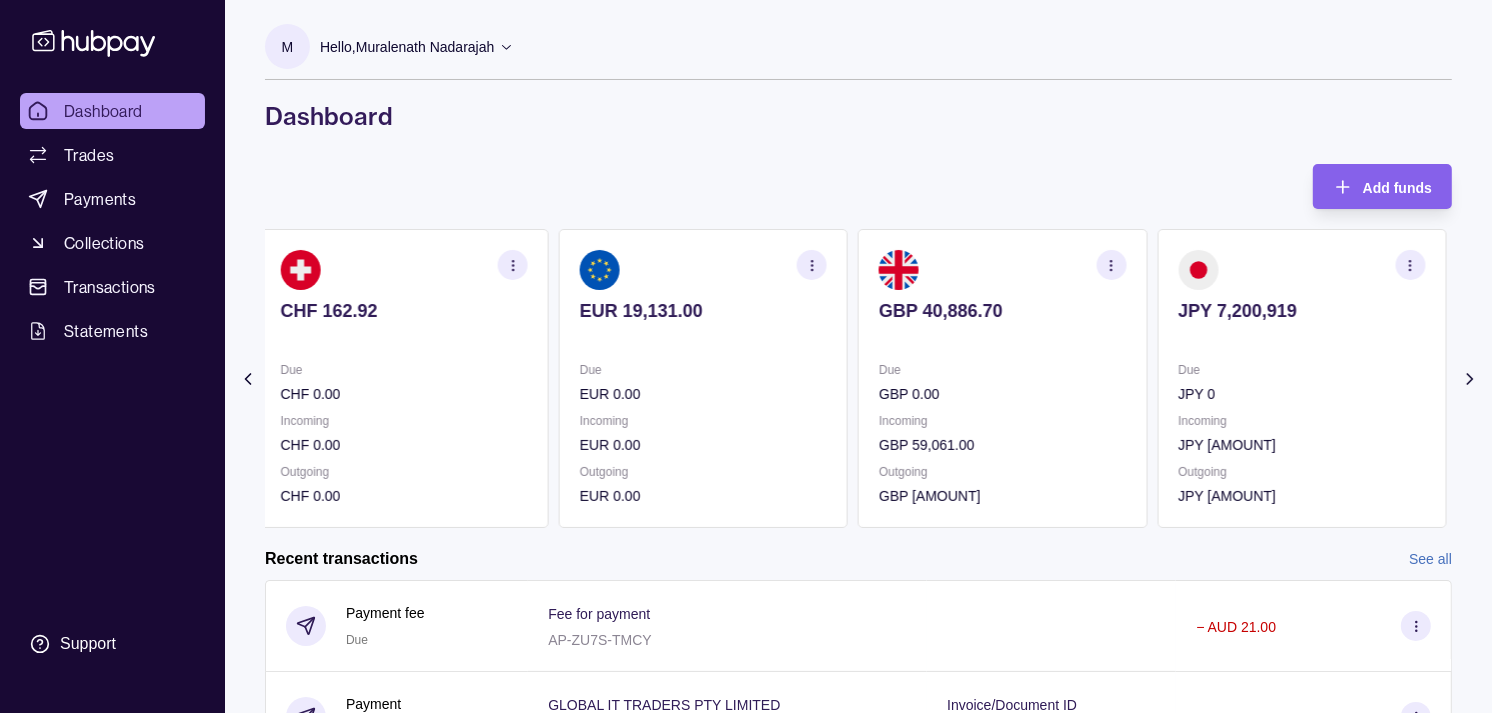 click on "Due" at bounding box center [1002, 370] 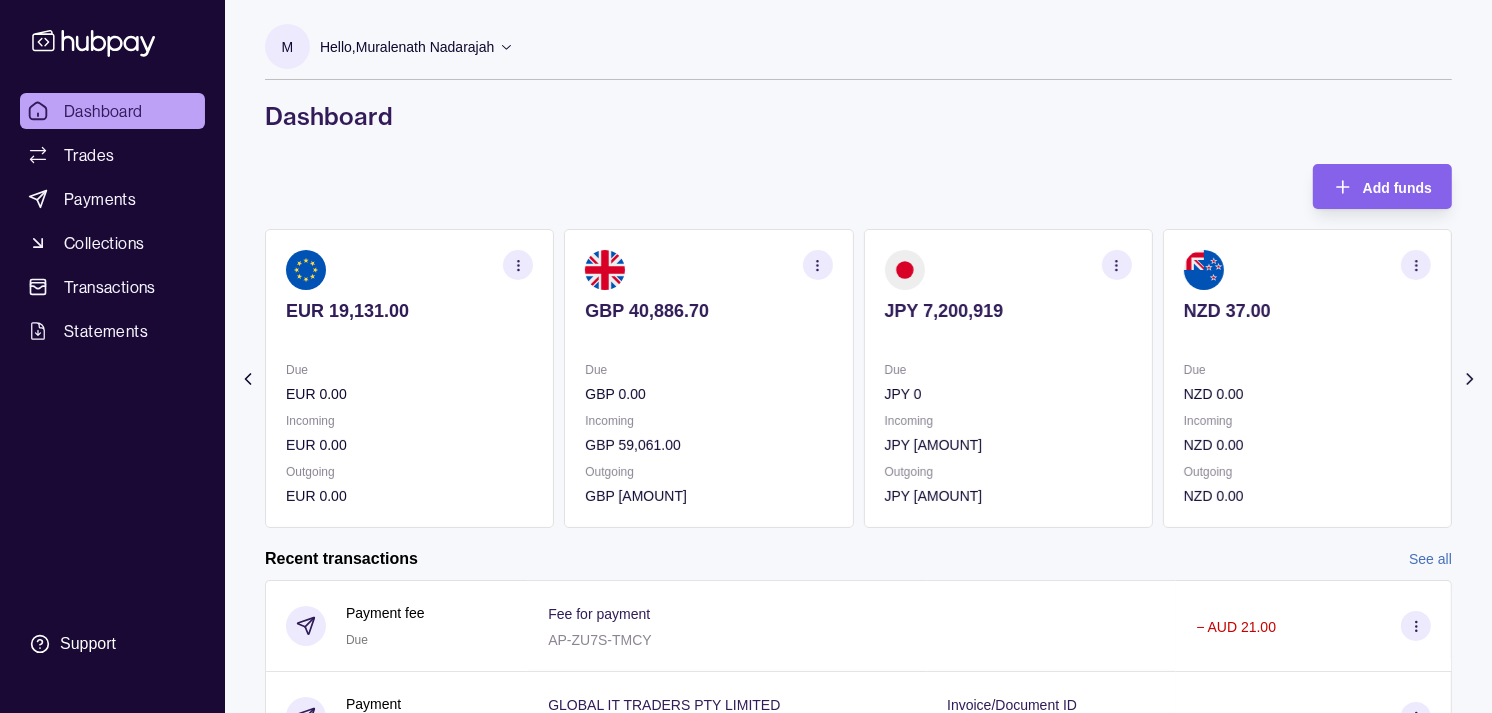 click 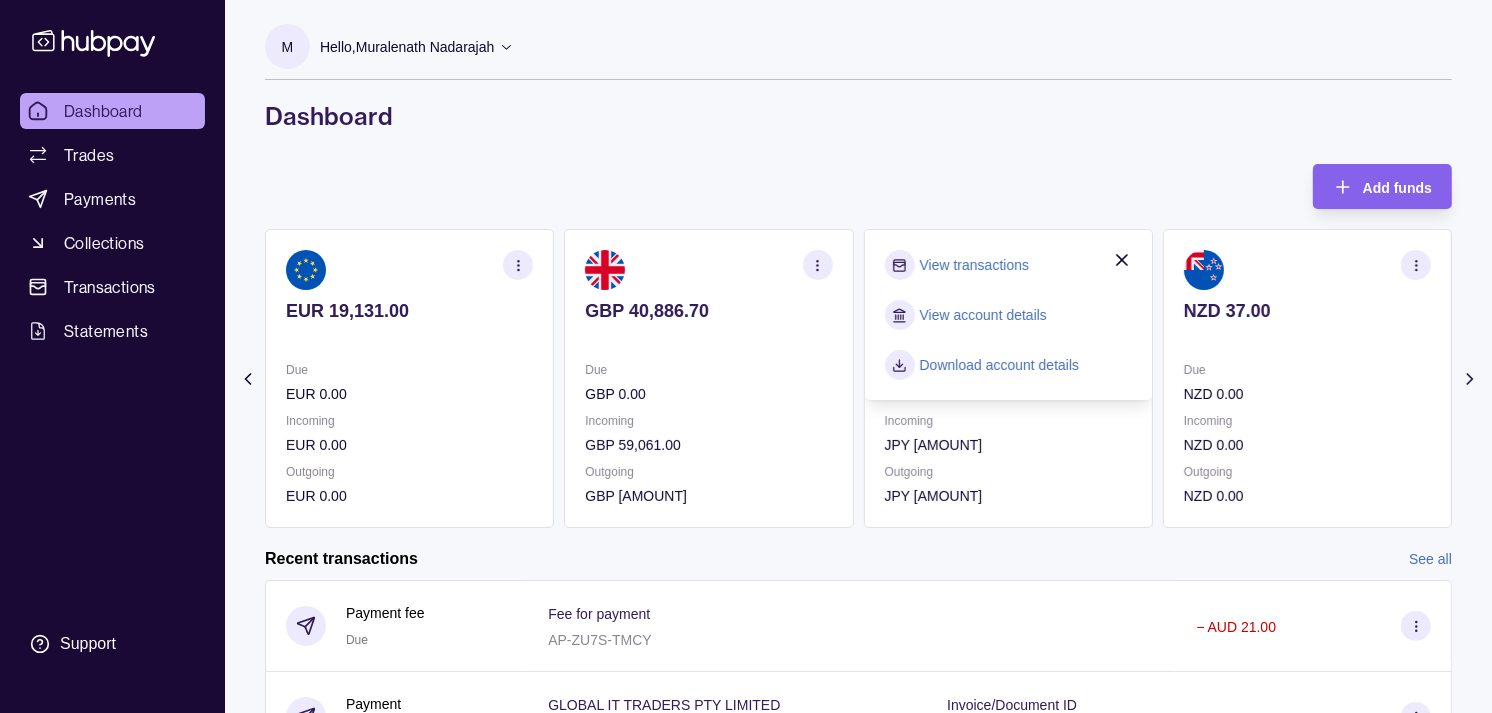 click on "View transactions" at bounding box center (974, 265) 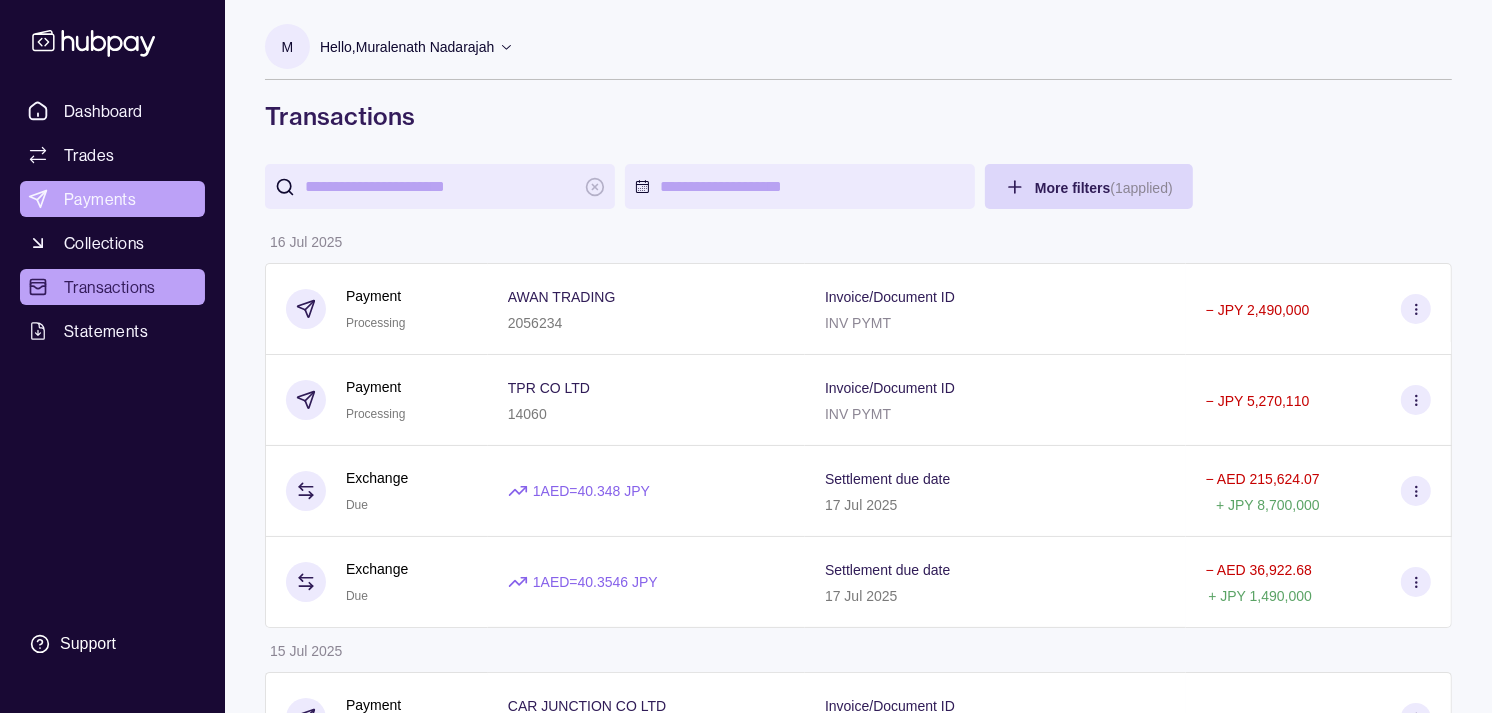 click on "Payments" at bounding box center [100, 199] 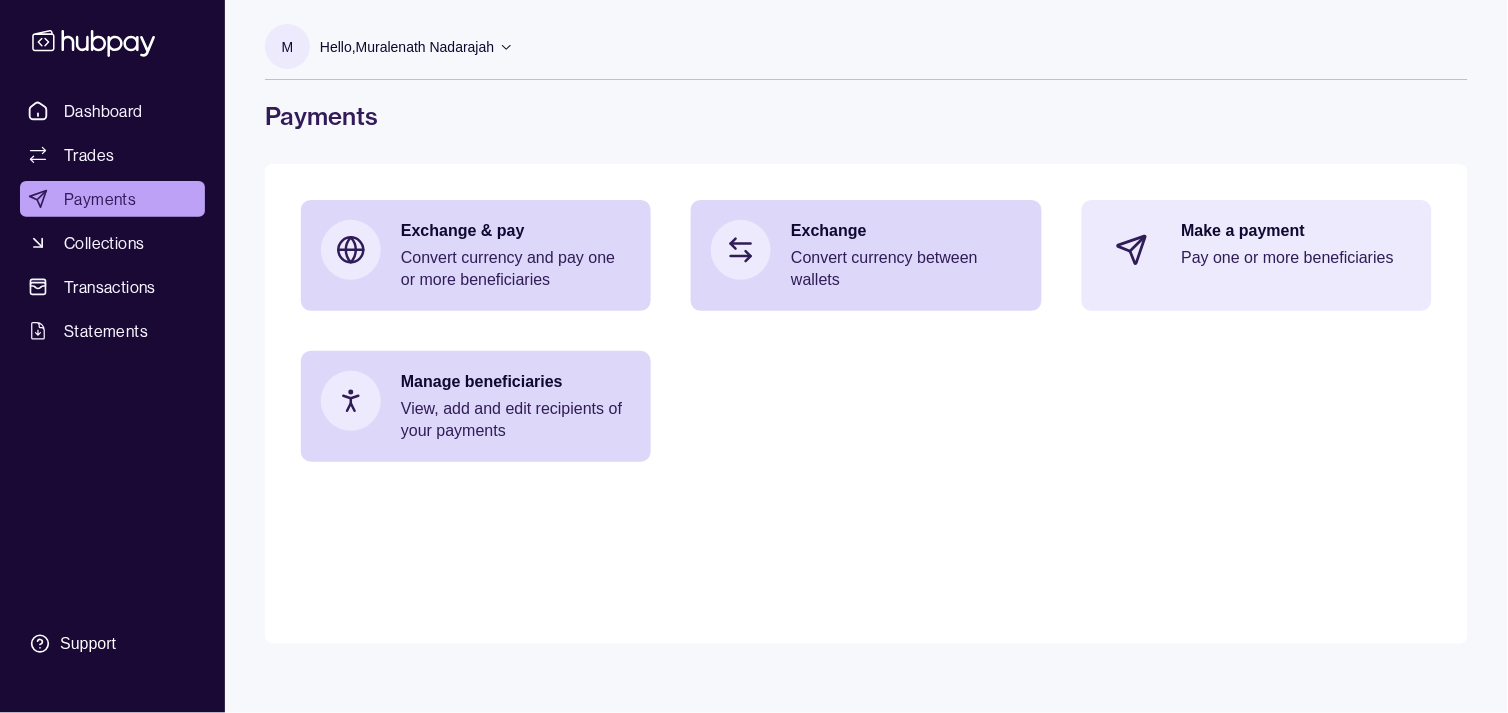 click on "Make a payment Pay one or more beneficiaries" at bounding box center [1257, 250] 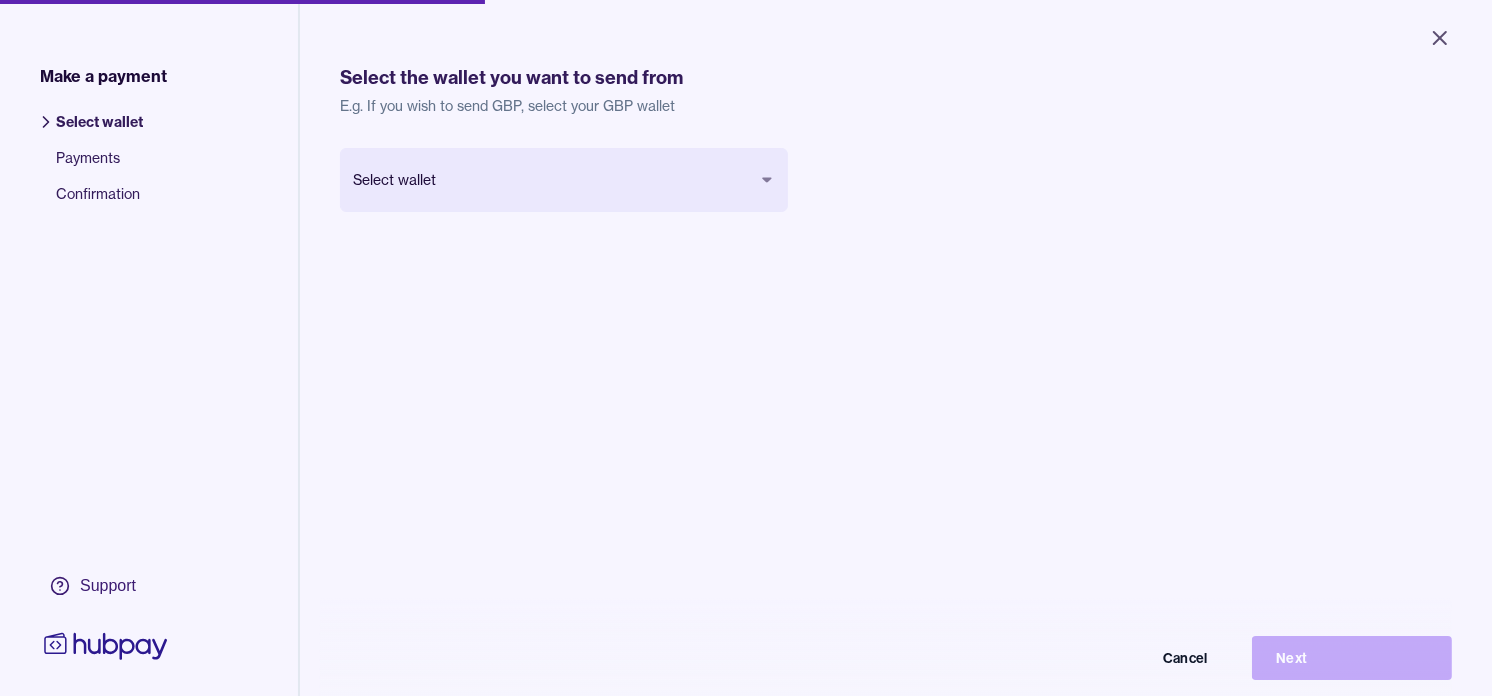 click on "Close Make a payment Select wallet Payments Confirmation Support Select the wallet you want to send from E.g. If you wish to send GBP, select your GBP wallet Select wallet Cancel Next Make a payment | Hubpay" at bounding box center (746, 348) 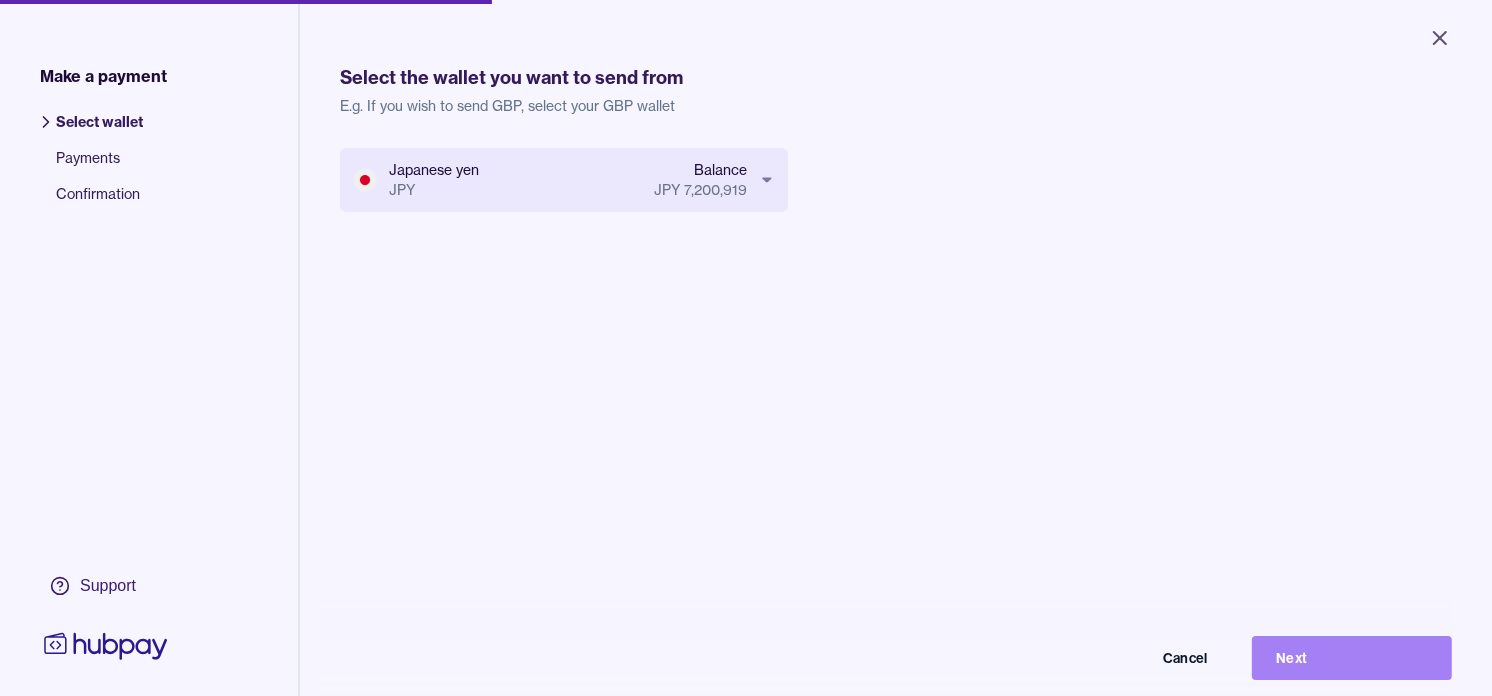 click on "Next" at bounding box center (1352, 658) 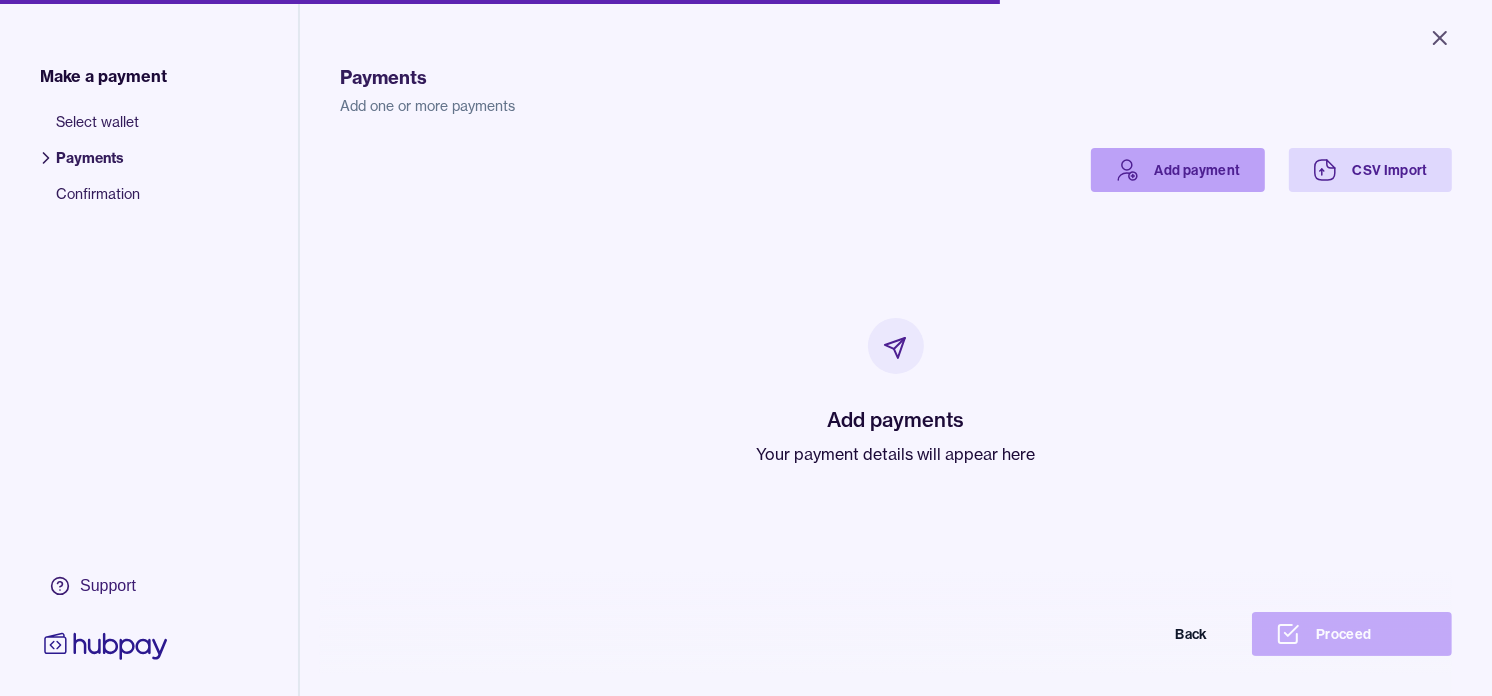 click on "Add payment" at bounding box center (1178, 170) 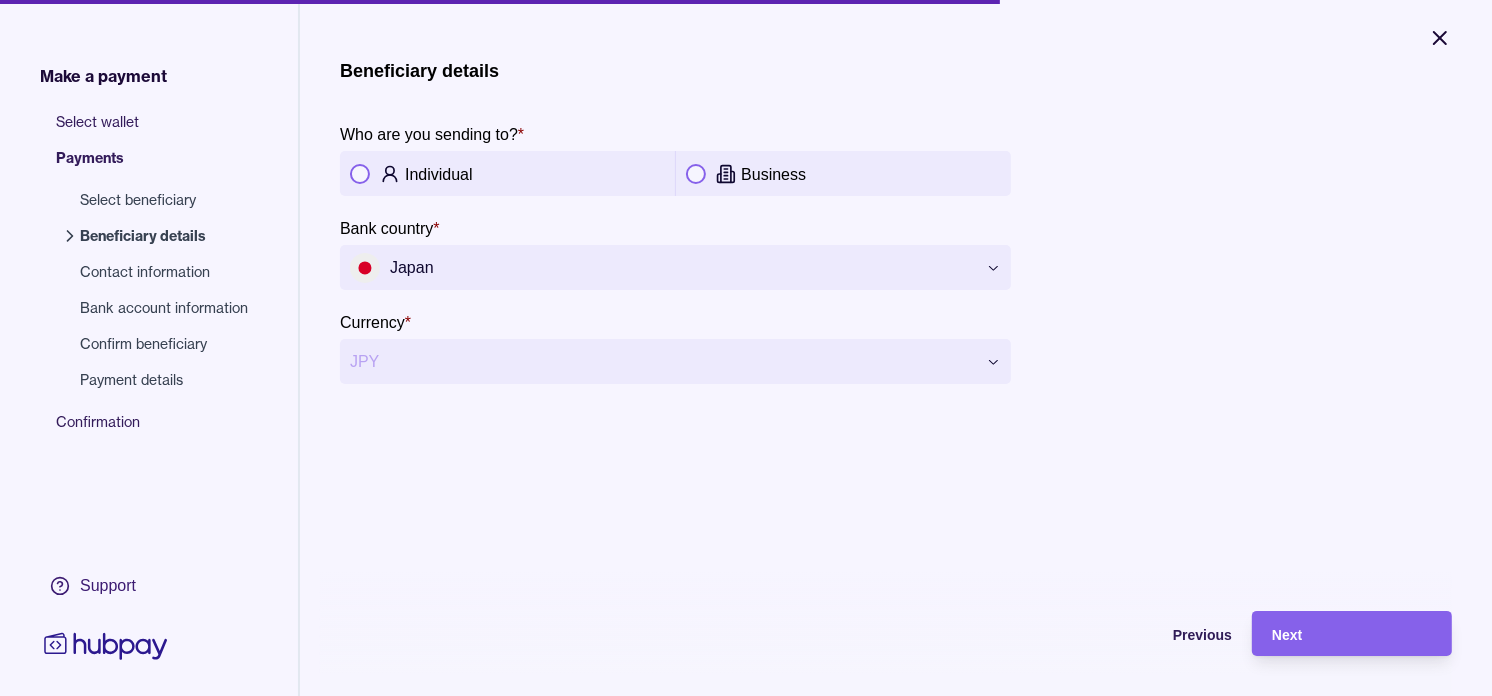 click 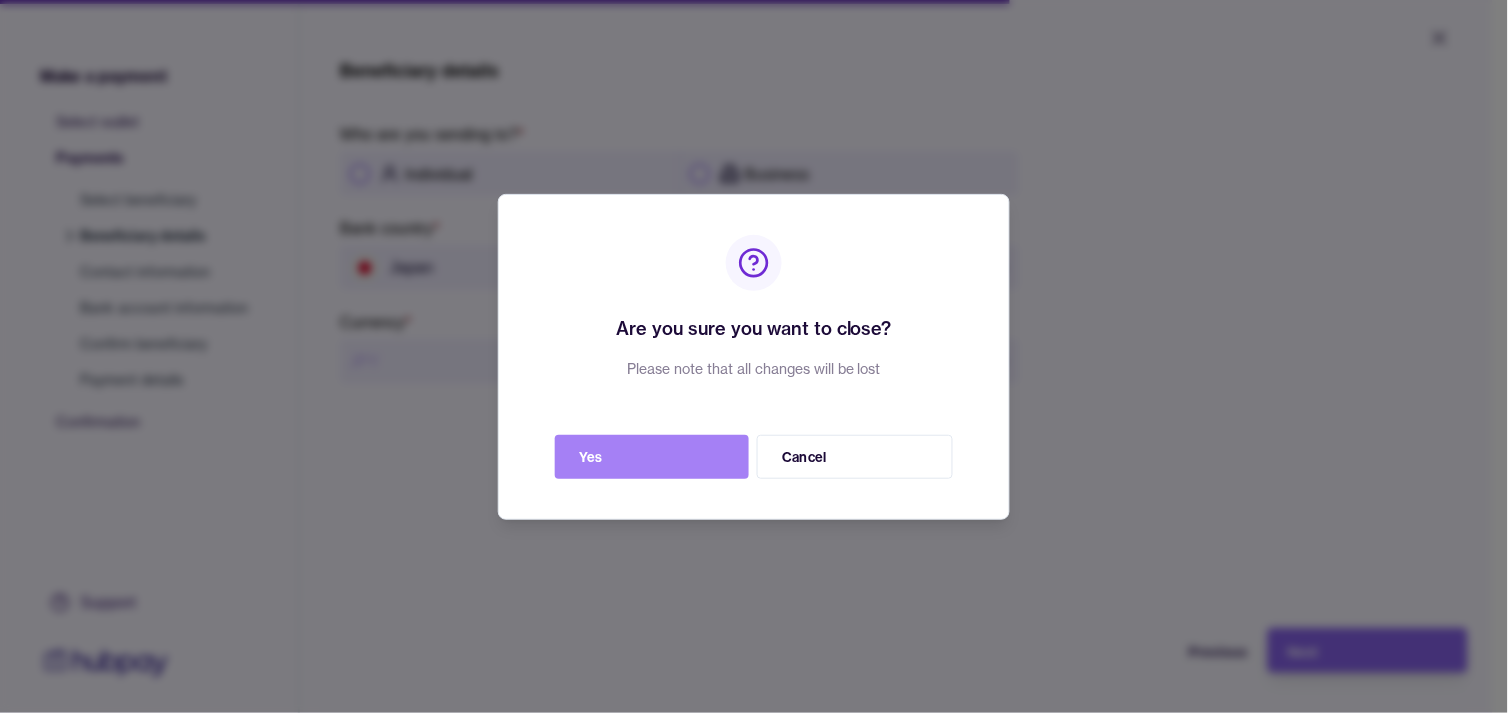 click on "Yes" at bounding box center (652, 457) 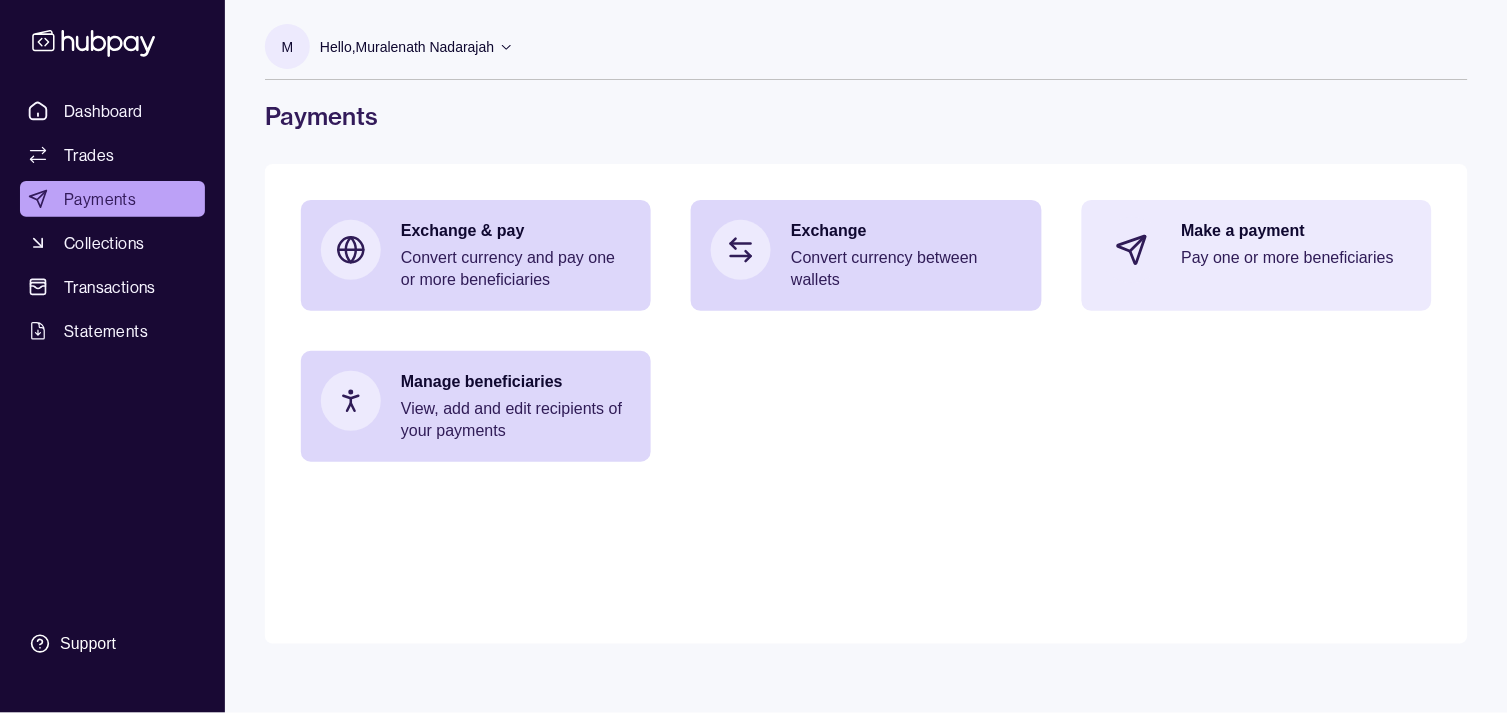 click on "Make a payment" at bounding box center [1297, 231] 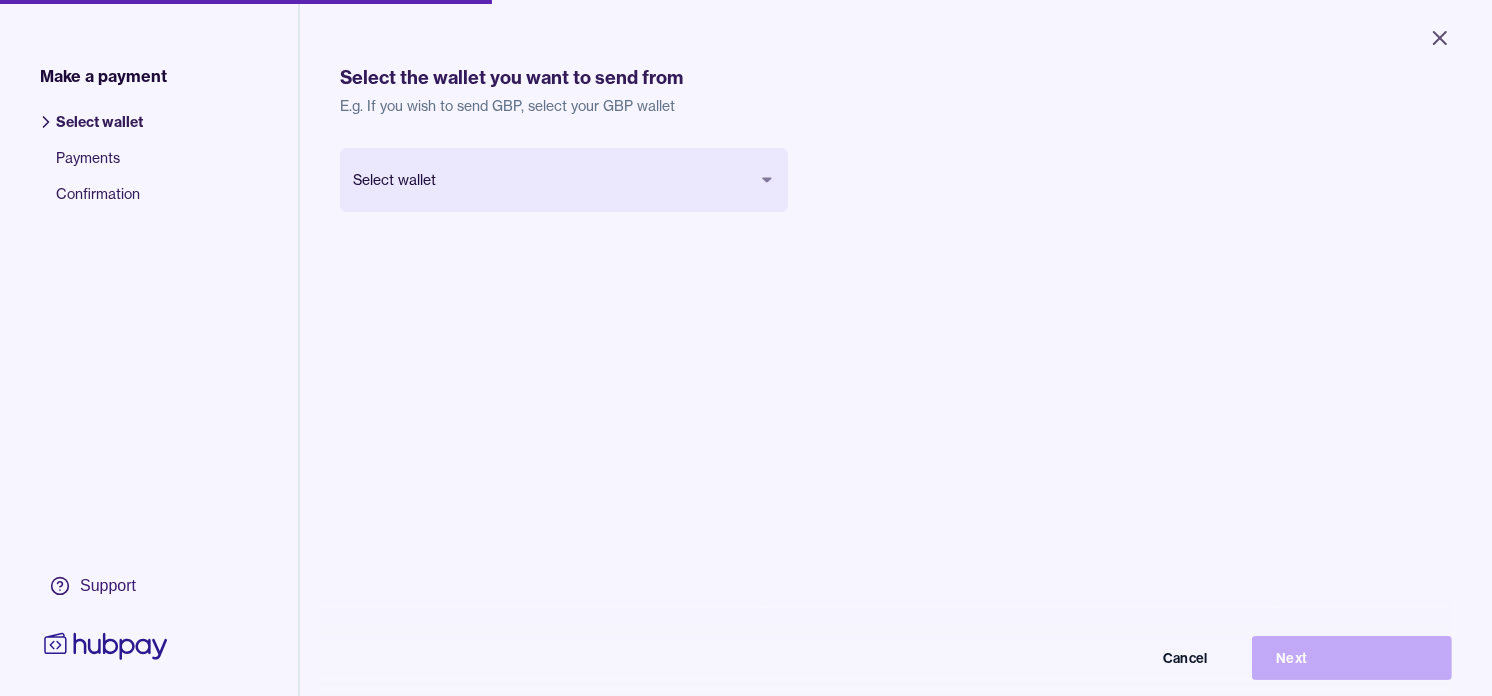 click on "Close Make a payment Select wallet Payments Confirmation Support Select the wallet you want to send from E.g. If you wish to send GBP, select your GBP wallet Select wallet Cancel Next Make a payment | Hubpay" at bounding box center [746, 348] 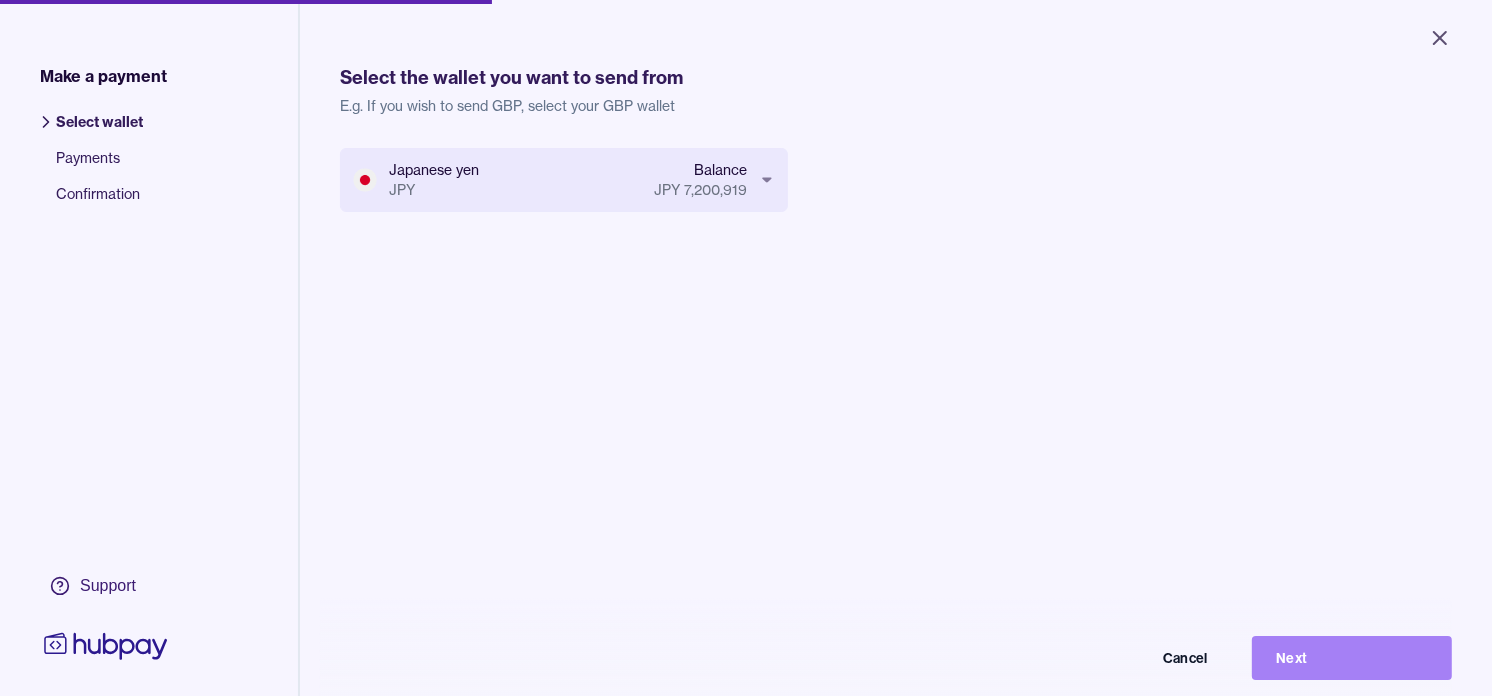 click on "Next" at bounding box center (1352, 658) 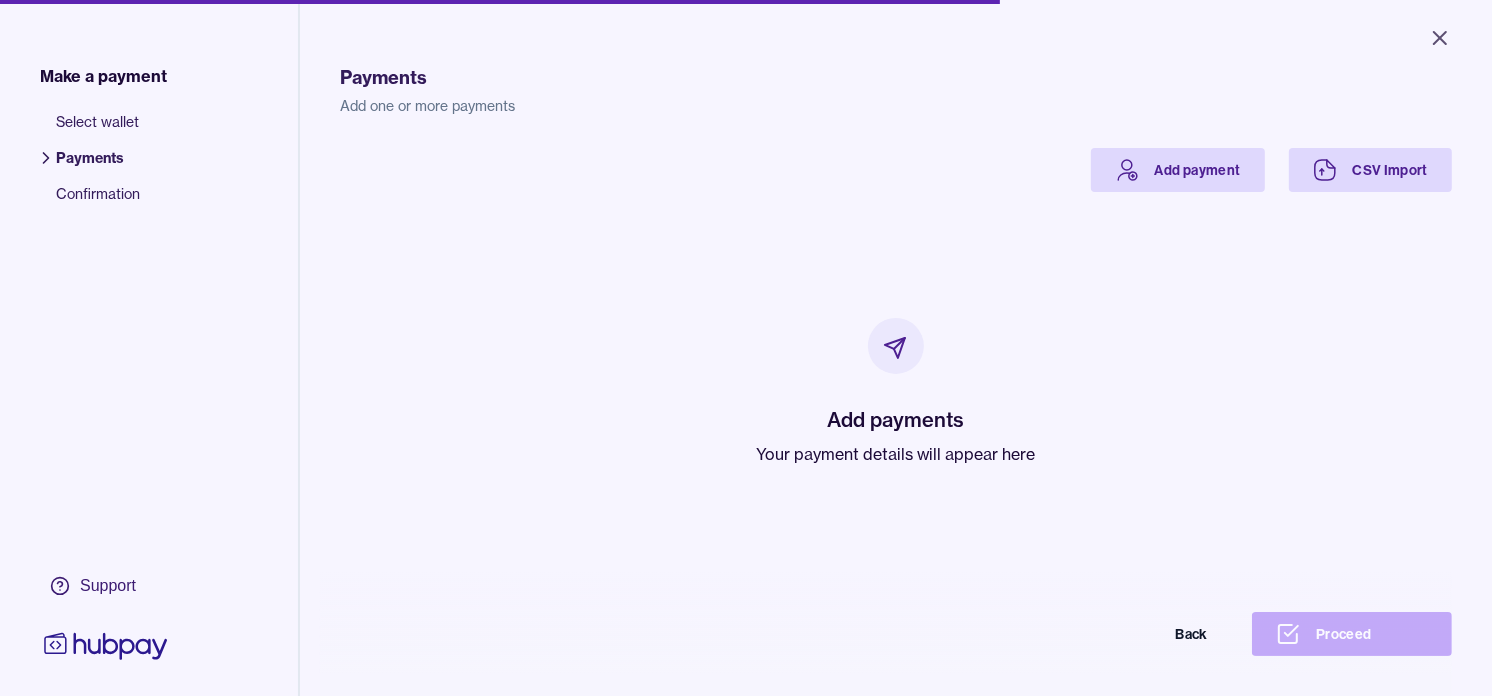click on "Your payment details will appear here" at bounding box center [896, 454] 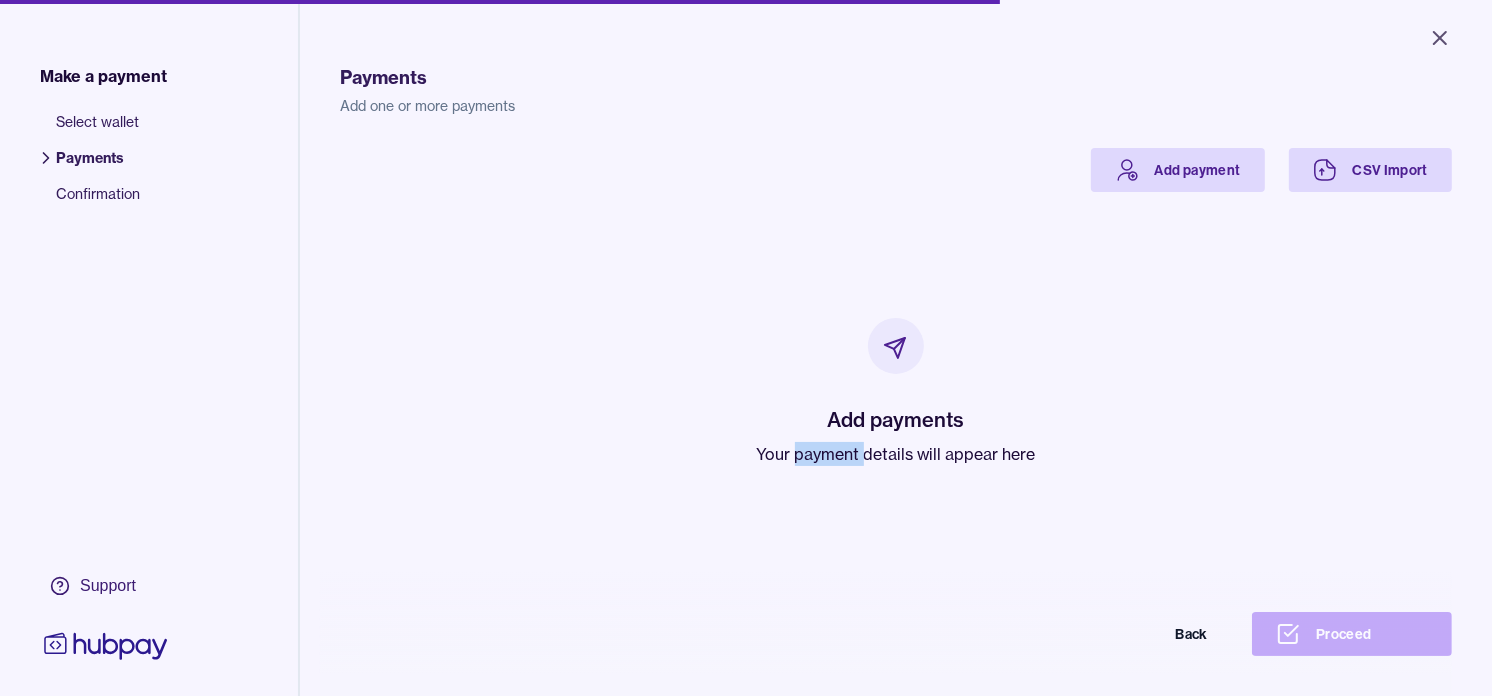 click on "Your payment details will appear here" at bounding box center (896, 454) 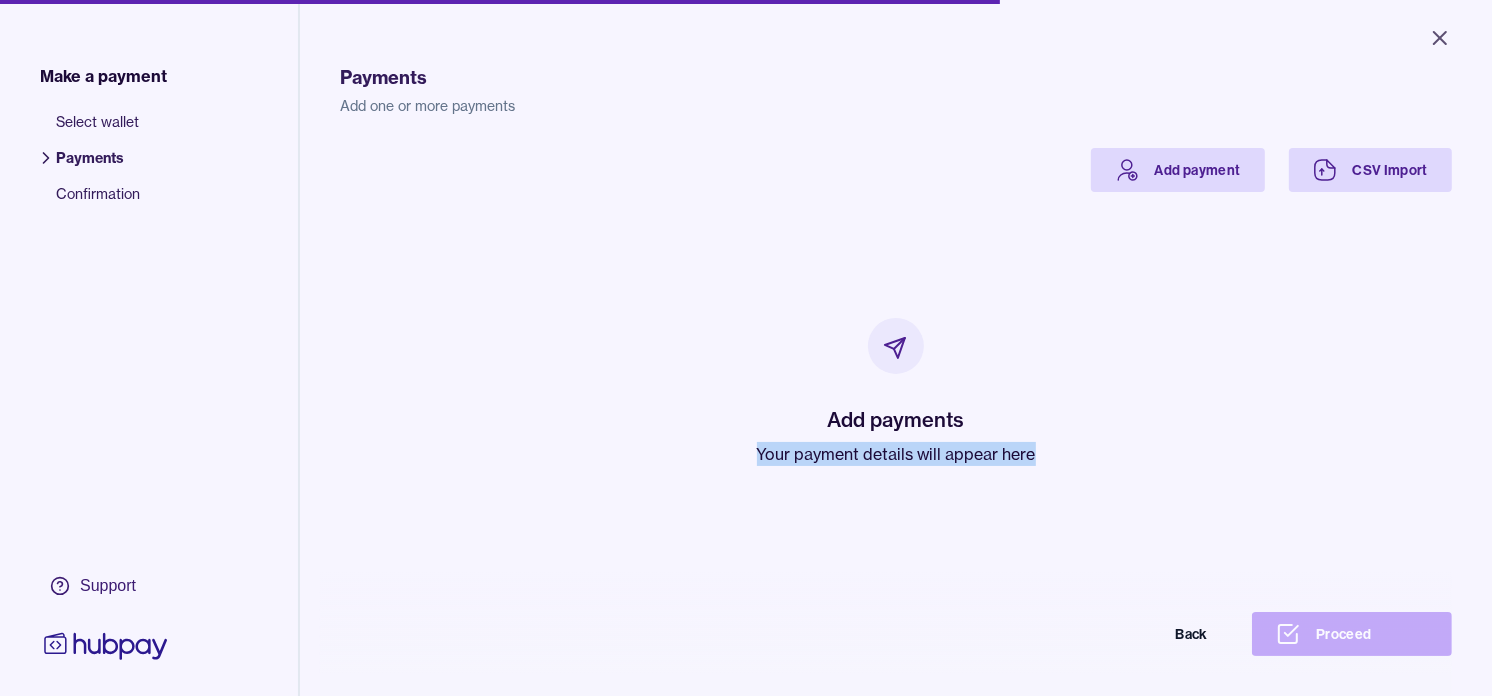 click on "Your payment details will appear here" at bounding box center [896, 454] 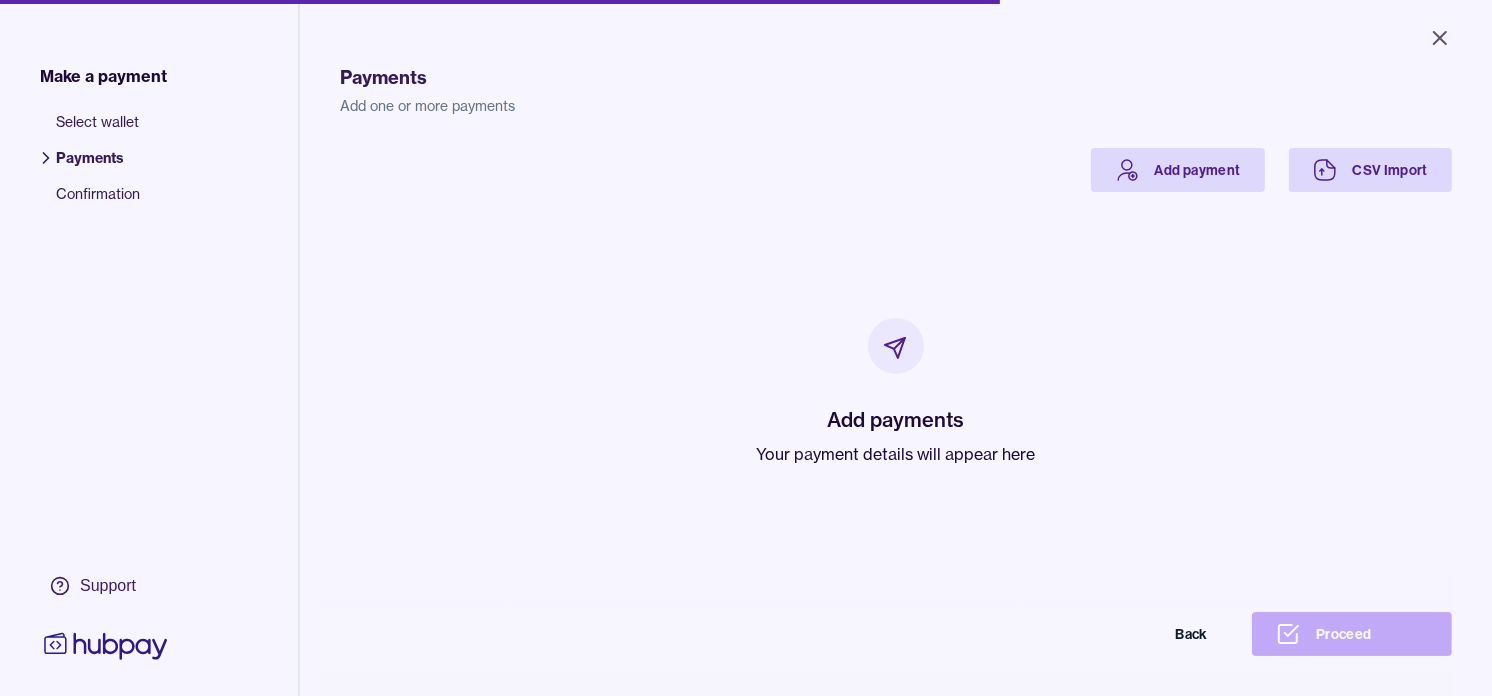 drag, startPoint x: 800, startPoint y: 454, endPoint x: 676, endPoint y: 284, distance: 210.41862 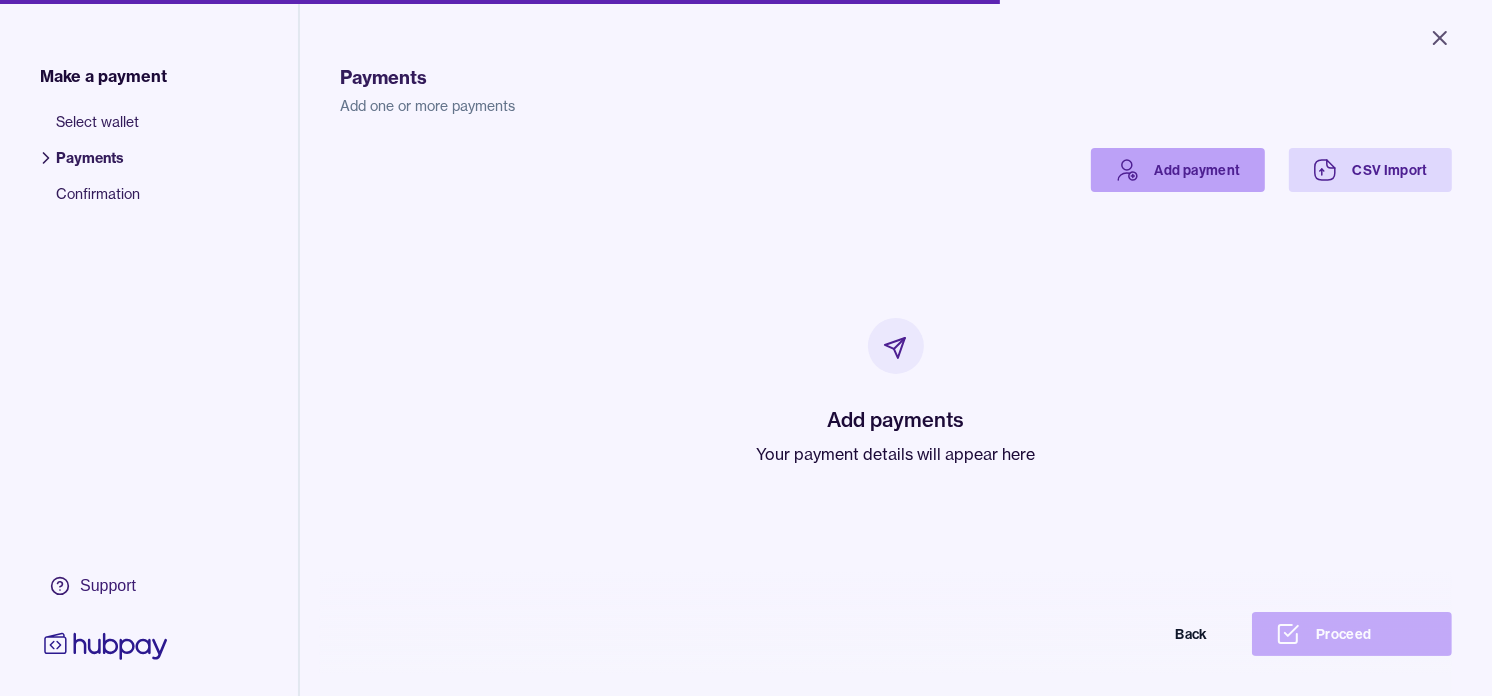 click on "Add payment" at bounding box center [1178, 170] 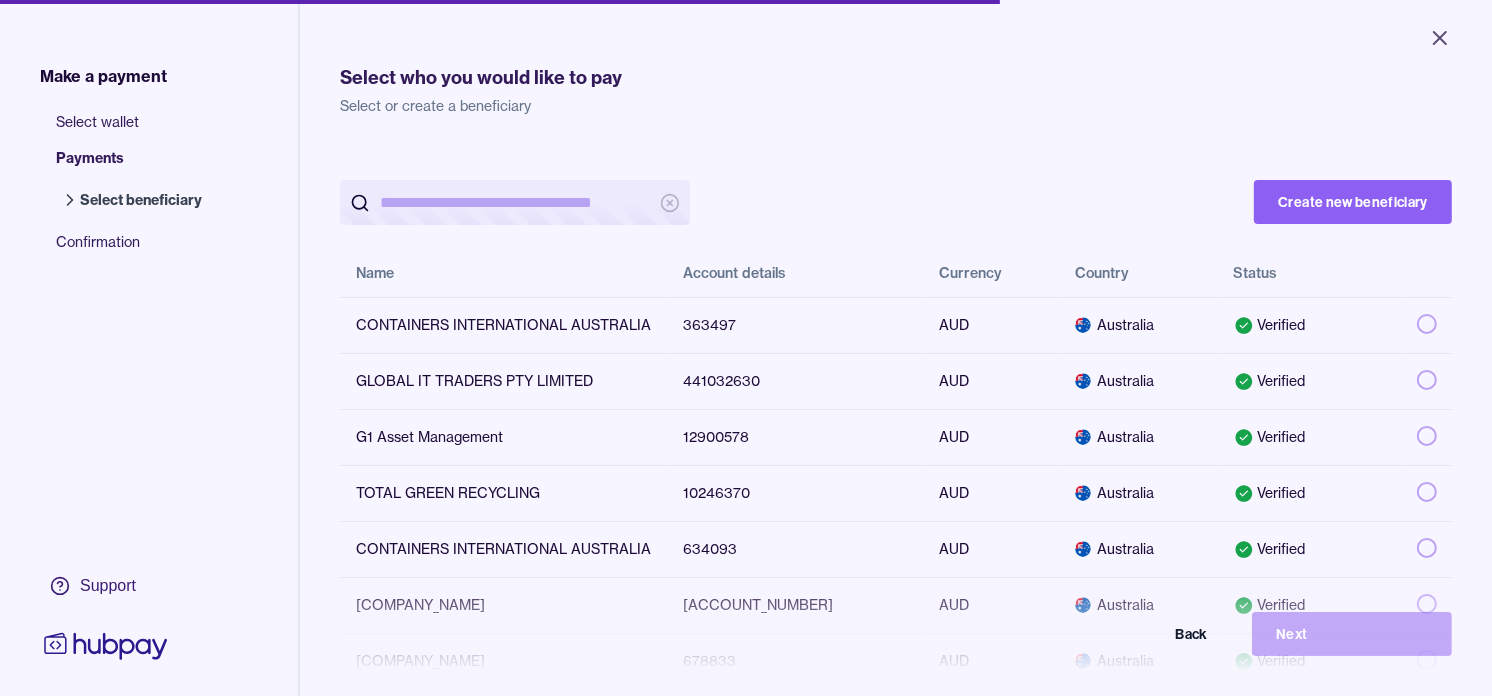 click at bounding box center [515, 202] 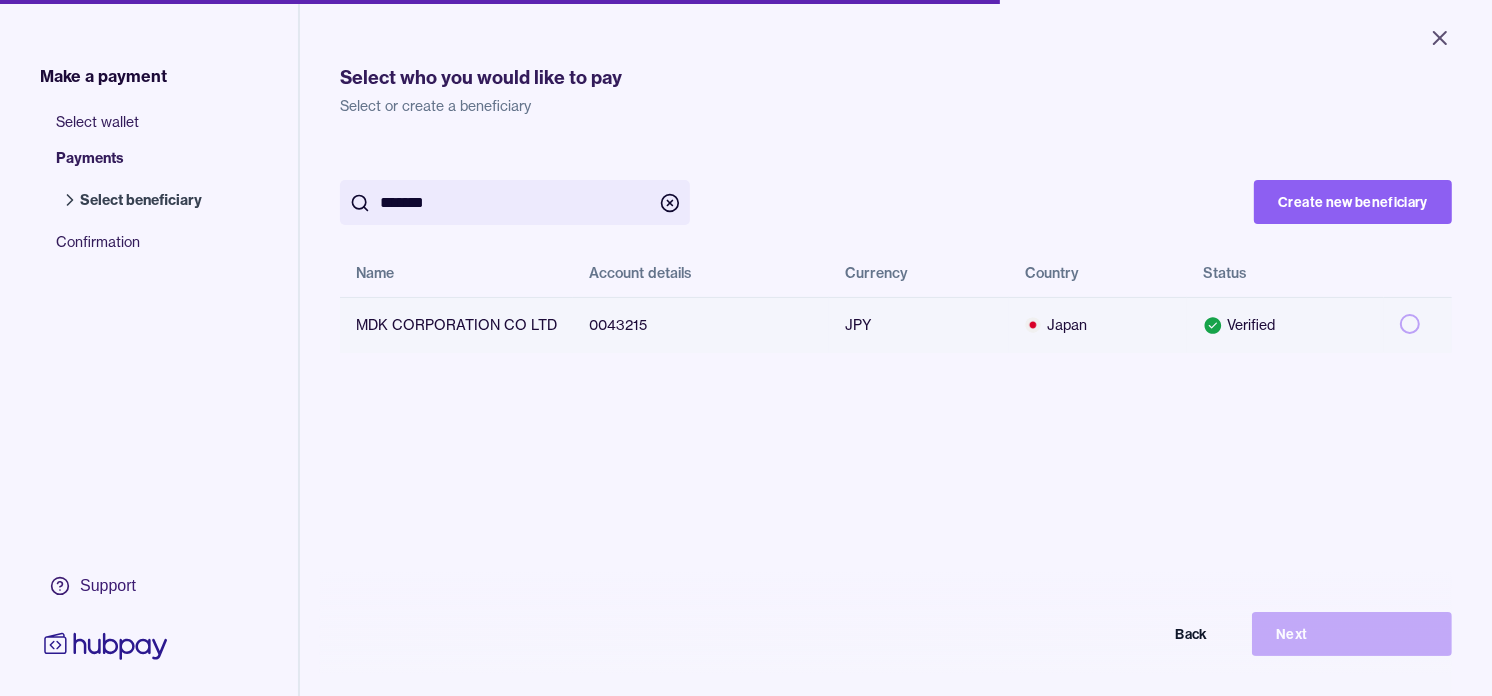 type on "*******" 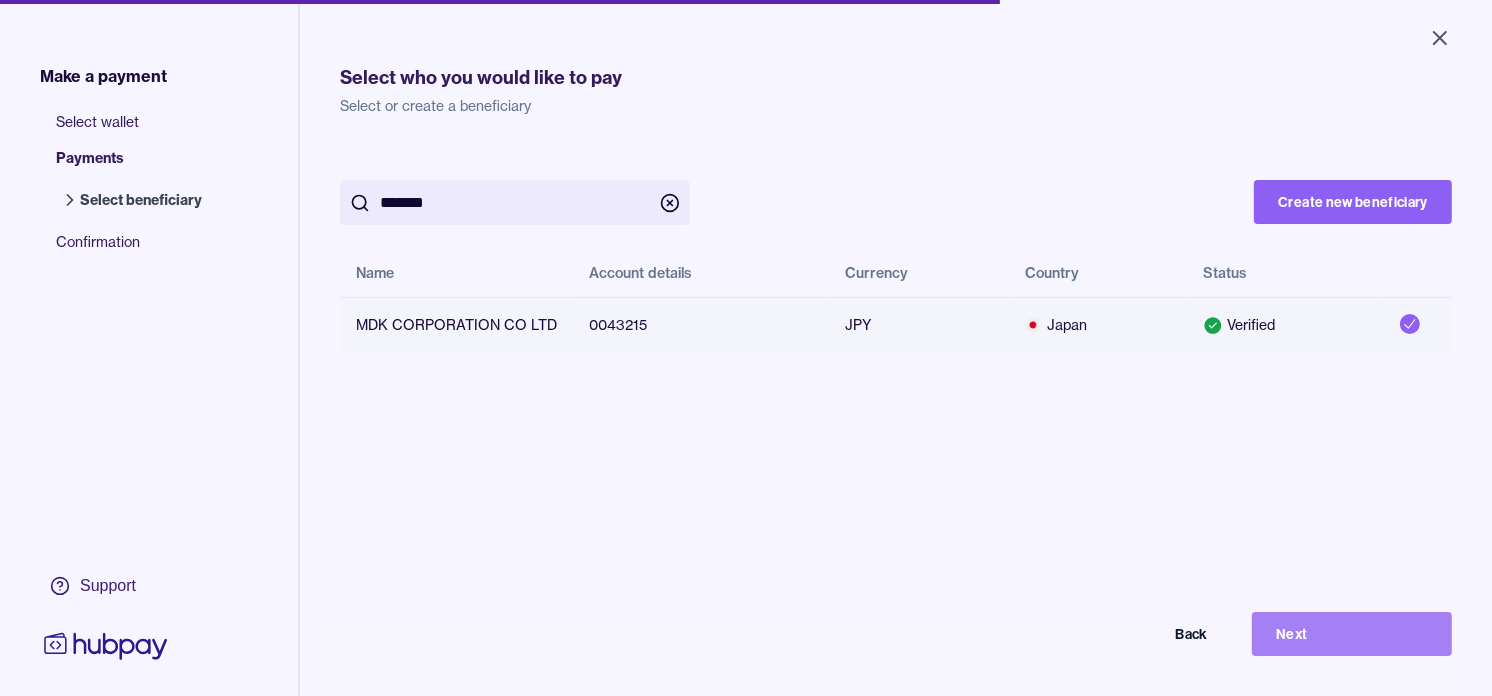 click on "Next" at bounding box center [1352, 634] 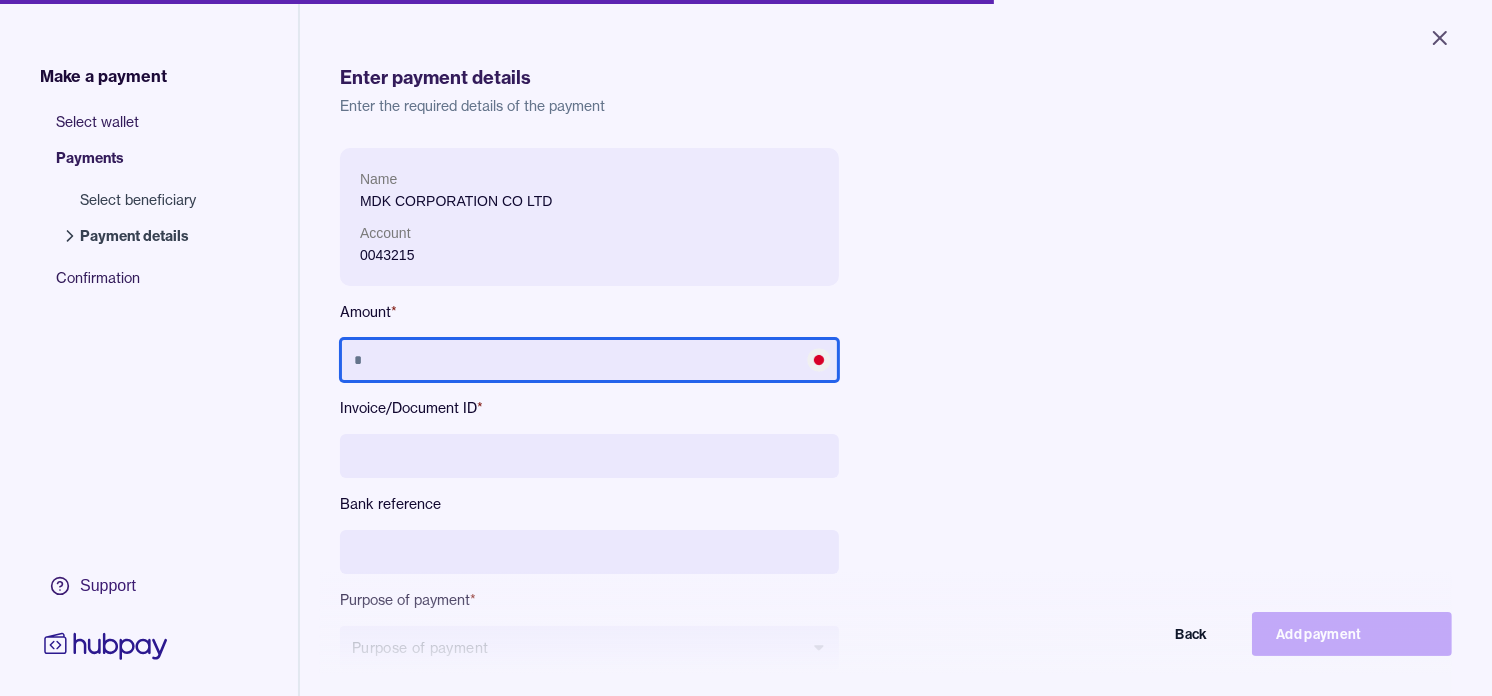 click at bounding box center (589, 360) 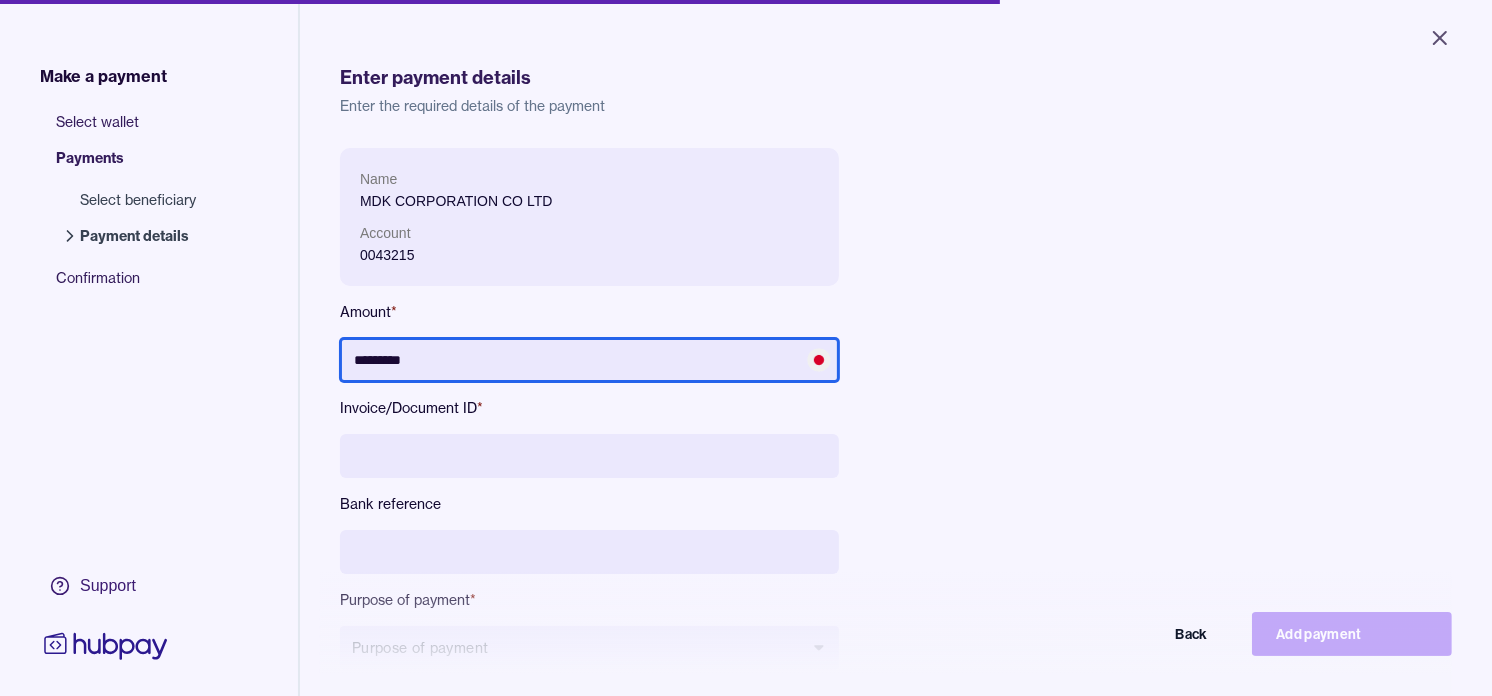 type on "*********" 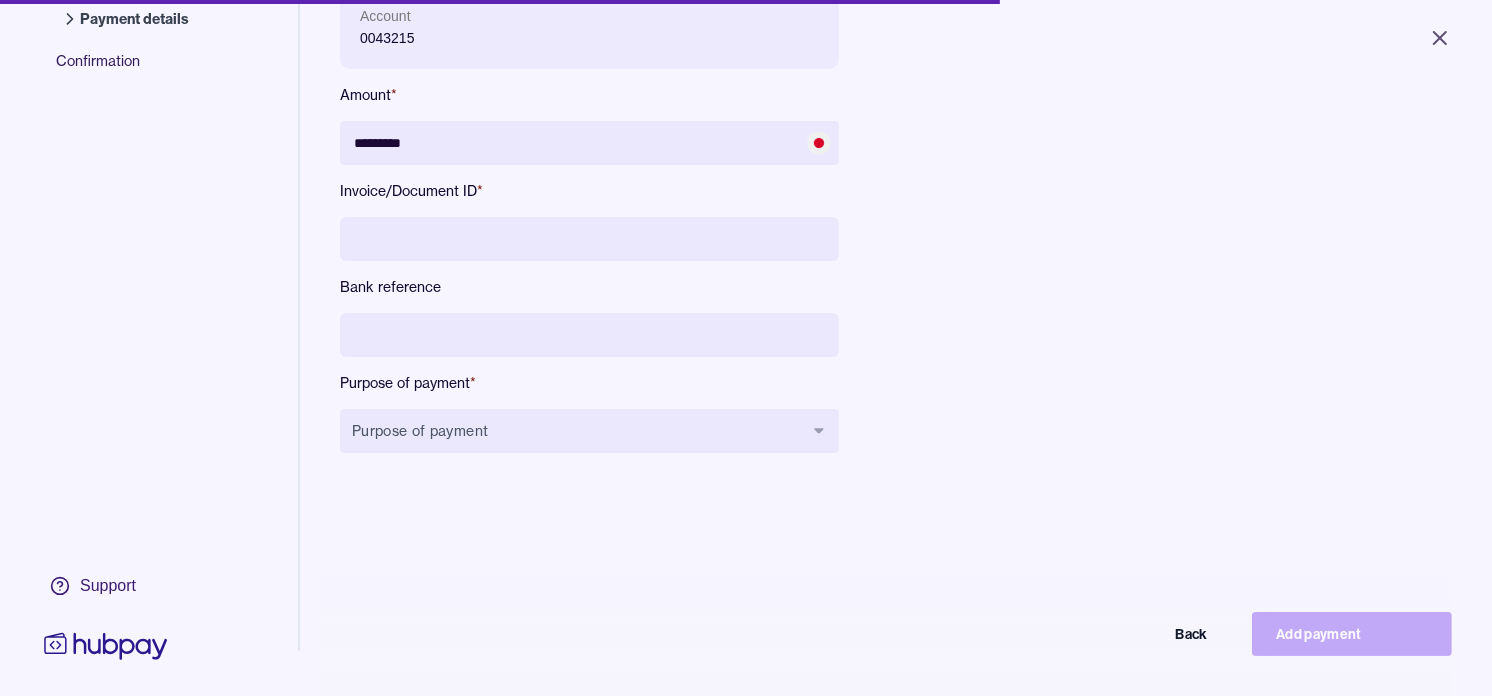 scroll, scrollTop: 222, scrollLeft: 0, axis: vertical 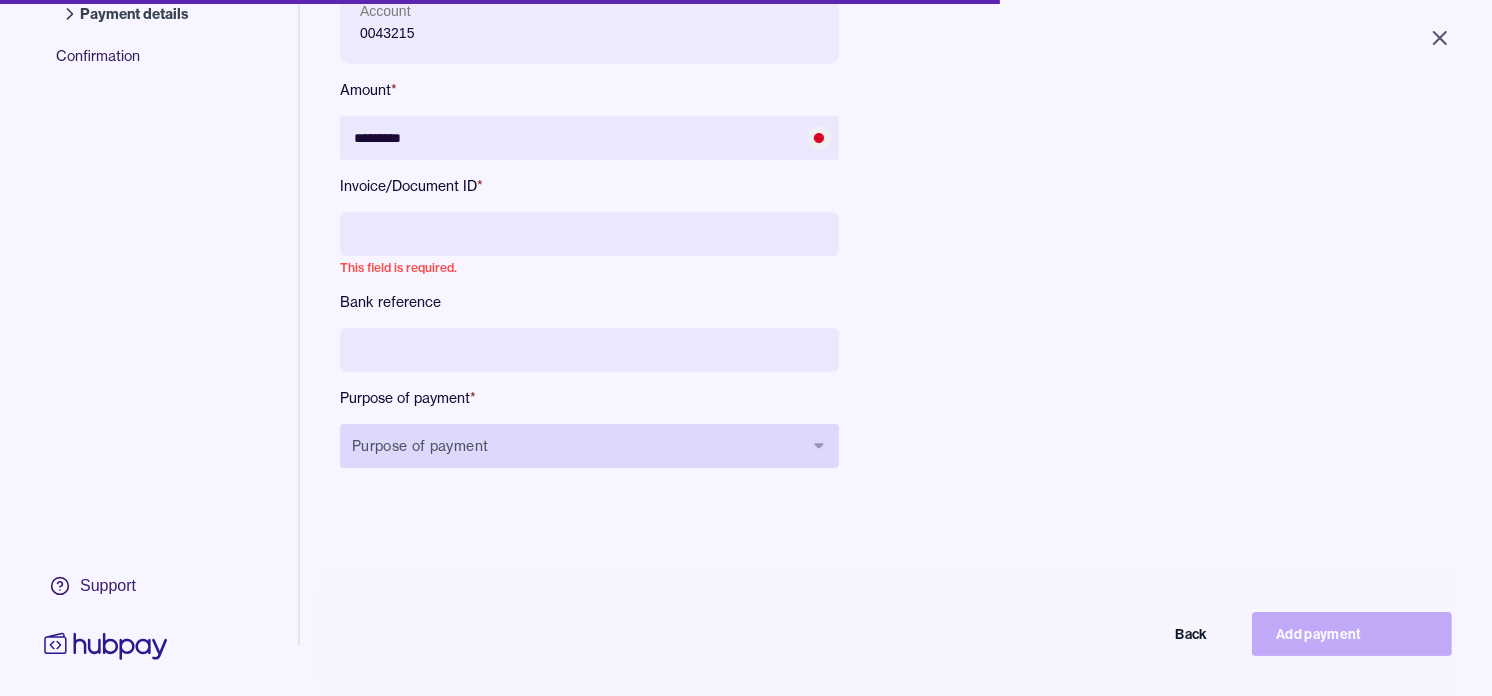 paste on "**********" 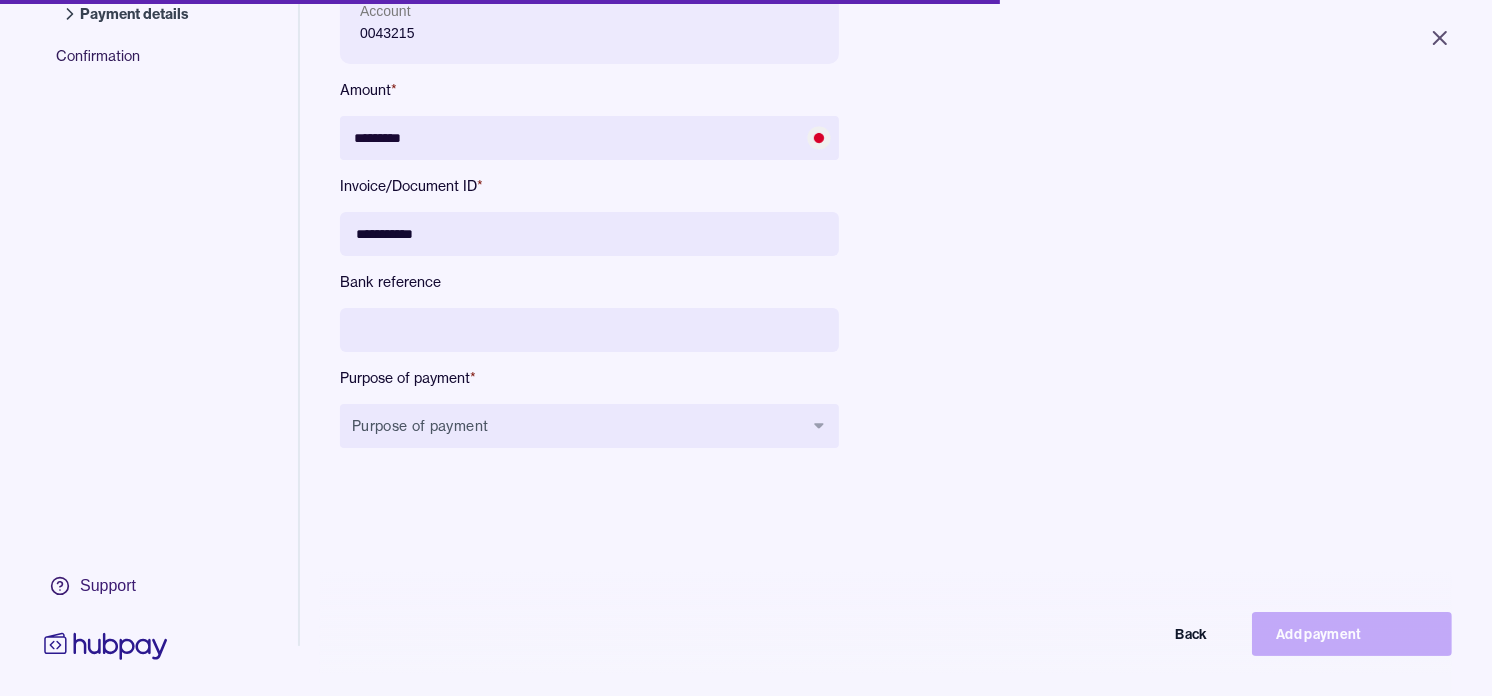 click on "**********" at bounding box center (589, 234) 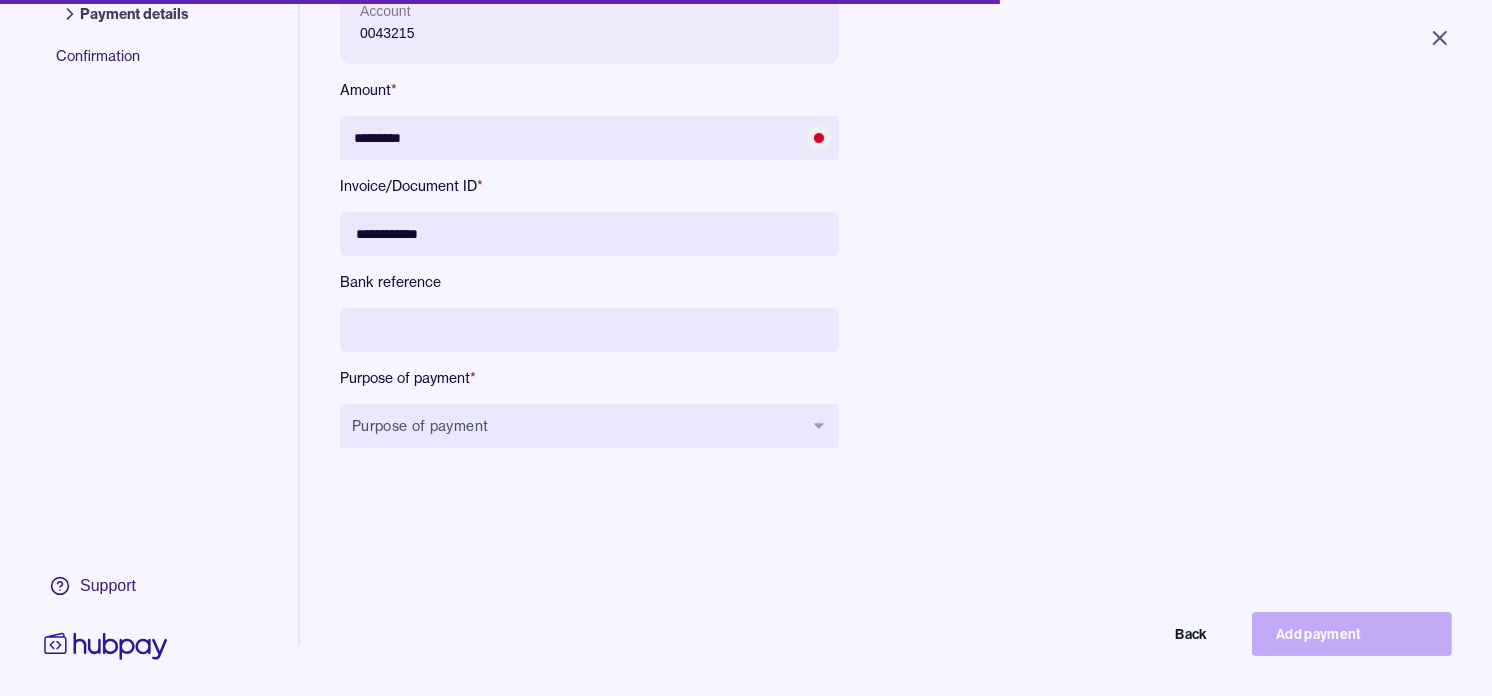 scroll, scrollTop: 267, scrollLeft: 0, axis: vertical 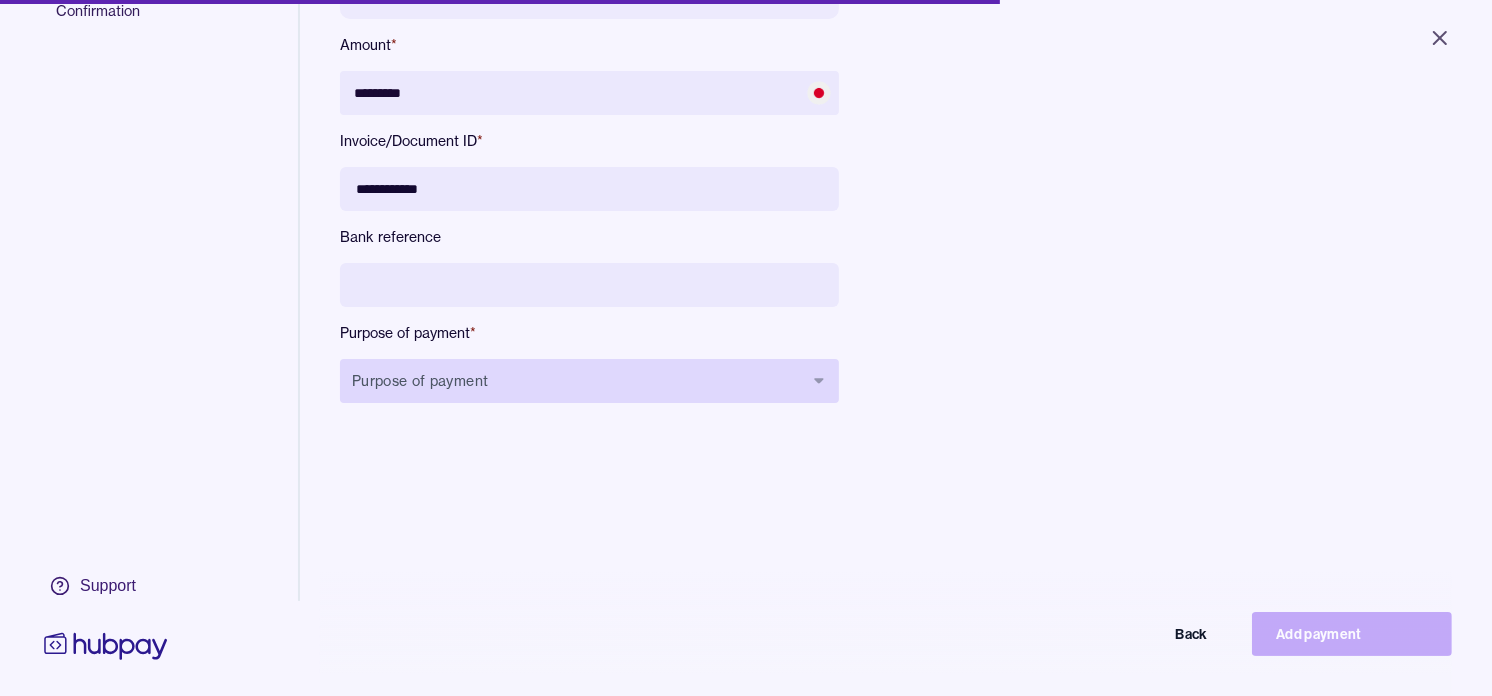 type on "**********" 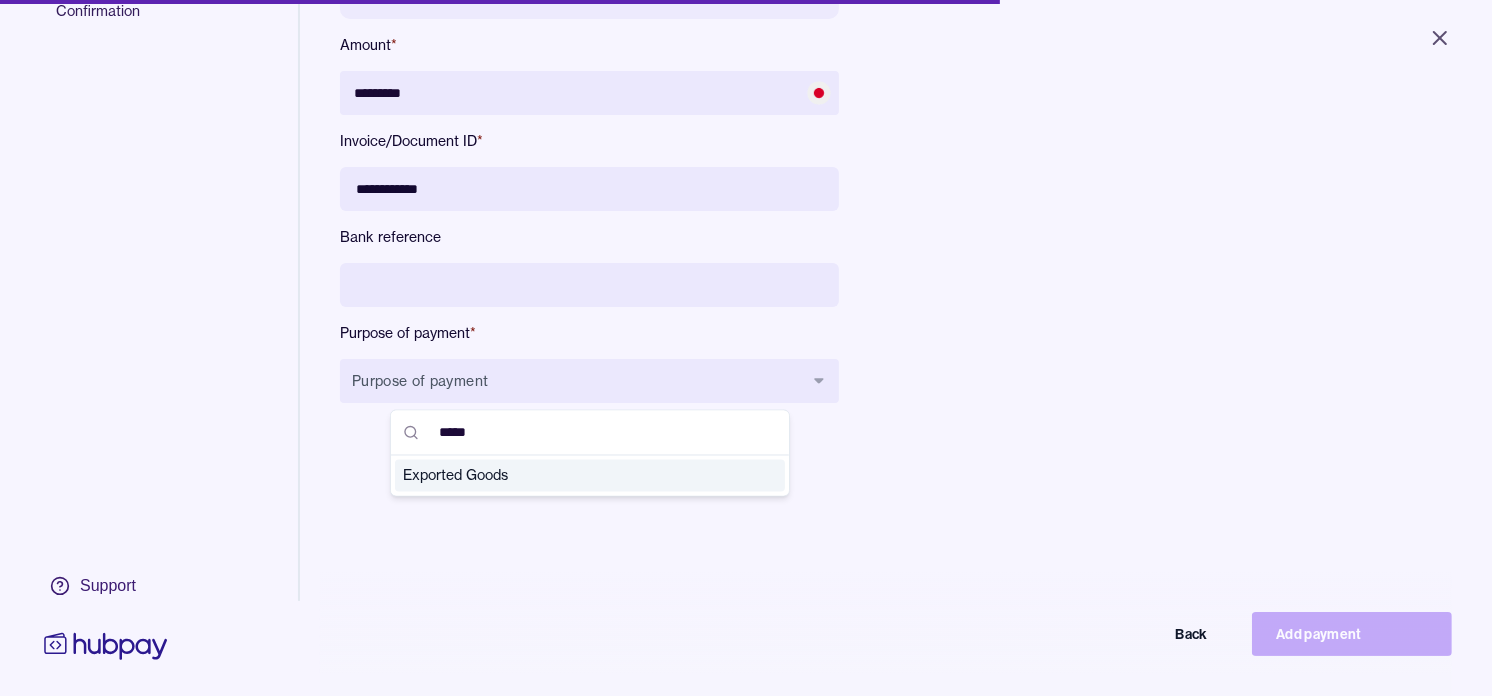 type on "*****" 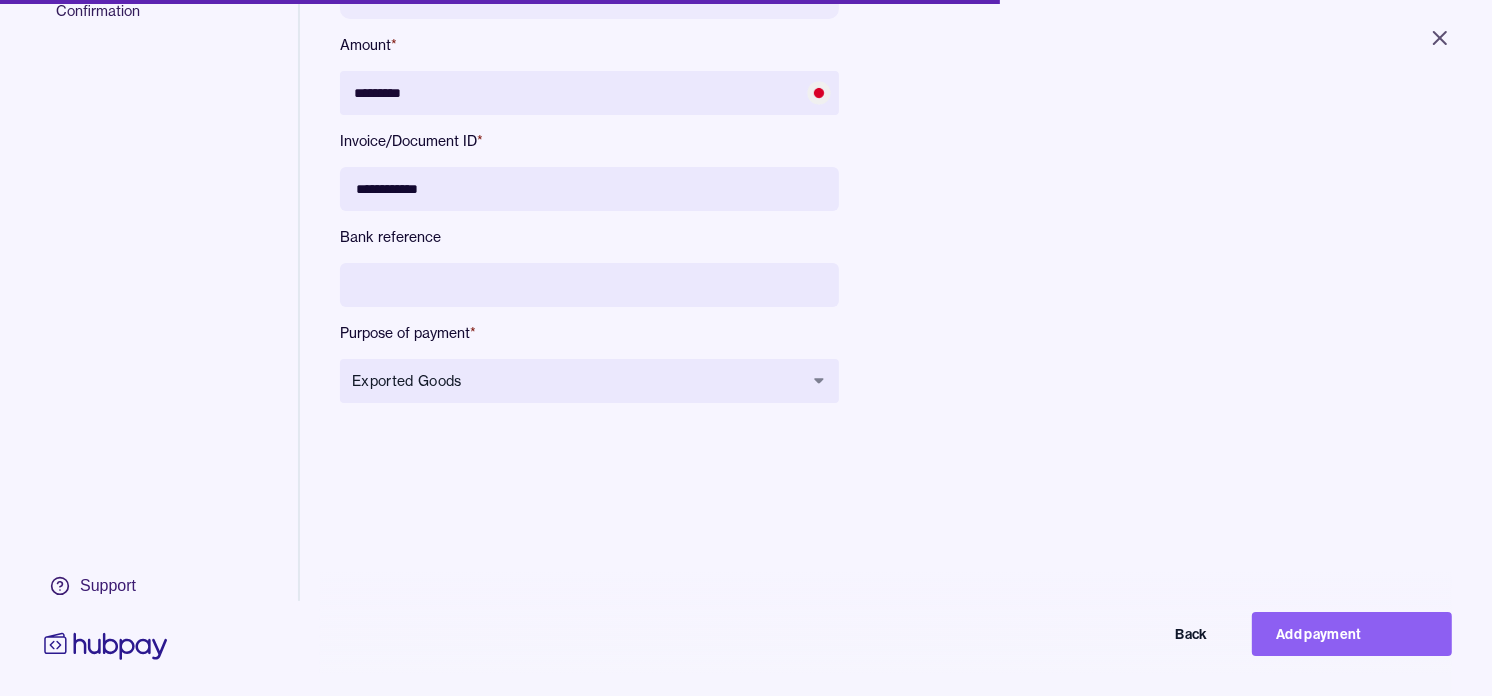 click on "Add payment" at bounding box center [1352, 634] 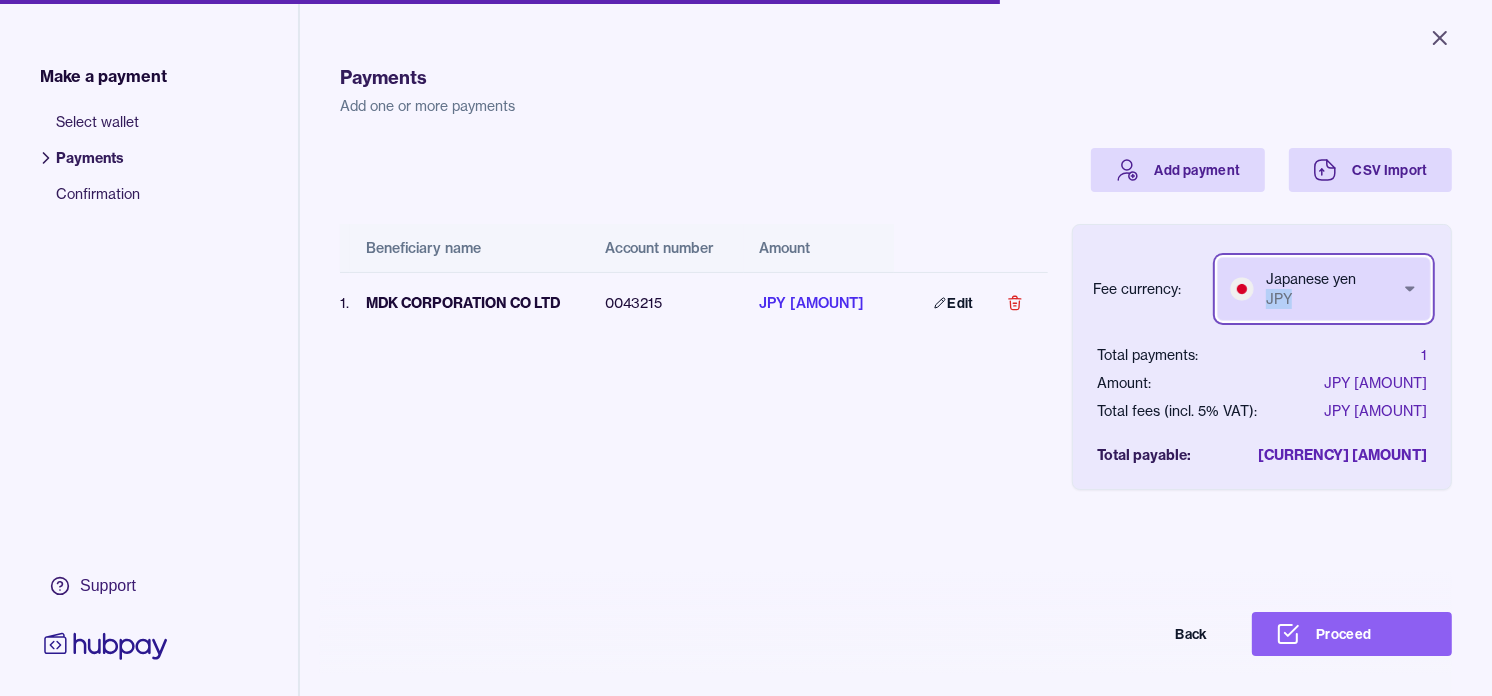 type 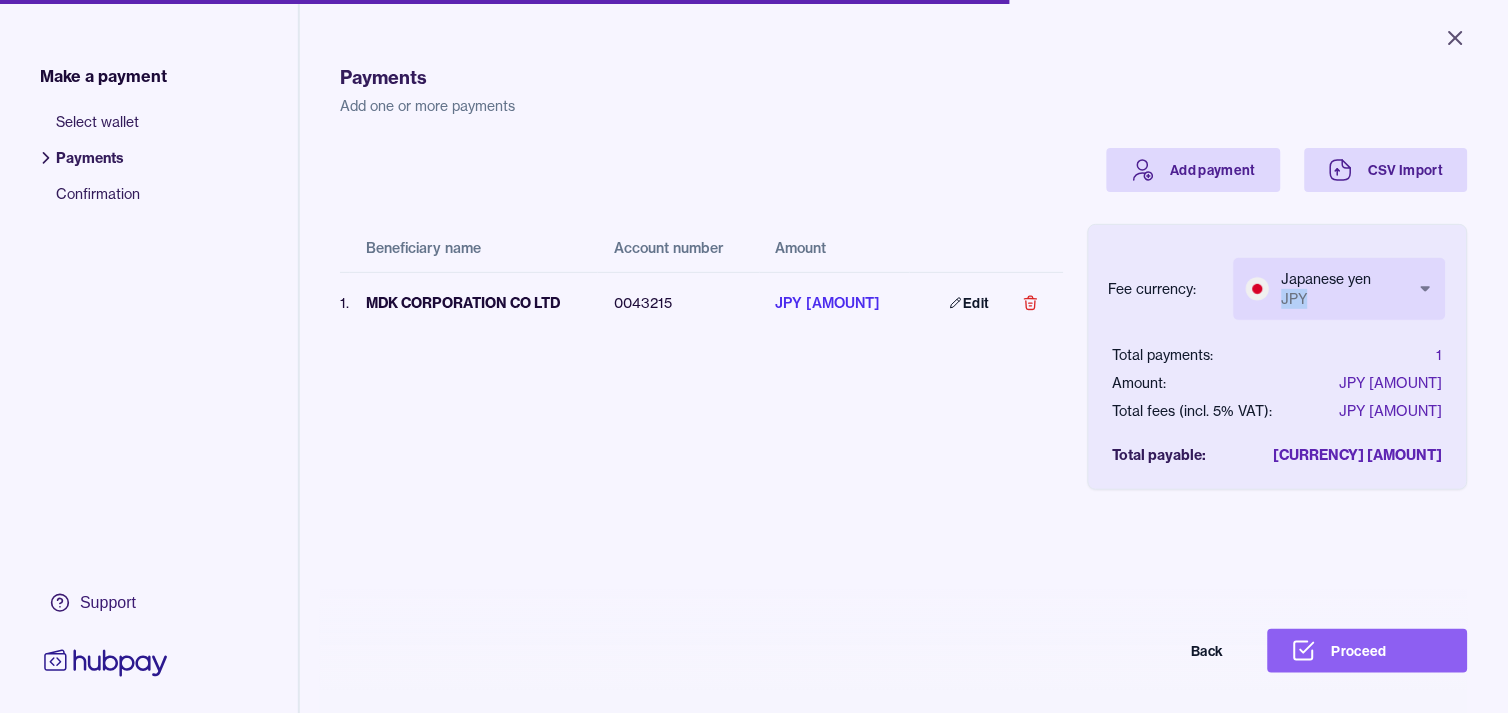 click on "Close Make a payment Select wallet Payments Confirmation Support Payments Add one or more payments Add payment CSV Import Beneficiary name Account number Amount 1 . MDK CORPORATION CO LTD 0043215 JPY 4,990,000 Edit Fee currency: Japanese yen JPY *** *** Total payments: 1 Amount: JPY 4,990,000 Total fees (incl. 5% VAT): JPY 3,518 Total payable: JPY 4,993,518 Back Proceed Payment | Hubpay" at bounding box center (754, 356) 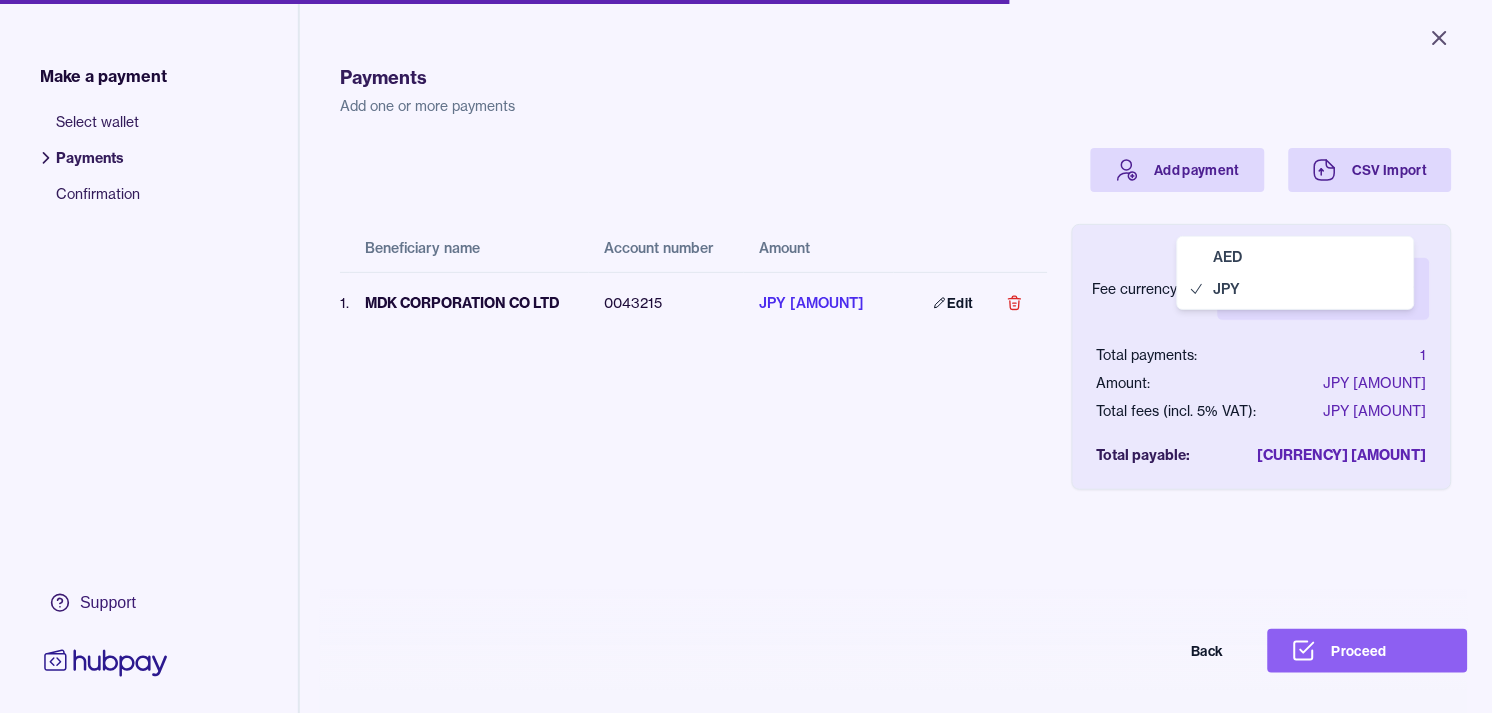 select on "***" 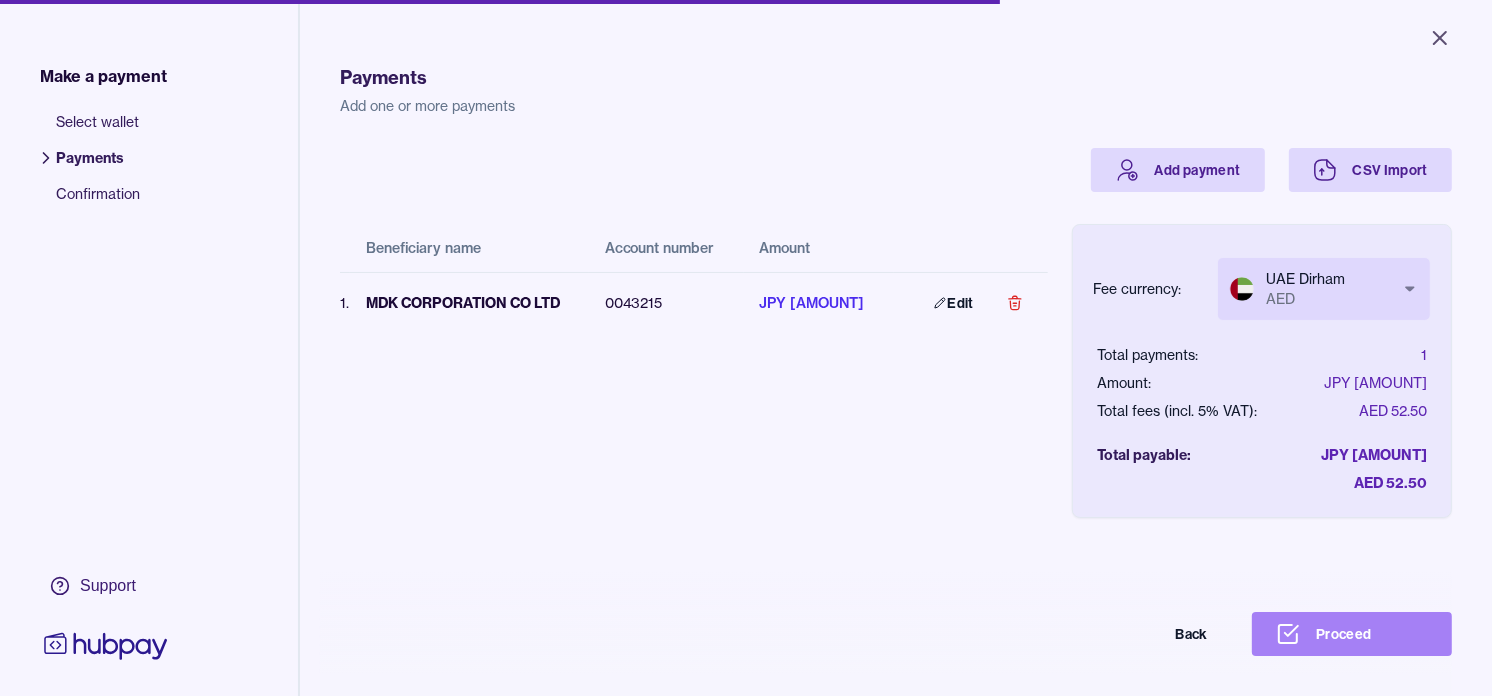click on "Proceed" at bounding box center (1352, 634) 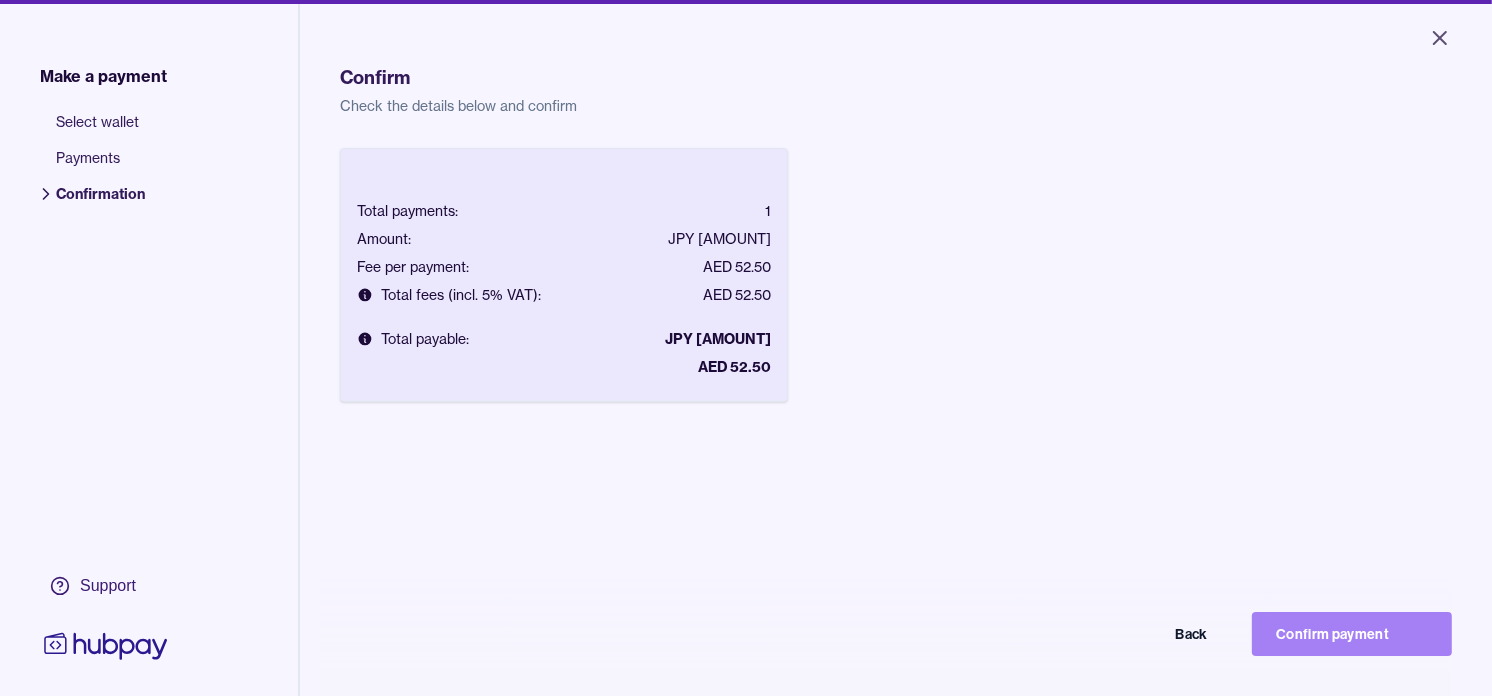 click on "Confirm payment" at bounding box center (1352, 634) 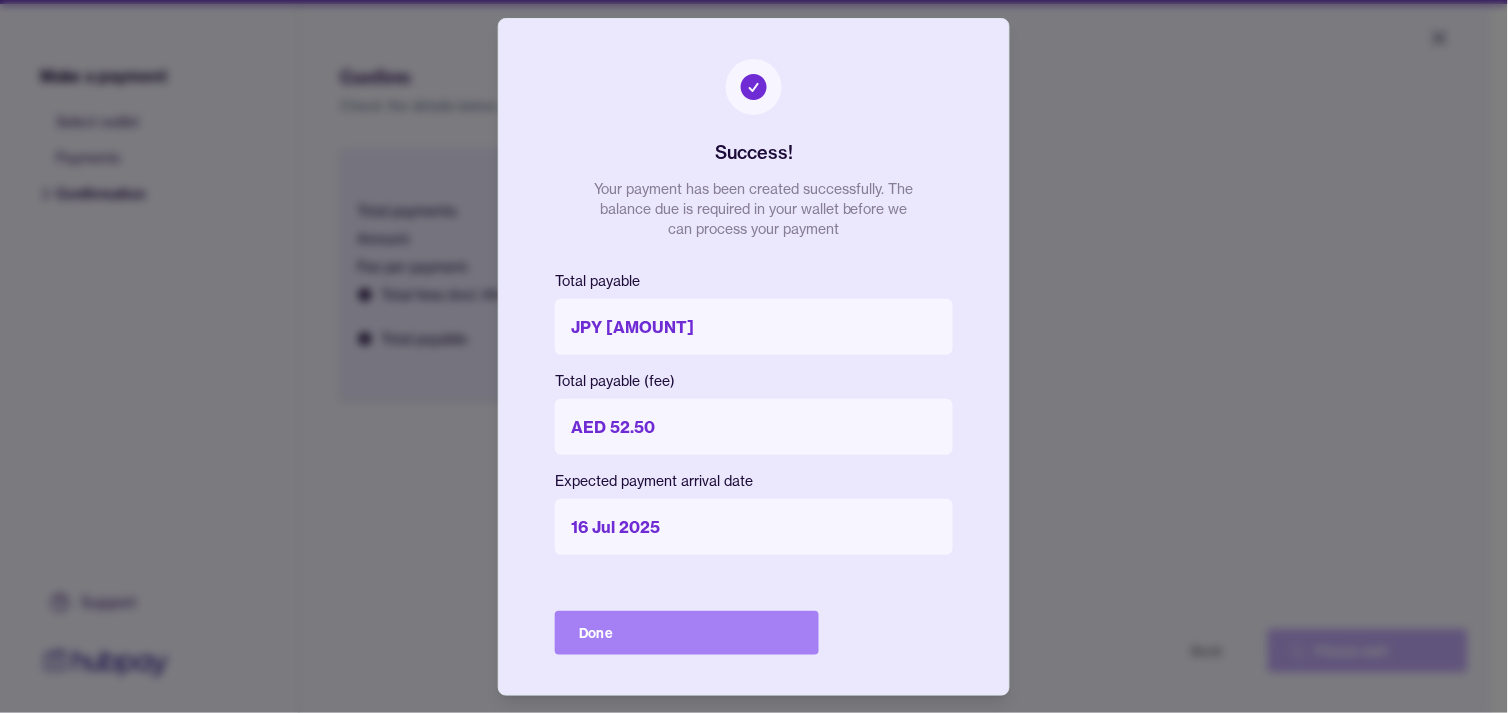 click on "Done" at bounding box center [687, 633] 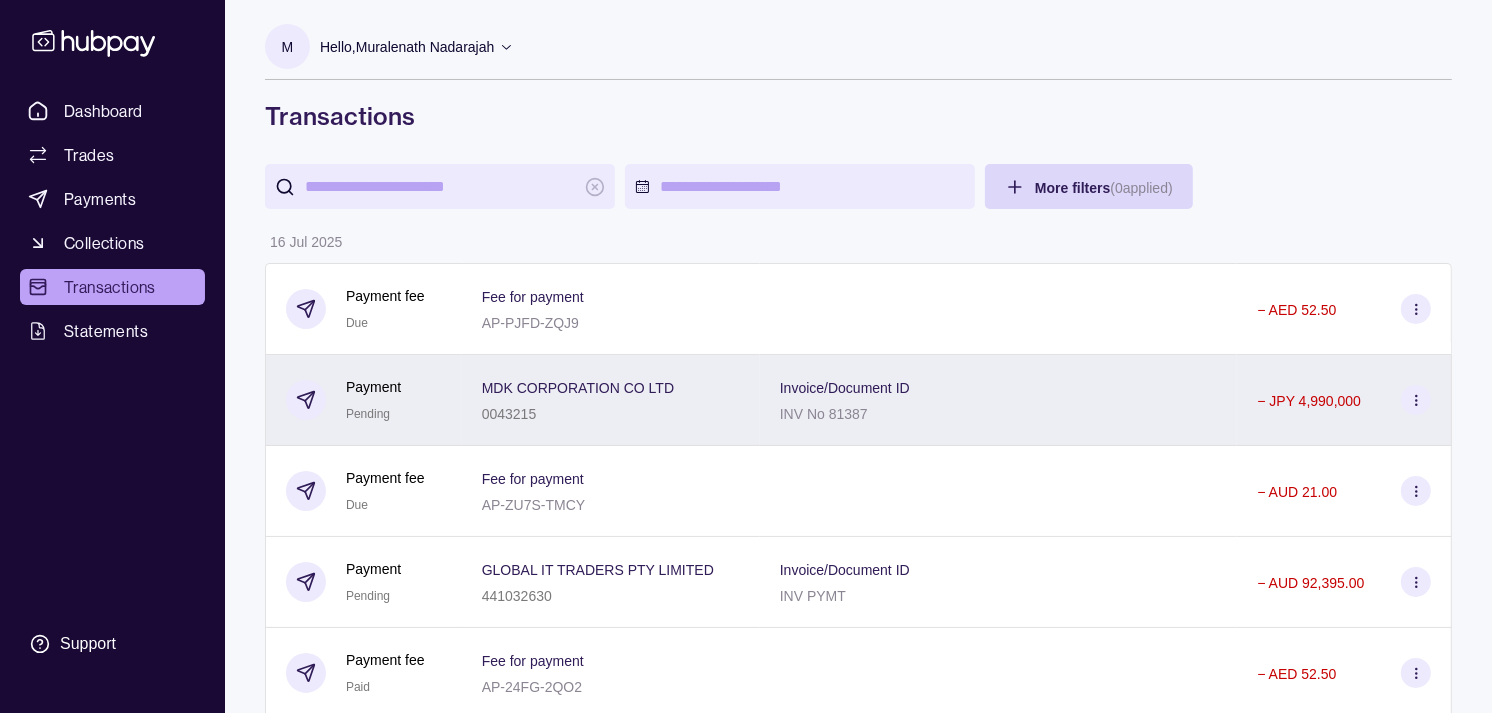 click on "Payment Pending" at bounding box center (364, 400) 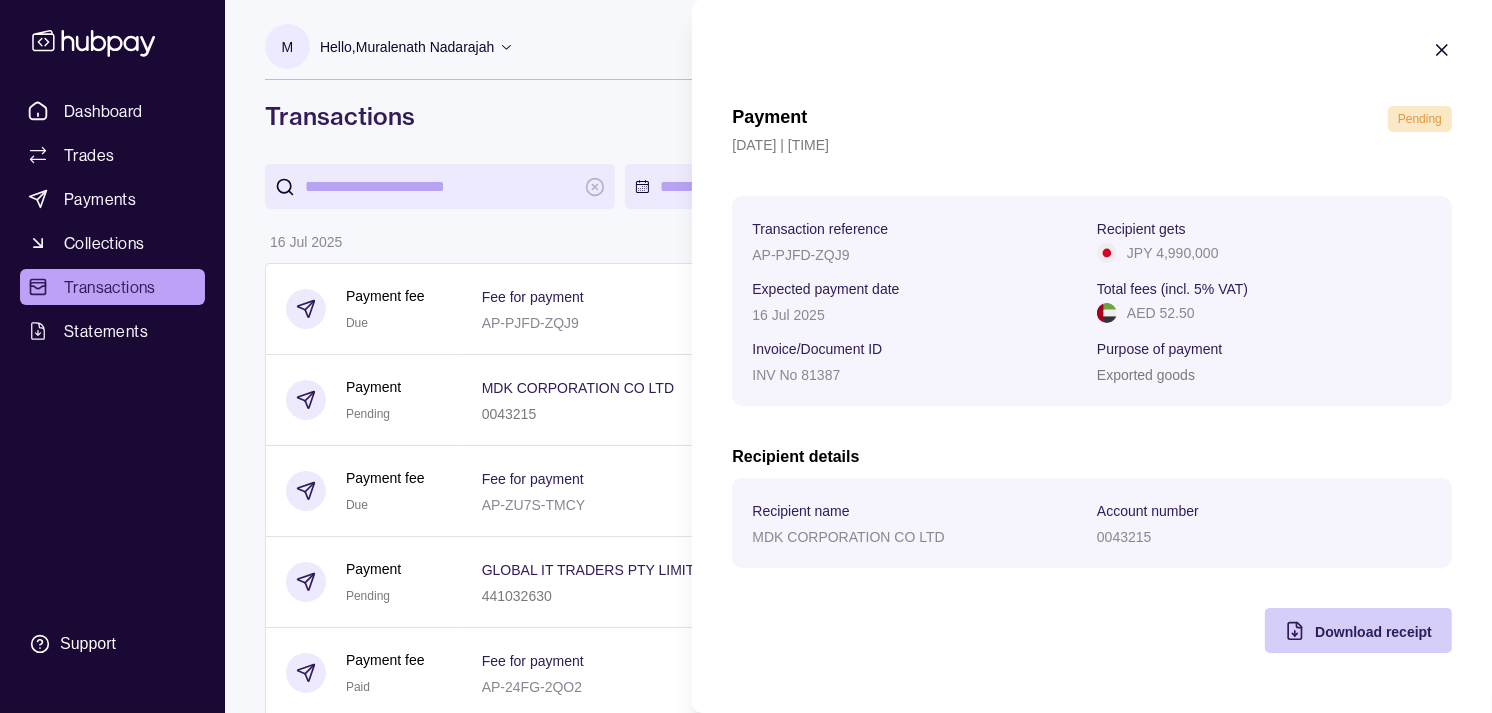 click on "Download receipt" at bounding box center [1373, 631] 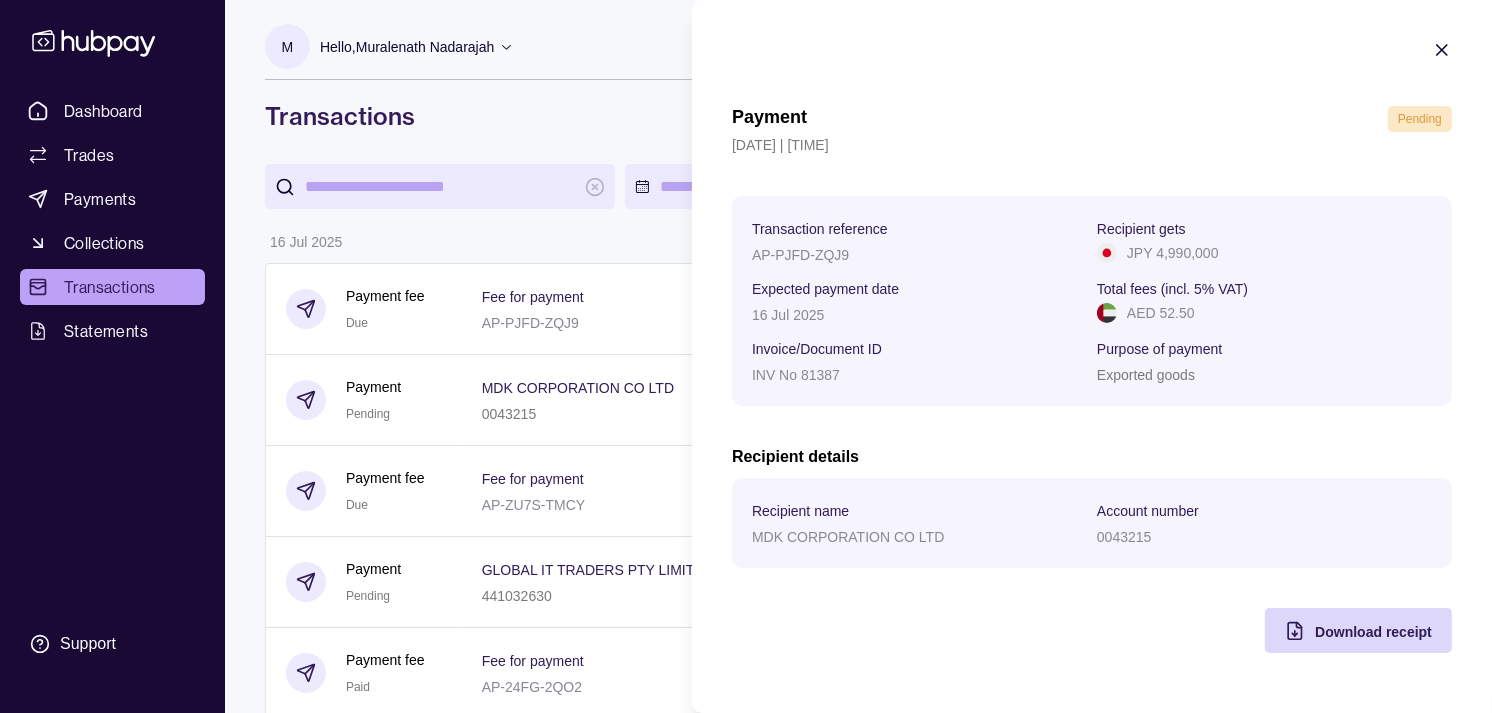 click 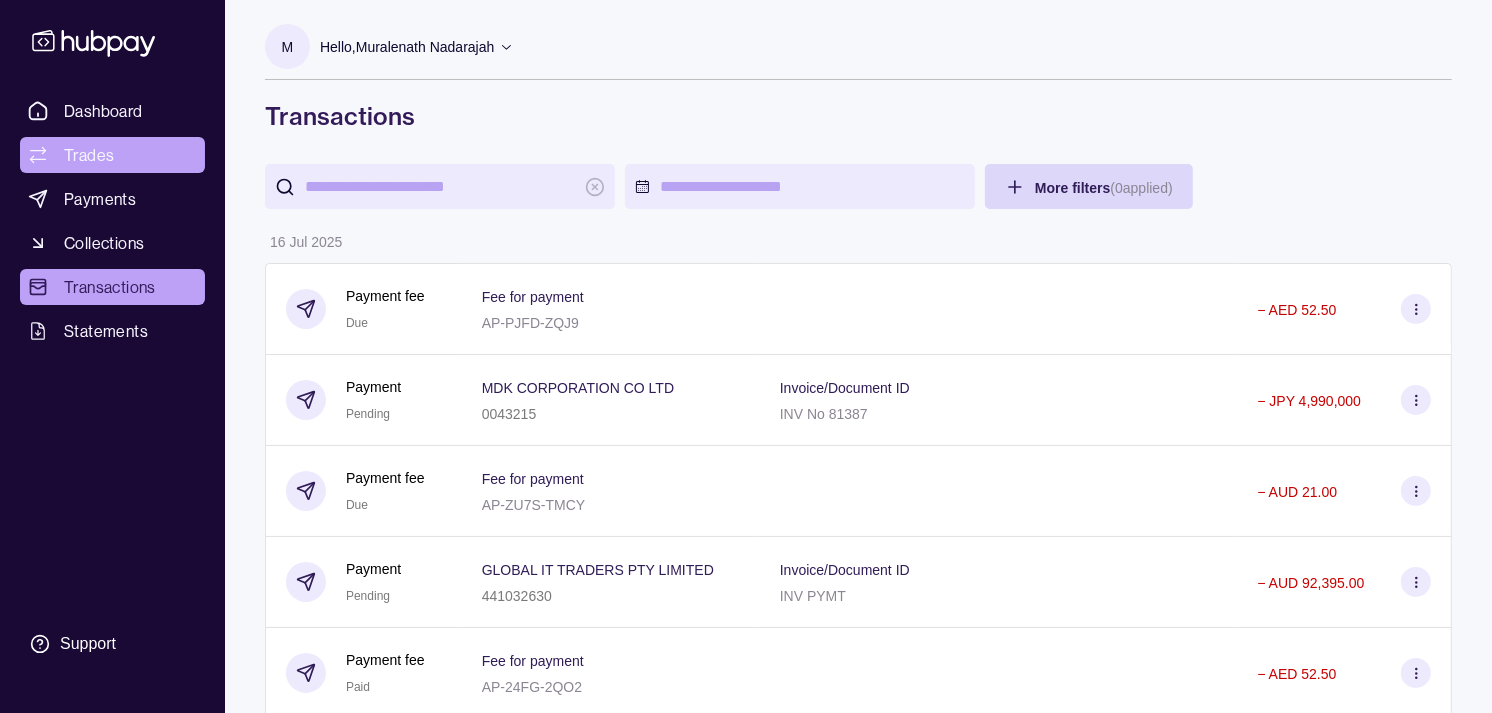 click on "Trades" at bounding box center (112, 155) 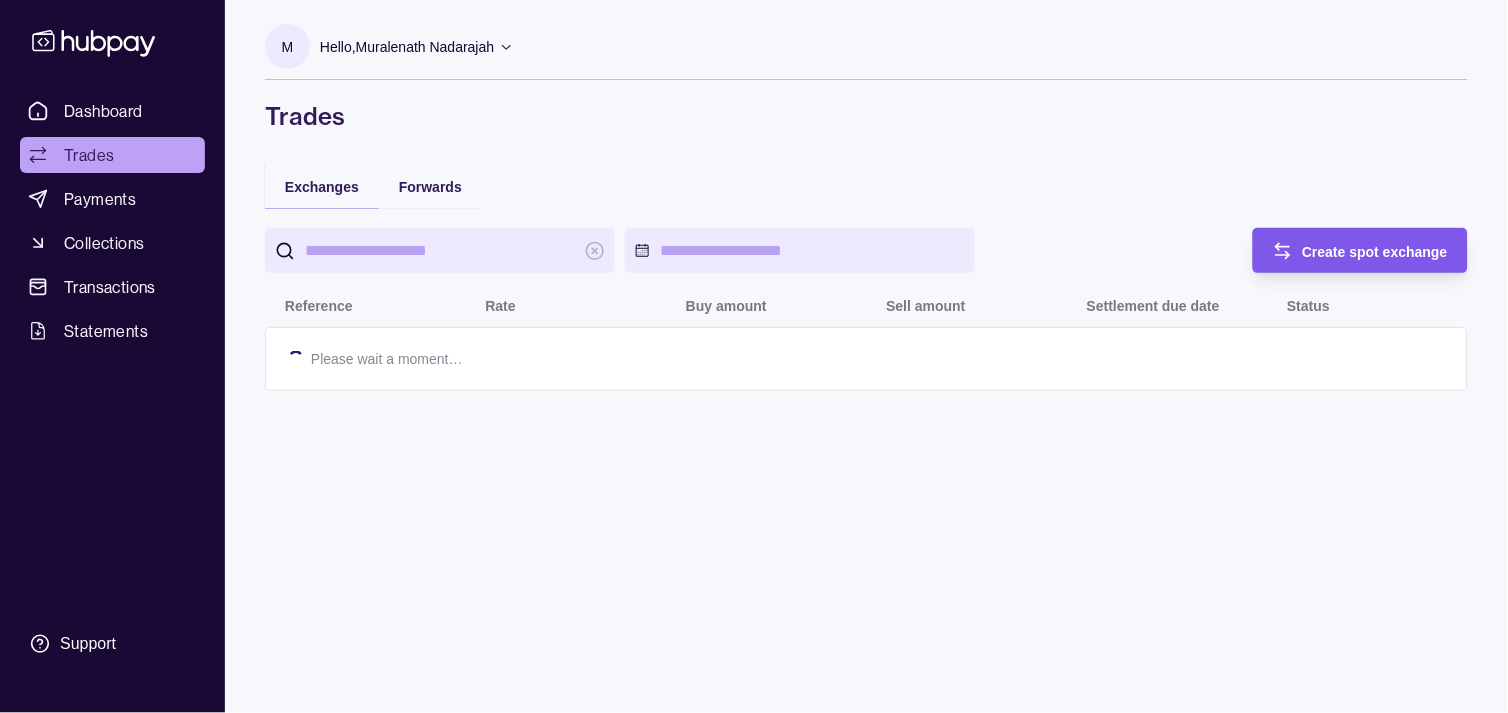 click on "Create spot exchange" at bounding box center [1346, 250] 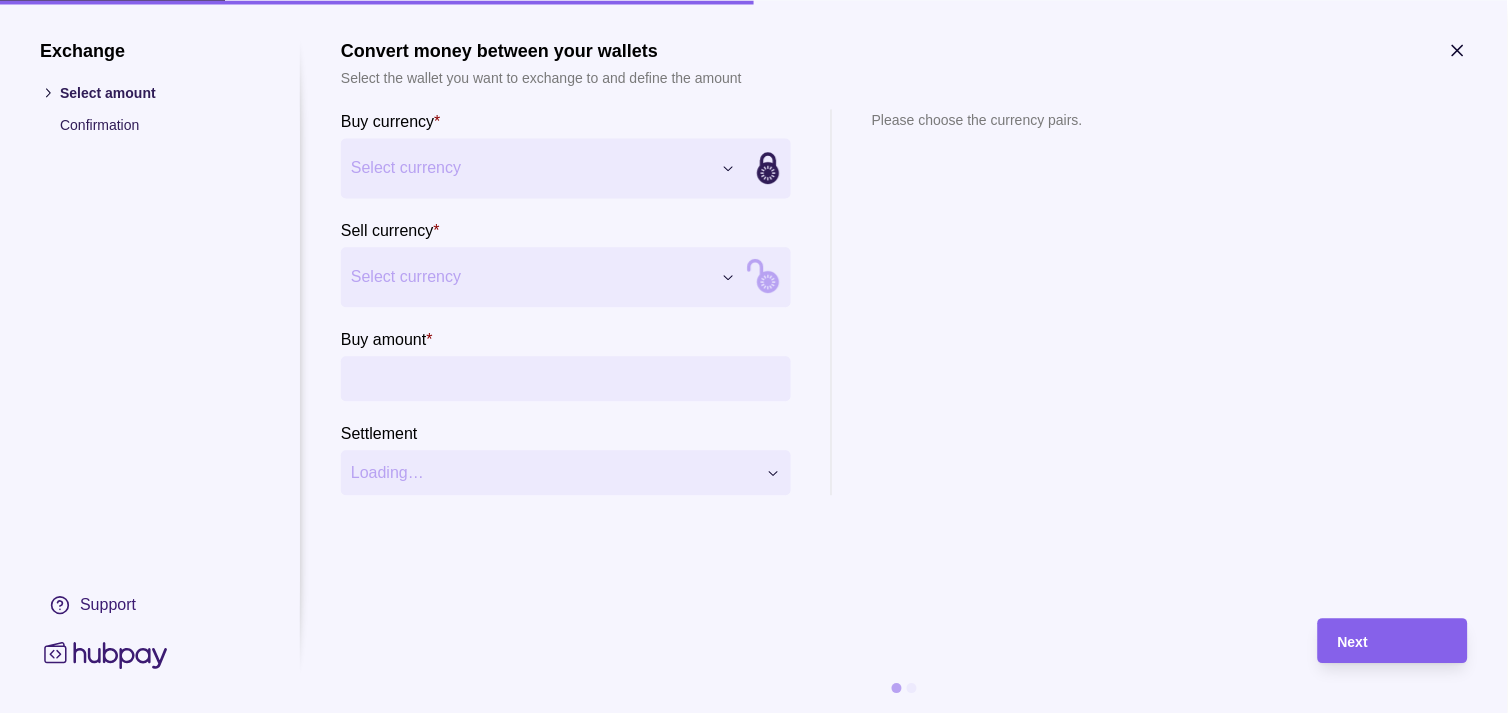 click on "Dashboard Trades Payments Collections Transactions Statements Support M Hello,  Muralenath Nadarajah Strides Trading LLC Account Terms and conditions Privacy policy Sign out Trades Exchanges Forwards Create spot exchange Reference Rate Buy amount Sell amount Settlement due date Status 16 Jul 2025 AF-X7SV-PQAX 1  GBP  =  4.94708   AED GBP 9,131.00 AED 45,171.79 17 Jul 2025 Due AF-CFV5-825P 1  GBP  =  4.94893   AED GBP 49,930.00 AED 247,100.07 18 Jul 2025 Due AF-JZU4-RLF4 1  AUD  =  2.40736   AED AUD 99,875.00 AED 240,435.08 18 Jul 2025 Due AF-X9WA-UTO7 1  AUD  =  2.40662   AED AUD 109,885.00 AED 264,451.44 17 Jul 2025 Due AF-2VOA-YGKC 1  AED  =  40.348   JPY JPY 8,700,000 AED 215,624.07 17 Jul 2025 Due AF-2VS1-W6ZT 1  AED  =  40.3546   JPY JPY 1,490,000 AED 36,922.68 17 Jul 2025 Due 15 Jul 2025 AF-518B-9QR7 1  AED  =  40.1886   JPY JPY 5,000,000 AED 124,413.39 16 Jul 2025 Success AF-1U53-8TXI 1  GBP  =  4.96443   AED GBP 3,000.00 AED 14,893.29 16 Jul 2025 Success AF-W9YV-9GRK 1  AUD  =  2.42786   AED Success" at bounding box center (754, 973) 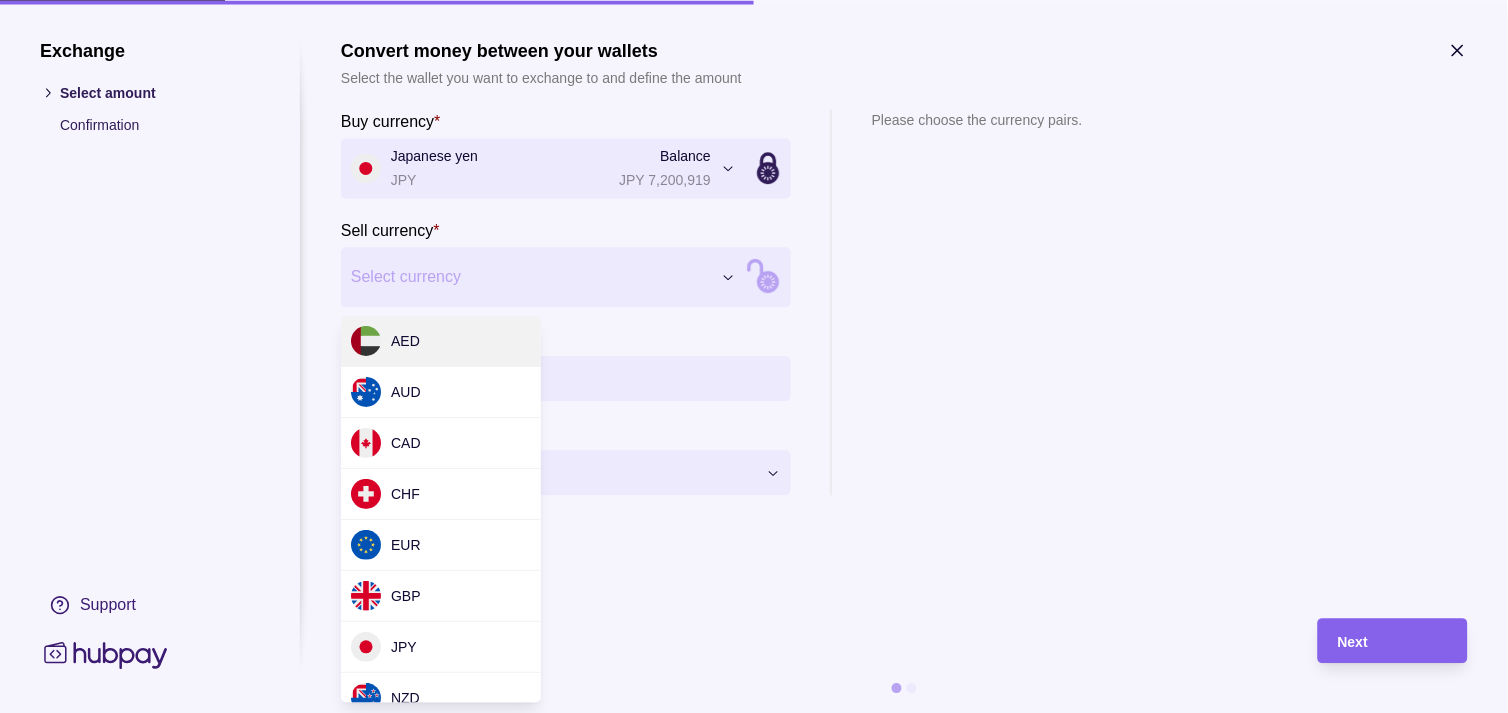 click on "Dashboard Trades Payments Collections Transactions Statements Support M Hello,  Muralenath Nadarajah Strides Trading LLC Account Terms and conditions Privacy policy Sign out Trades Exchanges Forwards Create spot exchange Reference Rate Buy amount Sell amount Settlement due date Status 16 Jul 2025 AF-X7SV-PQAX 1  GBP  =  4.94708   AED GBP 9,131.00 AED 45,171.79 17 Jul 2025 Due AF-CFV5-825P 1  GBP  =  4.94893   AED GBP 49,930.00 AED 247,100.07 18 Jul 2025 Due AF-JZU4-RLF4 1  AUD  =  2.40736   AED AUD 99,875.00 AED 240,435.08 18 Jul 2025 Due AF-X9WA-UTO7 1  AUD  =  2.40662   AED AUD 109,885.00 AED 264,451.44 17 Jul 2025 Due AF-2VOA-YGKC 1  AED  =  40.348   JPY JPY 8,700,000 AED 215,624.07 17 Jul 2025 Due AF-2VS1-W6ZT 1  AED  =  40.3546   JPY JPY 1,490,000 AED 36,922.68 17 Jul 2025 Due 15 Jul 2025 AF-518B-9QR7 1  AED  =  40.1886   JPY JPY 5,000,000 AED 124,413.39 16 Jul 2025 Success AF-1U53-8TXI 1  GBP  =  4.96443   AED GBP 3,000.00 AED 14,893.29 16 Jul 2025 Success AF-W9YV-9GRK 1  AUD  =  2.42786   AED Success" at bounding box center (754, 973) 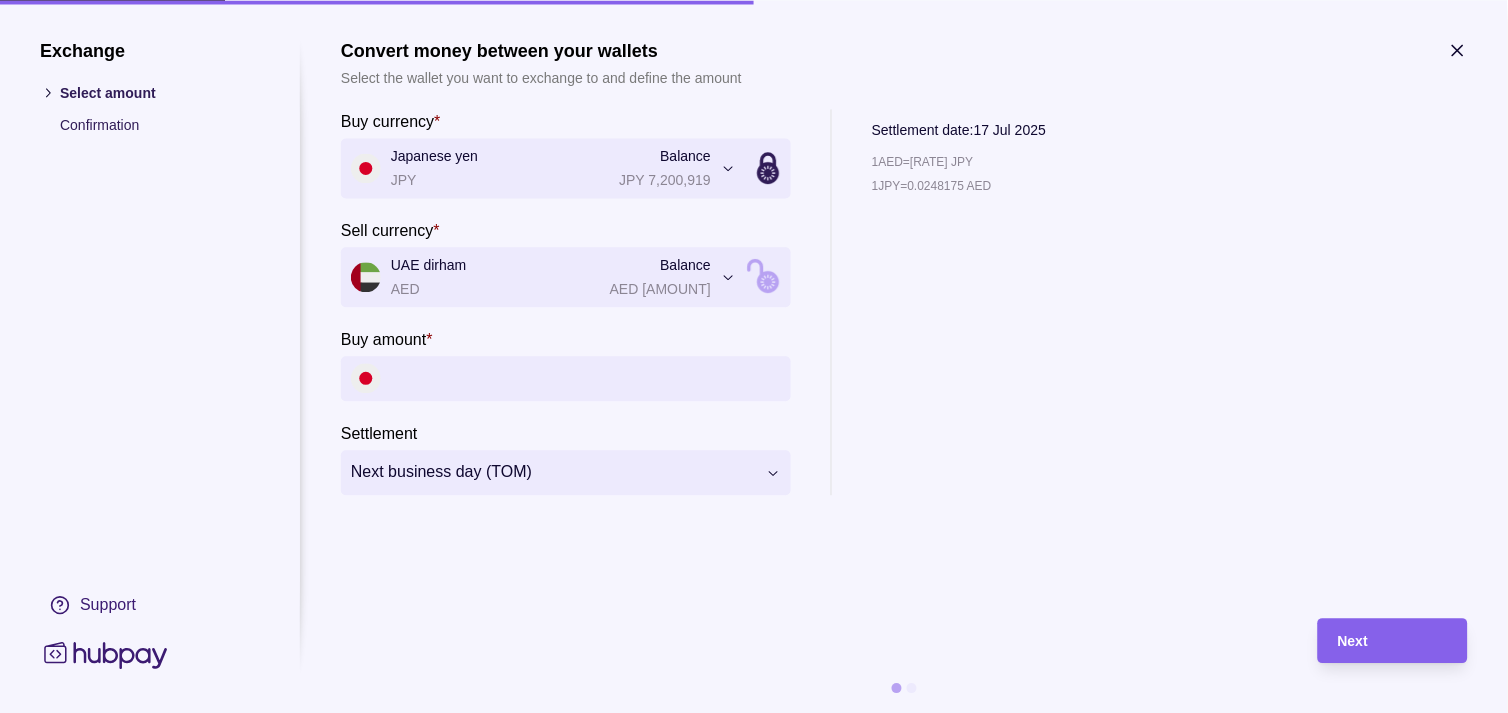 click on "Buy amount  *" at bounding box center [586, 378] 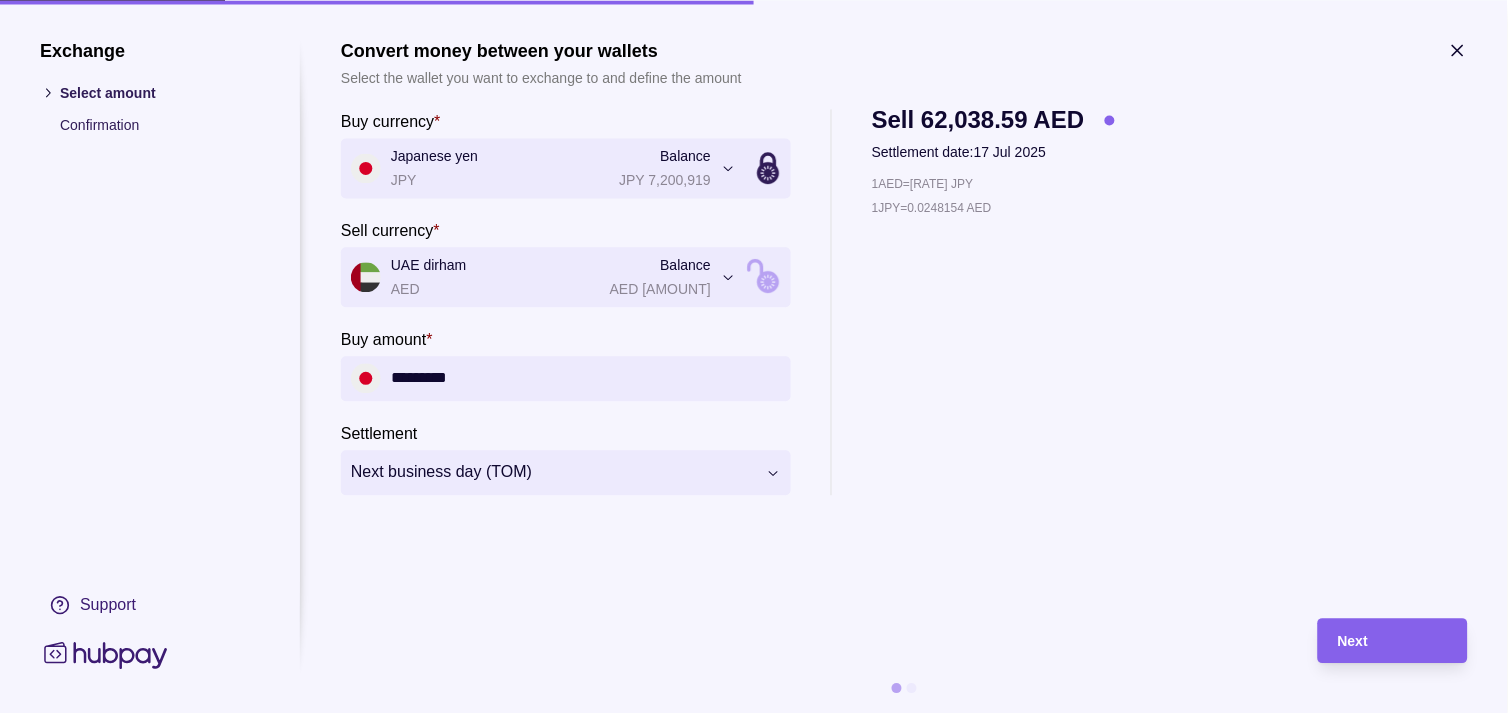 type on "*********" 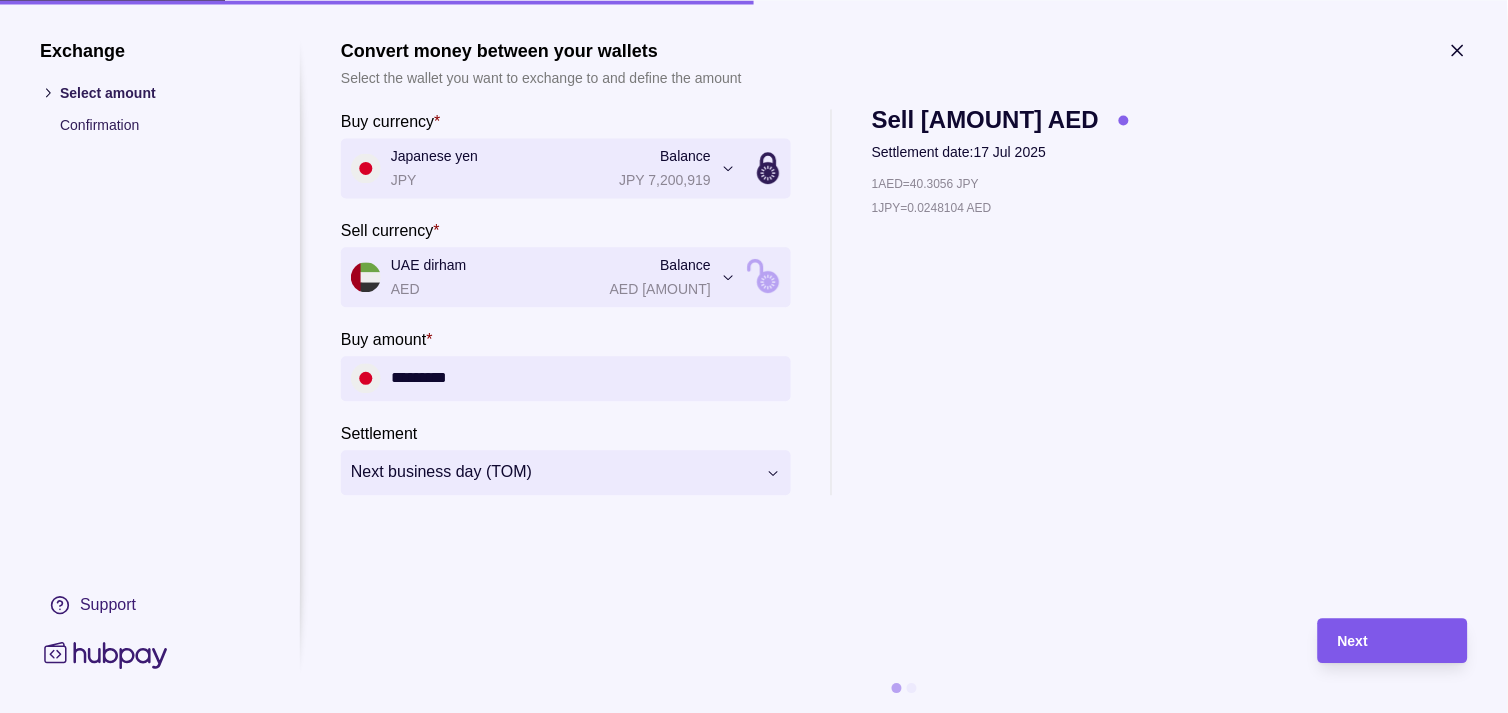 click on "Next" at bounding box center (1393, 641) 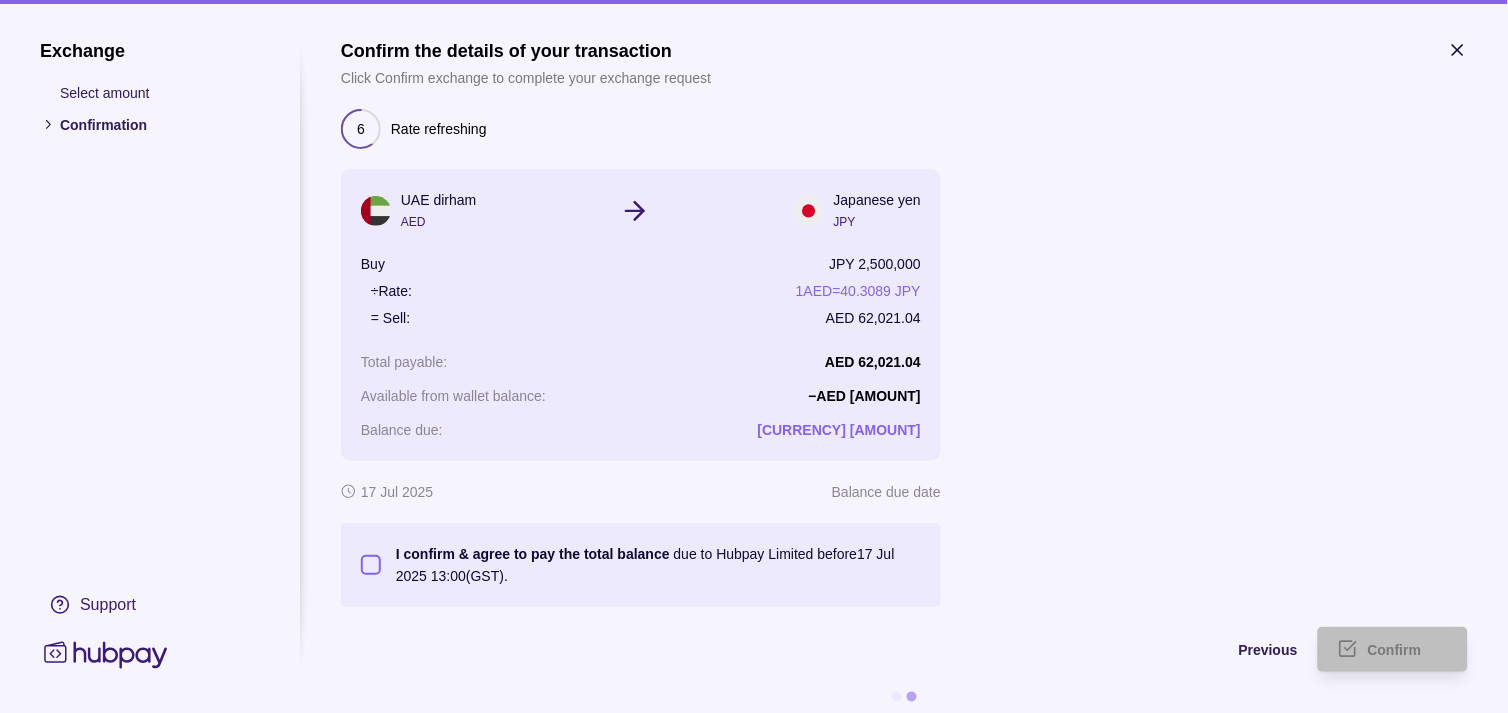 click on "I confirm & agree to pay the total balance   due to Hubpay Limited before  17 Jul 2025   13:00  (GST)." at bounding box center (371, 565) 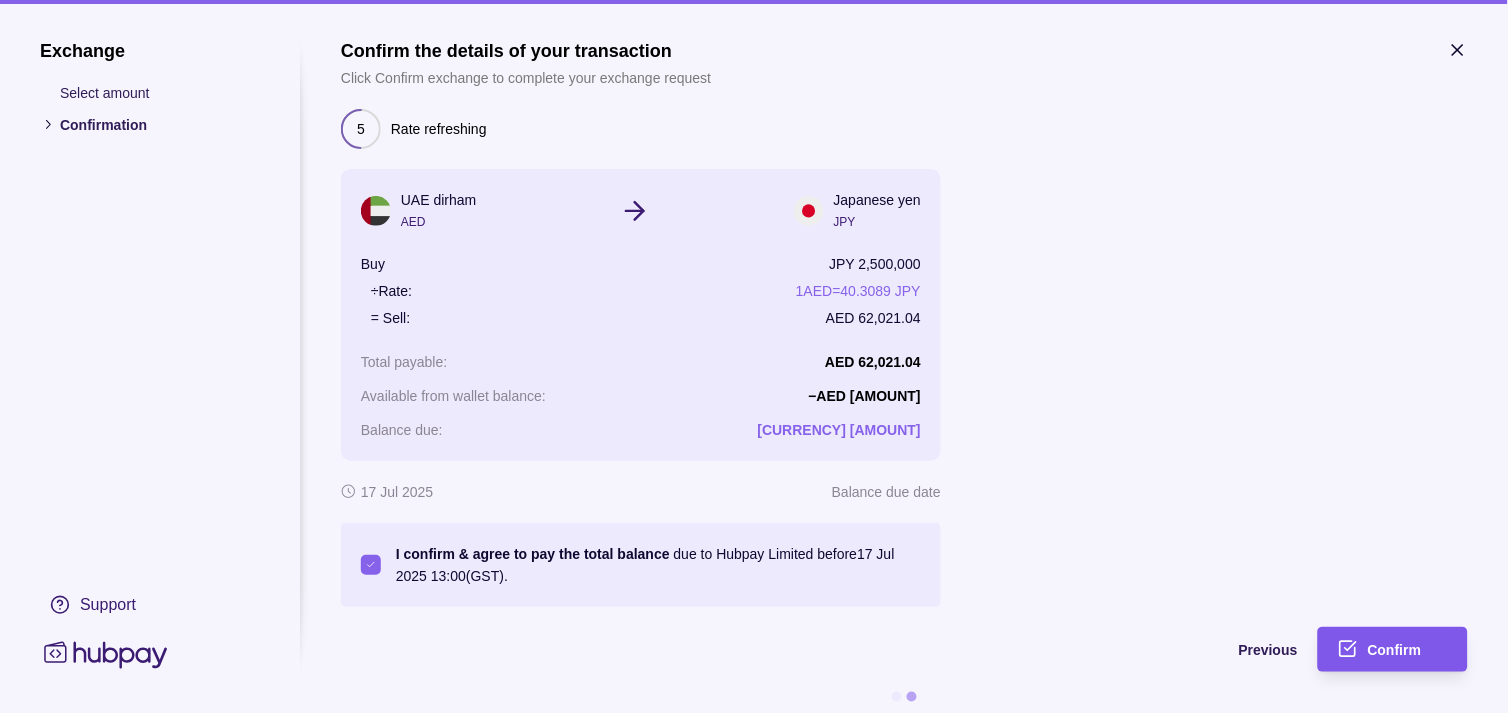 click on "Confirm" at bounding box center [1395, 651] 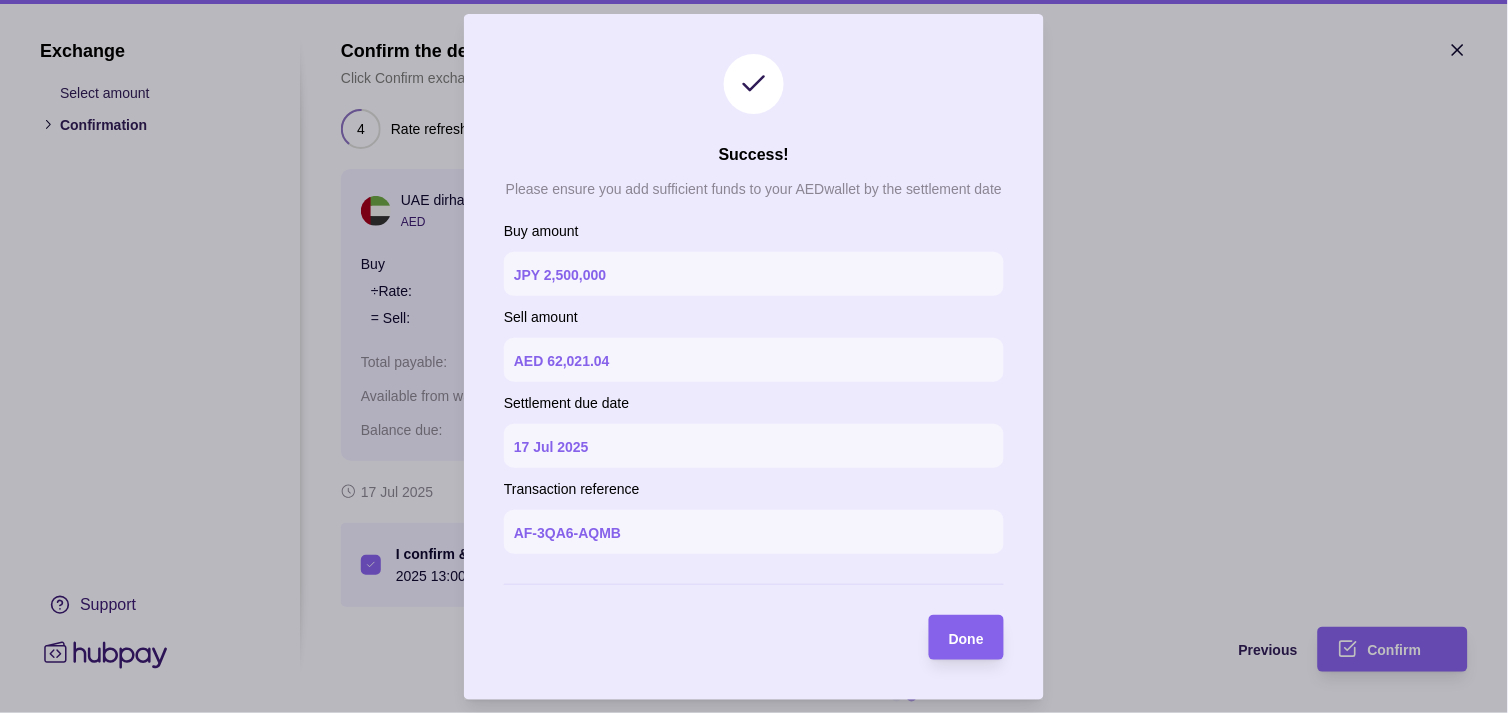 click on "Done" at bounding box center (966, 637) 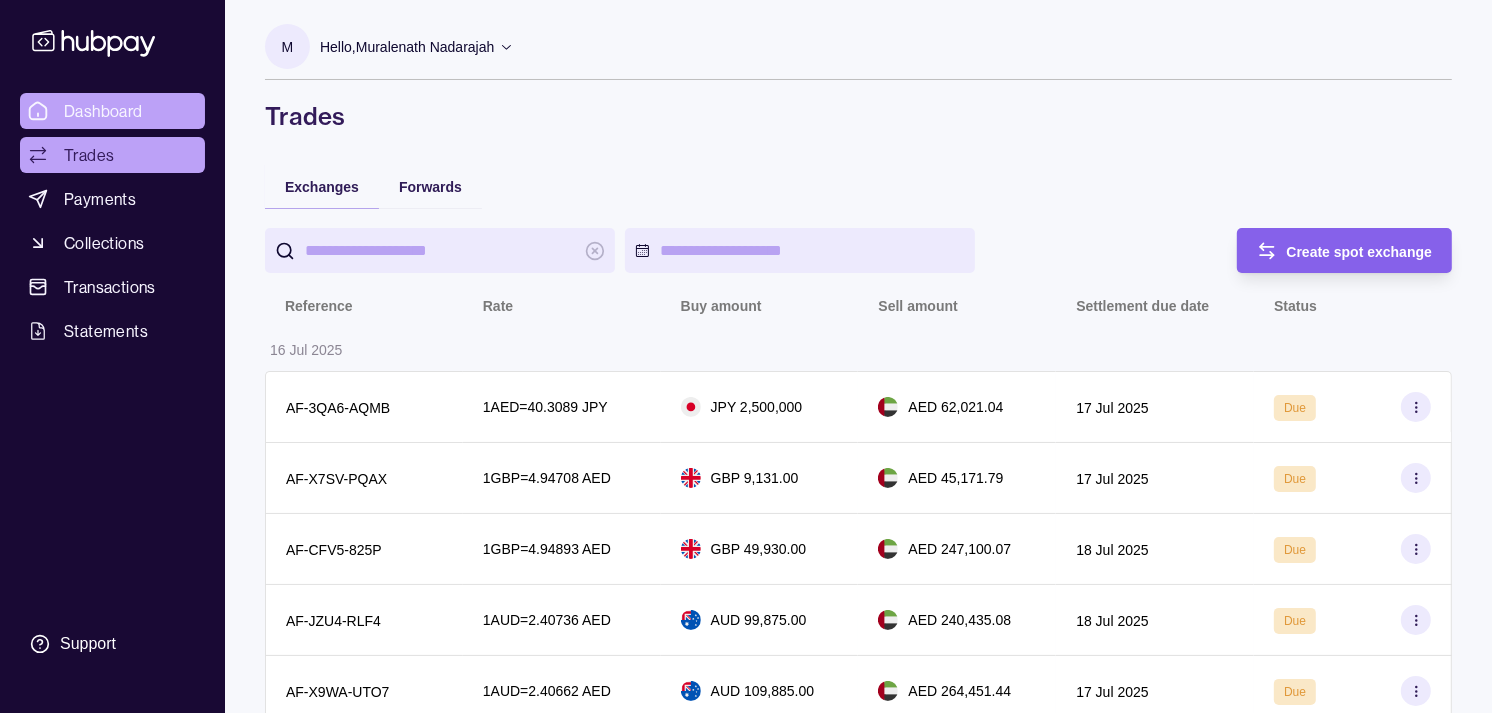 click on "Dashboard" at bounding box center (103, 111) 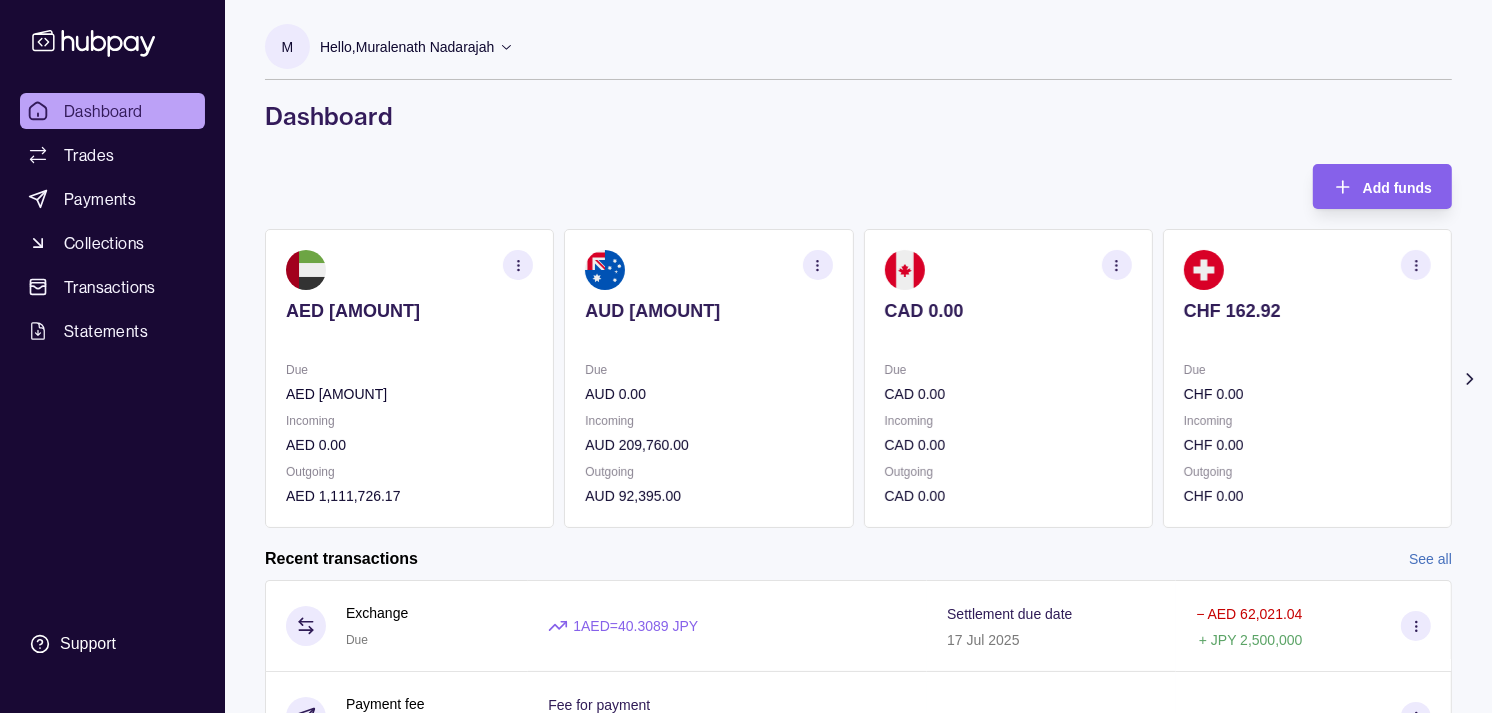 click on "Due" at bounding box center [1307, 370] 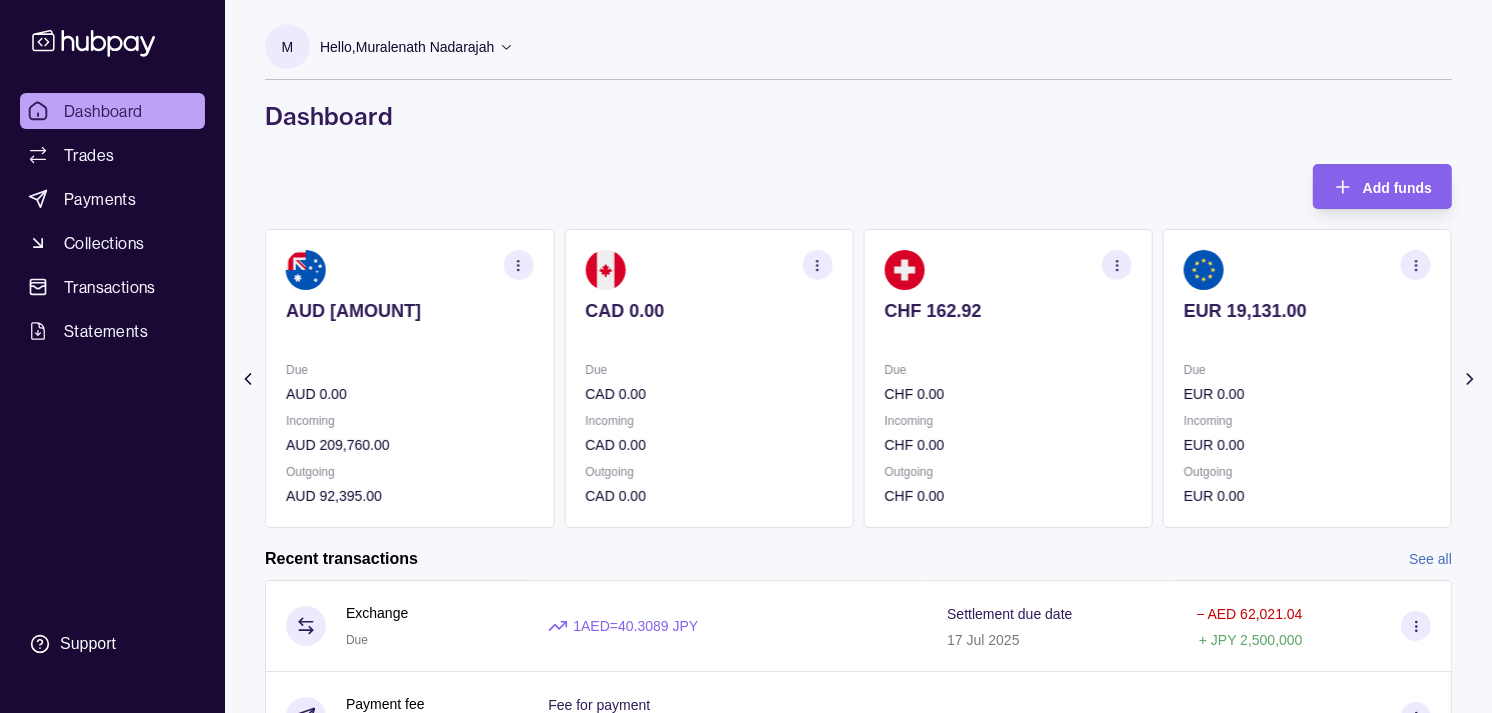 click on "Due" at bounding box center (1307, 370) 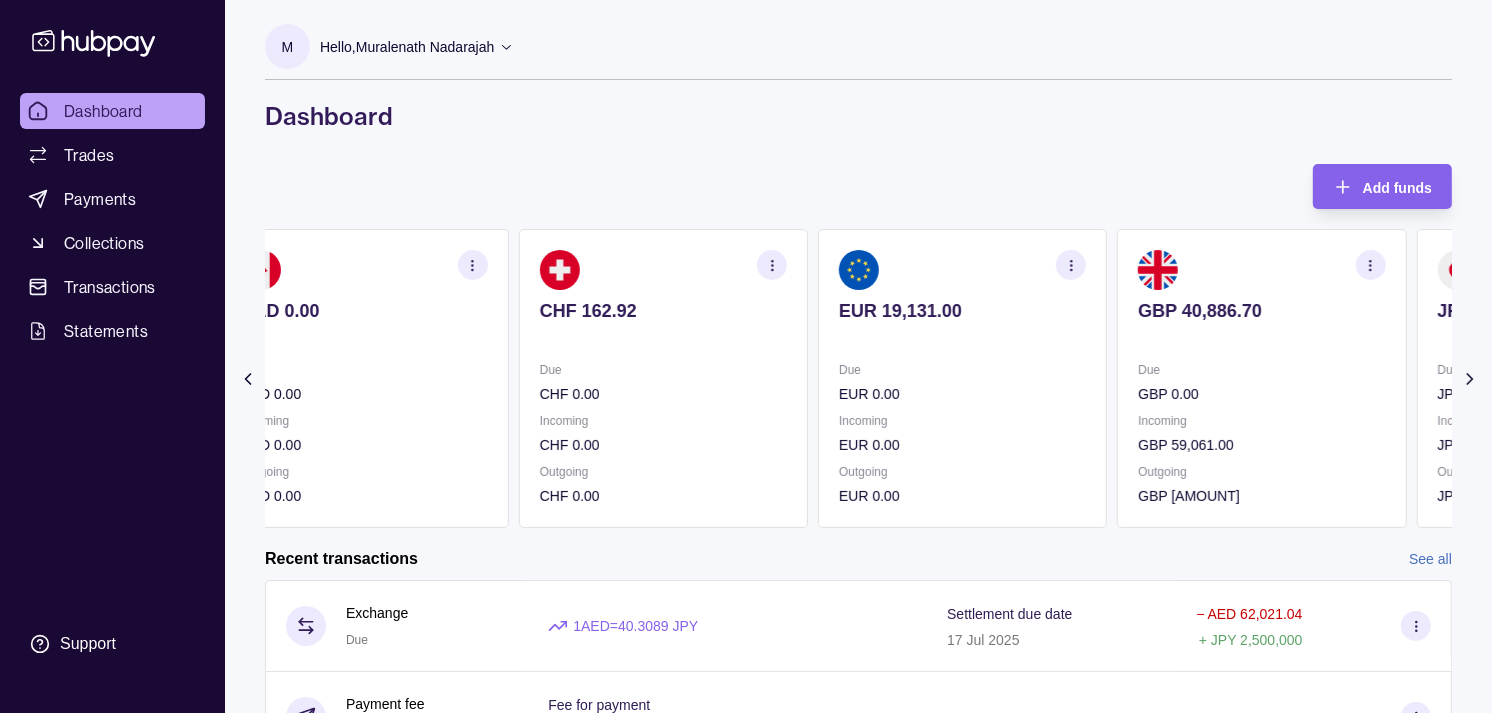 click on "GBP 40,886.70                                                                                                               Due GBP 0.00 Incoming GBP 59,061.00 Outgoing GBP 107,049.00" at bounding box center [1261, 378] 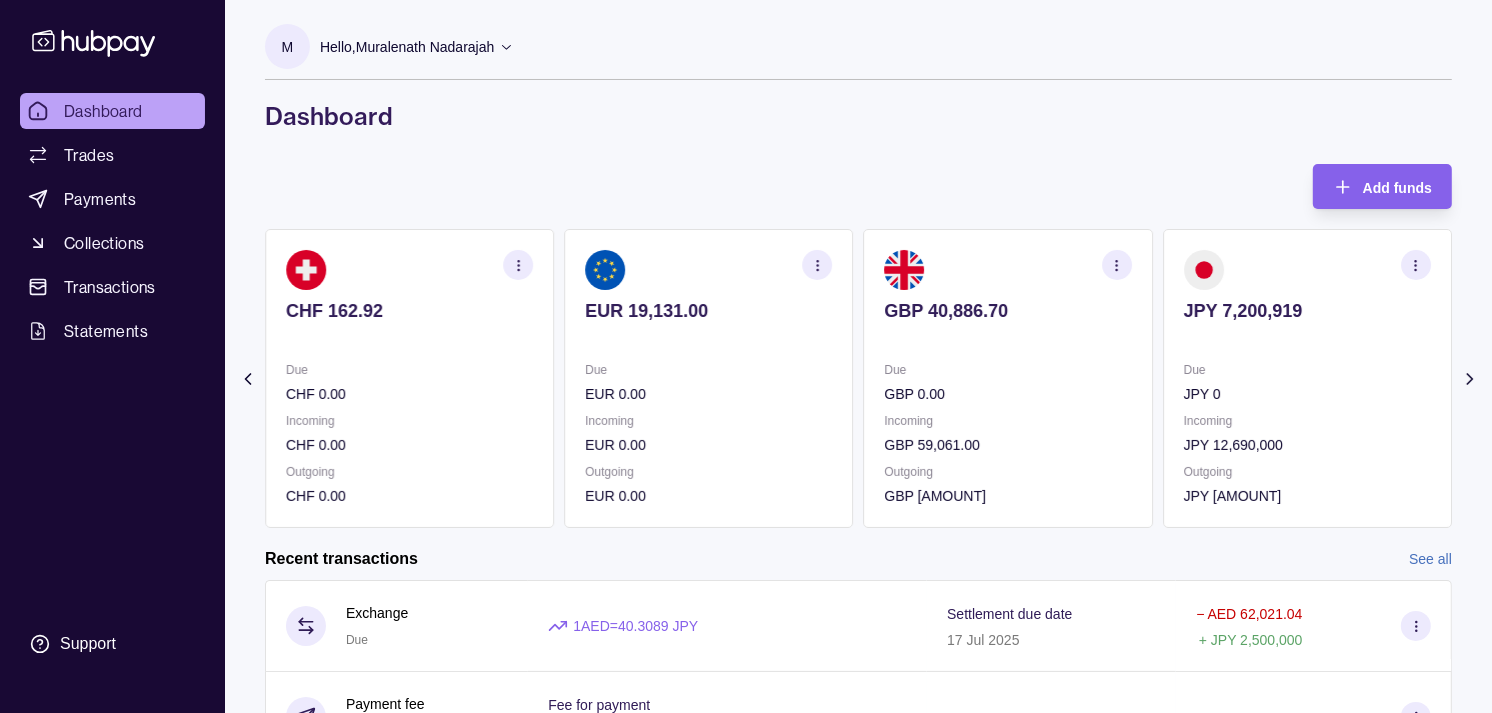 click on "JPY 7,200,919                                                                                                               Due JPY 0 Incoming JPY 12,690,000 Outgoing JPY 12,750,110" at bounding box center [1307, 378] 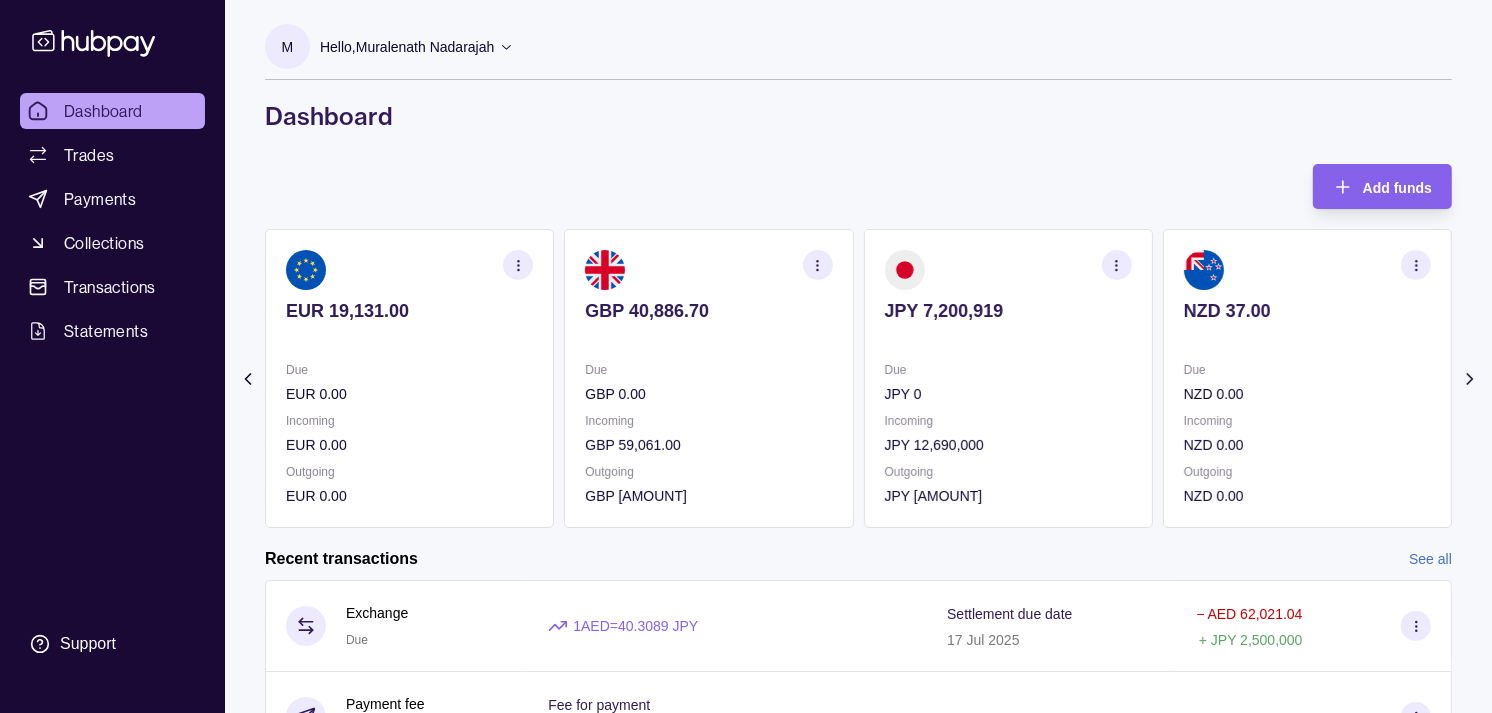 click on "Due GBP 0.00 Incoming GBP 59,061.00 Outgoing GBP 107,049.00" at bounding box center (708, 433) 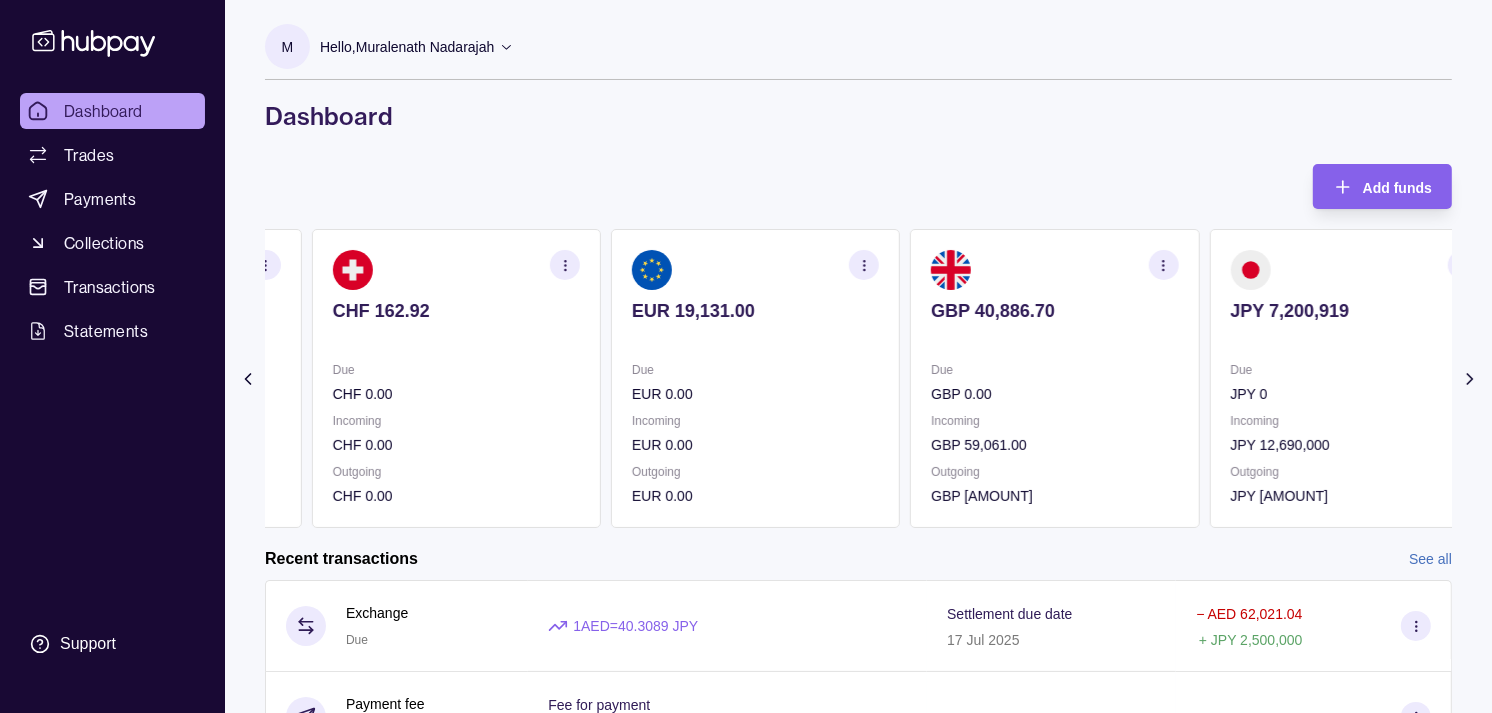 click on "Due EUR 0.00 Incoming EUR 0.00 Outgoing EUR 0.00" at bounding box center (755, 433) 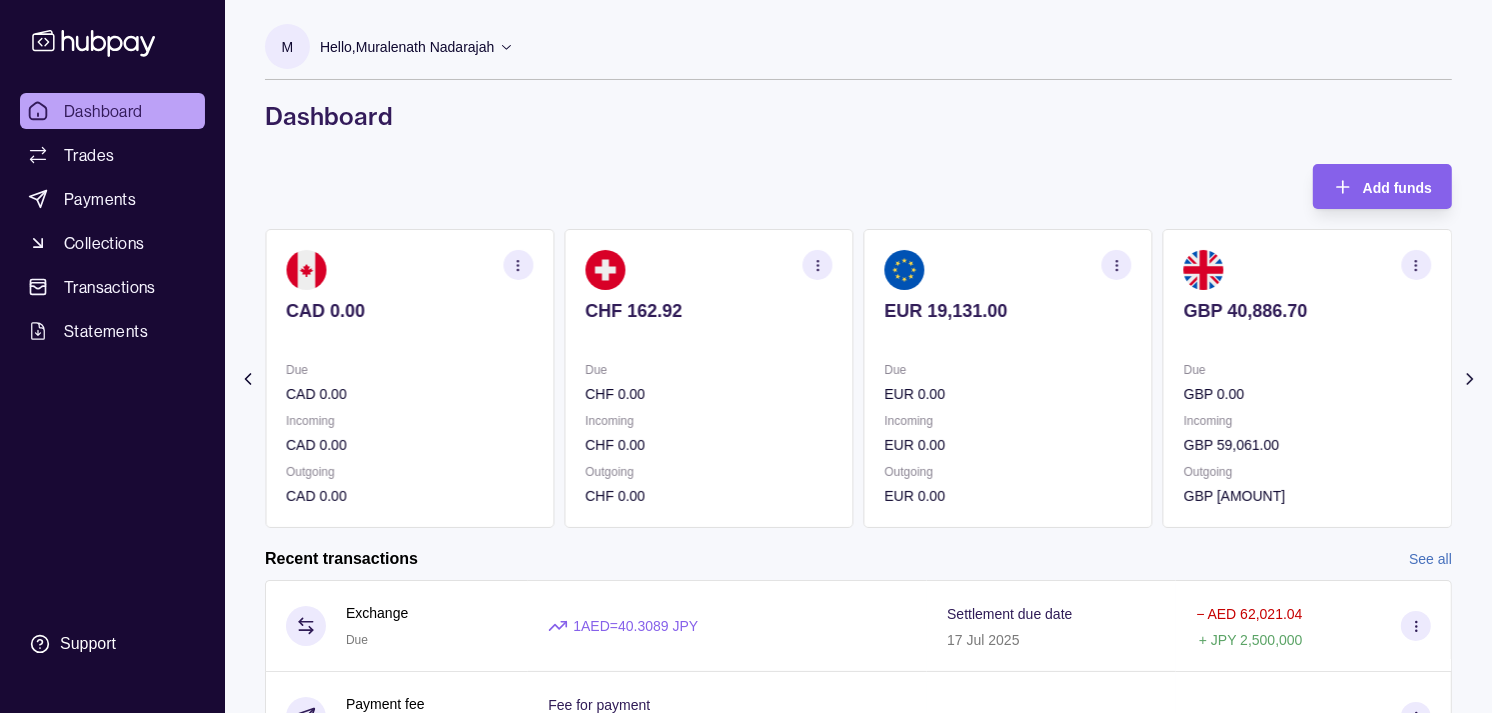 click on "Due CHF 0.00 Incoming CHF 0.00 Outgoing CHF 0.00" at bounding box center [708, 433] 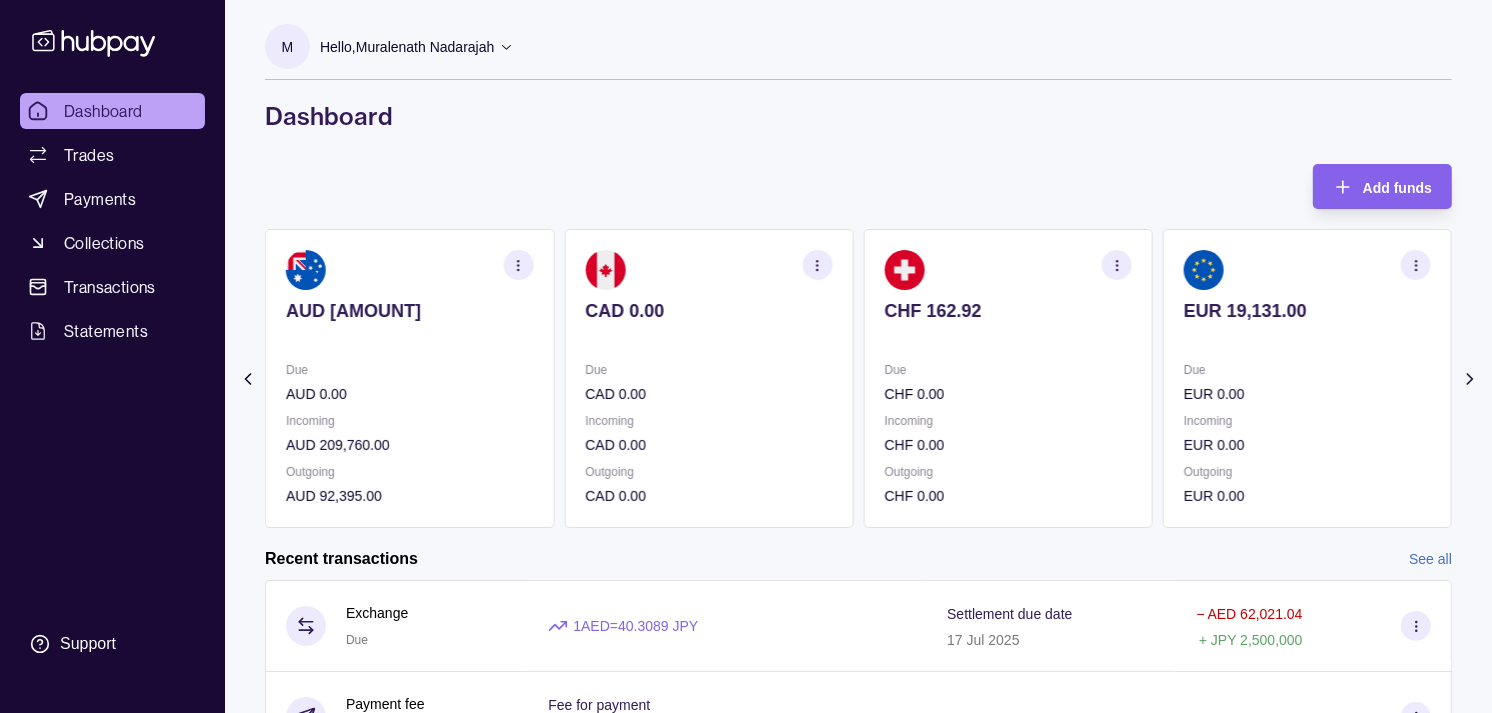 click on "Incoming" at bounding box center (708, 421) 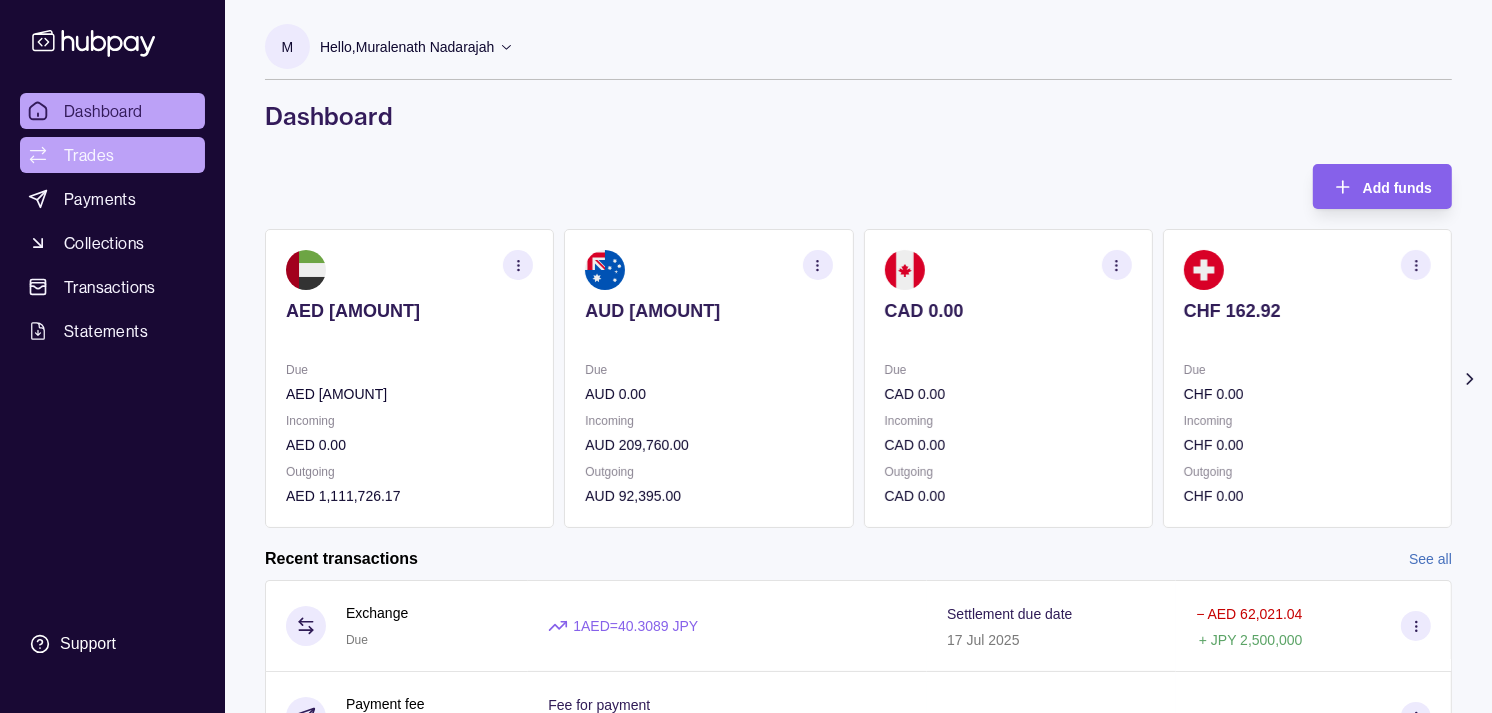 click on "Trades" at bounding box center (112, 155) 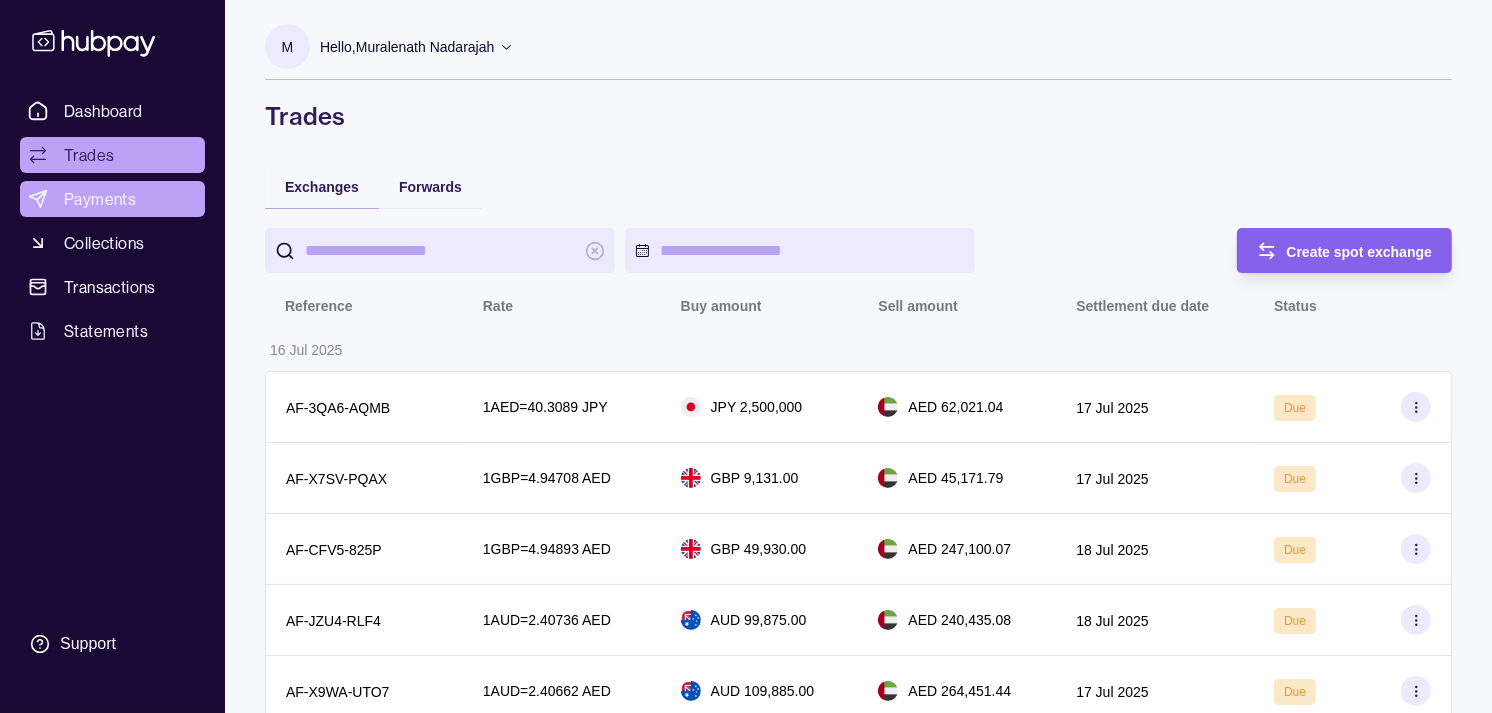 click on "Payments" at bounding box center (100, 199) 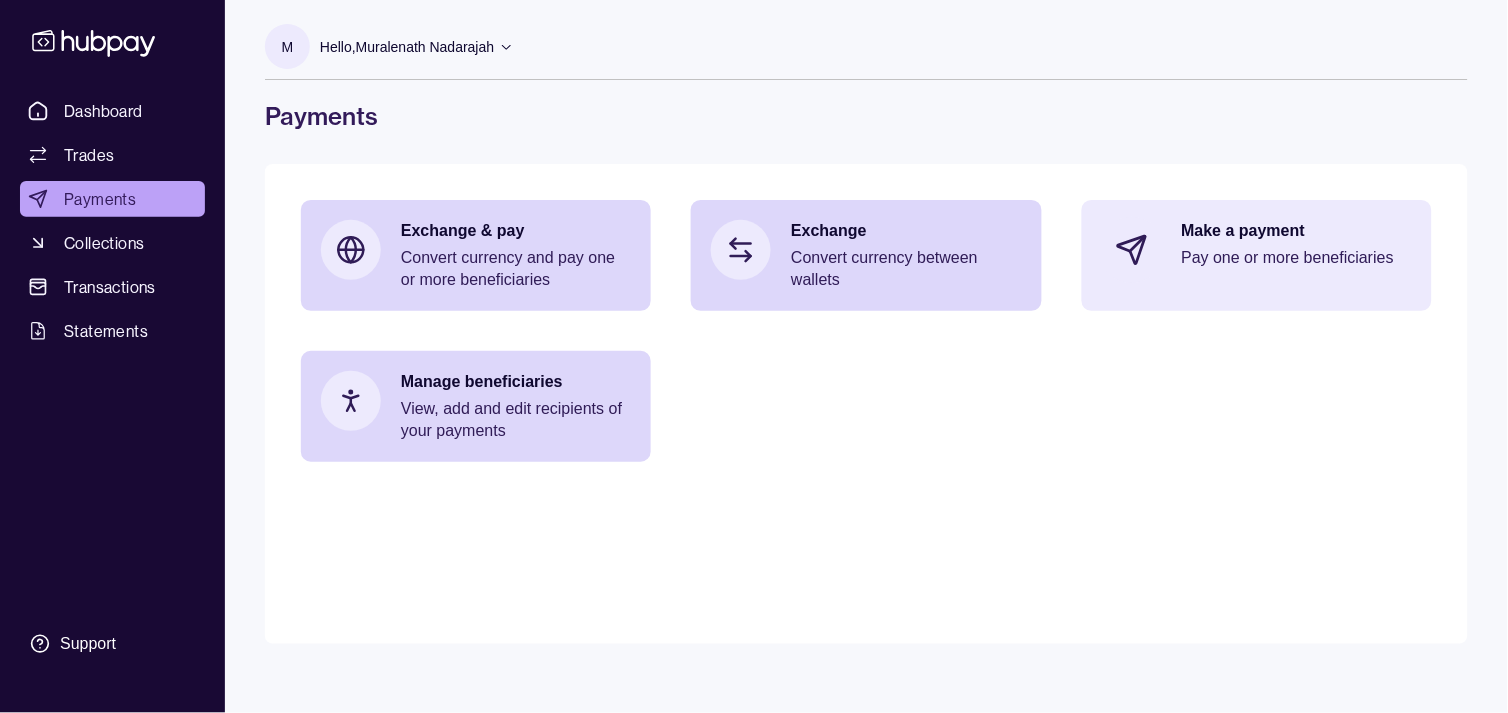 click on "Pay one or more beneficiaries" at bounding box center (1297, 258) 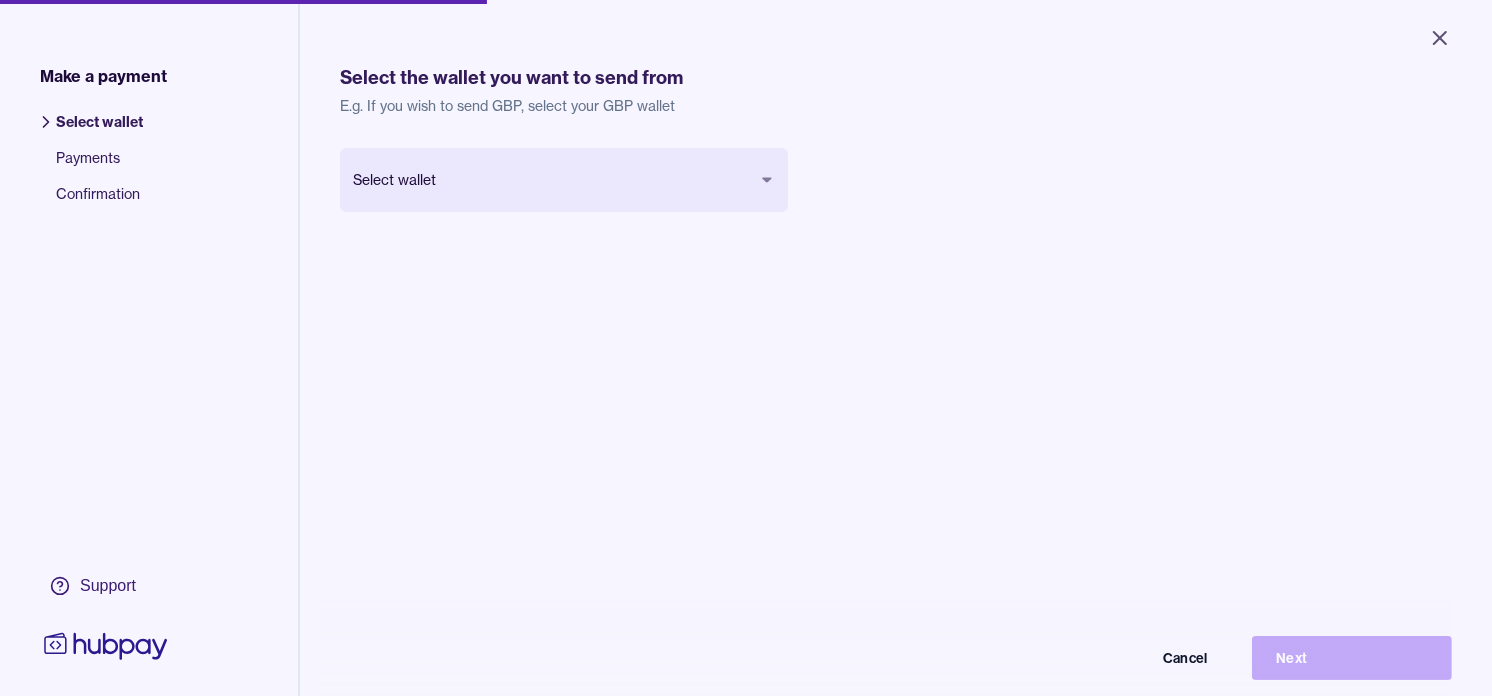 click on "Close Make a payment Select wallet Payments Confirmation Support Select the wallet you want to send from E.g. If you wish to send GBP, select your GBP wallet Select wallet Cancel Next Make a payment | Hubpay" at bounding box center [746, 348] 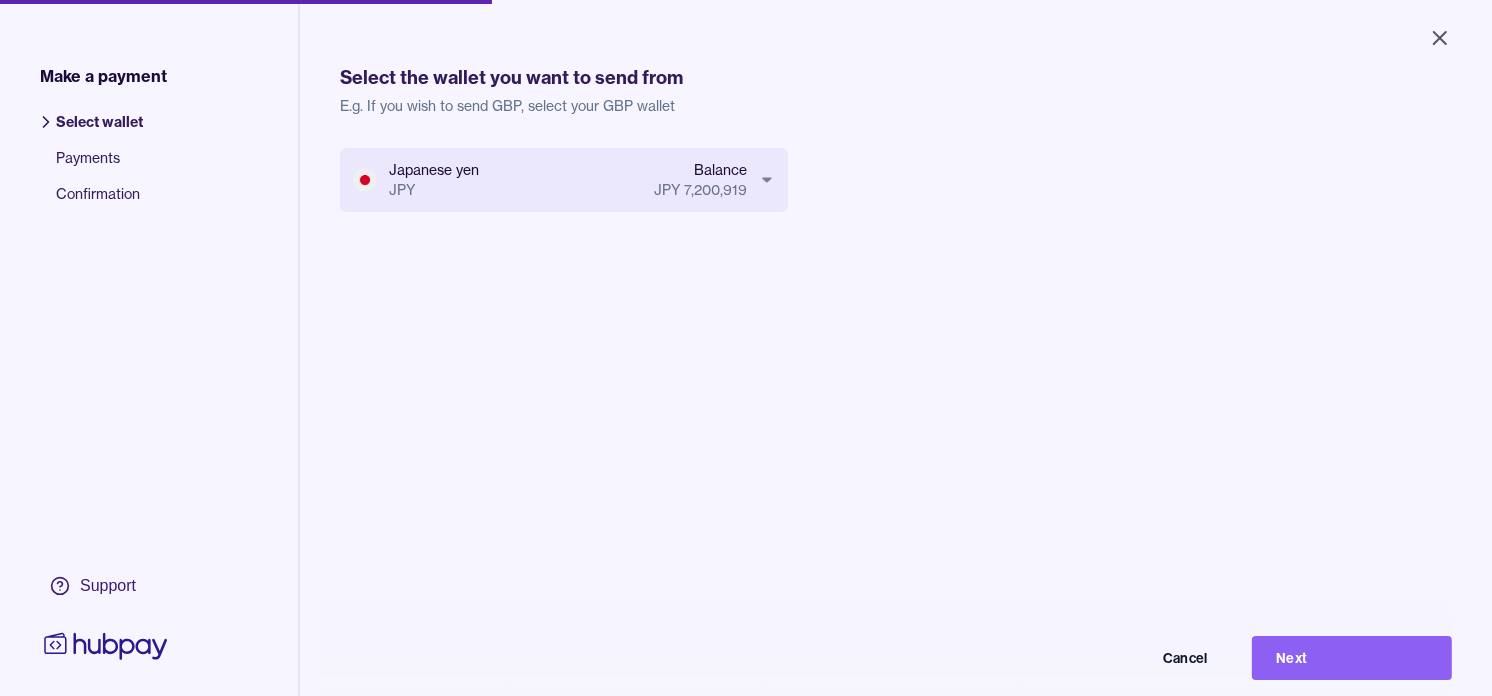 click on "Next" at bounding box center [1352, 658] 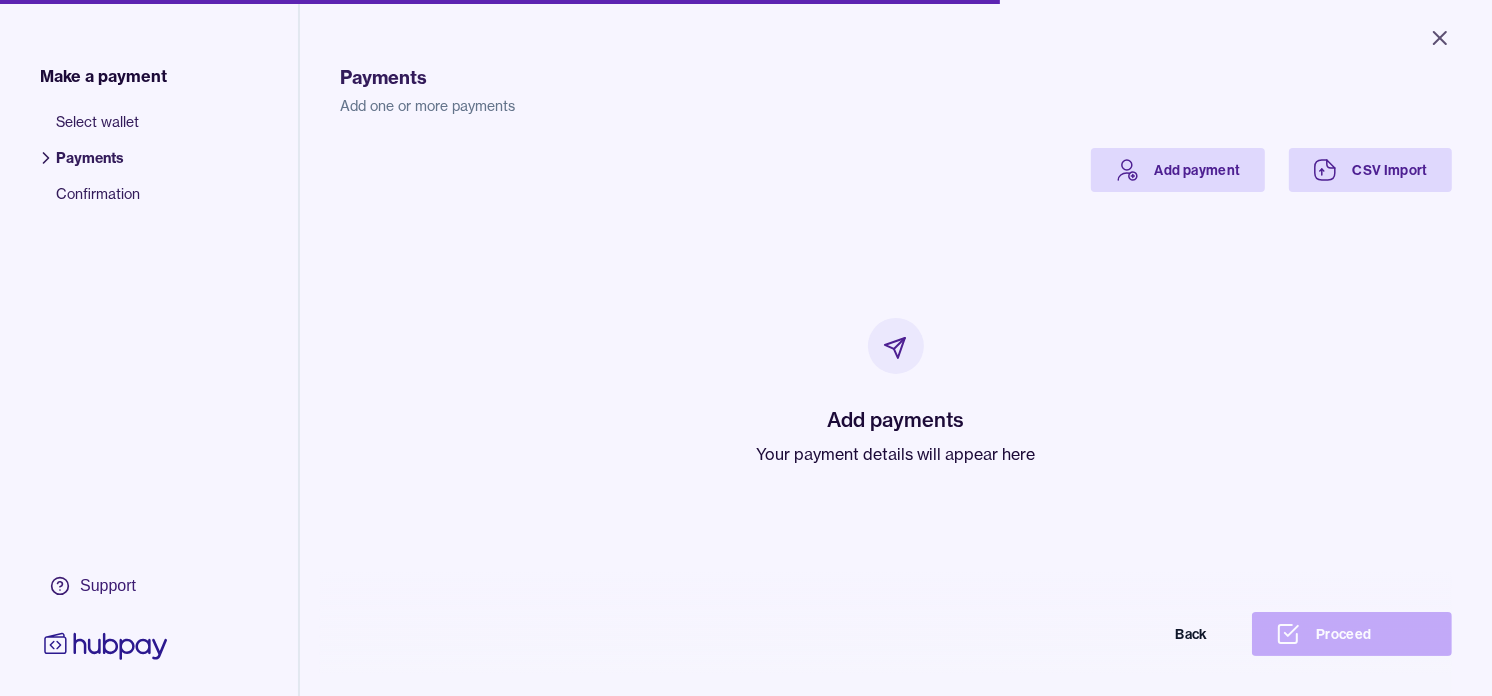 click on "Your payment details will appear here" at bounding box center (896, 454) 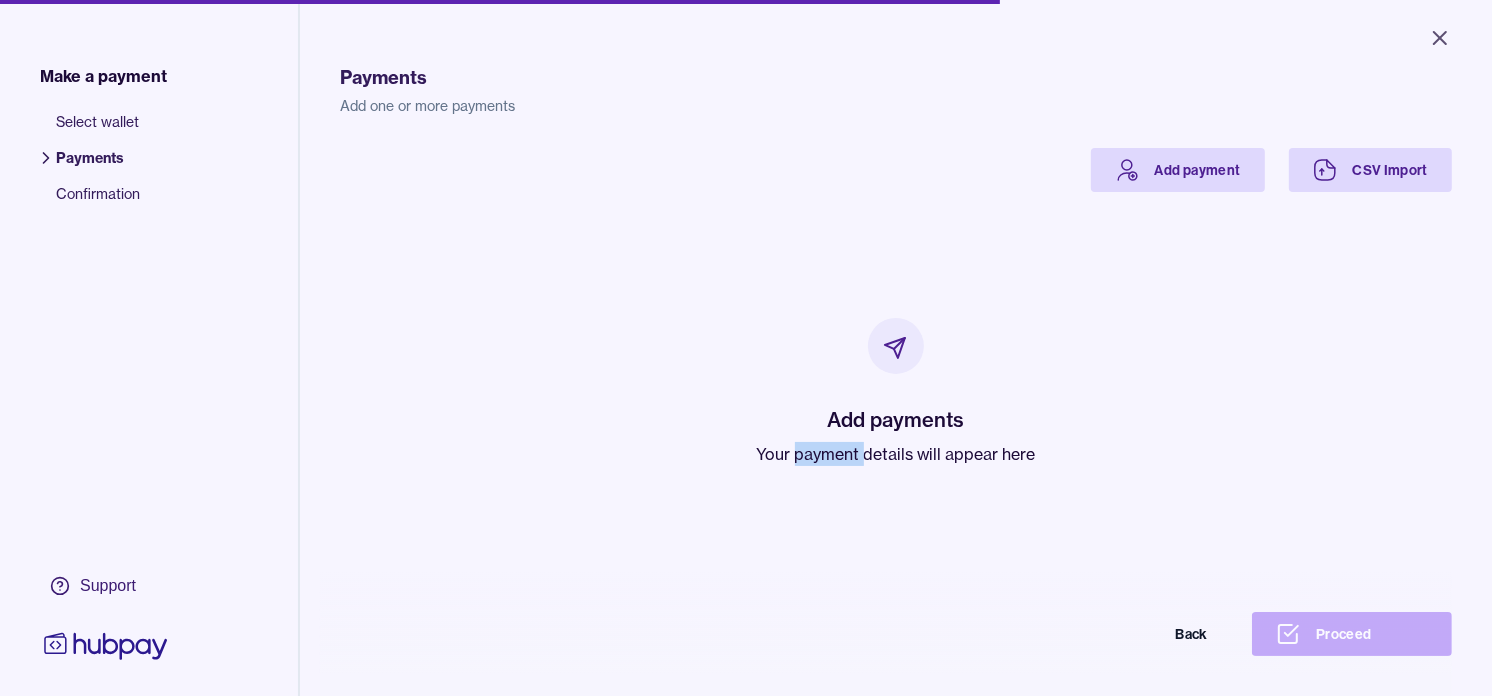 click on "Your payment details will appear here" at bounding box center (896, 454) 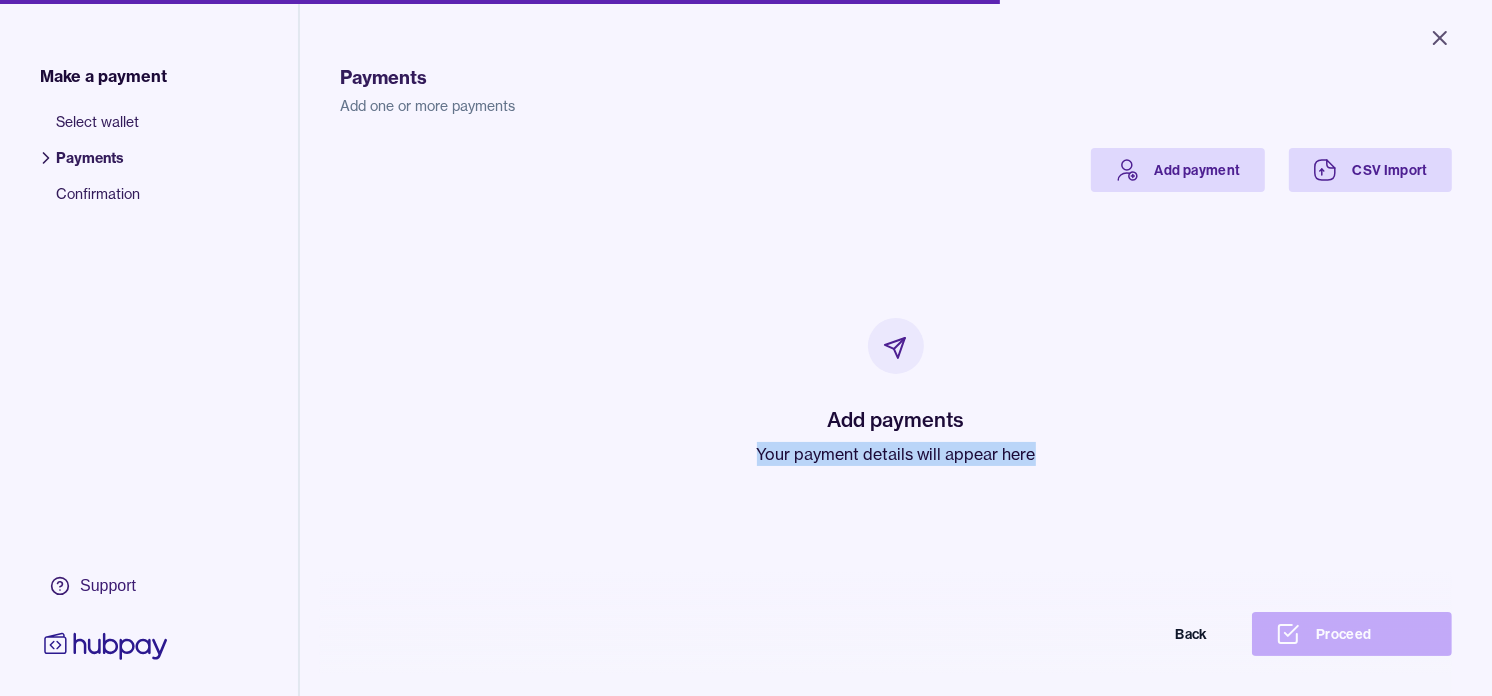 click on "Your payment details will appear here" at bounding box center (896, 454) 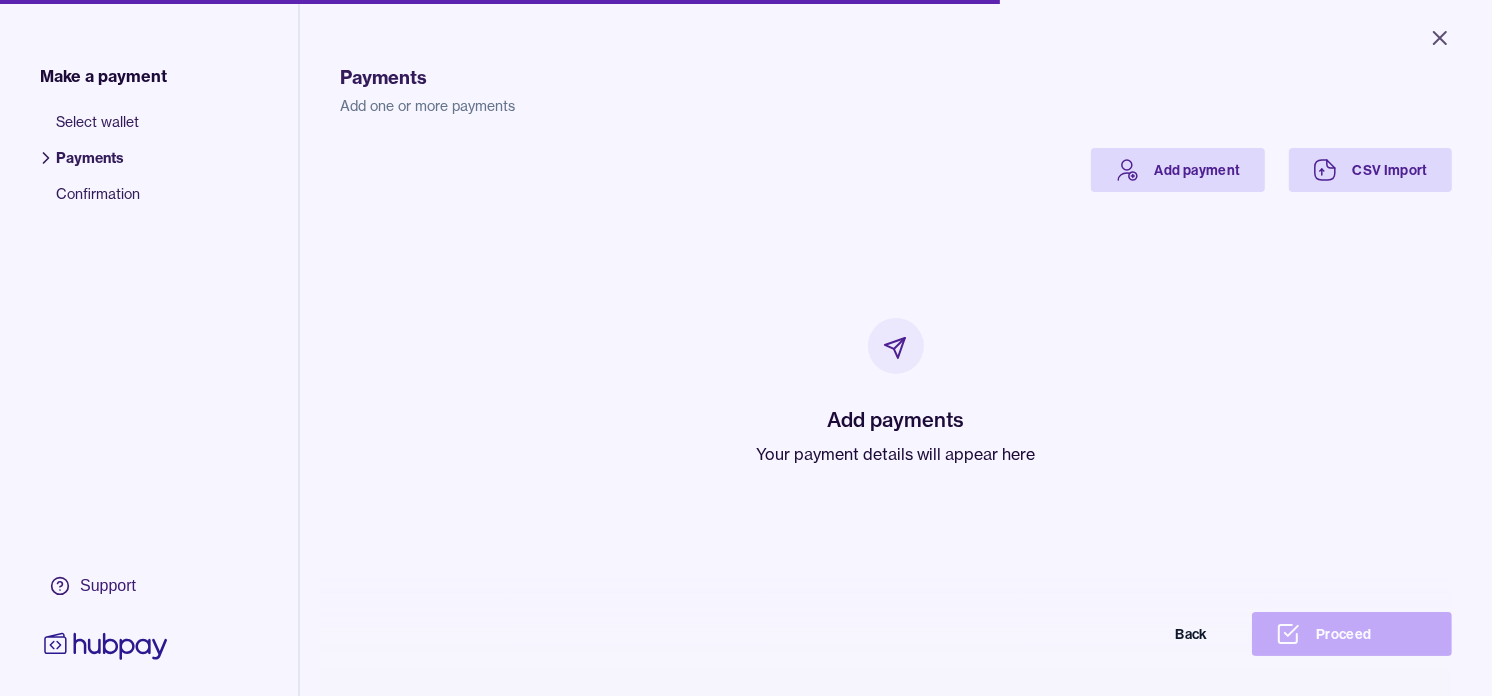 drag, startPoint x: 824, startPoint y: 455, endPoint x: 671, endPoint y: 362, distance: 179.04749 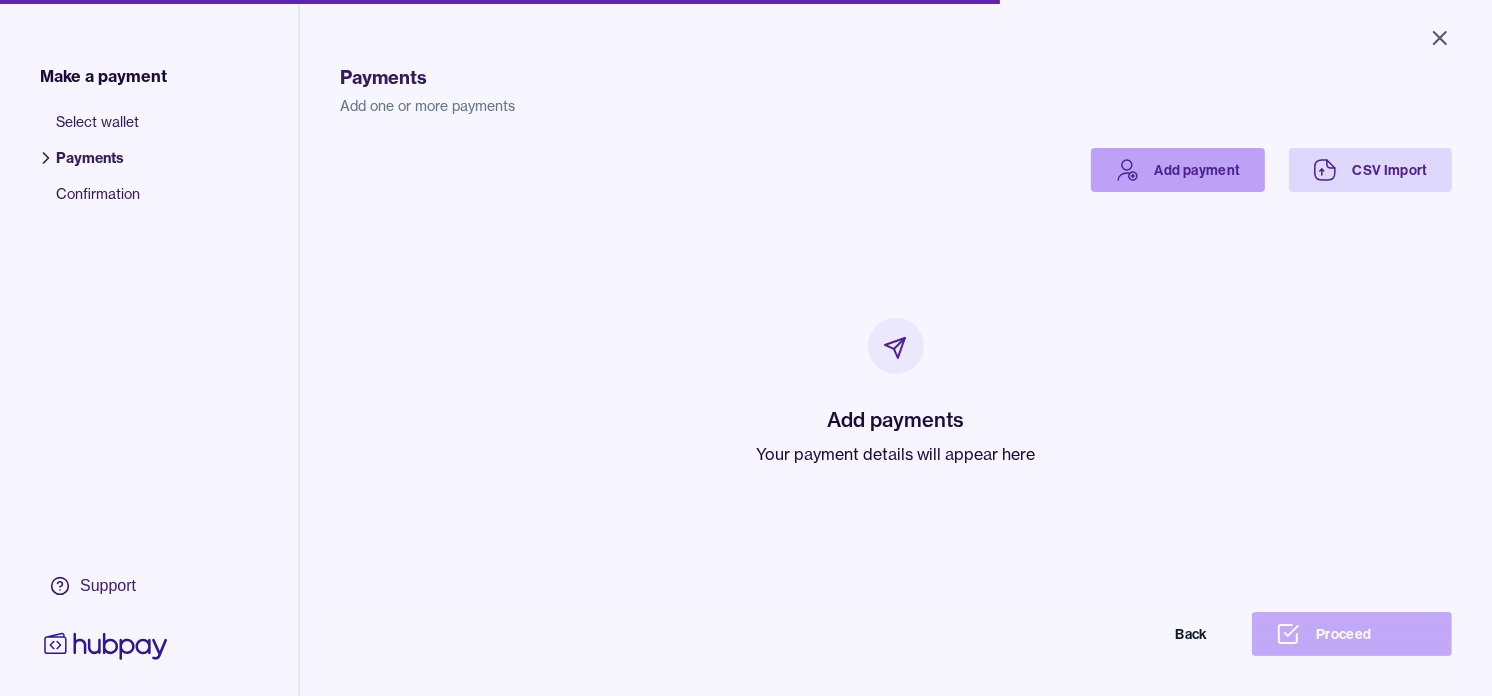 click on "Add payment" at bounding box center [1178, 170] 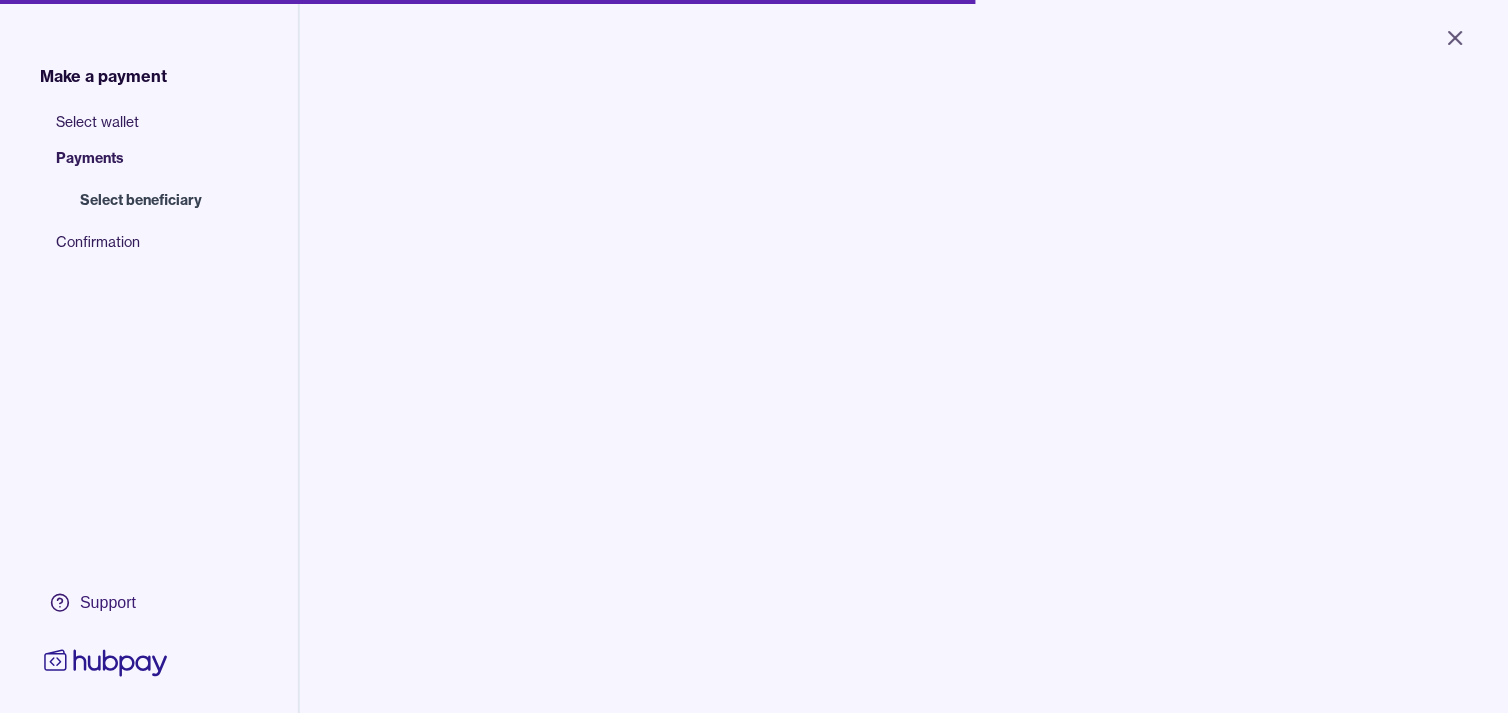 click at bounding box center [515, 203] 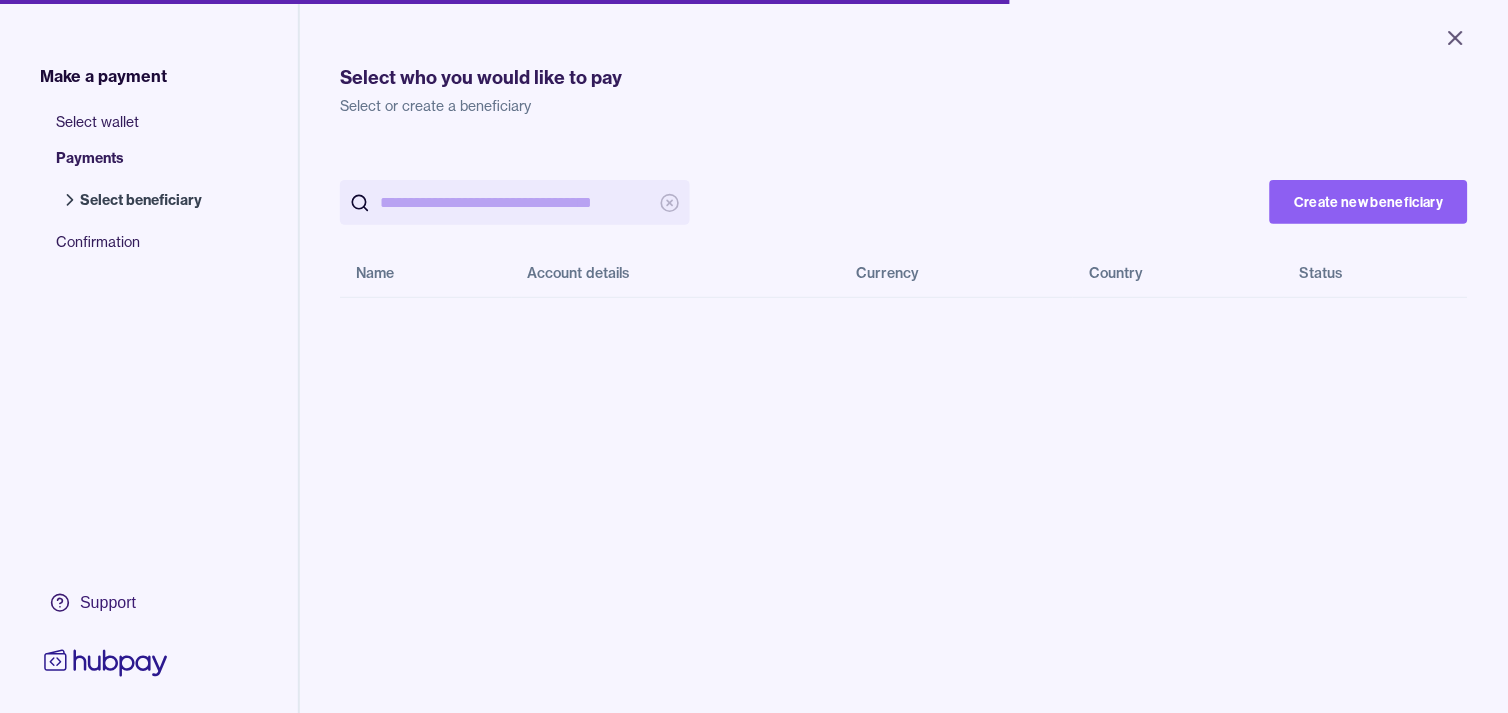 paste on "*******" 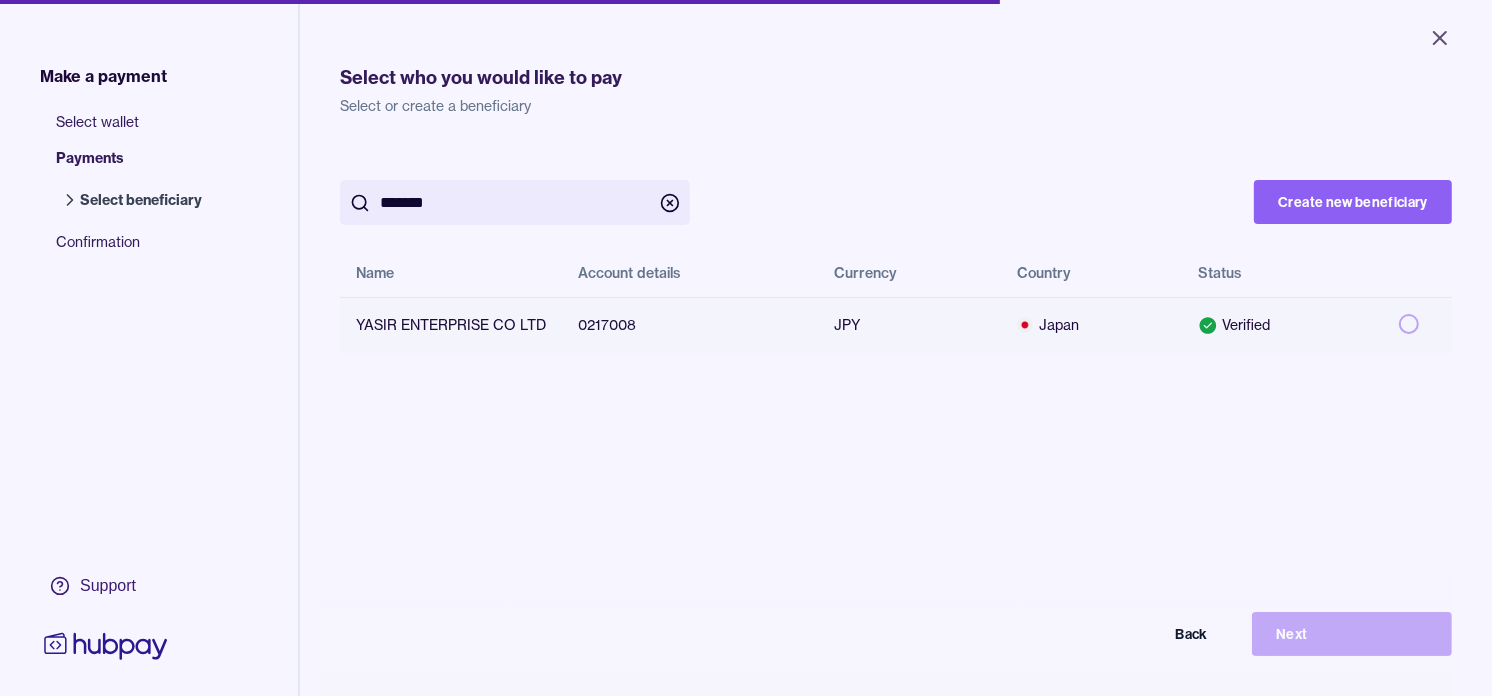 type on "*******" 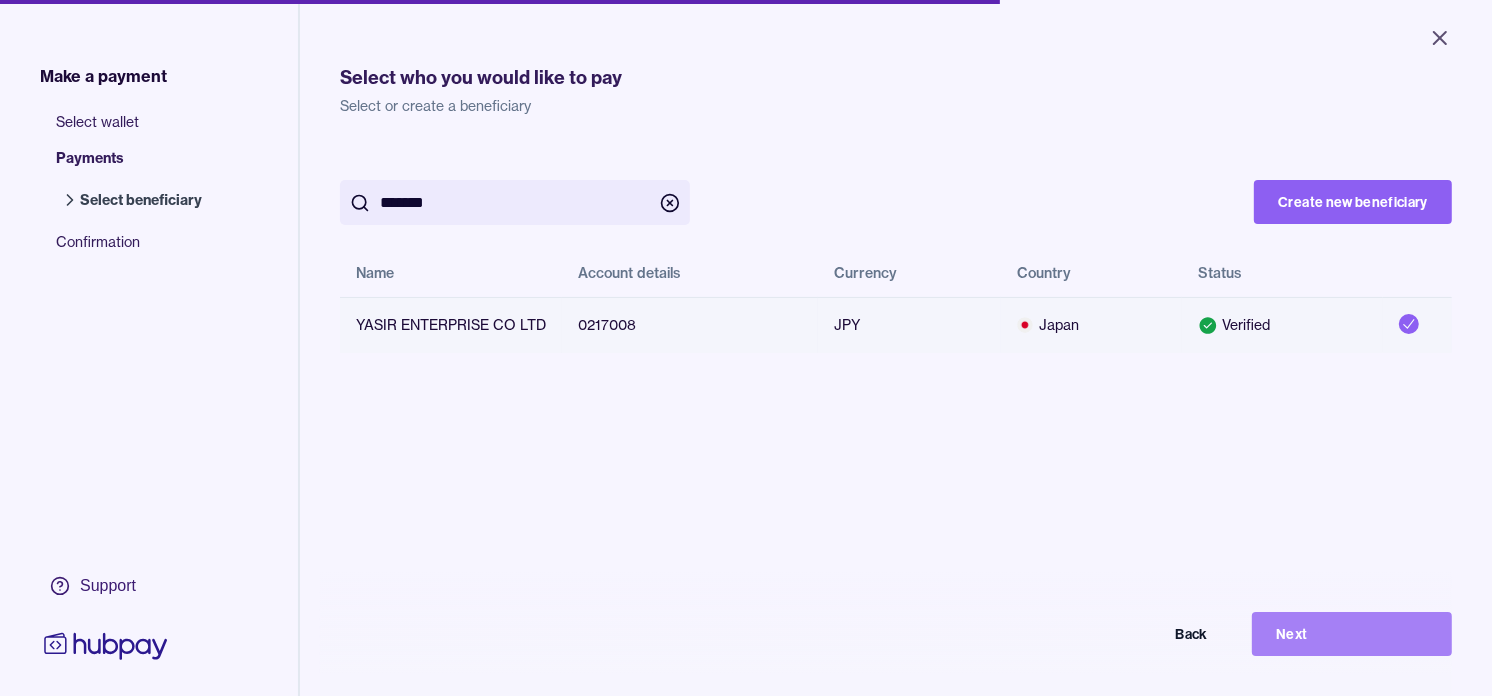 click on "Next" at bounding box center (1352, 634) 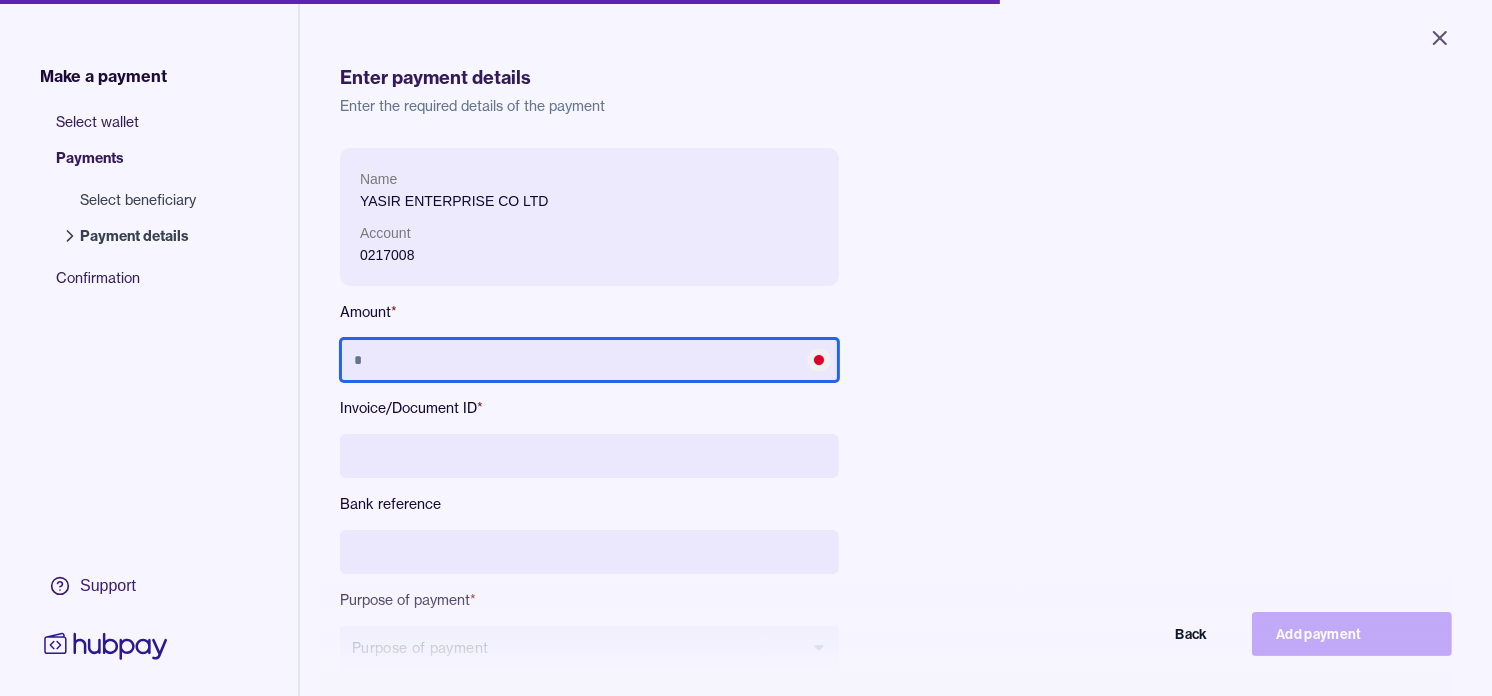 click at bounding box center (589, 360) 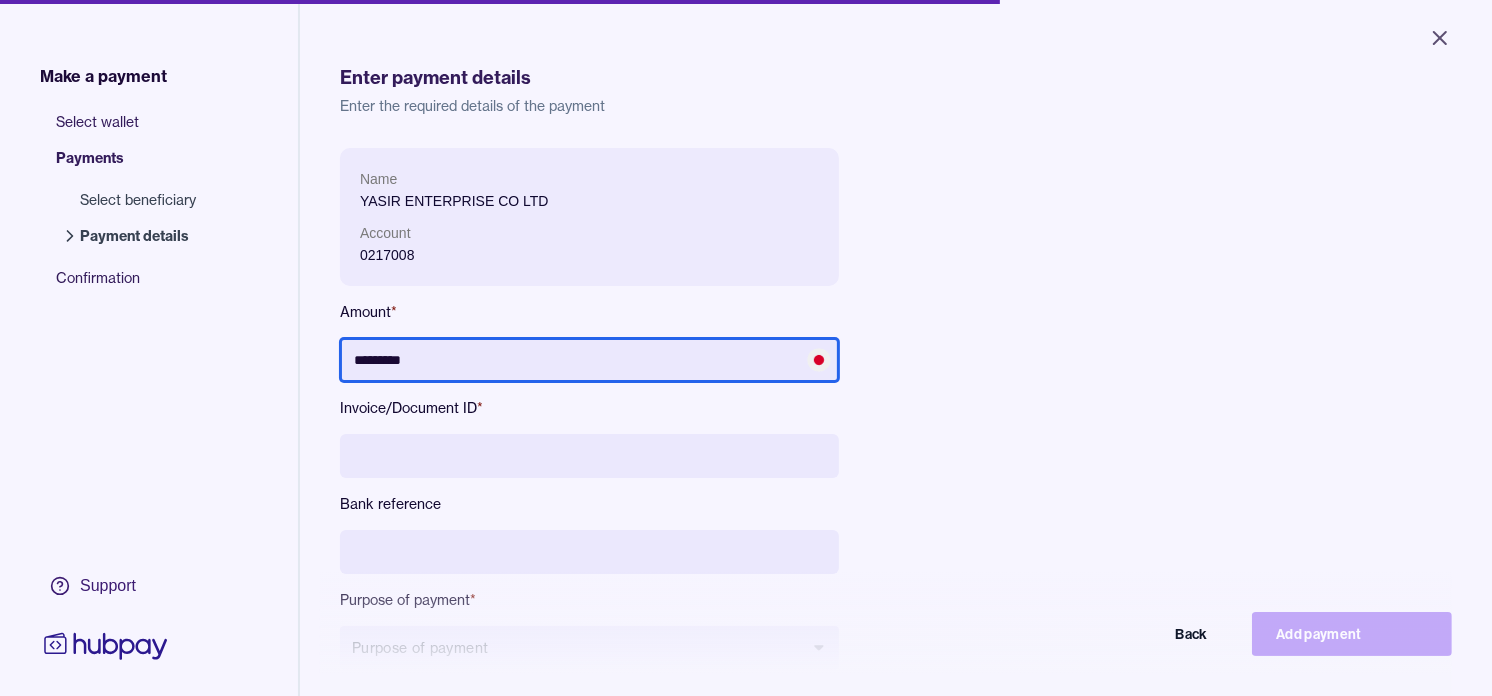 type on "*********" 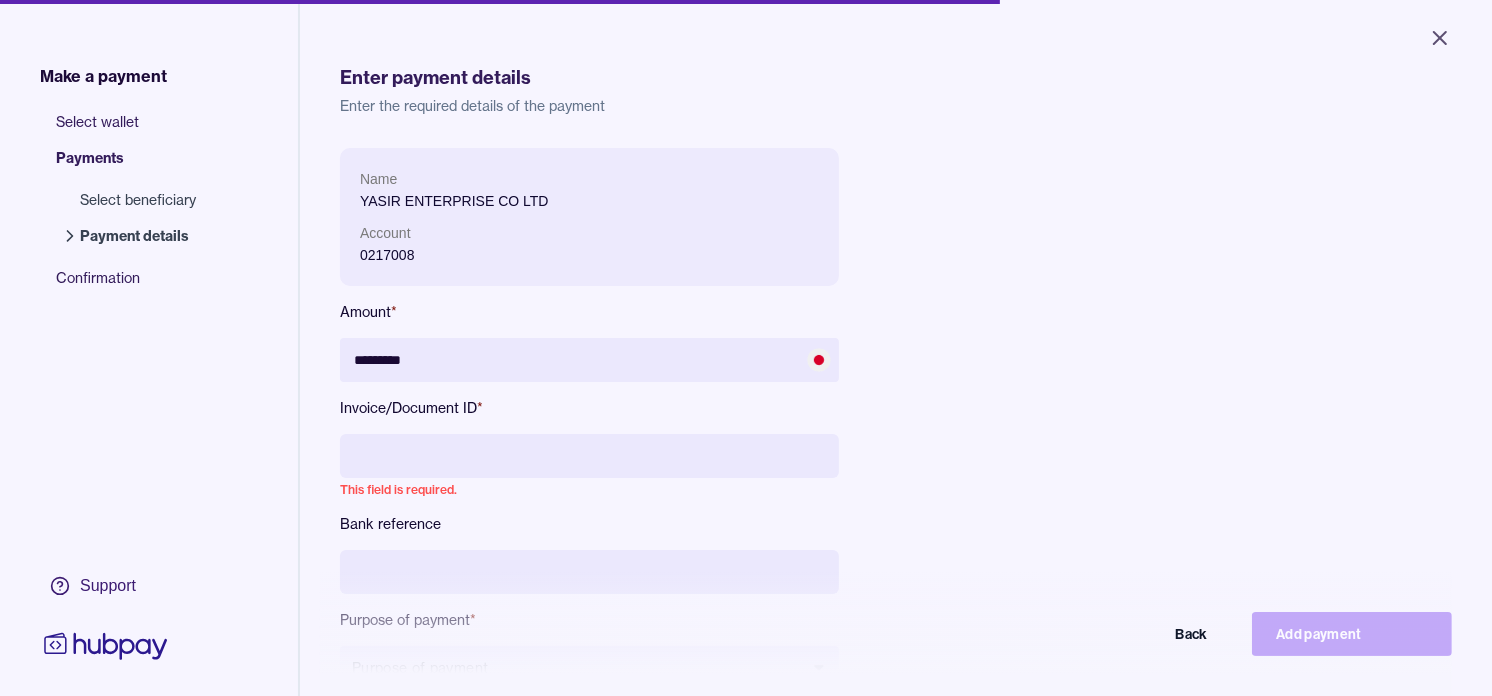 paste on "**********" 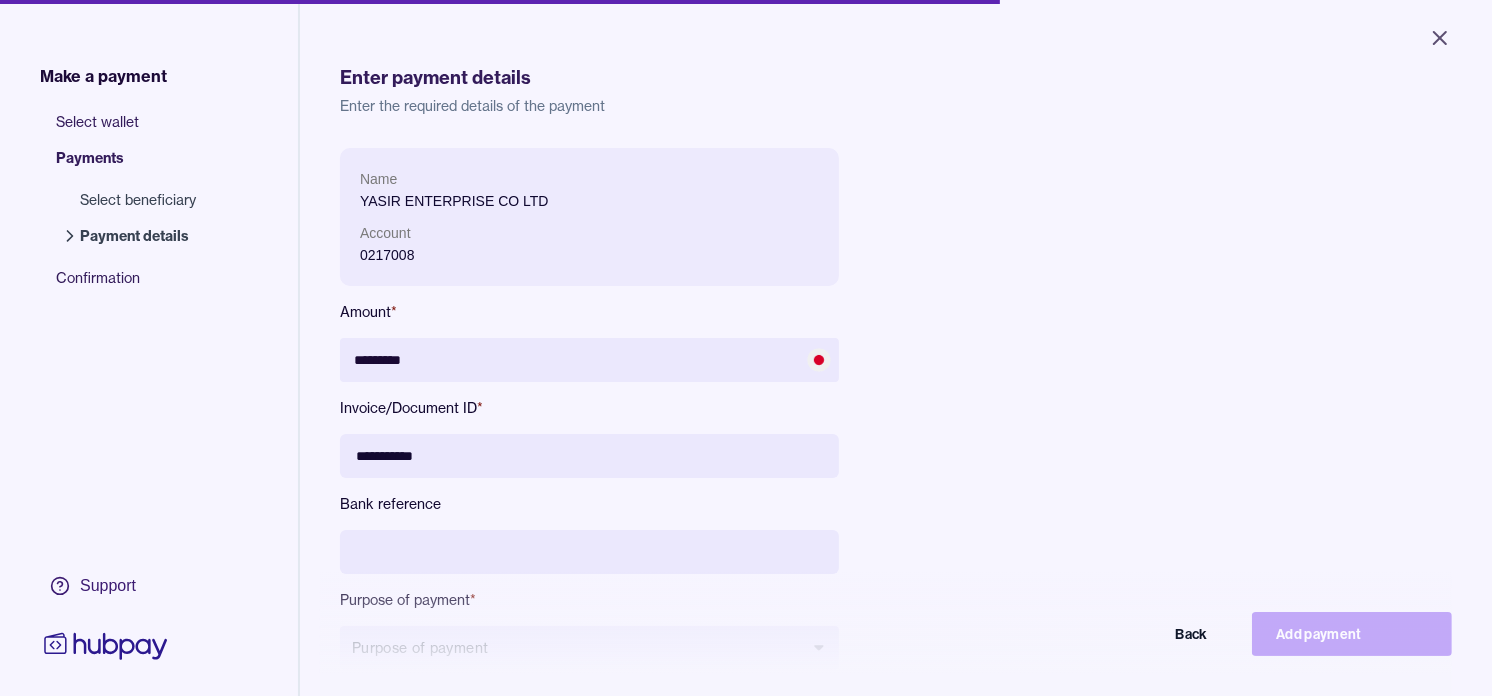 click on "**********" at bounding box center [589, 456] 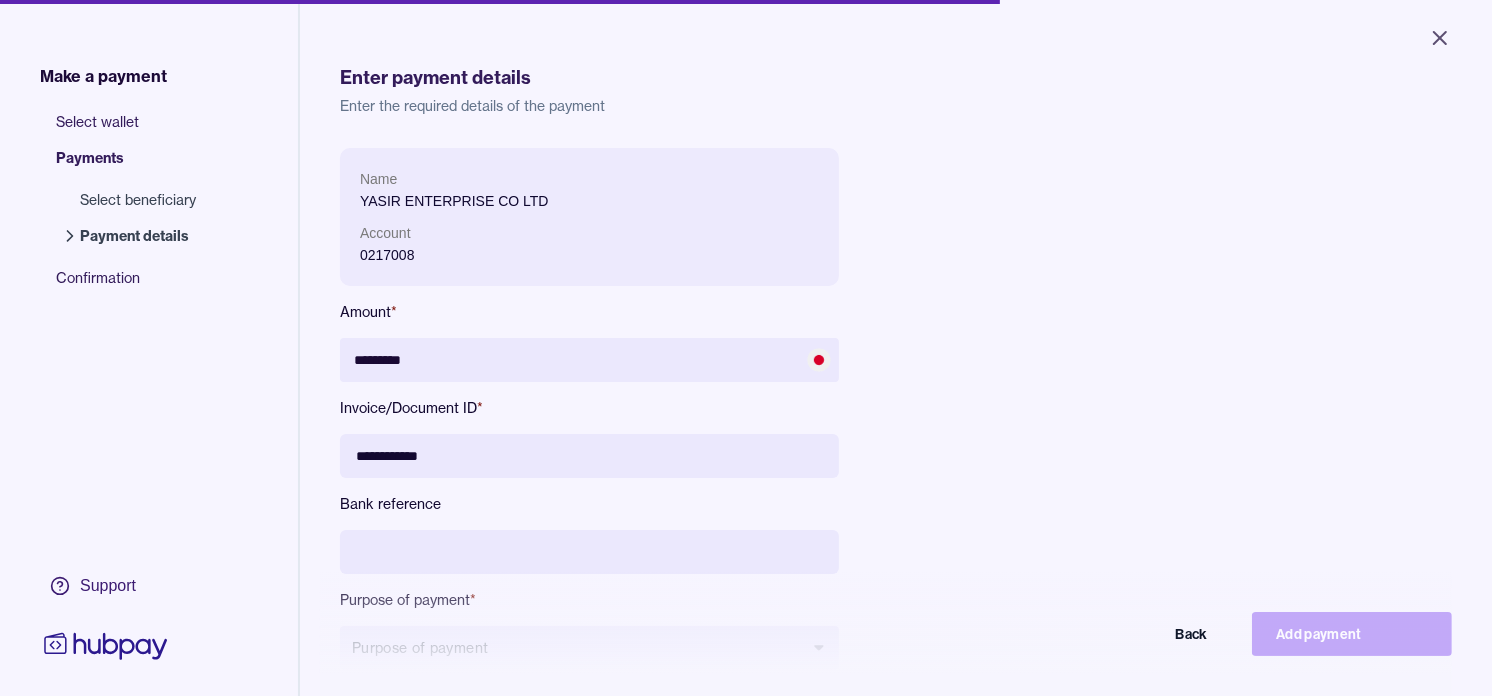 type on "**********" 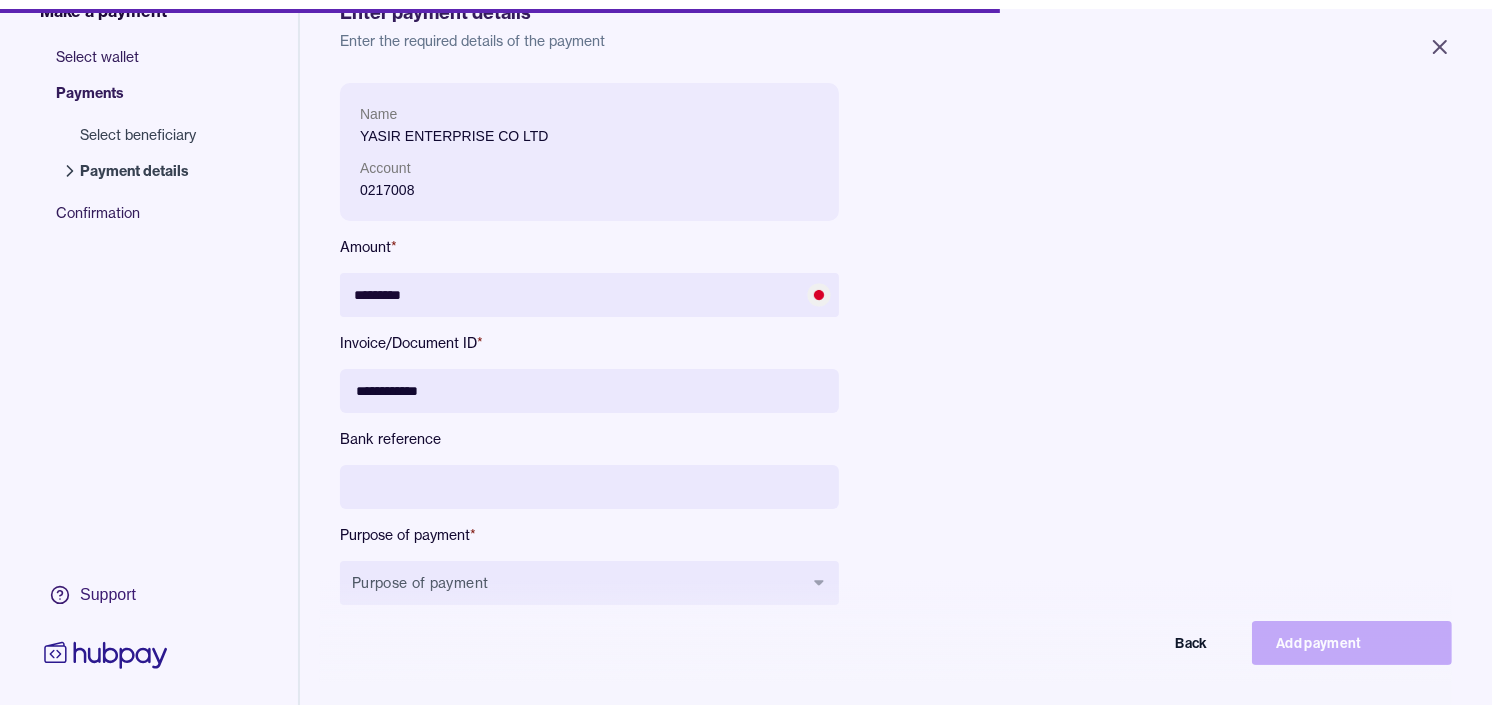 scroll, scrollTop: 222, scrollLeft: 0, axis: vertical 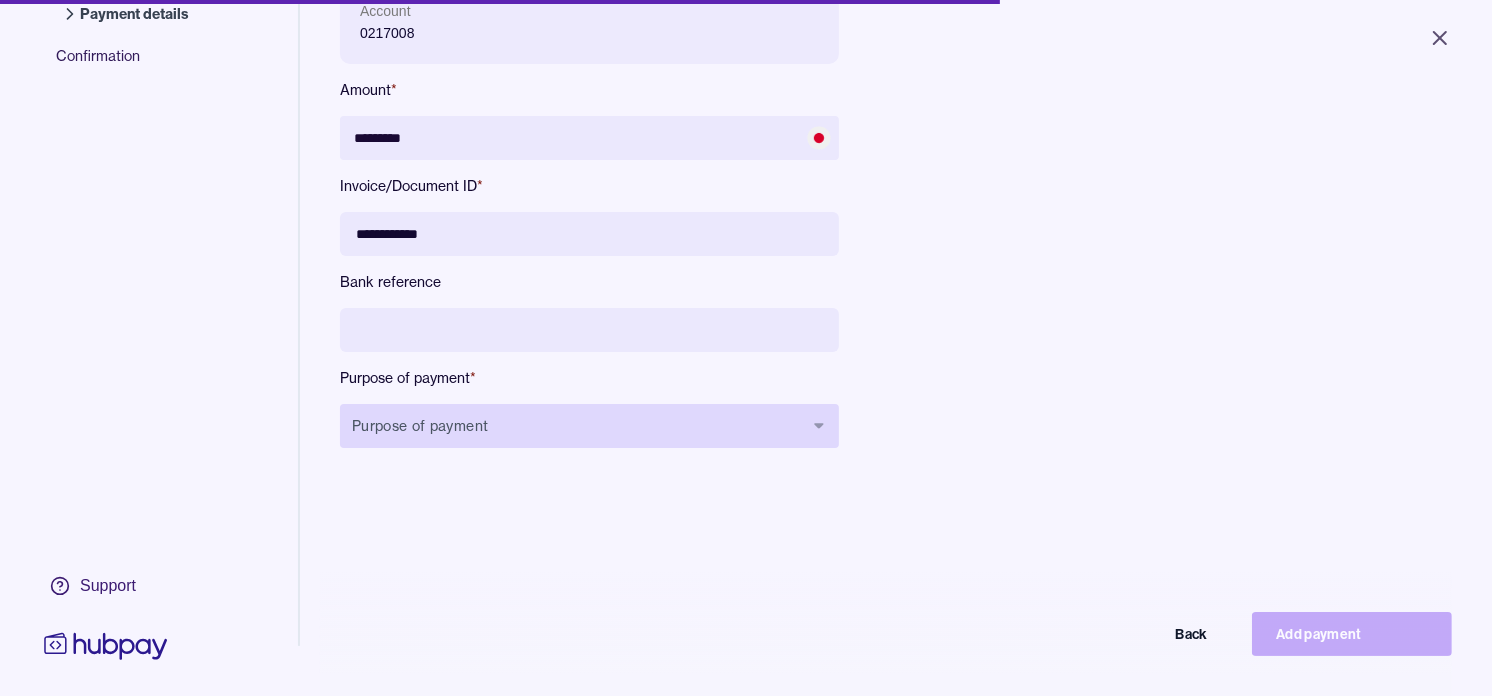click on "Purpose of payment" at bounding box center [589, 426] 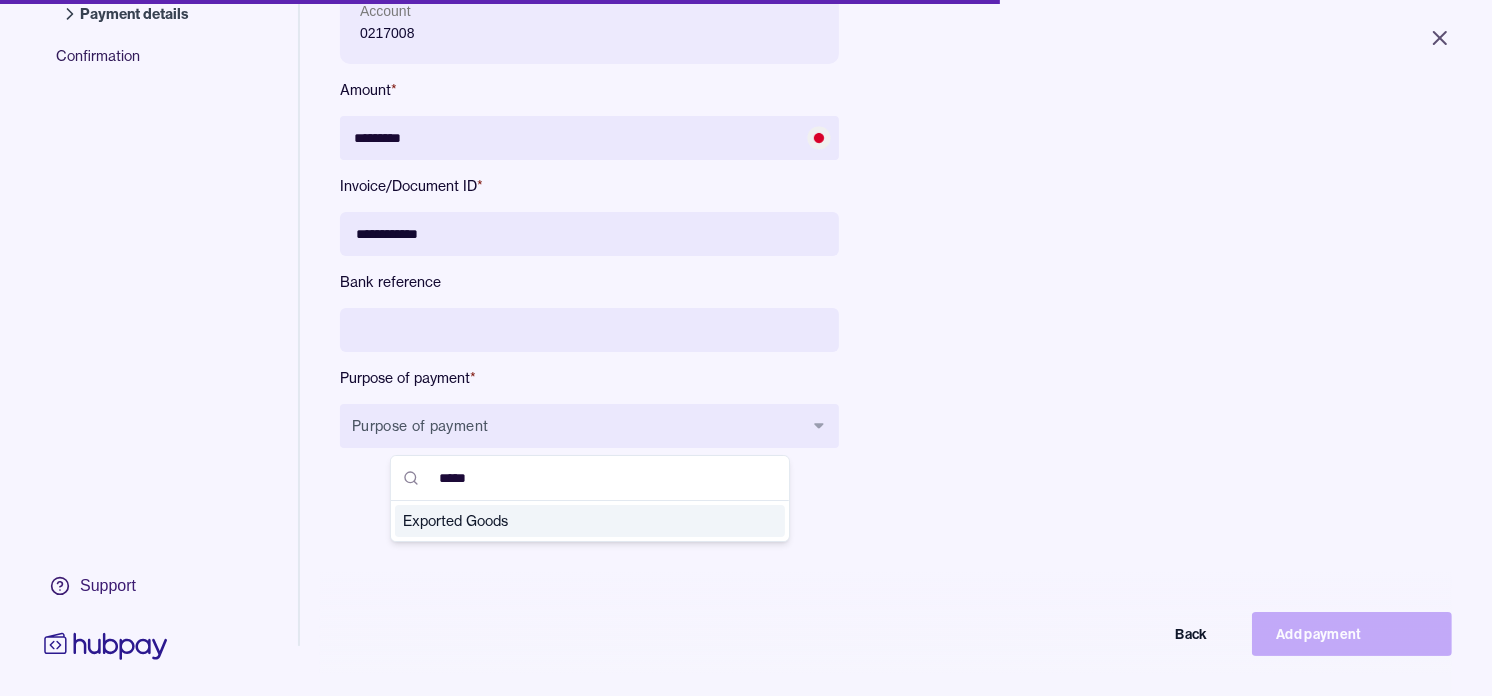 type on "*****" 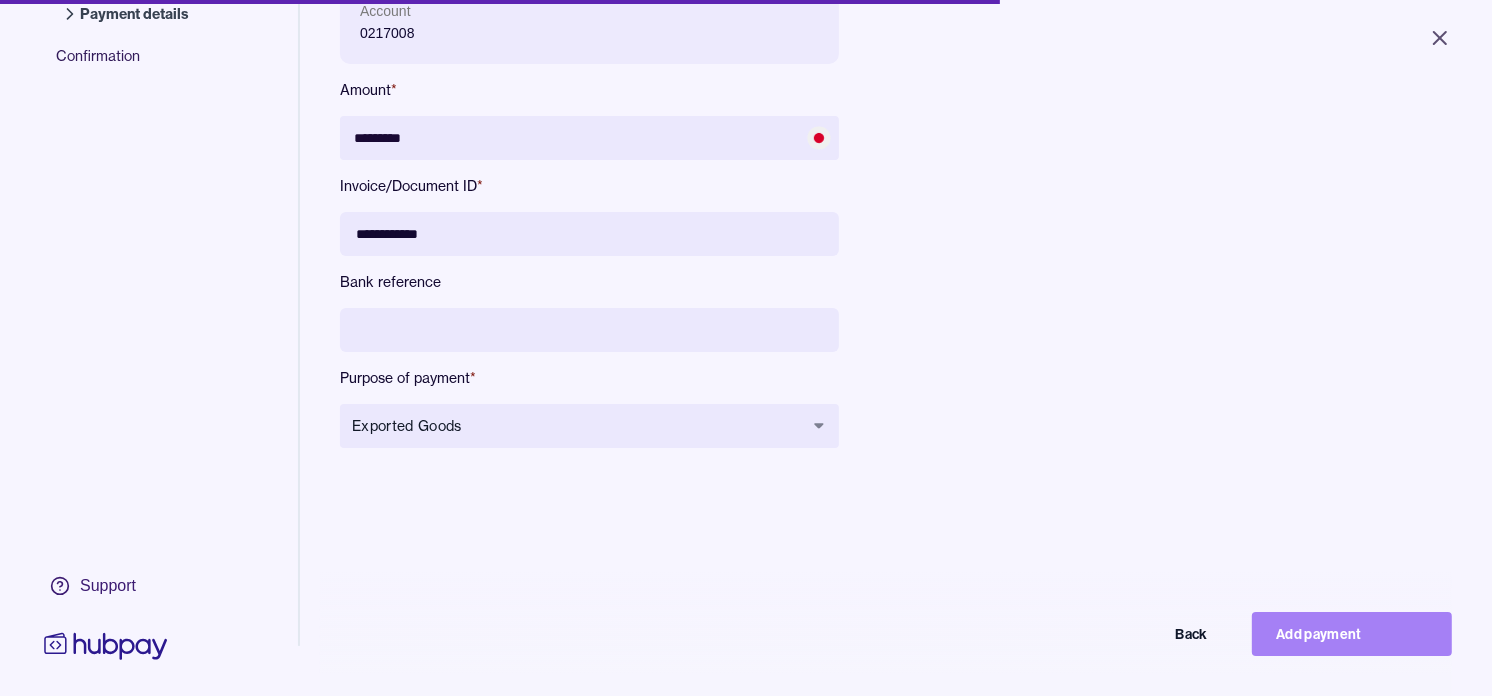 click on "Add payment" at bounding box center (1352, 634) 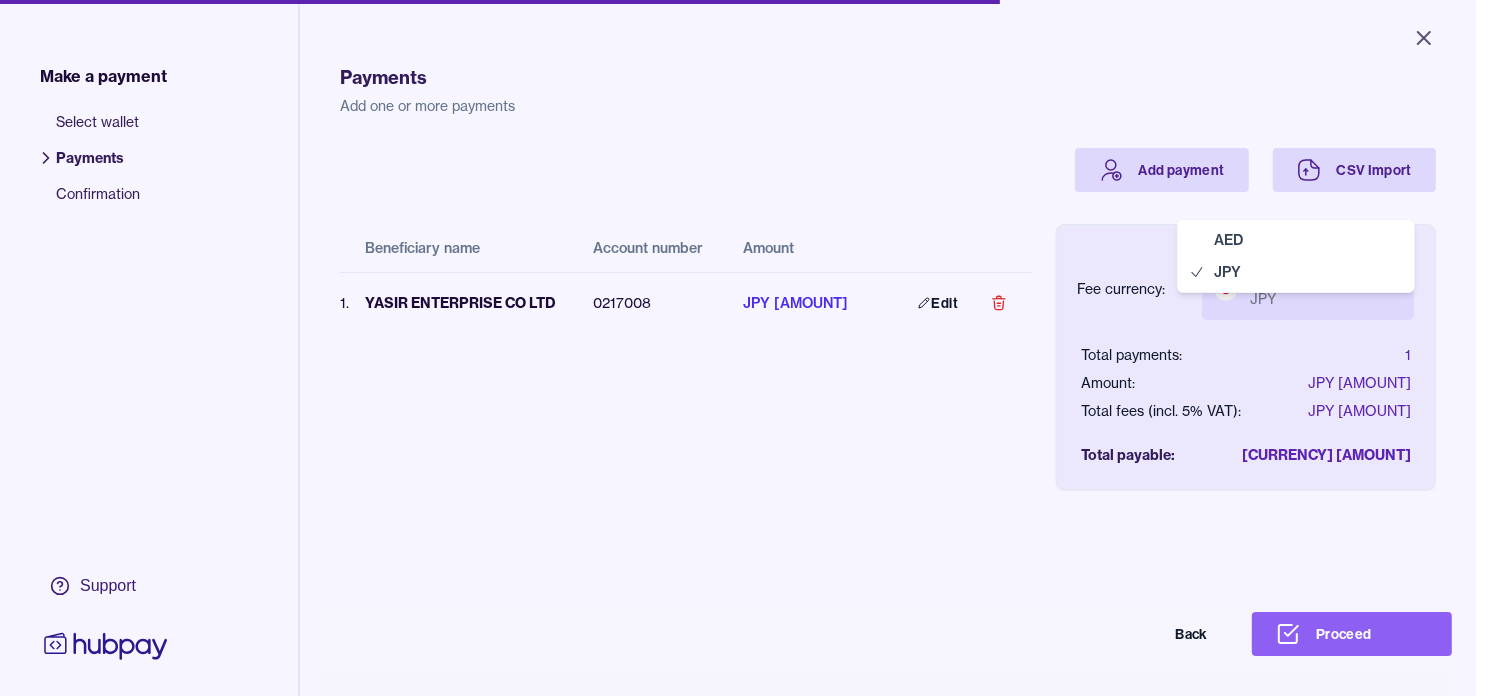 click on "Close Make a payment Select wallet Payments Confirmation Support Payments Add one or more payments Add payment CSV Import Beneficiary name Account number Amount 1 . YASIR ENTERPRISE CO LTD 0217008 JPY 8,690,000 Edit Fee currency: Japanese yen JPY *** *** Total payments: 1 Amount: JPY 8,690,000 Total fees (incl. 5% VAT): JPY 3,518 Total payable: JPY 8,693,518 Back Proceed Payment | Hubpay AED JPY" at bounding box center [738, 348] 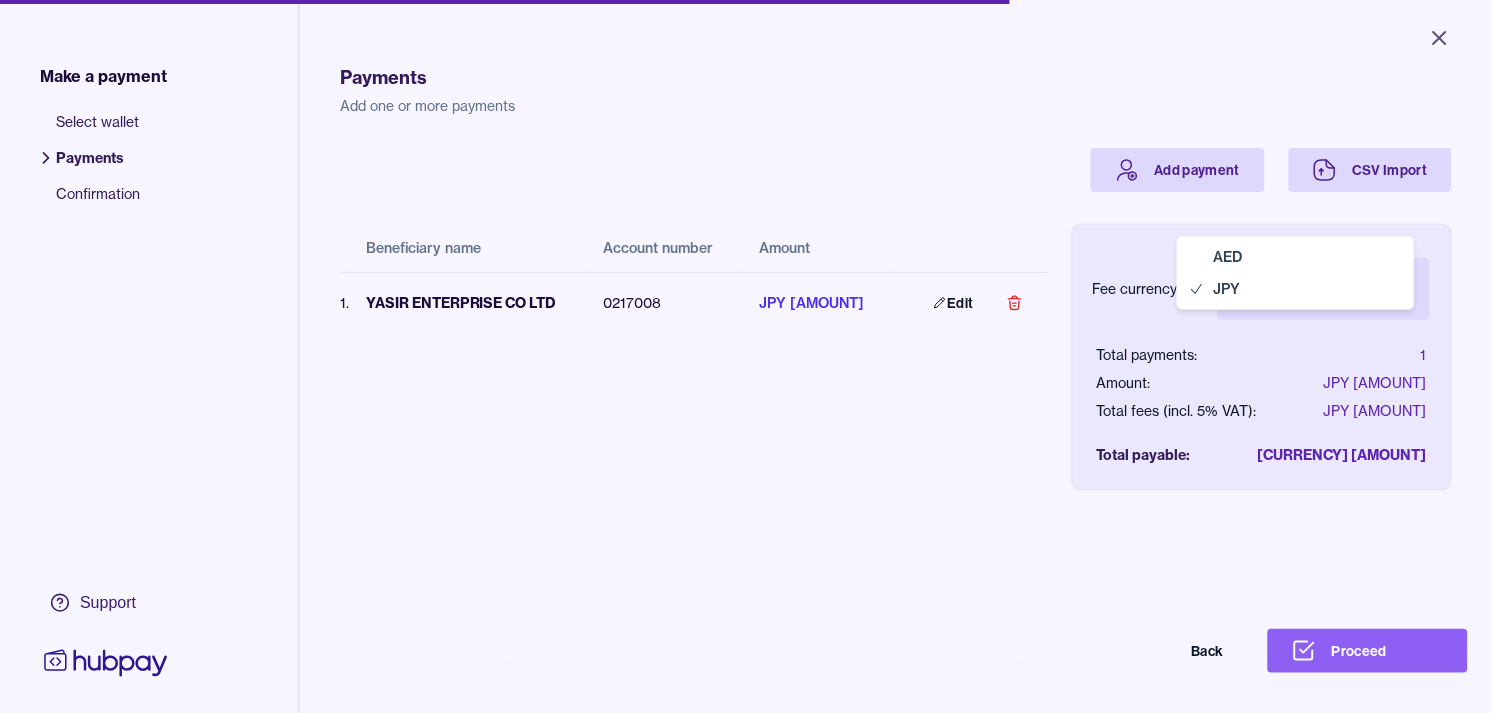 select on "***" 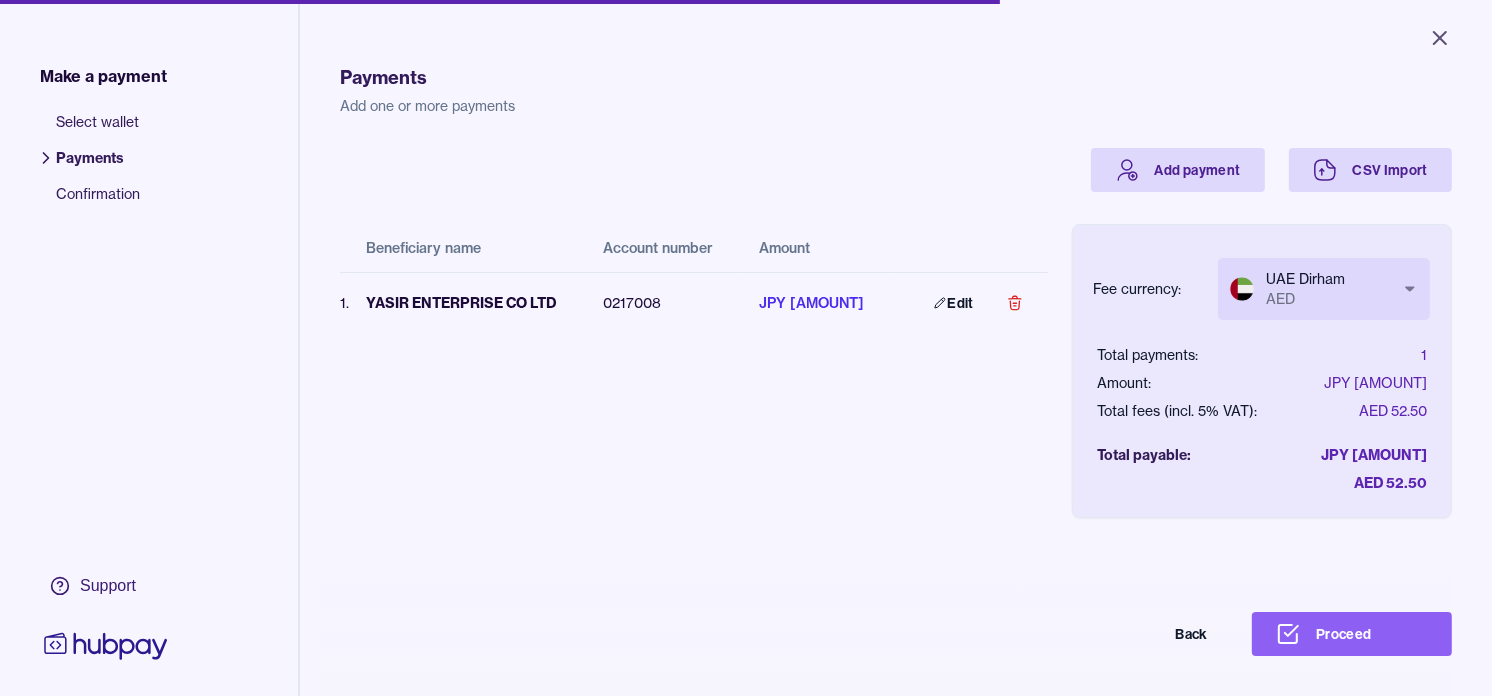 click on "Proceed" at bounding box center (1352, 634) 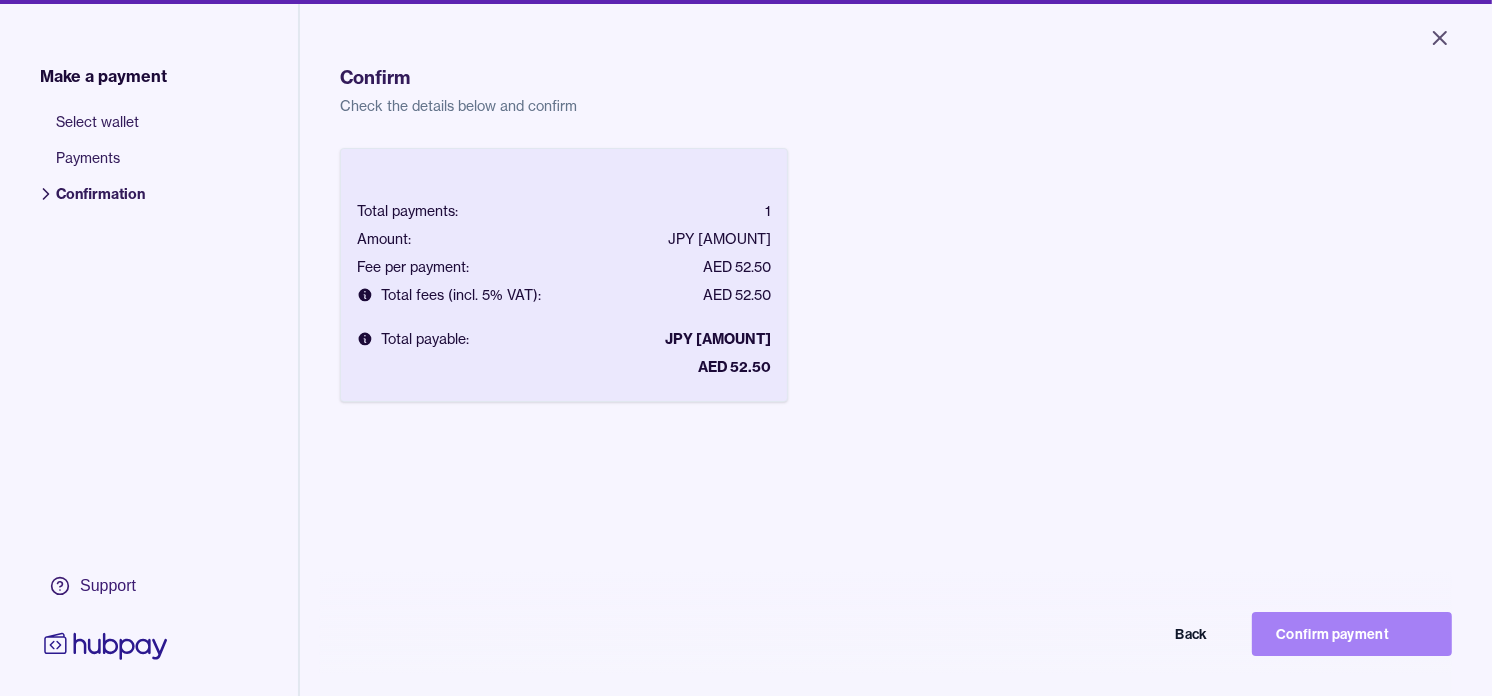 click on "Confirm payment" at bounding box center (1352, 634) 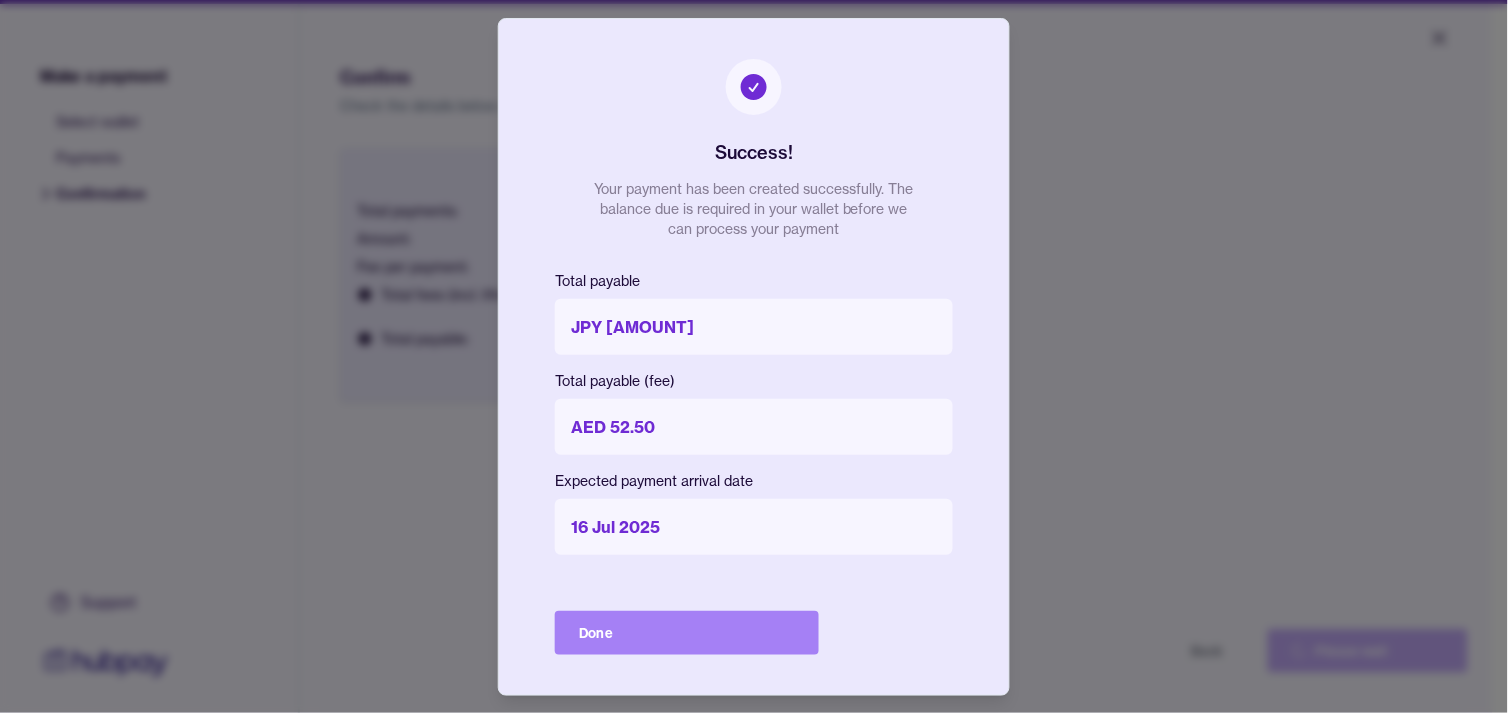 click on "Done" at bounding box center [687, 633] 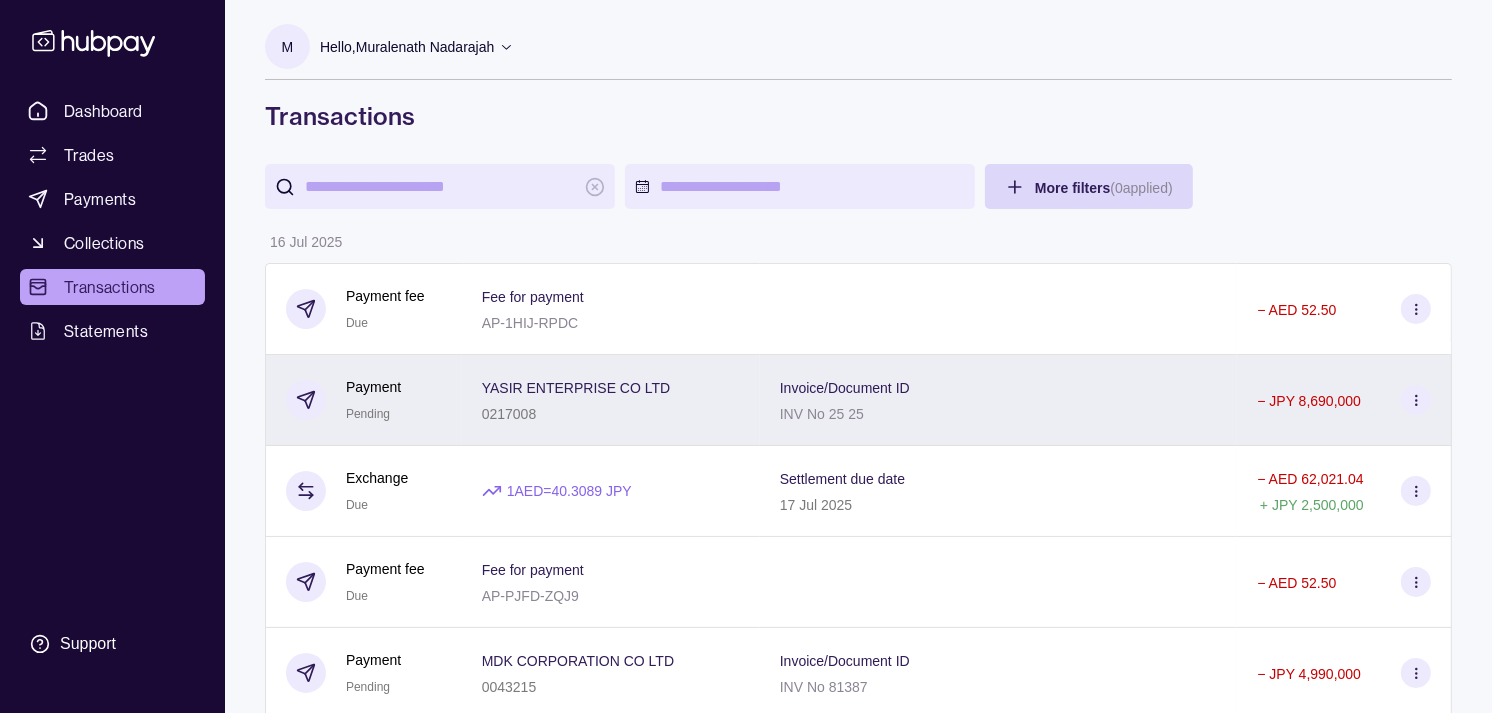 click on "Payment Pending" at bounding box center (363, 400) 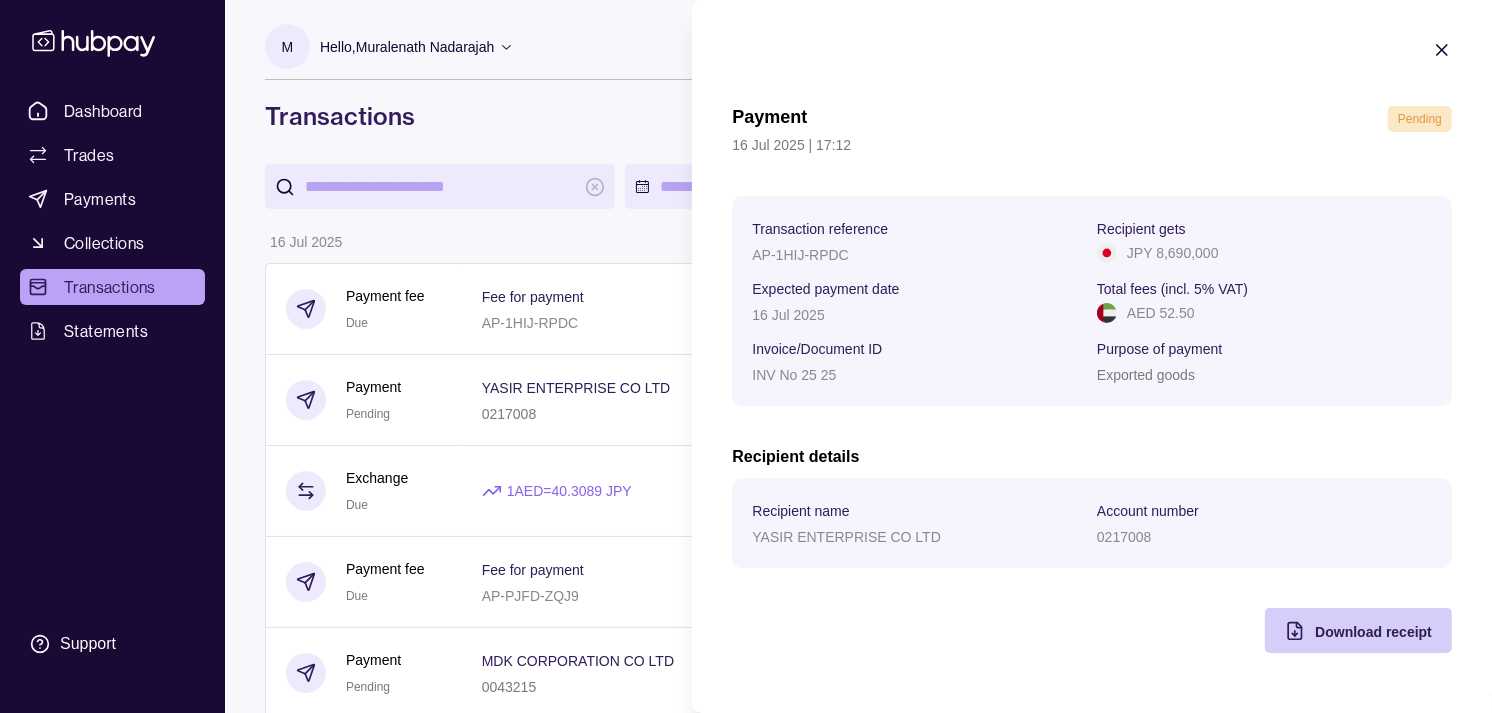 click on "Download receipt" at bounding box center (1373, 631) 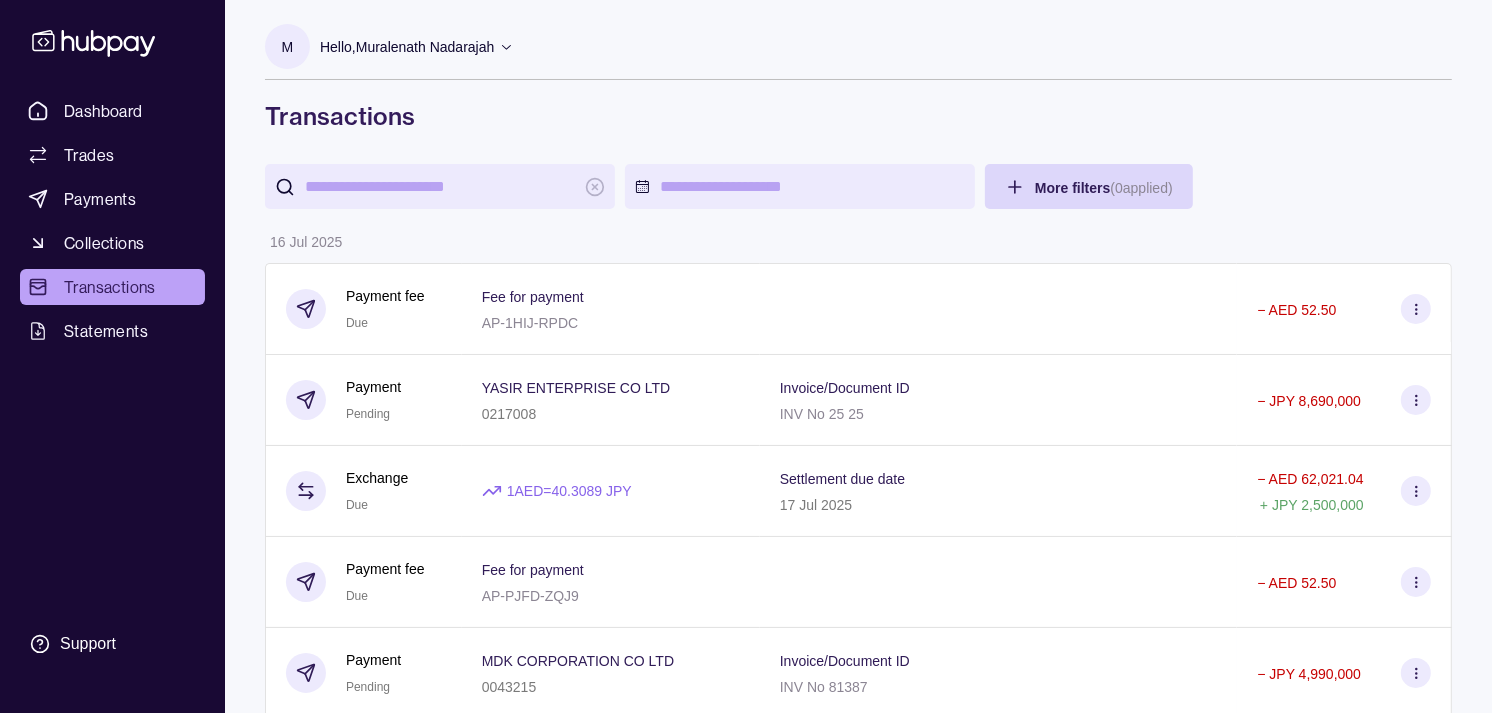 click on "Dashboard Trades Payments Collections Transactions Statements Support M Hello,  Muralenath Nadarajah Strides Trading LLC Account Terms and conditions Privacy policy Sign out Transactions More filters  ( 0  applied) Details Amount 16 Jul 2025 Payment fee Due Fee for payment AP-1HIJ-RPDC −   AED 52.50 Payment Pending YASIR ENTERPRISE CO LTD 0217008 Invoice/Document ID INV No 25 25 −   JPY 8,690,000 Exchange Due 1  AED  =  40.3089   JPY Settlement due date 17 Jul 2025 −   AED 62,021.04 +   JPY 2,500,000 Payment fee Due Fee for payment AP-PJFD-ZQJ9 −   AED 52.50 Payment Pending MDK CORPORATION CO LTD 0043215 Invoice/Document ID INV No 81387 −   JPY 4,990,000 Payment fee Due Fee for payment AP-ZU7S-TMCY −   AUD 21.00 Payment Pending GLOBAL IT TRADERS PTY LIMITED 441032630 Invoice/Document ID INV PYMT −   AUD 92,395.00 Payment fee Paid Fee for payment AP-24FG-2QO2 −   AED 52.50 Payment Processing AWAN TRADING 2056234 Invoice/Document ID INV PYMT −   JPY 2,490,000 Payment fee Paid Fee for payment" at bounding box center [746, 1062] 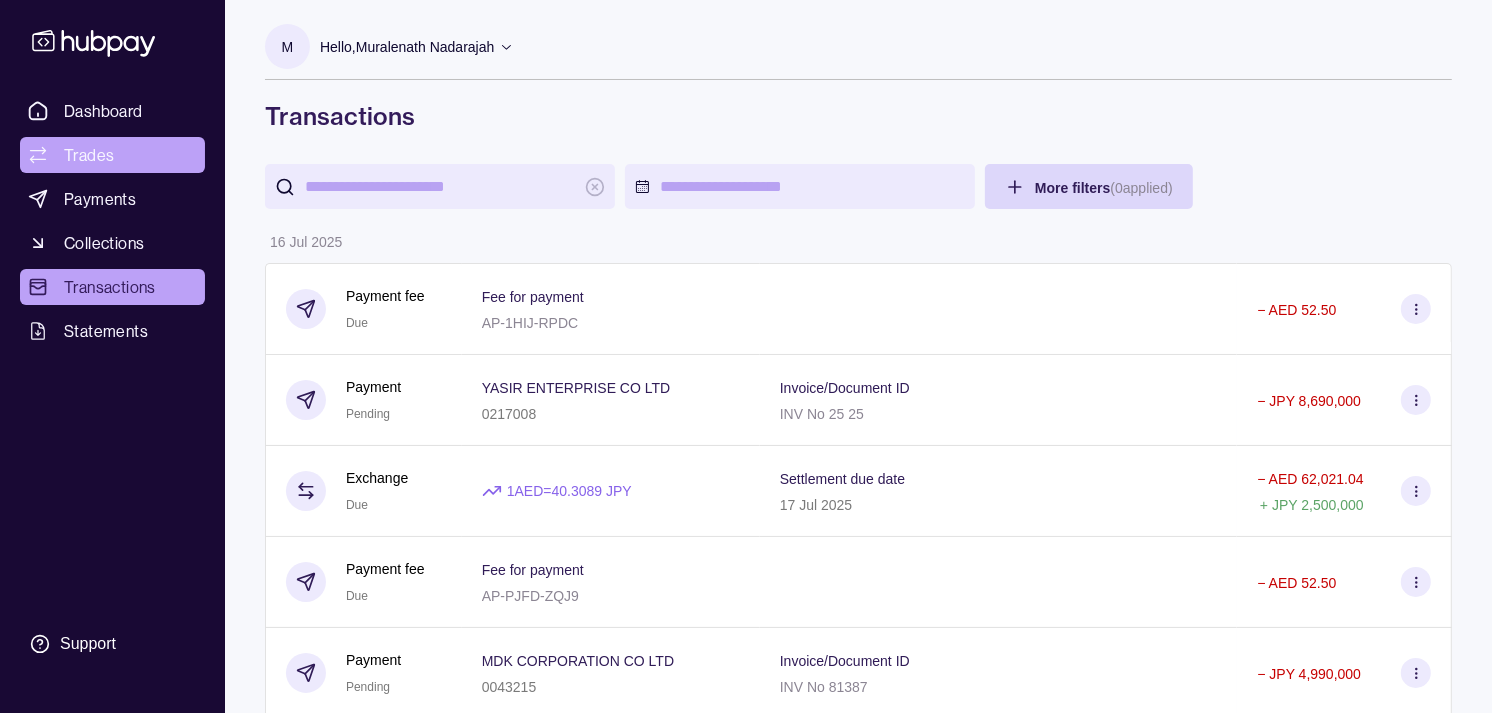 click on "Trades" at bounding box center (112, 155) 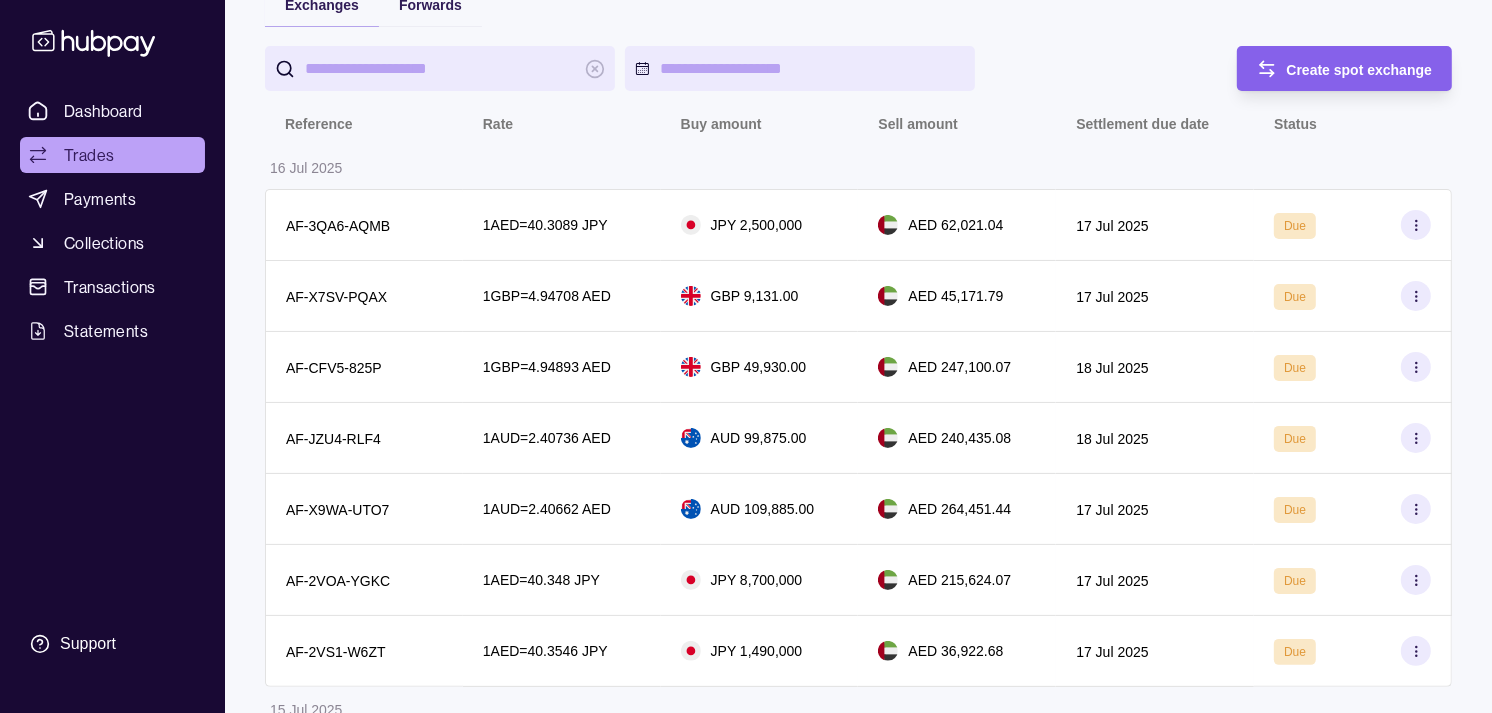 scroll, scrollTop: 0, scrollLeft: 0, axis: both 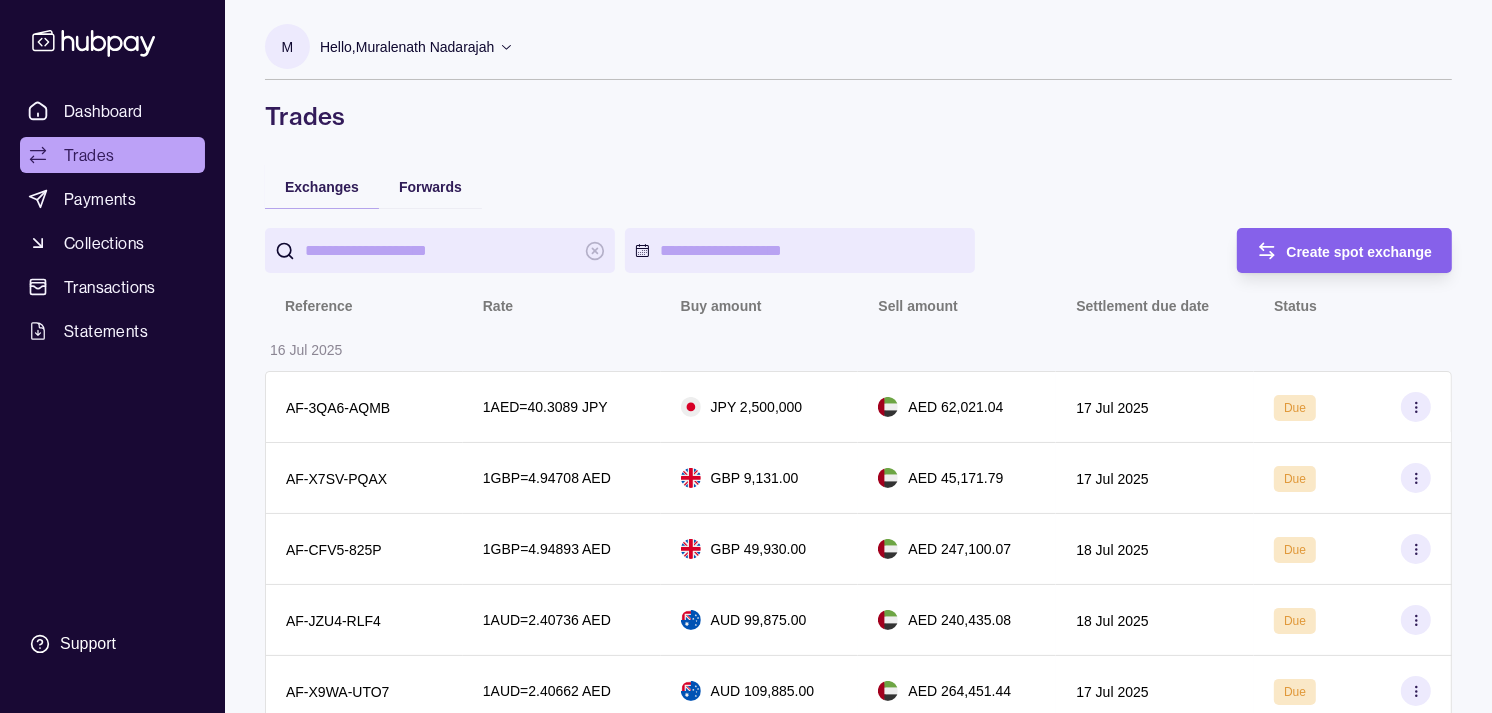 click on "Dashboard" at bounding box center [112, 111] 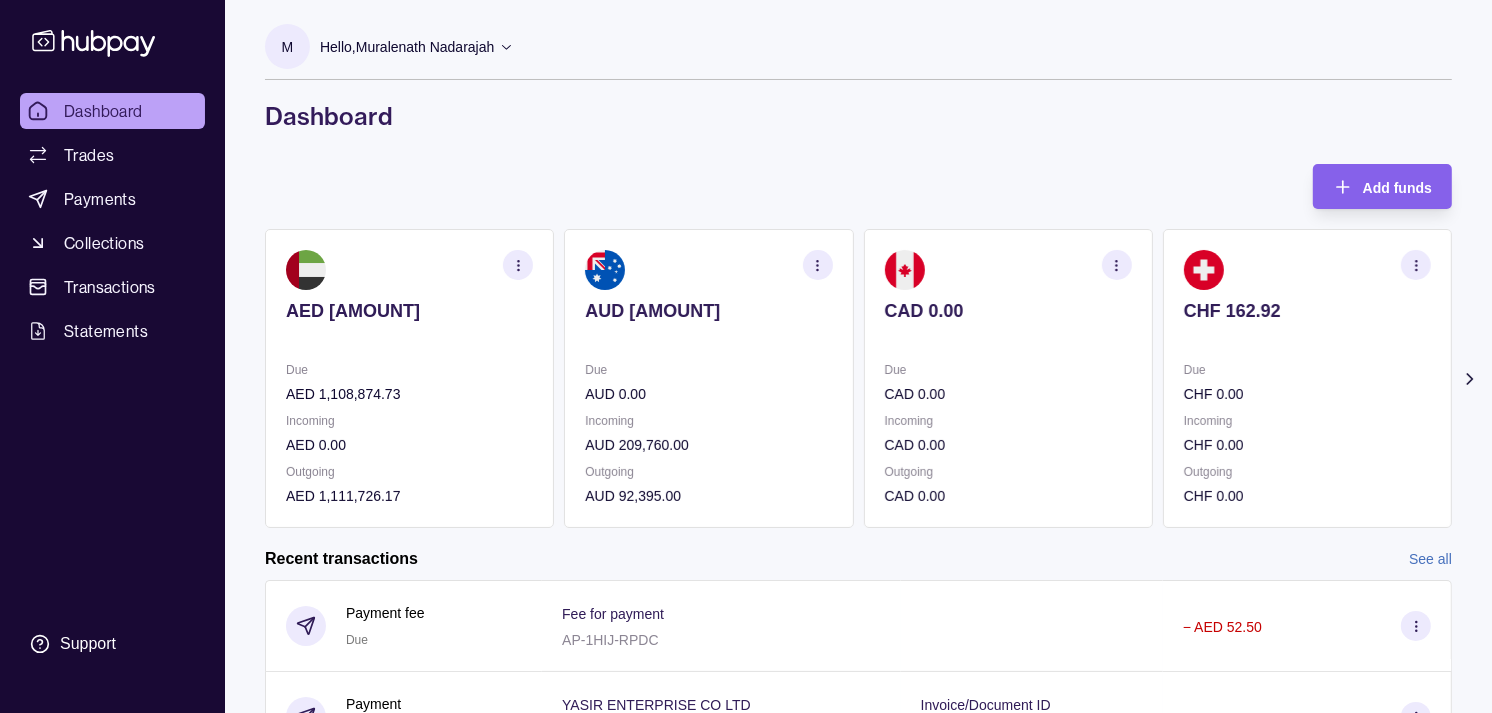 click on "Due" at bounding box center (1008, 370) 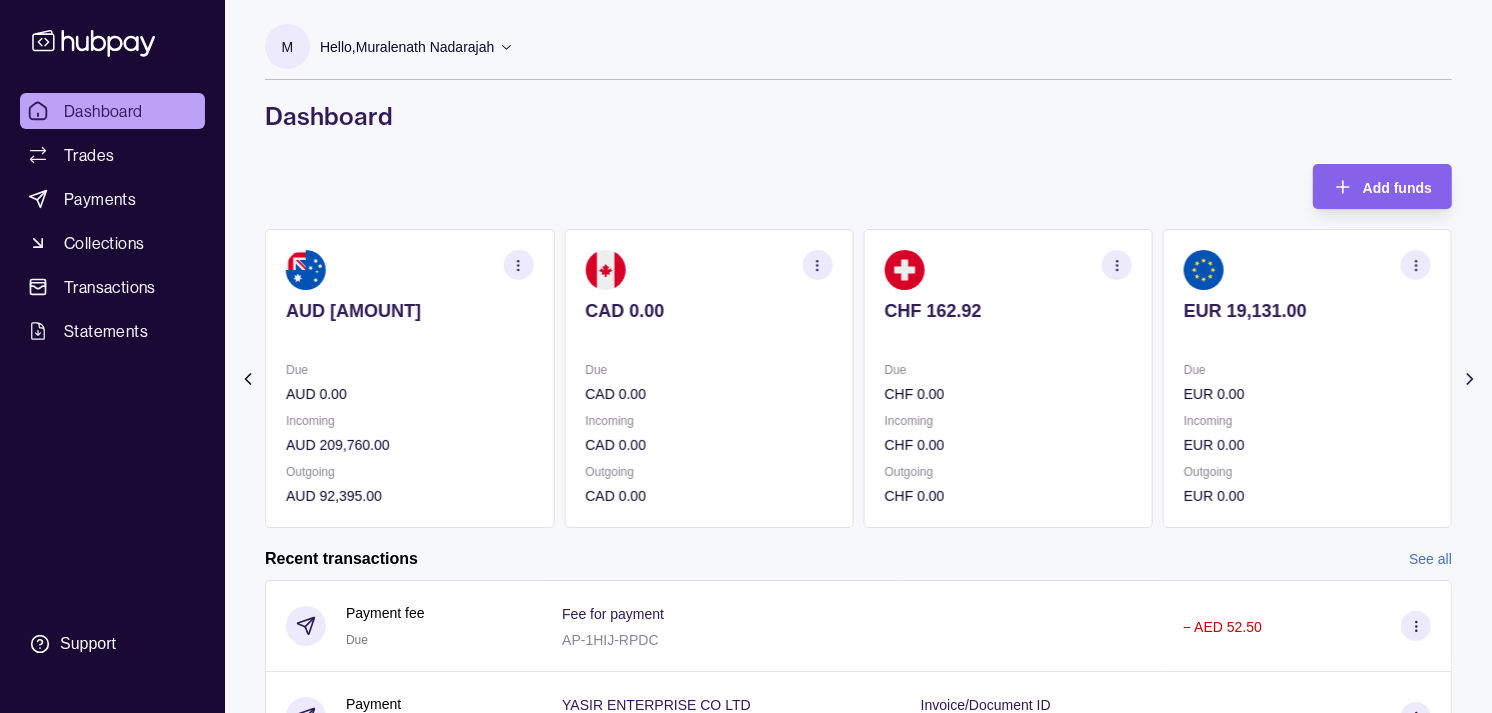 click on "CHF 162.92                                                                                                               Due CHF 0.00 Incoming CHF 0.00 Outgoing CHF 0.00" at bounding box center [1008, 378] 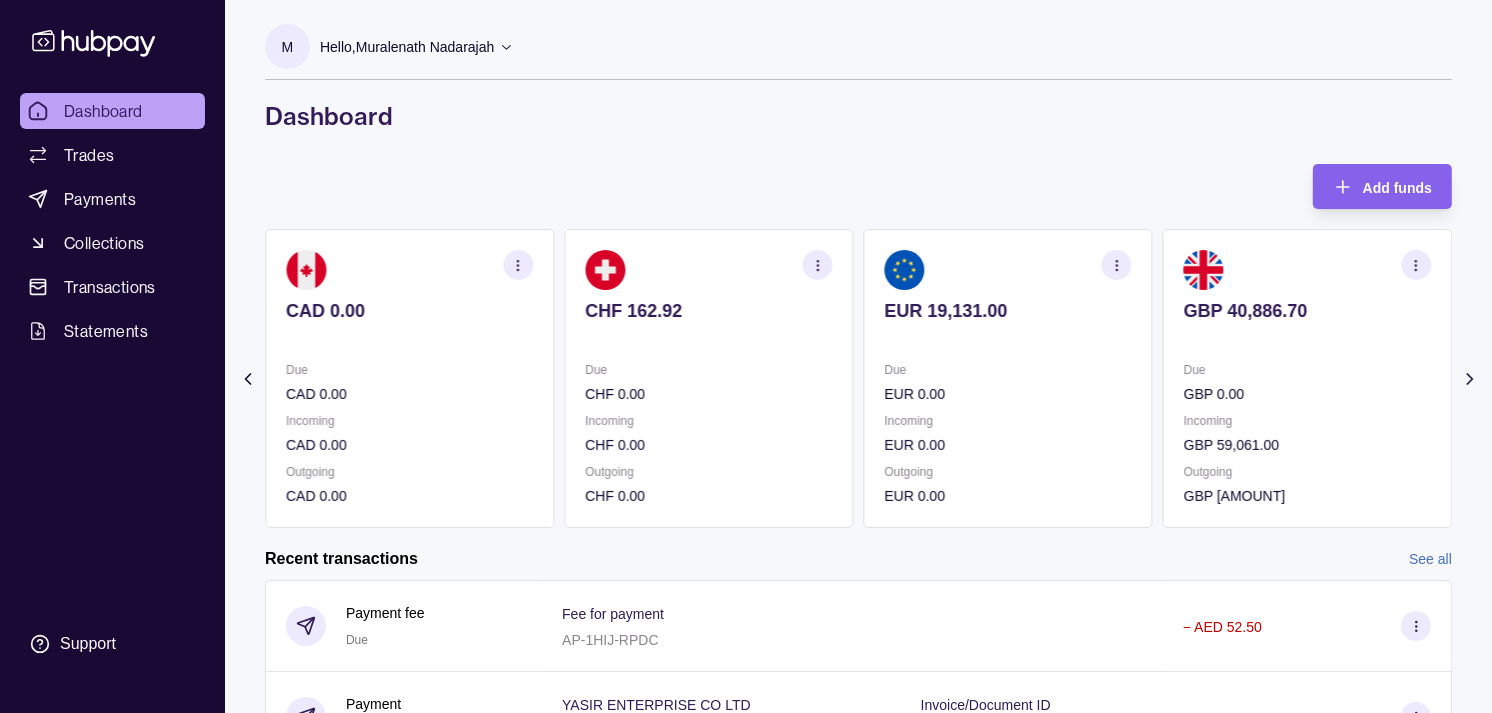 click on "Due GBP 0.00 Incoming GBP 59,061.00 Outgoing GBP 107,049.00" at bounding box center (1307, 433) 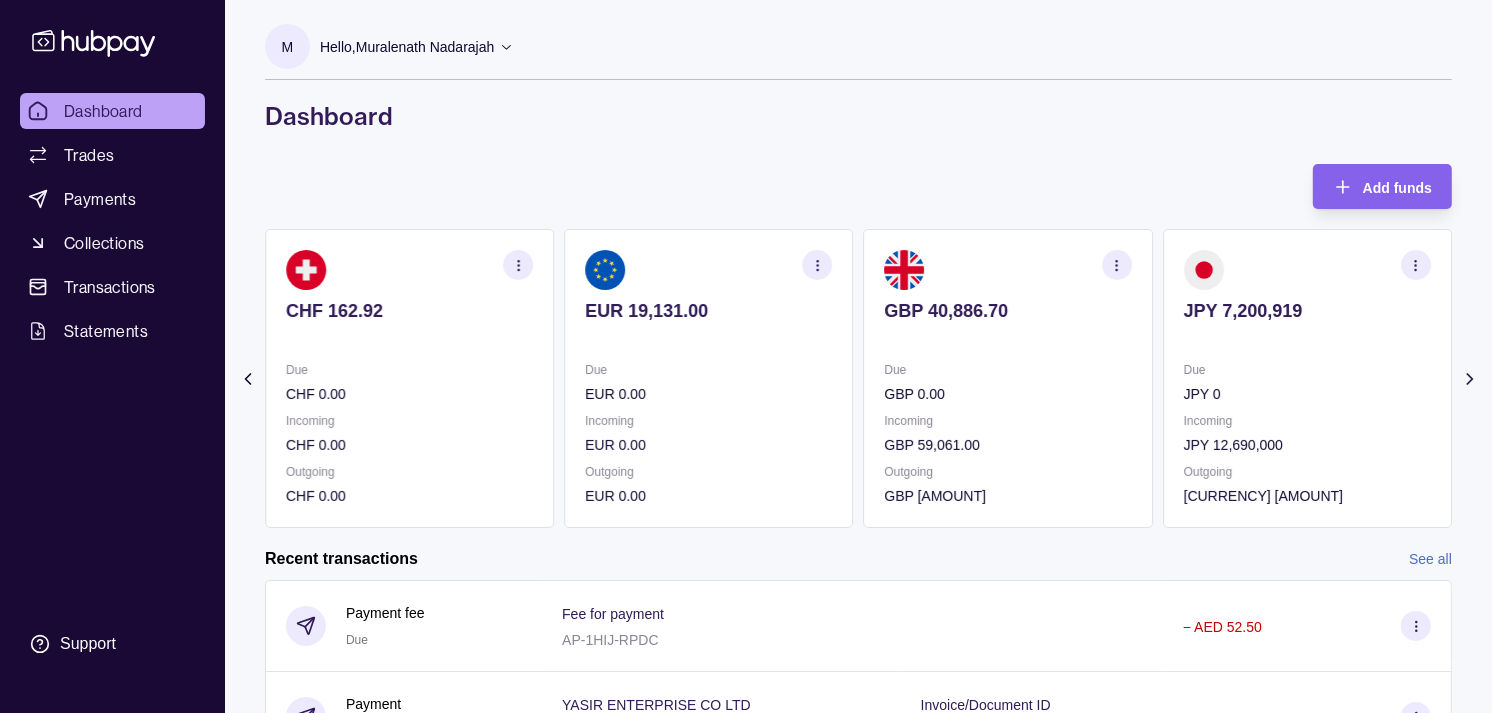 click 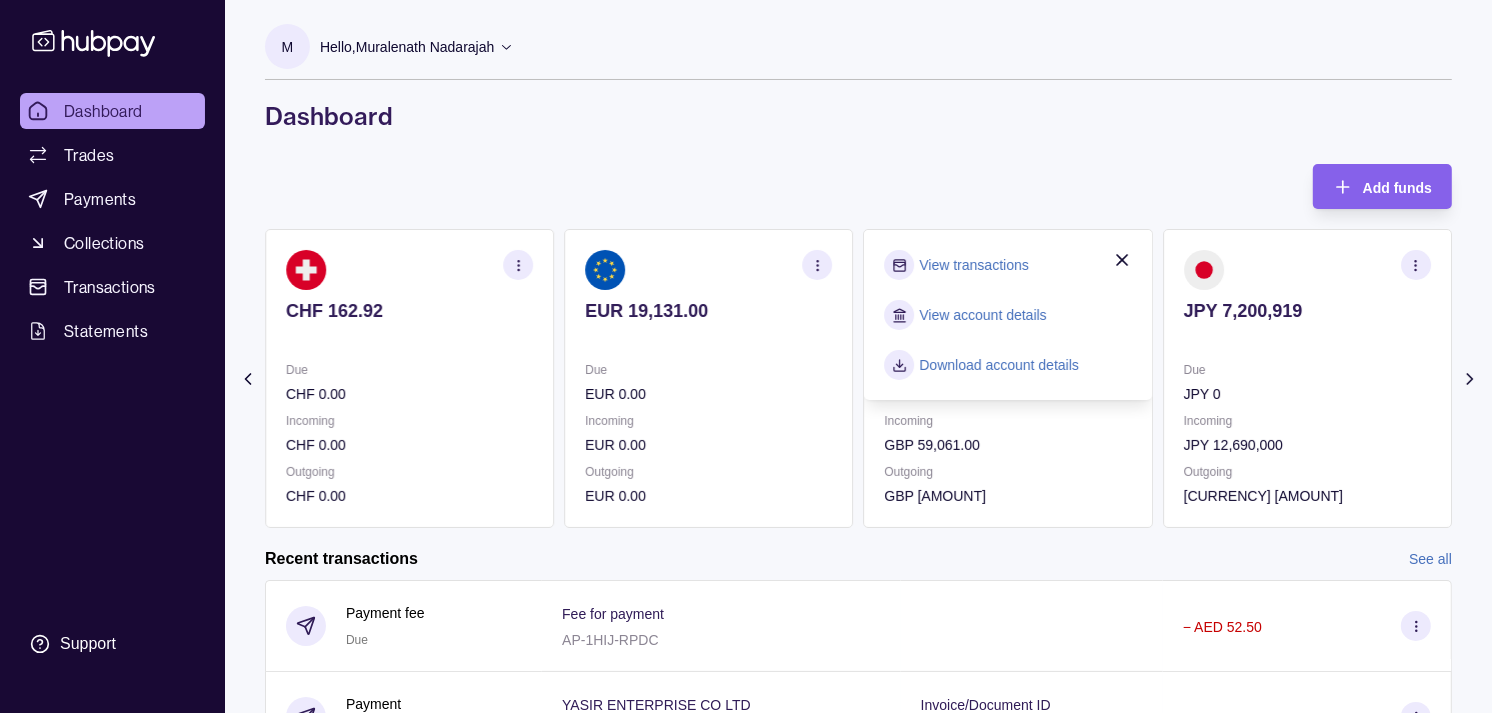 click on "View transactions" at bounding box center (974, 265) 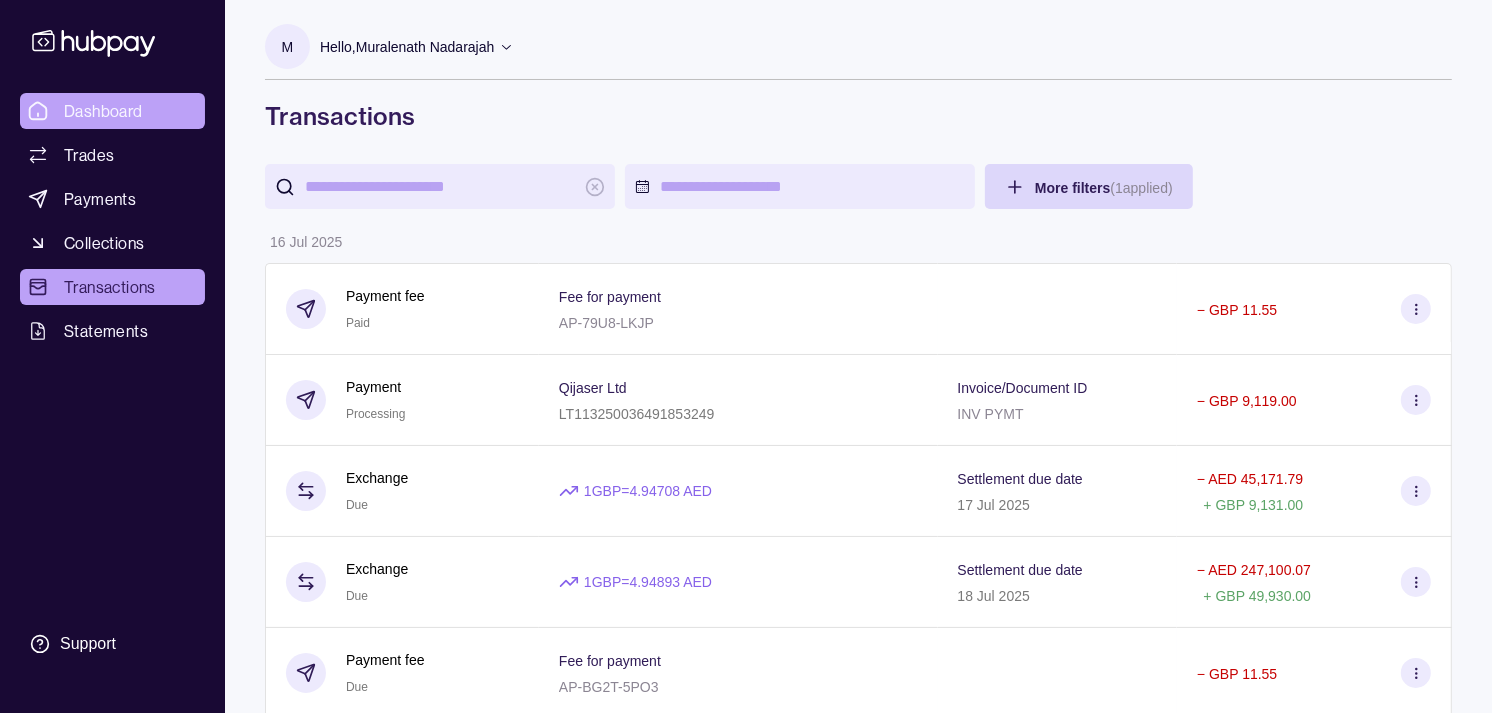 click on "Dashboard" at bounding box center [103, 111] 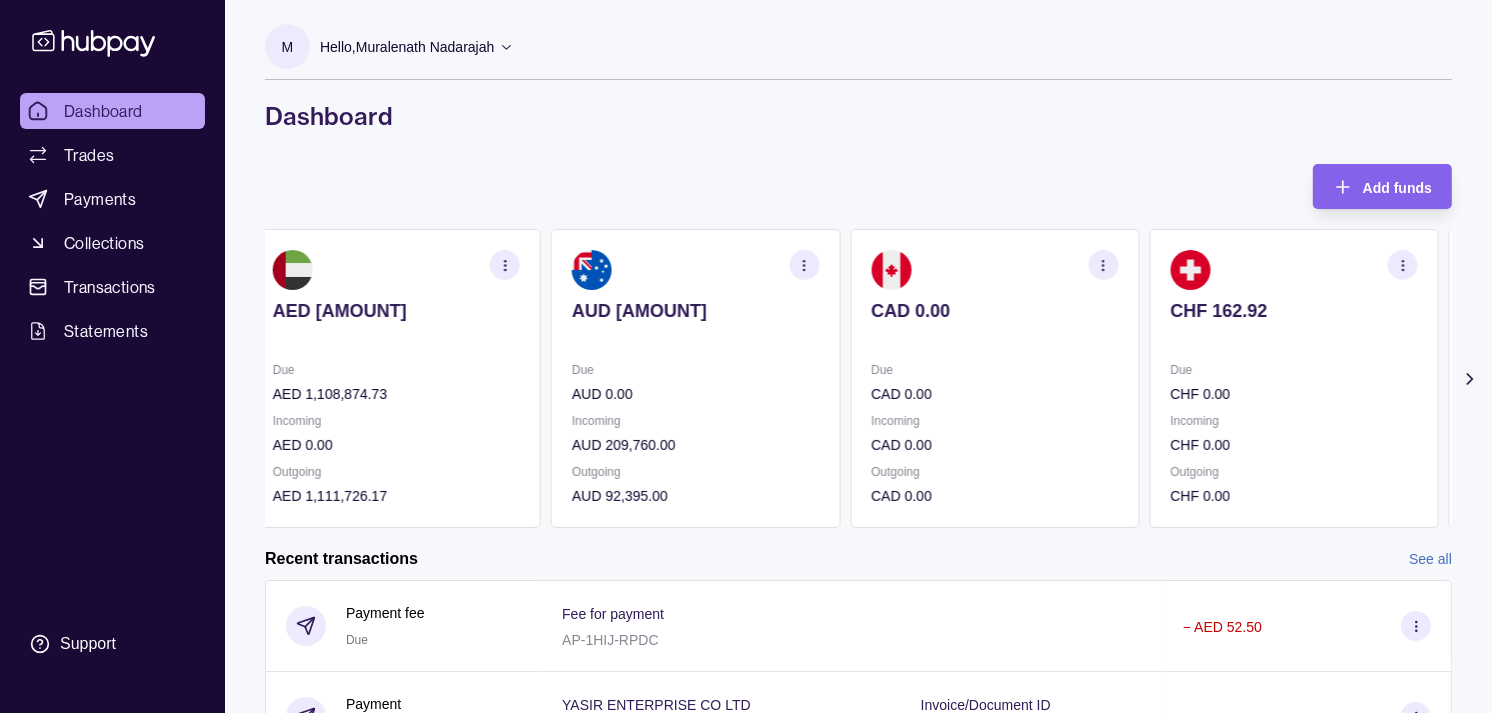 click on "CHF 0.00" at bounding box center [1293, 394] 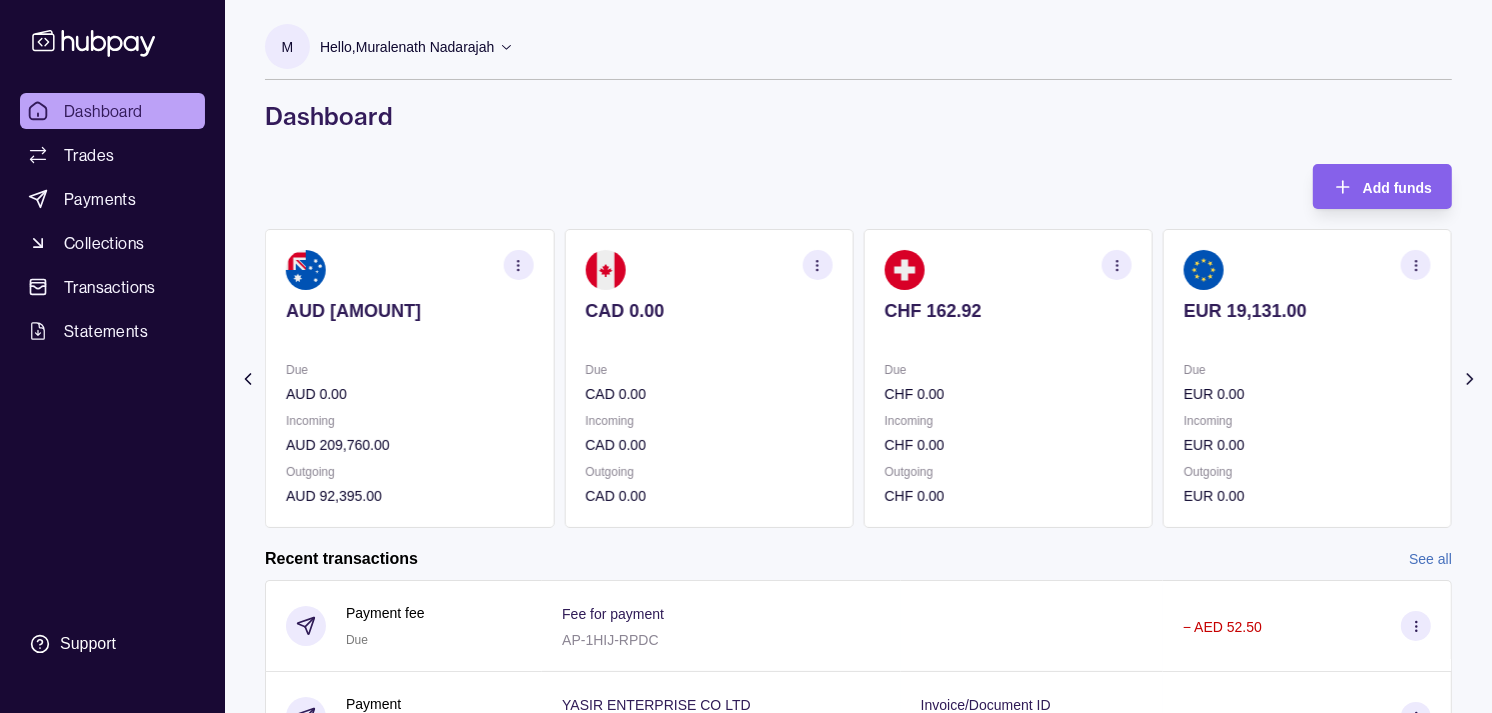 click on "AED 2,956.44                                                                                                               Due AED 1,108,874.73 Incoming AED 0.00 Outgoing AED 1,111,726.17 AUD 92,517.00                                                                                                               Due AUD 0.00 Incoming AUD 209,760.00 Outgoing AUD 92,395.00 CAD 0.00                                                                                                               Due CAD 0.00 Incoming CAD 0.00 Outgoing CAD 0.00 CHF 162.92                                                                                                               Due CHF 0.00 Incoming CHF 0.00 Outgoing CHF 0.00 EUR 19,131.00" at bounding box center (559, 378) 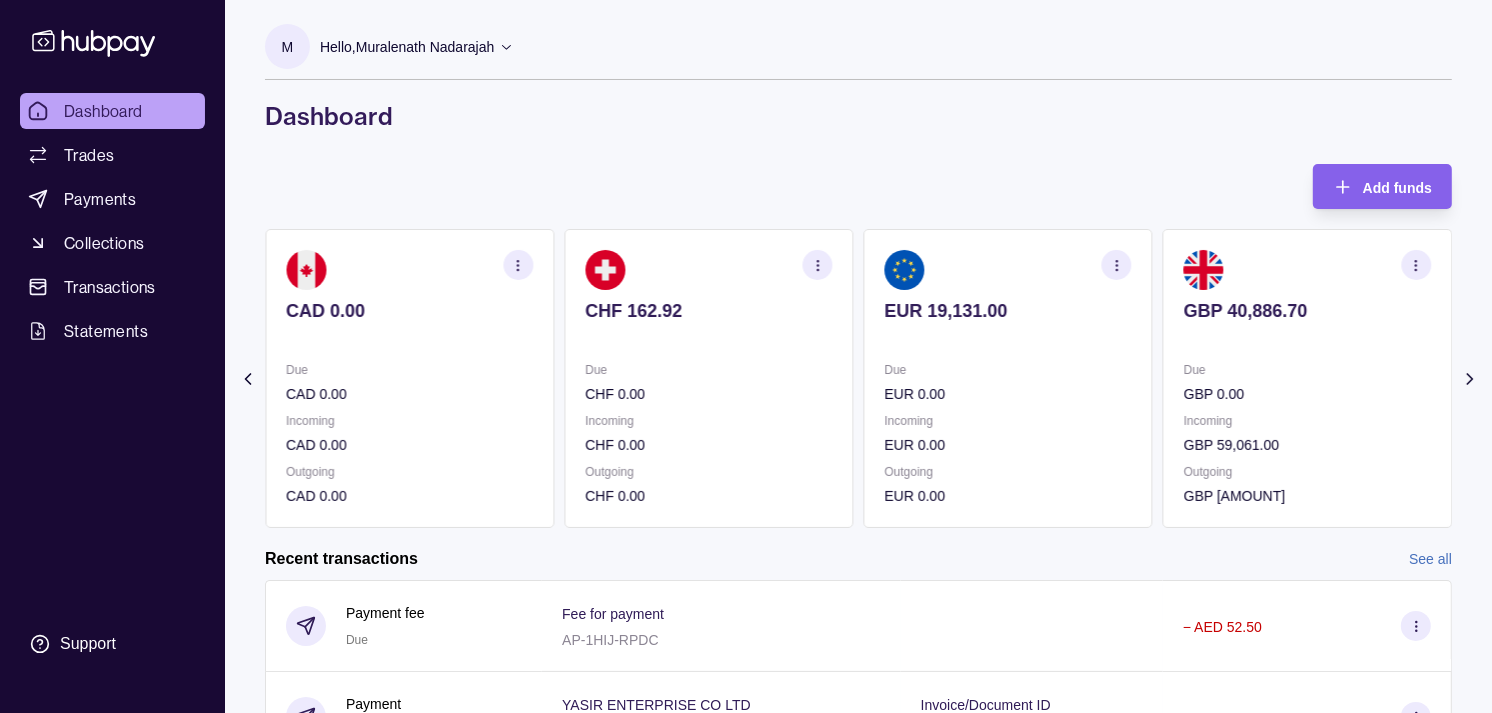 click on "Incoming" at bounding box center (1008, 421) 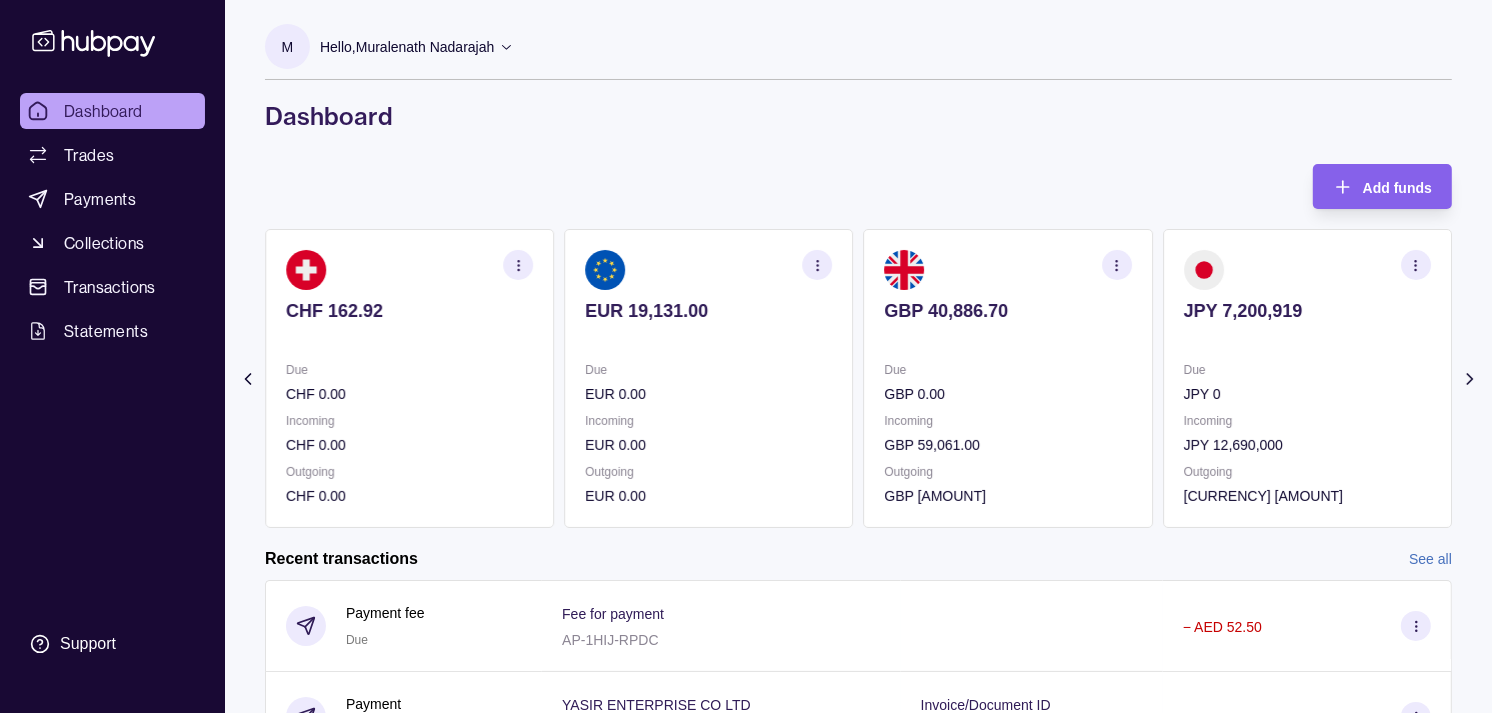 click 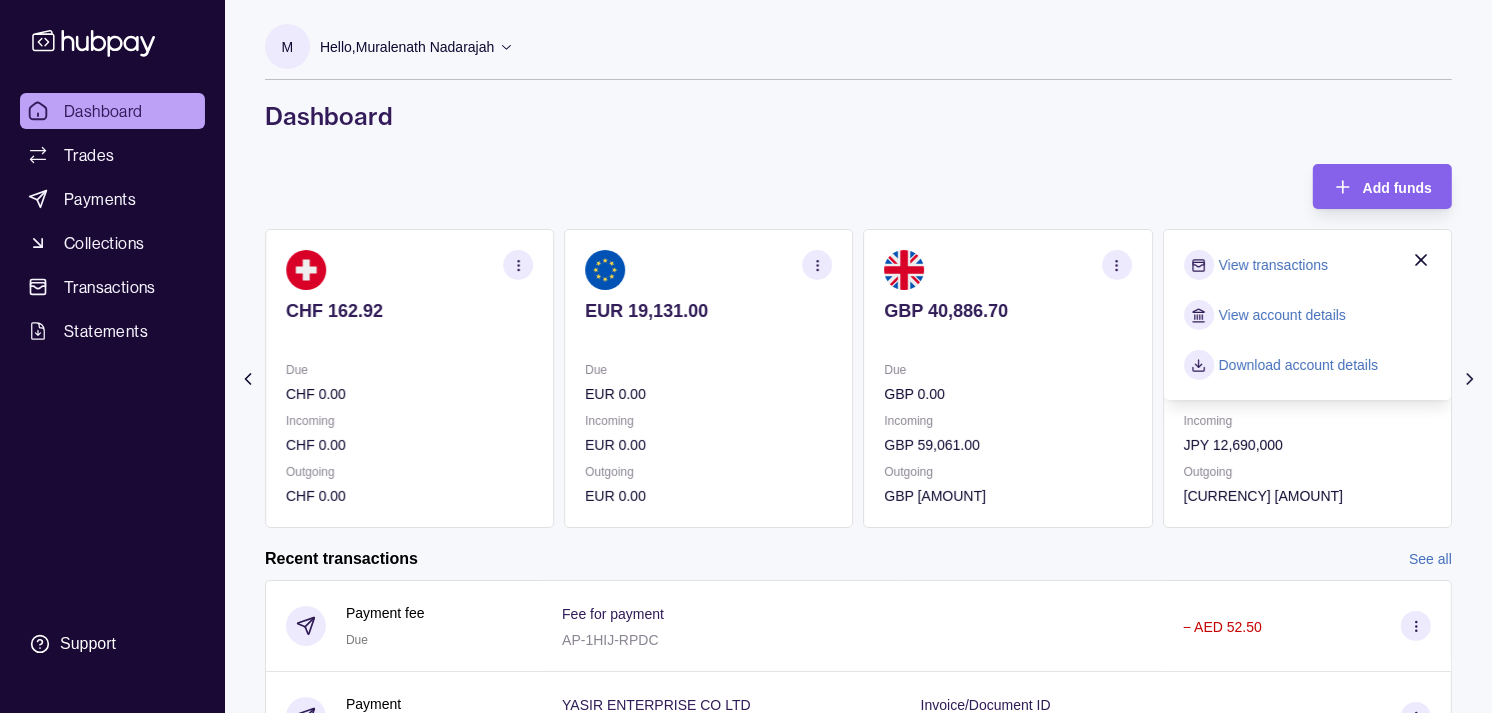 click on "View transactions" at bounding box center [1273, 265] 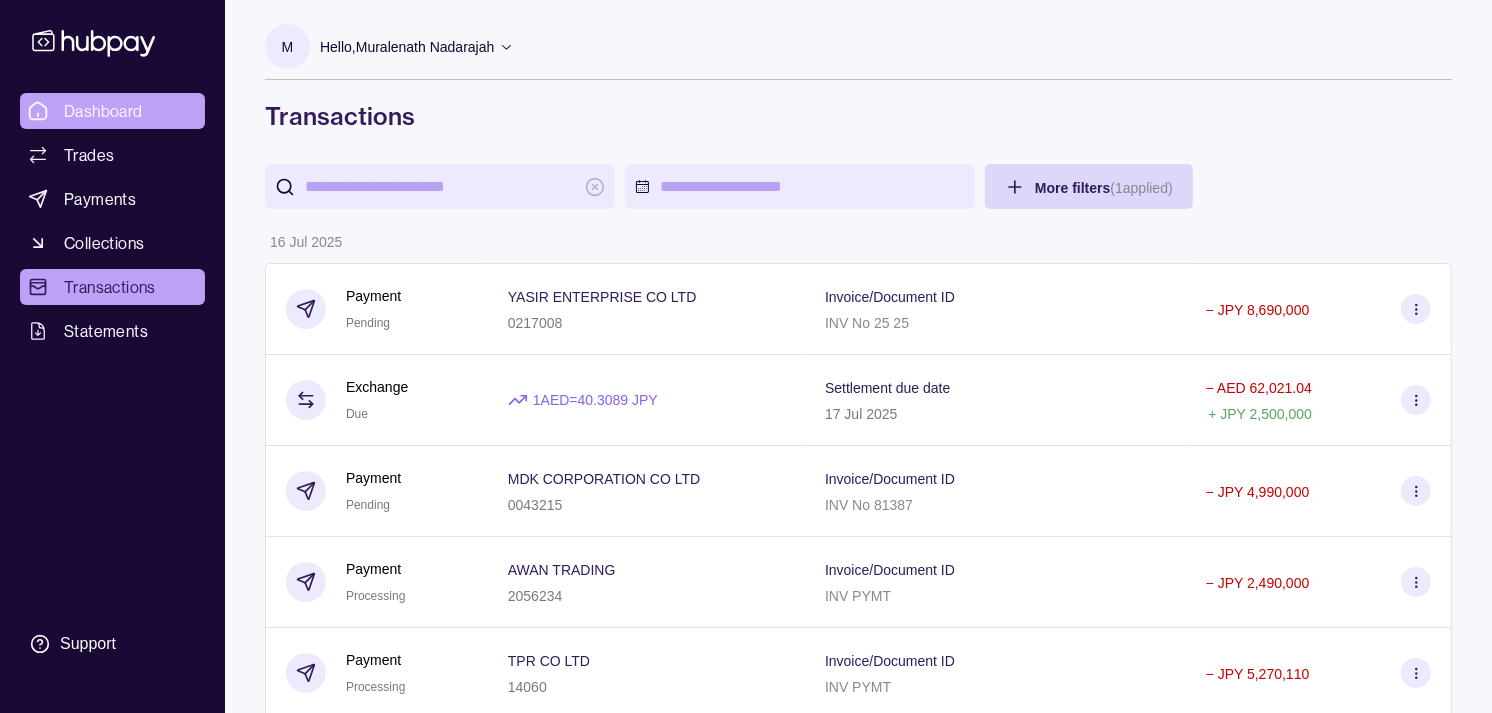 click on "Dashboard" at bounding box center [103, 111] 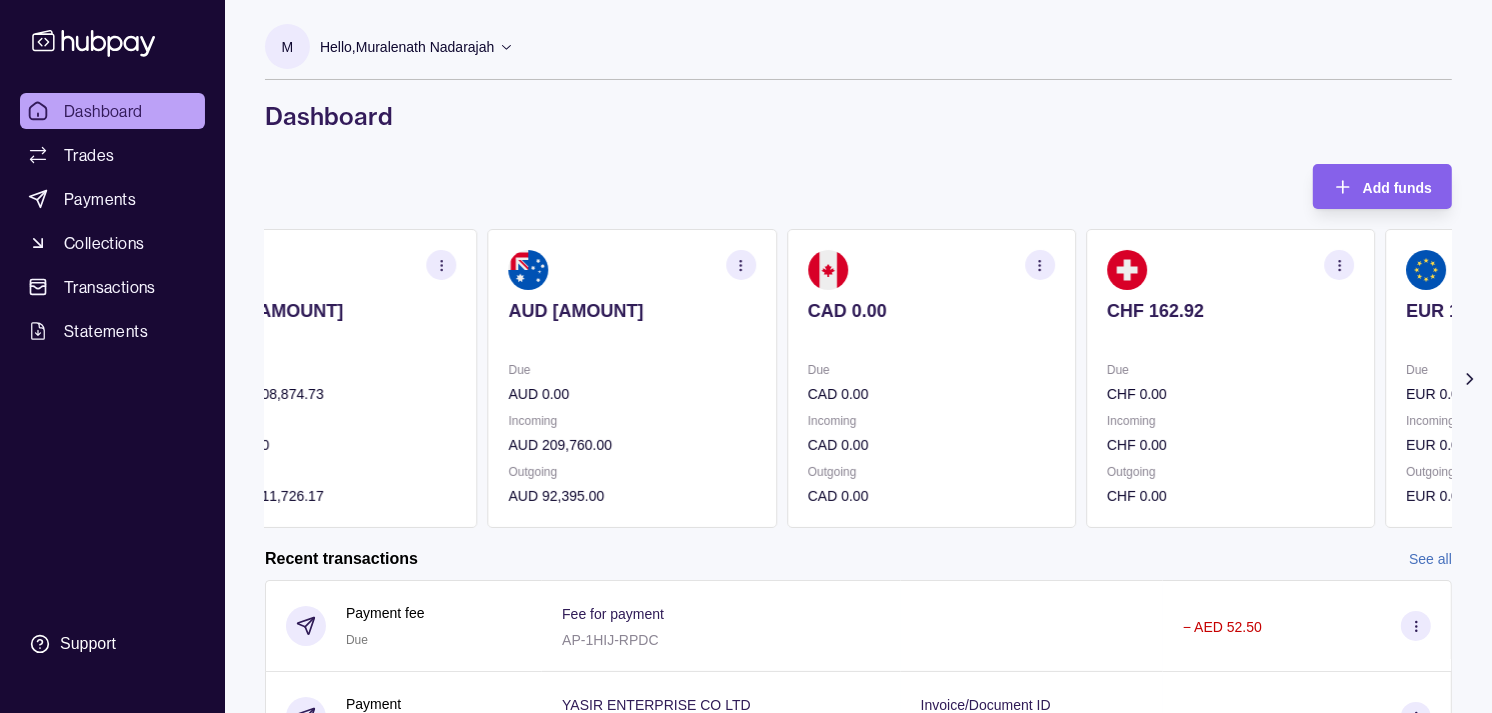 click on "CHF 162.92" at bounding box center (1230, 311) 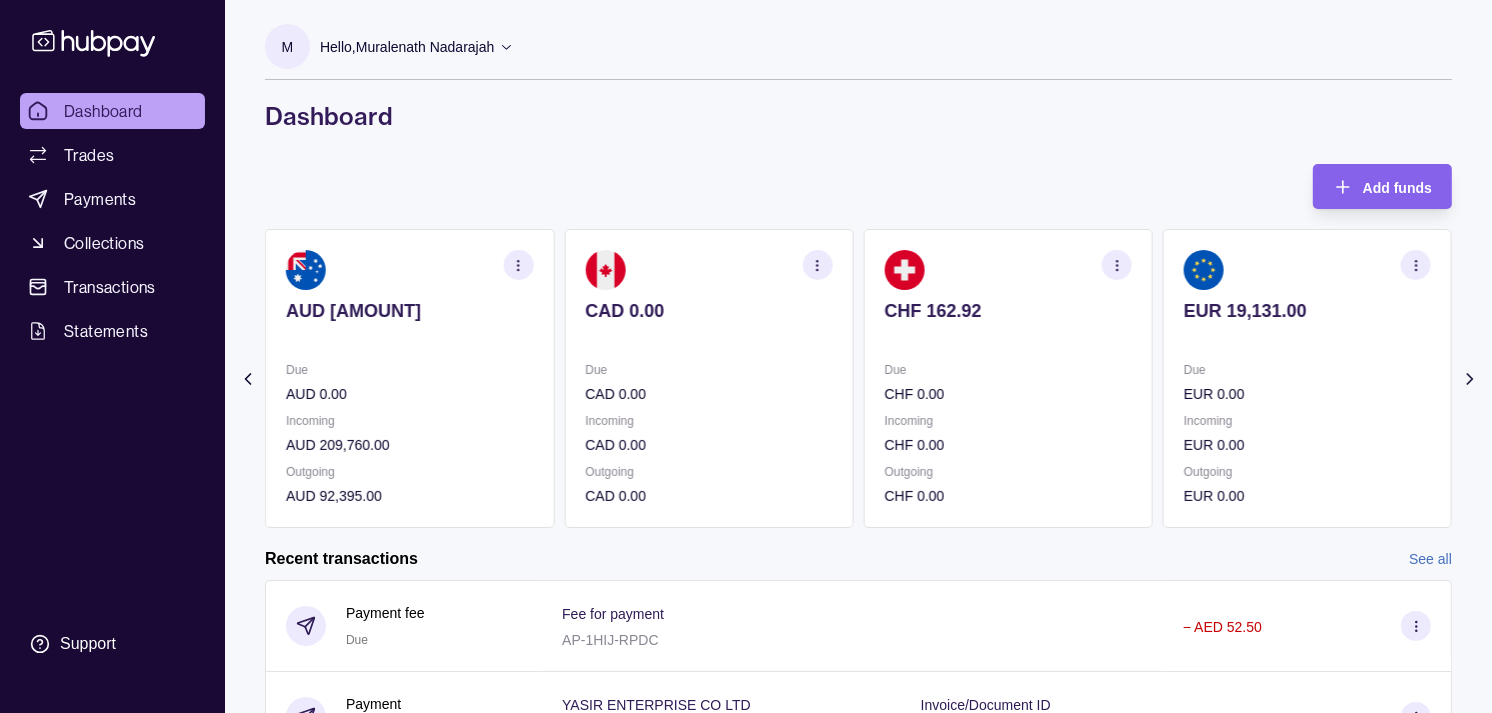 click at bounding box center (1307, 338) 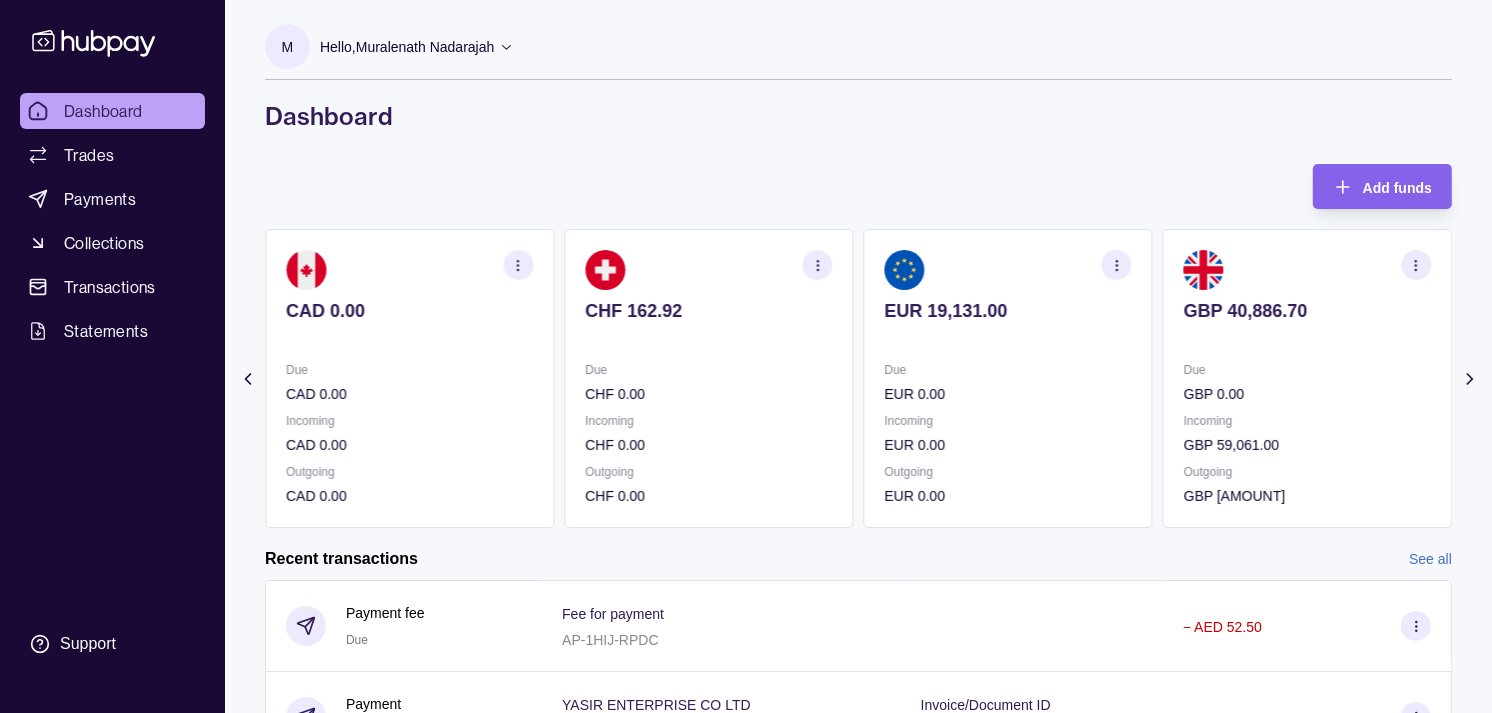 click at bounding box center (1307, 338) 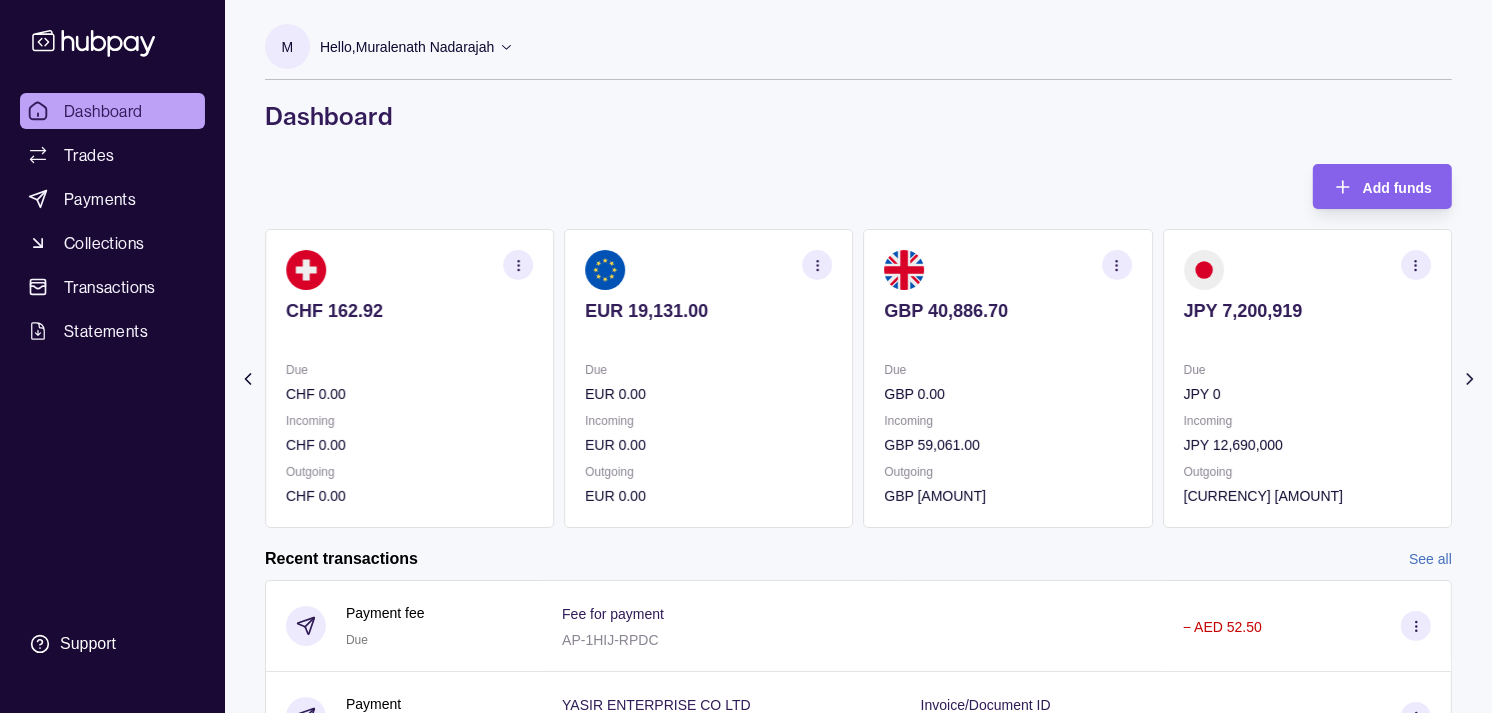 click at bounding box center (1307, 338) 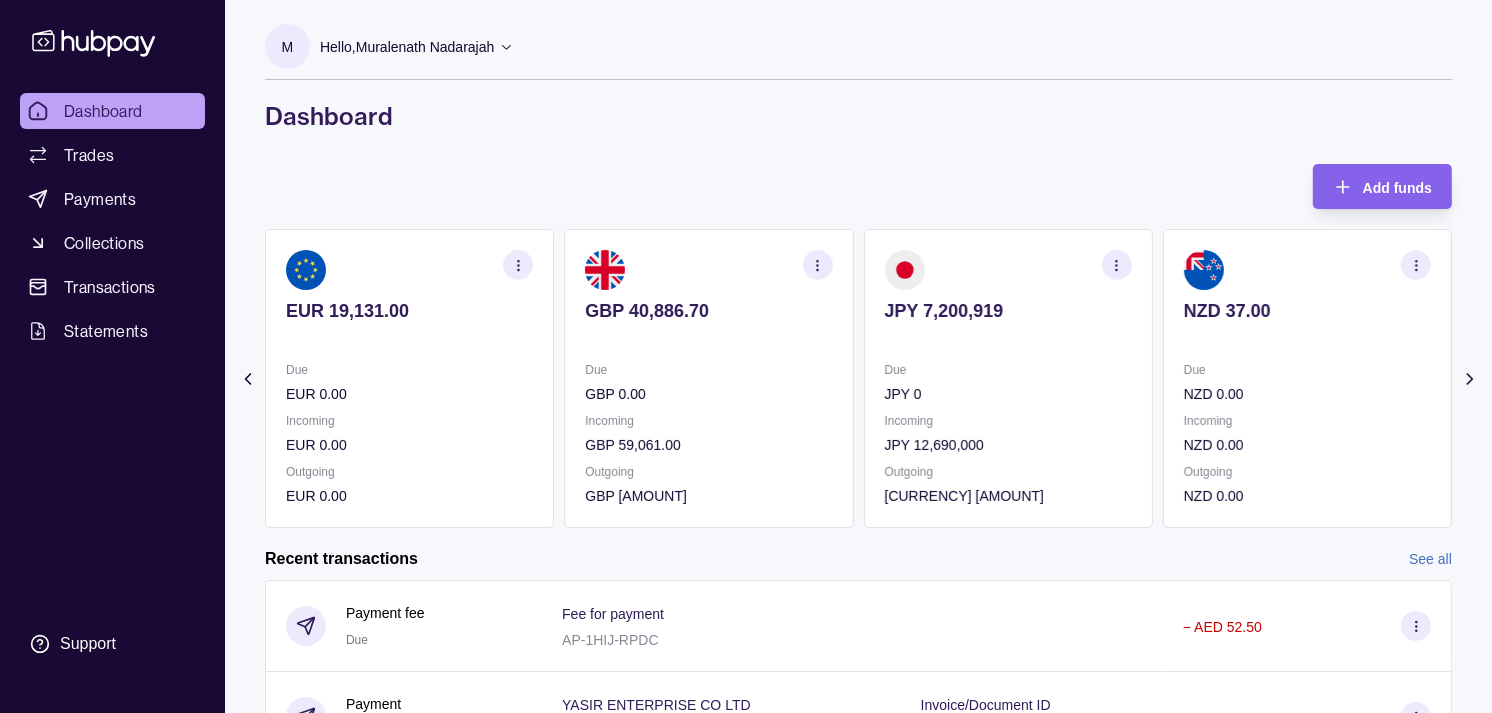click at bounding box center [1307, 338] 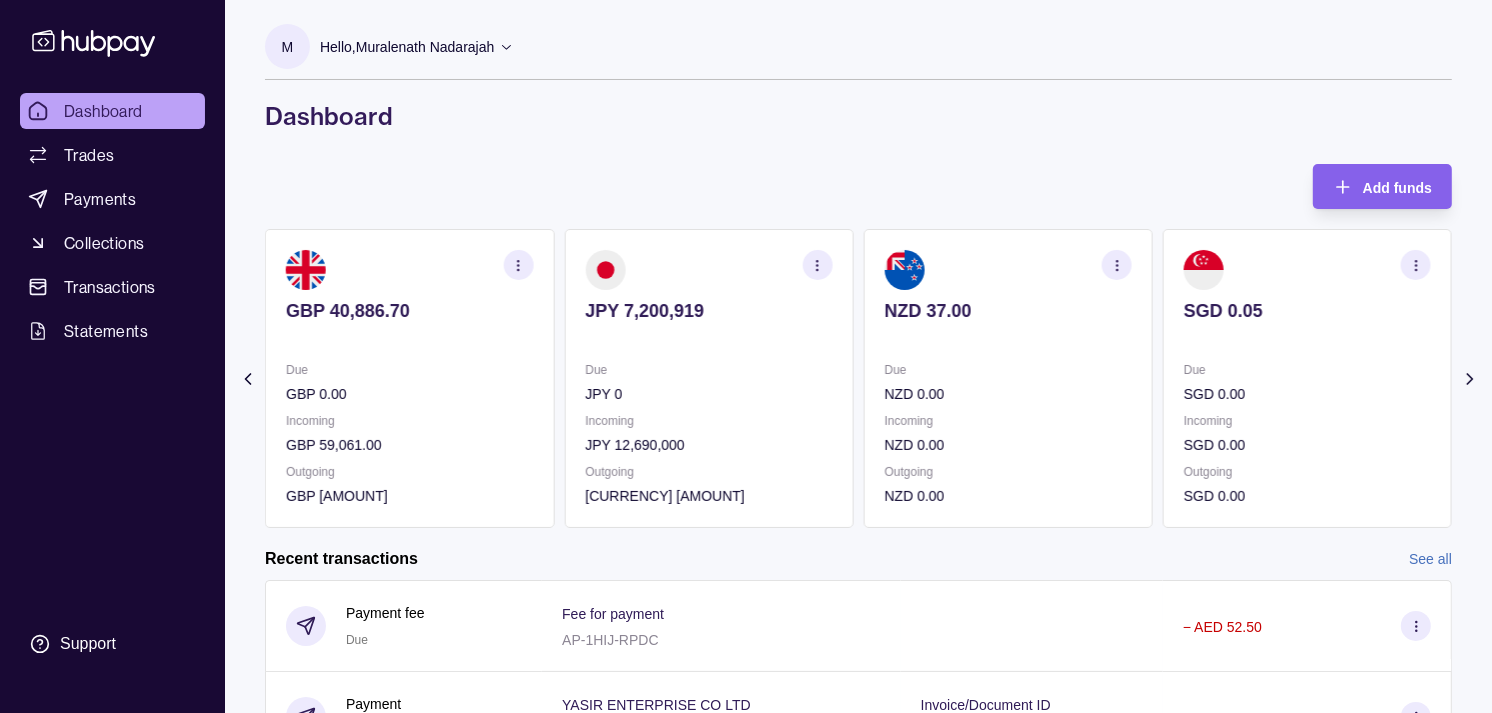 click on "SGD 0.05                                                                                                               Due SGD 0.00 Incoming SGD 0.00 Outgoing SGD 0.00" at bounding box center (1307, 378) 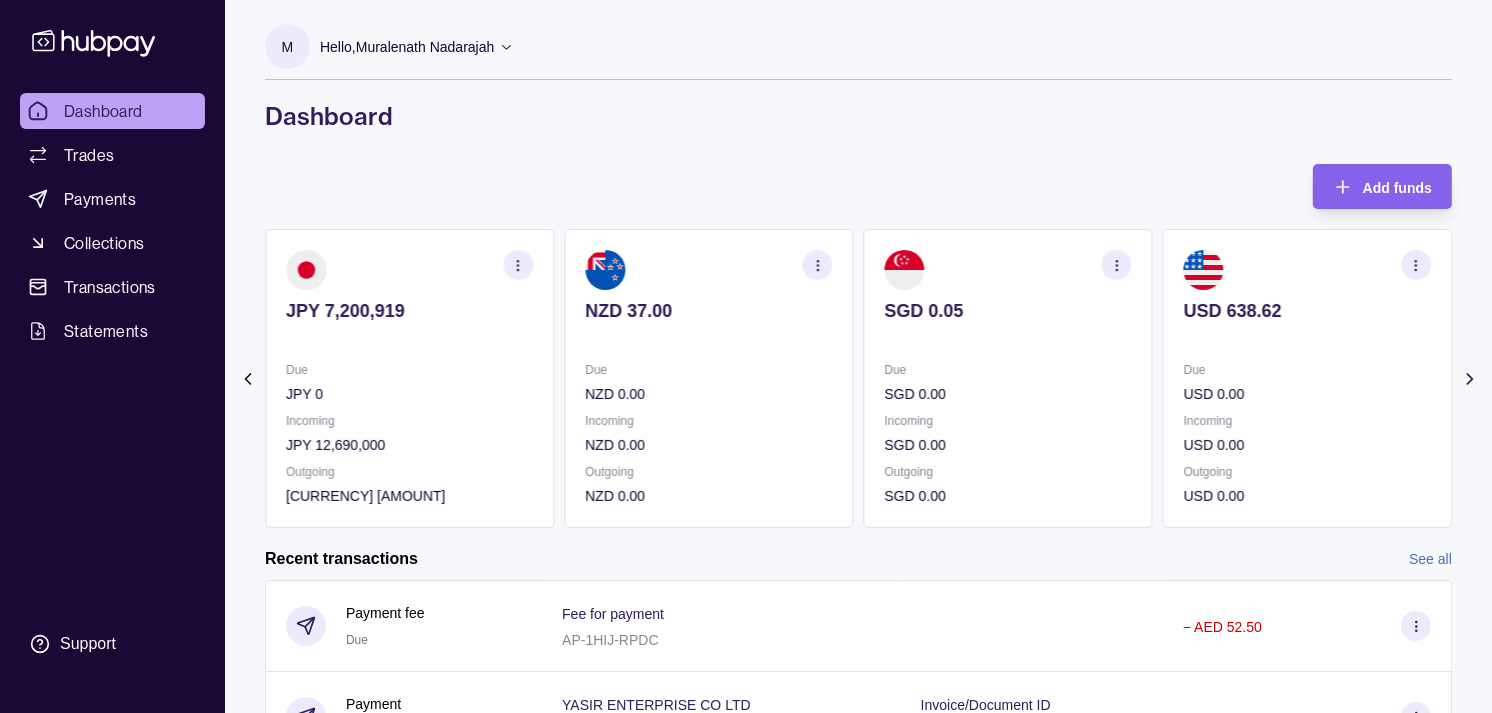 click on "USD 638.62                                                                                                               Due USD 0.00 Incoming USD 0.00 Outgoing USD 0.00" at bounding box center (1307, 378) 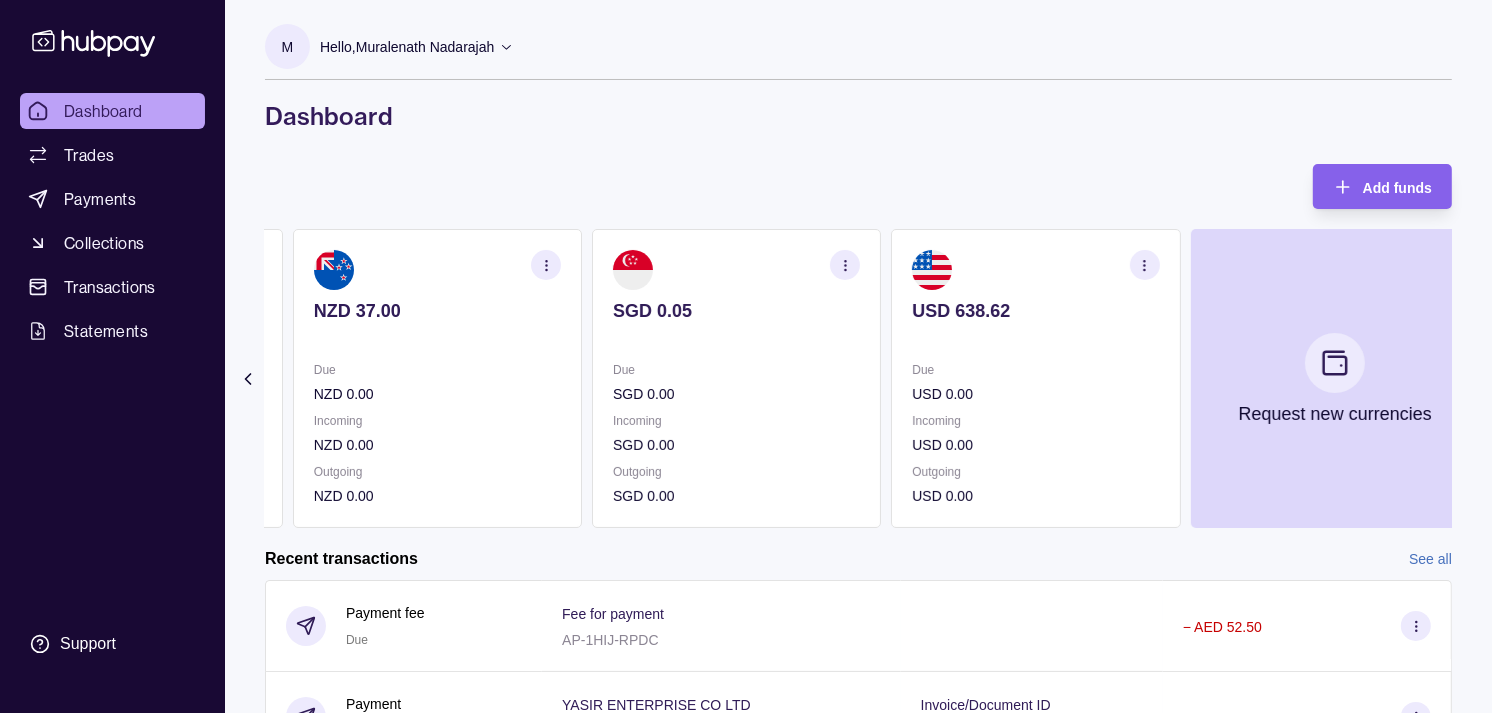 click on "Due" at bounding box center [1035, 370] 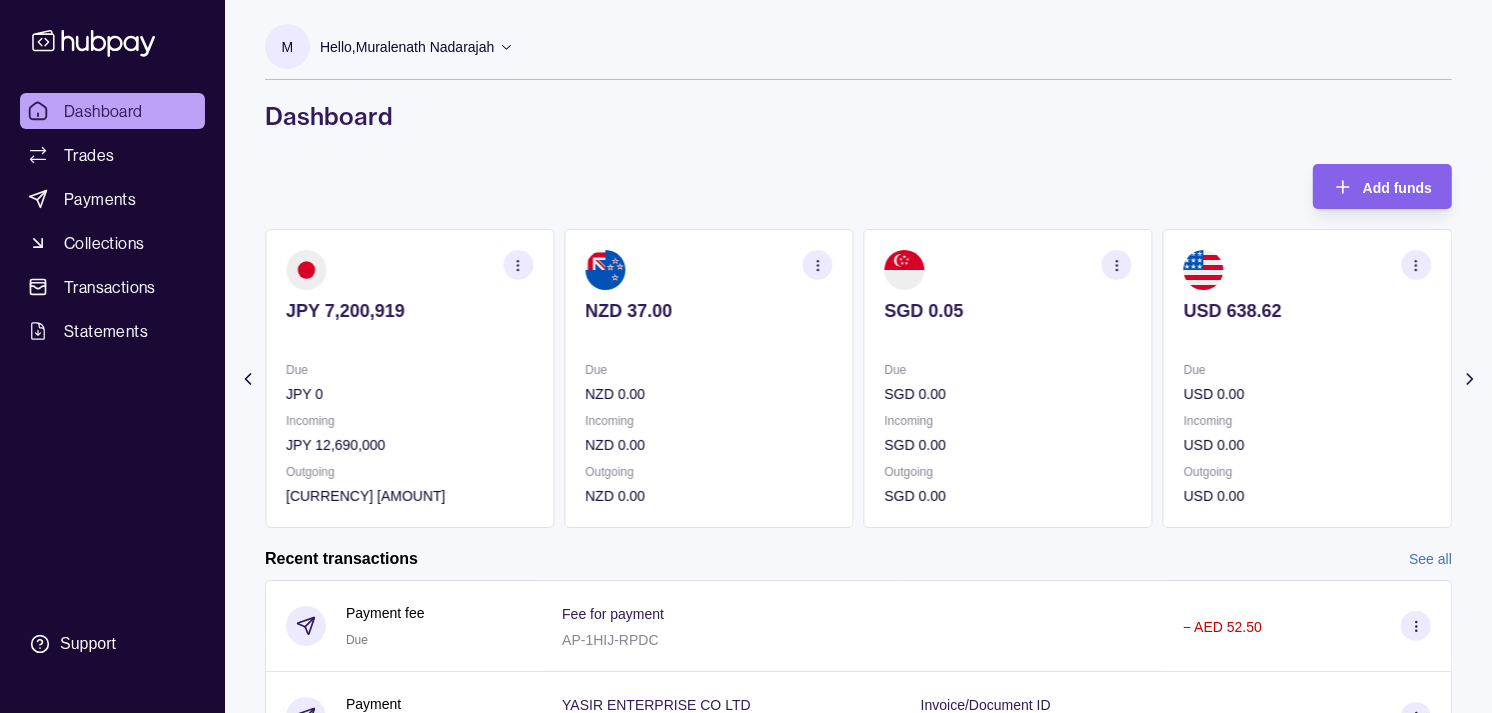 click on "SGD 0.00" at bounding box center [1008, 394] 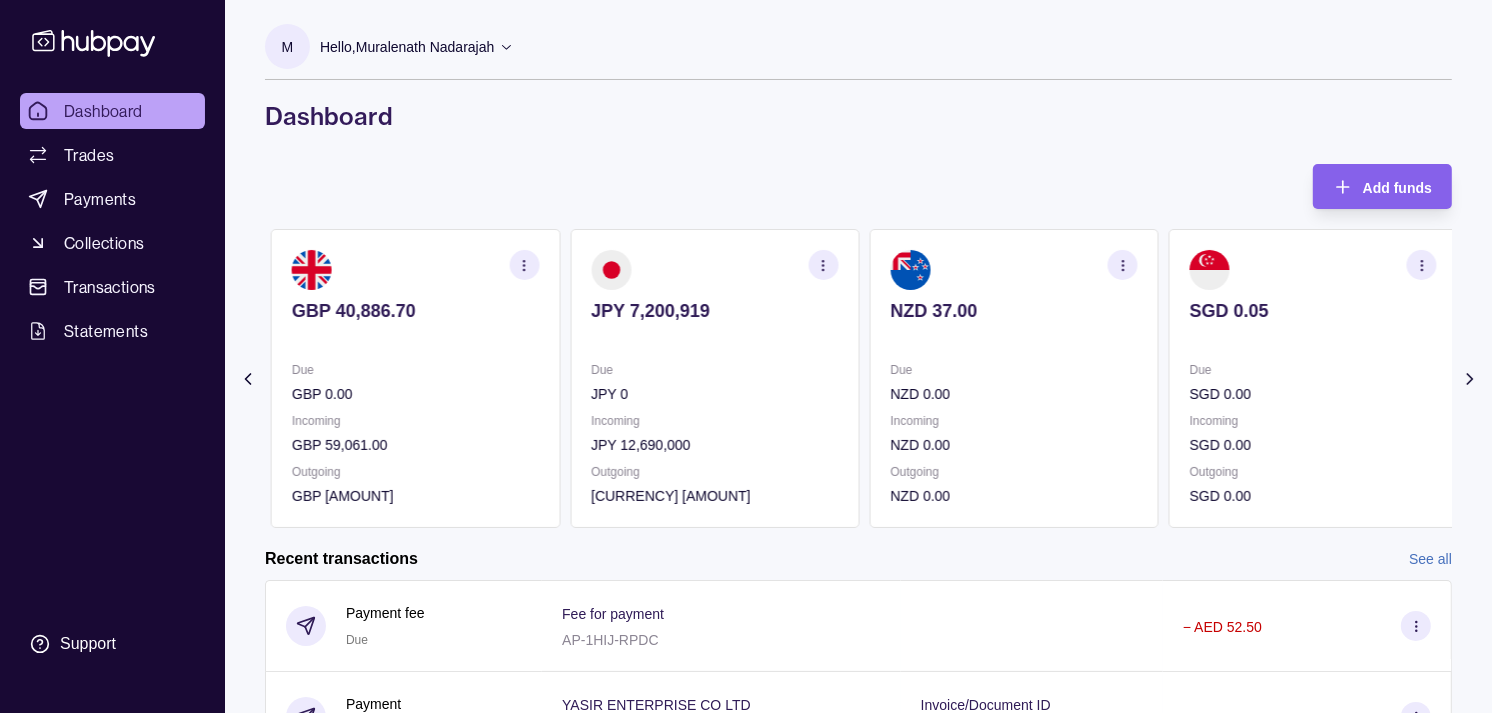 click on "NZD 0.00" at bounding box center (1013, 394) 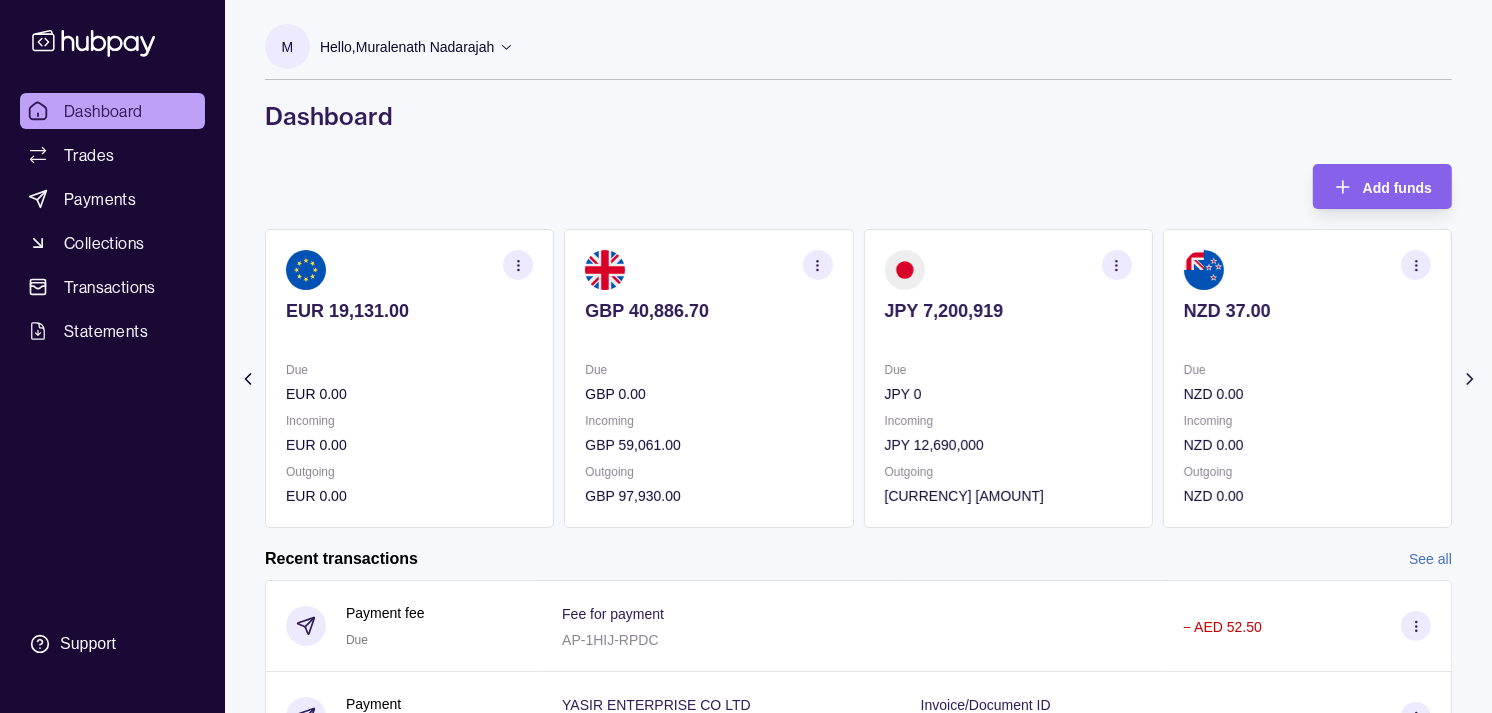 click on "GBP 40,886.70 Due GBP 0.00 Incoming GBP 59,061.00 Outgoing GBP 97,930.00" at bounding box center [708, 378] 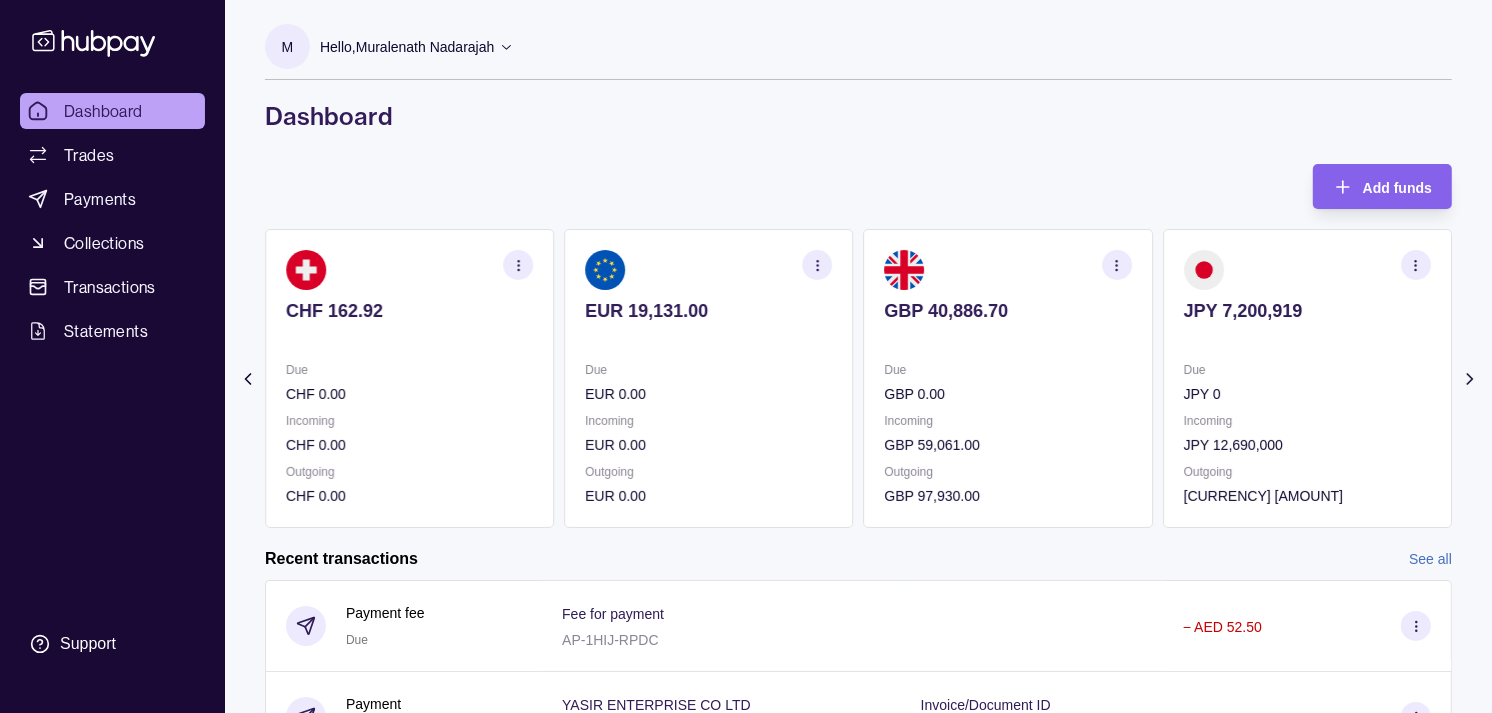 click at bounding box center (708, 338) 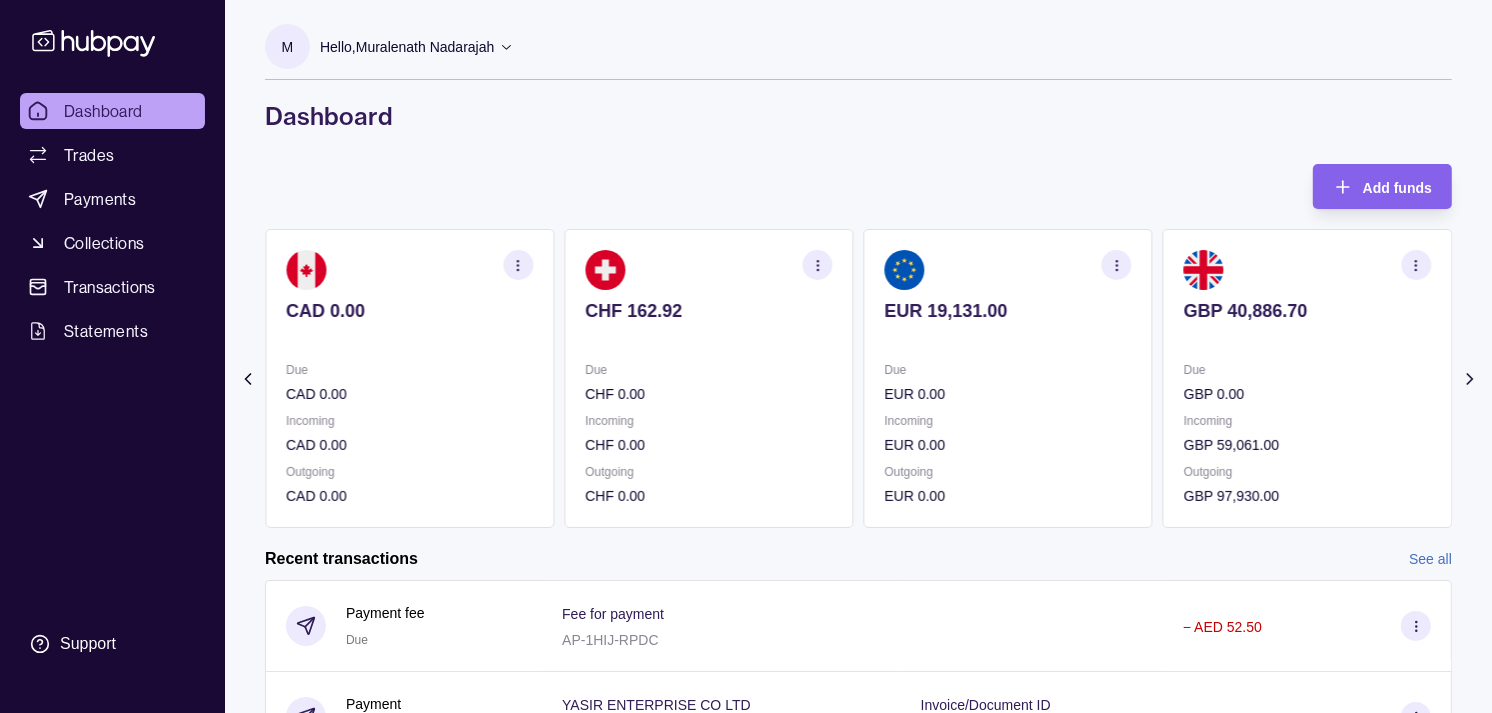 click at bounding box center (708, 338) 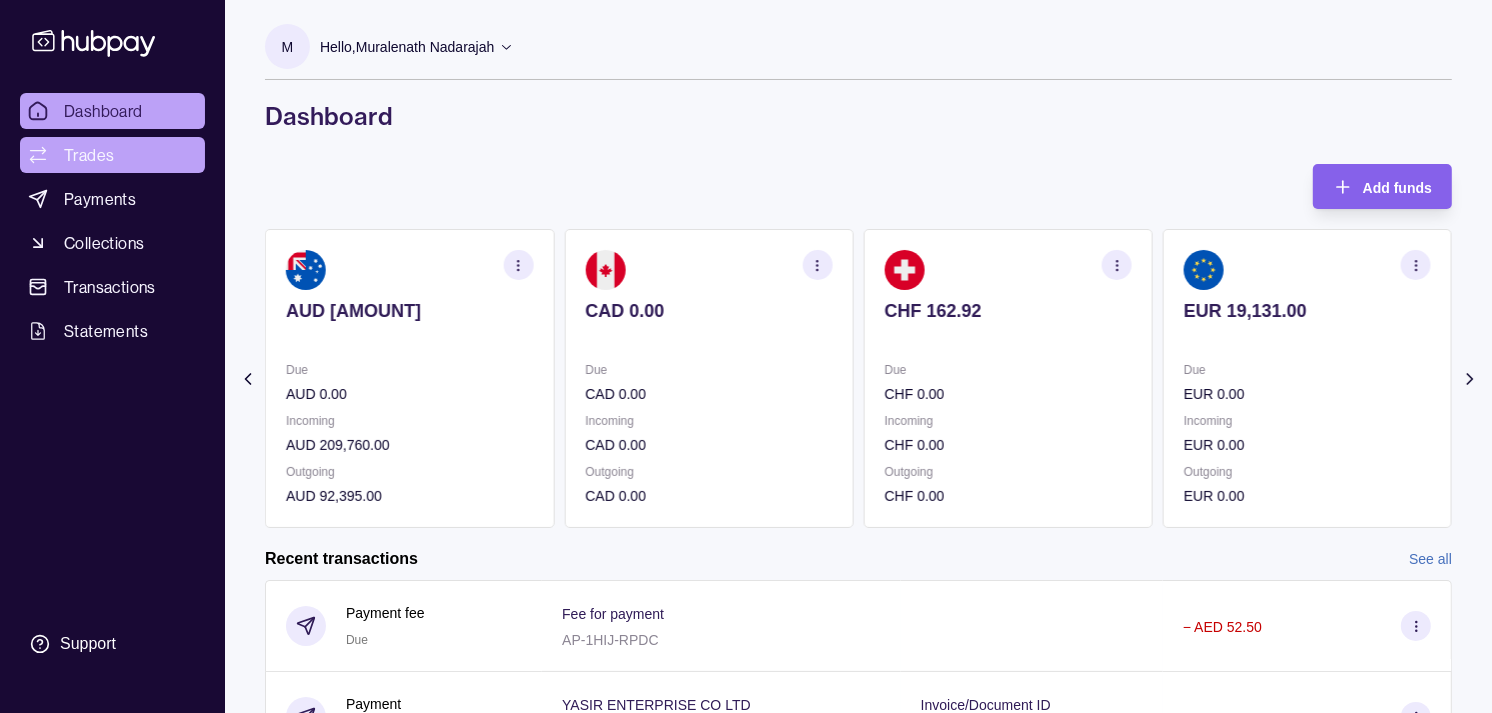 click on "Trades" at bounding box center (112, 155) 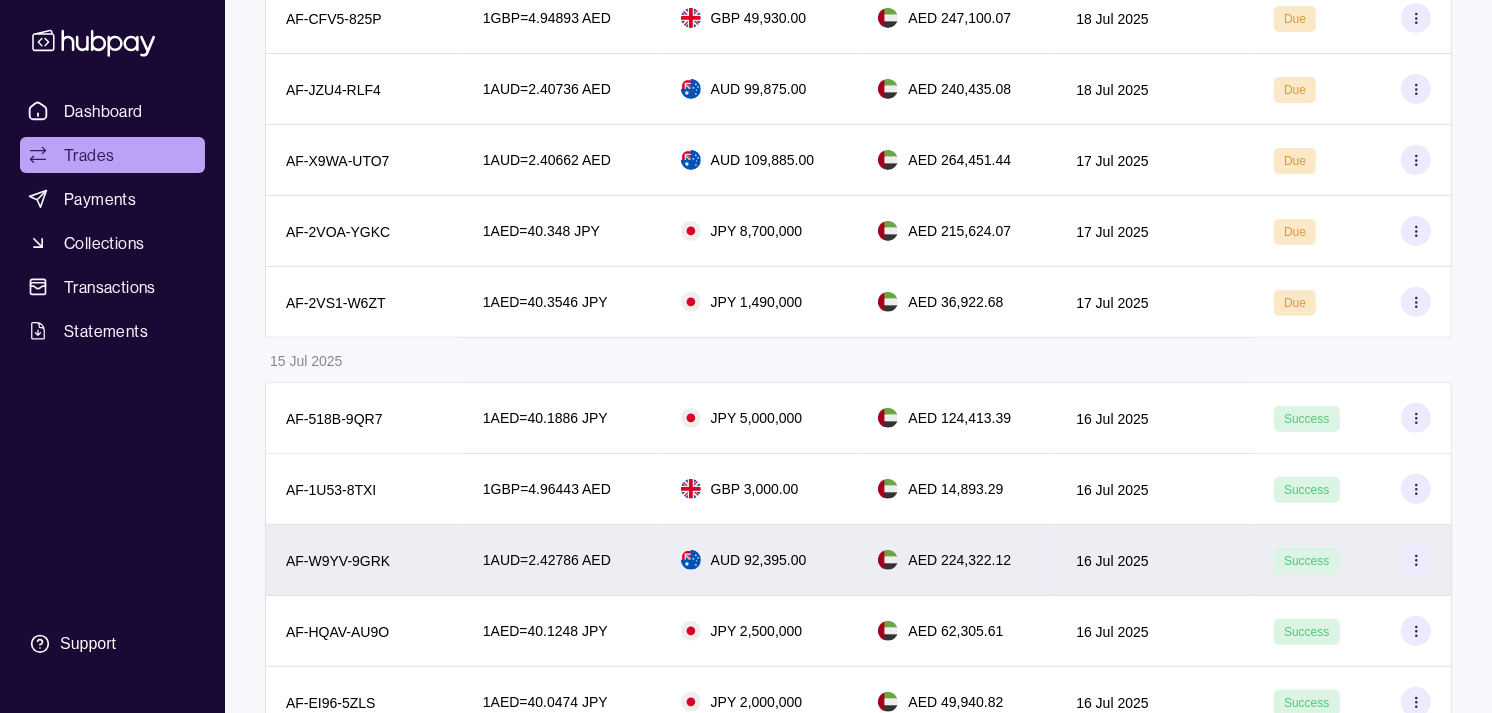 scroll, scrollTop: 666, scrollLeft: 0, axis: vertical 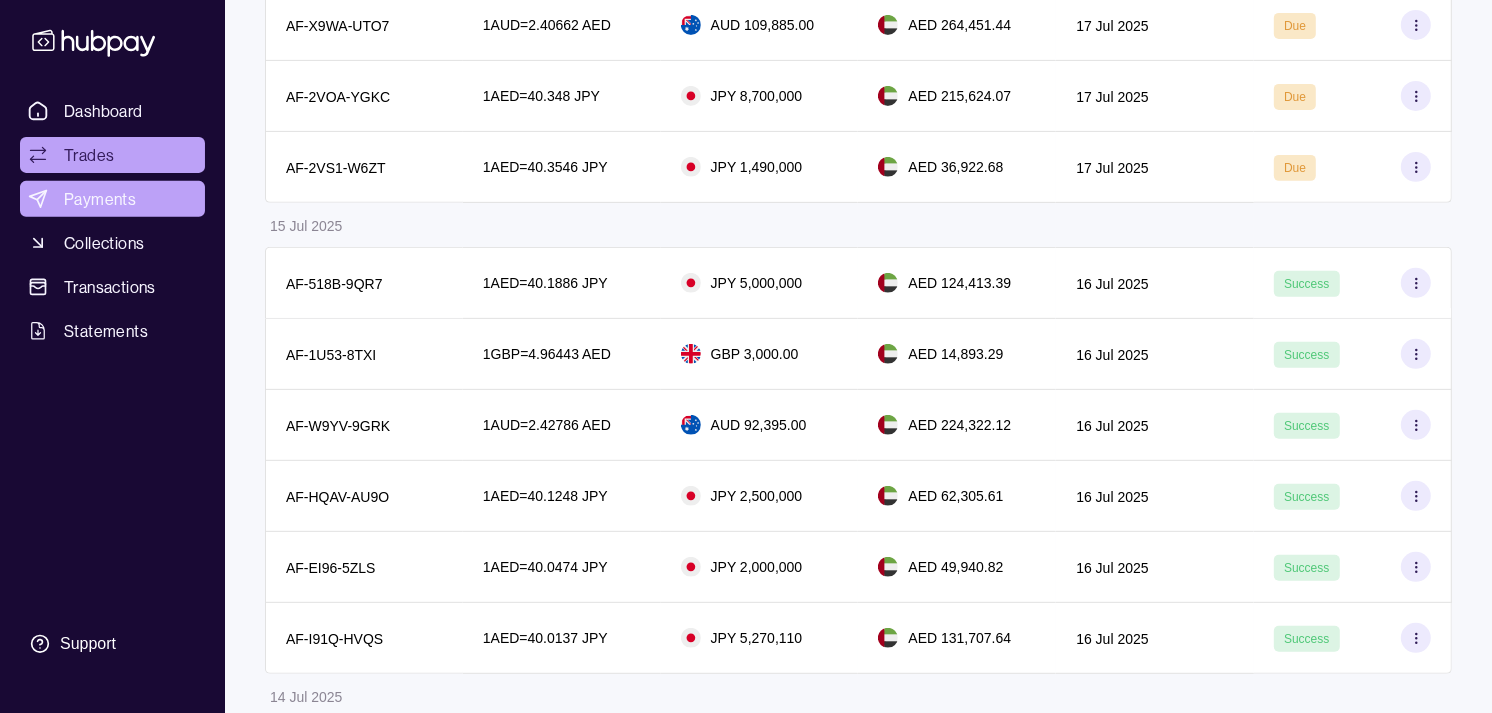 click on "Payments" at bounding box center [100, 199] 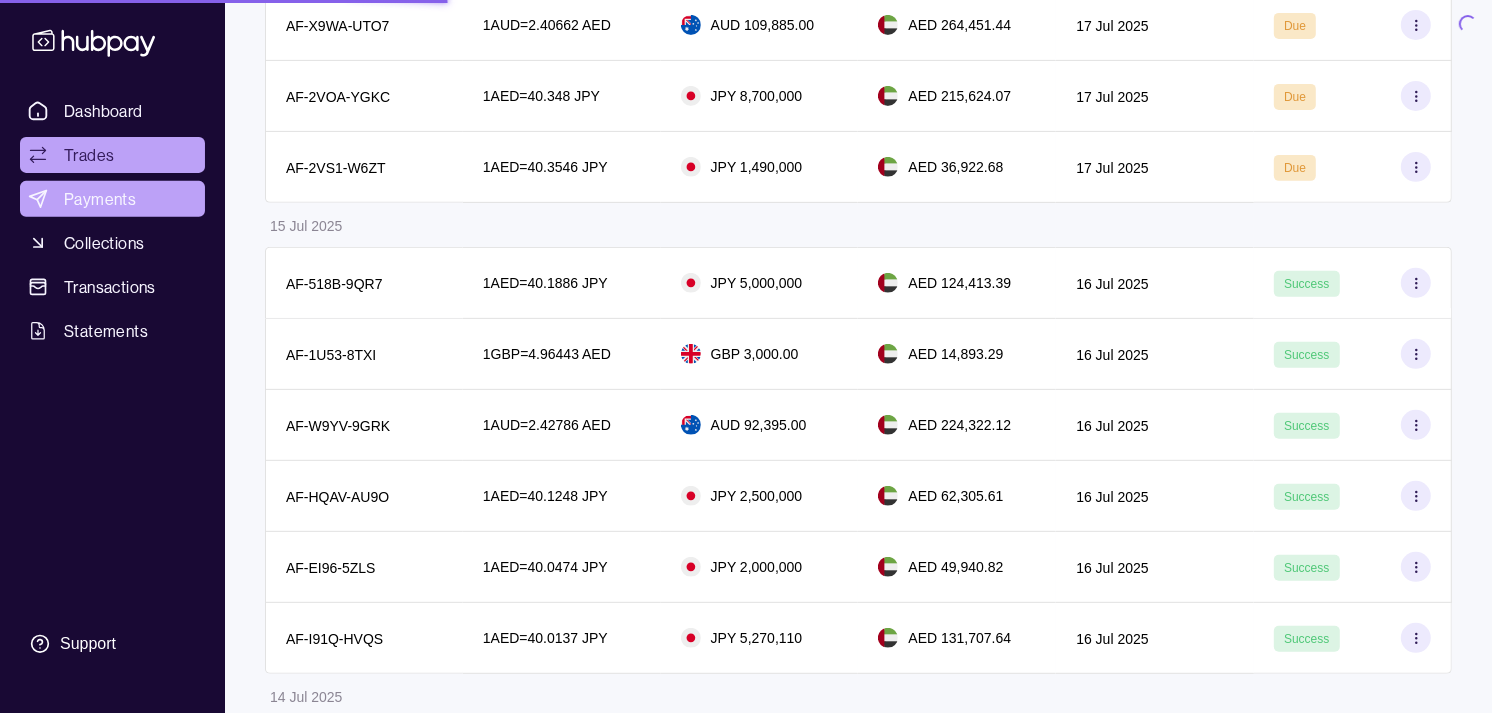 scroll, scrollTop: 0, scrollLeft: 0, axis: both 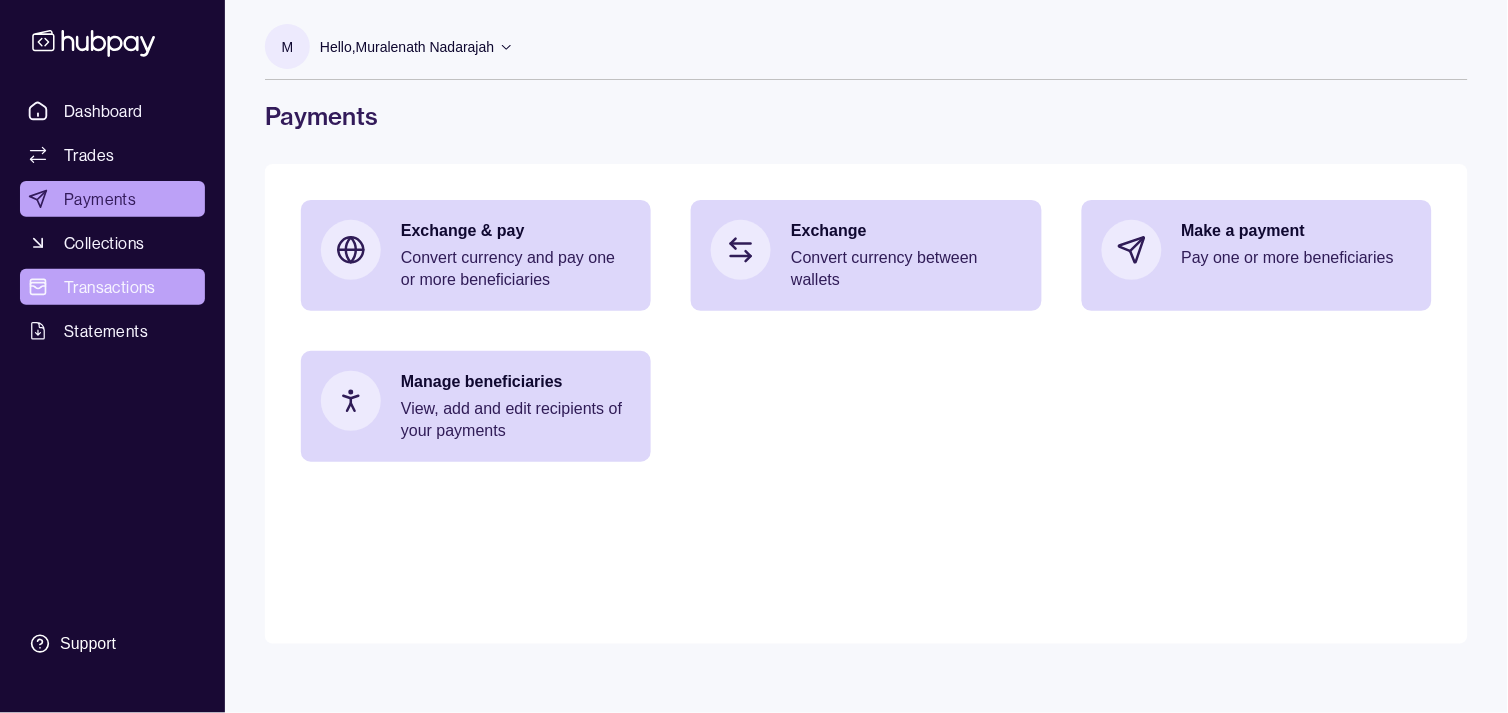 click on "Transactions" at bounding box center (110, 287) 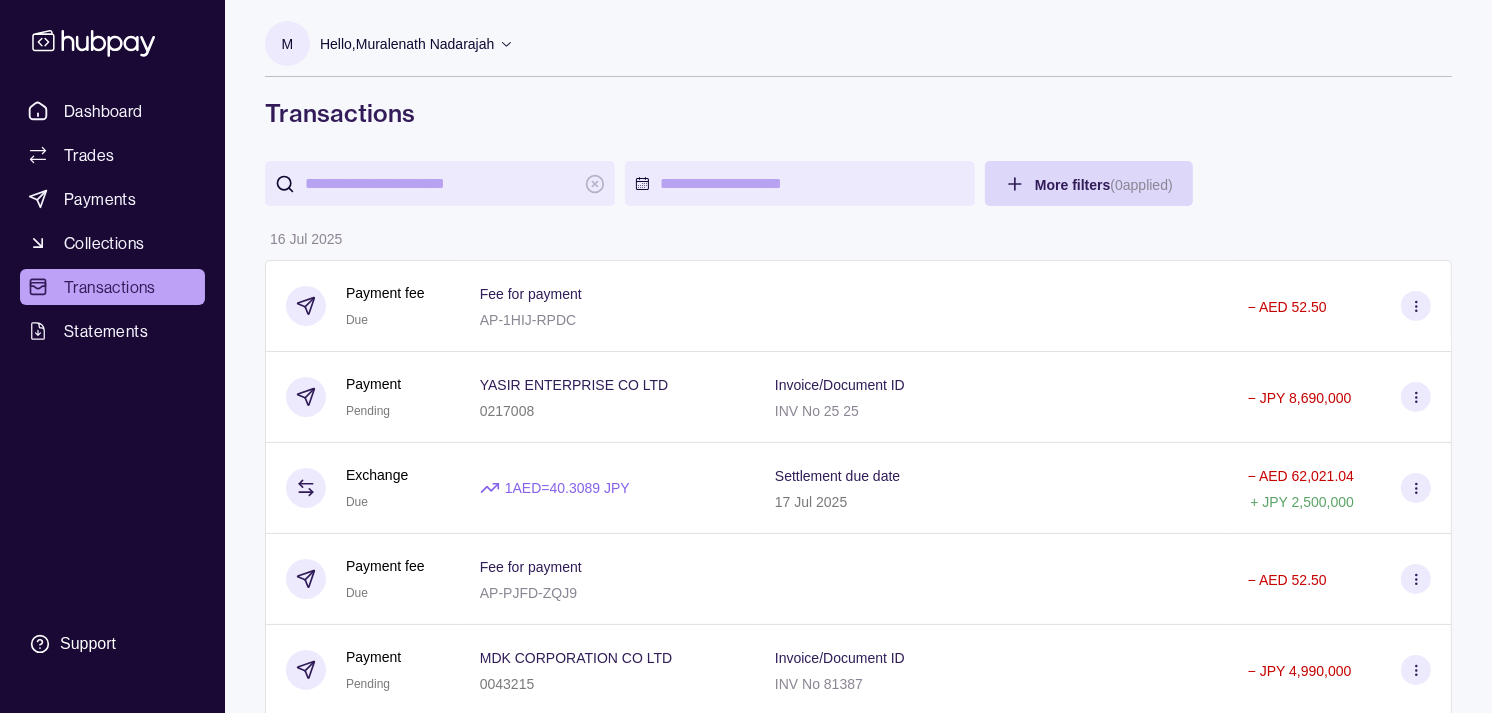 scroll, scrollTop: 0, scrollLeft: 0, axis: both 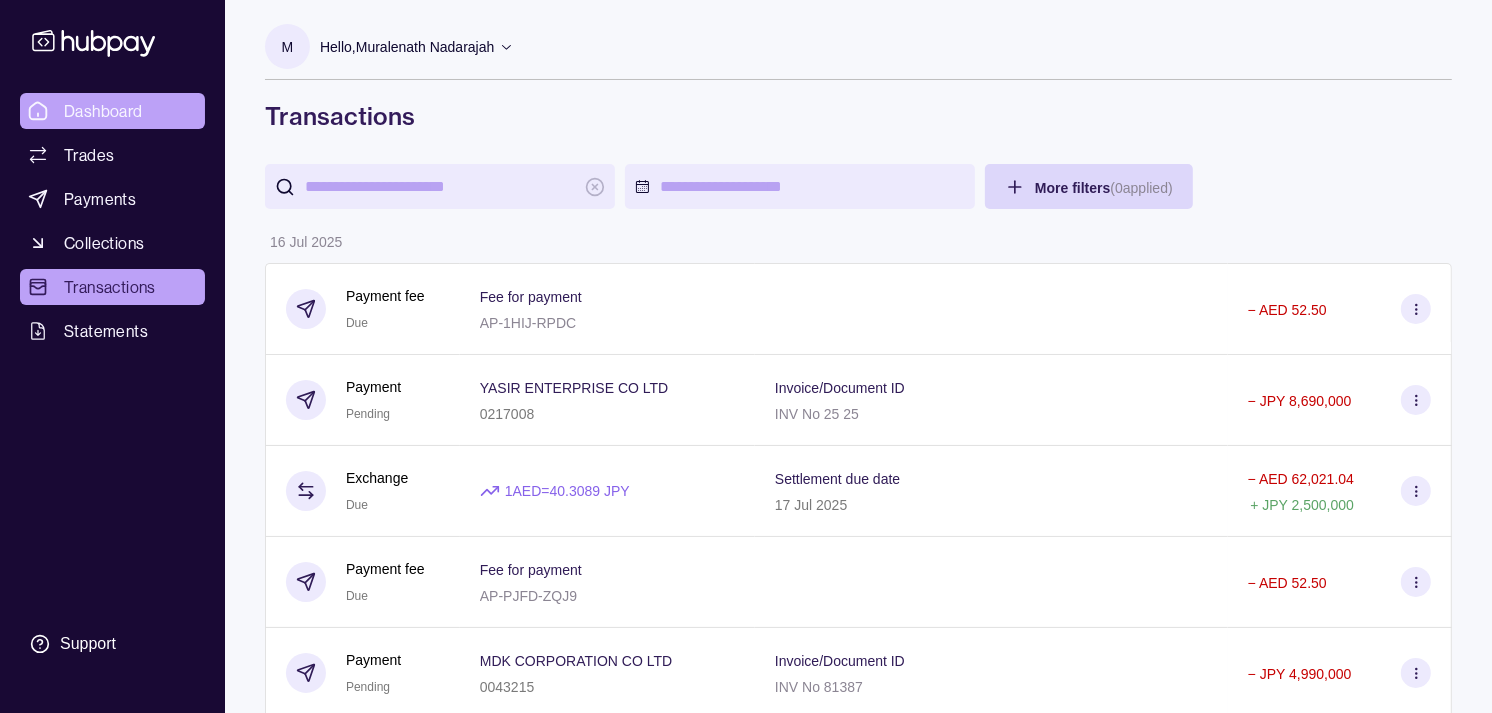 click on "Dashboard" at bounding box center (112, 111) 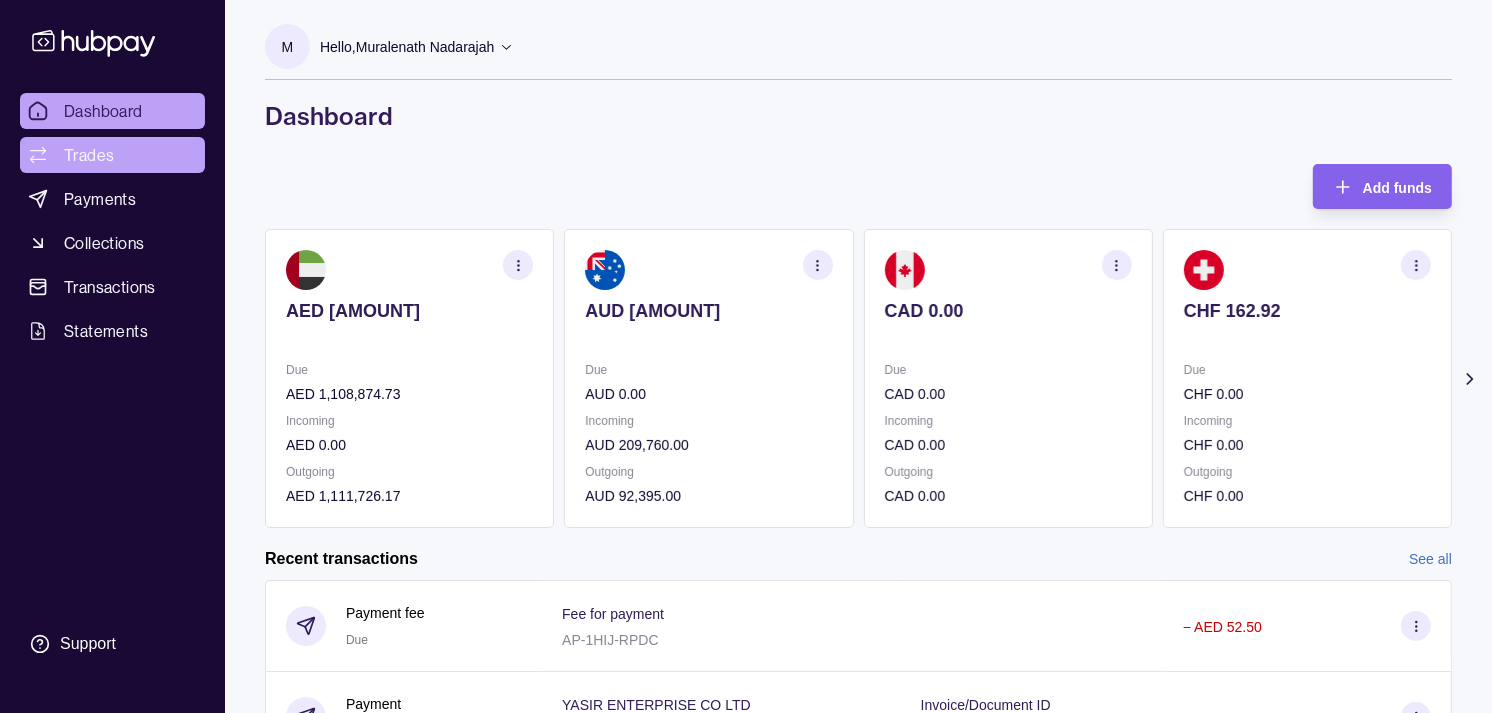 click on "Trades" at bounding box center [89, 155] 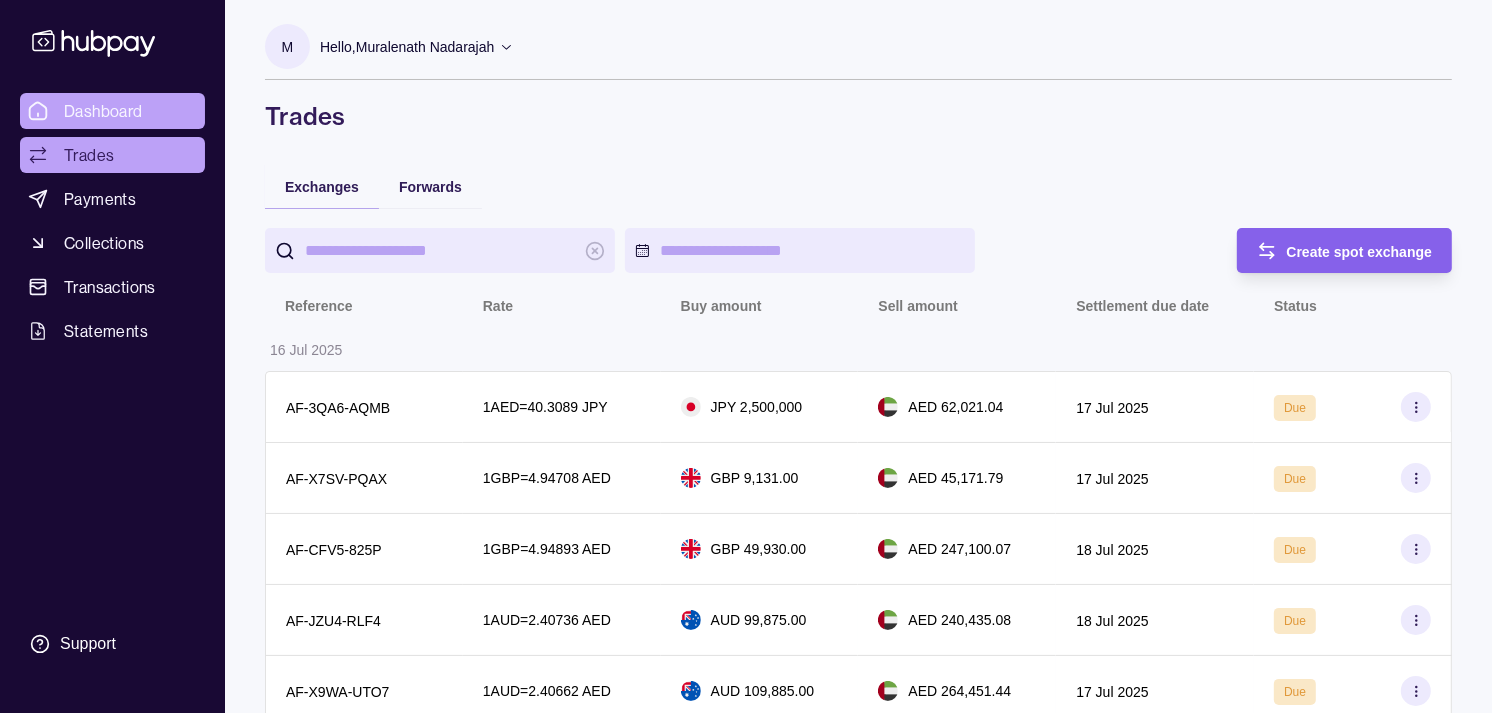 click on "Dashboard" at bounding box center [103, 111] 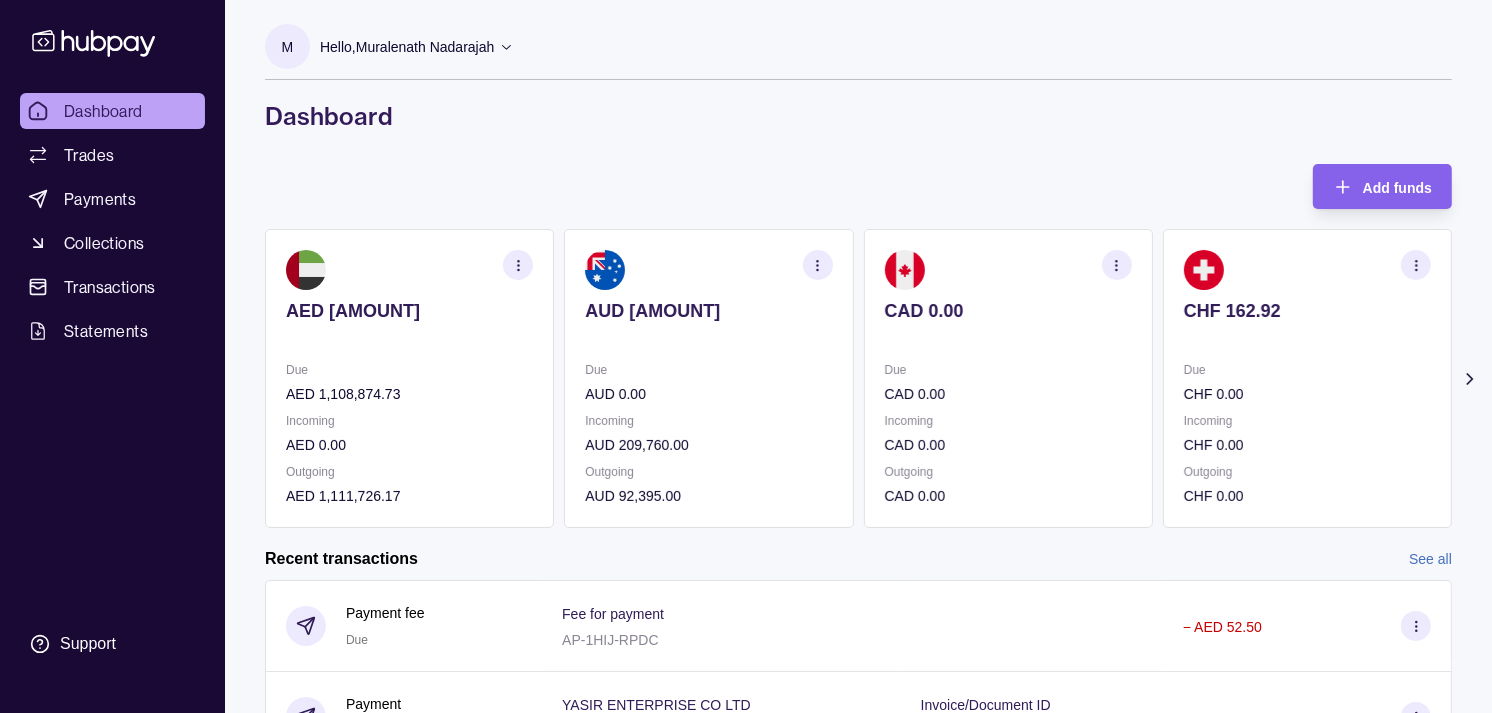 click on "Due CHF 0.00" at bounding box center [1307, 382] 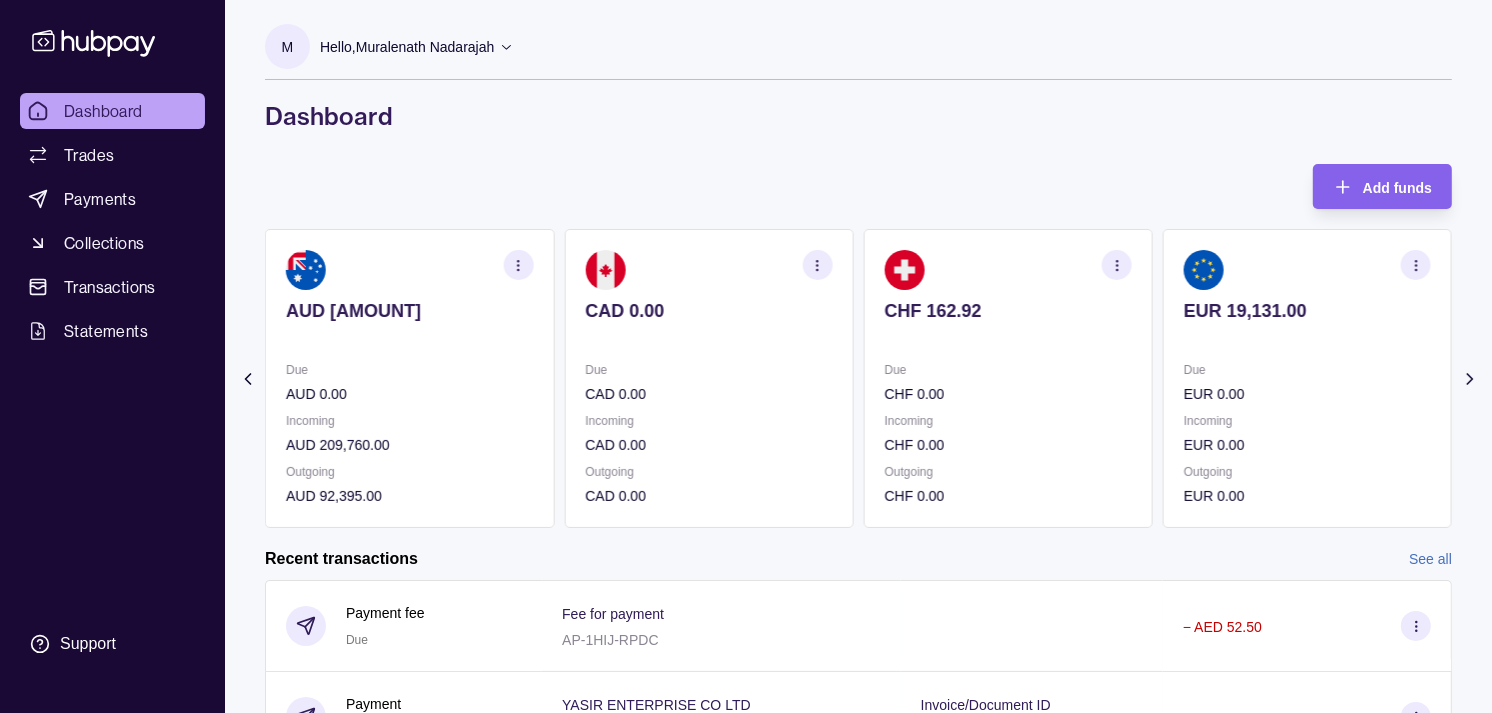 click on "AED 2,956.44                                                                                                               Due AED 1,108,874.73 Incoming AED 0.00 Outgoing AED 1,111,726.17 AUD 92,517.00                                                                                                               Due AUD 0.00 Incoming AUD 209,760.00 Outgoing AUD 92,395.00 CAD 0.00                                                                                                               Due CAD 0.00 Incoming CAD 0.00 Outgoing CAD 0.00 CHF 162.92                                                                                                               Due CHF 0.00 Incoming CHF 0.00 Outgoing CHF 0.00 EUR 19,131.00" at bounding box center (858, 378) 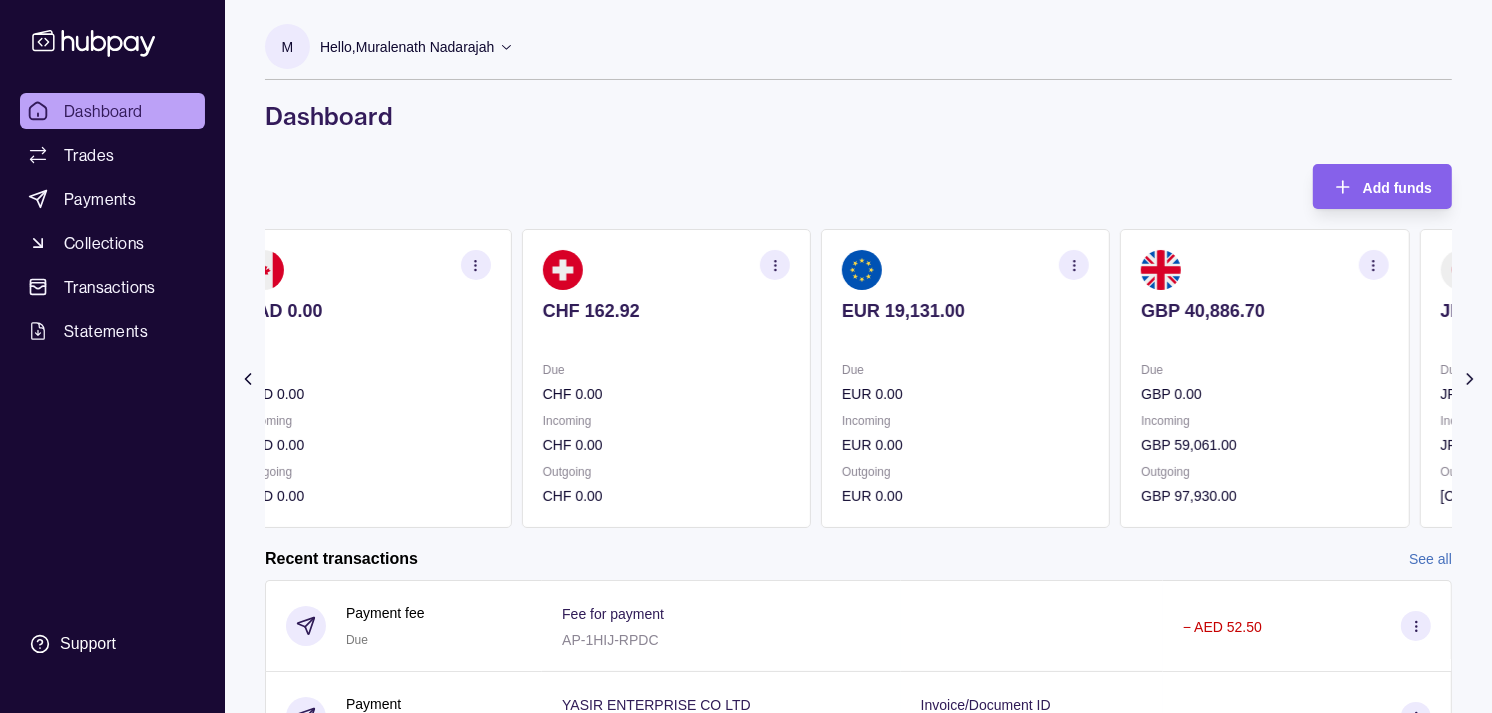 click on "AED 2,956.44                                                                                                               Due AED 1,108,874.73 Incoming AED 0.00 Outgoing AED 1,111,726.17 AUD 92,517.00                                                                                                               Due AUD 0.00 Incoming AUD 209,760.00 Outgoing AUD 92,395.00 CAD 0.00                                                                                                               Due CAD 0.00 Incoming CAD 0.00 Outgoing CAD 0.00 CHF 162.92                                                                                                               Due CHF 0.00 Incoming CHF 0.00 Outgoing CHF 0.00 EUR 19,131.00" at bounding box center (858, 378) 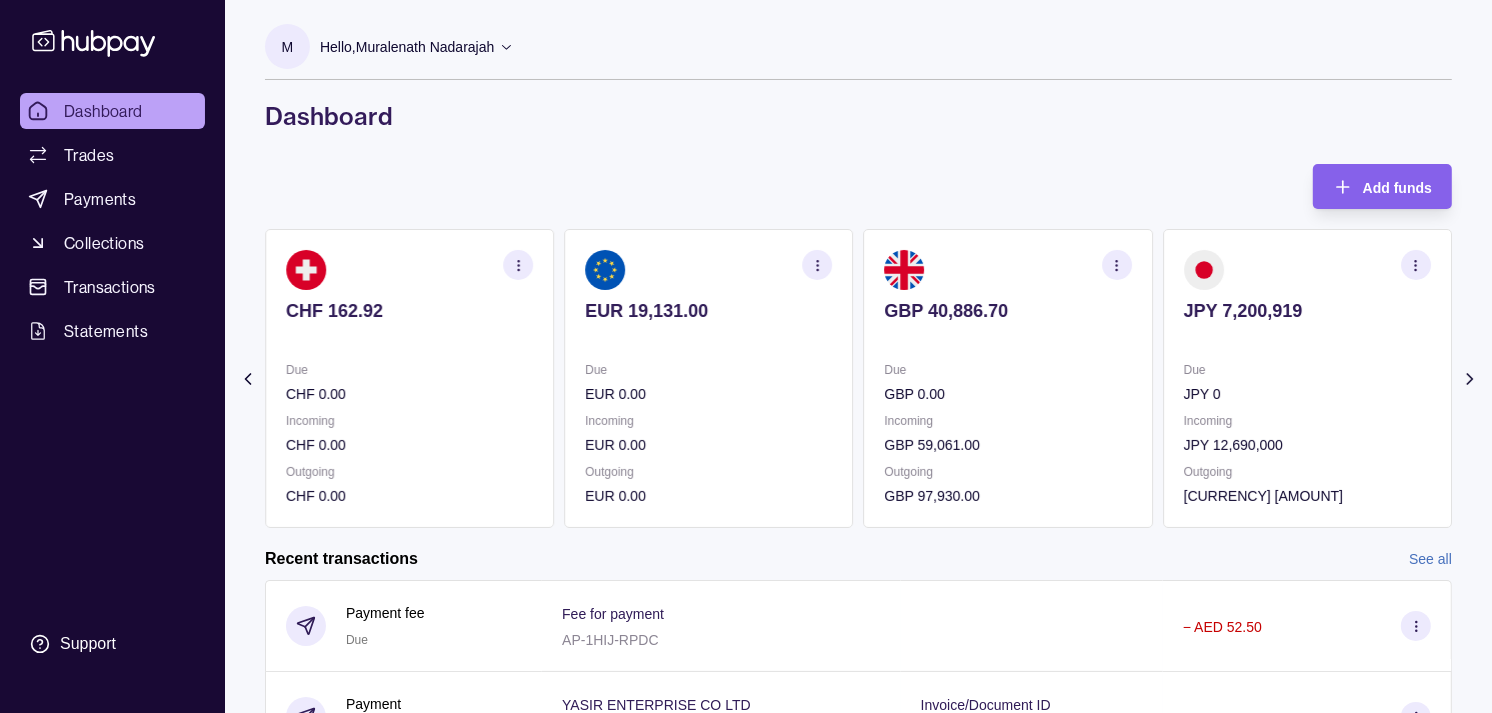 click on "GBP 40,886.70 Due GBP 0.00 Incoming GBP 59,061.00 Outgoing GBP 97,930.00" at bounding box center [1008, 378] 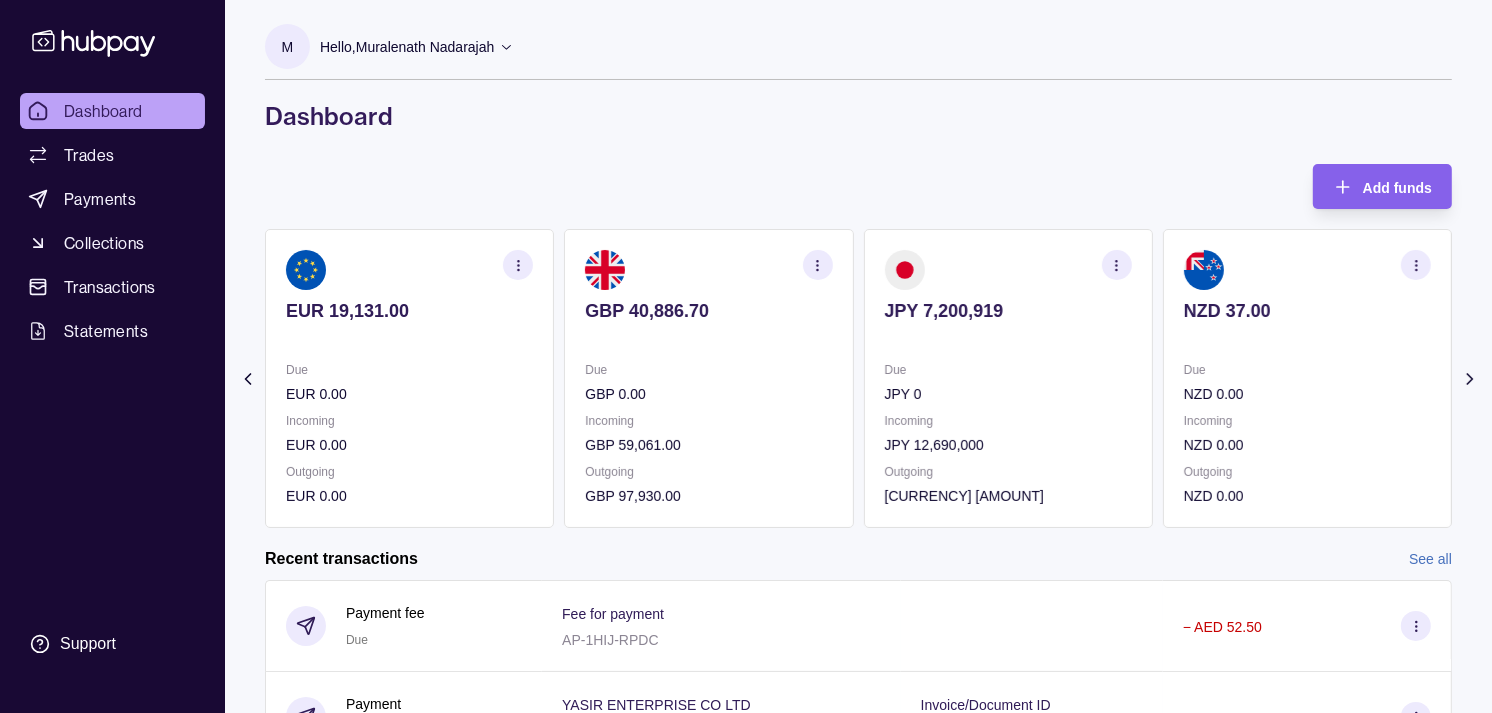 click at bounding box center [1008, 338] 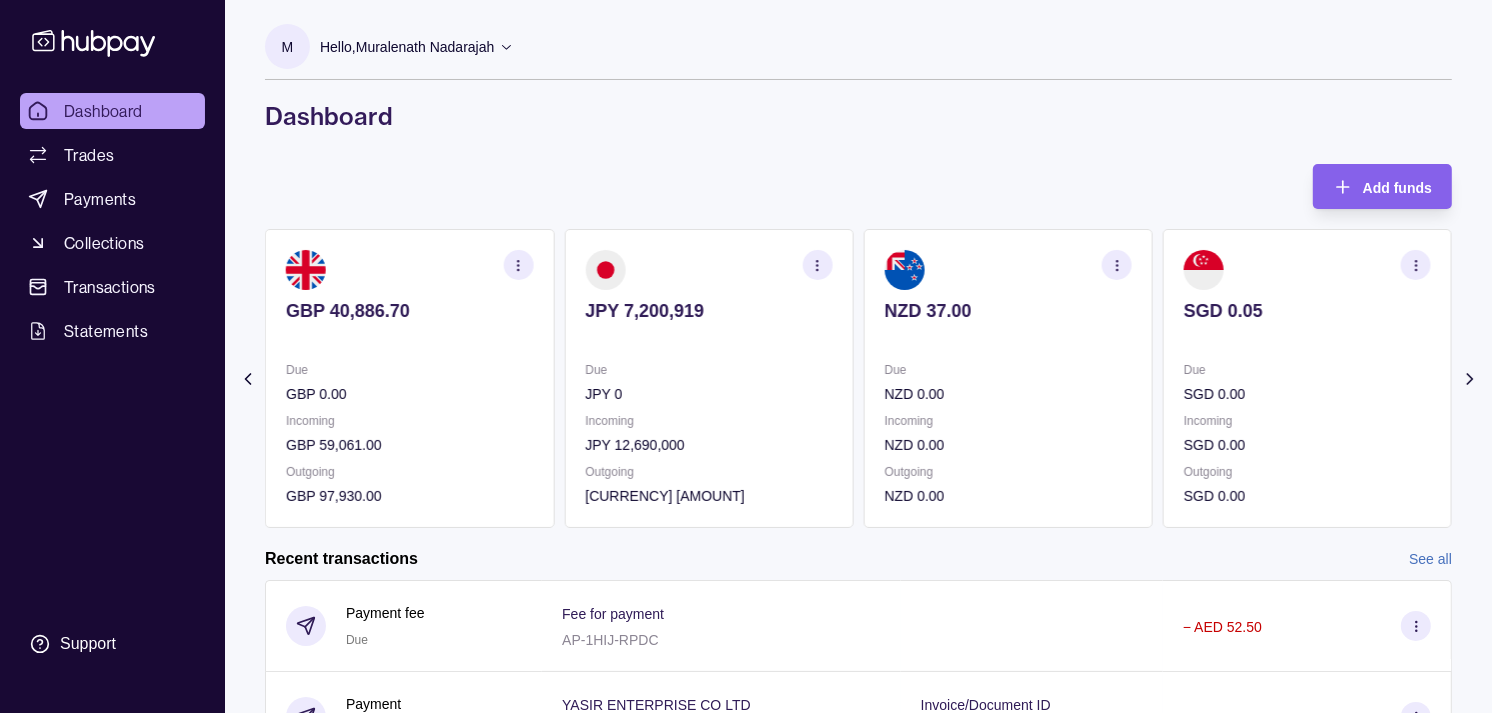 click on "NZD 37.00" at bounding box center (1008, 324) 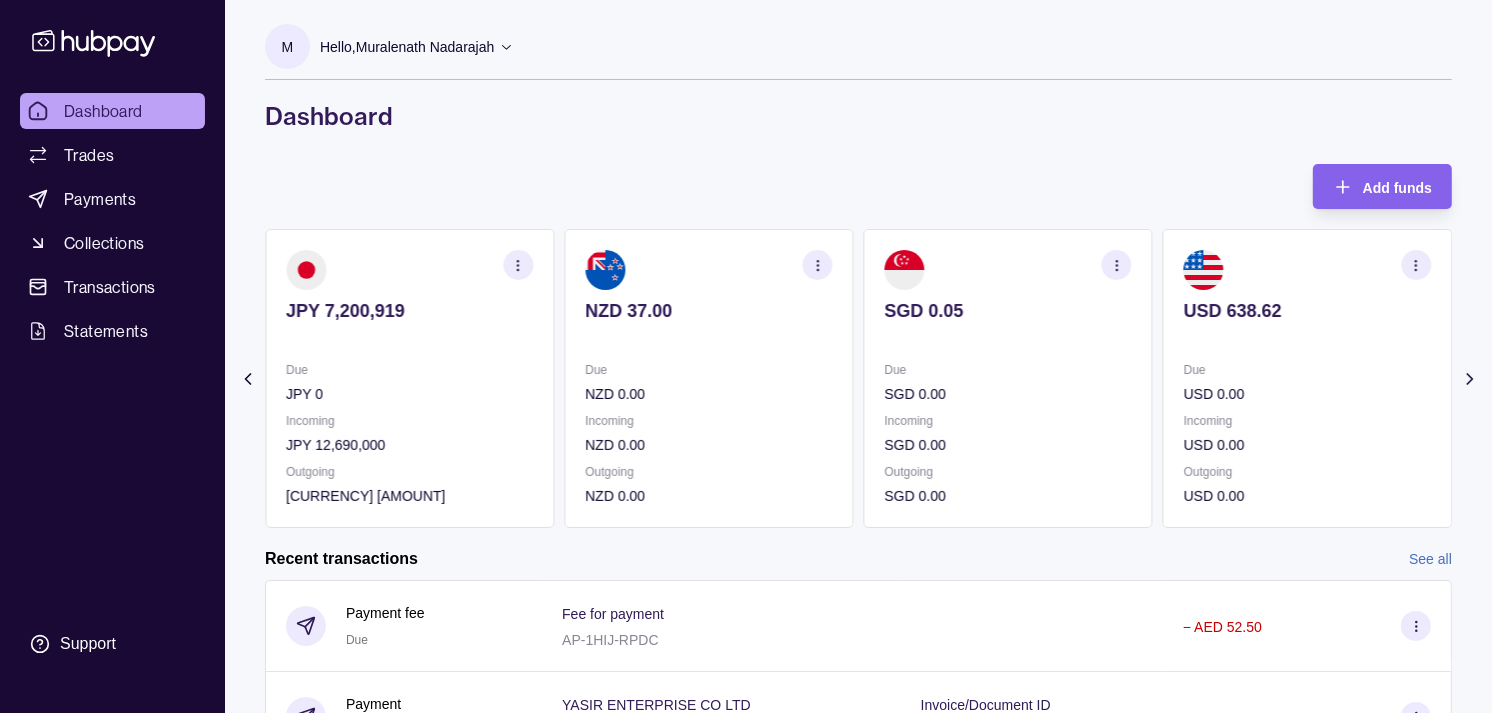 click at bounding box center (1008, 338) 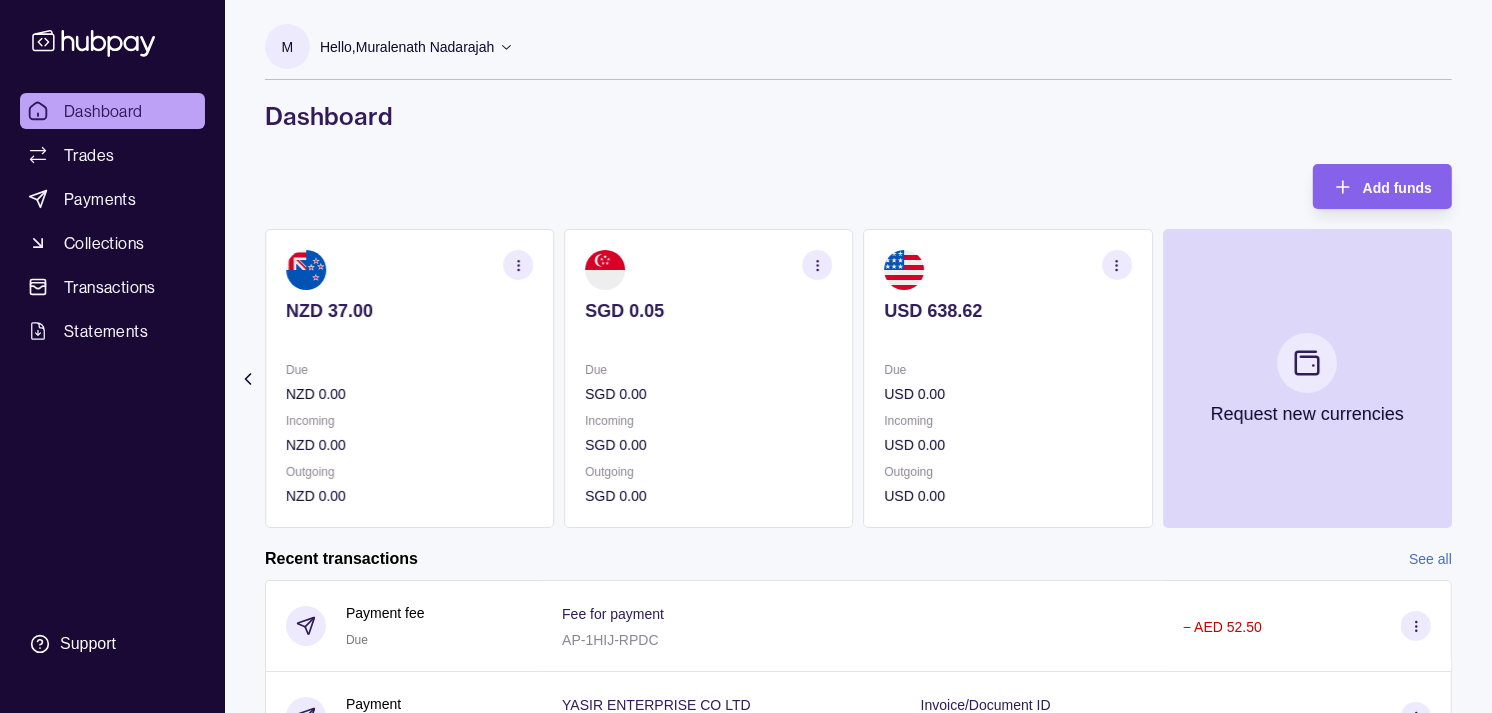 click on "USD 638.62                                                                                                               Due USD 0.00 Incoming USD 0.00 Outgoing USD 0.00" at bounding box center (1008, 378) 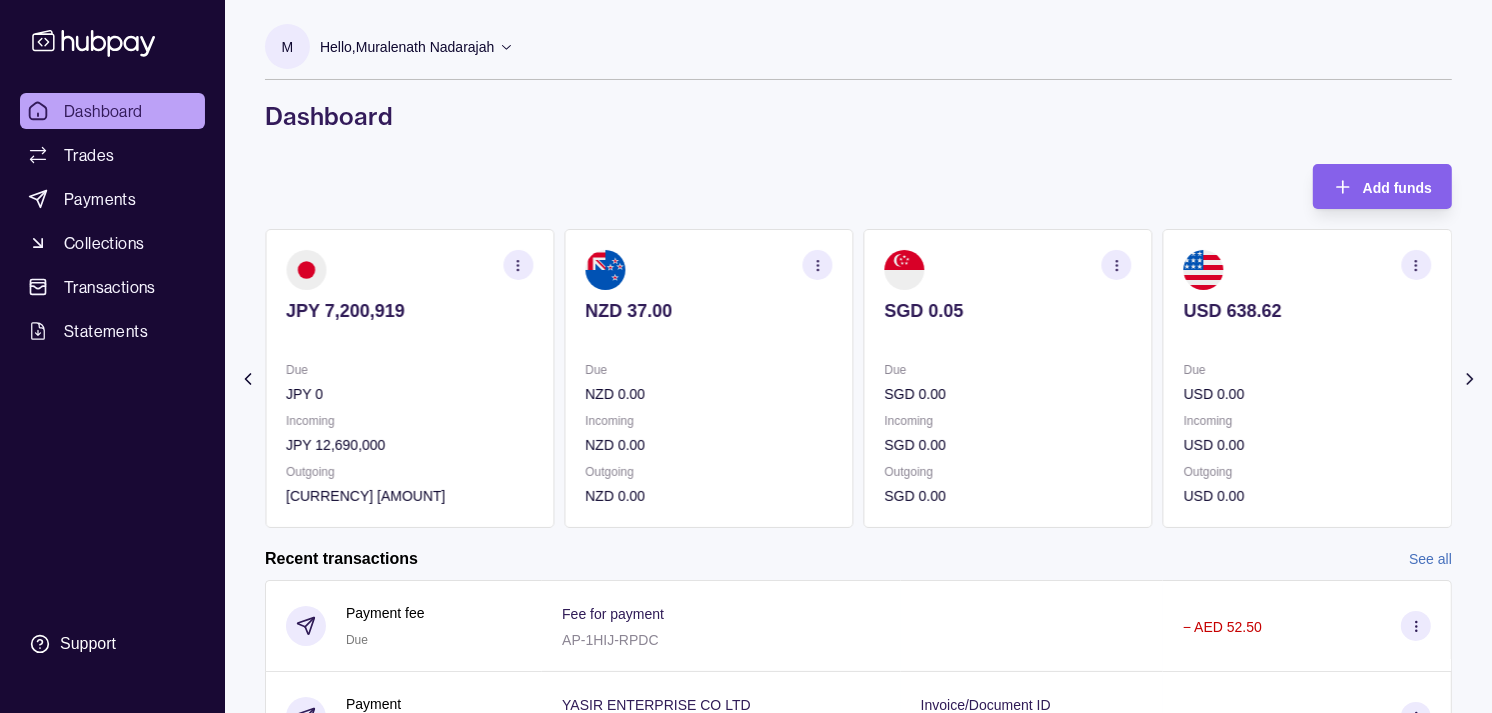 click on "SGD 0.05                                                                                                               Due SGD 0.00 Incoming SGD 0.00 Outgoing SGD 0.00" at bounding box center [1008, 378] 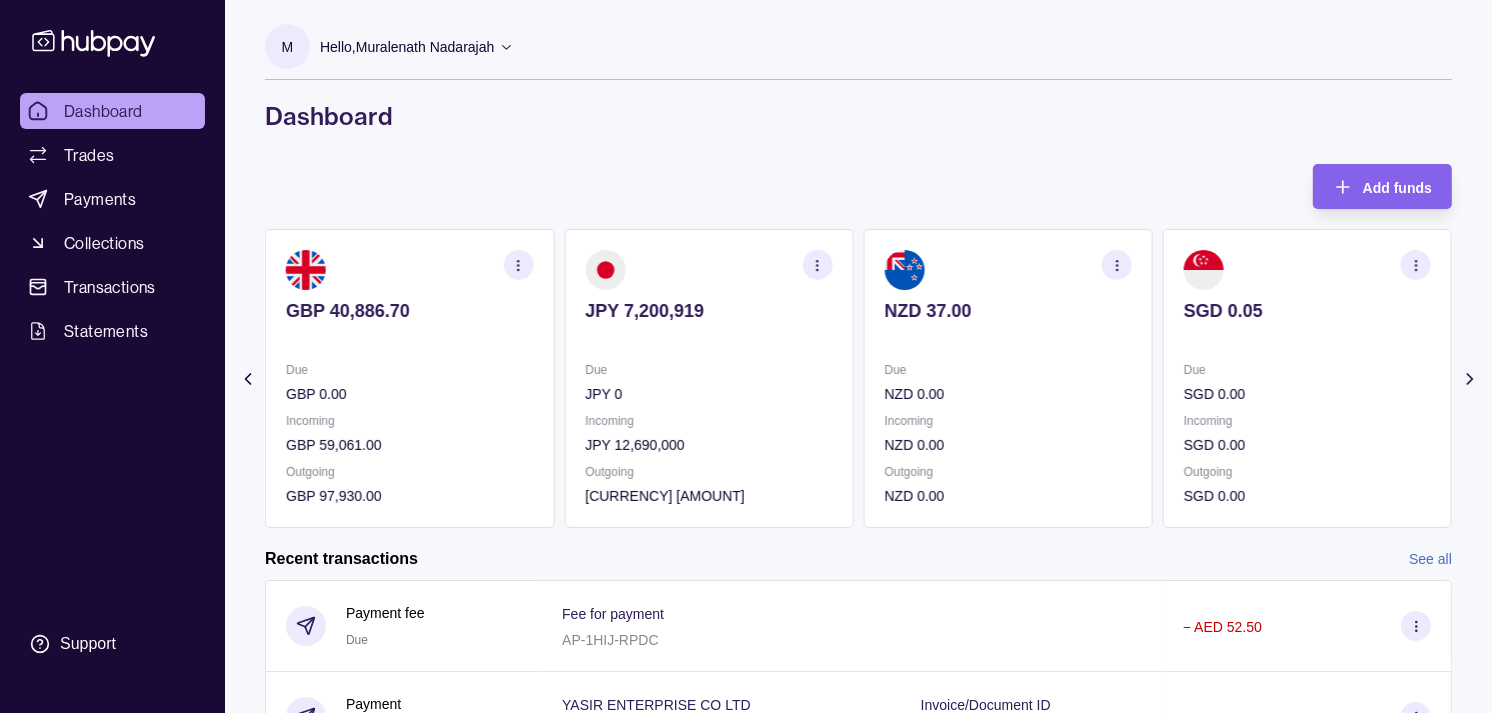 click on "NZD 37.00                                                                                                               Due NZD 0.00 Incoming NZD 0.00 Outgoing NZD 0.00" at bounding box center (1008, 378) 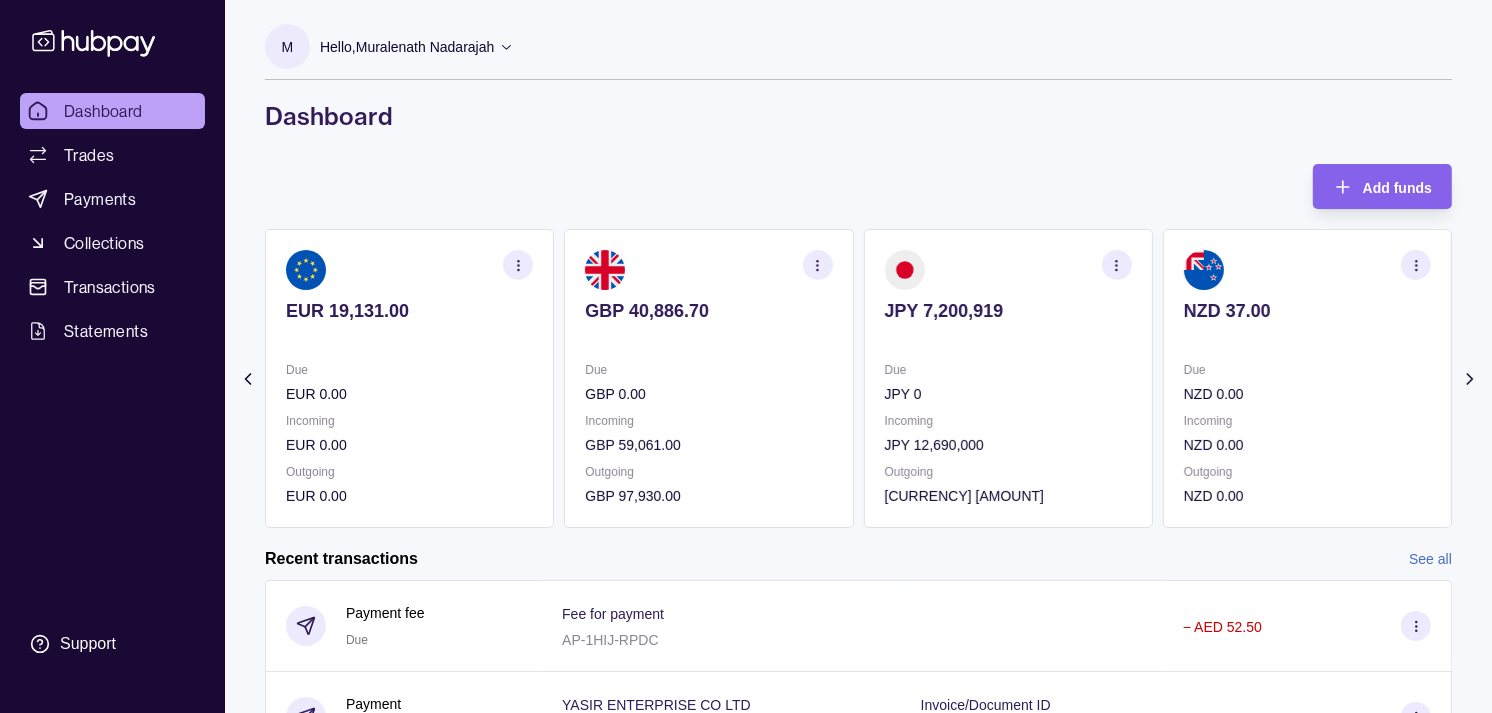 click on "GBP 40,886.70 Due GBP 0.00 Incoming GBP 59,061.00 Outgoing GBP 97,930.00" at bounding box center [708, 378] 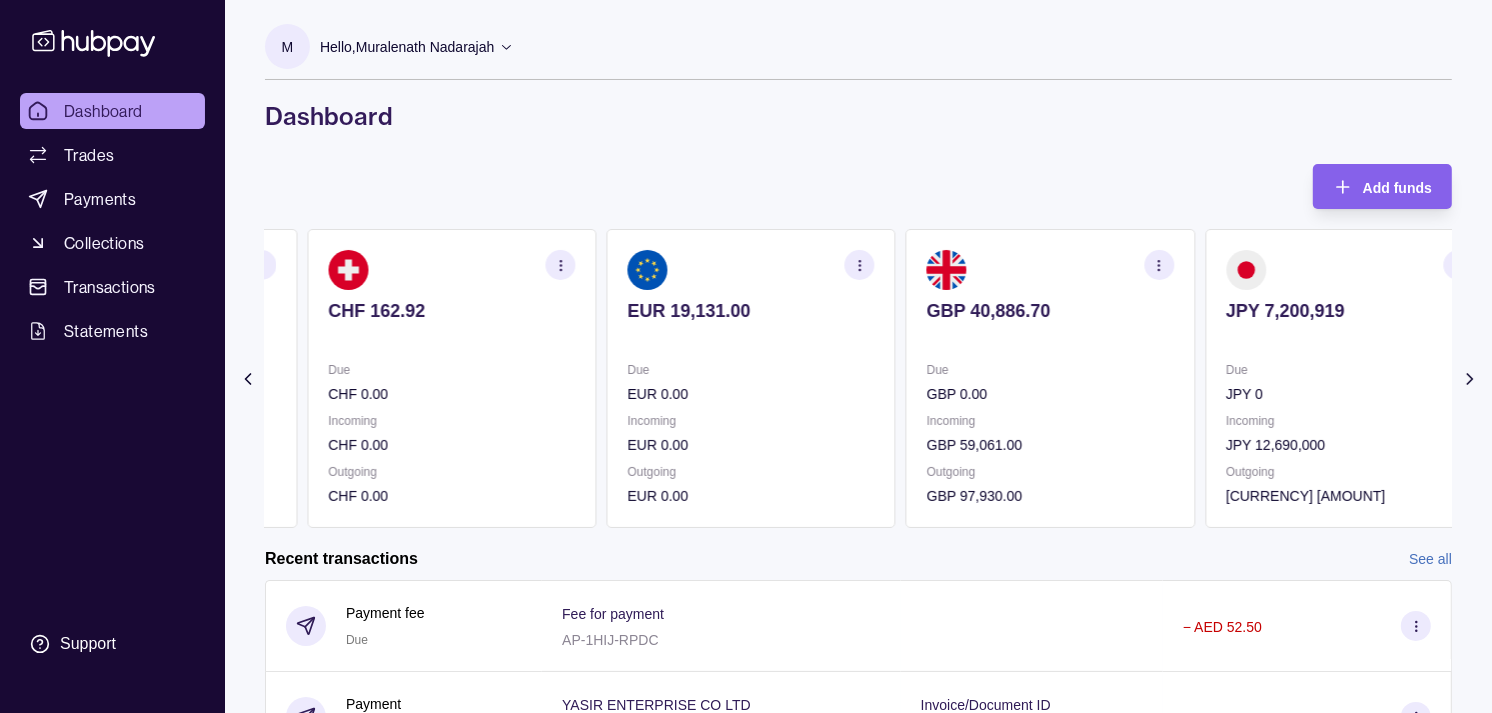 click on "Due" at bounding box center [750, 370] 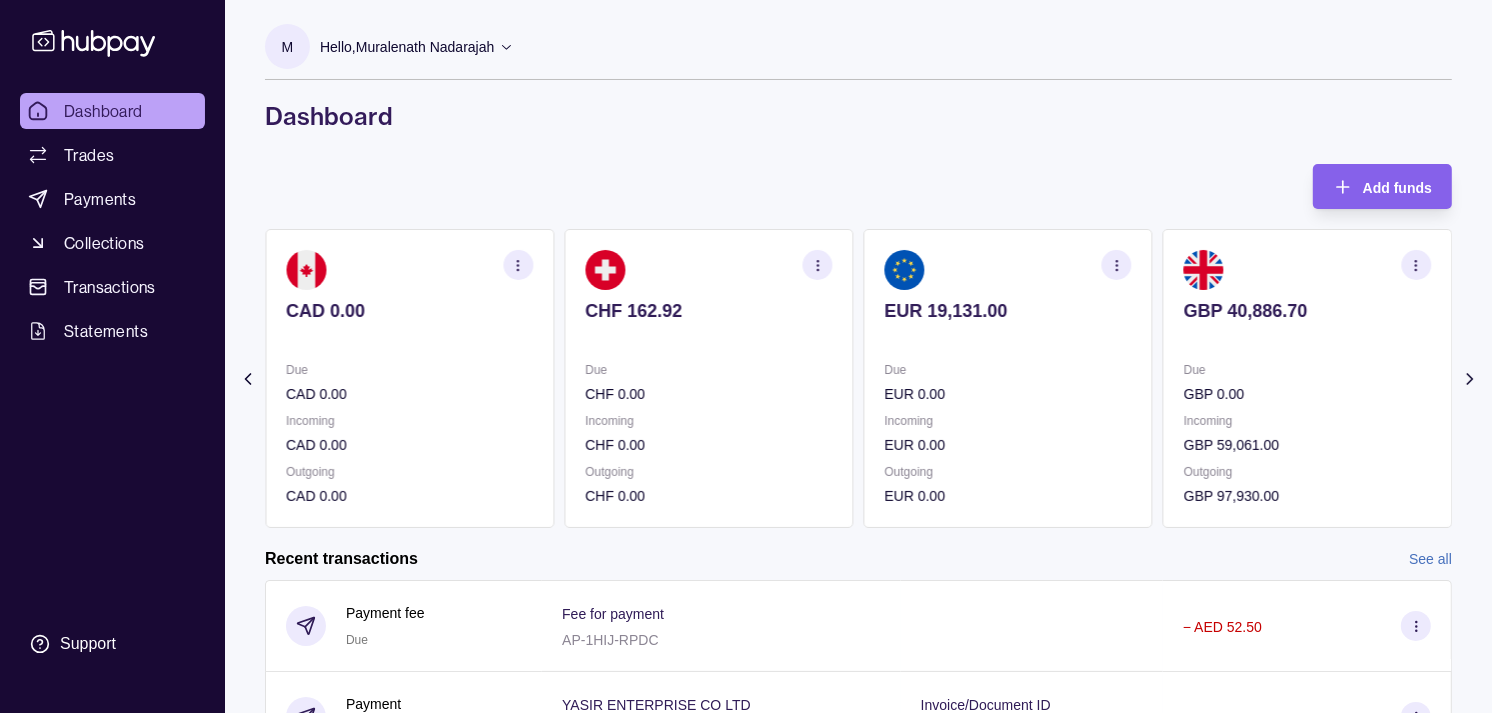 click on "Due" at bounding box center [409, 370] 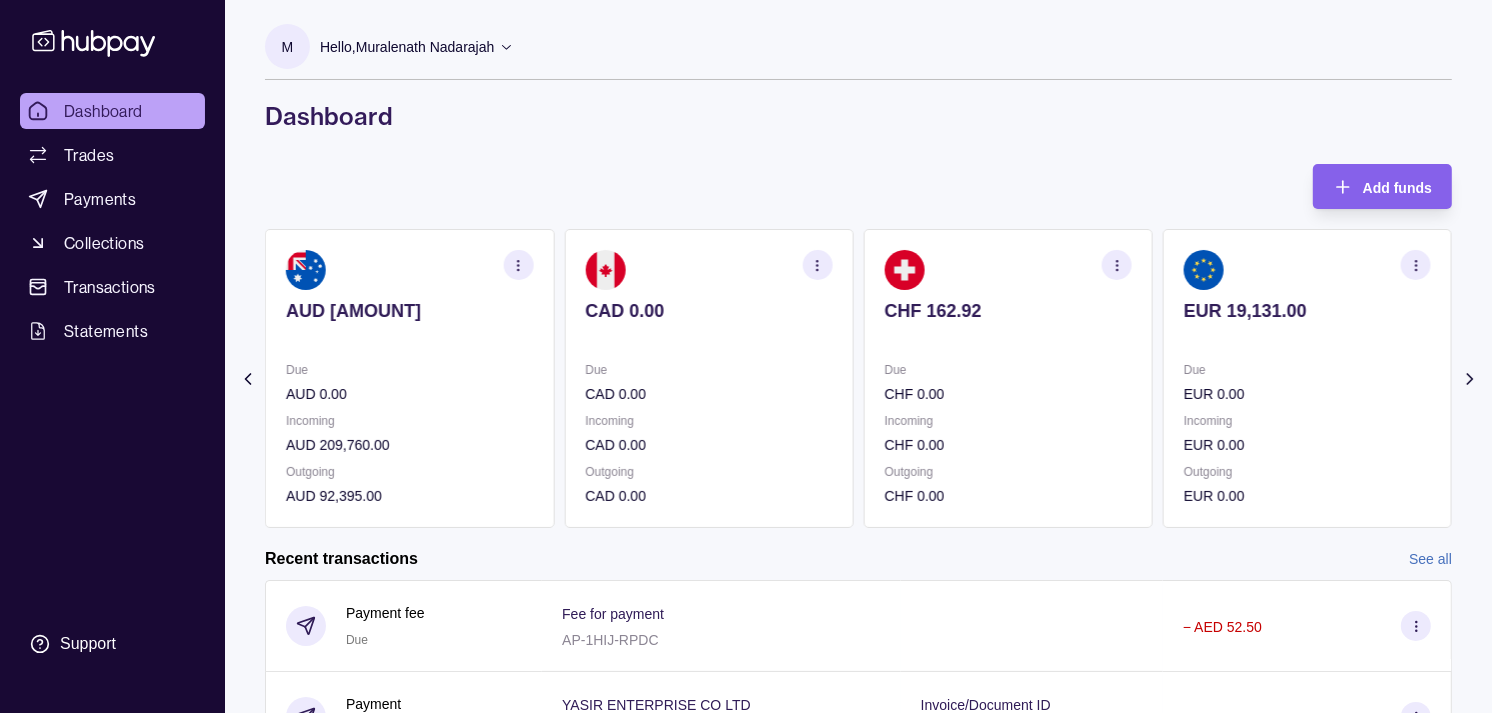 click on "AED 2,956.44                                                                                                               Due AED 1,108,874.73 Incoming AED 0.00 Outgoing AED 1,111,726.17 AUD 92,517.00                                                                                                               Due AUD 0.00 Incoming AUD 209,760.00 Outgoing AUD 92,395.00 CAD 0.00                                                                                                               Due CAD 0.00 Incoming CAD 0.00 Outgoing CAD 0.00 CHF 162.92                                                                                                               Due CHF 0.00 Incoming CHF 0.00 Outgoing CHF 0.00 EUR 19,131.00" at bounding box center [559, 378] 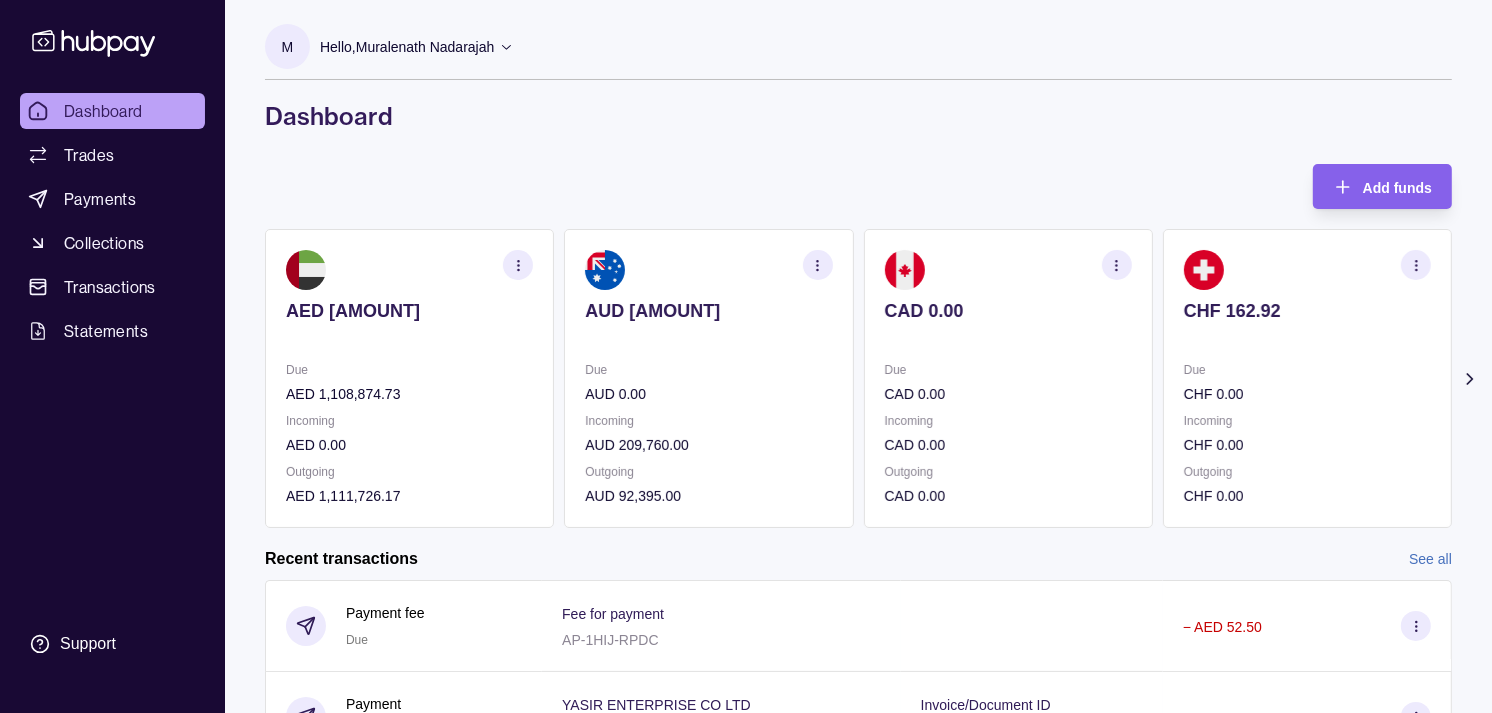 click on "AUD 92,517.00                                                                                                               Due AUD 0.00 Incoming AUD 209,760.00 Outgoing AUD 92,395.00" at bounding box center (708, 378) 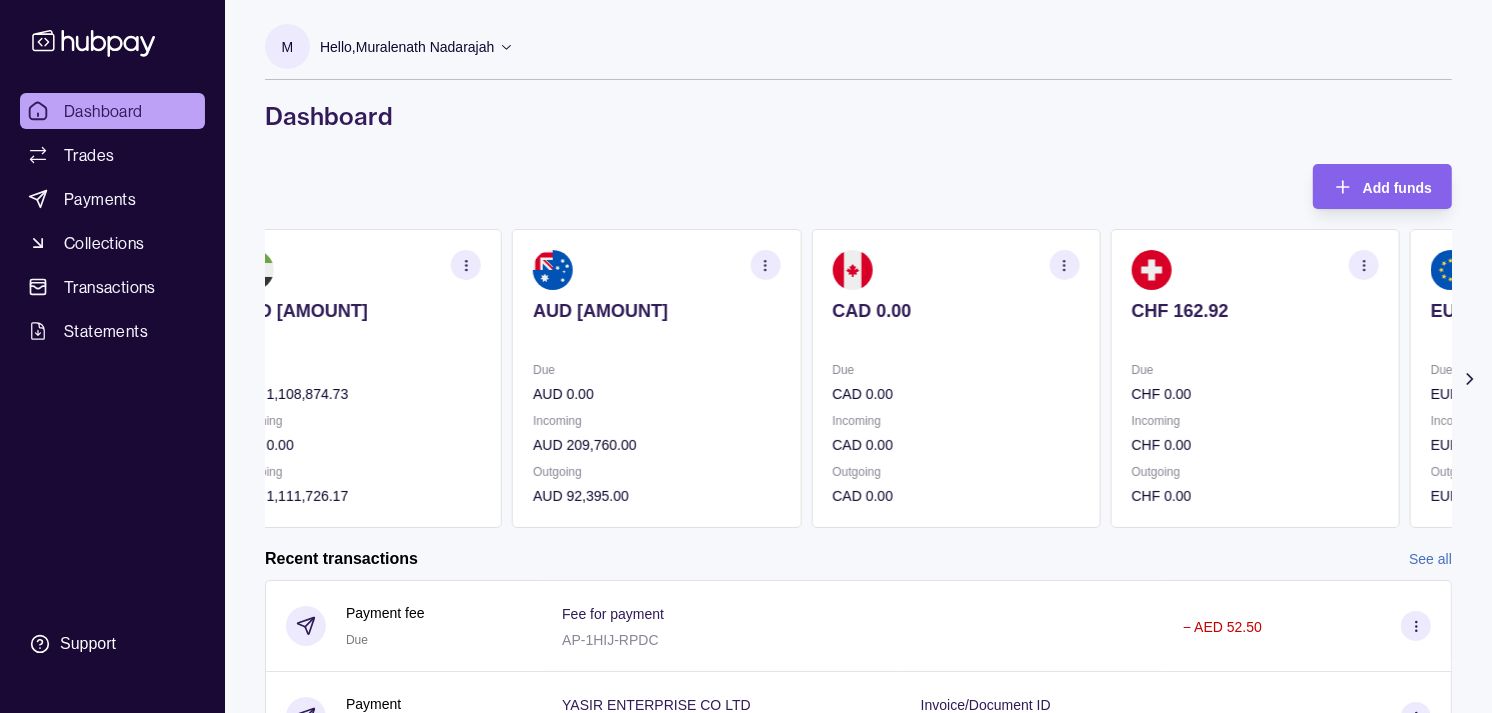 click at bounding box center (955, 338) 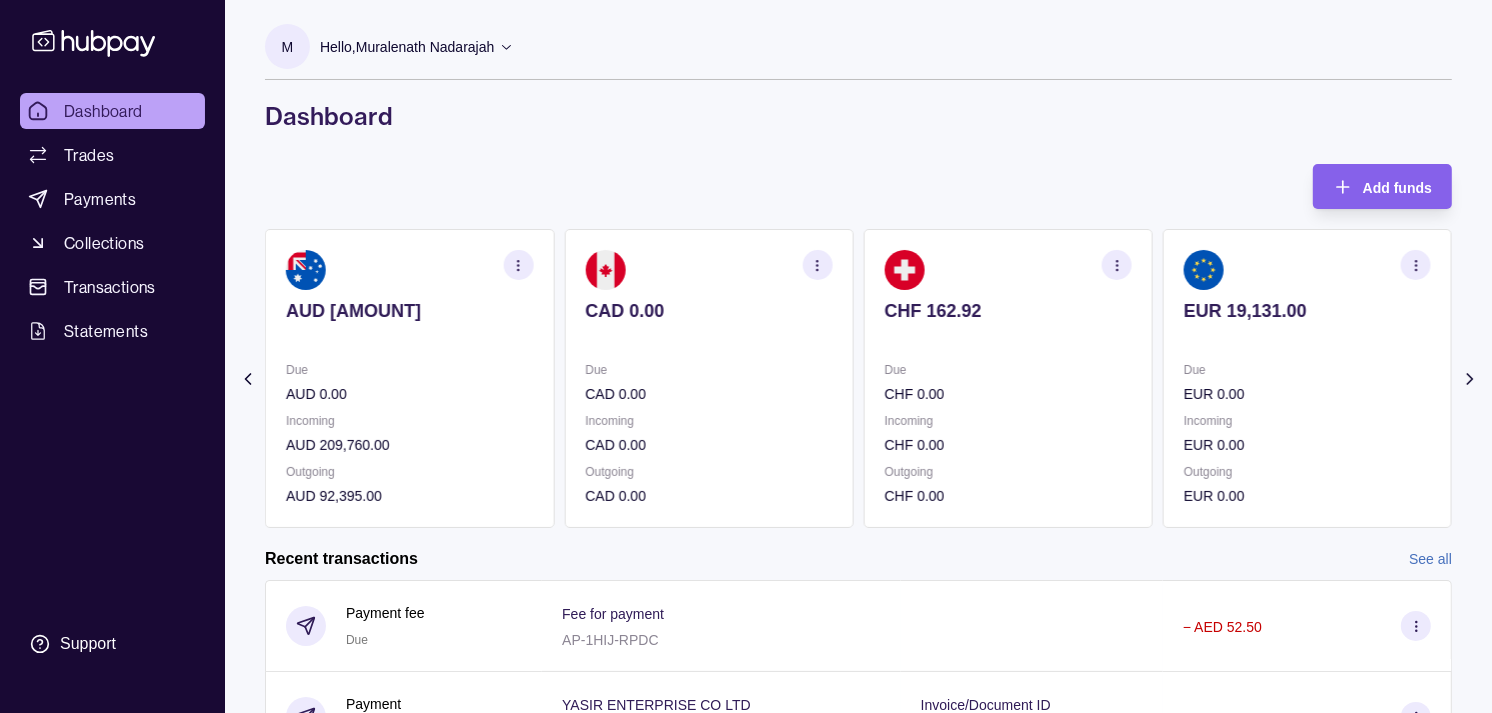 click on "CAD 0.00                                                                                                               Due CAD 0.00 Incoming CAD 0.00 Outgoing CAD 0.00" at bounding box center (708, 378) 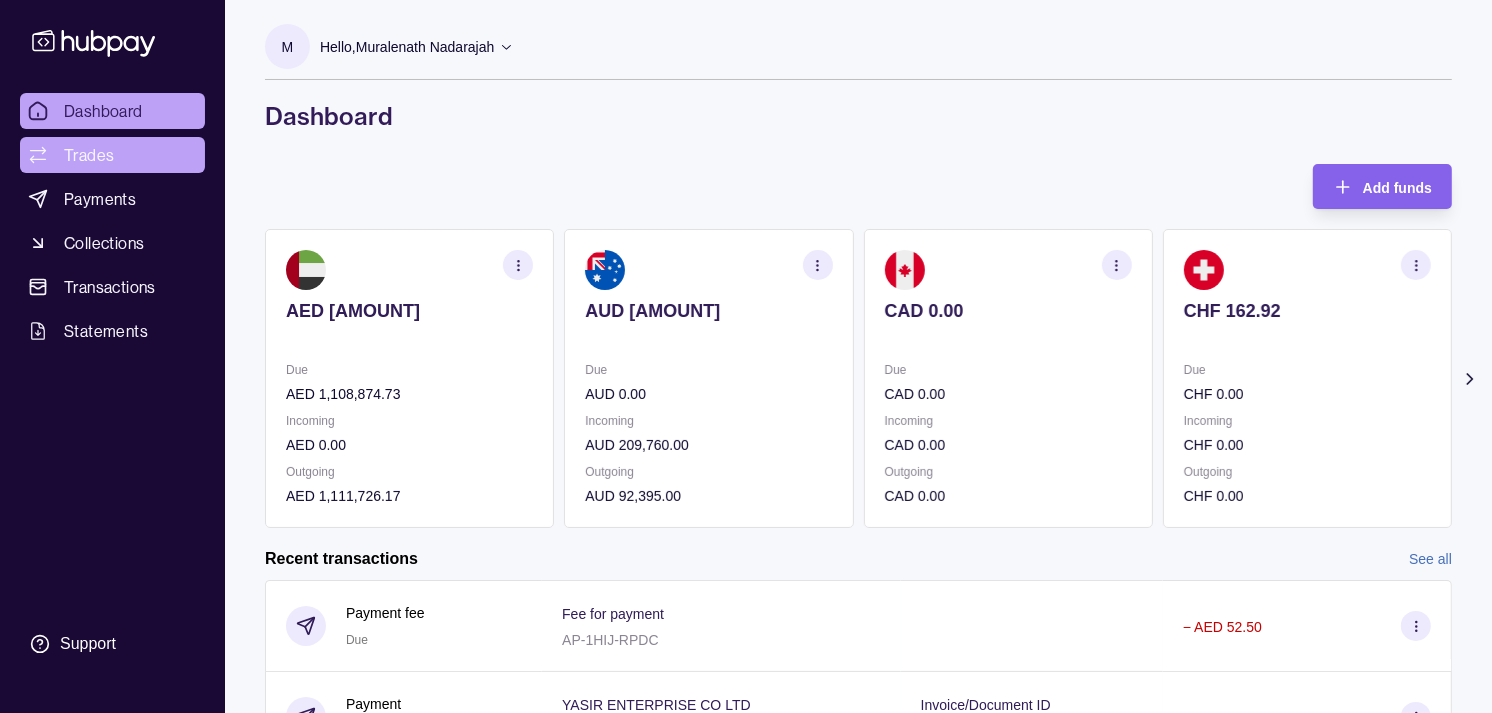 click on "Trades" at bounding box center [89, 155] 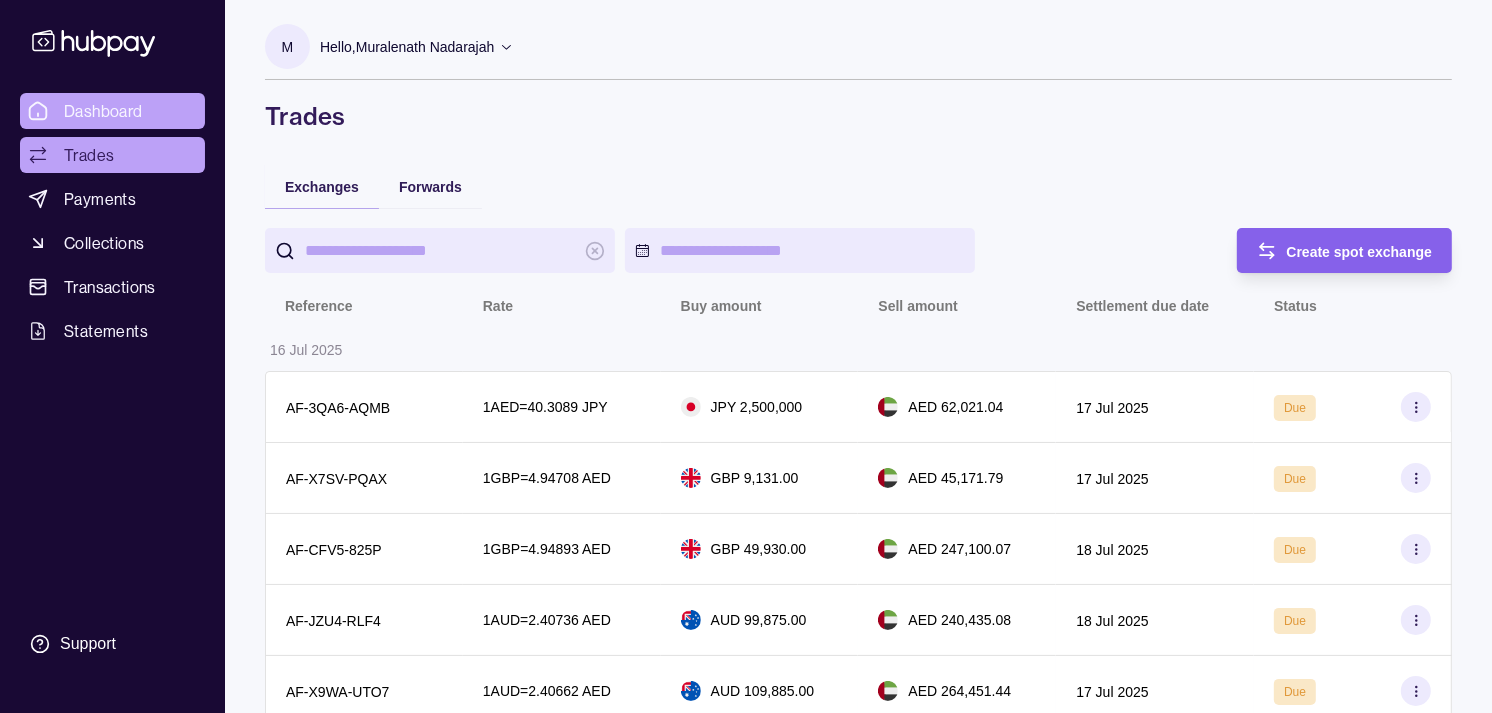 click on "Dashboard" at bounding box center (112, 111) 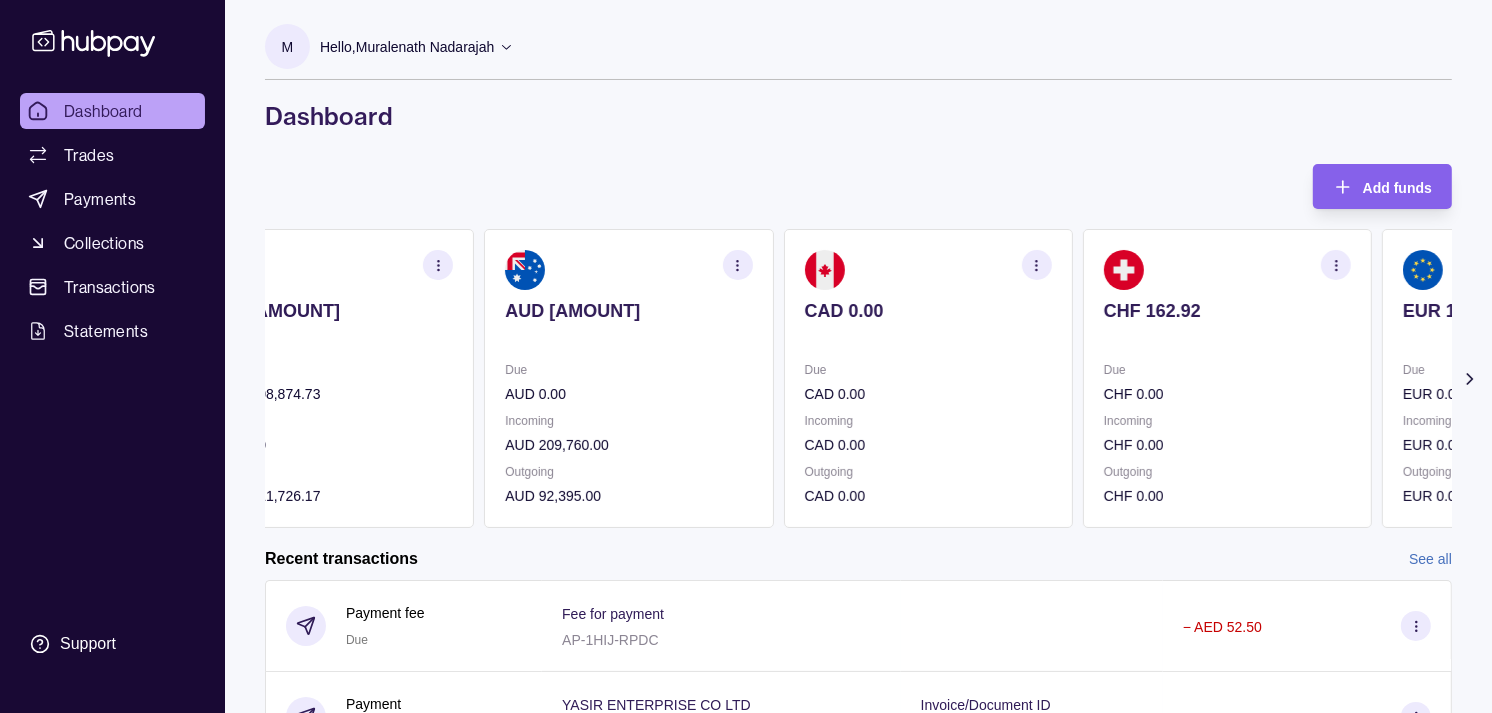 click on "Due" at bounding box center (927, 370) 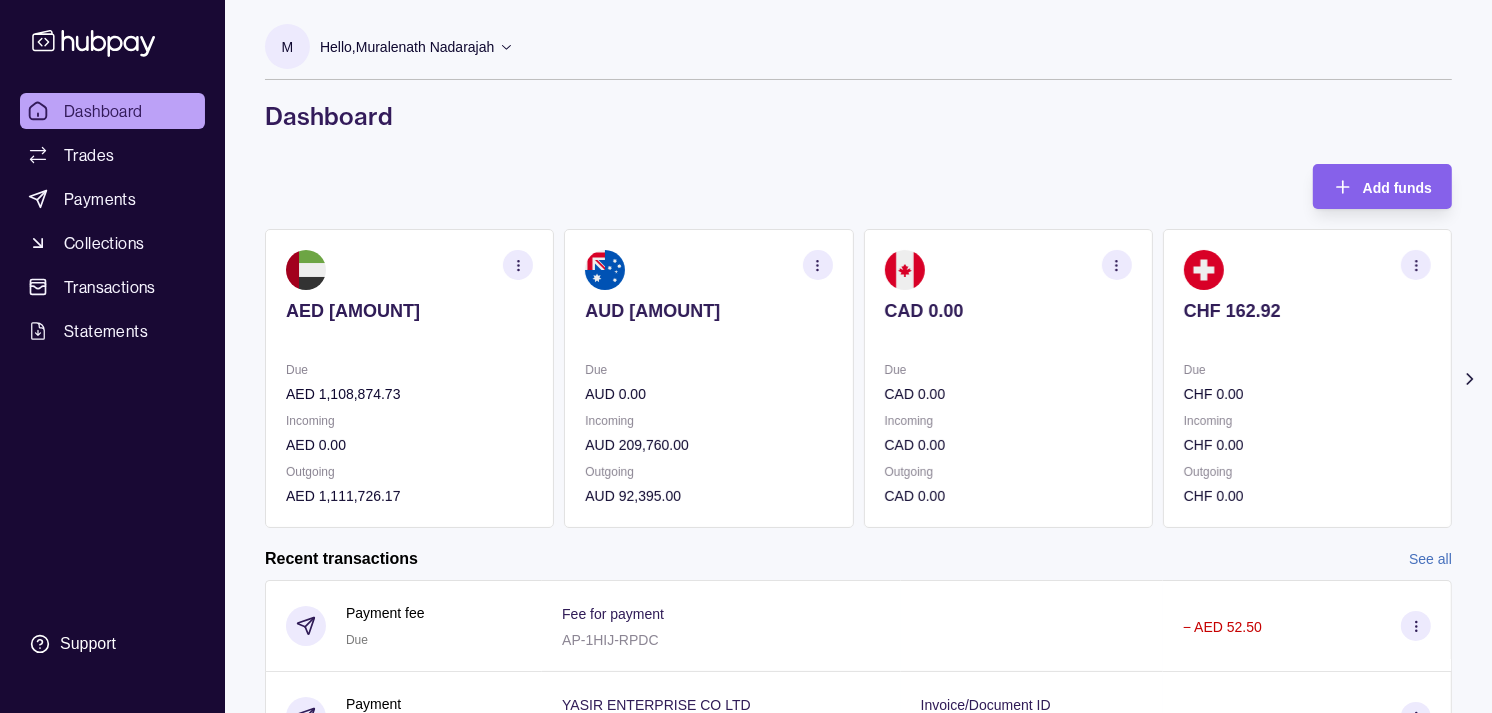 click on "Due" at bounding box center [1008, 370] 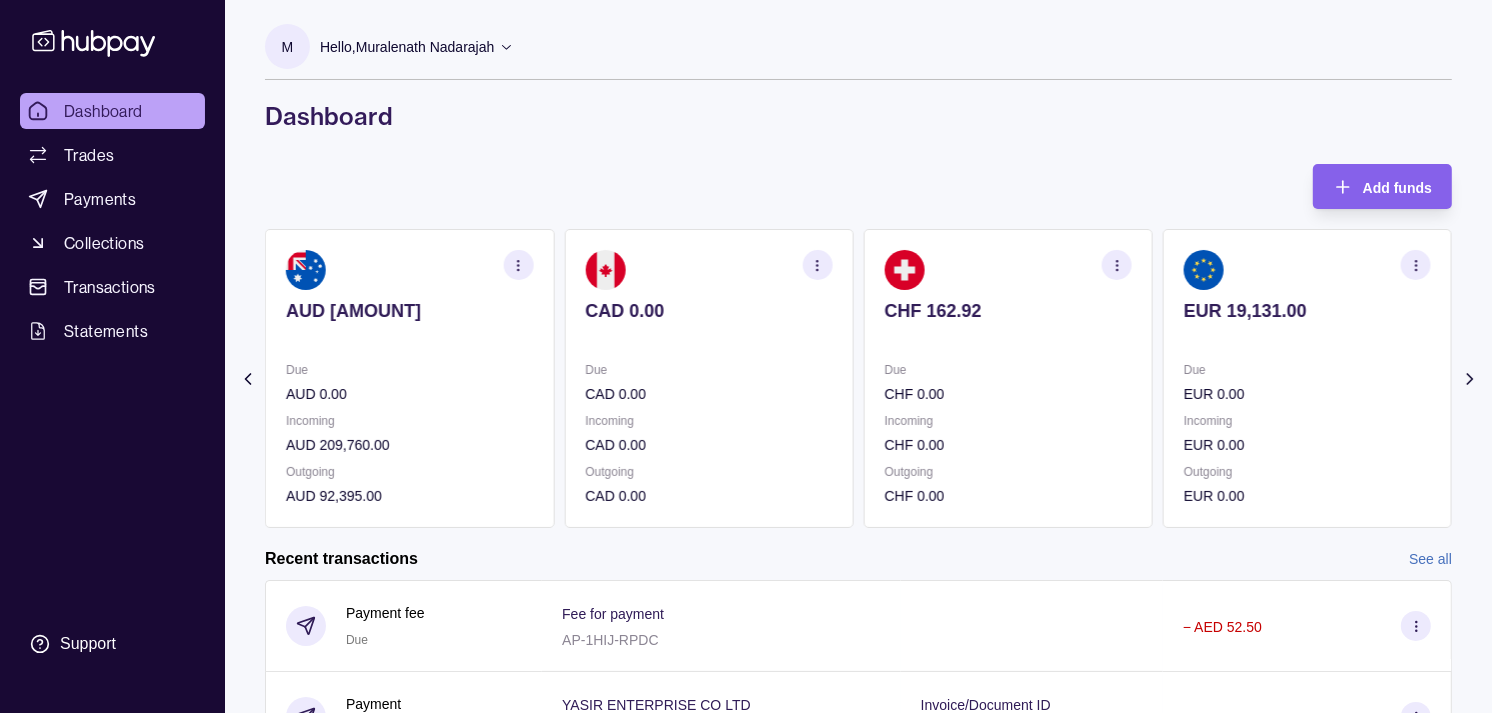 click on "Due" at bounding box center [1008, 370] 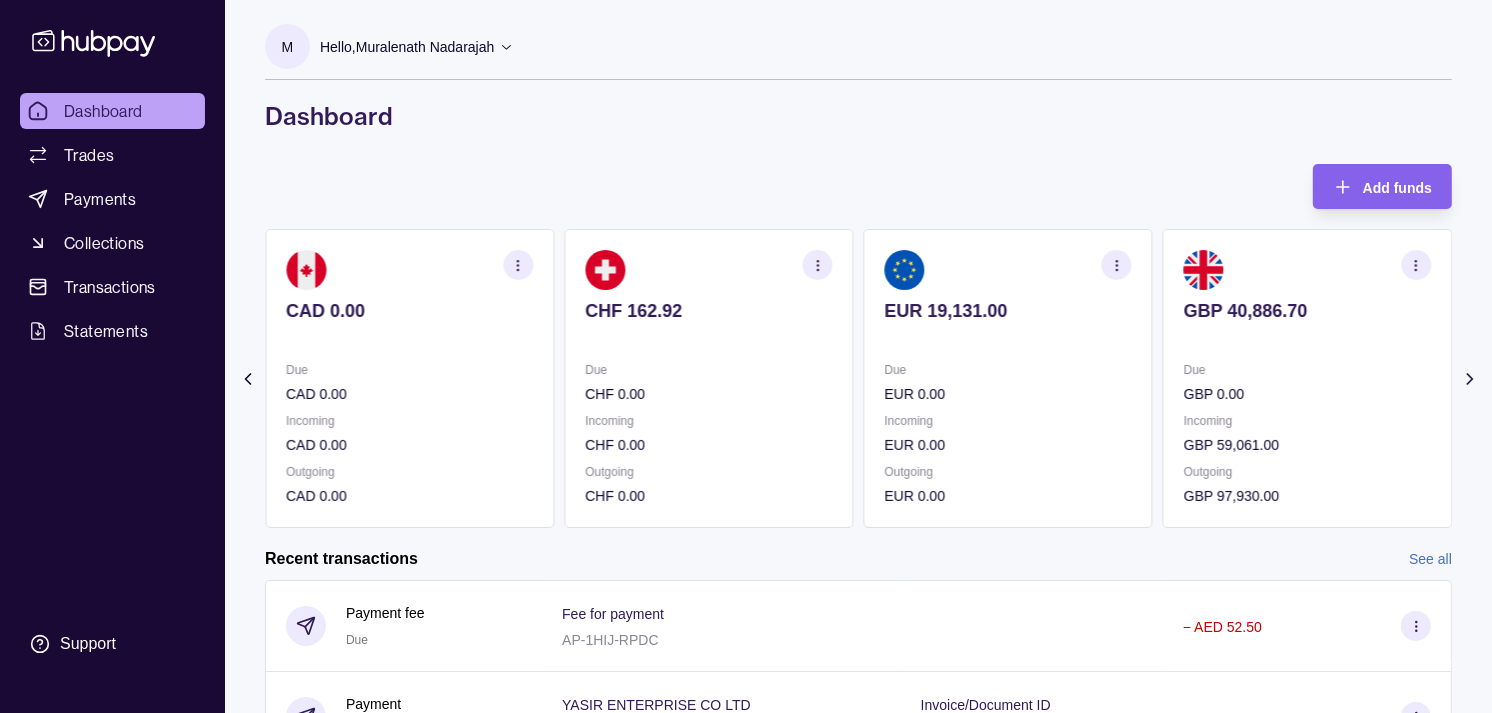 click on "EUR 19,131.00                                                                                                               Due EUR 0.00 Incoming EUR 0.00 Outgoing EUR 0.00" at bounding box center (1008, 378) 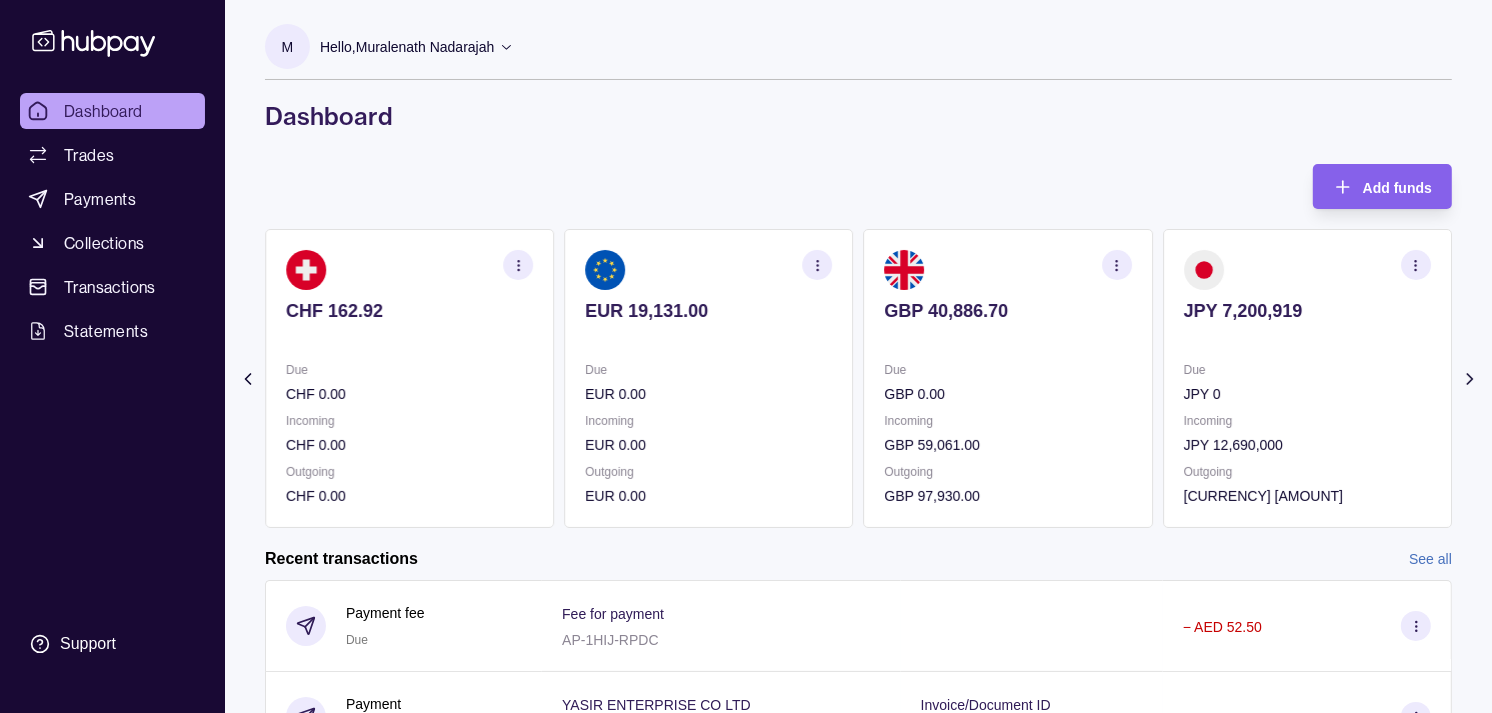 click on "Due" at bounding box center [1008, 370] 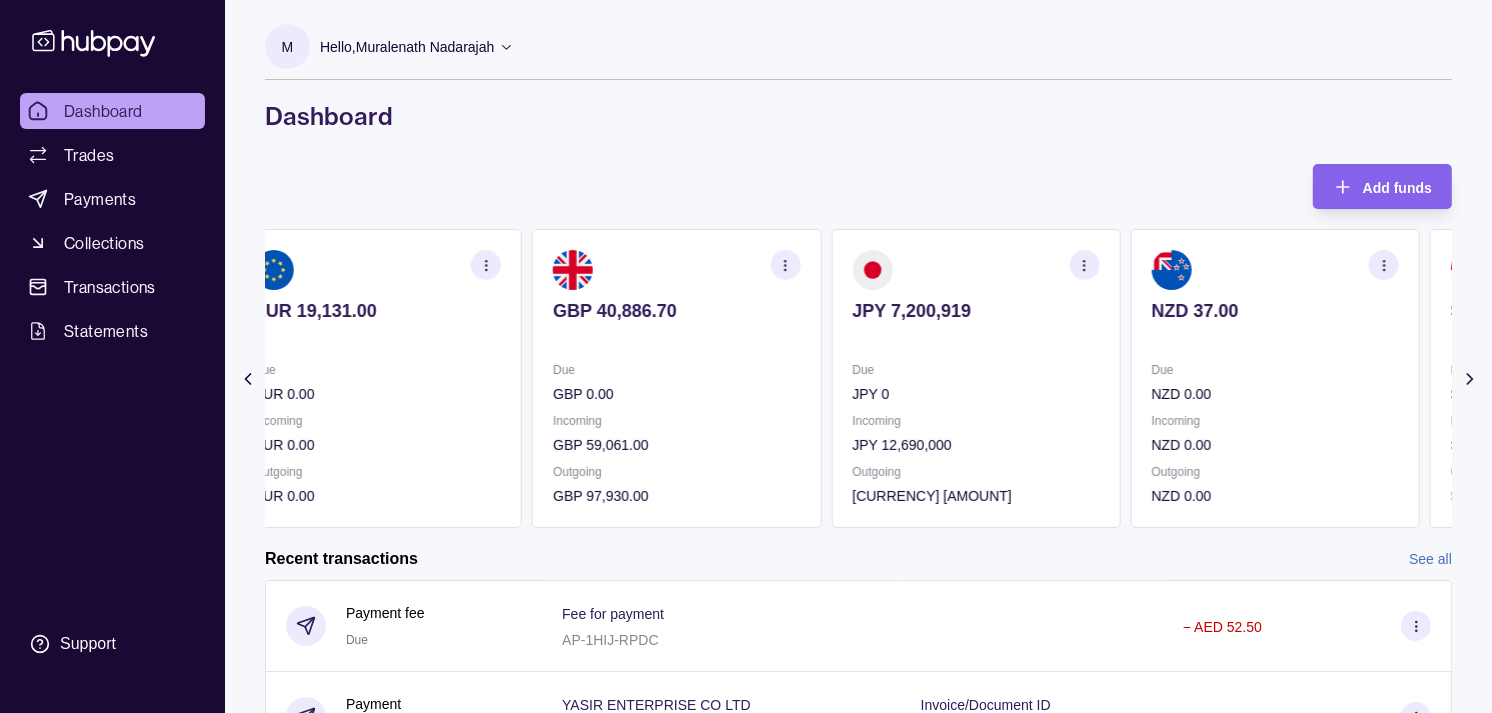click on "JPY 7,200,919" at bounding box center (975, 311) 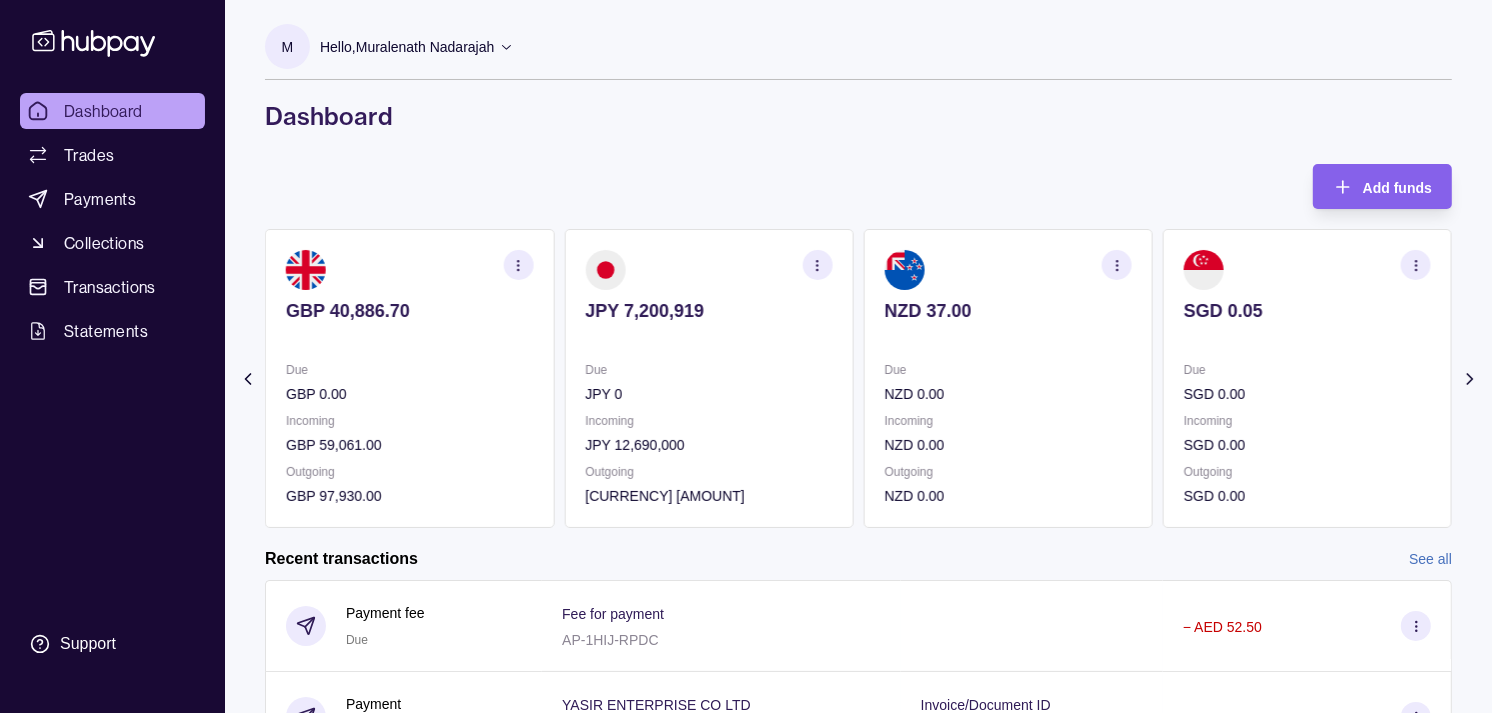 click at bounding box center [818, 265] 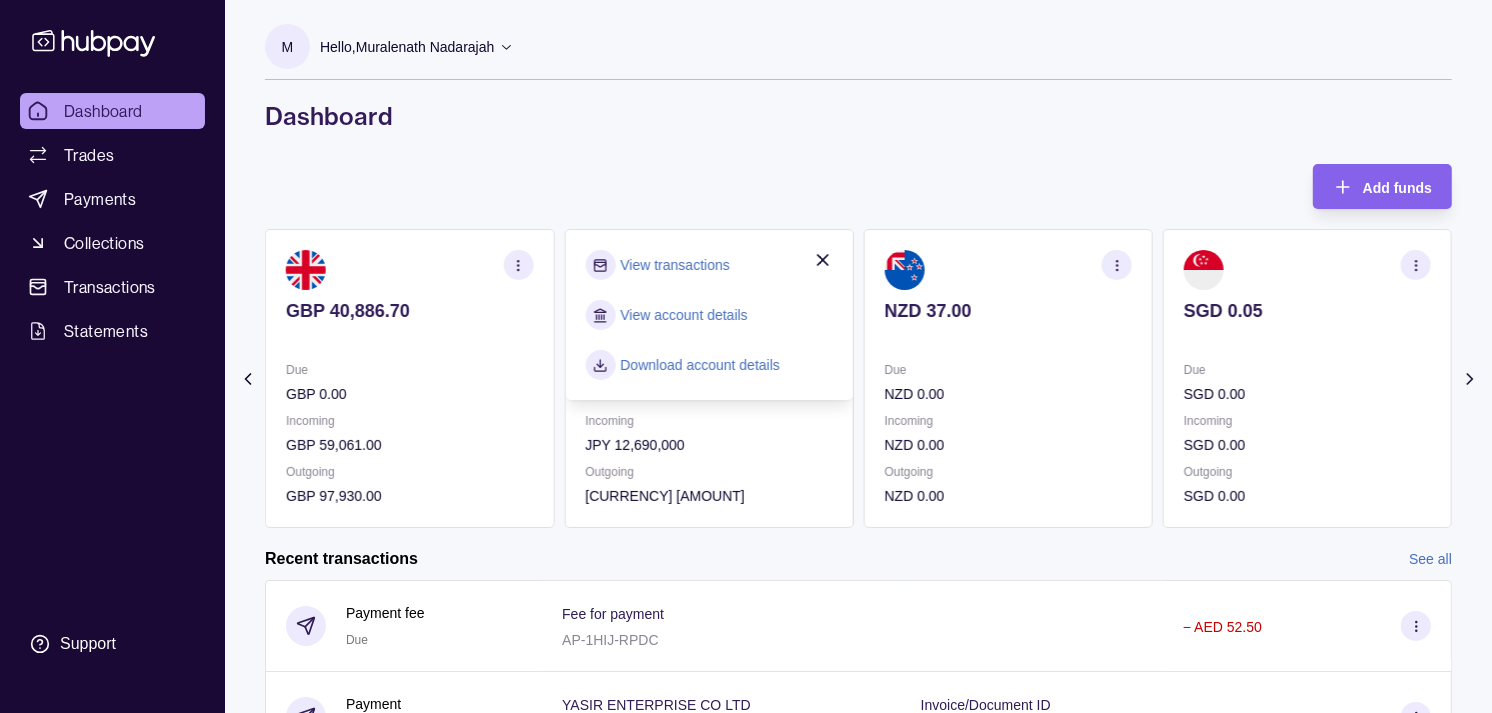 click on "View transactions" at bounding box center (674, 265) 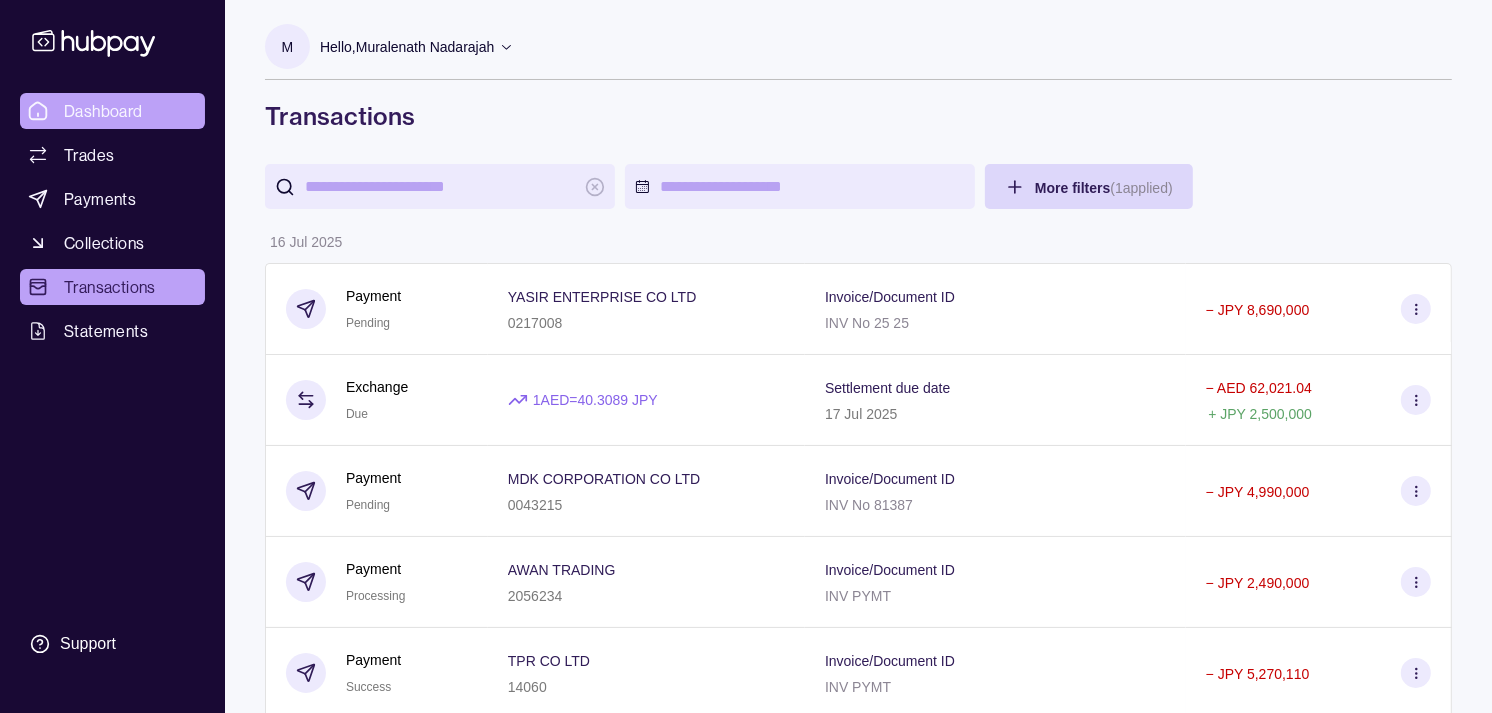 click on "Dashboard" at bounding box center [112, 111] 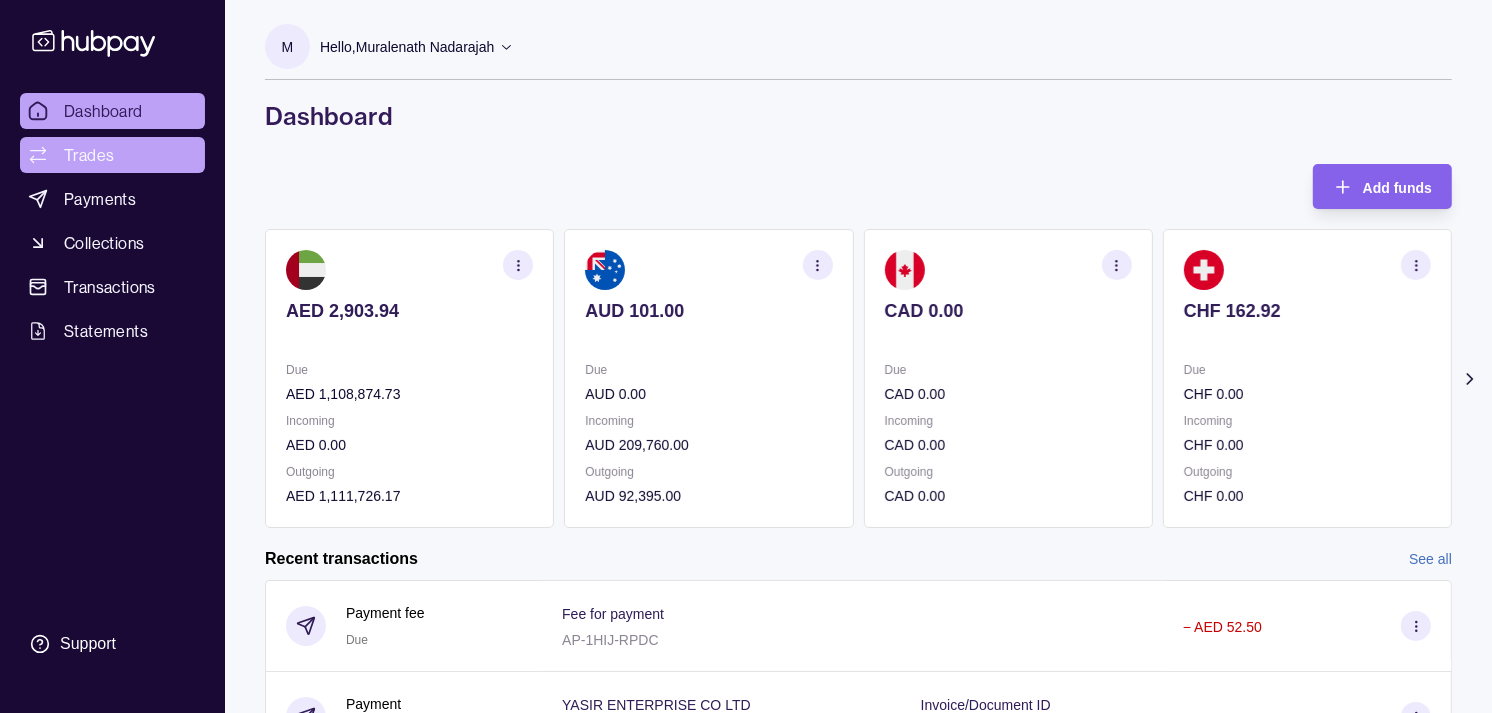 click on "Trades" at bounding box center [89, 155] 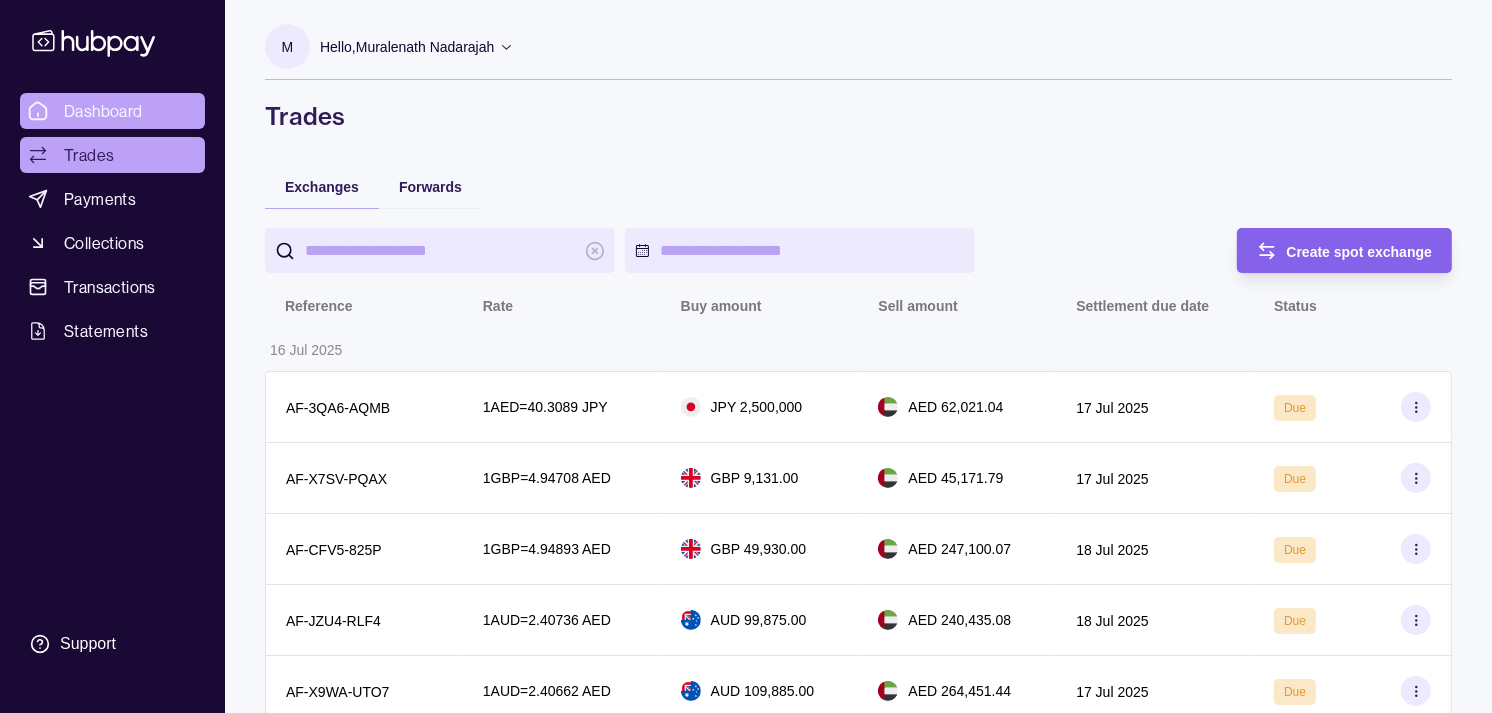 click on "Dashboard" at bounding box center [103, 111] 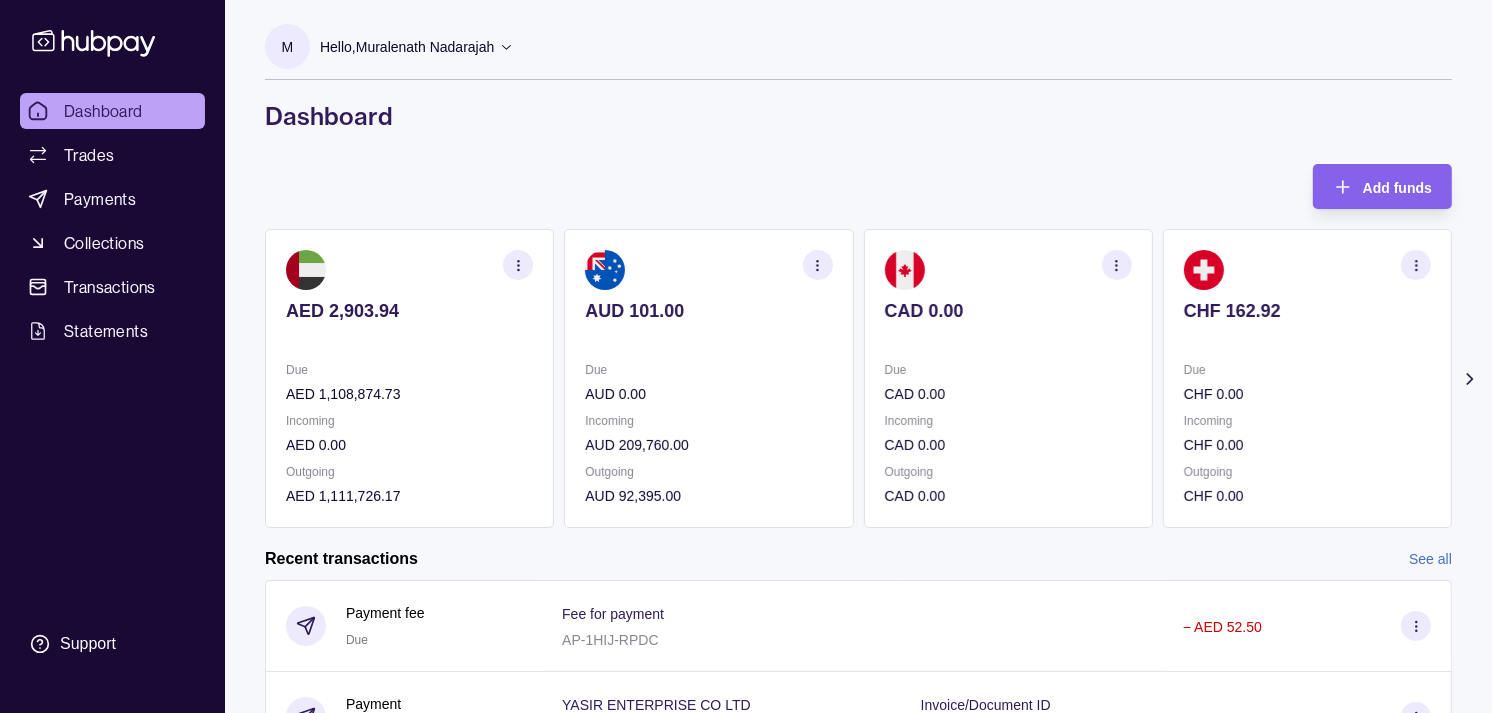 click on "CHF 162.92                                                                                                               Due CHF 0.00 Incoming CHF 0.00 Outgoing CHF 0.00" at bounding box center [1307, 378] 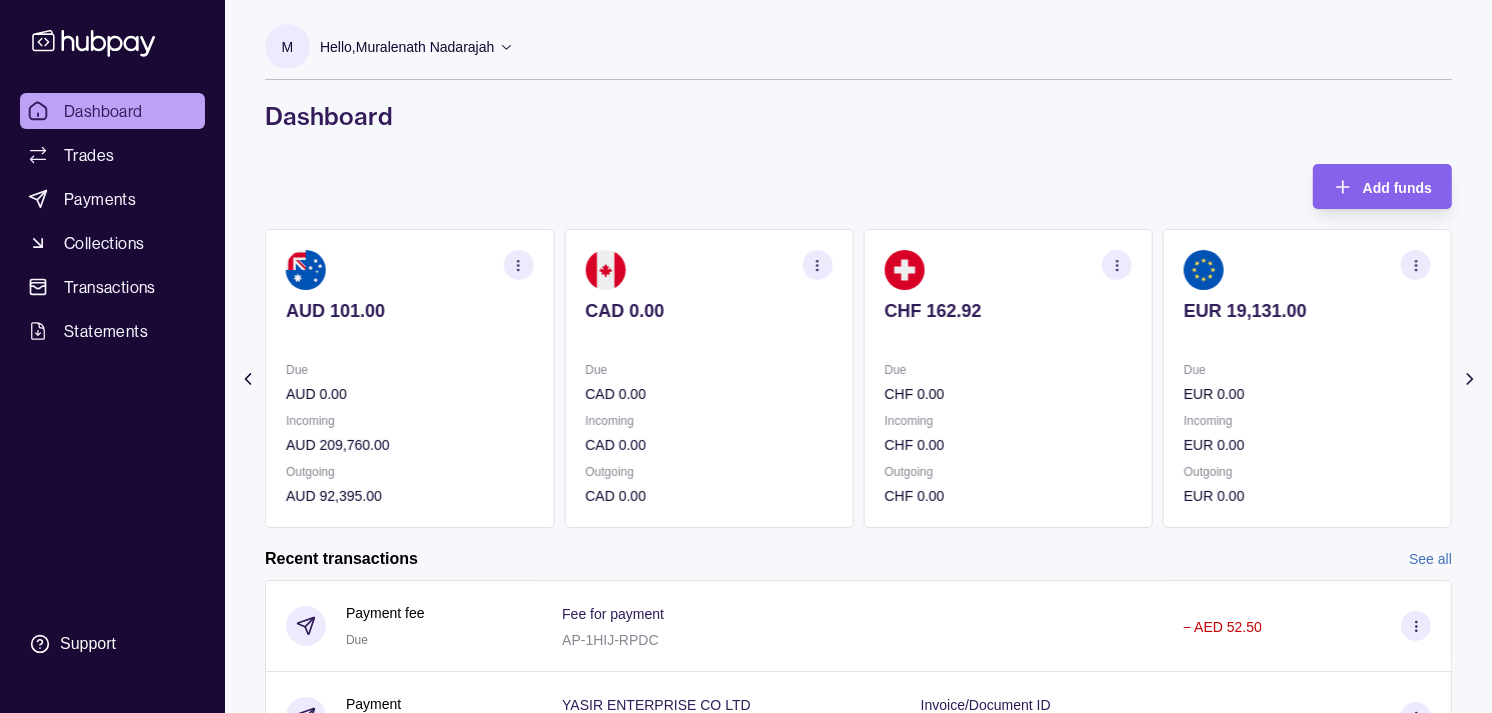 click at bounding box center [1307, 338] 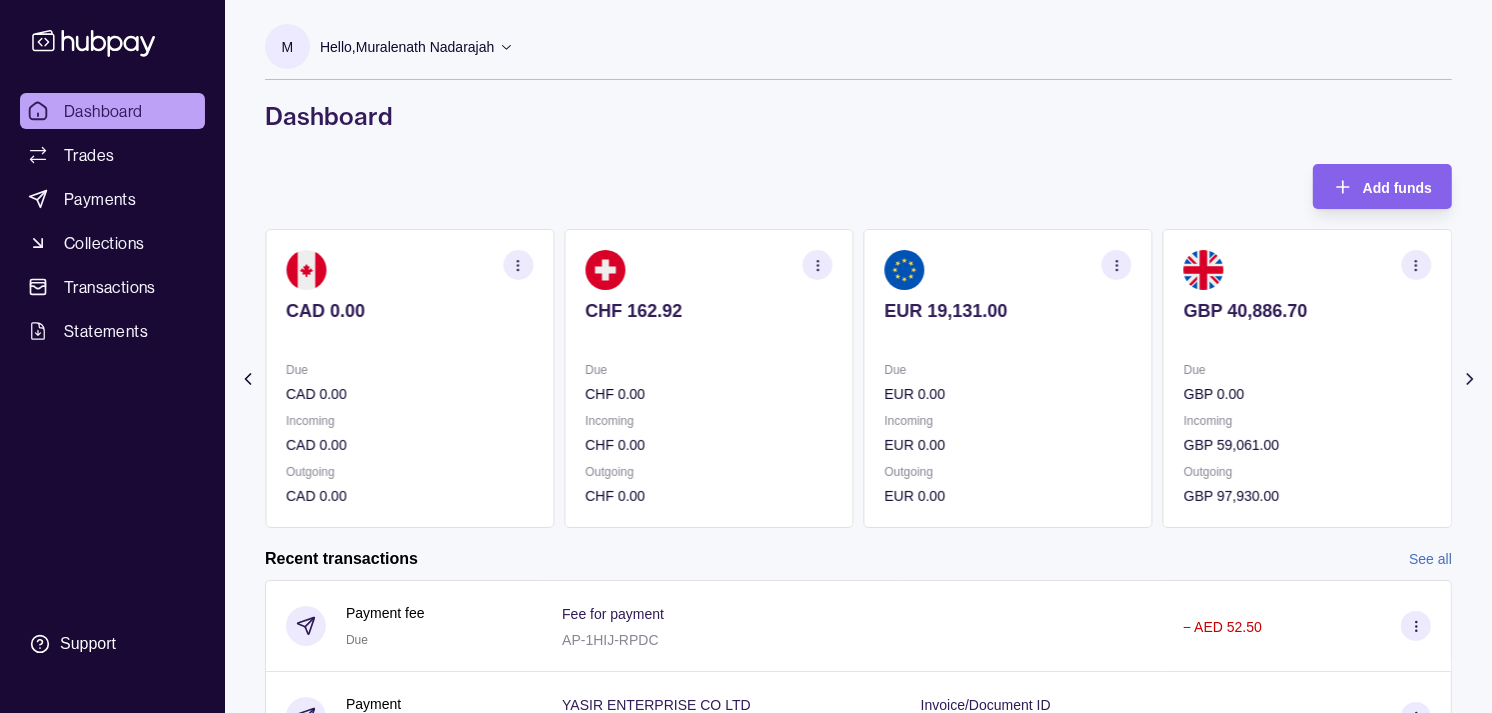 click at bounding box center (1307, 338) 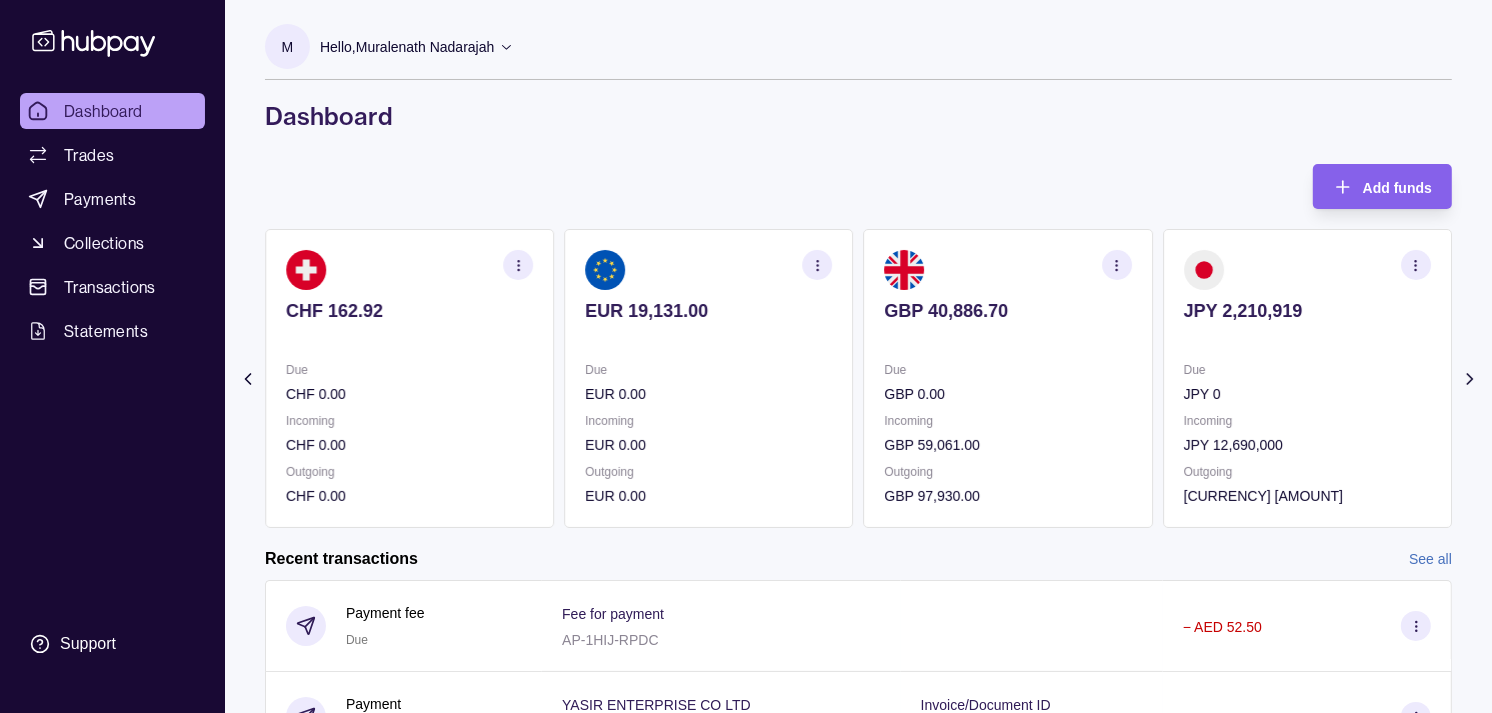 click on "JPY 2,210,919                                                                                                               Due JPY 0 Incoming JPY 12,690,000 Outgoing JPY 16,170,000" at bounding box center (1307, 378) 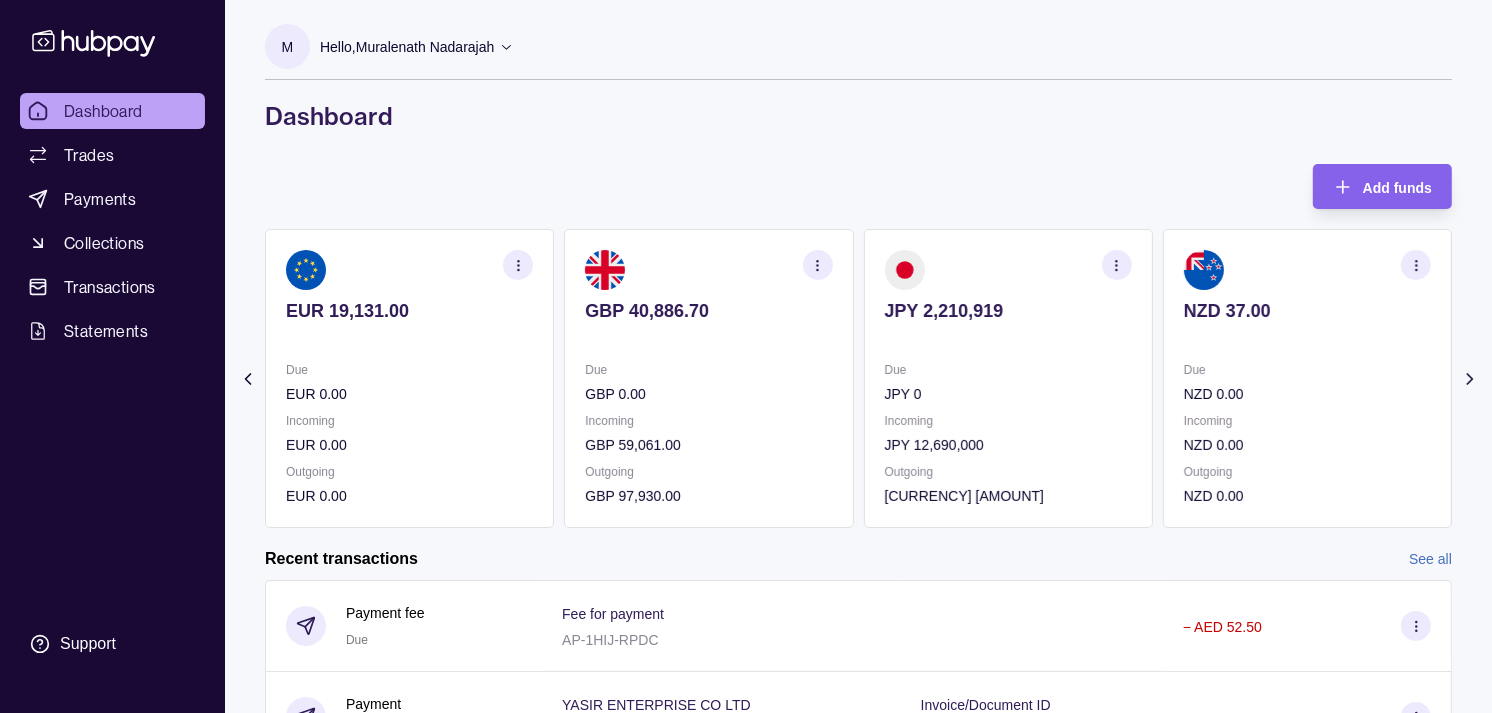 click 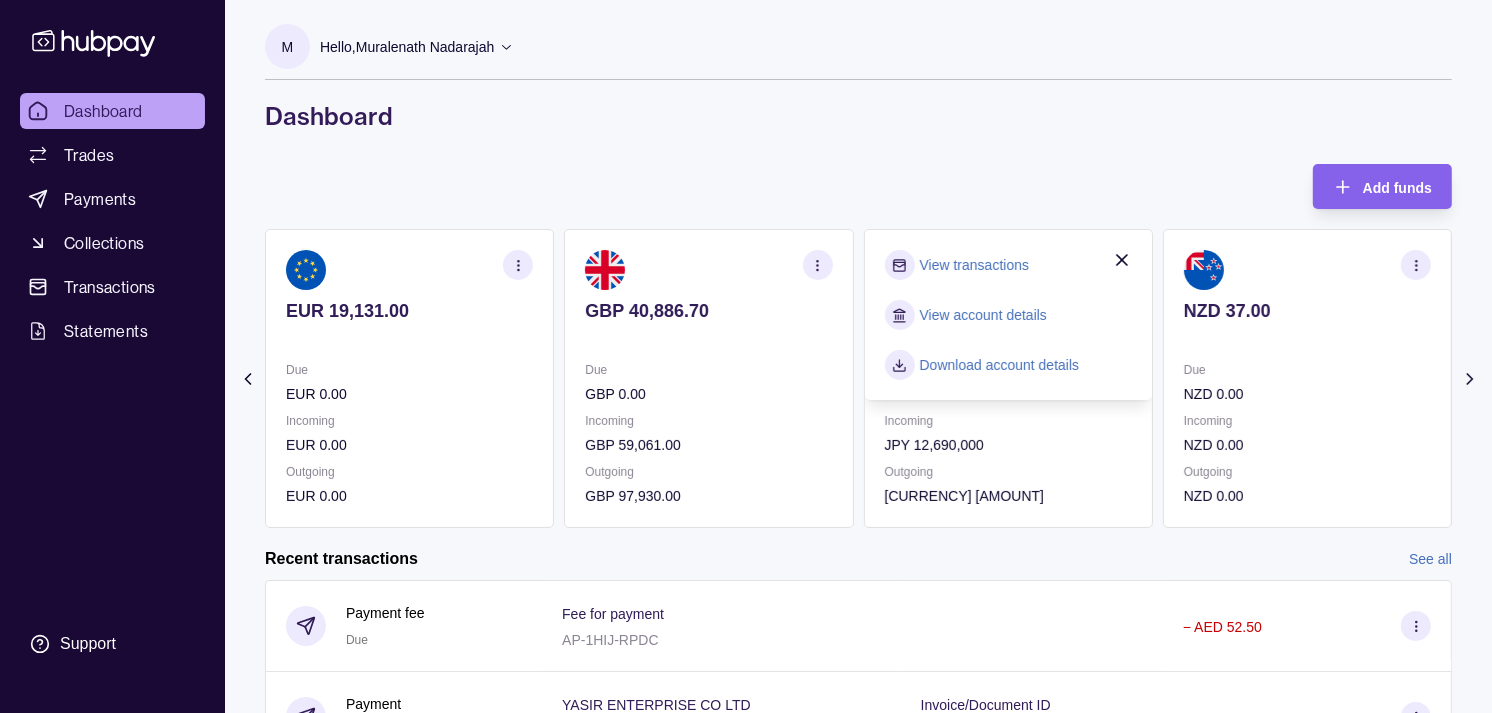 click on "View transactions" at bounding box center (974, 265) 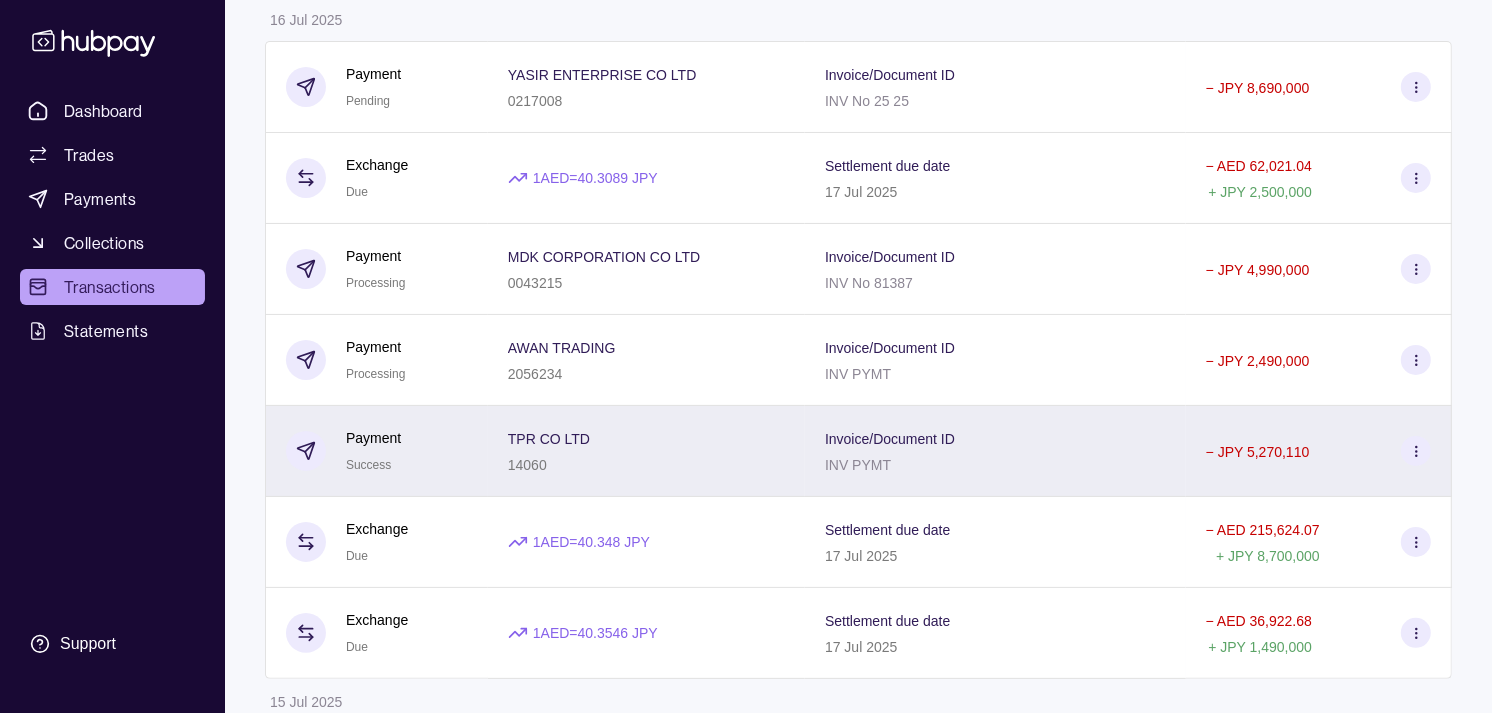 scroll, scrollTop: 333, scrollLeft: 0, axis: vertical 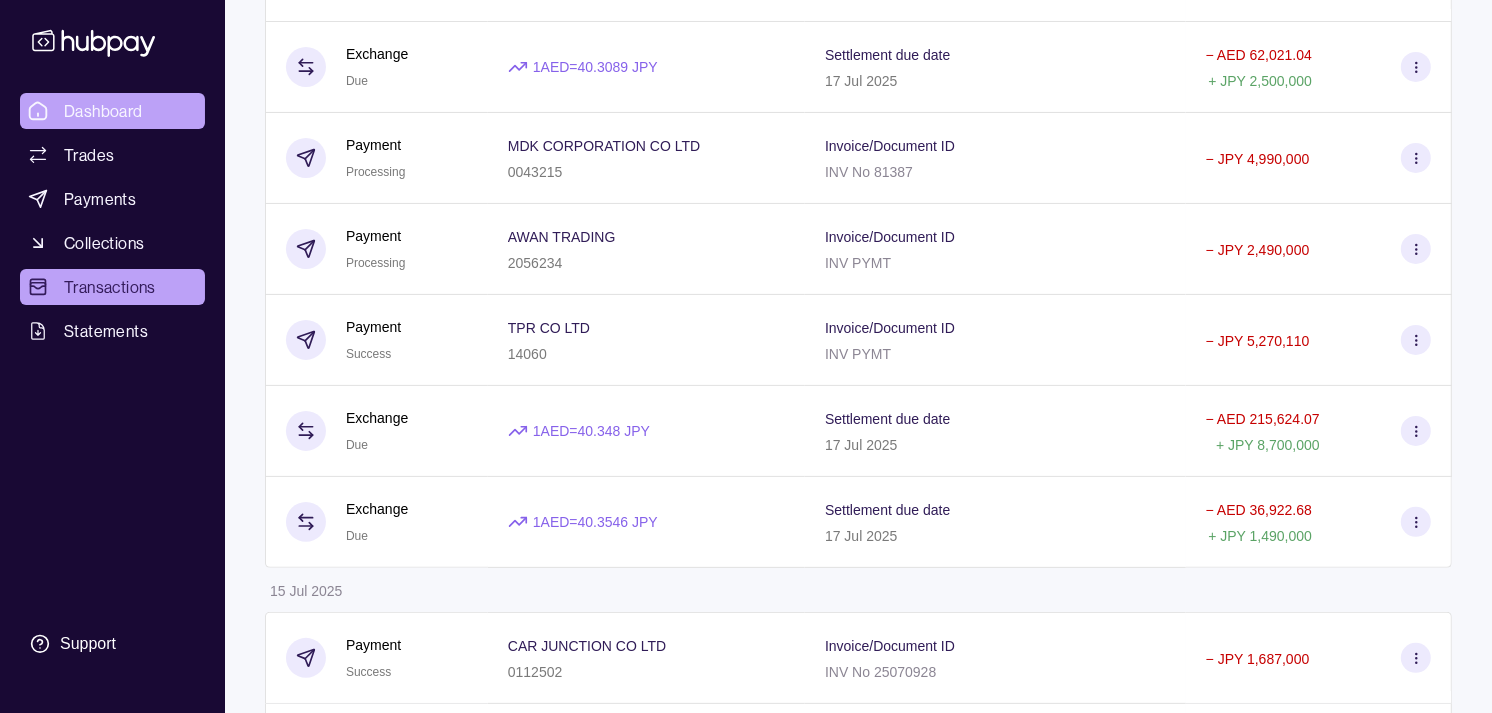 click on "Dashboard" at bounding box center (112, 111) 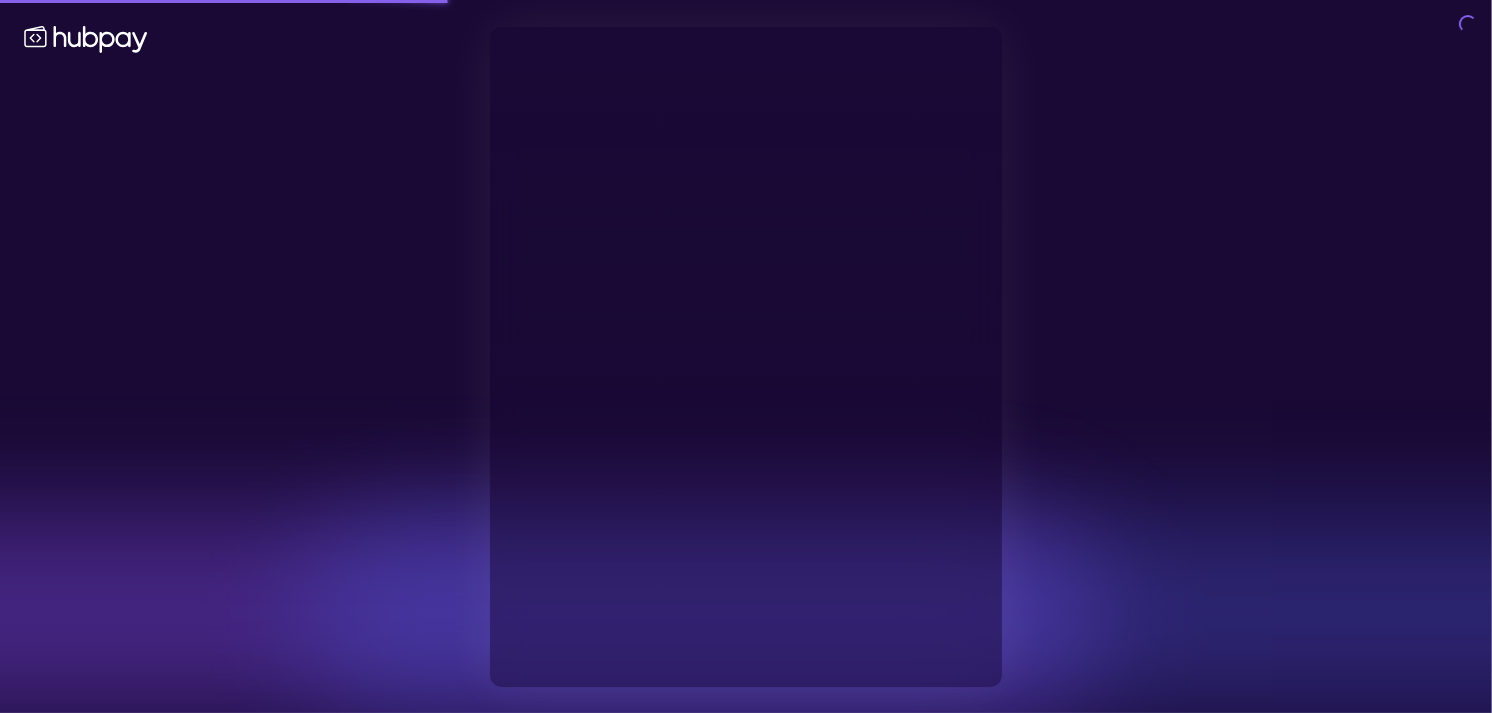 type on "**********" 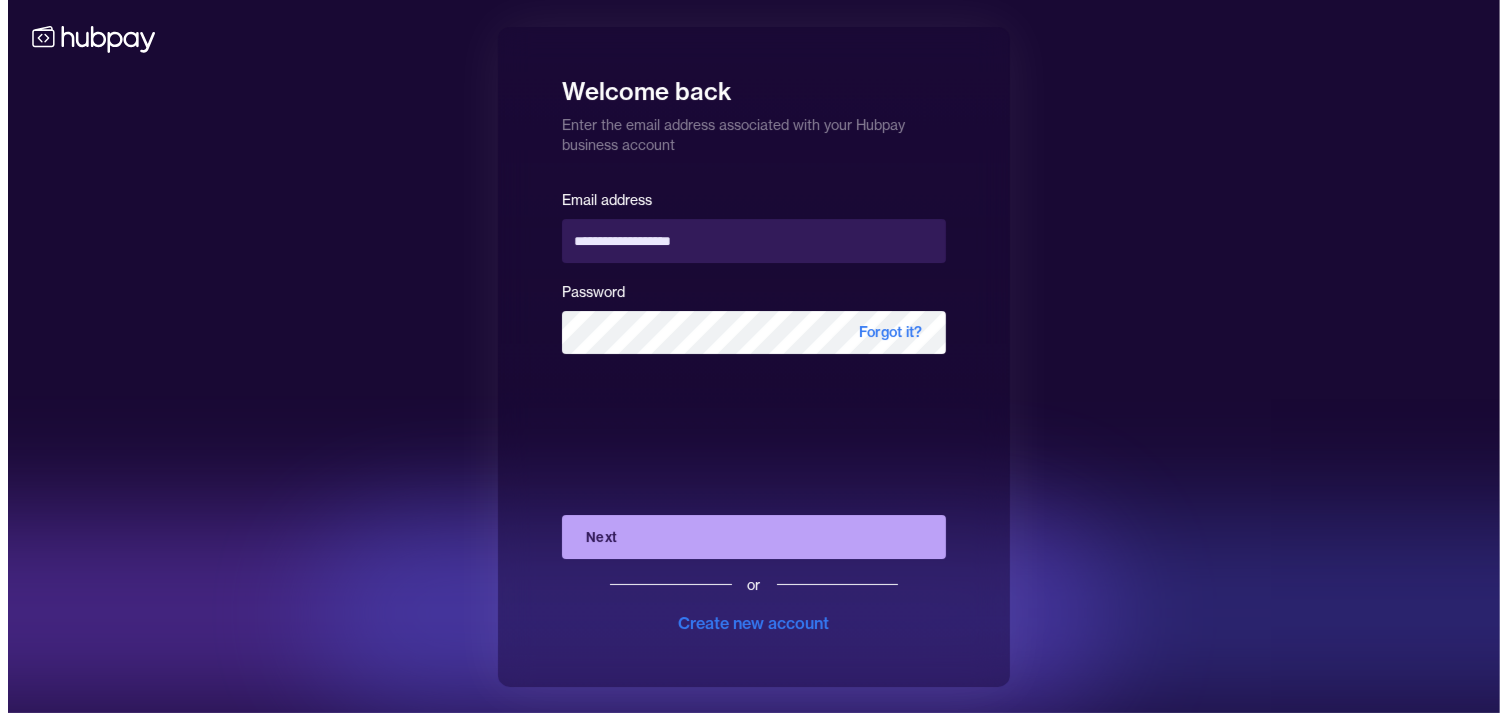 scroll, scrollTop: 0, scrollLeft: 0, axis: both 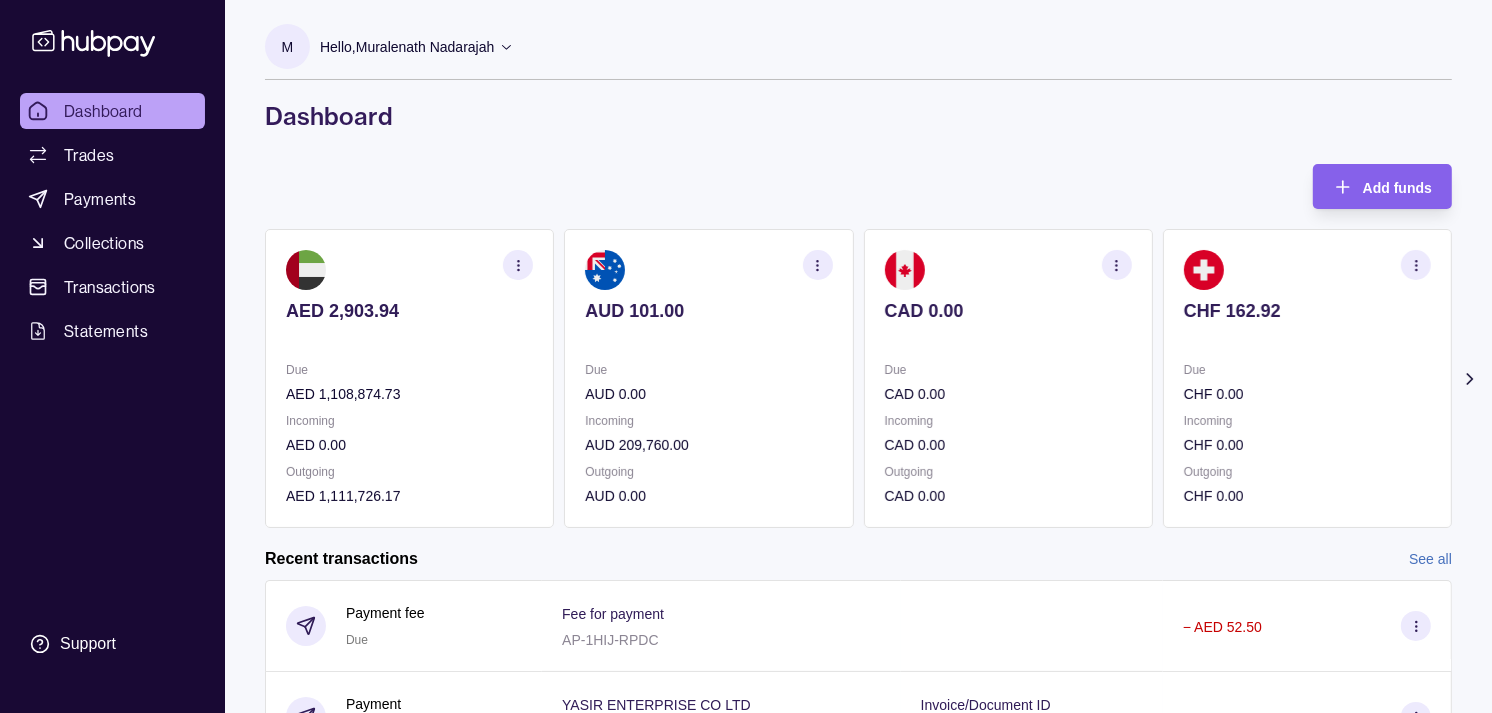 click 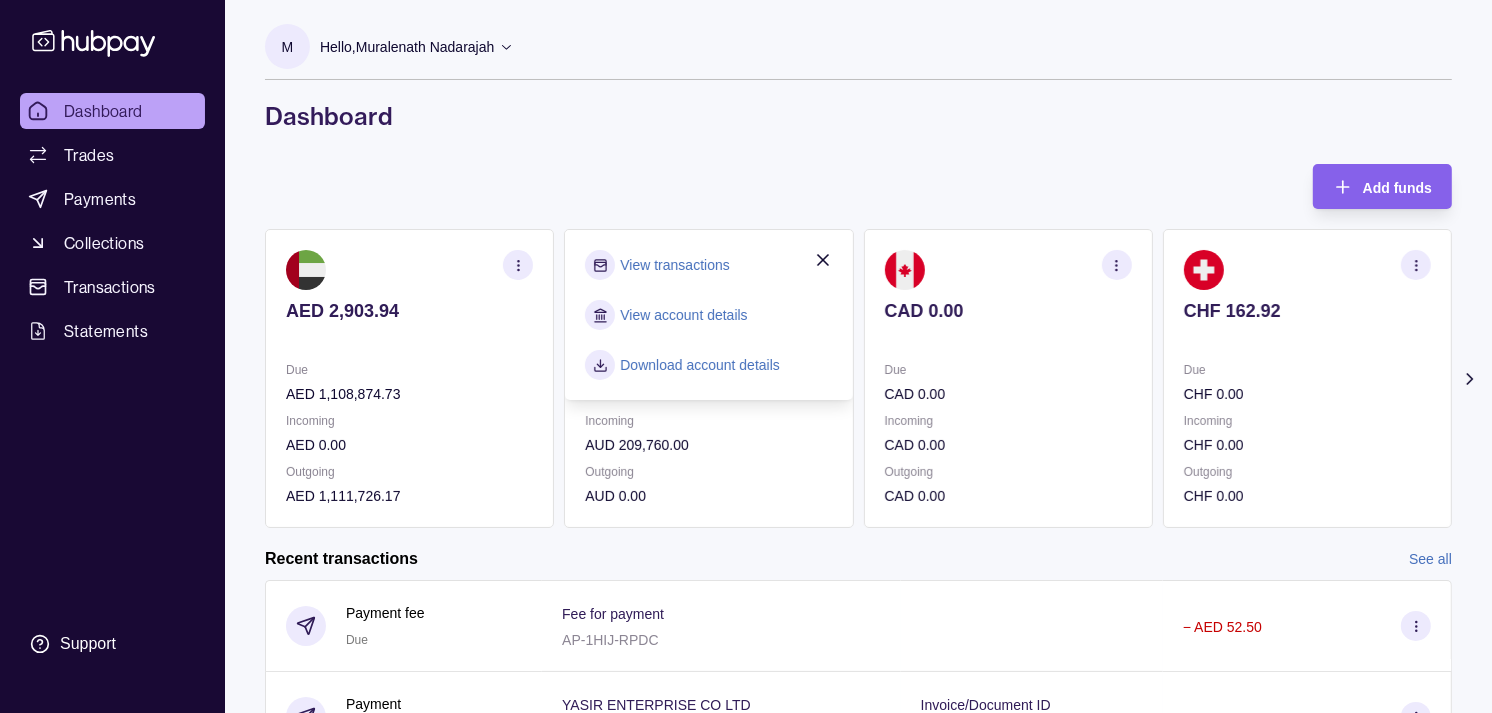 click on "View transactions" at bounding box center (674, 265) 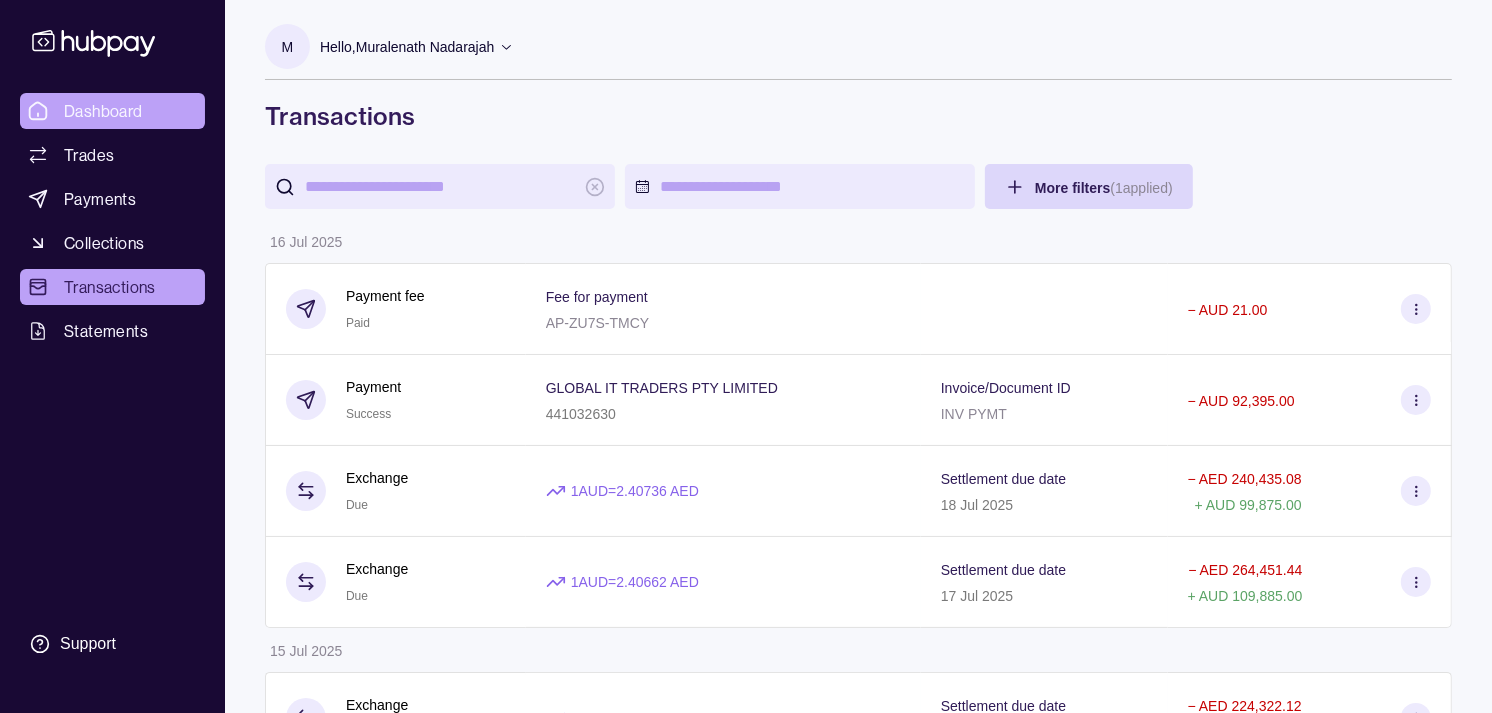 click on "Dashboard" at bounding box center (103, 111) 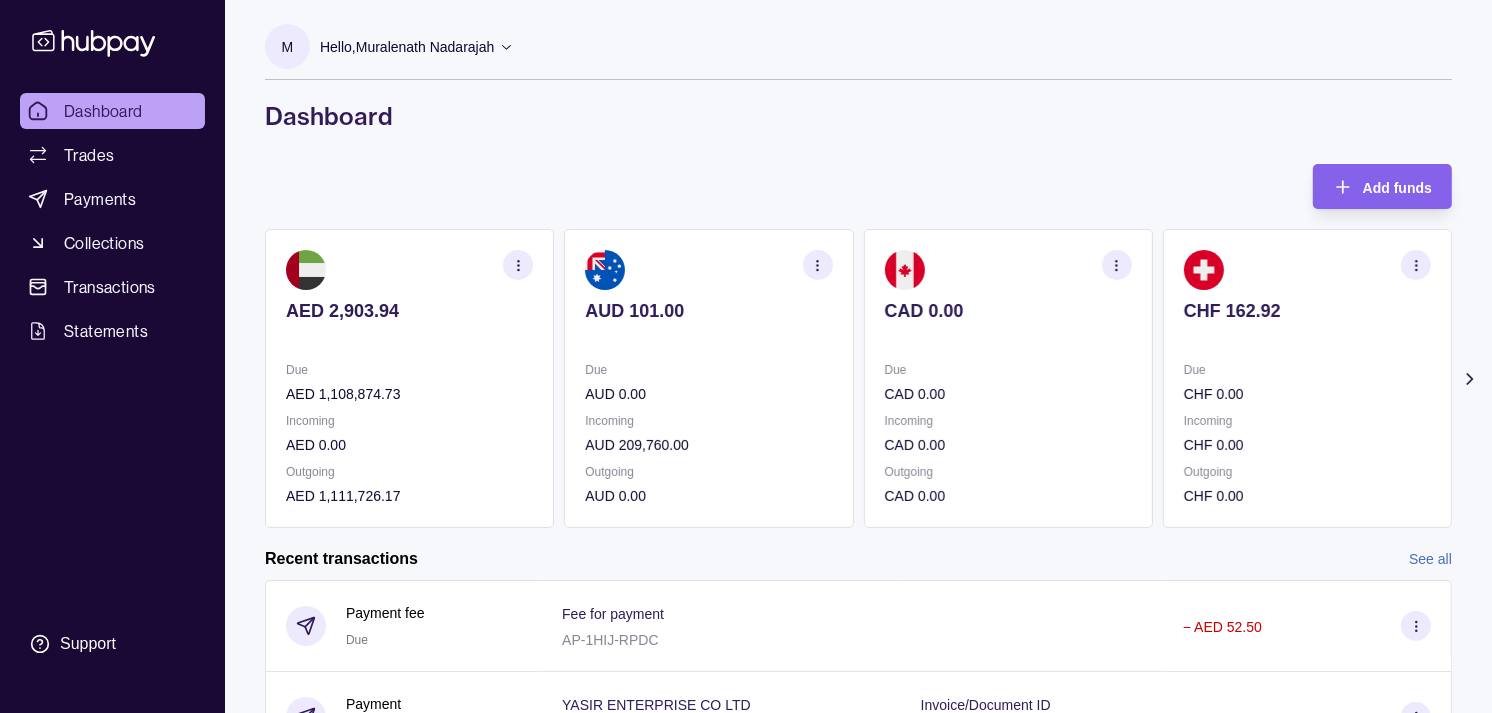 click on "CAD 0.00                                                                                                               Due CAD 0.00 Incoming CAD 0.00 Outgoing CAD 0.00" at bounding box center [1008, 378] 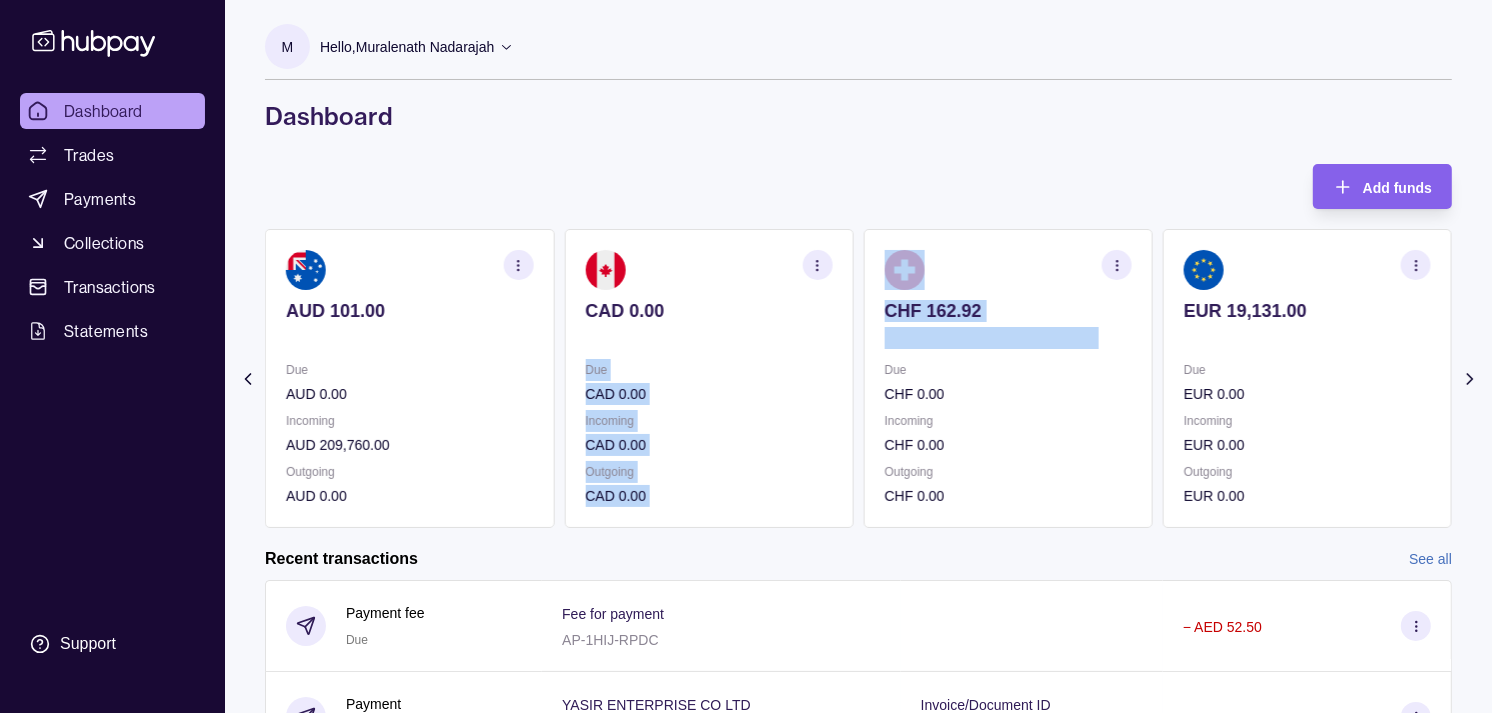 click on "AED 2,903.94 Due AED 1,108,874.73 Incoming AED 0.00 Outgoing AED 1,111,726.17 AUD 101.00 Due AUD 0.00 Incoming AUD 209,760.00 Outgoing AUD 0.00 CAD 0.00 Due CAD 0.00 Incoming CAD 0.00 Outgoing CAD 0.00 CHF 162.92 Due CHF 0.00 Incoming CHF 0.00 Outgoing CHF 0.00 EUR 19,131.00" at bounding box center [858, 378] 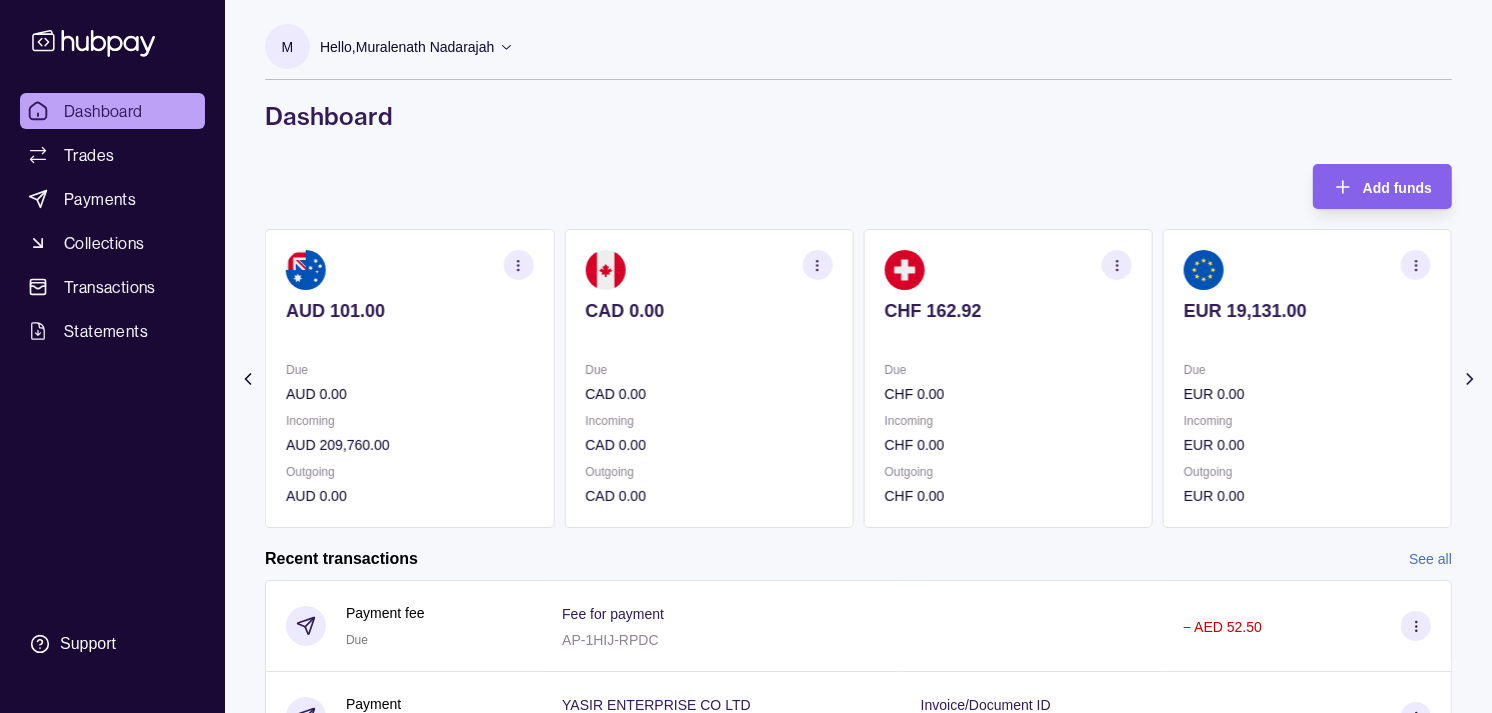 drag, startPoint x: 1033, startPoint y: 316, endPoint x: 886, endPoint y: 207, distance: 183.00273 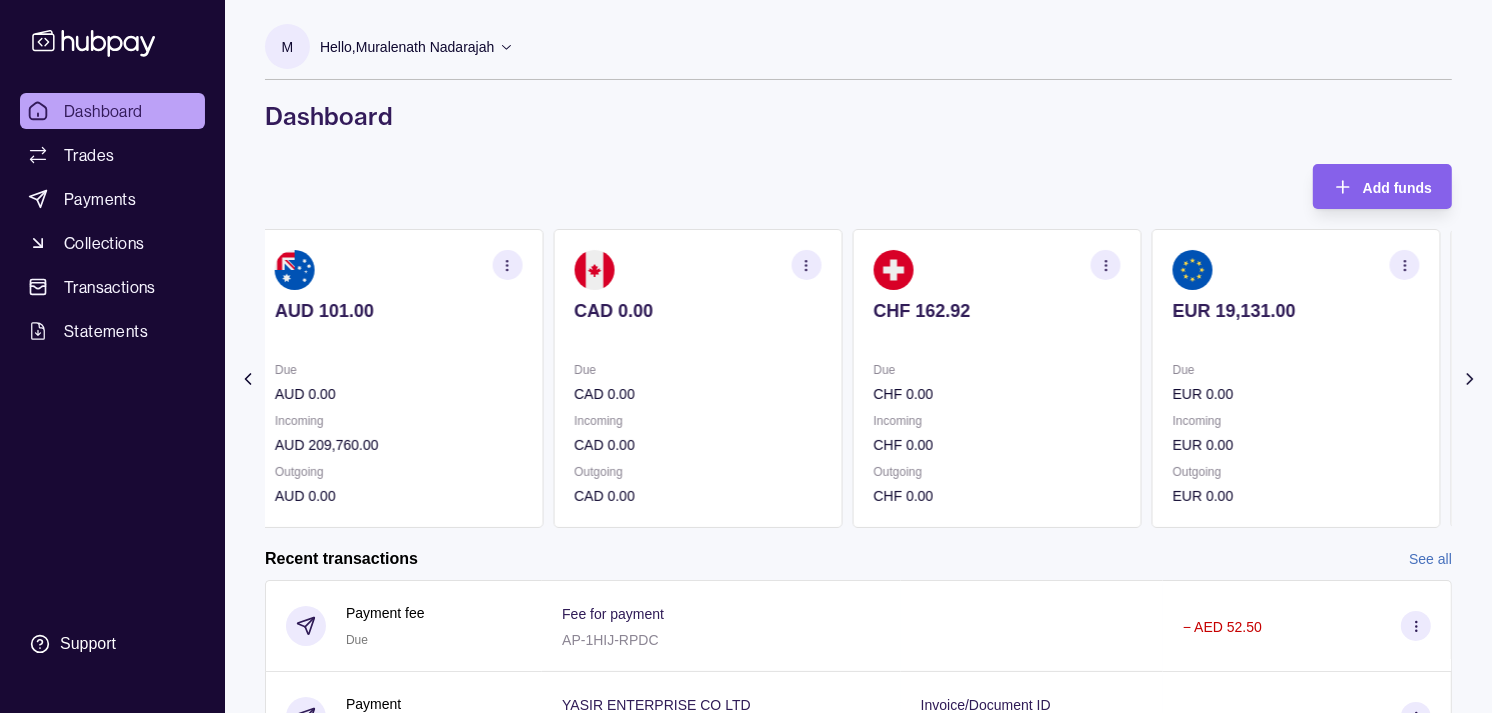 click on "Due" at bounding box center (1296, 370) 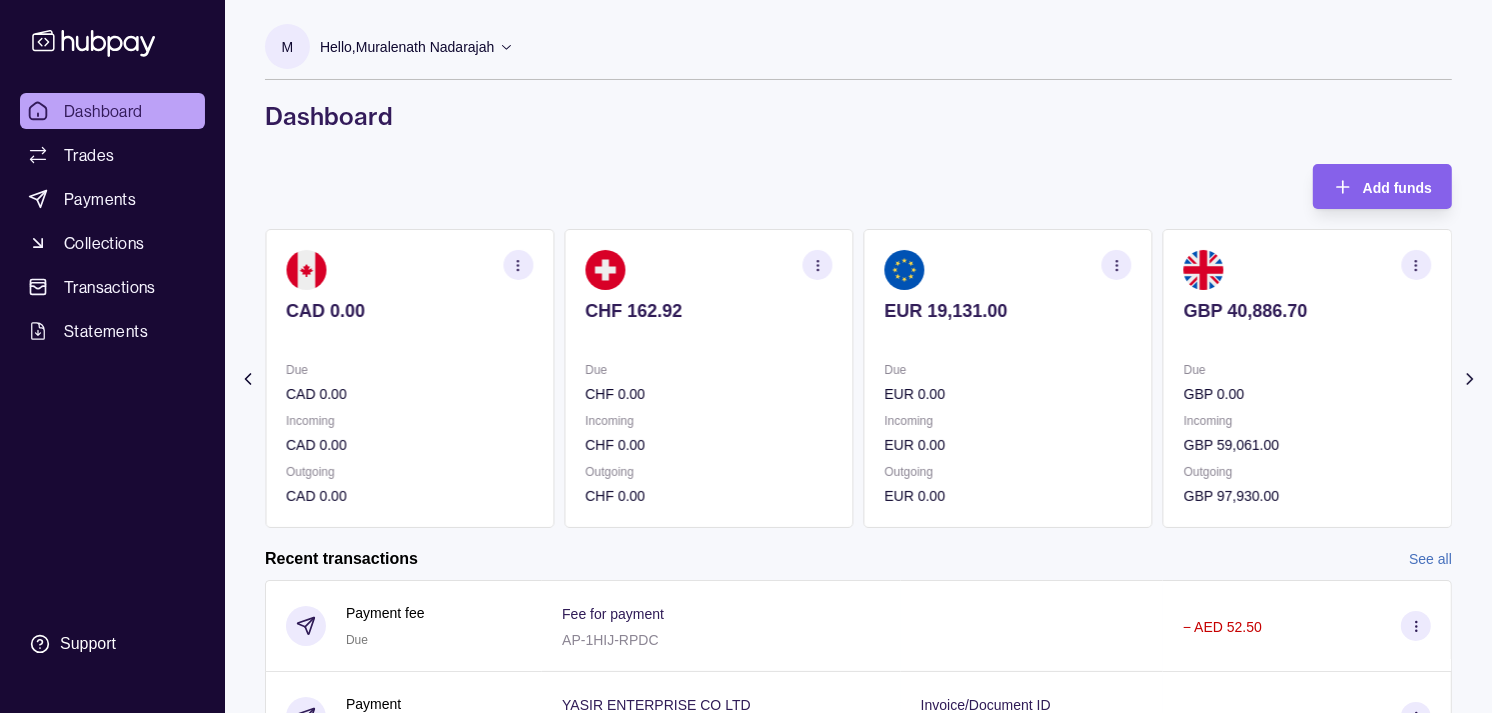 click on "AED 2,903.94 Due AED 1,108,874.73 Incoming AED 0.00 Outgoing AED 1,111,726.17 AUD 101.00 Due AUD 0.00 Incoming AUD 209,760.00 Outgoing AUD 0.00 CAD 0.00 Due CAD 0.00 Incoming CAD 0.00 Outgoing CAD 0.00 CHF 162.92 Due CHF 0.00 Incoming CHF 0.00 Outgoing CHF 0.00 EUR 19,131.00" at bounding box center [260, 378] 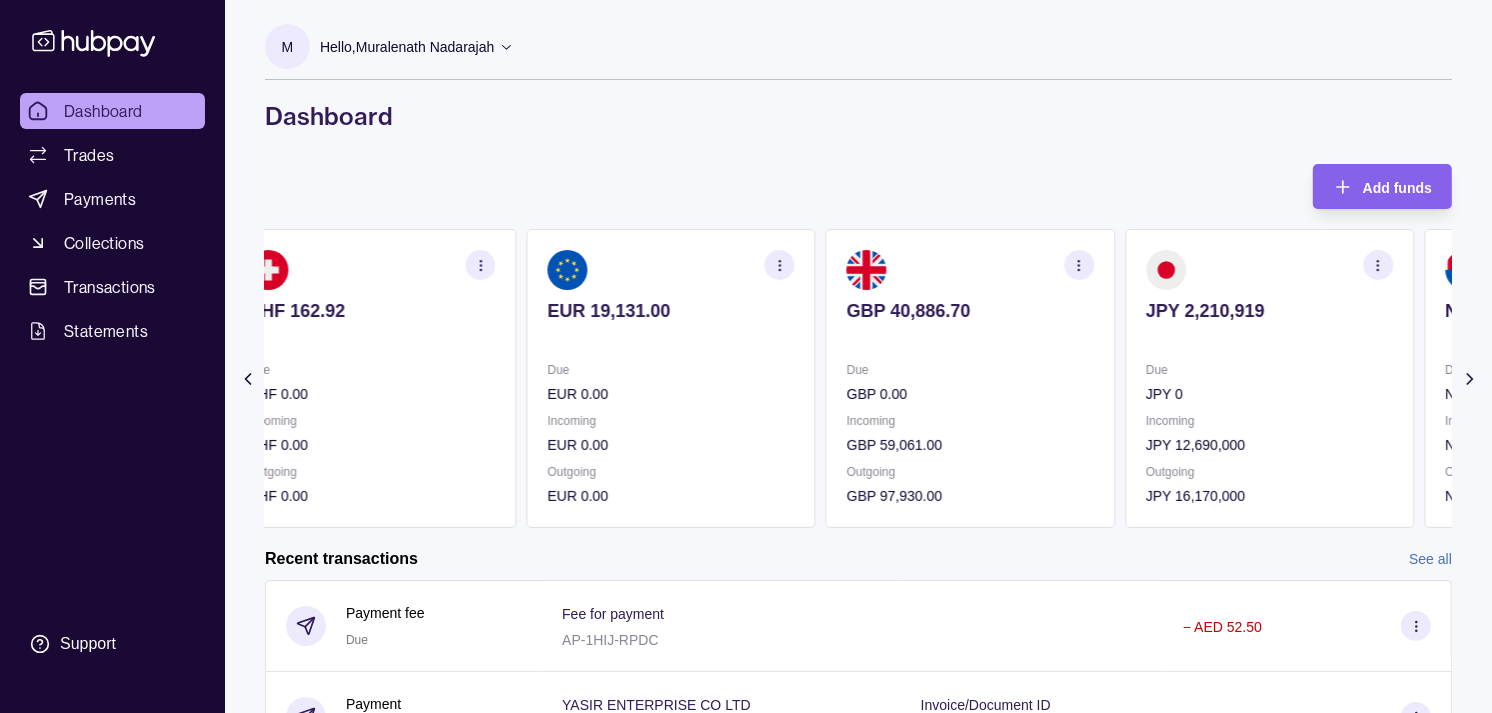 click on "Due" at bounding box center [970, 370] 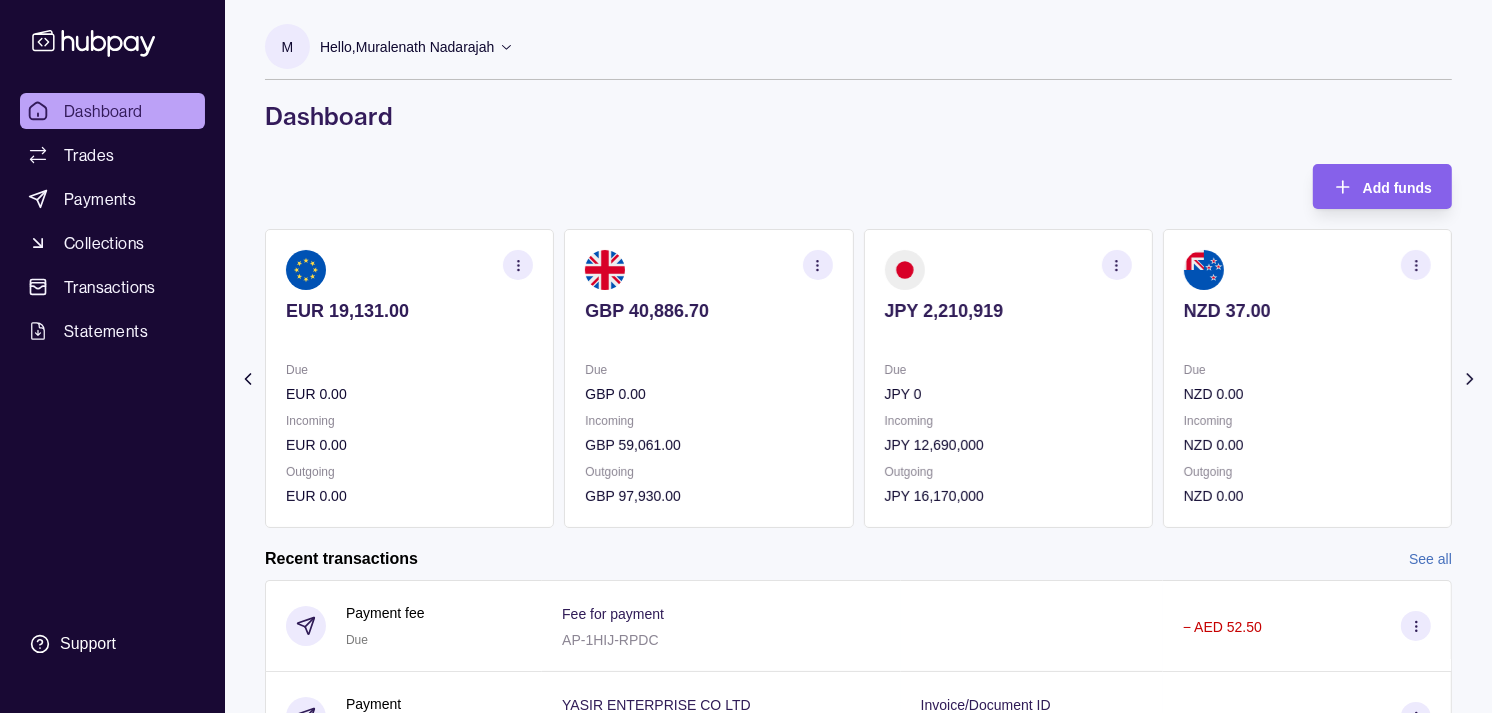 click 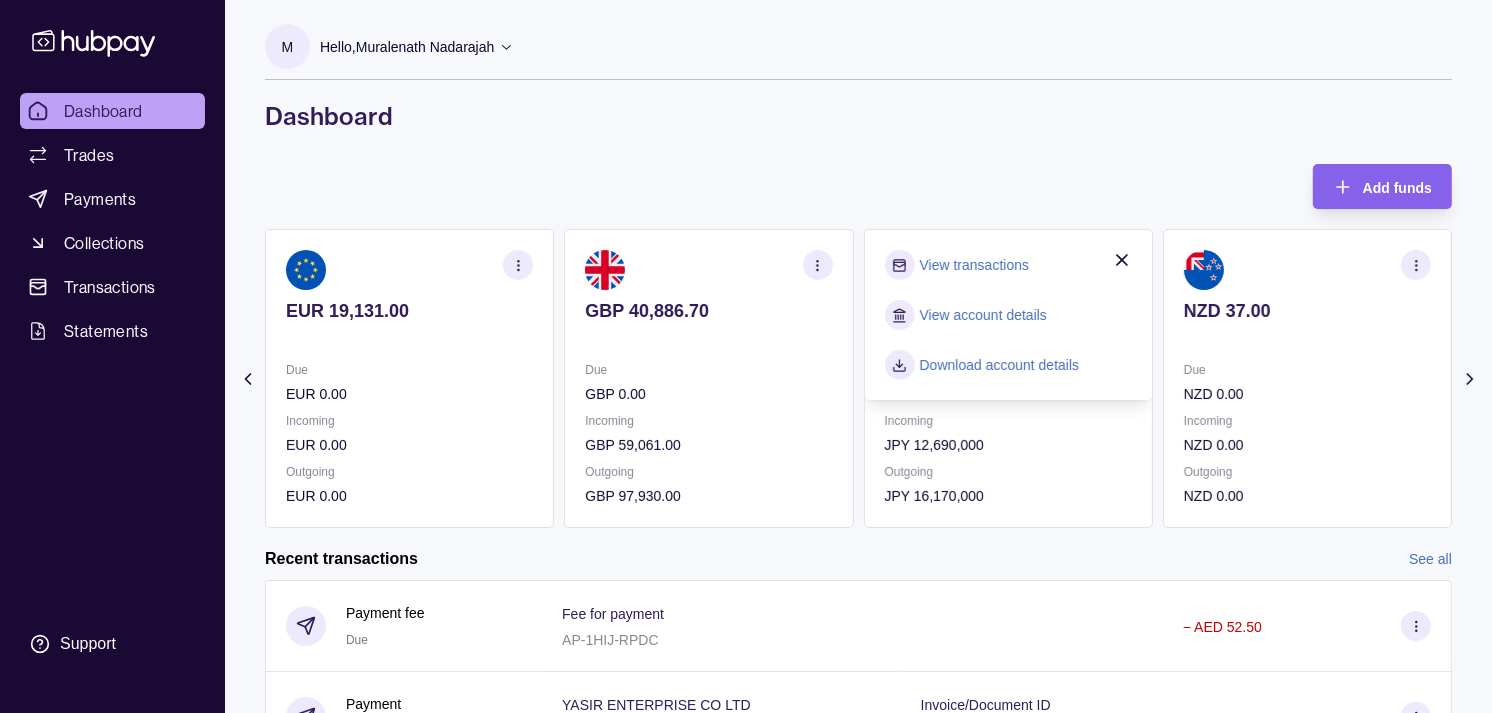 click on "View transactions" at bounding box center (974, 265) 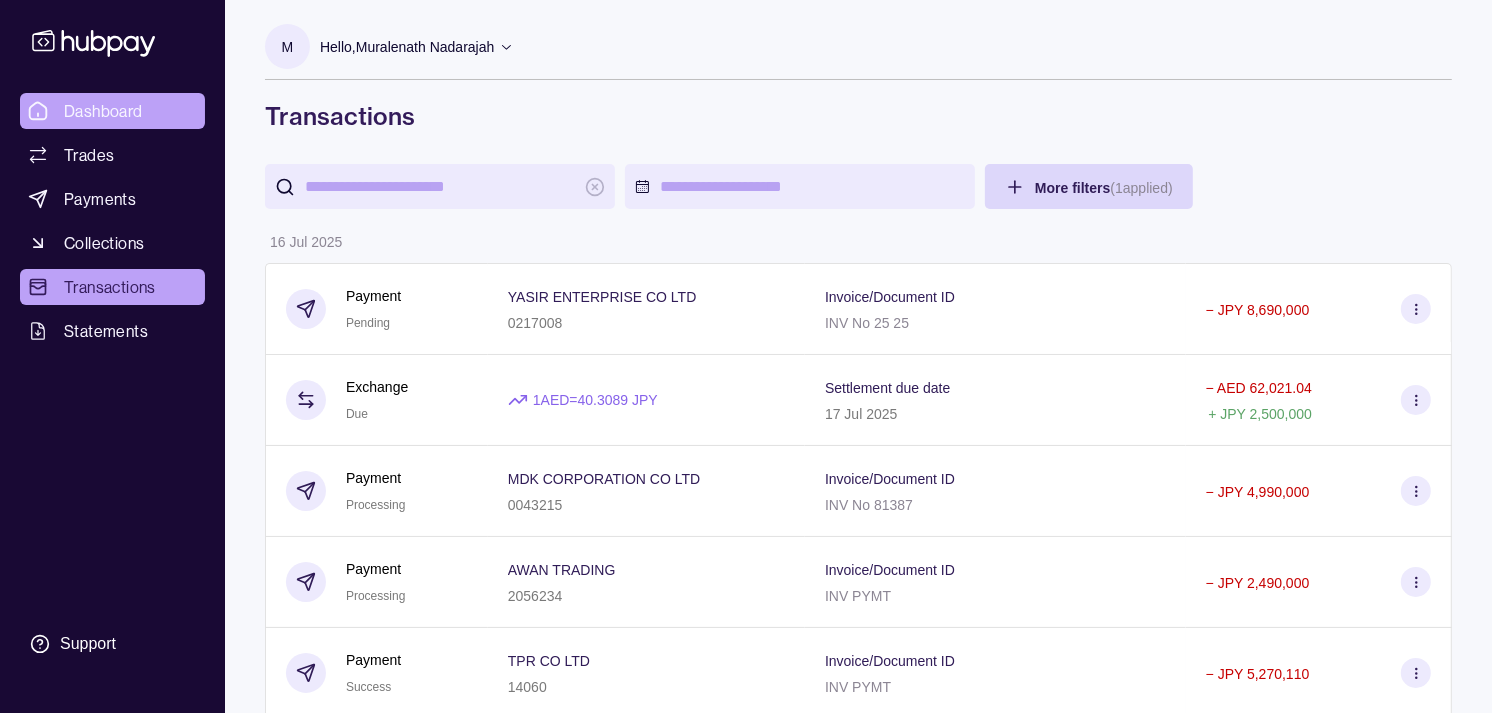 click on "Dashboard" at bounding box center (112, 111) 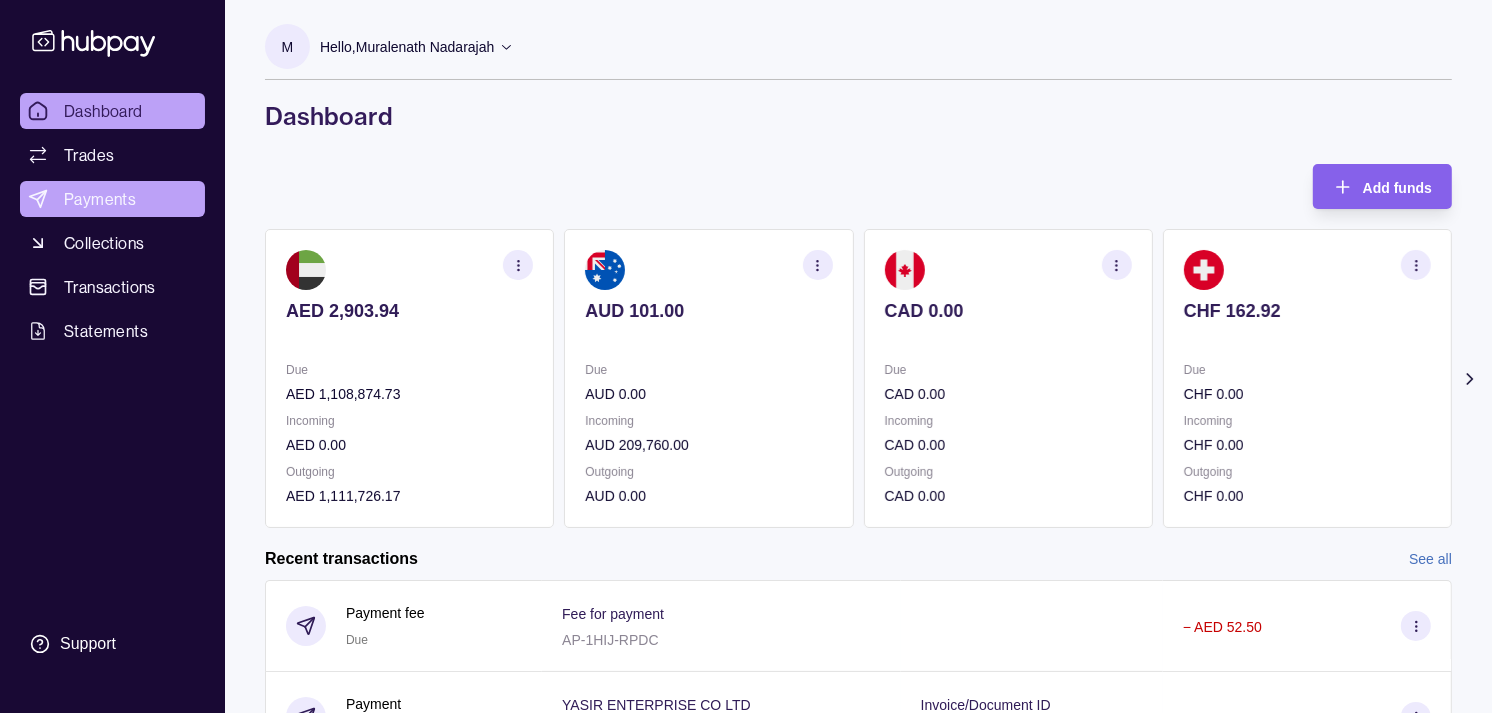 click on "Payments" at bounding box center [100, 199] 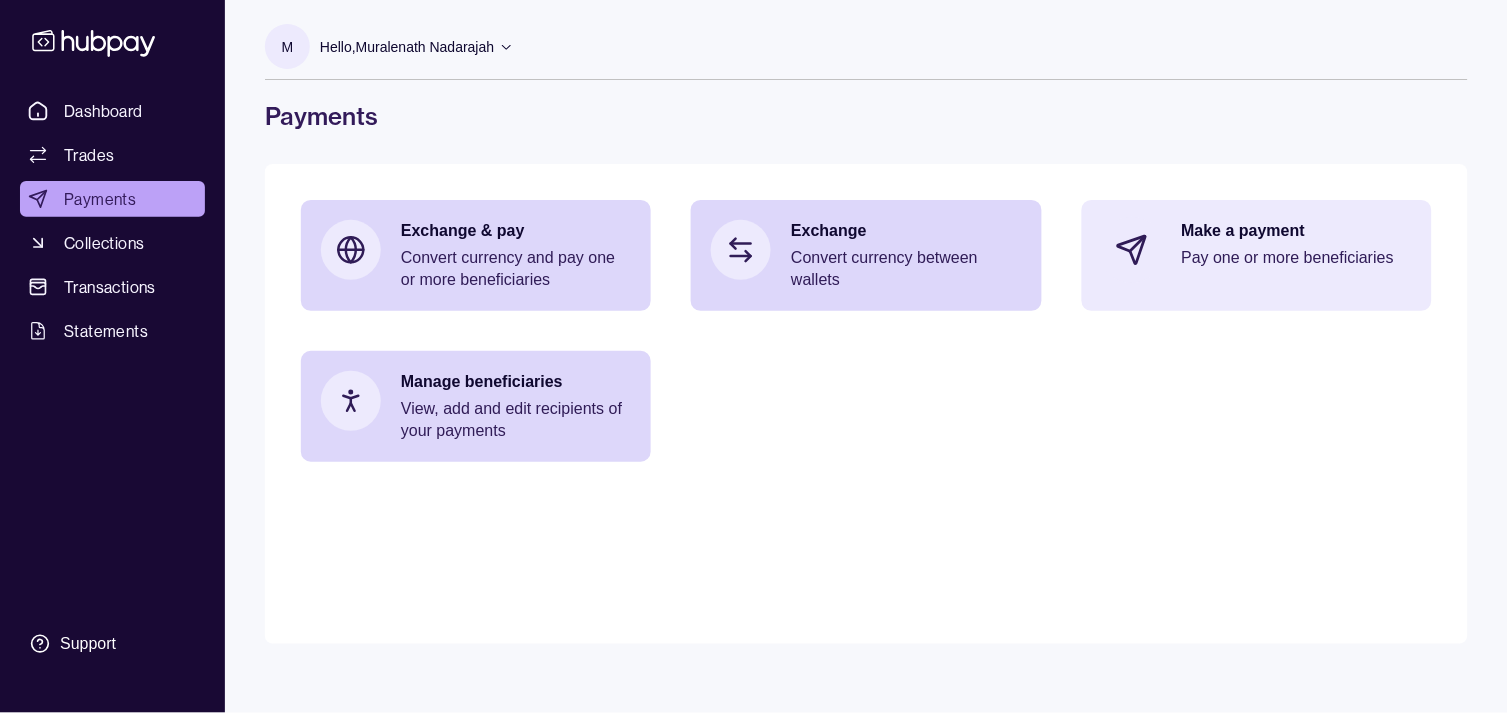 click on "Pay one or more beneficiaries" at bounding box center (1297, 258) 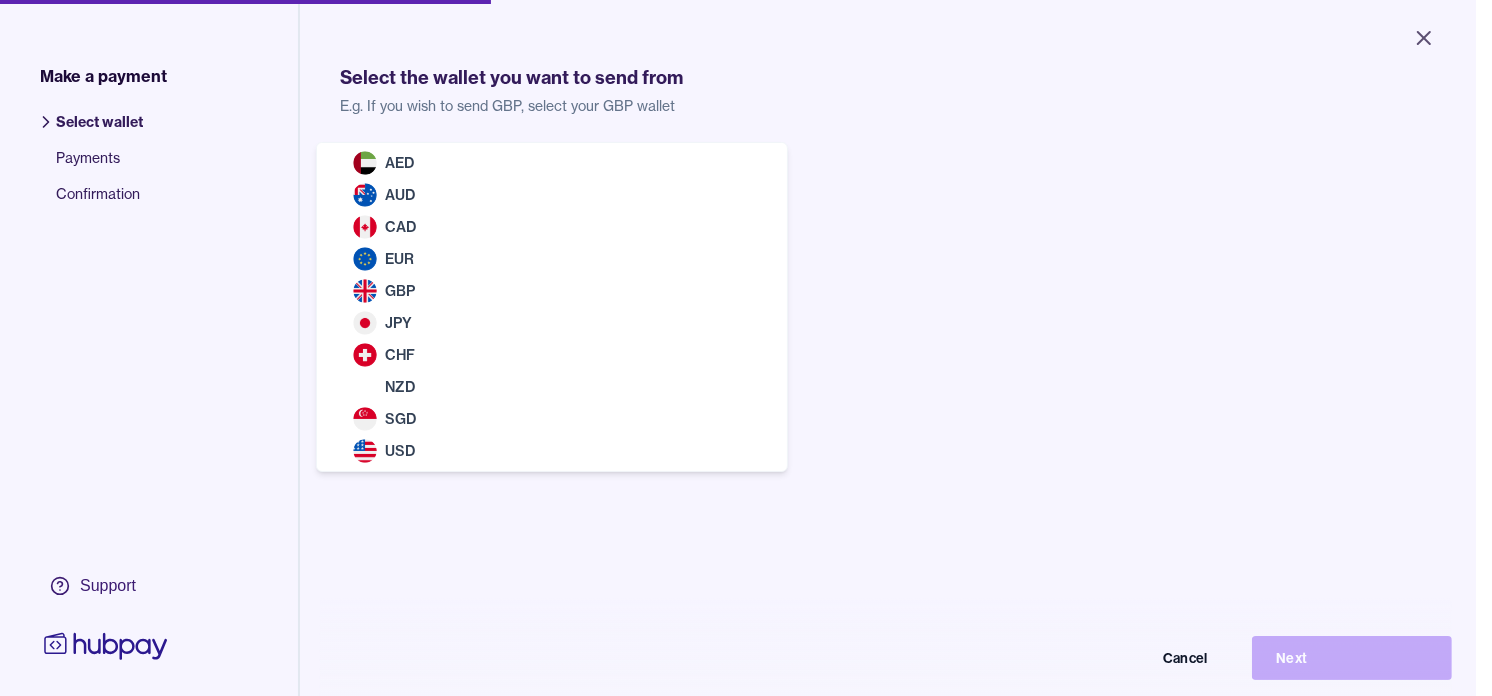 click on "Close Make a payment Select wallet Payments Confirmation Support Select the wallet you want to send from E.g. If you wish to send GBP, select your GBP wallet Select wallet Cancel Next Make a payment | Hubpay AED AUD CAD EUR GBP JPY CHF NZD SGD USD" at bounding box center (738, 348) 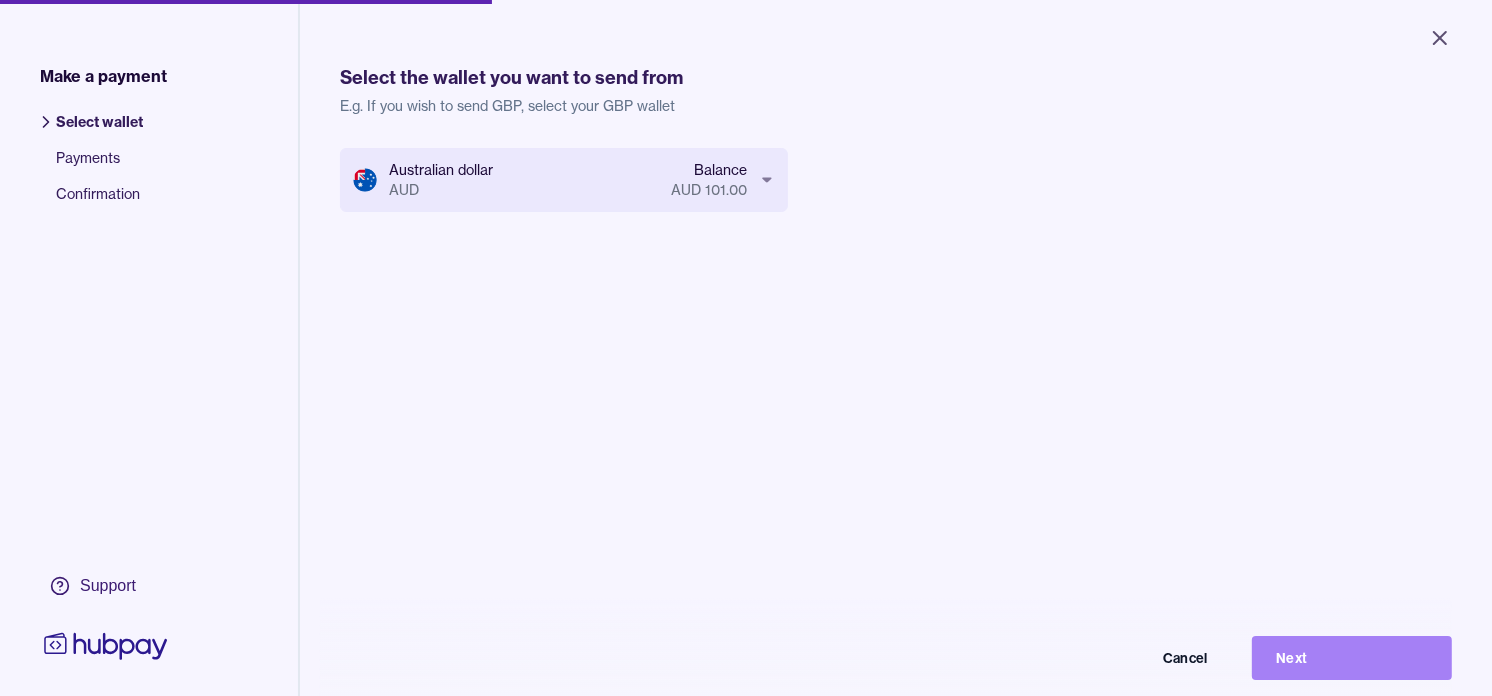 click on "Next" at bounding box center (1352, 658) 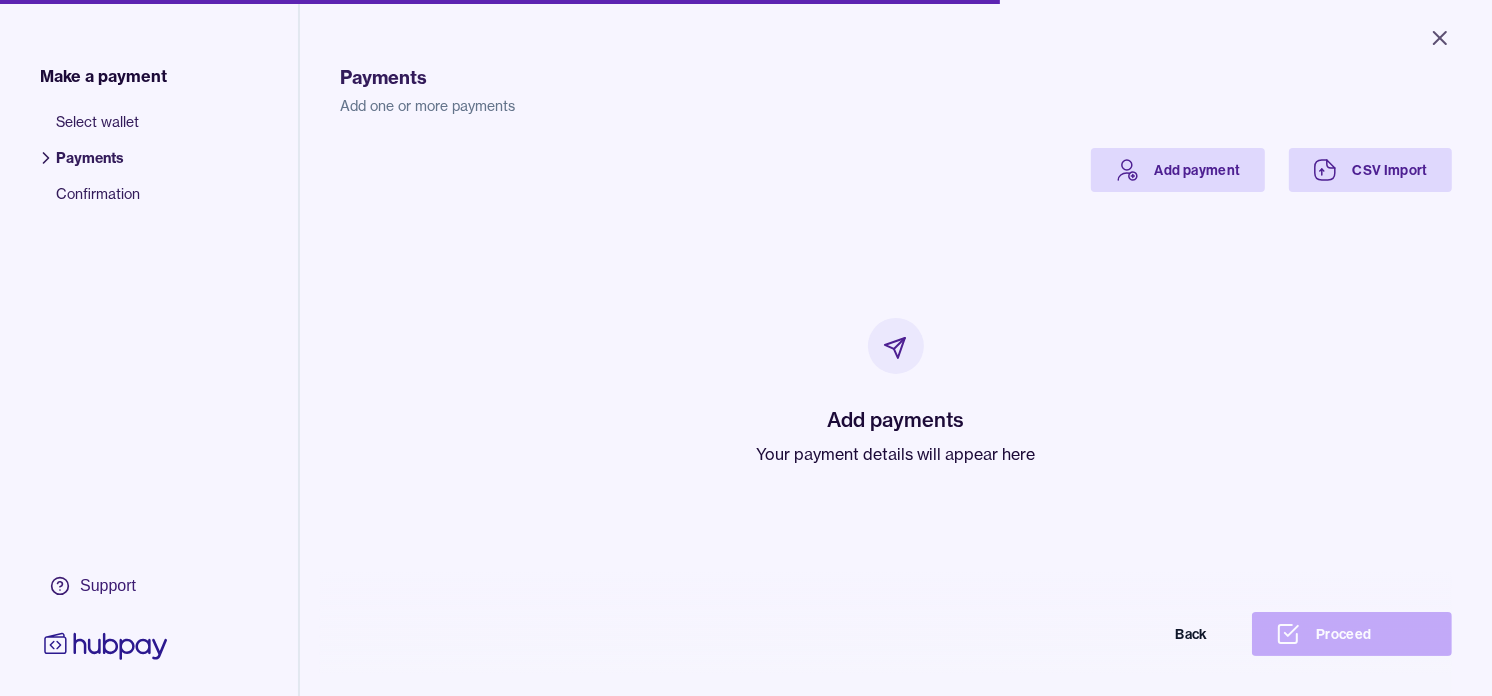 click on "Your payment details will appear here" at bounding box center [896, 454] 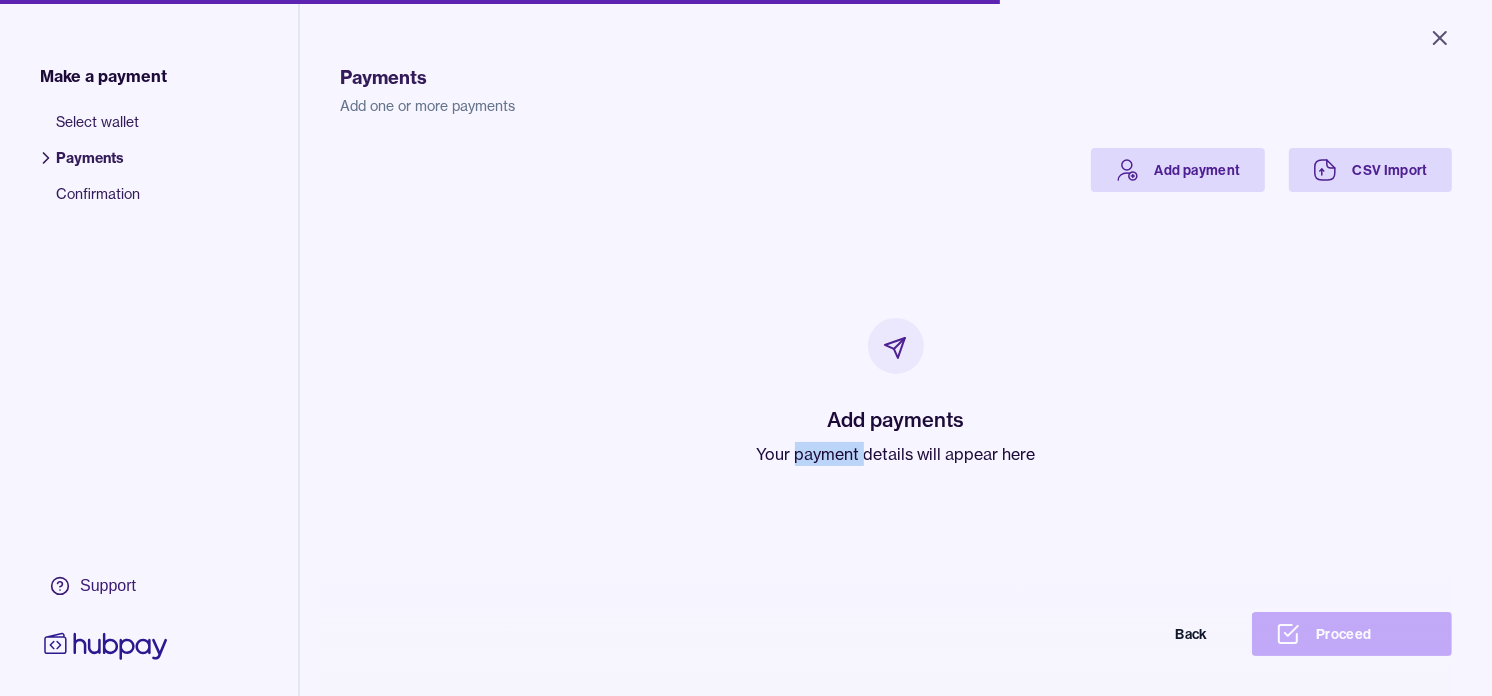 click on "Your payment details will appear here" at bounding box center (896, 454) 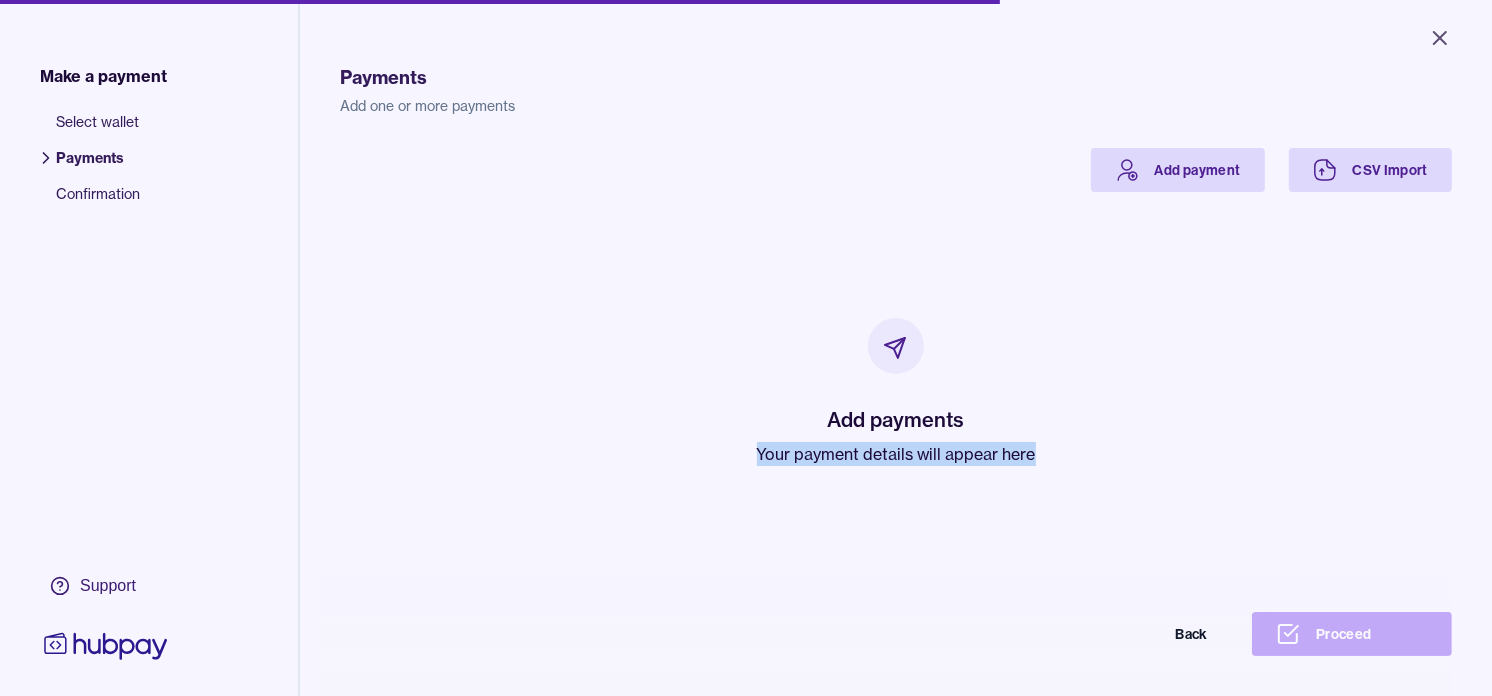 click on "Your payment details will appear here" at bounding box center (896, 454) 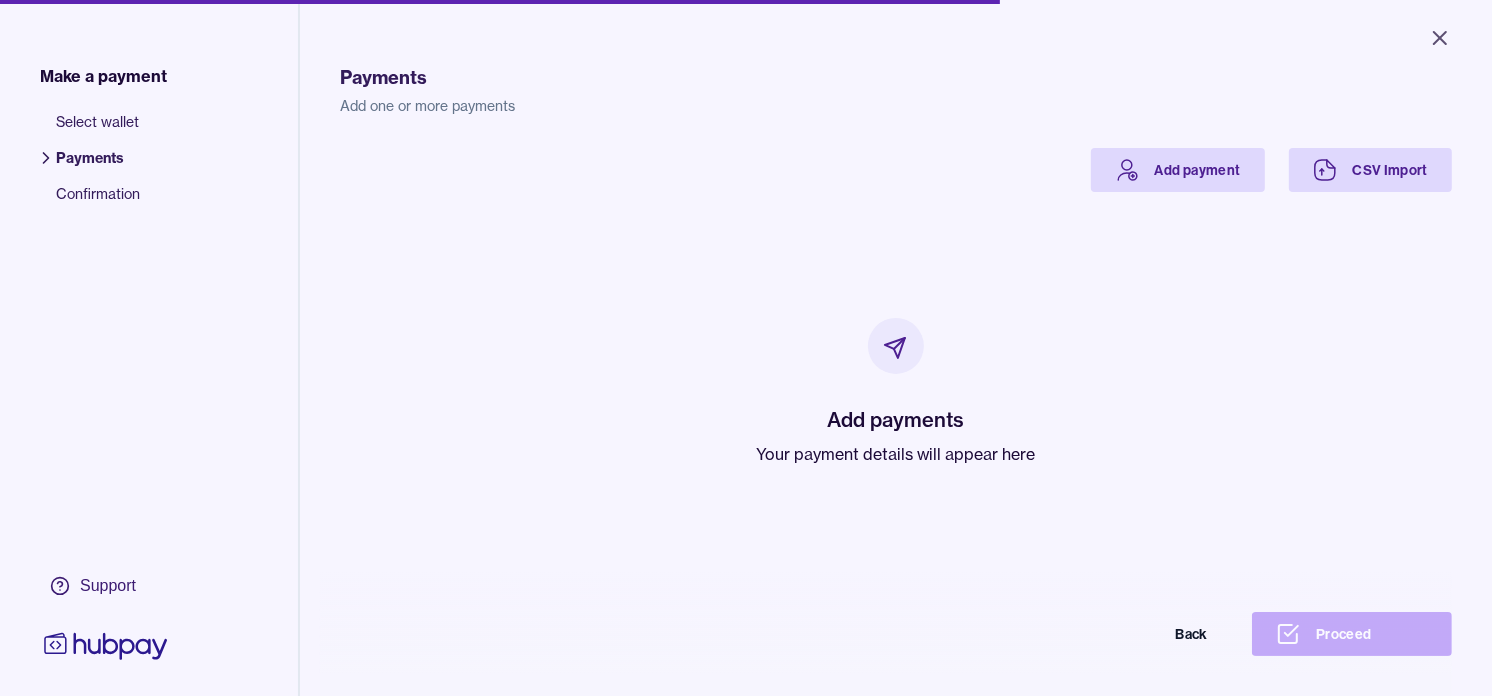 drag, startPoint x: 844, startPoint y: 452, endPoint x: 764, endPoint y: 326, distance: 149.25146 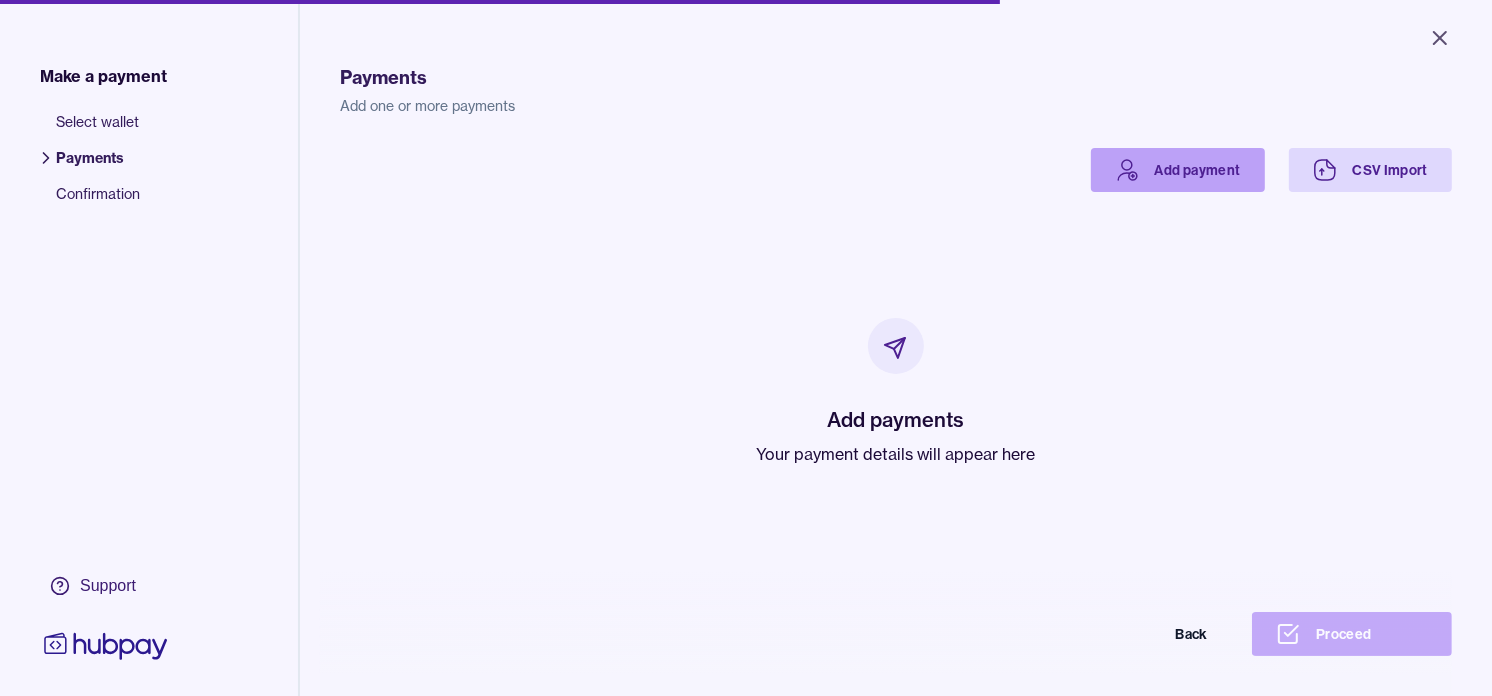 click on "Add payment" at bounding box center (1178, 170) 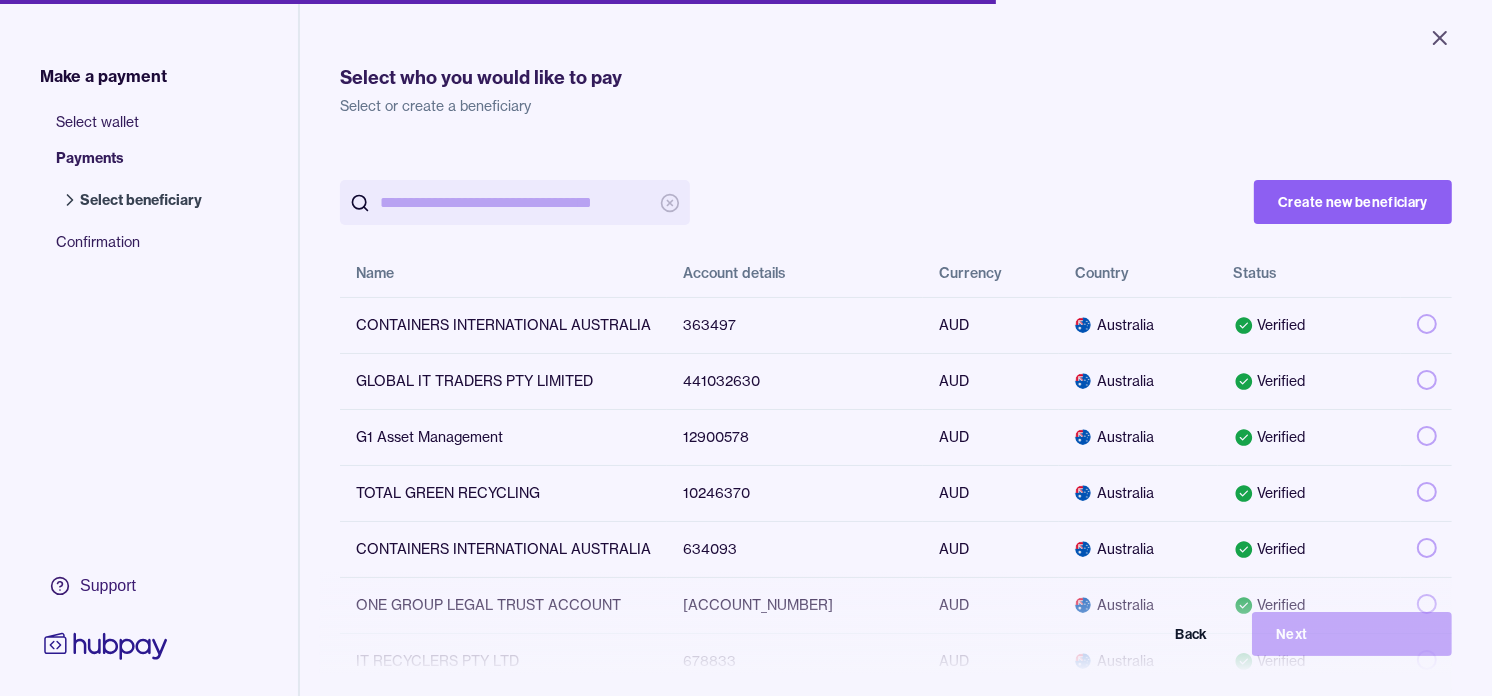 click at bounding box center [515, 202] 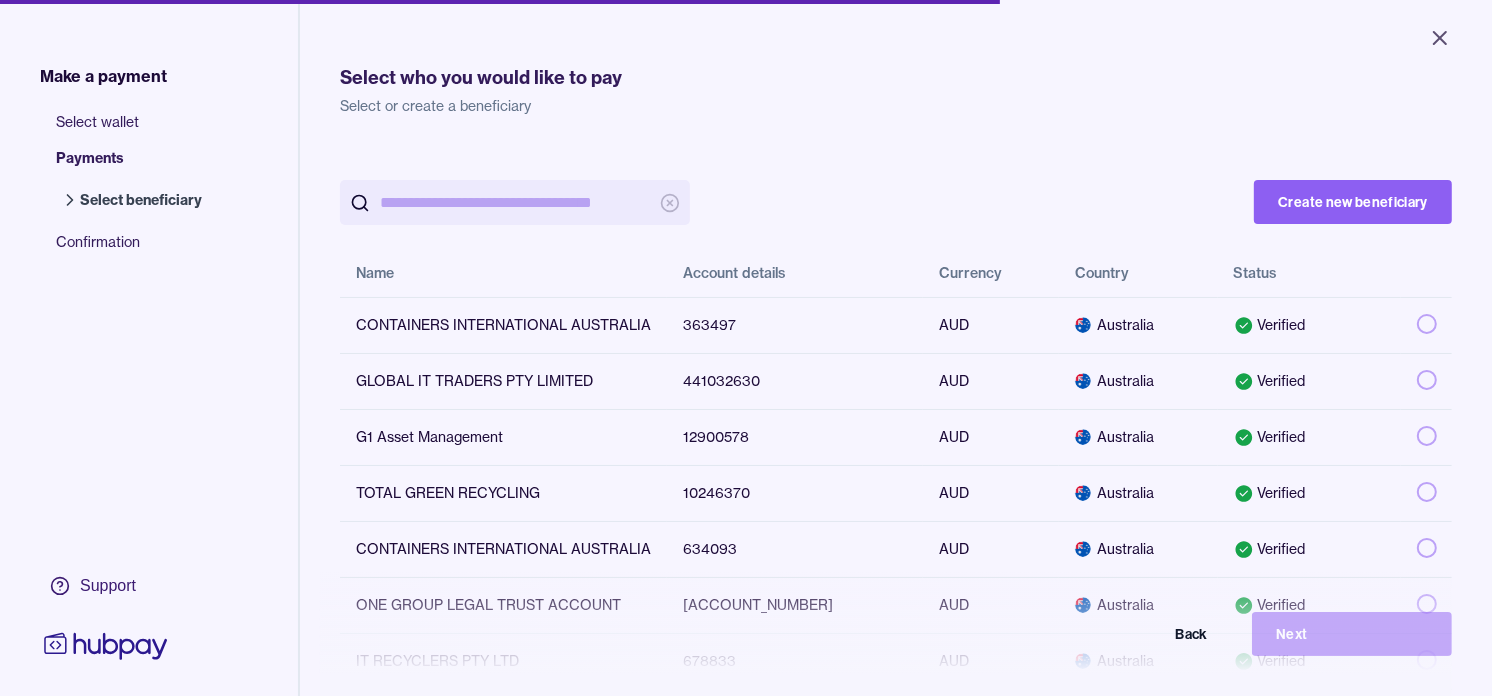 paste on "*********" 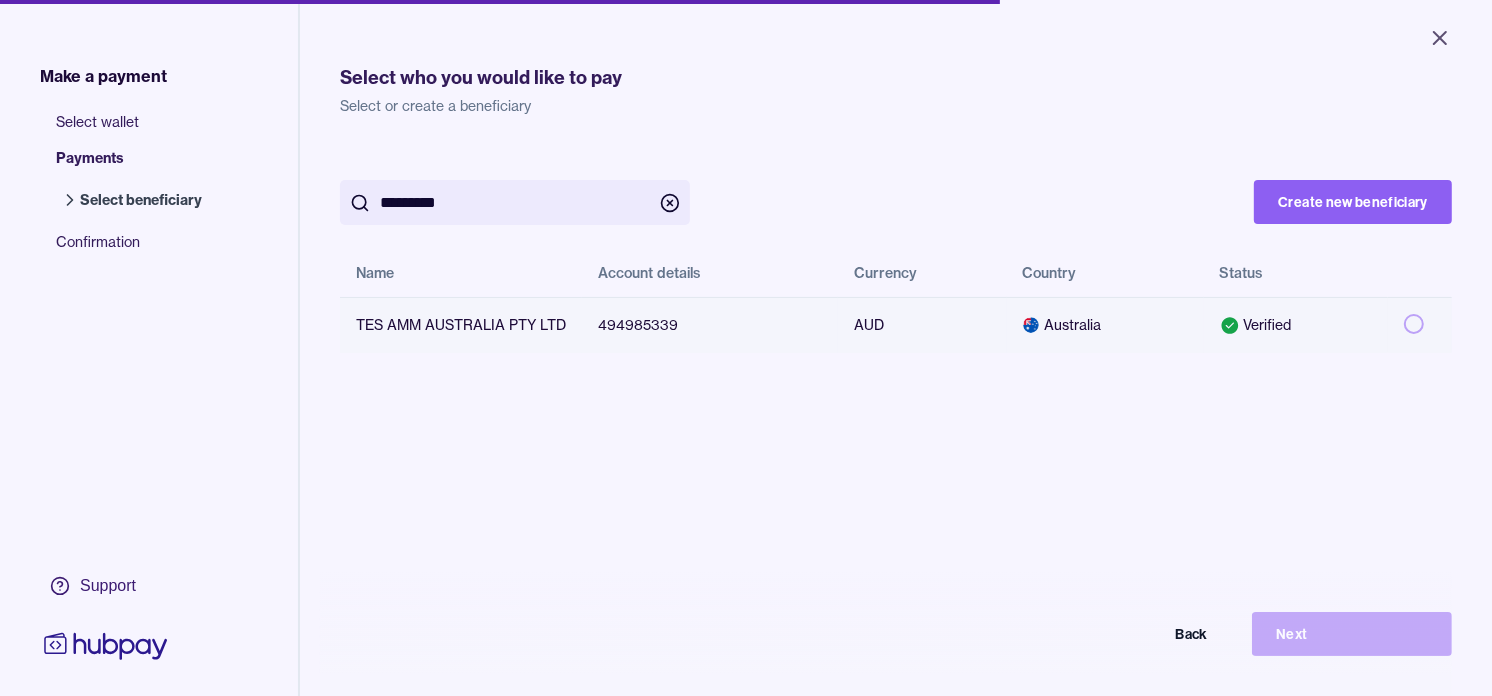 type on "*********" 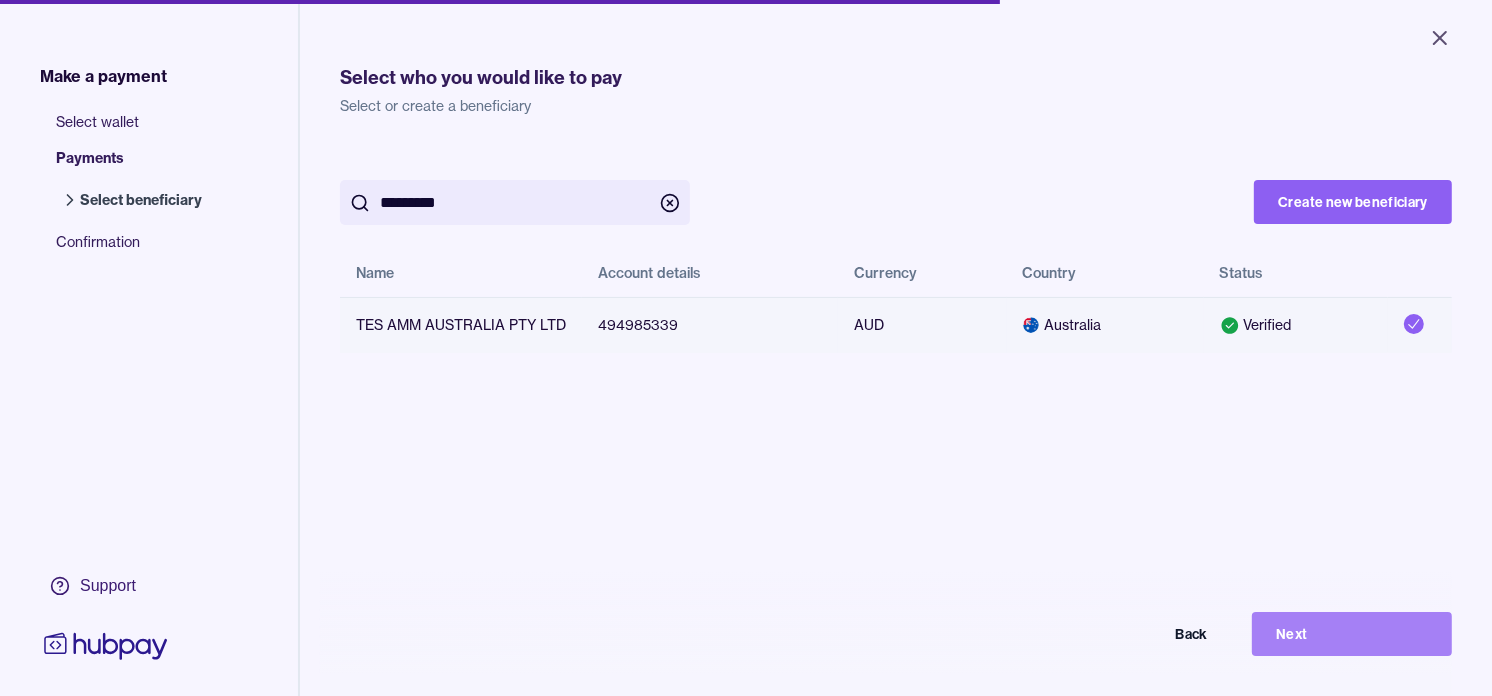 click on "Next" at bounding box center [1352, 634] 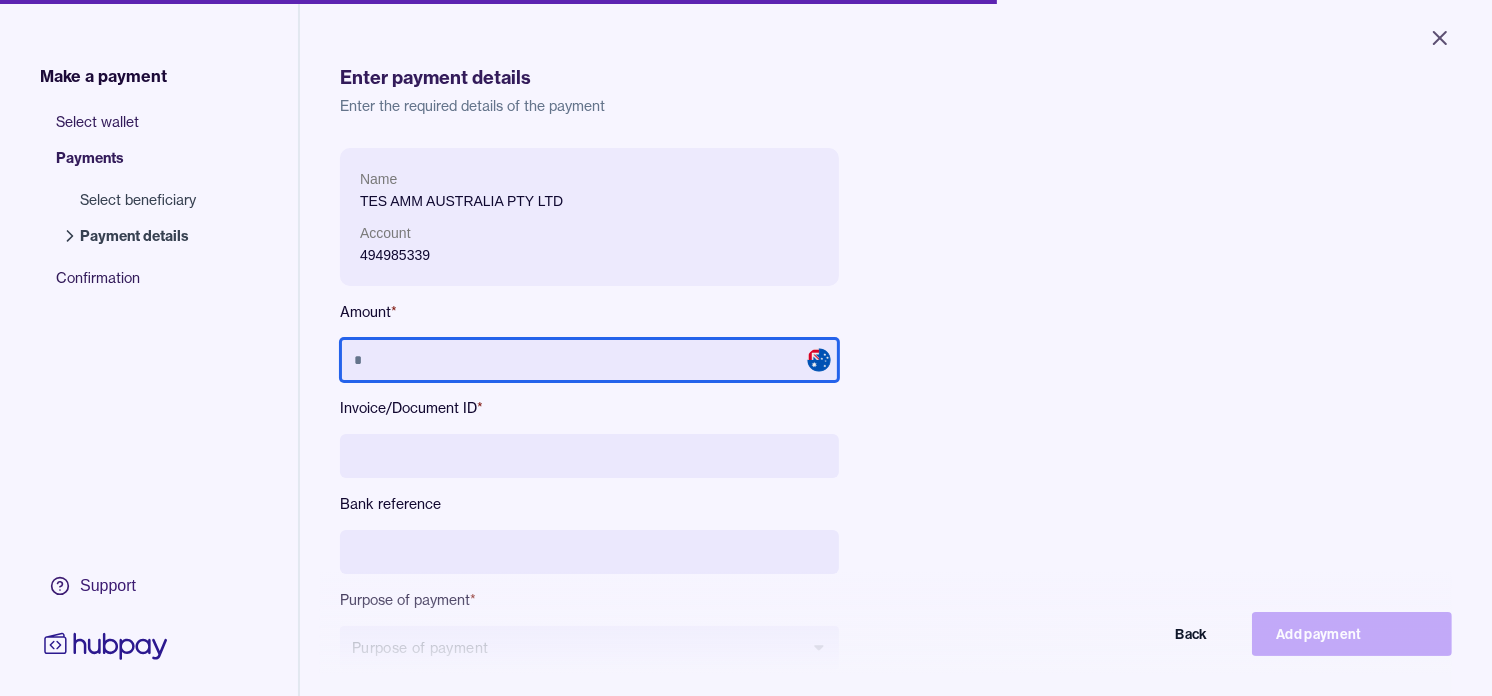click at bounding box center (589, 360) 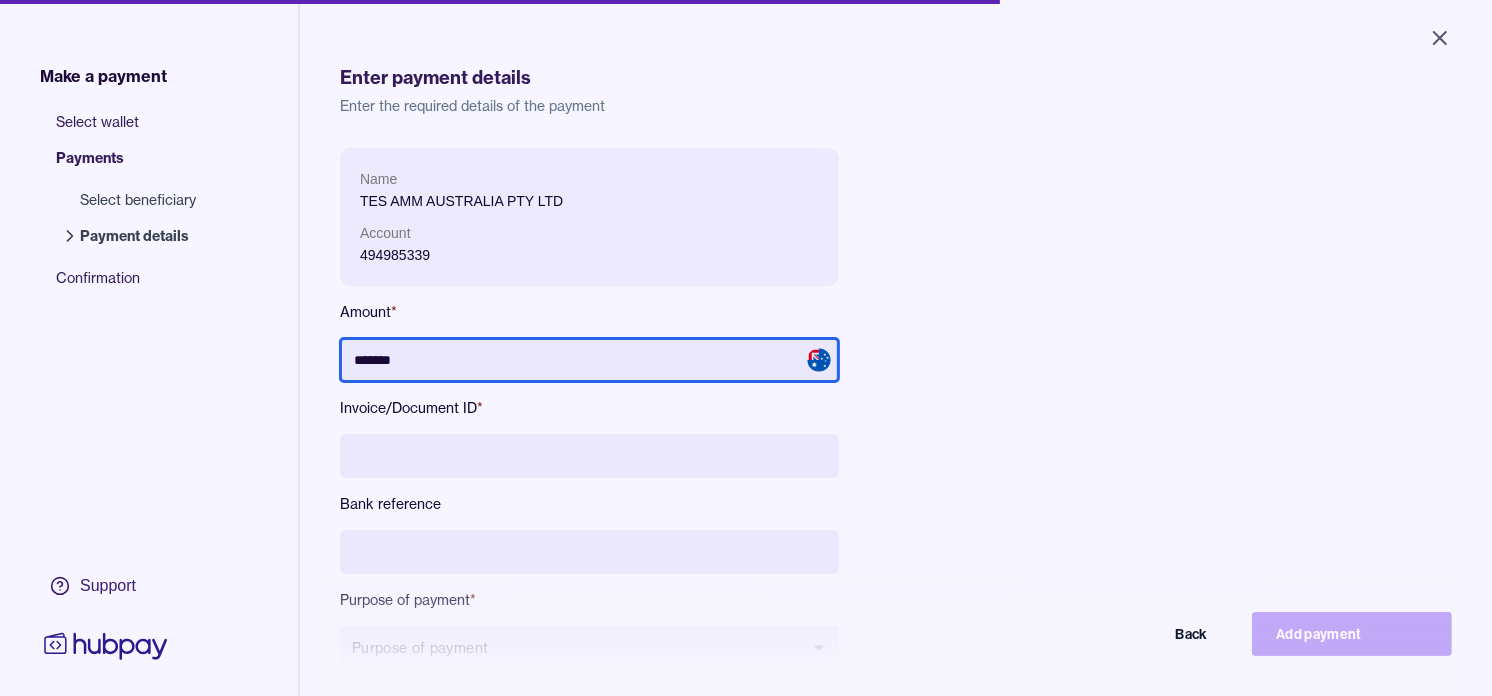 type on "*******" 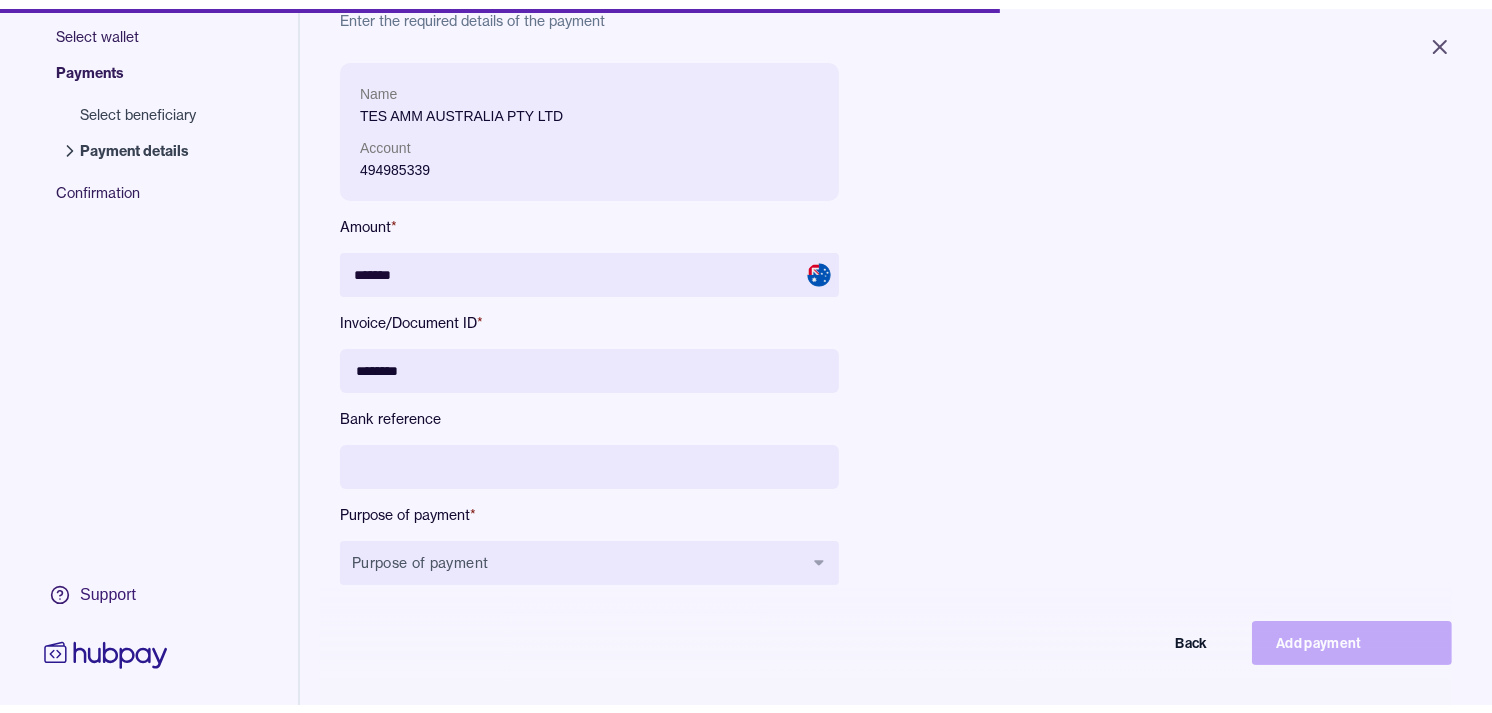 scroll, scrollTop: 267, scrollLeft: 0, axis: vertical 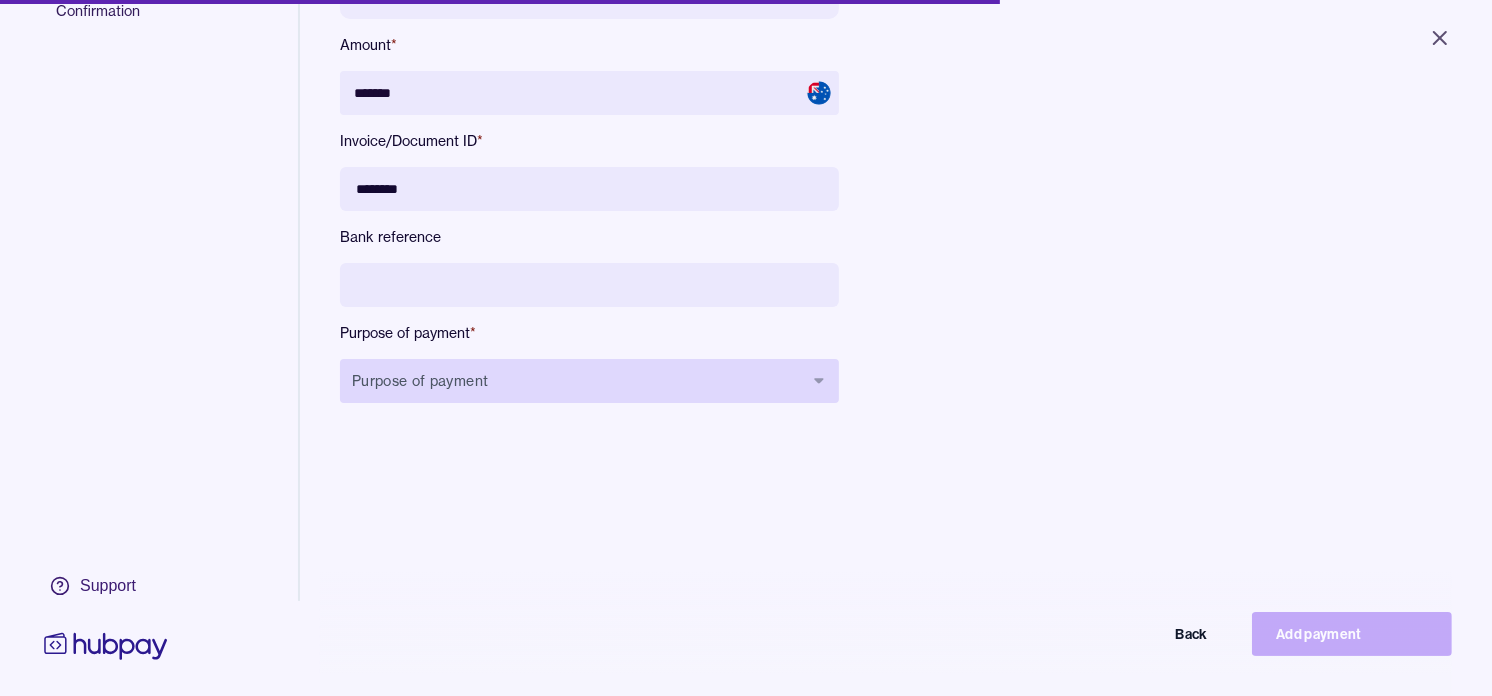 type on "********" 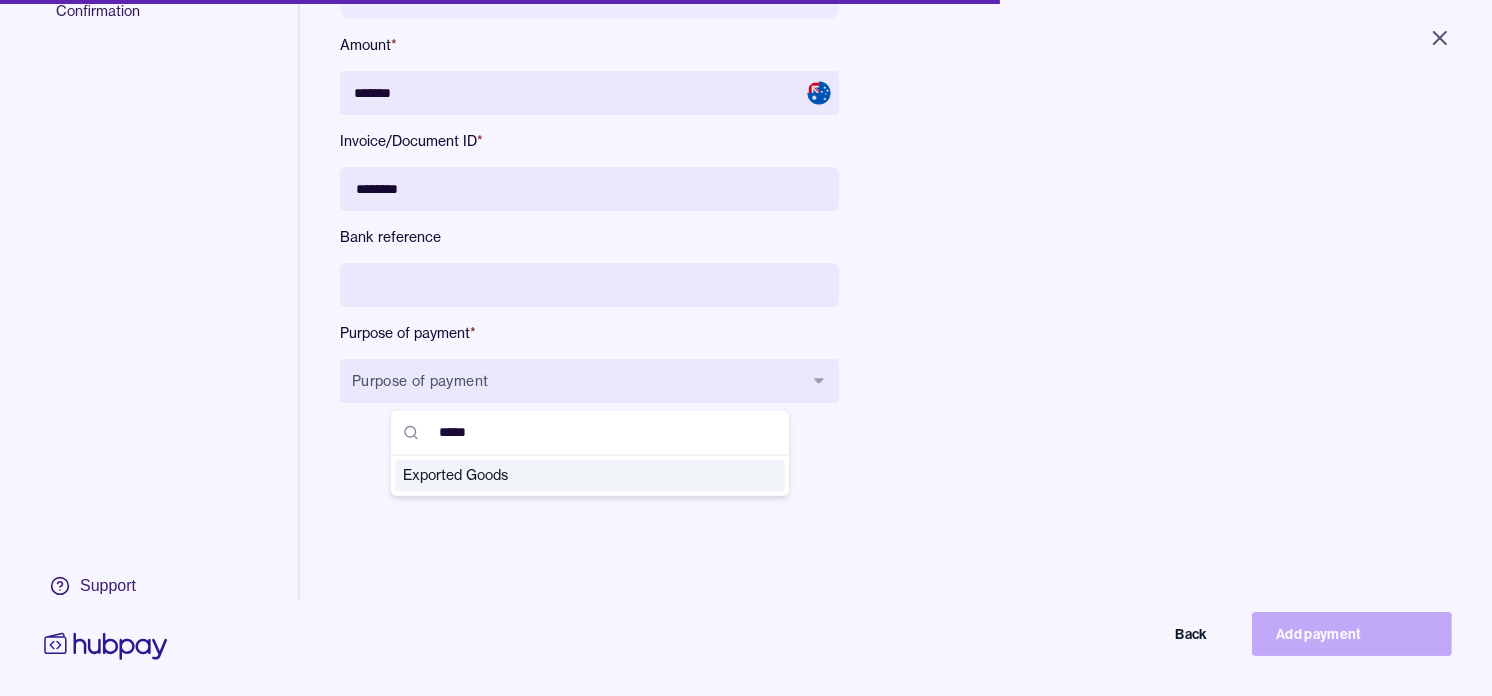 type on "*****" 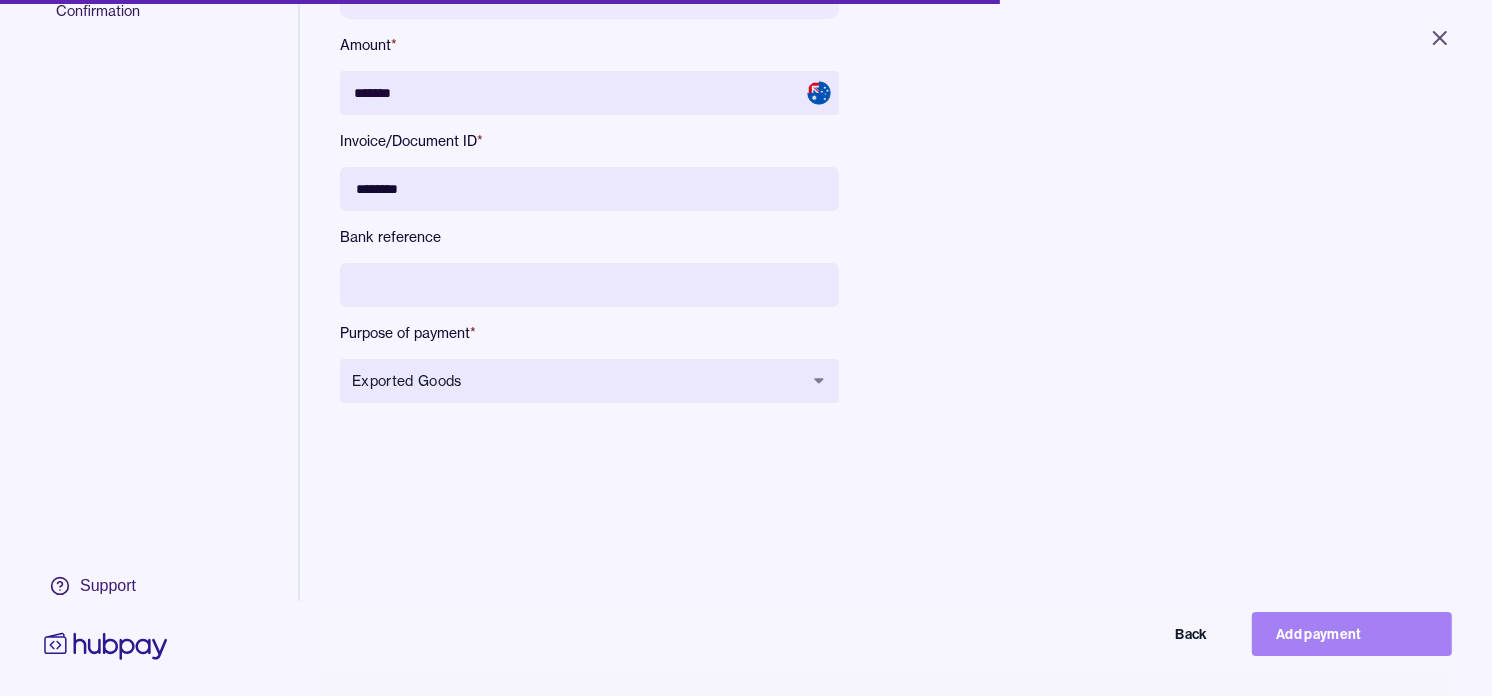 click on "Add payment" at bounding box center [1352, 634] 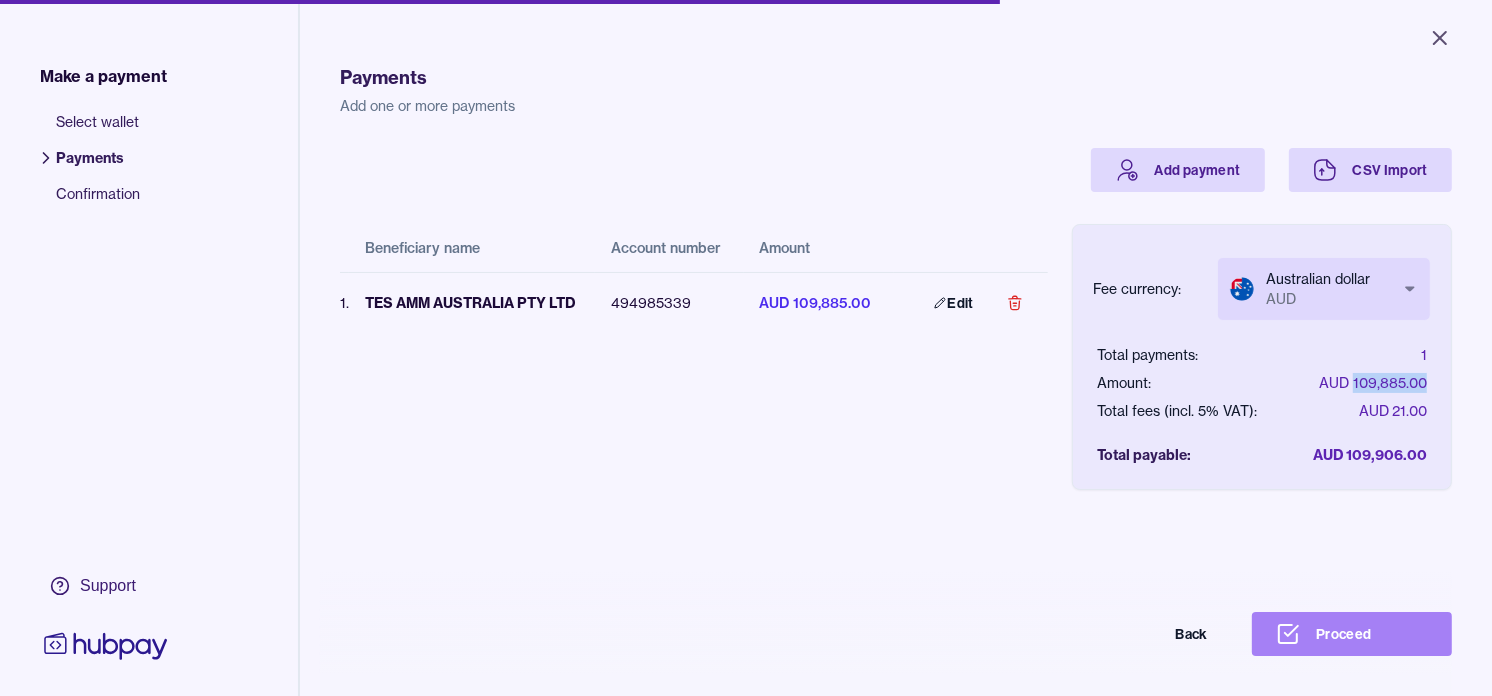 click on "Proceed" at bounding box center (1352, 634) 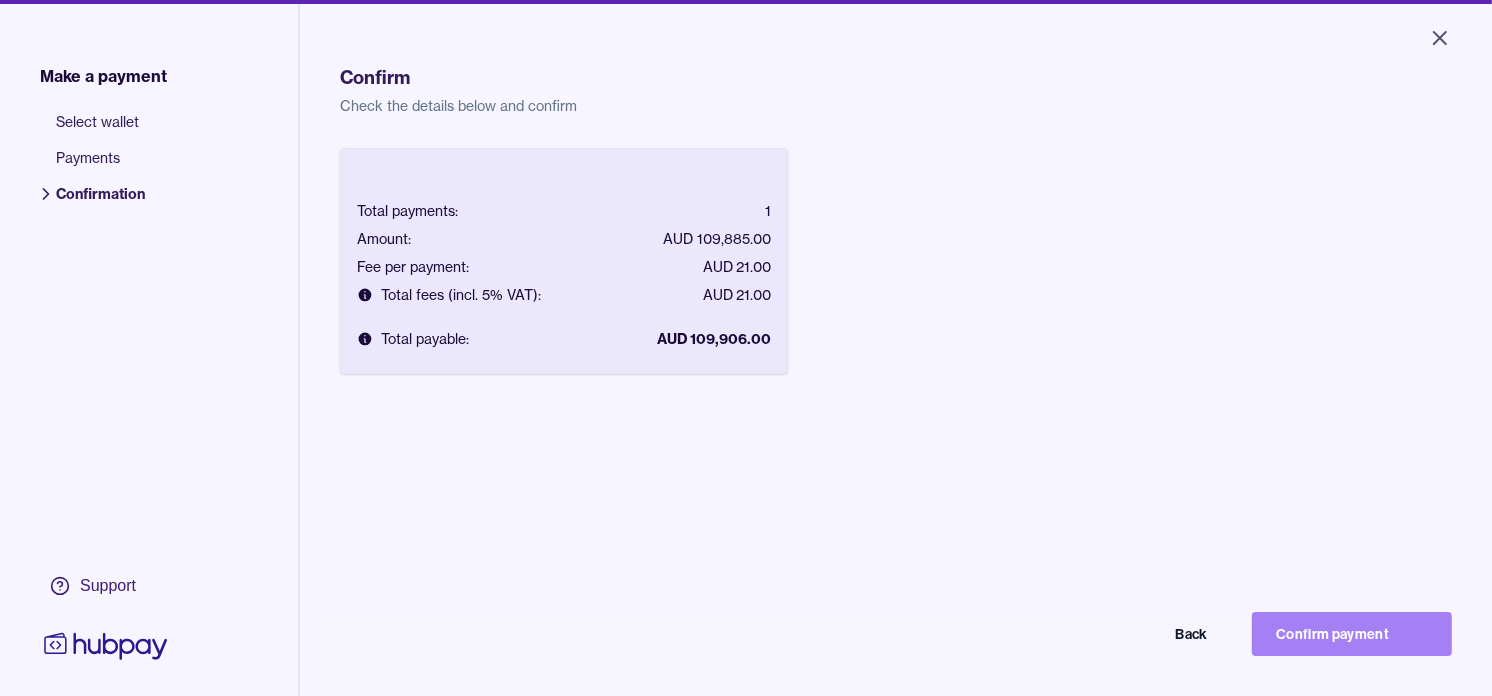 click on "Confirm payment" at bounding box center (1352, 634) 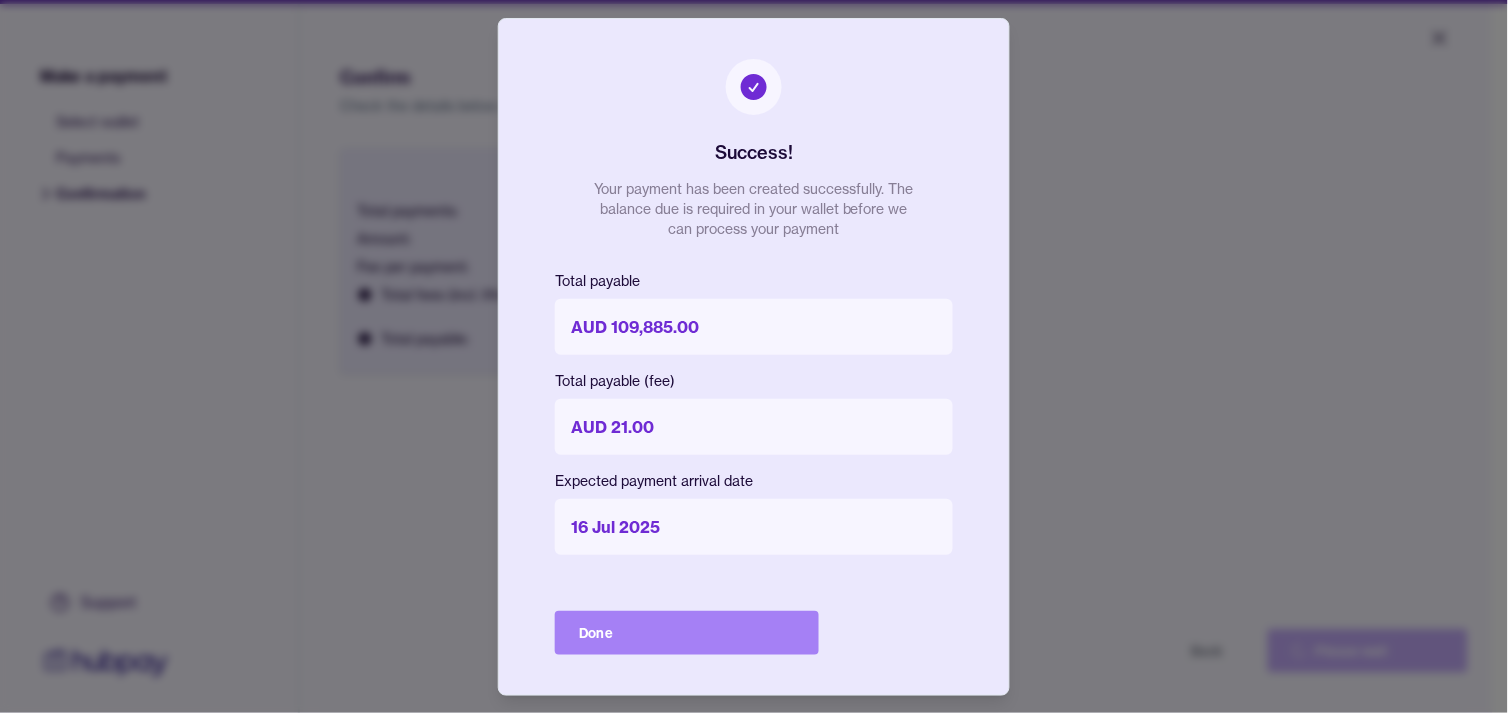 click on "Done" at bounding box center (687, 633) 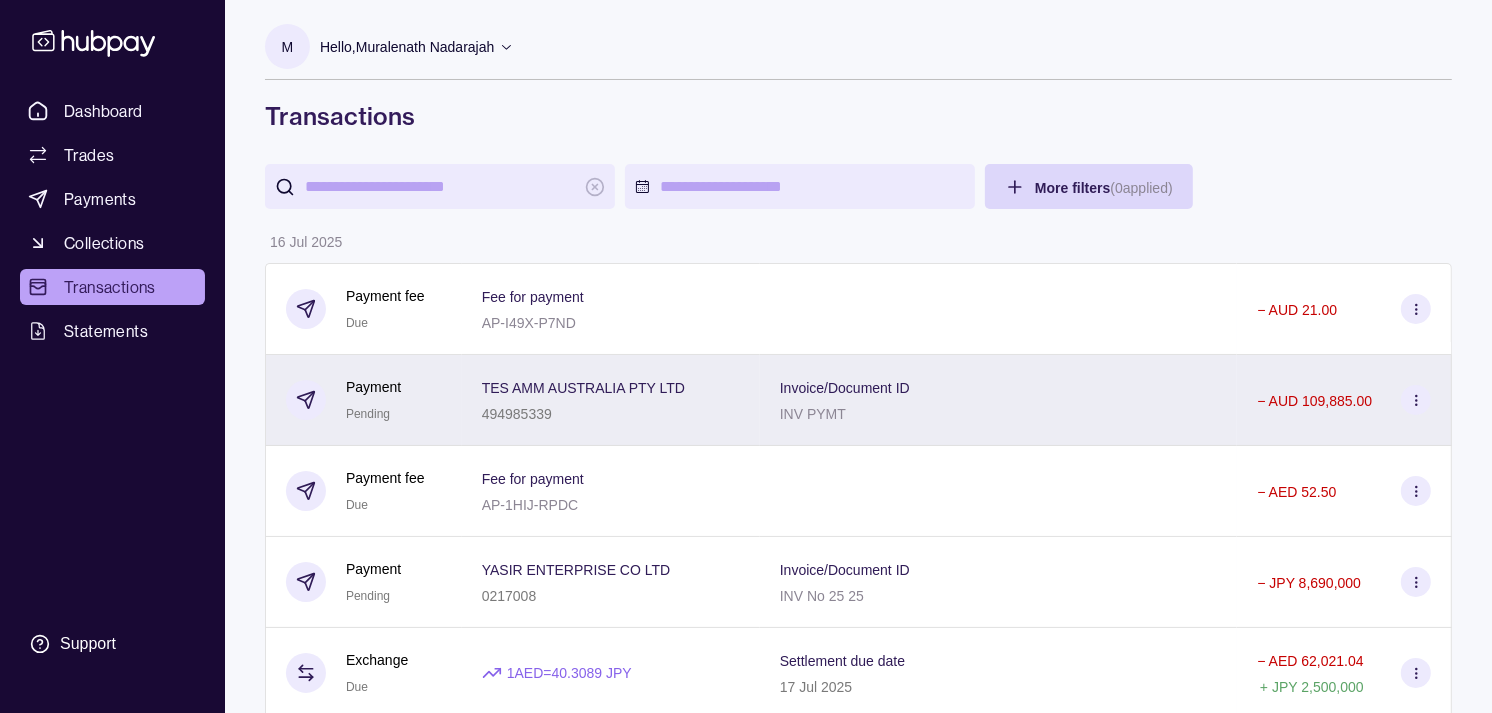 click on "Payment Pending" at bounding box center (364, 400) 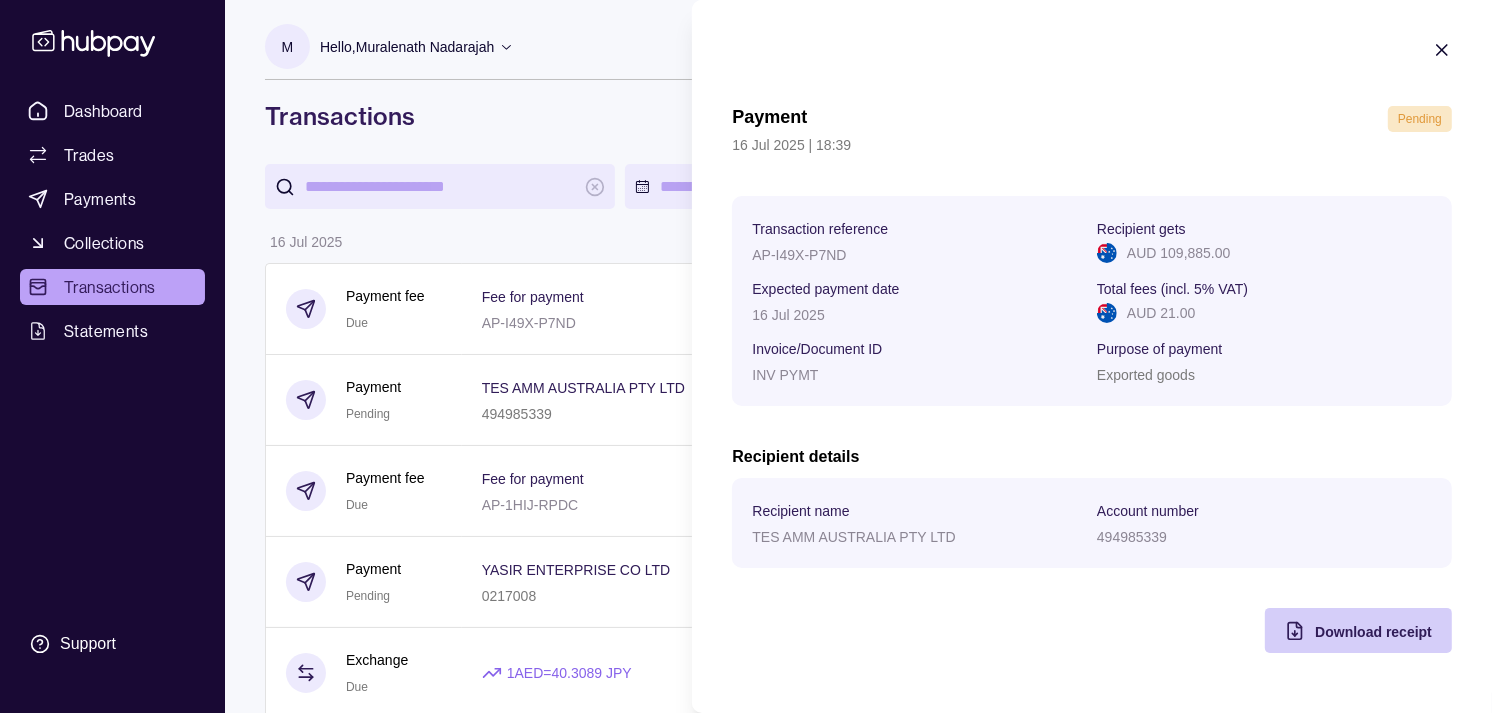 click on "Download receipt" at bounding box center (1373, 632) 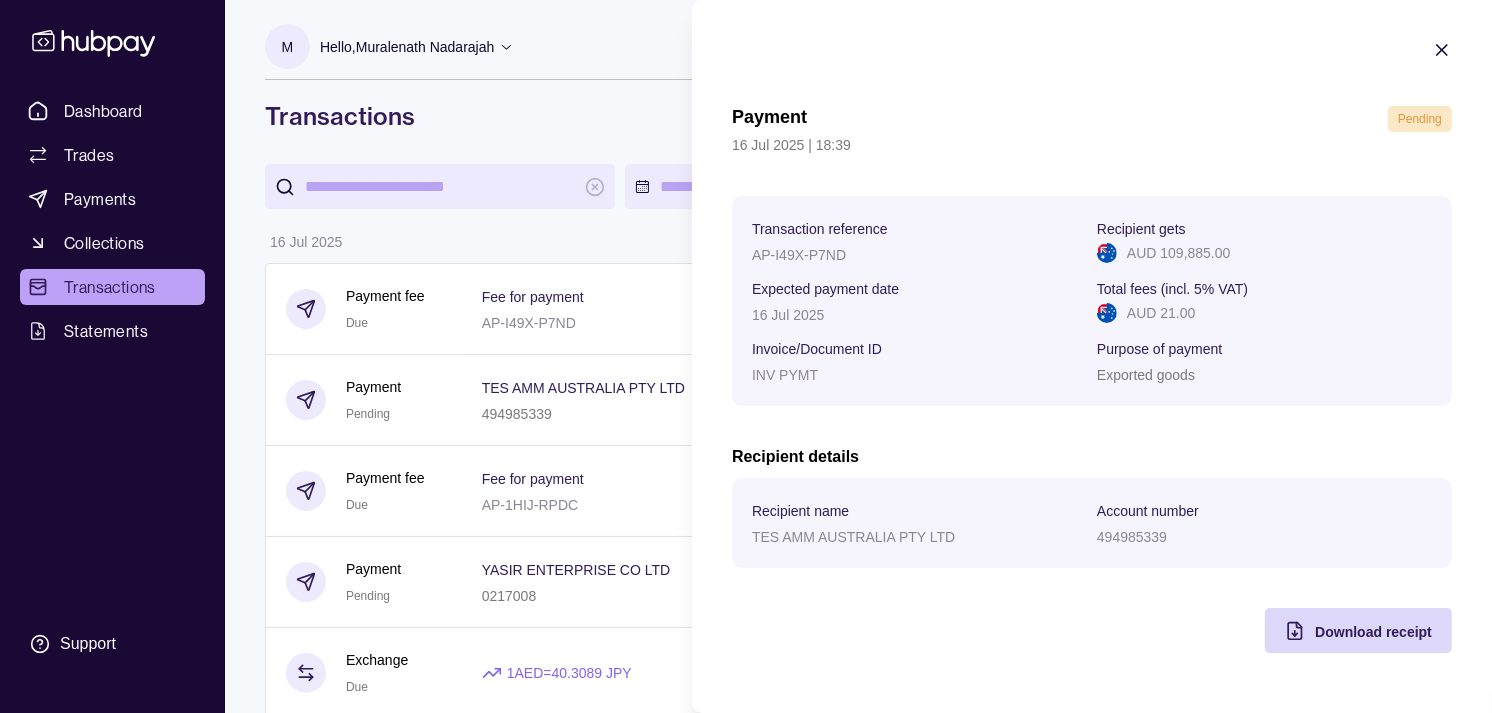 click on "Dashboard Trades Payments Collections Transactions Statements Support M Hello, [NAME] Strides Trading LLC Account Terms and conditions Privacy policy Sign out Transactions More filters ( 0 applied) Details Amount [DATE] Payment fee Due Fee for payment AP-I49X-P7ND − AUD 21.00 Payment Pending TES AMM AUSTRALIA PTY LTD [ACCOUNT_NUMBER] Invoice/Document ID INV PYMT − AUD 109,885.00 Payment fee Due Fee for payment AP-1HIJ-RPDC − AED 52.50 Payment Pending YASIR ENTERPRISE CO LTD [ACCOUNT_NUMBER] Invoice/Document ID INV No 25 25 − JPY 8,690,000 Exchange Due 1 AED = 40.3089 JPY Settlement due date [DATE] − AED 62,021.04 + JPY 2,500,000 Payment fee Paid Fee for payment AP-PJFD-ZQJ9 − AED 52.50 Payment Processing MDK CORPORATION CO LTD [ACCOUNT_NUMBER] Invoice/Document ID INV No 81387 − JPY 4,990,000 Payment fee Paid Fee for payment AP-ZU7S-TMCY − AUD 21.00 Payment Success GLOBAL IT TRADERS PTY LIMITED [ACCOUNT_NUMBER] Invoice/Document ID INV PYMT − AUD 92,395.00 Payment fee Paid" at bounding box center [746, 1062] 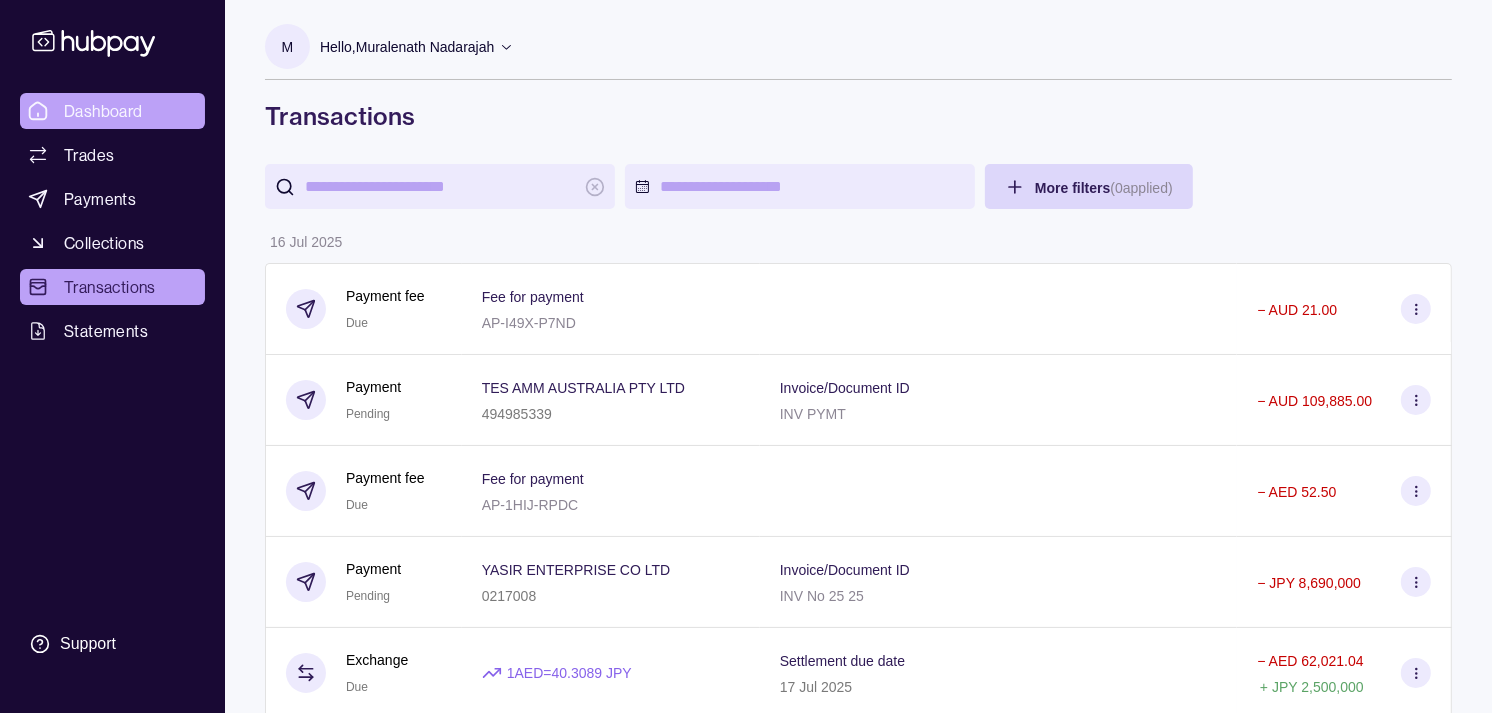 click on "Dashboard" at bounding box center (103, 111) 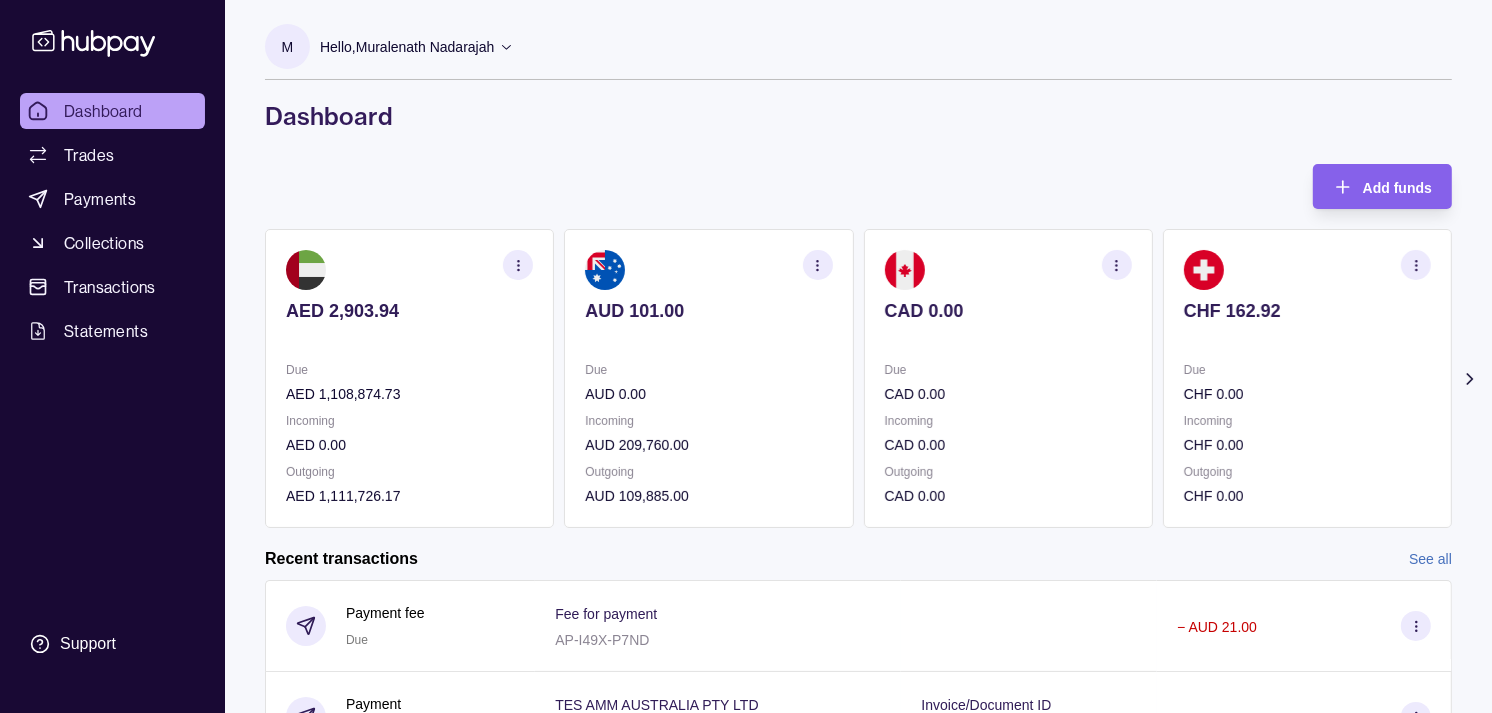click on "Due" at bounding box center (708, 370) 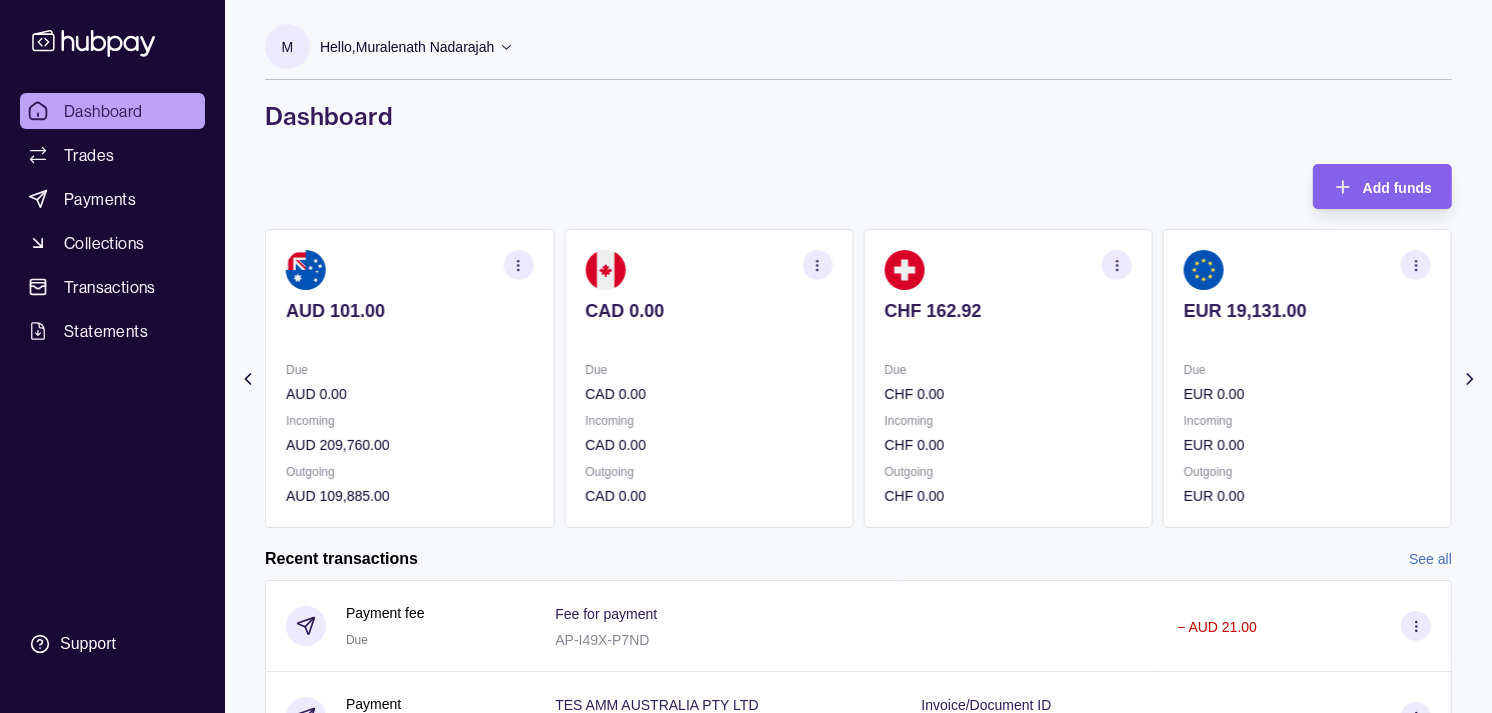 click on "AUD 101.00 Due AUD 0.00 Incoming AUD 209,760.00 Outgoing AUD 109,885.00" at bounding box center (409, 378) 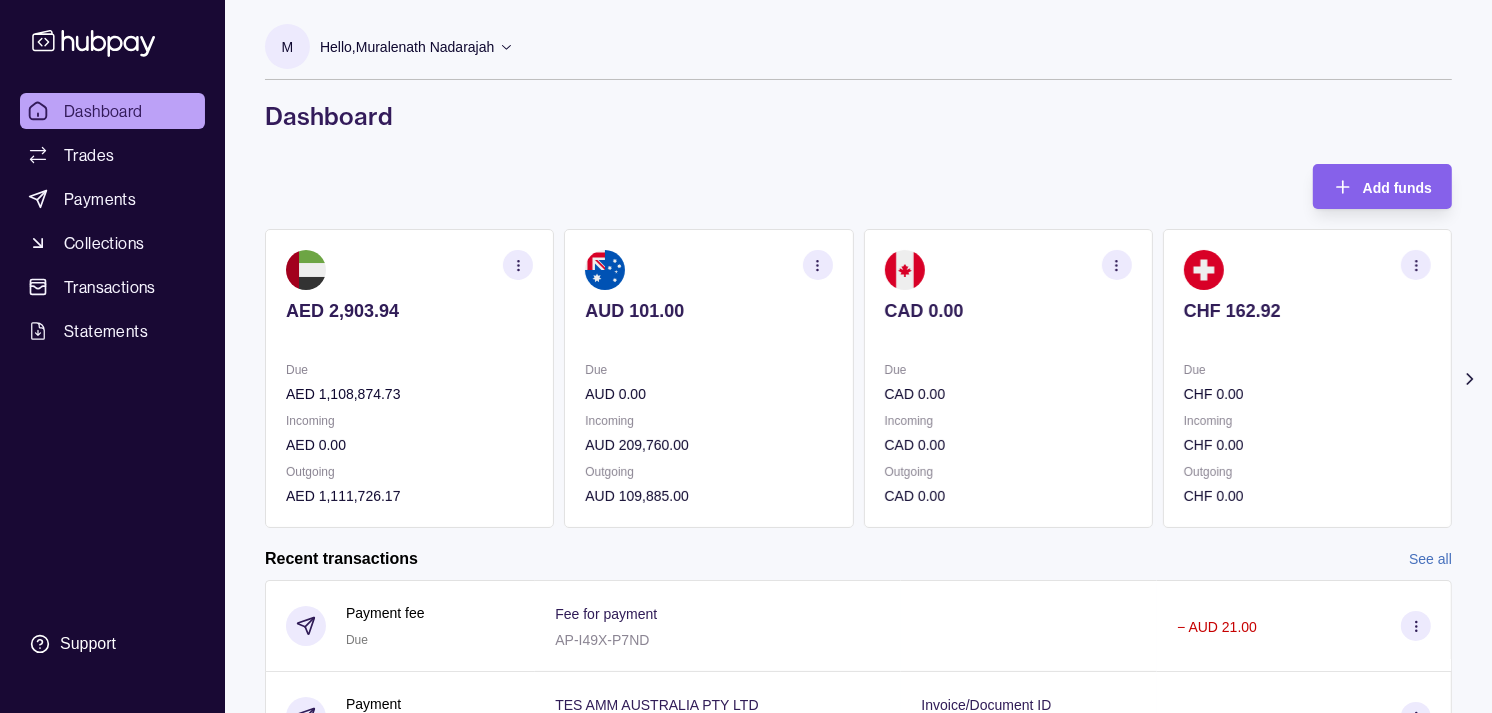 click 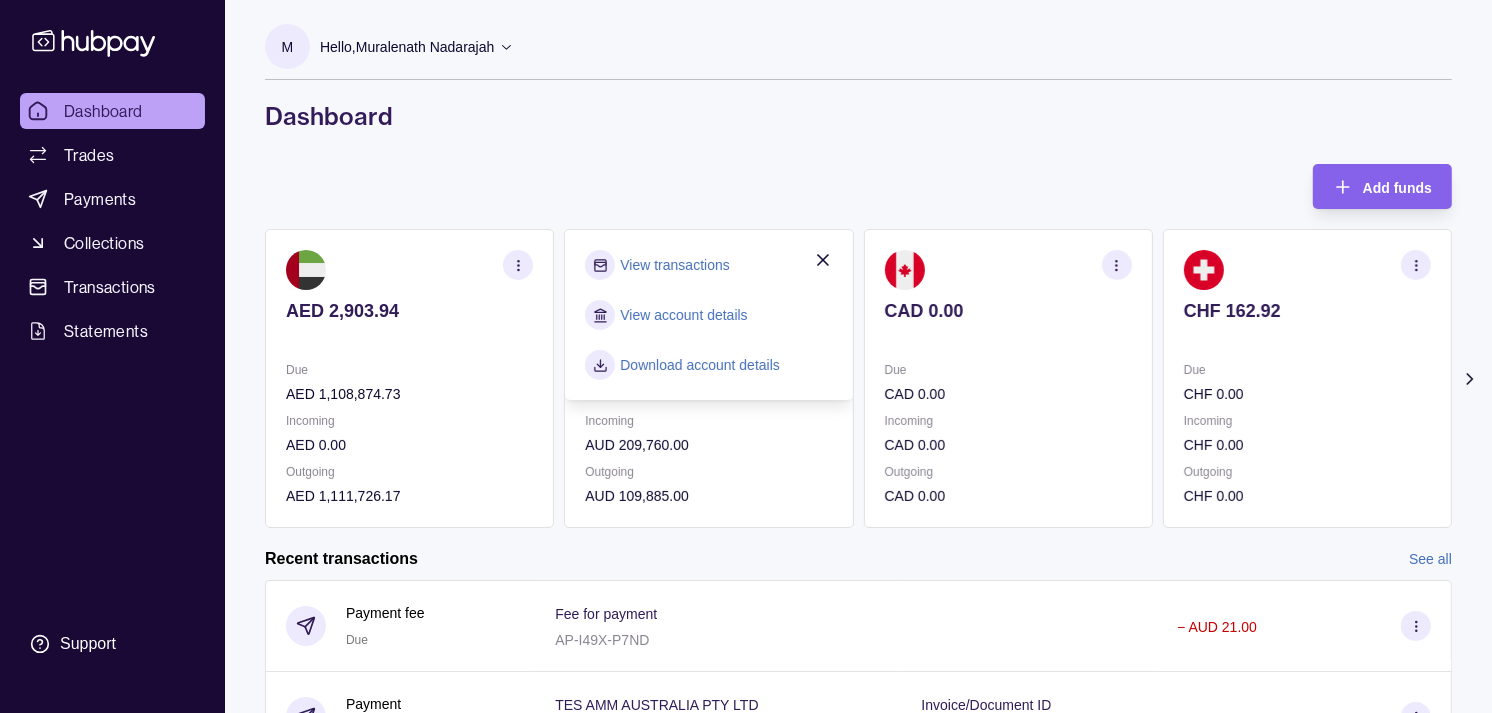 click on "View transactions" at bounding box center (674, 265) 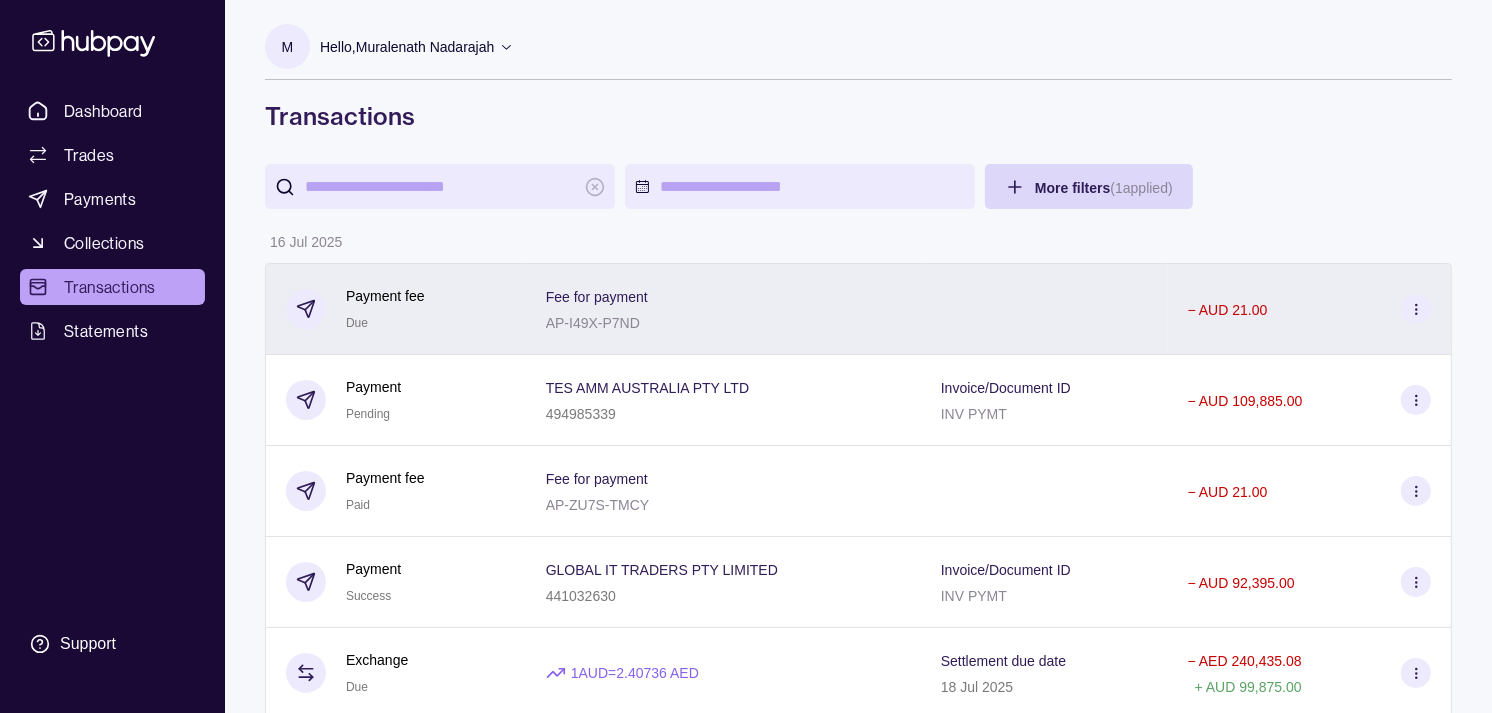 scroll, scrollTop: 111, scrollLeft: 0, axis: vertical 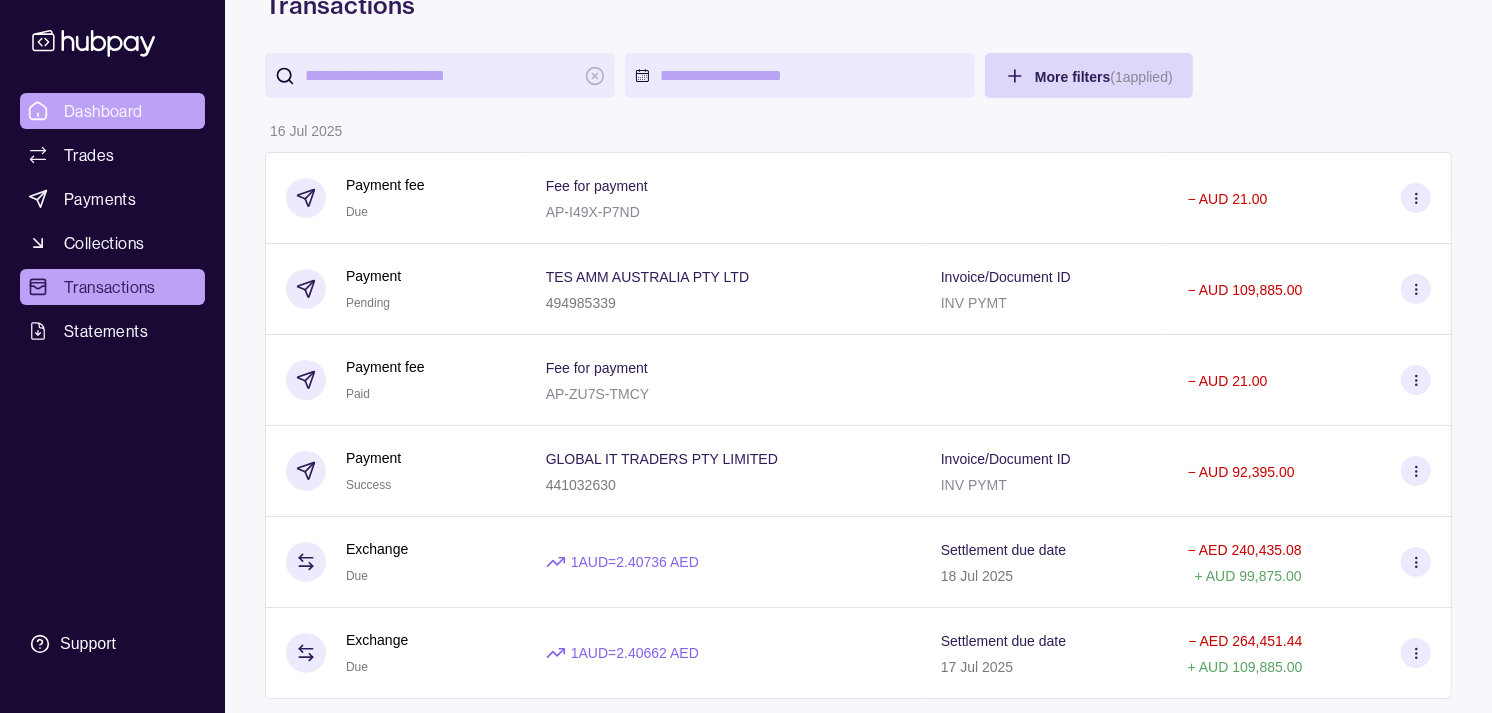 click on "Dashboard" at bounding box center [103, 111] 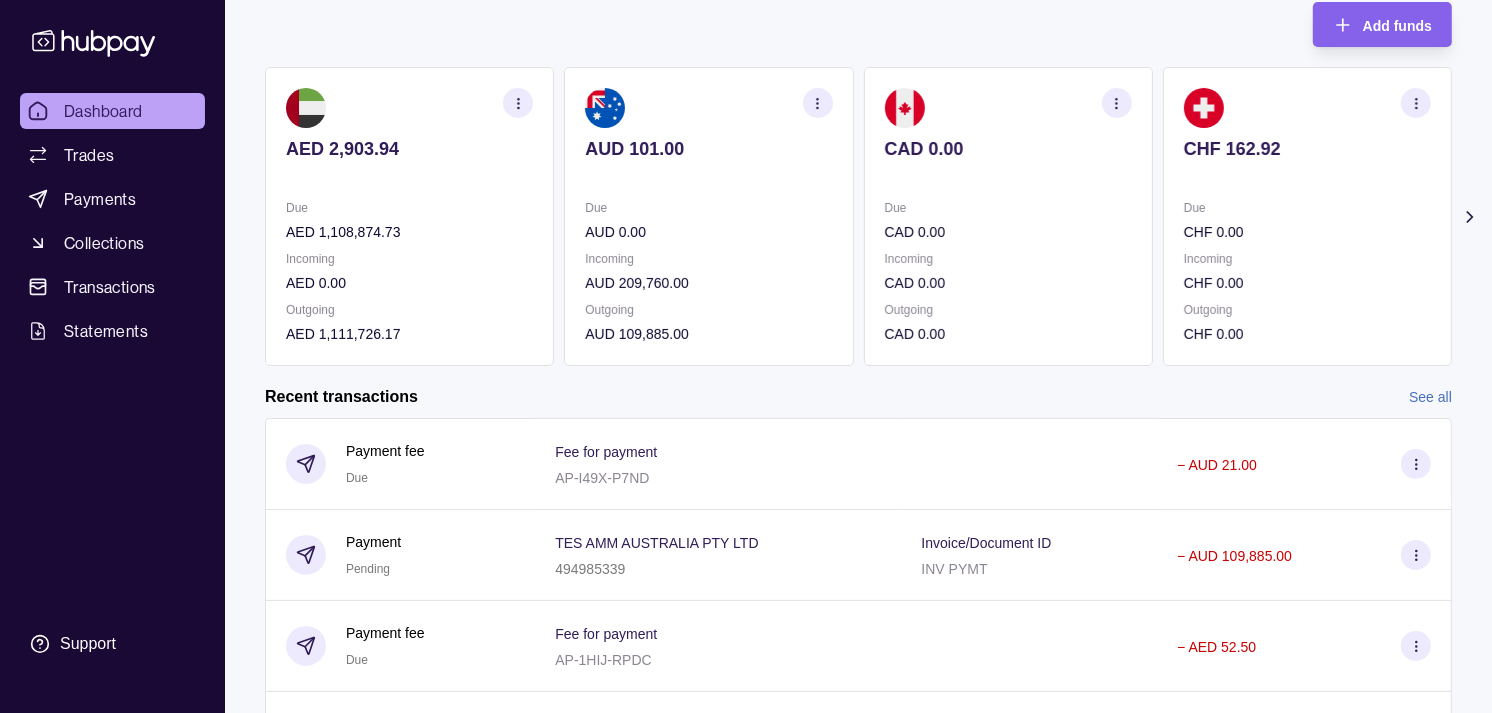 scroll, scrollTop: 111, scrollLeft: 0, axis: vertical 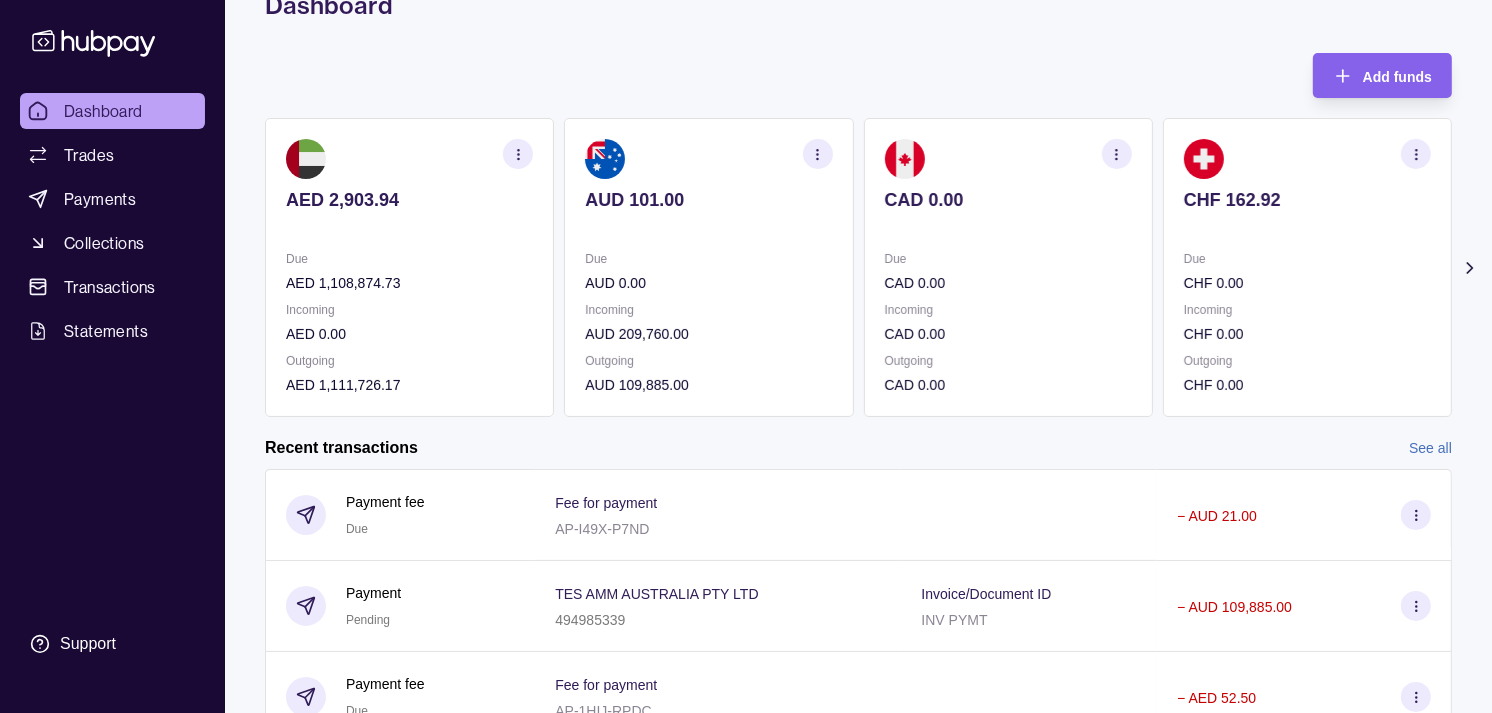 click on "Dashboard" at bounding box center [103, 111] 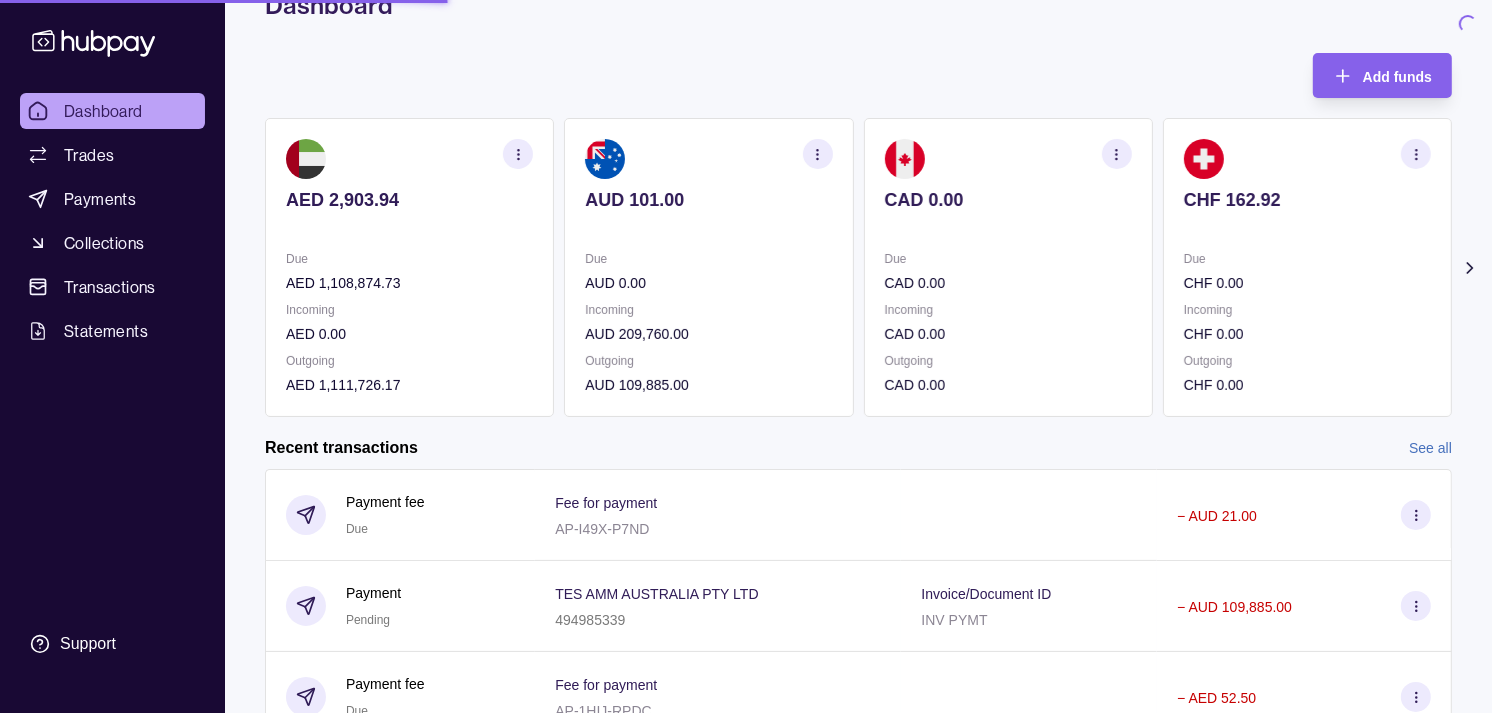 scroll, scrollTop: 0, scrollLeft: 0, axis: both 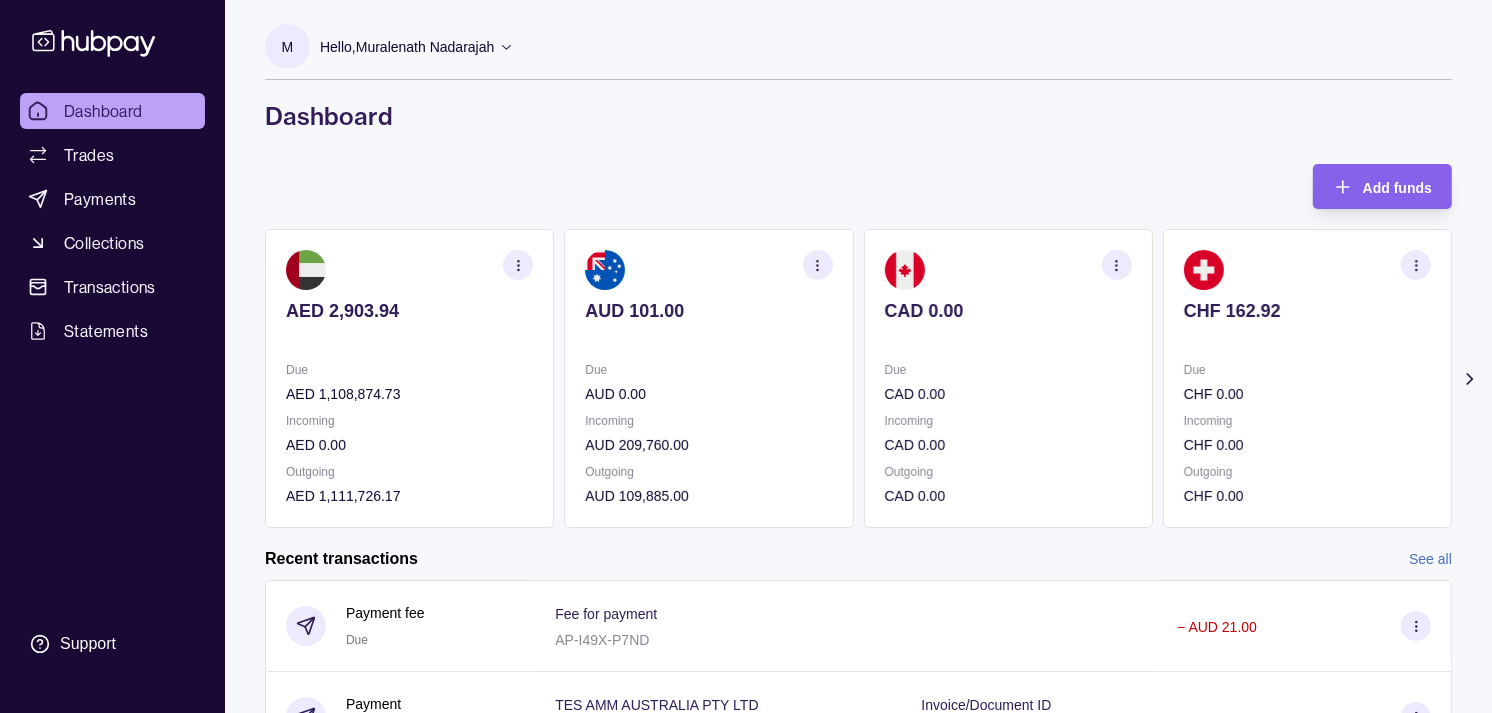 click on "Due CAD 0.00 Incoming CAD 0.00 Outgoing CAD 0.00" at bounding box center [1008, 433] 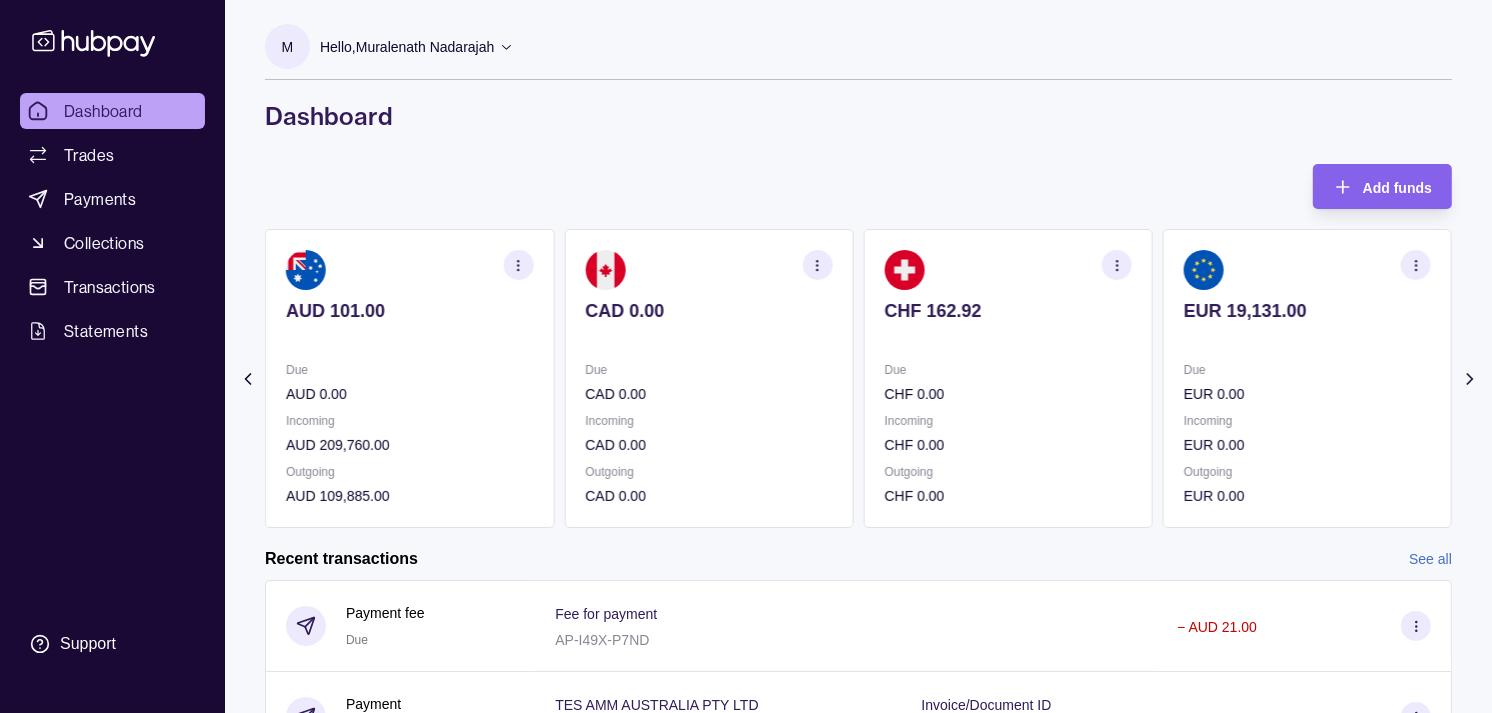 click on "CHF 0.00" at bounding box center (1008, 394) 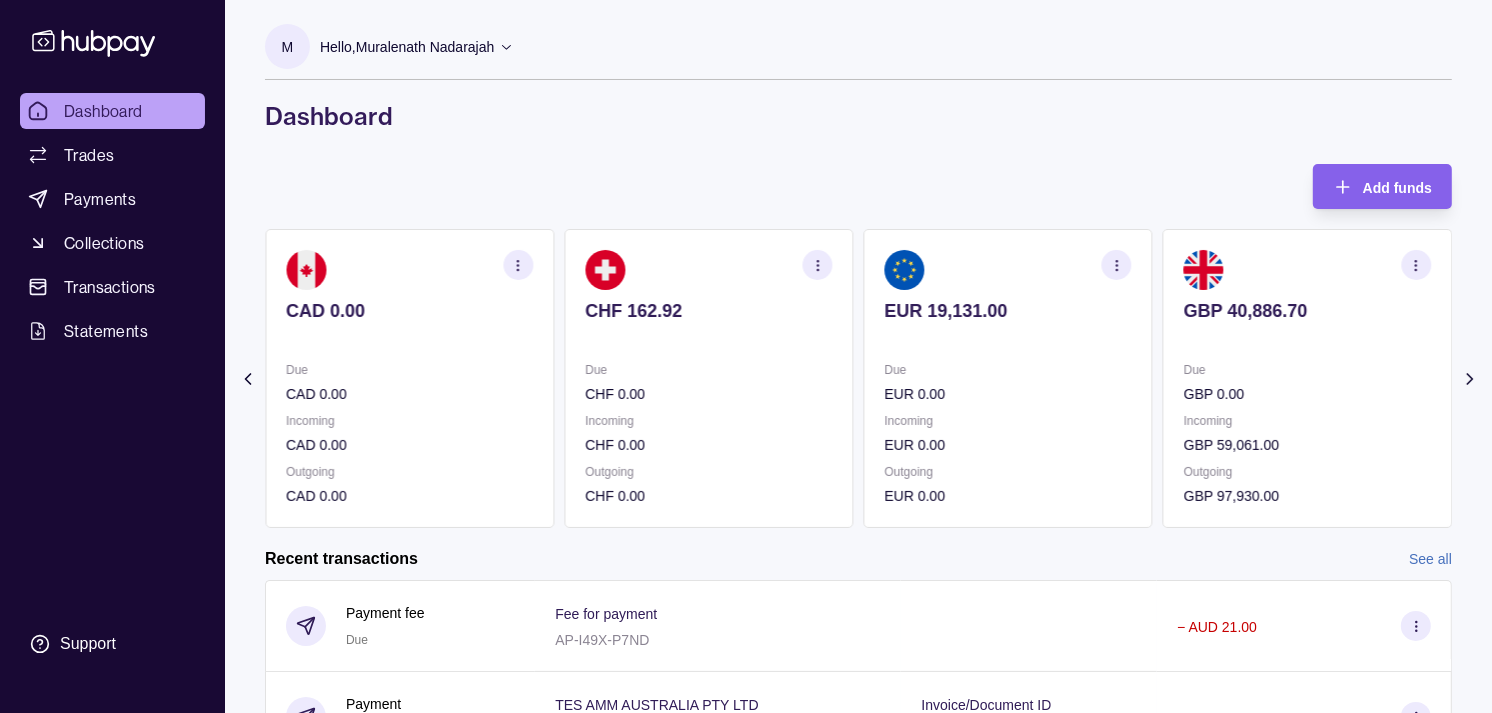 click on "Due" at bounding box center (1008, 370) 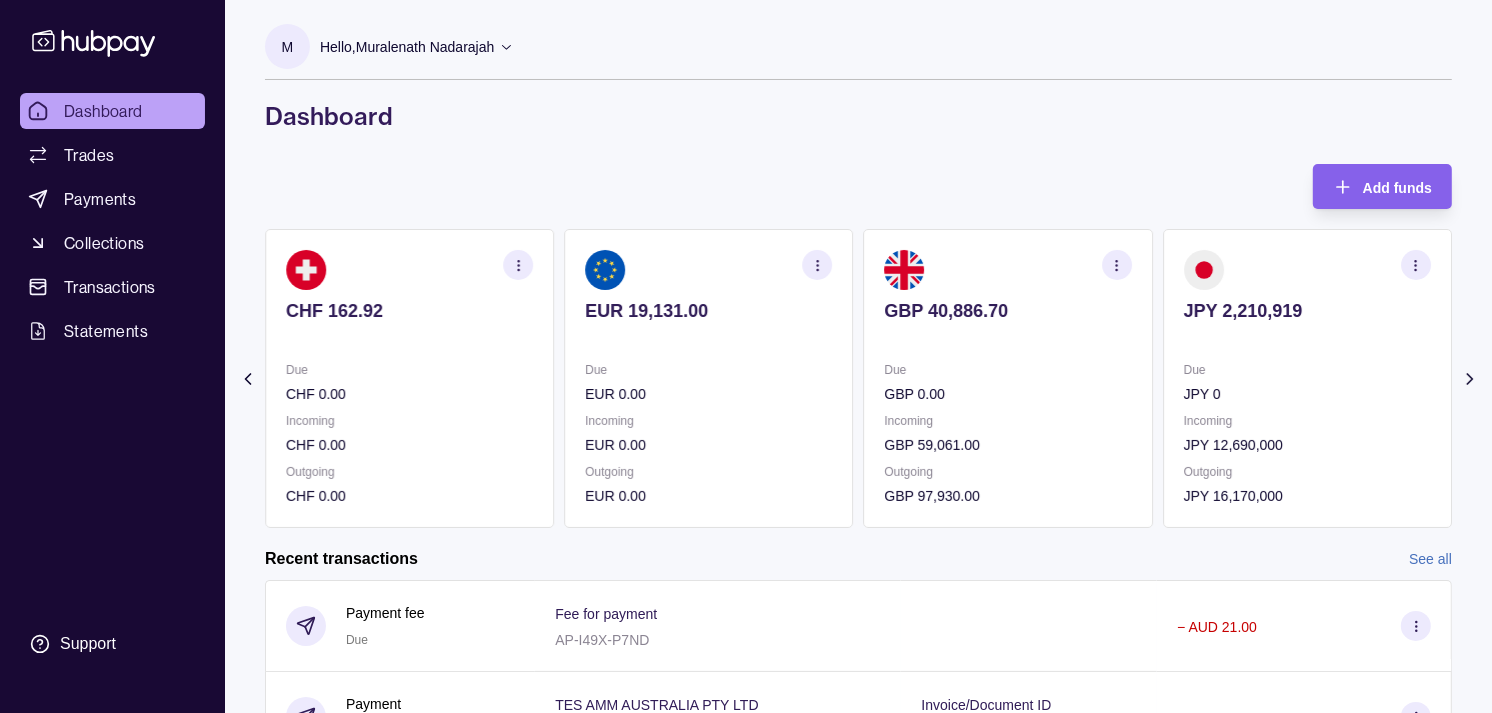 click on "EUR 19,131.00                                                                                                               Due EUR 0.00 Incoming EUR 0.00 Outgoing EUR 0.00" at bounding box center (708, 378) 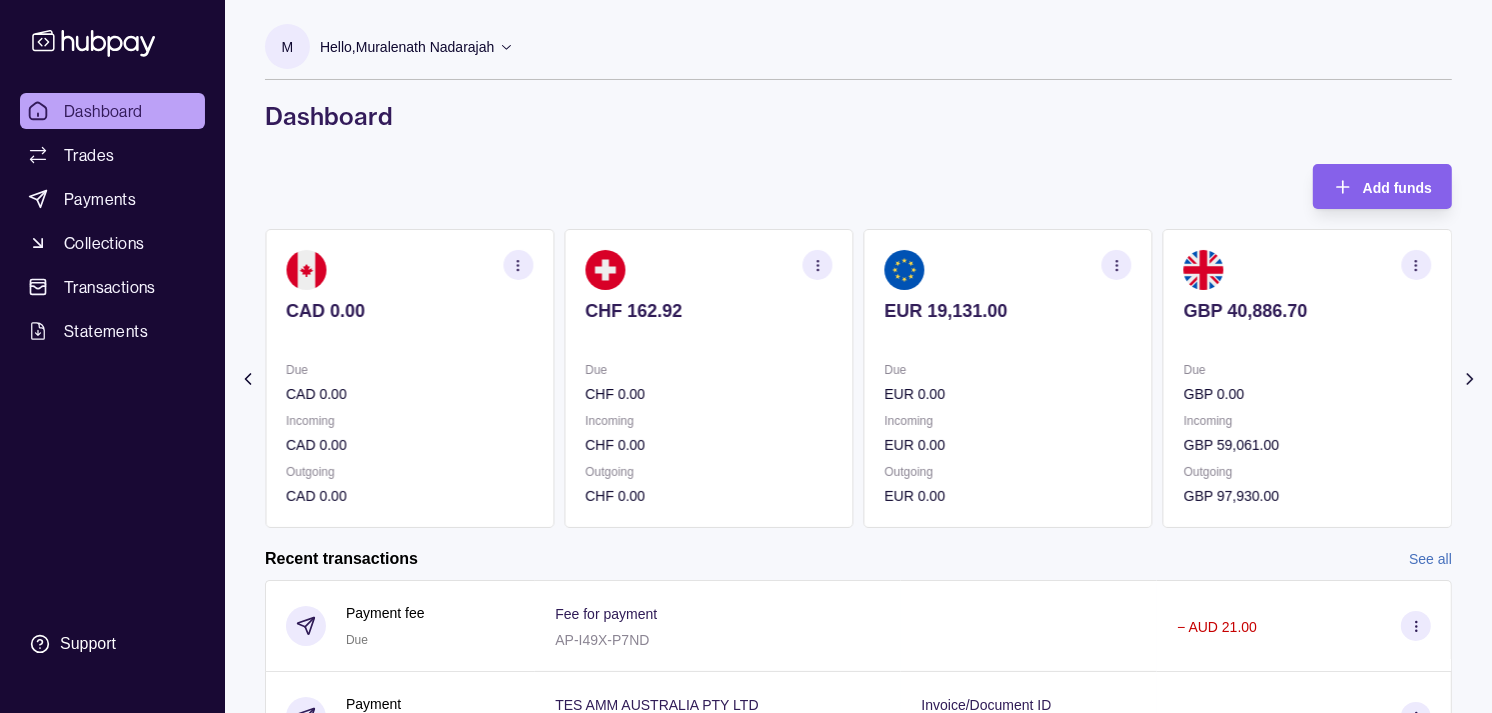 click on "CHF 162.92                                                                                                               Due CHF 0.00 Incoming CHF 0.00 Outgoing CHF 0.00" at bounding box center (708, 378) 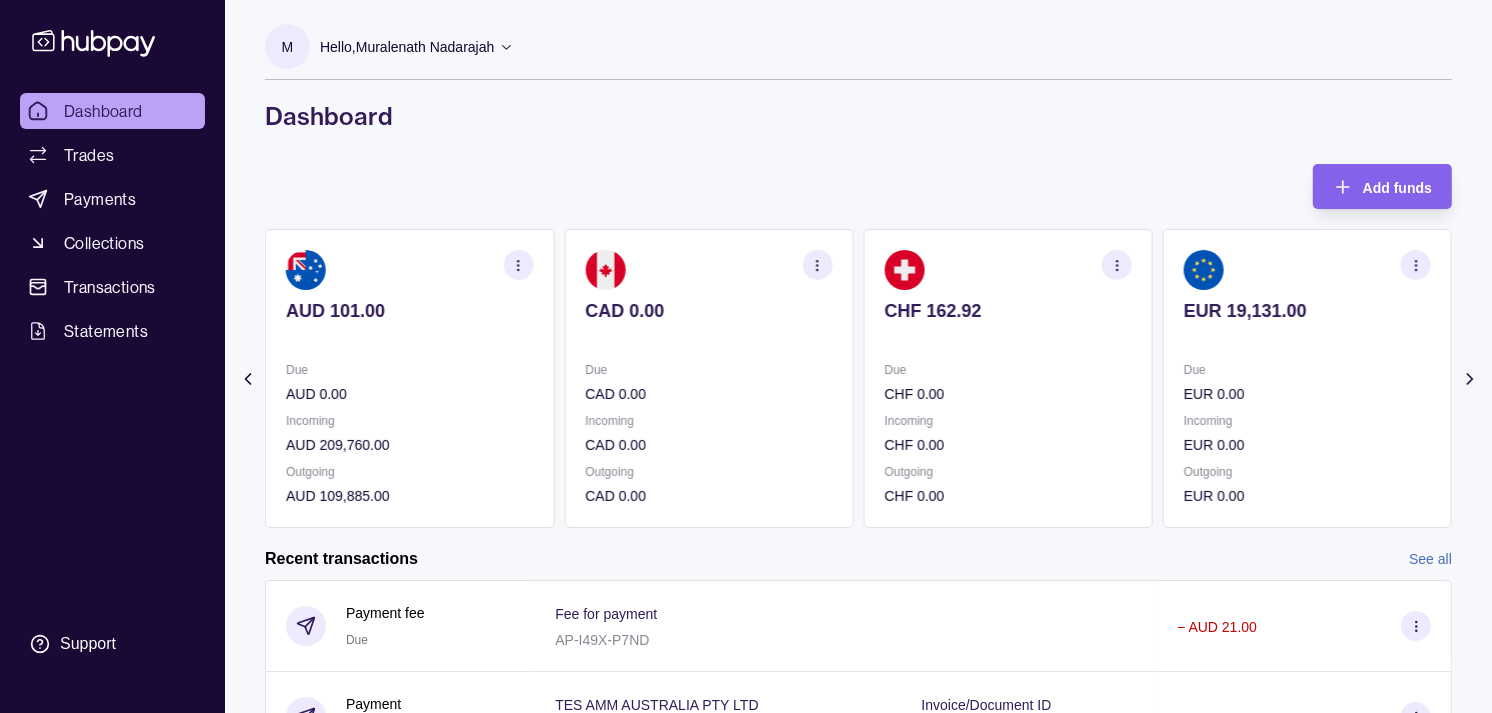 click at bounding box center (708, 338) 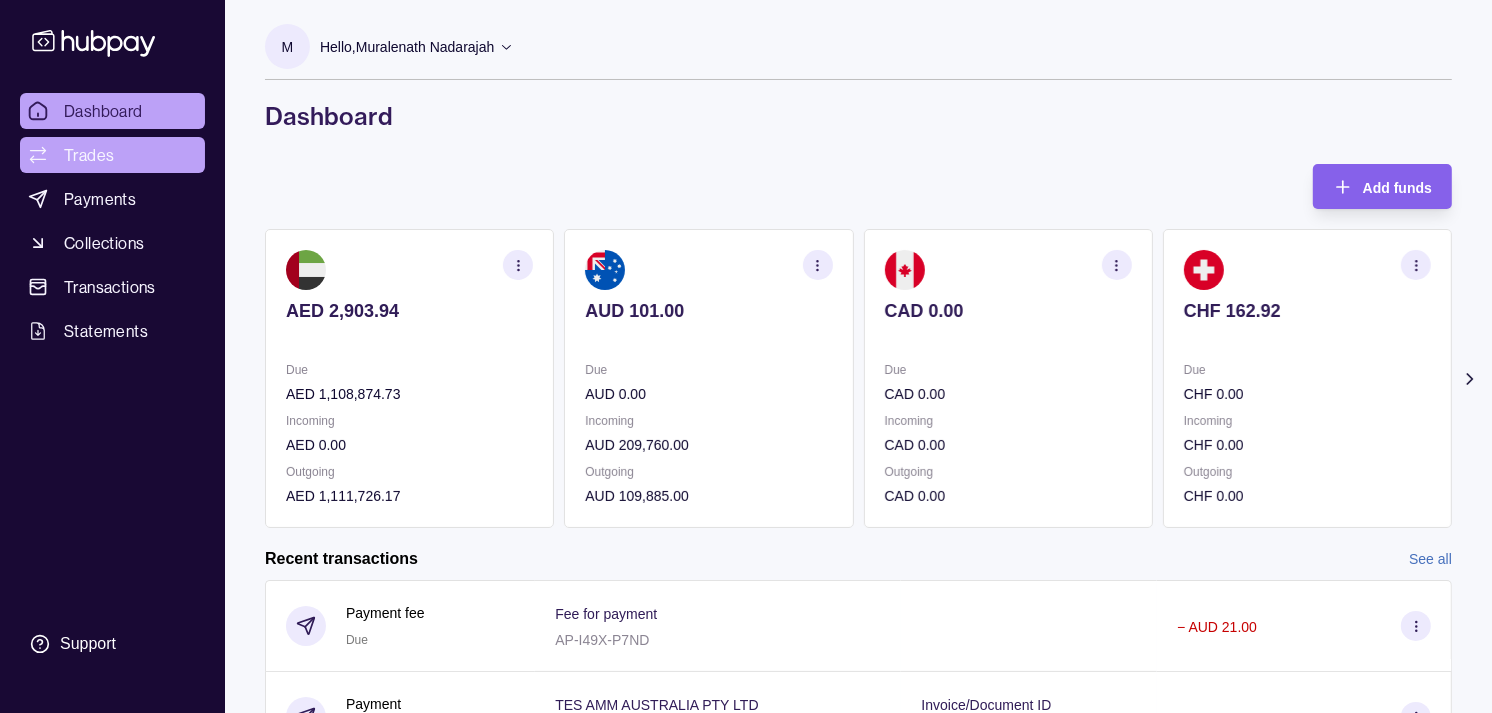 click on "Trades" at bounding box center [112, 155] 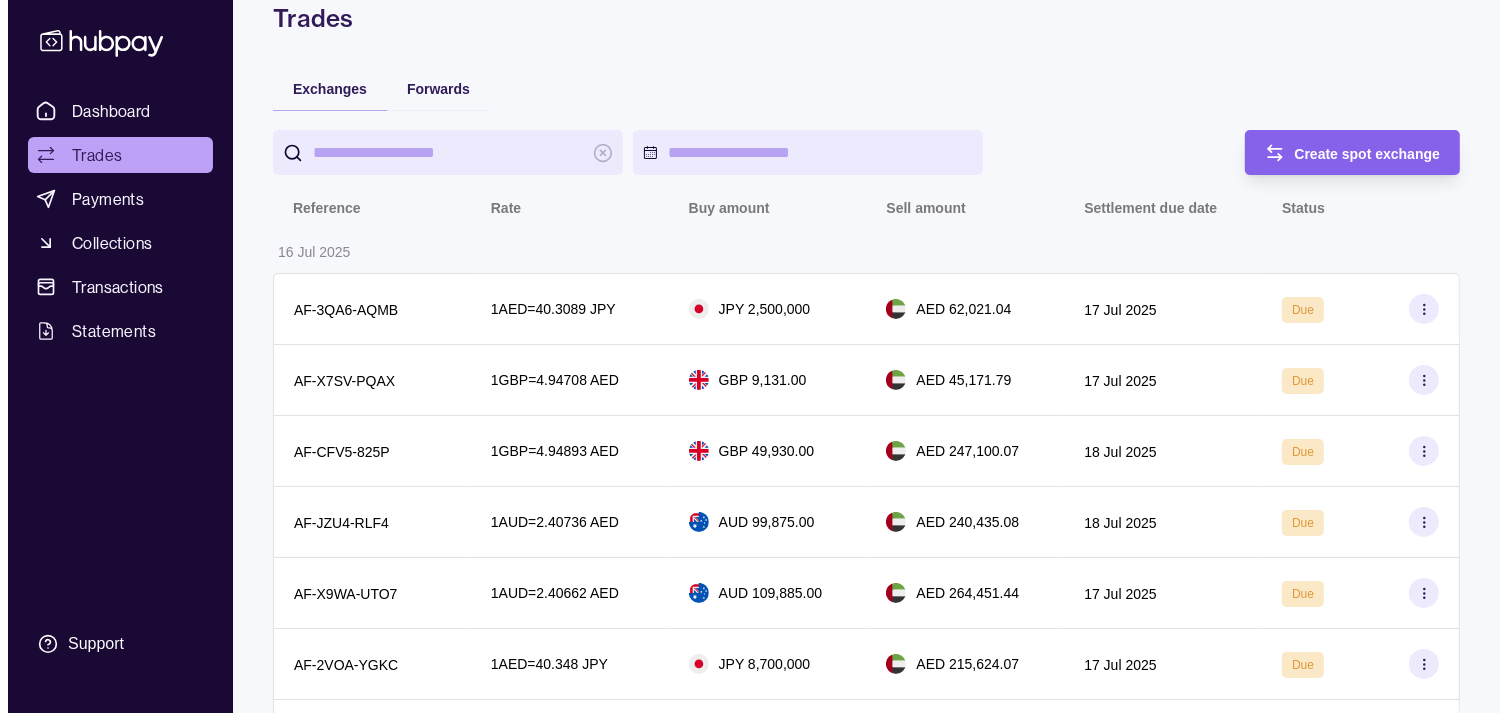 scroll, scrollTop: 0, scrollLeft: 0, axis: both 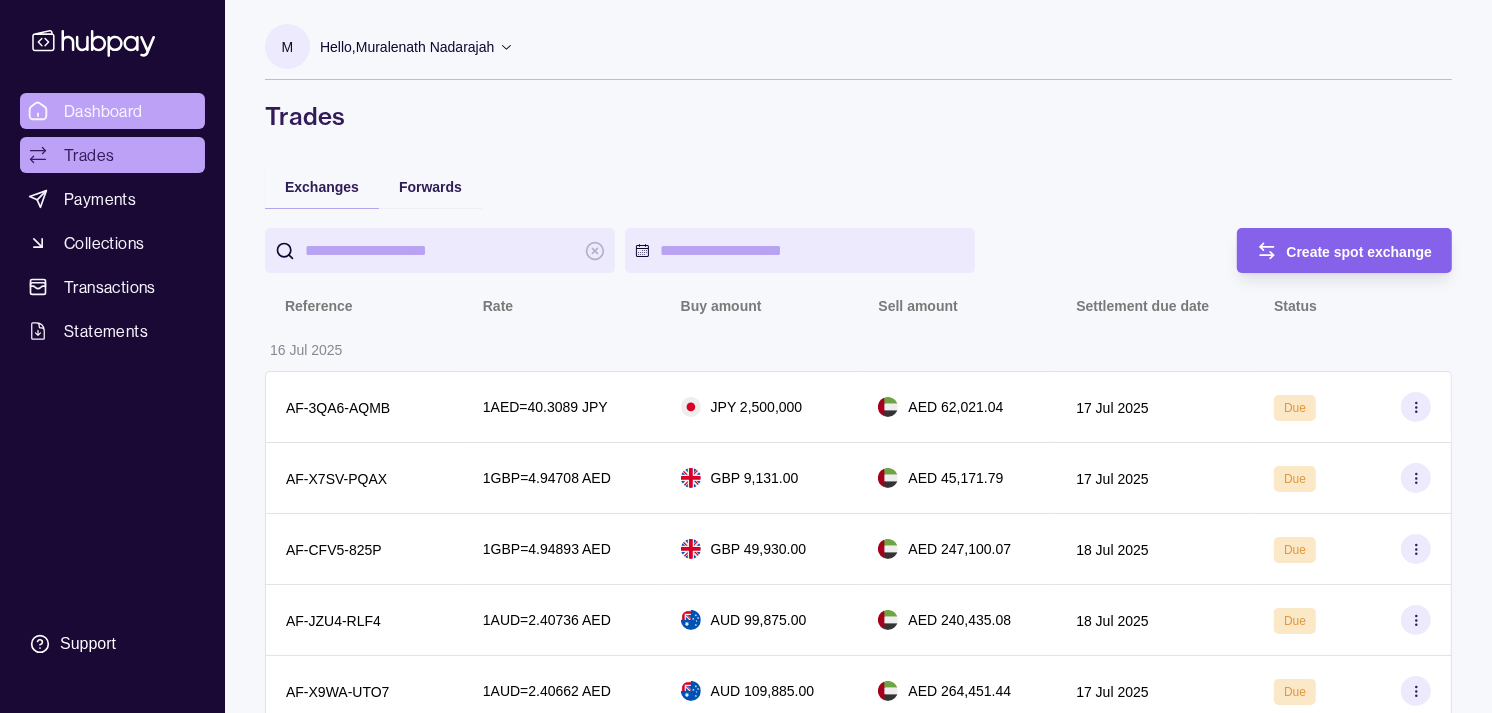 click on "Dashboard" at bounding box center [103, 111] 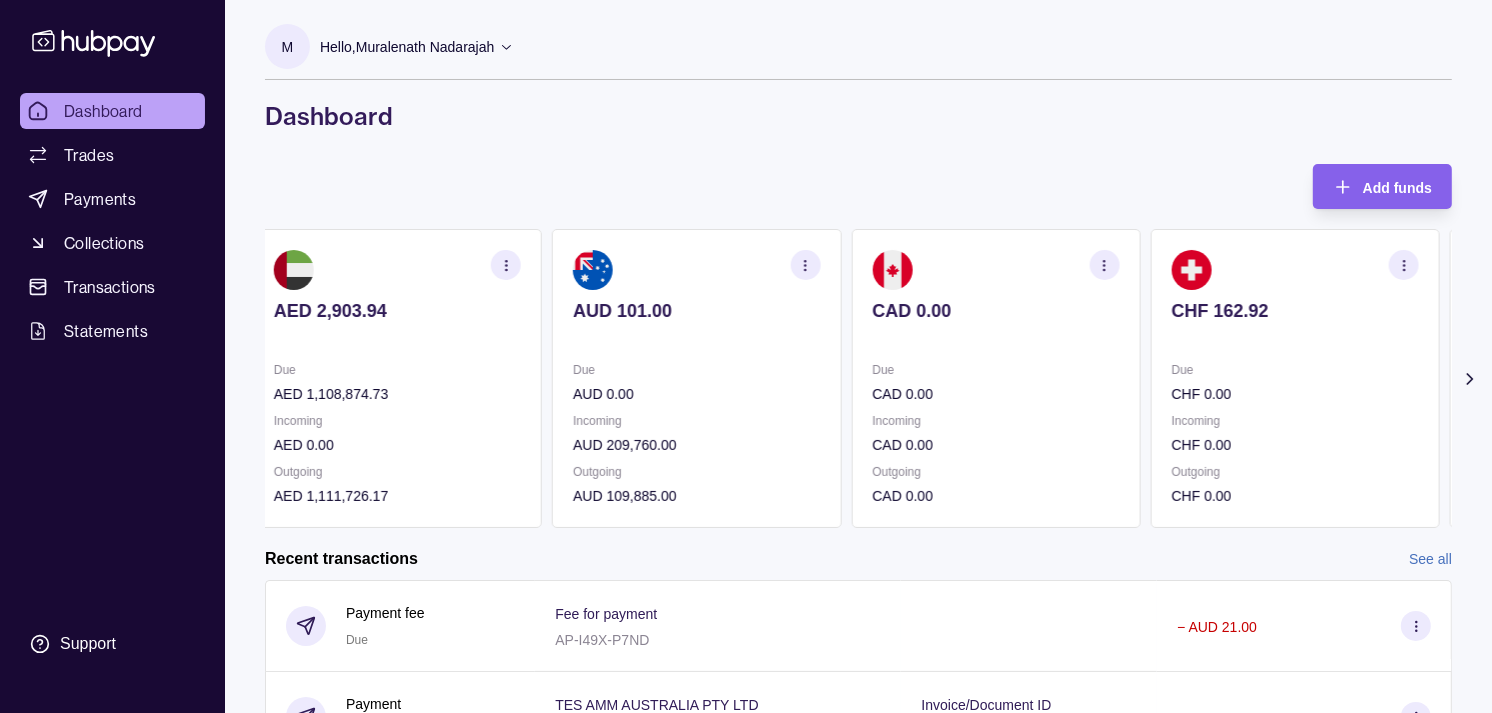 click on "Due" at bounding box center (995, 370) 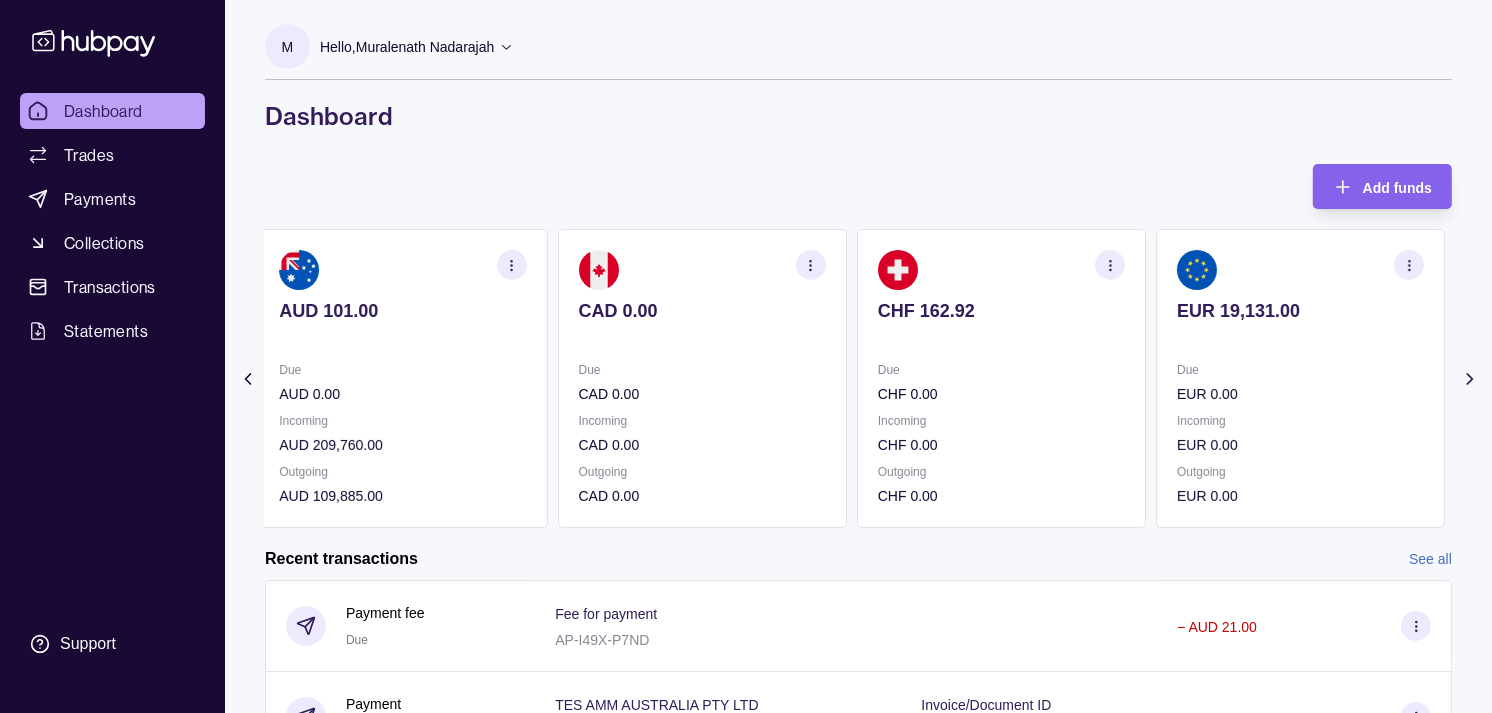 click on "Due" at bounding box center [1001, 370] 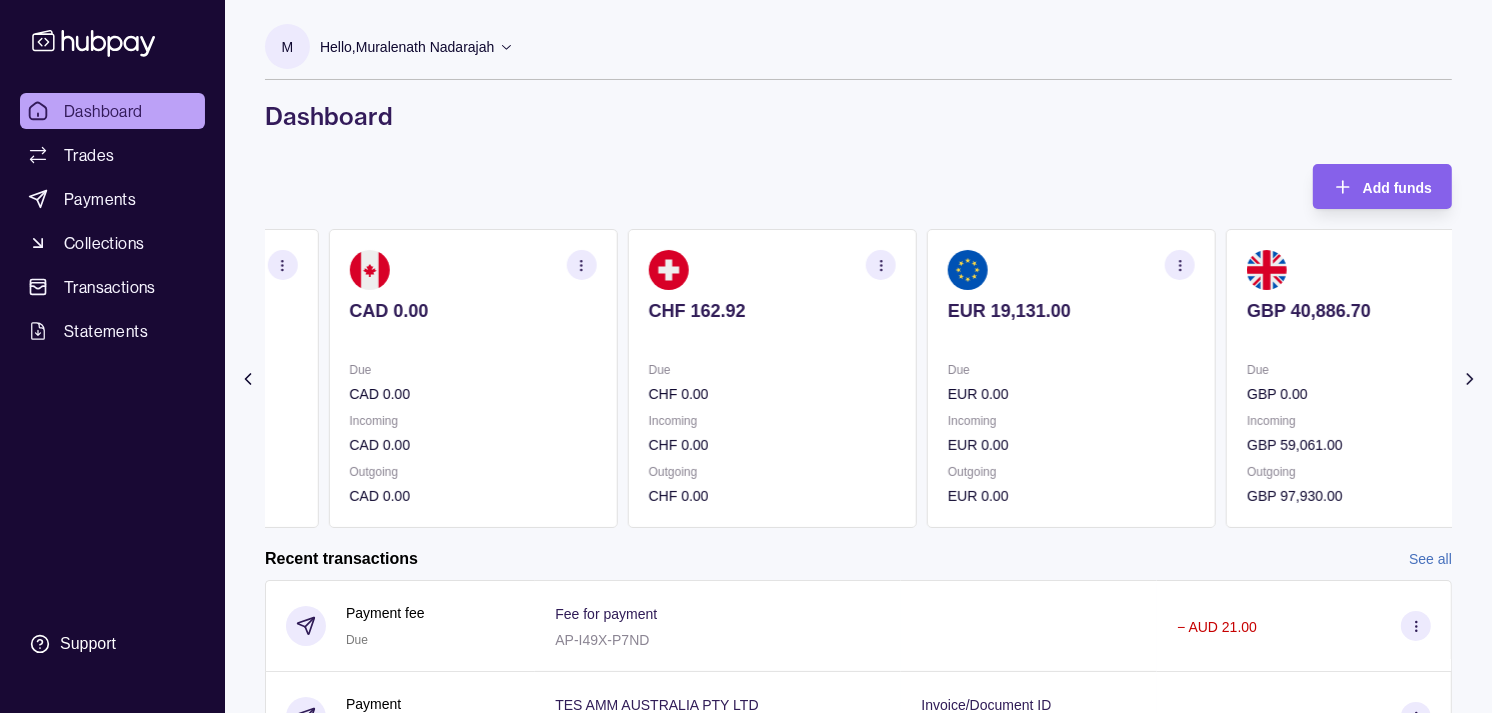 click on "CHF 162.92                                                                                                               Due CHF 0.00 Incoming CHF 0.00 Outgoing CHF 0.00" at bounding box center [772, 378] 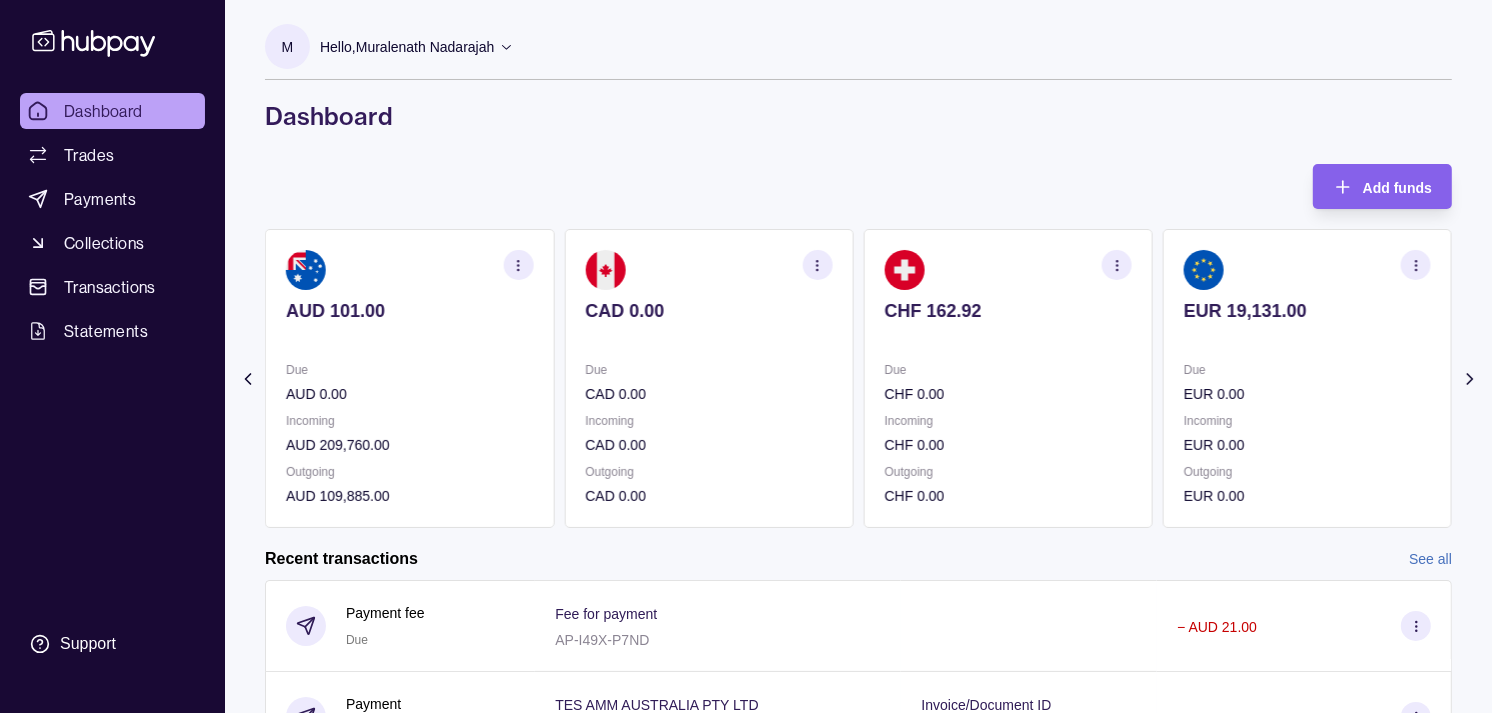 click on "AED 2,903.94 Due AED 1,108,874.73 Incoming AED 0.00 Outgoing AED 1,111,726.17 AUD 101.00 Due AUD 0.00 Incoming AUD 209,760.00 Outgoing AUD 109,885.00 CAD 0.00 Due CAD 0.00 Incoming CAD 0.00 Outgoing CAD 0.00 CHF 162.92 Due CHF 0.00 Incoming CHF 0.00 Outgoing CHF 0.00 EUR 19,131.00" at bounding box center (559, 378) 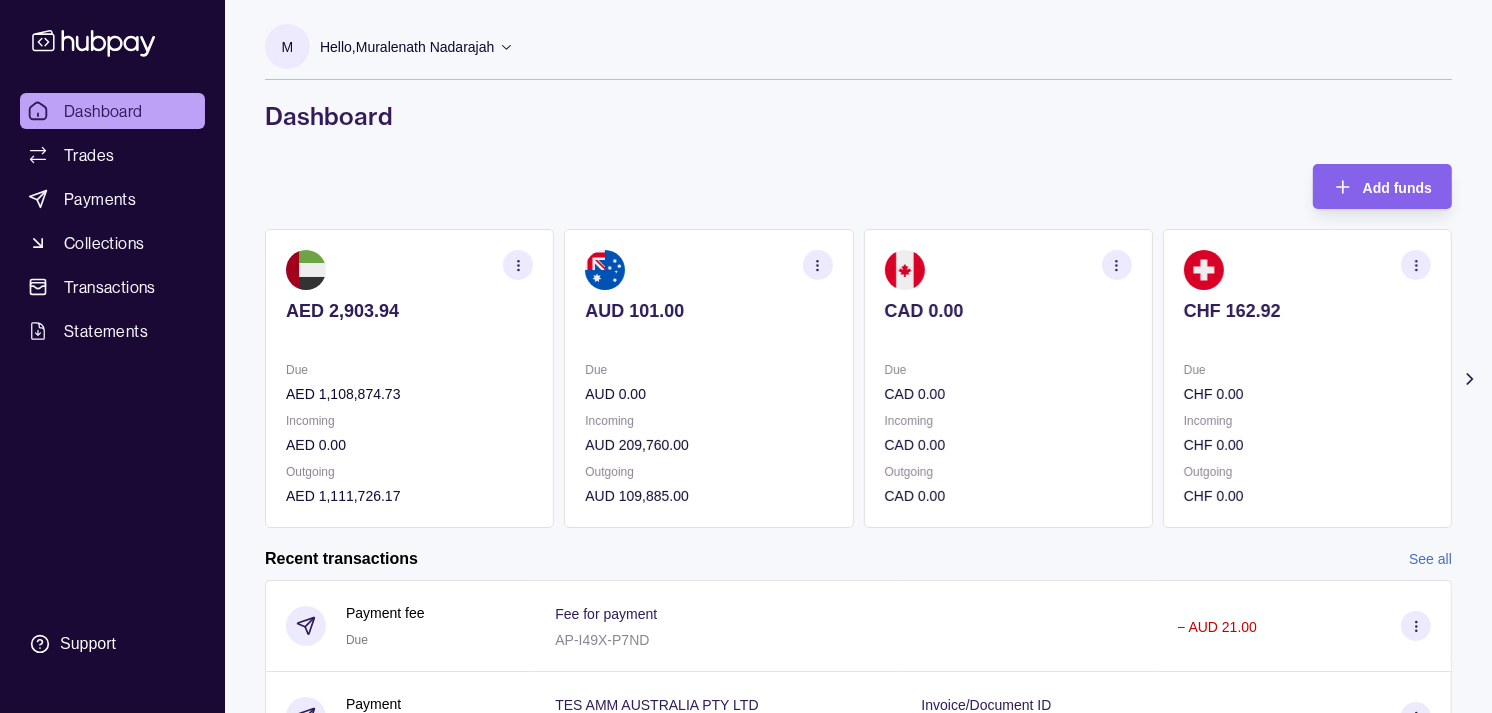 click on "Due" at bounding box center (1008, 370) 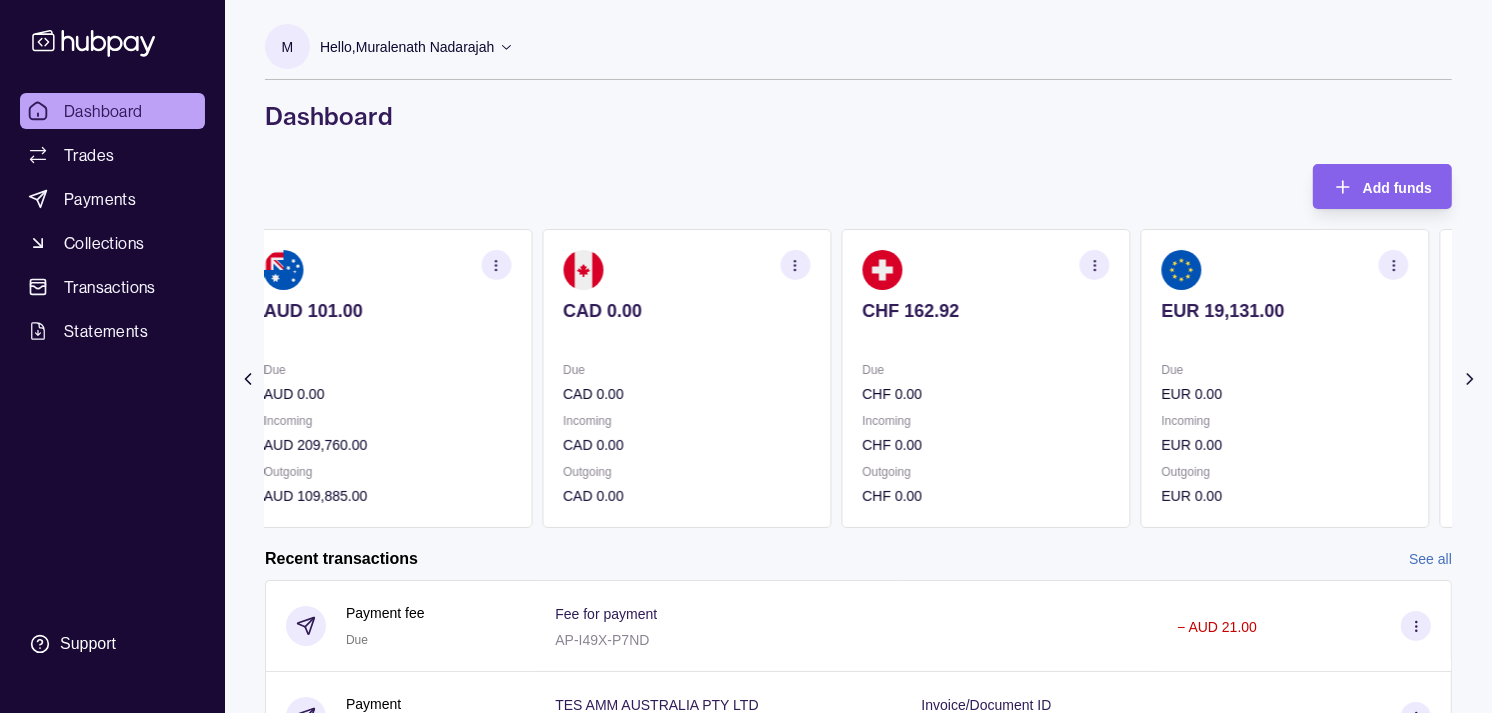 click on "CHF 162.92                                                                                                               Due CHF 0.00 Incoming CHF 0.00 Outgoing CHF 0.00" at bounding box center [985, 378] 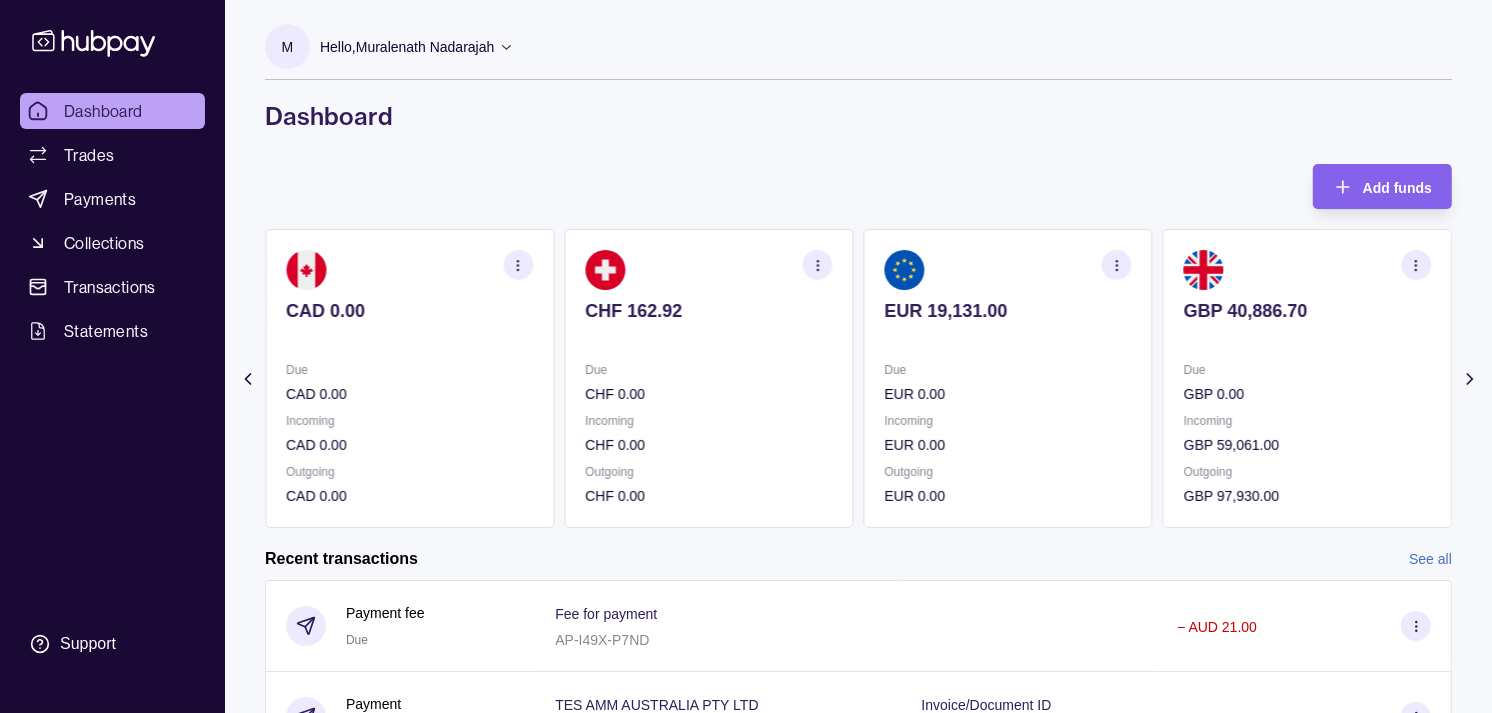 click on "EUR 19,131.00                                                                                                               Due EUR 0.00 Incoming EUR 0.00 Outgoing EUR 0.00" at bounding box center [1008, 378] 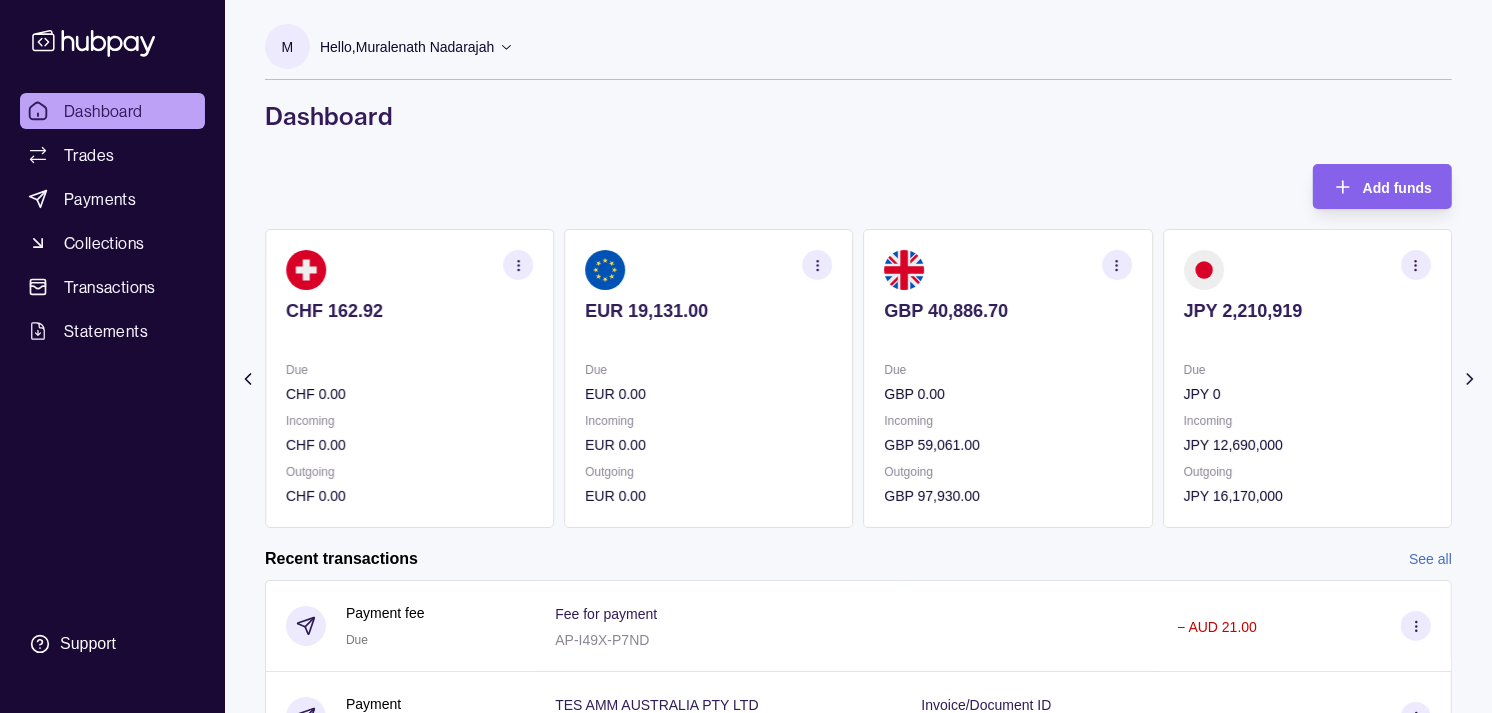 click on "GBP 40,886.70 Due GBP 0.00 Incoming GBP 59,061.00 Outgoing GBP 97,930.00" at bounding box center [1008, 378] 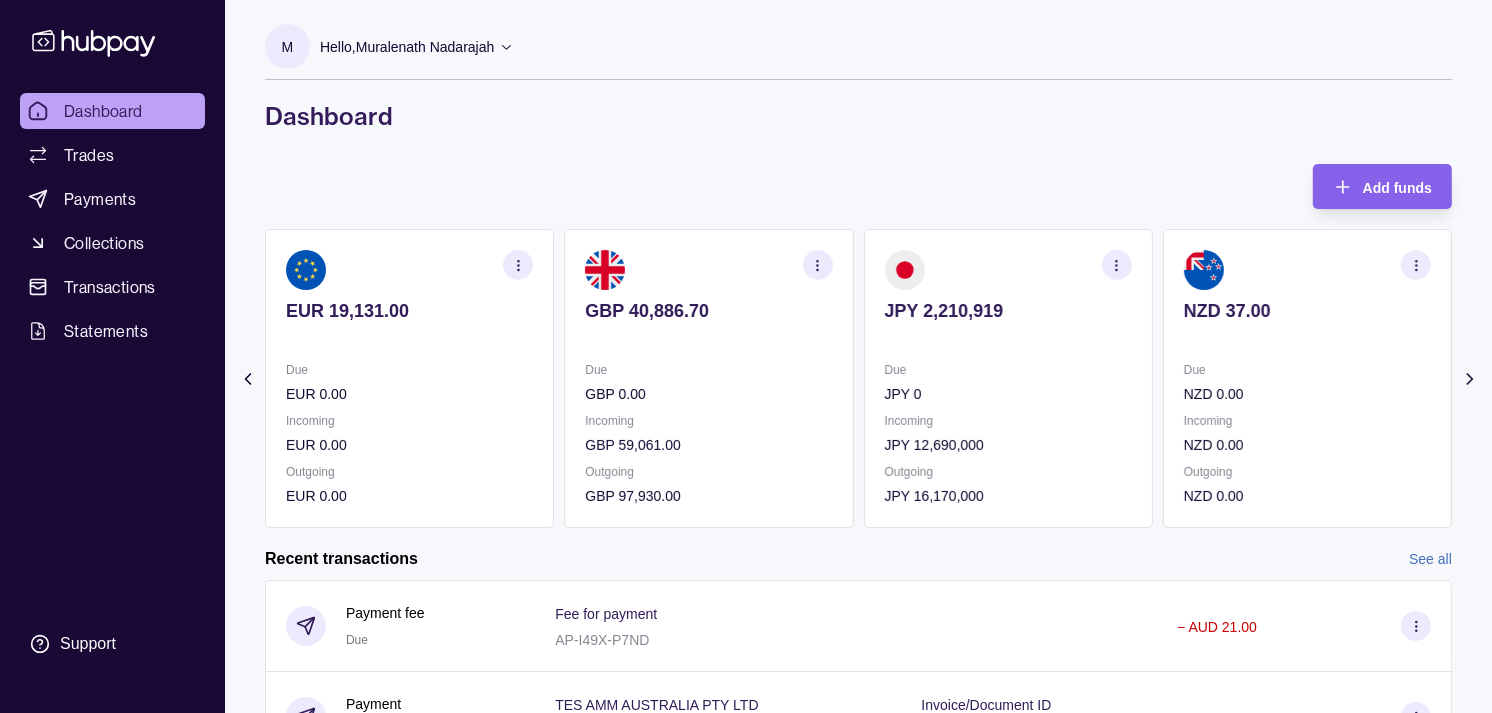 click 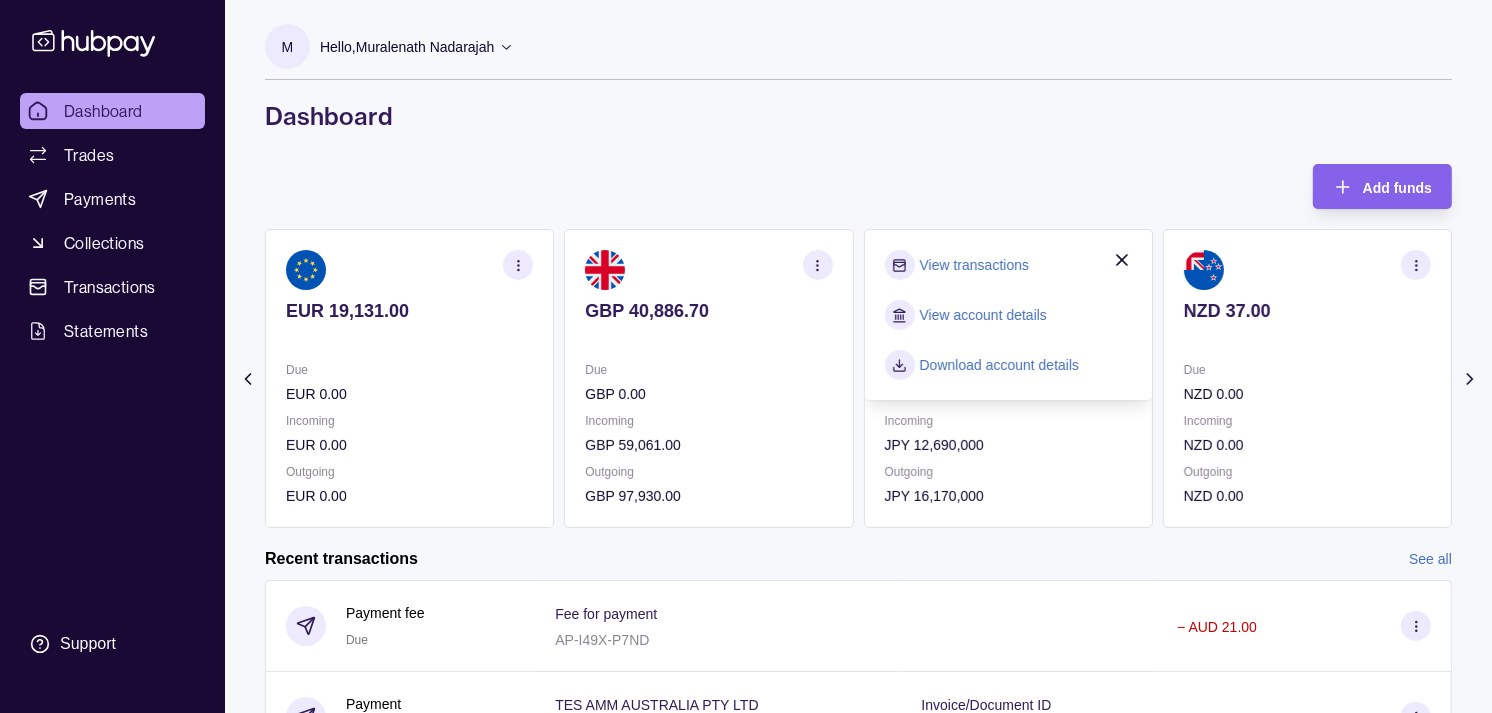 click at bounding box center [900, 265] 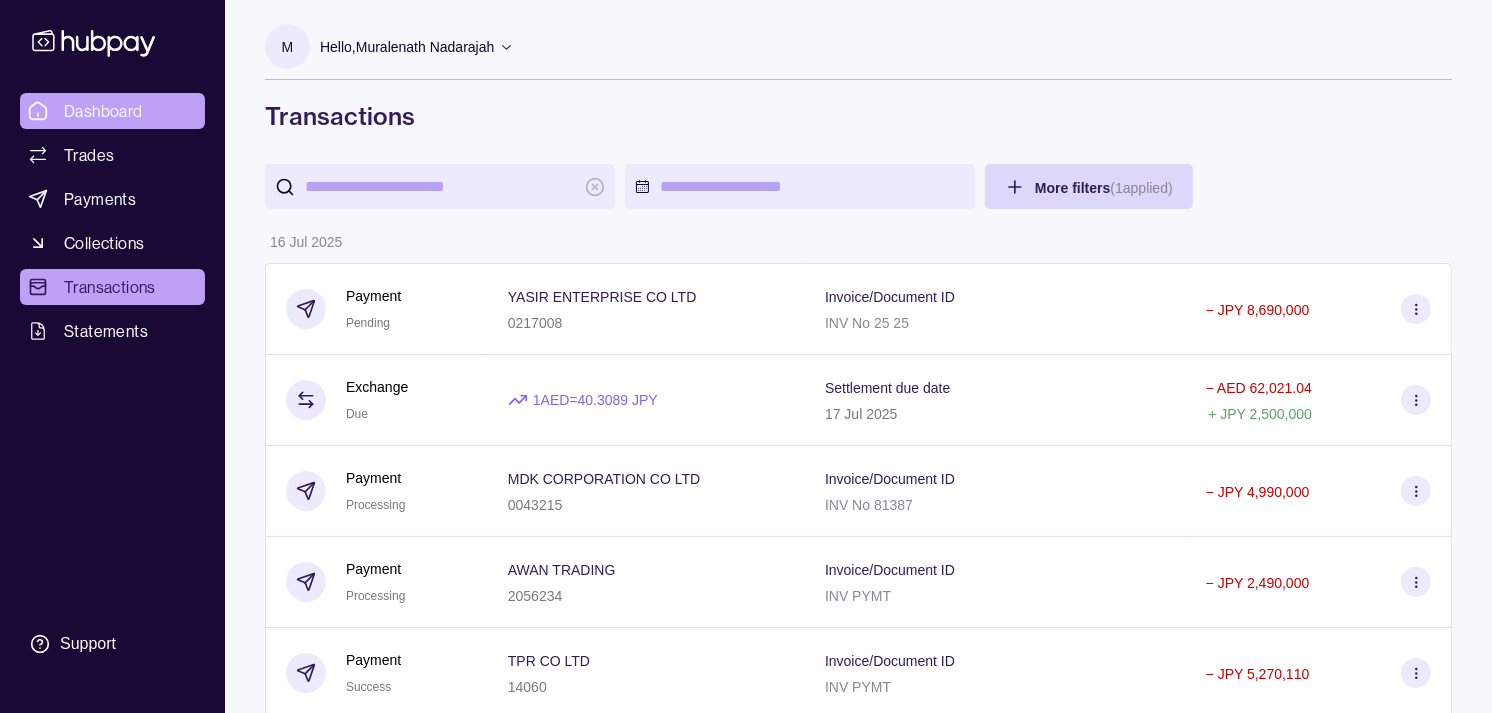 click on "Dashboard" at bounding box center (103, 111) 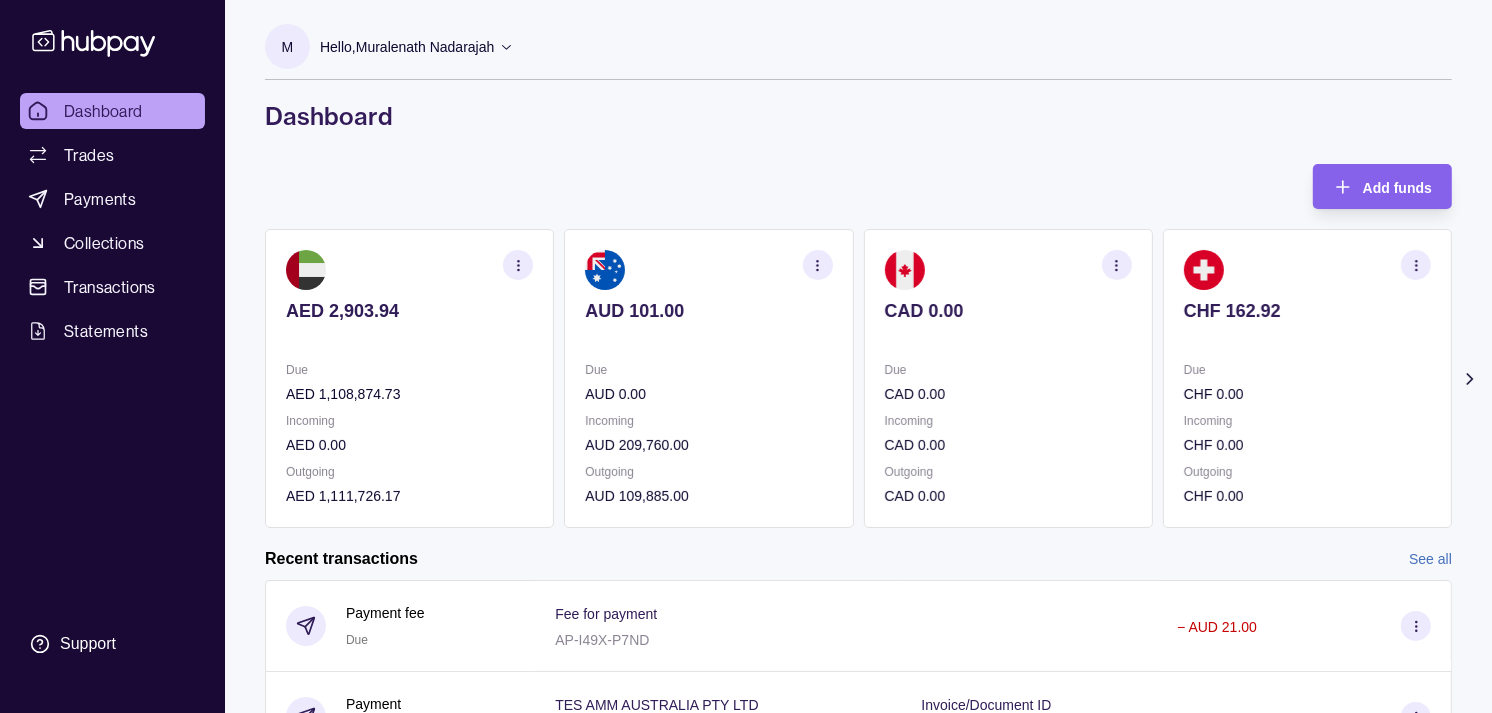 click on "Due" at bounding box center [1307, 370] 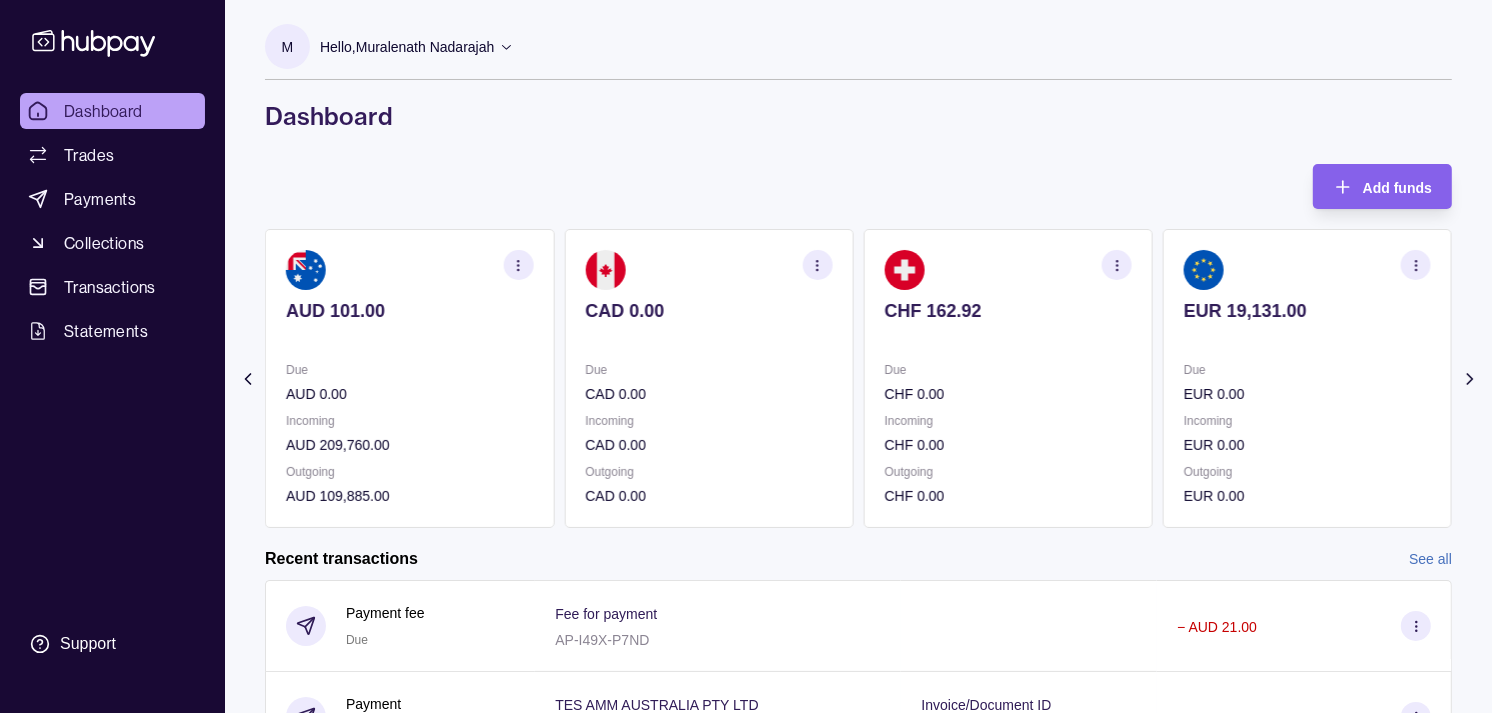 click on "EUR 19,131.00                                                                                                               Due EUR 0.00 Incoming EUR 0.00 Outgoing EUR 0.00" at bounding box center (1307, 378) 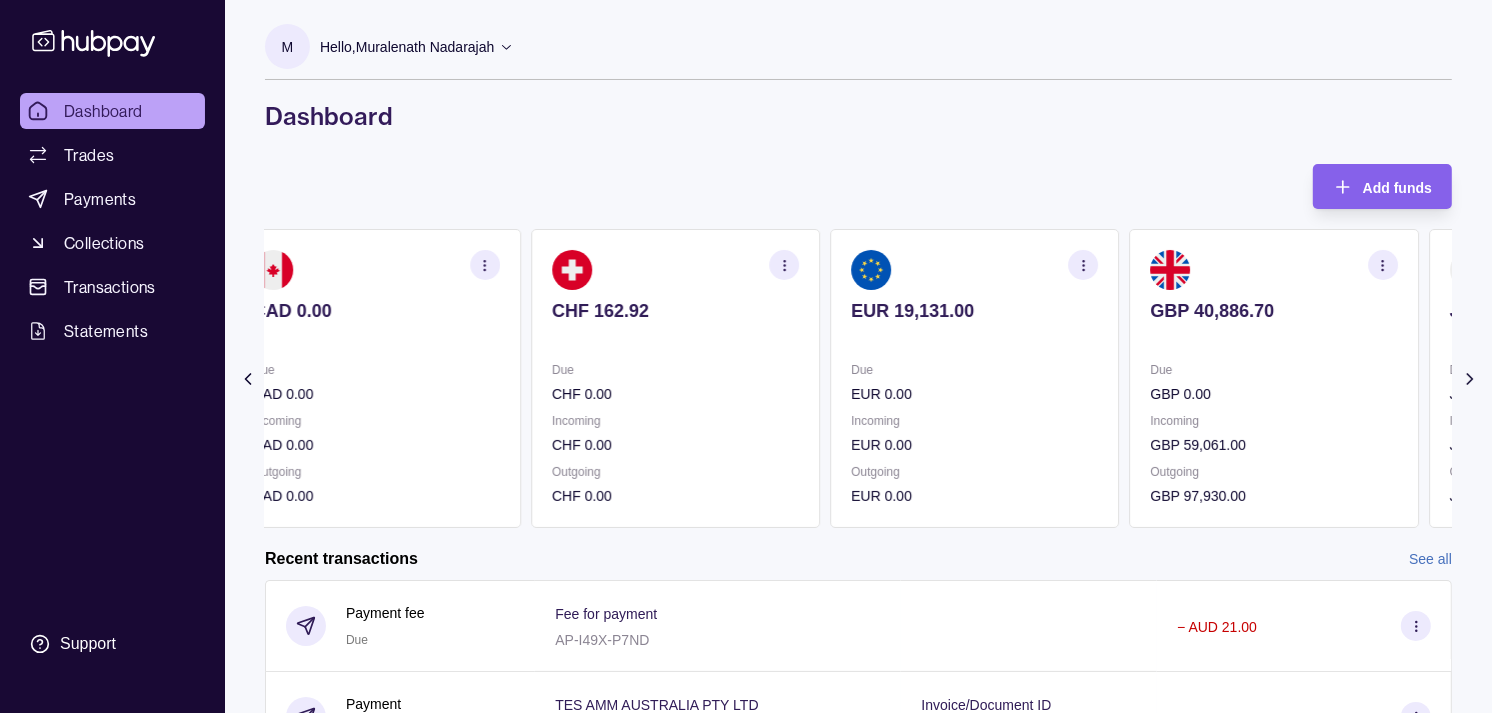 click on "GBP 40,886.70 Due GBP 0.00 Incoming GBP 59,061.00 Outgoing GBP 97,930.00" at bounding box center (1274, 378) 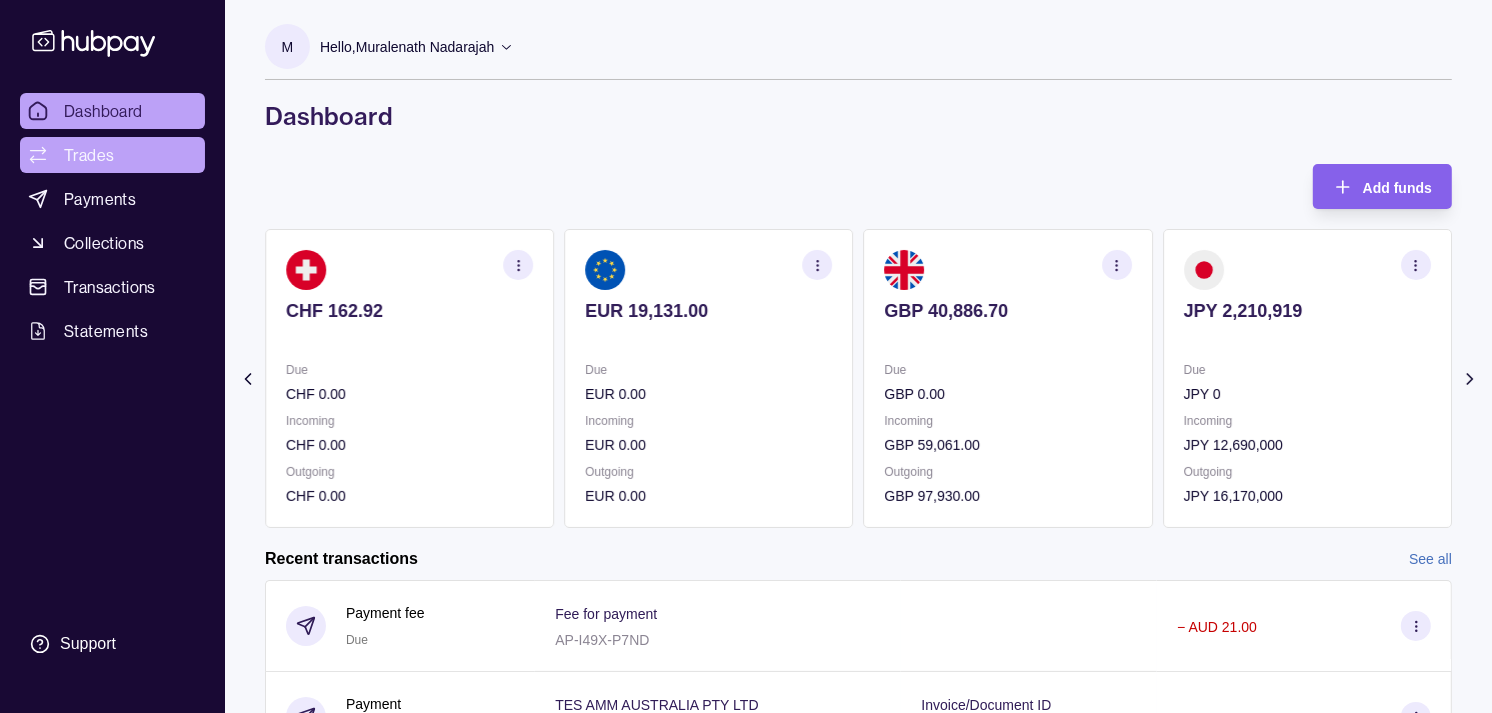 click on "Trades" at bounding box center (89, 155) 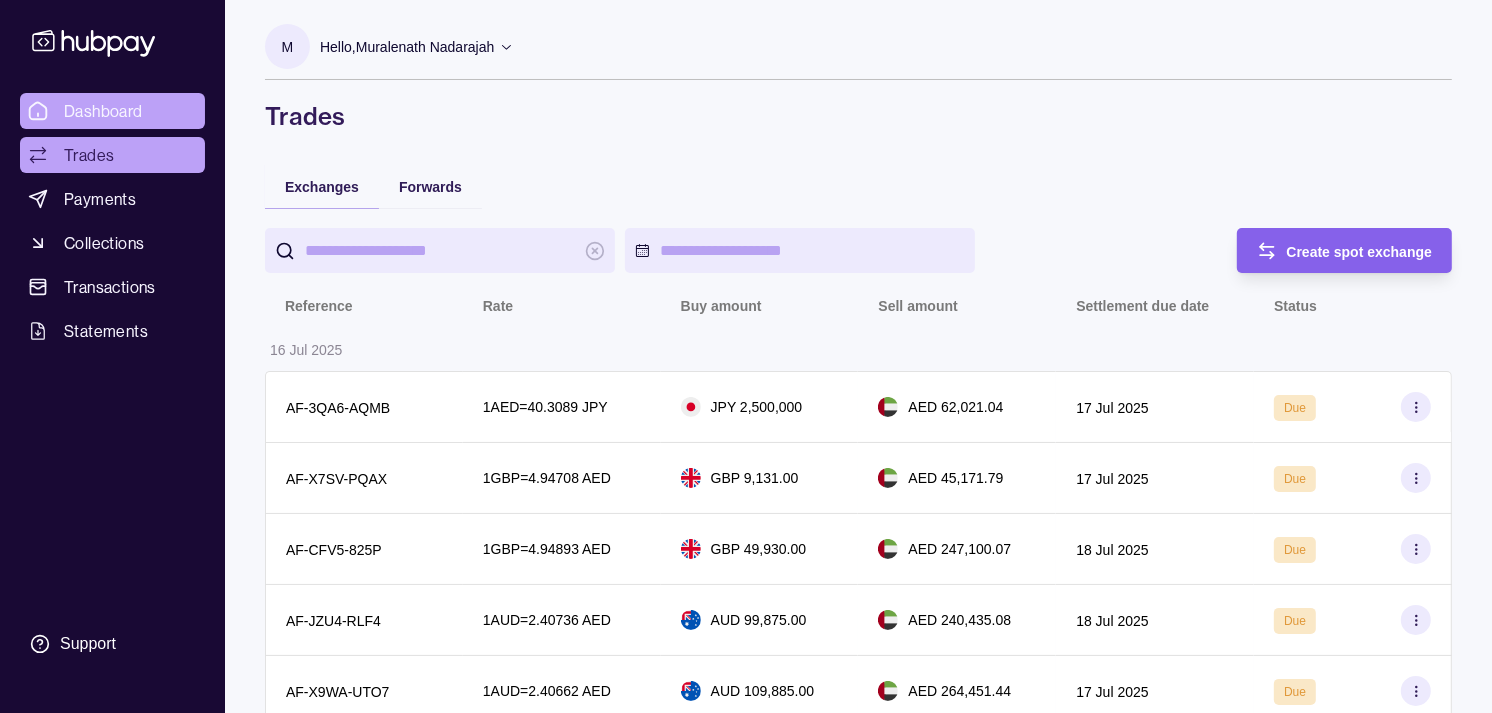 click on "Dashboard" at bounding box center (112, 111) 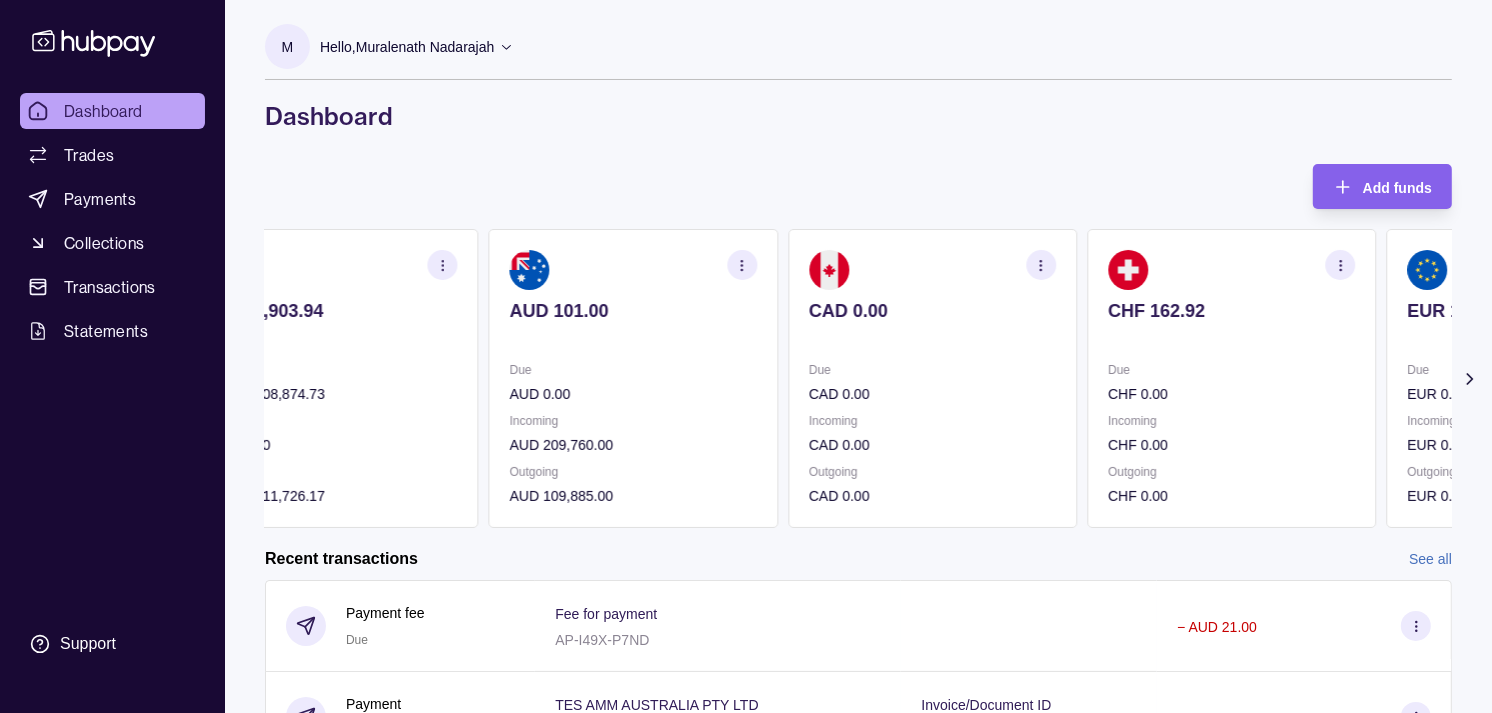 click on "Due" at bounding box center (633, 370) 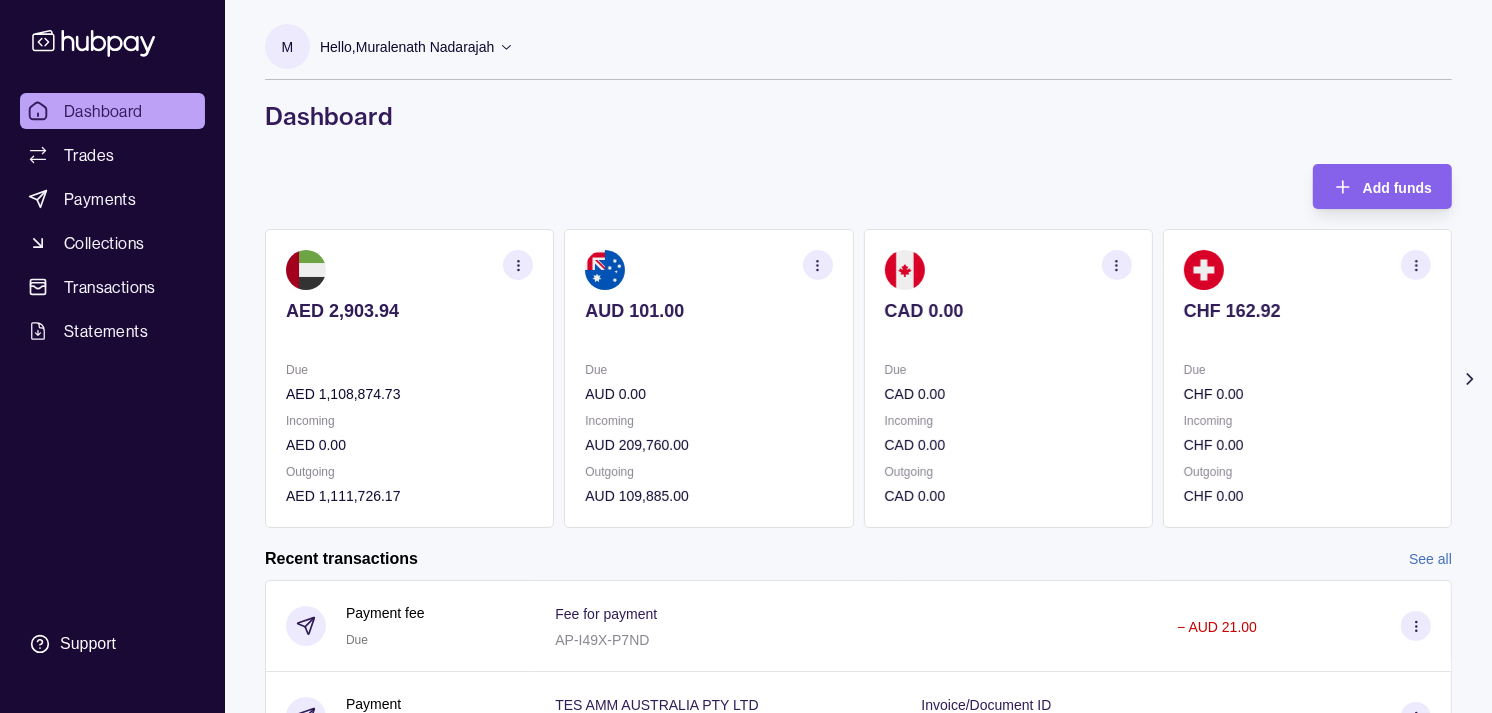 click on "Due" at bounding box center (708, 370) 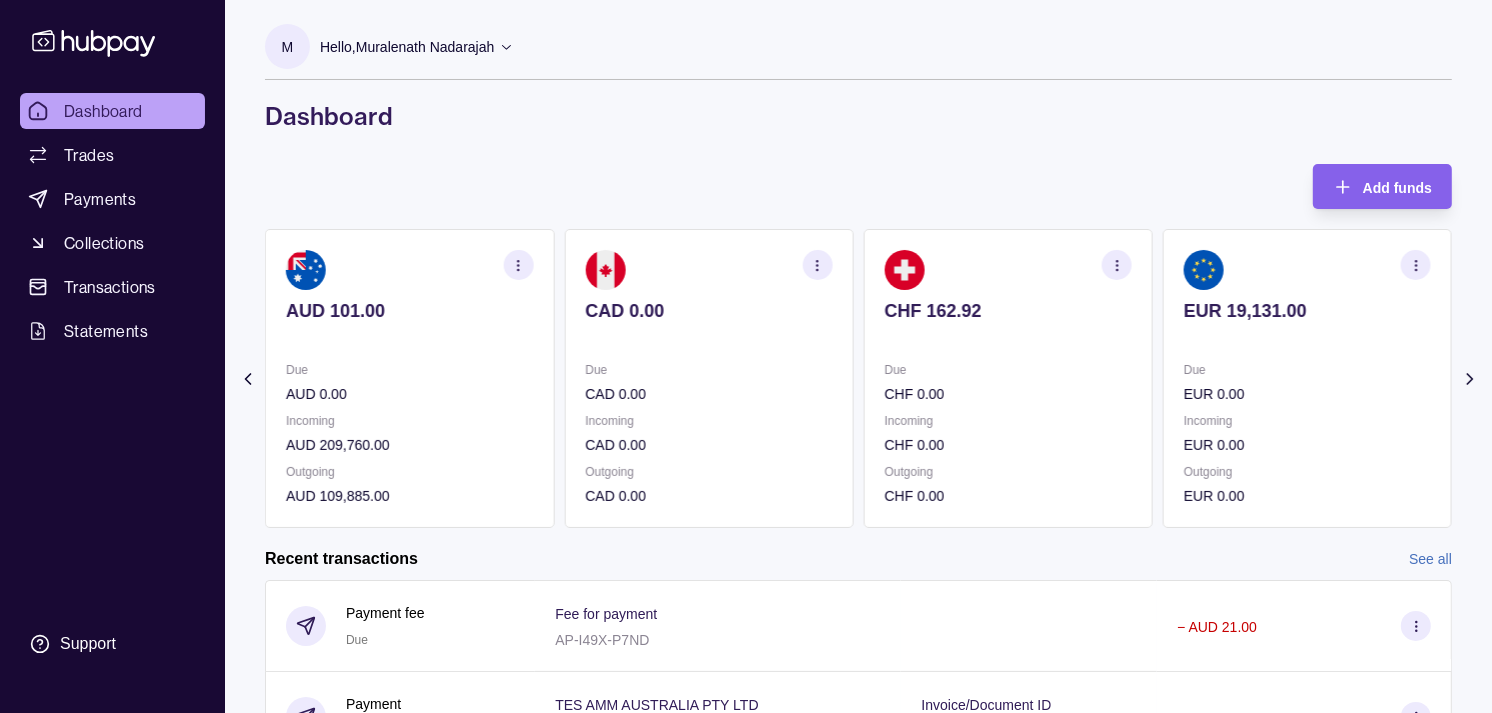 click on "CAD 0.00                                                                                                               Due CAD 0.00 Incoming CAD 0.00 Outgoing CAD 0.00" at bounding box center [708, 378] 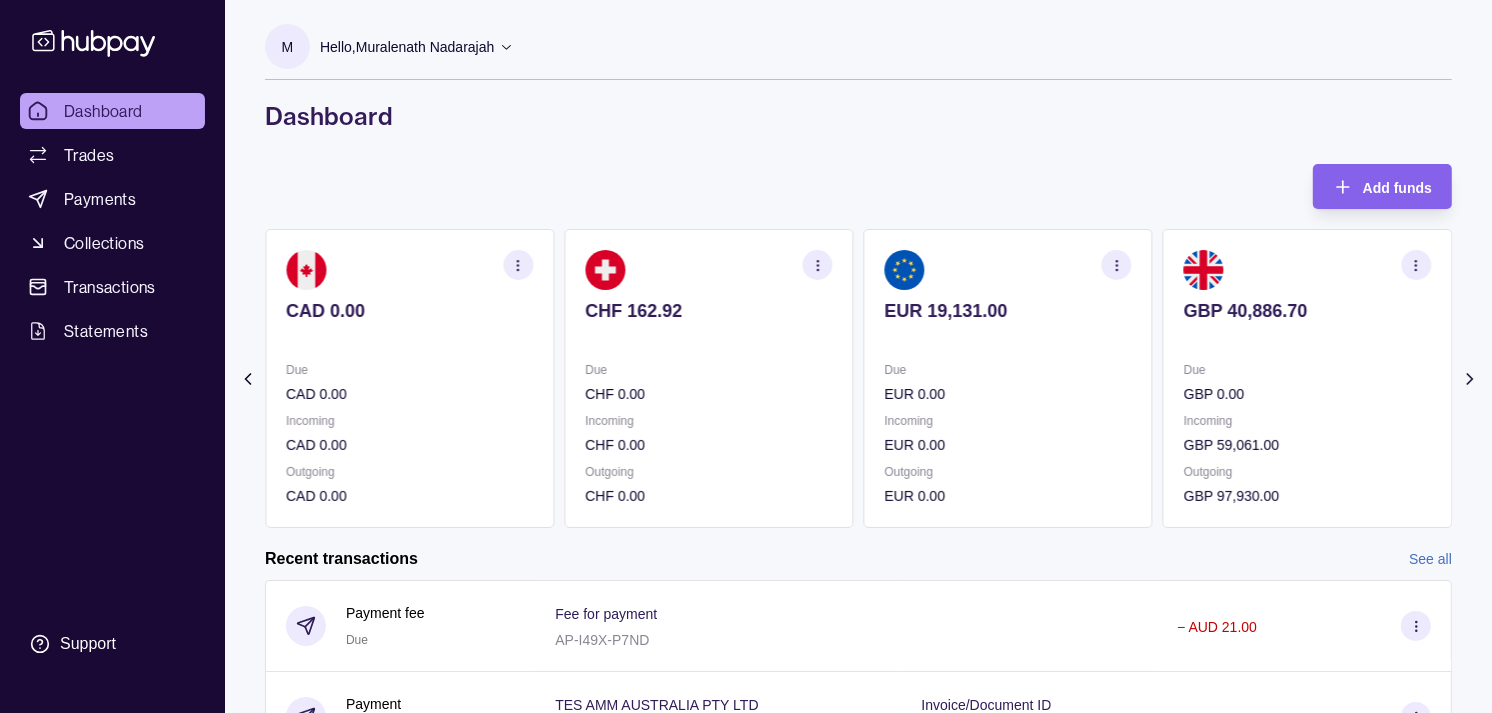 click on "CHF 162.92                                                                                                               Due CHF 0.00 Incoming CHF 0.00 Outgoing CHF 0.00" at bounding box center [708, 378] 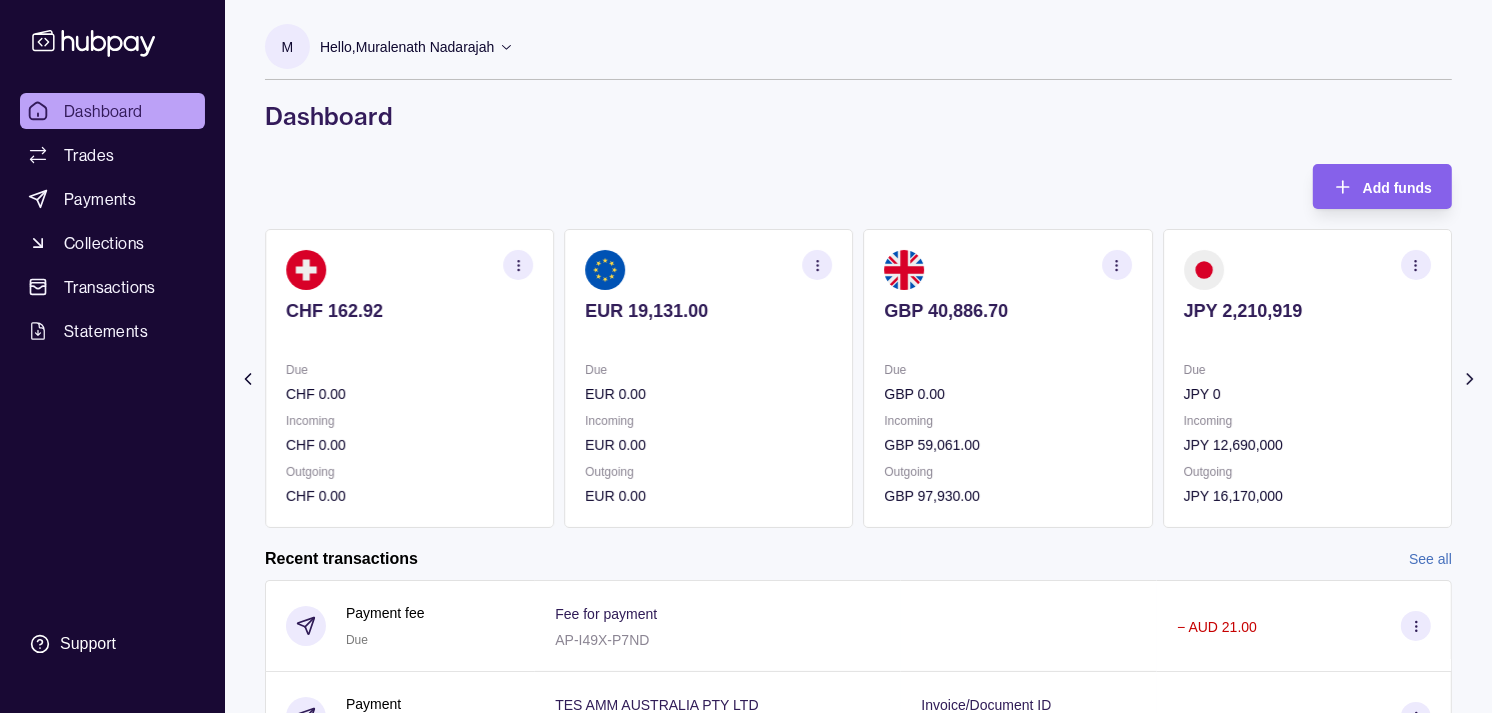 click at bounding box center (708, 338) 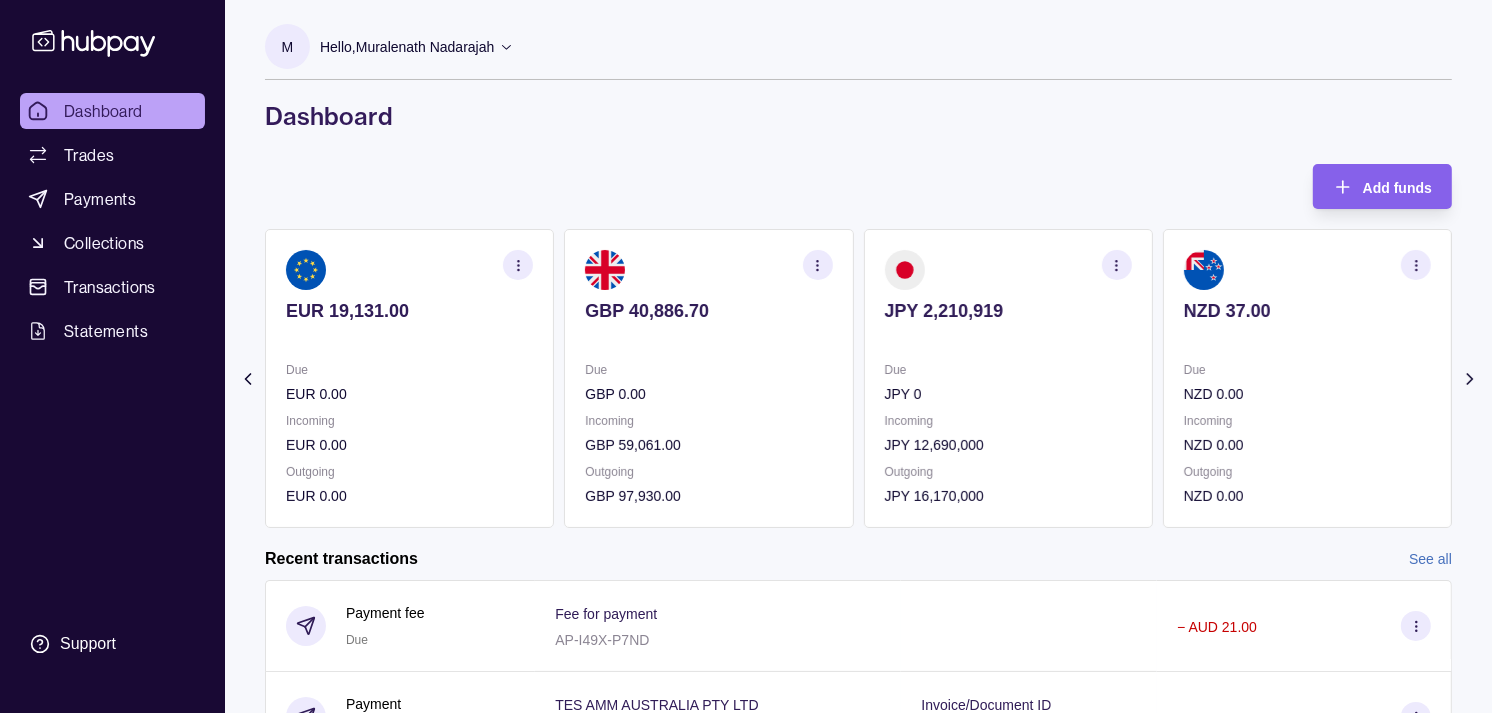 click 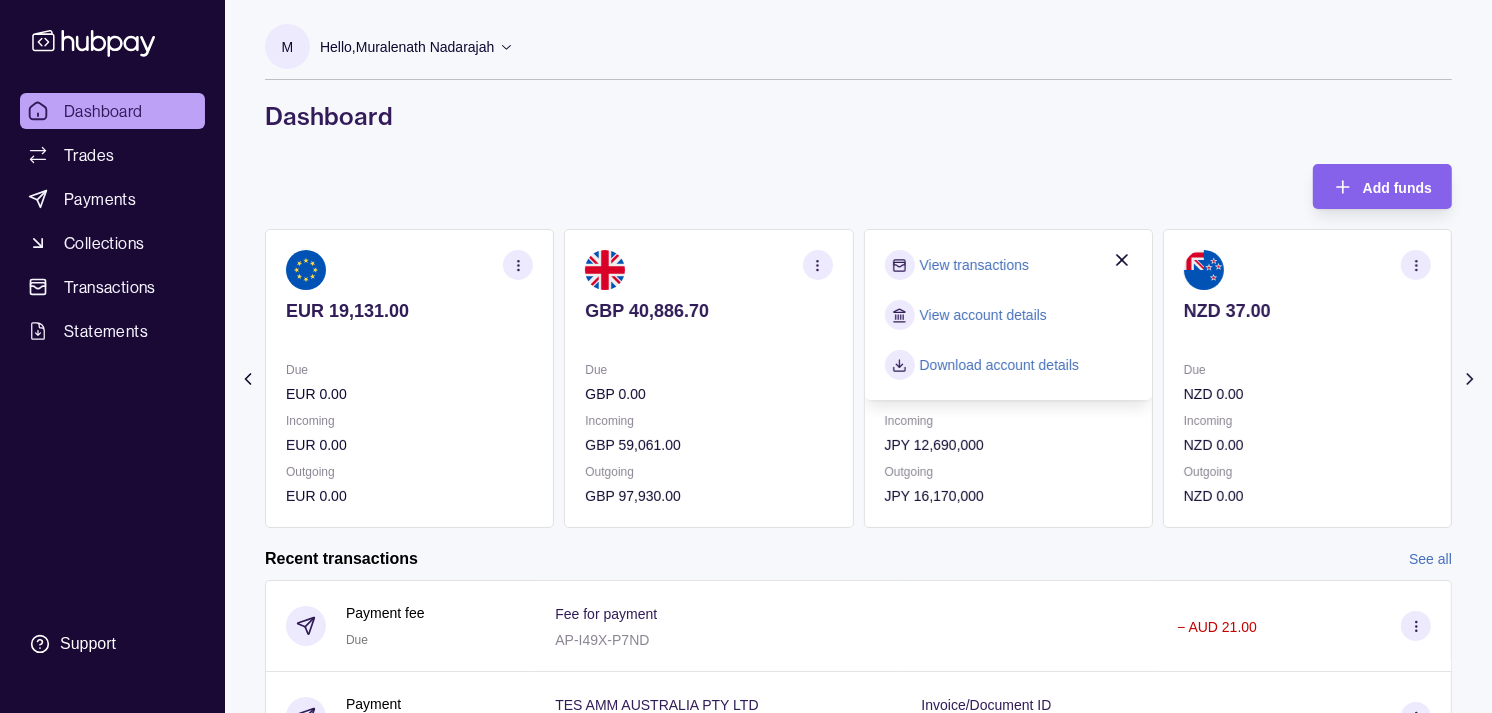 click on "View transactions" at bounding box center (1008, 265) 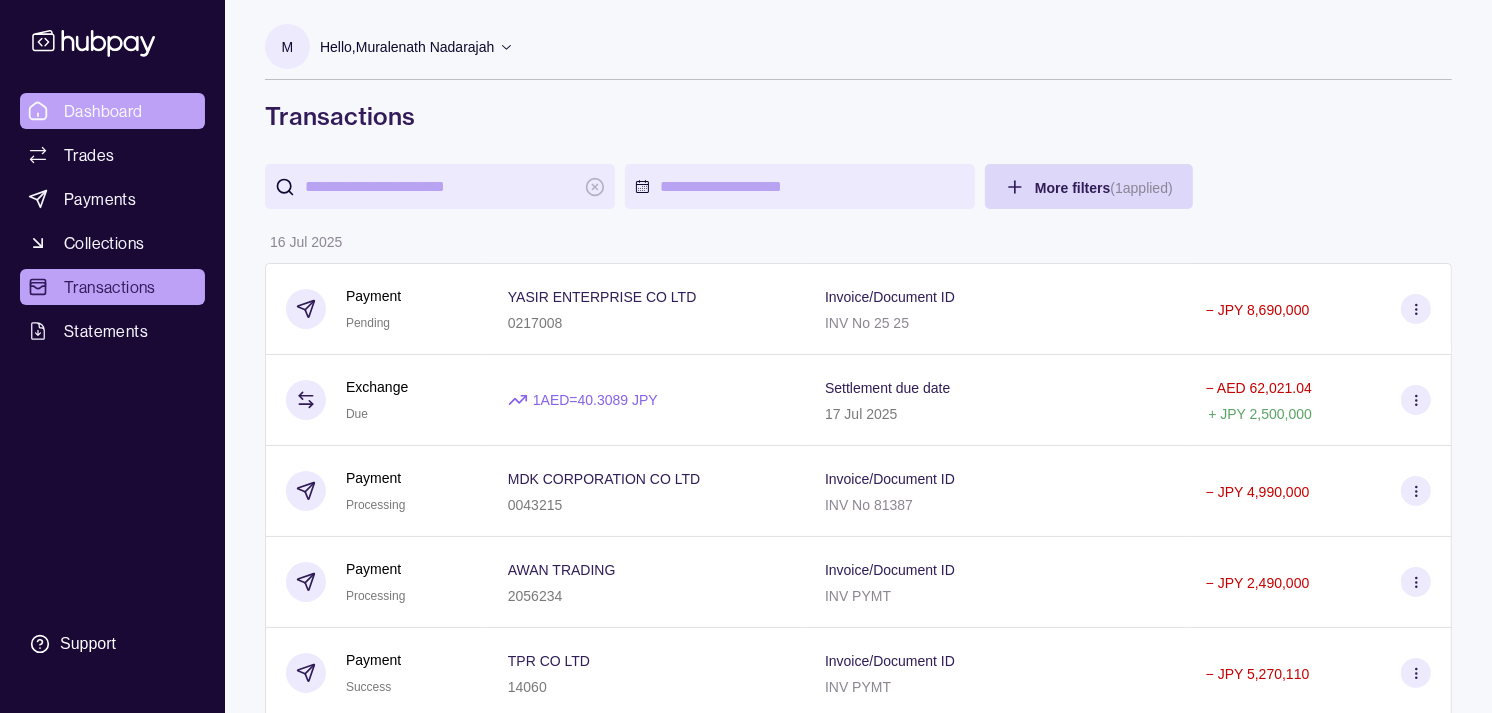 click on "Dashboard" at bounding box center [103, 111] 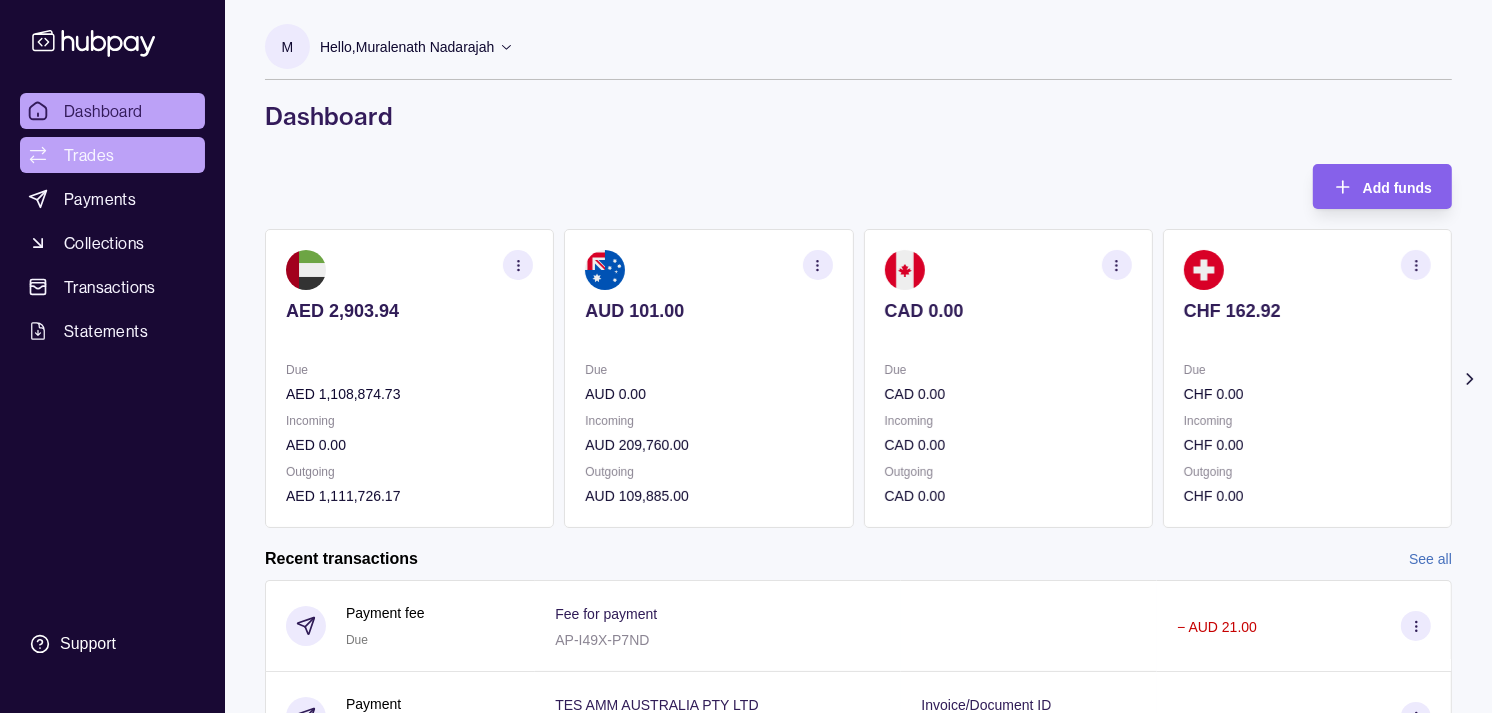 click on "Trades" at bounding box center [89, 155] 